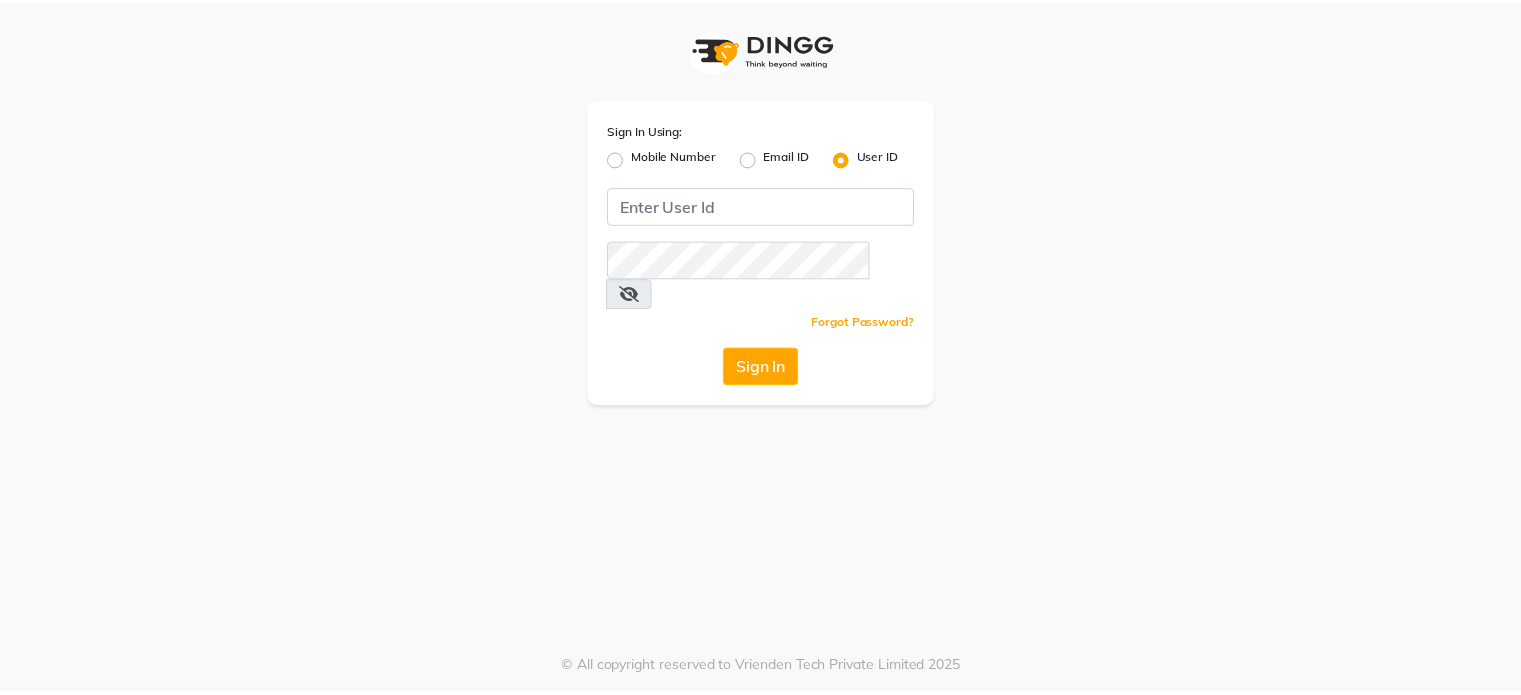 scroll, scrollTop: 0, scrollLeft: 0, axis: both 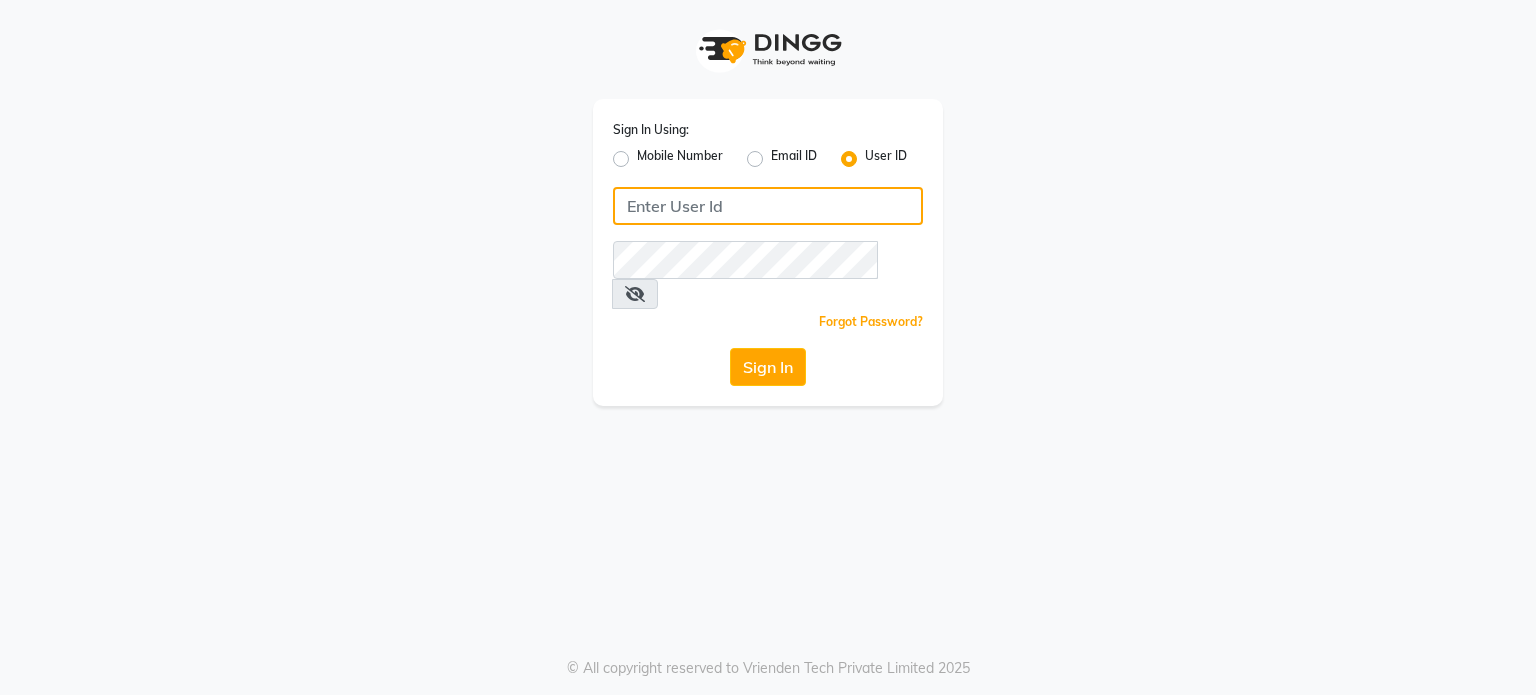 type on "punehaircompany" 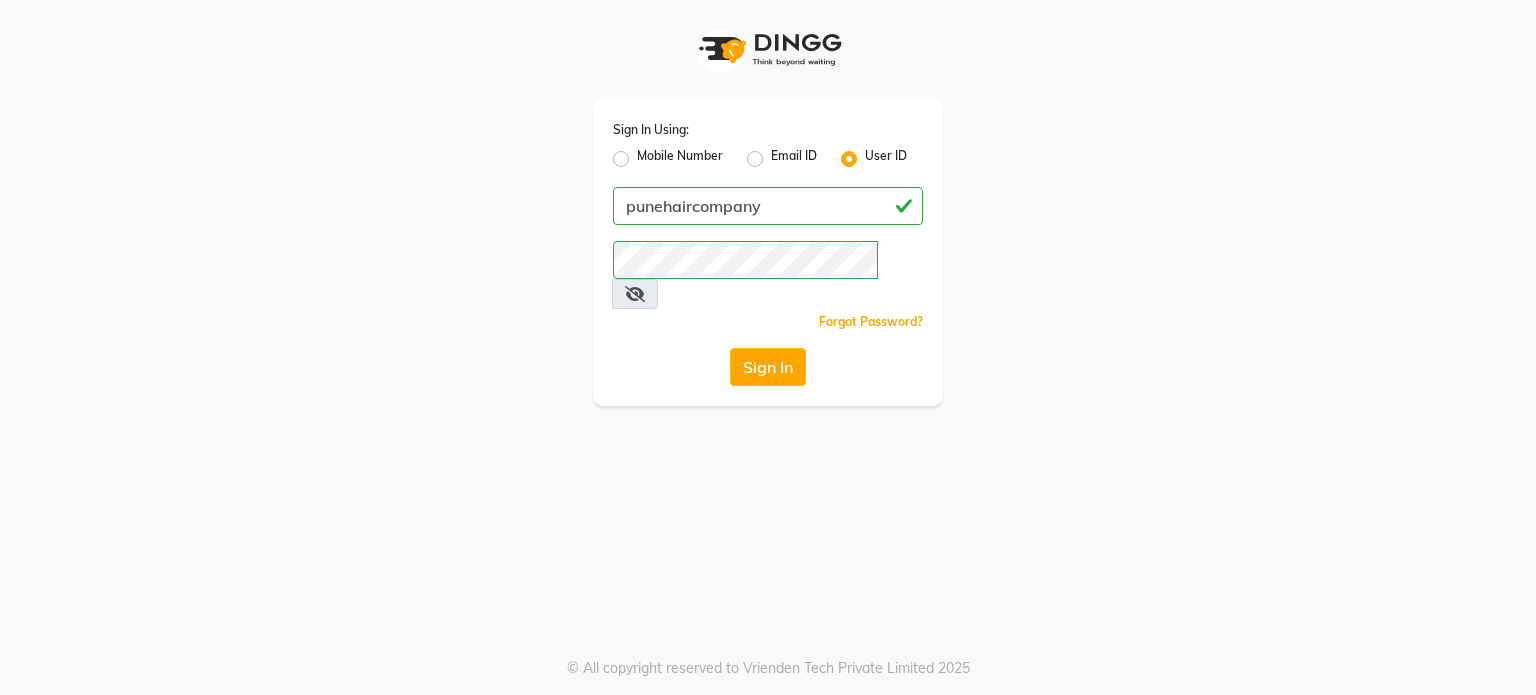 click on "Sign In" 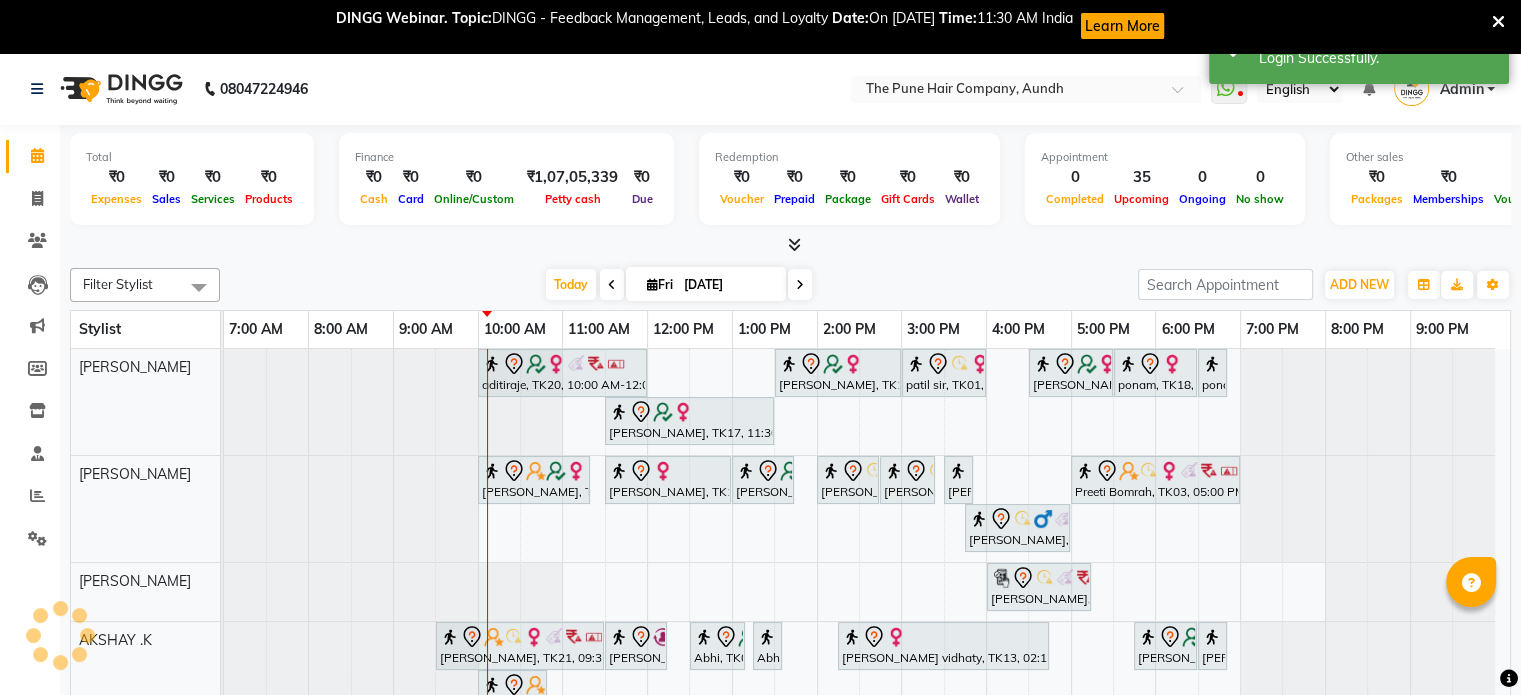 scroll, scrollTop: 27, scrollLeft: 0, axis: vertical 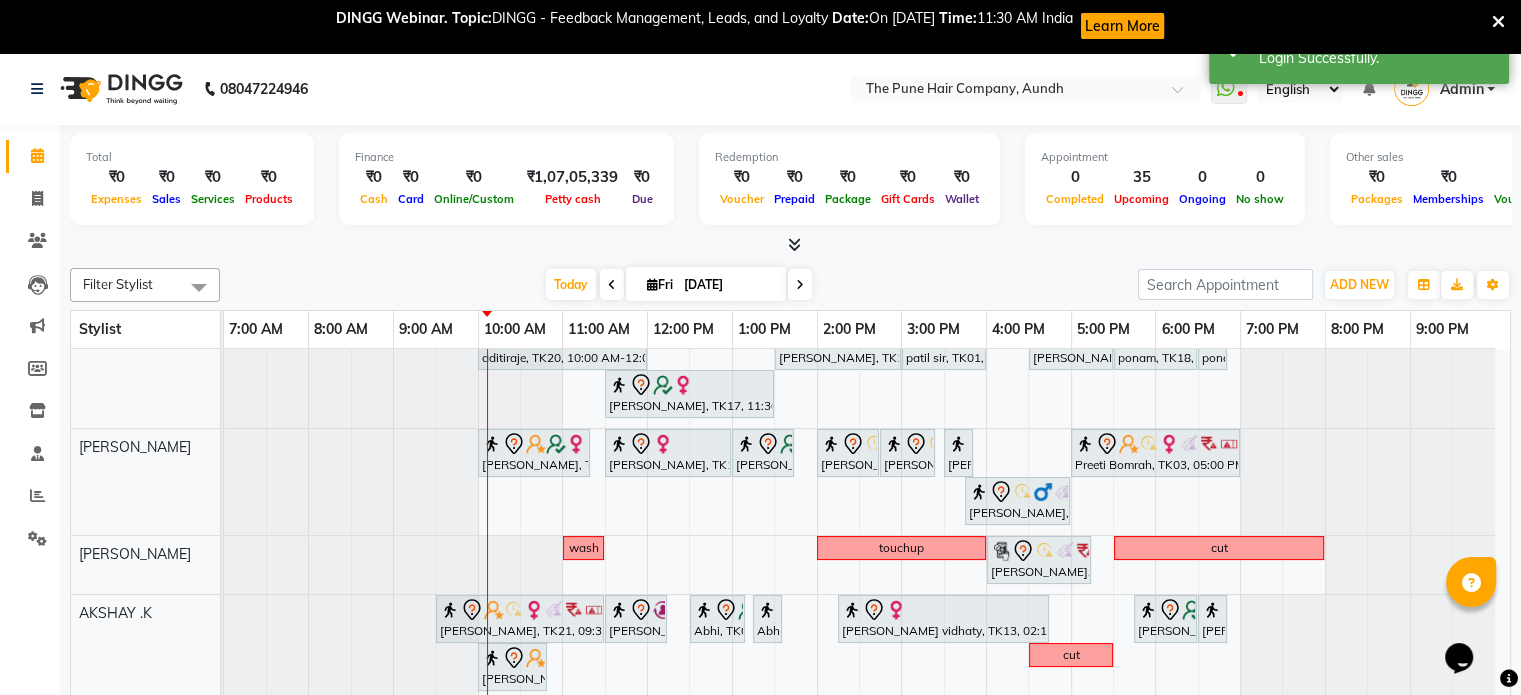click on "DINGG Webinar.
Topic: DINGG - Feedback Management, Leads, and Loyalty
Date:  On July 11th
Time:  11:30 AM India
Learn More" at bounding box center [760, 26] 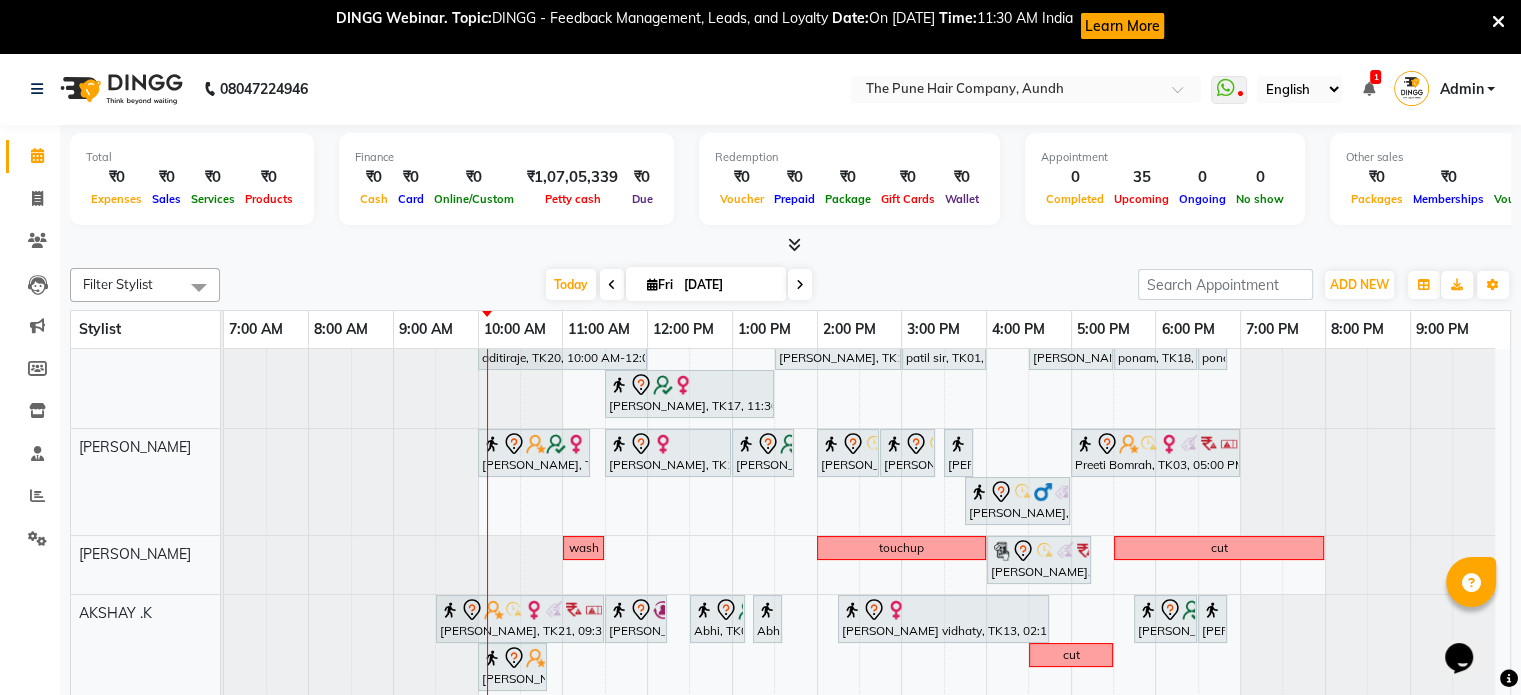 click at bounding box center [1498, 22] 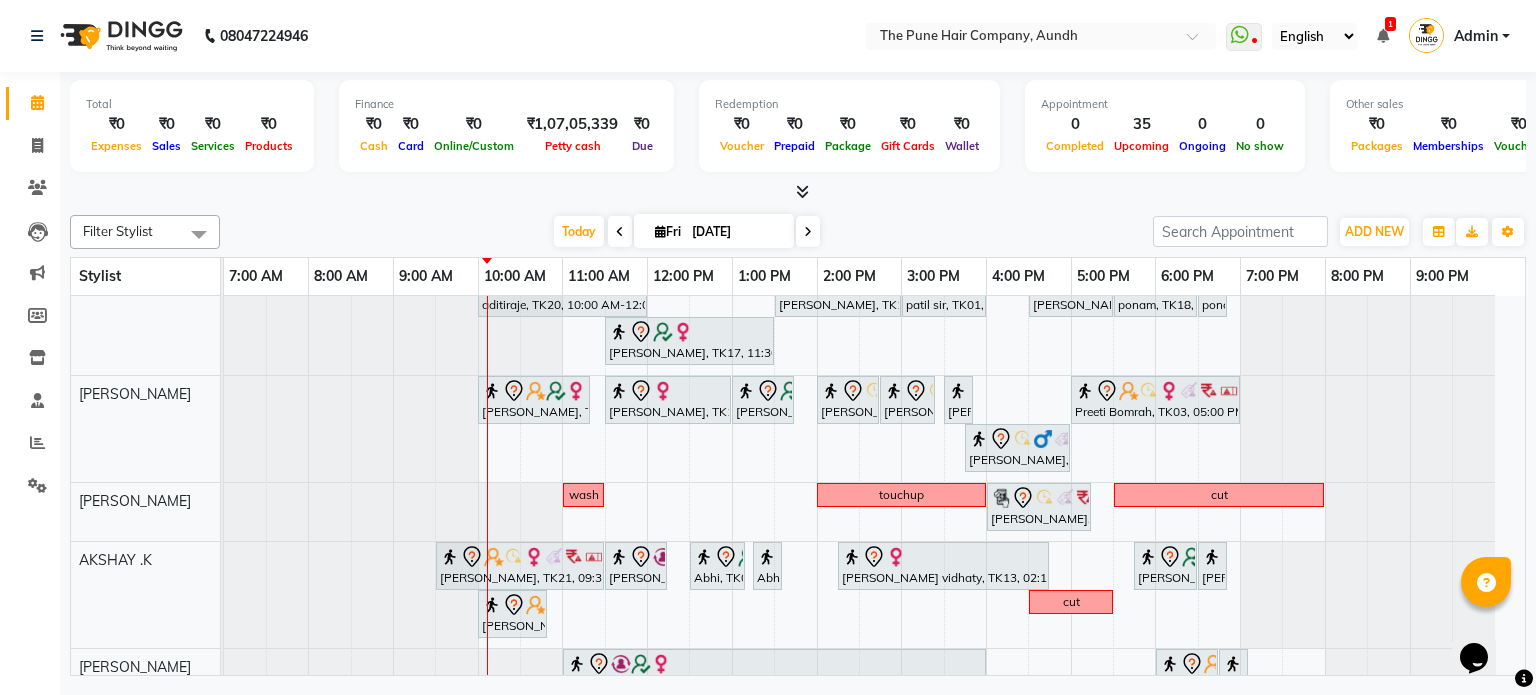 scroll, scrollTop: 127, scrollLeft: 0, axis: vertical 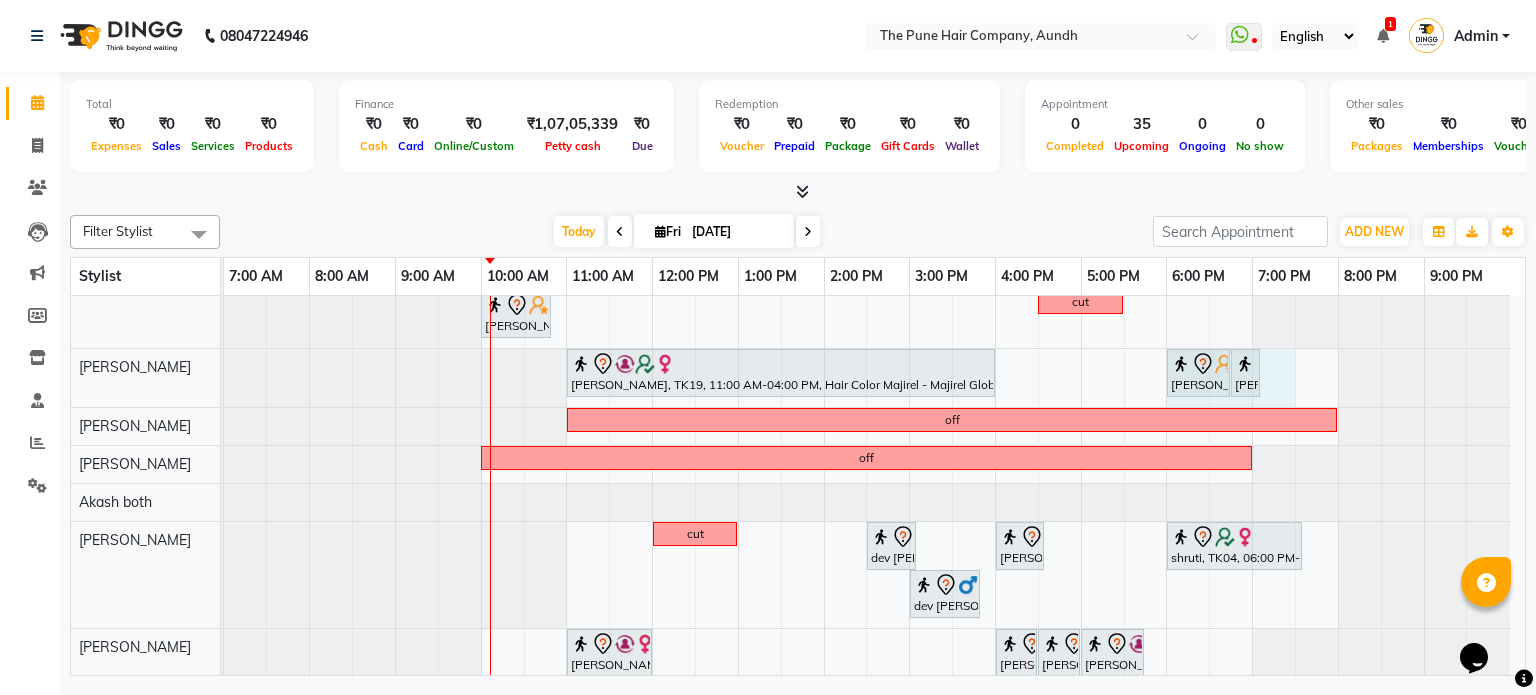 drag, startPoint x: 1159, startPoint y: 399, endPoint x: 1267, endPoint y: 397, distance: 108.01852 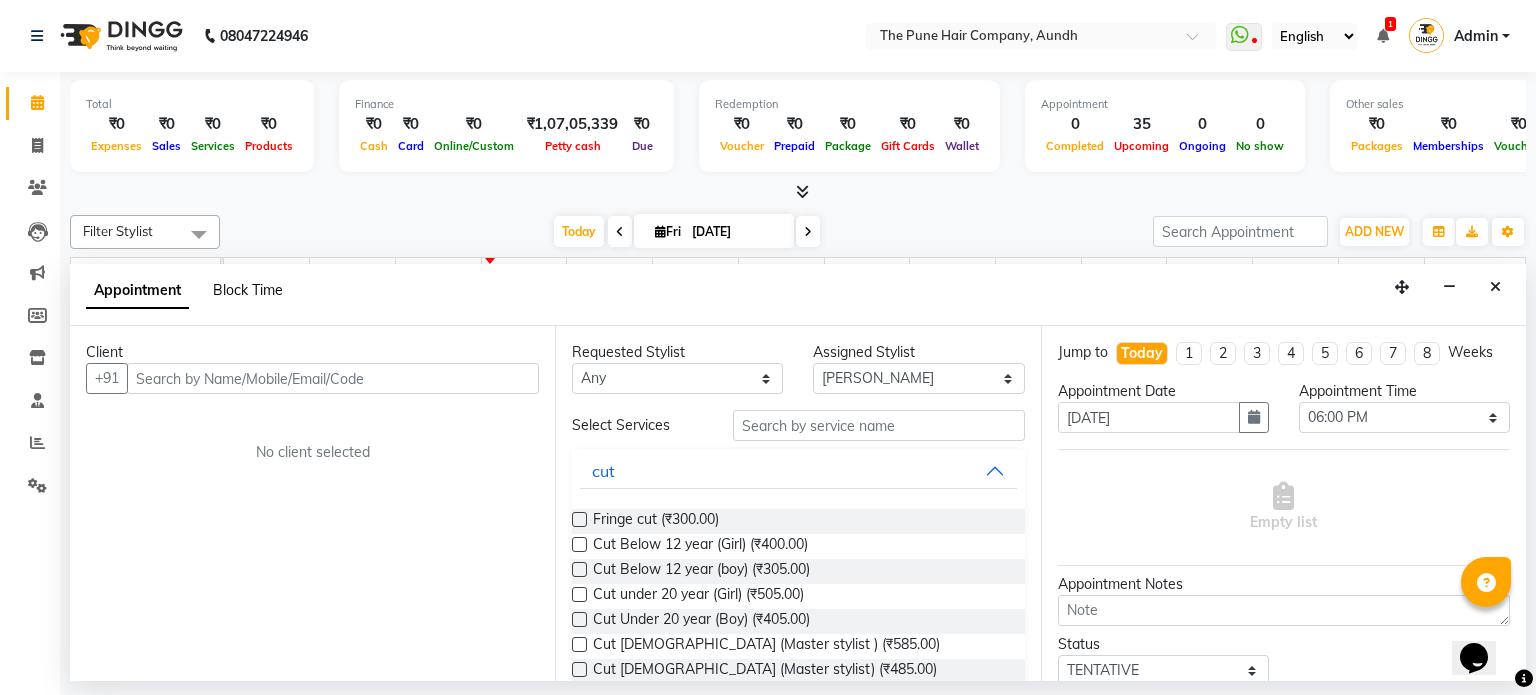 click on "Block Time" at bounding box center (248, 290) 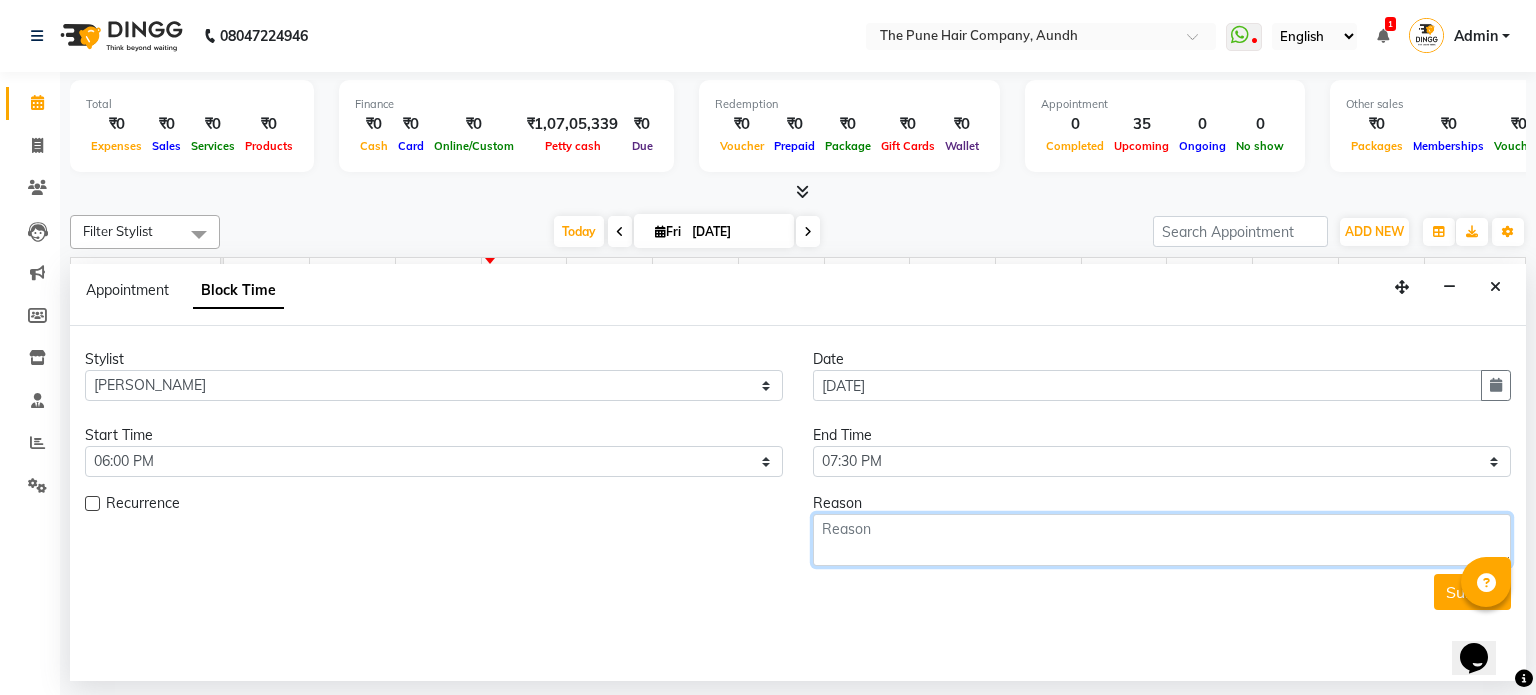 click at bounding box center (1162, 540) 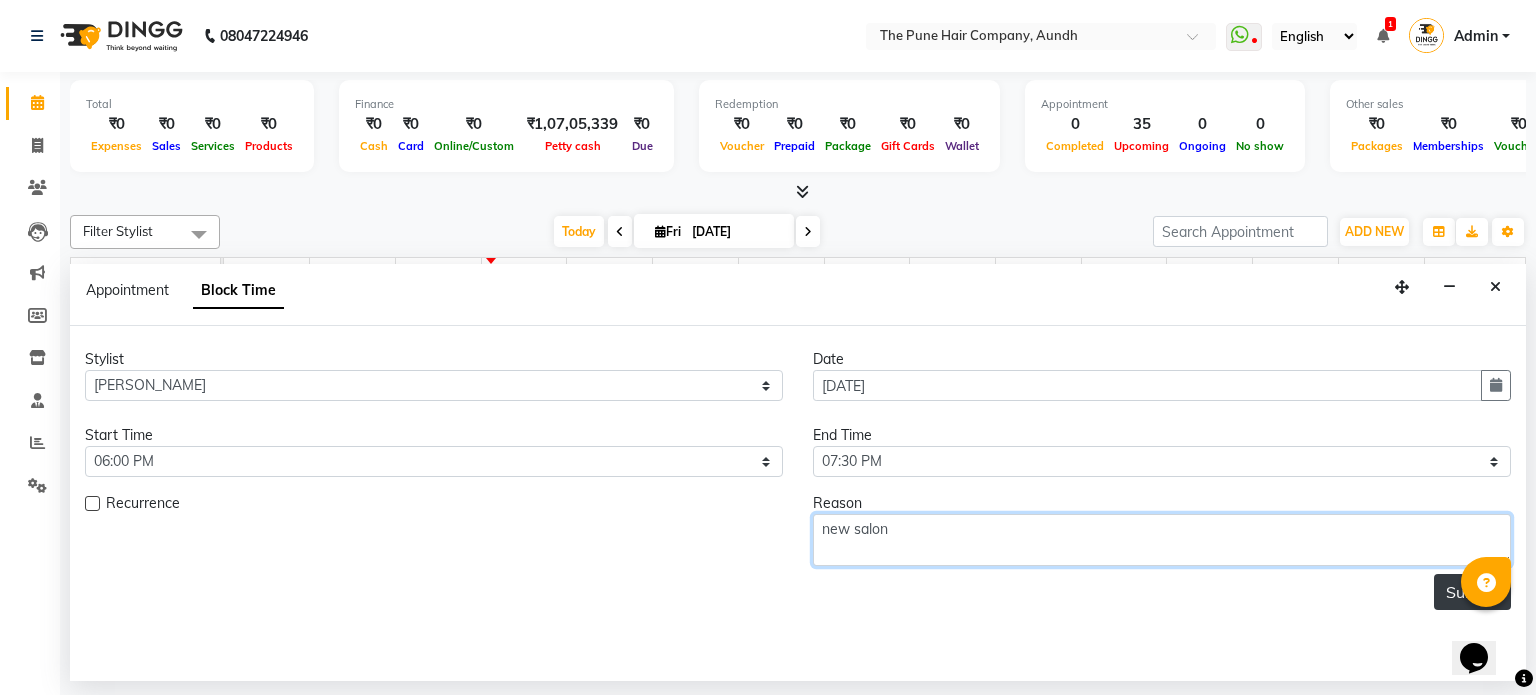 type on "new salon" 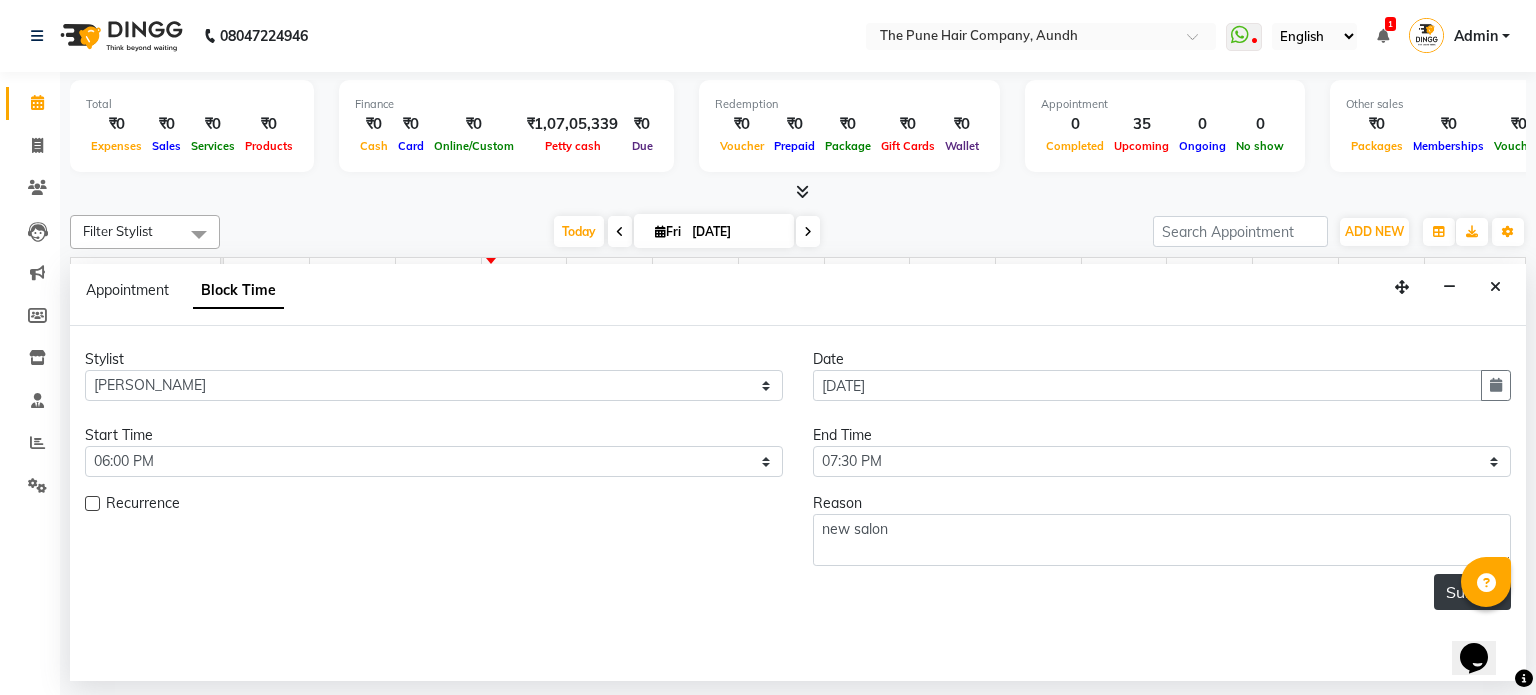 click on "Submit" at bounding box center [1472, 592] 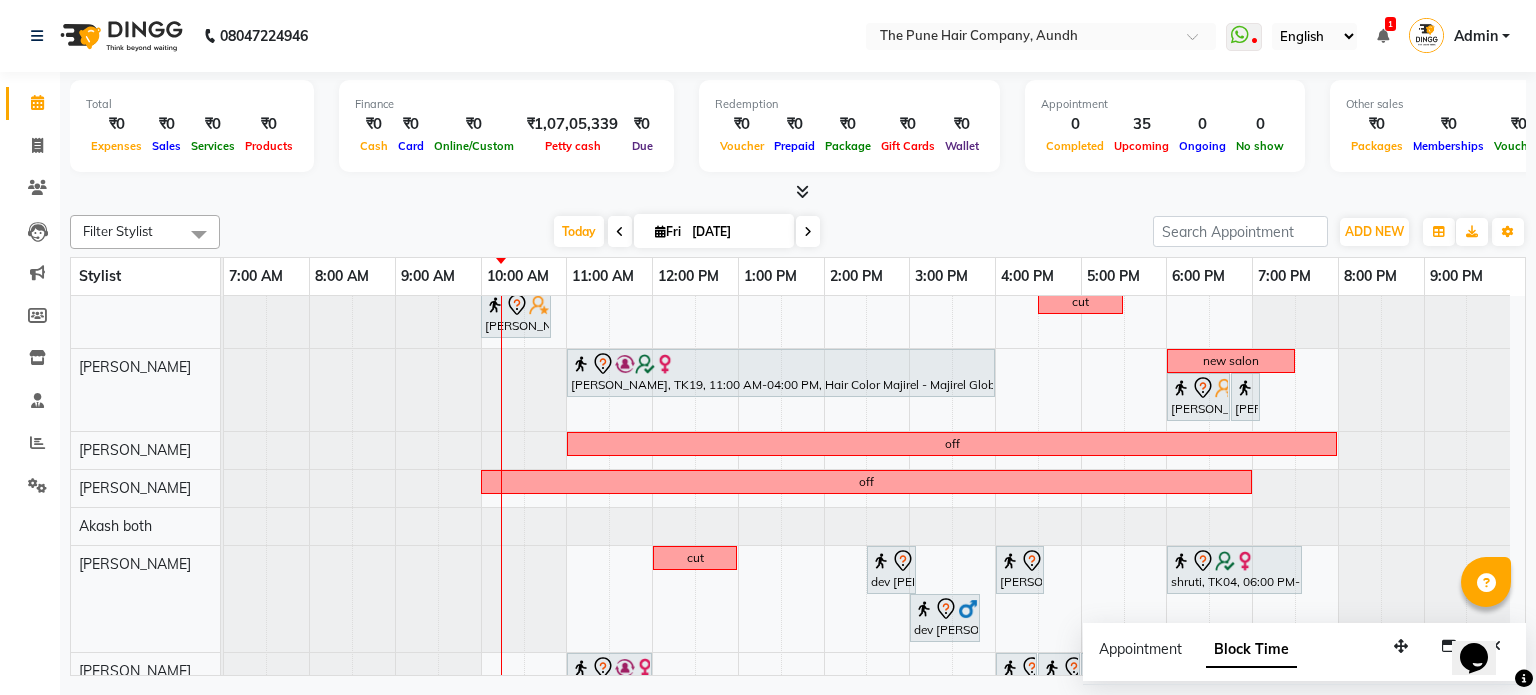 scroll, scrollTop: 511, scrollLeft: 0, axis: vertical 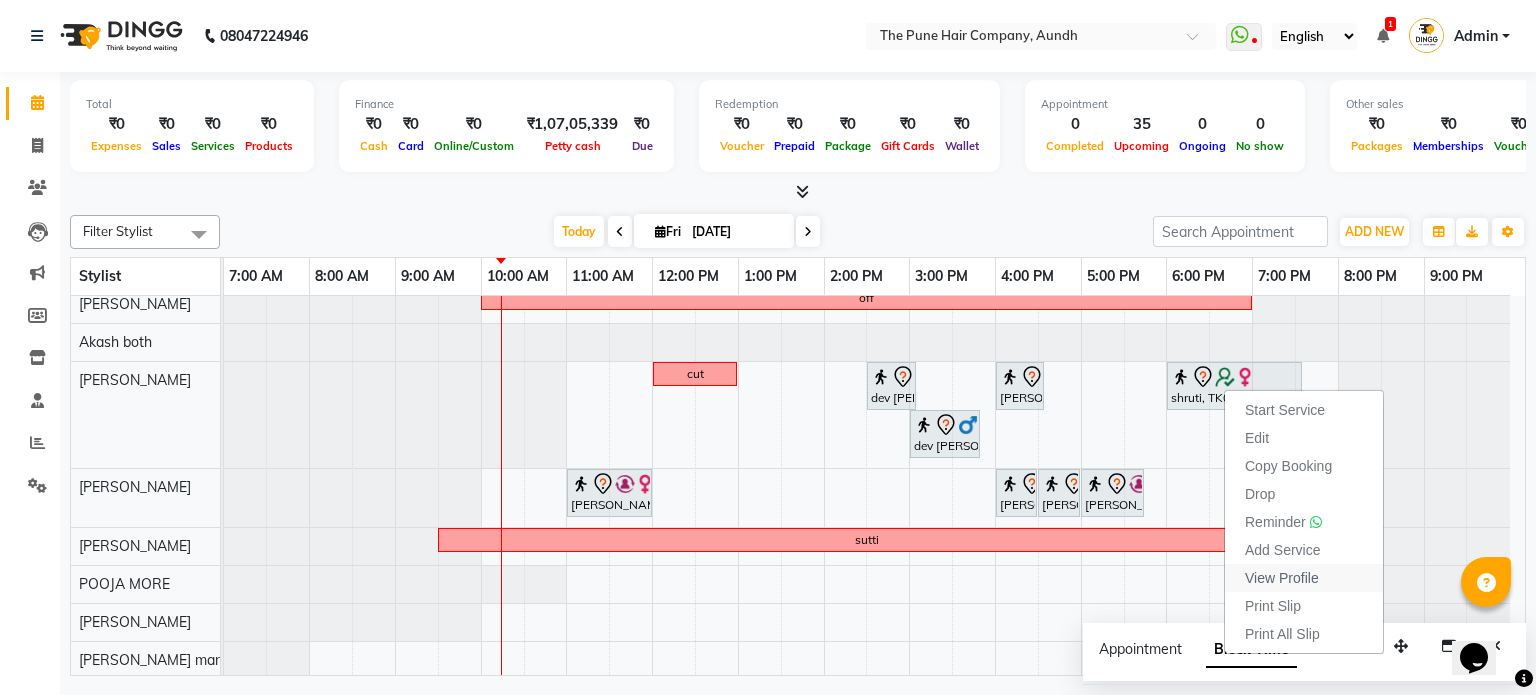 click on "View Profile" at bounding box center (1282, 578) 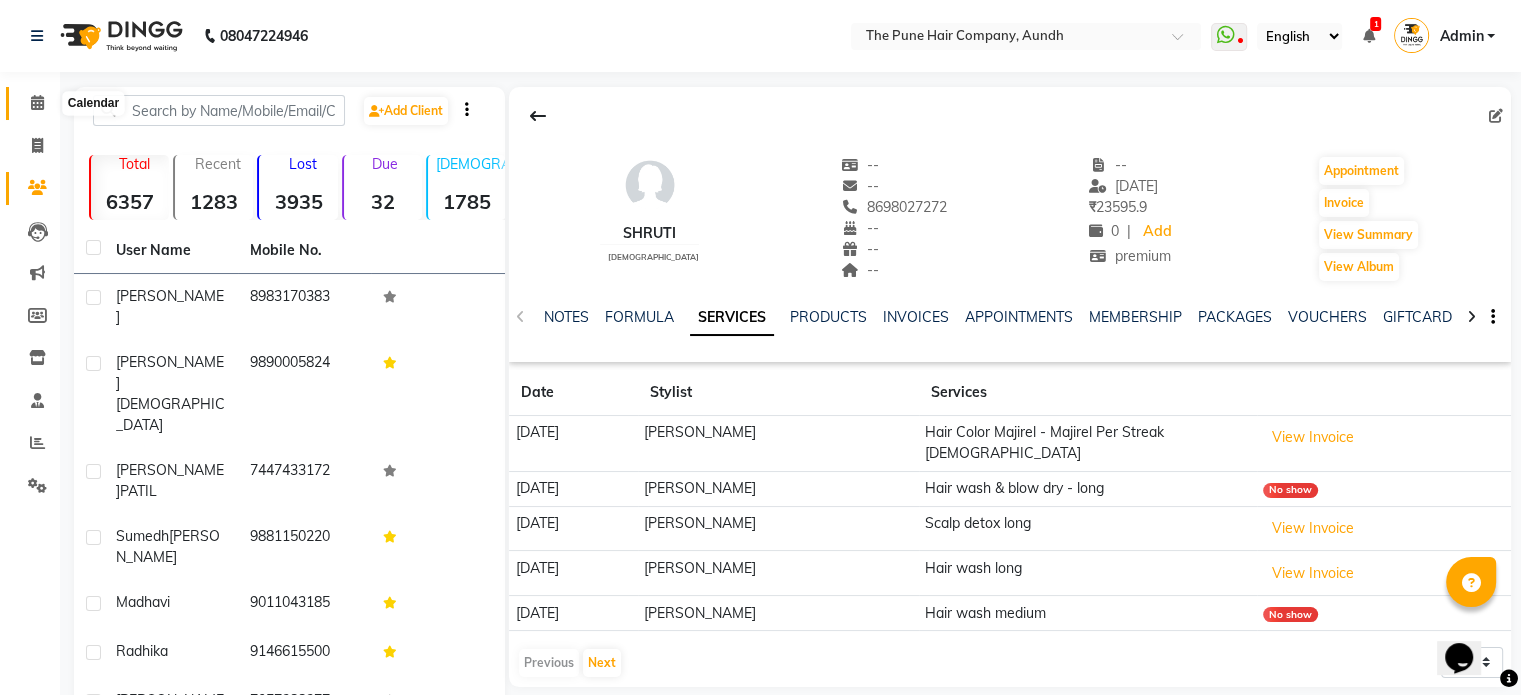 click 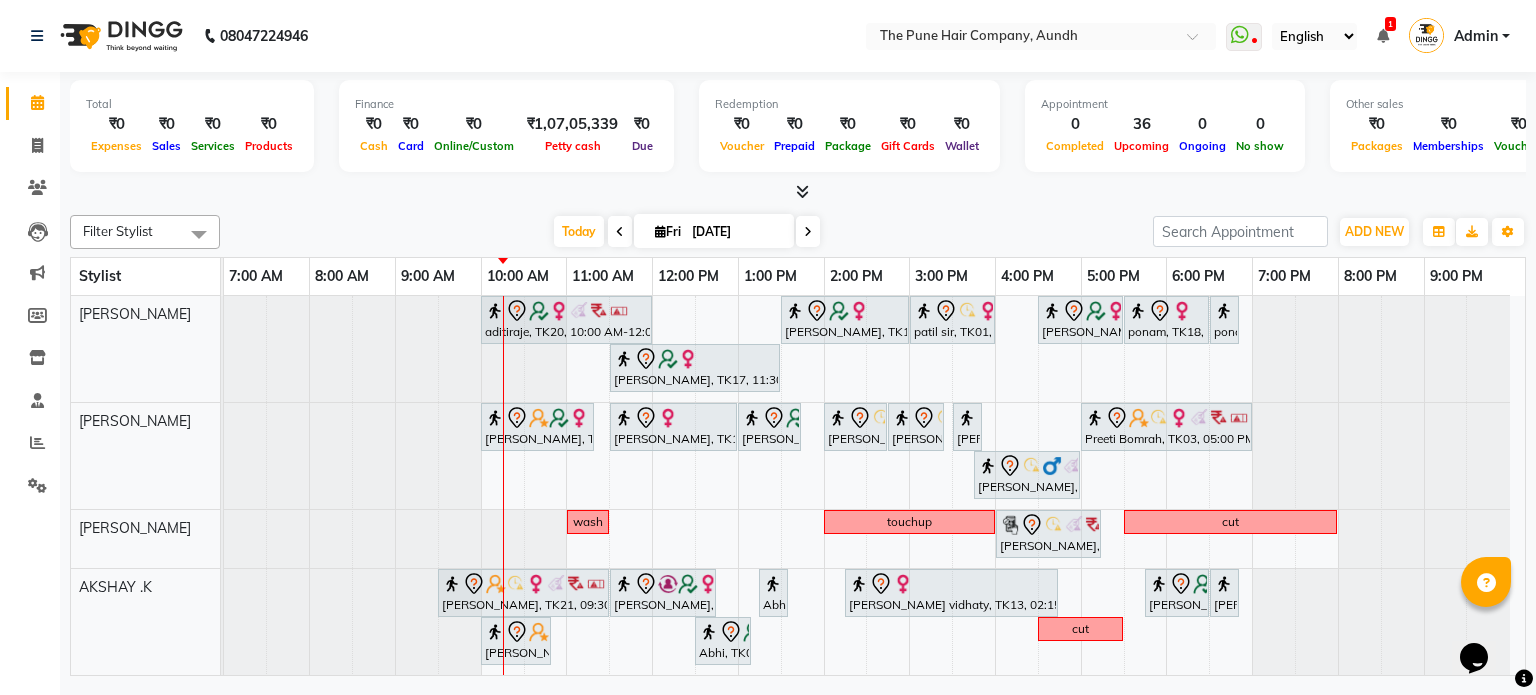 scroll, scrollTop: 236, scrollLeft: 0, axis: vertical 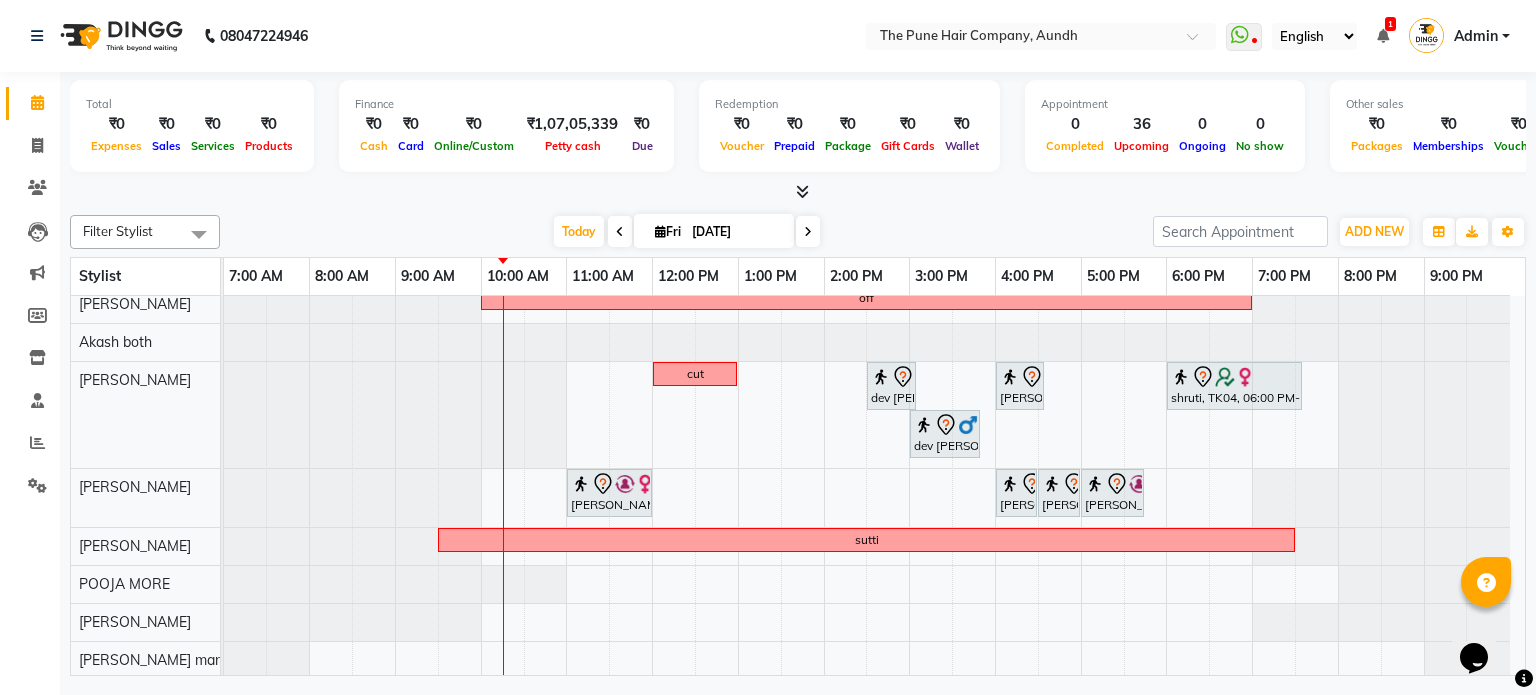 click on "[DATE]" at bounding box center [736, 232] 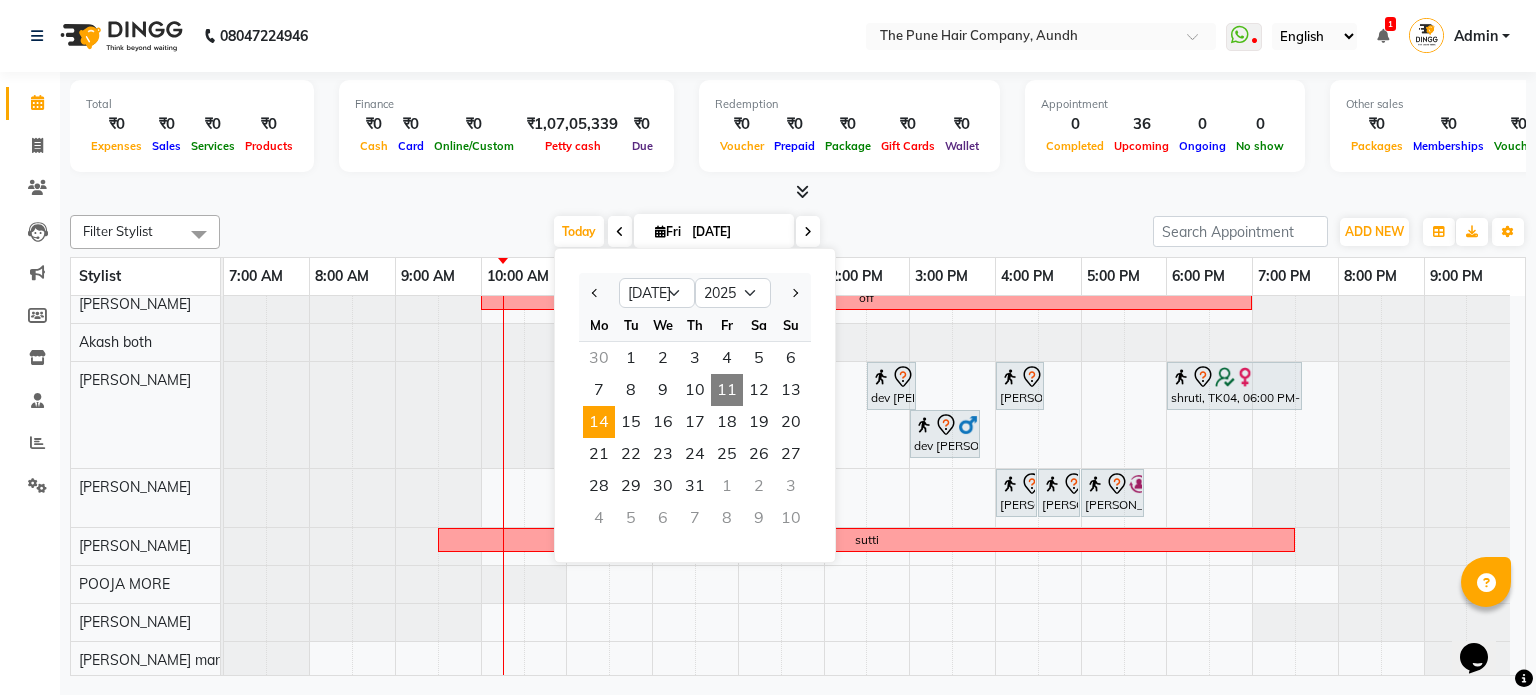 click on "14" at bounding box center [599, 422] 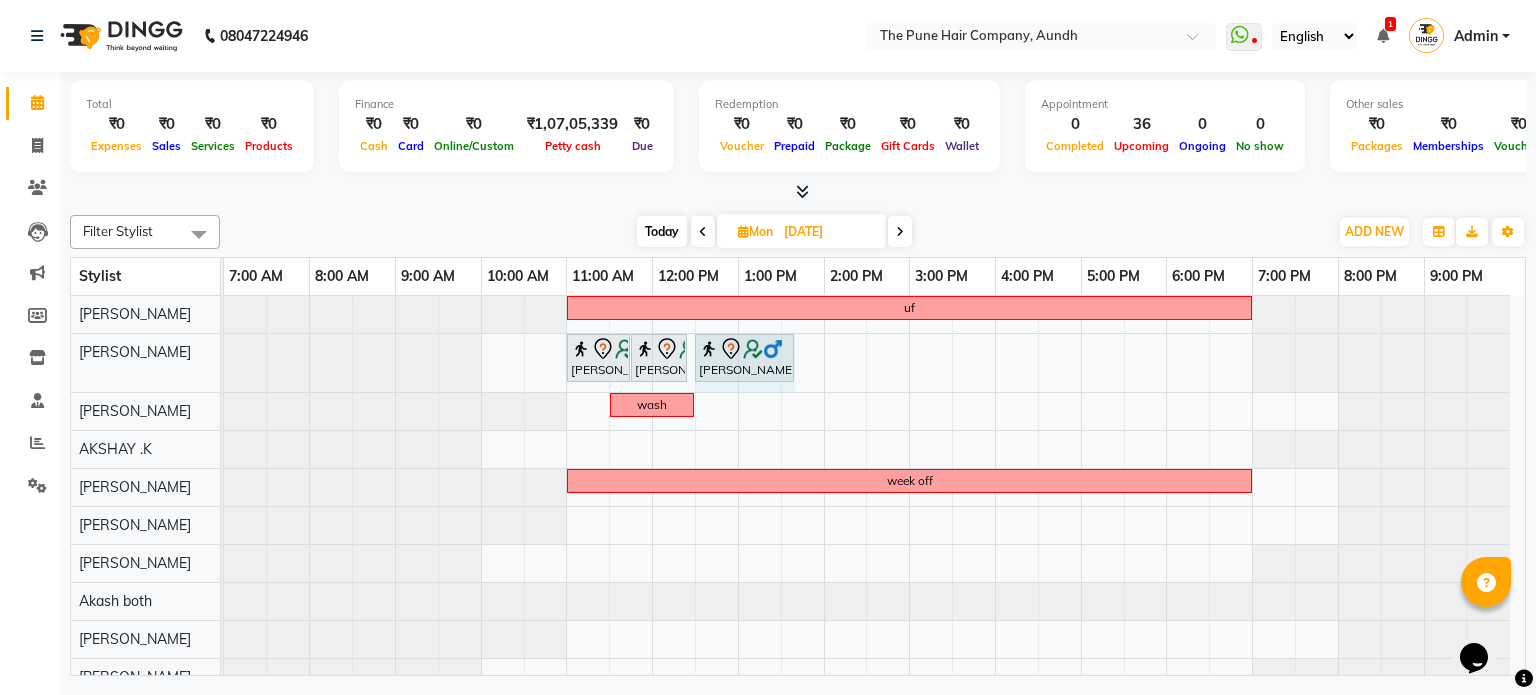 drag, startPoint x: 748, startPoint y: 341, endPoint x: 785, endPoint y: 347, distance: 37.48333 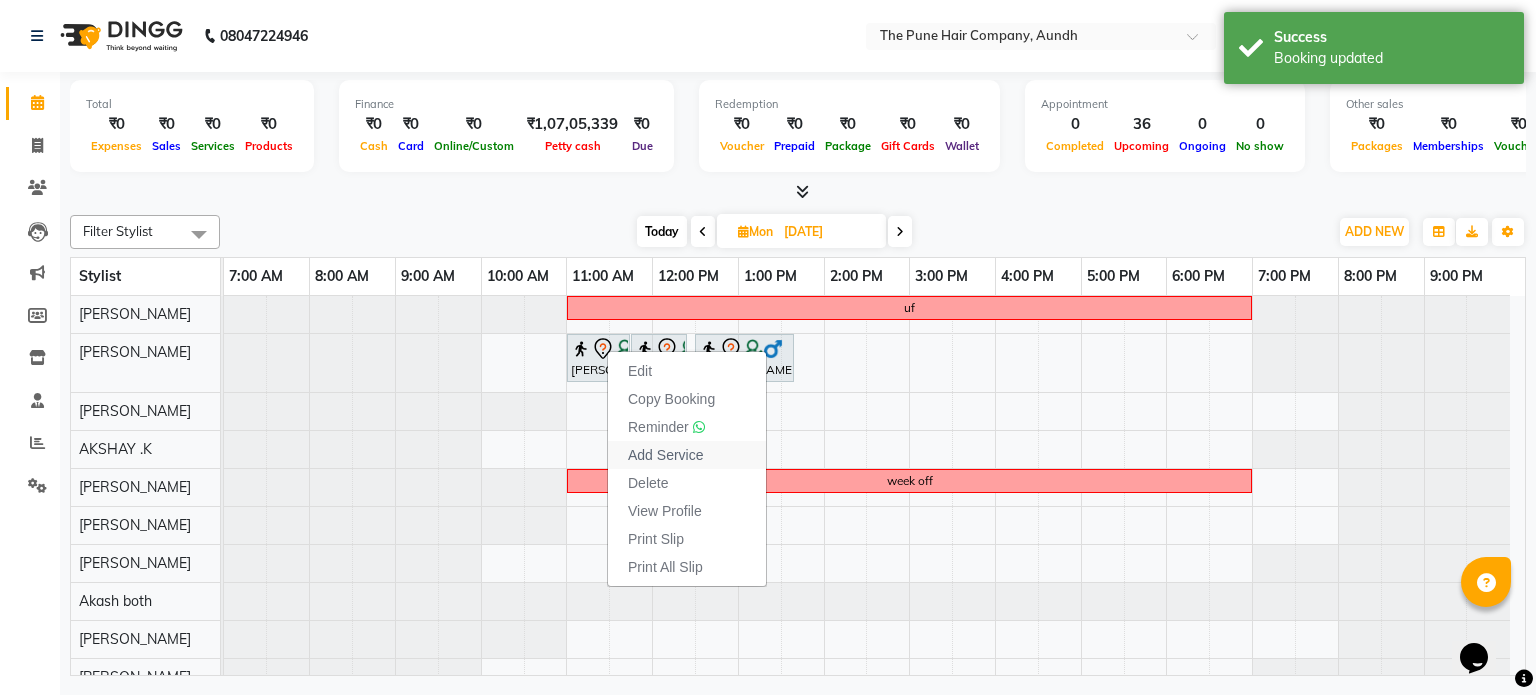 click on "Add Service" at bounding box center (665, 455) 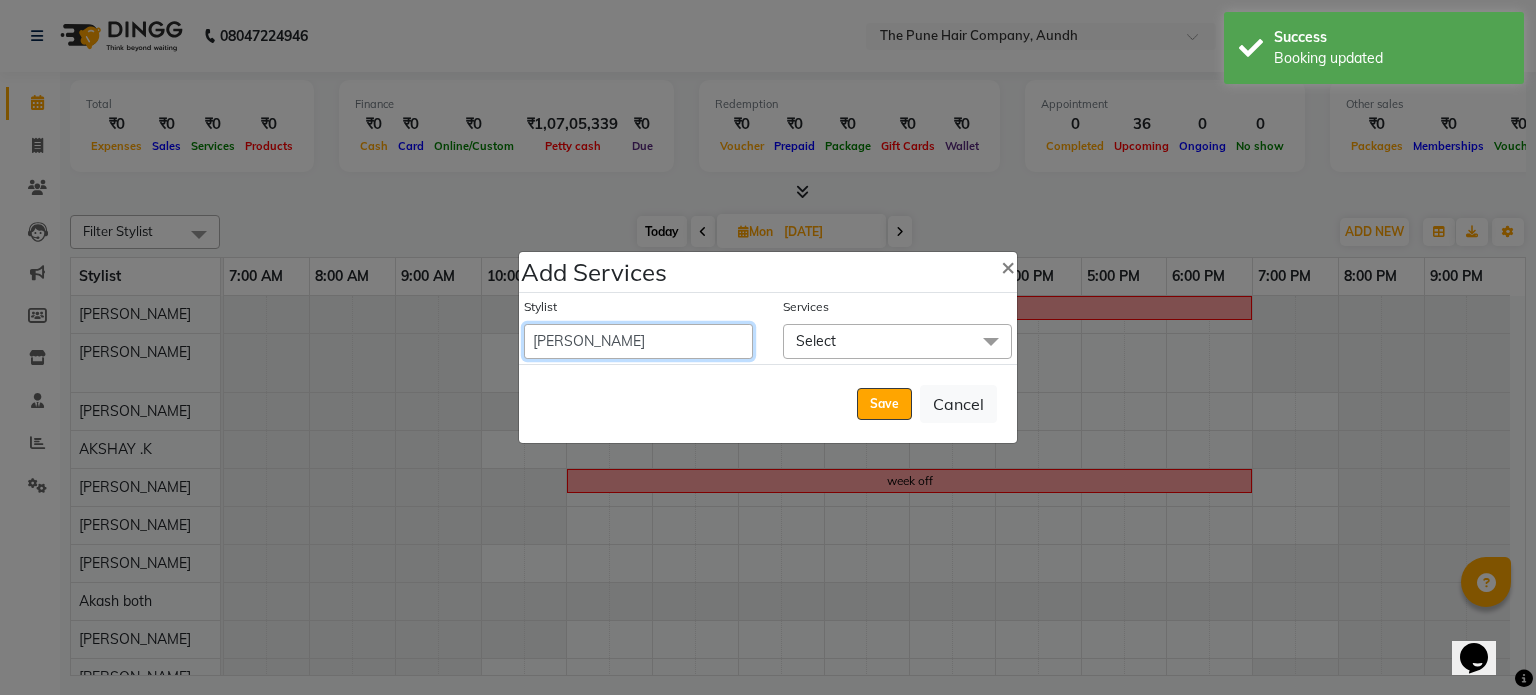click on "Akash both   AKSHAY .K   harshal gaikwad   kaif shaikh   LAKKHAN SHINDE   Nagesh Jadhav   Nitish Desai    Pavan mane   POOJA MORE   Prasad Adhav    Prathmesh powar   Shweta gotur   Sonal saindane   swapnil sonavane" at bounding box center (638, 341) 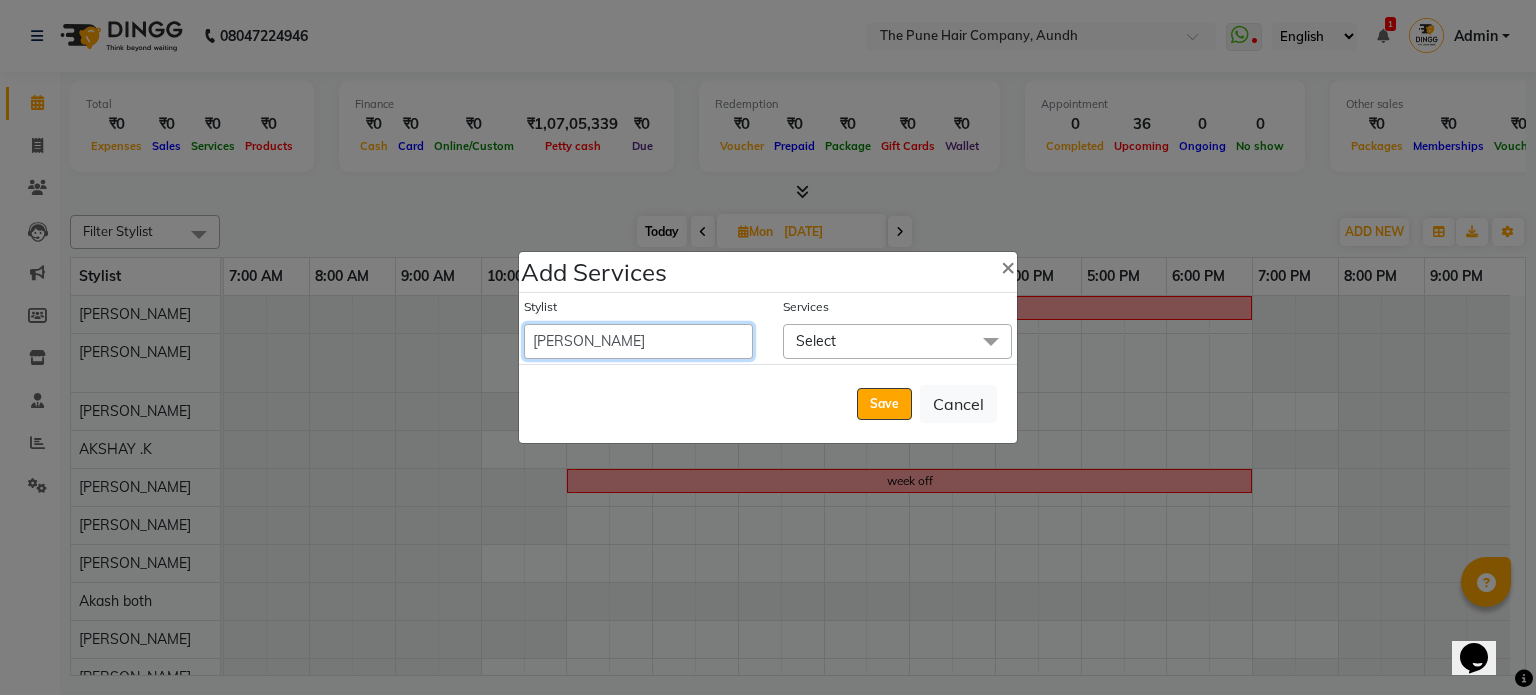 select on "49797" 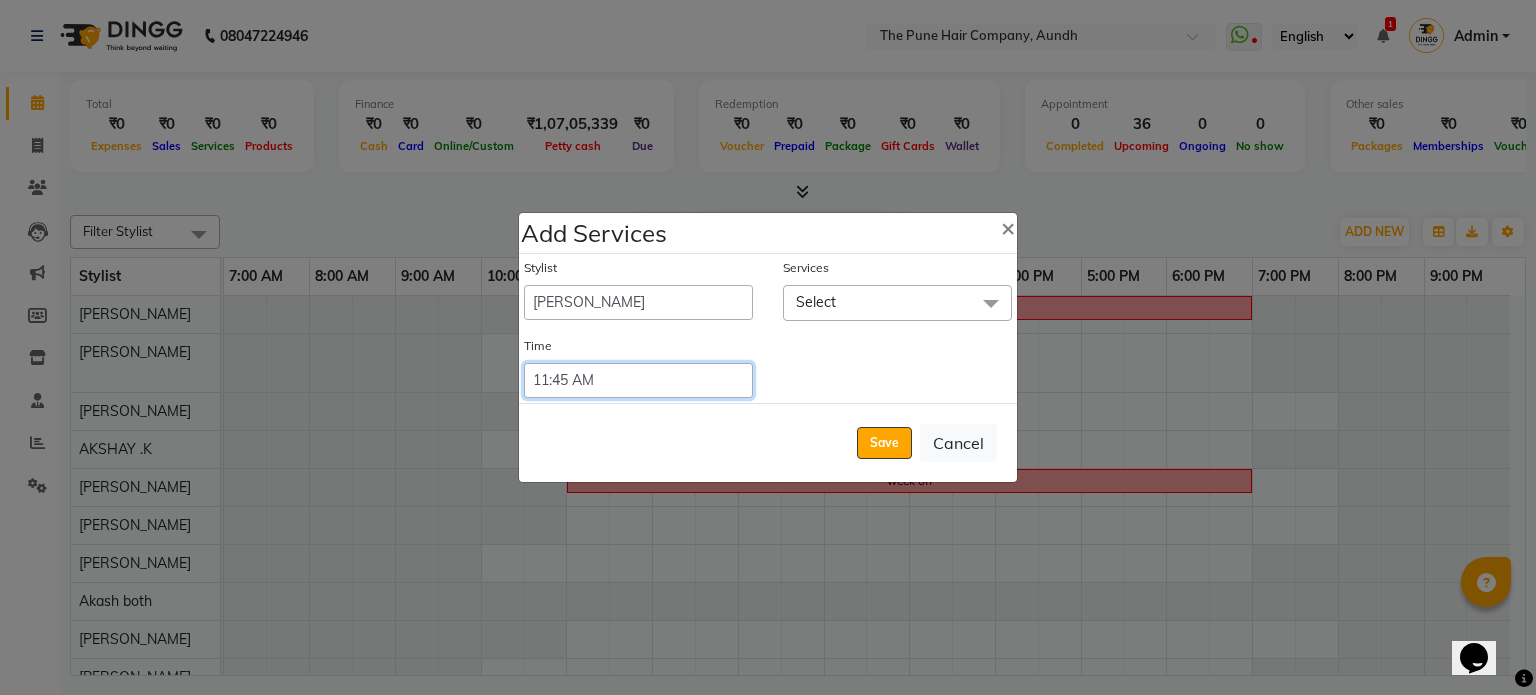 click on "Select 09:00 AM  09:15 AM  09:30 AM  09:45 AM  10:00 AM  10:15 AM  10:30 AM  10:45 AM  11:00 AM  11:15 AM  11:30 AM  11:45 AM  12:00 PM  12:15 PM  12:30 PM  12:45 PM  01:00 PM  01:15 PM  01:30 PM  01:45 PM  02:00 PM  02:15 PM  02:30 PM  02:45 PM  03:00 PM  03:15 PM  03:30 PM  03:45 PM  04:00 PM  04:15 PM  04:30 PM  04:45 PM  05:00 PM  05:15 PM  05:30 PM  05:45 PM  06:00 PM  06:15 PM  06:30 PM  06:45 PM  07:00 PM  07:15 PM  07:30 PM  07:45 PM  08:00 PM  08:15 PM  08:30 PM  08:45 PM  09:00 PM  09:15 PM  09:30 PM  09:45 PM  10:00 PM  10:15 PM  10:30 PM  10:45 PM  11:00 PM  11:15 PM  11:30 PM  11:45 PM  12:00 PM  12:15 PM  12:30 PM  12:45 PM" at bounding box center [638, 380] 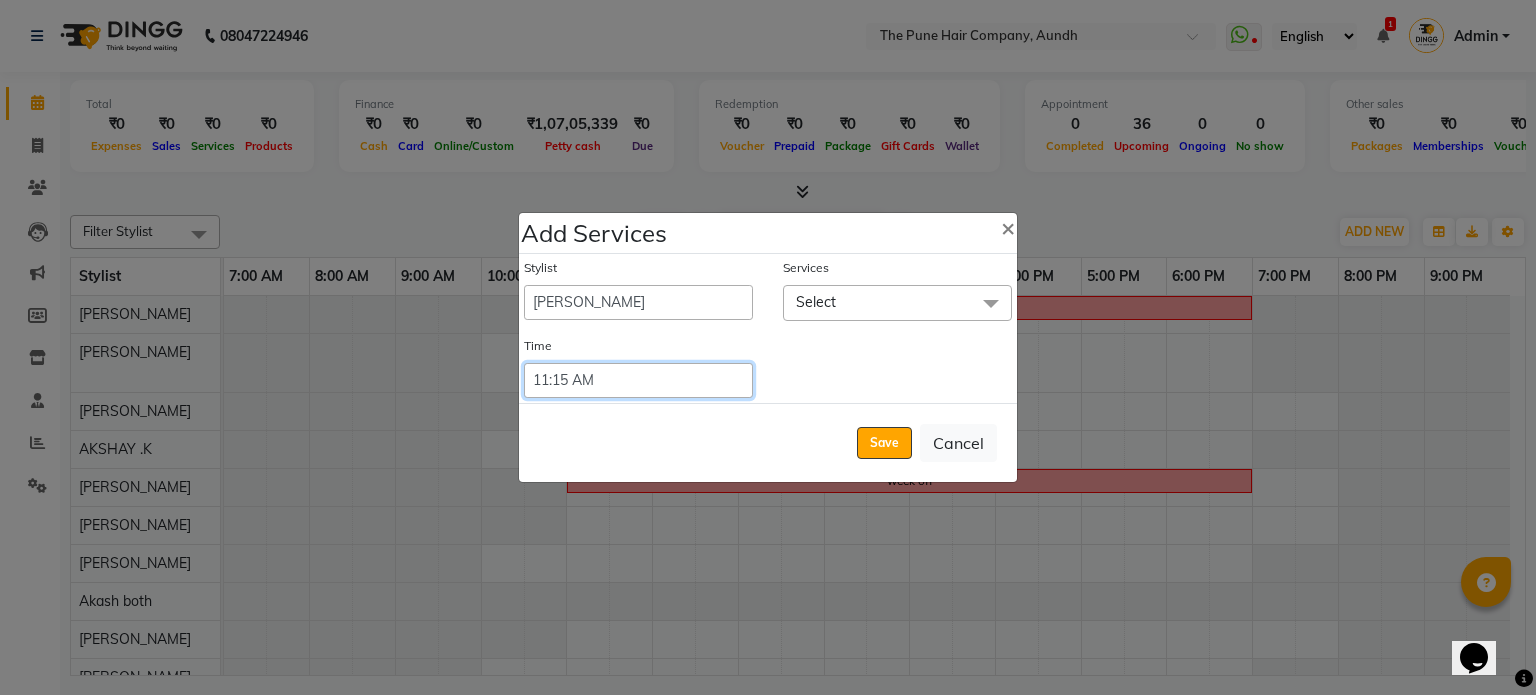 click on "Select 09:00 AM  09:15 AM  09:30 AM  09:45 AM  10:00 AM  10:15 AM  10:30 AM  10:45 AM  11:00 AM  11:15 AM  11:30 AM  11:45 AM  12:00 PM  12:15 PM  12:30 PM  12:45 PM  01:00 PM  01:15 PM  01:30 PM  01:45 PM  02:00 PM  02:15 PM  02:30 PM  02:45 PM  03:00 PM  03:15 PM  03:30 PM  03:45 PM  04:00 PM  04:15 PM  04:30 PM  04:45 PM  05:00 PM  05:15 PM  05:30 PM  05:45 PM  06:00 PM  06:15 PM  06:30 PM  06:45 PM  07:00 PM  07:15 PM  07:30 PM  07:45 PM  08:00 PM  08:15 PM  08:30 PM  08:45 PM  09:00 PM  09:15 PM  09:30 PM  09:45 PM  10:00 PM  10:15 PM  10:30 PM  10:45 PM  11:00 PM  11:15 PM  11:30 PM  11:45 PM  12:00 PM  12:15 PM  12:30 PM  12:45 PM" at bounding box center (638, 380) 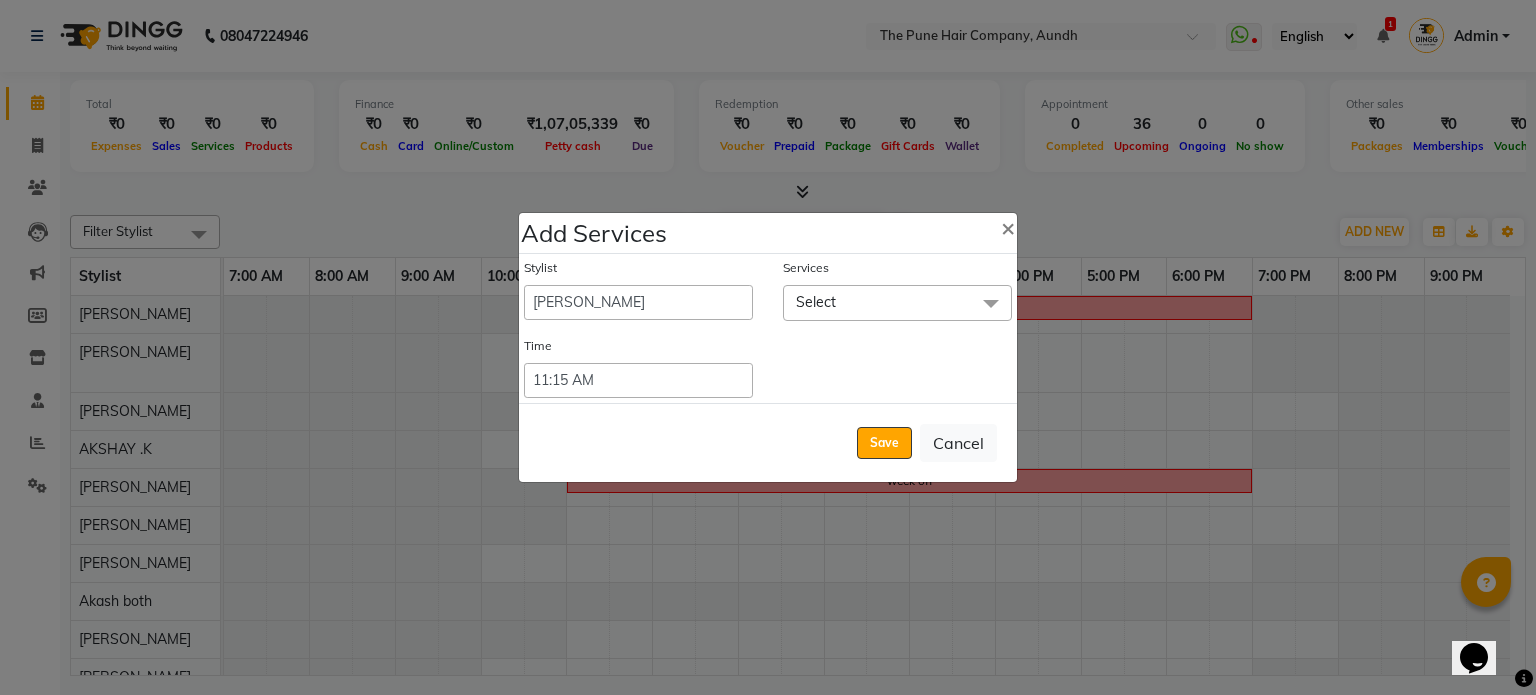 click on "Select" 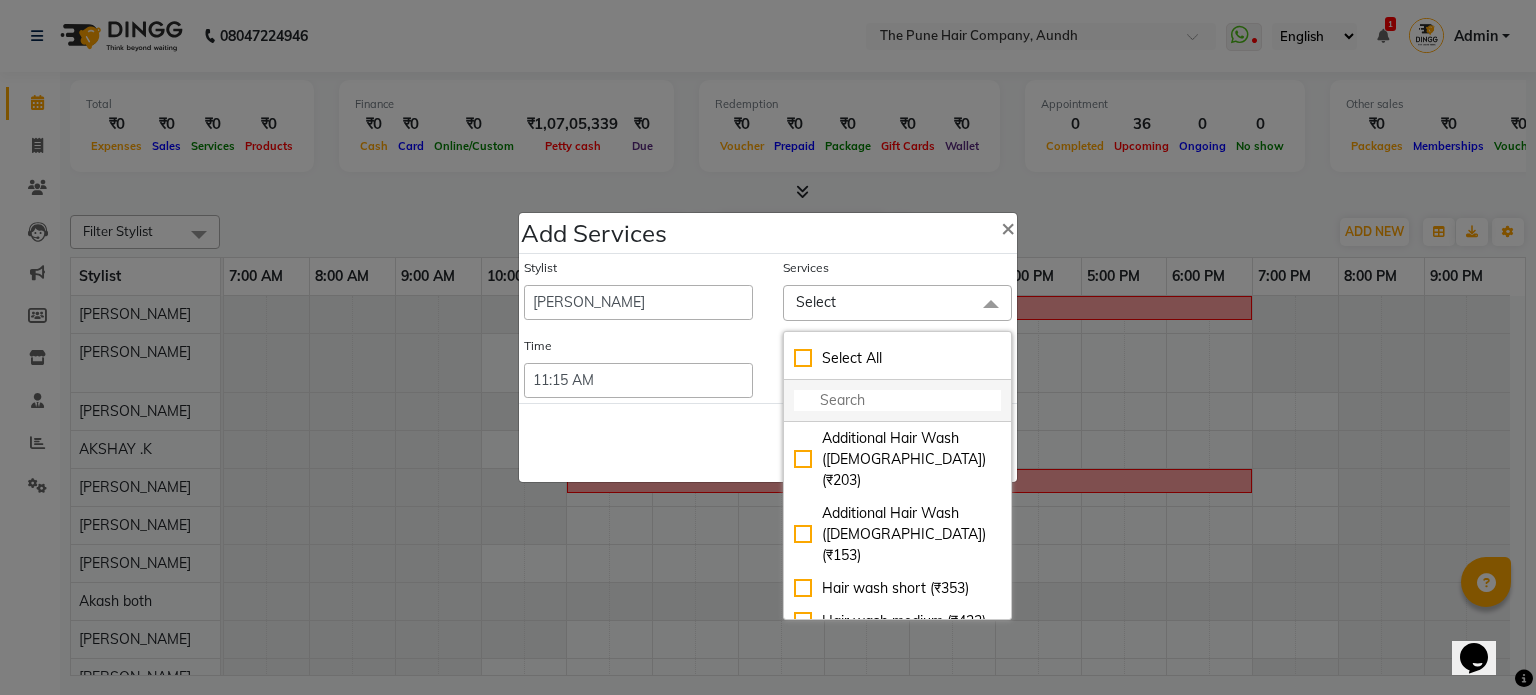 drag, startPoint x: 853, startPoint y: 411, endPoint x: 863, endPoint y: 400, distance: 14.866069 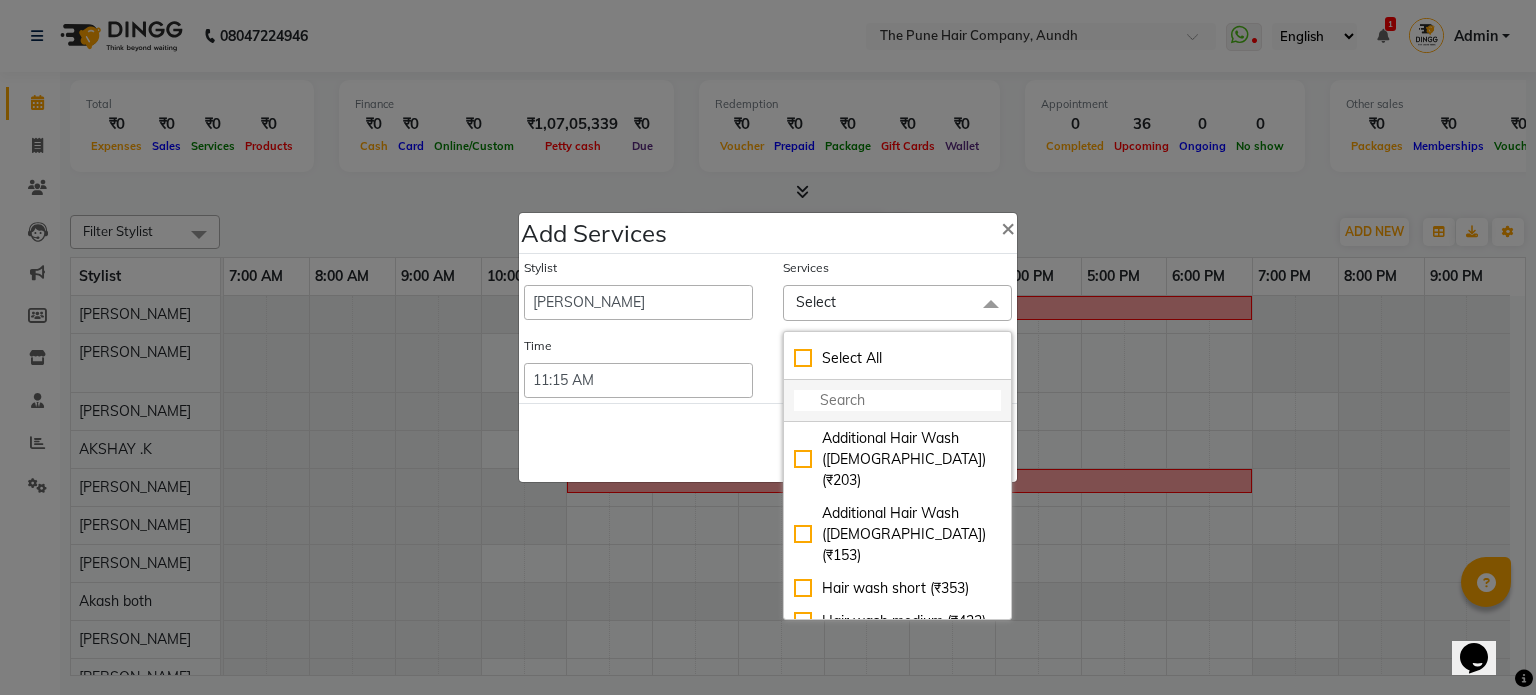 click 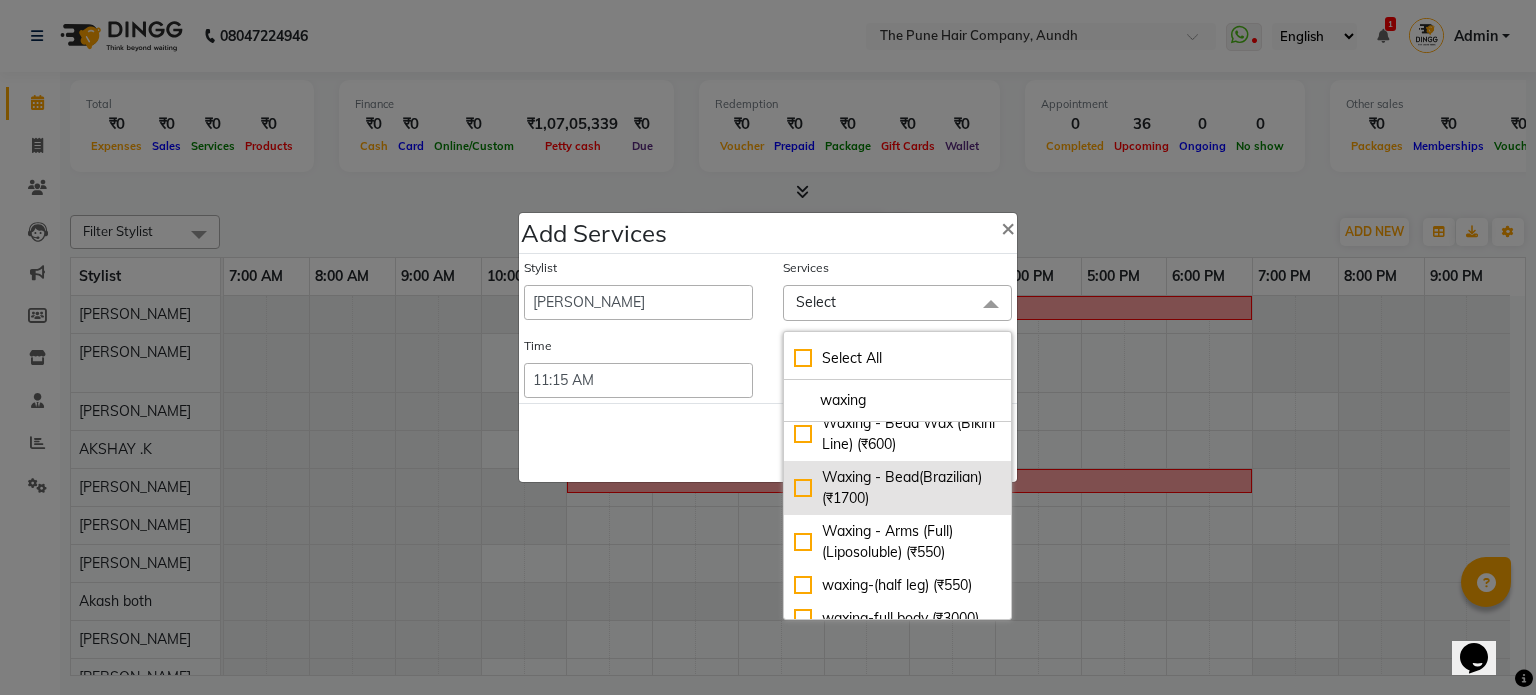scroll, scrollTop: 580, scrollLeft: 0, axis: vertical 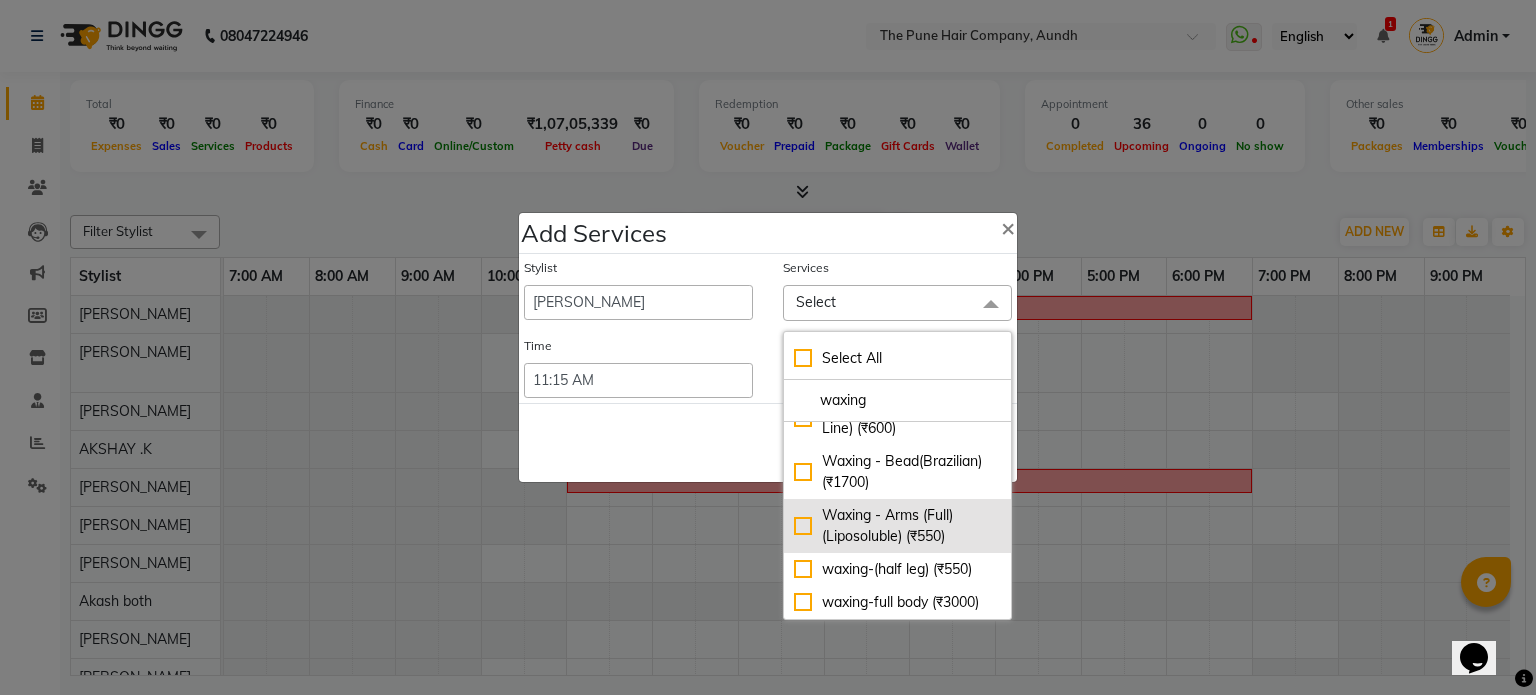 type on "waxing" 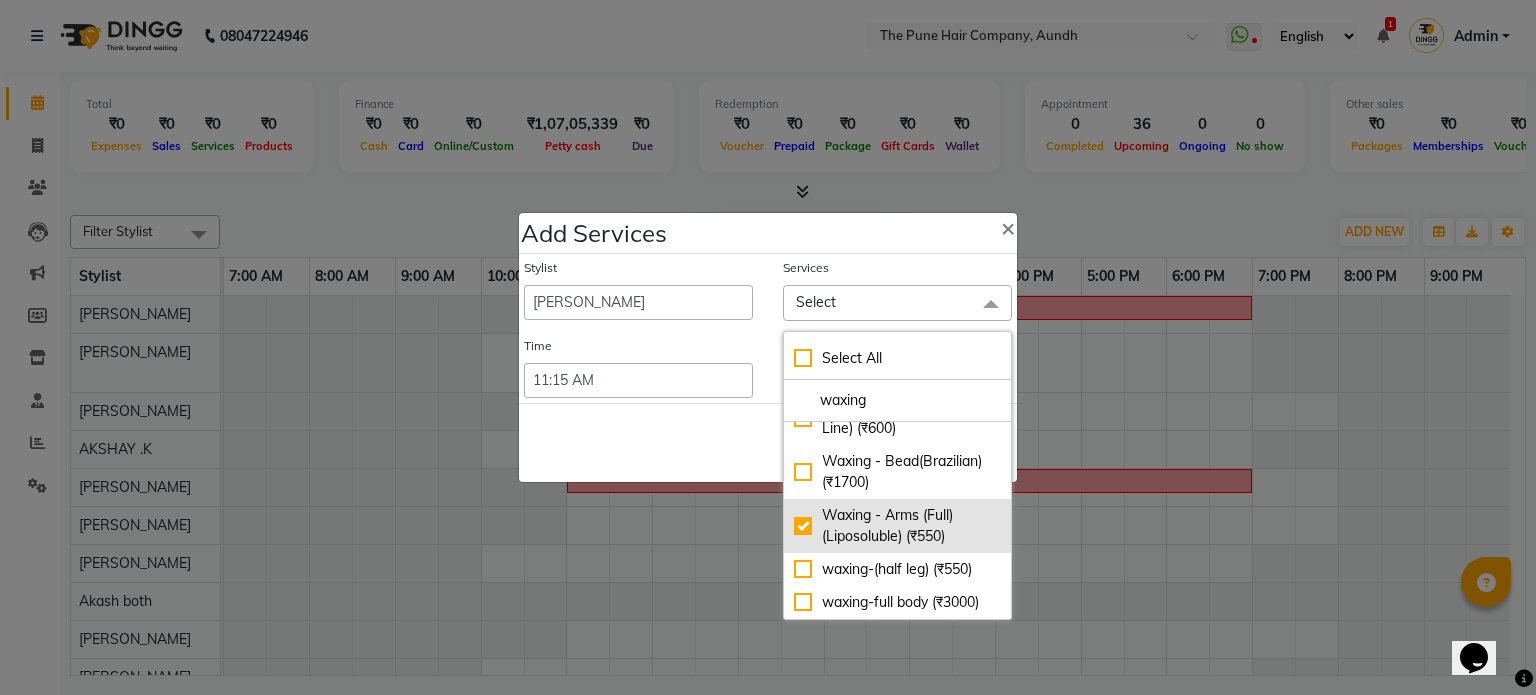 checkbox on "true" 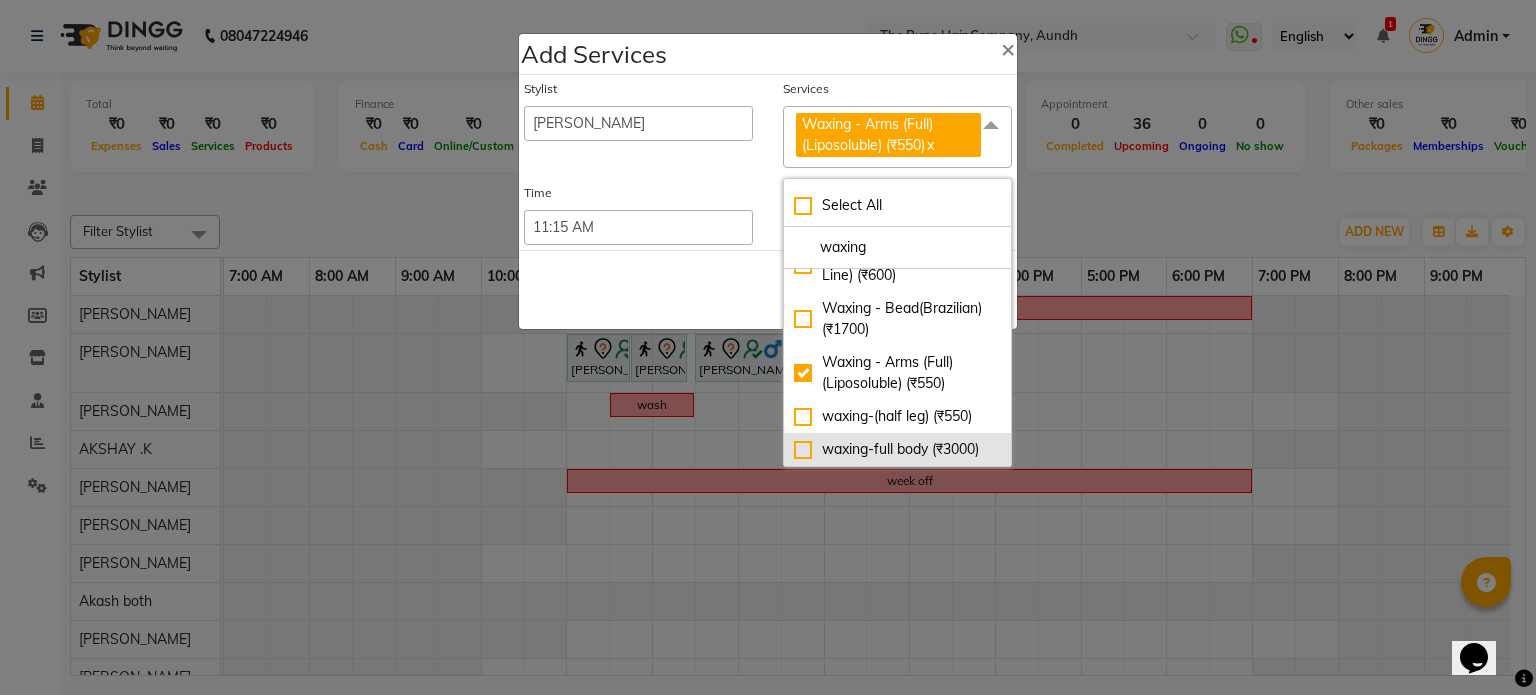 scroll, scrollTop: 200, scrollLeft: 0, axis: vertical 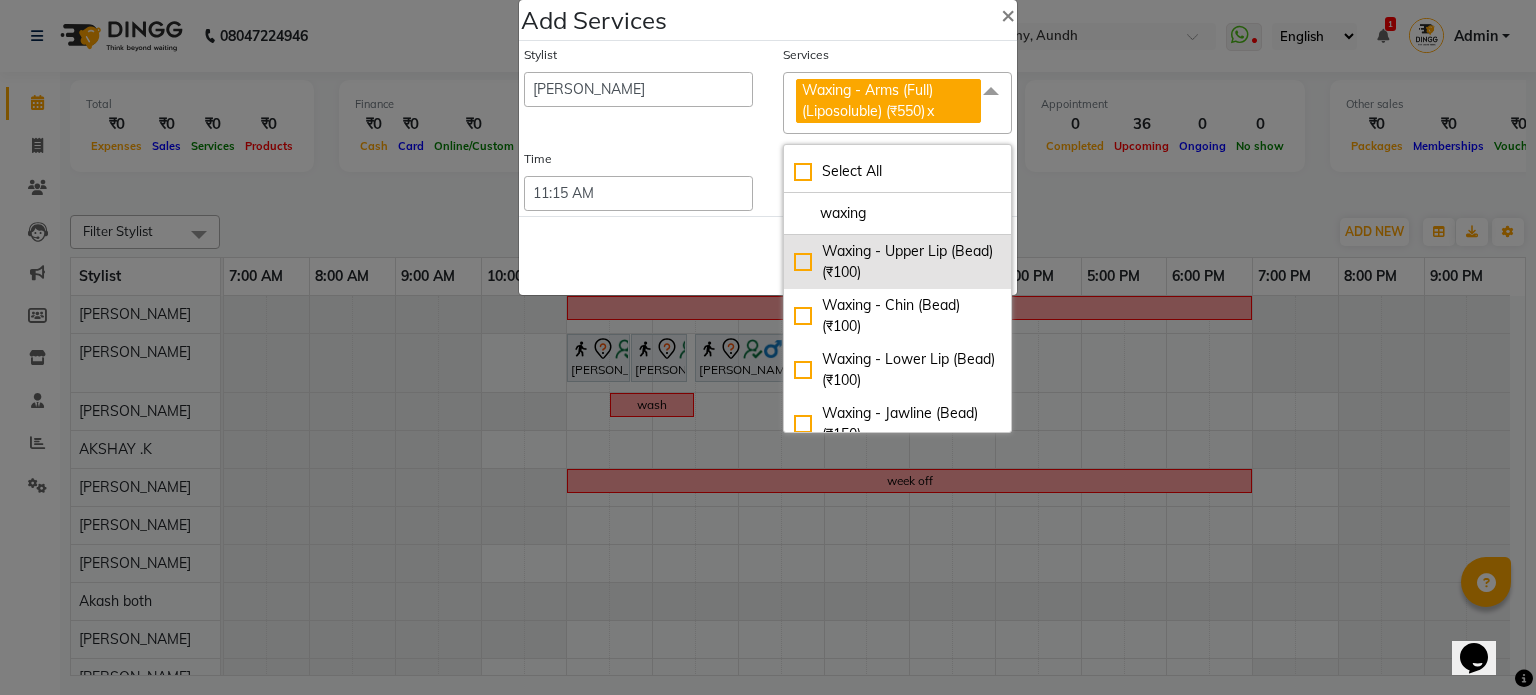 click on "Waxing - Upper Lip (Bead) (₹100)" 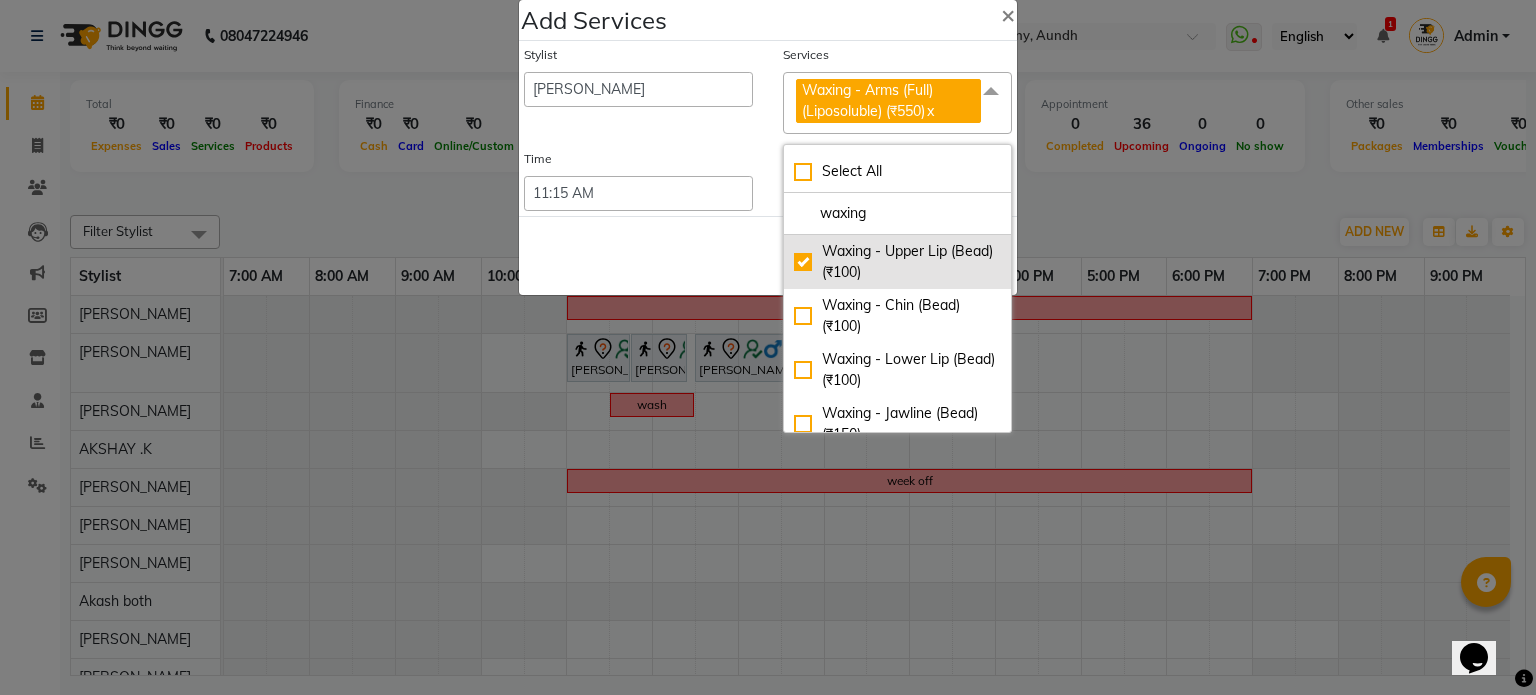 checkbox on "true" 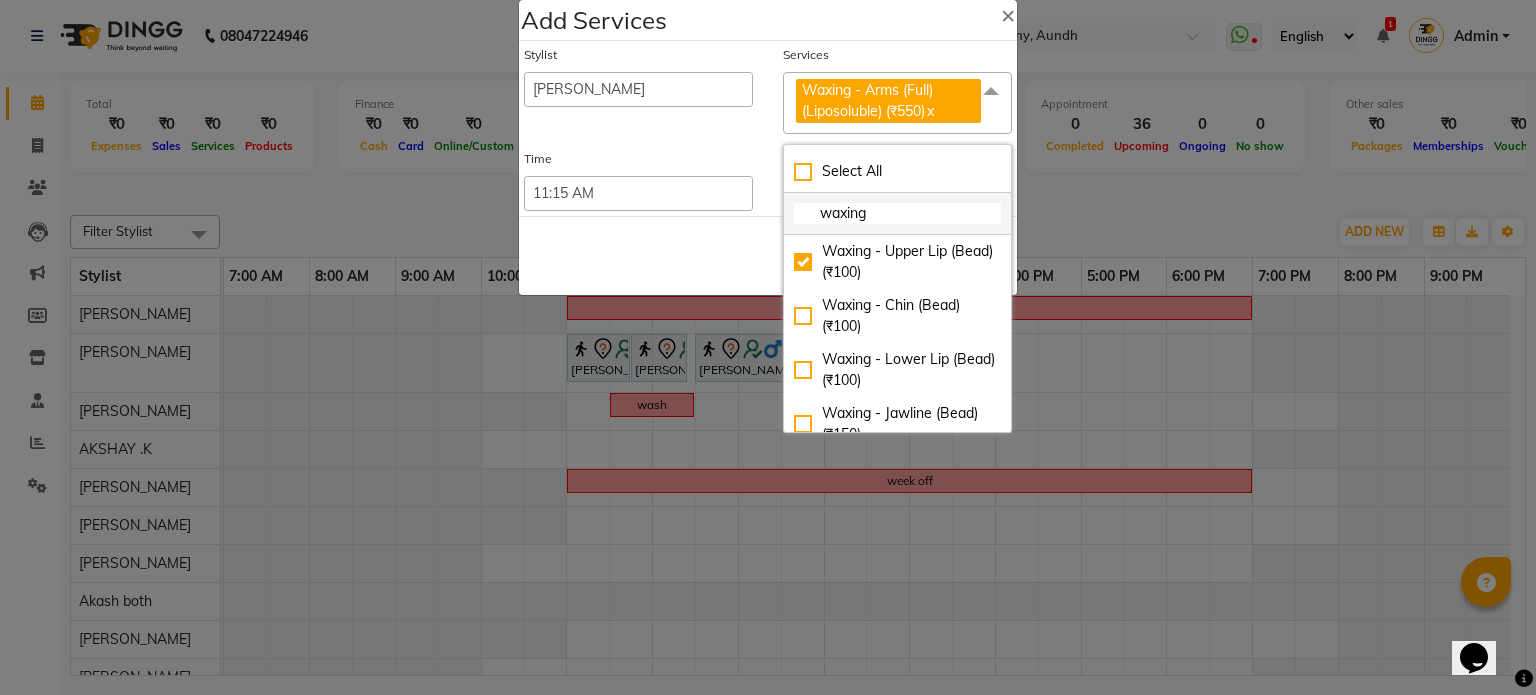 scroll, scrollTop: 175, scrollLeft: 0, axis: vertical 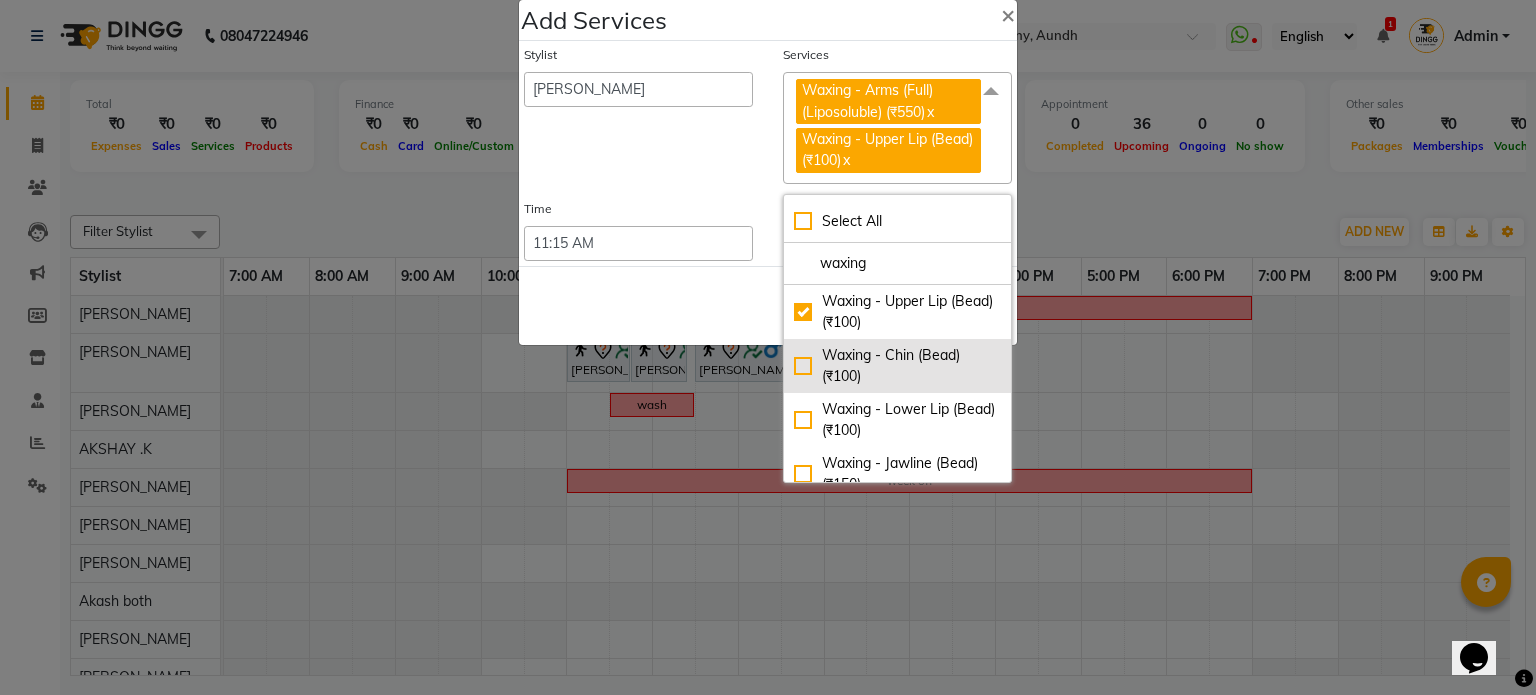 click on "Waxing - Chin (Bead) (₹100)" 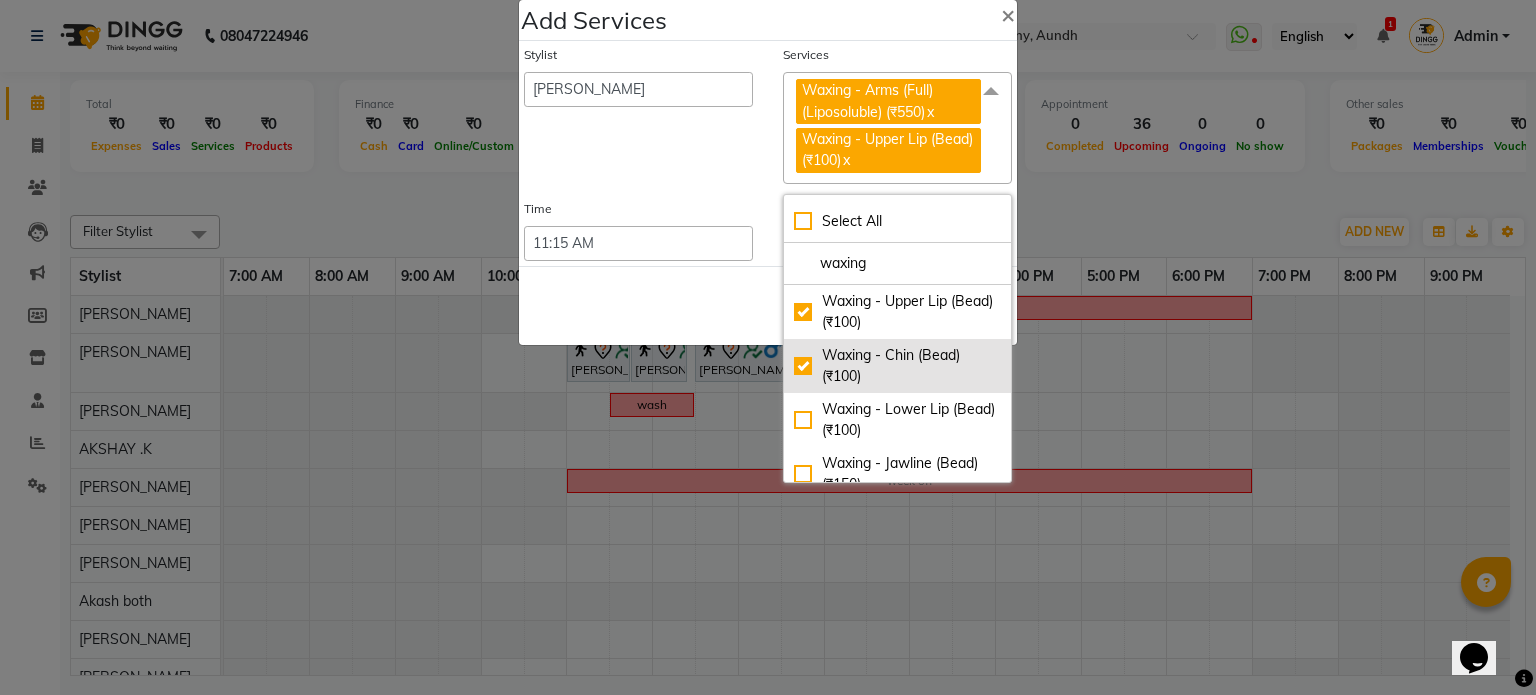 checkbox on "true" 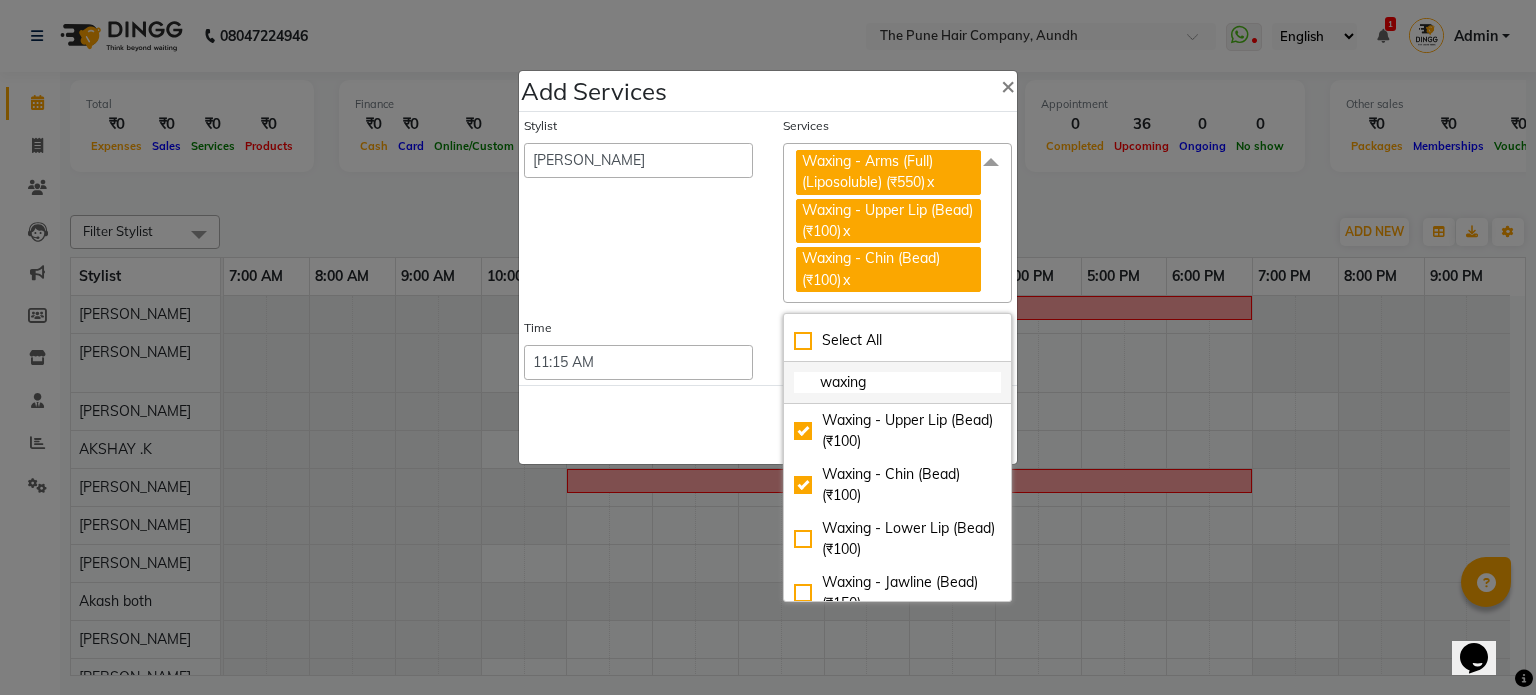 scroll, scrollTop: 51, scrollLeft: 0, axis: vertical 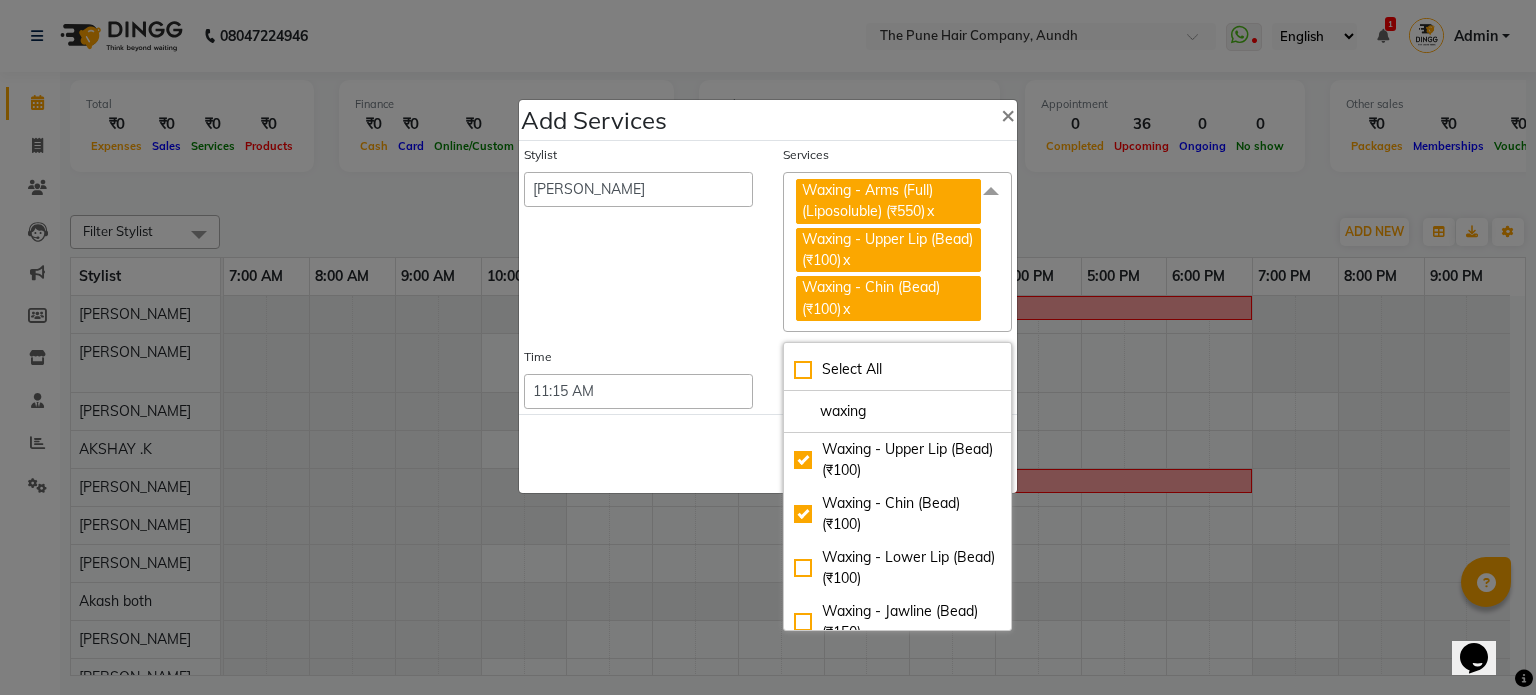 click on "Save   Cancel" 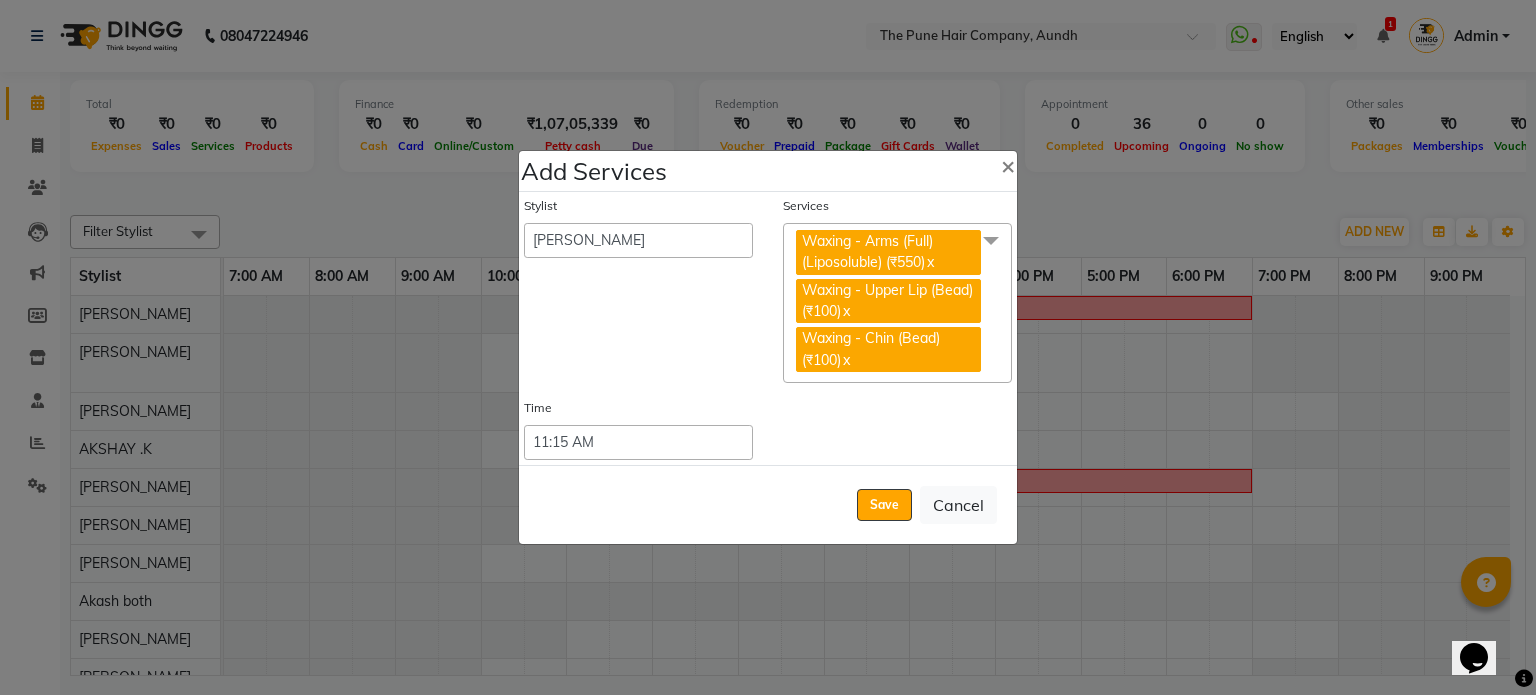 scroll, scrollTop: 0, scrollLeft: 0, axis: both 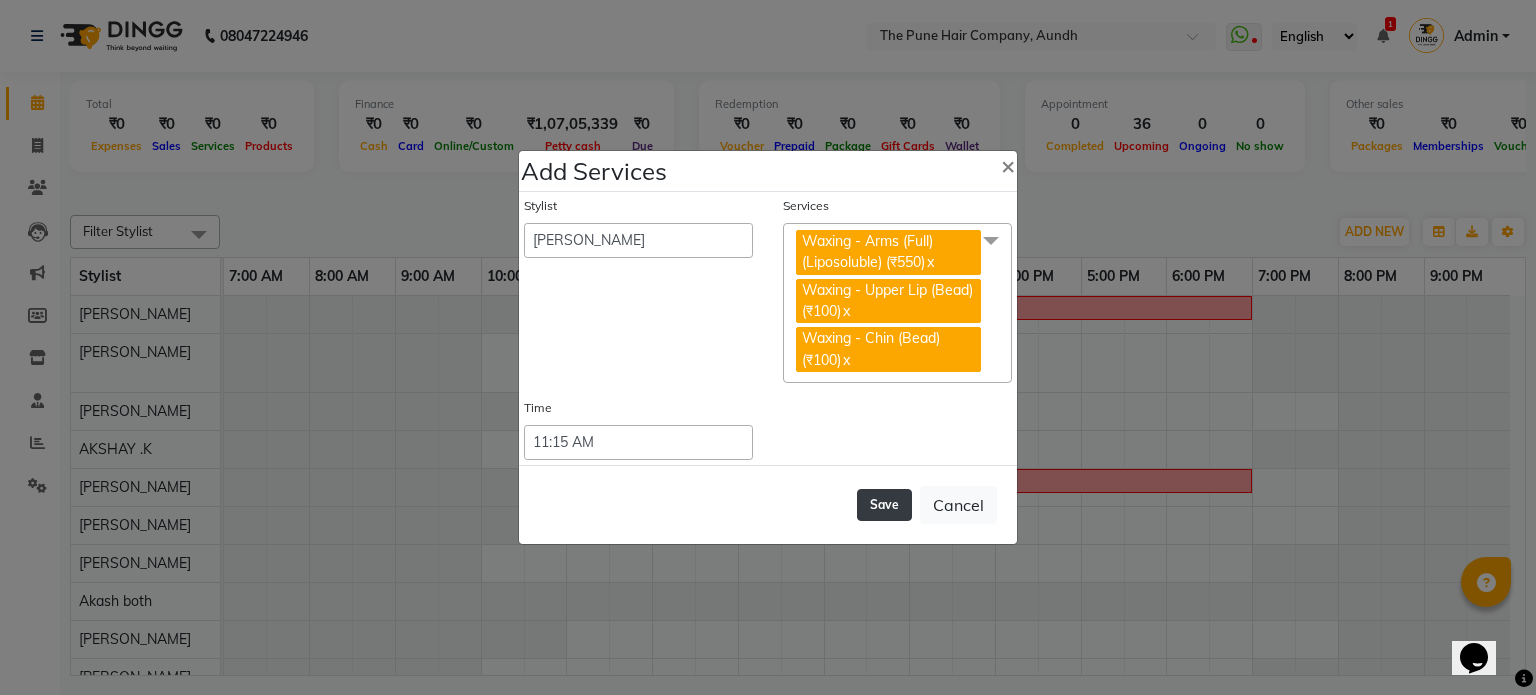 click on "Save" 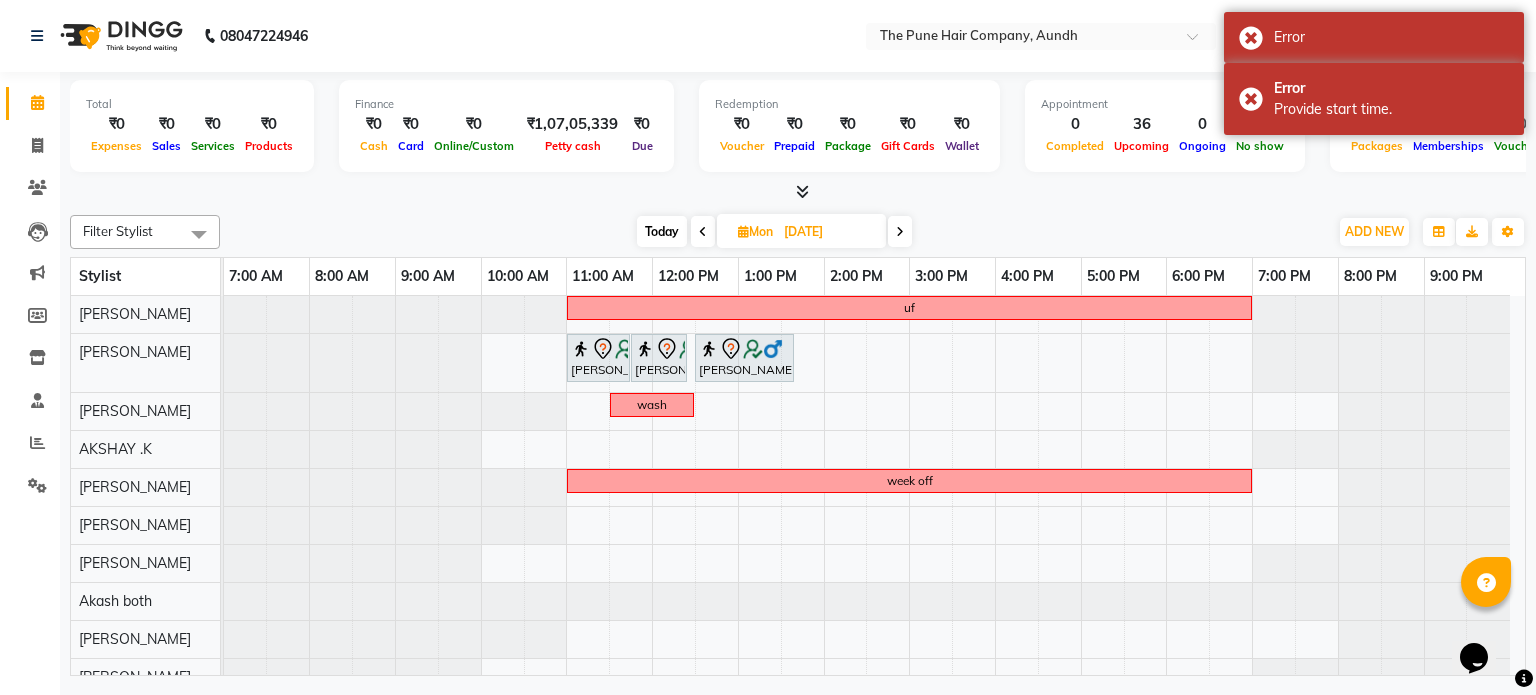 scroll, scrollTop: 168, scrollLeft: 0, axis: vertical 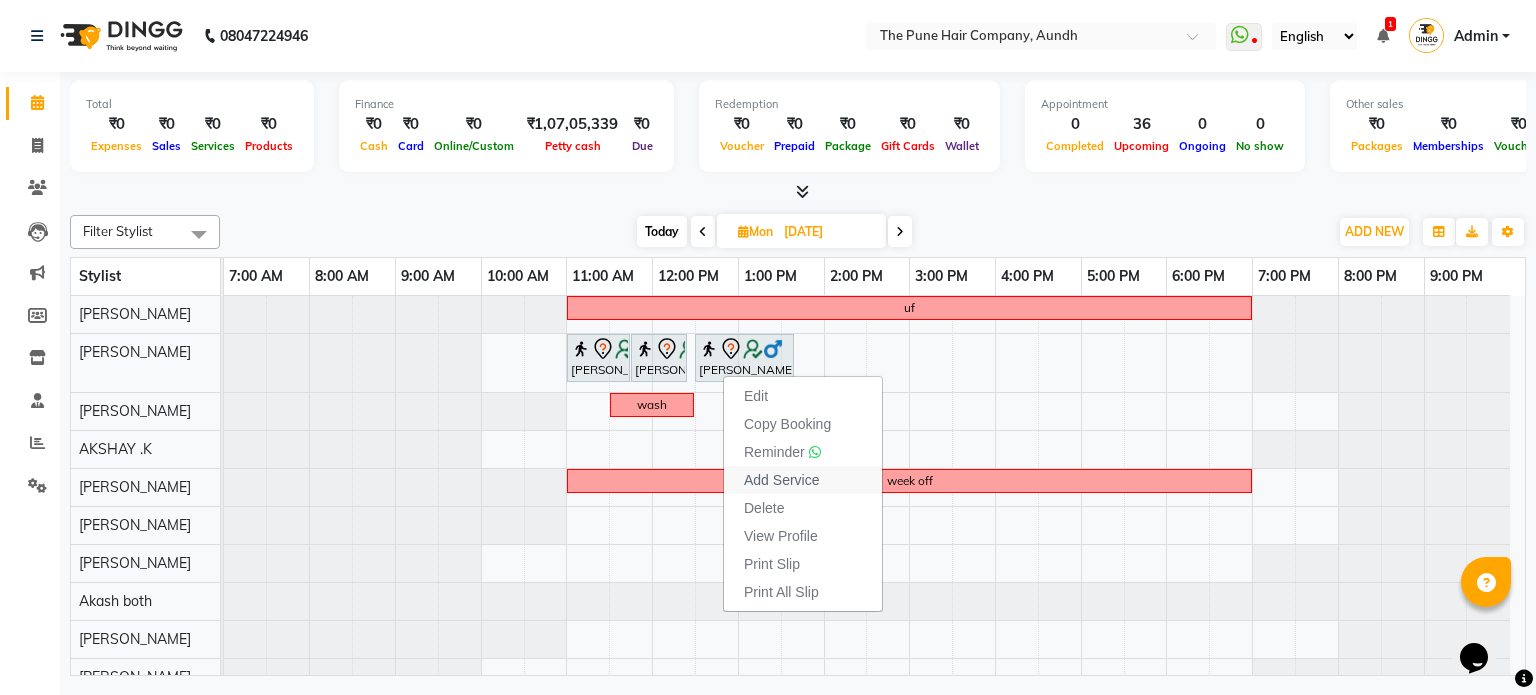 click on "Add Service" at bounding box center (781, 480) 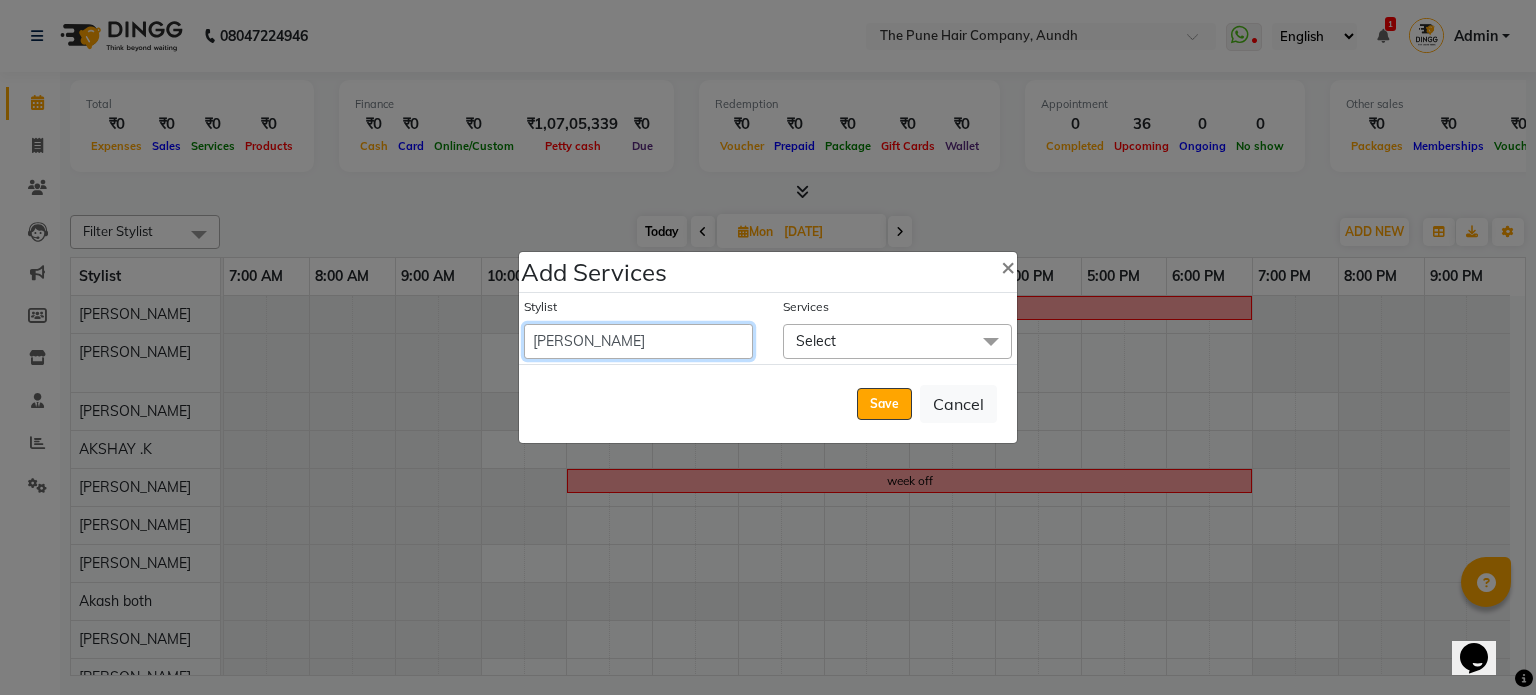 click on "Akash both   AKSHAY .K   harshal gaikwad   kaif shaikh   LAKKHAN SHINDE   Nagesh Jadhav   Nitish Desai    Pavan mane   POOJA MORE   Prasad Adhav    Prathmesh powar   Shweta gotur   Sonal saindane   swapnil sonavane" at bounding box center (638, 341) 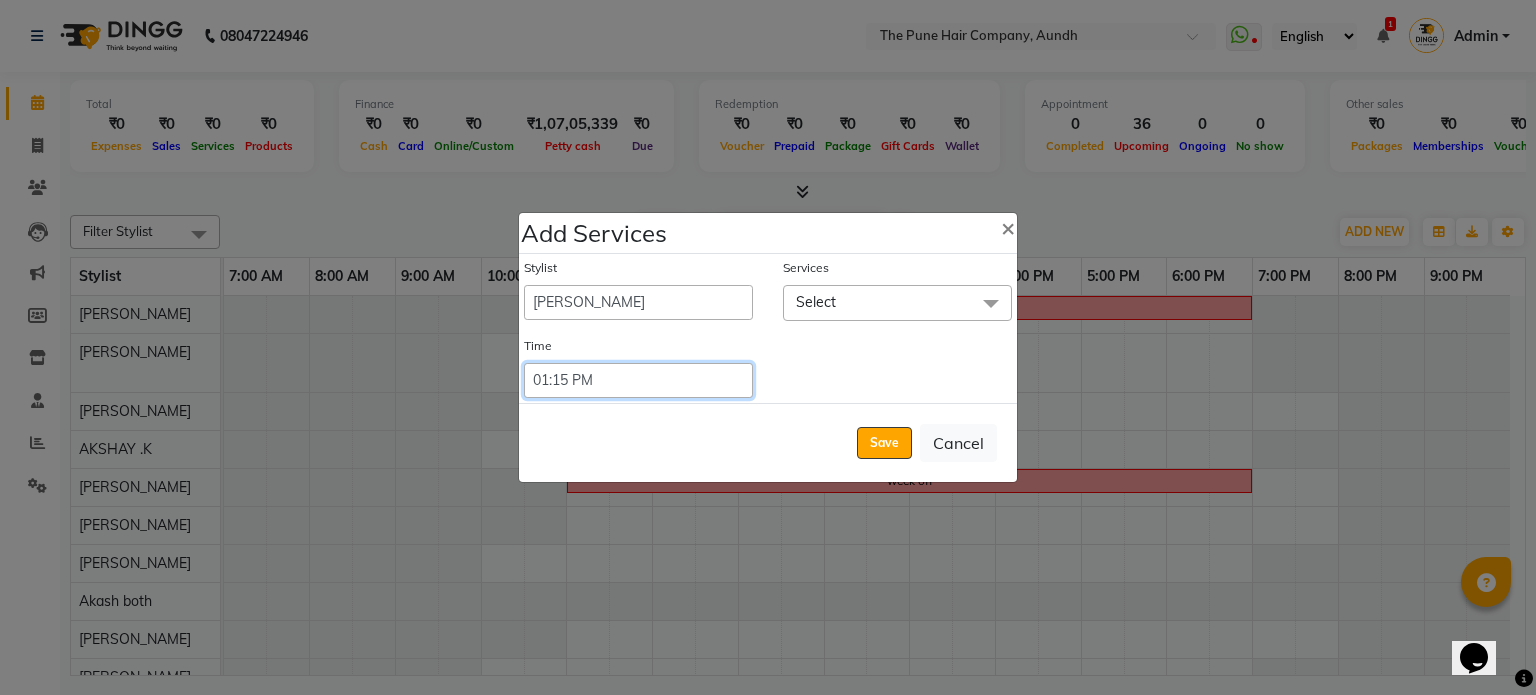 click on "Select 09:00 AM  09:15 AM  09:30 AM  09:45 AM  10:00 AM  10:15 AM  10:30 AM  10:45 AM  11:00 AM  11:15 AM  11:30 AM  11:45 AM  12:00 PM  12:15 PM  12:30 PM  12:45 PM  01:00 PM  01:15 PM  01:30 PM  01:45 PM  02:00 PM  02:15 PM  02:30 PM  02:45 PM  03:00 PM  03:15 PM  03:30 PM  03:45 PM  04:00 PM  04:15 PM  04:30 PM  04:45 PM  05:00 PM  05:15 PM  05:30 PM  05:45 PM  06:00 PM  06:15 PM  06:30 PM  06:45 PM  07:00 PM  07:15 PM  07:30 PM  07:45 PM  08:00 PM  08:15 PM  08:30 PM  08:45 PM  09:00 PM  09:15 PM  09:30 PM  09:45 PM  10:00 PM  10:15 PM  10:30 PM  10:45 PM  11:00 PM  11:15 PM  11:30 PM  11:45 PM  12:00 PM  12:15 PM  12:30 PM  12:45 PM" at bounding box center [638, 380] 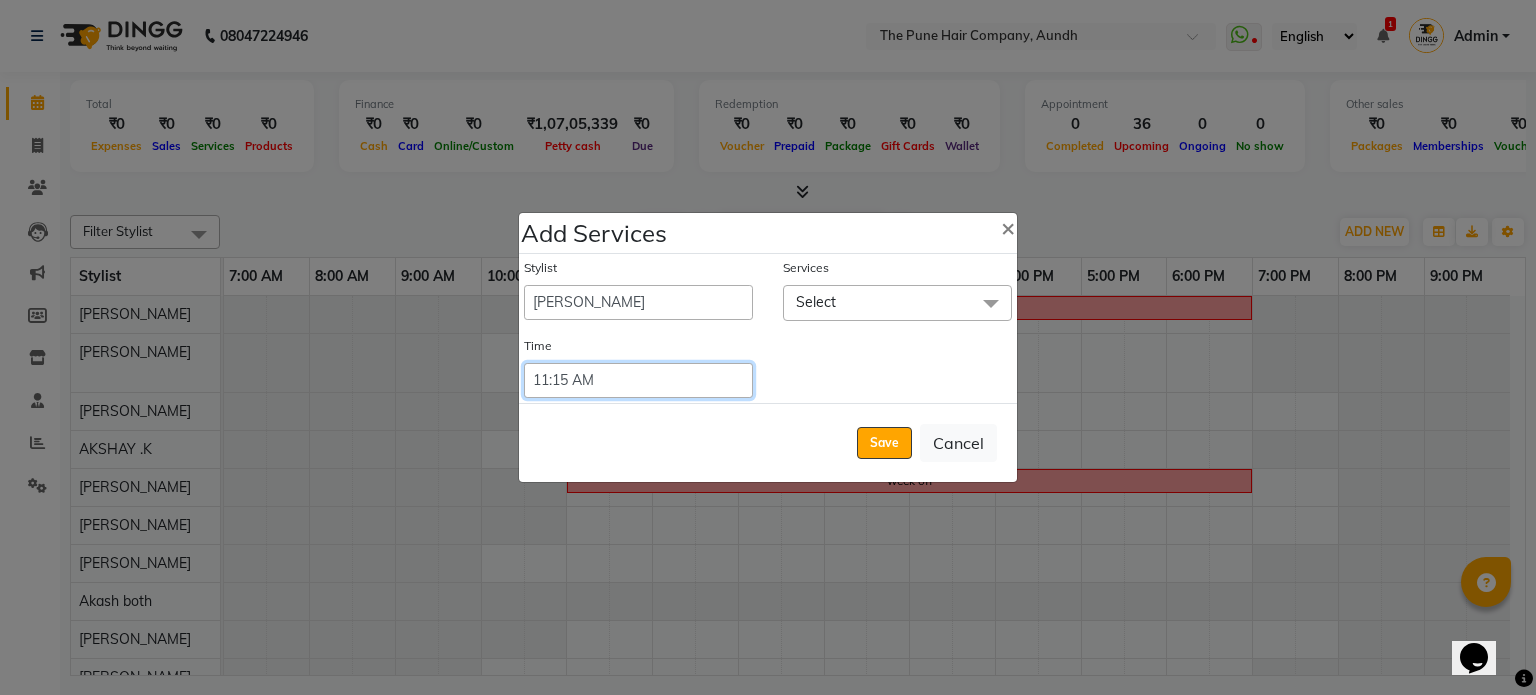 click on "Select 09:00 AM  09:15 AM  09:30 AM  09:45 AM  10:00 AM  10:15 AM  10:30 AM  10:45 AM  11:00 AM  11:15 AM  11:30 AM  11:45 AM  12:00 PM  12:15 PM  12:30 PM  12:45 PM  01:00 PM  01:15 PM  01:30 PM  01:45 PM  02:00 PM  02:15 PM  02:30 PM  02:45 PM  03:00 PM  03:15 PM  03:30 PM  03:45 PM  04:00 PM  04:15 PM  04:30 PM  04:45 PM  05:00 PM  05:15 PM  05:30 PM  05:45 PM  06:00 PM  06:15 PM  06:30 PM  06:45 PM  07:00 PM  07:15 PM  07:30 PM  07:45 PM  08:00 PM  08:15 PM  08:30 PM  08:45 PM  09:00 PM  09:15 PM  09:30 PM  09:45 PM  10:00 PM  10:15 PM  10:30 PM  10:45 PM  11:00 PM  11:15 PM  11:30 PM  11:45 PM  12:00 PM  12:15 PM  12:30 PM  12:45 PM" at bounding box center [638, 380] 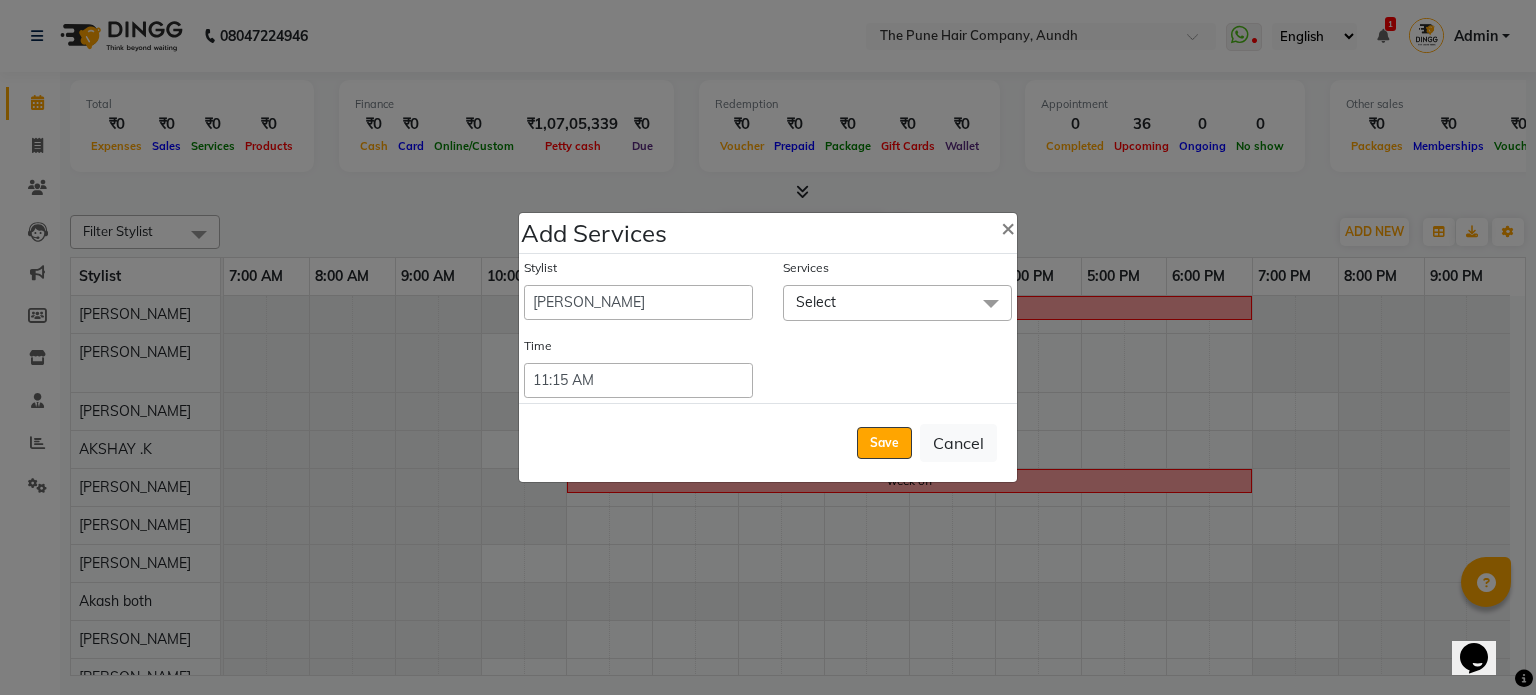 click on "Select" 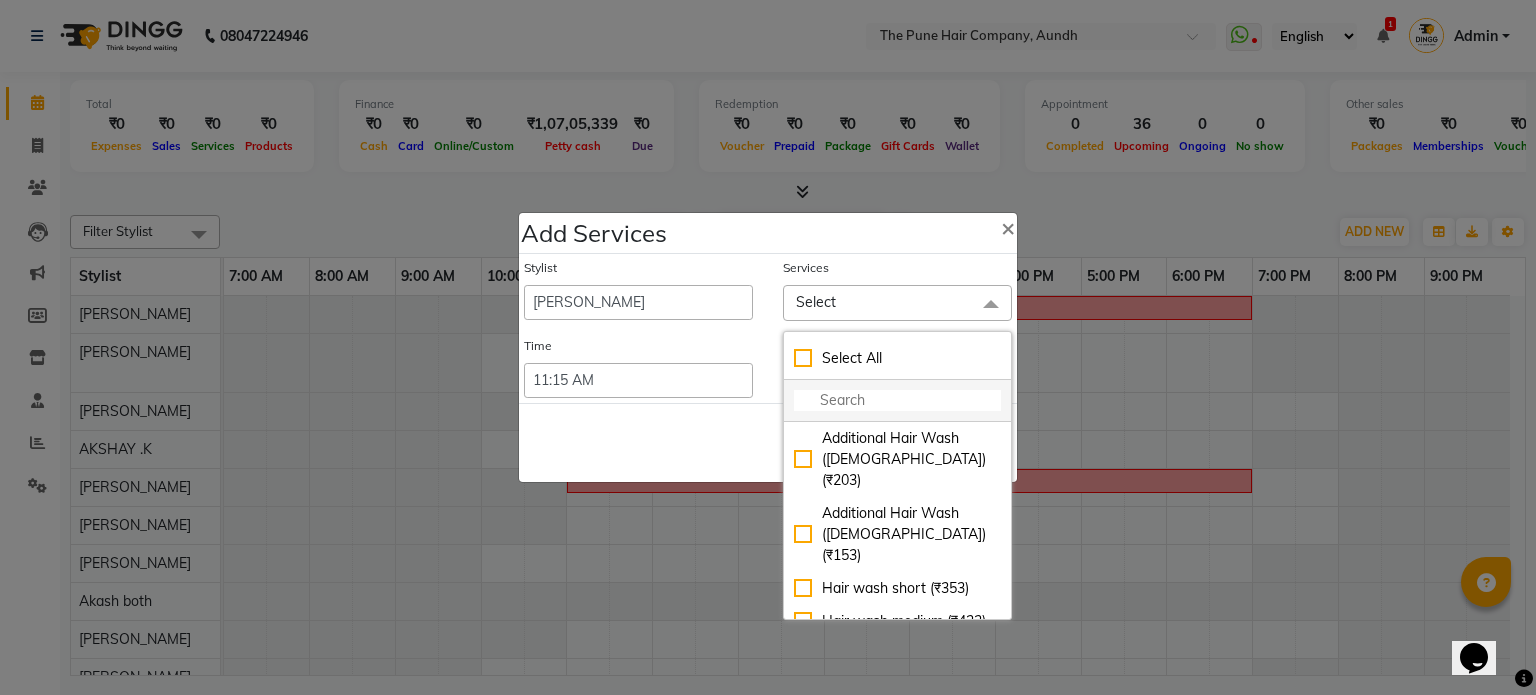 click 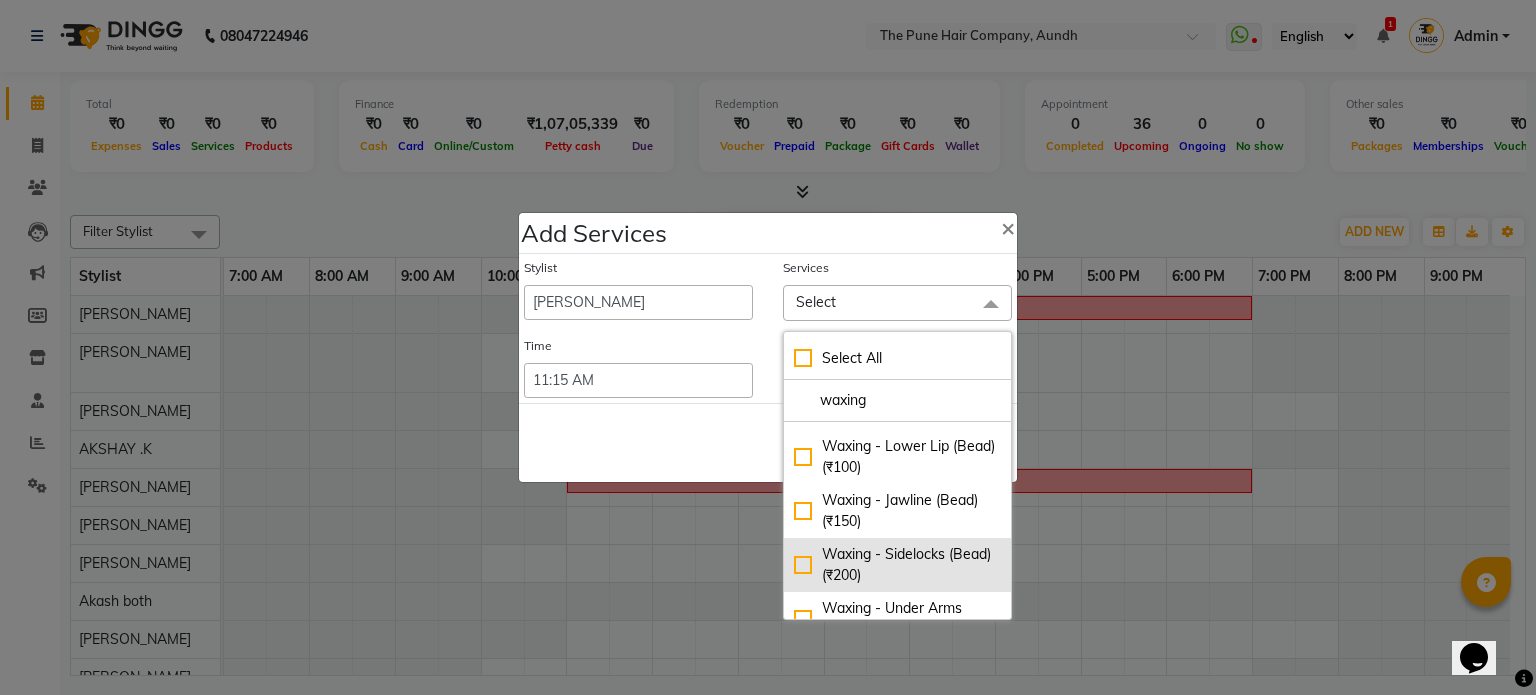 type on "waxing" 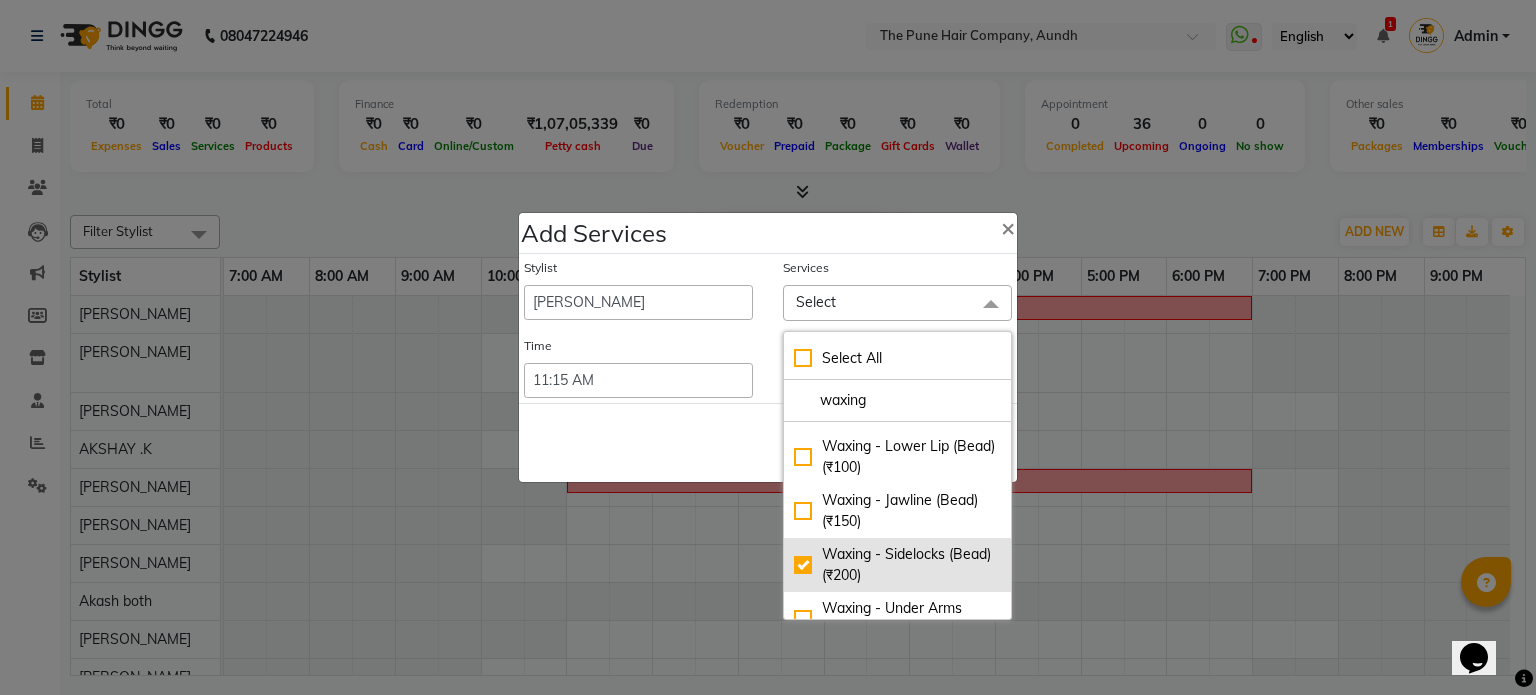 checkbox on "true" 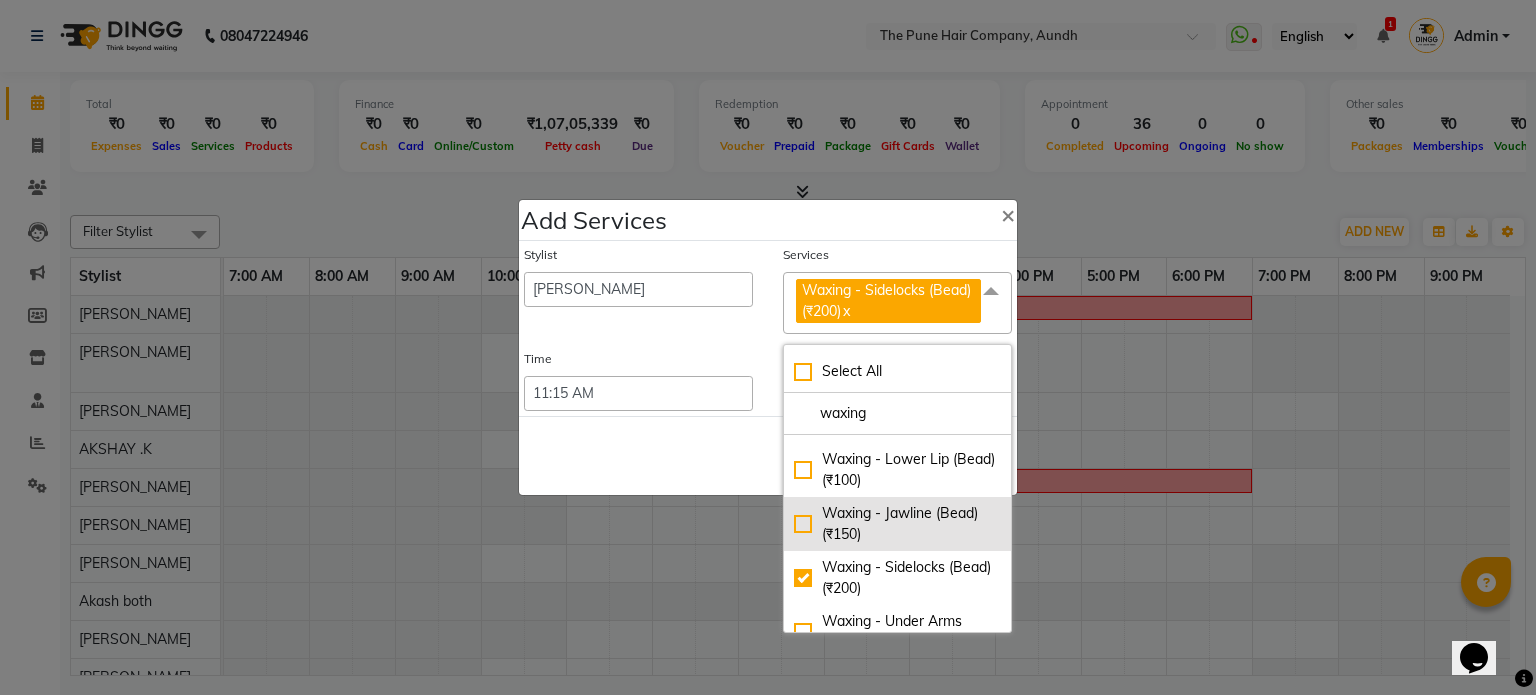 click on "Waxing - Jawline (Bead) (₹150)" 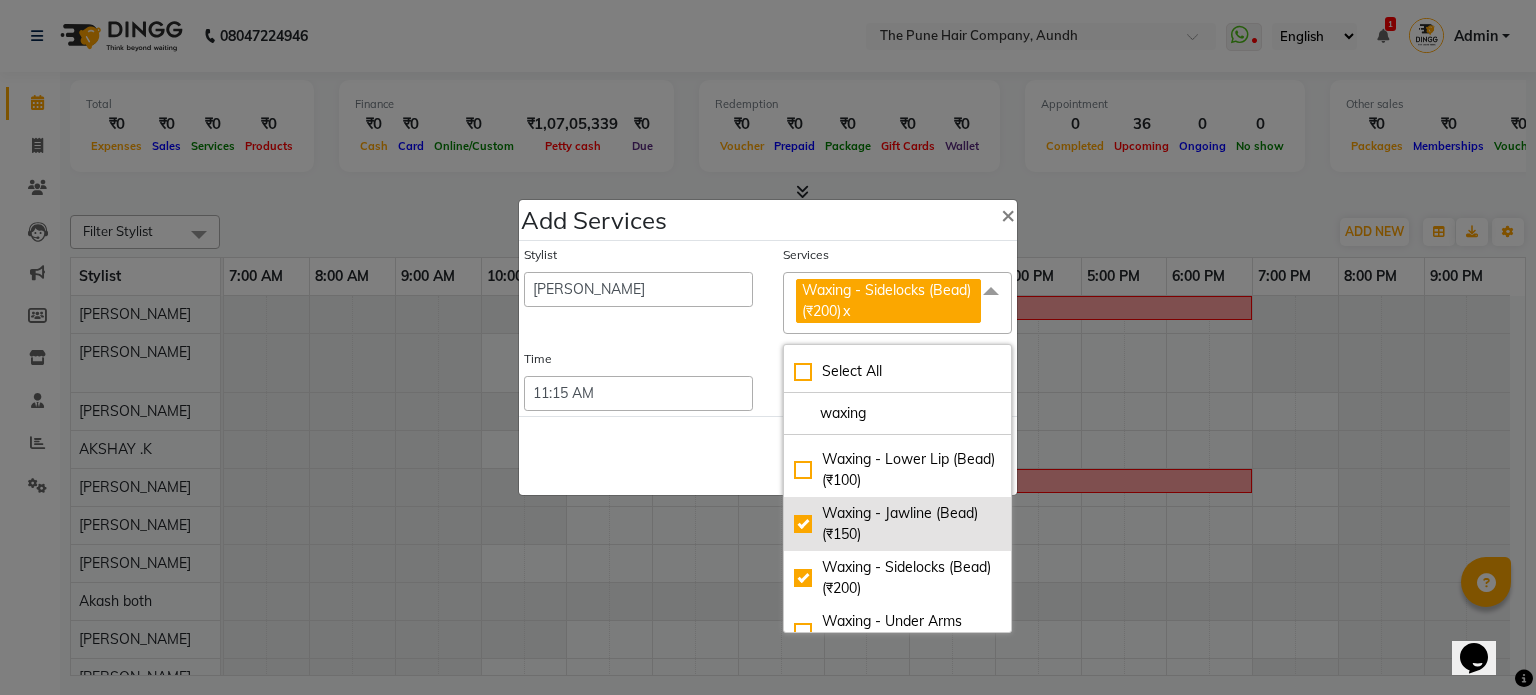 checkbox on "true" 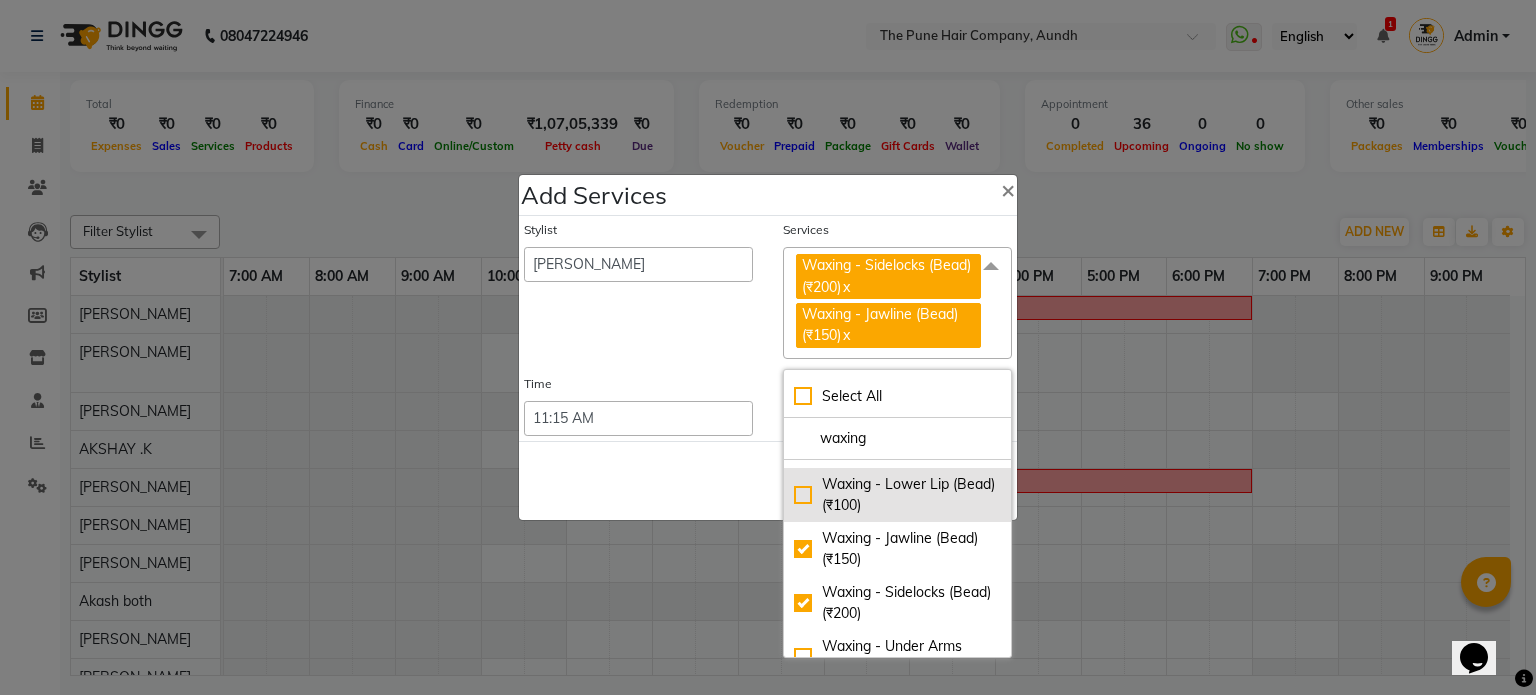click on "Waxing - Lower Lip (Bead) (₹100)" 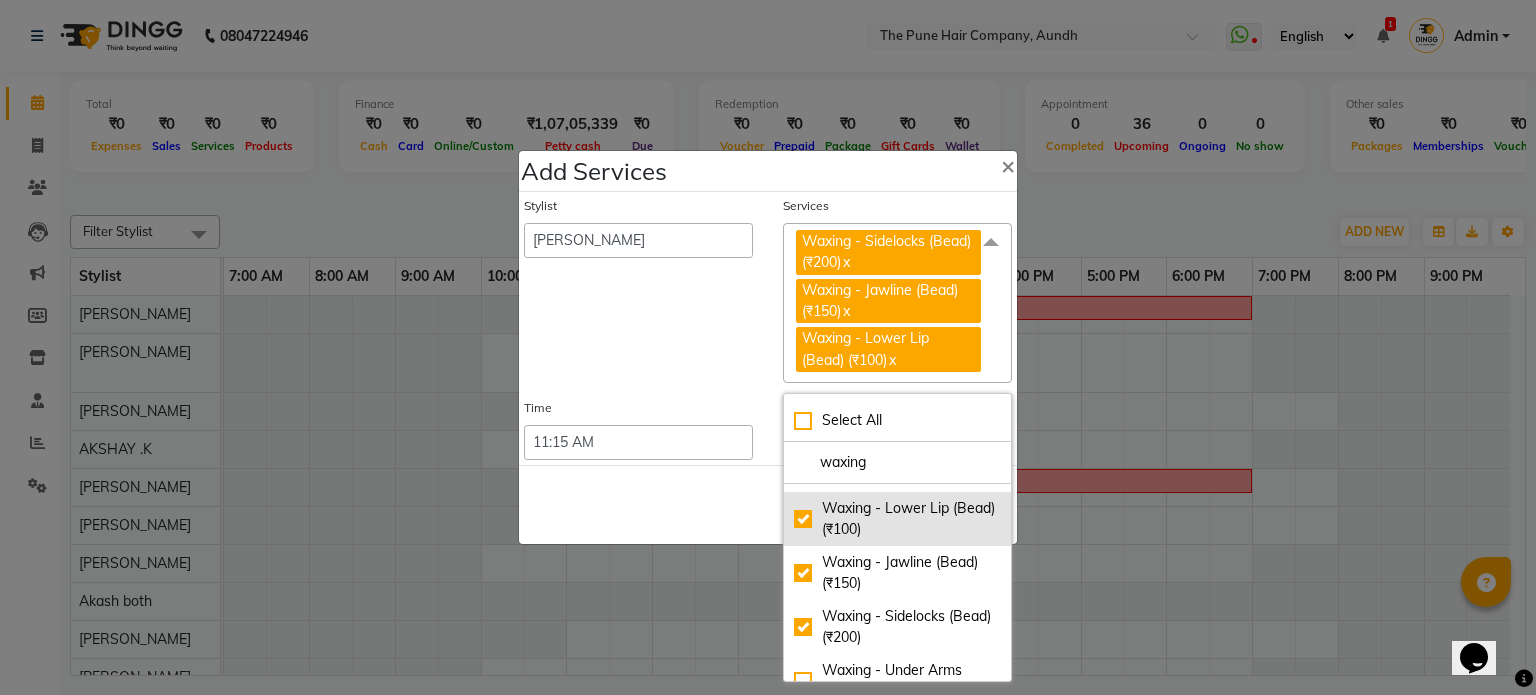 click on "Waxing - Lower Lip (Bead) (₹100)" 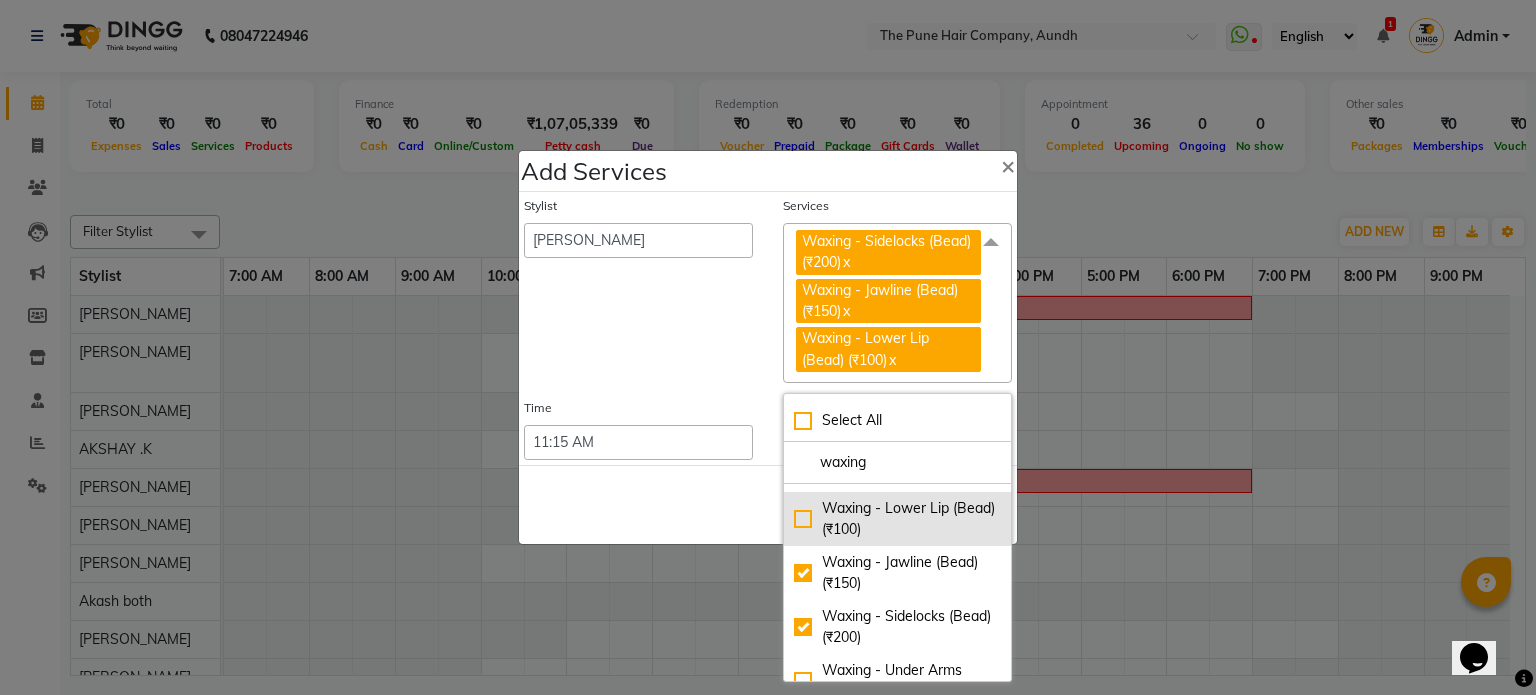 checkbox on "false" 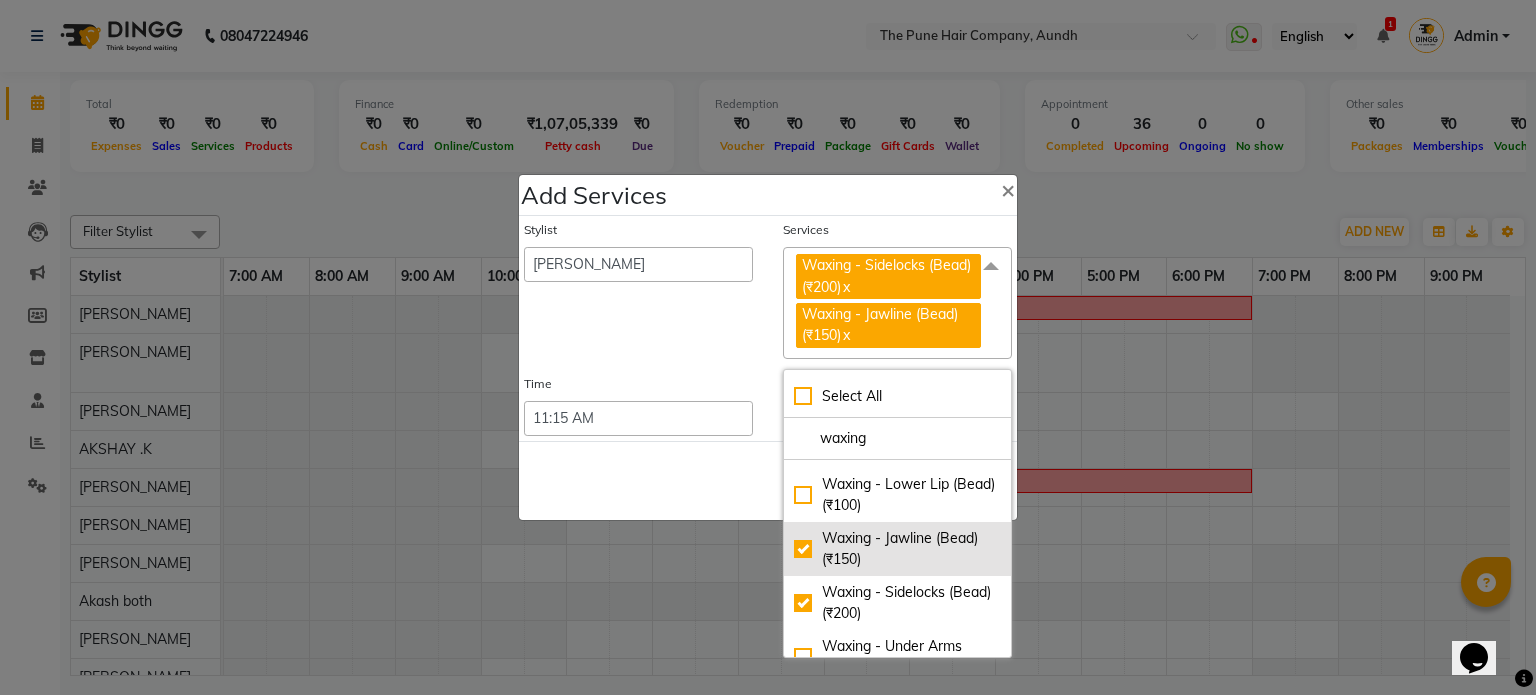 click on "Waxing - Jawline (Bead) (₹150)" 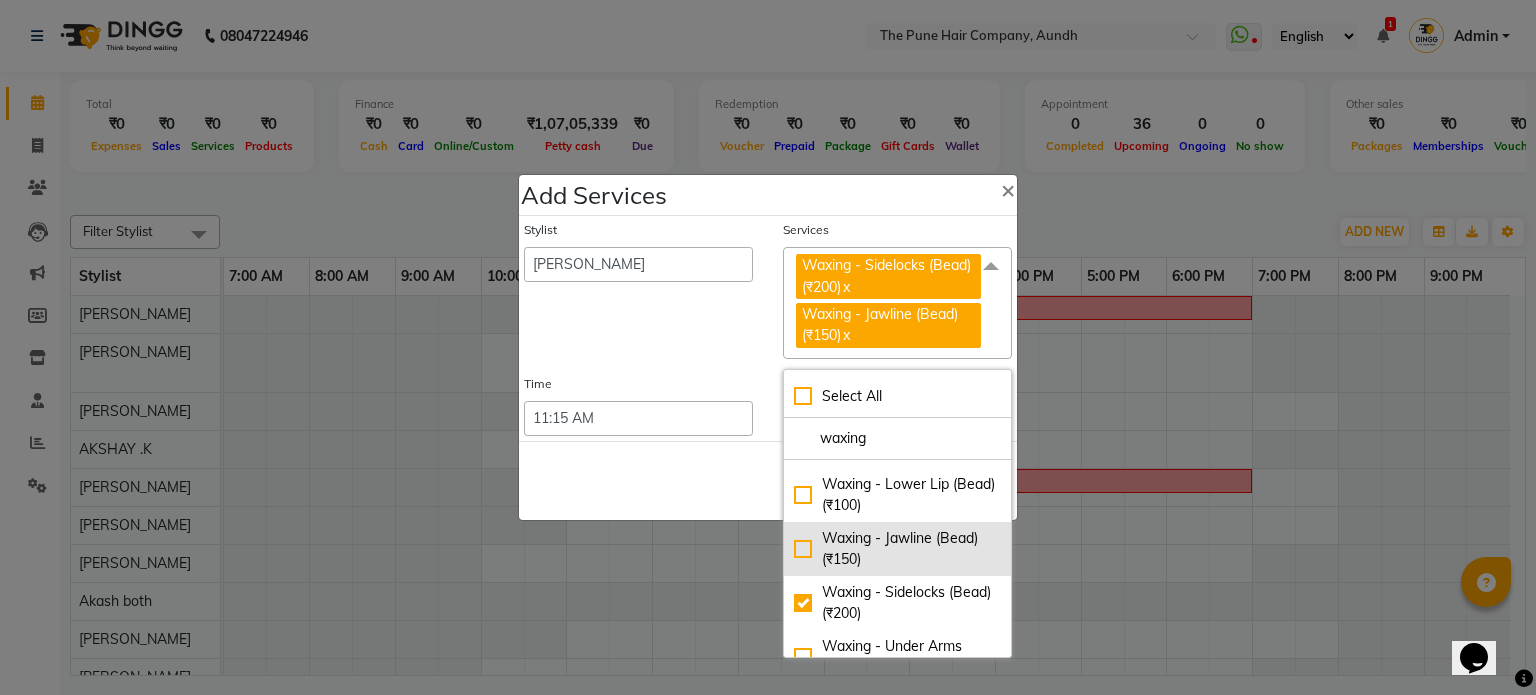 checkbox on "false" 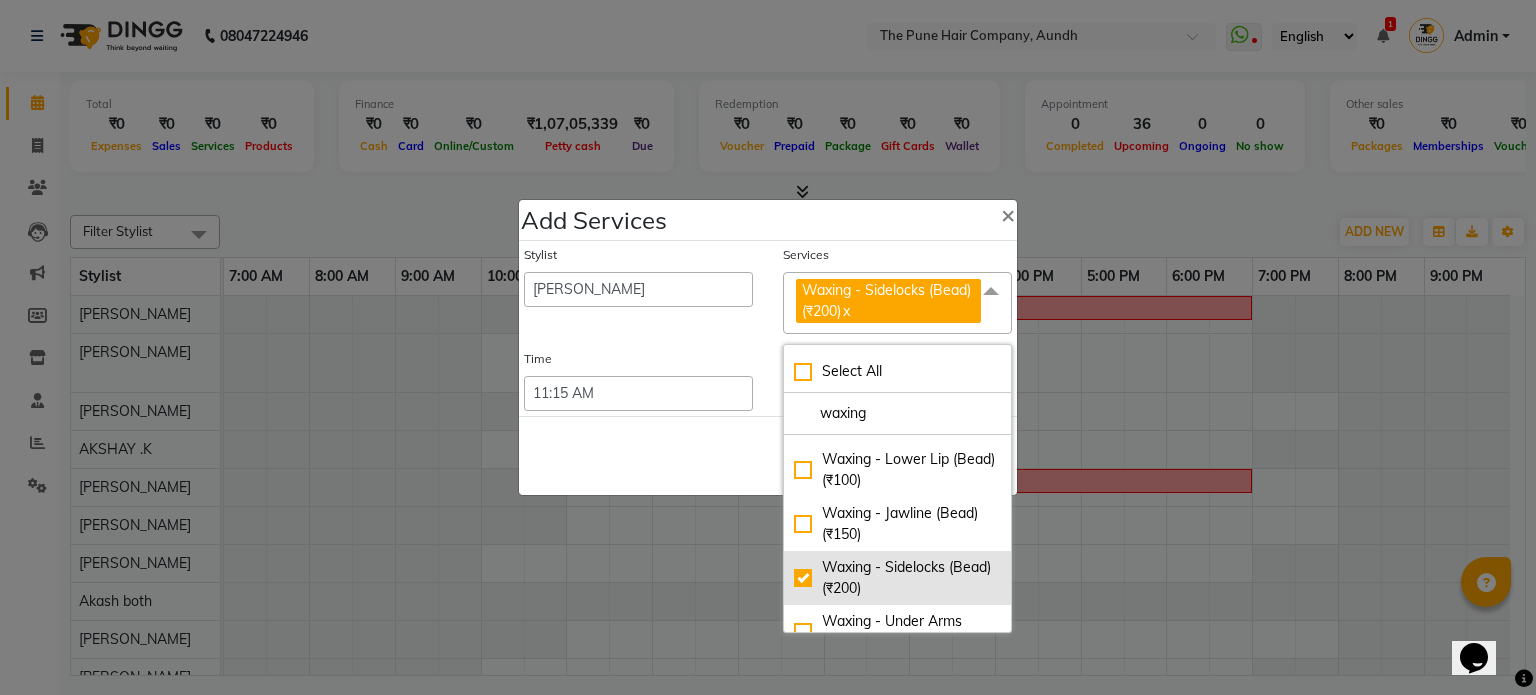 click on "Waxing - Sidelocks (Bead) (₹200)" 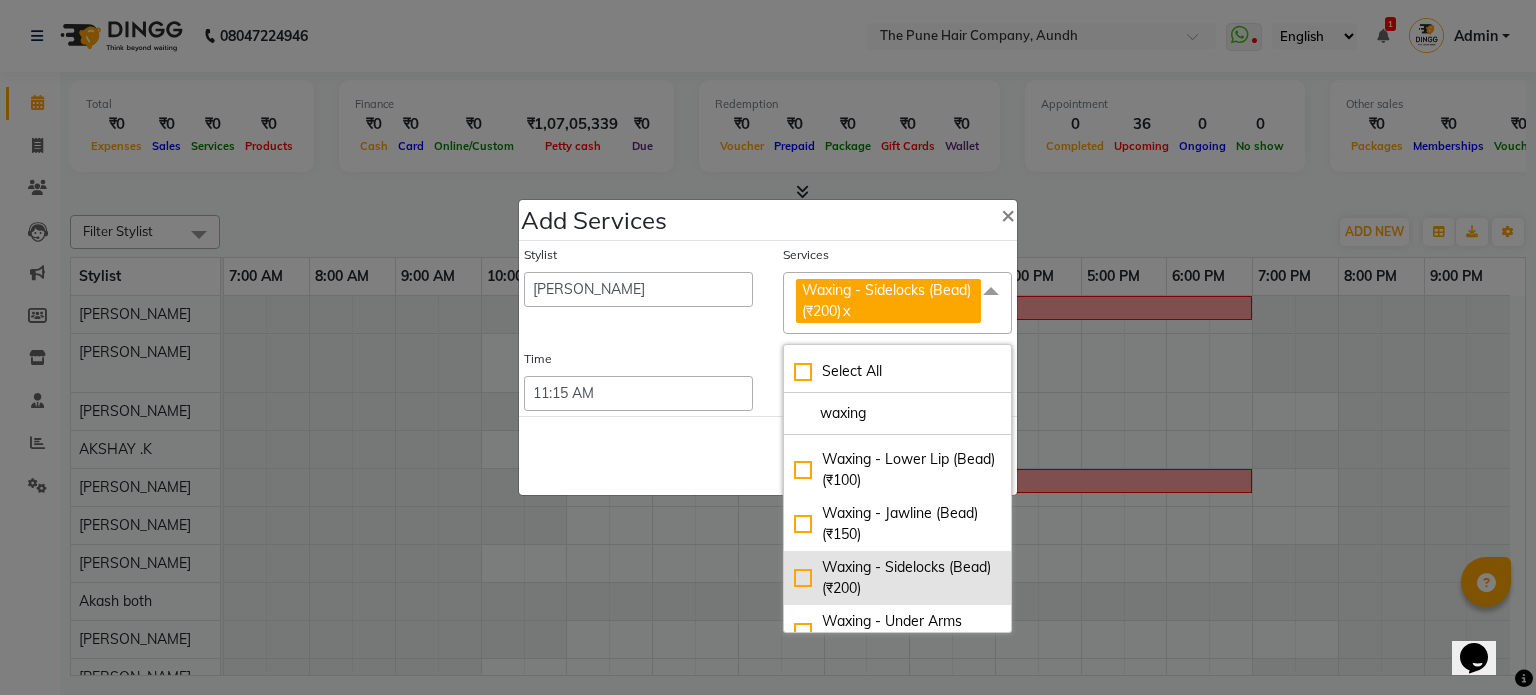 checkbox on "false" 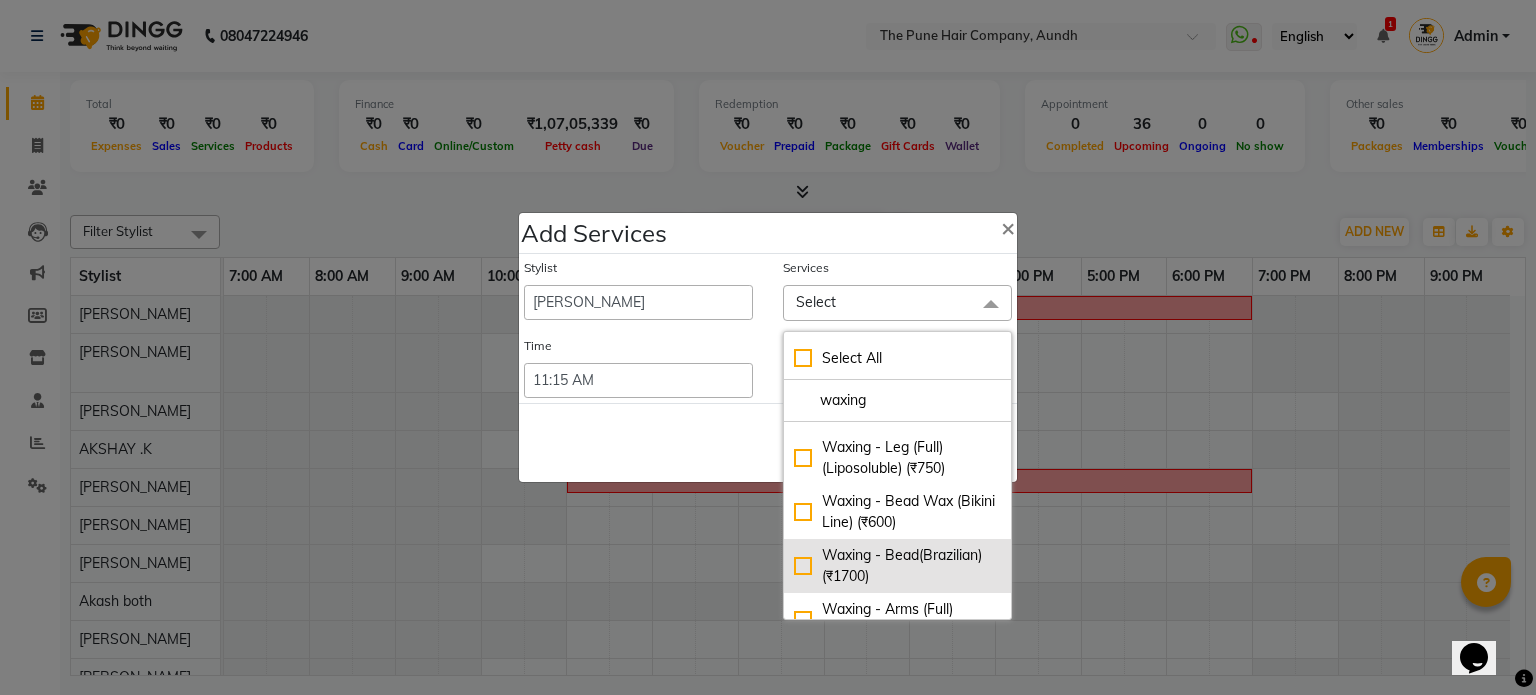 scroll, scrollTop: 500, scrollLeft: 0, axis: vertical 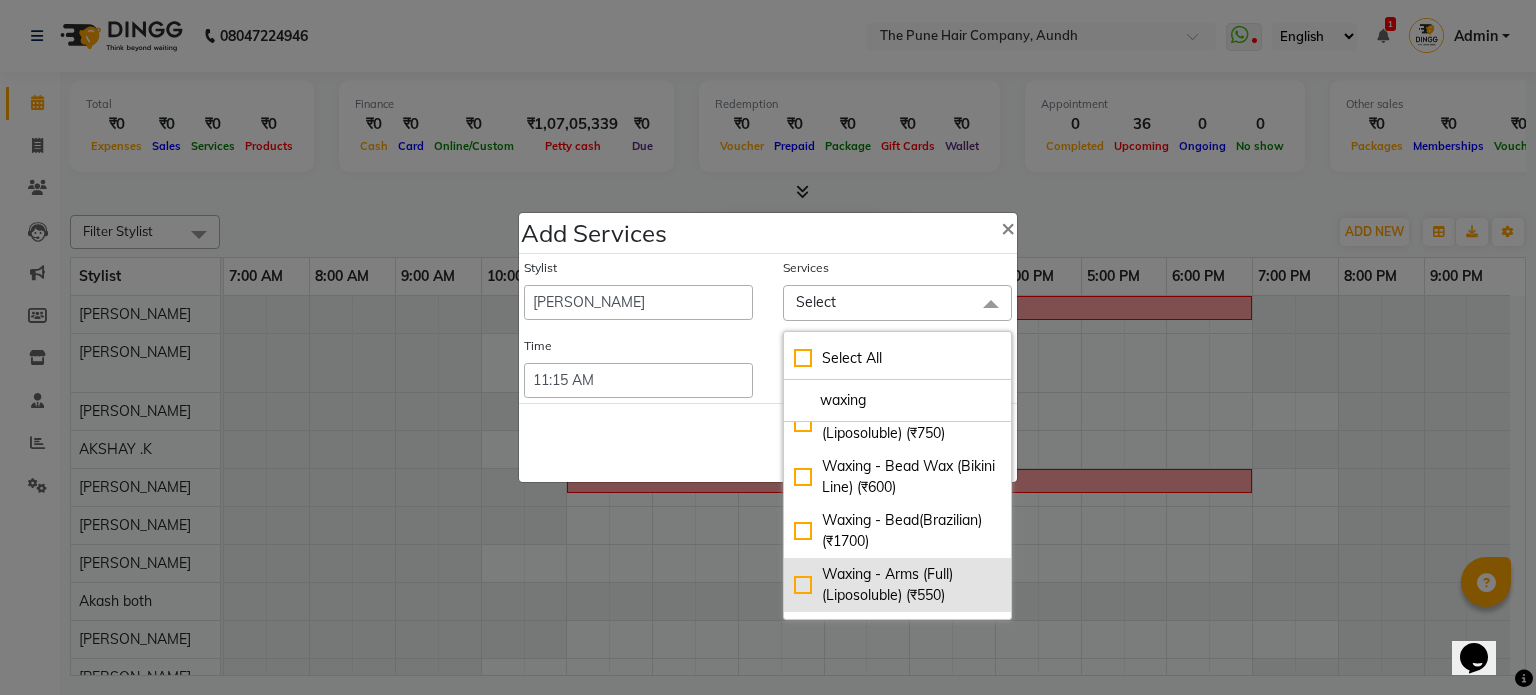 click on "Waxing - Arms (Full) (Liposoluble) (₹550)" 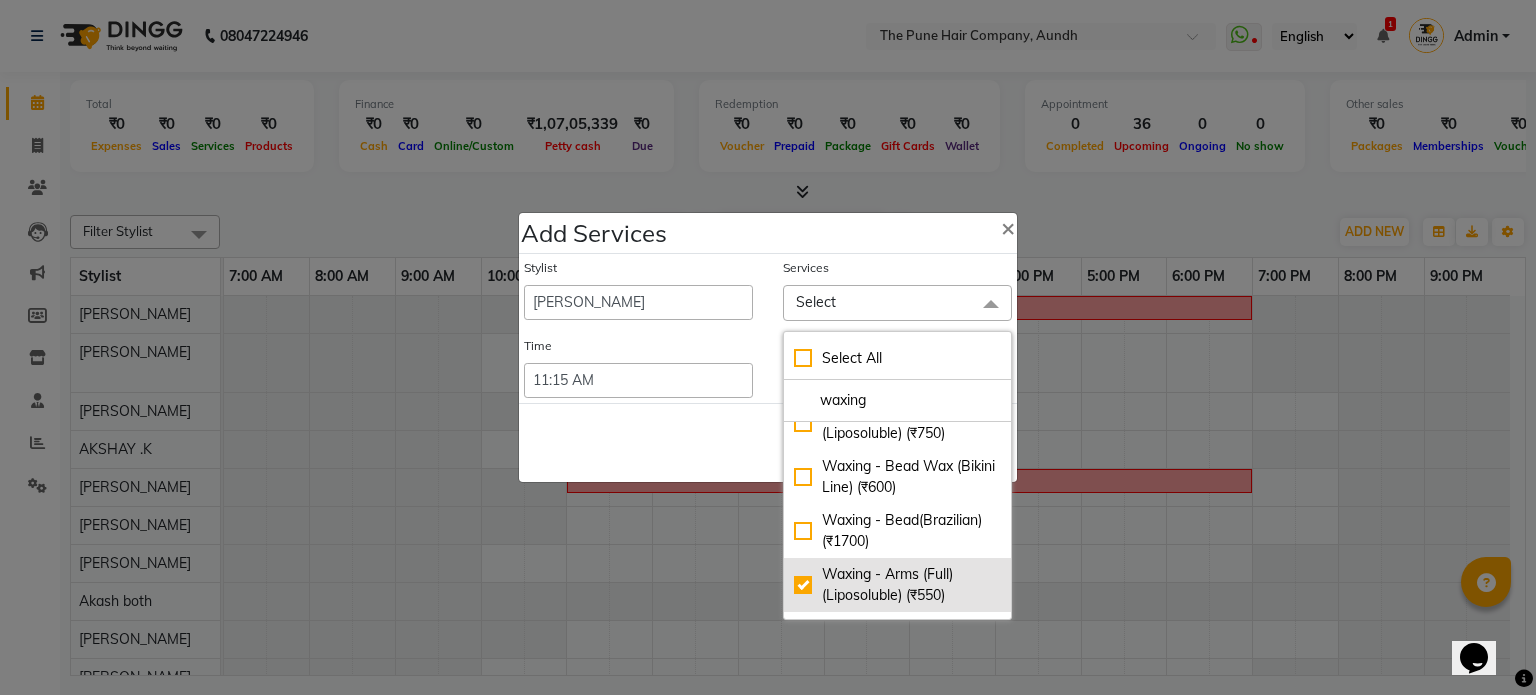 checkbox on "true" 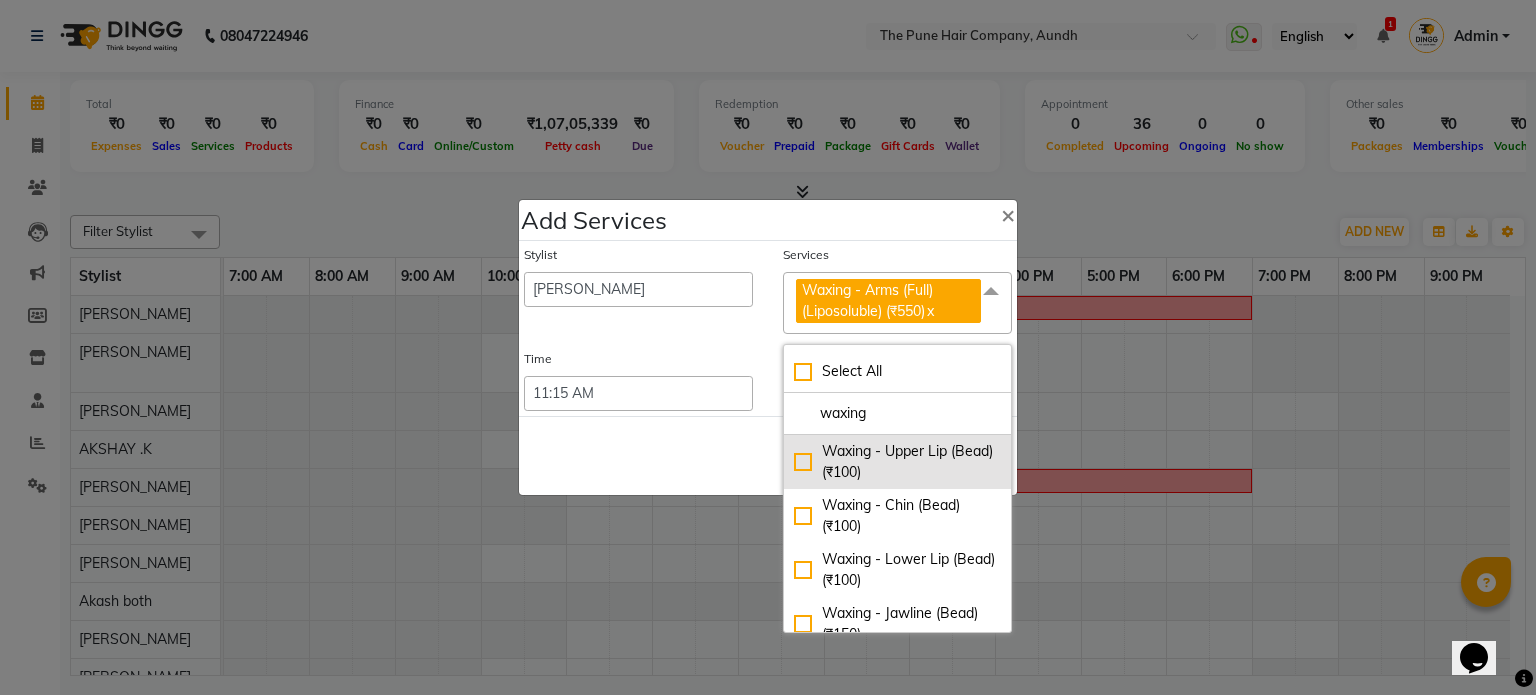 click on "Waxing - Upper Lip (Bead) (₹100)" 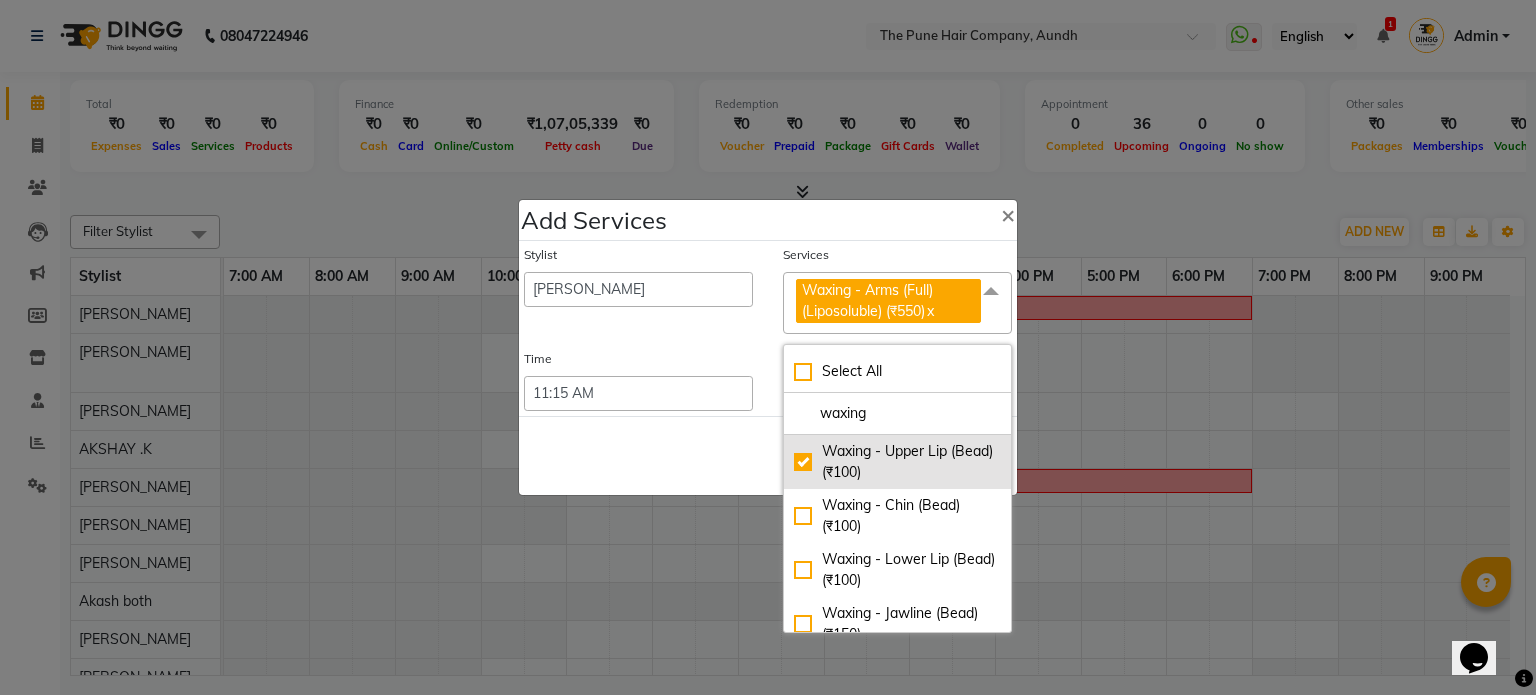checkbox on "true" 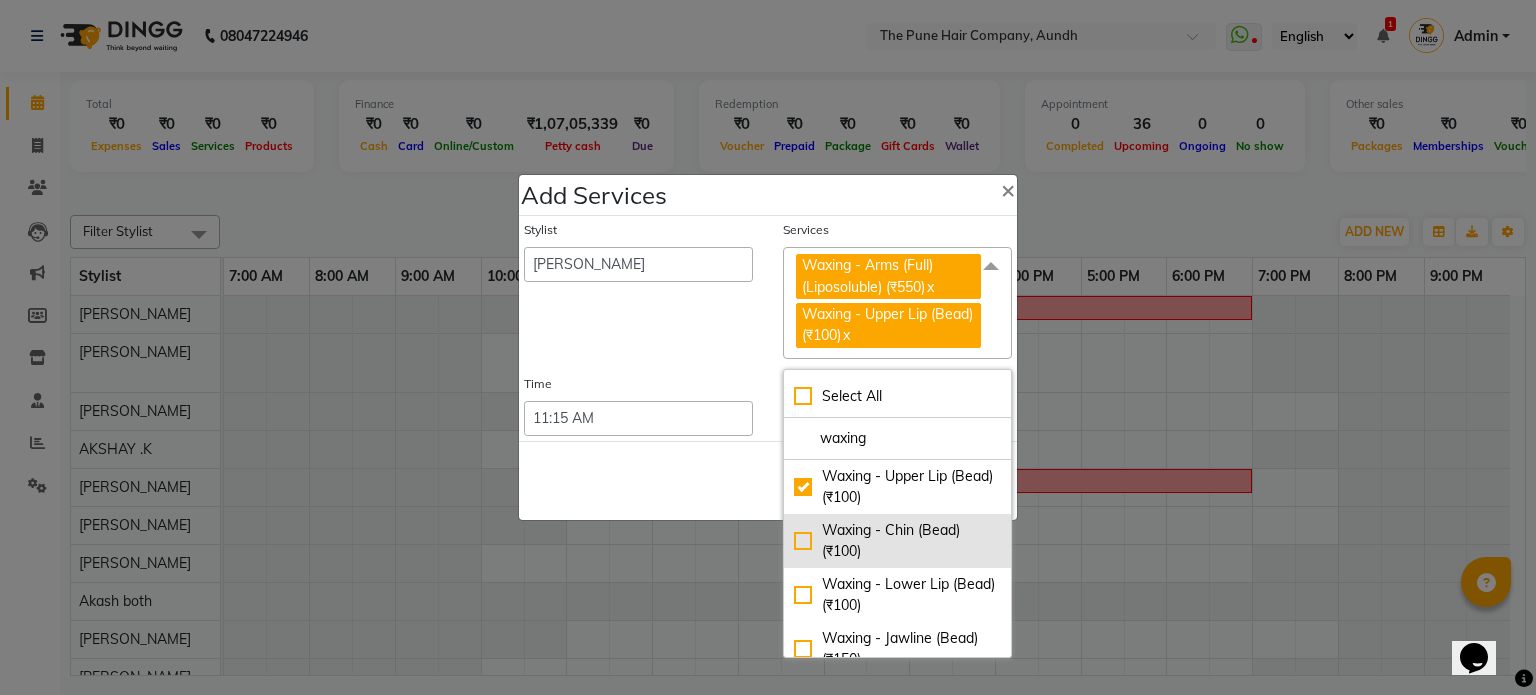 click on "Waxing - Chin (Bead) (₹100)" 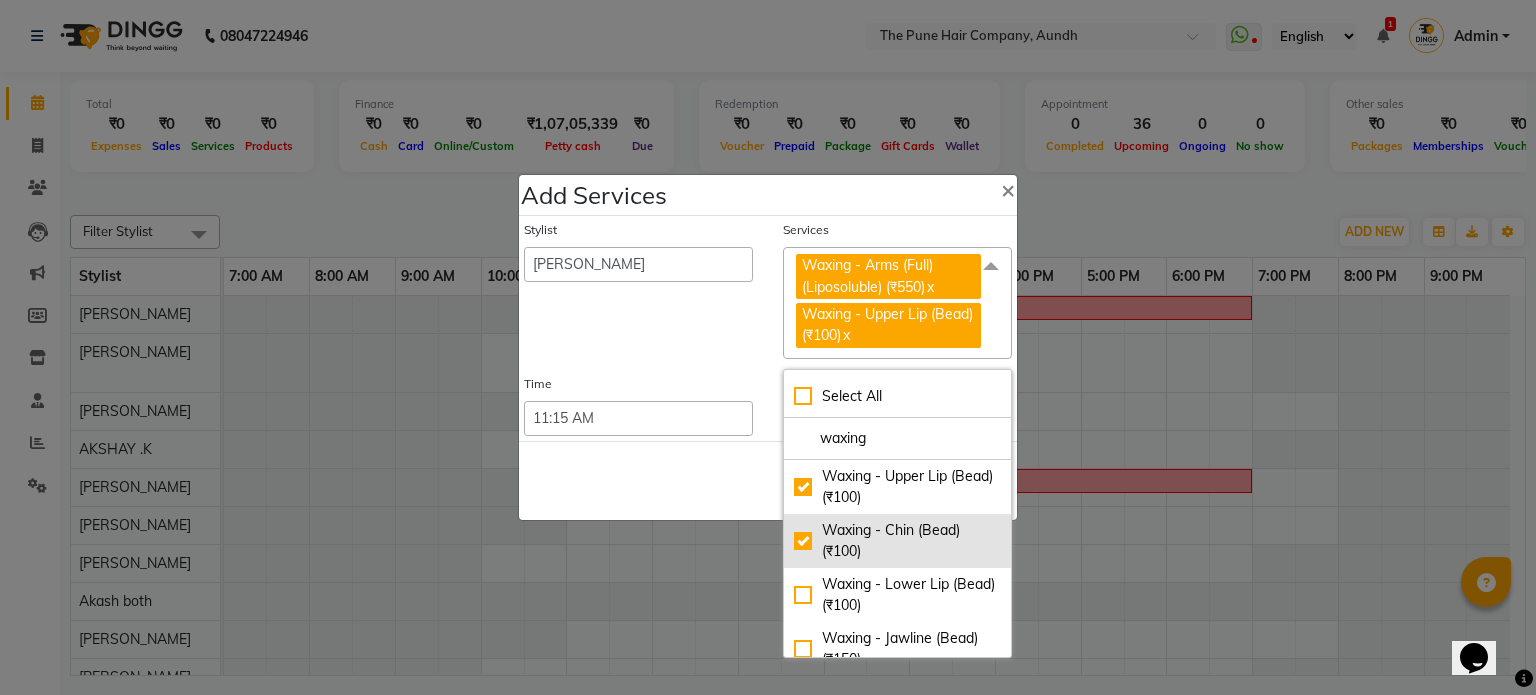 checkbox on "true" 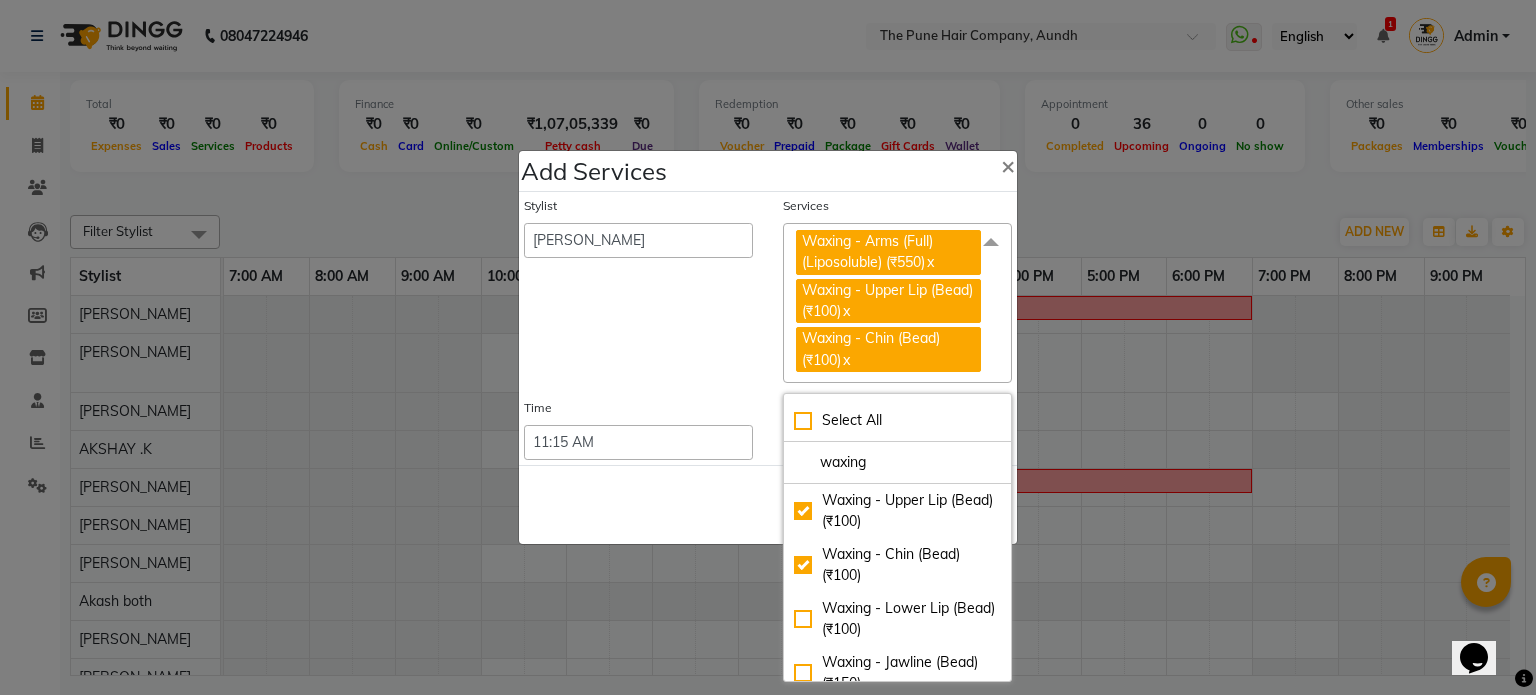 click on "Save   Cancel" 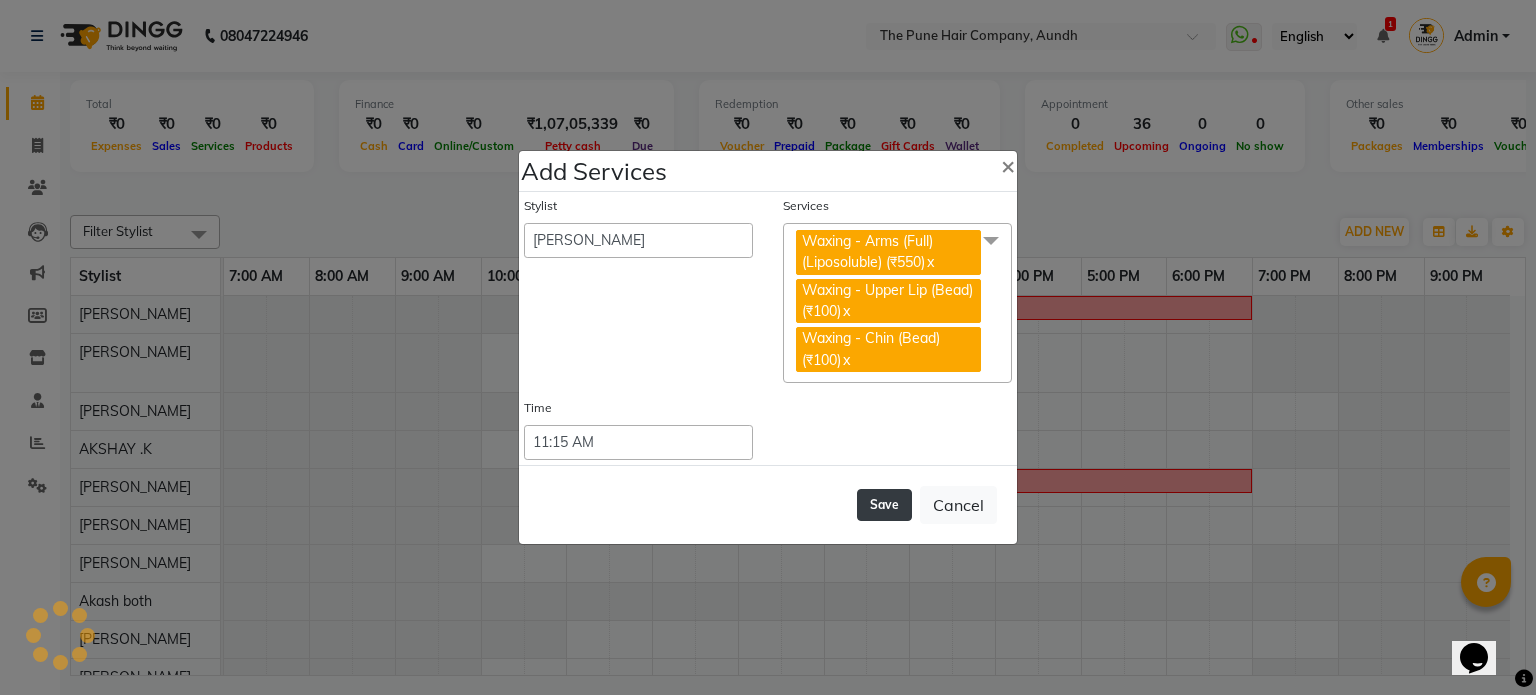 click on "Save" 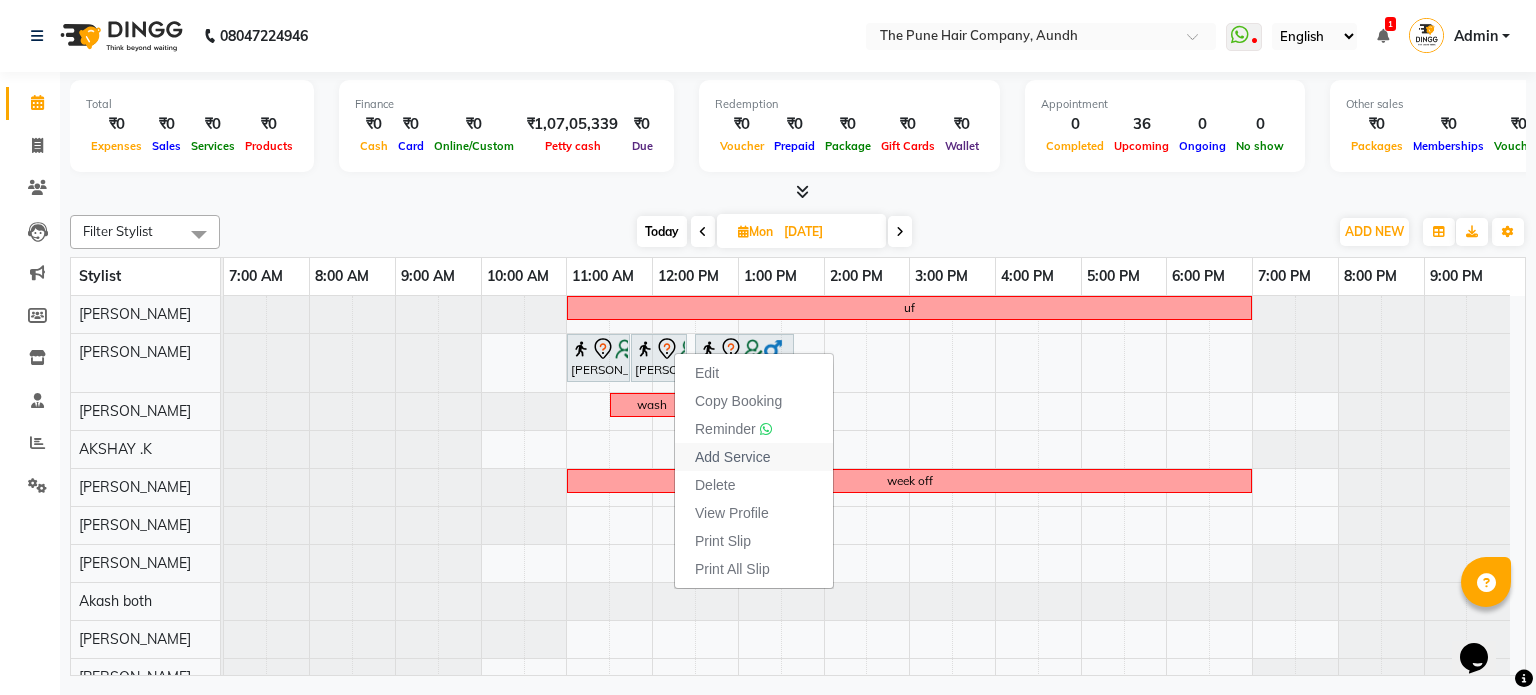 click on "Add Service" at bounding box center (732, 457) 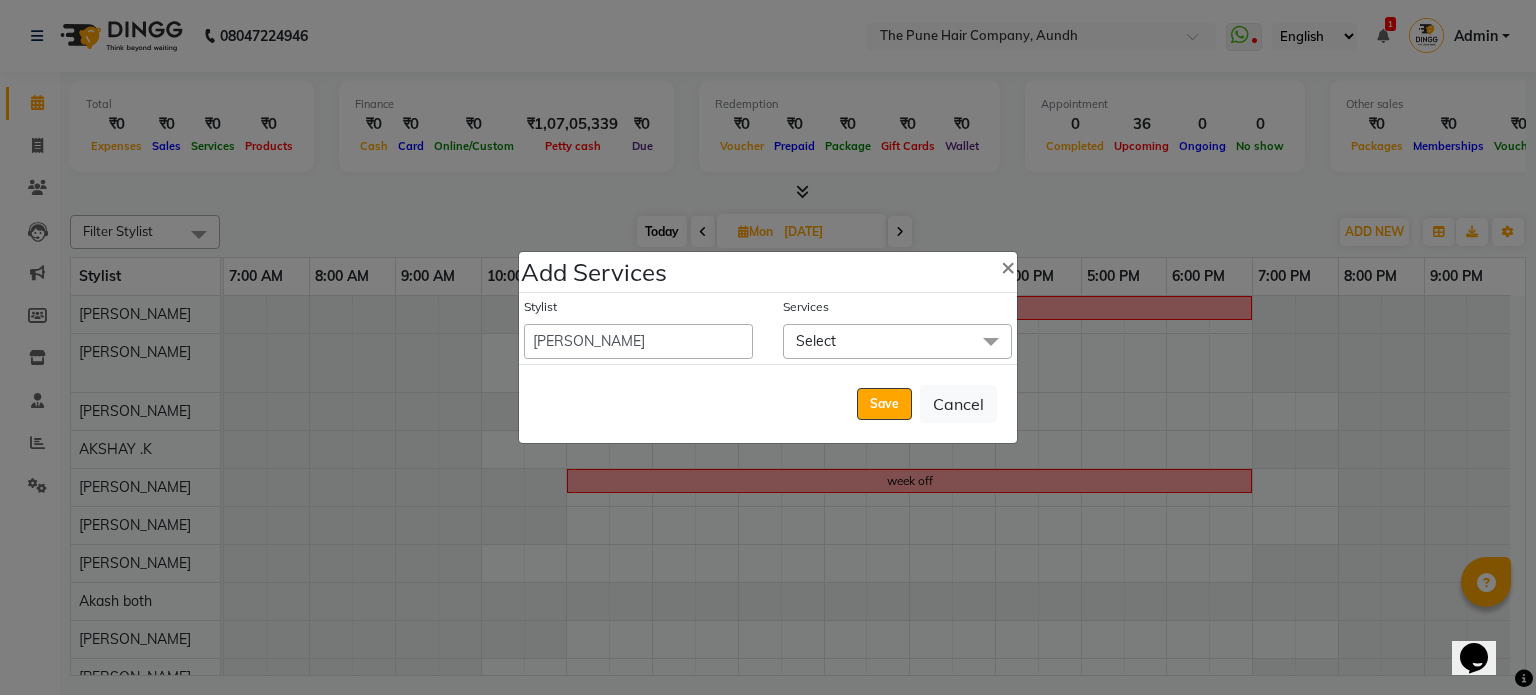 click on "Select" 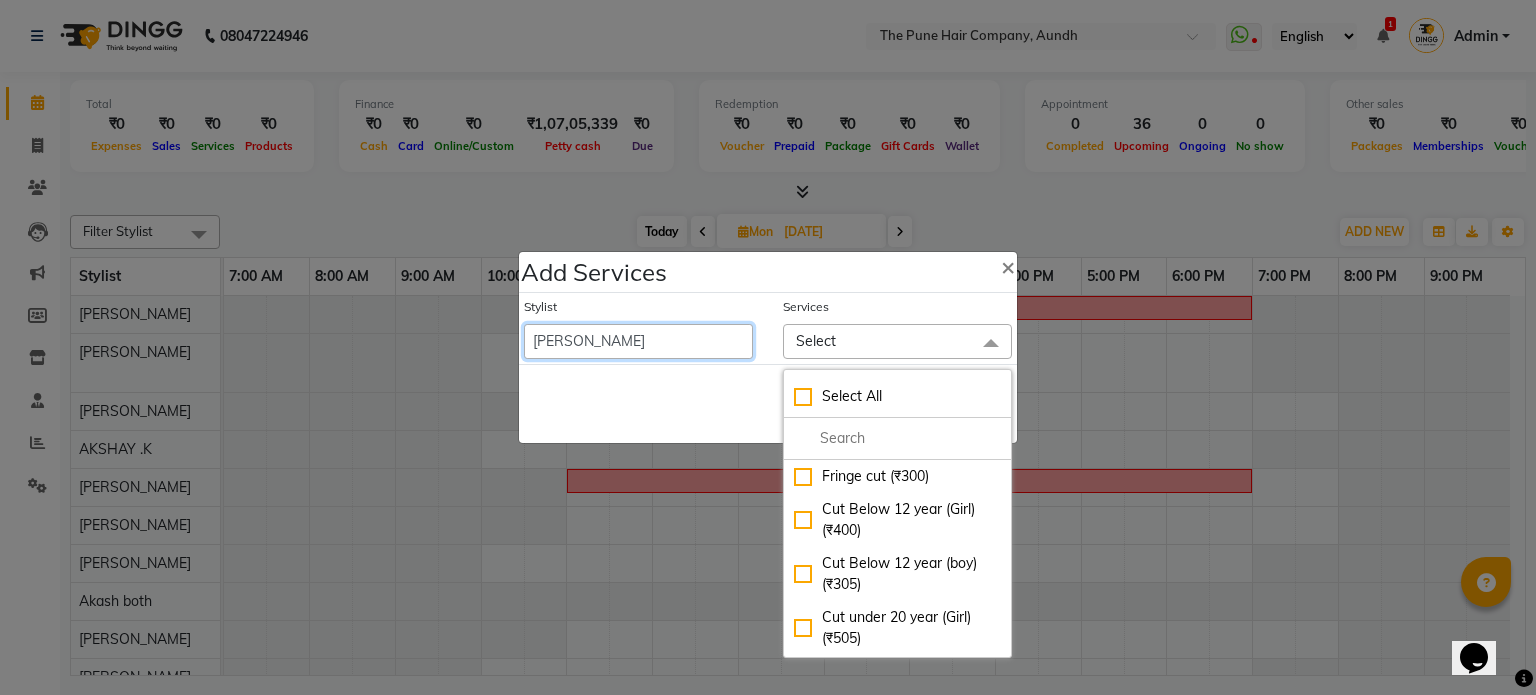 click on "Akash both   AKSHAY .K   harshal gaikwad   kaif shaikh   LAKKHAN SHINDE   Nagesh Jadhav   Nitish Desai    Pavan mane   POOJA MORE   Prasad Adhav    Prathmesh powar   Shweta gotur   Sonal saindane   swapnil sonavane" at bounding box center [638, 341] 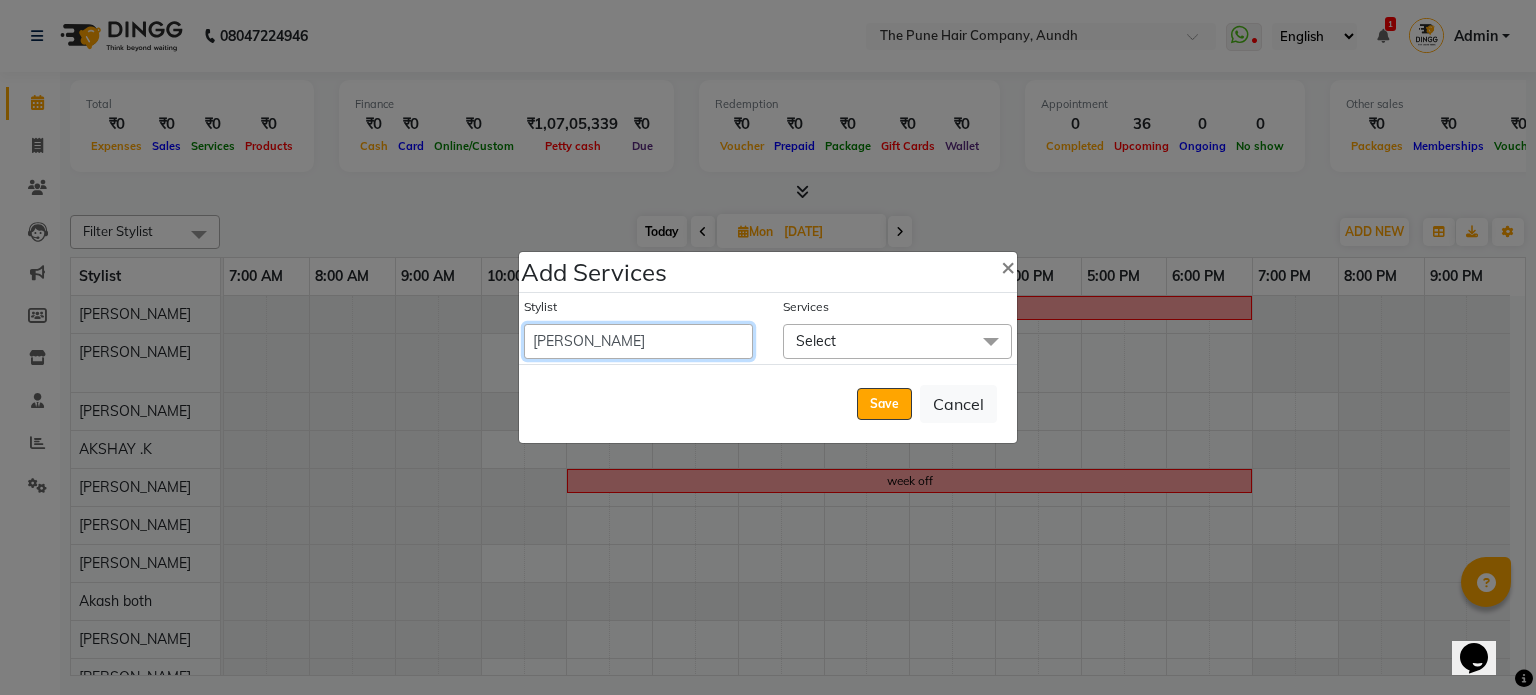select on "49797" 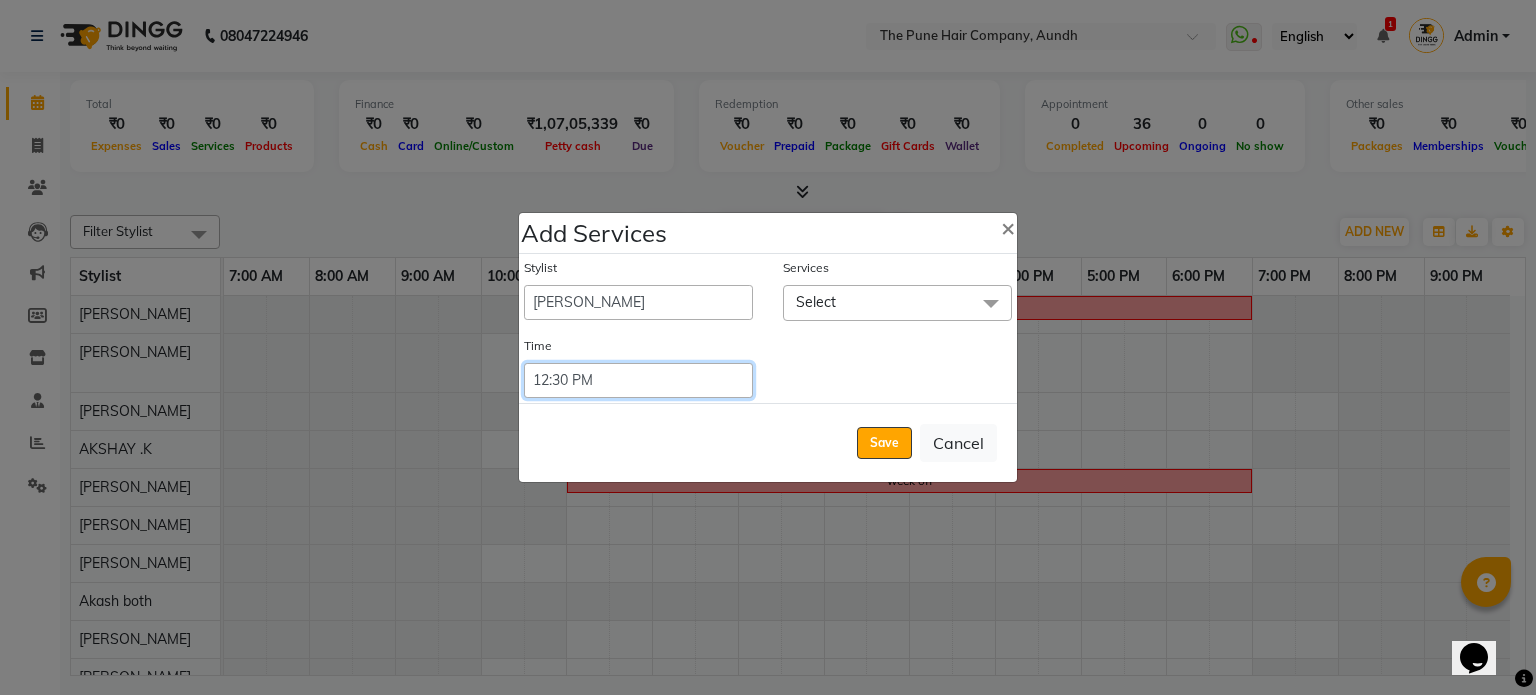 click on "Select 09:00 AM  09:15 AM  09:30 AM  09:45 AM  10:00 AM  10:15 AM  10:30 AM  10:45 AM  11:00 AM  11:15 AM  11:30 AM  11:45 AM  12:00 PM  12:15 PM  12:30 PM  12:45 PM  01:00 PM  01:15 PM  01:30 PM  01:45 PM  02:00 PM  02:15 PM  02:30 PM  02:45 PM  03:00 PM  03:15 PM  03:30 PM  03:45 PM  04:00 PM  04:15 PM  04:30 PM  04:45 PM  05:00 PM  05:15 PM  05:30 PM  05:45 PM  06:00 PM  06:15 PM  06:30 PM  06:45 PM  07:00 PM  07:15 PM  07:30 PM  07:45 PM  08:00 PM  08:15 PM  08:30 PM  08:45 PM  09:00 PM  09:15 PM  09:30 PM  09:45 PM  10:00 PM  10:15 PM  10:30 PM  10:45 PM  11:00 PM  11:15 PM  11:30 PM  11:45 PM  12:00 PM  12:15 PM  12:30 PM  12:45 PM" at bounding box center [638, 380] 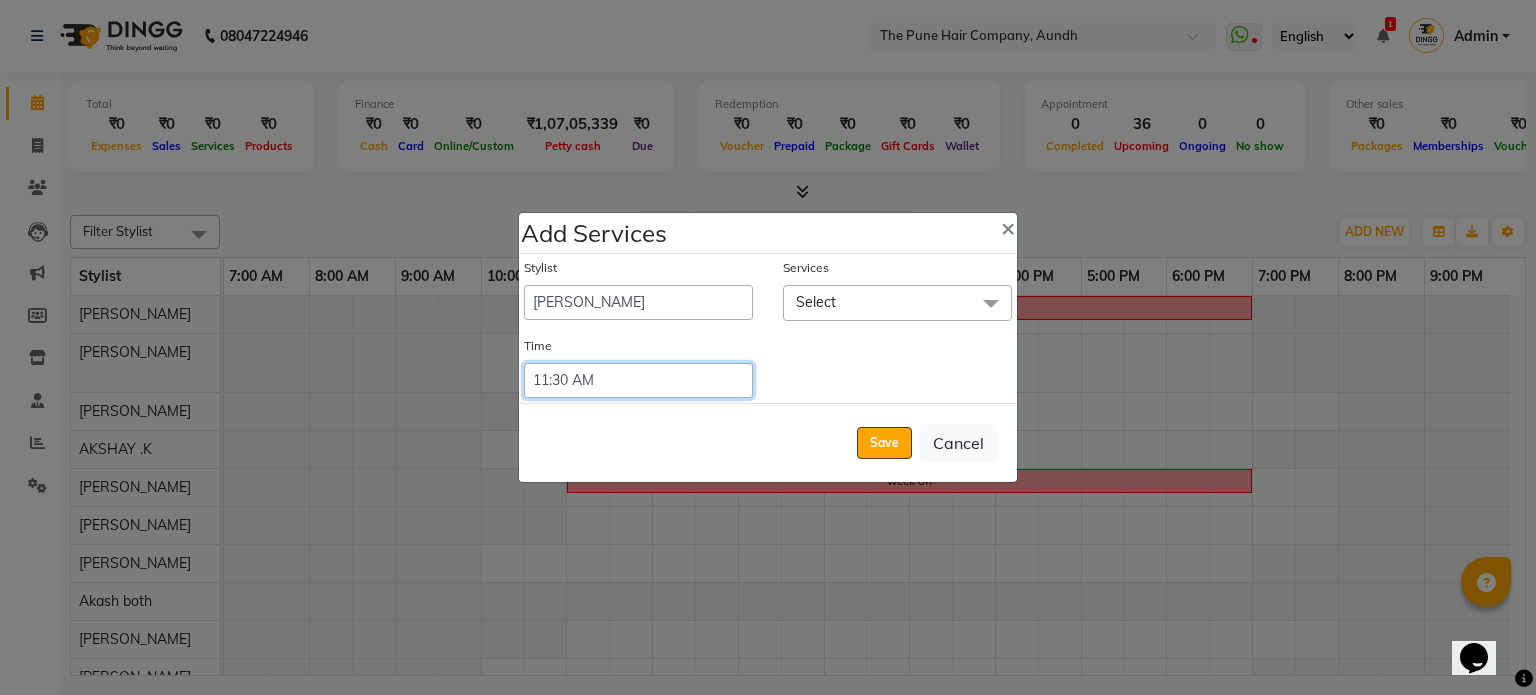 click on "Select 09:00 AM  09:15 AM  09:30 AM  09:45 AM  10:00 AM  10:15 AM  10:30 AM  10:45 AM  11:00 AM  11:15 AM  11:30 AM  11:45 AM  12:00 PM  12:15 PM  12:30 PM  12:45 PM  01:00 PM  01:15 PM  01:30 PM  01:45 PM  02:00 PM  02:15 PM  02:30 PM  02:45 PM  03:00 PM  03:15 PM  03:30 PM  03:45 PM  04:00 PM  04:15 PM  04:30 PM  04:45 PM  05:00 PM  05:15 PM  05:30 PM  05:45 PM  06:00 PM  06:15 PM  06:30 PM  06:45 PM  07:00 PM  07:15 PM  07:30 PM  07:45 PM  08:00 PM  08:15 PM  08:30 PM  08:45 PM  09:00 PM  09:15 PM  09:30 PM  09:45 PM  10:00 PM  10:15 PM  10:30 PM  10:45 PM  11:00 PM  11:15 PM  11:30 PM  11:45 PM  12:00 PM  12:15 PM  12:30 PM  12:45 PM" at bounding box center (638, 380) 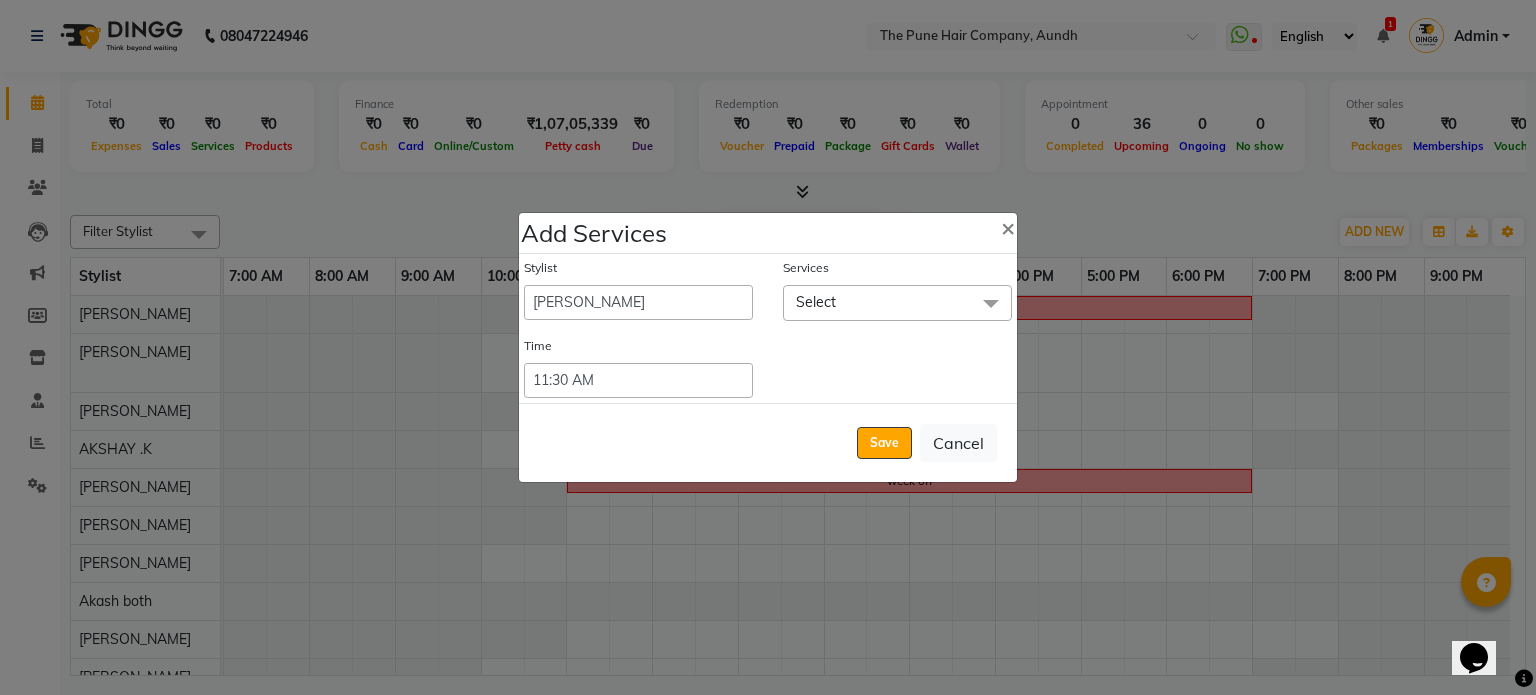 click on "Select" 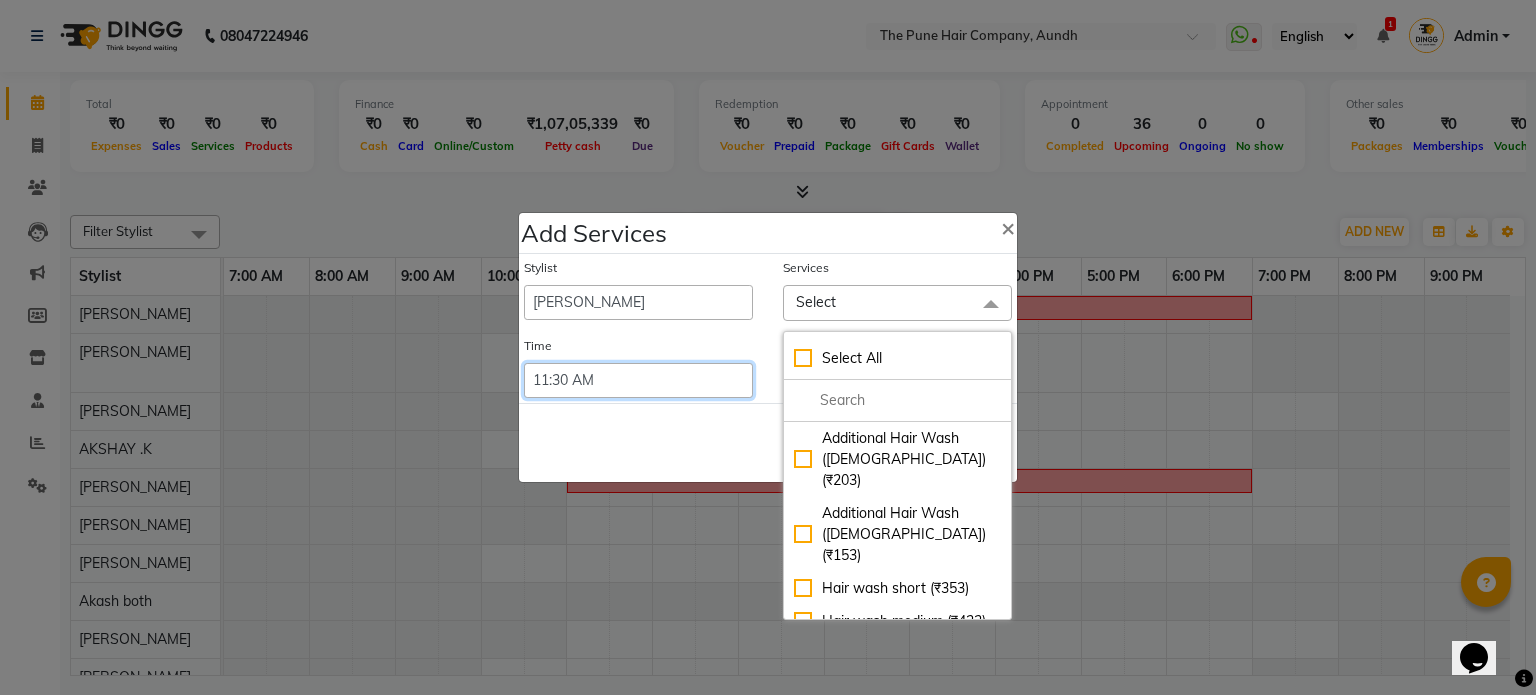 click on "Select 09:00 AM  09:15 AM  09:30 AM  09:45 AM  10:00 AM  10:15 AM  10:30 AM  10:45 AM  11:00 AM  11:15 AM  11:30 AM  11:45 AM  12:00 PM  12:15 PM  12:30 PM  12:45 PM  01:00 PM  01:15 PM  01:30 PM  01:45 PM  02:00 PM  02:15 PM  02:30 PM  02:45 PM  03:00 PM  03:15 PM  03:30 PM  03:45 PM  04:00 PM  04:15 PM  04:30 PM  04:45 PM  05:00 PM  05:15 PM  05:30 PM  05:45 PM  06:00 PM  06:15 PM  06:30 PM  06:45 PM  07:00 PM  07:15 PM  07:30 PM  07:45 PM  08:00 PM  08:15 PM  08:30 PM  08:45 PM  09:00 PM  09:15 PM  09:30 PM  09:45 PM  10:00 PM  10:15 PM  10:30 PM  10:45 PM  11:00 PM  11:15 PM  11:30 PM  11:45 PM  12:00 PM  12:15 PM  12:30 PM  12:45 PM" at bounding box center [638, 380] 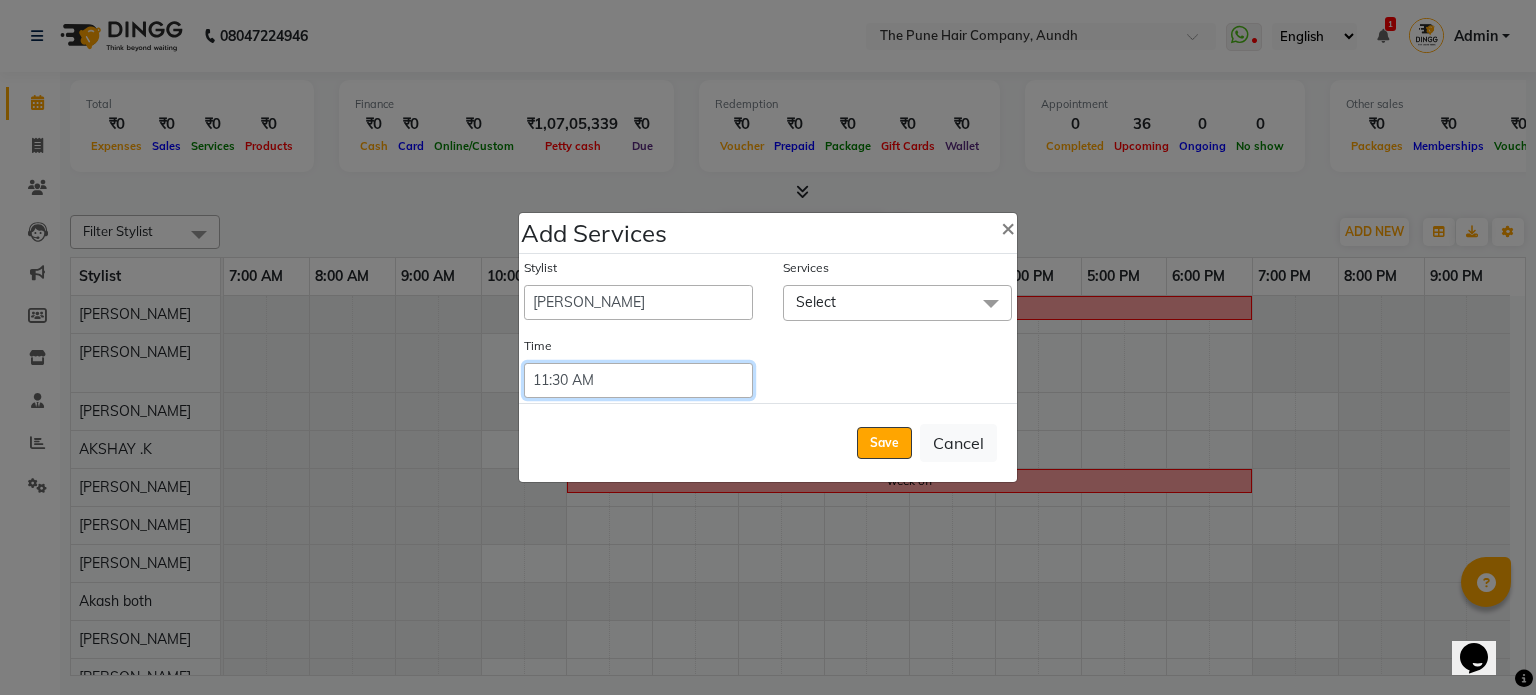 select on "660" 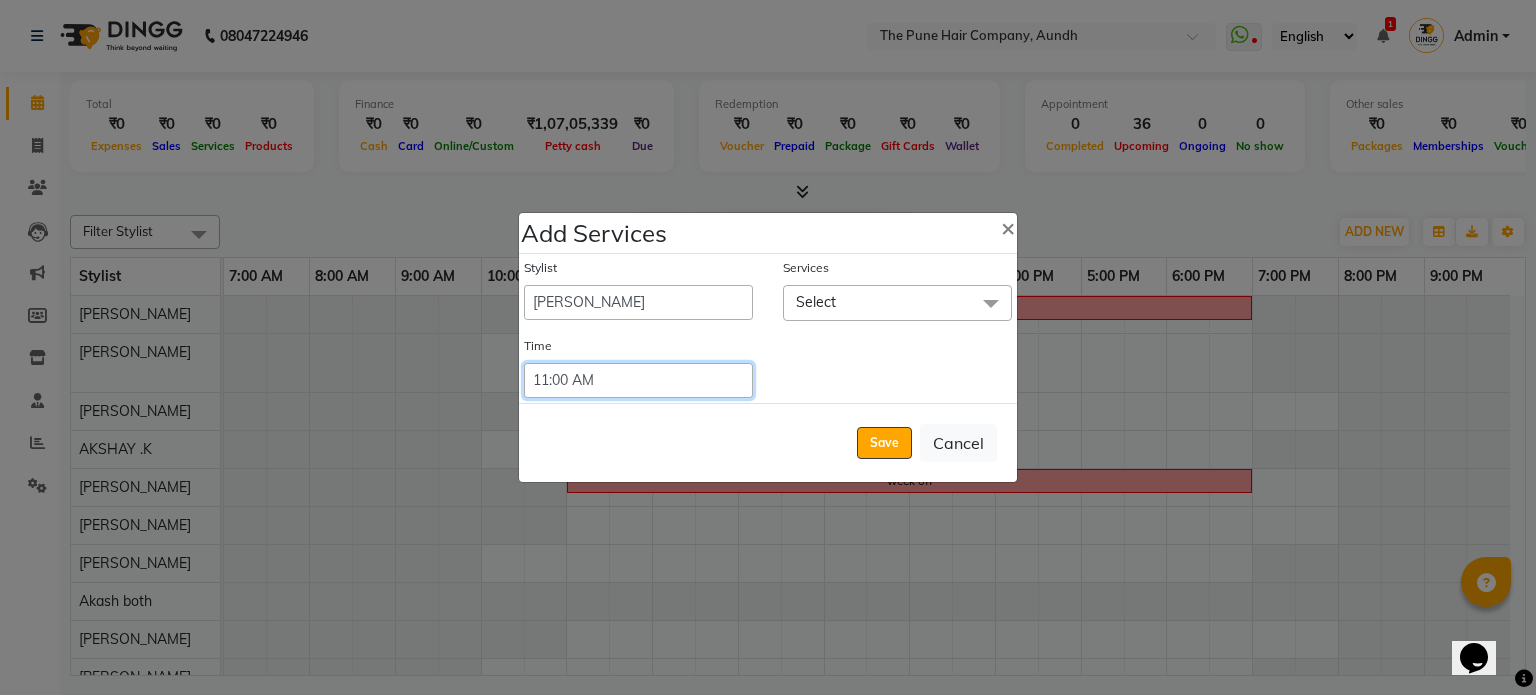 click on "Select 09:00 AM  09:15 AM  09:30 AM  09:45 AM  10:00 AM  10:15 AM  10:30 AM  10:45 AM  11:00 AM  11:15 AM  11:30 AM  11:45 AM  12:00 PM  12:15 PM  12:30 PM  12:45 PM  01:00 PM  01:15 PM  01:30 PM  01:45 PM  02:00 PM  02:15 PM  02:30 PM  02:45 PM  03:00 PM  03:15 PM  03:30 PM  03:45 PM  04:00 PM  04:15 PM  04:30 PM  04:45 PM  05:00 PM  05:15 PM  05:30 PM  05:45 PM  06:00 PM  06:15 PM  06:30 PM  06:45 PM  07:00 PM  07:15 PM  07:30 PM  07:45 PM  08:00 PM  08:15 PM  08:30 PM  08:45 PM  09:00 PM  09:15 PM  09:30 PM  09:45 PM  10:00 PM  10:15 PM  10:30 PM  10:45 PM  11:00 PM  11:15 PM  11:30 PM  11:45 PM  12:00 PM  12:15 PM  12:30 PM  12:45 PM" at bounding box center [638, 380] 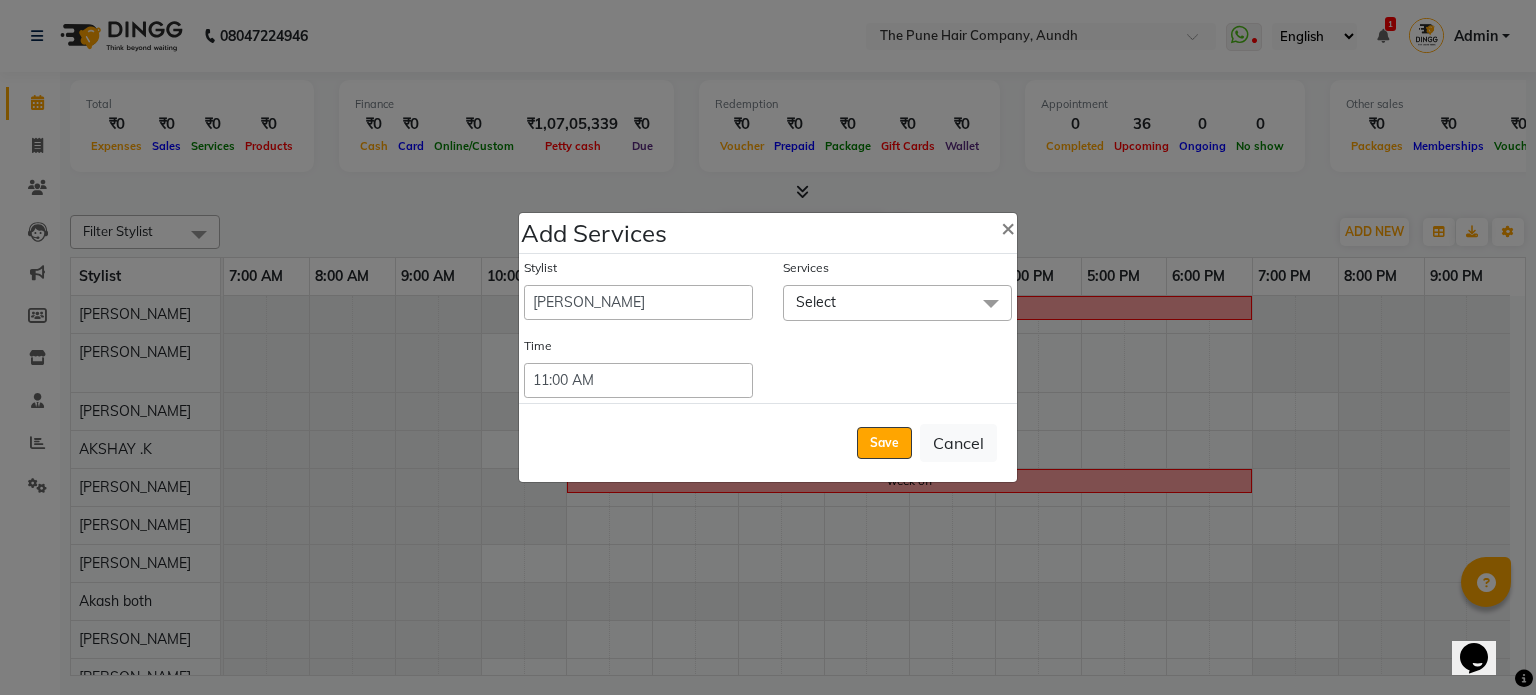 click on "Select" 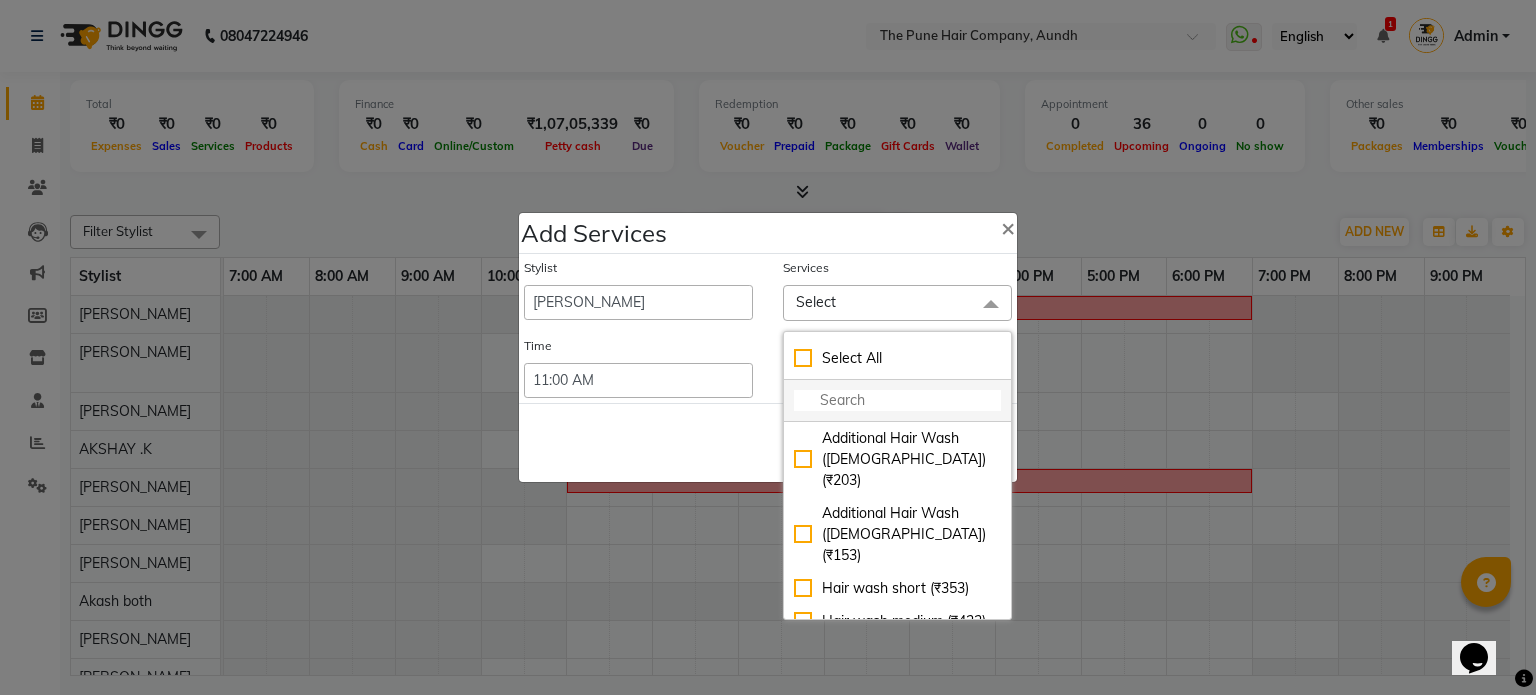 click 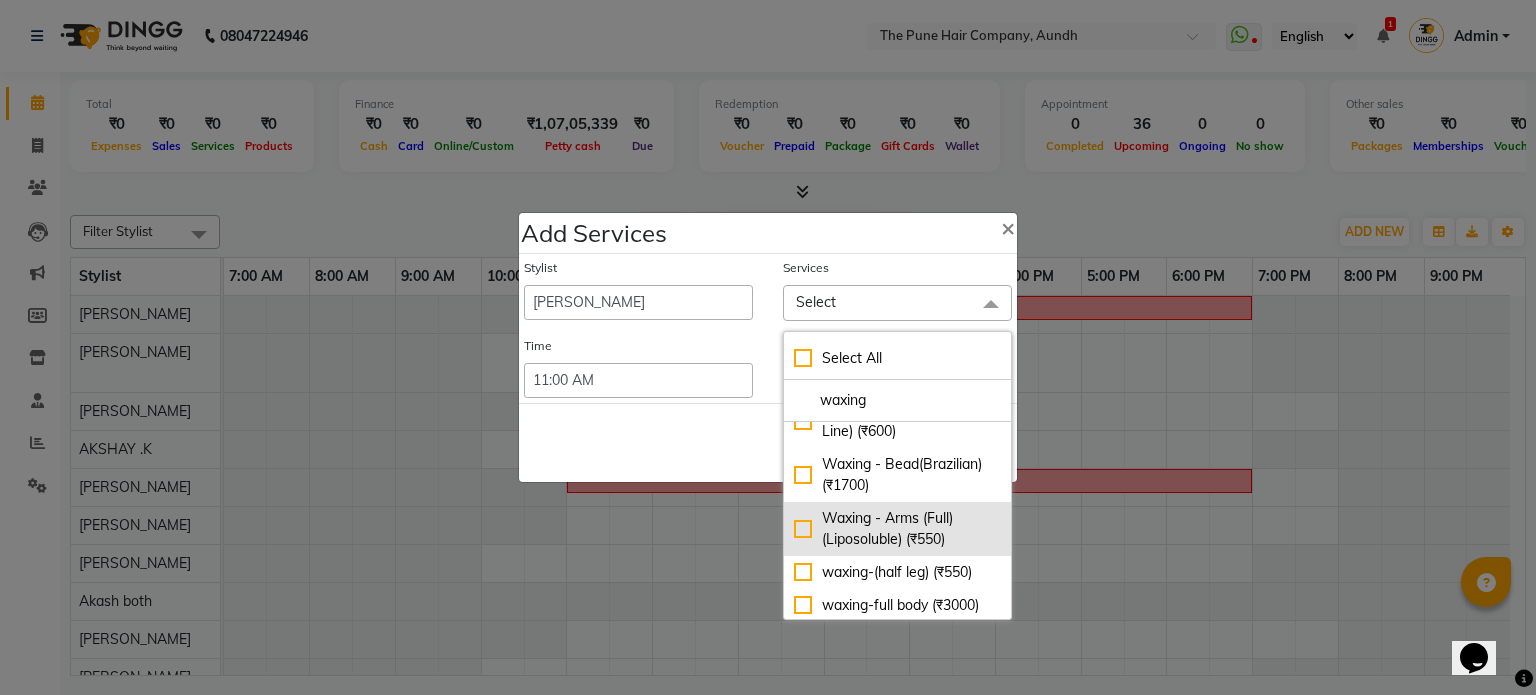 scroll, scrollTop: 580, scrollLeft: 0, axis: vertical 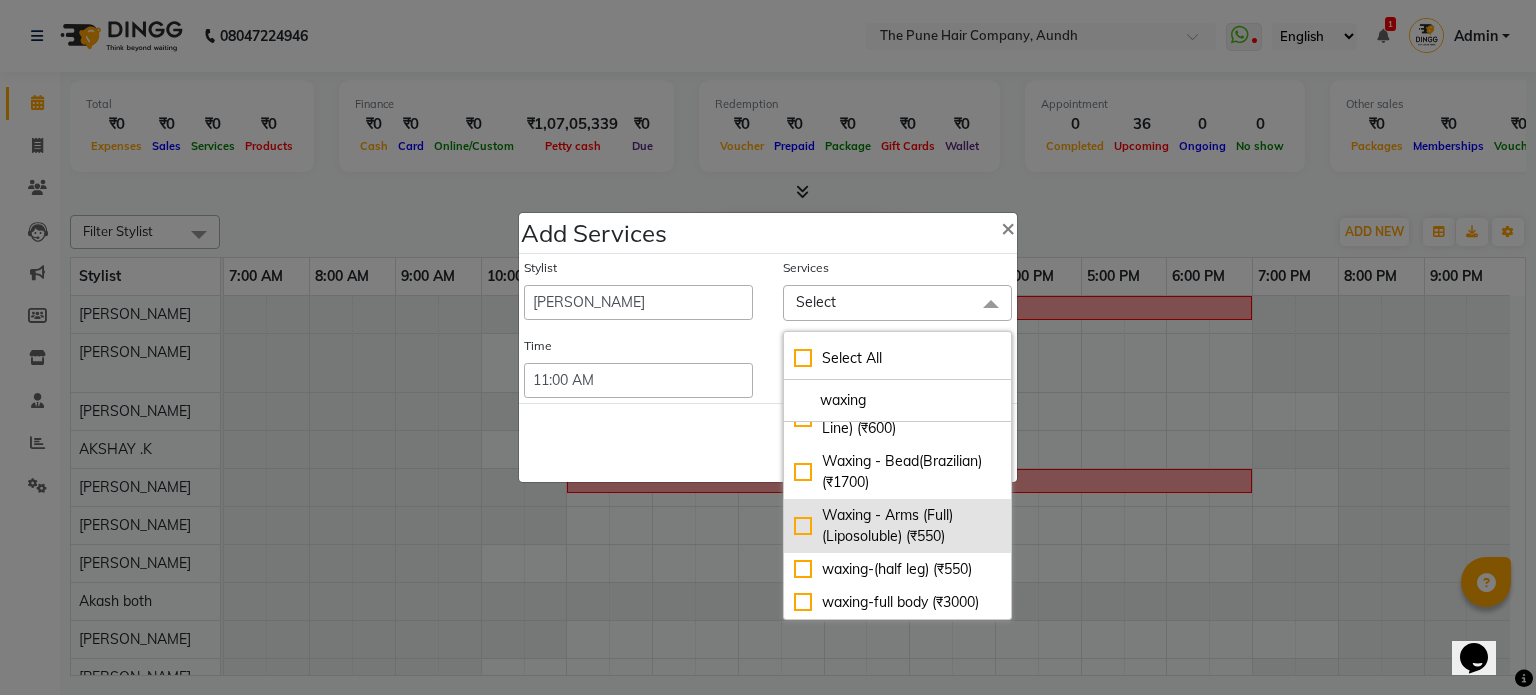 type on "waxing" 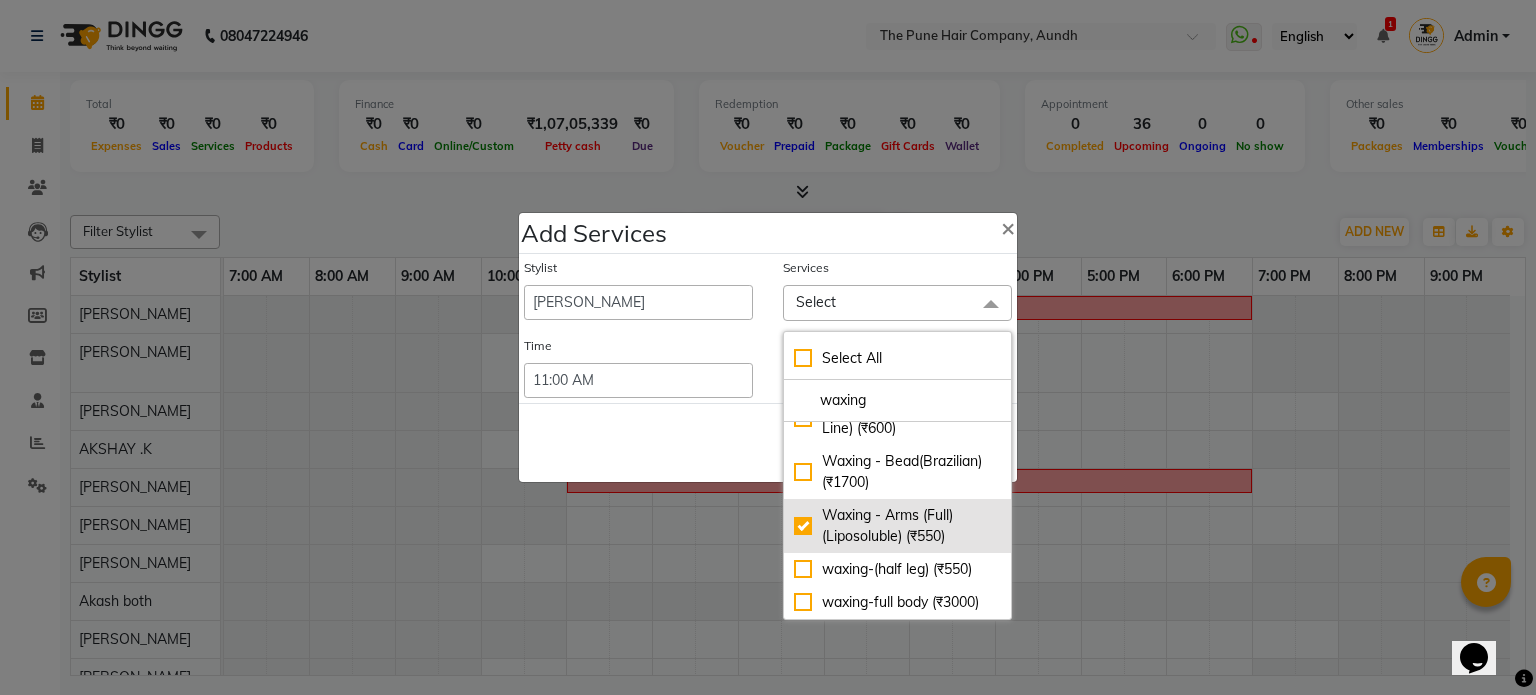 checkbox on "true" 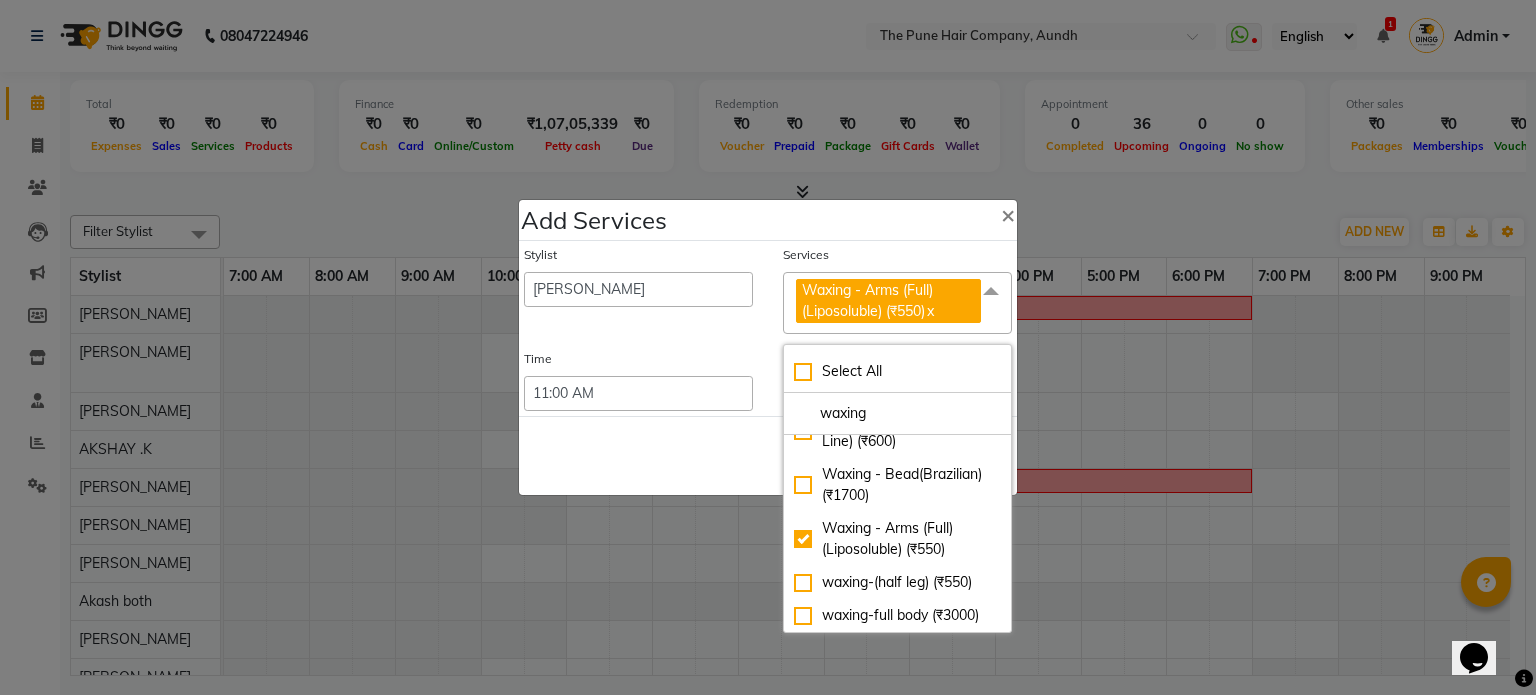 drag, startPoint x: 720, startPoint y: 487, endPoint x: 800, endPoint y: 475, distance: 80.895 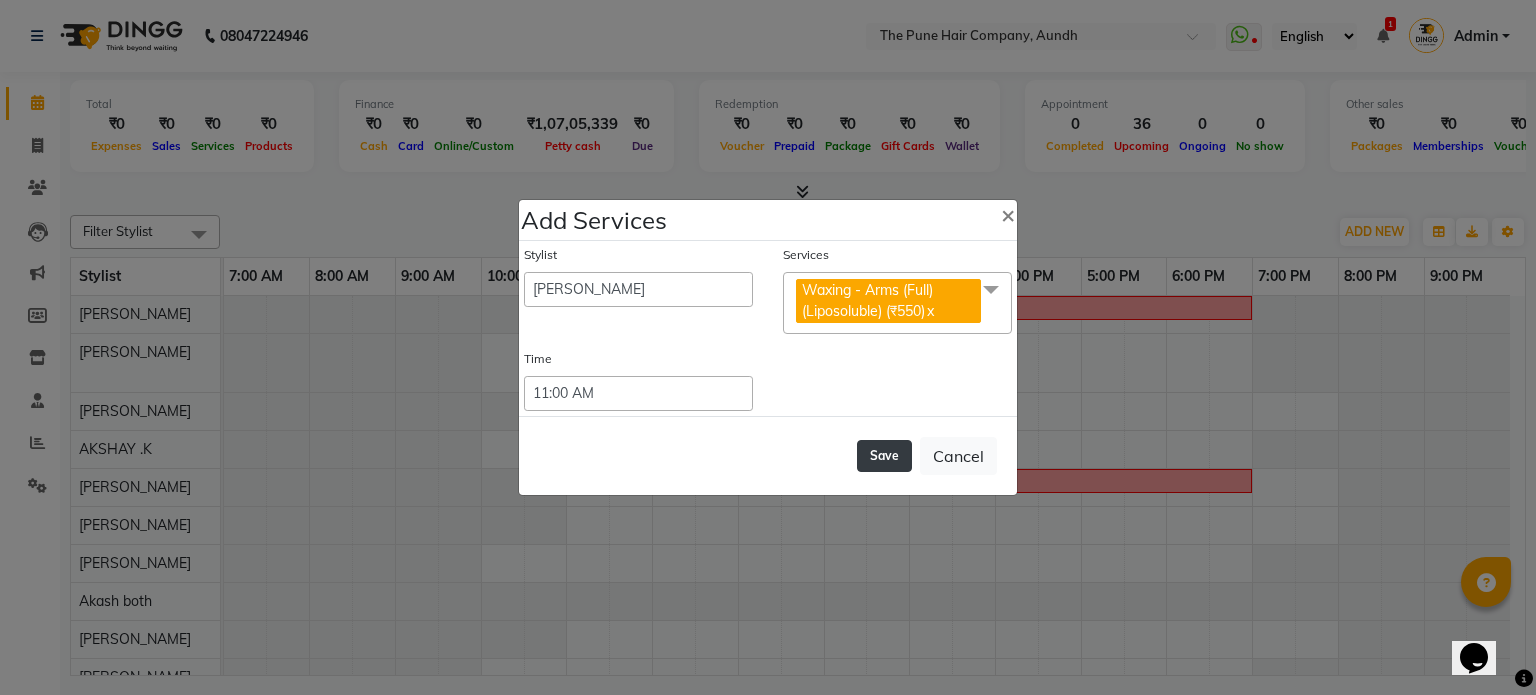 click on "Save" 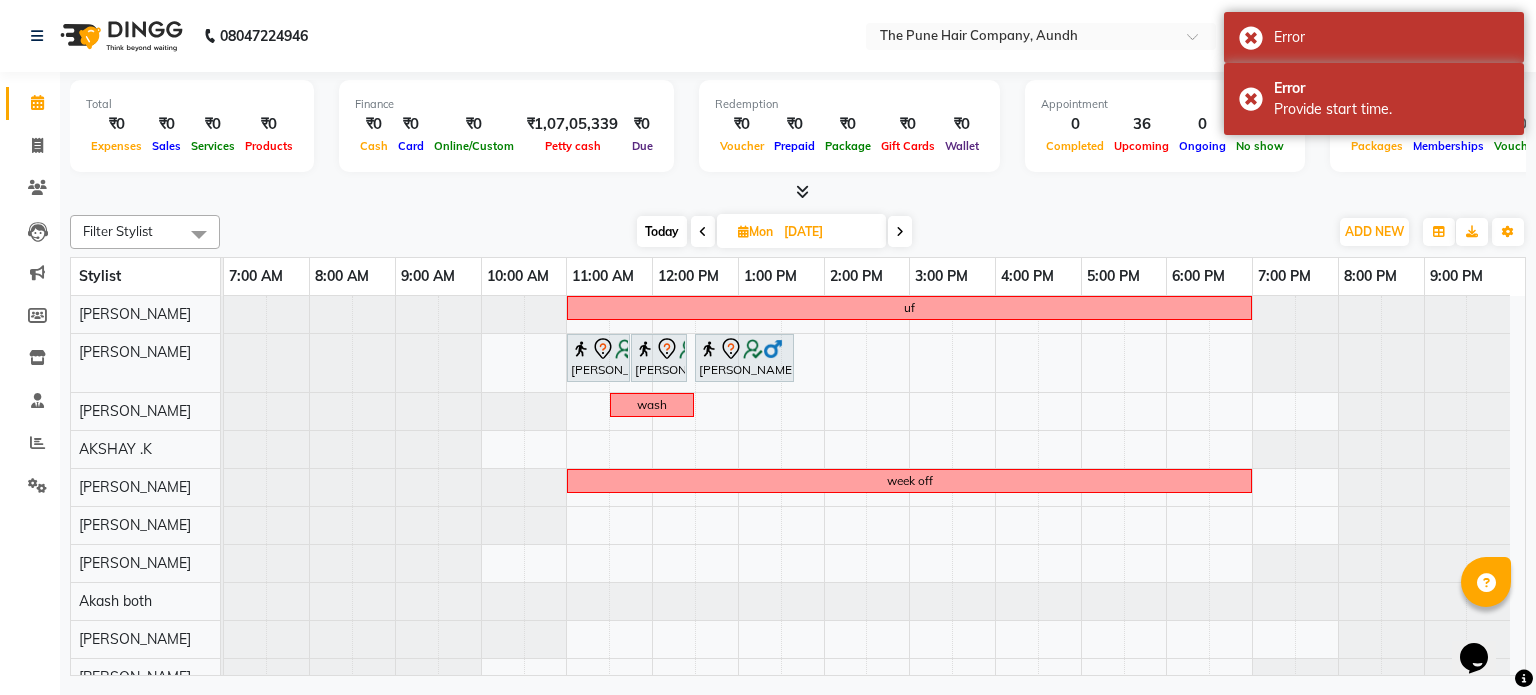 scroll, scrollTop: 84, scrollLeft: 0, axis: vertical 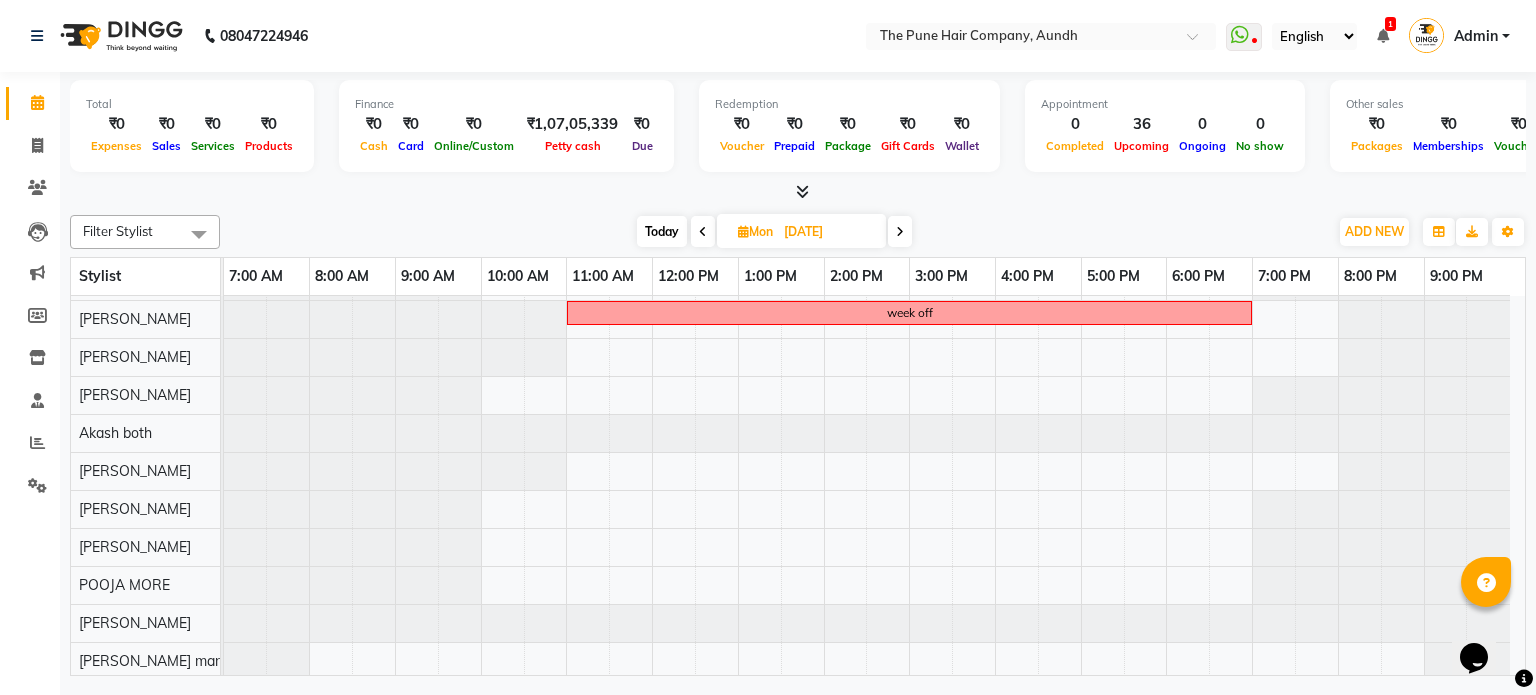 click on "uf              Shreyans Jain, 11:00 AM-11:45 AM, Cut Female (Expert)             Shreyans Jain, 11:45 AM-12:25 PM, Cut male (Expert)             Shreyans Jain, 12:30 PM-01:40 PM, Cut Below 12 year (boy)  wash   week off" at bounding box center (874, 404) 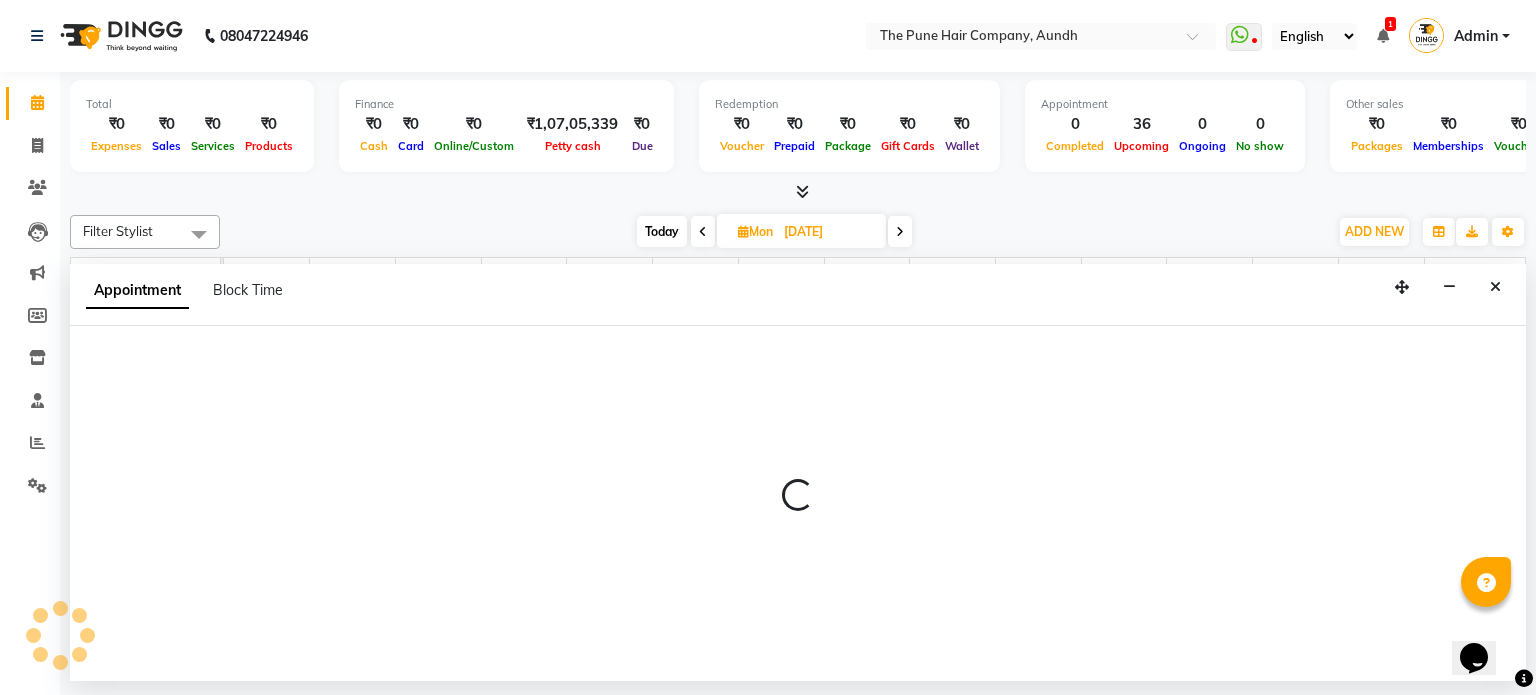 select on "49797" 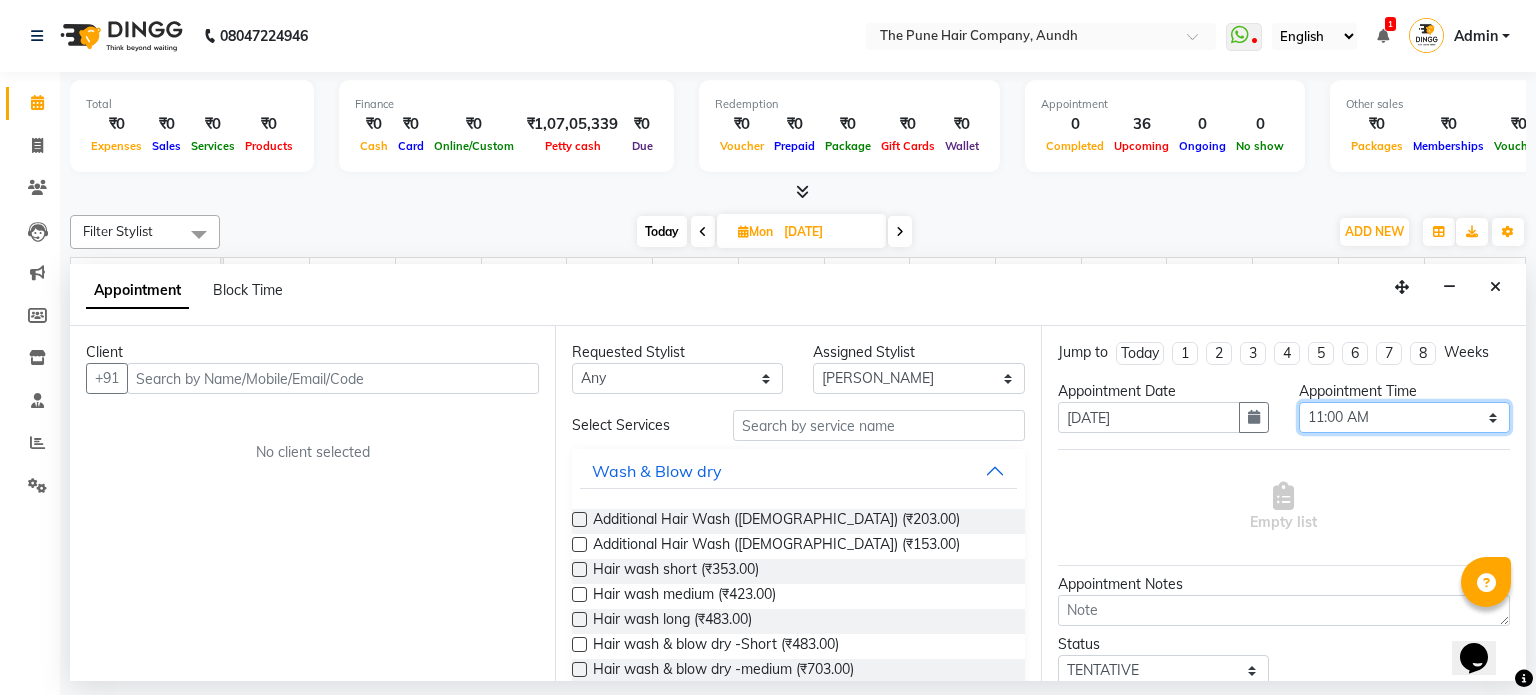 click on "Select 08:00 AM 08:15 AM 08:30 AM 08:45 AM 09:00 AM 09:15 AM 09:30 AM 09:45 AM 10:00 AM 10:15 AM 10:30 AM 10:45 AM 11:00 AM 11:15 AM 11:30 AM 11:45 AM 12:00 PM 12:15 PM 12:30 PM 12:45 PM 01:00 PM 01:15 PM 01:30 PM 01:45 PM 02:00 PM 02:15 PM 02:30 PM 02:45 PM 03:00 PM 03:15 PM 03:30 PM 03:45 PM 04:00 PM 04:15 PM 04:30 PM 04:45 PM 05:00 PM 05:15 PM 05:30 PM 05:45 PM 06:00 PM 06:15 PM 06:30 PM 06:45 PM 07:00 PM 07:15 PM 07:30 PM 07:45 PM 08:00 PM 08:15 PM 08:30 PM 08:45 PM 09:00 PM" at bounding box center (1404, 417) 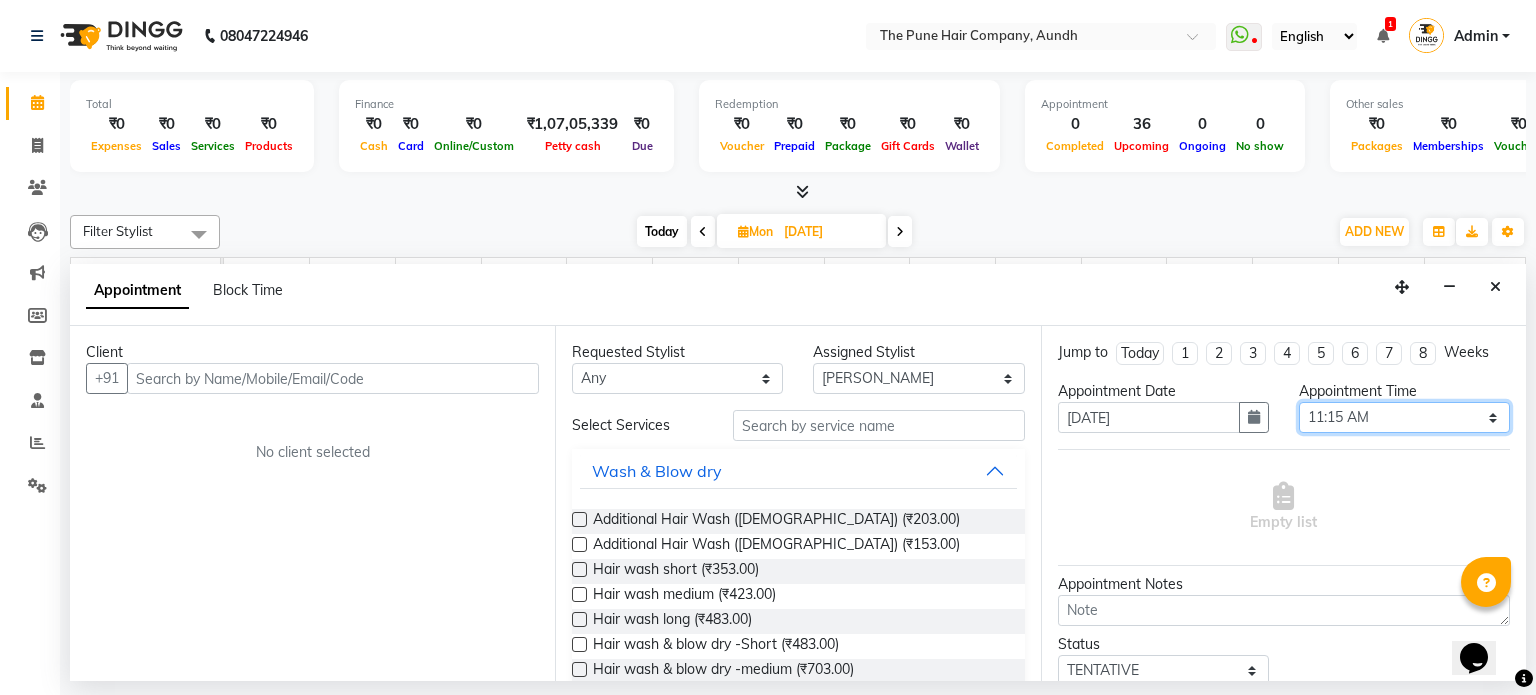 click on "Select 08:00 AM 08:15 AM 08:30 AM 08:45 AM 09:00 AM 09:15 AM 09:30 AM 09:45 AM 10:00 AM 10:15 AM 10:30 AM 10:45 AM 11:00 AM 11:15 AM 11:30 AM 11:45 AM 12:00 PM 12:15 PM 12:30 PM 12:45 PM 01:00 PM 01:15 PM 01:30 PM 01:45 PM 02:00 PM 02:15 PM 02:30 PM 02:45 PM 03:00 PM 03:15 PM 03:30 PM 03:45 PM 04:00 PM 04:15 PM 04:30 PM 04:45 PM 05:00 PM 05:15 PM 05:30 PM 05:45 PM 06:00 PM 06:15 PM 06:30 PM 06:45 PM 07:00 PM 07:15 PM 07:30 PM 07:45 PM 08:00 PM 08:15 PM 08:30 PM 08:45 PM 09:00 PM" at bounding box center (1404, 417) 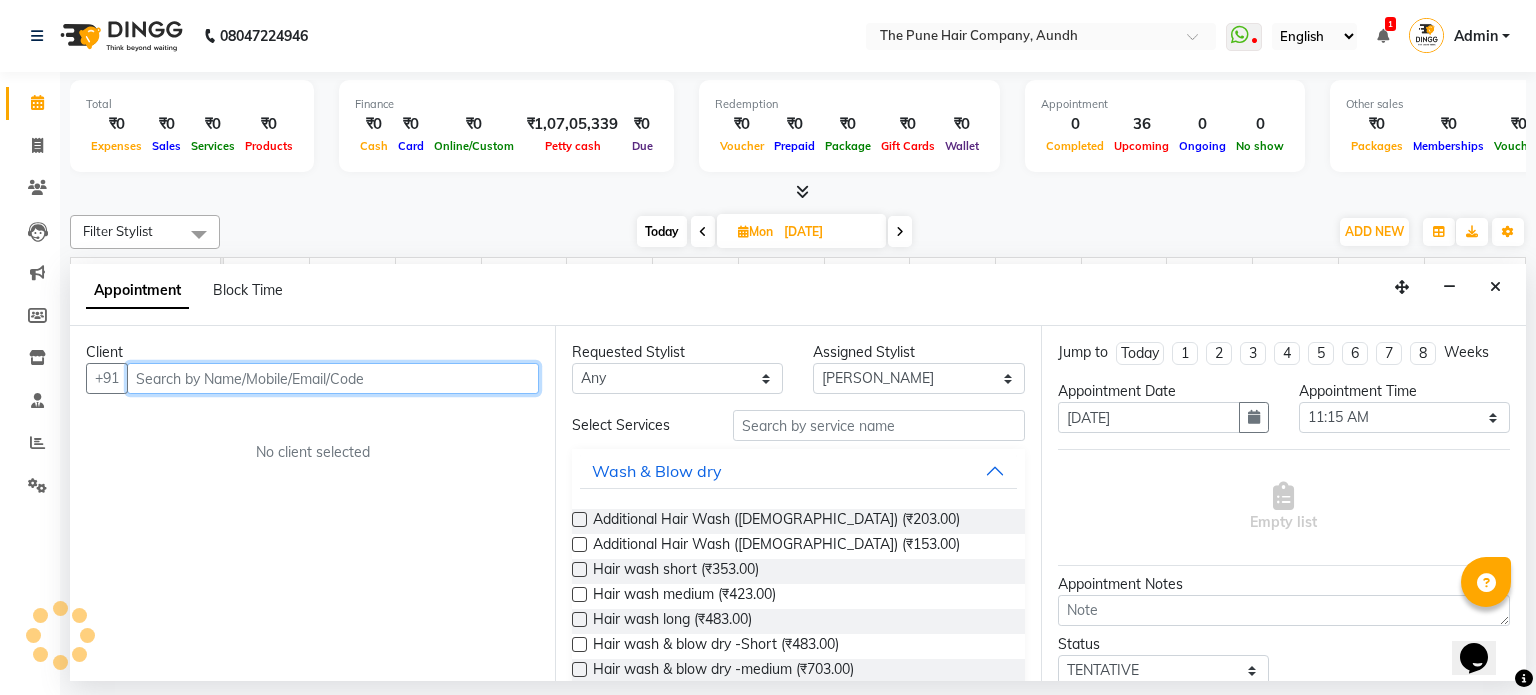 click at bounding box center [333, 378] 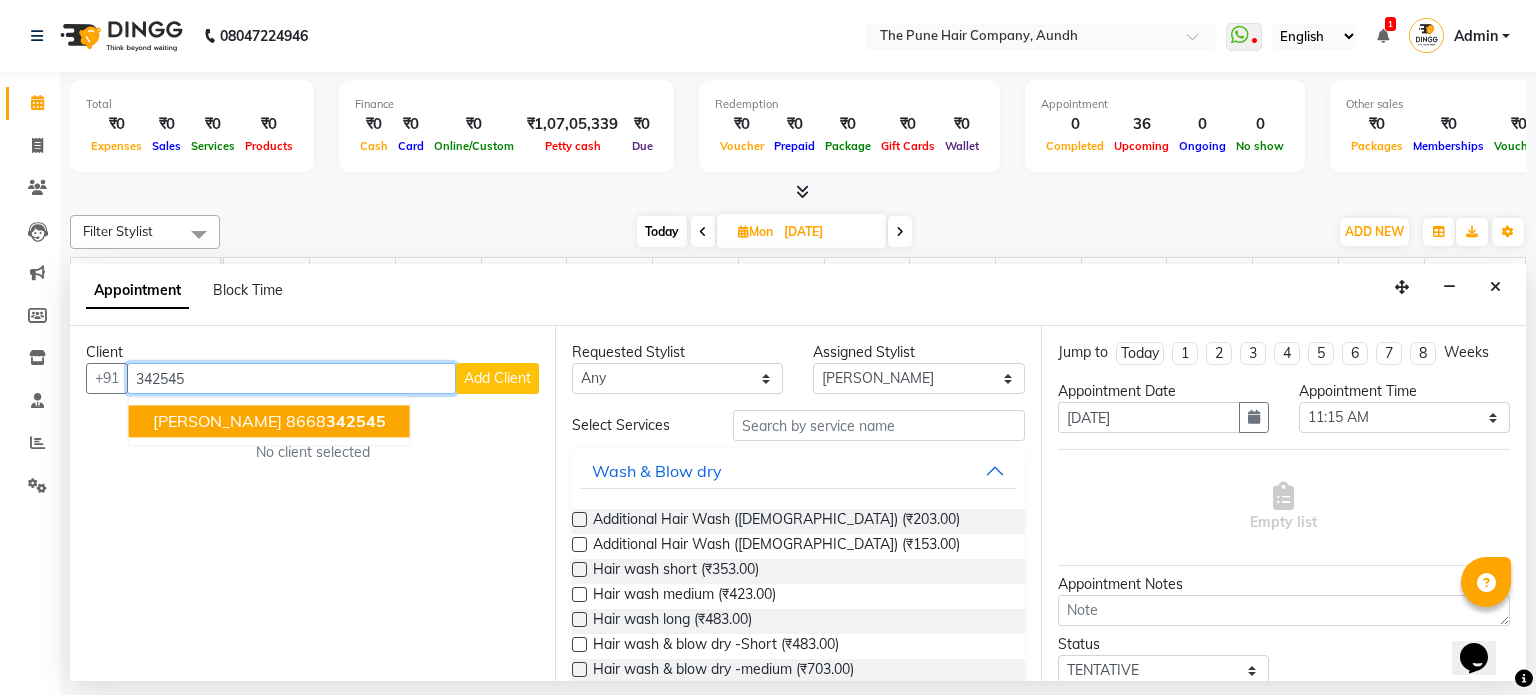 click on "Shreyans Jain" at bounding box center [217, 422] 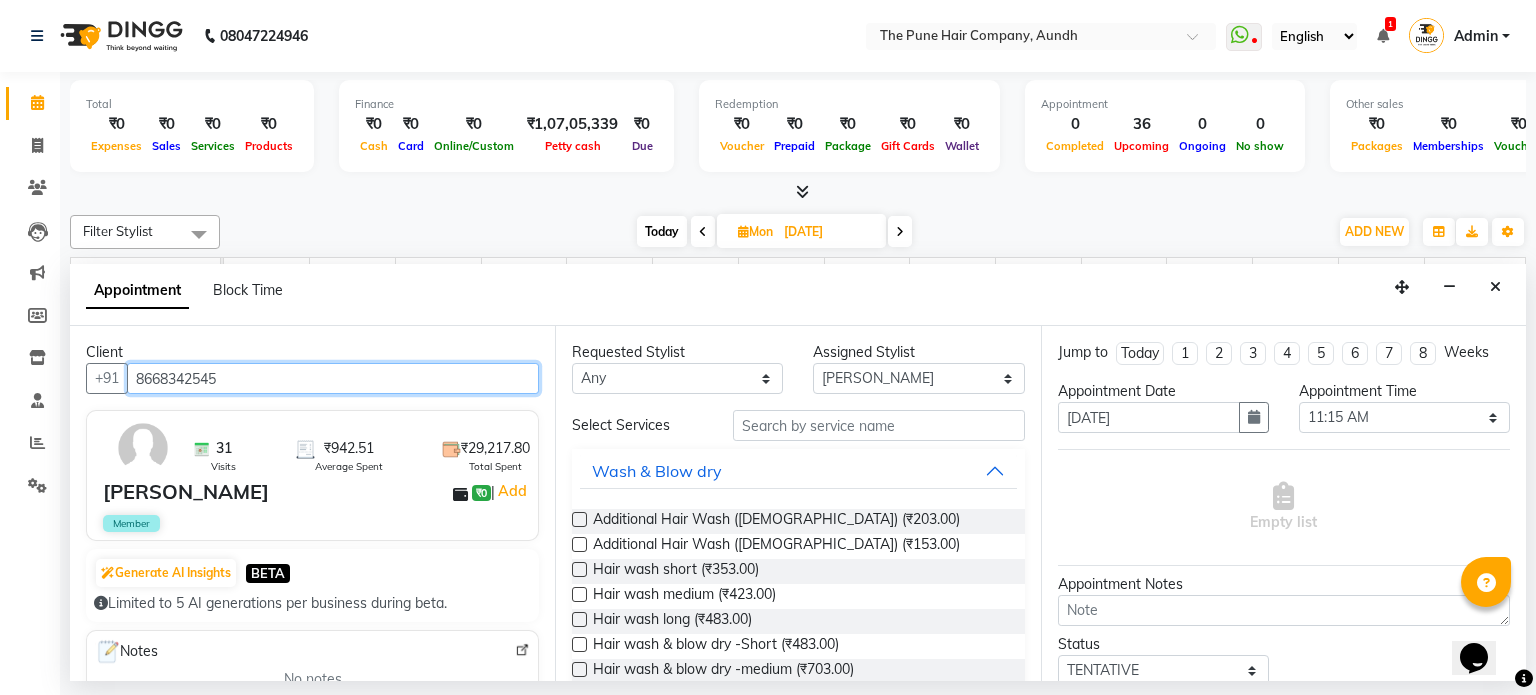 type on "8668342545" 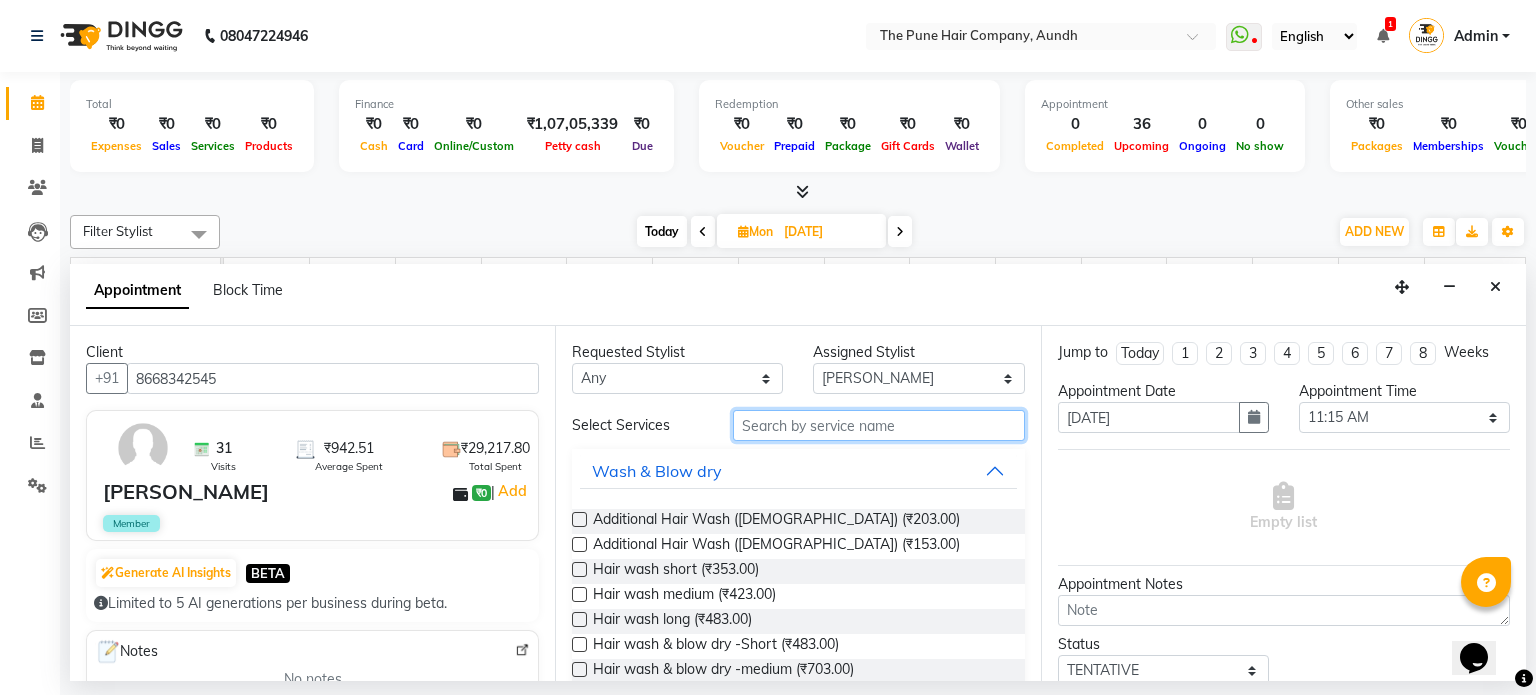 click at bounding box center [879, 425] 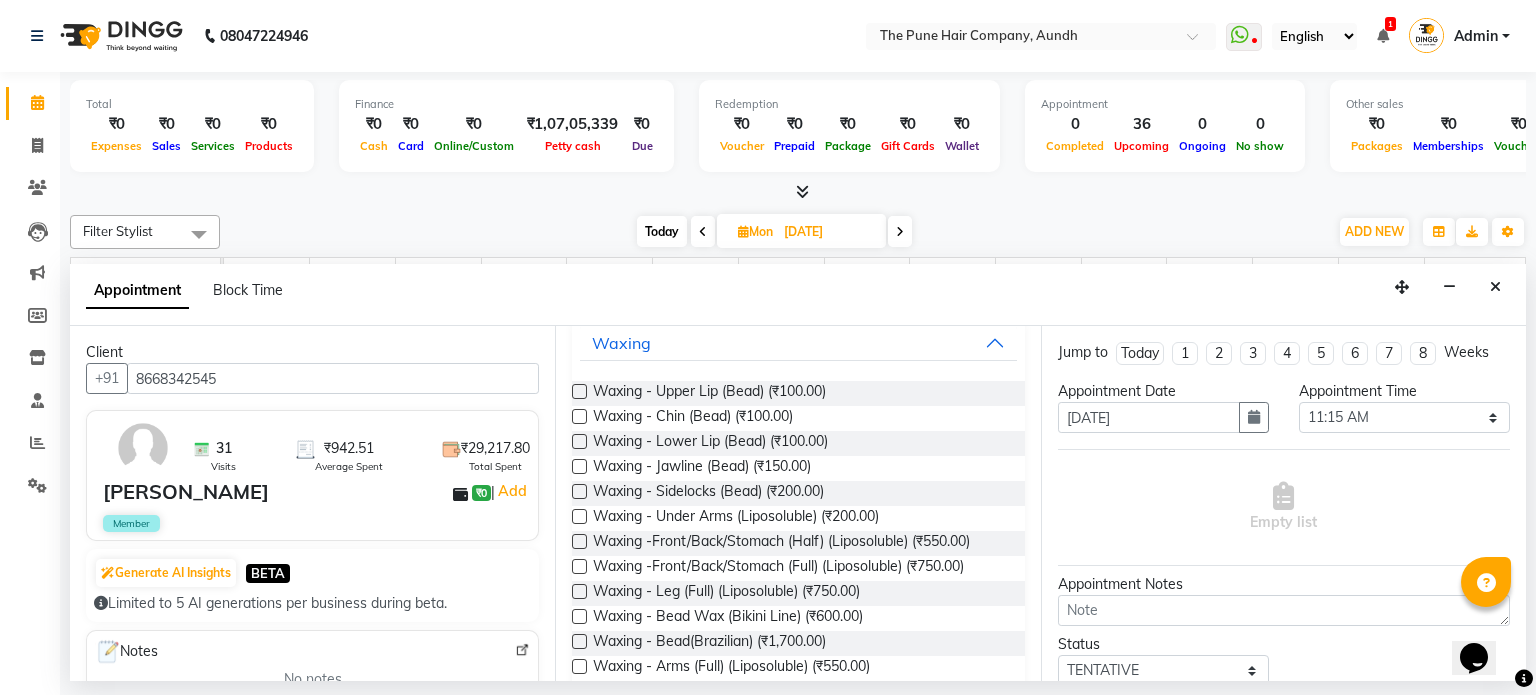 scroll, scrollTop: 209, scrollLeft: 0, axis: vertical 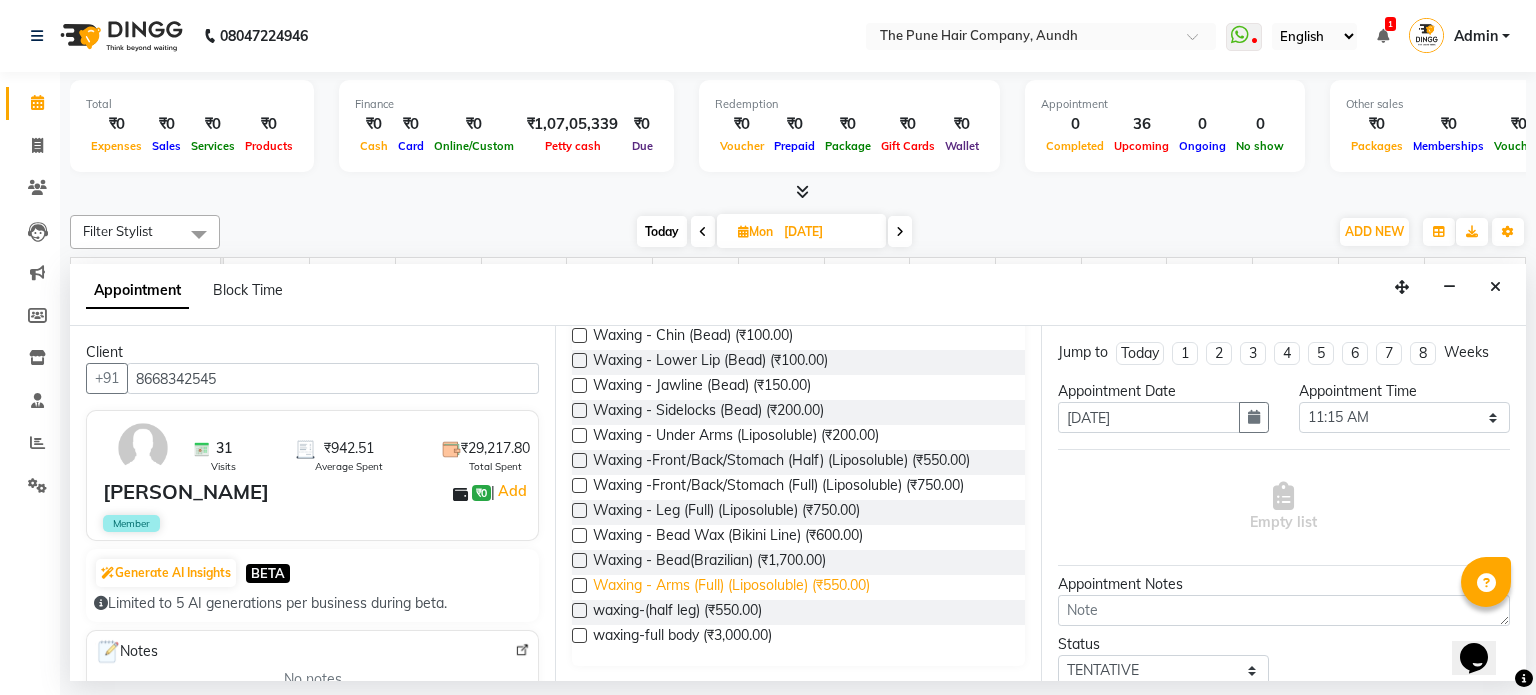 type on "waxin" 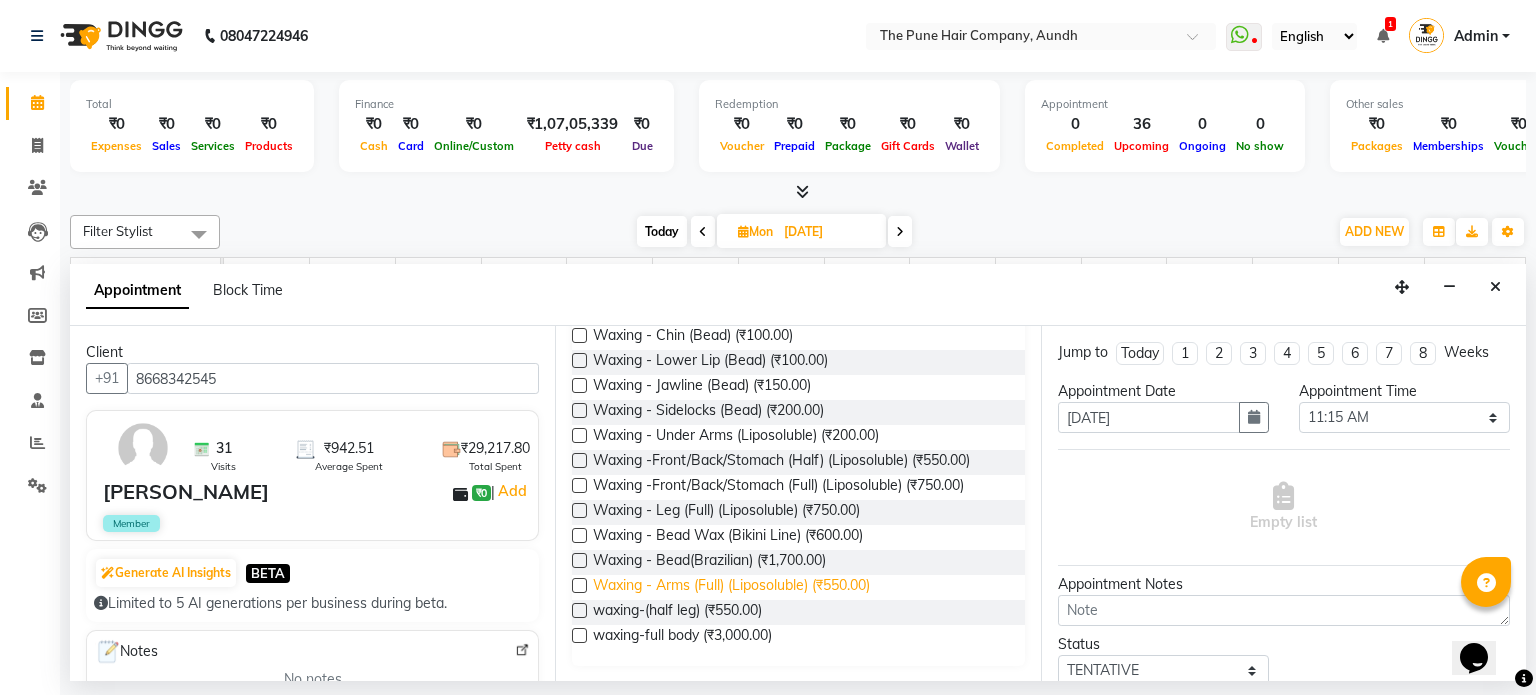 click on "Waxing - Arms (Full) (Liposoluble) (₹550.00)" at bounding box center [731, 587] 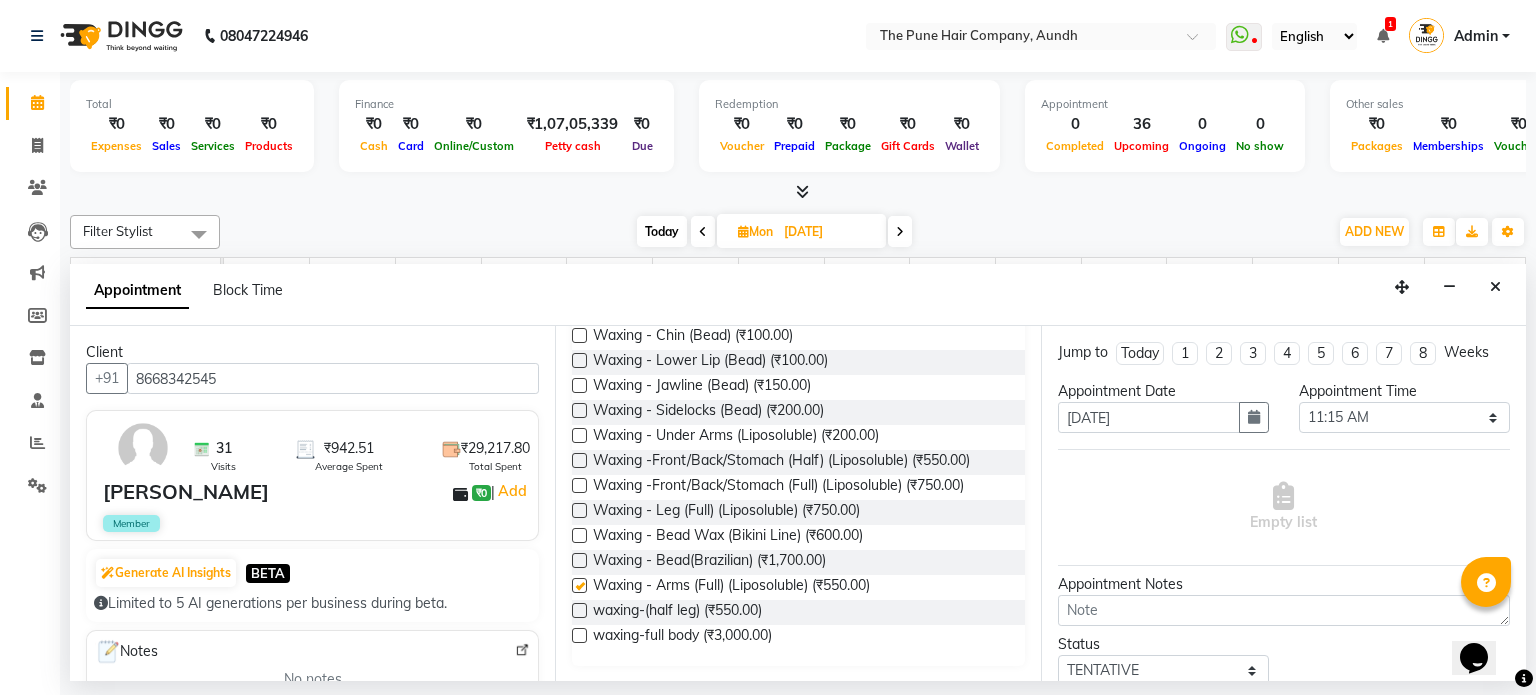checkbox on "false" 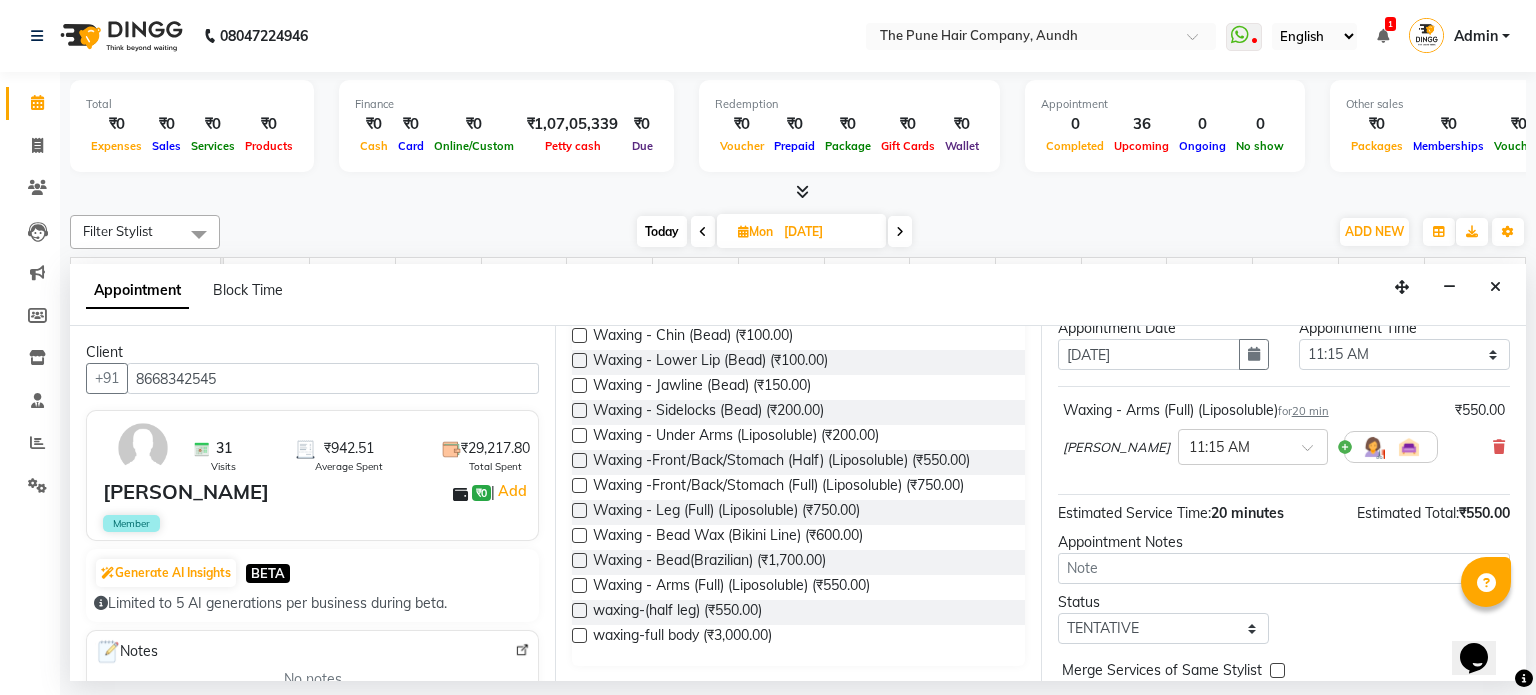 scroll, scrollTop: 151, scrollLeft: 0, axis: vertical 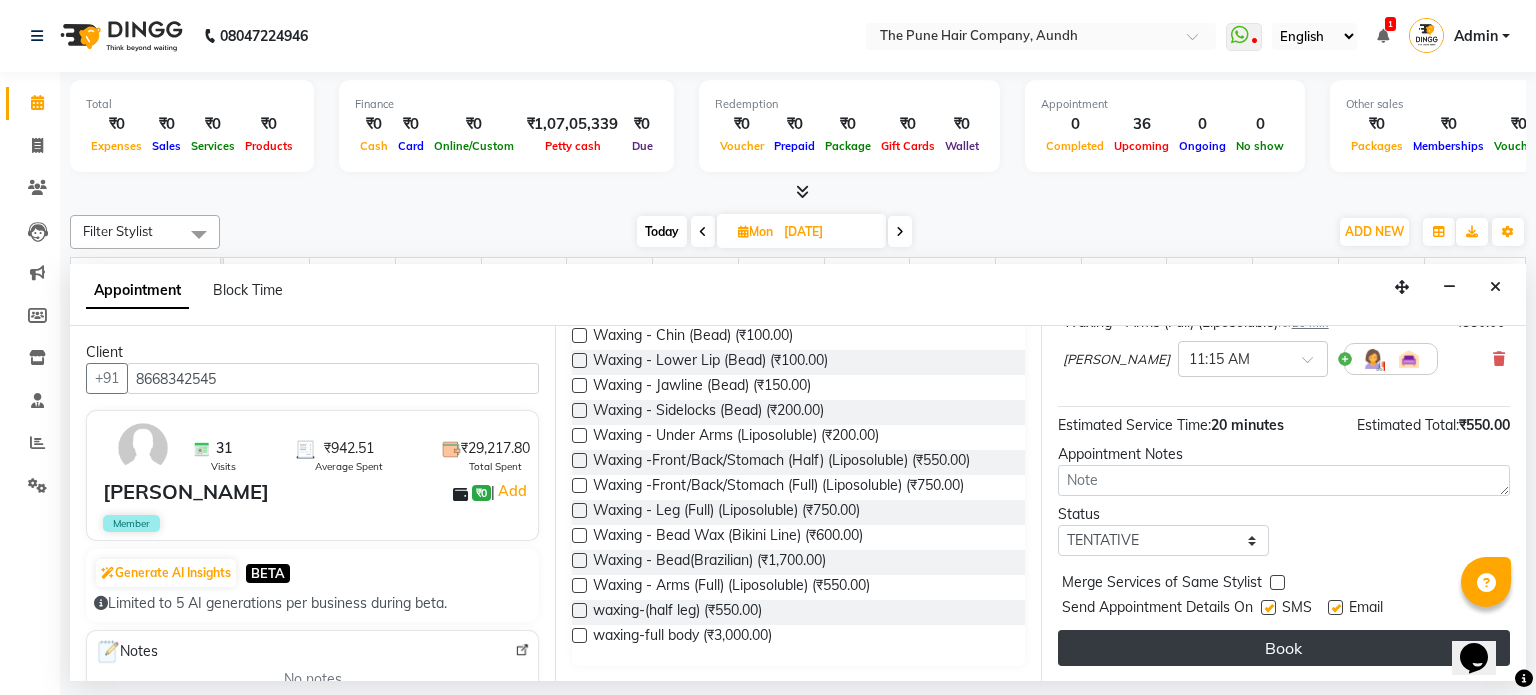 click on "Book" at bounding box center [1284, 648] 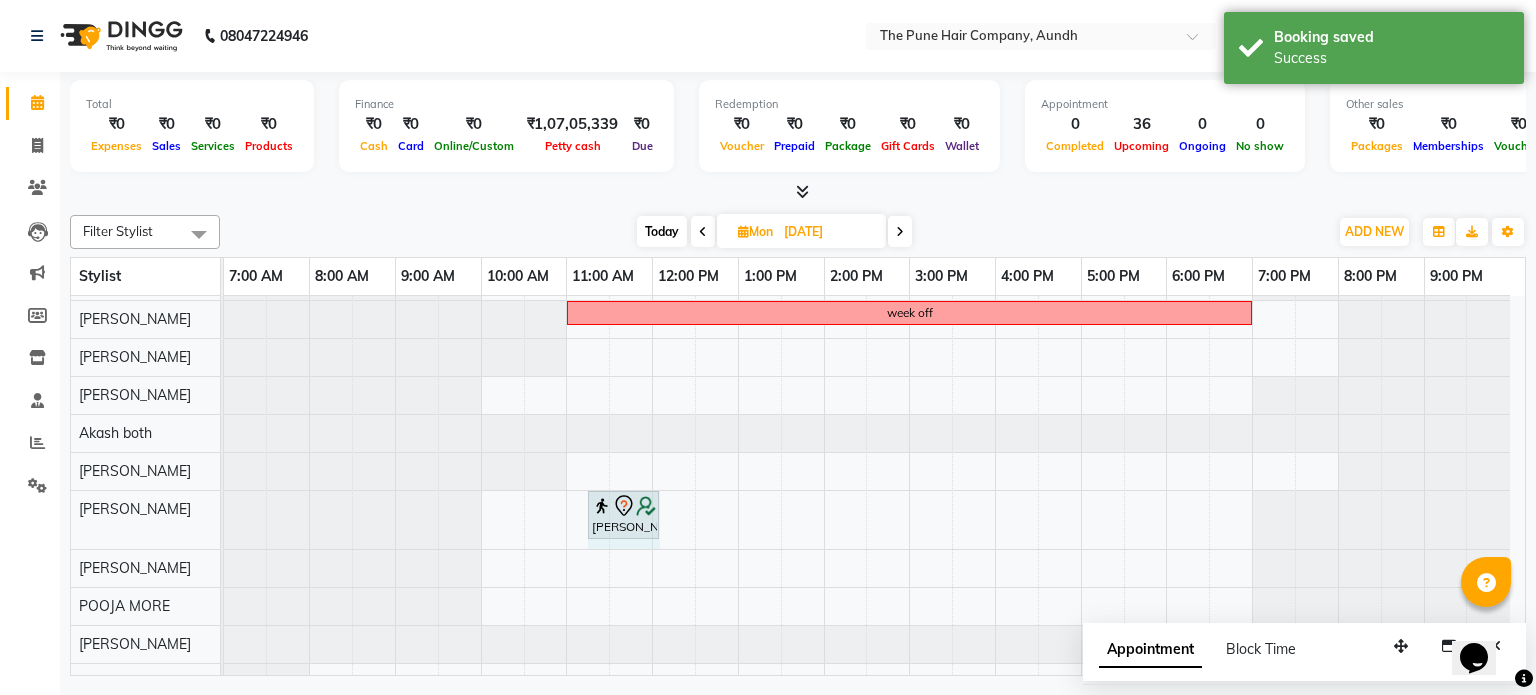 drag, startPoint x: 615, startPoint y: 503, endPoint x: 682, endPoint y: 513, distance: 67.74216 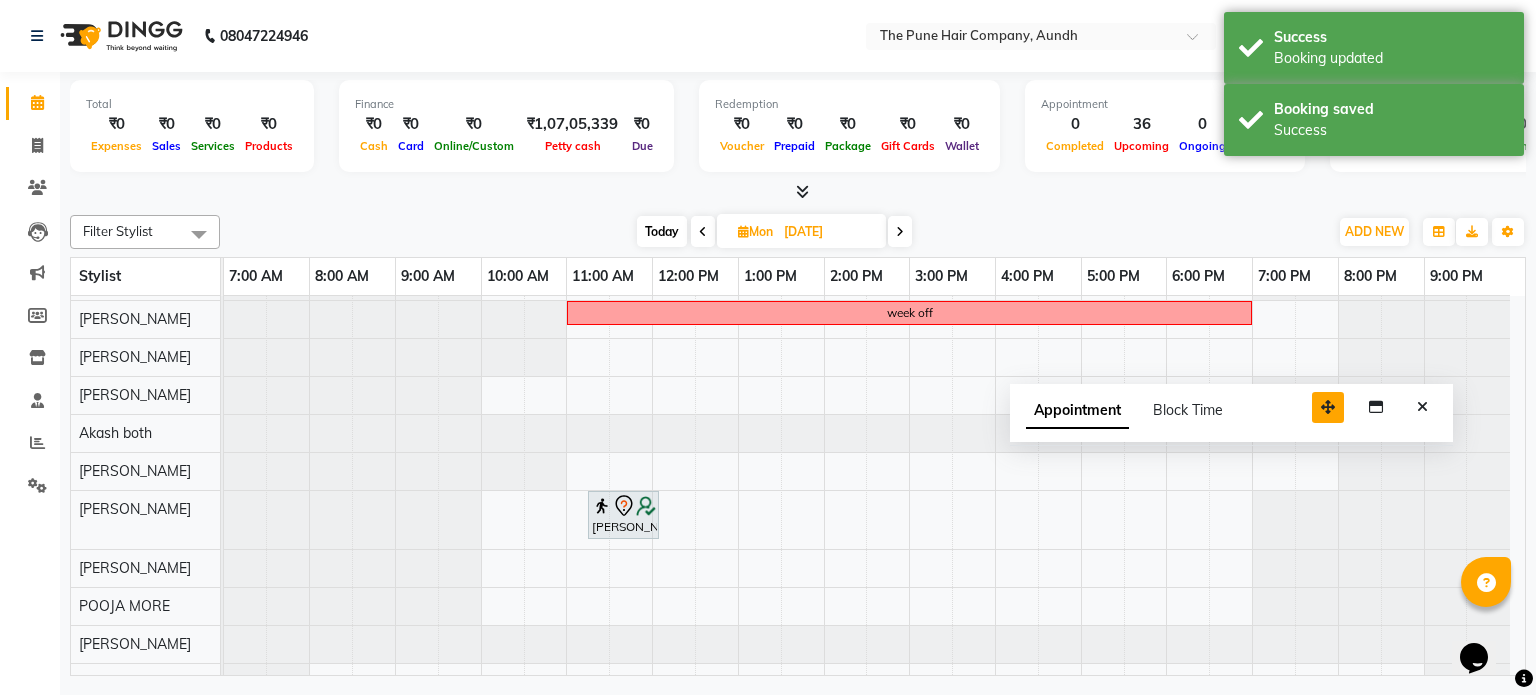 drag, startPoint x: 1403, startPoint y: 644, endPoint x: 1330, endPoint y: 405, distance: 249.89998 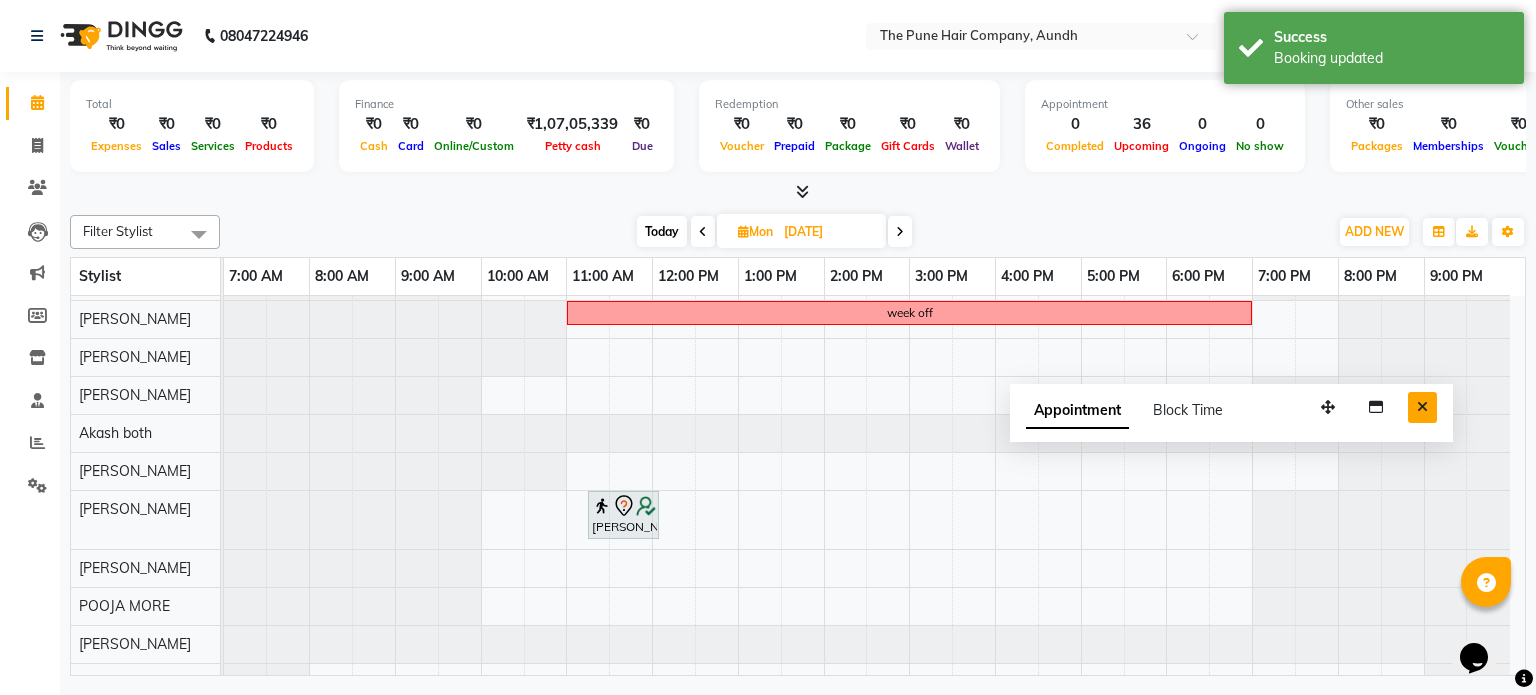 click at bounding box center (1422, 407) 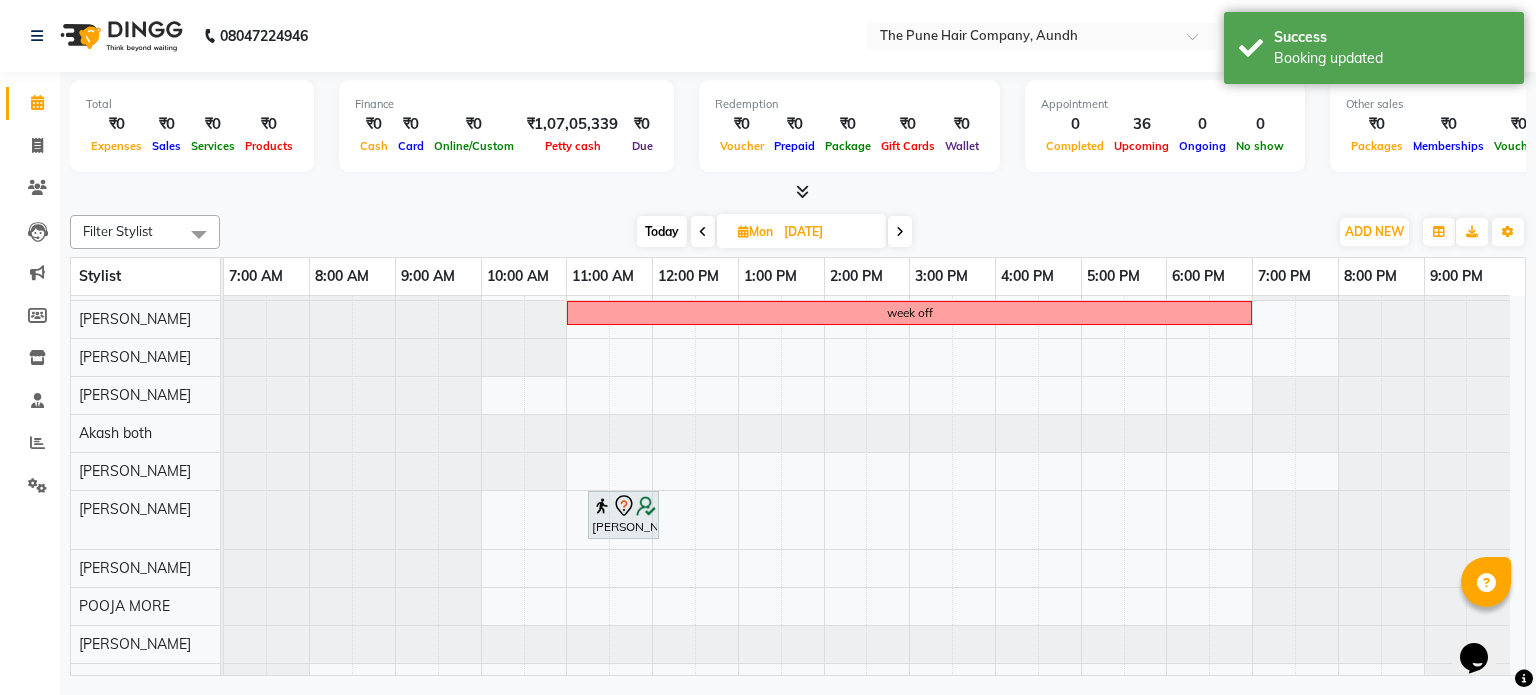 scroll, scrollTop: 91, scrollLeft: 0, axis: vertical 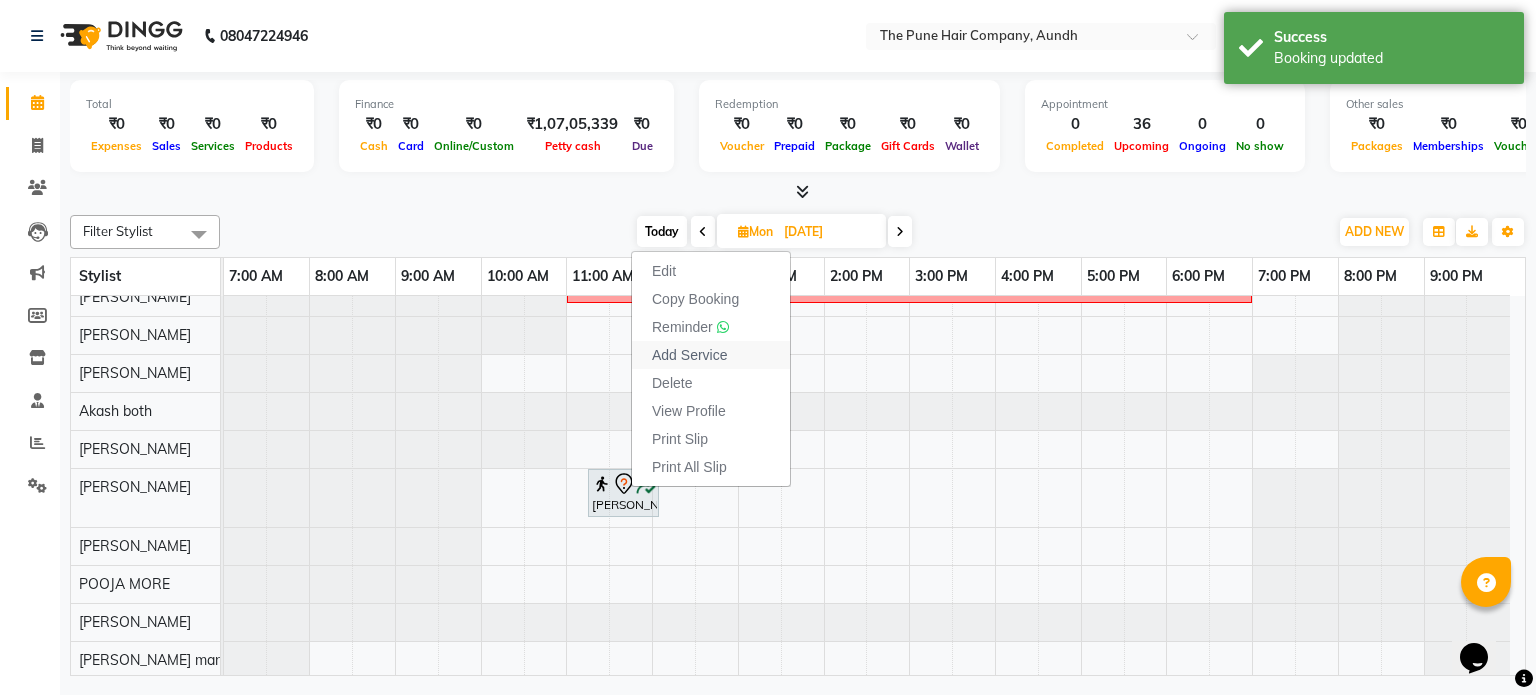 click on "Add Service" at bounding box center (689, 355) 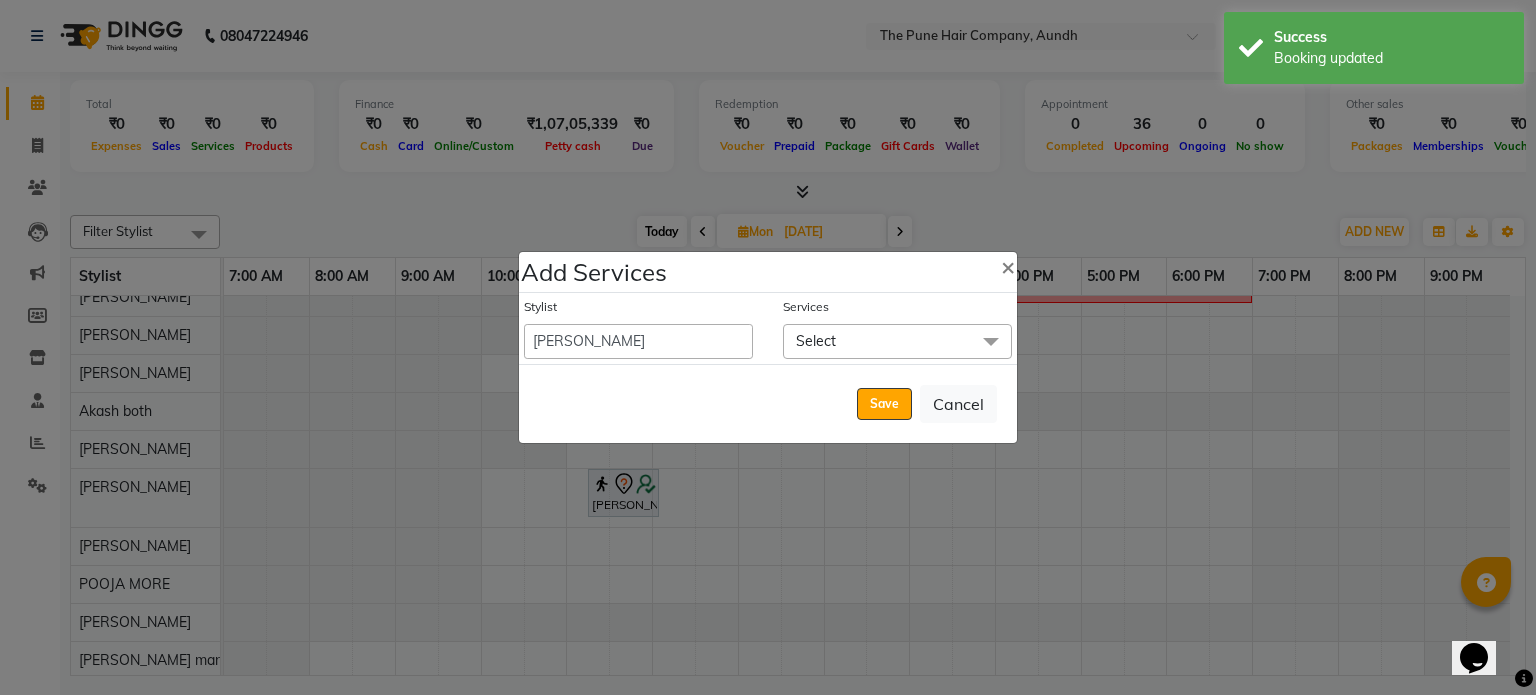 click on "Select" 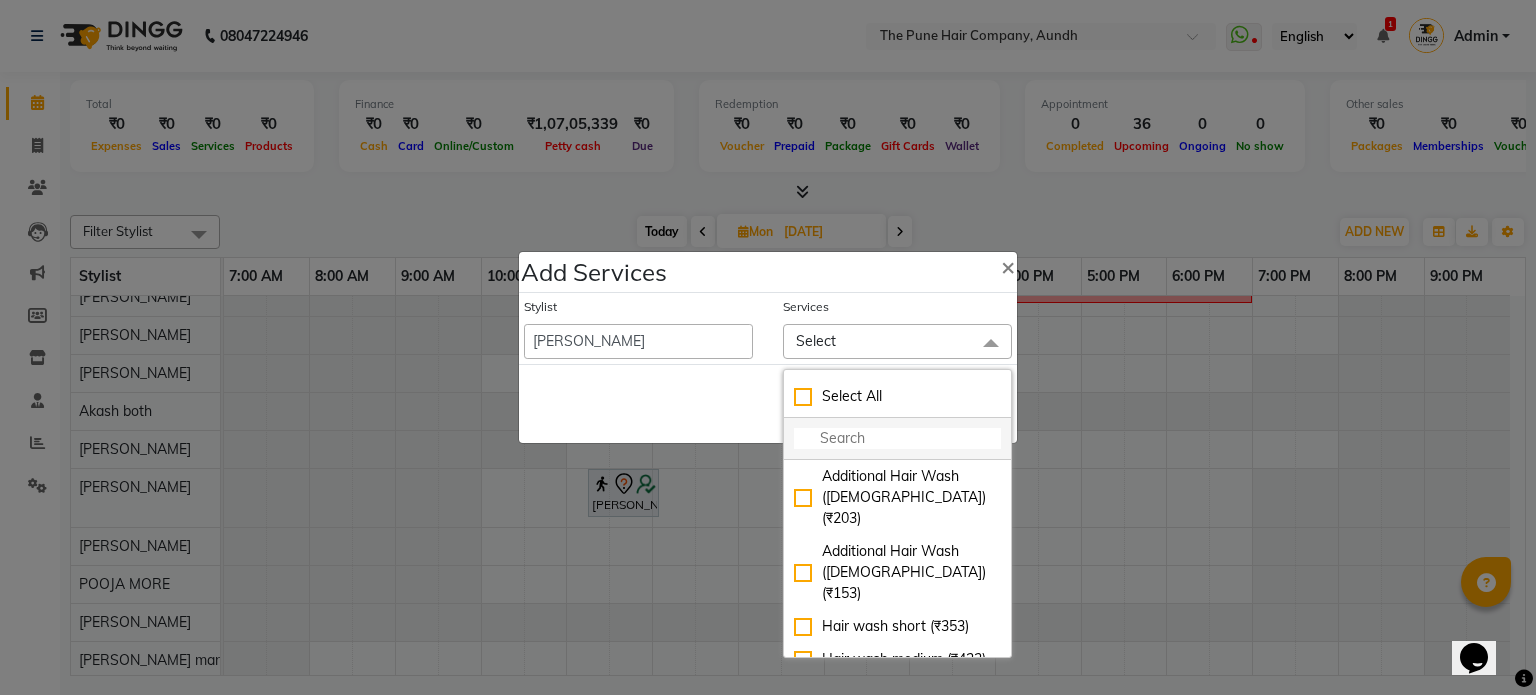 click 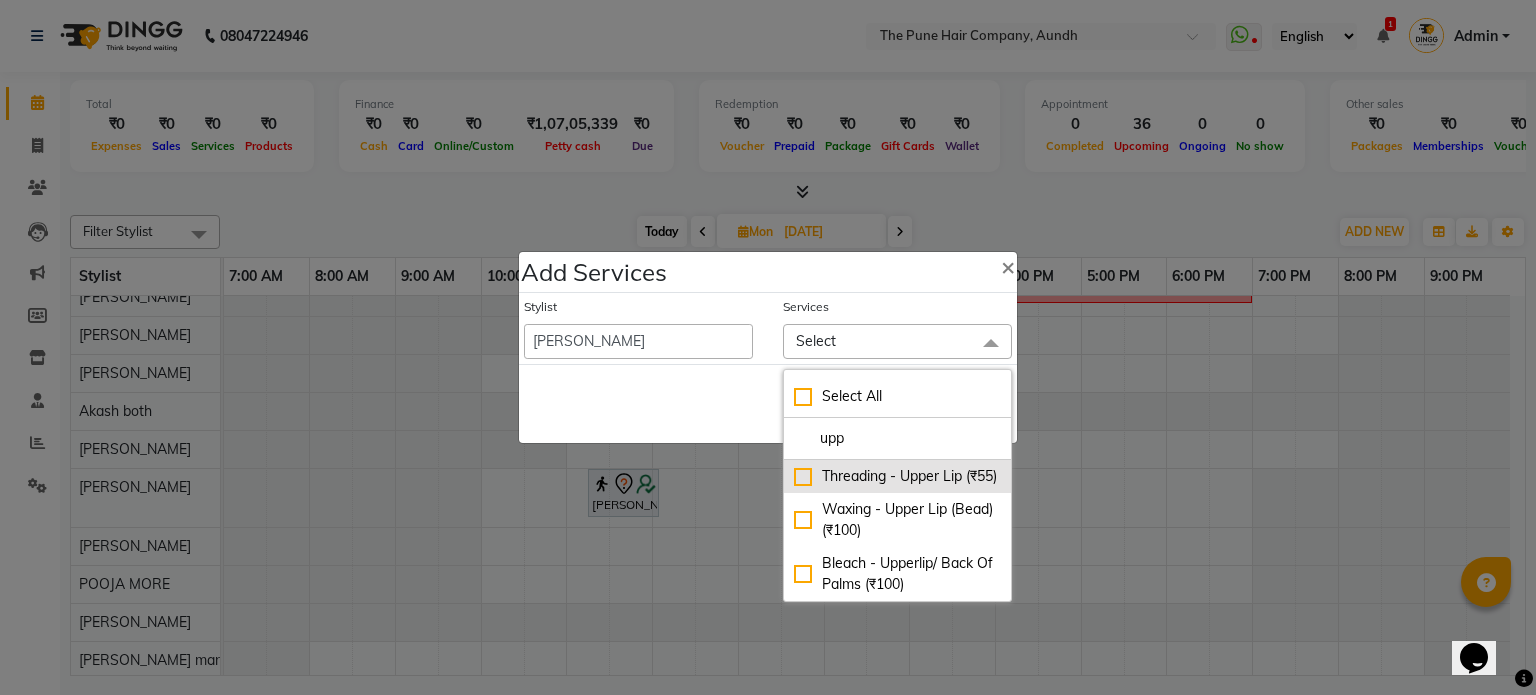 type on "upp" 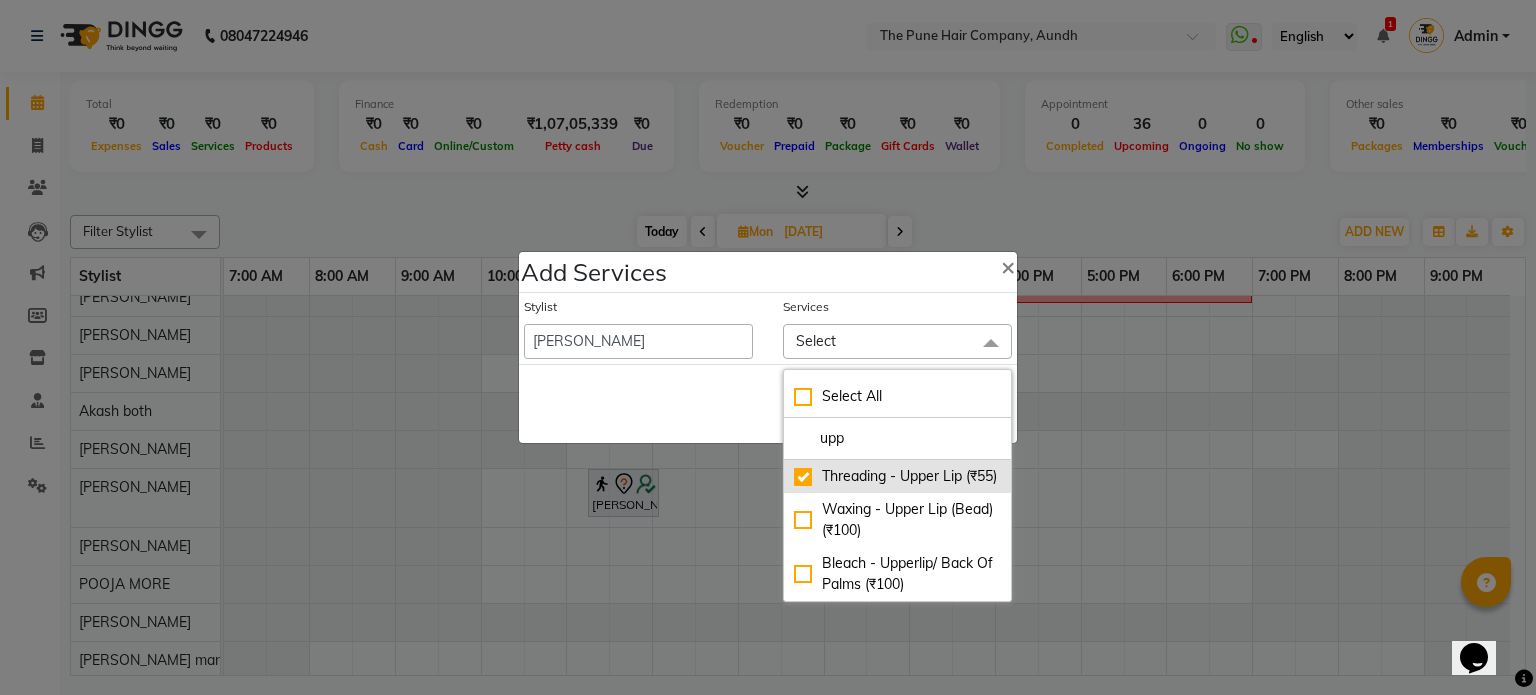 checkbox on "true" 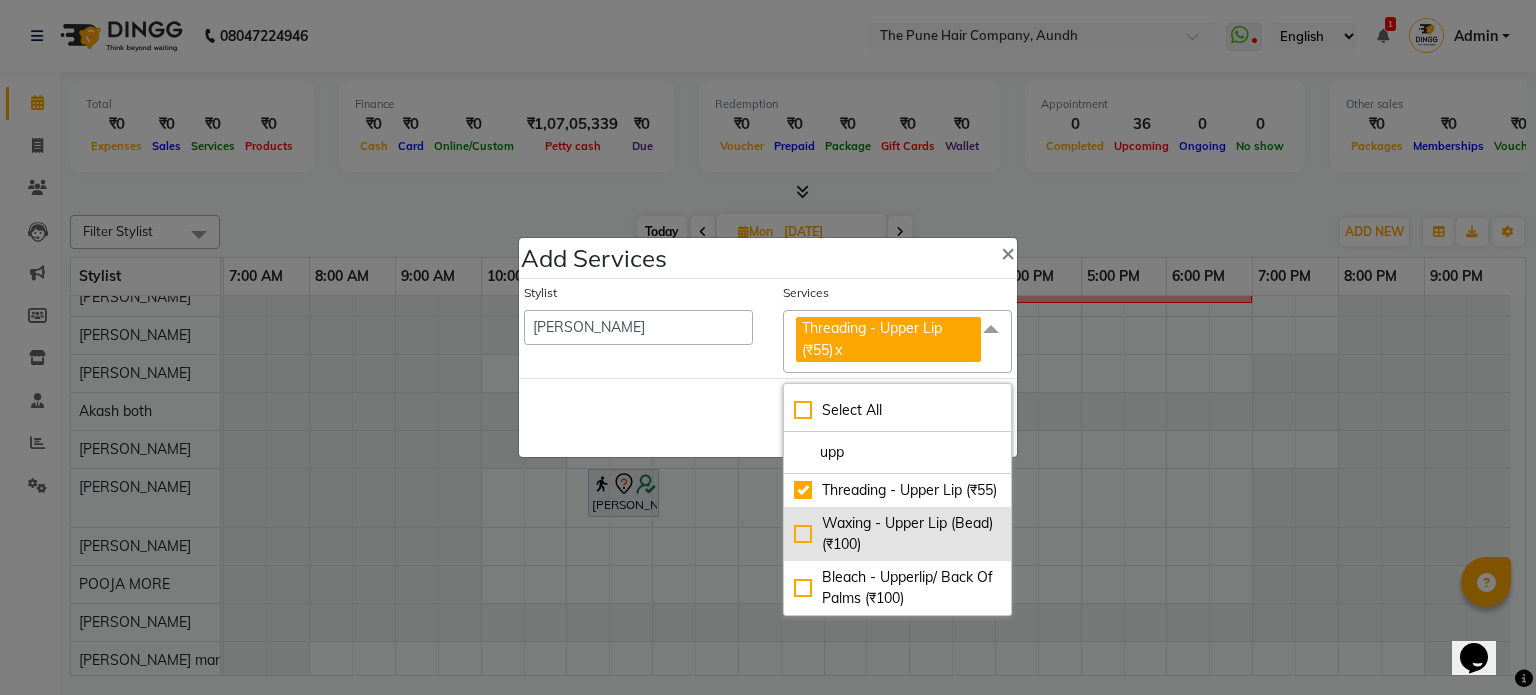 click on "Waxing - Upper Lip (Bead) (₹100)" 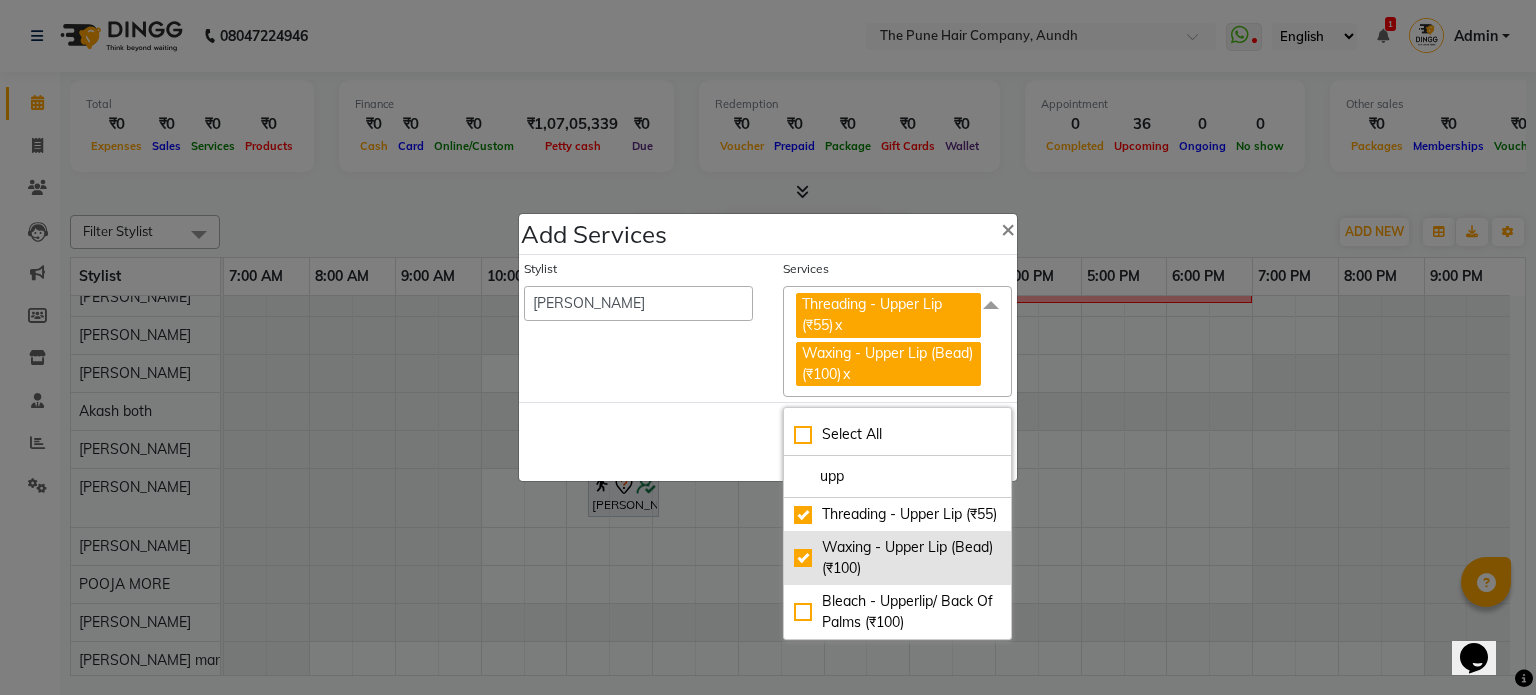 click on "Waxing - Upper Lip (Bead) (₹100)" 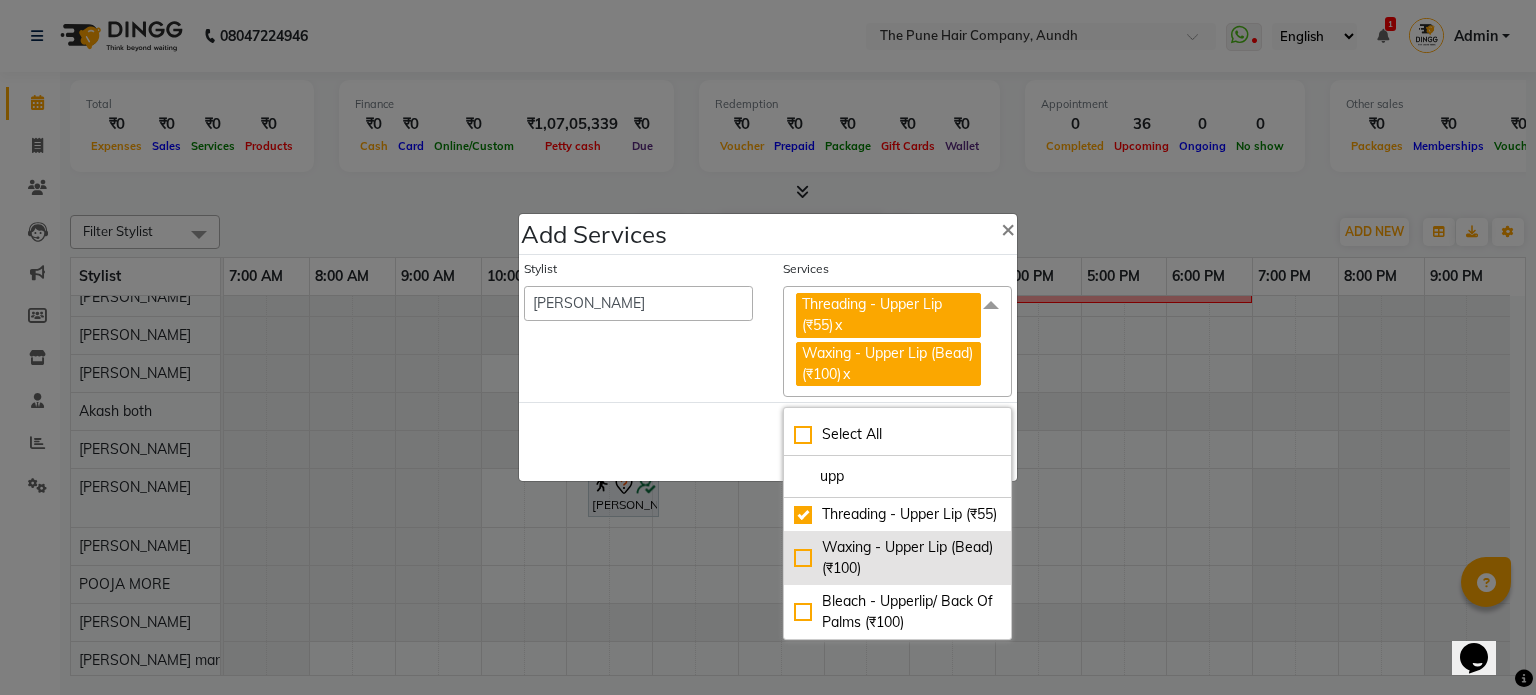 checkbox on "false" 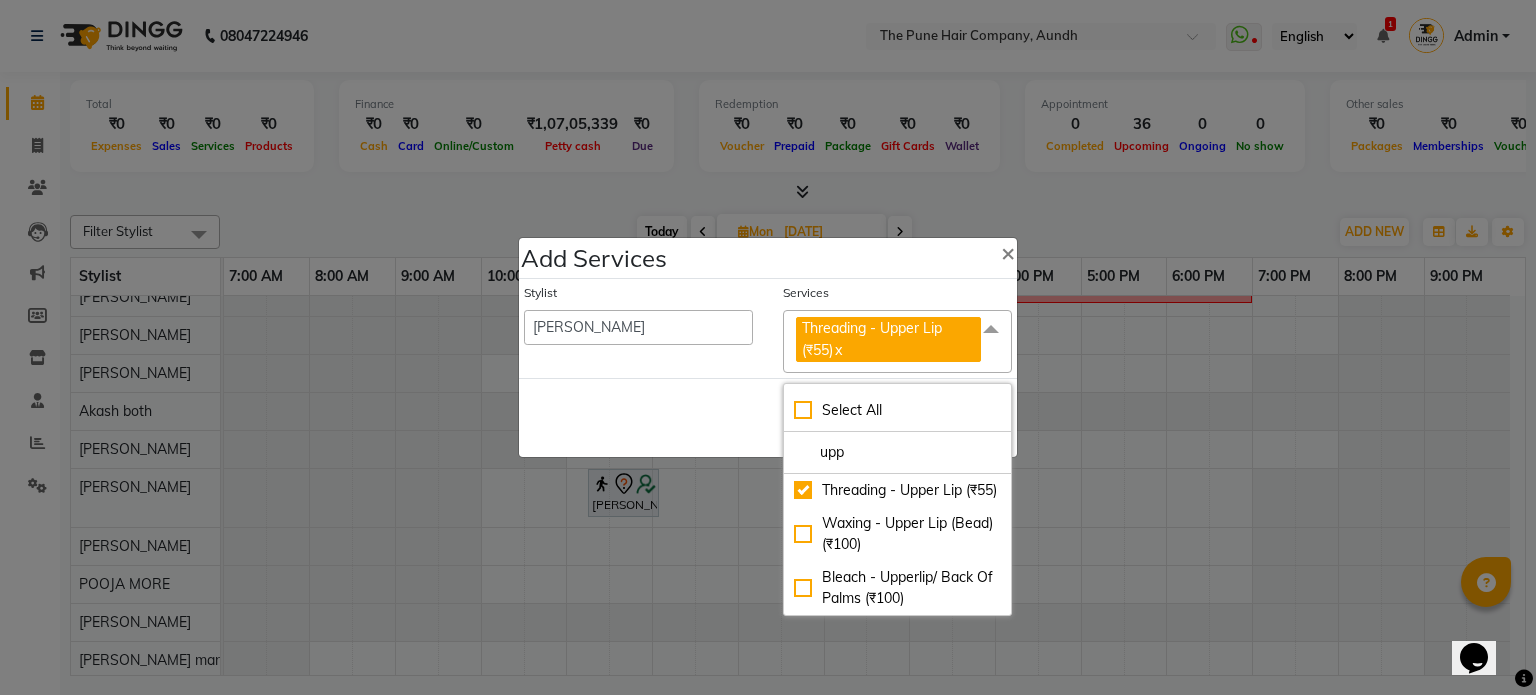 click on "Save   Cancel" 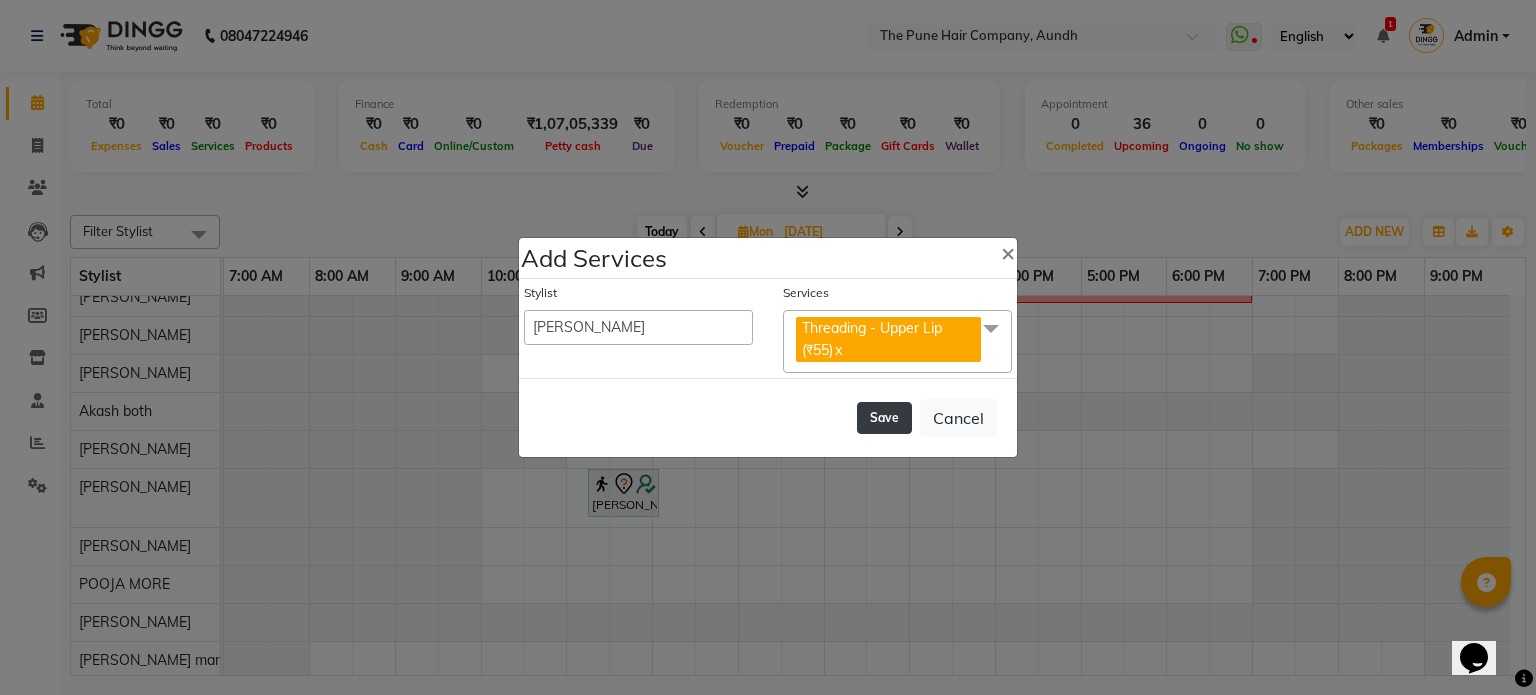 click on "Save" 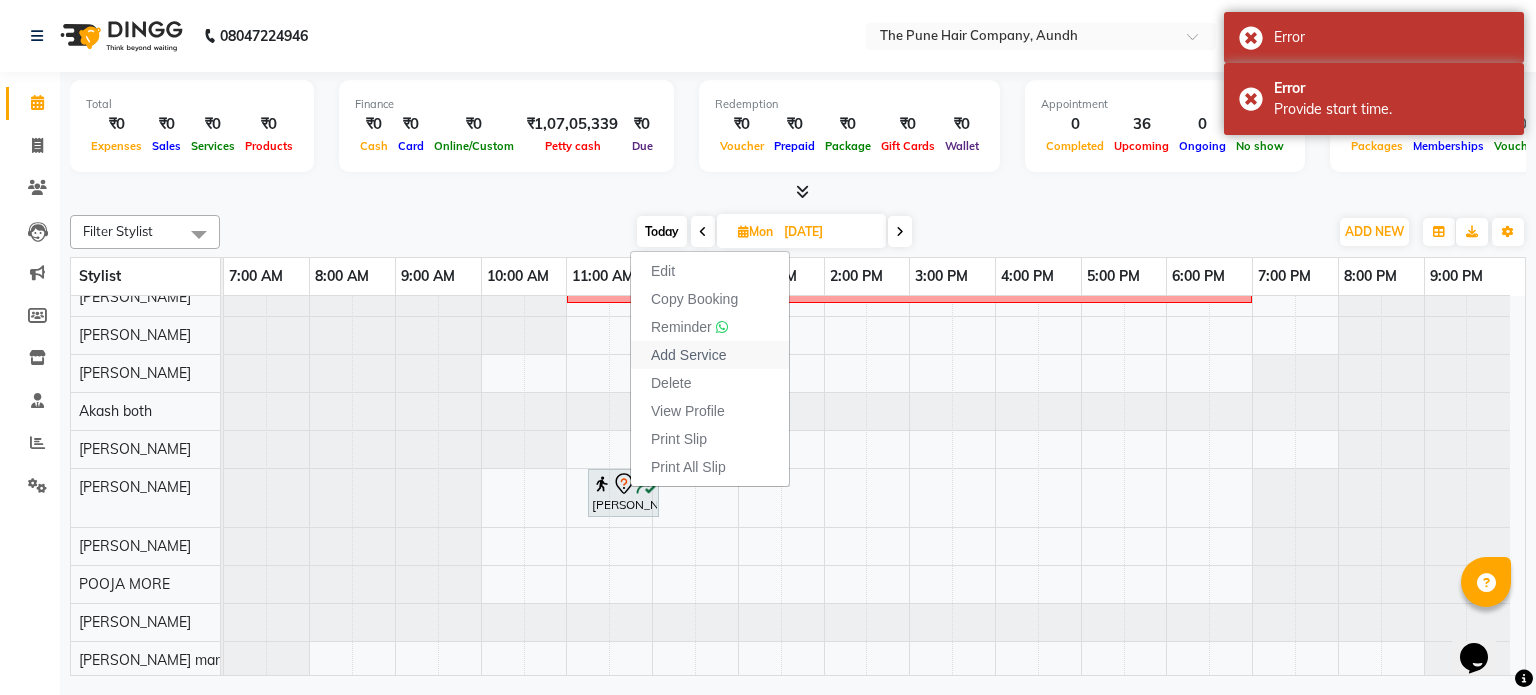 click on "Add Service" at bounding box center (688, 355) 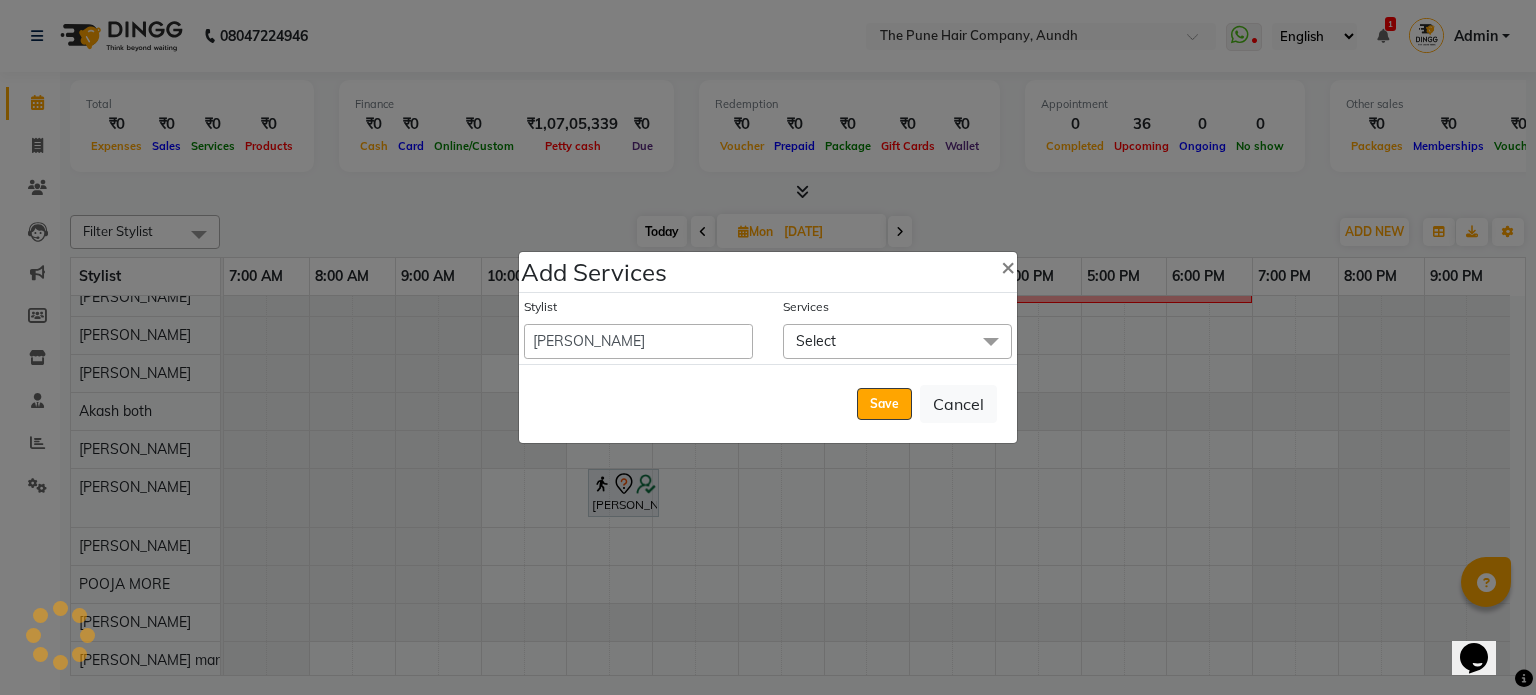 click on "Services Select Select All  Additional Hair Wash (Female) (₹203) Additional Hair Wash (Male) (₹153) Hair wash short (₹353)  Hair wash medium (₹423)  Hair wash long (₹483) Hair wash & blow dry -Short (₹483) Hair wash & blow dry -medium (₹703) Hair wash & blow dry - long (₹803) Blow dry short (₹353) Blow dry medium  (₹453) Blow dry long (₹553) Hair Spa Hydrating & Purifying (Care) - Hair Spa Male (₹850) Hair Spa Hydrating & Purifying (Care) - Hair Spa Short (₹1166) Hair Spa Hydrating & Purifying (Care) - Hair Spa Medium (₹1380) Hair Spa Hydrating & Purifying (Care) - Hair Spa Long (₹1590) AB molecular  (₹1802) Ab moecular extra long (₹2950) HAIR COLOR-Majirel globle Extra Long (₹5800) Globle Highlight - Inoa Highlights extra Long  (₹8050) Globle color- Inoa globle extra long (₹5800) Hair colour Inoa - Scalp Advance with touchup 4 Inches (₹2055) Cysteine Protien Treatment- Cysteine extra Long (₹10000) Threading - Eyebrow (₹55) Threading - Upper Lip (₹55)" 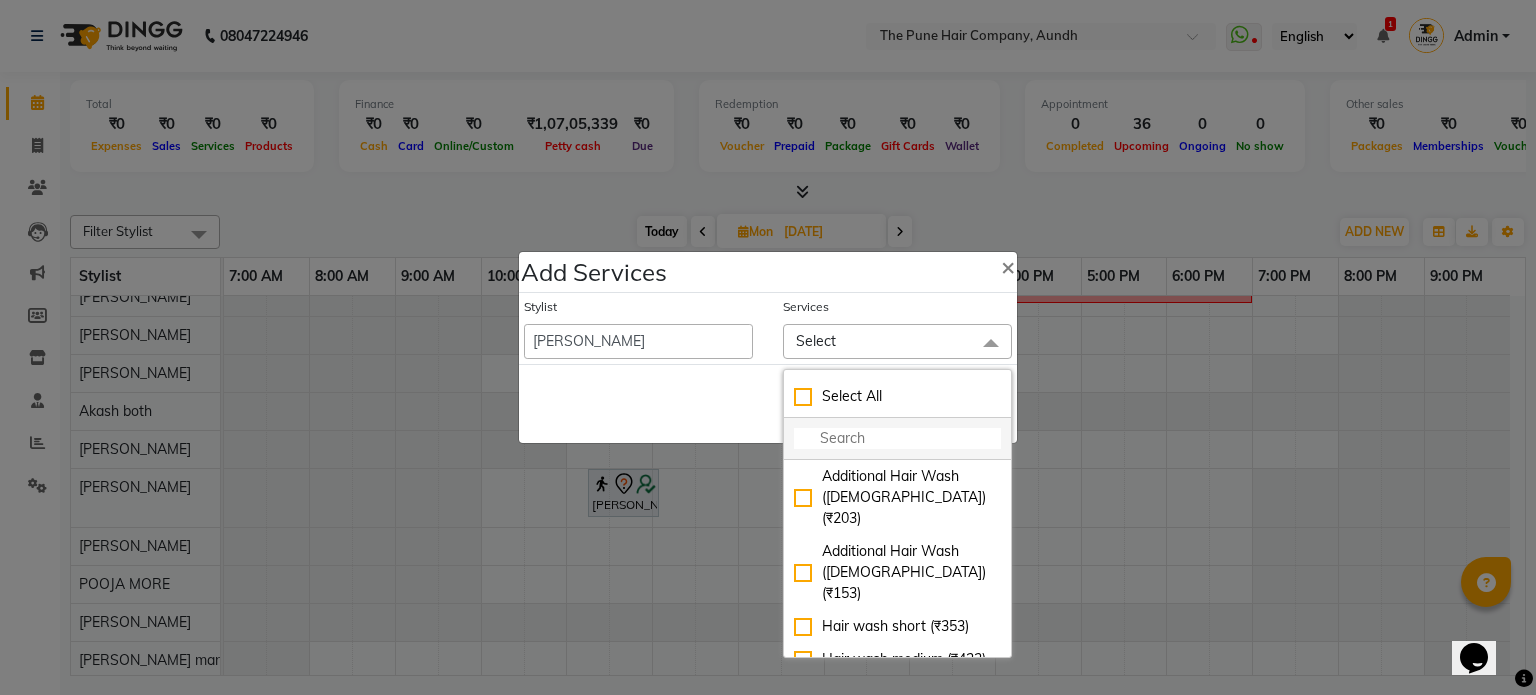 click 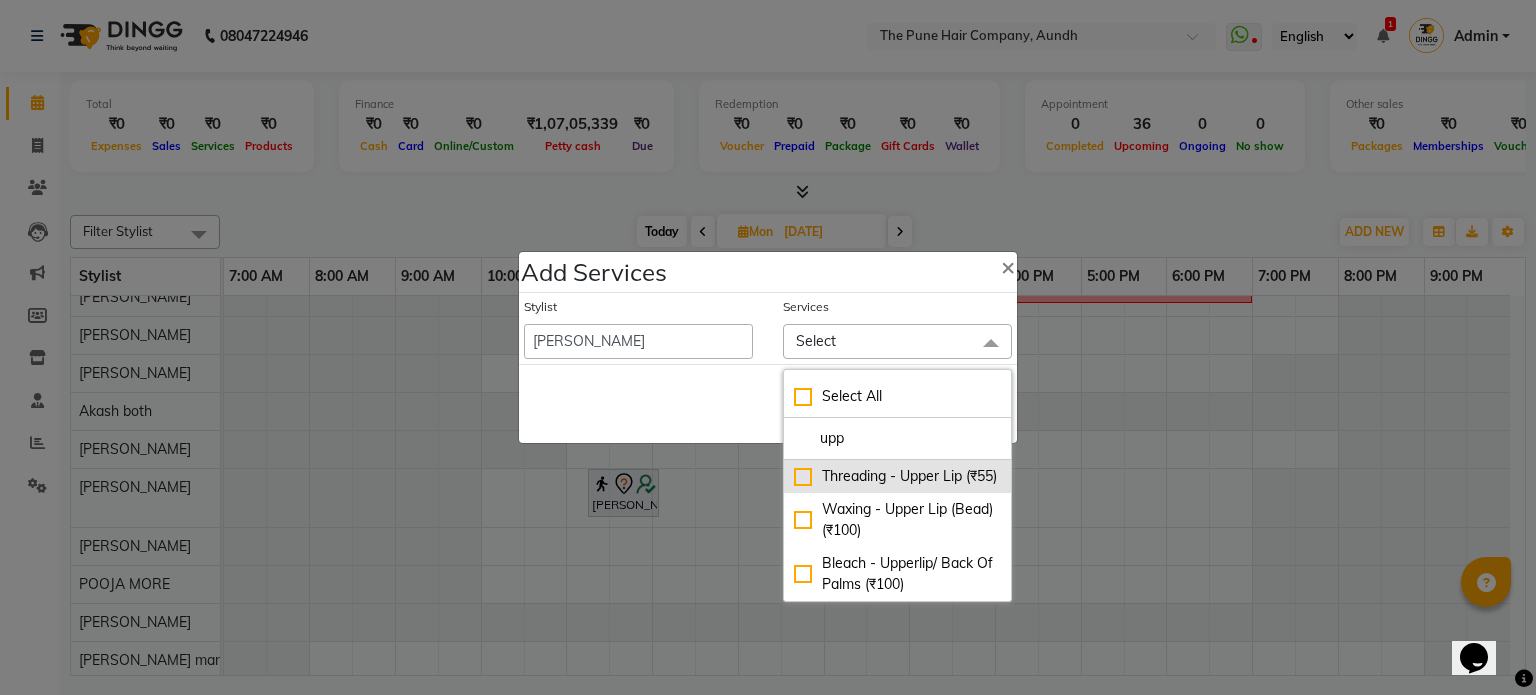 type on "upp" 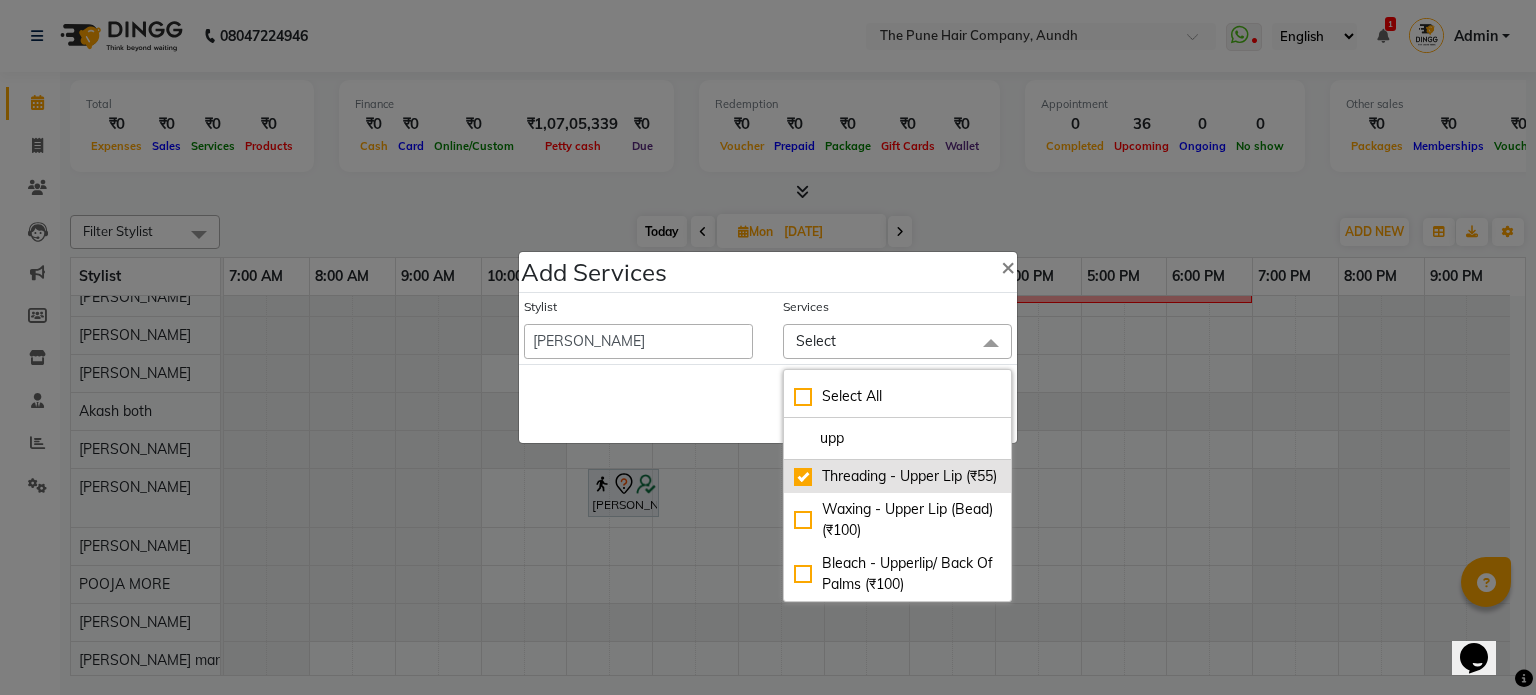 checkbox on "true" 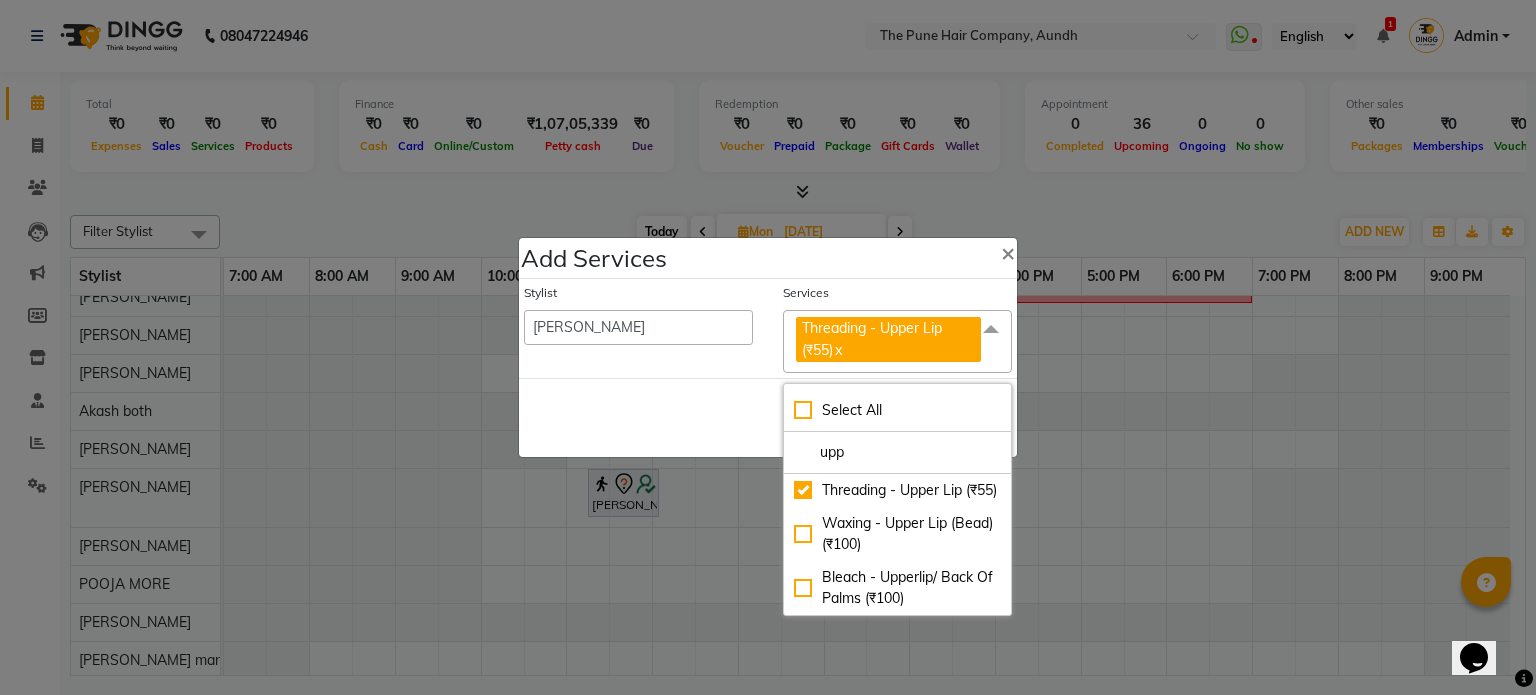 click on "Save   Cancel" 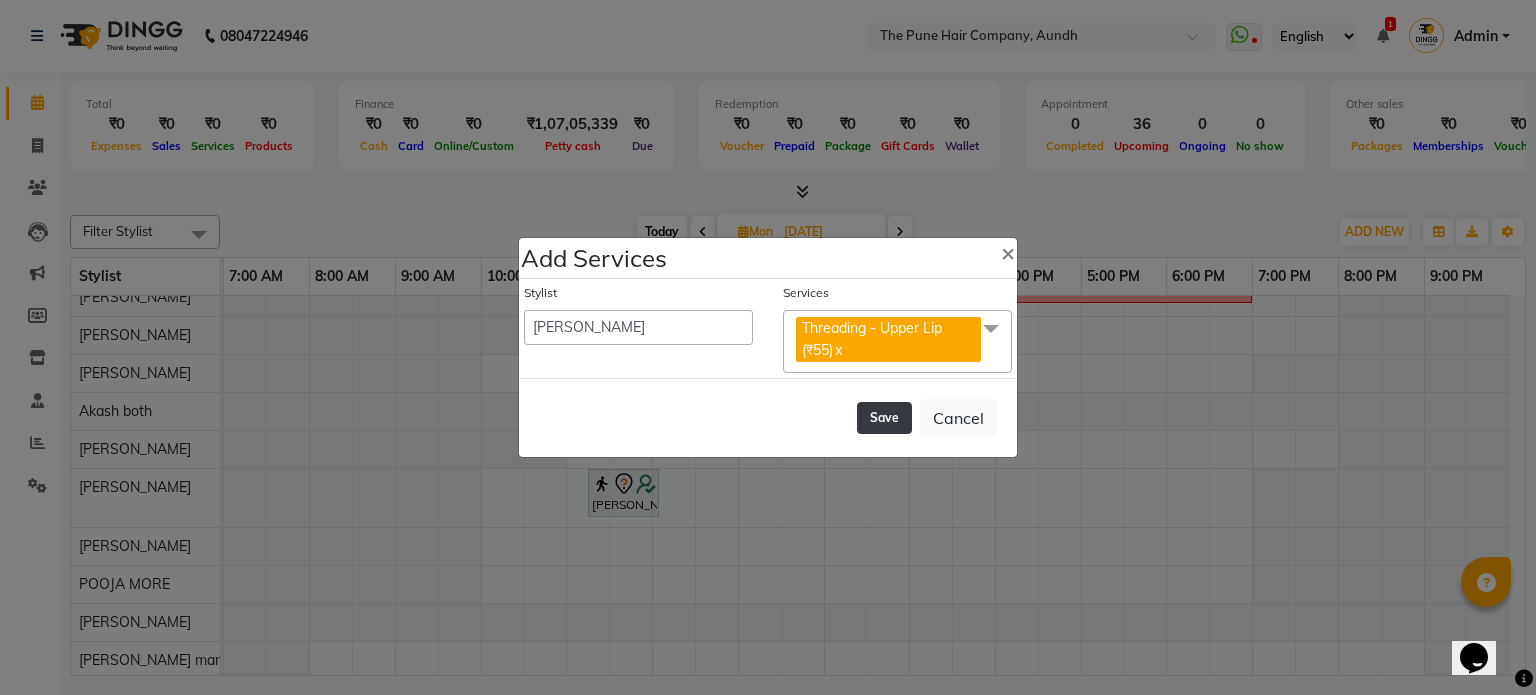 click on "Save" 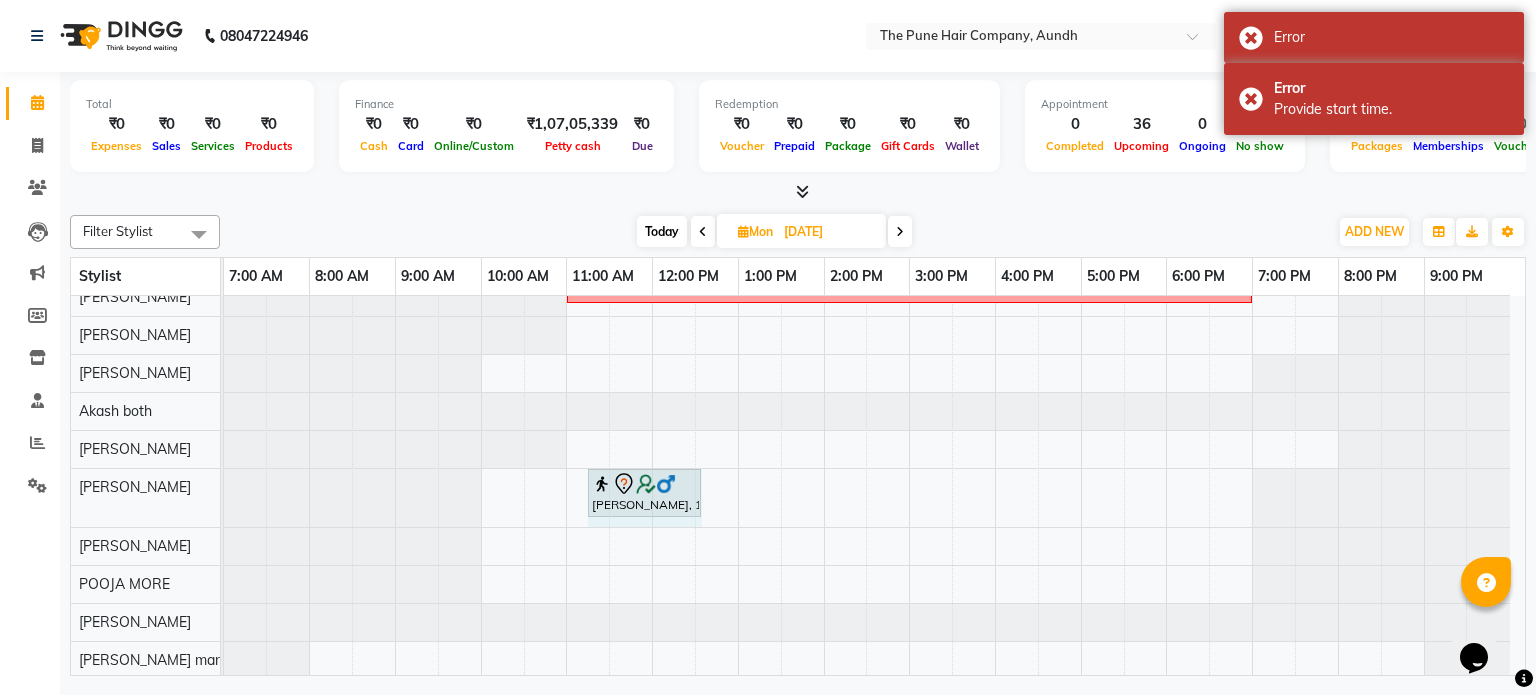 drag, startPoint x: 660, startPoint y: 487, endPoint x: 700, endPoint y: 478, distance: 41 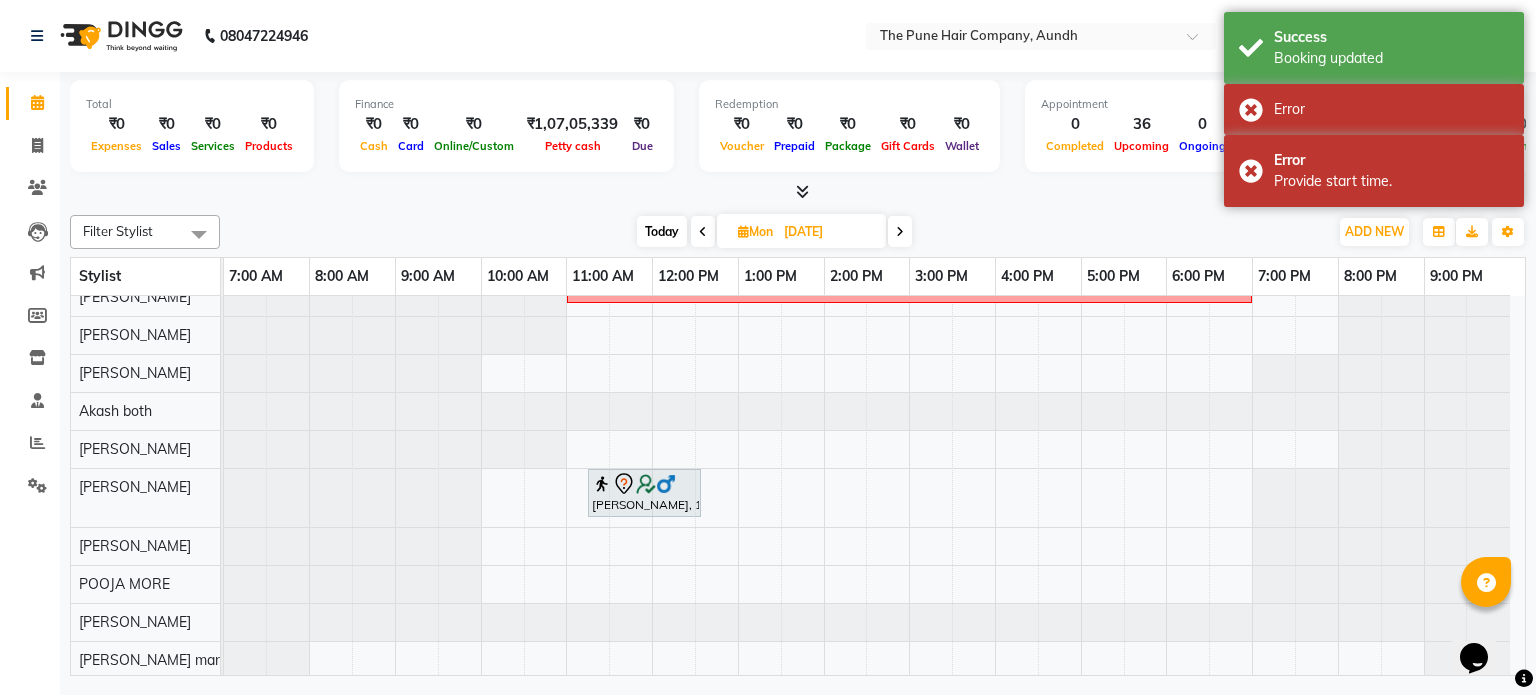 click on "Today" at bounding box center [662, 231] 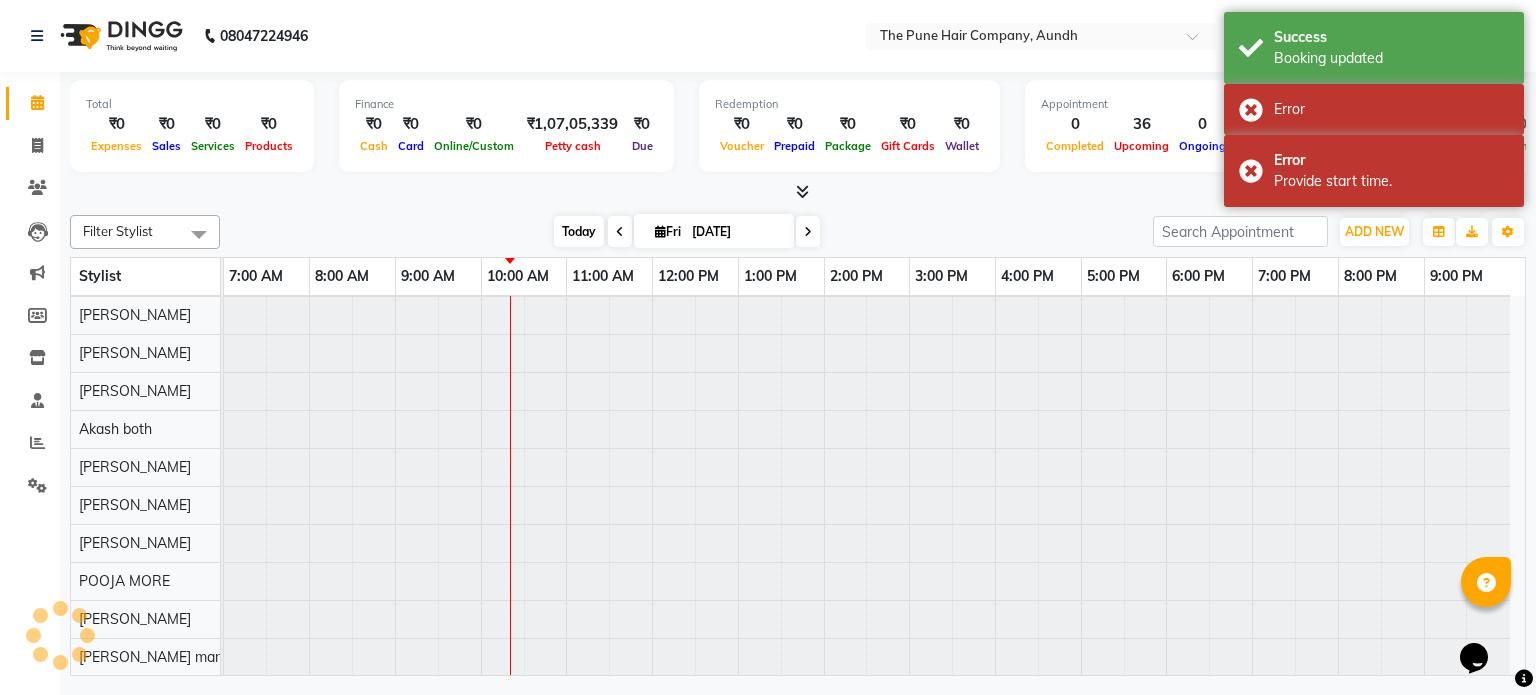 scroll, scrollTop: 148, scrollLeft: 0, axis: vertical 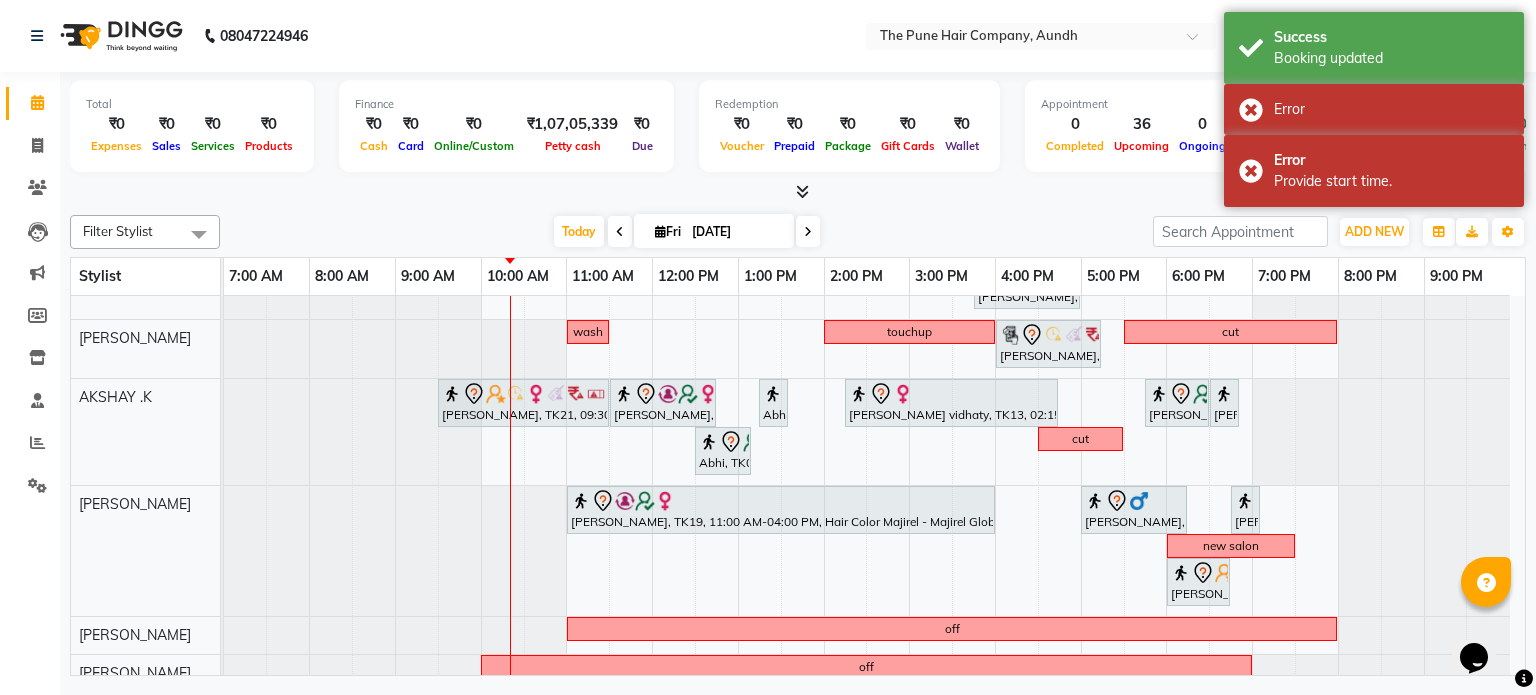 click on "[DATE]" at bounding box center [736, 232] 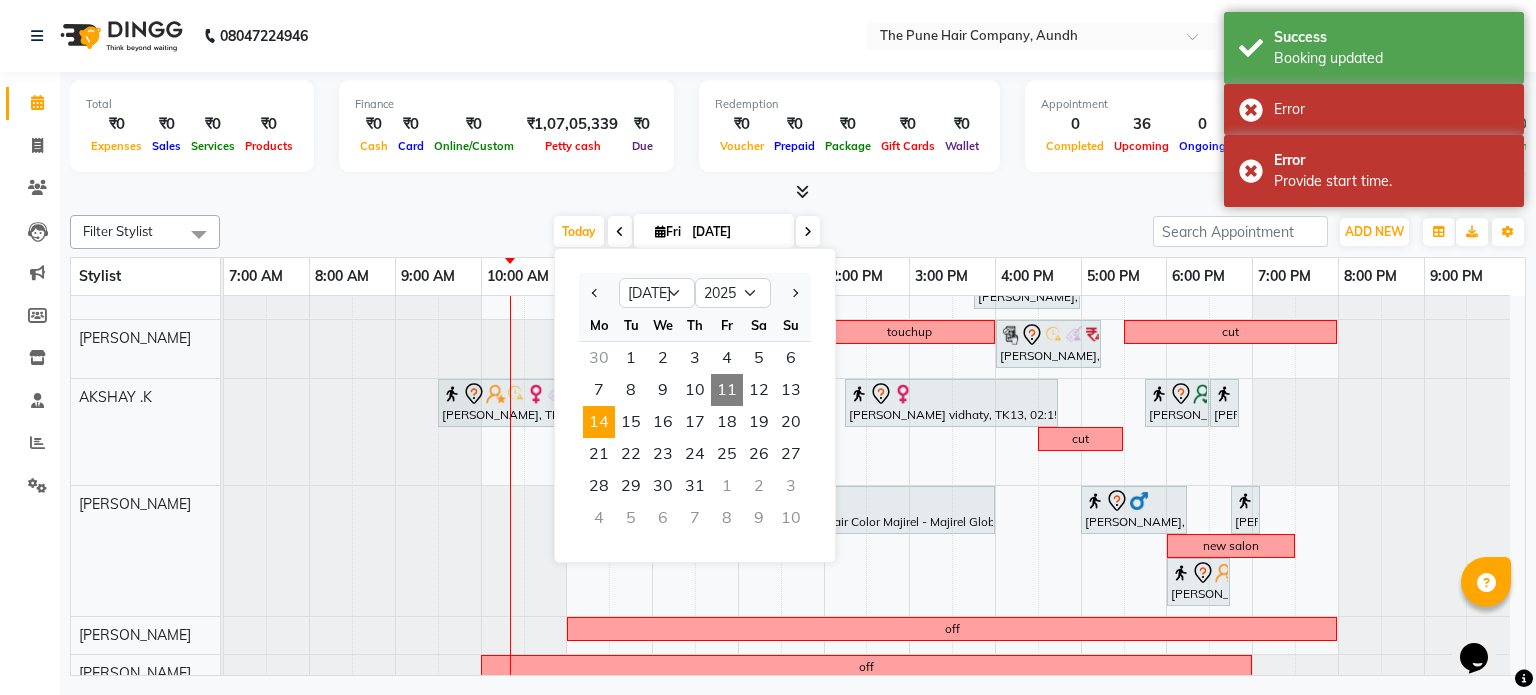 click on "14" at bounding box center [599, 422] 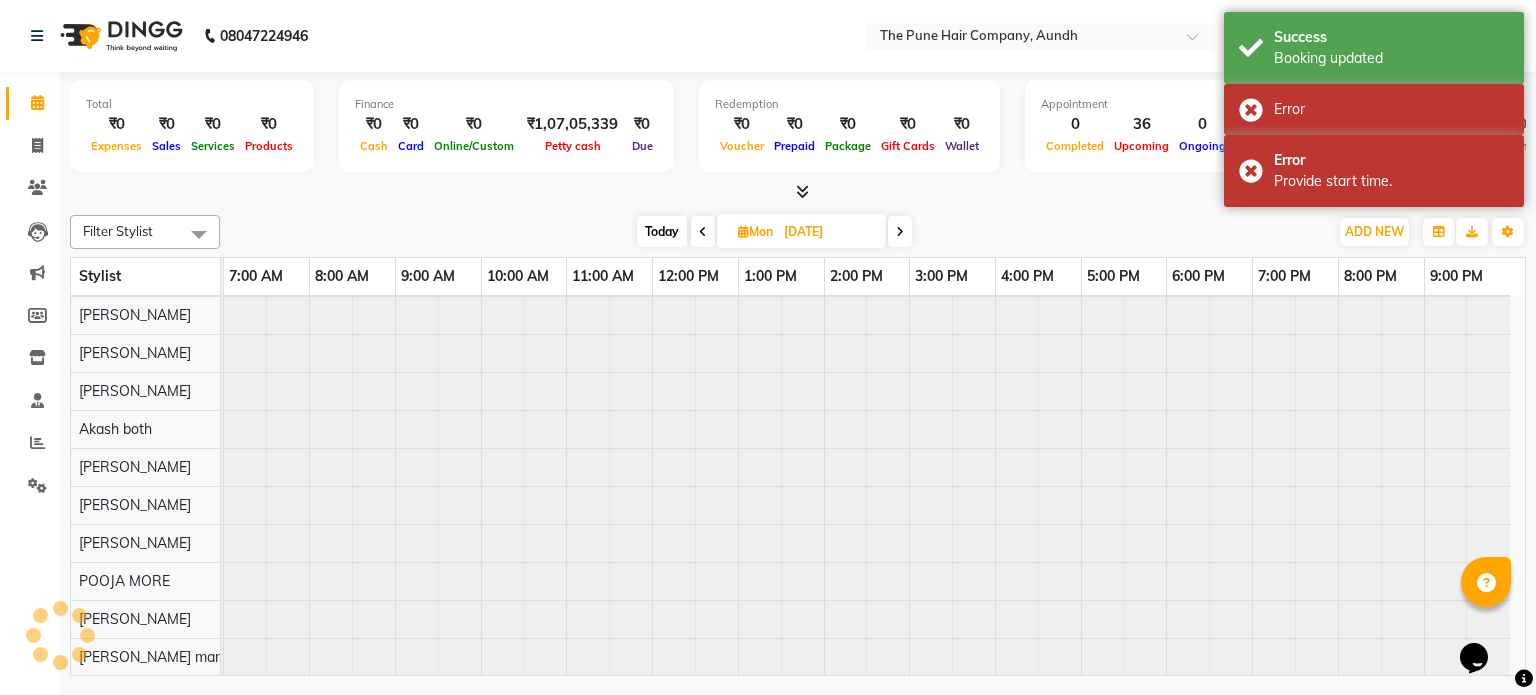 scroll, scrollTop: 148, scrollLeft: 0, axis: vertical 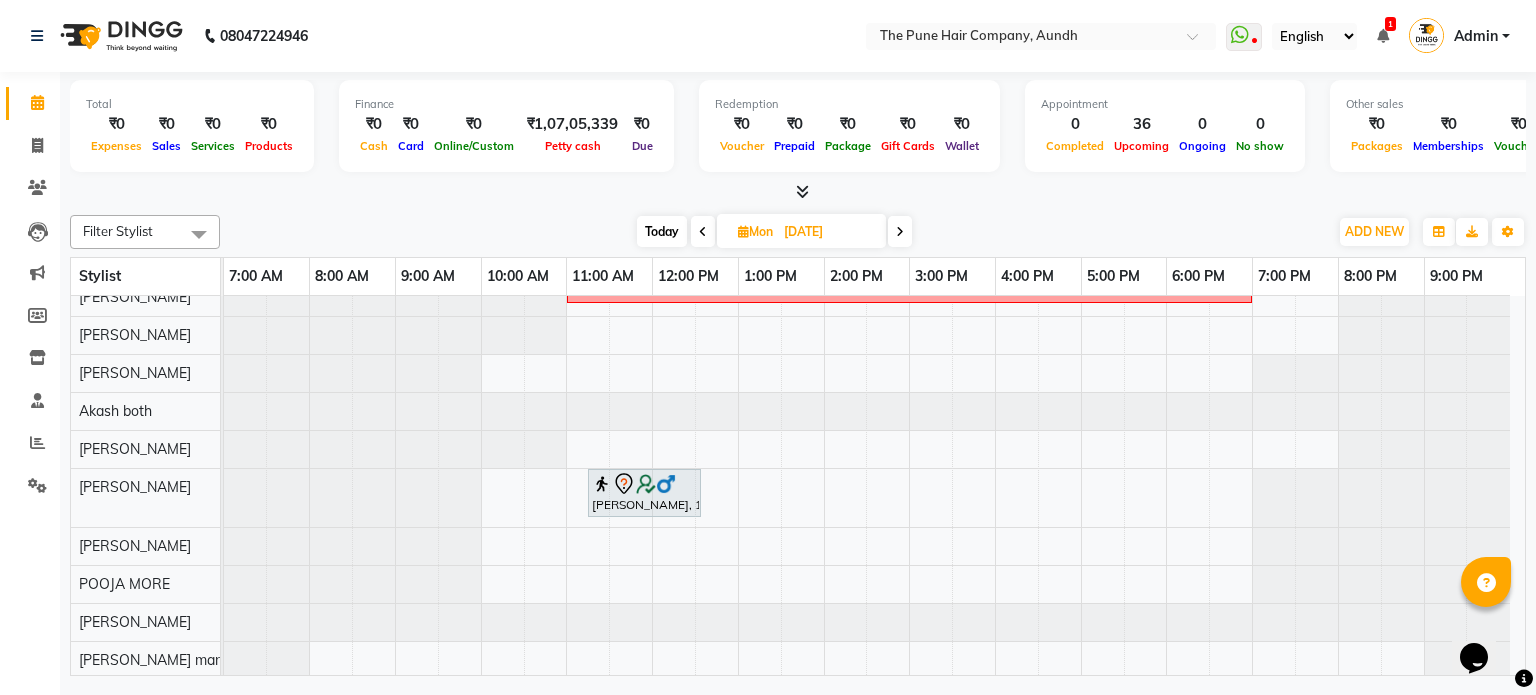 click on "Today" at bounding box center [662, 231] 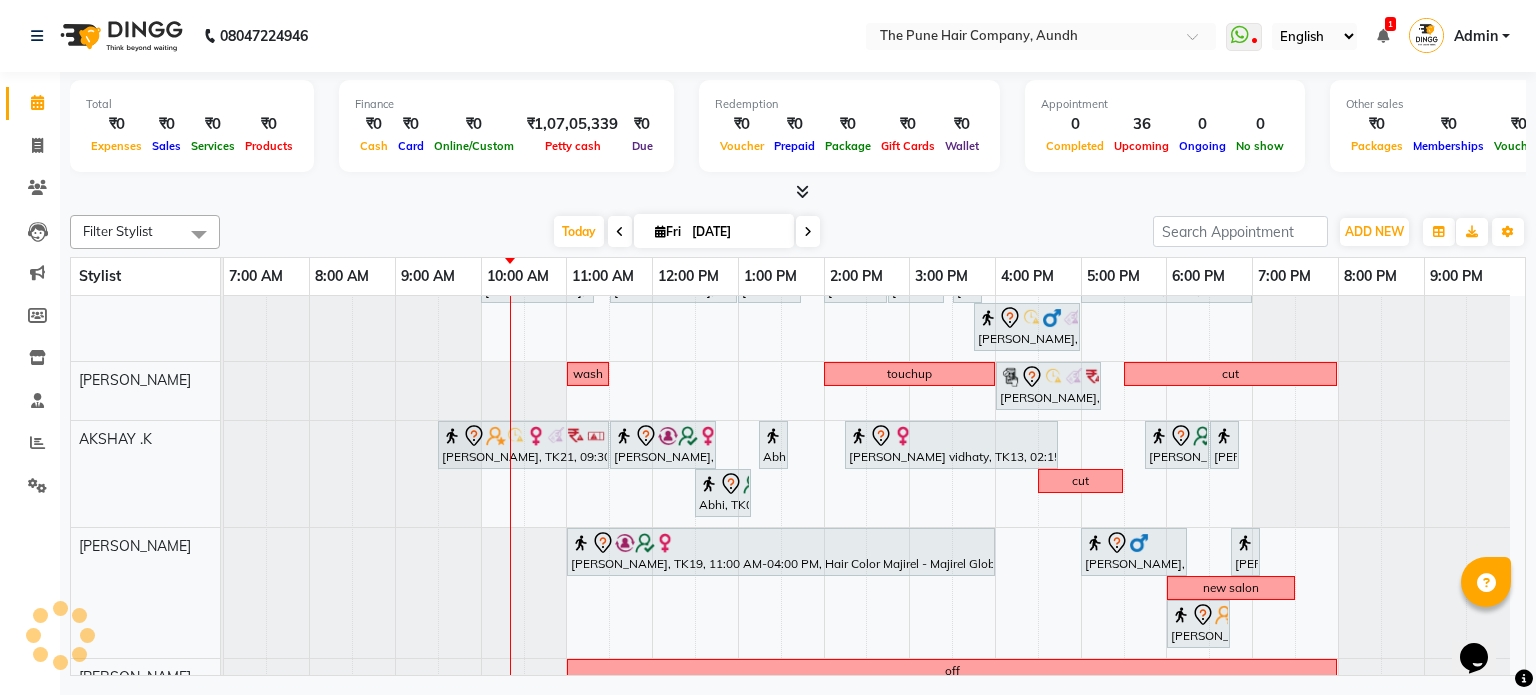 scroll, scrollTop: 190, scrollLeft: 0, axis: vertical 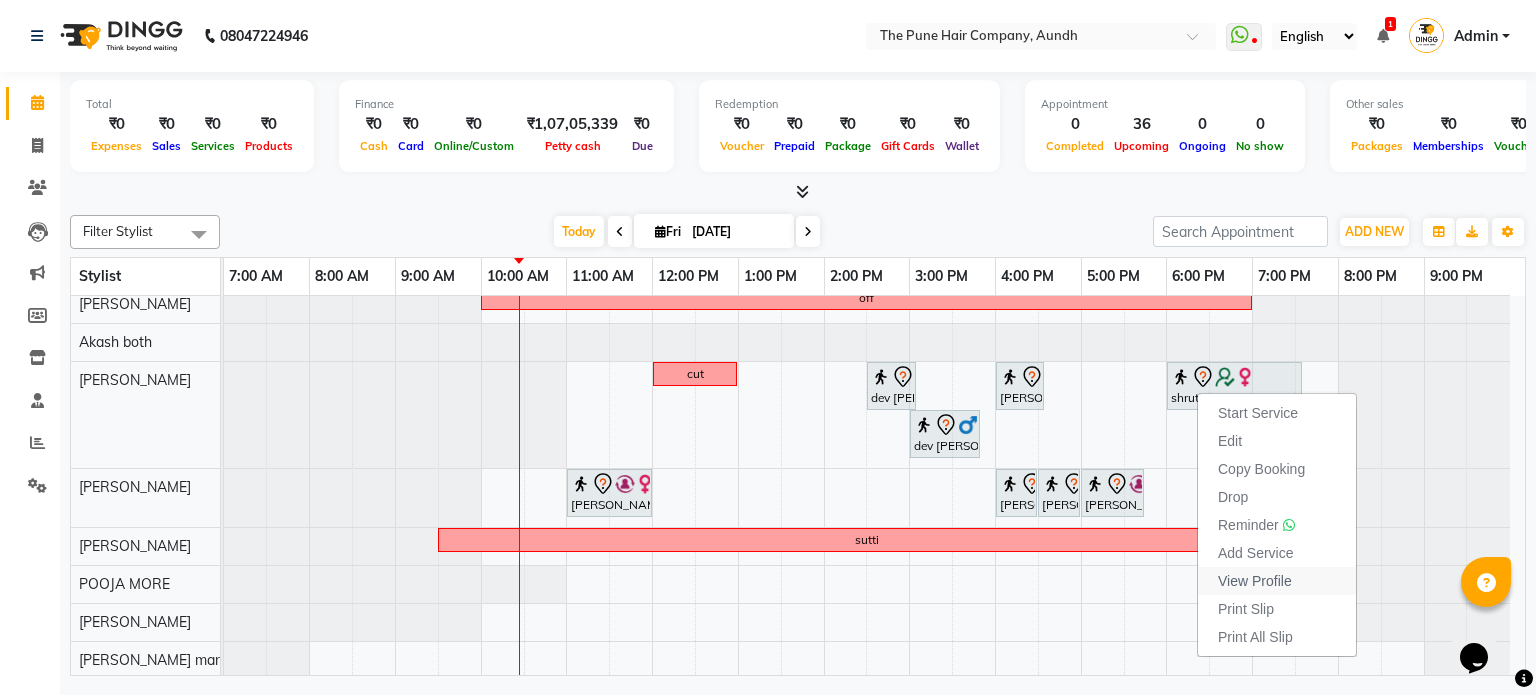 click on "View Profile" at bounding box center [1255, 581] 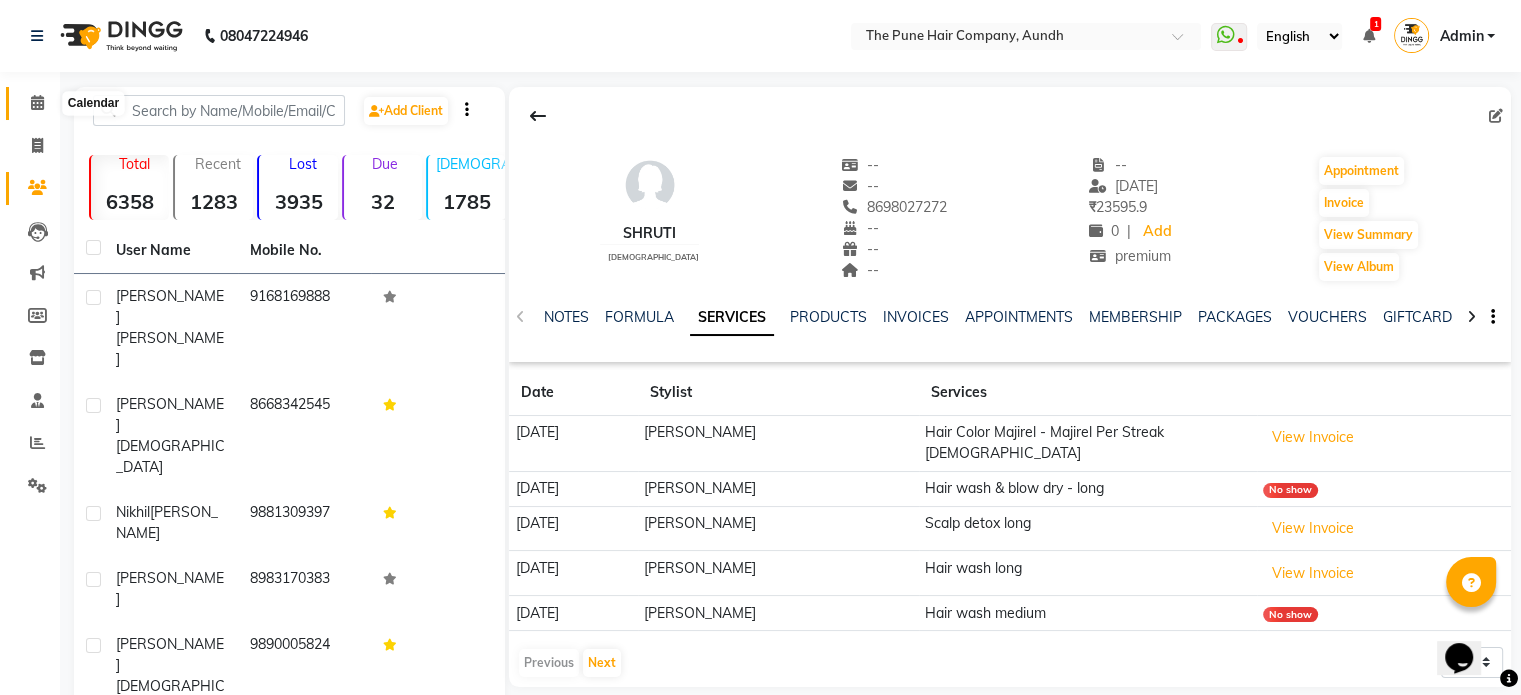 click 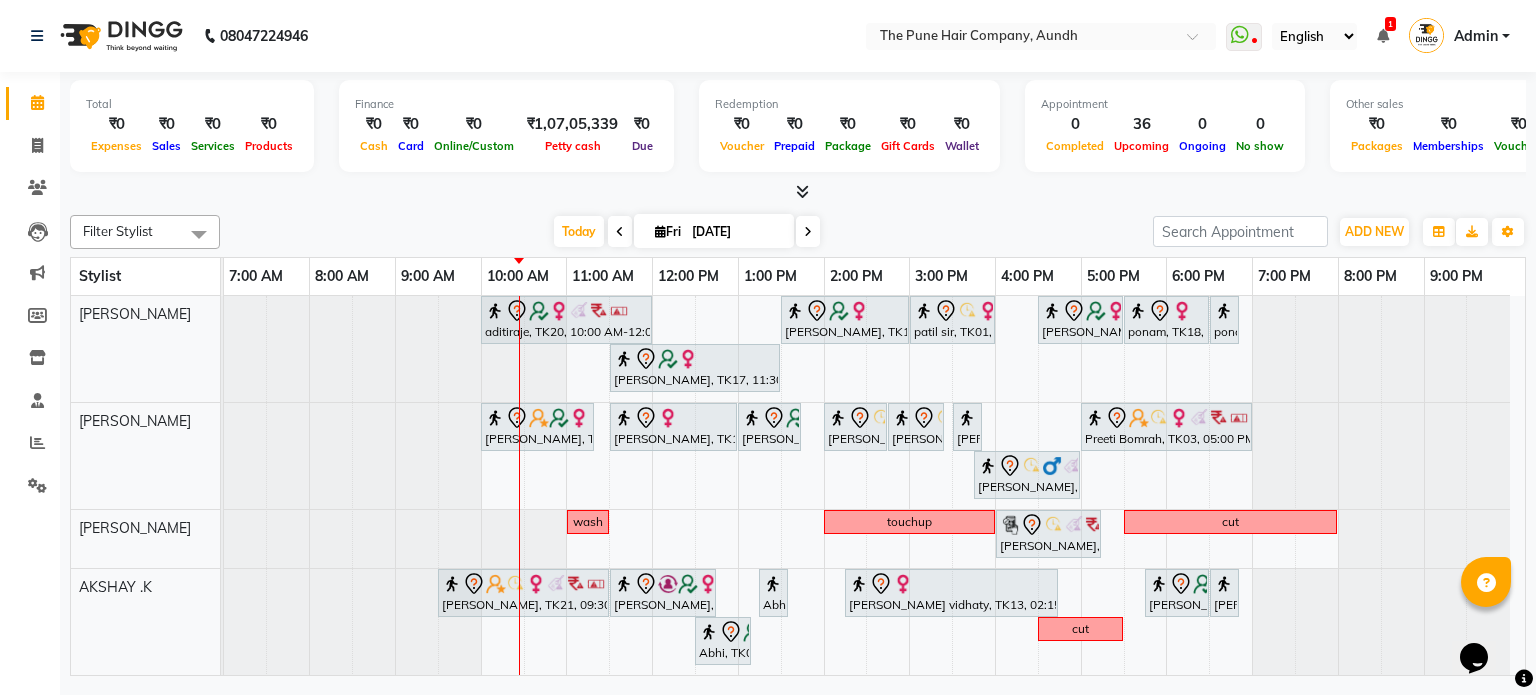 scroll, scrollTop: 68, scrollLeft: 0, axis: vertical 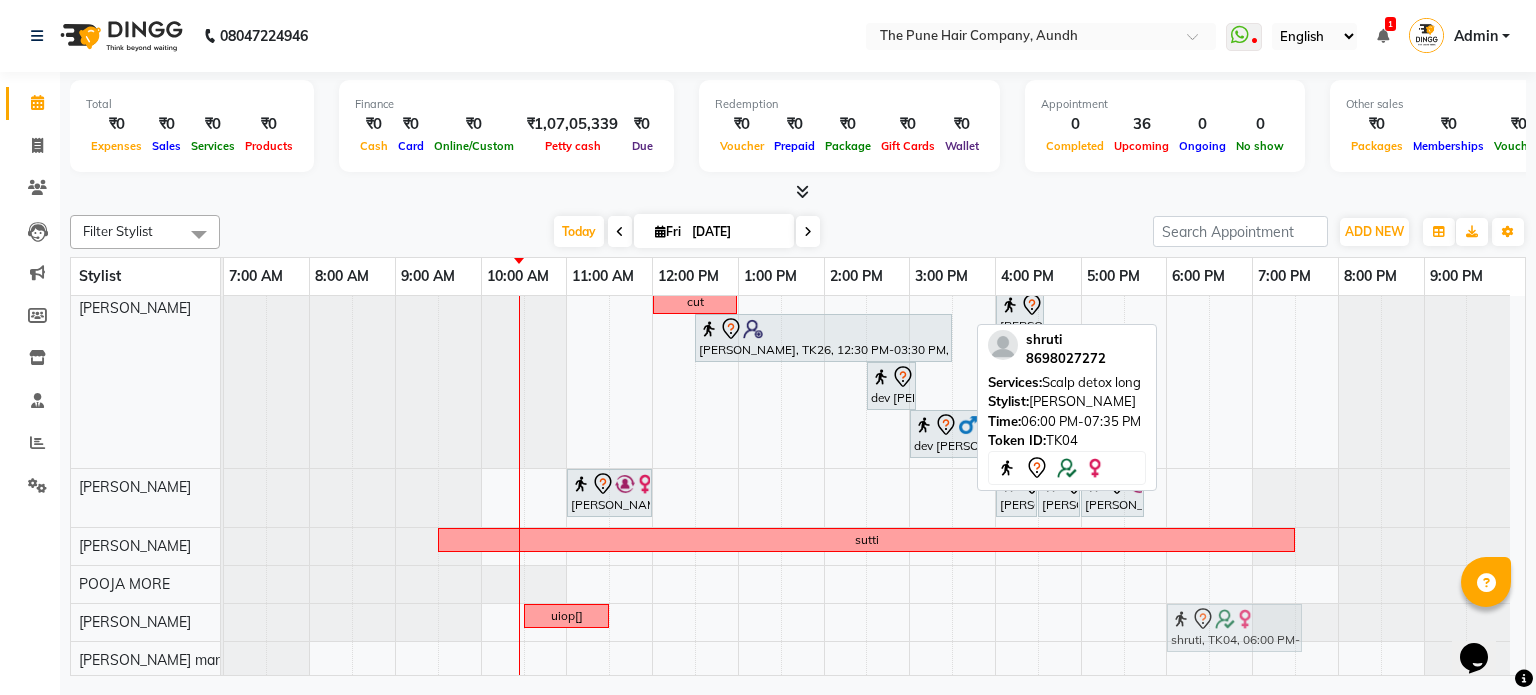 drag, startPoint x: 1244, startPoint y: 323, endPoint x: 1264, endPoint y: 632, distance: 309.64658 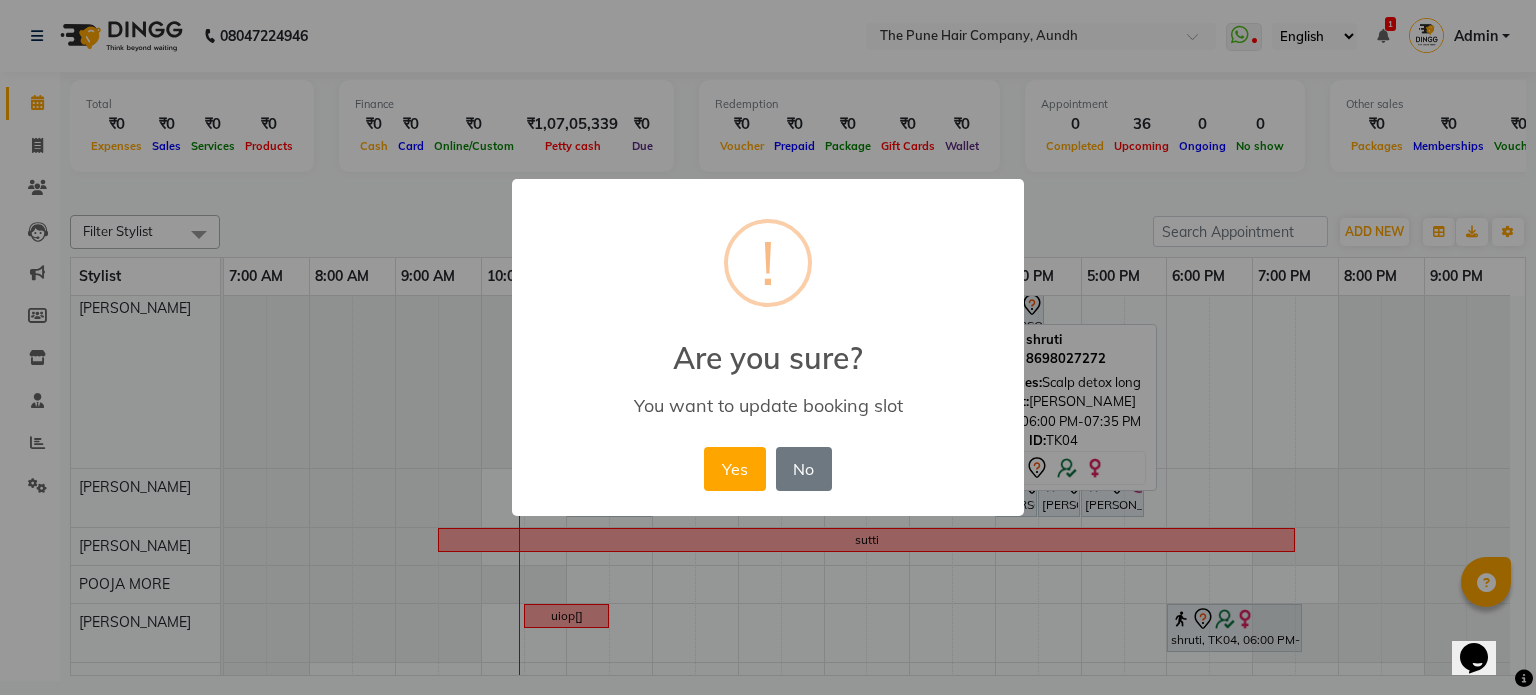 drag, startPoint x: 734, startPoint y: 466, endPoint x: 783, endPoint y: 474, distance: 49.648766 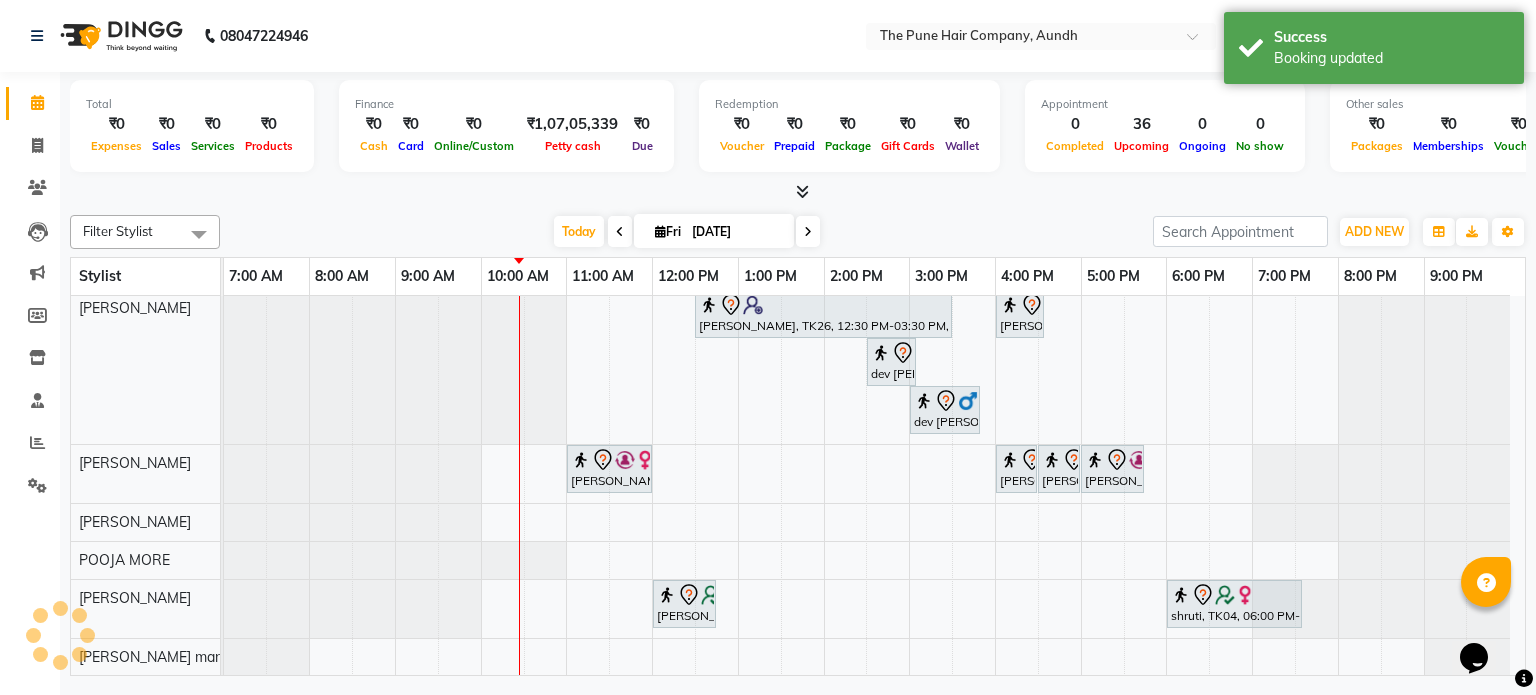 scroll, scrollTop: 604, scrollLeft: 0, axis: vertical 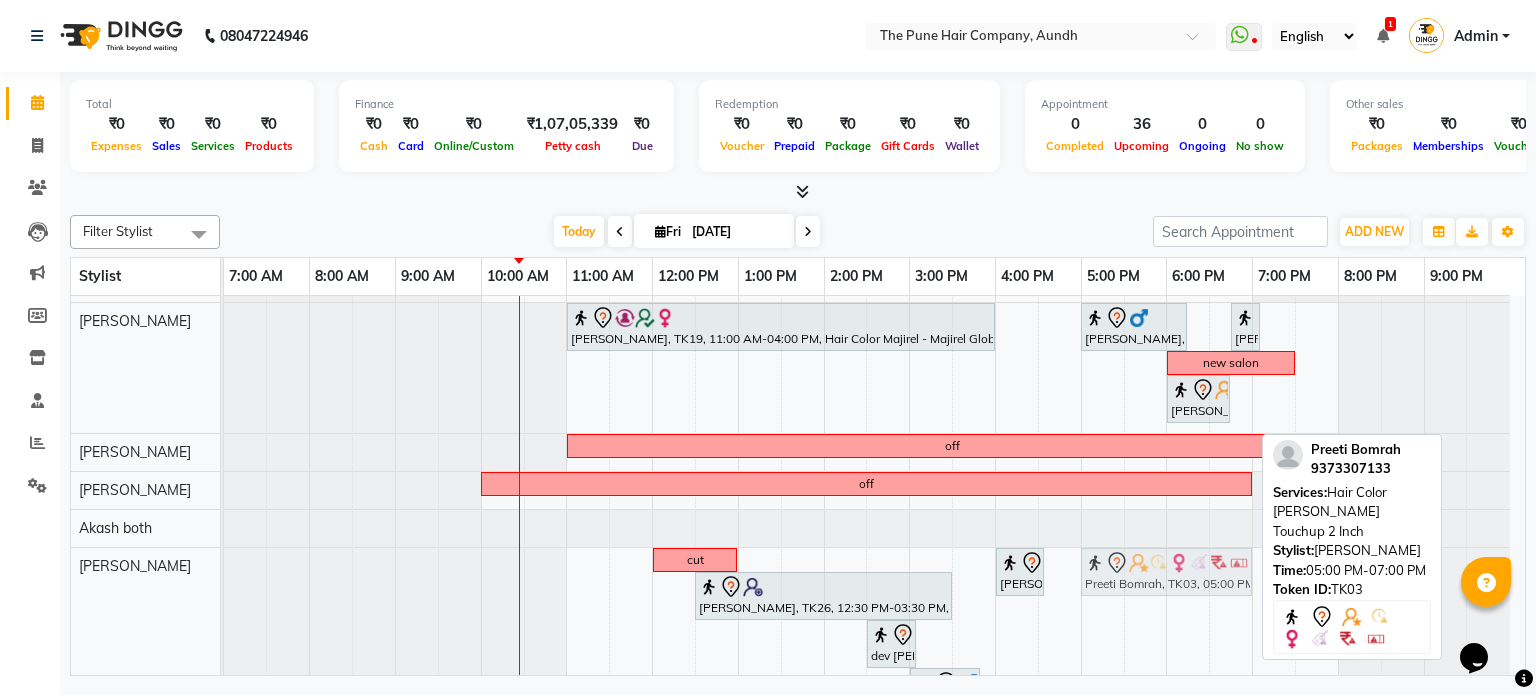drag, startPoint x: 1164, startPoint y: 423, endPoint x: 1176, endPoint y: 625, distance: 202.35612 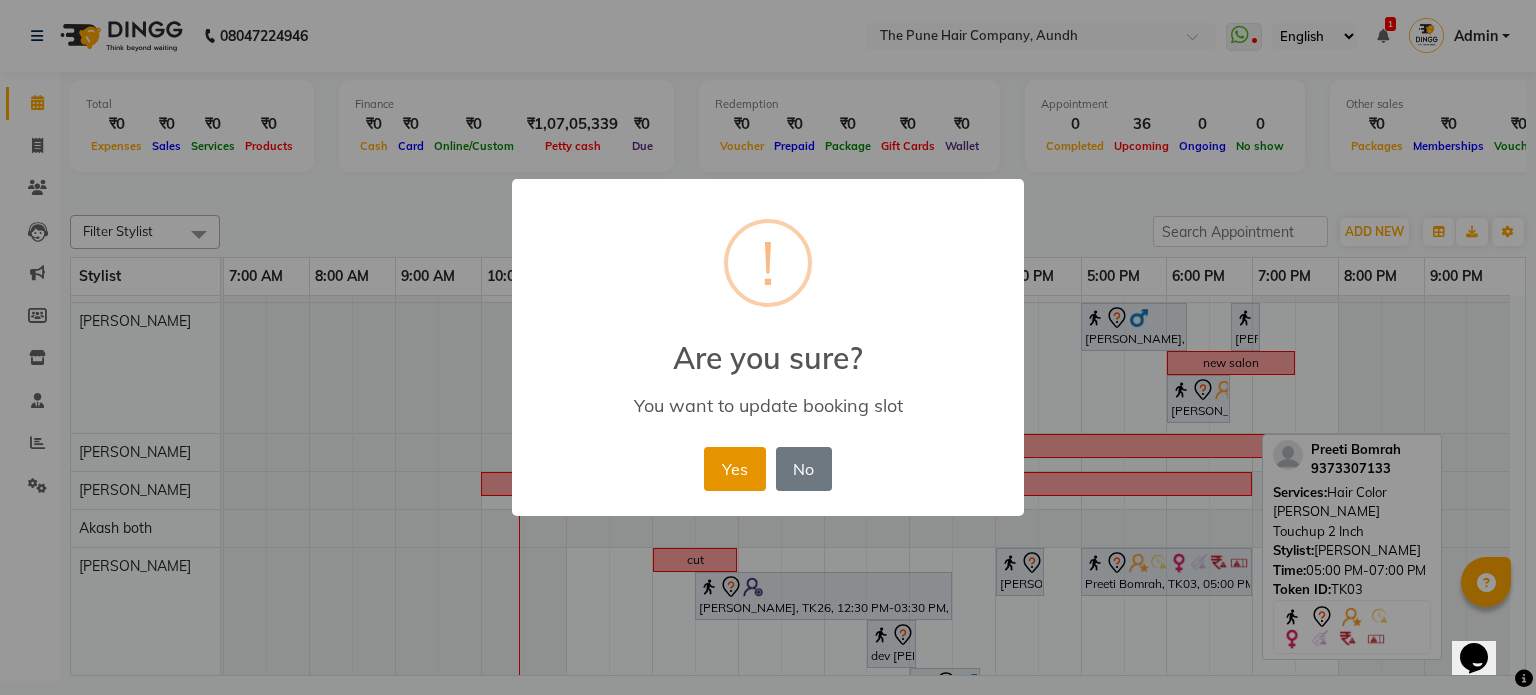 click on "Yes" at bounding box center (734, 469) 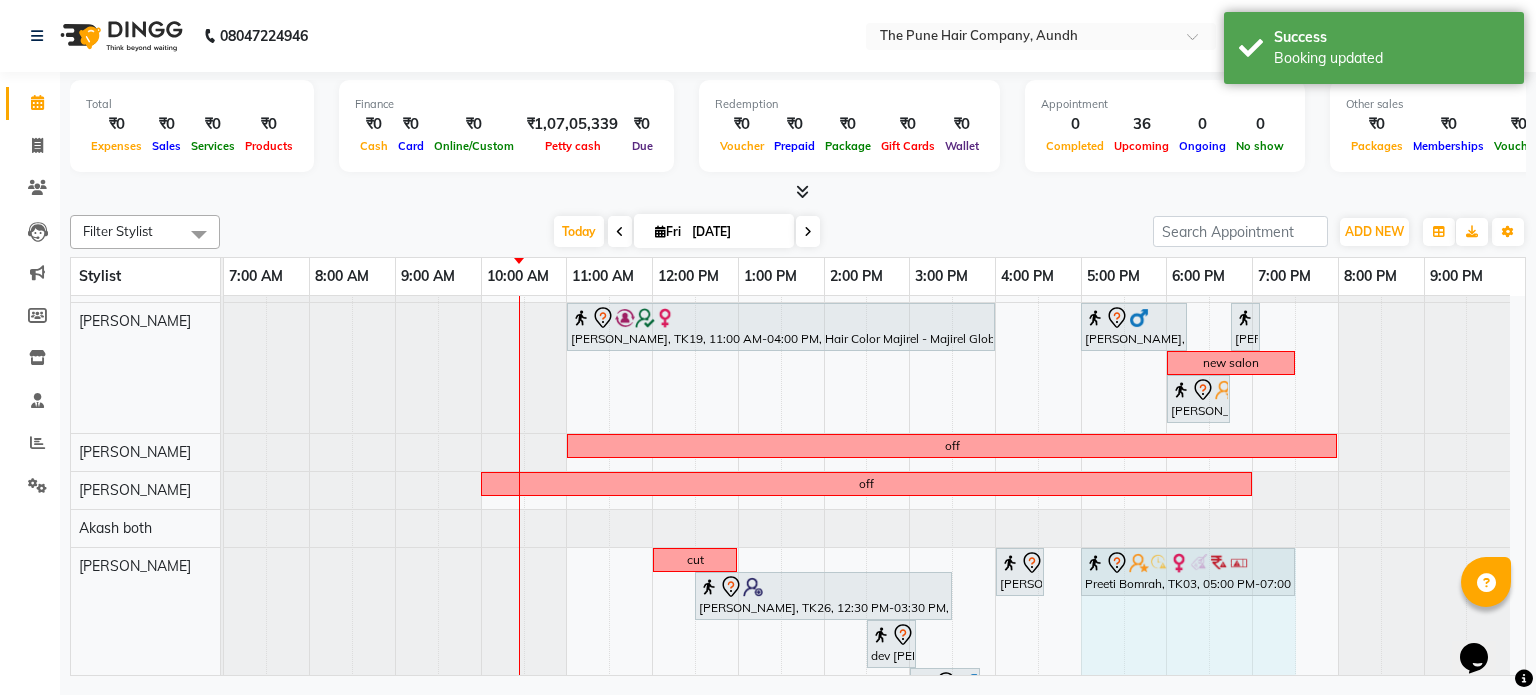drag, startPoint x: 1248, startPoint y: 558, endPoint x: 1298, endPoint y: 571, distance: 51.662365 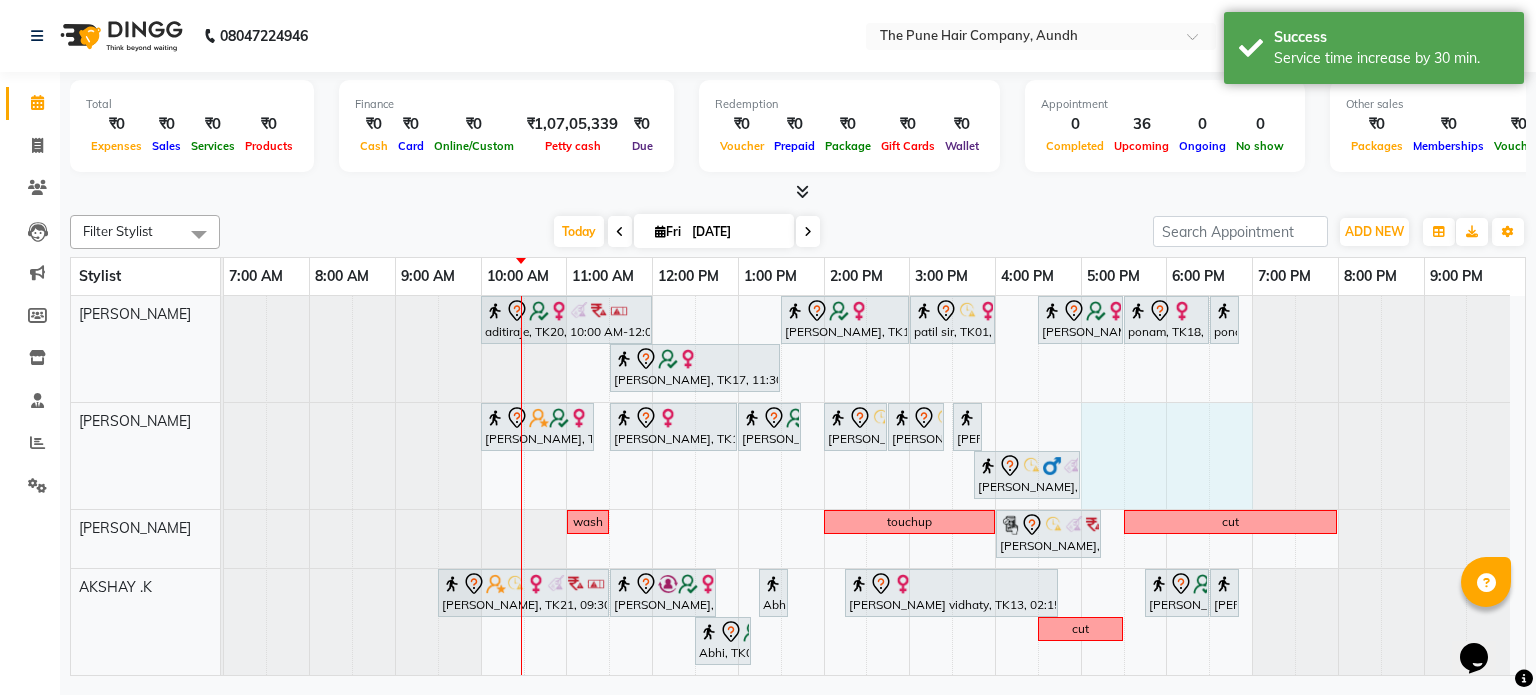 drag, startPoint x: 1092, startPoint y: 453, endPoint x: 1218, endPoint y: 449, distance: 126.06348 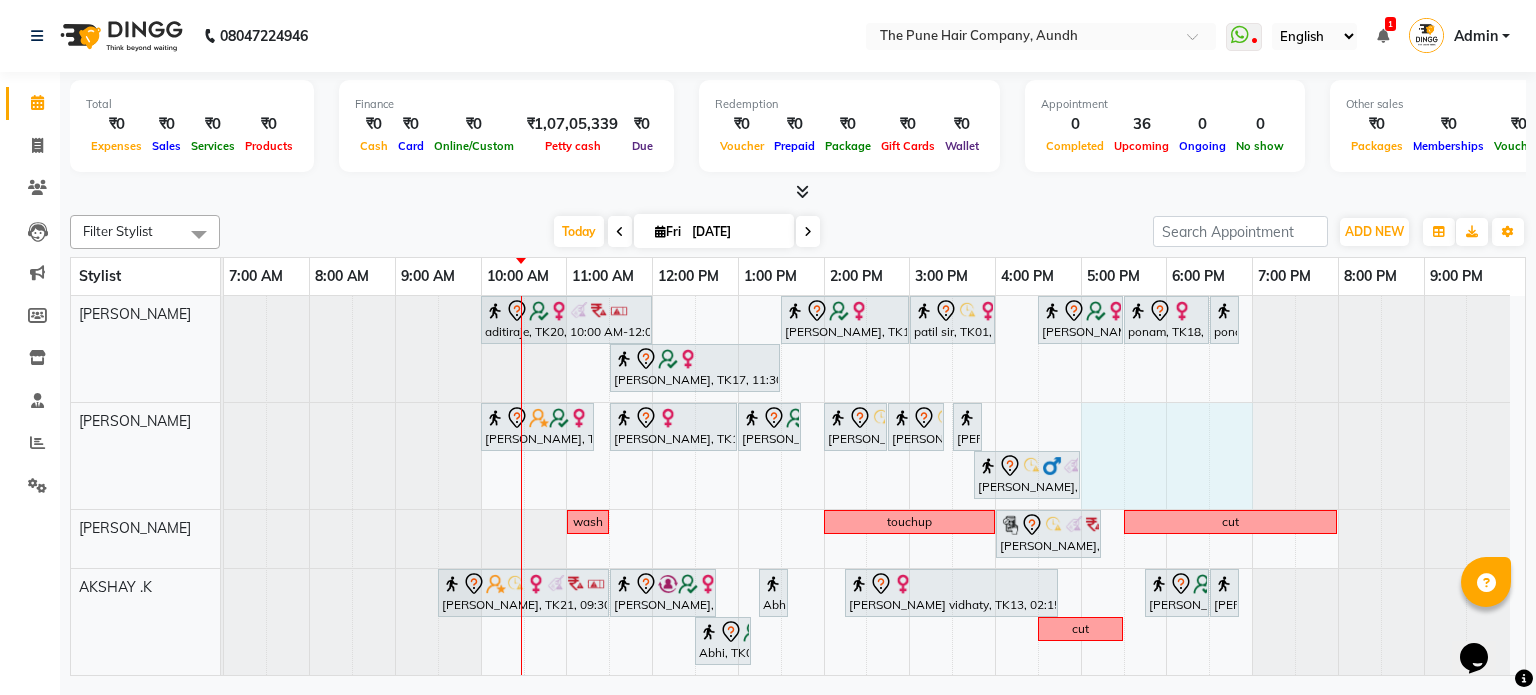 select on "3339" 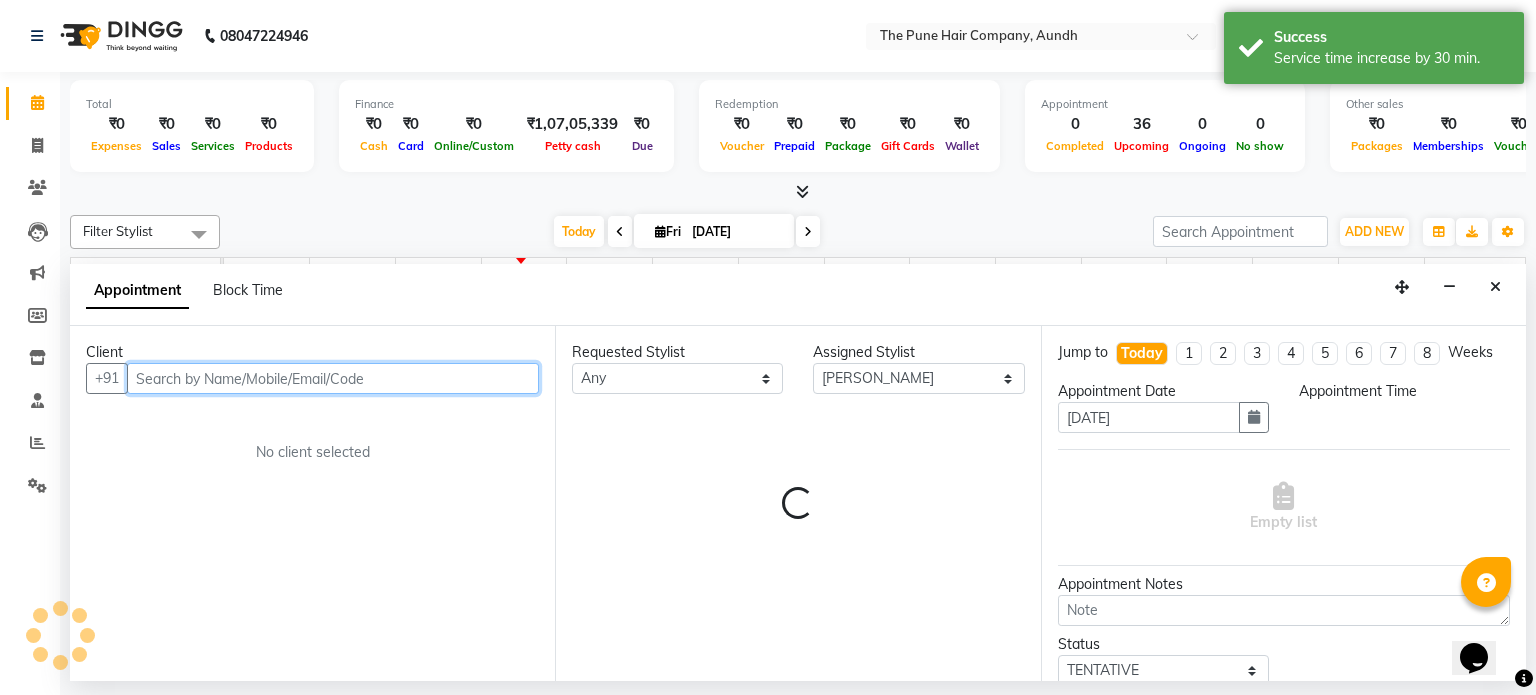 select on "1020" 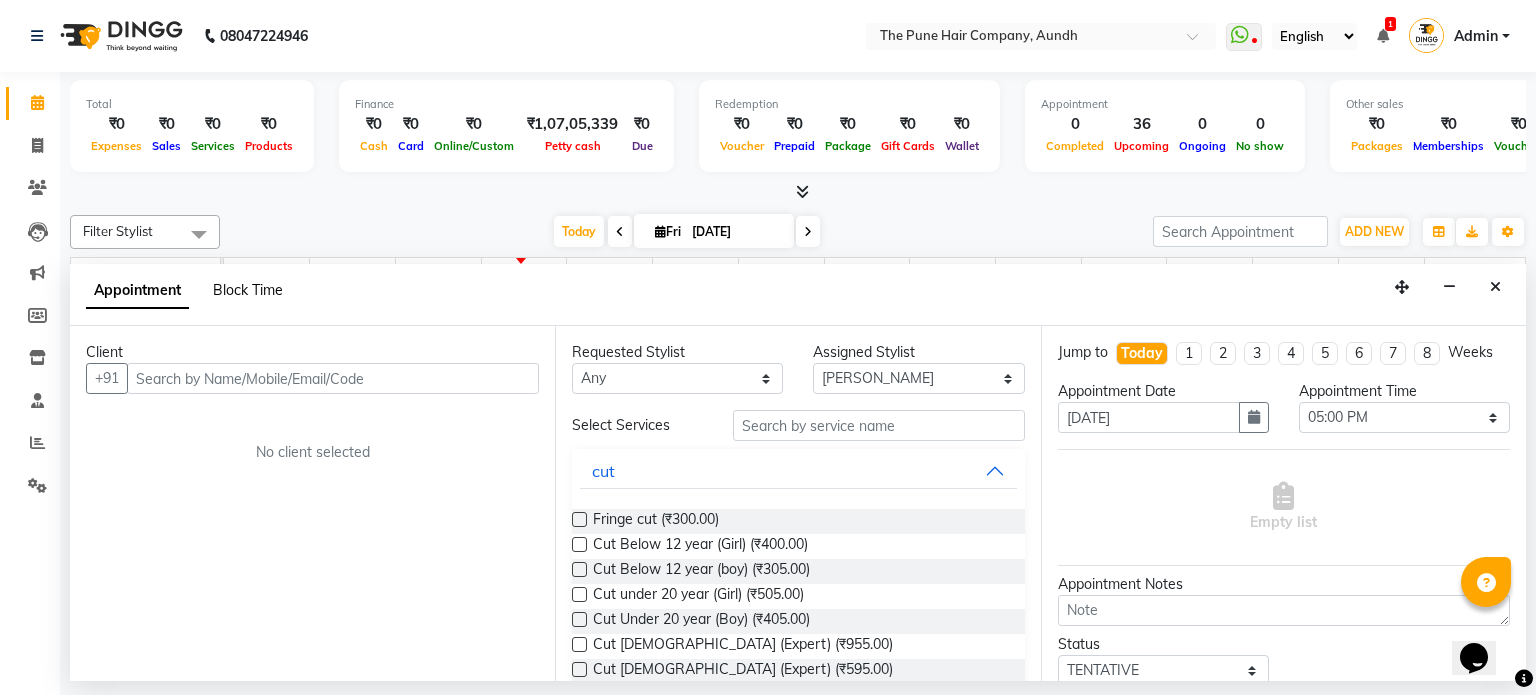 click on "Block Time" at bounding box center (248, 290) 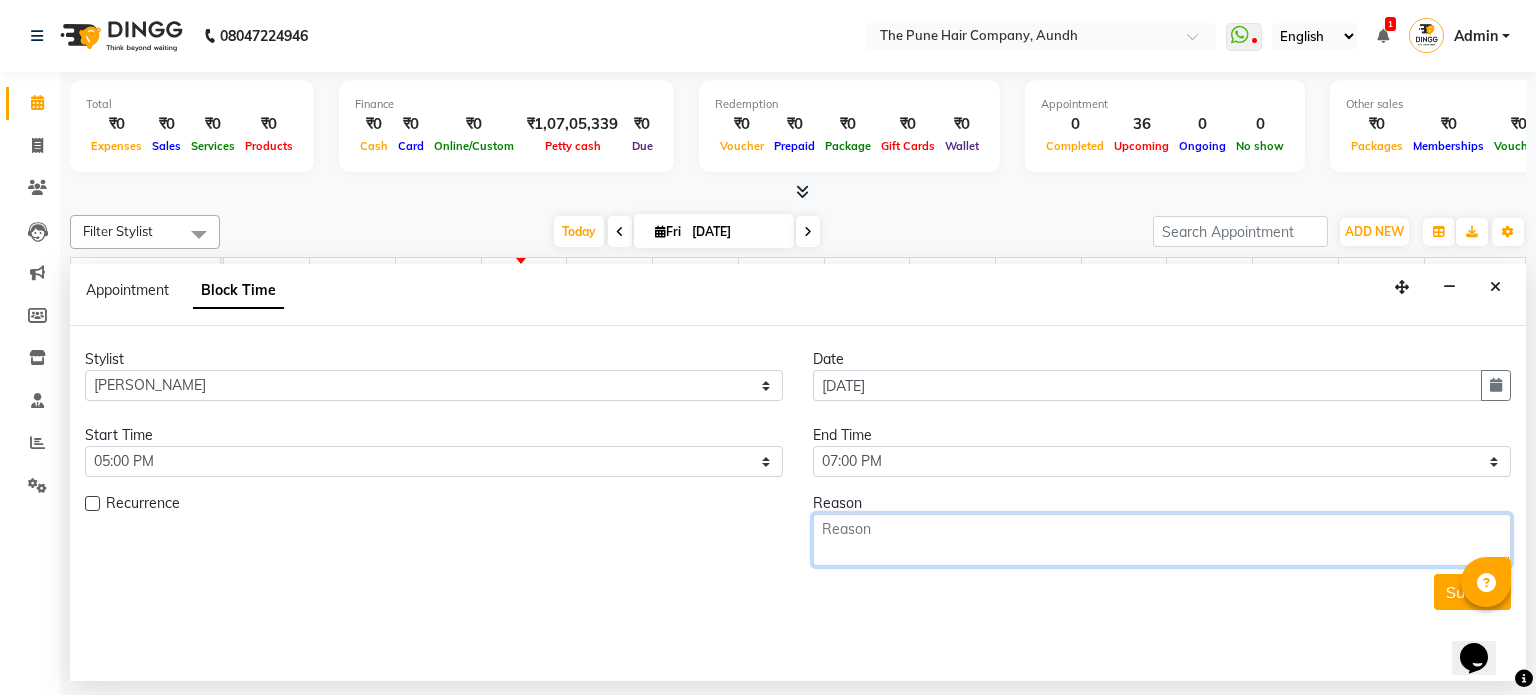 click at bounding box center [1162, 540] 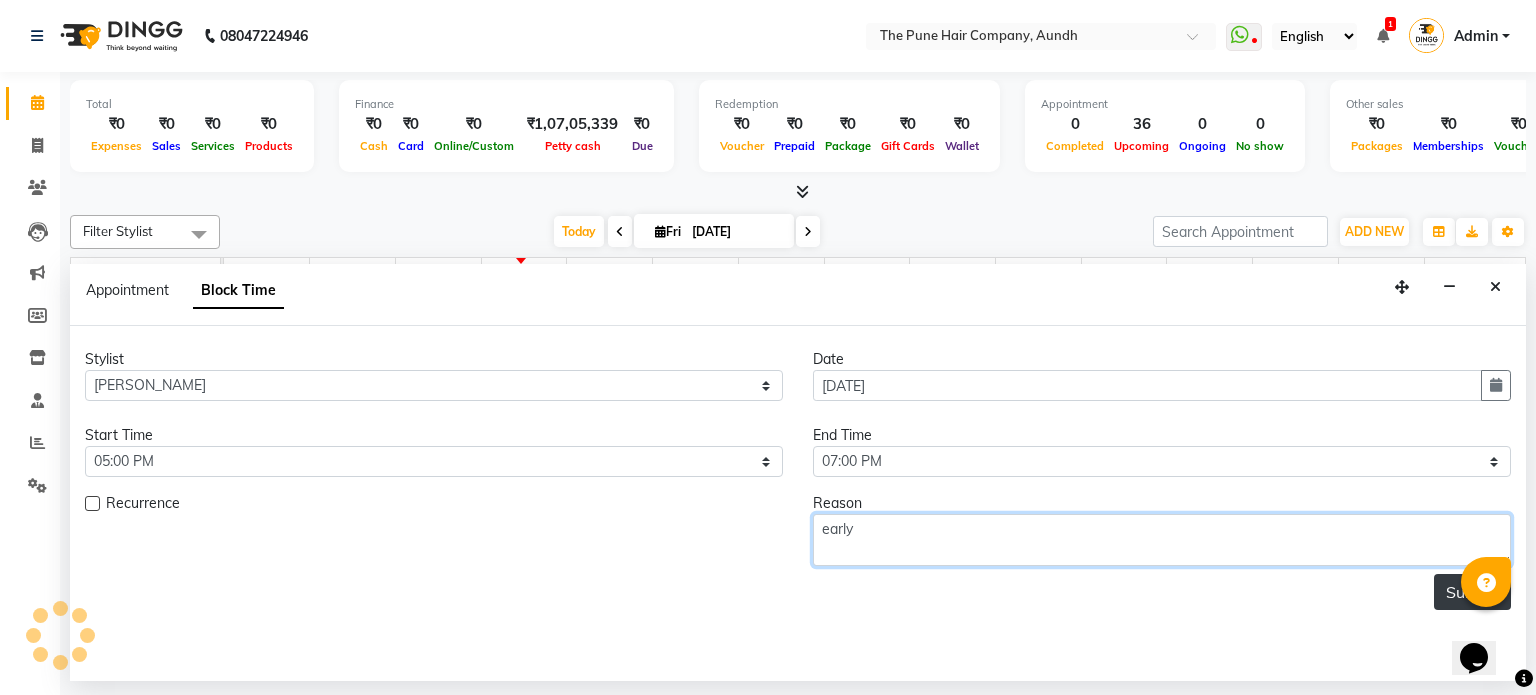 type on "early" 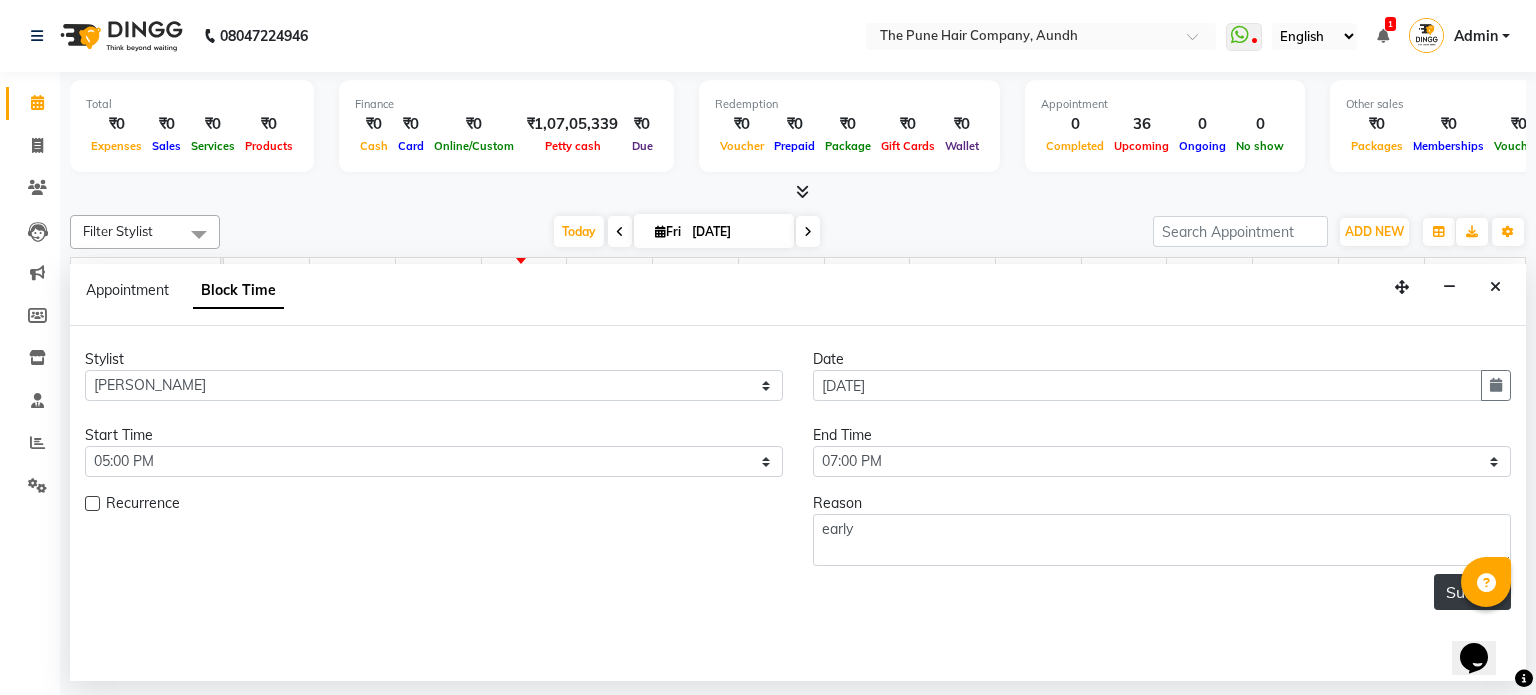 click on "Submit" at bounding box center [1472, 592] 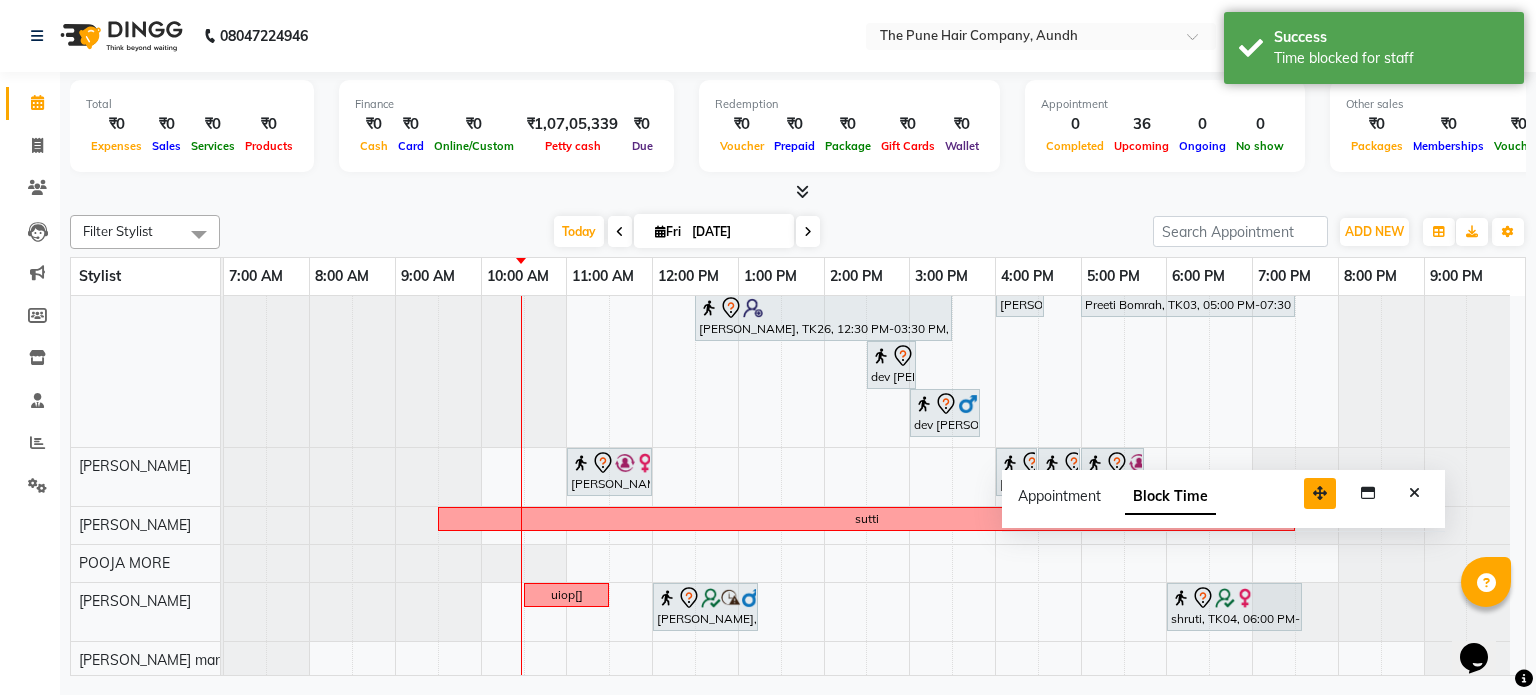 drag, startPoint x: 1405, startPoint y: 645, endPoint x: 1312, endPoint y: 481, distance: 188.53381 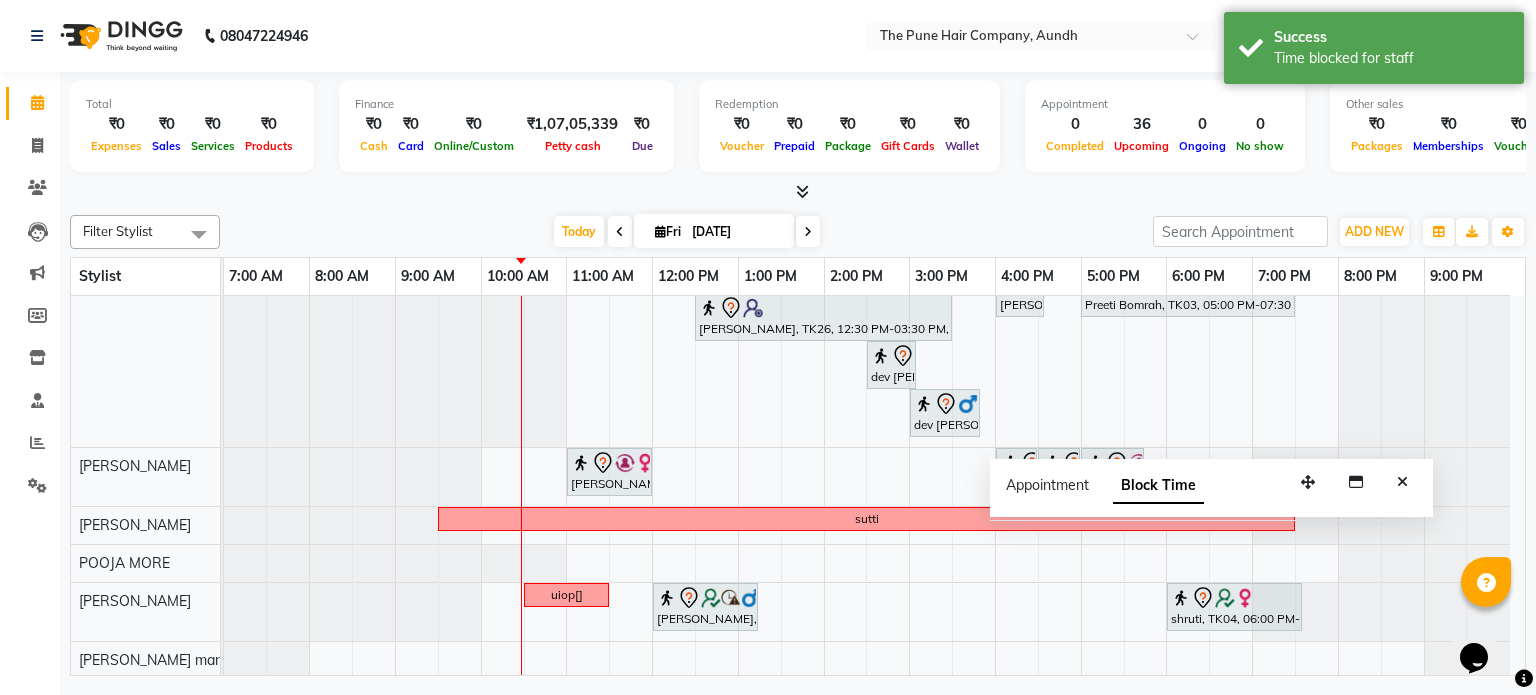 drag, startPoint x: 1401, startPoint y: 485, endPoint x: 1380, endPoint y: 502, distance: 27.018513 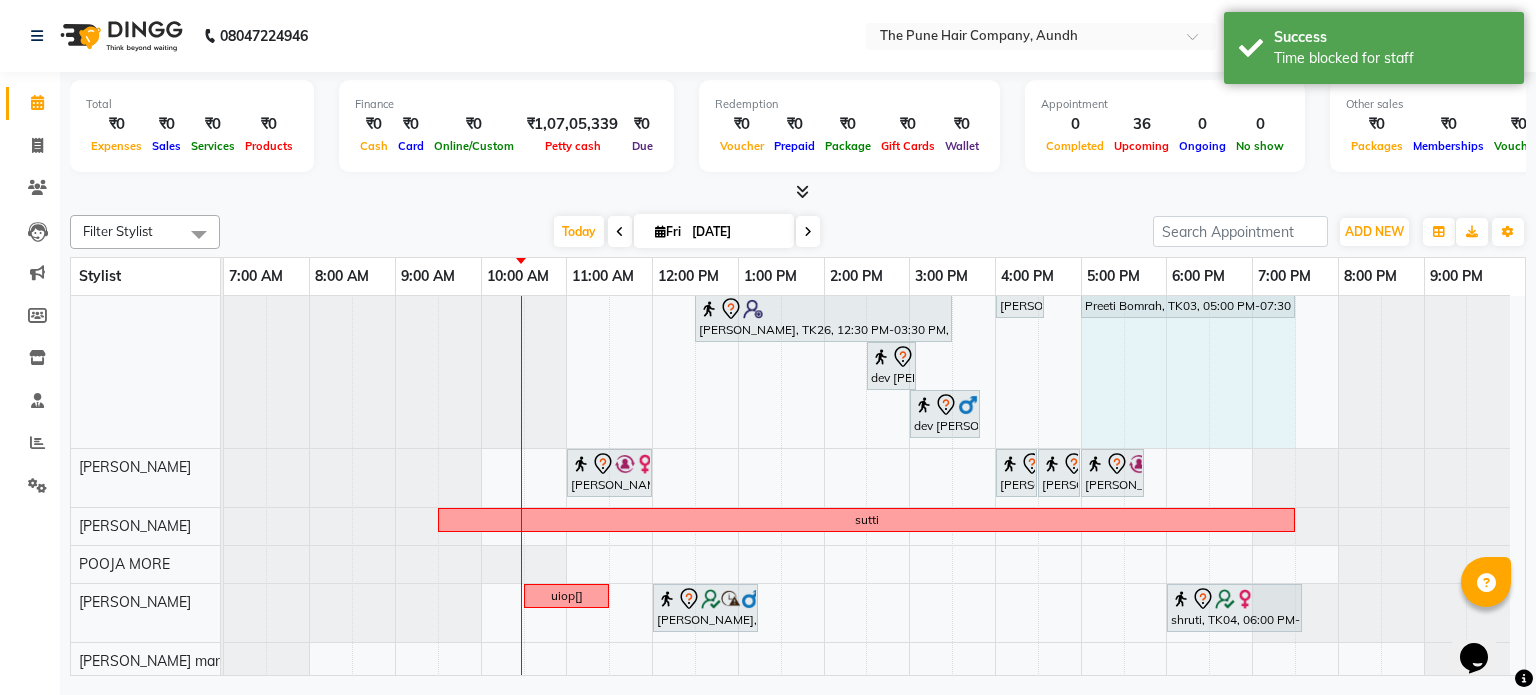 drag, startPoint x: 1098, startPoint y: 335, endPoint x: 1270, endPoint y: 337, distance: 172.01163 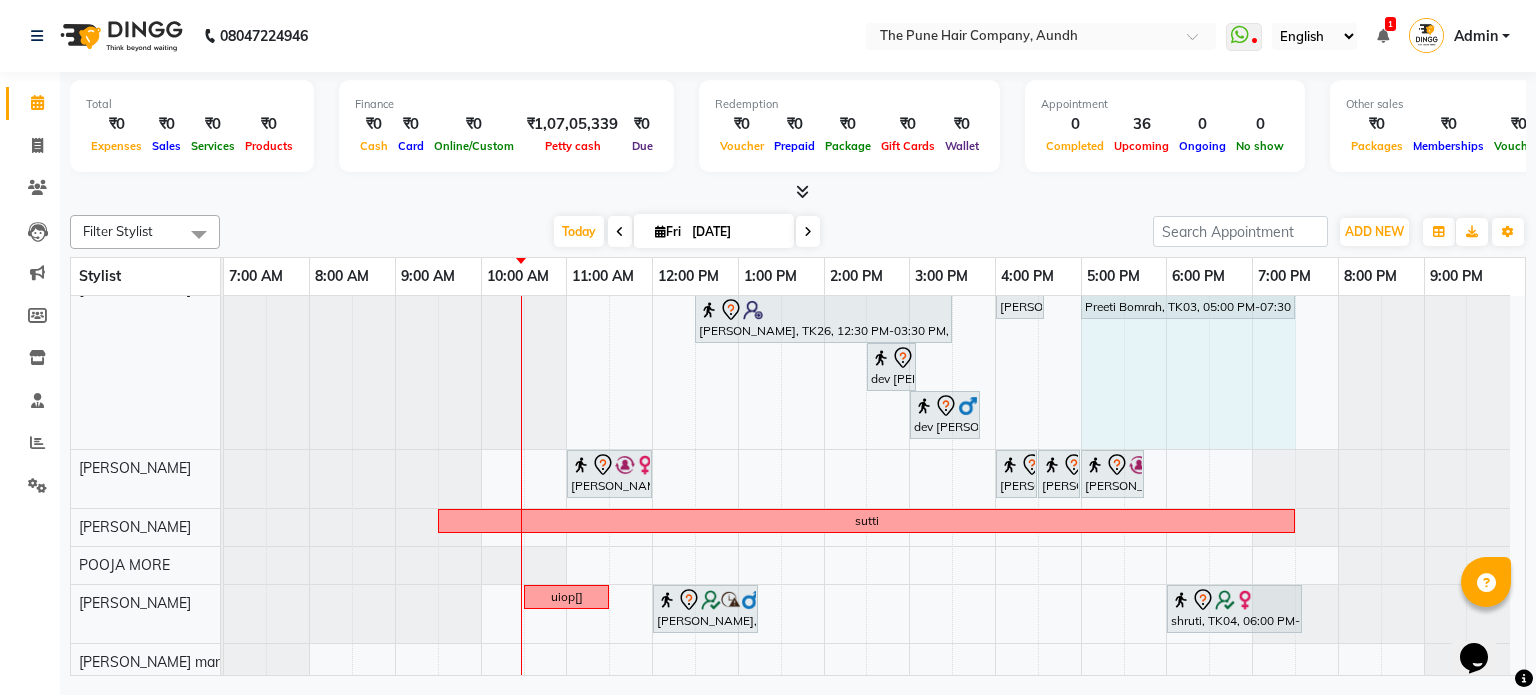select on "49441" 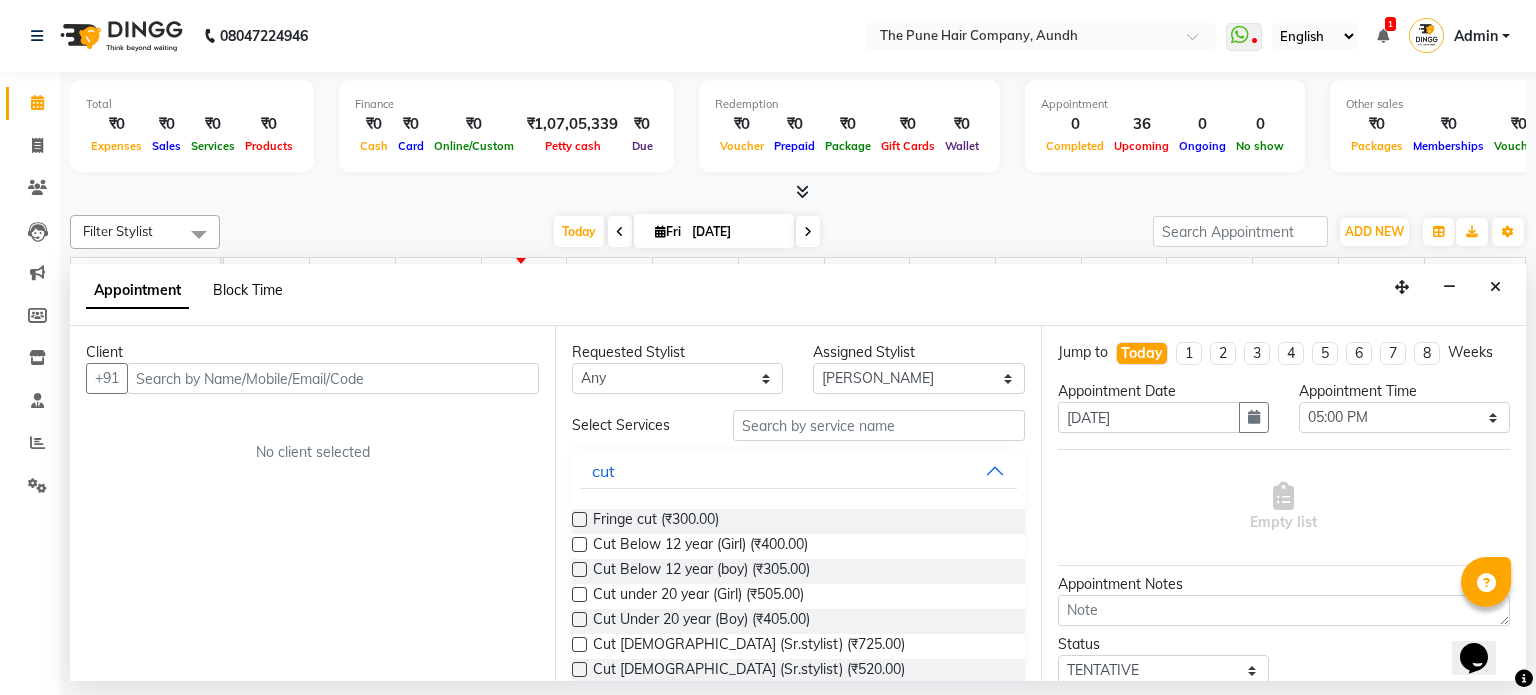 click on "Block Time" at bounding box center [248, 290] 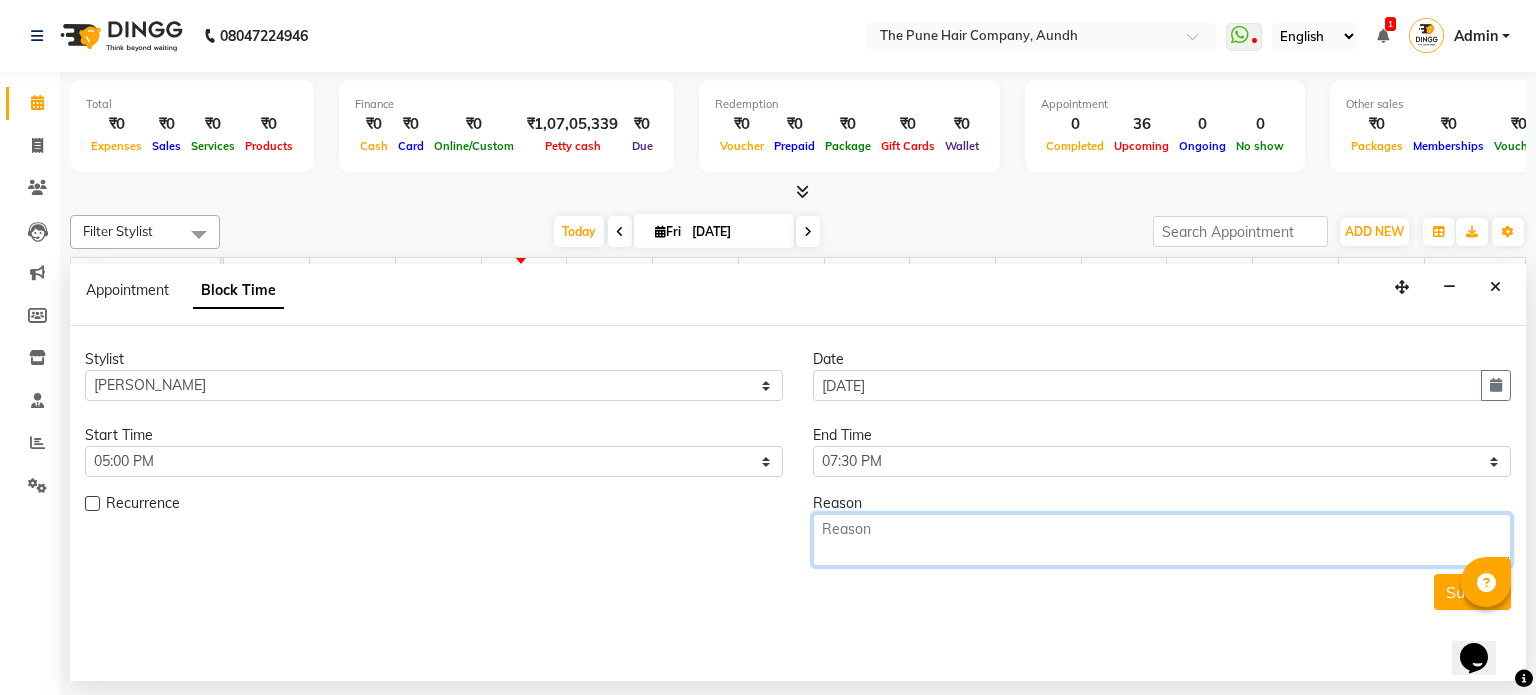 click at bounding box center [1162, 540] 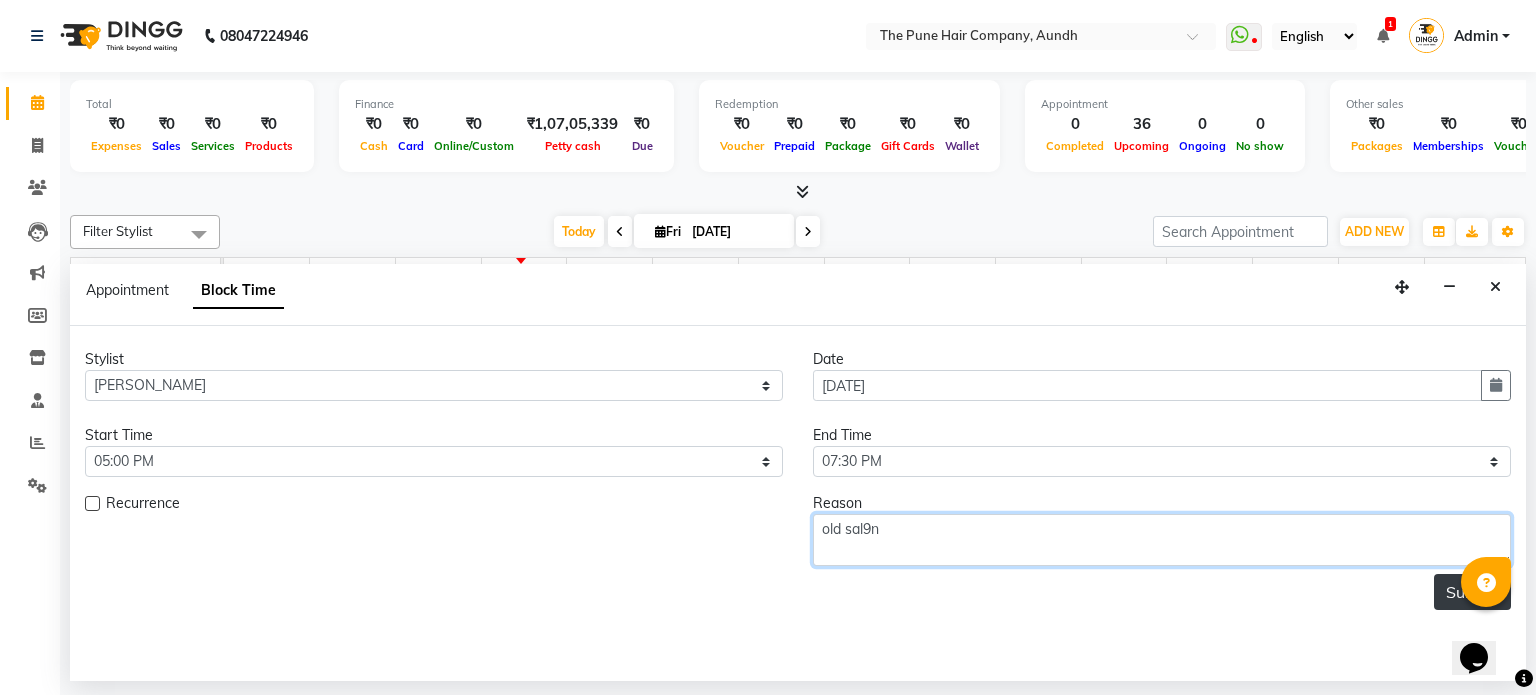 type on "old sal9n" 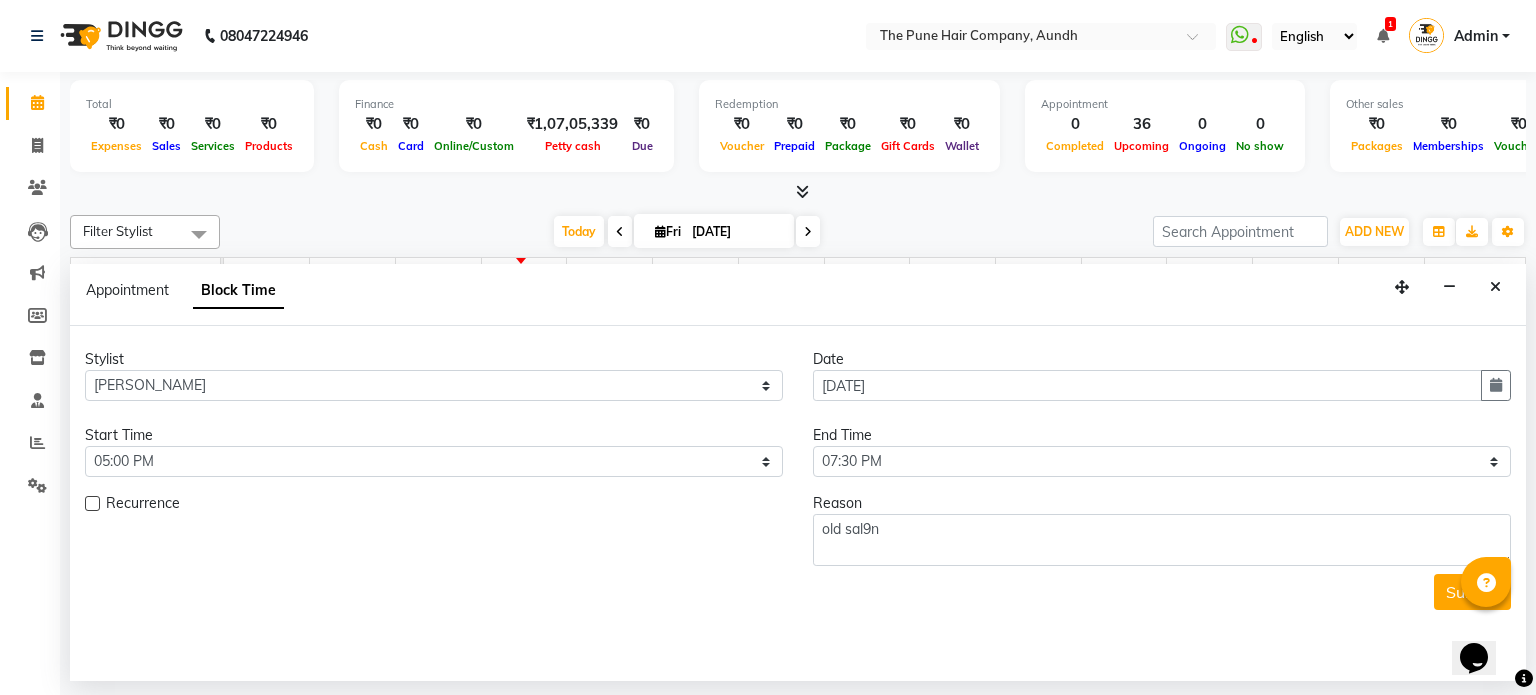 click on "Submit" at bounding box center (1472, 592) 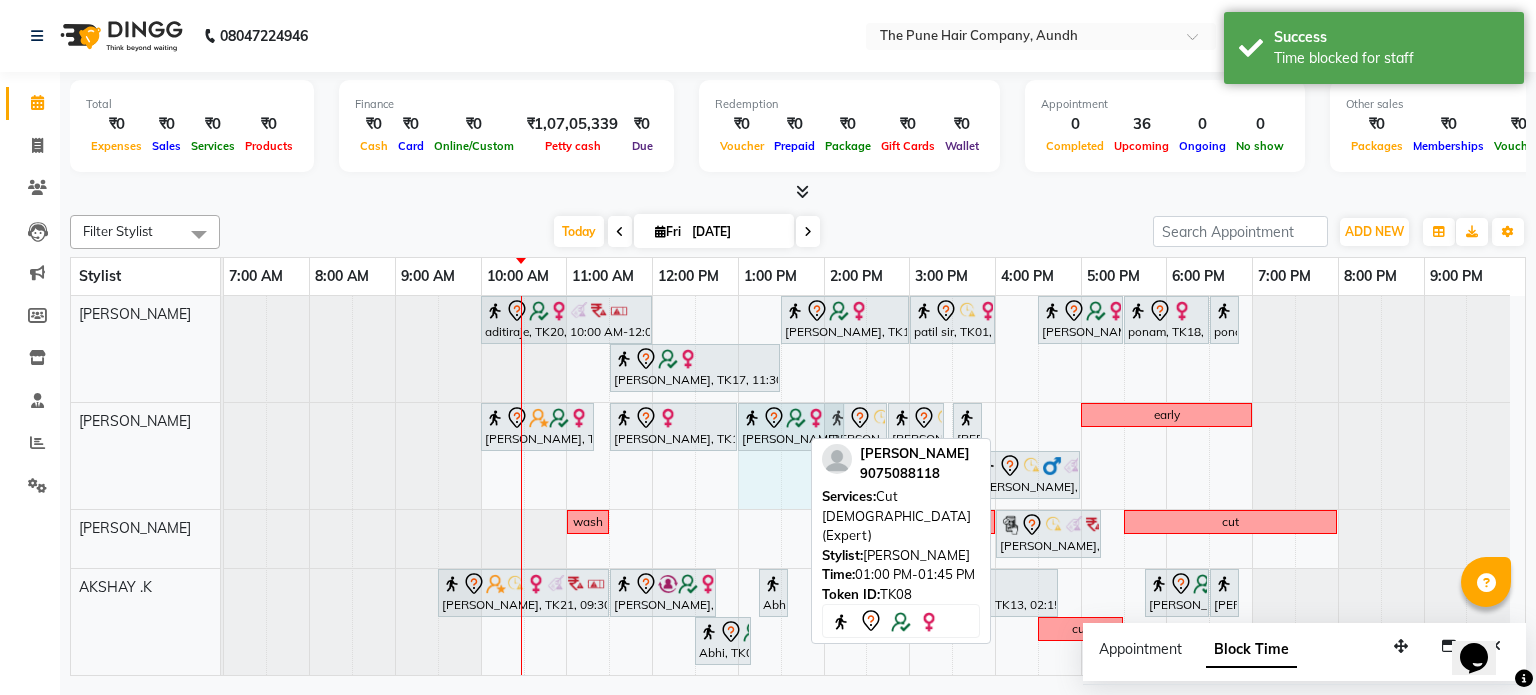 drag, startPoint x: 797, startPoint y: 419, endPoint x: 815, endPoint y: 427, distance: 19.697716 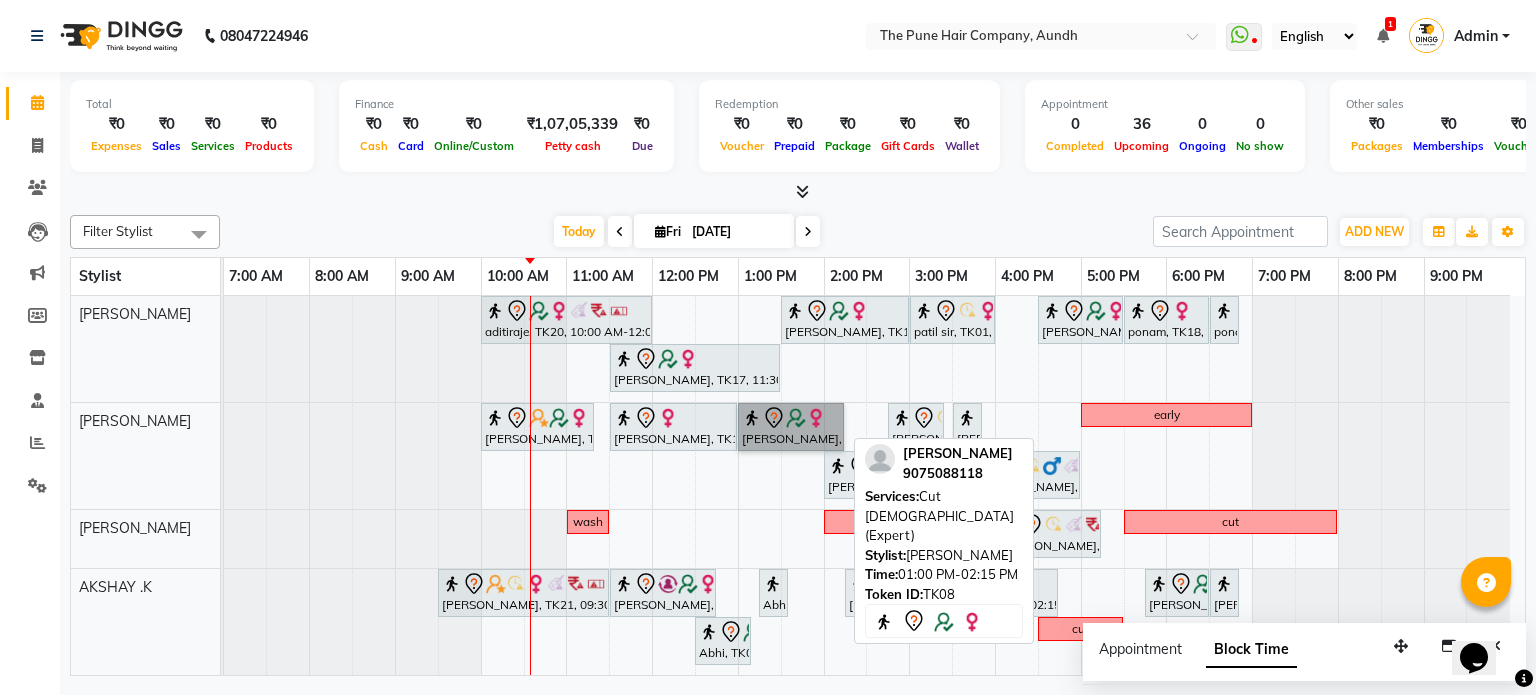drag, startPoint x: 774, startPoint y: 451, endPoint x: 755, endPoint y: 431, distance: 27.58623 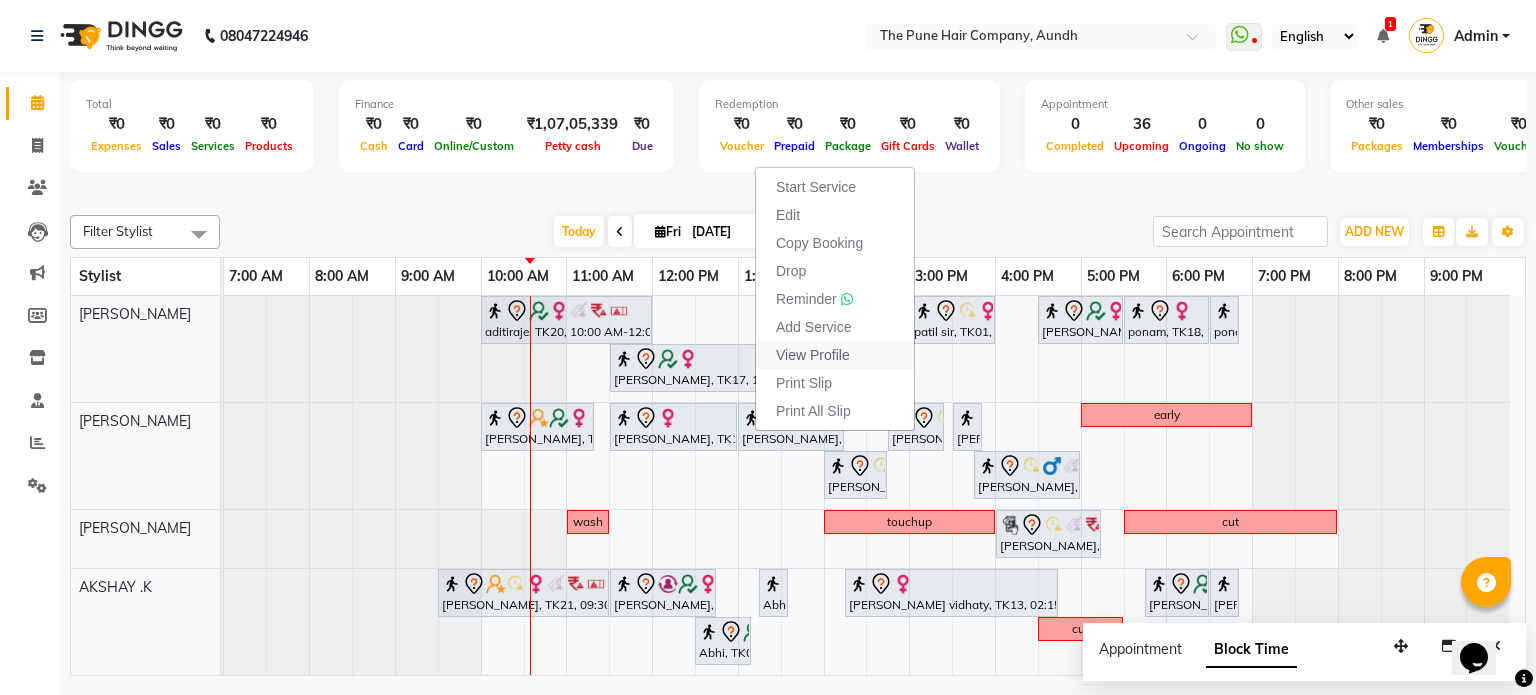 click on "View Profile" at bounding box center [813, 355] 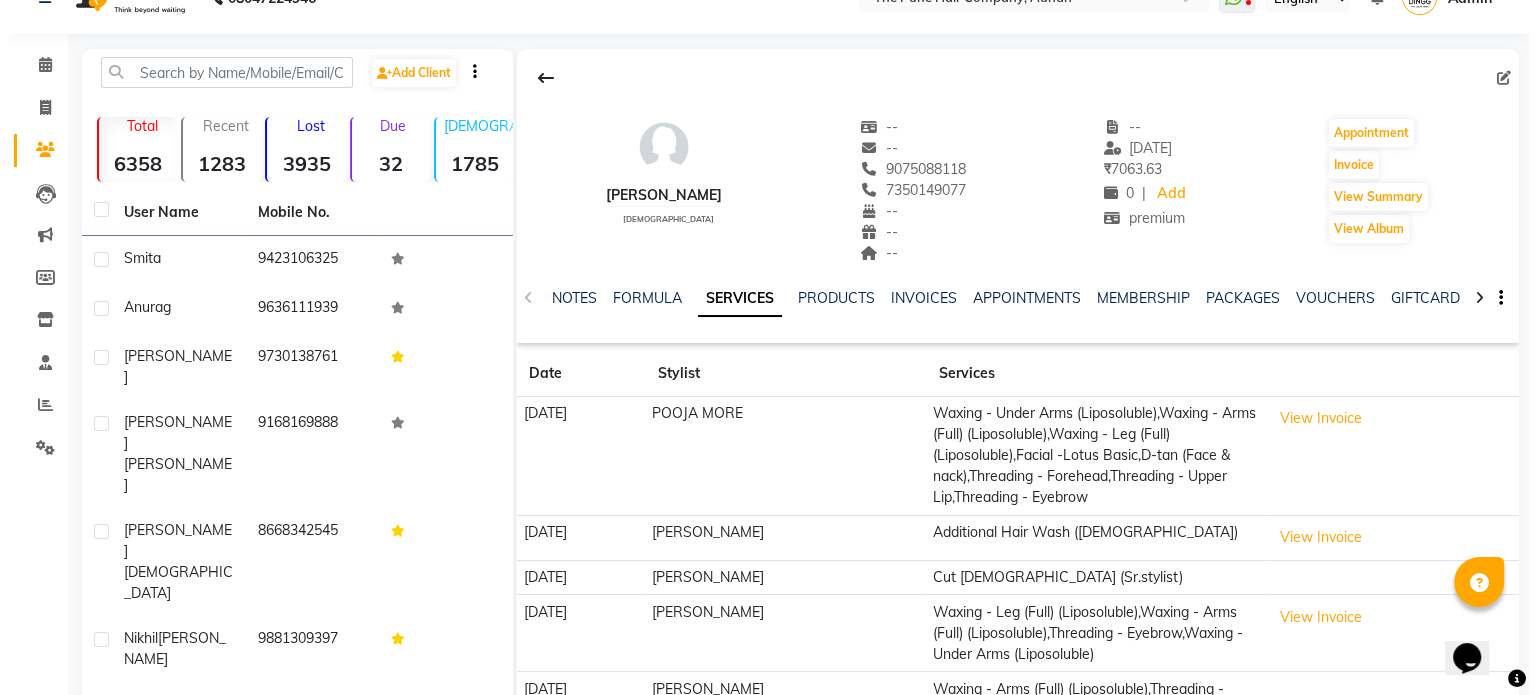 scroll, scrollTop: 0, scrollLeft: 0, axis: both 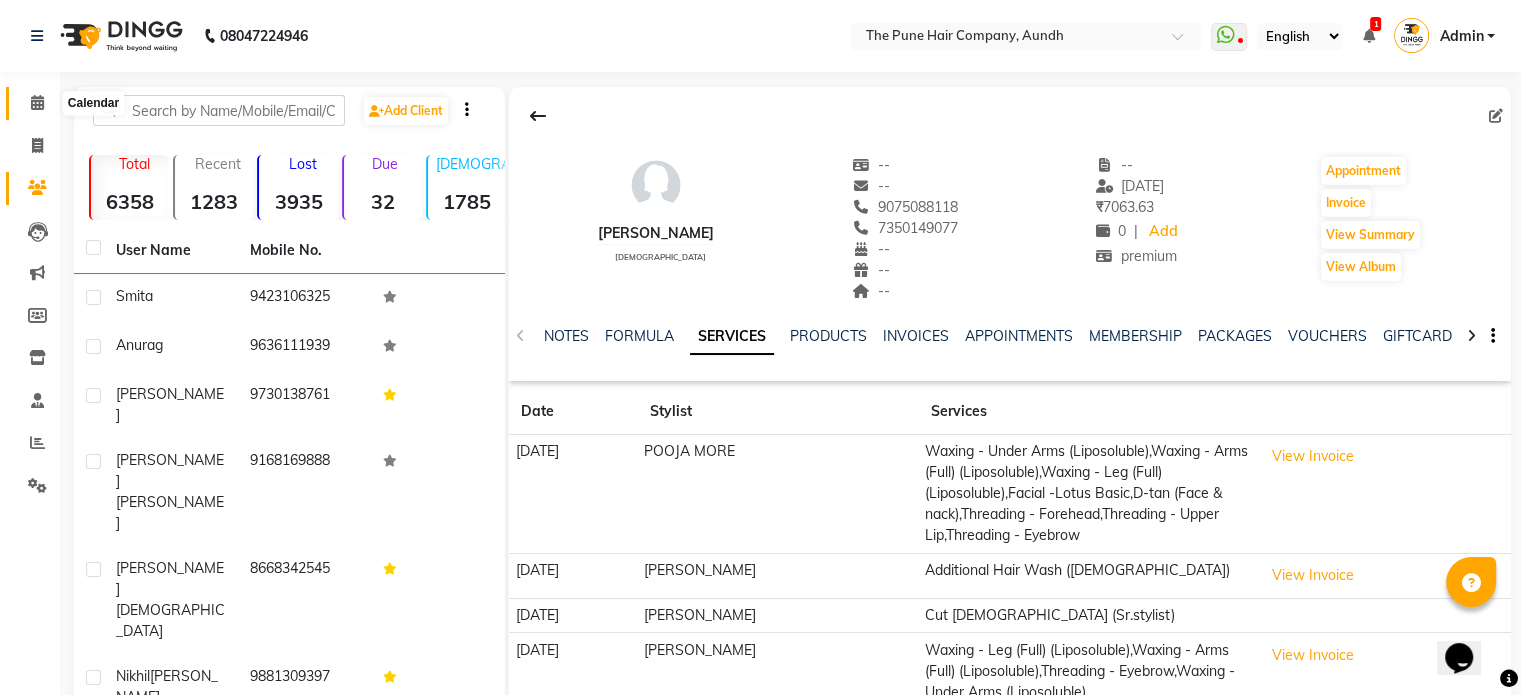 click 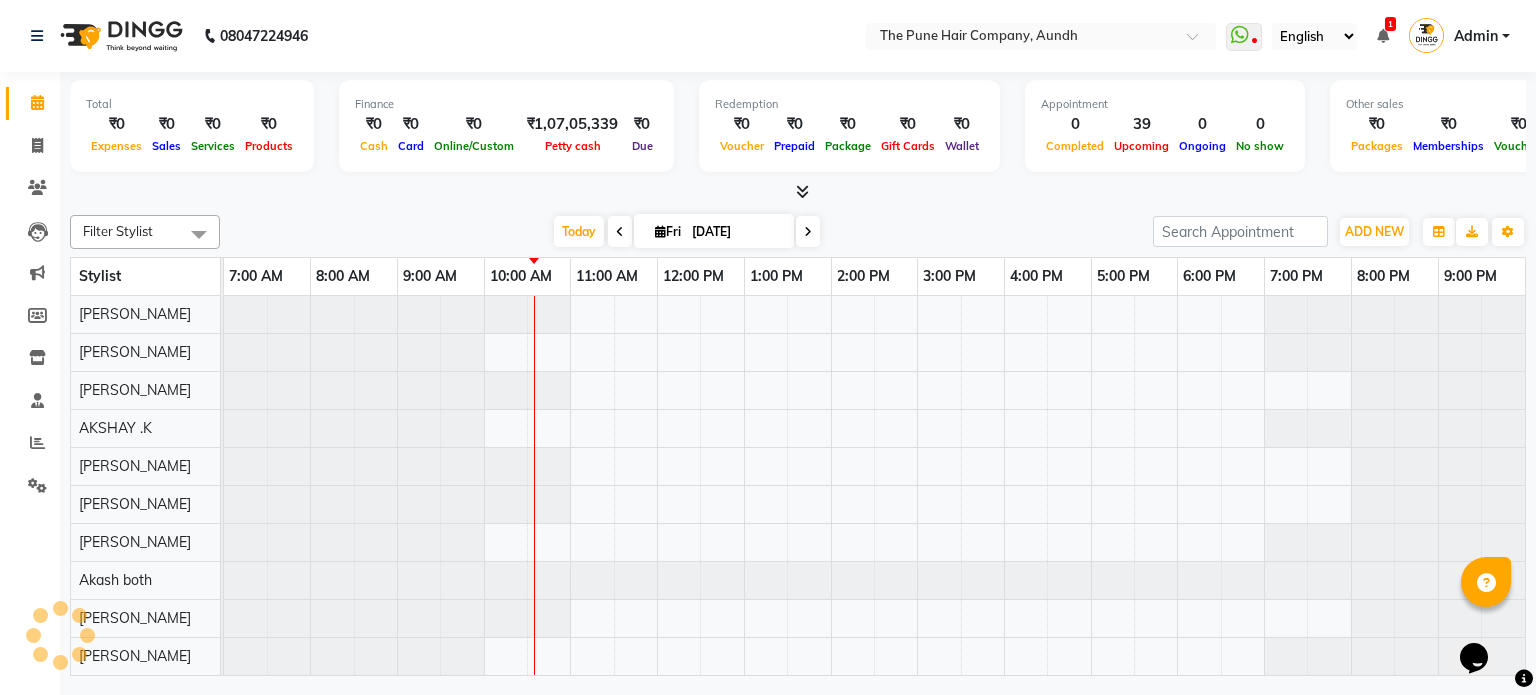 scroll, scrollTop: 0, scrollLeft: 0, axis: both 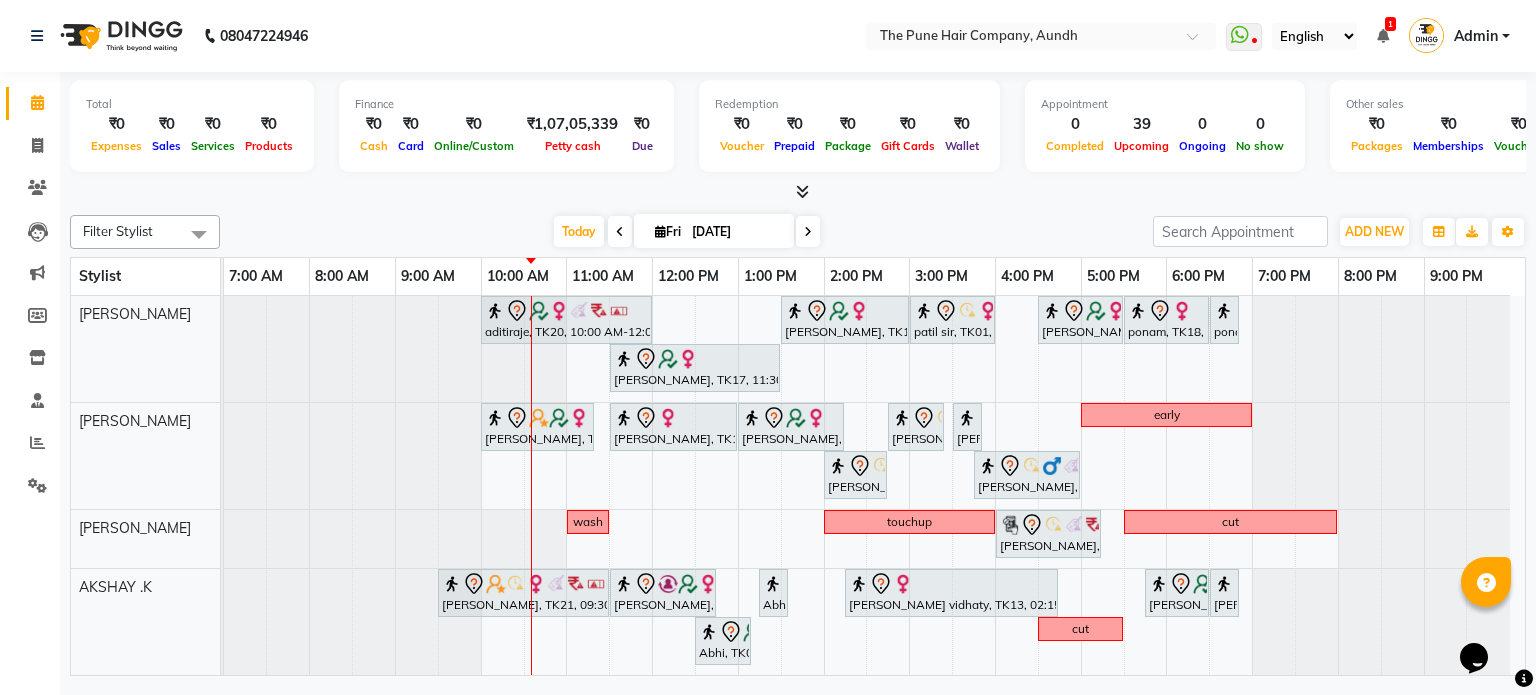 click at bounding box center (808, 231) 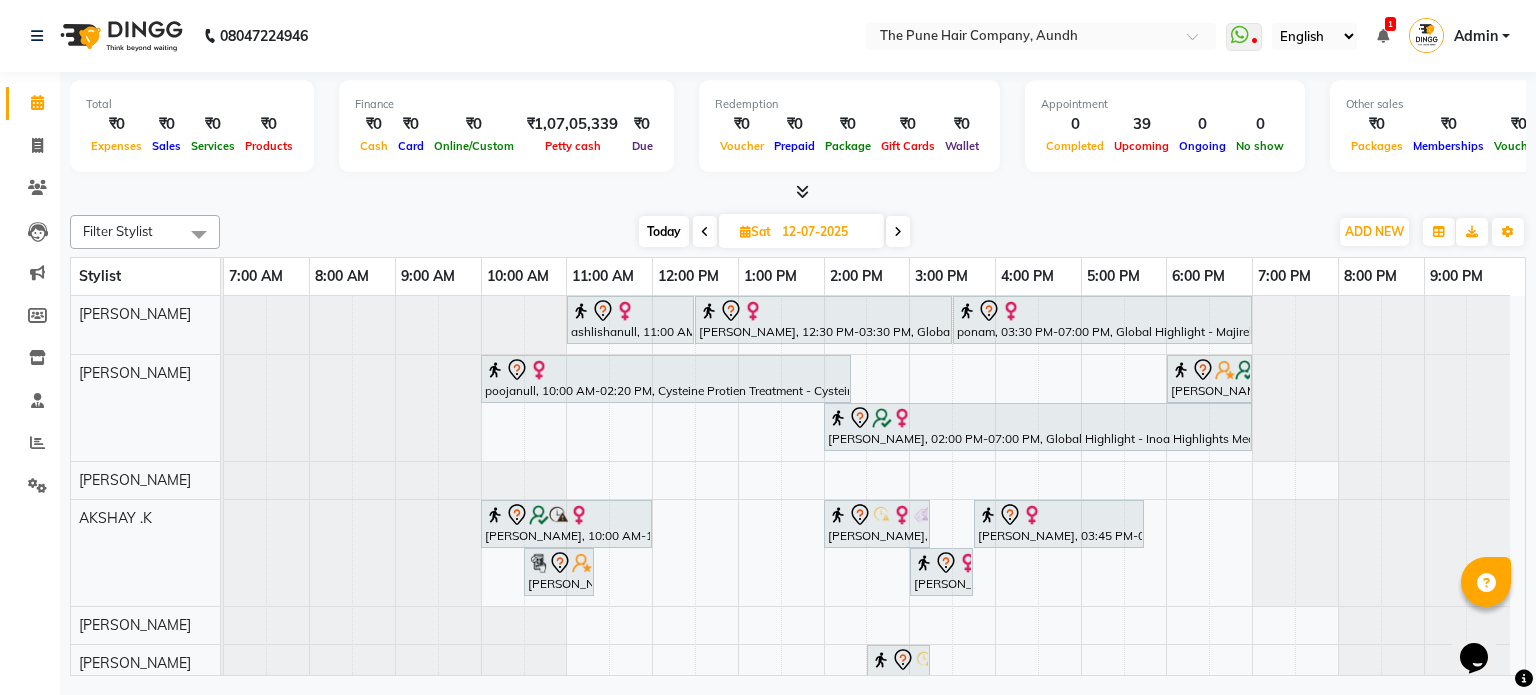 click at bounding box center (898, 231) 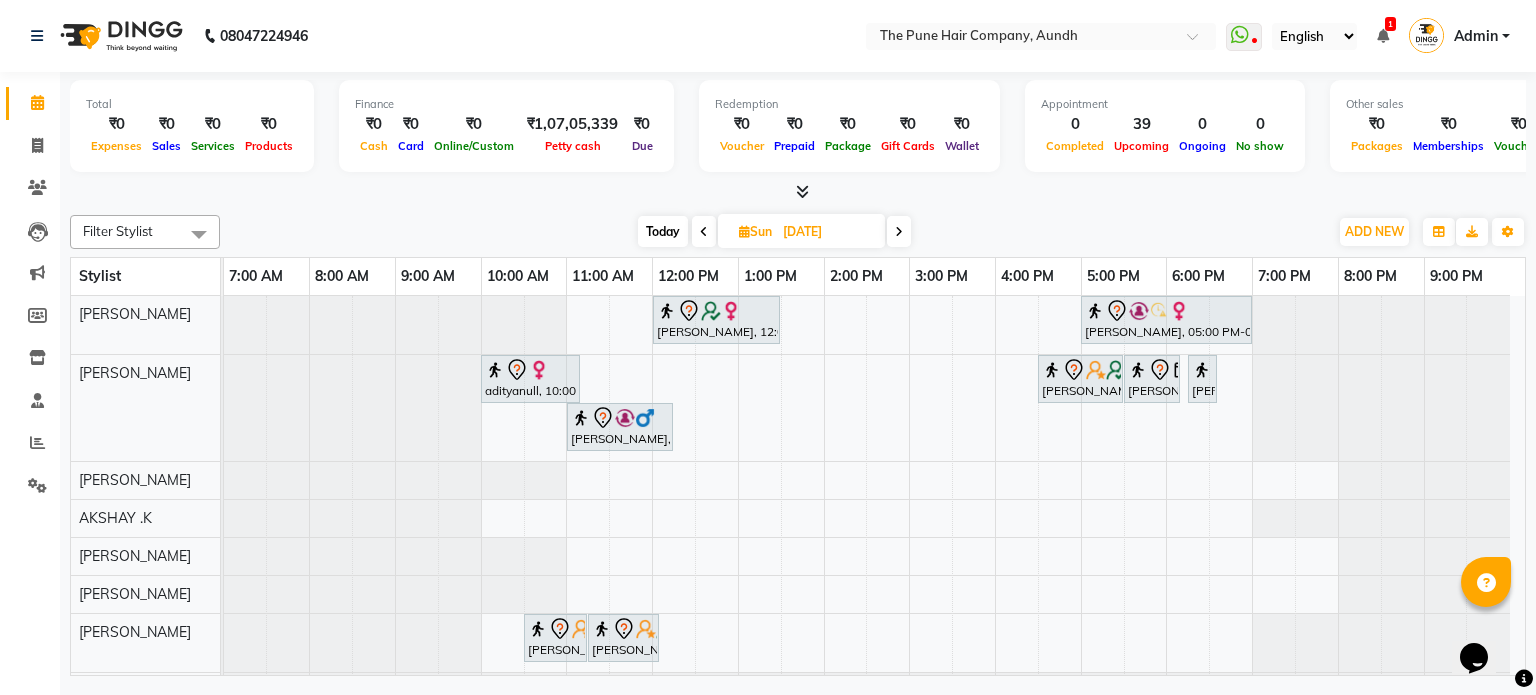 click at bounding box center [899, 231] 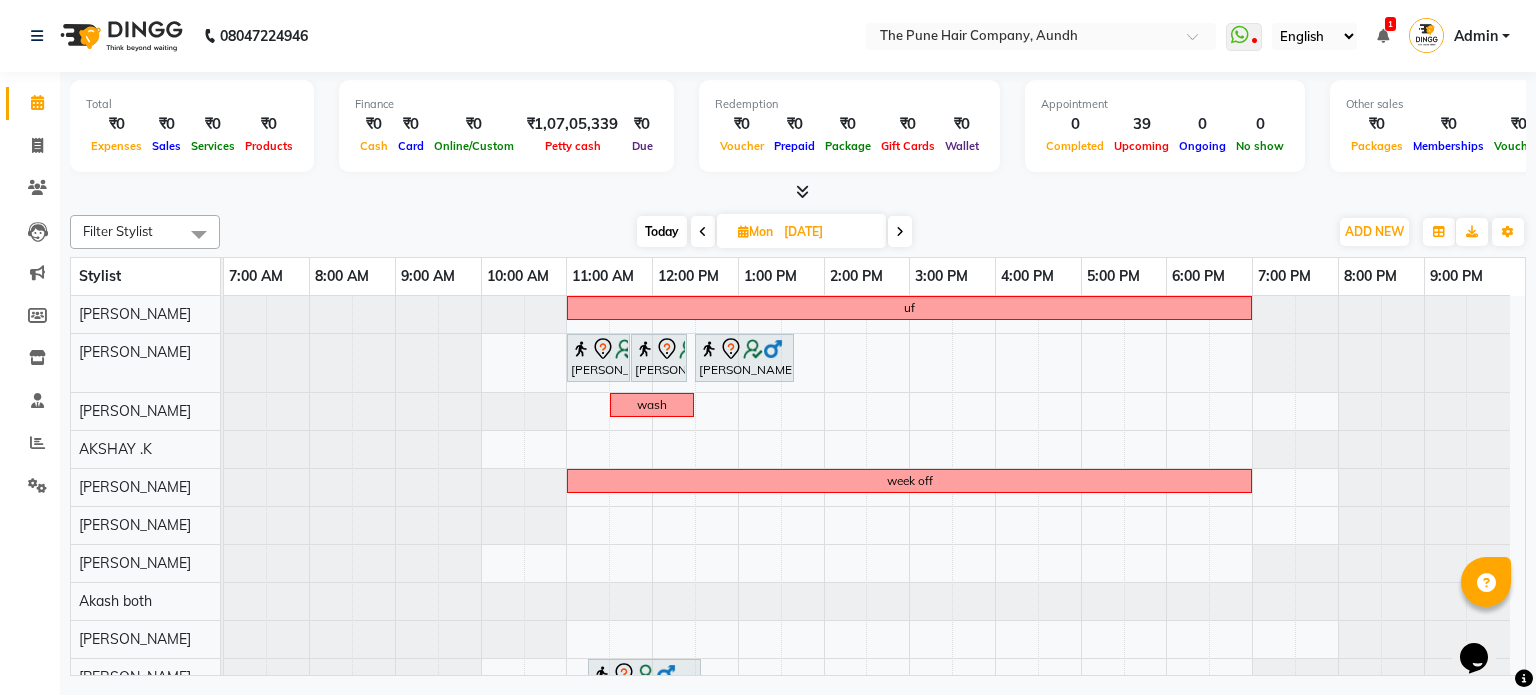 click at bounding box center (900, 231) 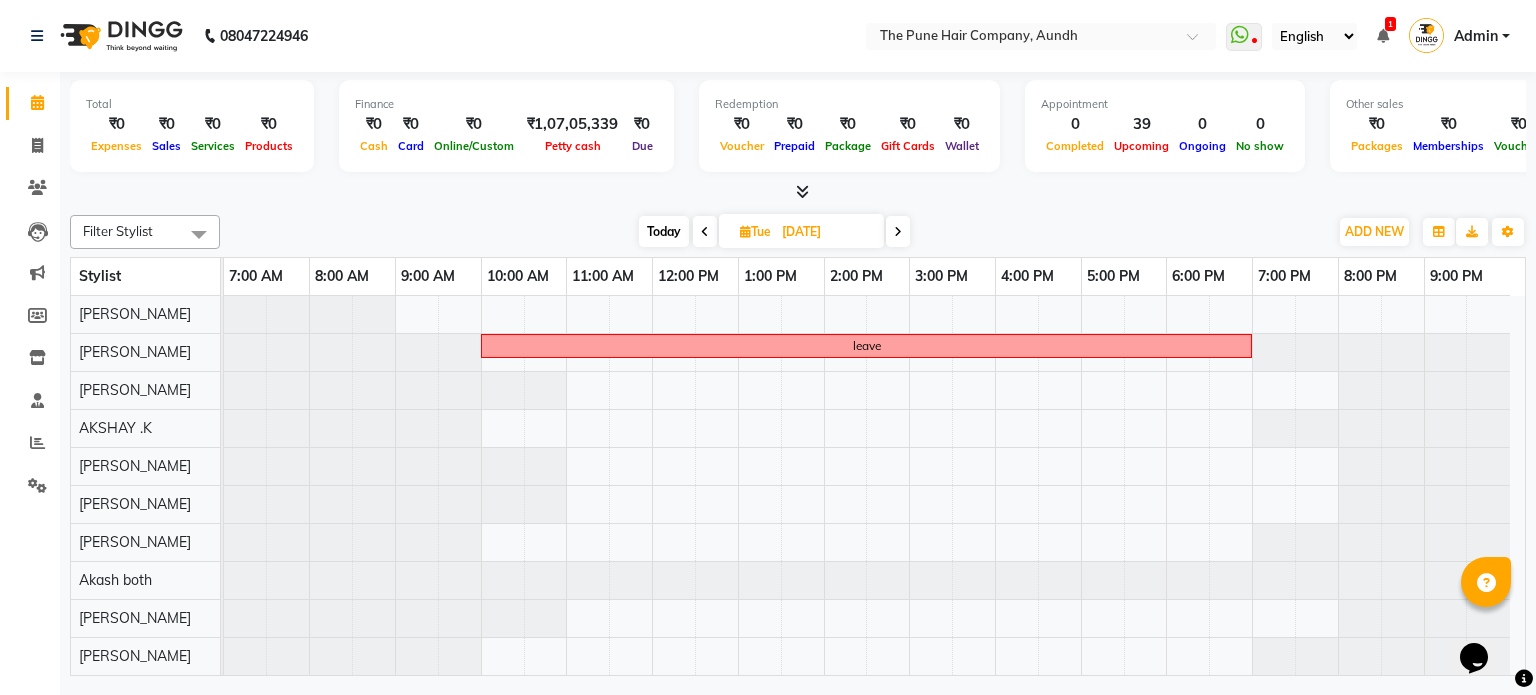 click on "Today  Tue 15-07-2025" at bounding box center (774, 232) 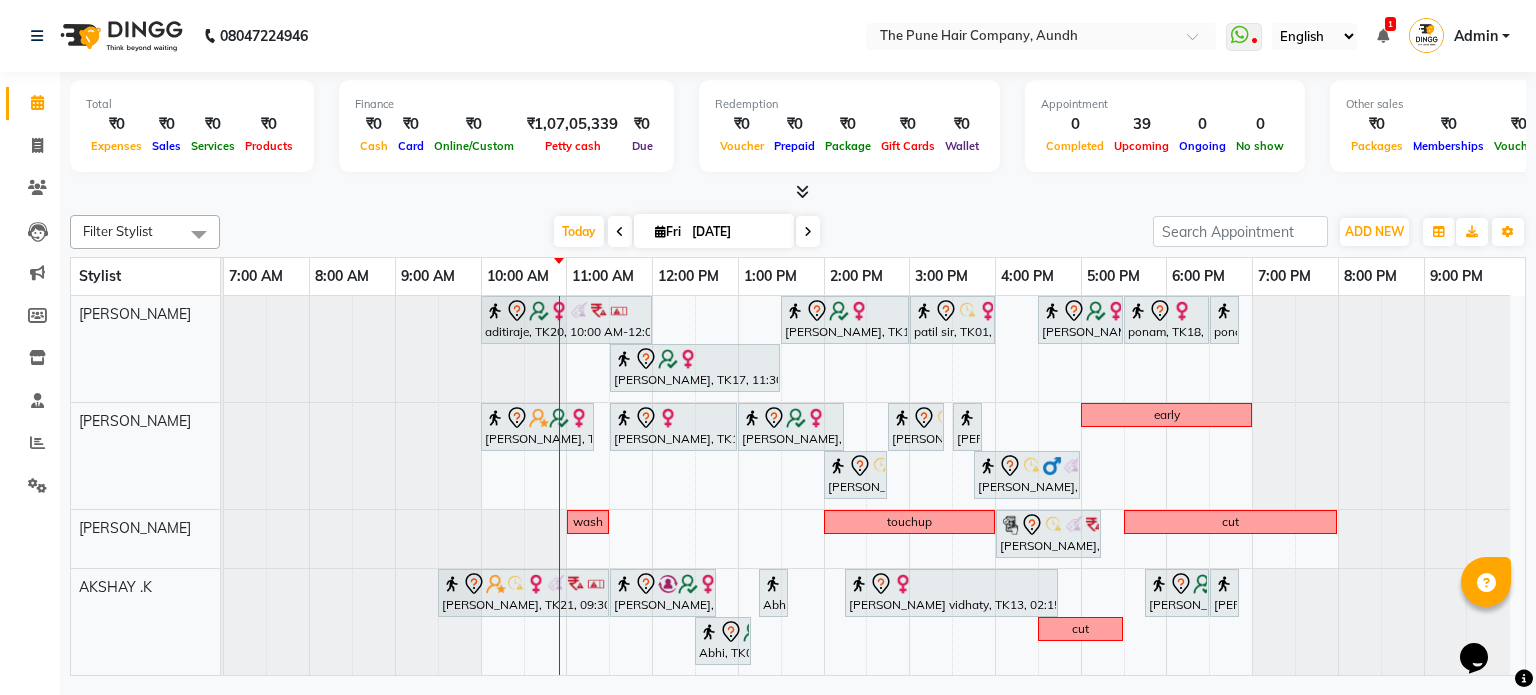 click at bounding box center [808, 232] 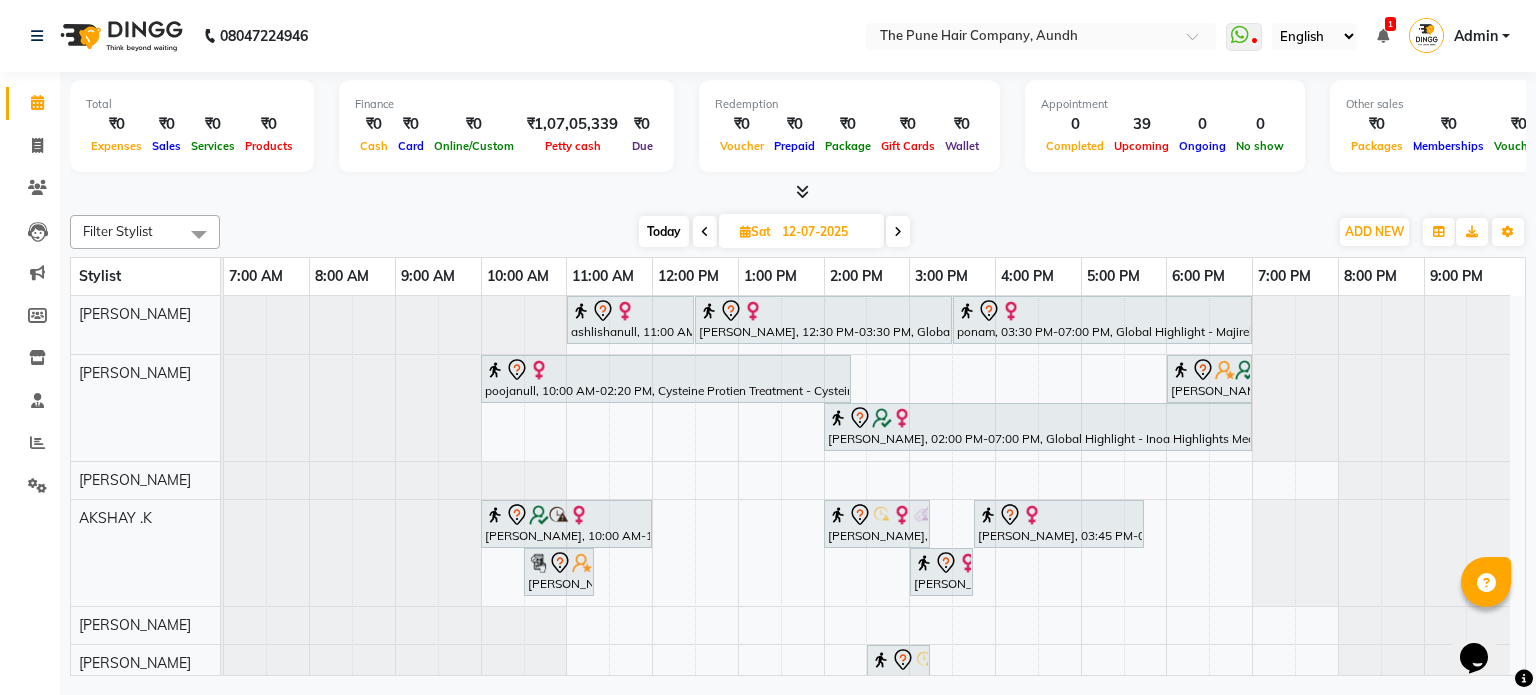 click on "Today" at bounding box center (664, 231) 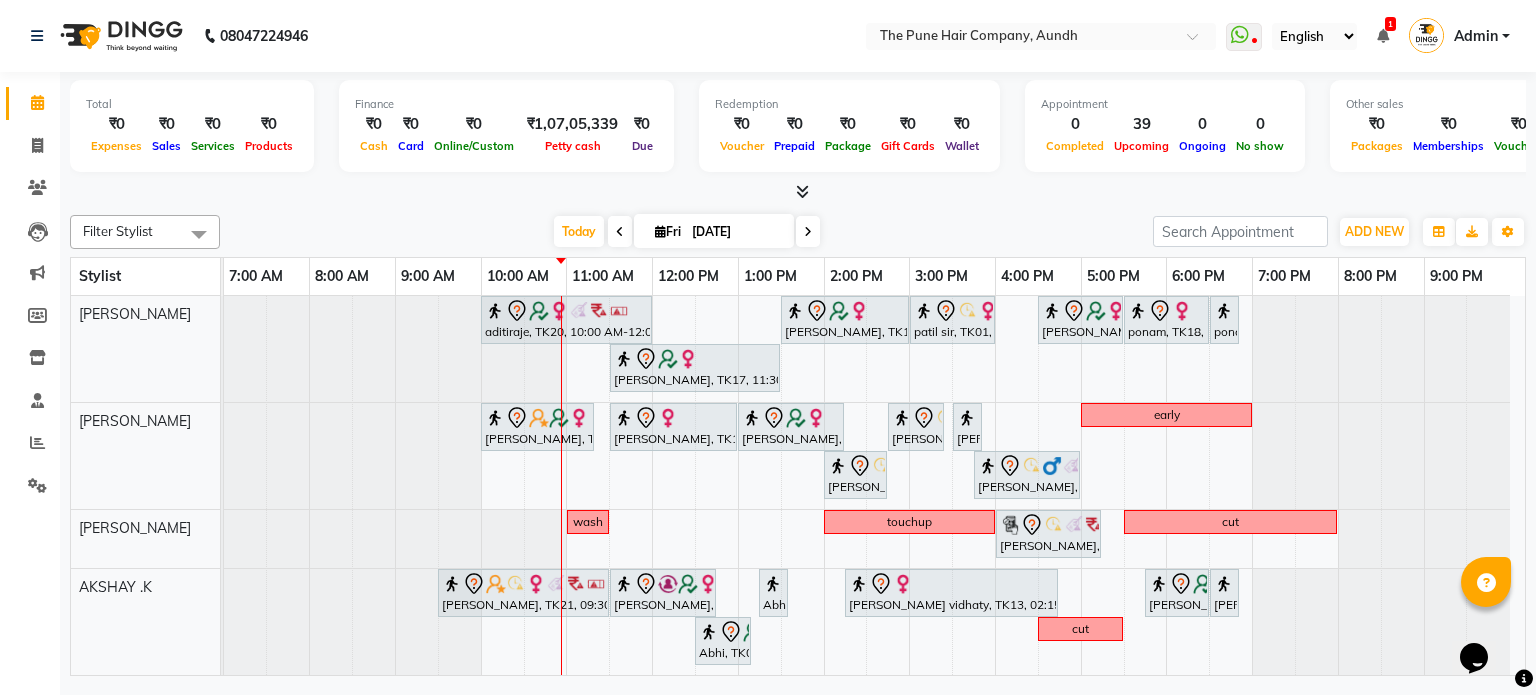 click at bounding box center [808, 232] 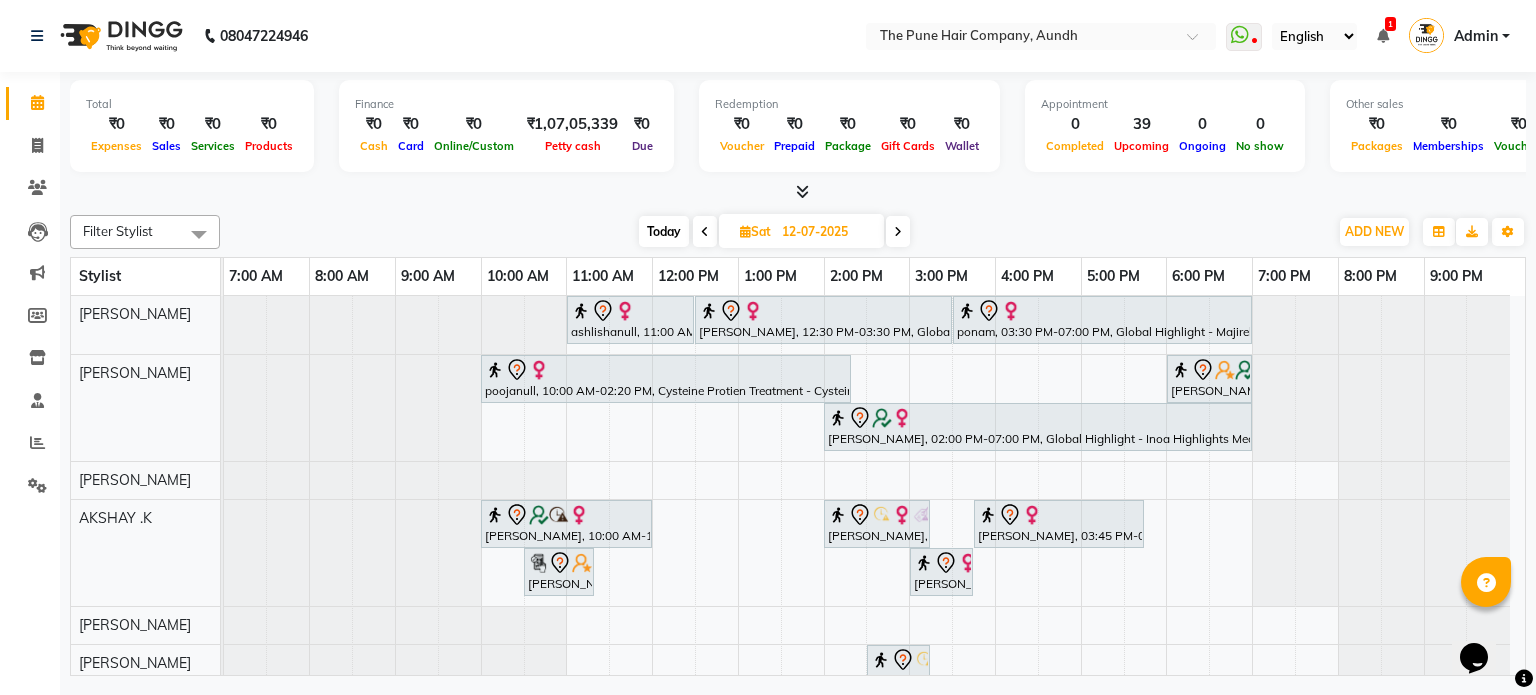 click at bounding box center (898, 232) 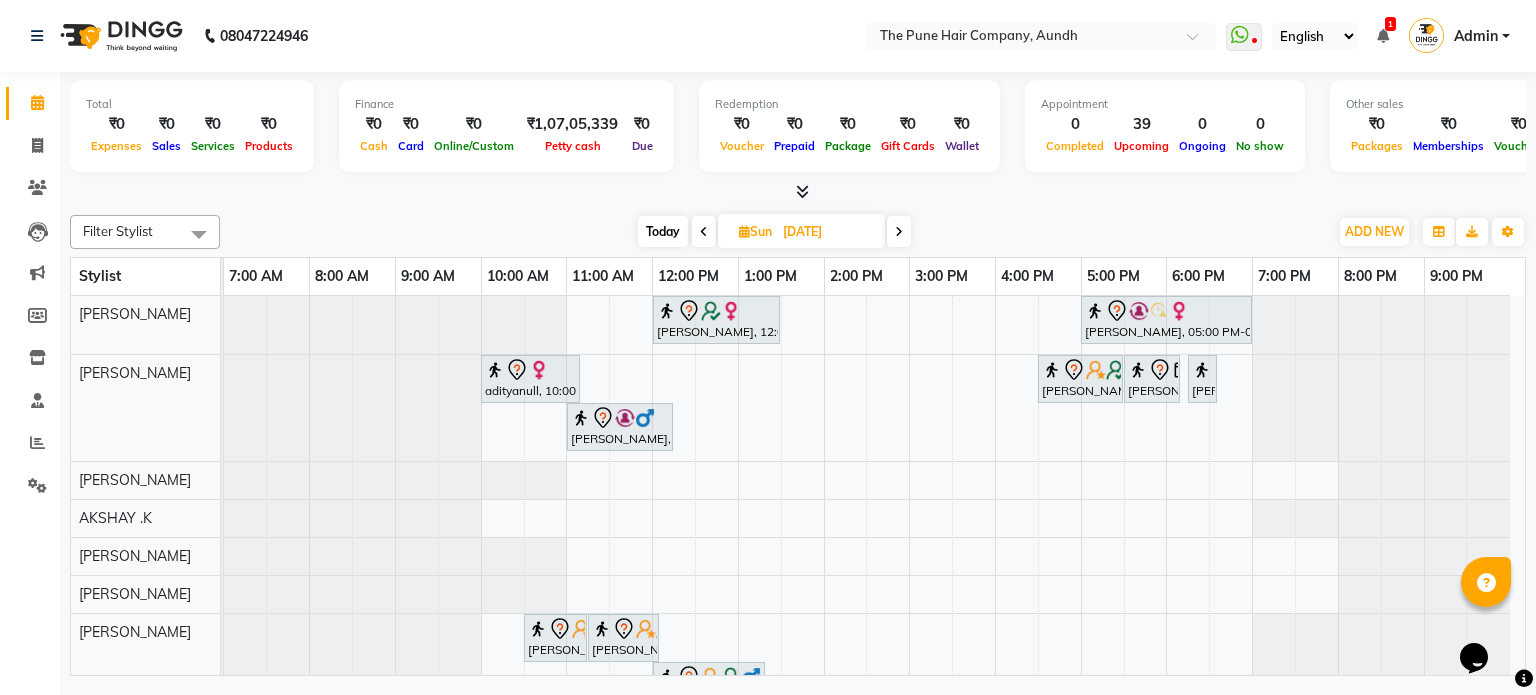 click at bounding box center [899, 231] 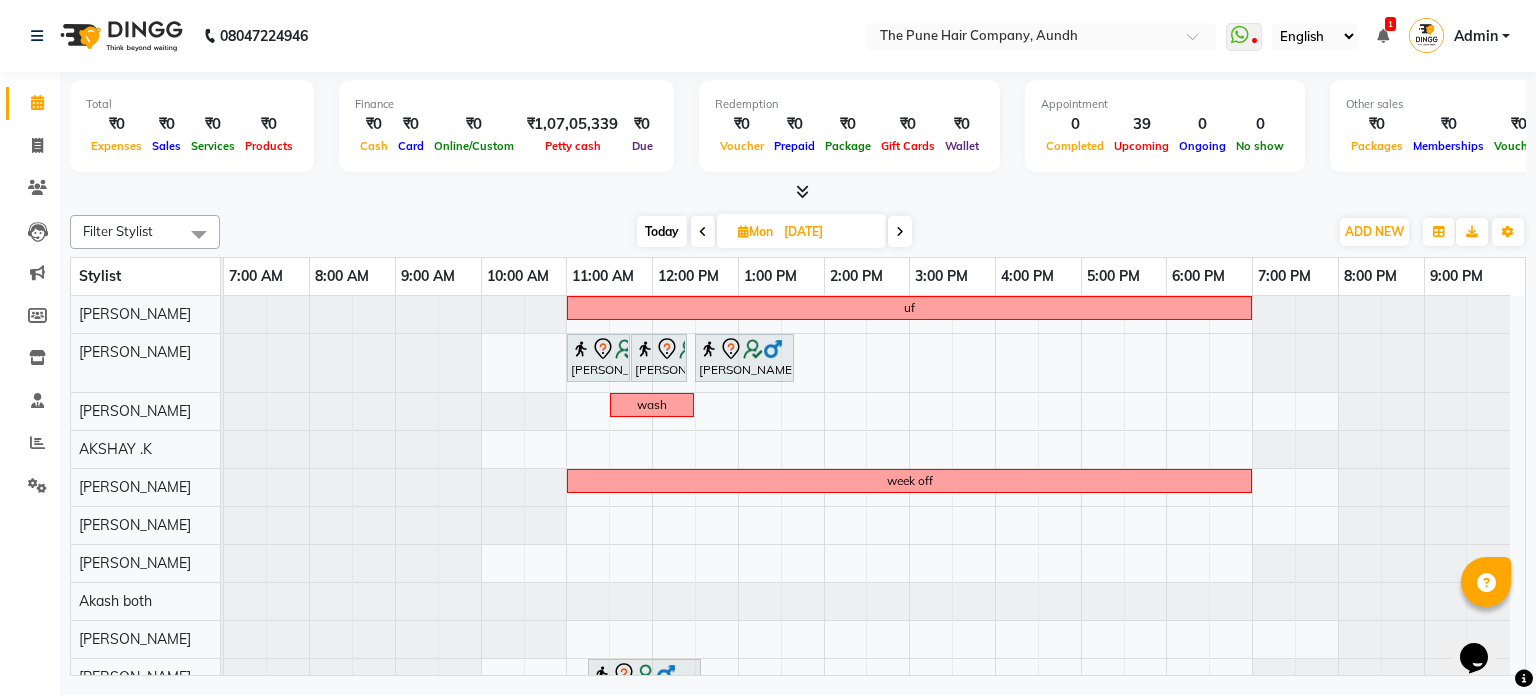 click on "Today  Mon 14-07-2025" at bounding box center (774, 232) 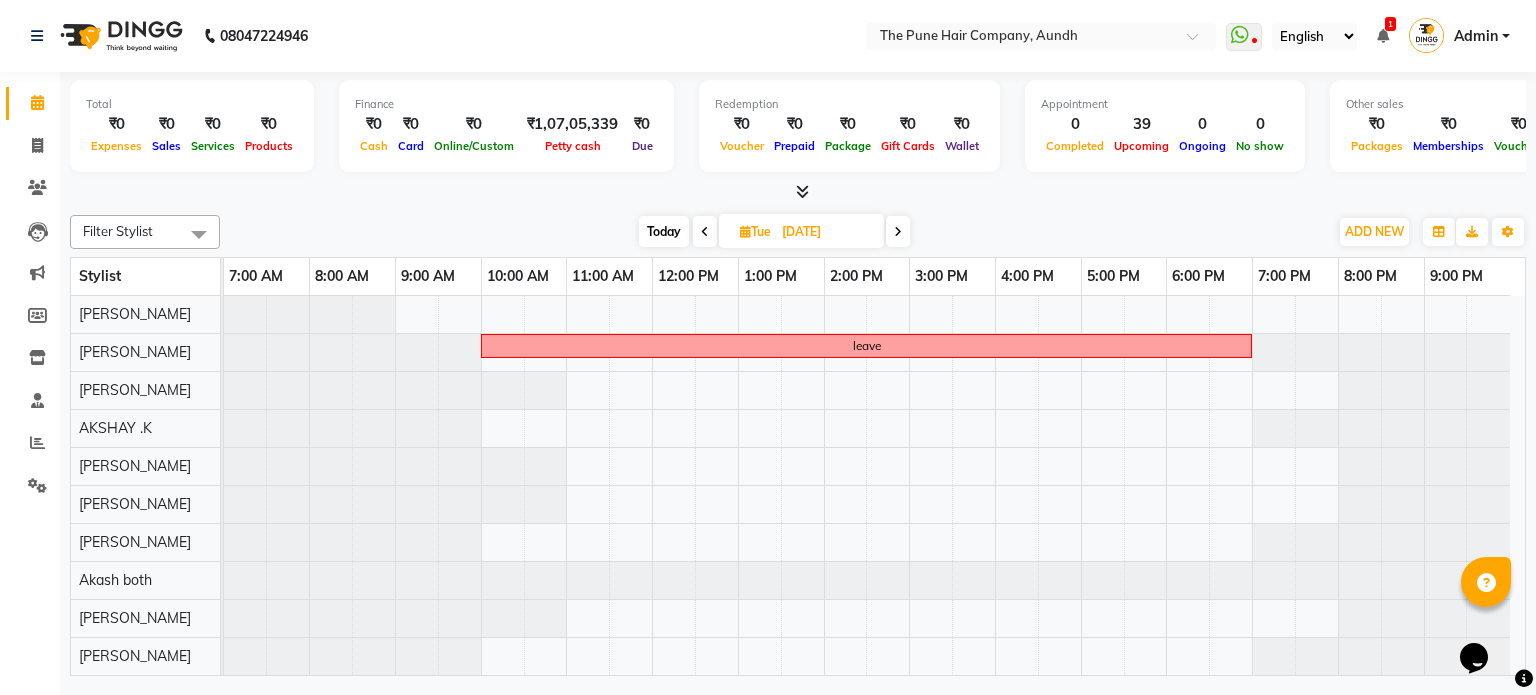 click at bounding box center [898, 232] 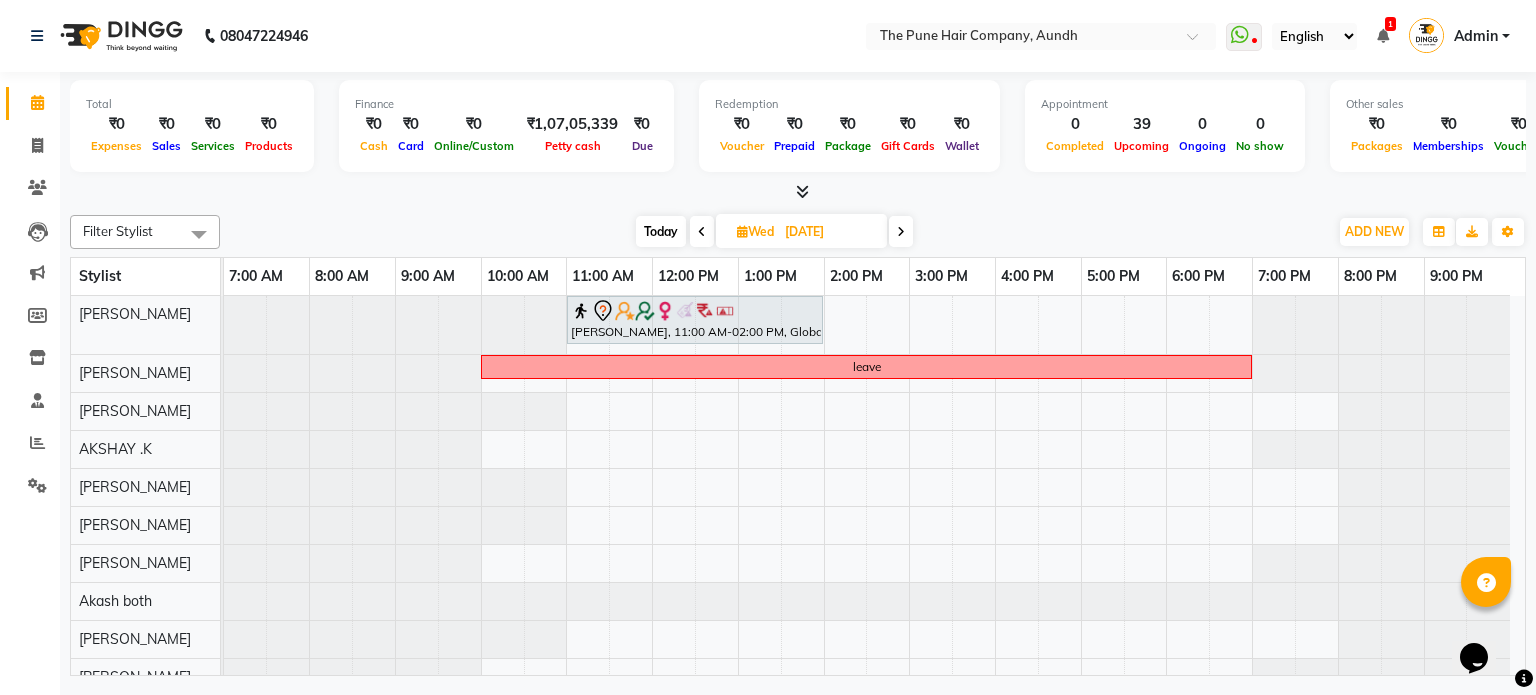 click at bounding box center [702, 232] 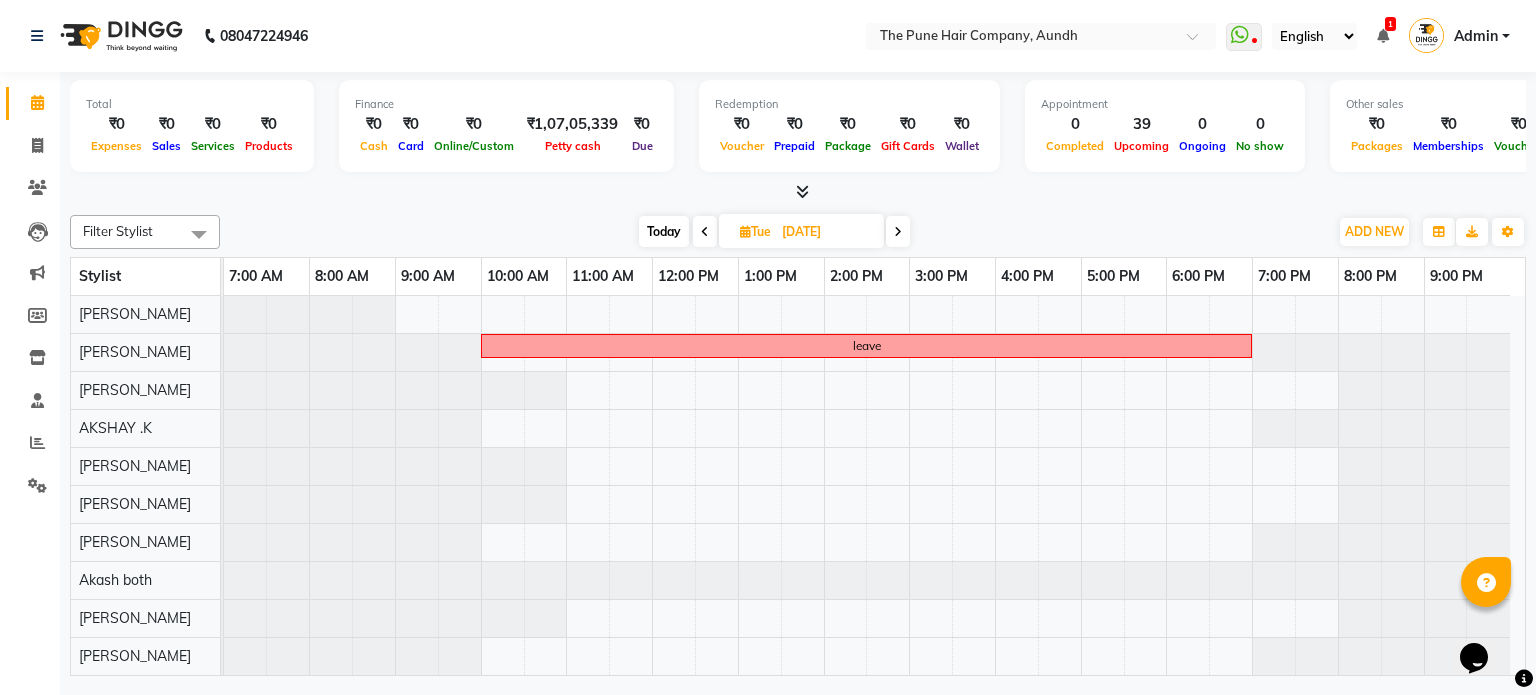 click on "Today" at bounding box center (664, 231) 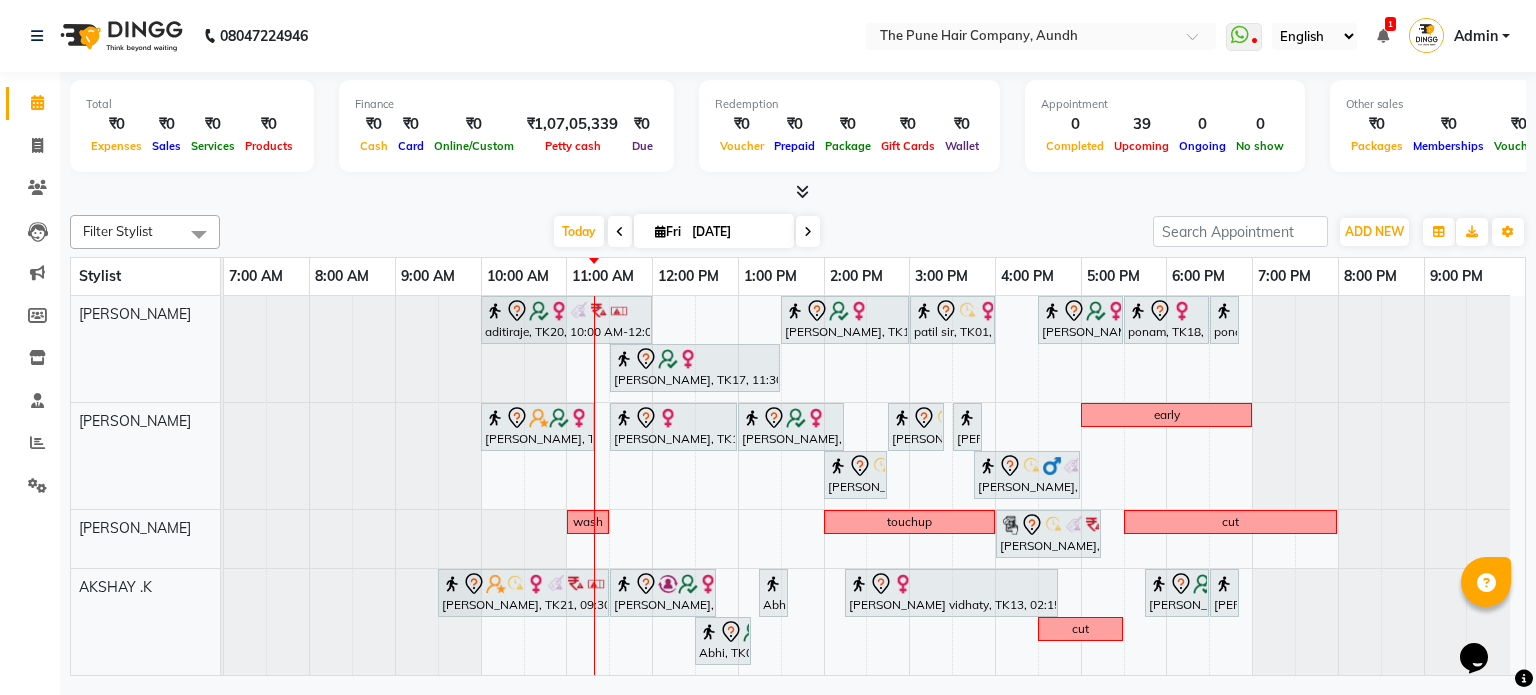 scroll, scrollTop: 507, scrollLeft: 0, axis: vertical 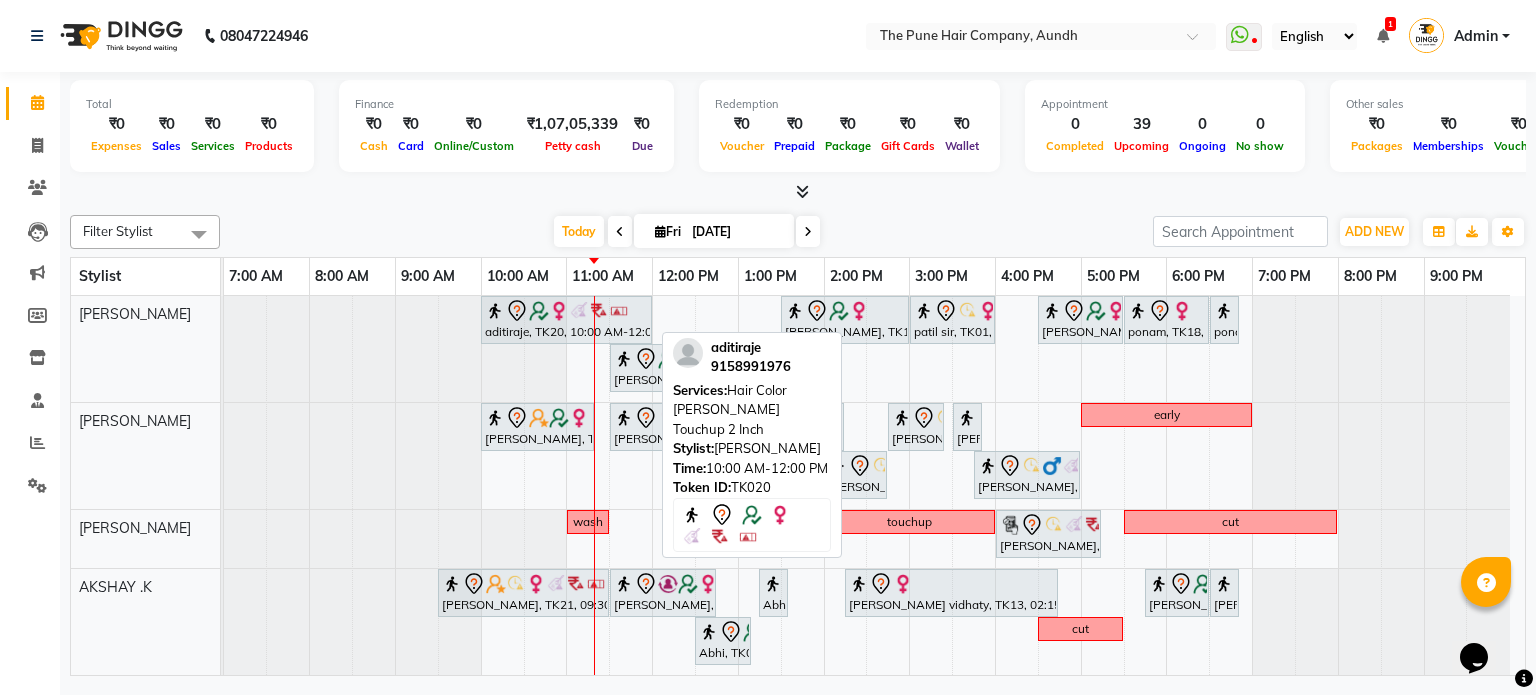 click 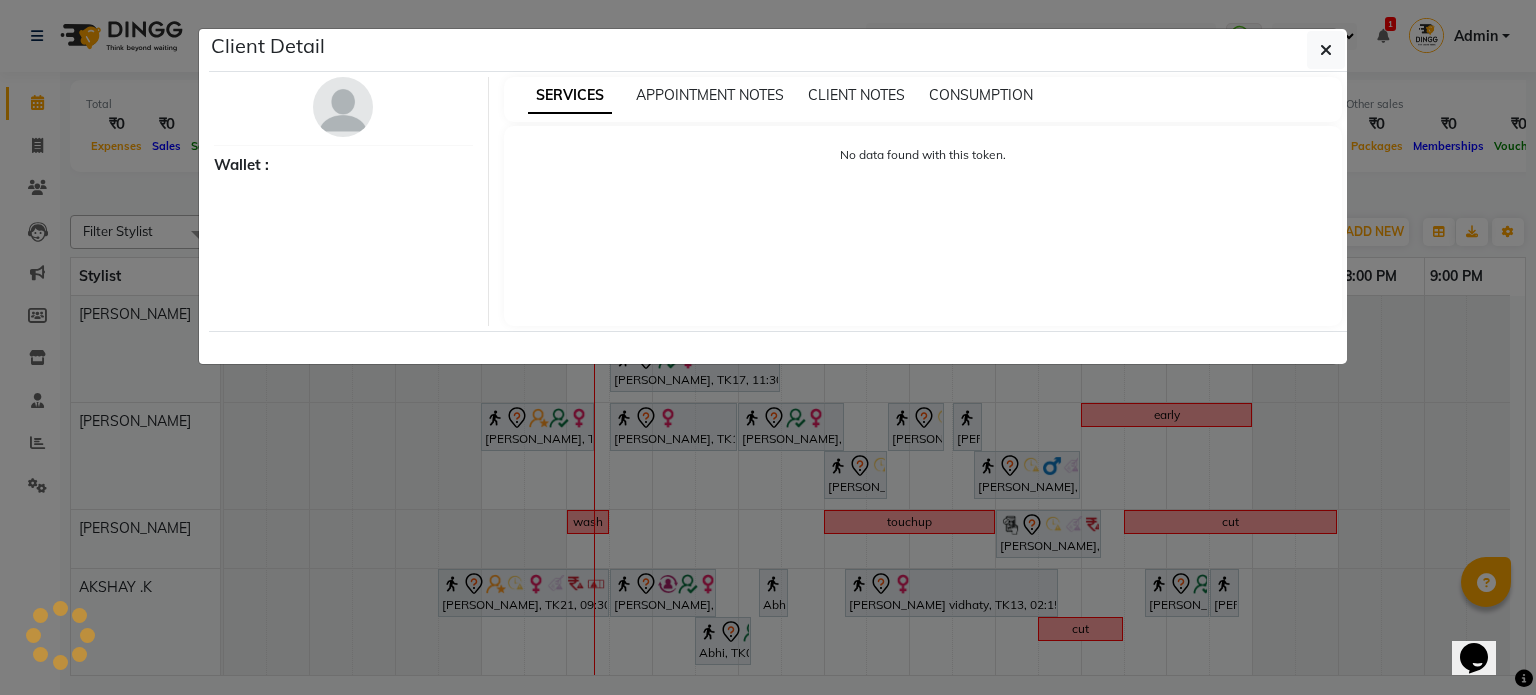select on "7" 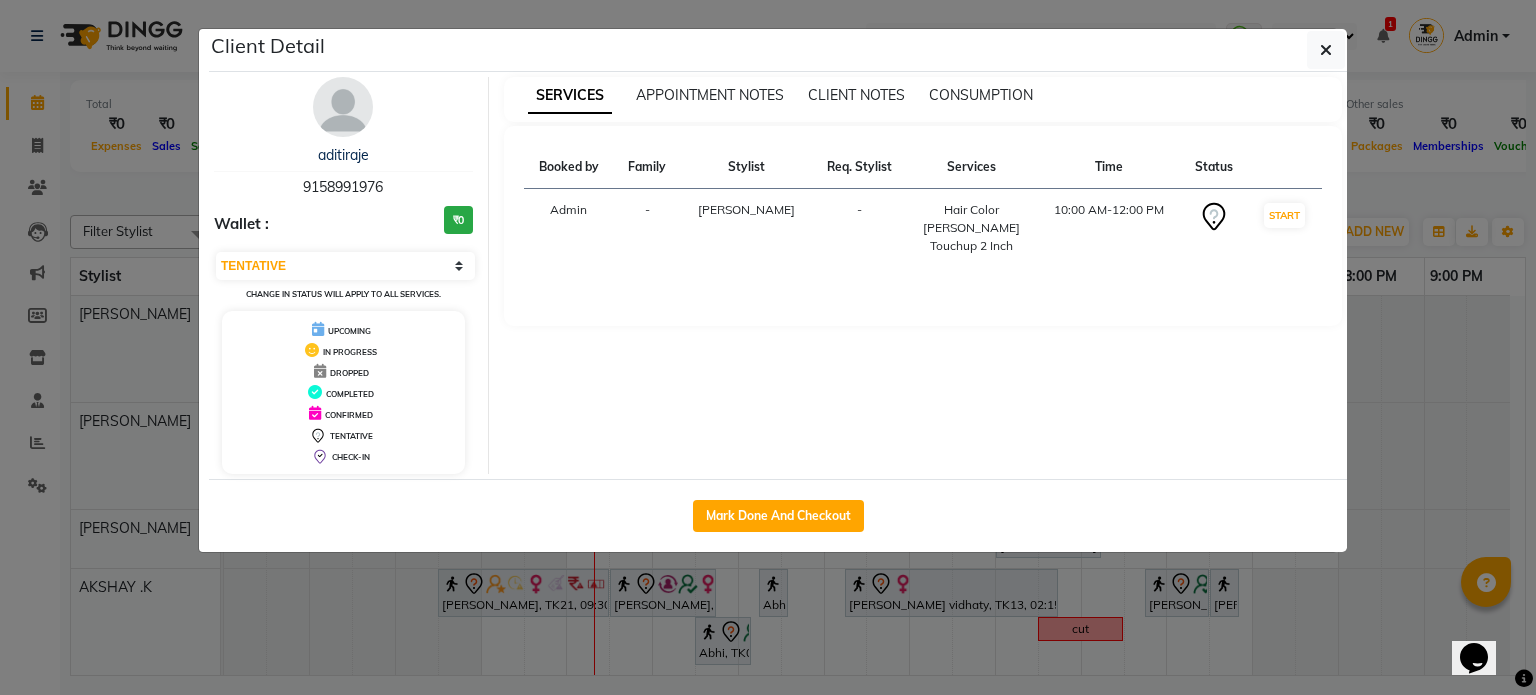click on "aditiraje" at bounding box center (343, 155) 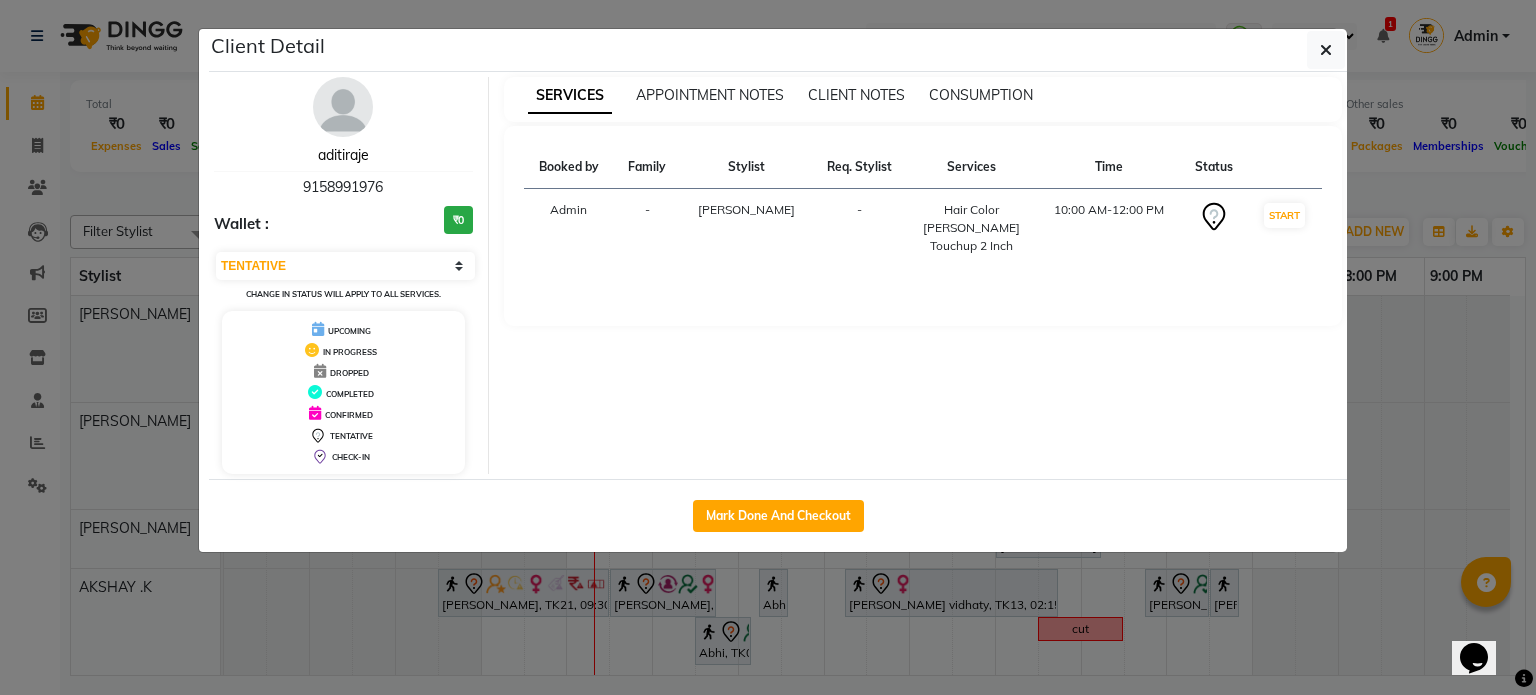 click on "aditiraje" at bounding box center [343, 155] 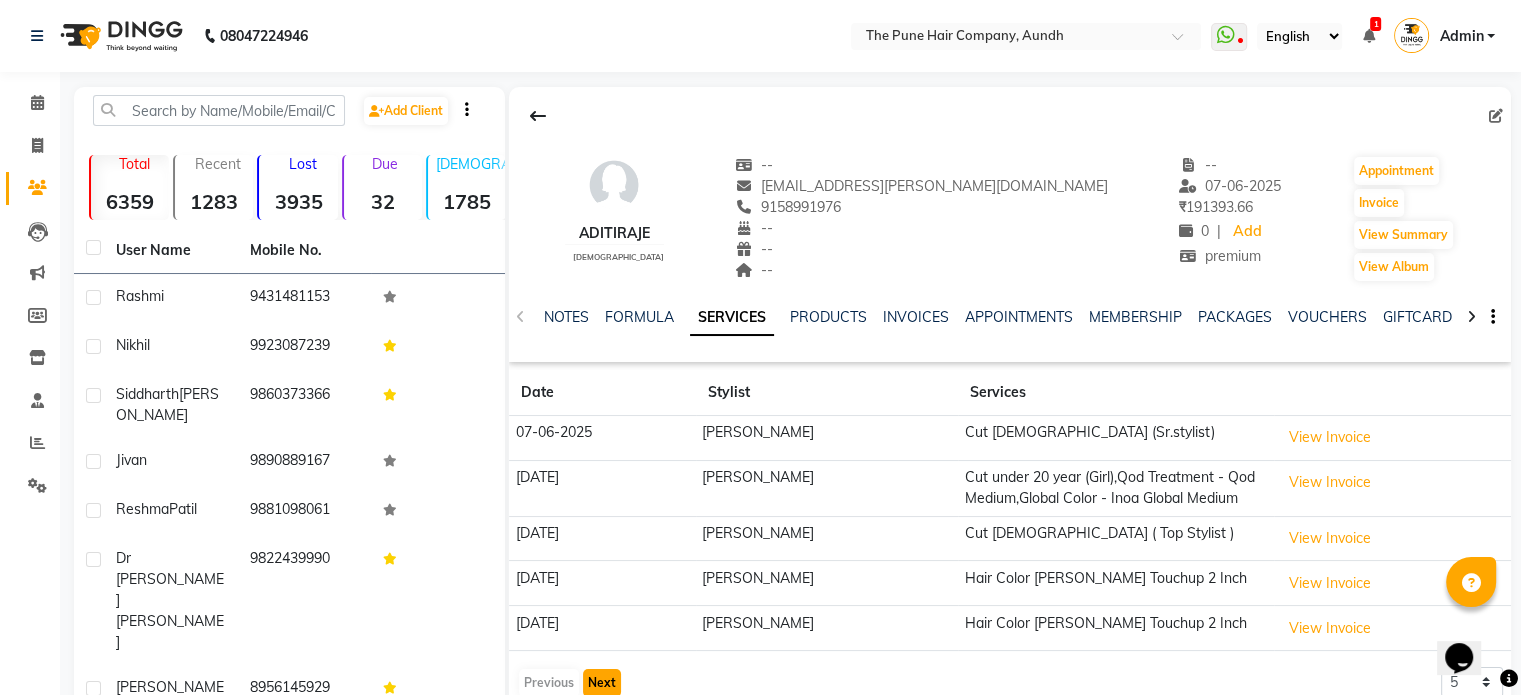 click on "Next" 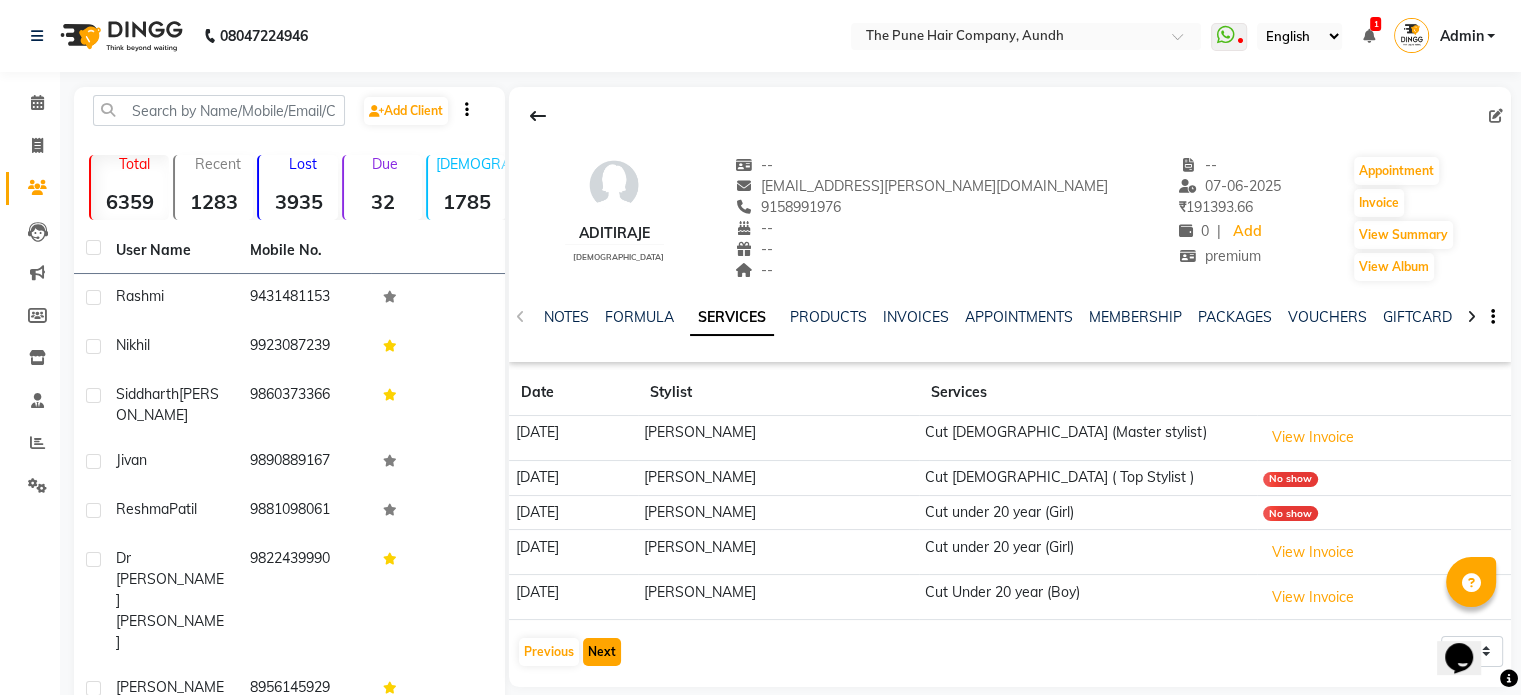 click on "Next" 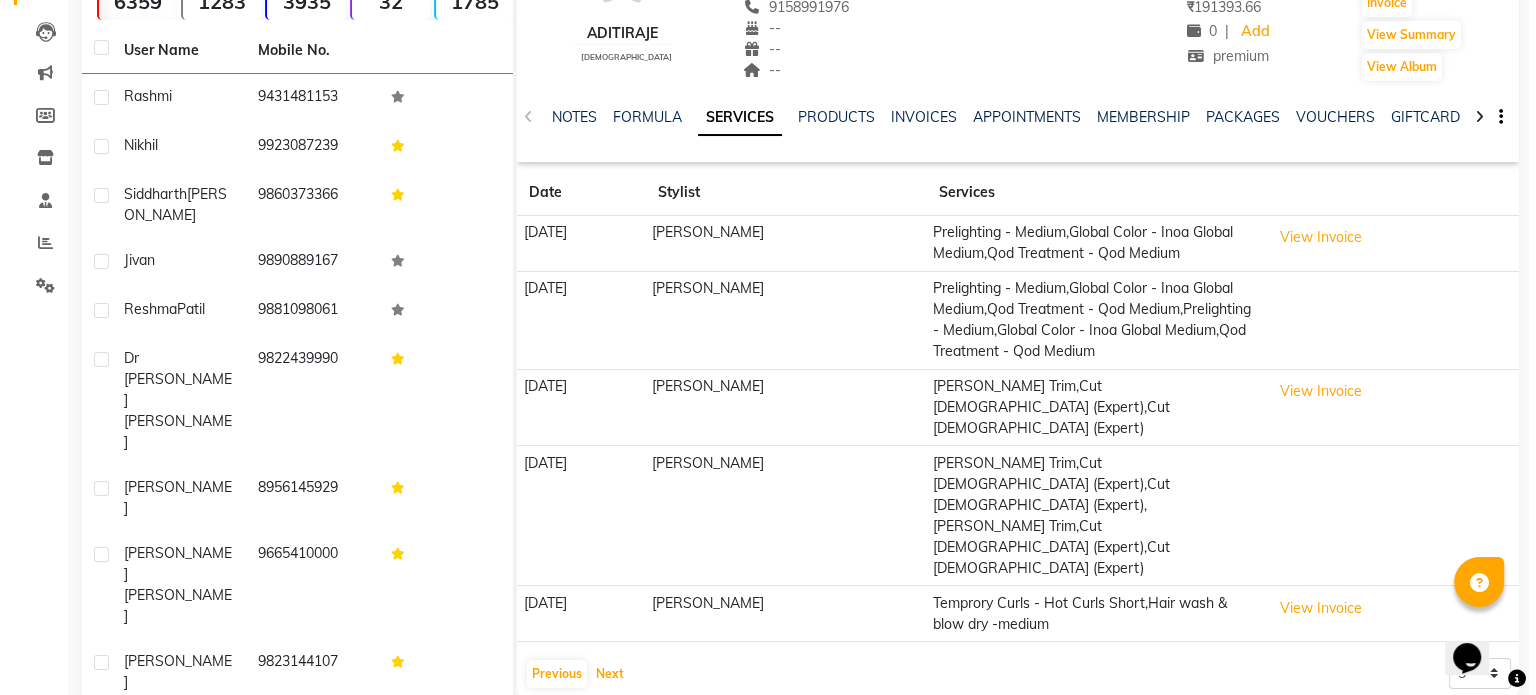 scroll, scrollTop: 0, scrollLeft: 0, axis: both 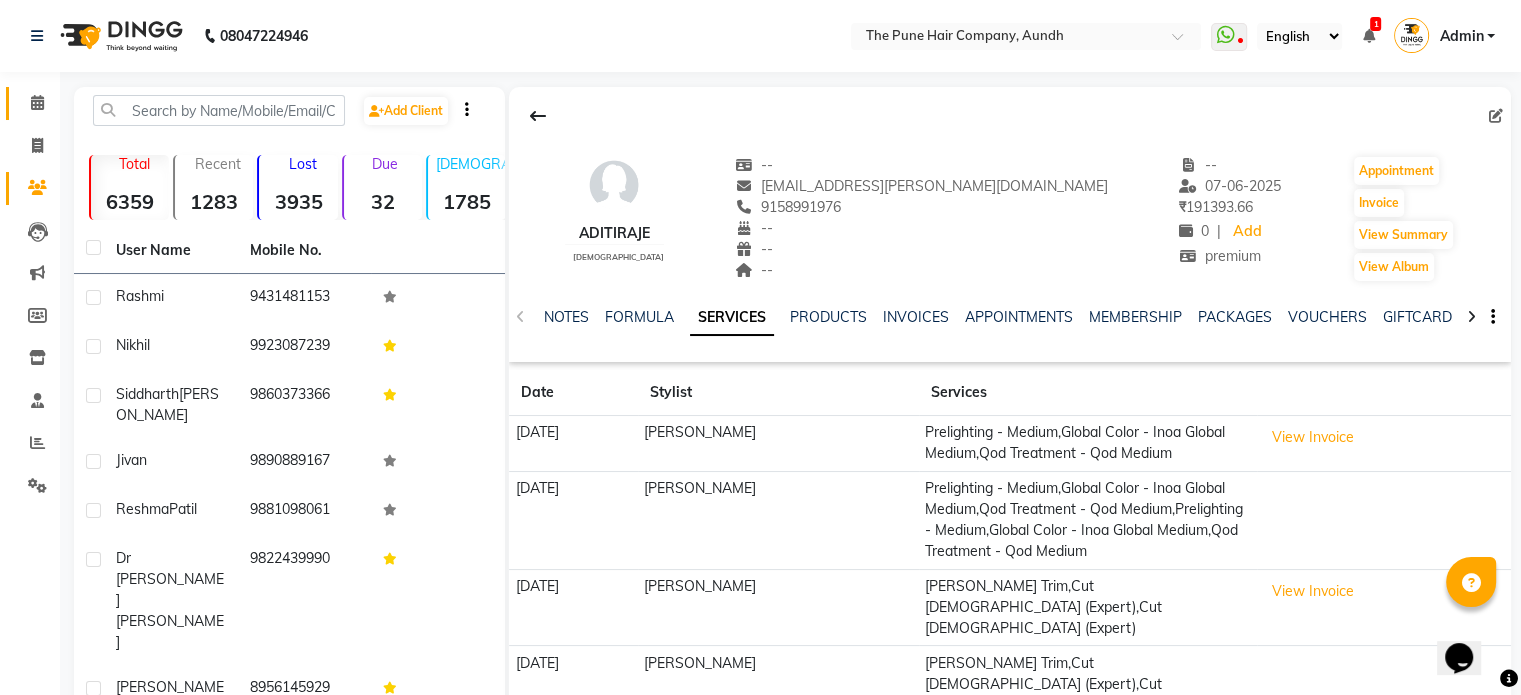 click on "Calendar" 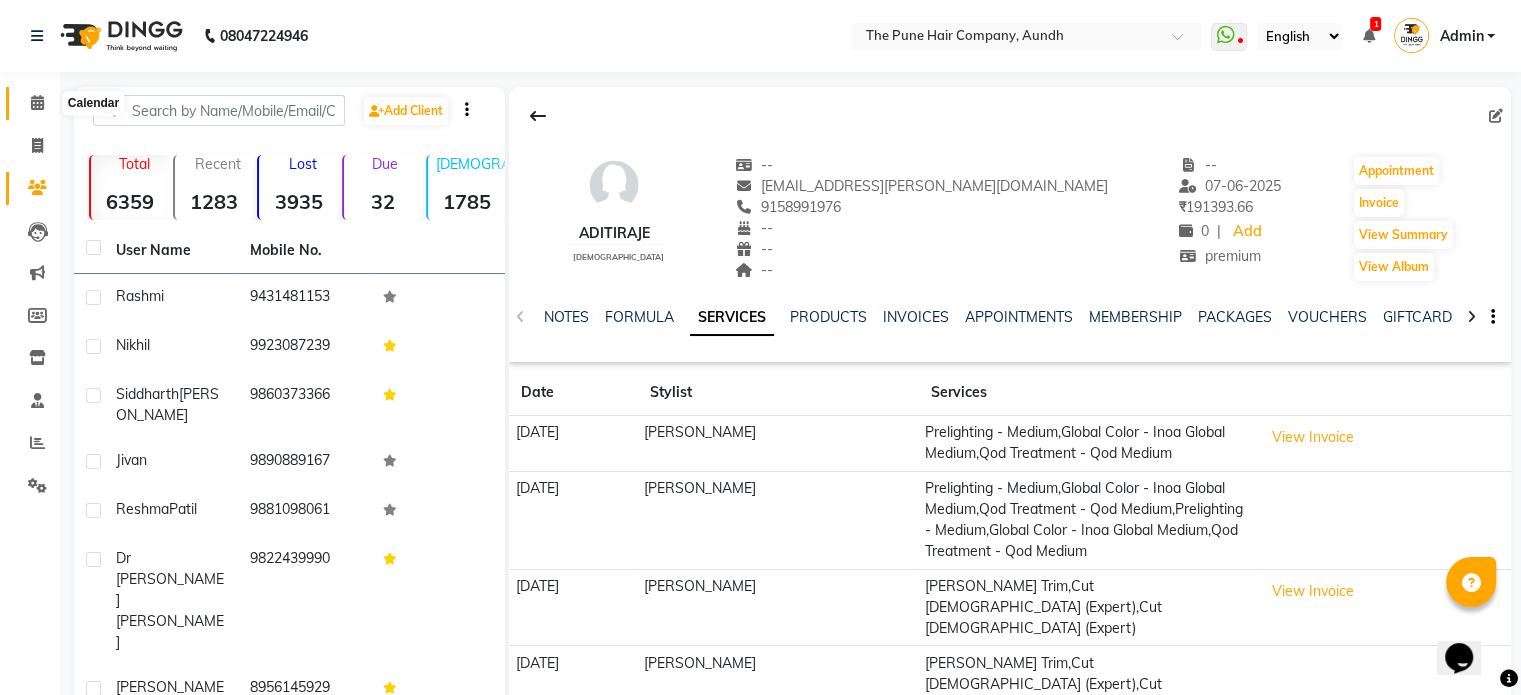 click 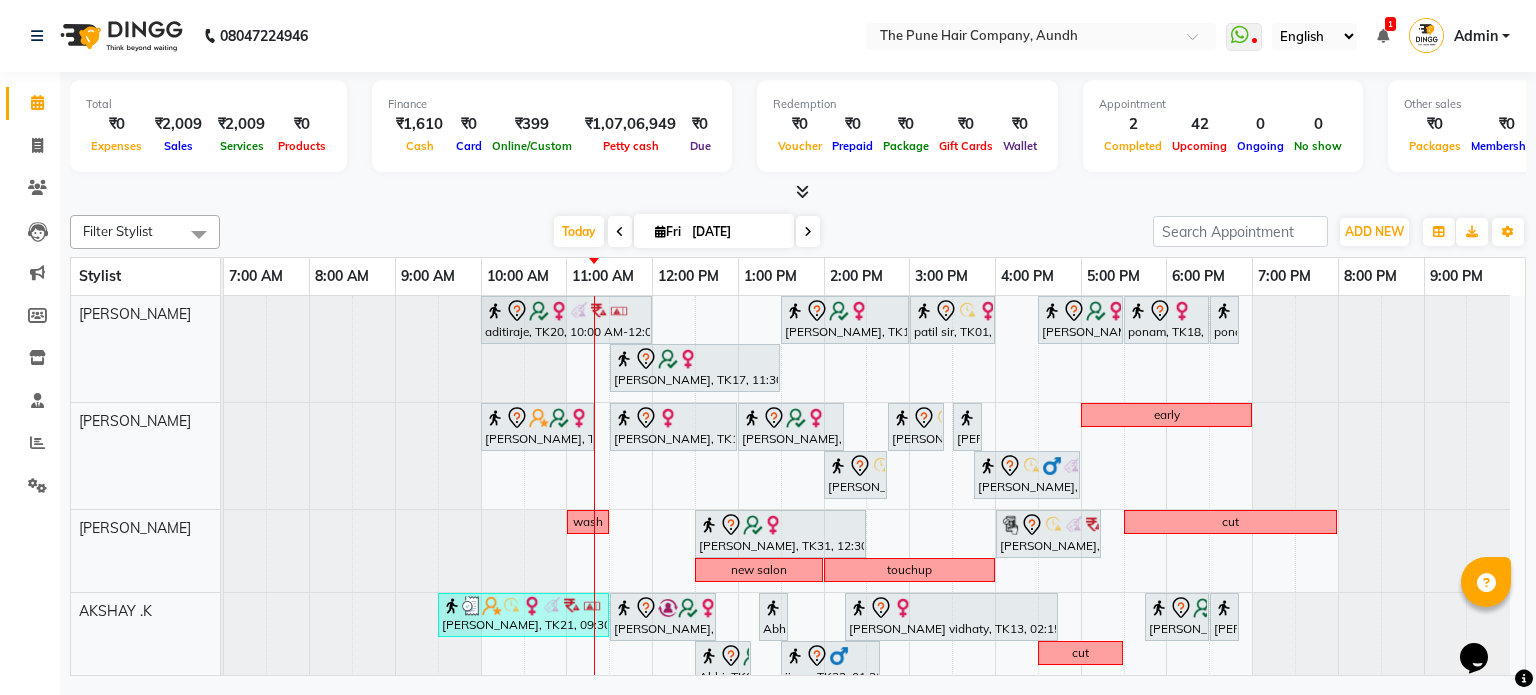 scroll, scrollTop: 365, scrollLeft: 0, axis: vertical 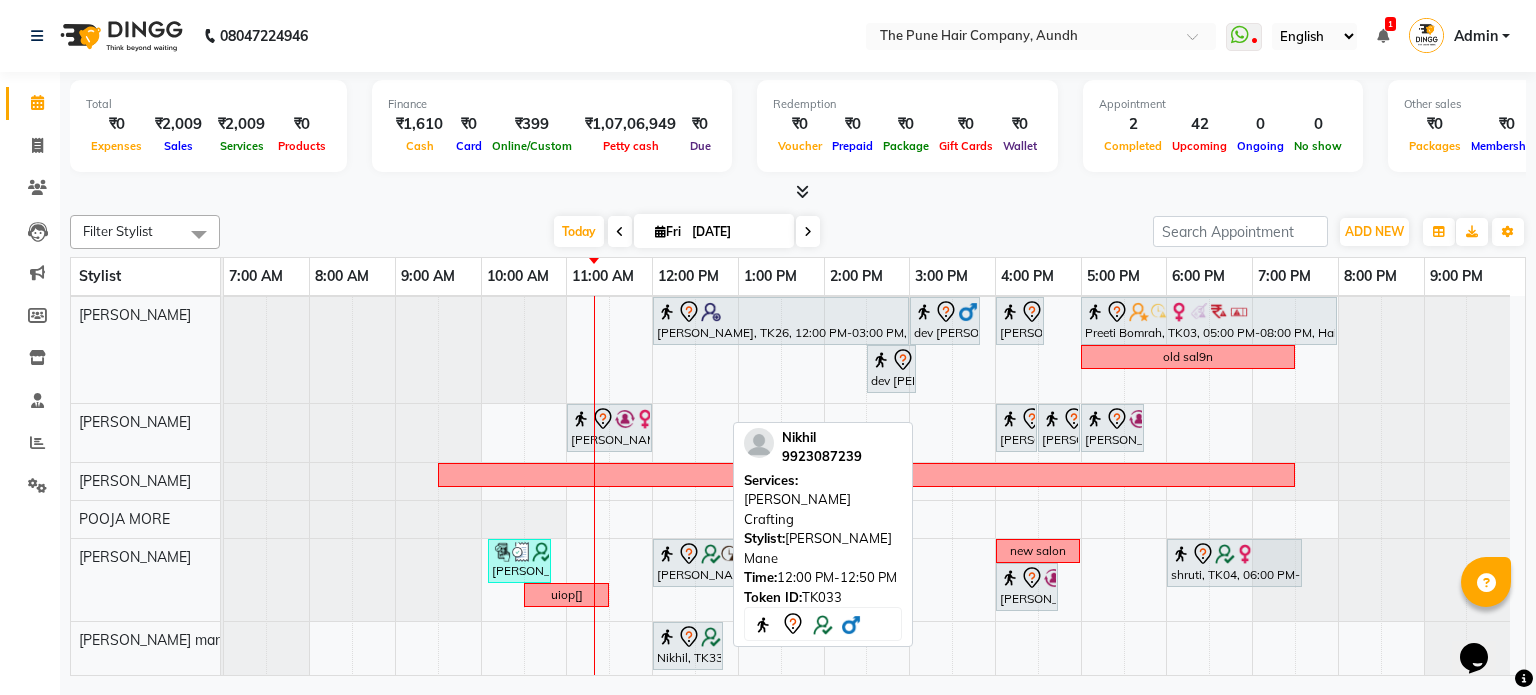 click at bounding box center [711, 637] 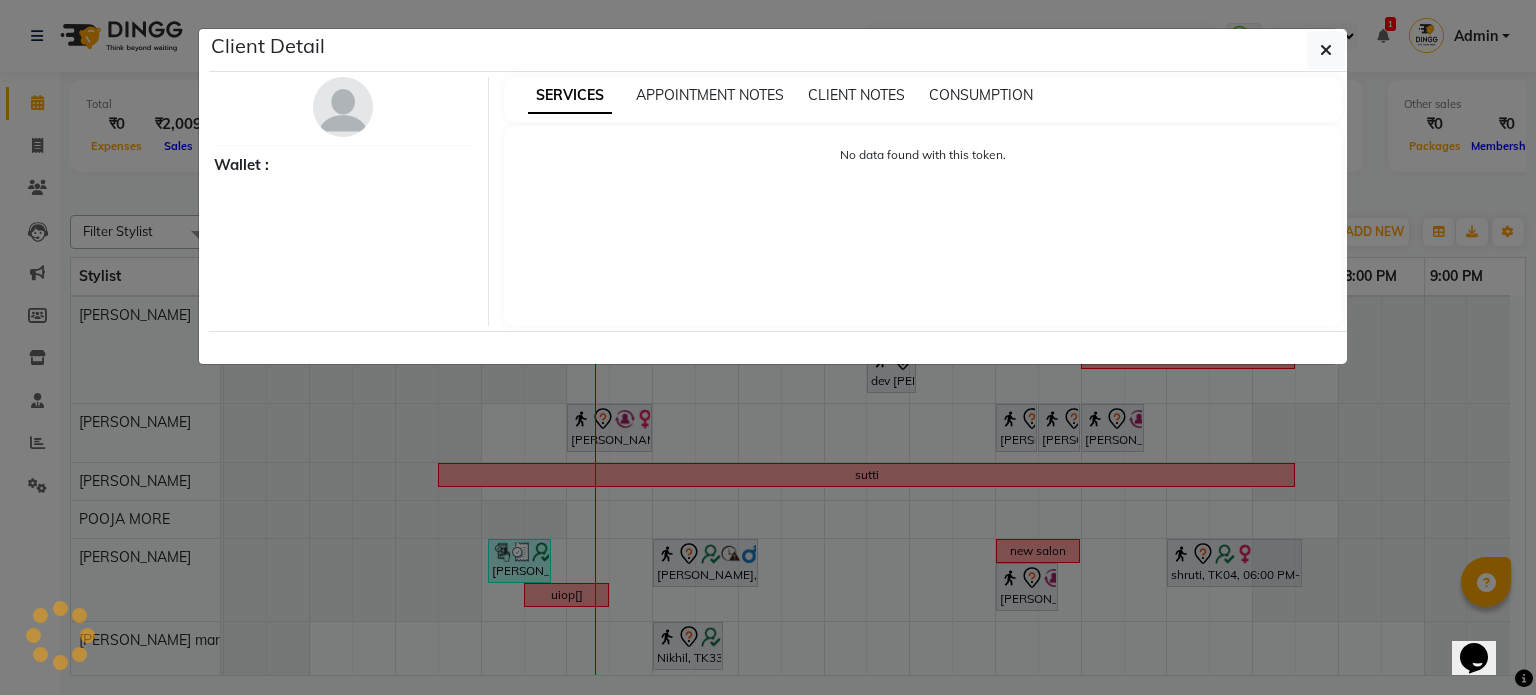 select on "7" 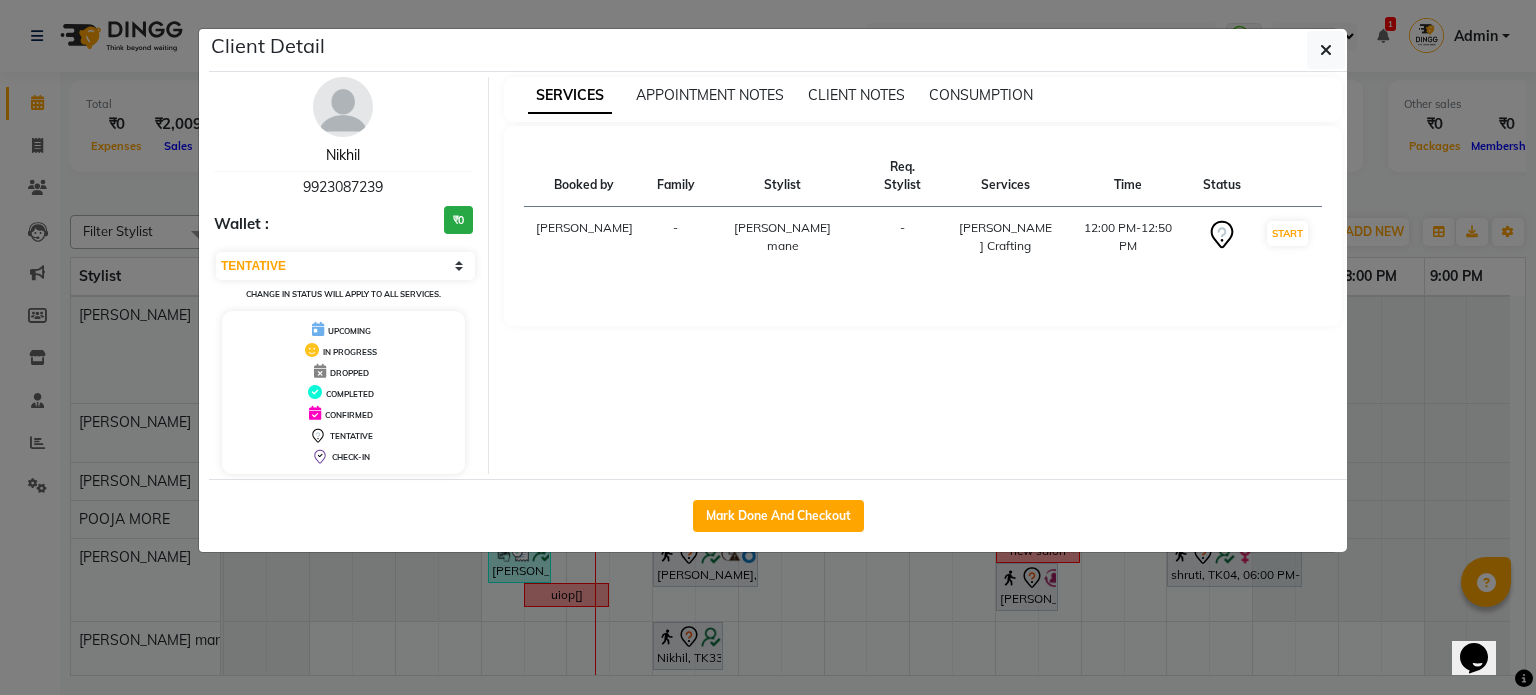 click on "Nikhil" at bounding box center (343, 155) 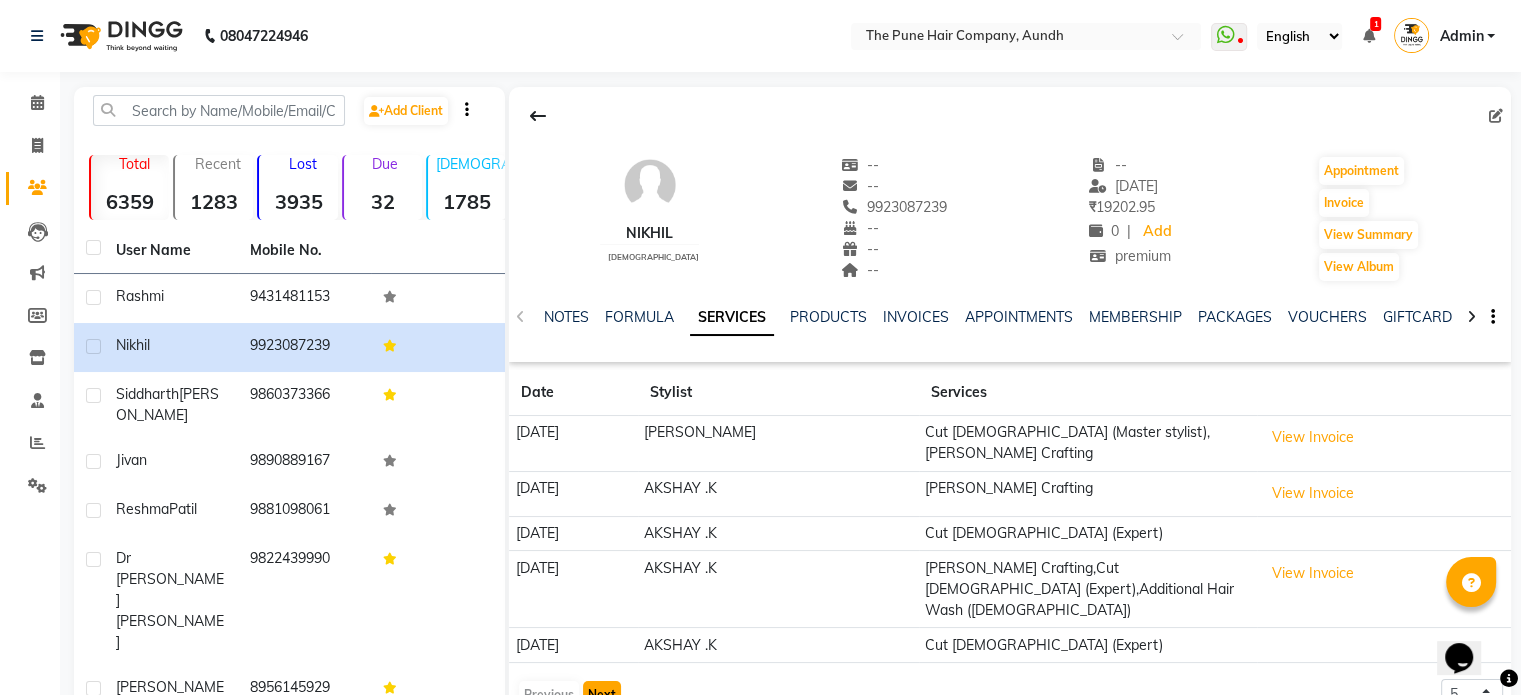 click on "Next" 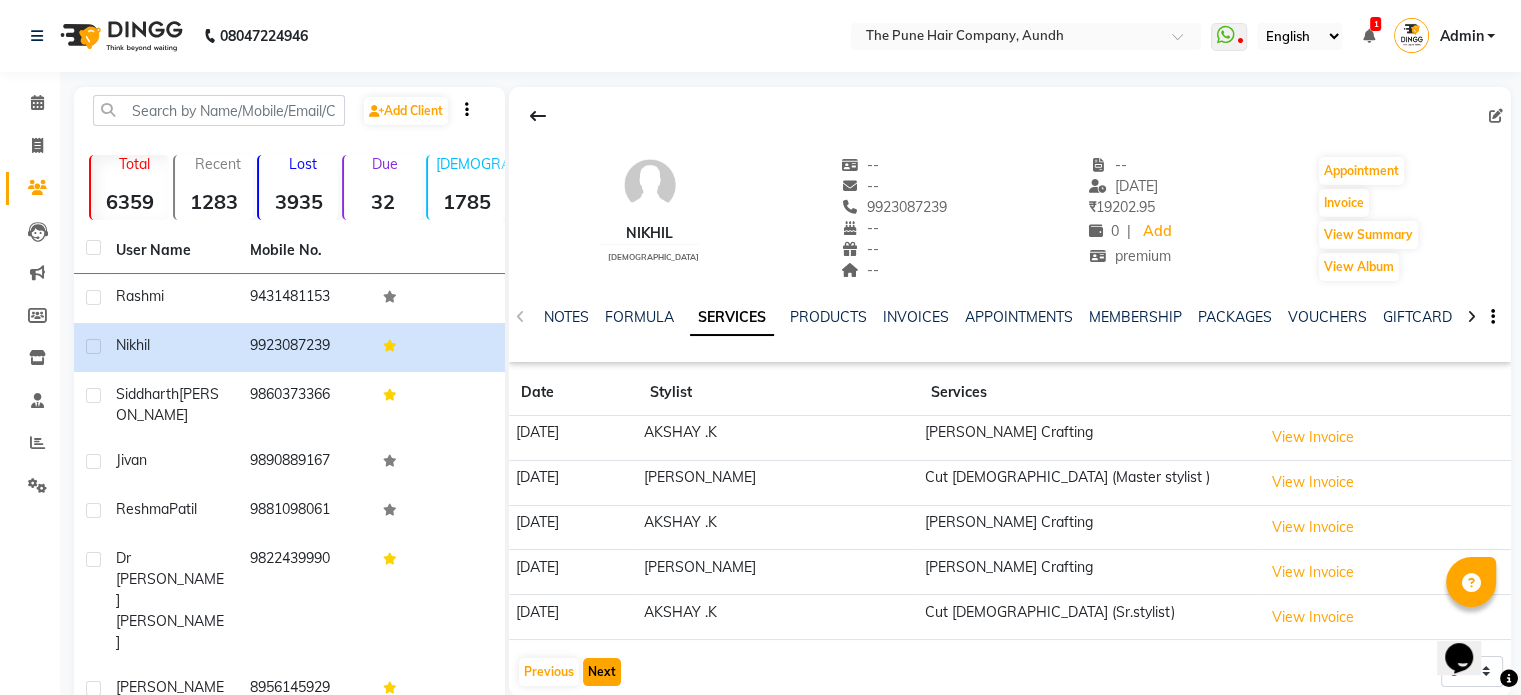 click on "Next" 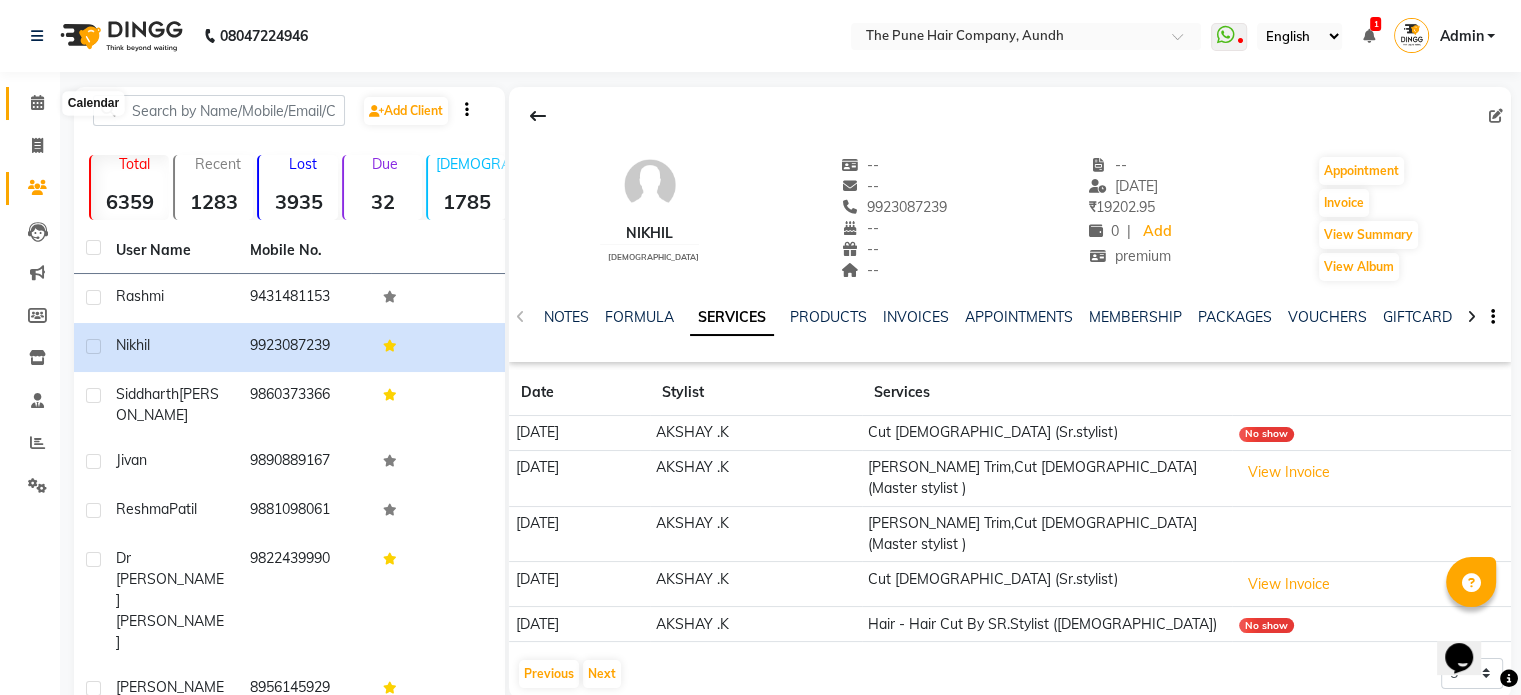 click 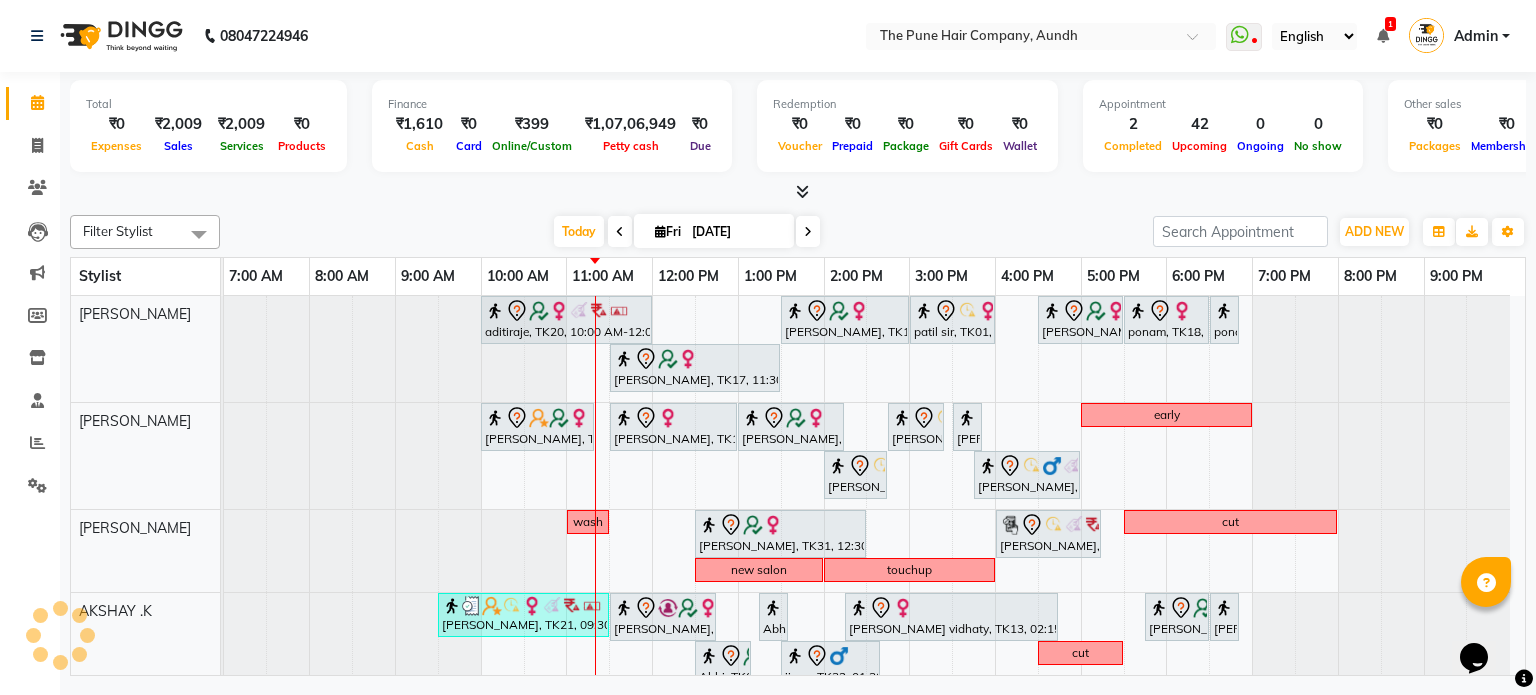 scroll, scrollTop: 64, scrollLeft: 0, axis: vertical 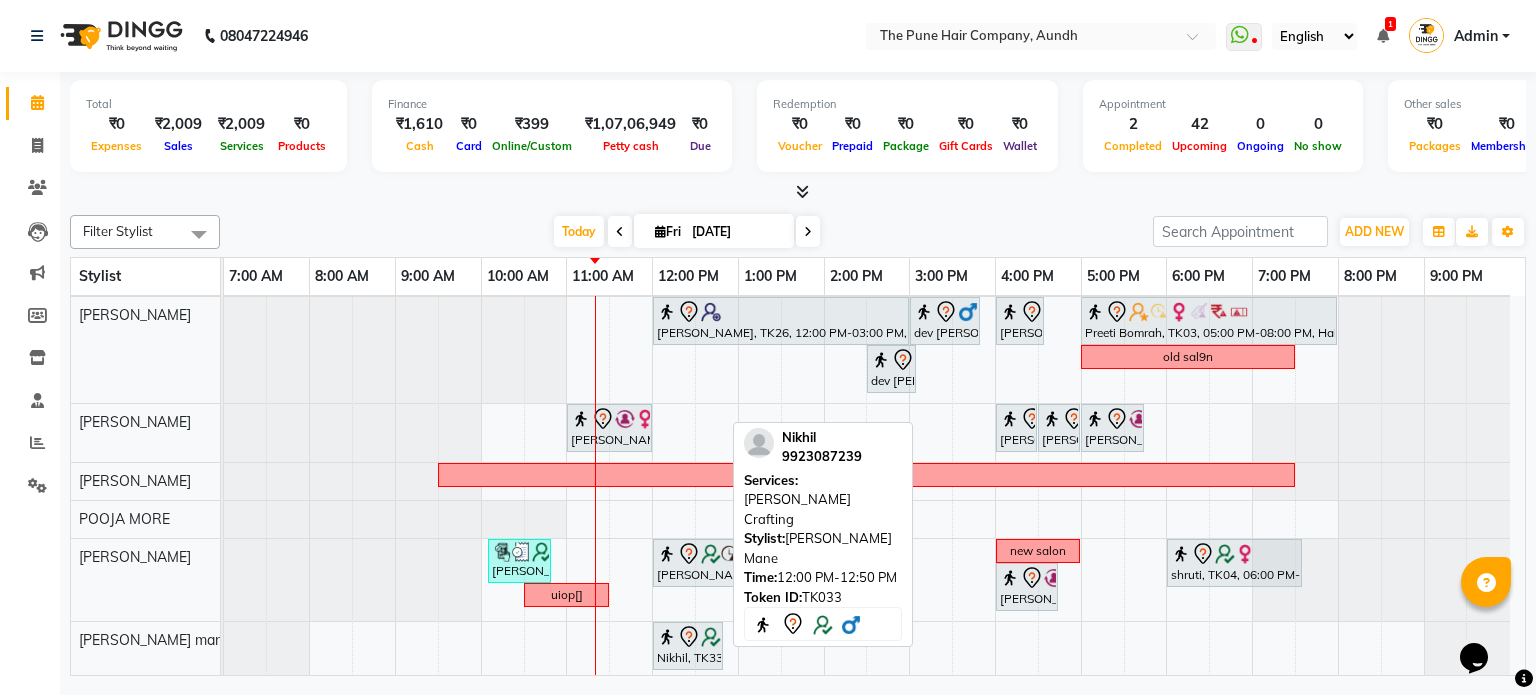 click 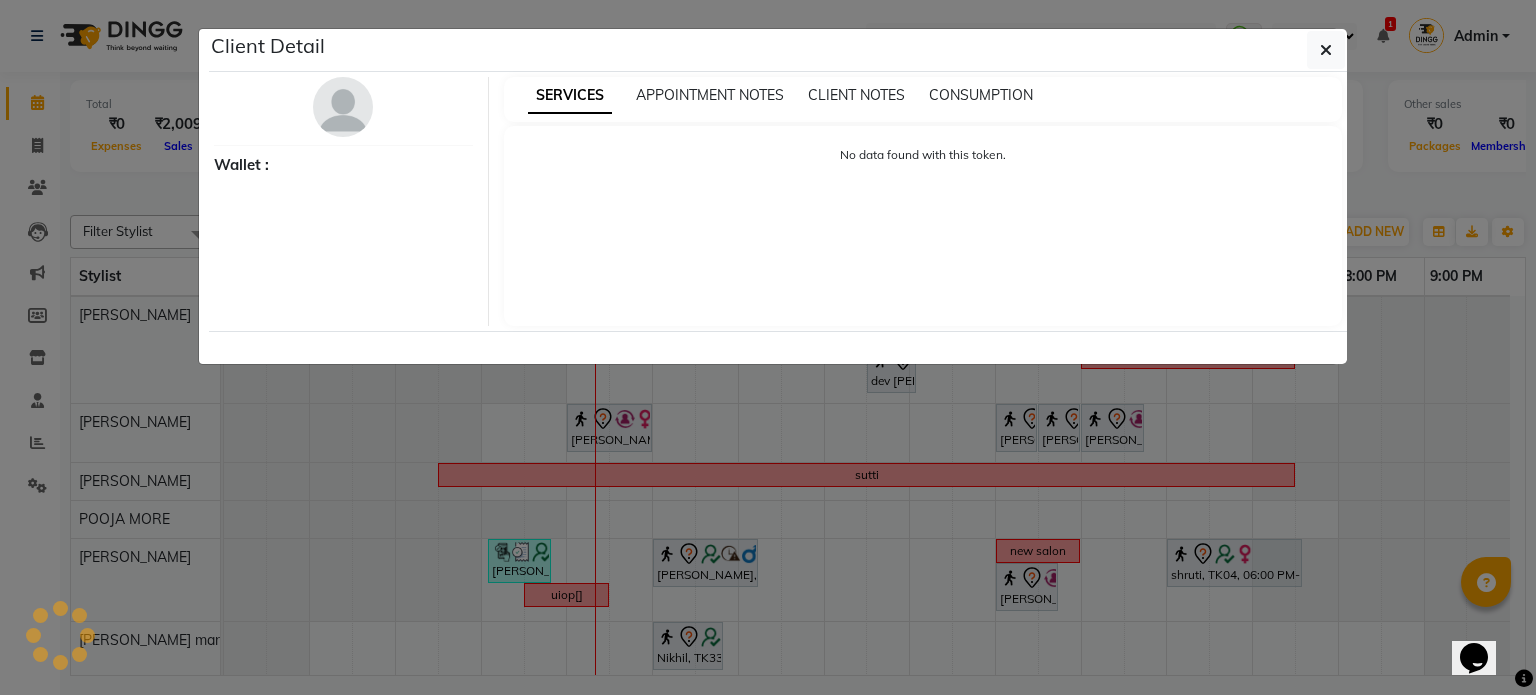 select on "7" 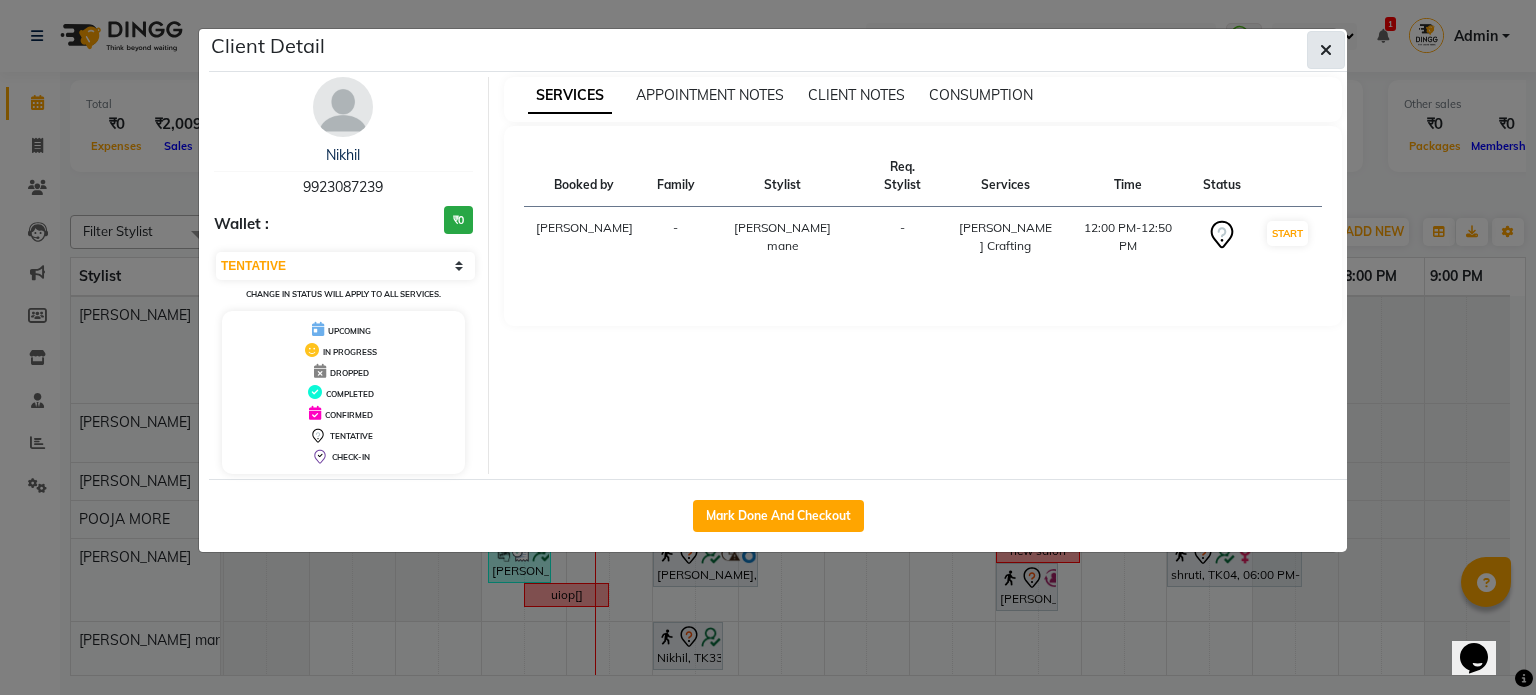 click 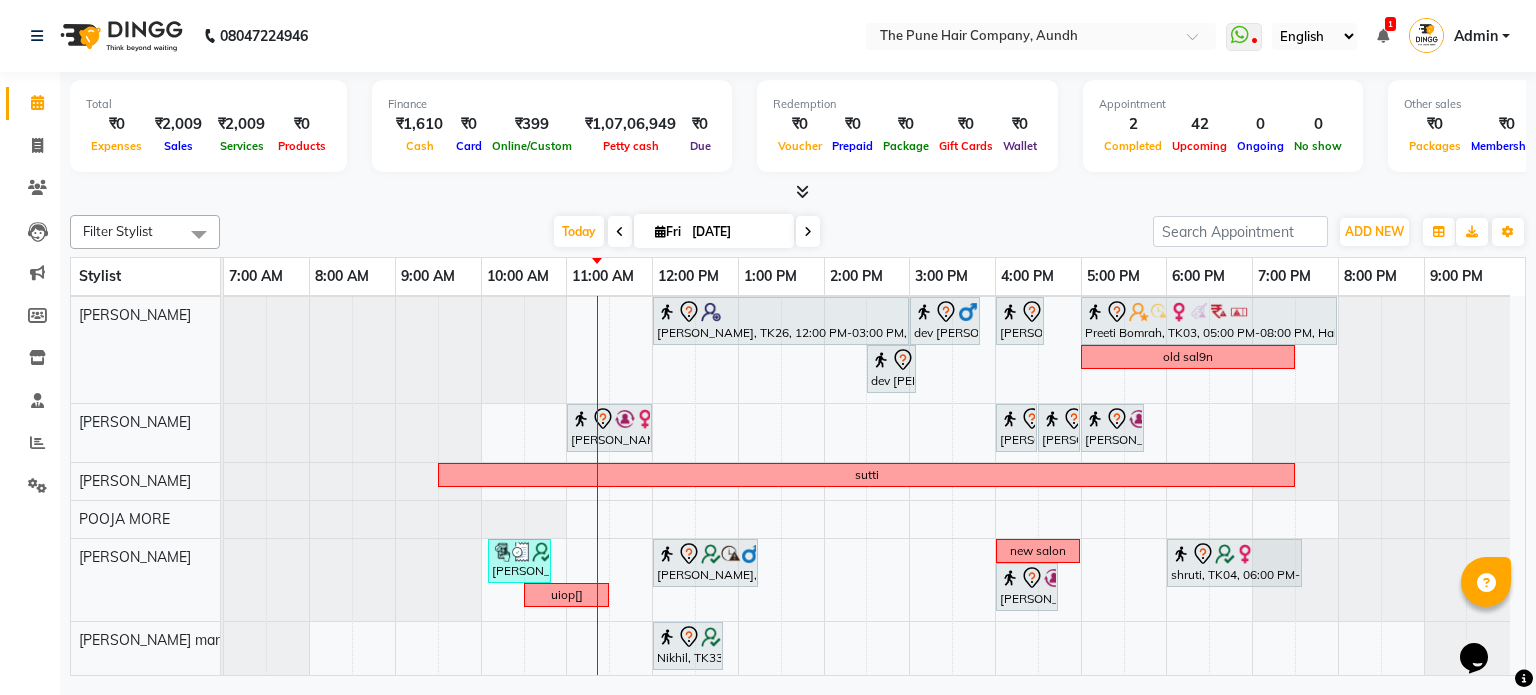 scroll, scrollTop: 272, scrollLeft: 0, axis: vertical 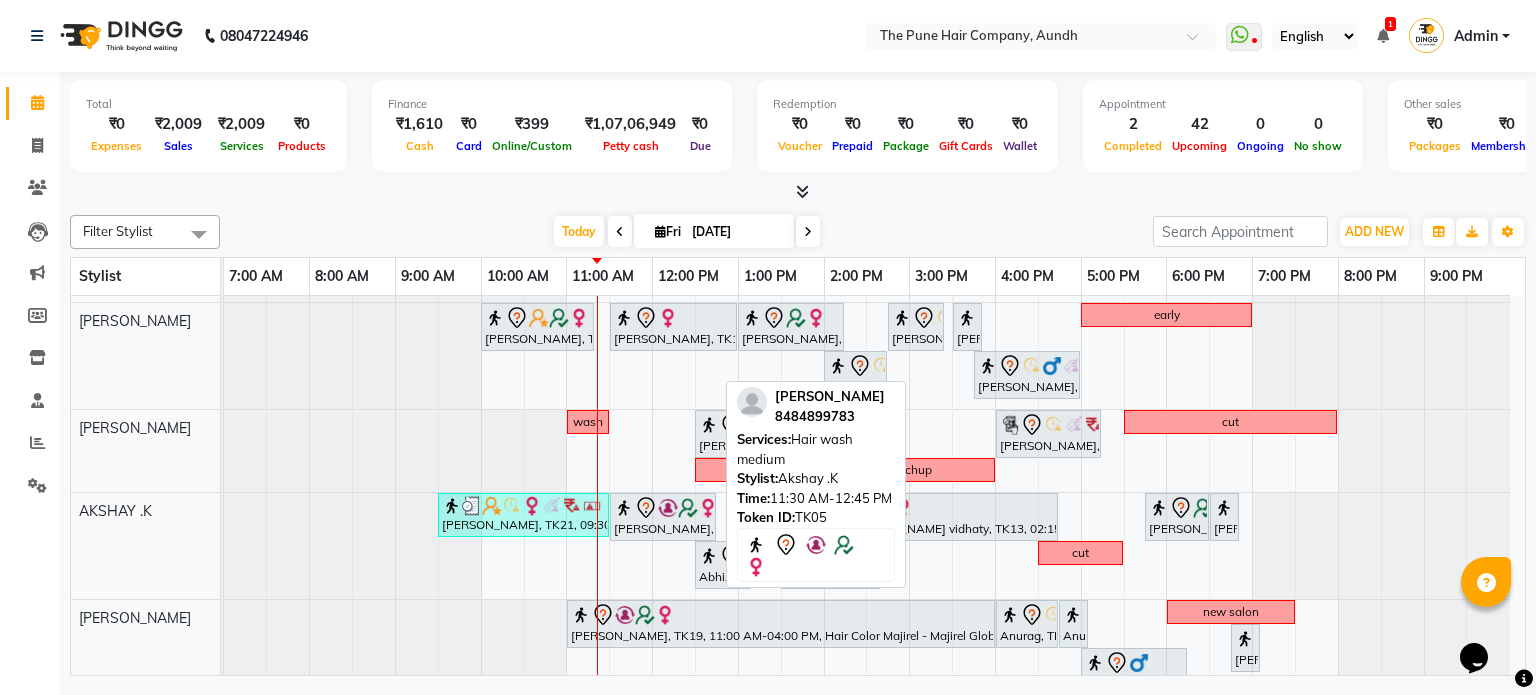 click 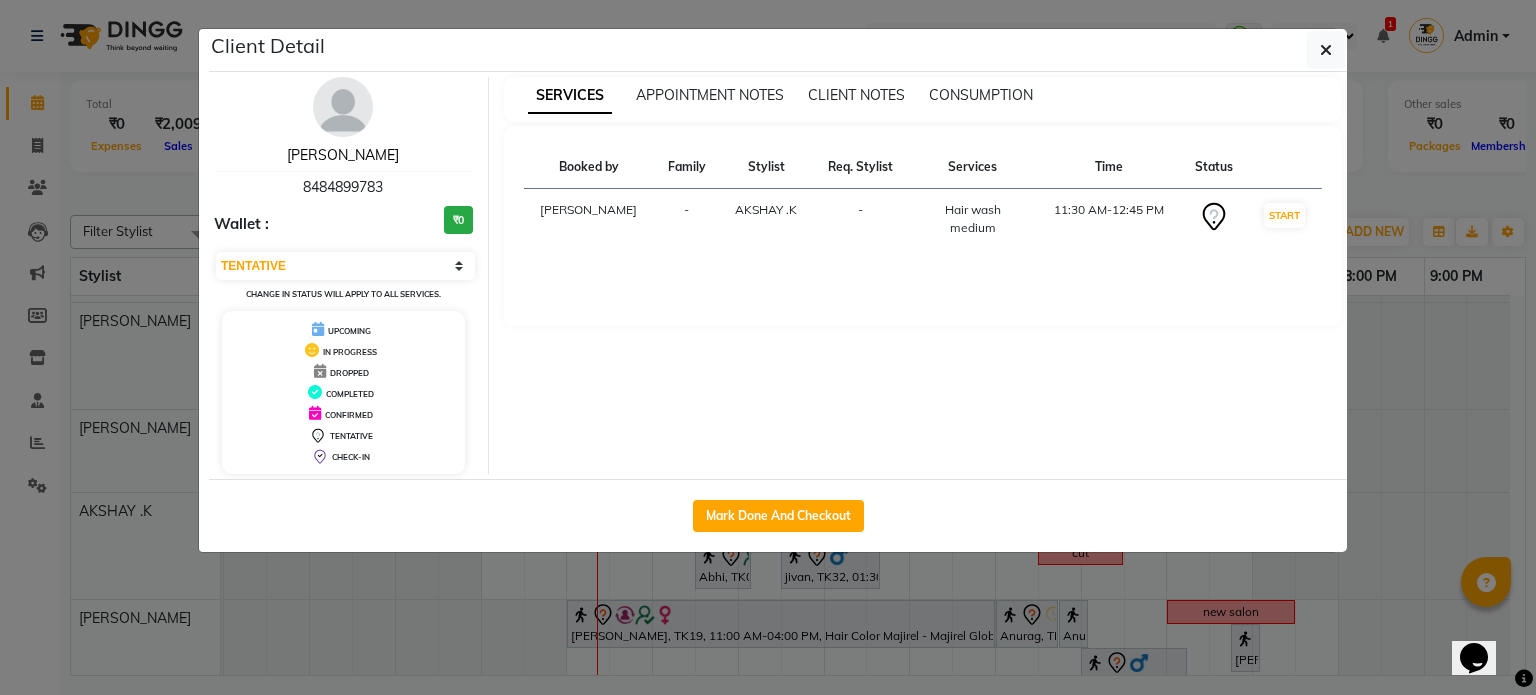 click on "Ishani" at bounding box center (343, 155) 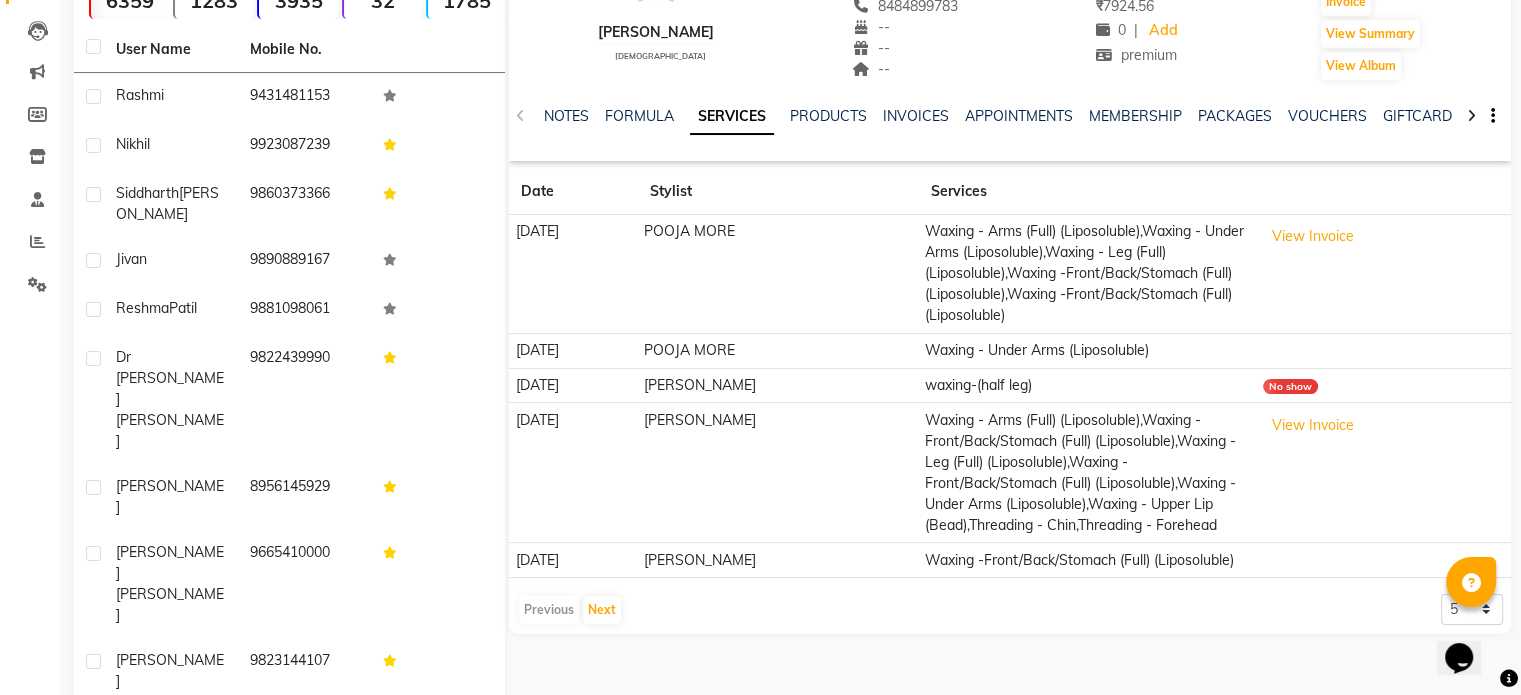 scroll, scrollTop: 205, scrollLeft: 0, axis: vertical 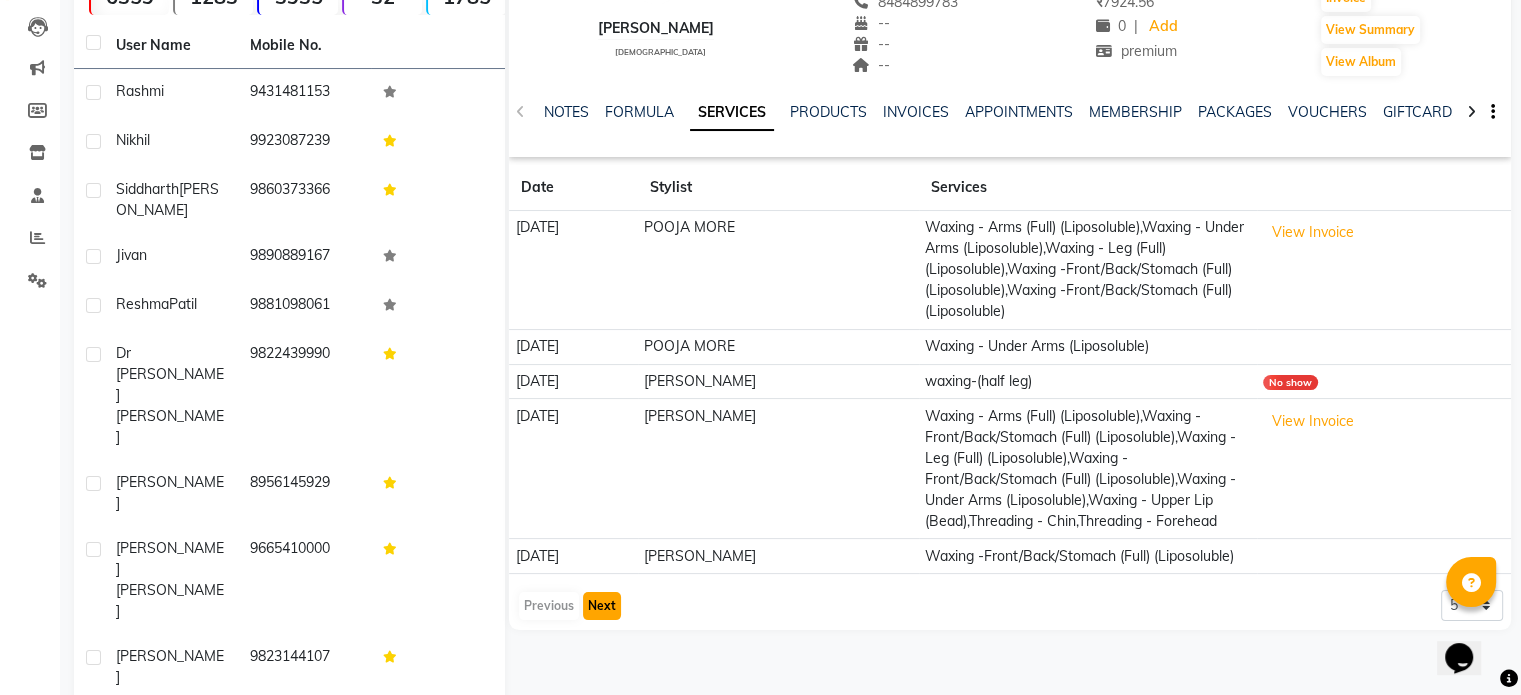 click on "Next" 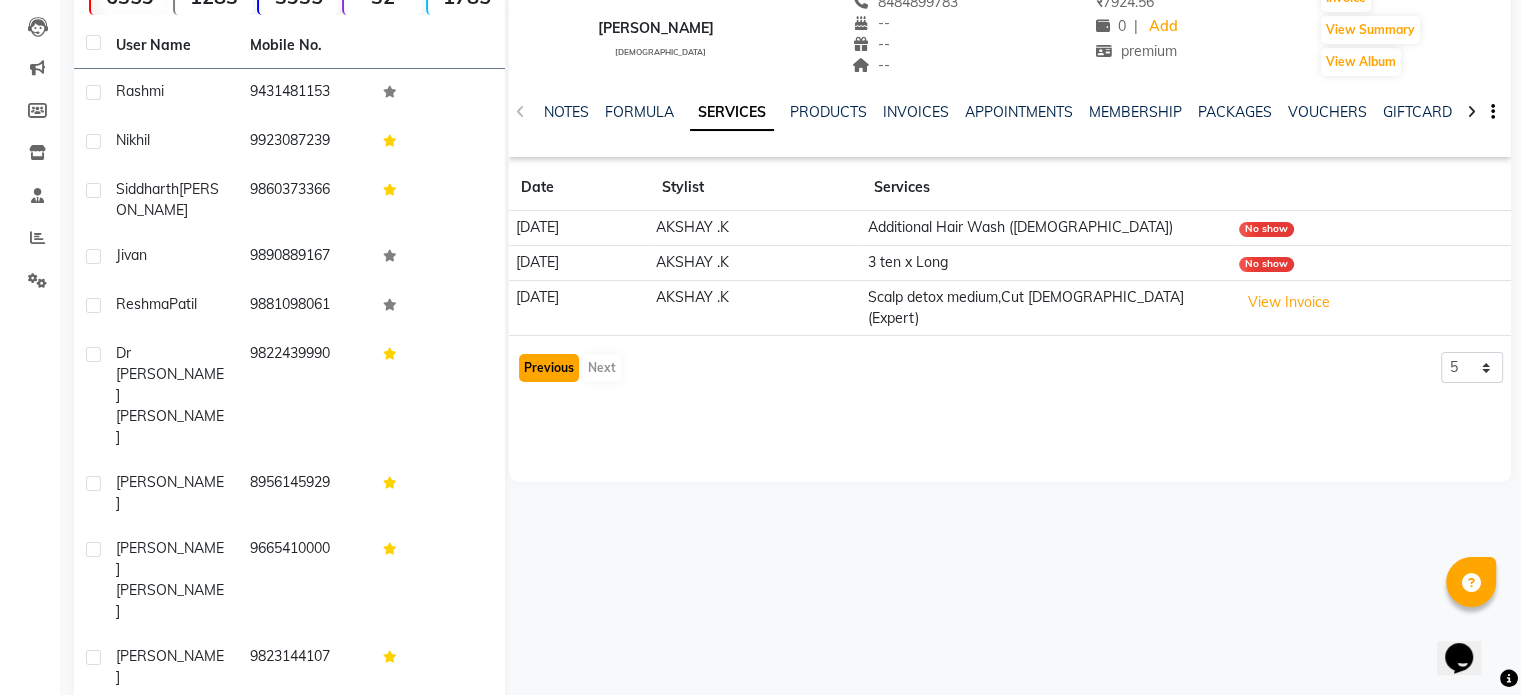 click on "Previous" 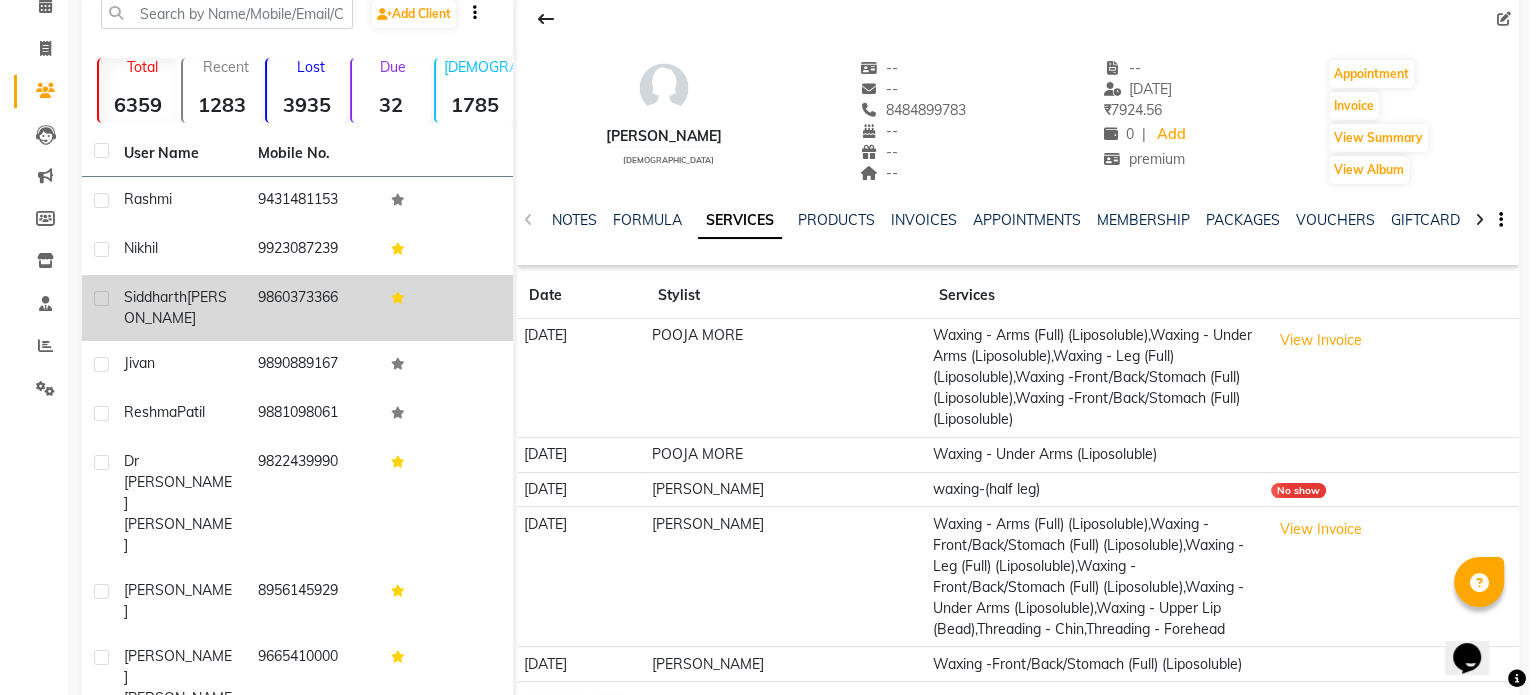 scroll, scrollTop: 0, scrollLeft: 0, axis: both 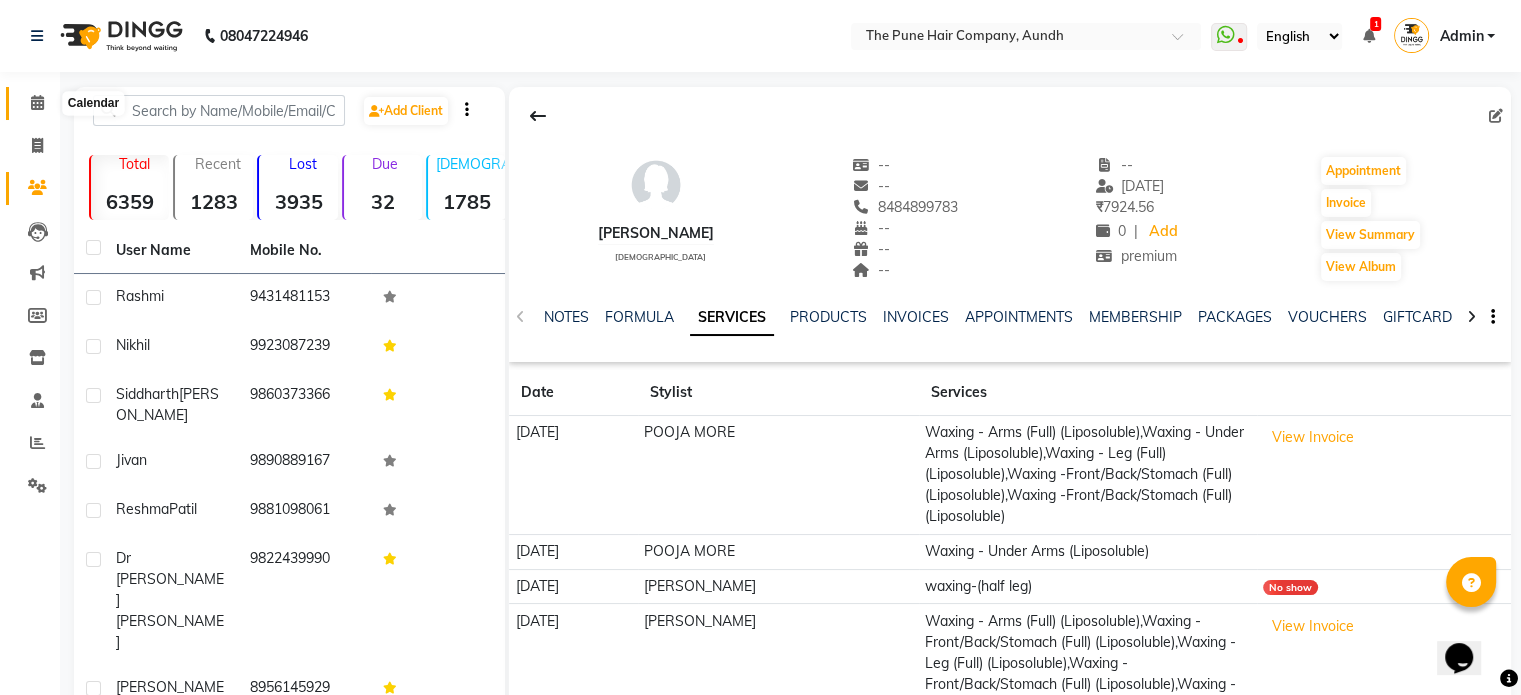 click 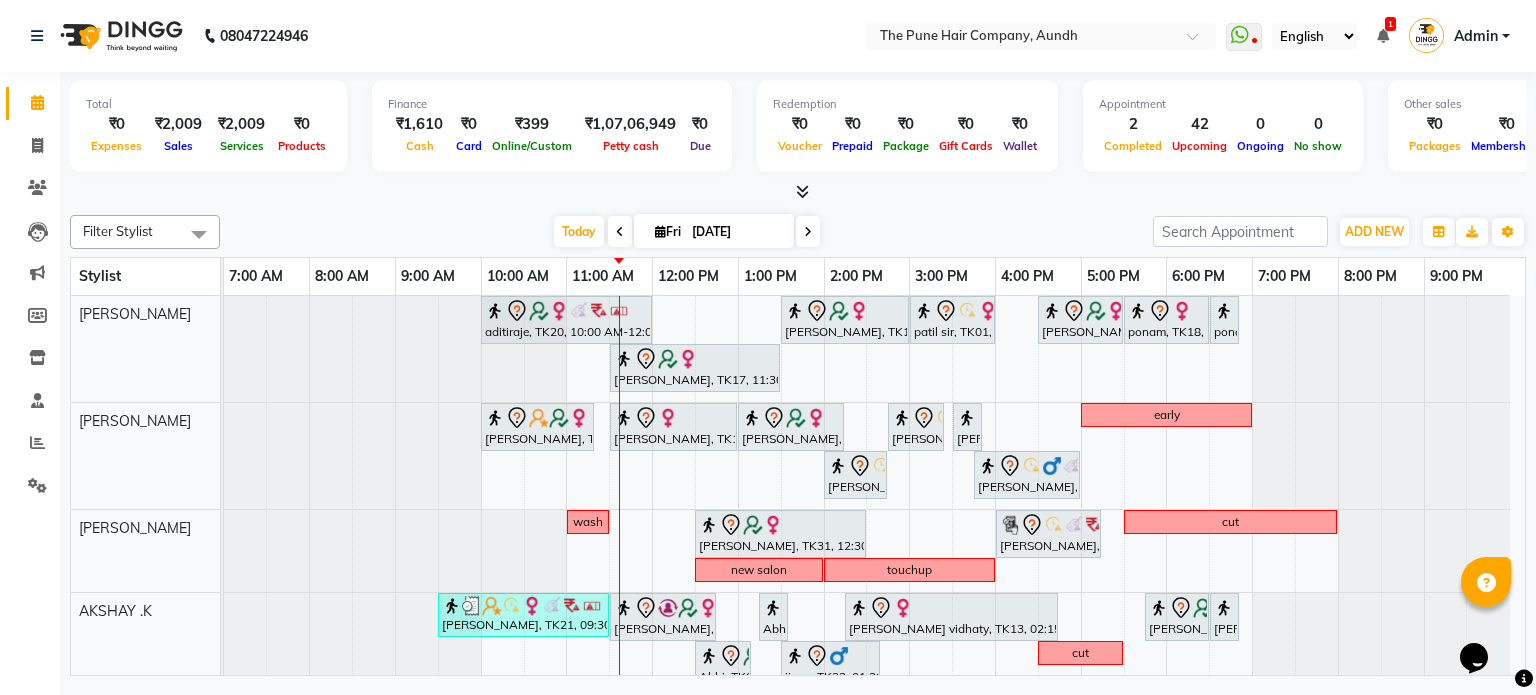 click at bounding box center [808, 231] 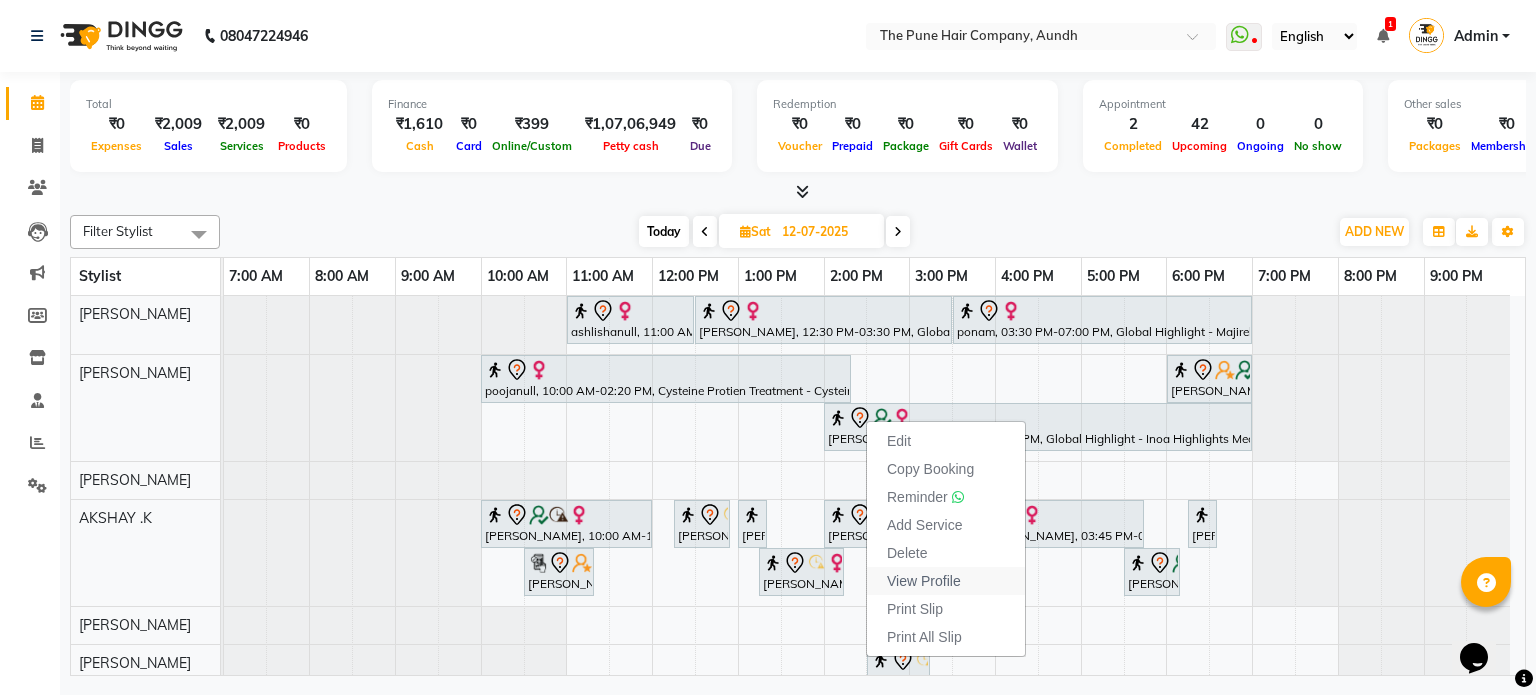click on "View Profile" at bounding box center [946, 581] 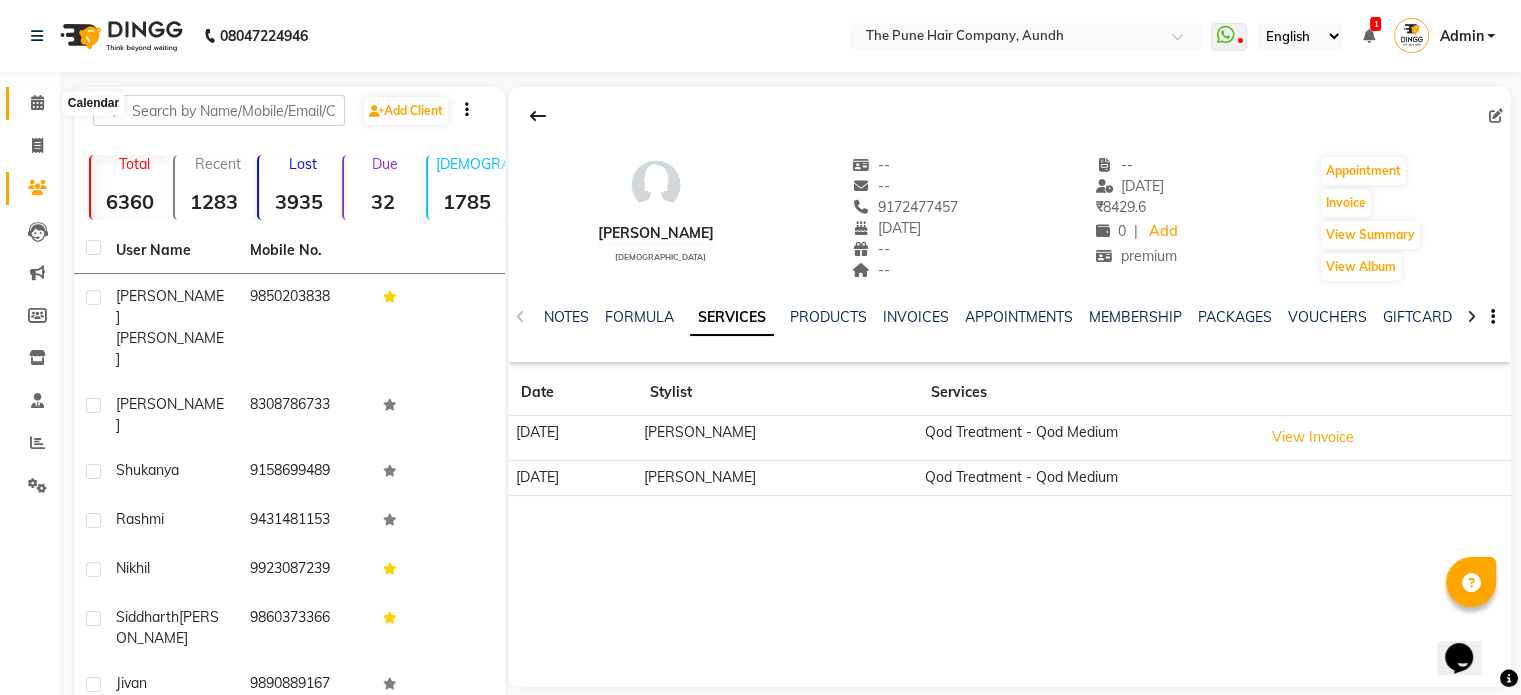click 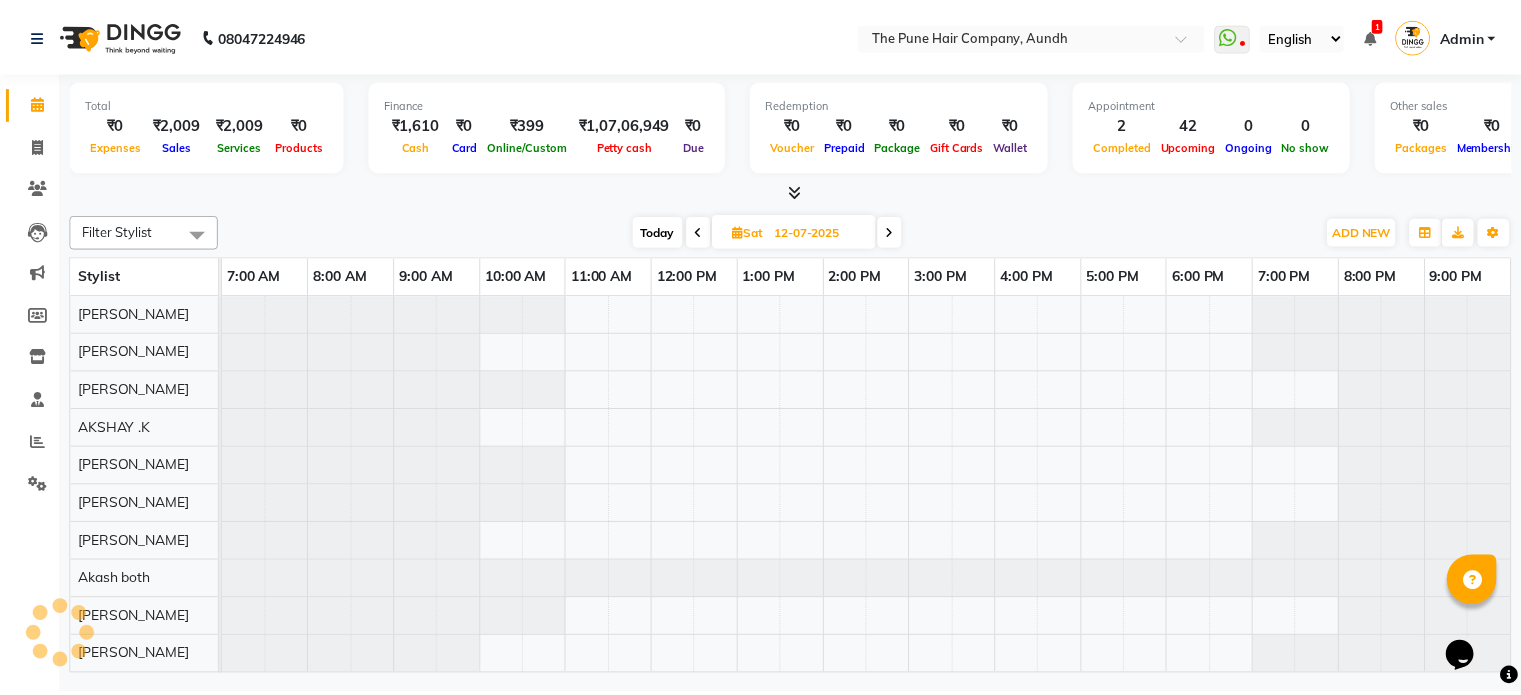 scroll, scrollTop: 0, scrollLeft: 0, axis: both 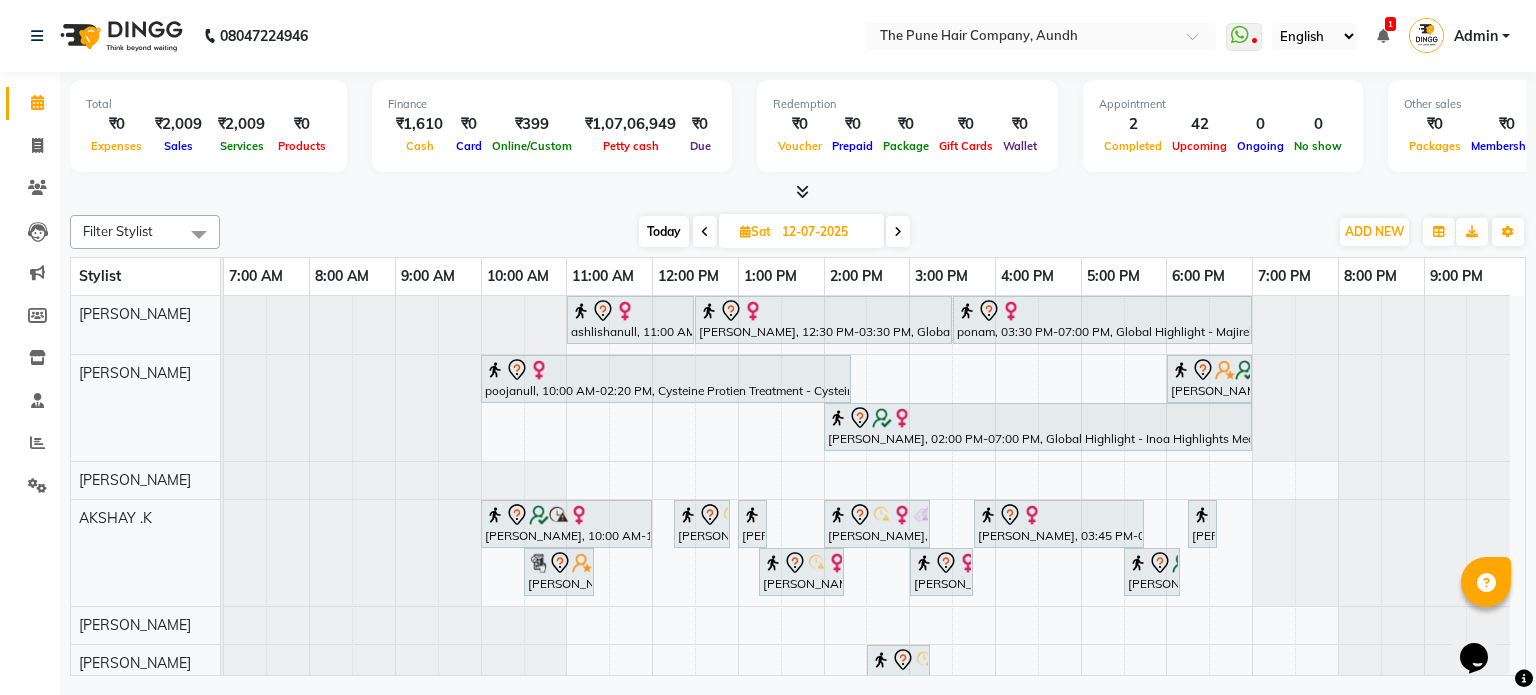 click on "Today" at bounding box center (664, 231) 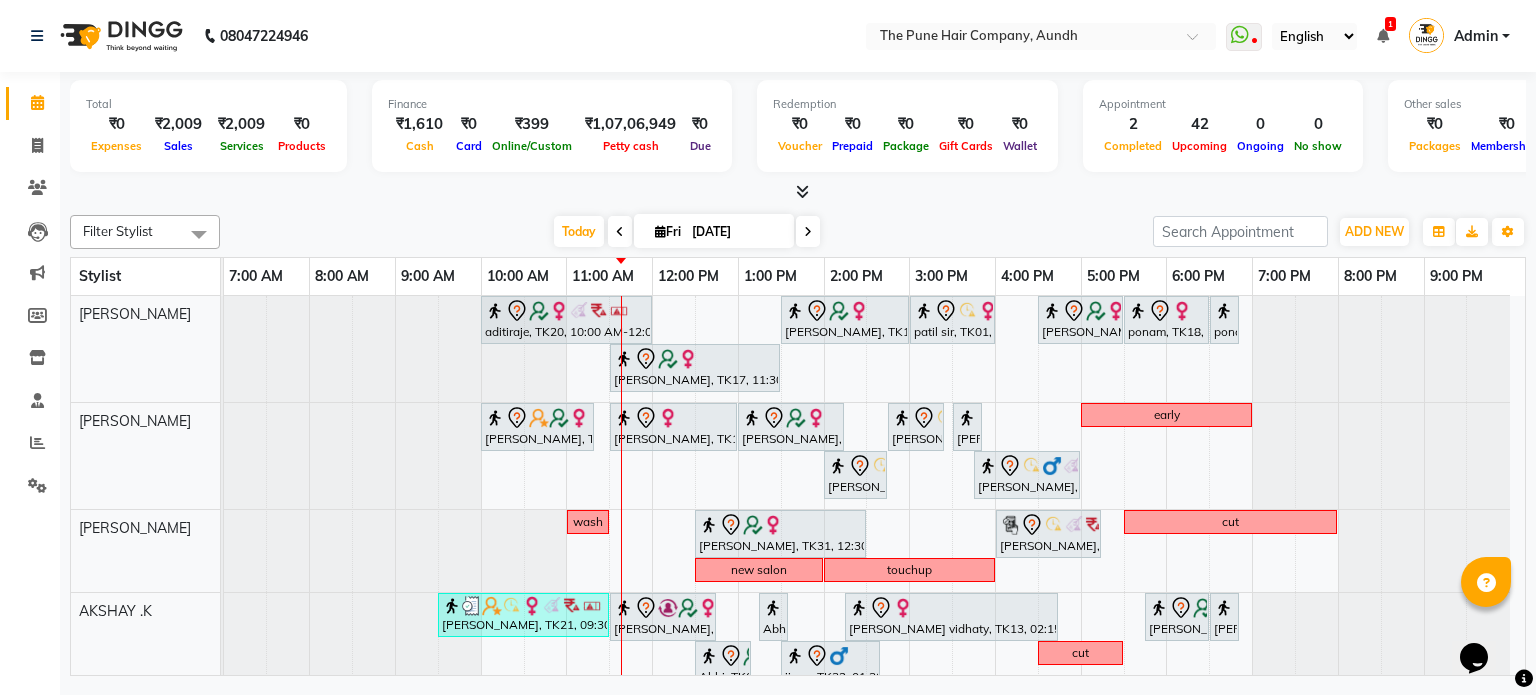 click at bounding box center (808, 231) 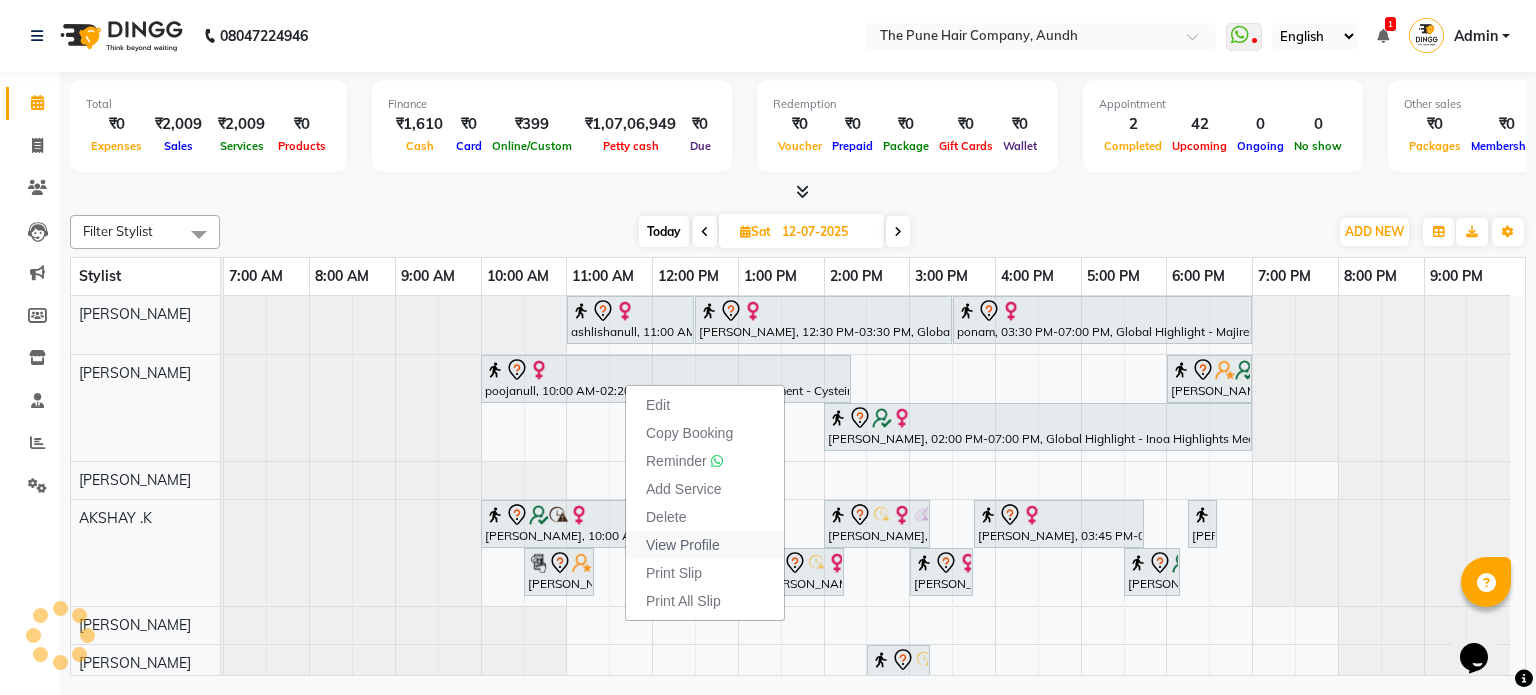 click on "View Profile" at bounding box center (683, 545) 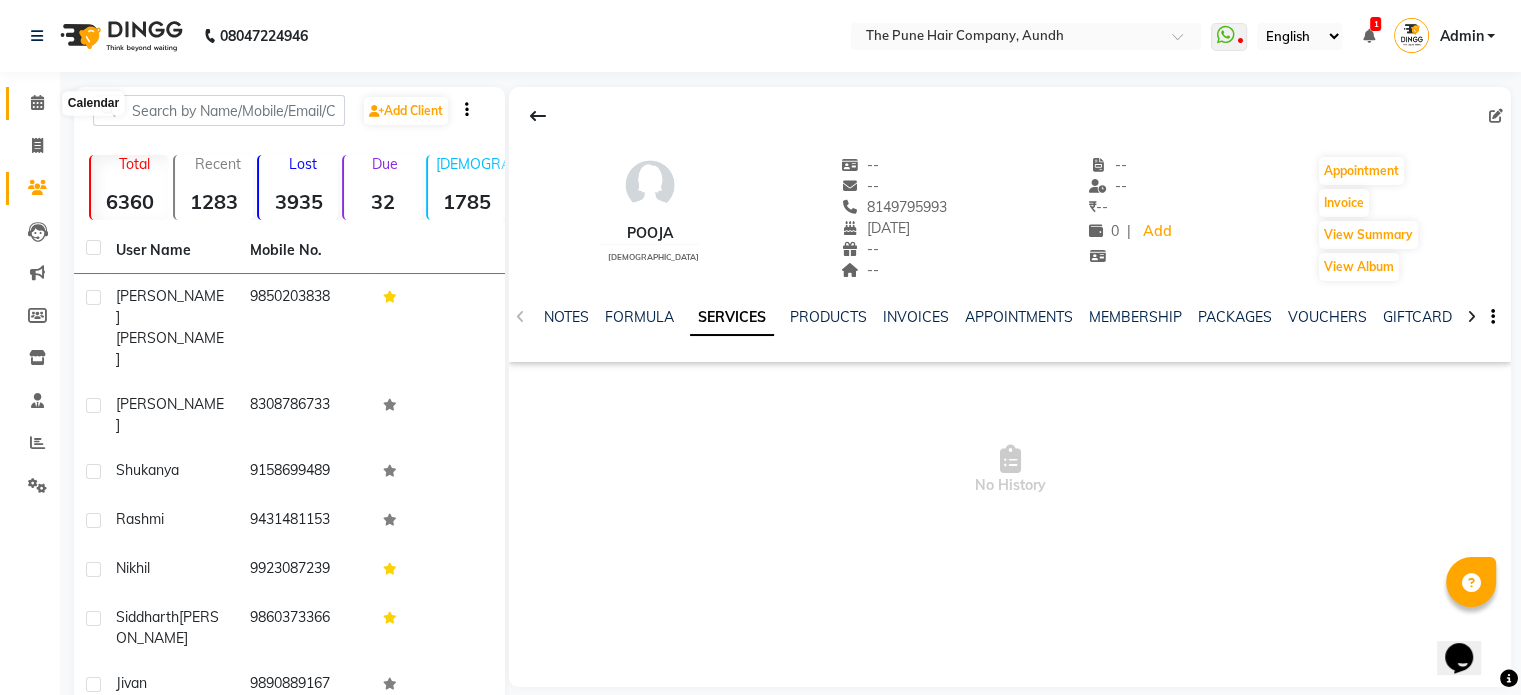 click 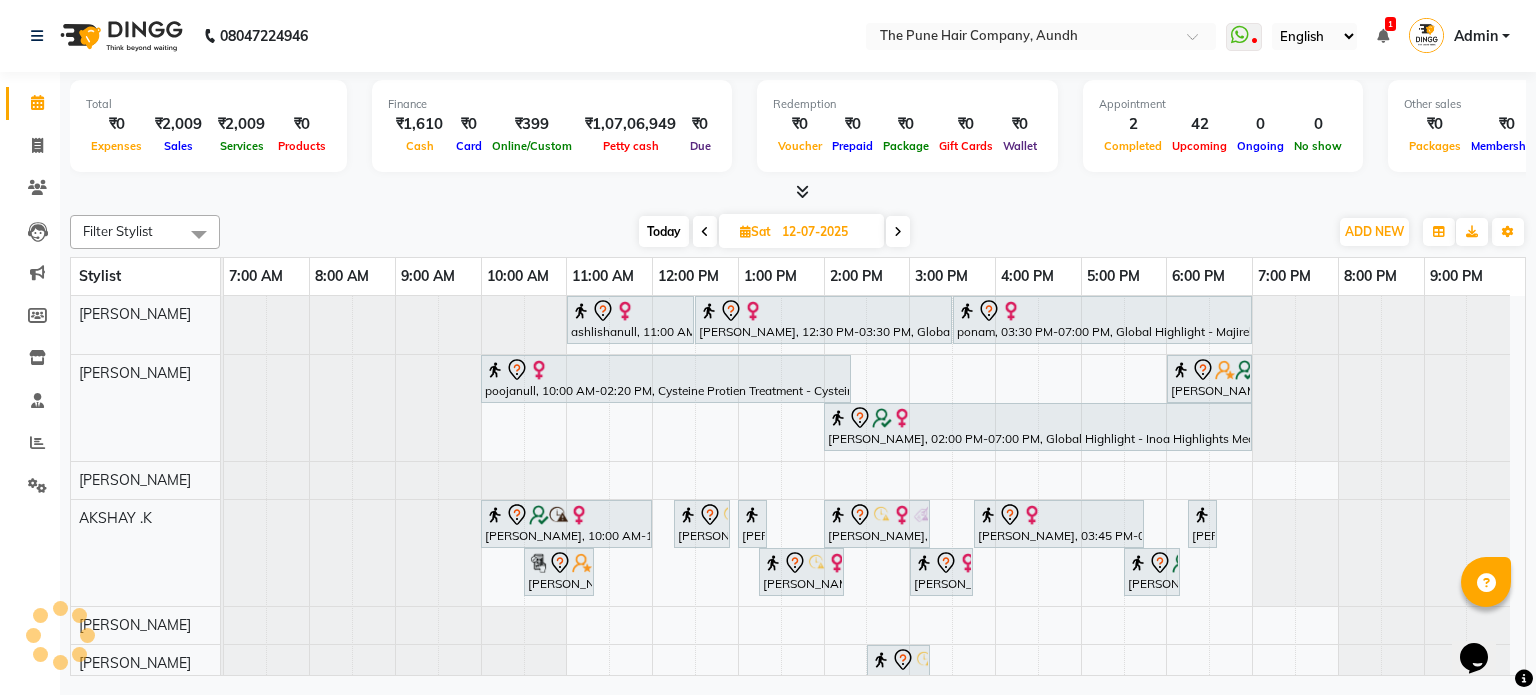 click on "Today" at bounding box center (664, 231) 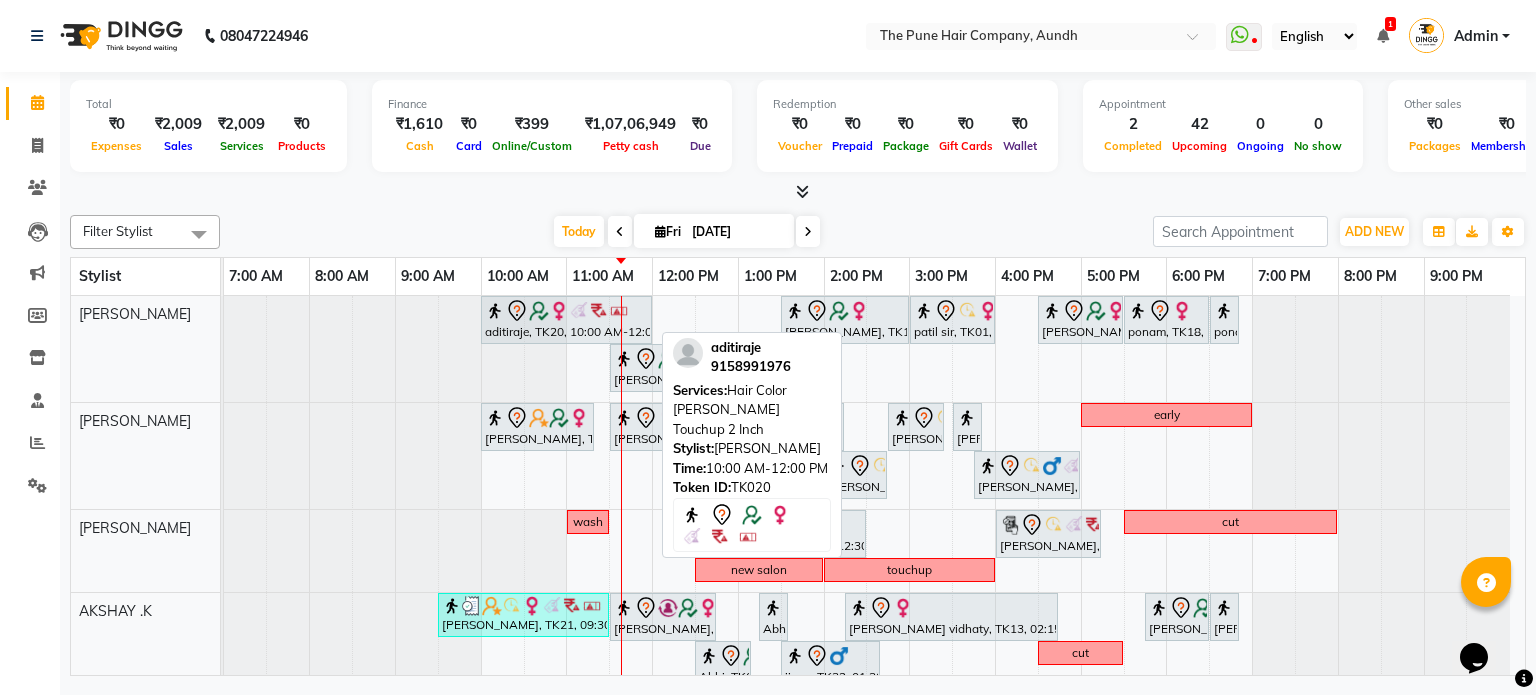 click at bounding box center [539, 311] 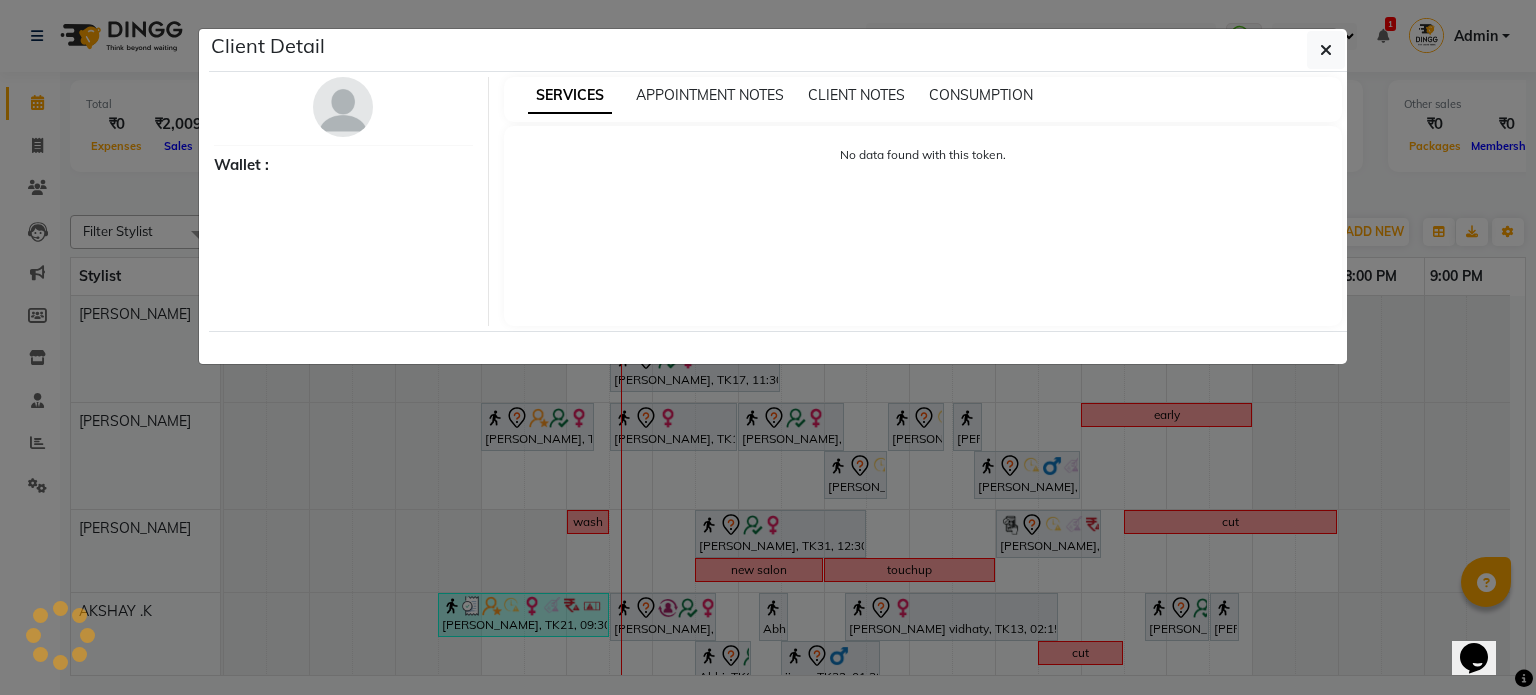 select on "7" 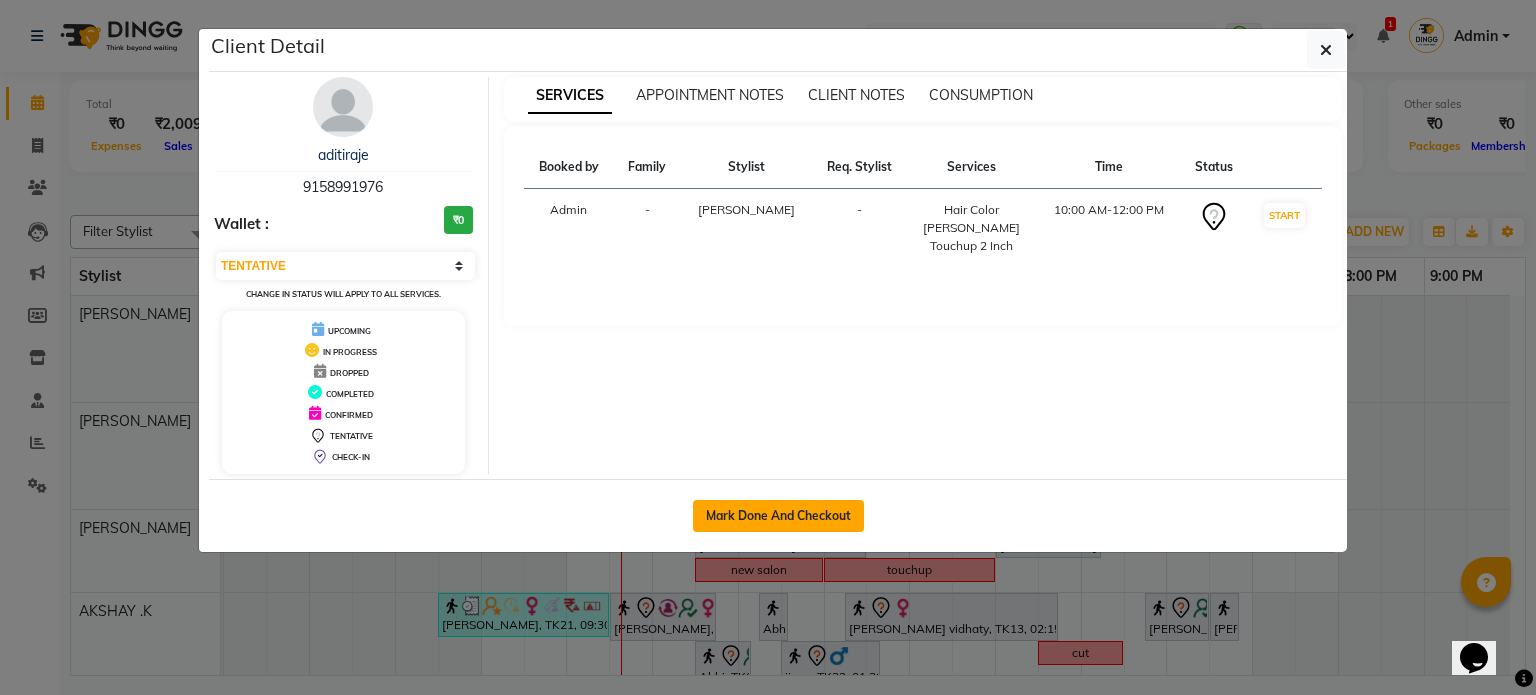 click on "Mark Done And Checkout" 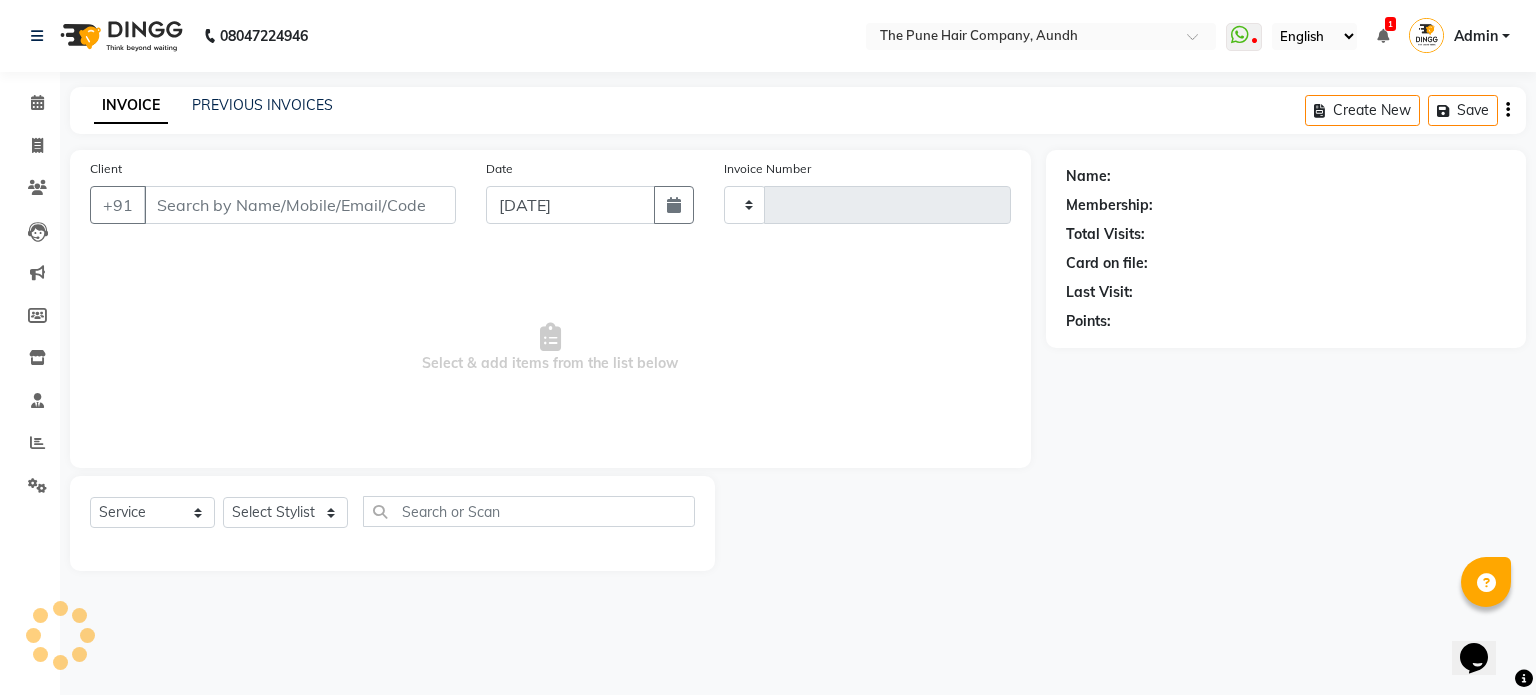 type on "3012" 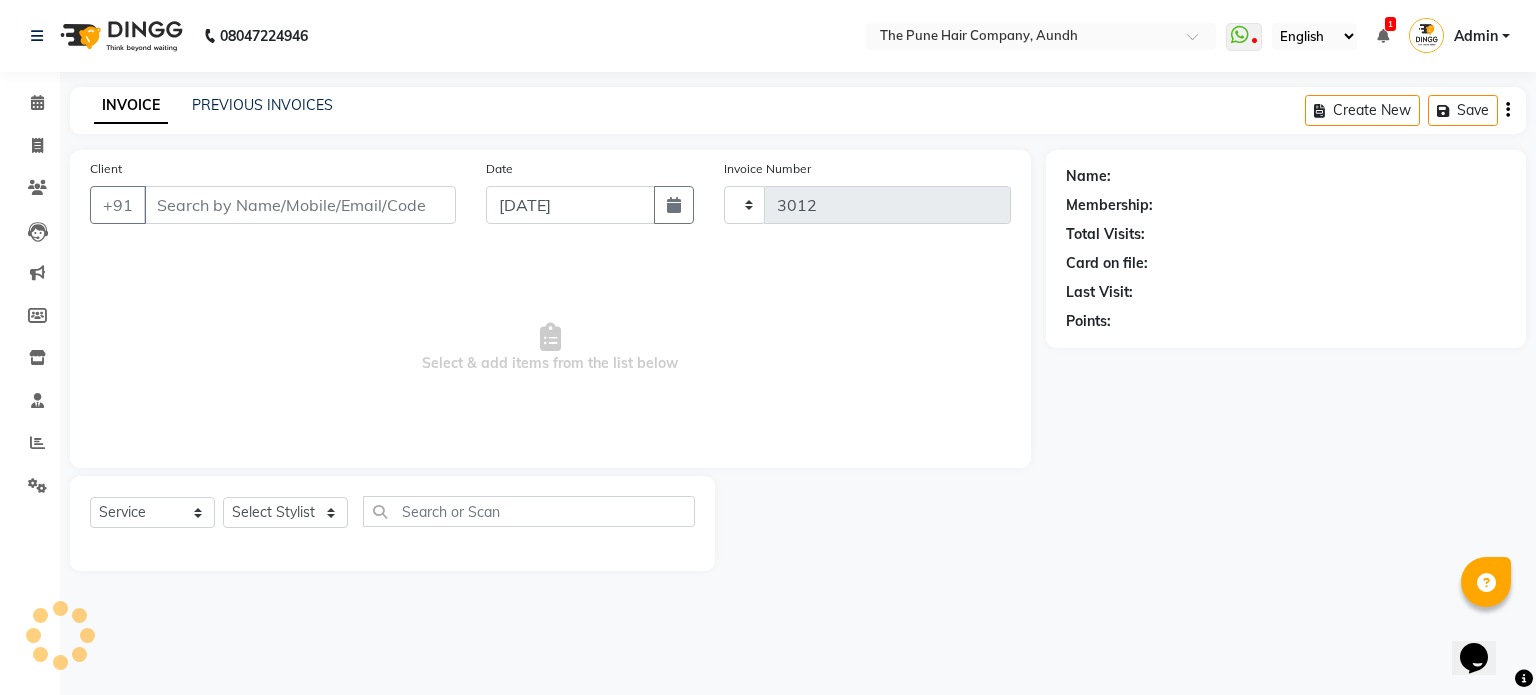 select on "106" 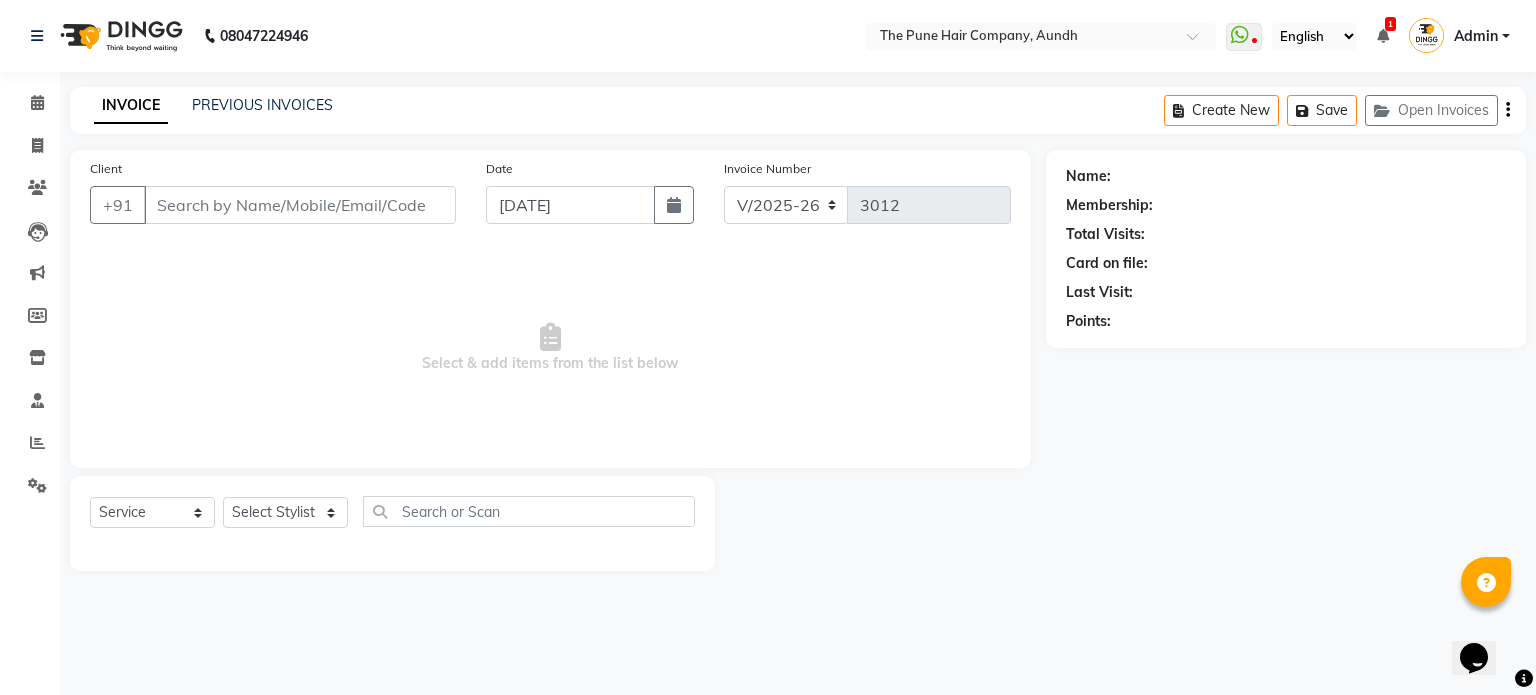 type on "9158991976" 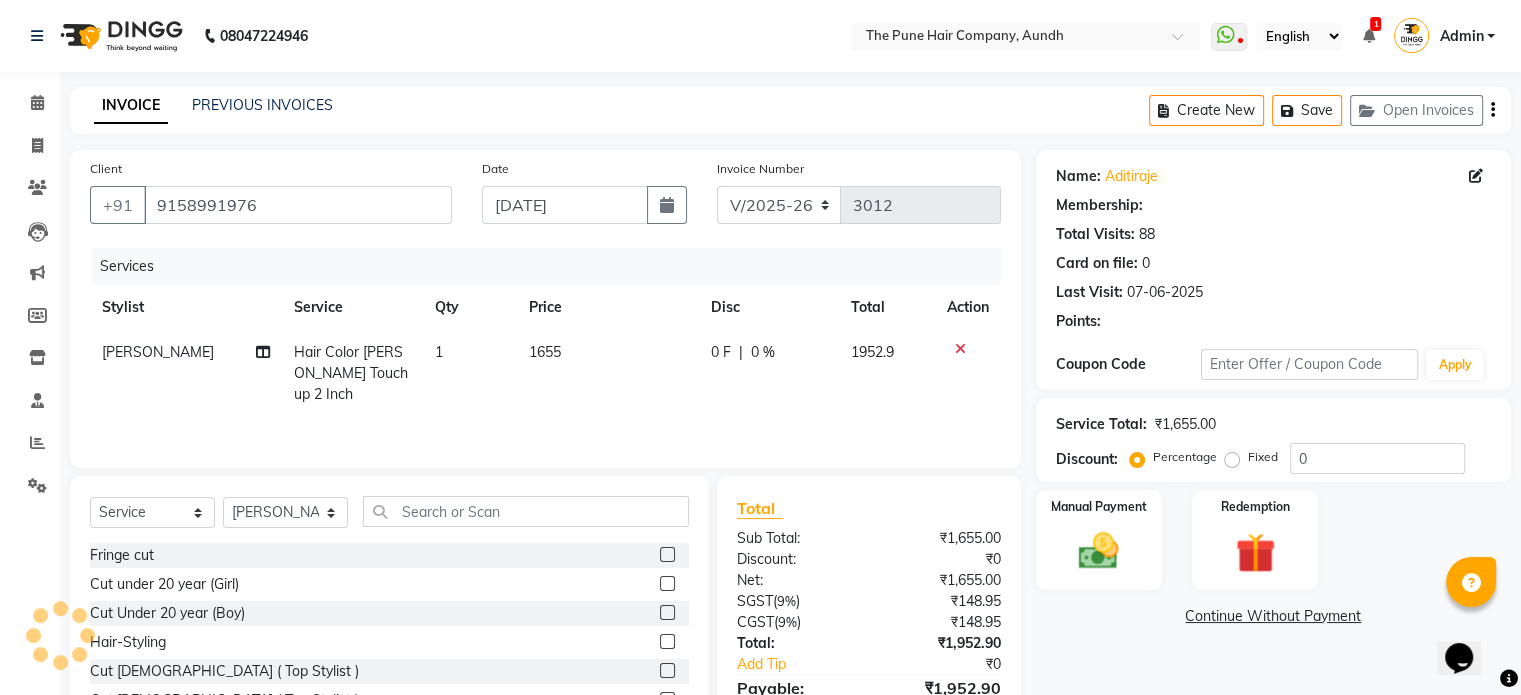 select on "1: Object" 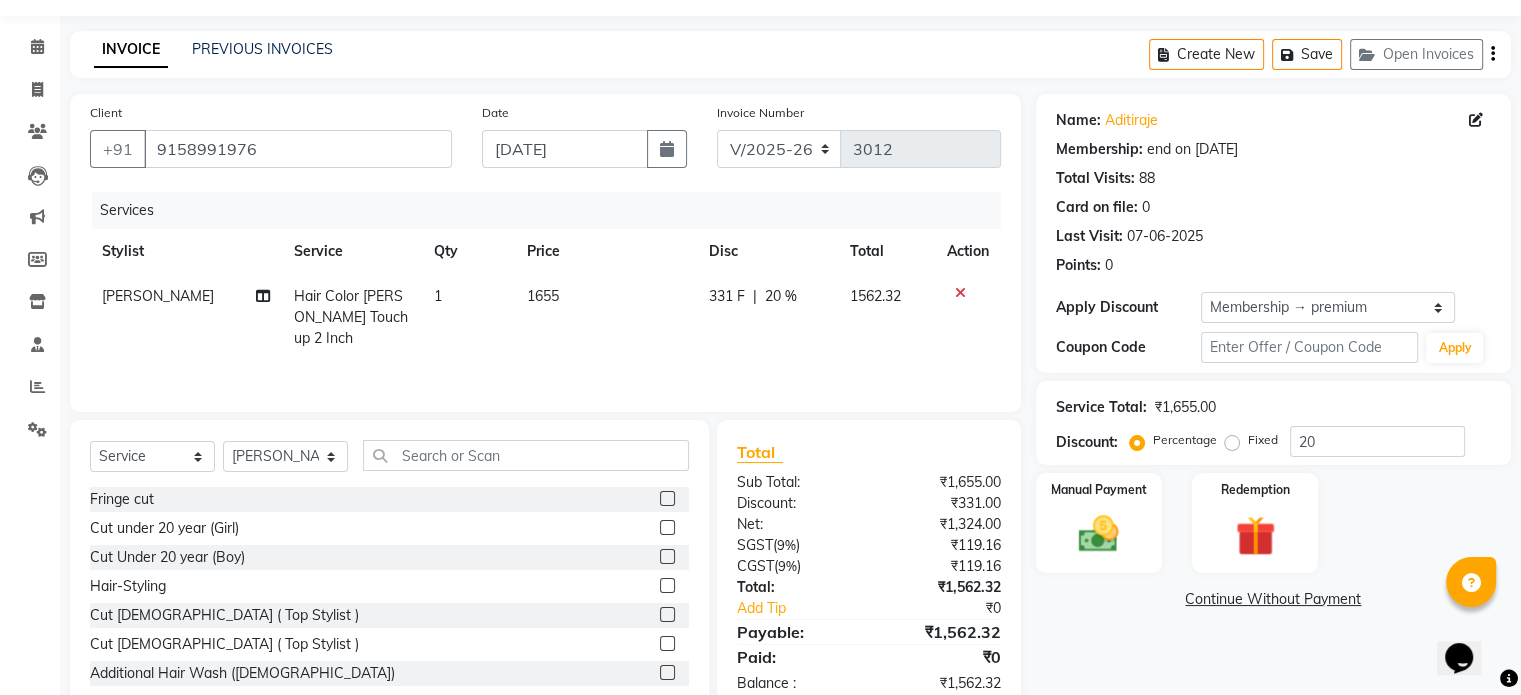 scroll, scrollTop: 107, scrollLeft: 0, axis: vertical 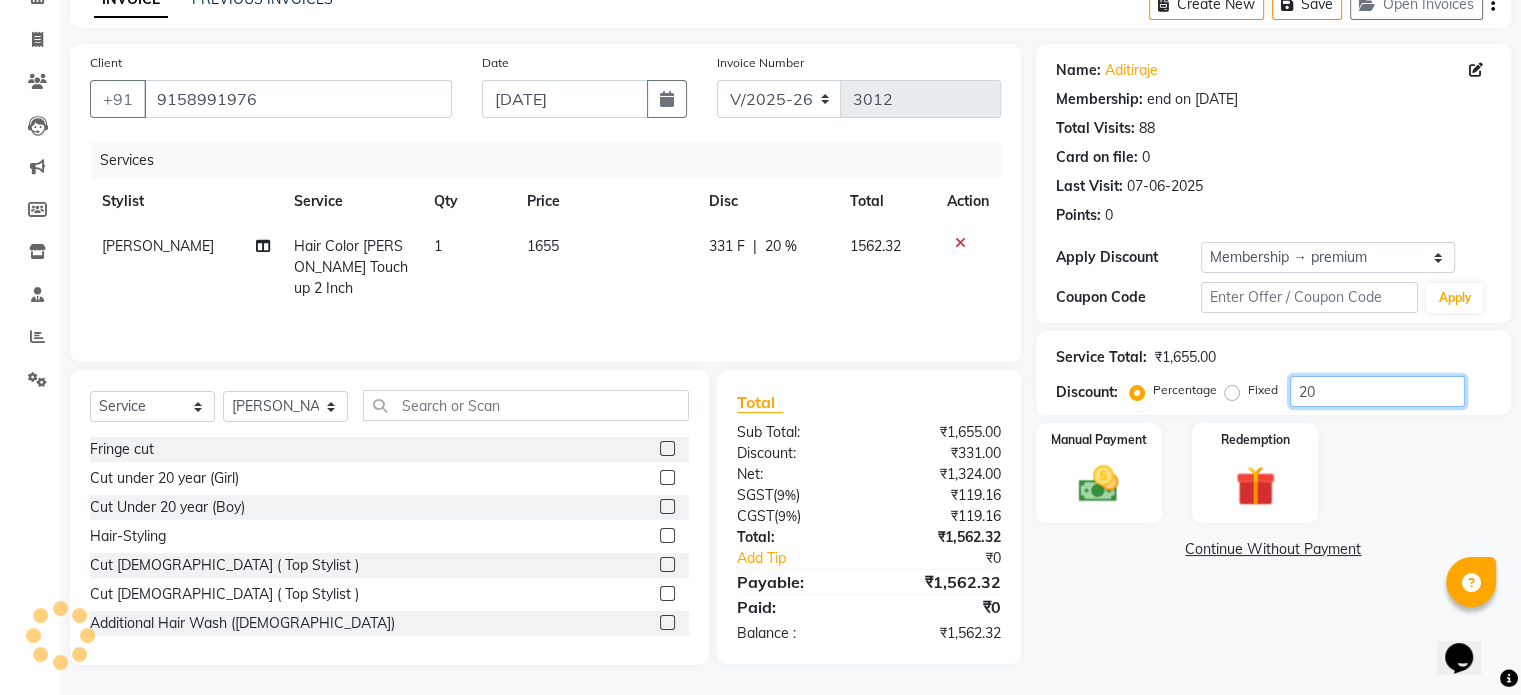 click on "20" 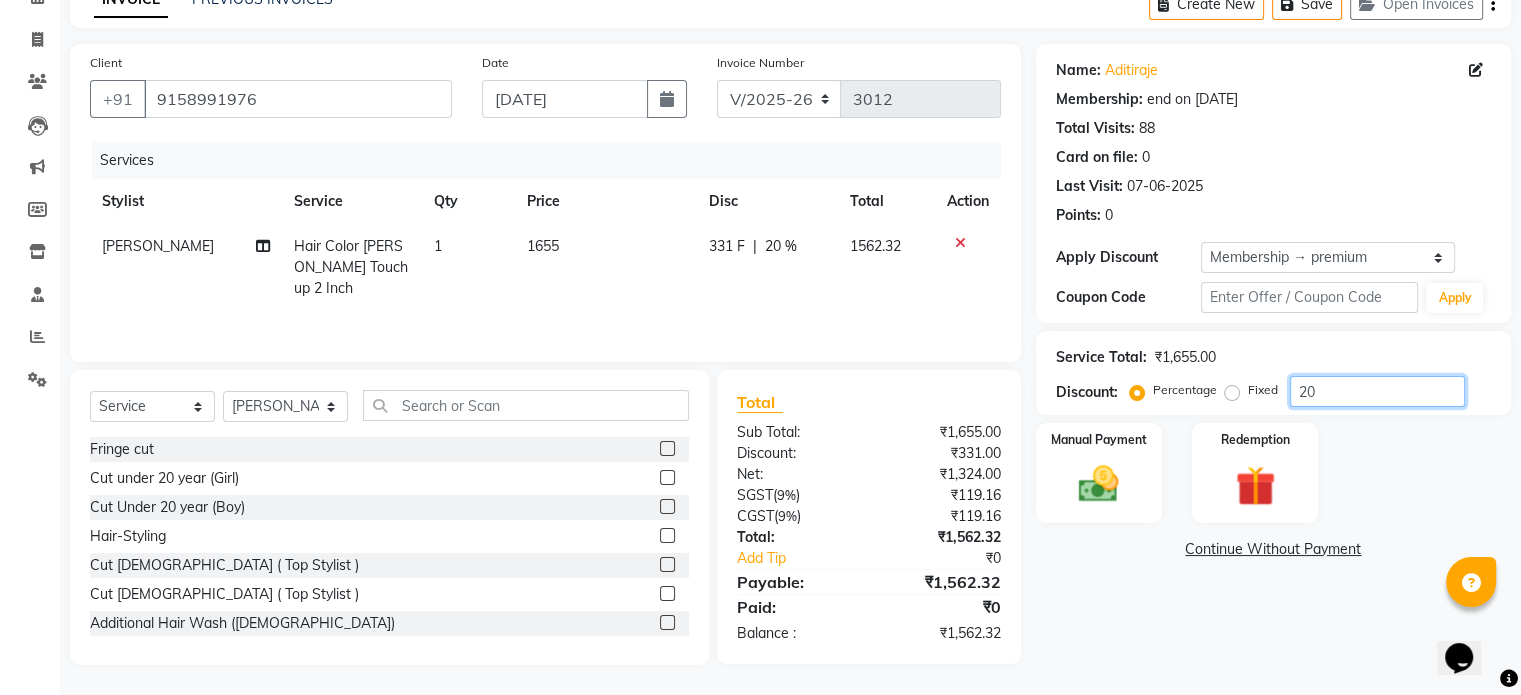 type on "2" 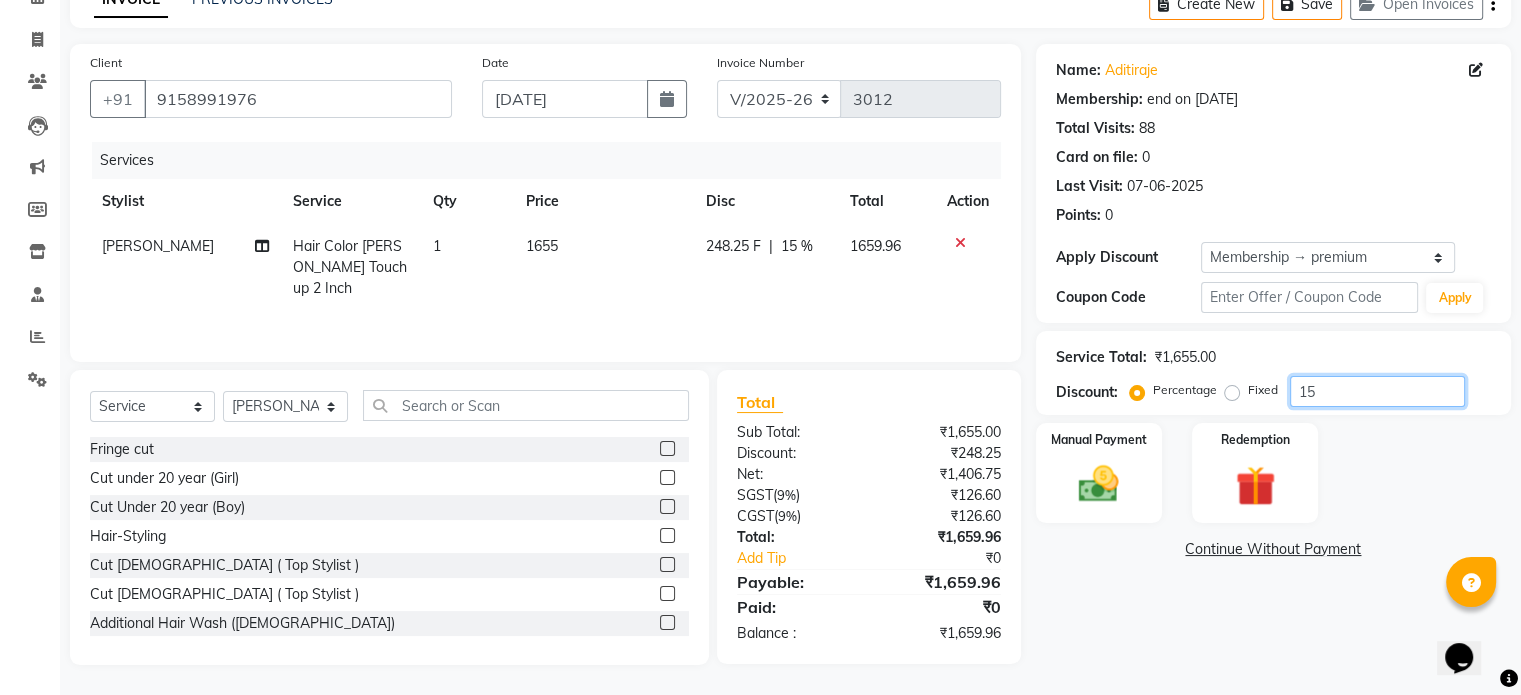 type on "15" 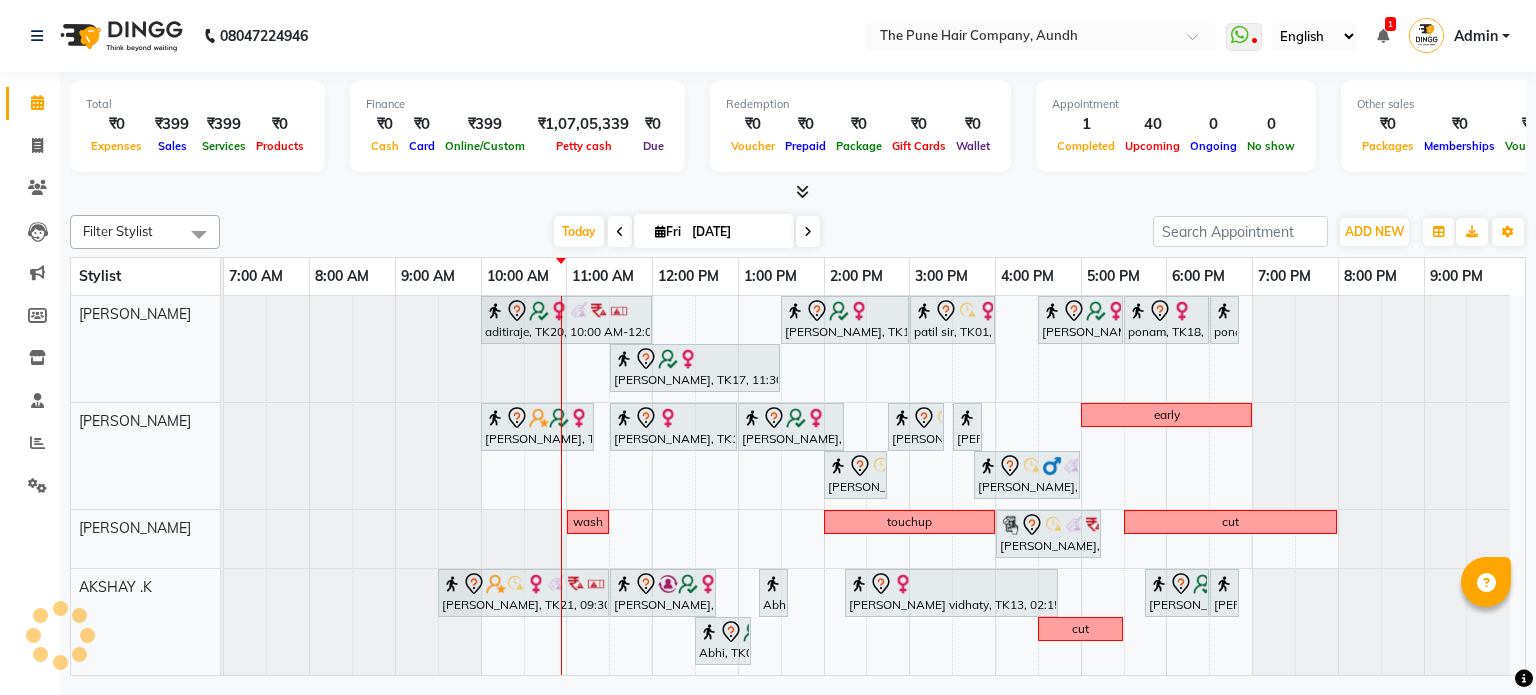 scroll, scrollTop: 0, scrollLeft: 0, axis: both 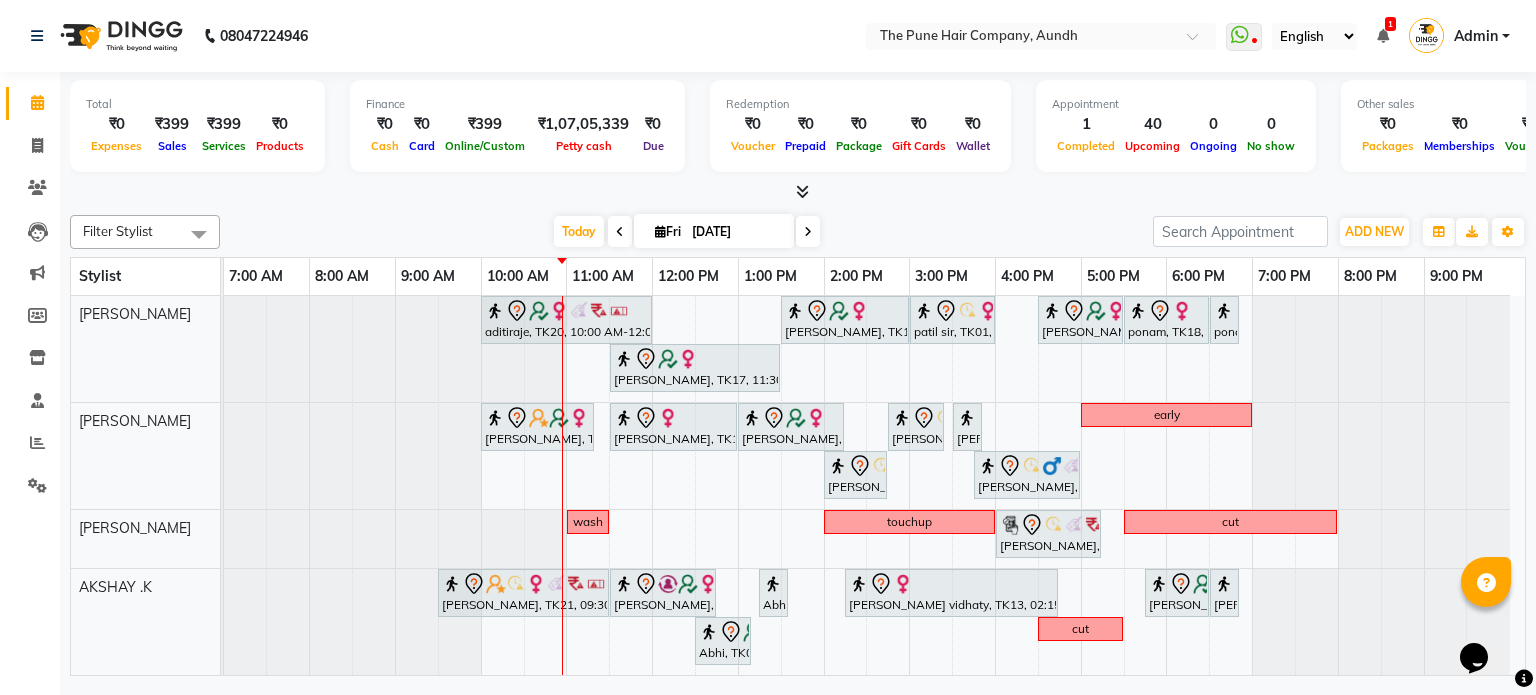 click at bounding box center [808, 232] 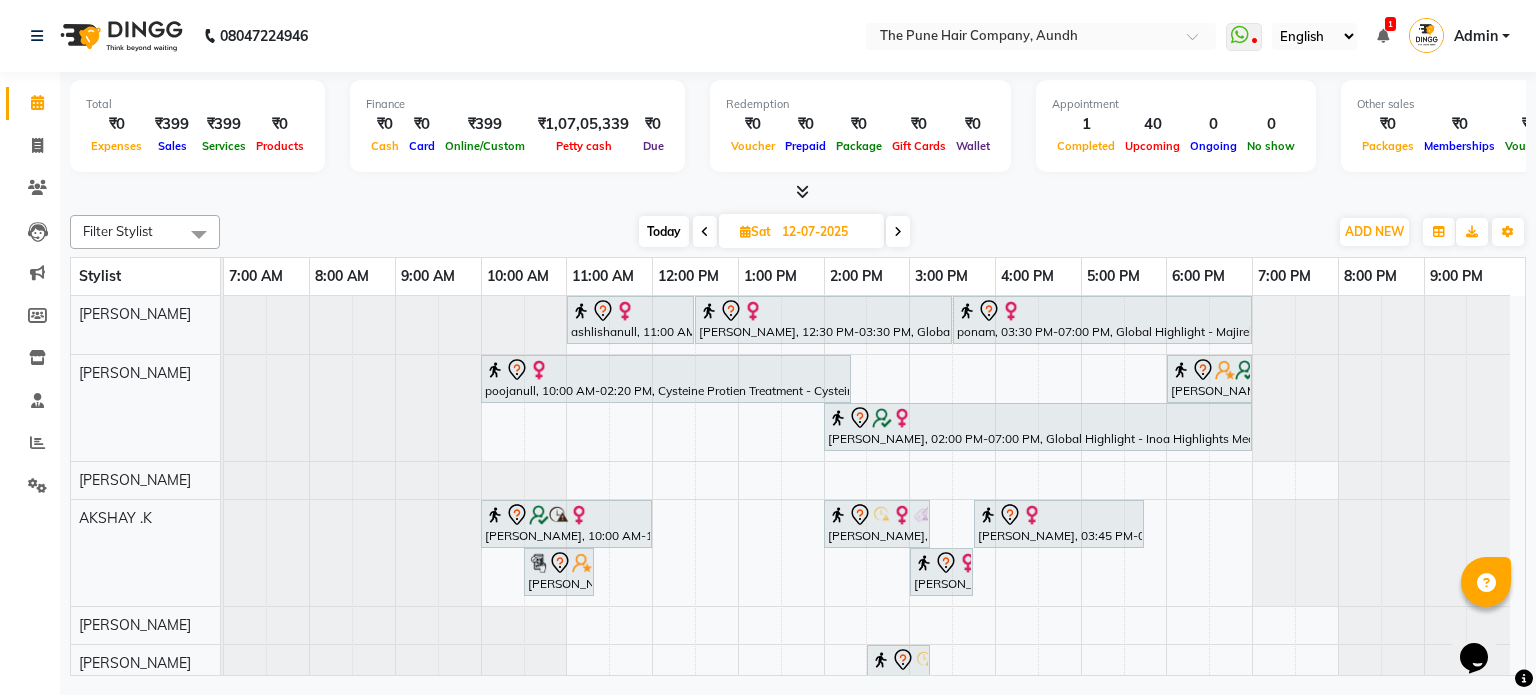 click at bounding box center [898, 231] 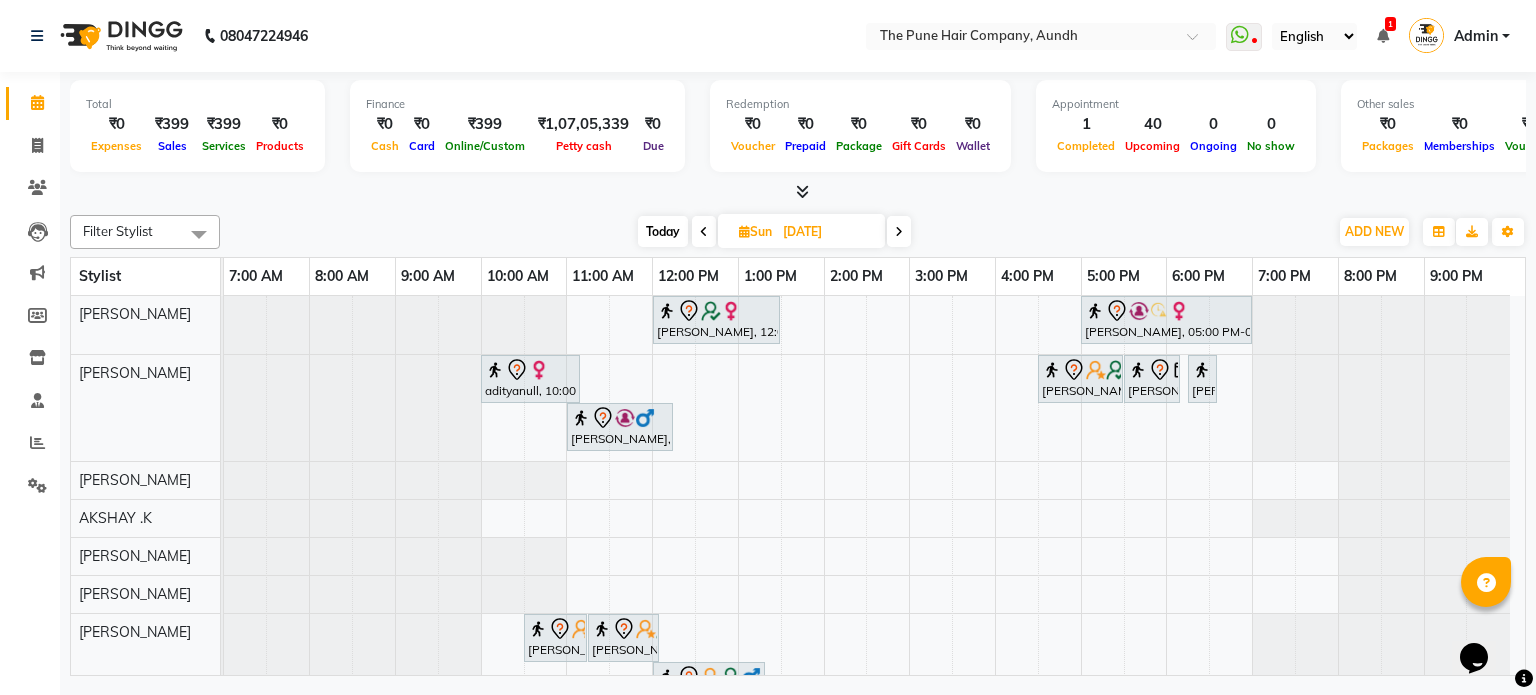 click on "Today" at bounding box center [663, 231] 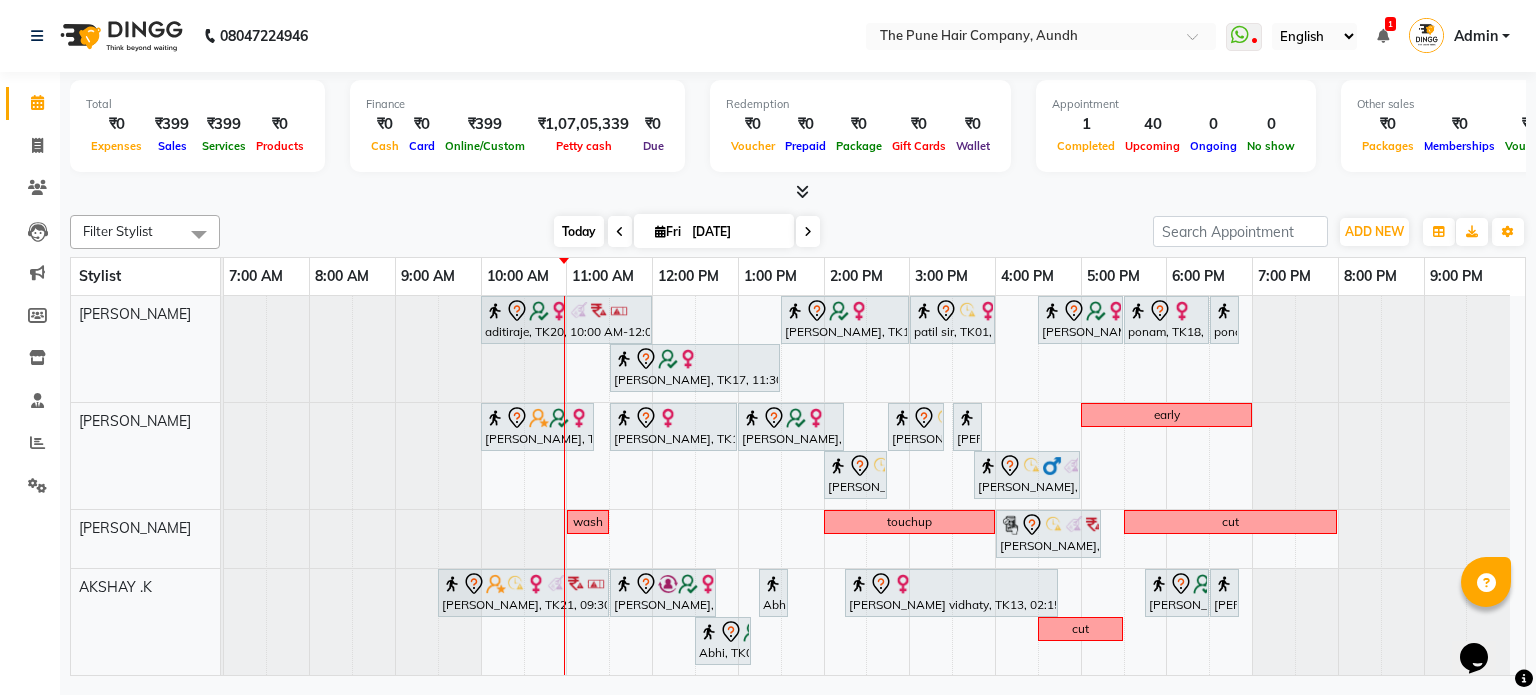 click on "Today" at bounding box center (579, 231) 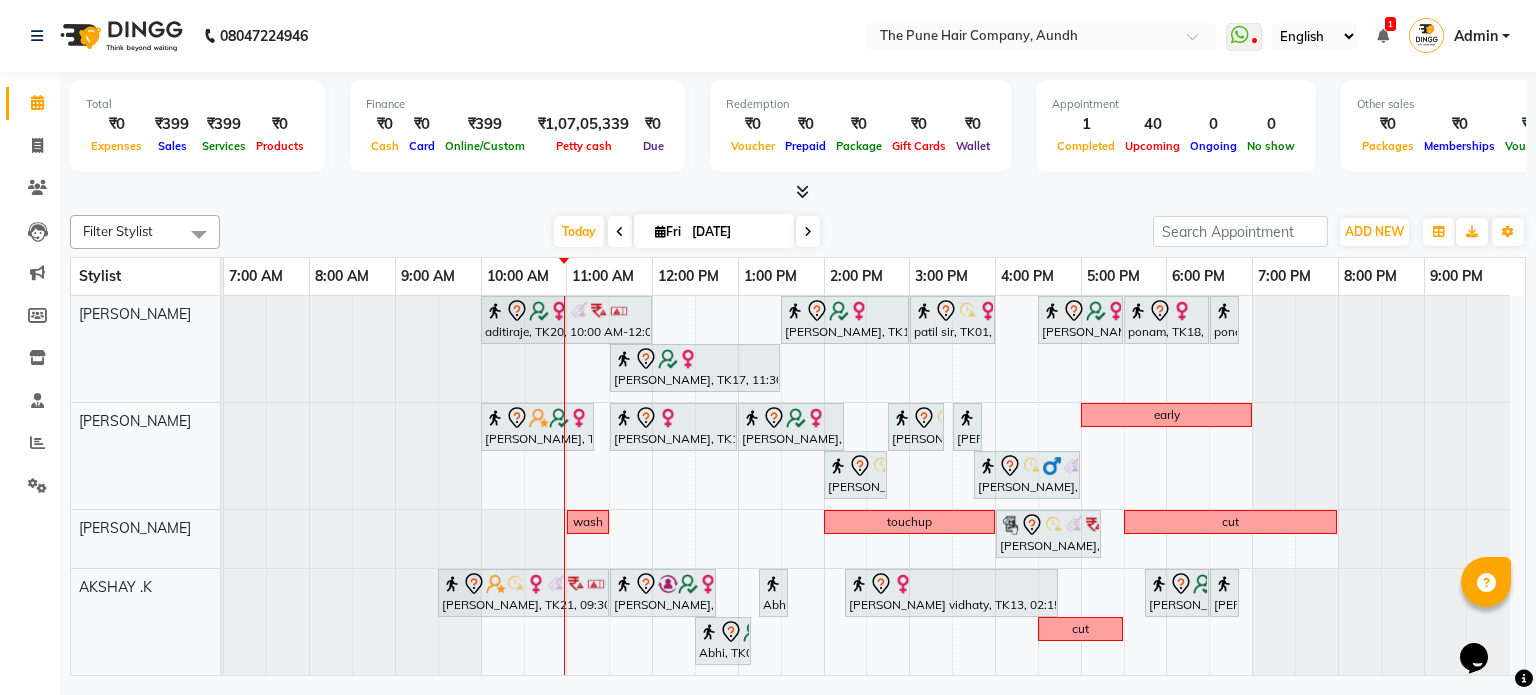 click at bounding box center [808, 231] 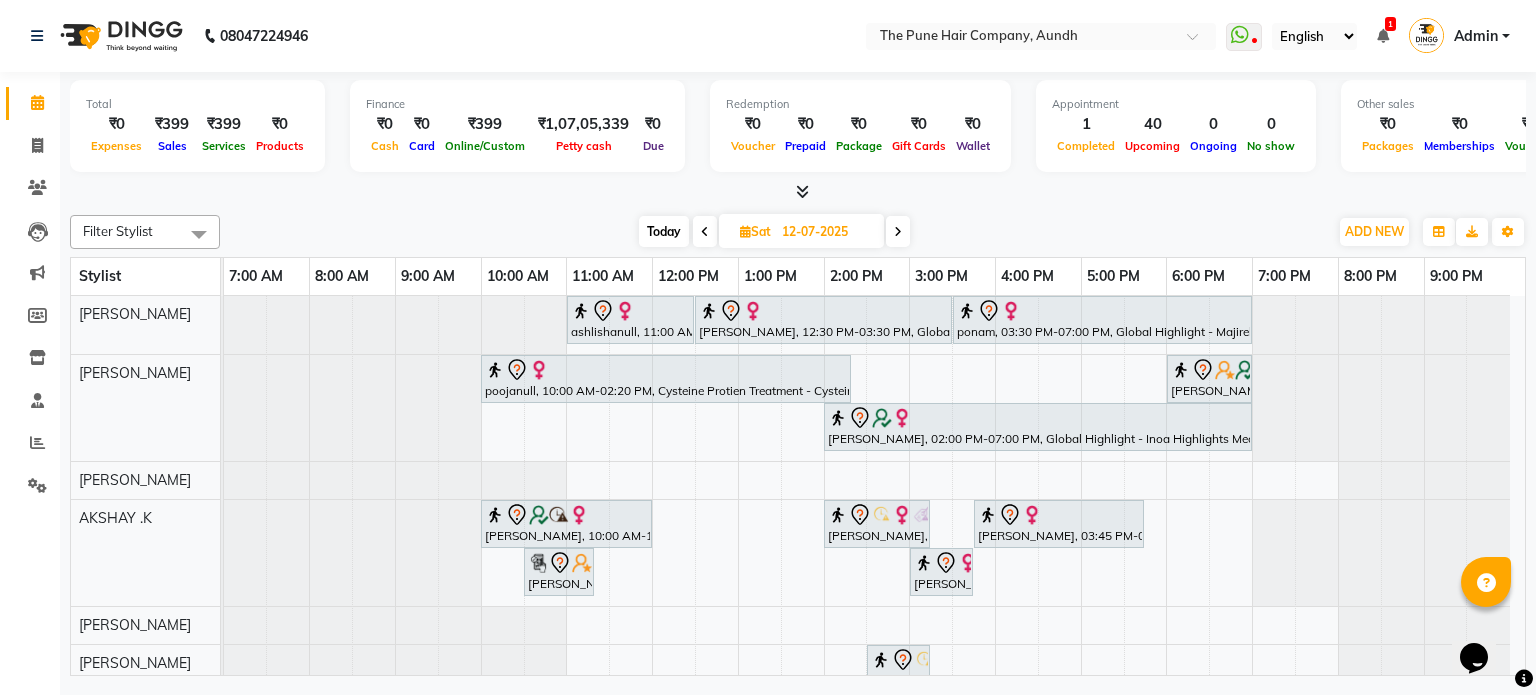 click at bounding box center [898, 231] 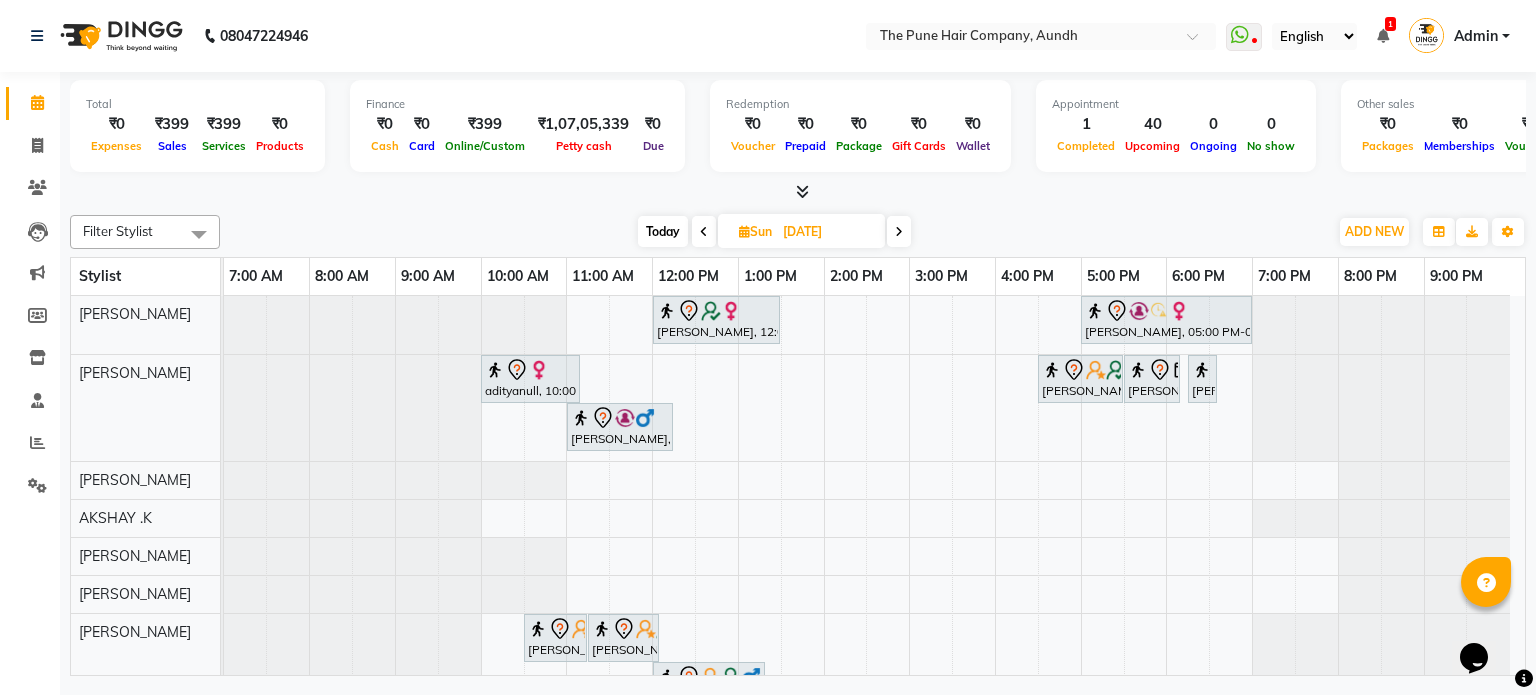 click on "Today" at bounding box center (663, 231) 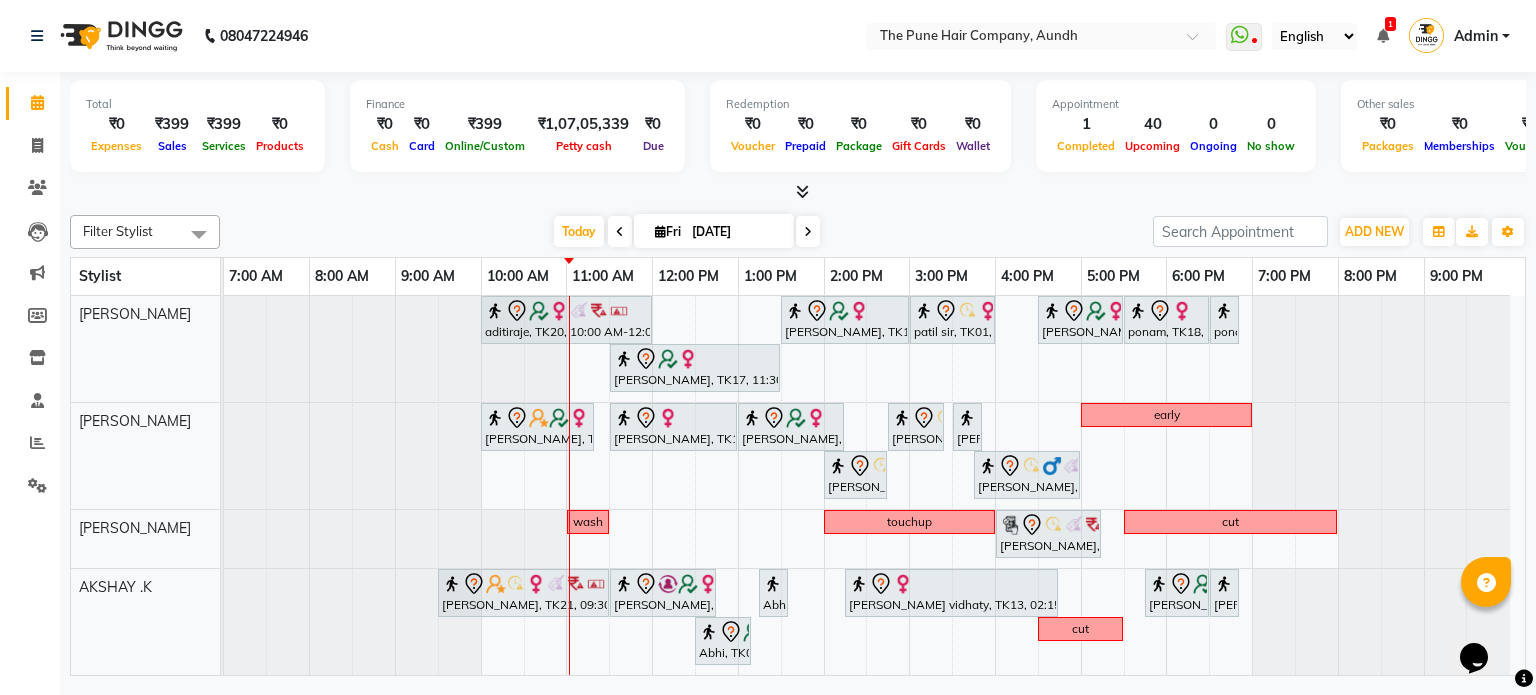 click on "[DATE]" at bounding box center [736, 232] 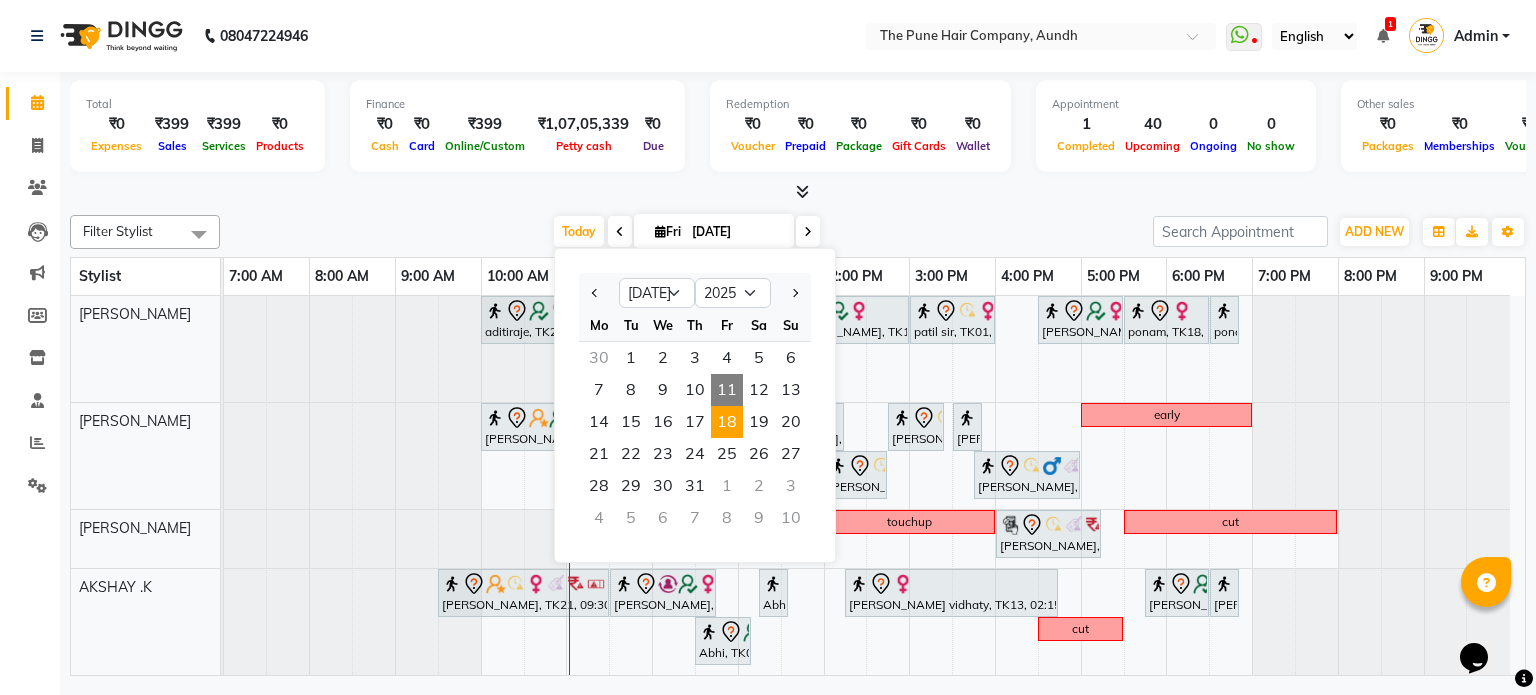 click on "18" at bounding box center [727, 422] 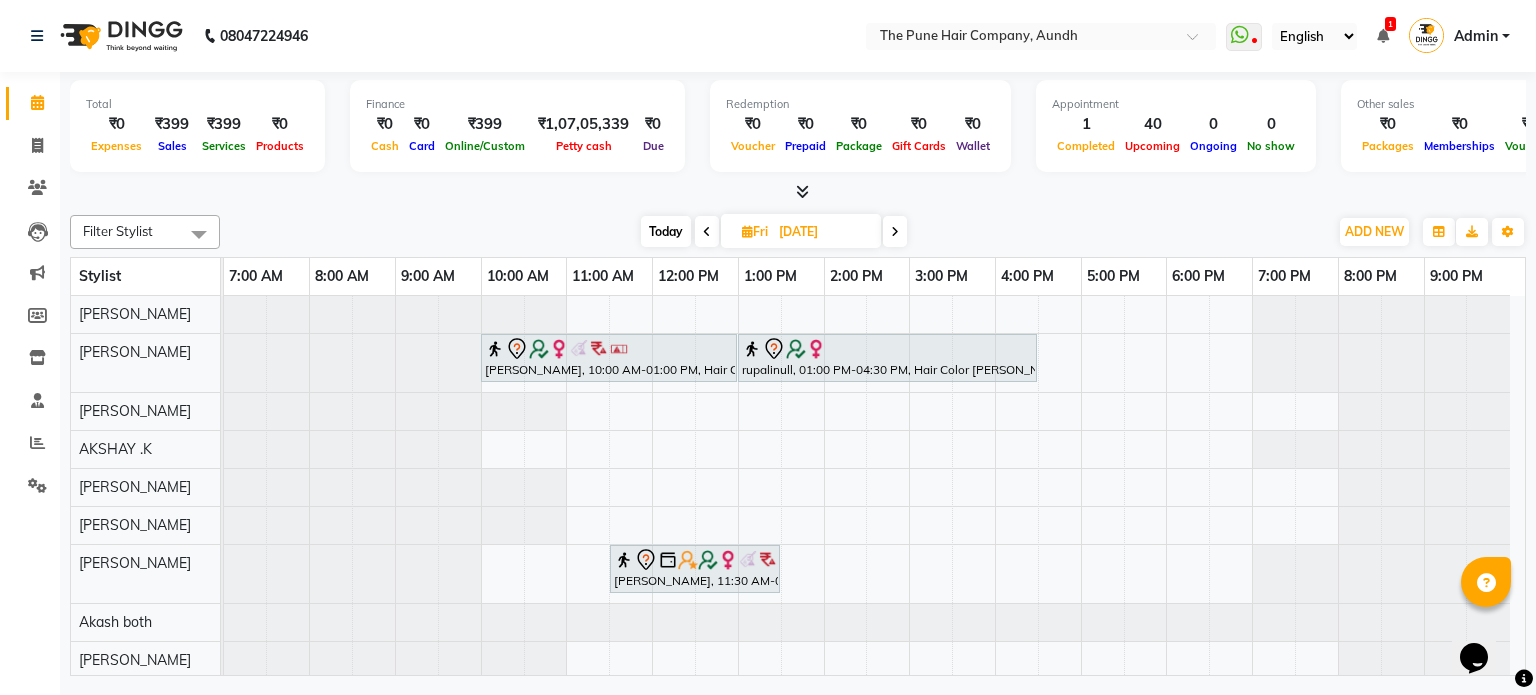 click on "Today" at bounding box center [666, 231] 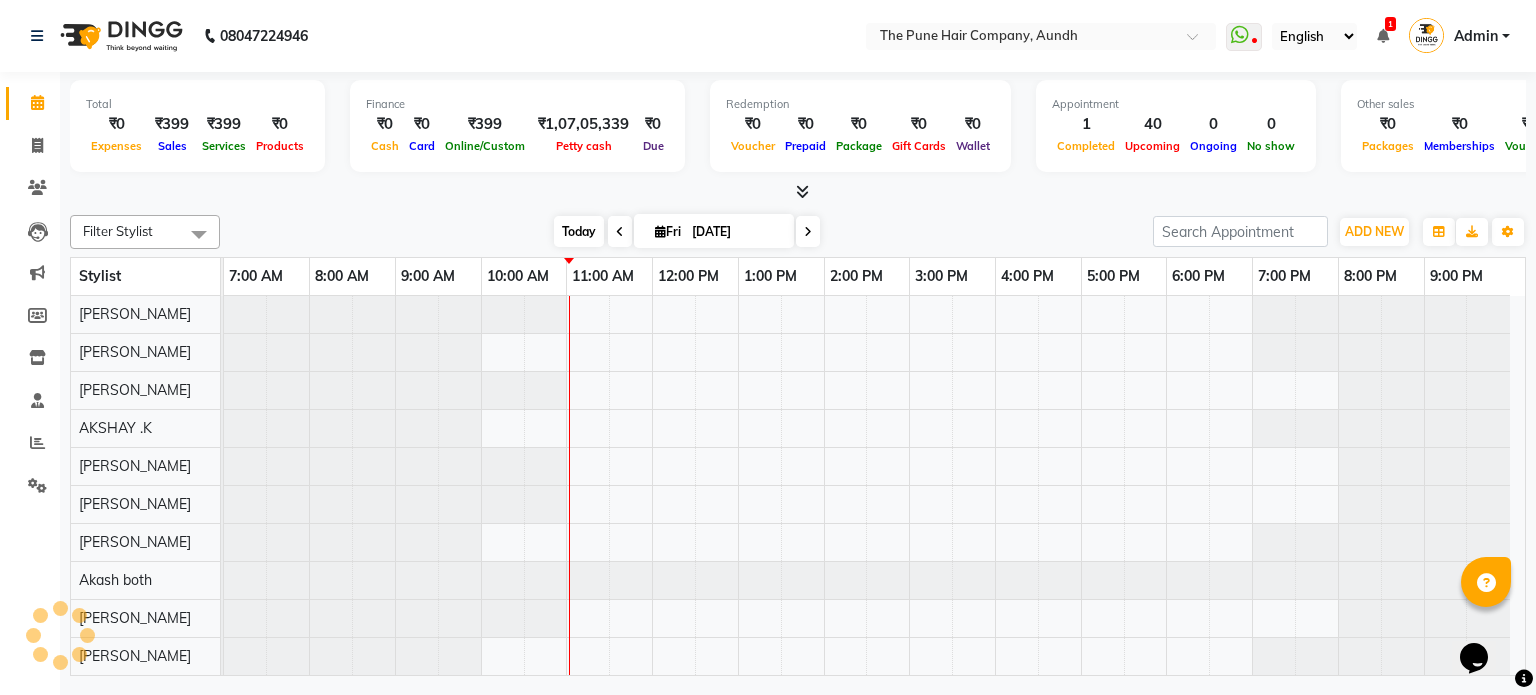 type on "[DATE]" 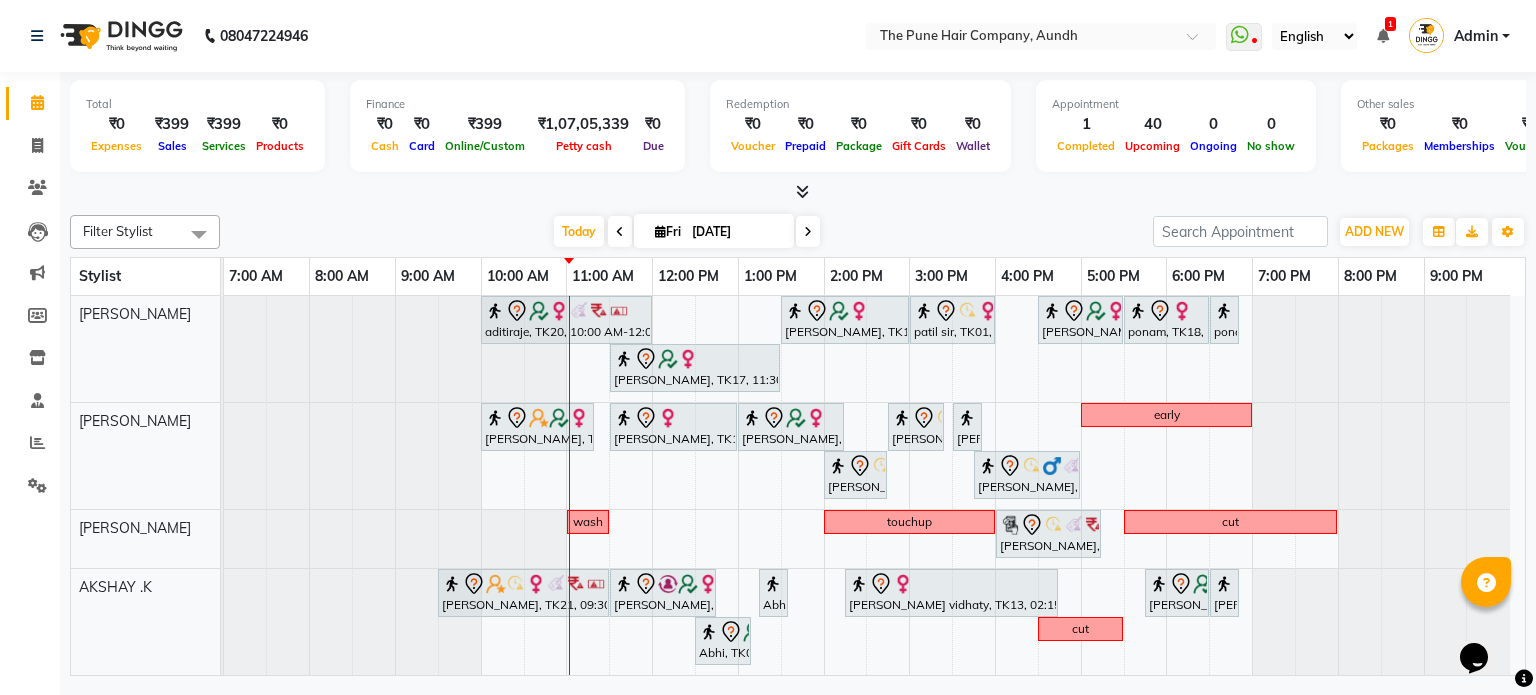 click on "[DATE]" at bounding box center (736, 232) 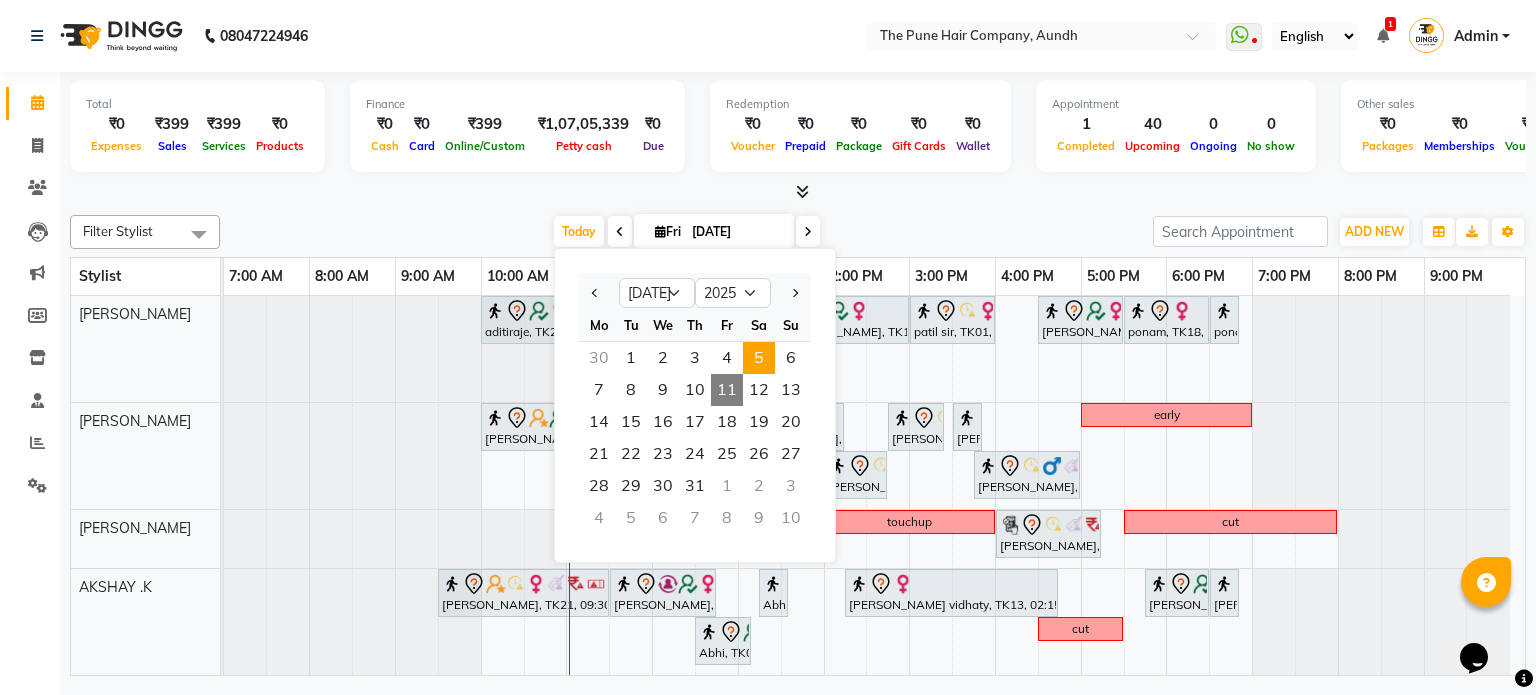 click on "5" at bounding box center (759, 358) 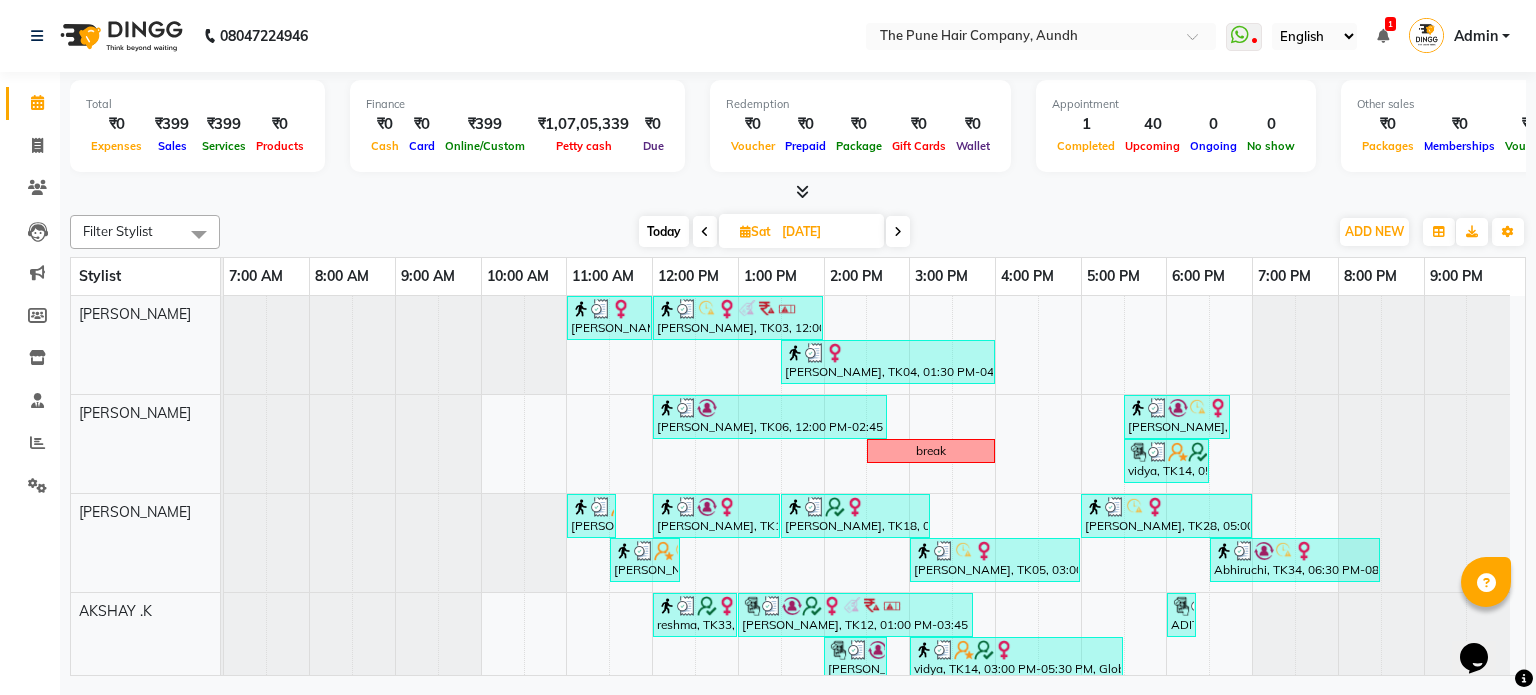 click on "05-07-2025" at bounding box center (826, 232) 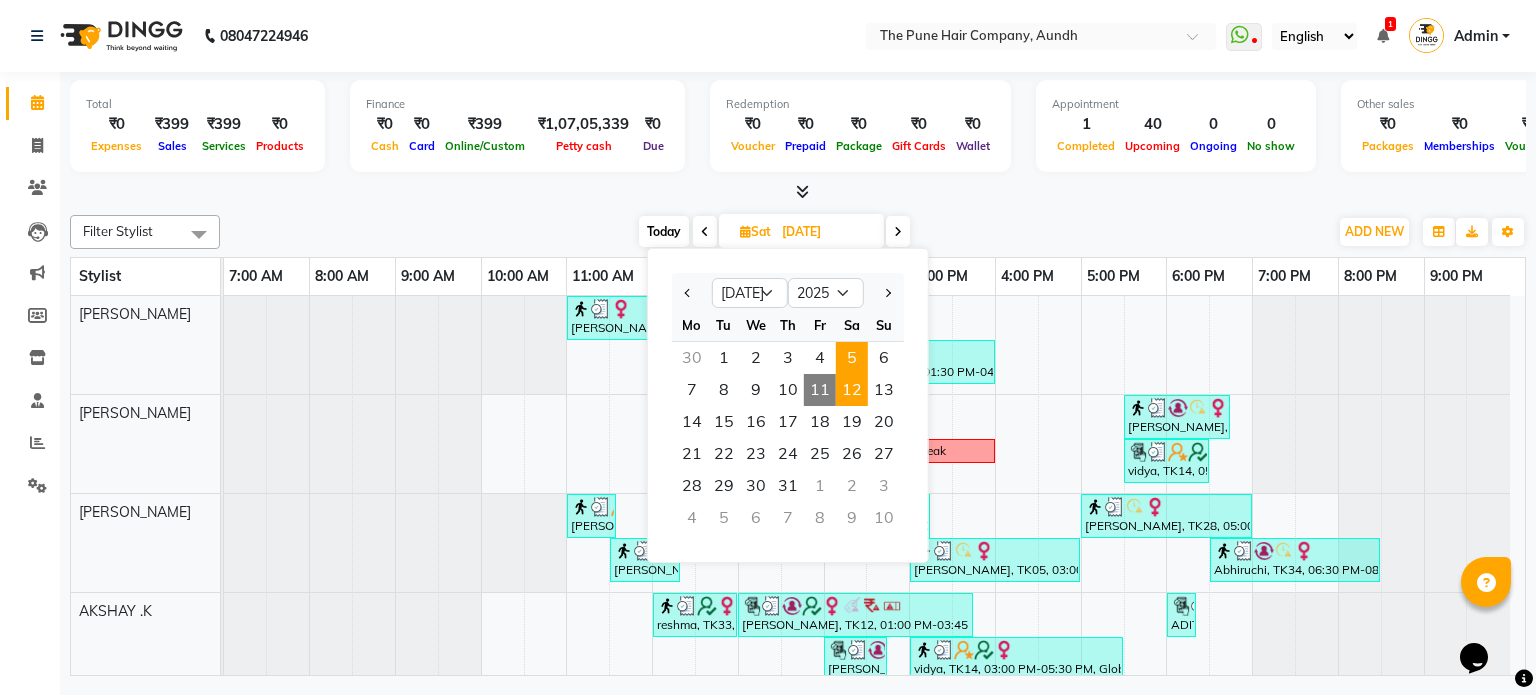 click on "12" at bounding box center (852, 390) 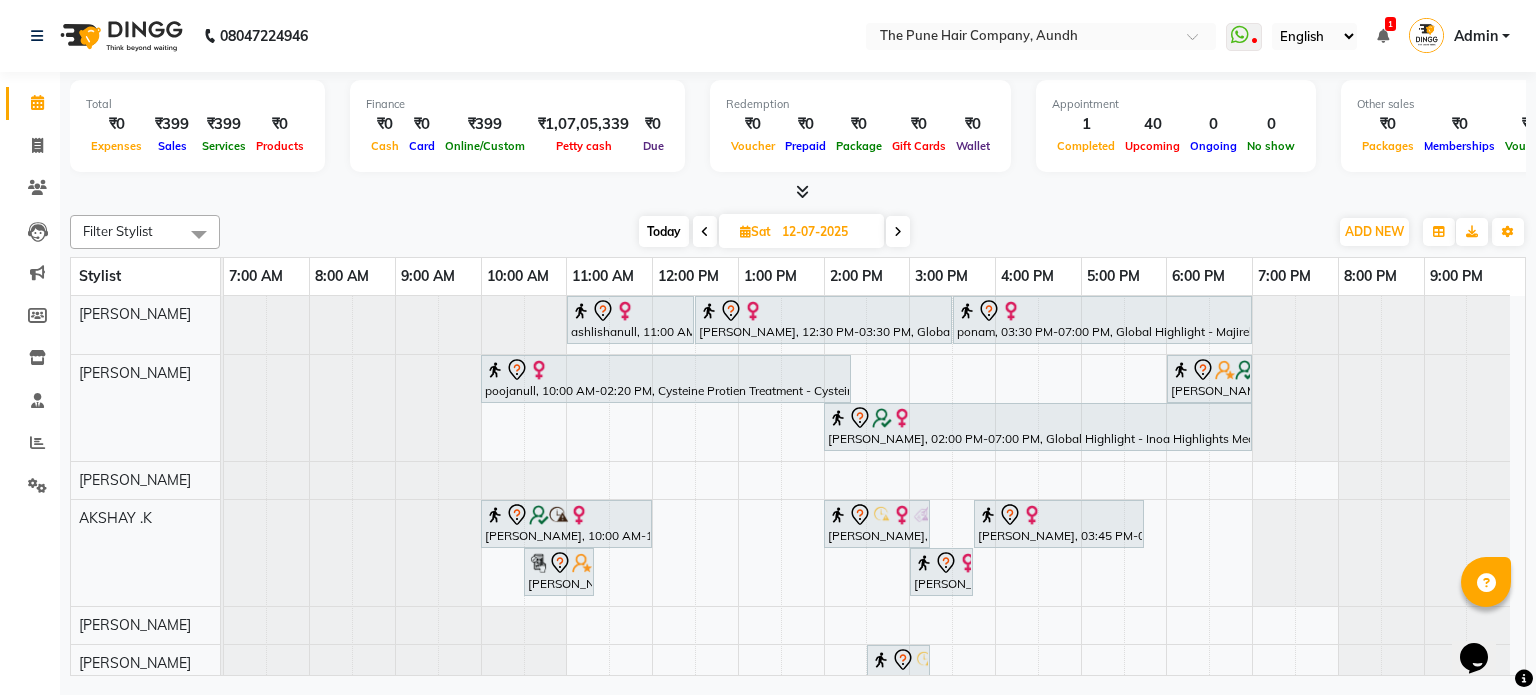 click at bounding box center (898, 231) 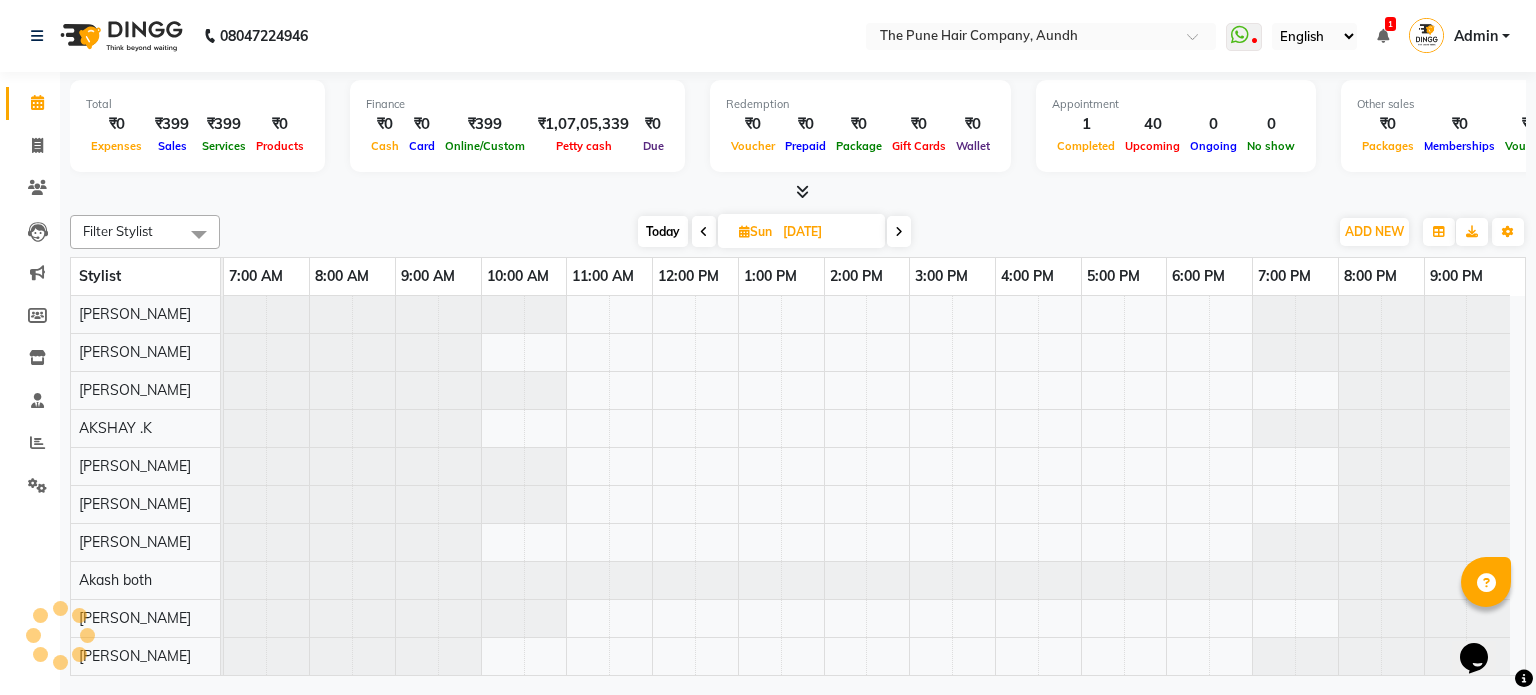 click at bounding box center [899, 231] 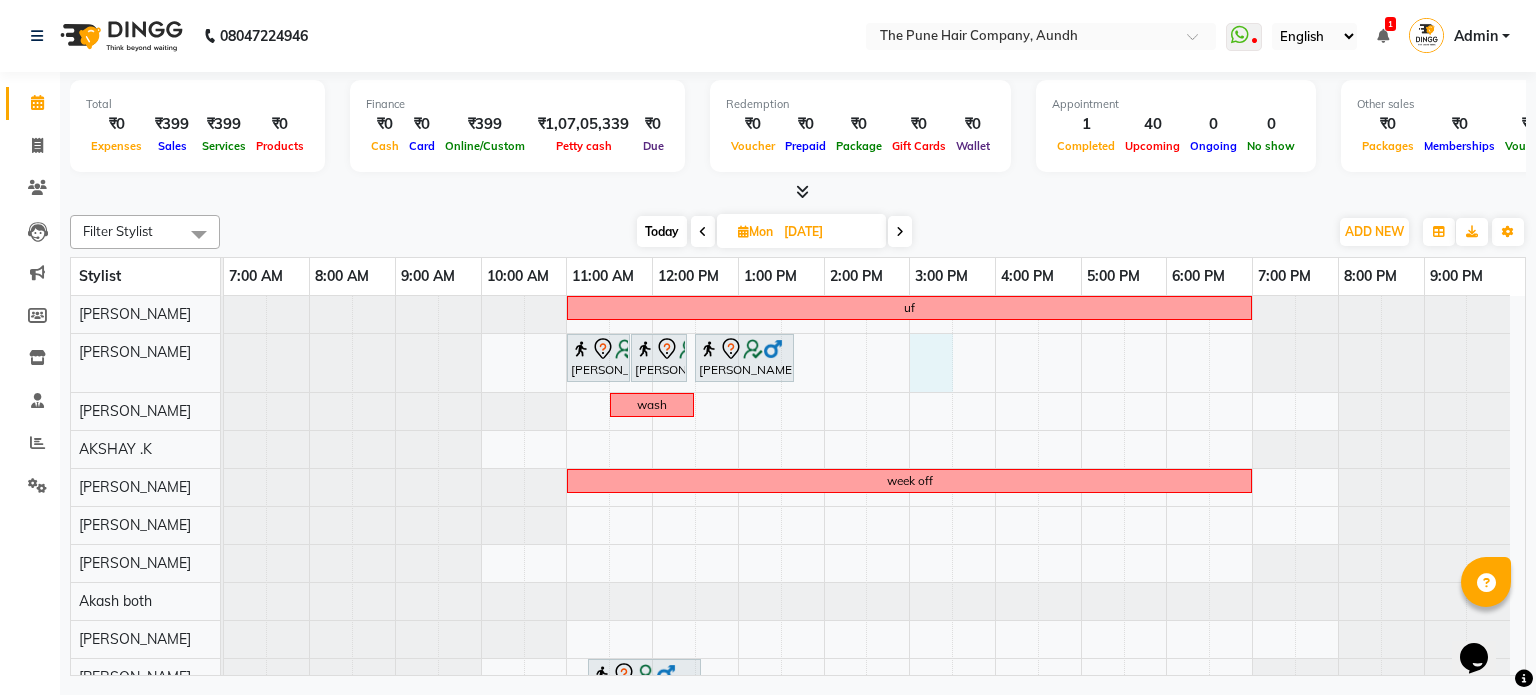 click on "uf              Shreyans Jain, 11:00 AM-11:45 AM, Cut Female (Expert)             Shreyans Jain, 11:45 AM-12:25 PM, Cut male (Expert)             Shreyans Jain, 12:30 PM-01:40 PM, Cut Below 12 year (boy)  wash   week off              Shreyans Jain, 11:15 AM-12:35 PM, Waxing - Arms (Full) (Liposoluble)" at bounding box center [874, 582] 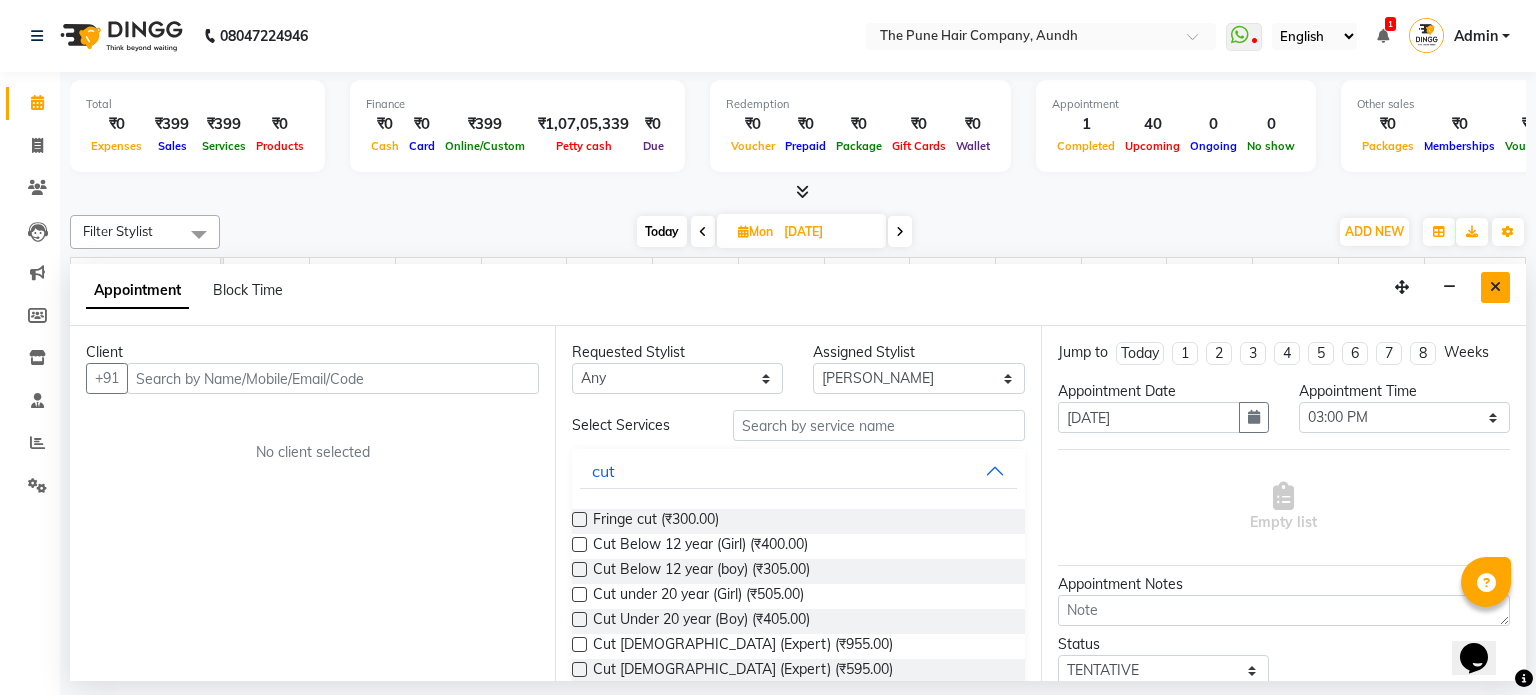 click at bounding box center [1495, 287] 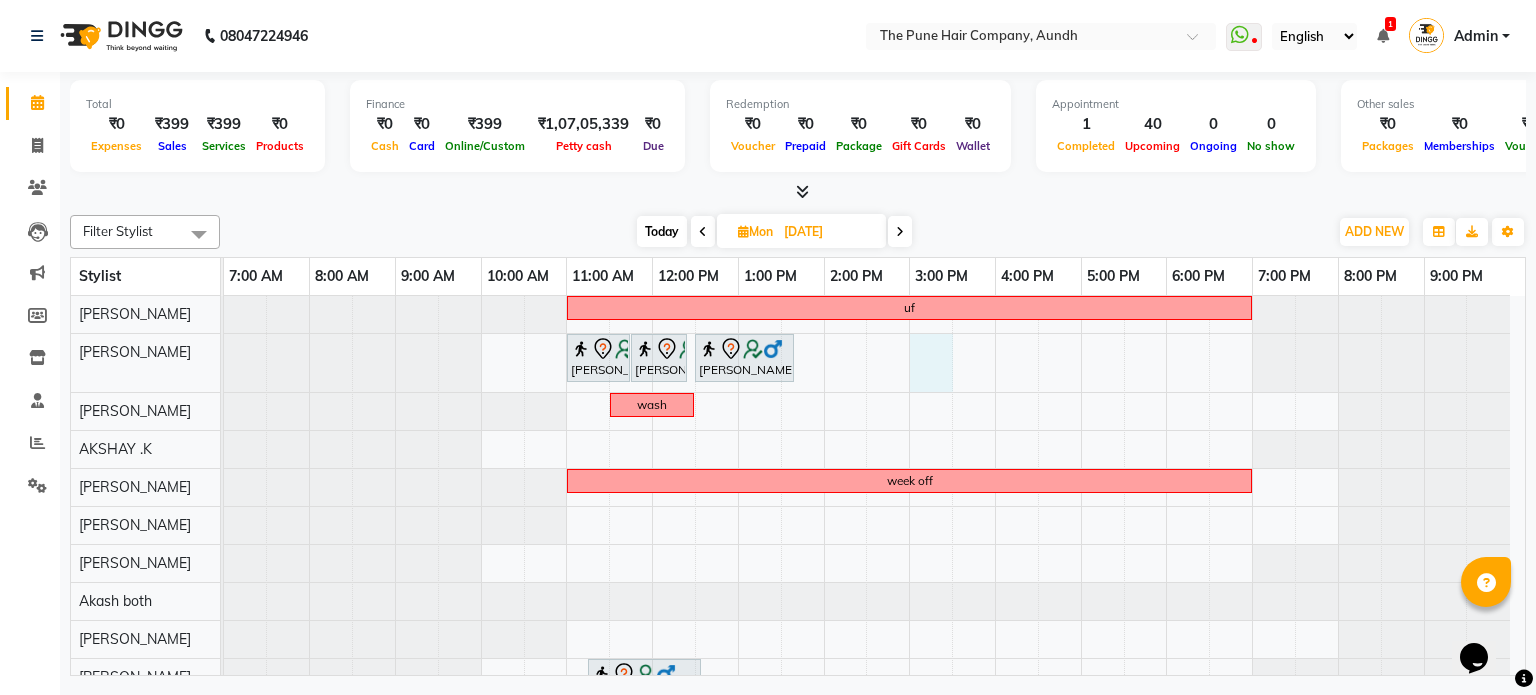 click on "uf              Shreyans Jain, 11:00 AM-11:45 AM, Cut Female (Expert)             Shreyans Jain, 11:45 AM-12:25 PM, Cut male (Expert)             Shreyans Jain, 12:30 PM-01:40 PM, Cut Below 12 year (boy)  wash   week off              Shreyans Jain, 11:15 AM-12:35 PM, Waxing - Arms (Full) (Liposoluble)" at bounding box center (874, 582) 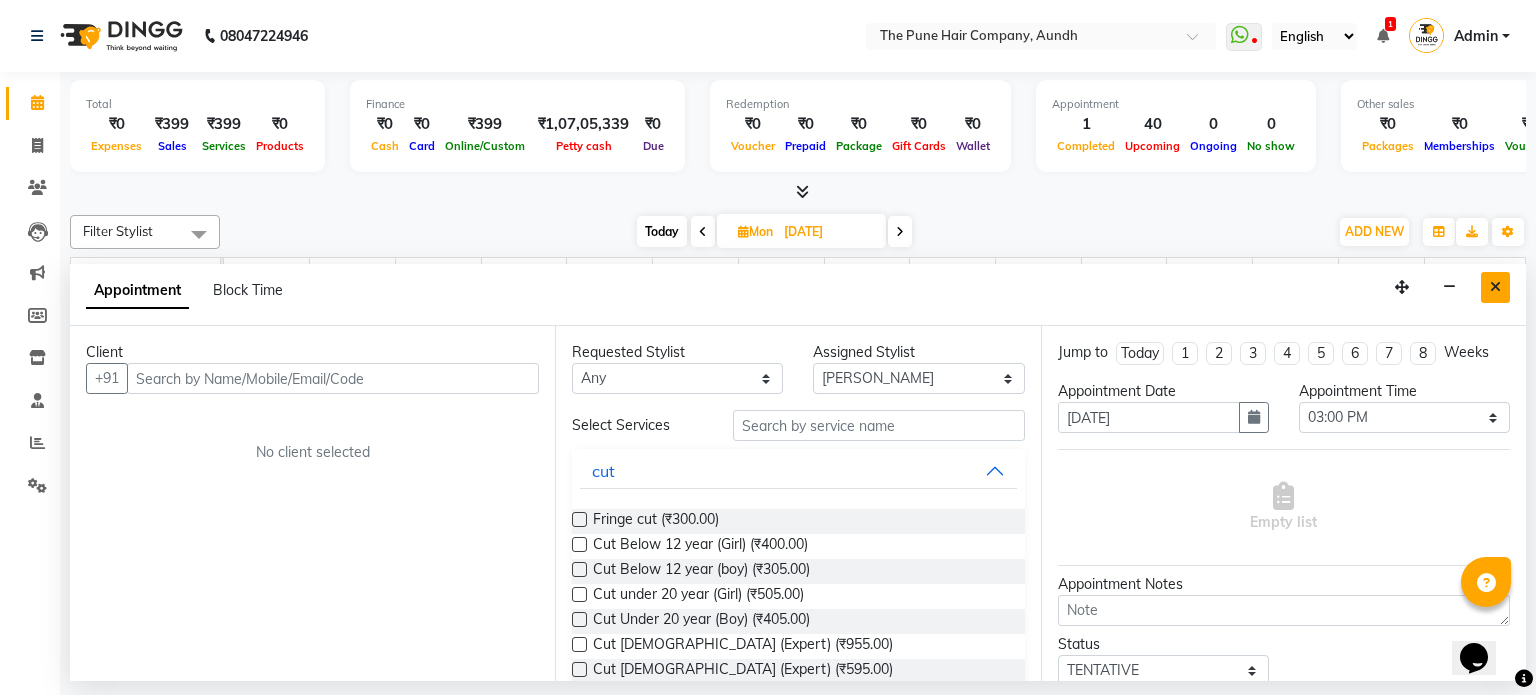click at bounding box center [1495, 287] 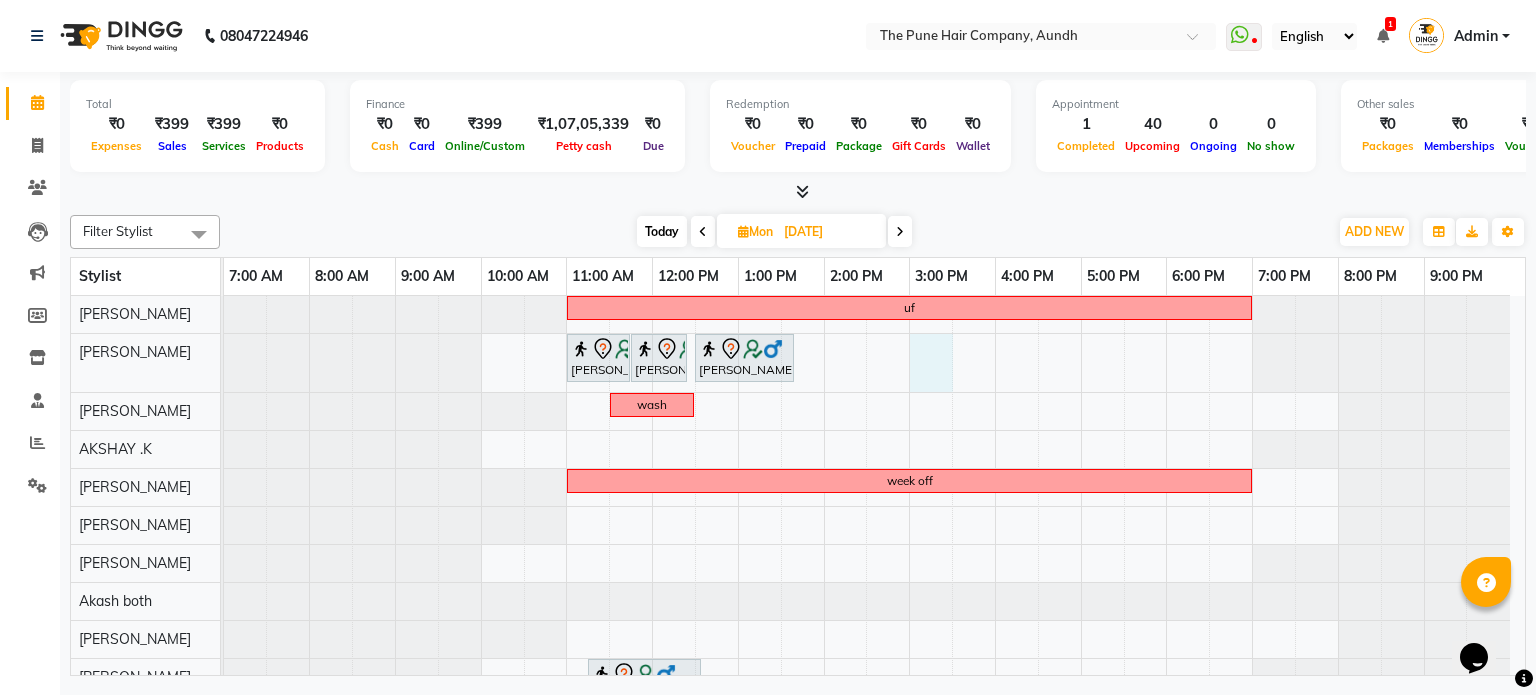 click on "uf              Shreyans Jain, 11:00 AM-11:45 AM, Cut Female (Expert)             Shreyans Jain, 11:45 AM-12:25 PM, Cut male (Expert)             Shreyans Jain, 12:30 PM-01:40 PM, Cut Below 12 year (boy)  wash   week off              Shreyans Jain, 11:15 AM-12:35 PM, Waxing - Arms (Full) (Liposoluble)" at bounding box center (874, 582) 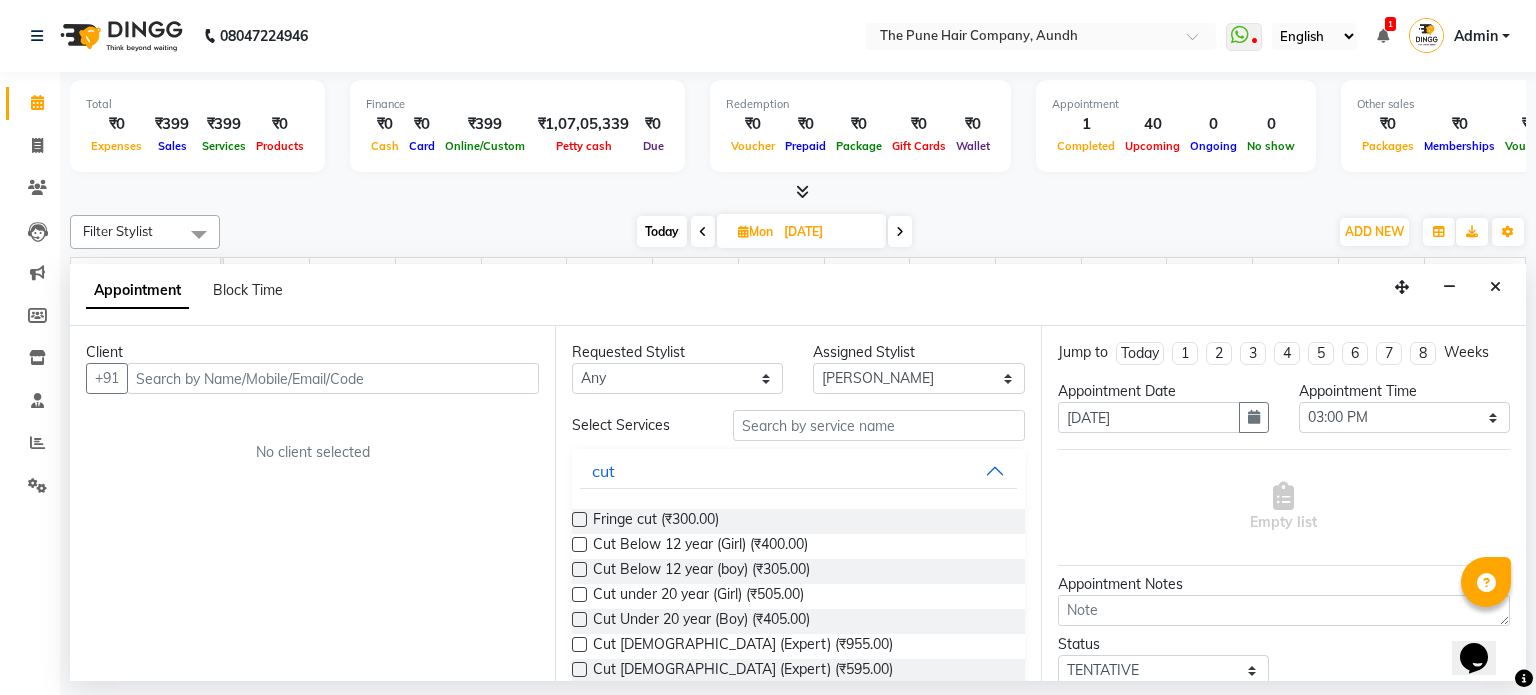 click at bounding box center (333, 378) 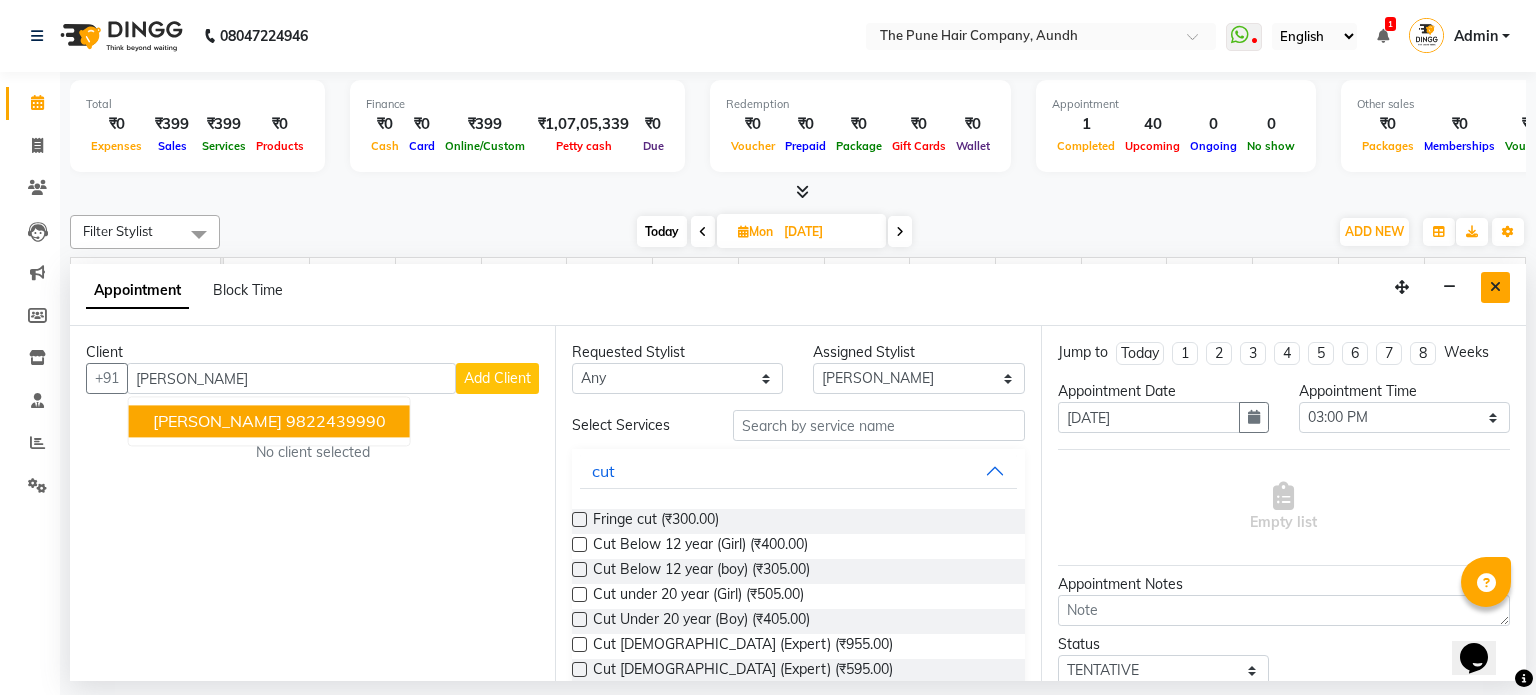 type on "apte" 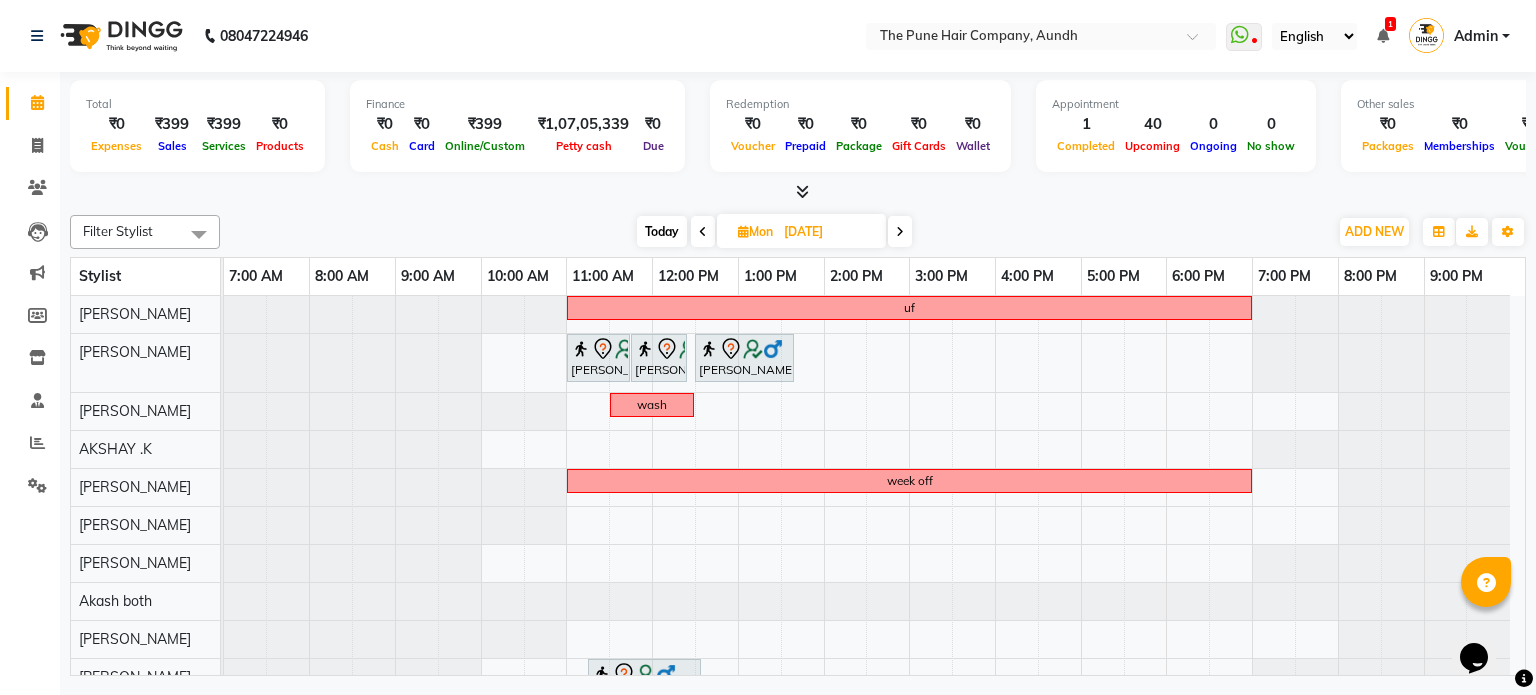click on "uf              Shreyans Jain, 11:00 AM-11:45 AM, Cut Female (Expert)             Shreyans Jain, 11:45 AM-12:25 PM, Cut male (Expert)             Shreyans Jain, 12:30 PM-01:40 PM, Cut Below 12 year (boy)  wash   week off              Shreyans Jain, 11:15 AM-12:35 PM, Waxing - Arms (Full) (Liposoluble)" at bounding box center [874, 582] 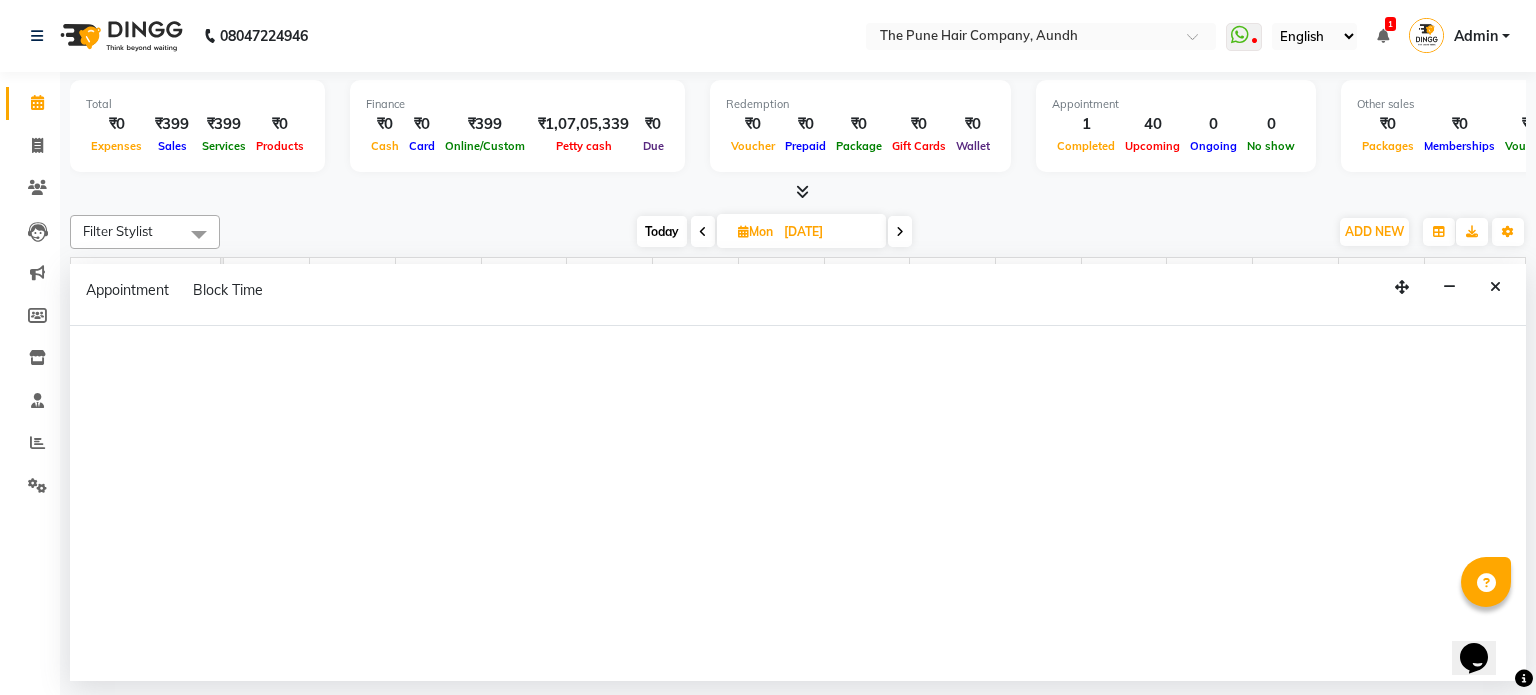 select on "3339" 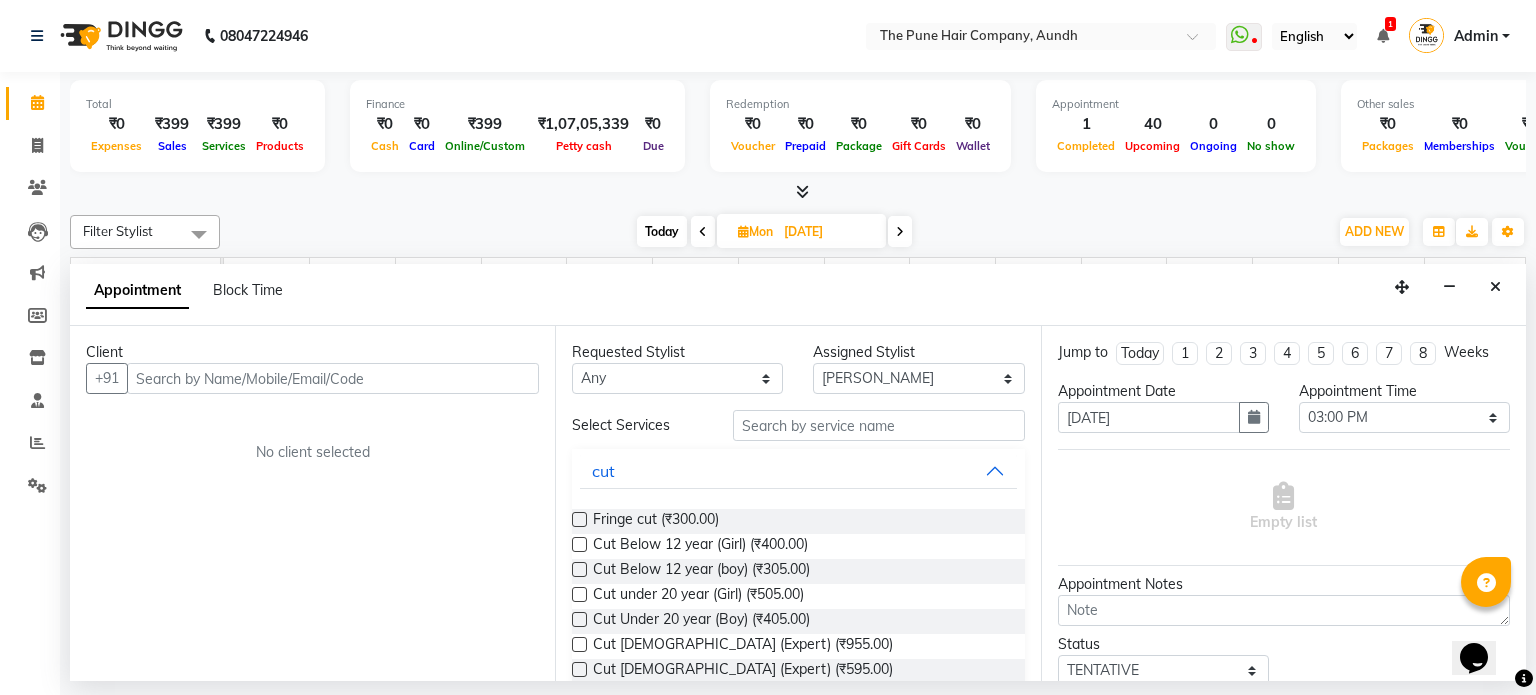 click at bounding box center (333, 378) 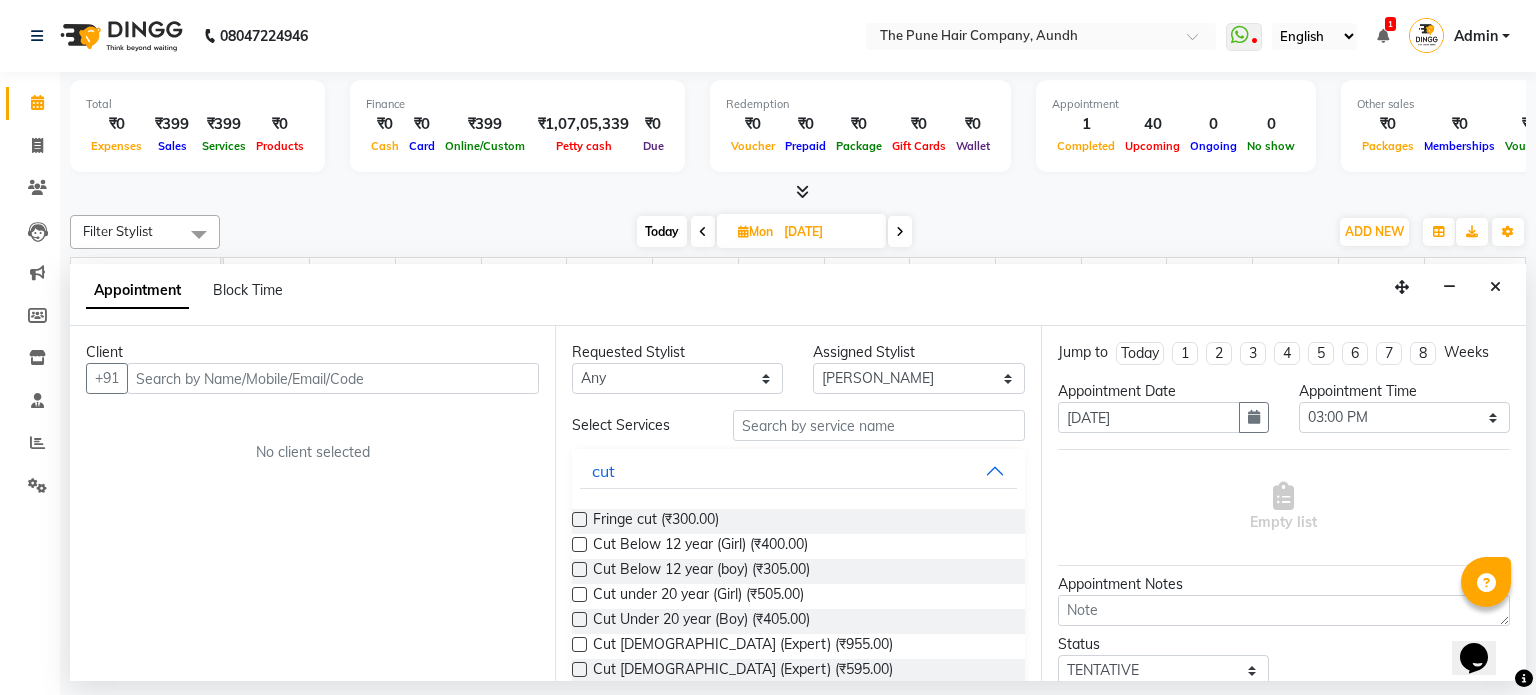 click at bounding box center (333, 378) 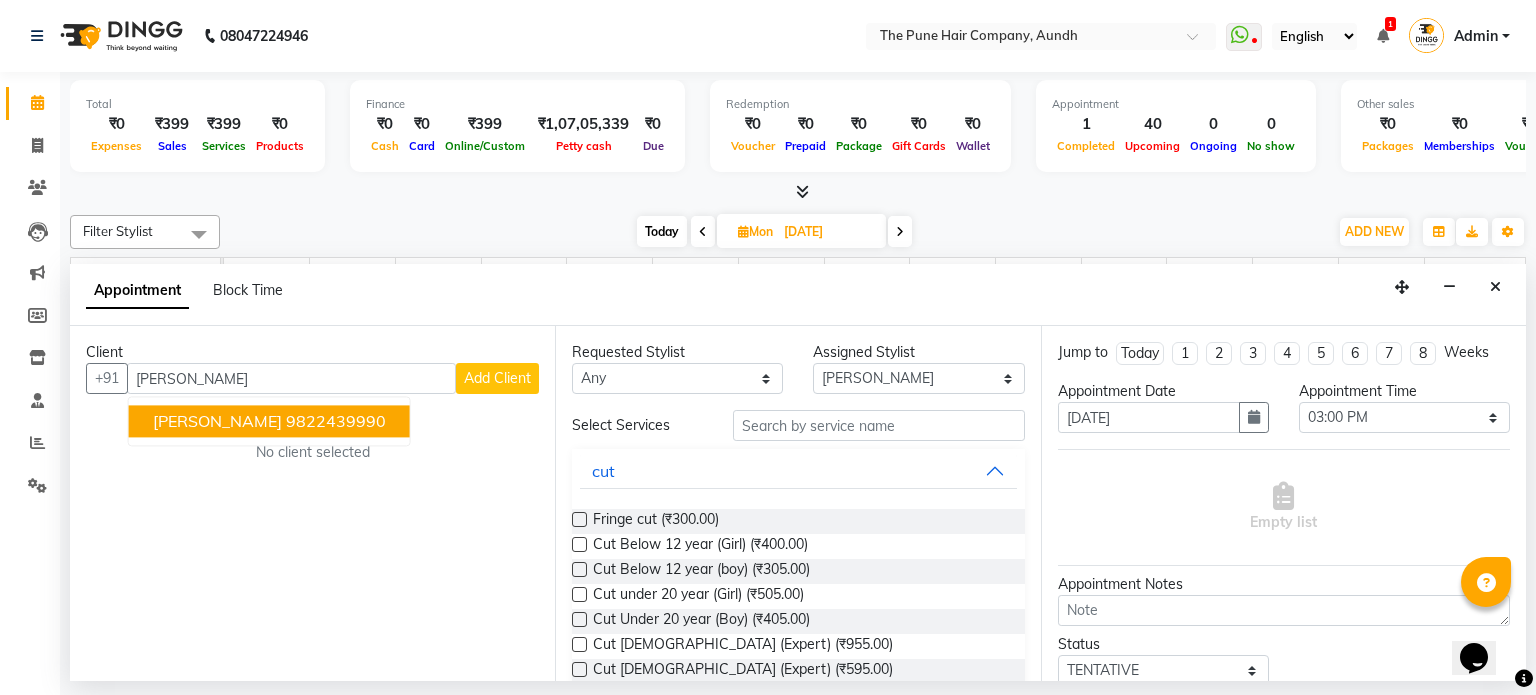 click on "9822439990" at bounding box center (336, 422) 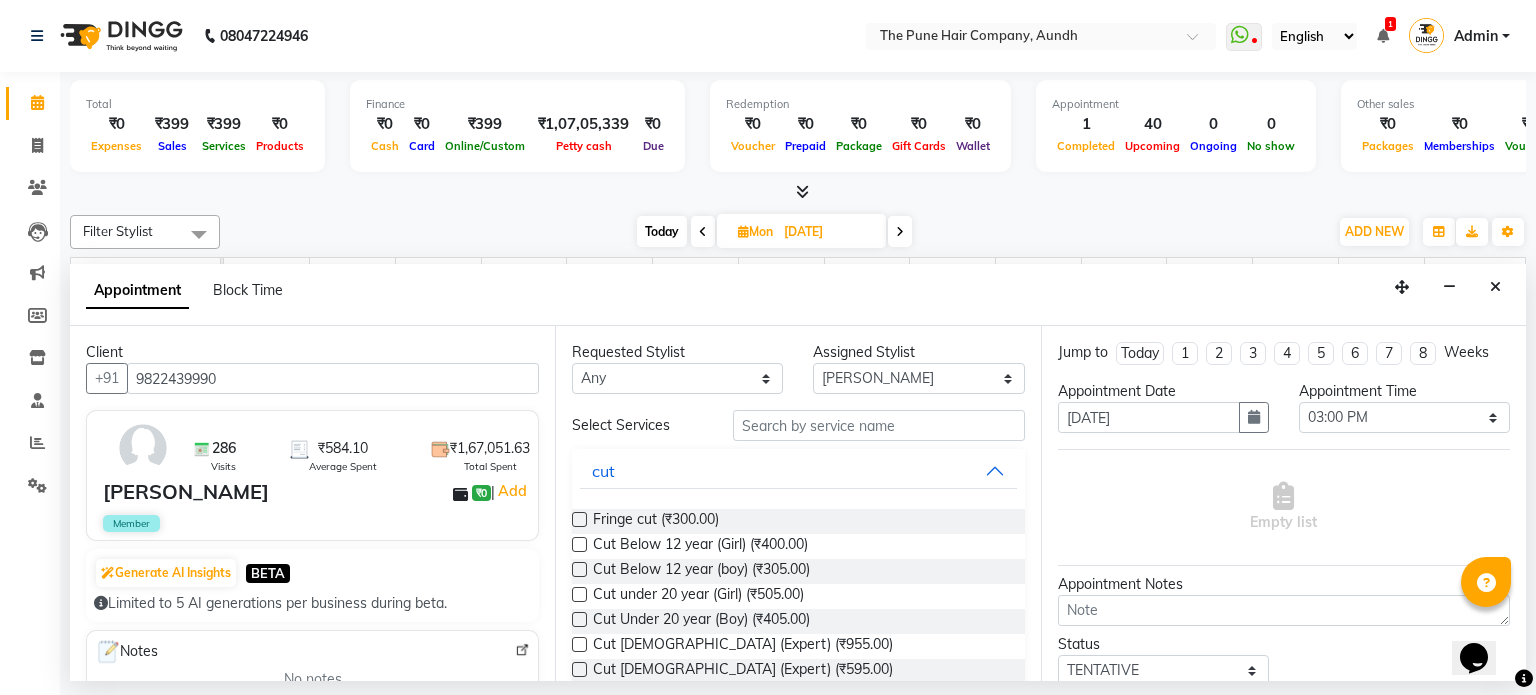 type on "9822439990" 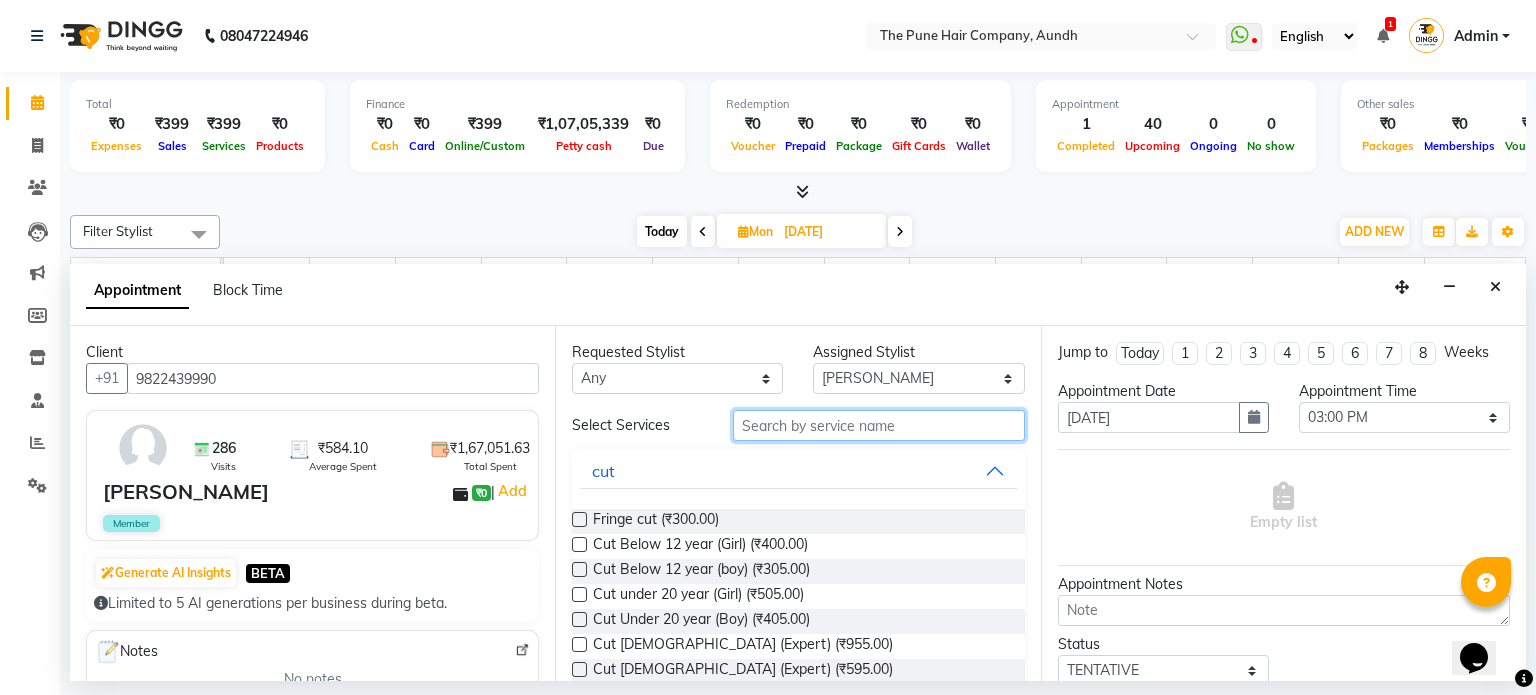 click at bounding box center (879, 425) 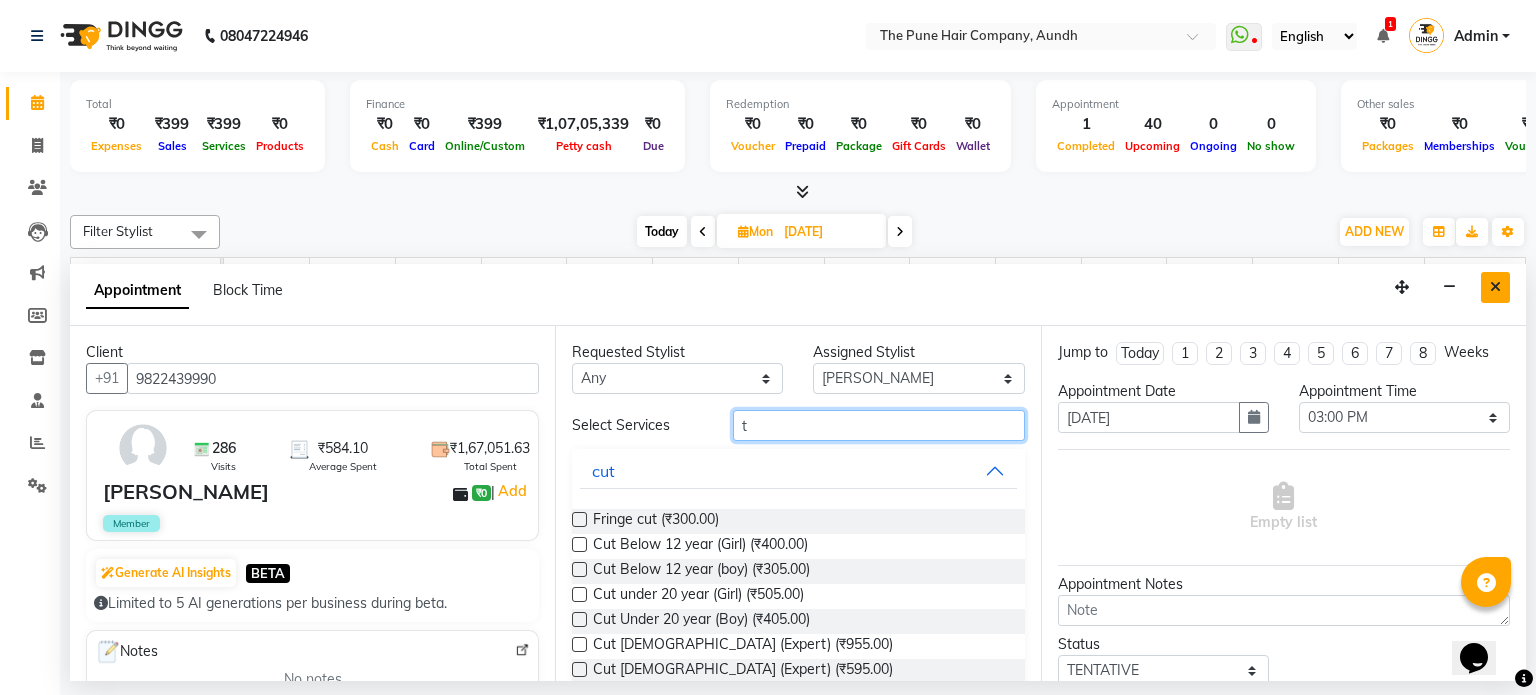 type on "t" 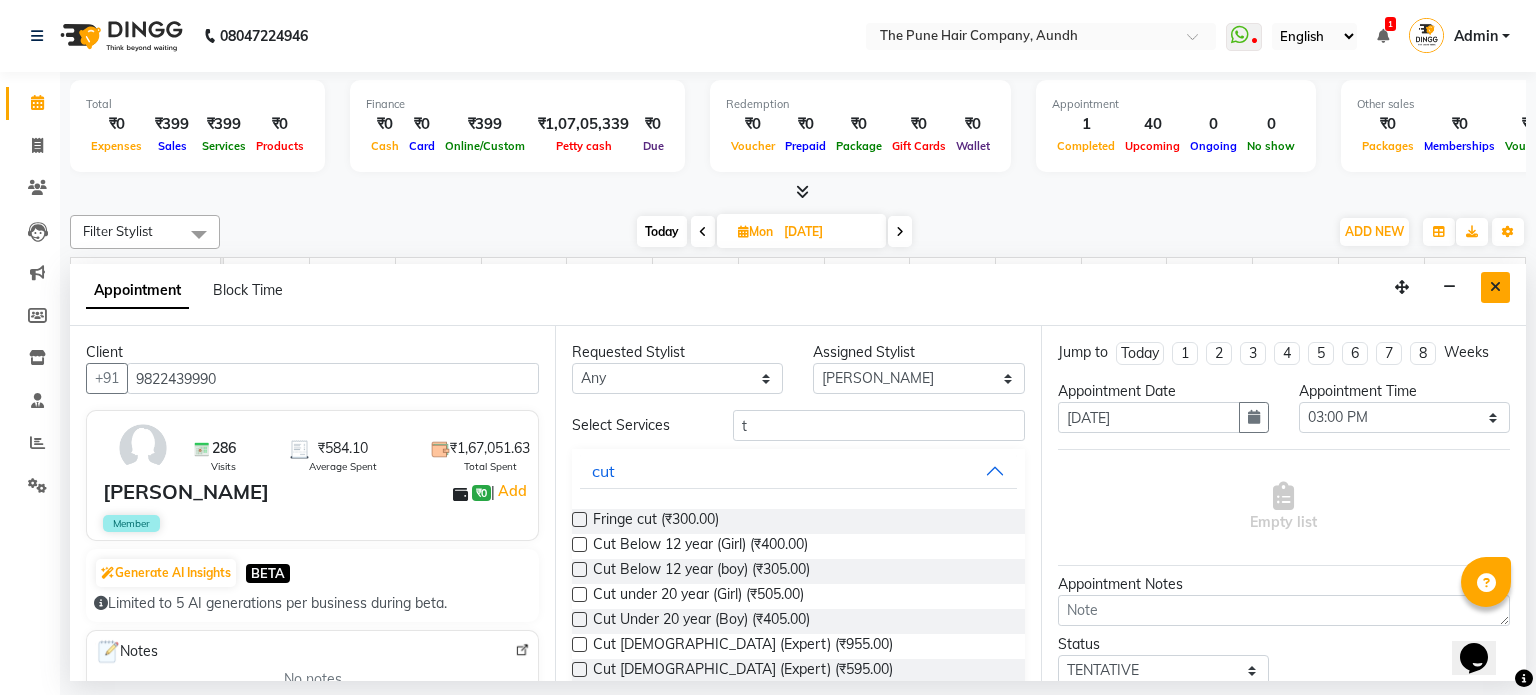 click at bounding box center [1495, 287] 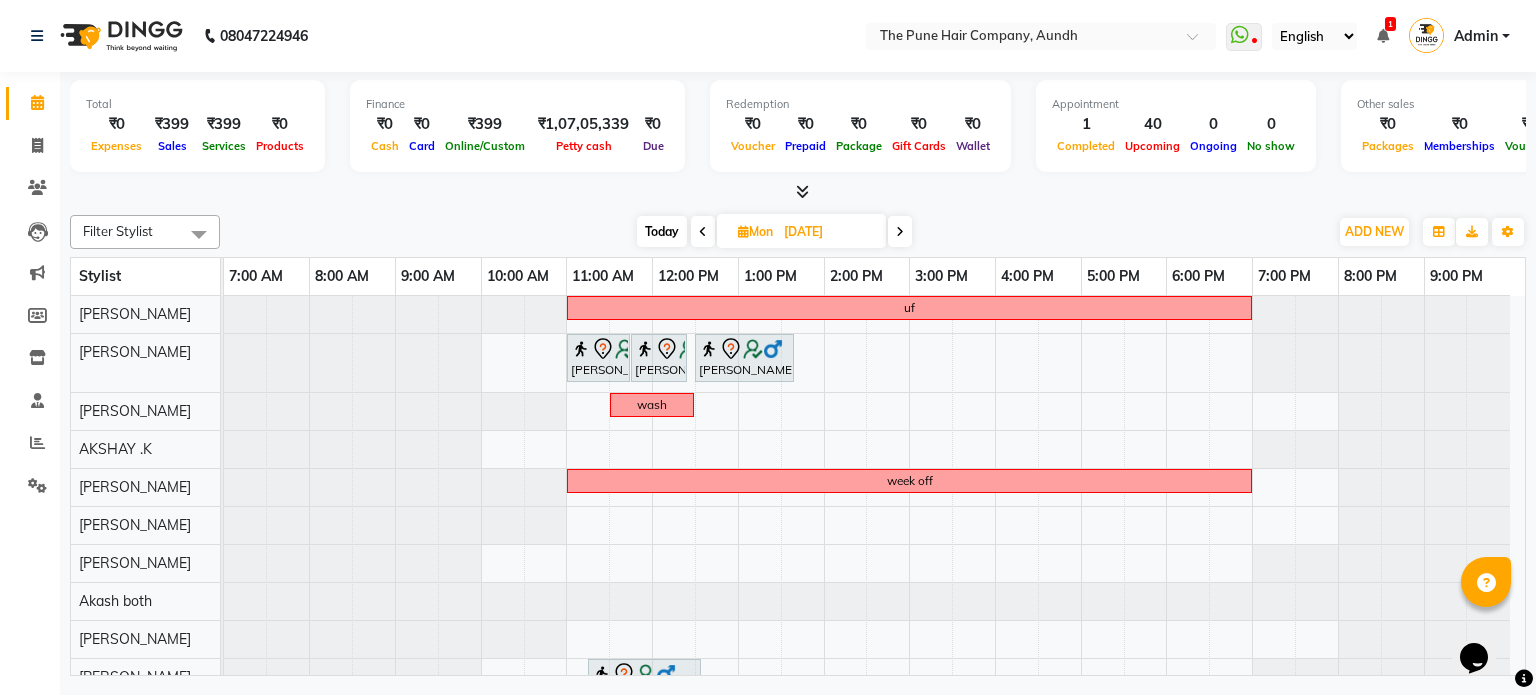 click on "[DATE]" at bounding box center [828, 232] 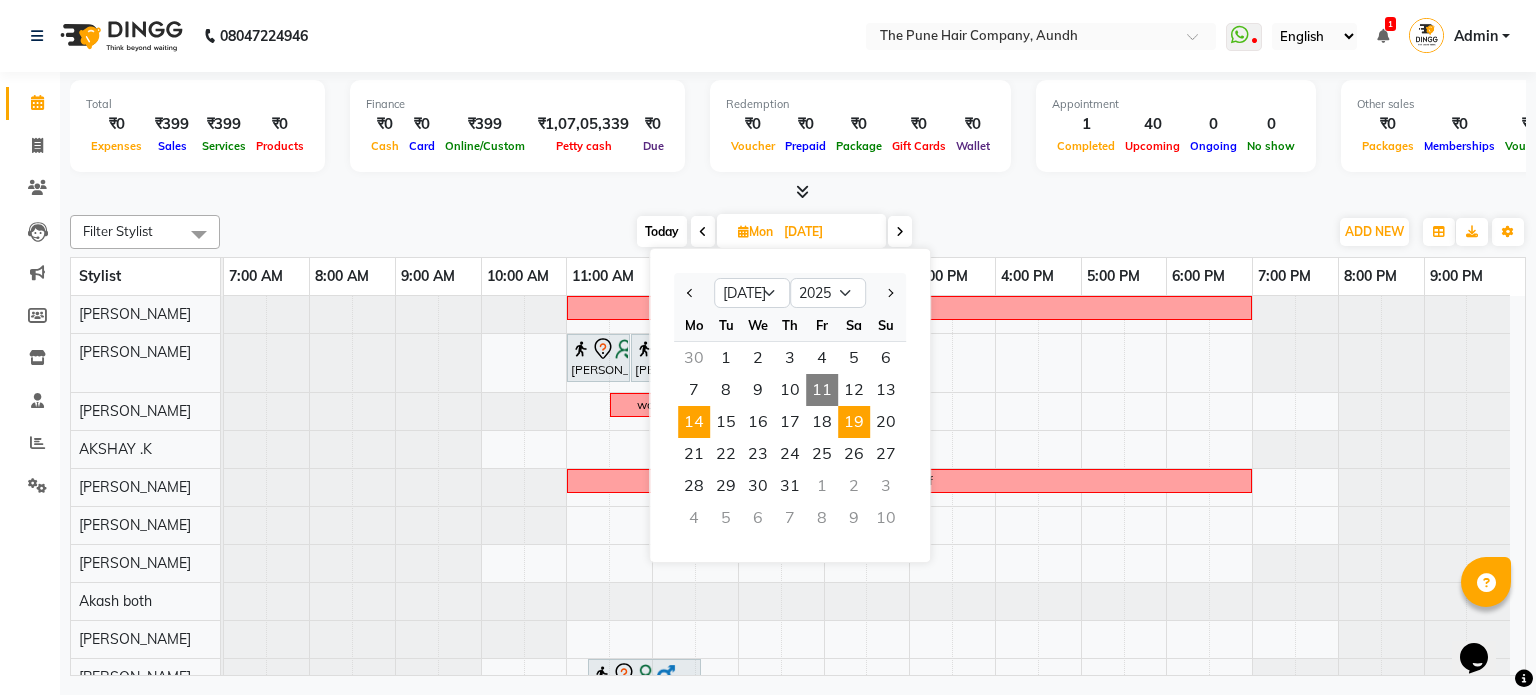 click on "19" at bounding box center [854, 422] 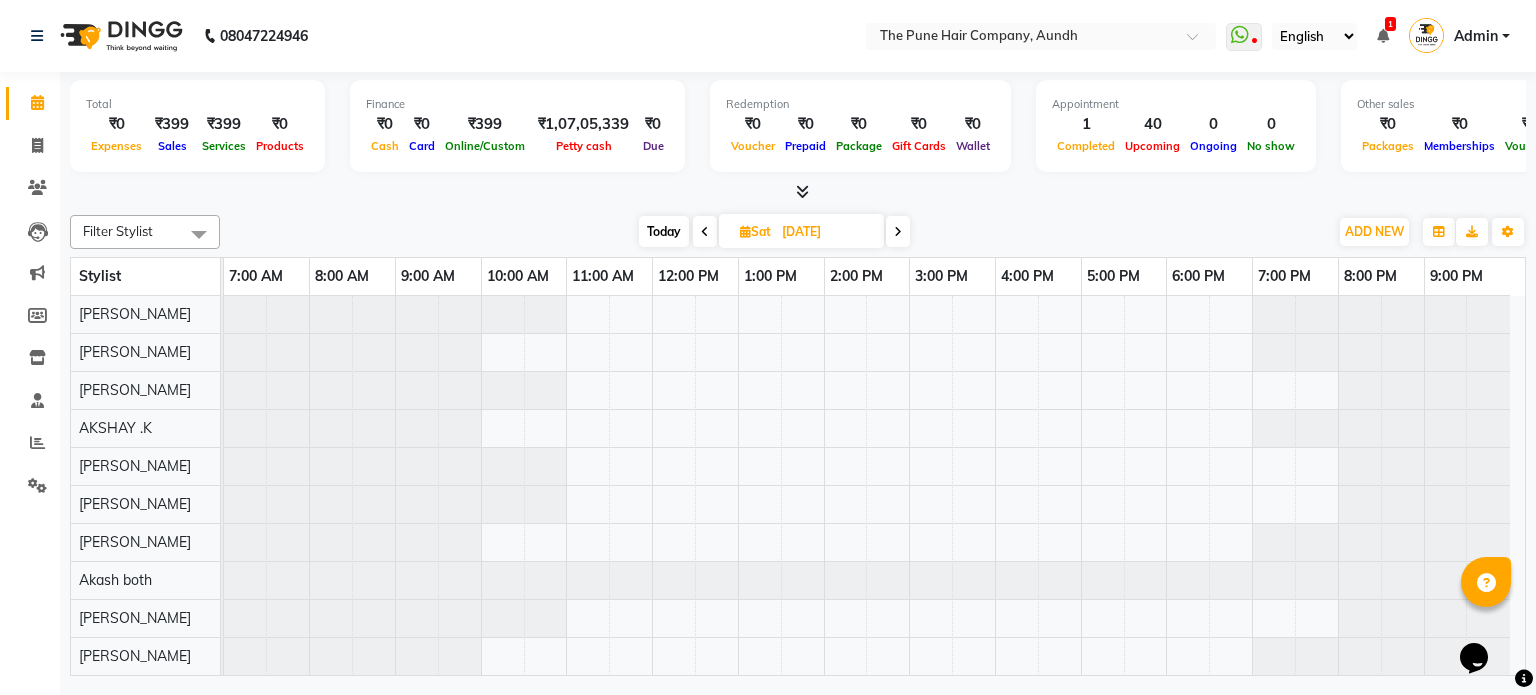 click on "19-07-2025" at bounding box center (826, 232) 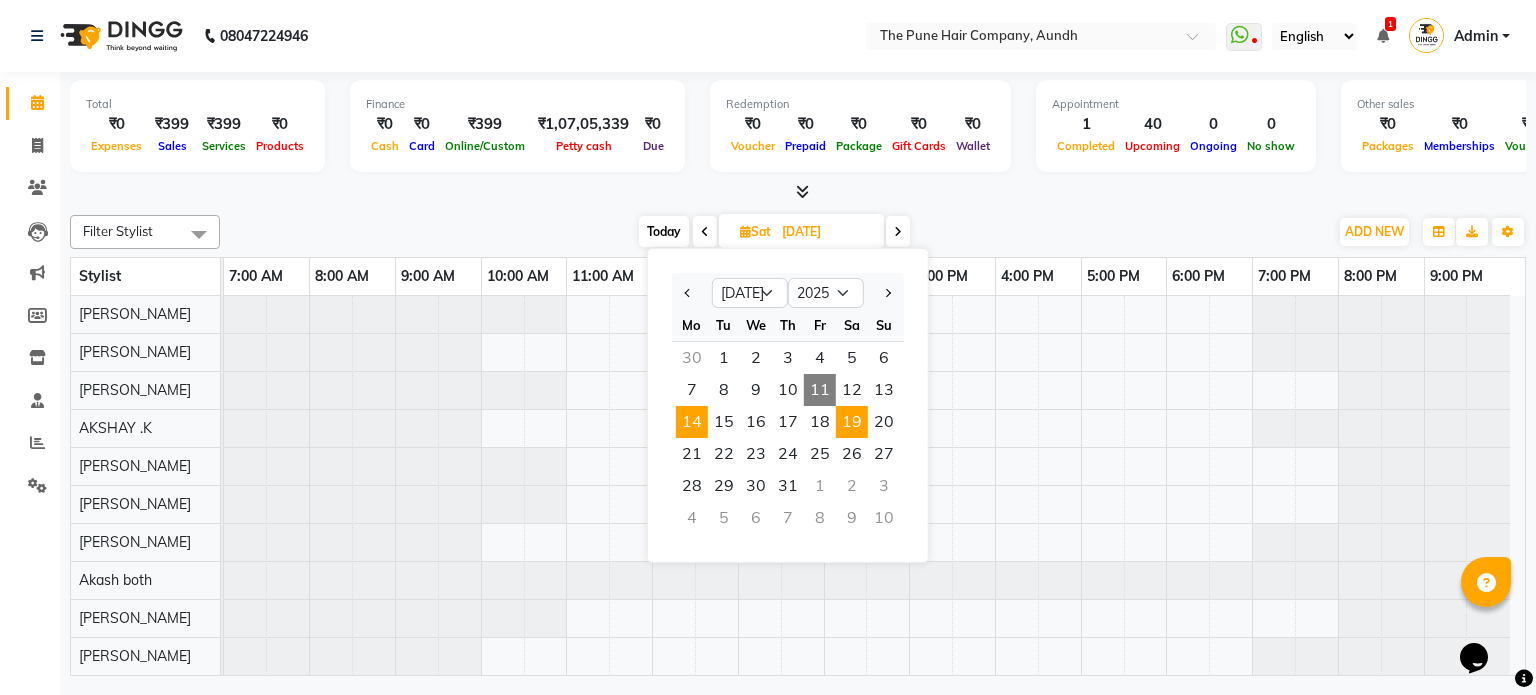 click on "14" at bounding box center [692, 422] 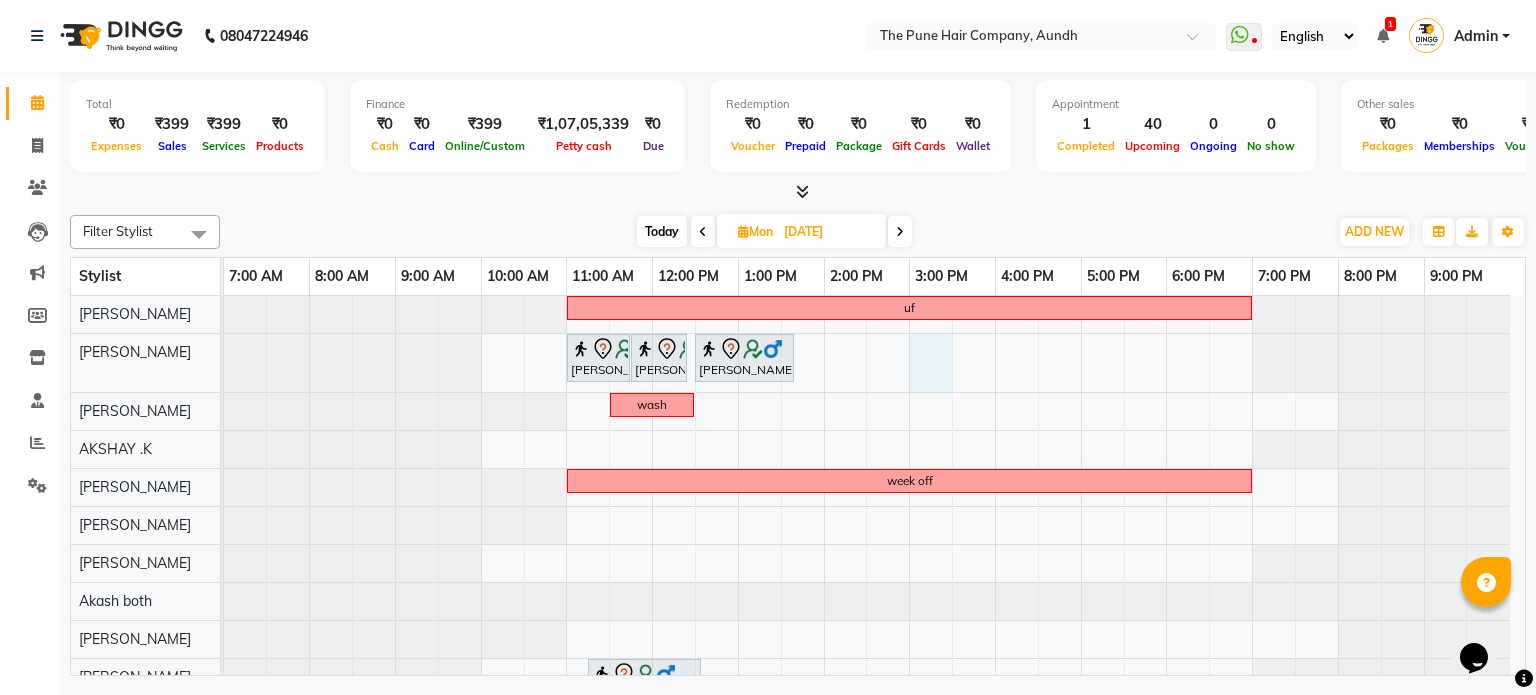 click on "uf              Shreyans Jain, 11:00 AM-11:45 AM, Cut Female (Expert)             Shreyans Jain, 11:45 AM-12:25 PM, Cut male (Expert)             Shreyans Jain, 12:30 PM-01:40 PM, Cut Below 12 year (boy)  wash   week off              Shreyans Jain, 11:15 AM-12:35 PM, Waxing - Arms (Full) (Liposoluble)" at bounding box center [874, 582] 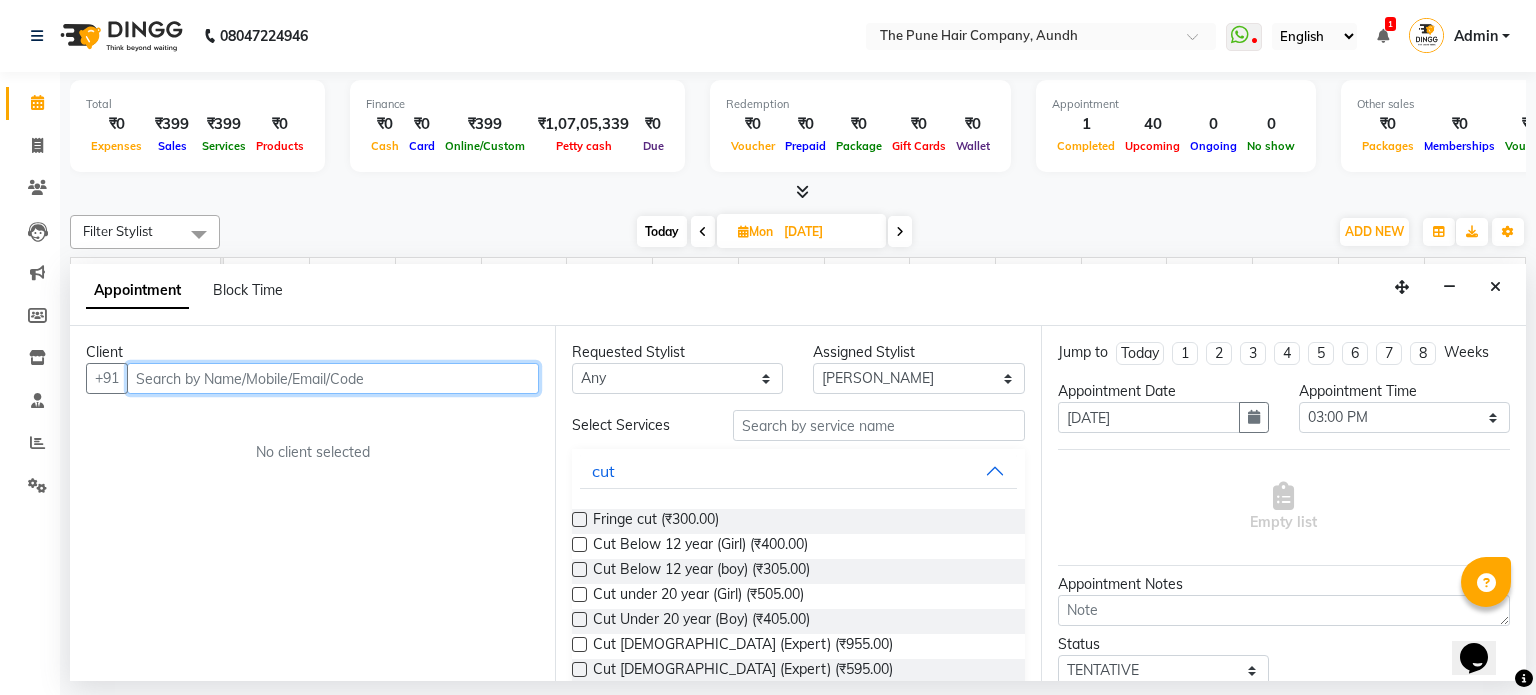 click at bounding box center [333, 378] 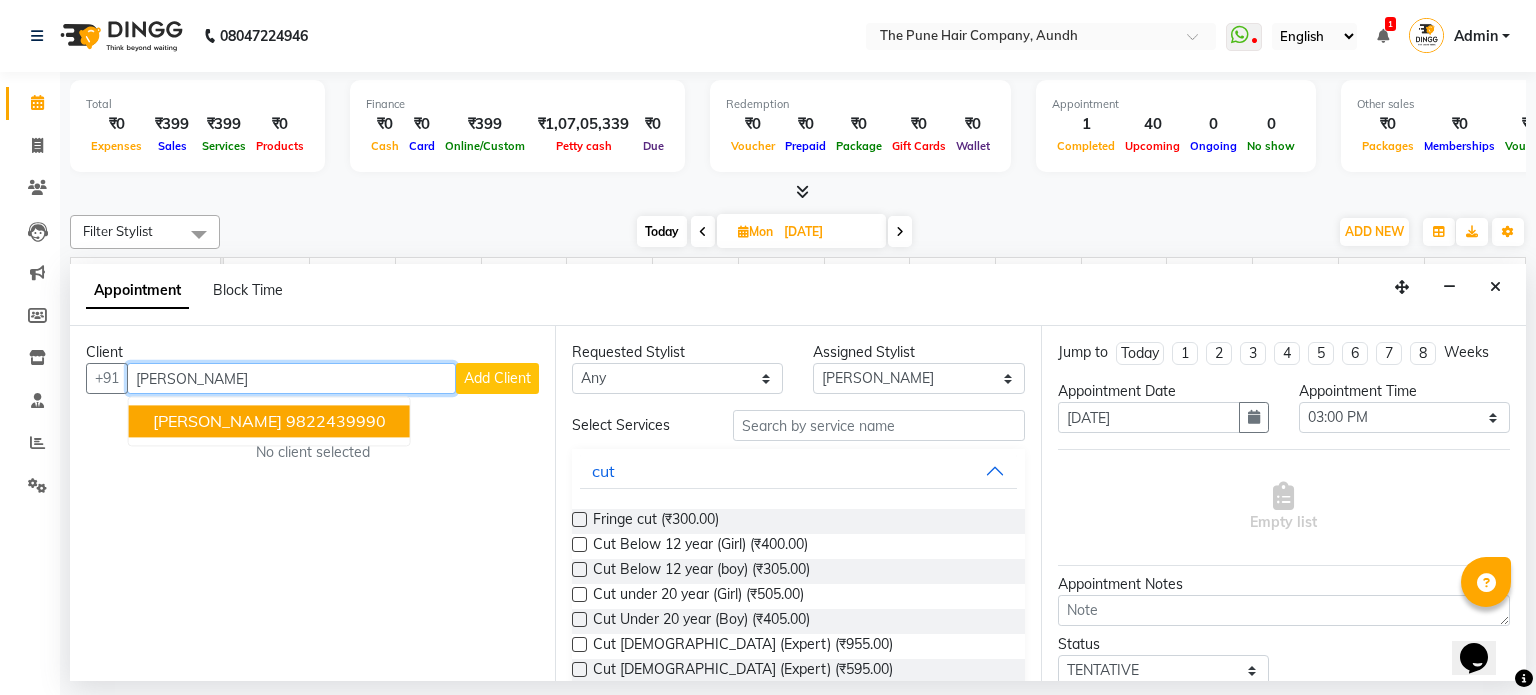 click on "9822439990" at bounding box center [336, 422] 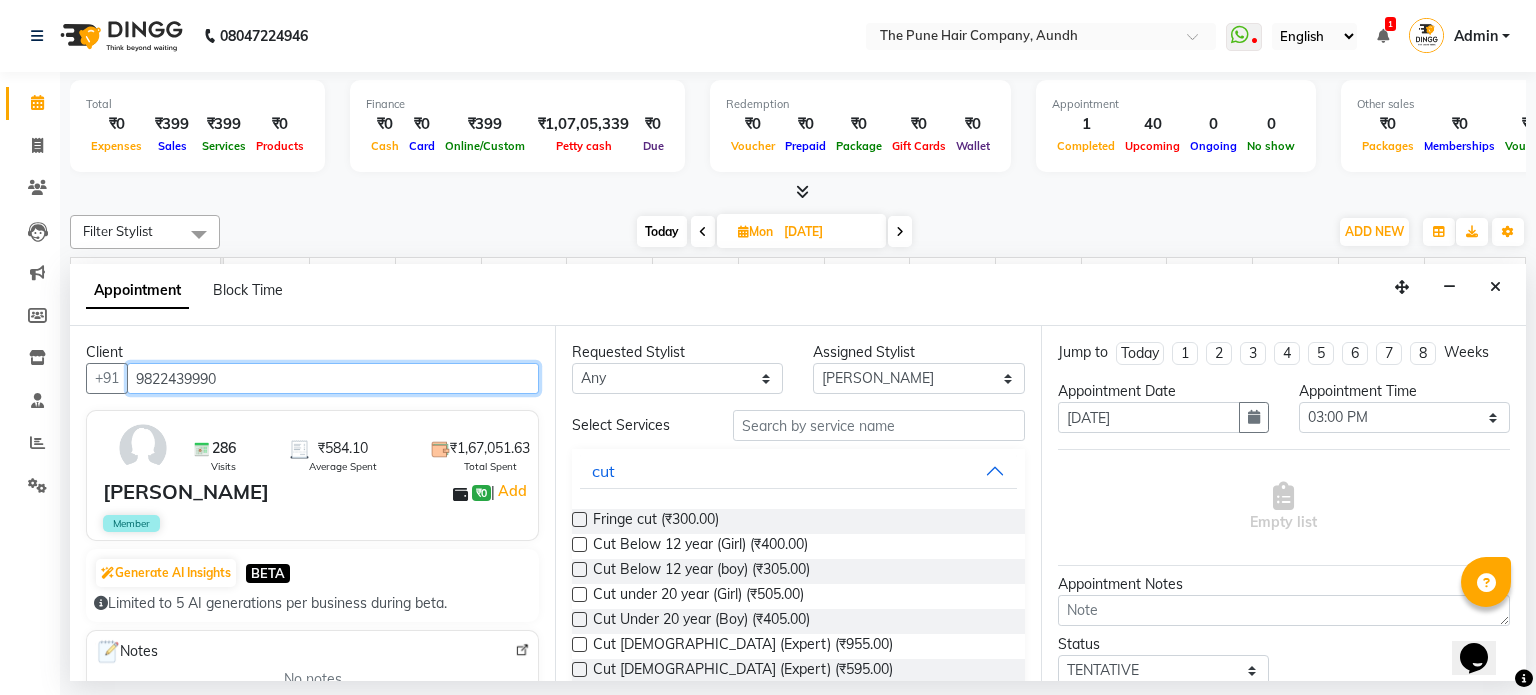 type on "9822439990" 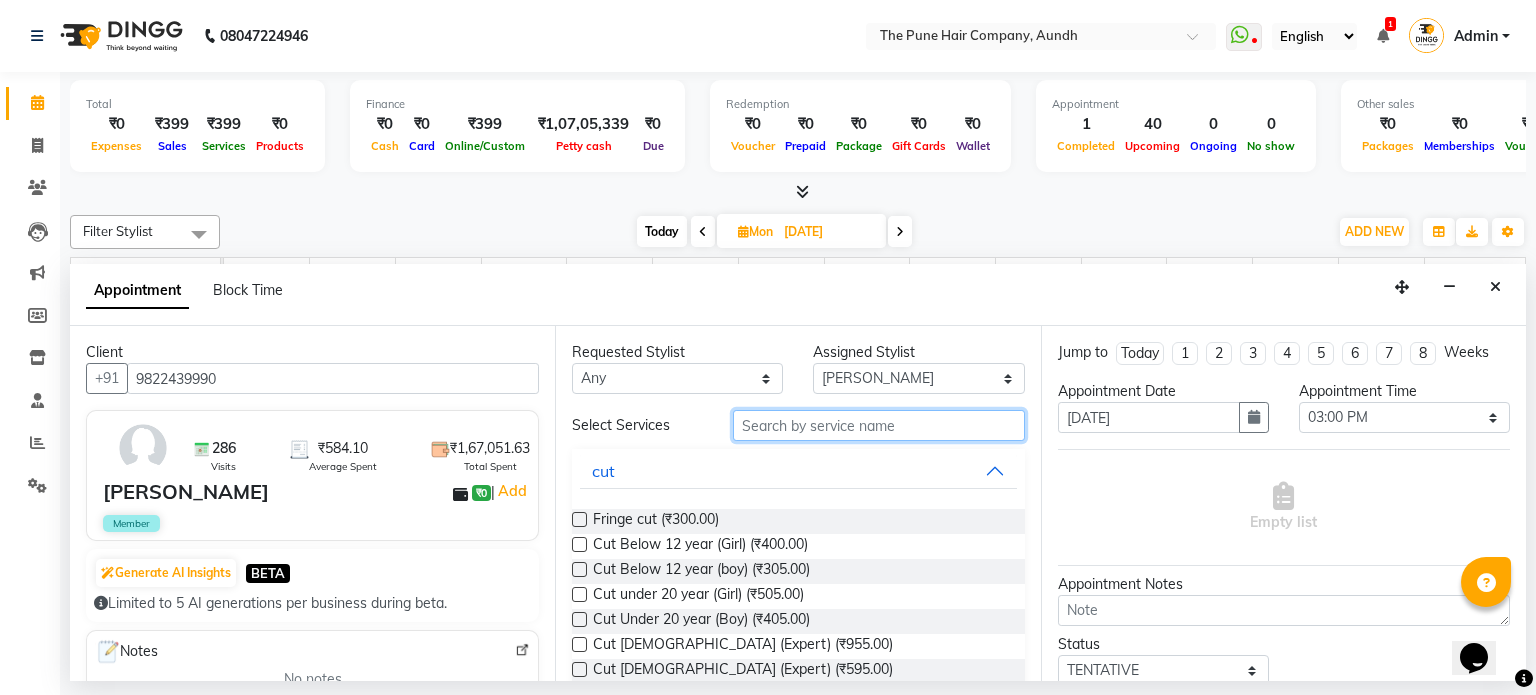 click at bounding box center (879, 425) 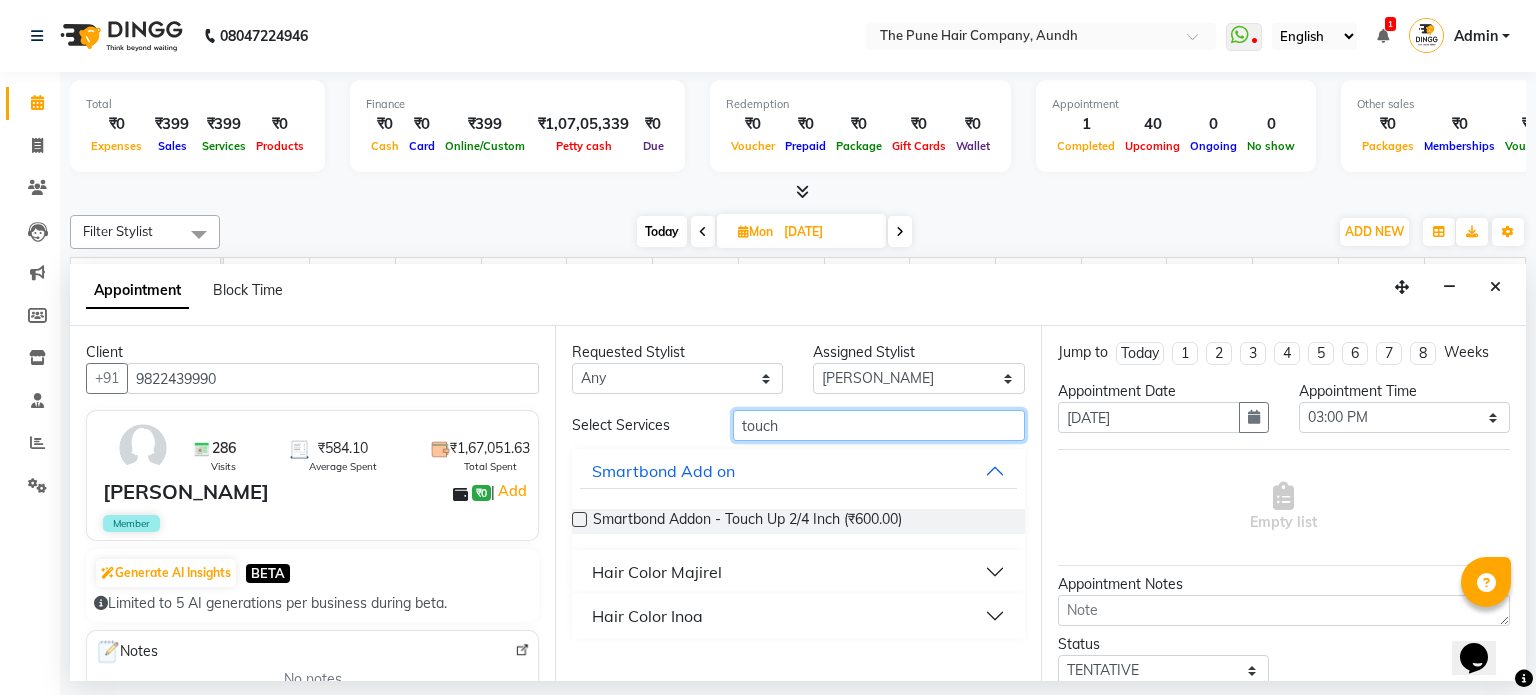 type on "touch" 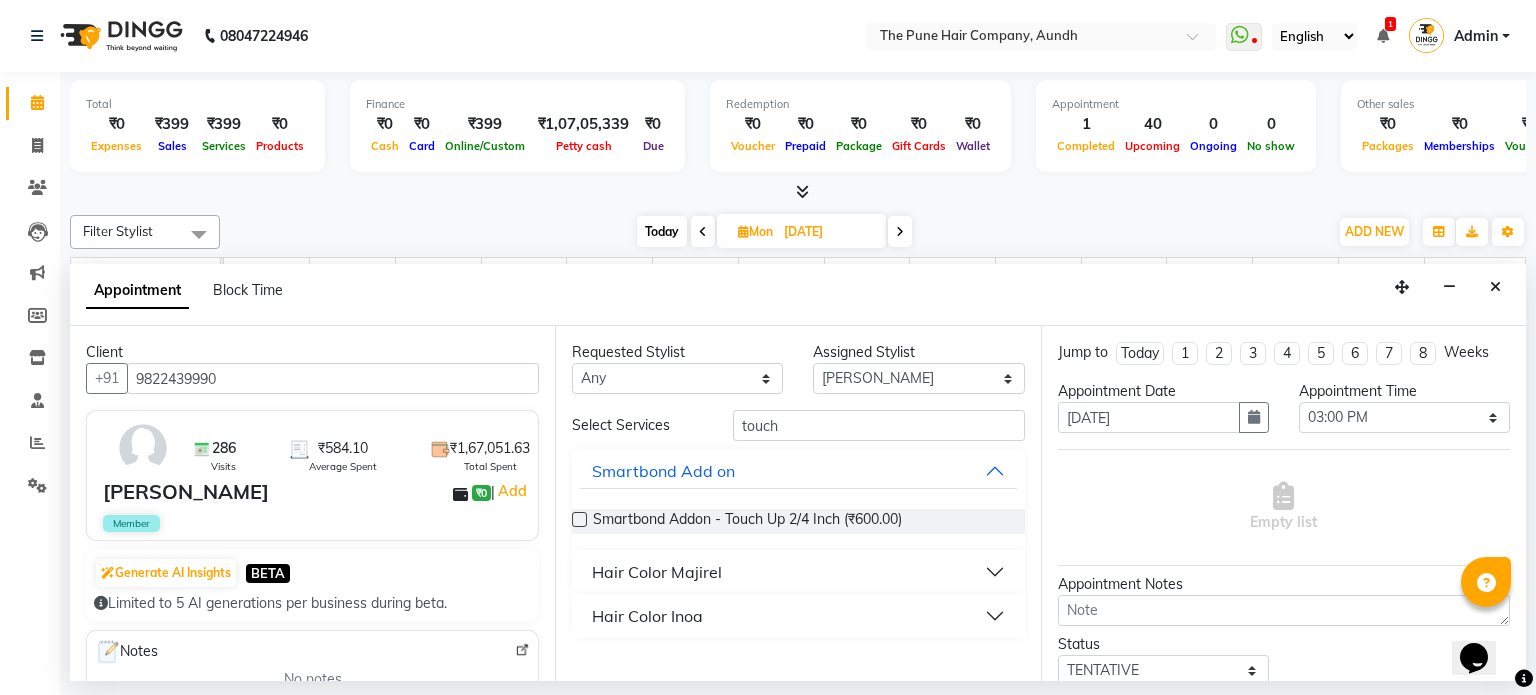 click on "Hair Color Inoa" at bounding box center (647, 616) 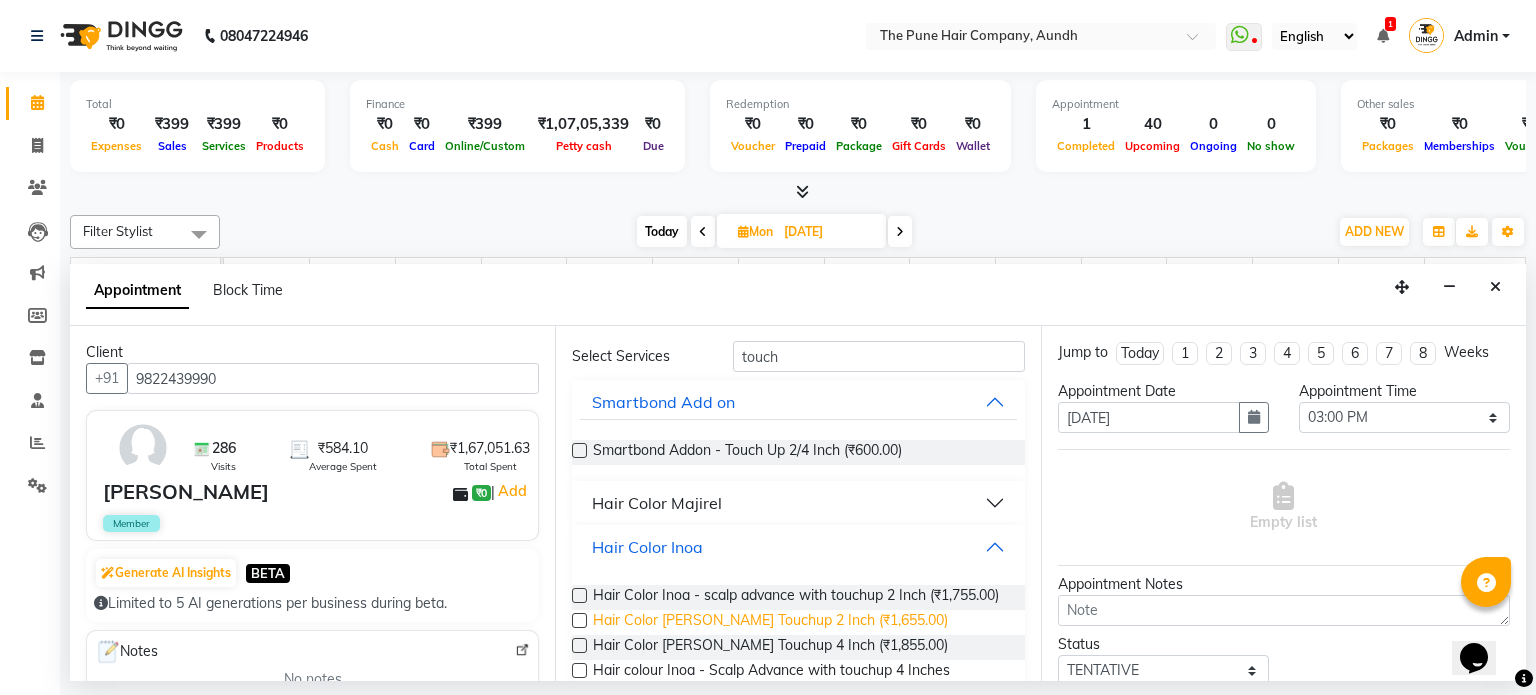 scroll, scrollTop: 100, scrollLeft: 0, axis: vertical 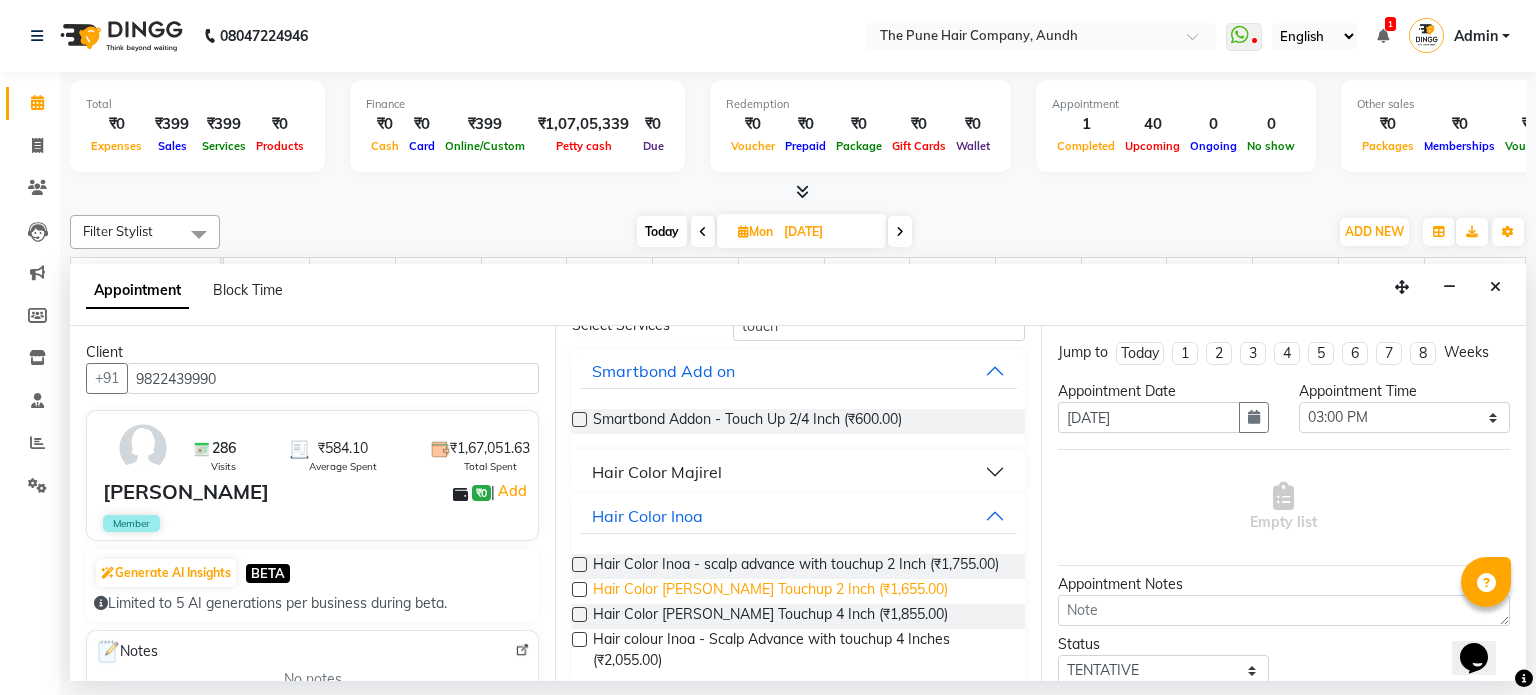 click on "Hair Color Inoa - Inoa Touchup 2 Inch (₹1,655.00)" at bounding box center [770, 591] 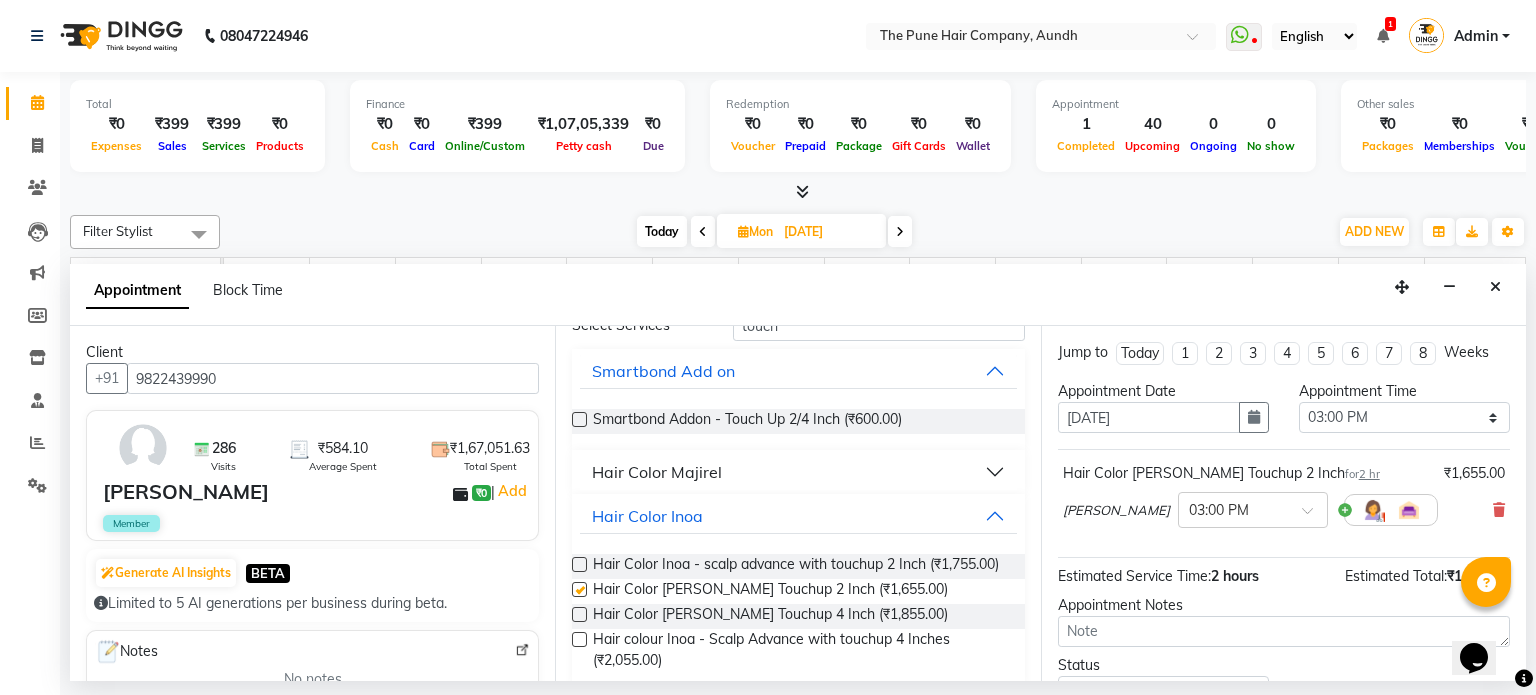 checkbox on "false" 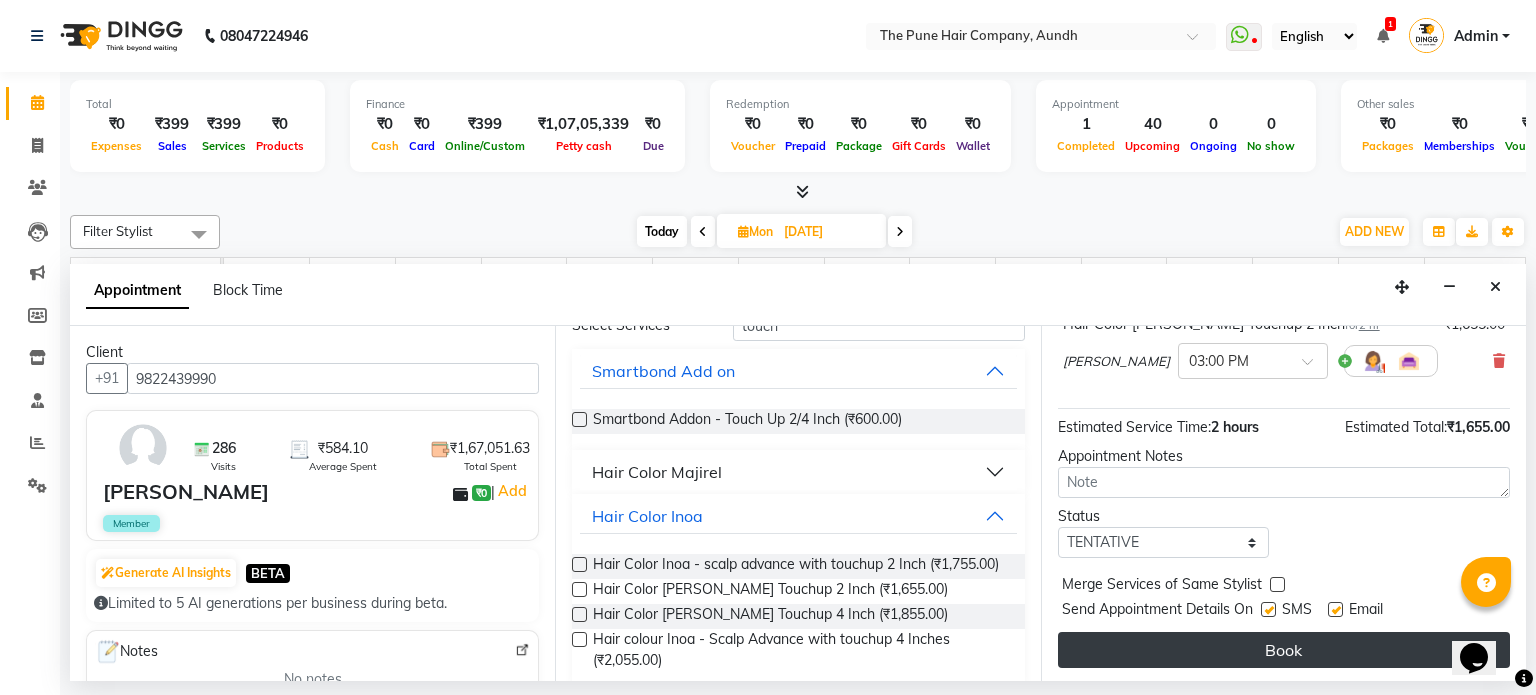 scroll, scrollTop: 151, scrollLeft: 0, axis: vertical 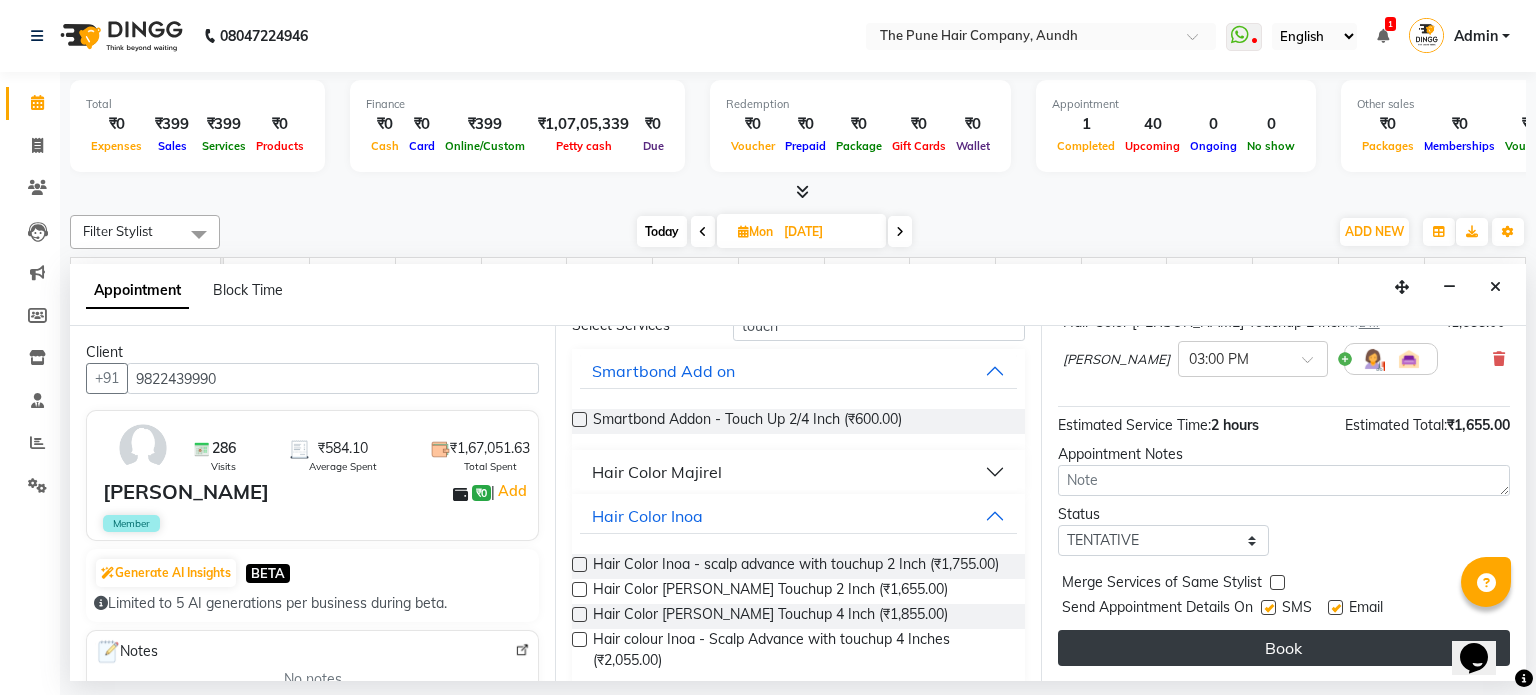 click on "Book" at bounding box center [1284, 648] 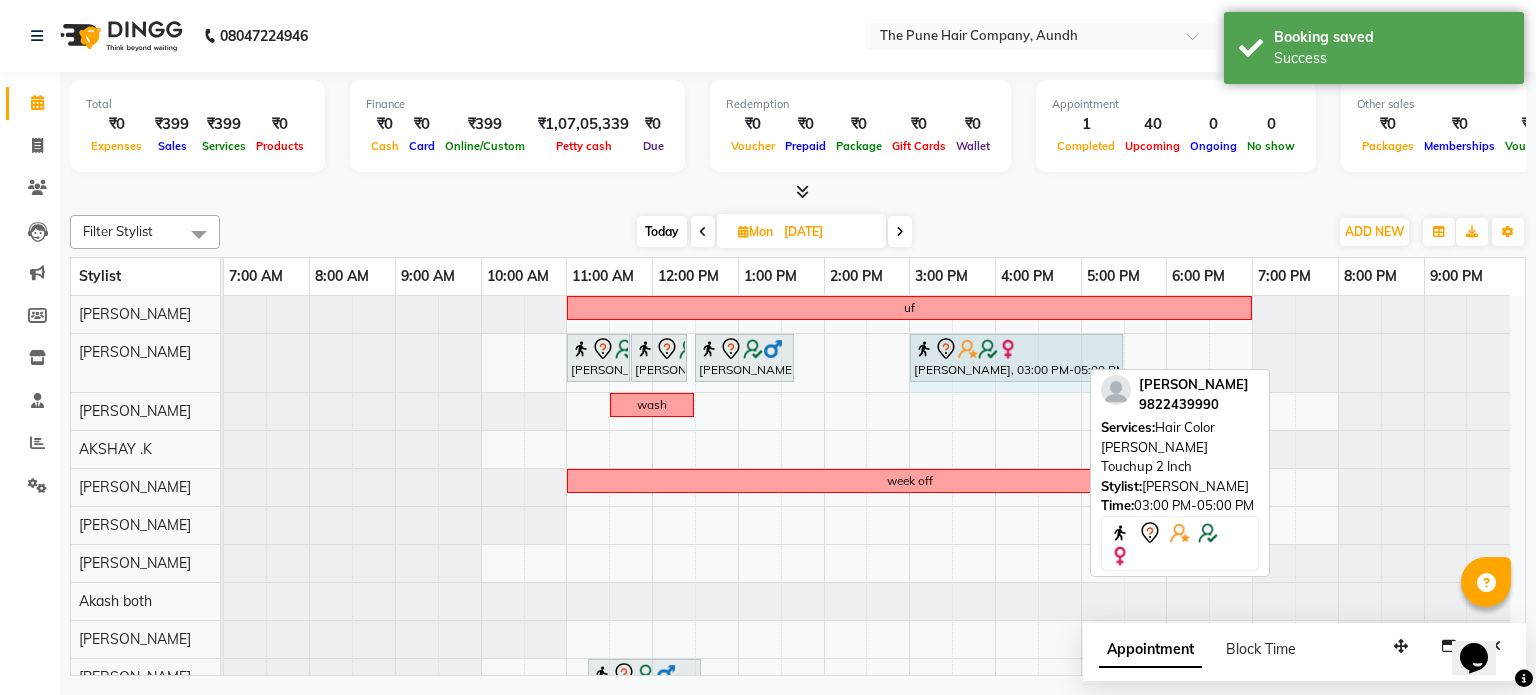 drag, startPoint x: 1076, startPoint y: 354, endPoint x: 1094, endPoint y: 349, distance: 18.681541 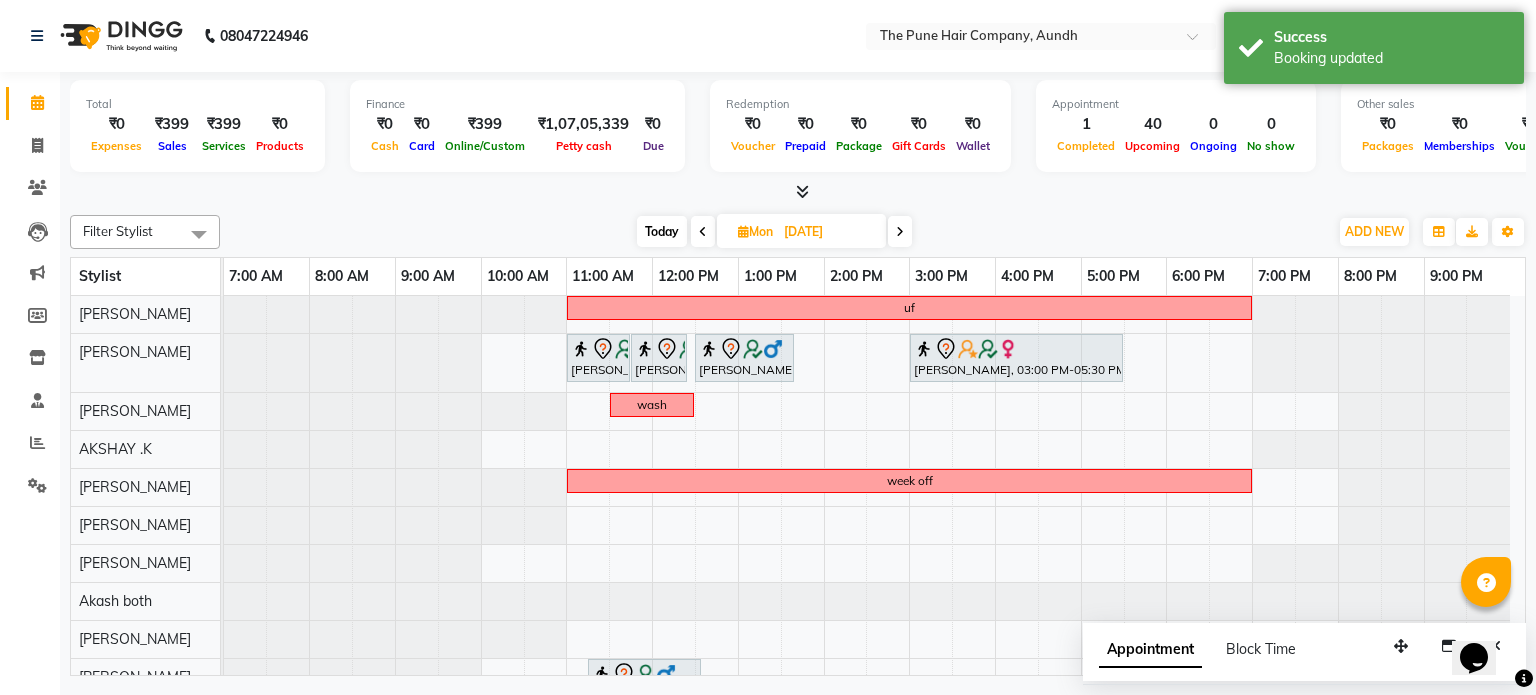 click on "[DATE]" at bounding box center [828, 232] 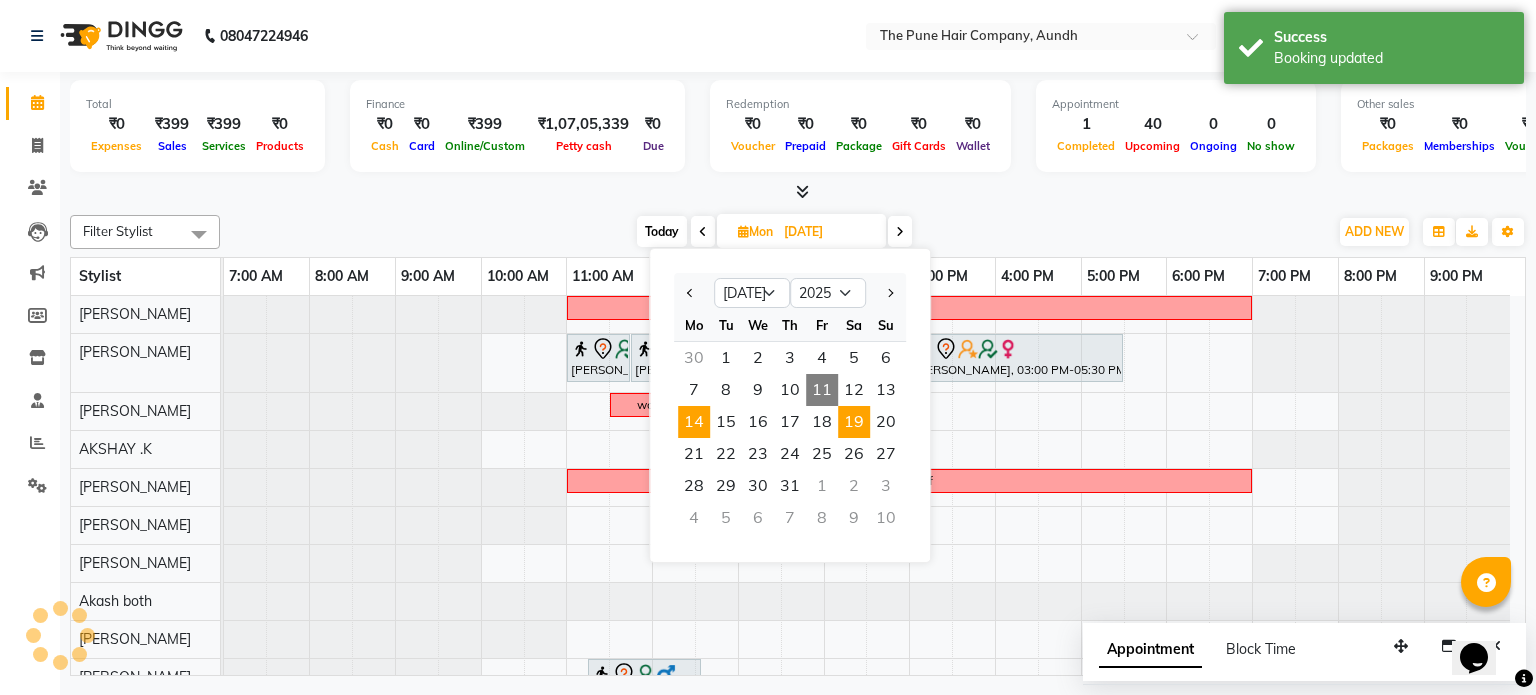 click on "19" at bounding box center (854, 422) 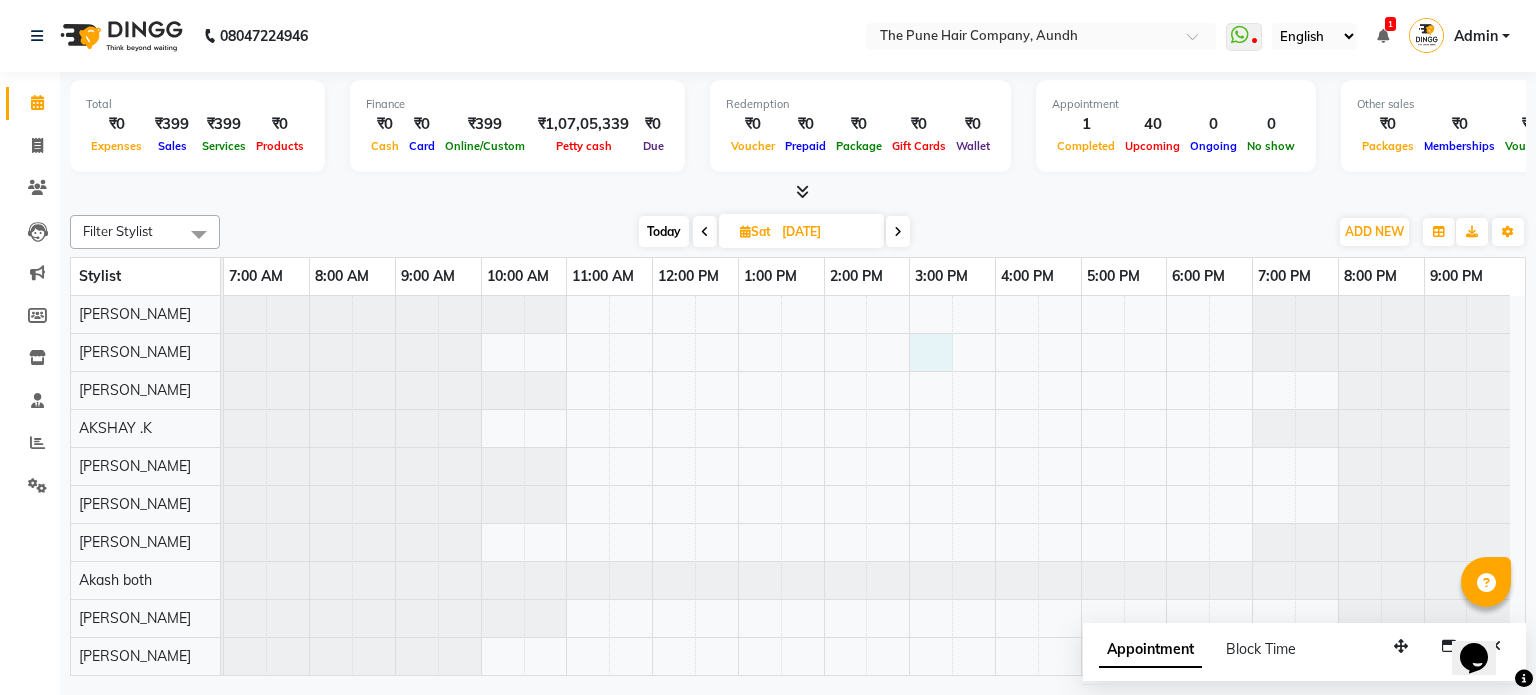 click on "savita watje, 11:00 AM-04:50 PM, Qod Treatment - Qod Medium" at bounding box center [874, 572] 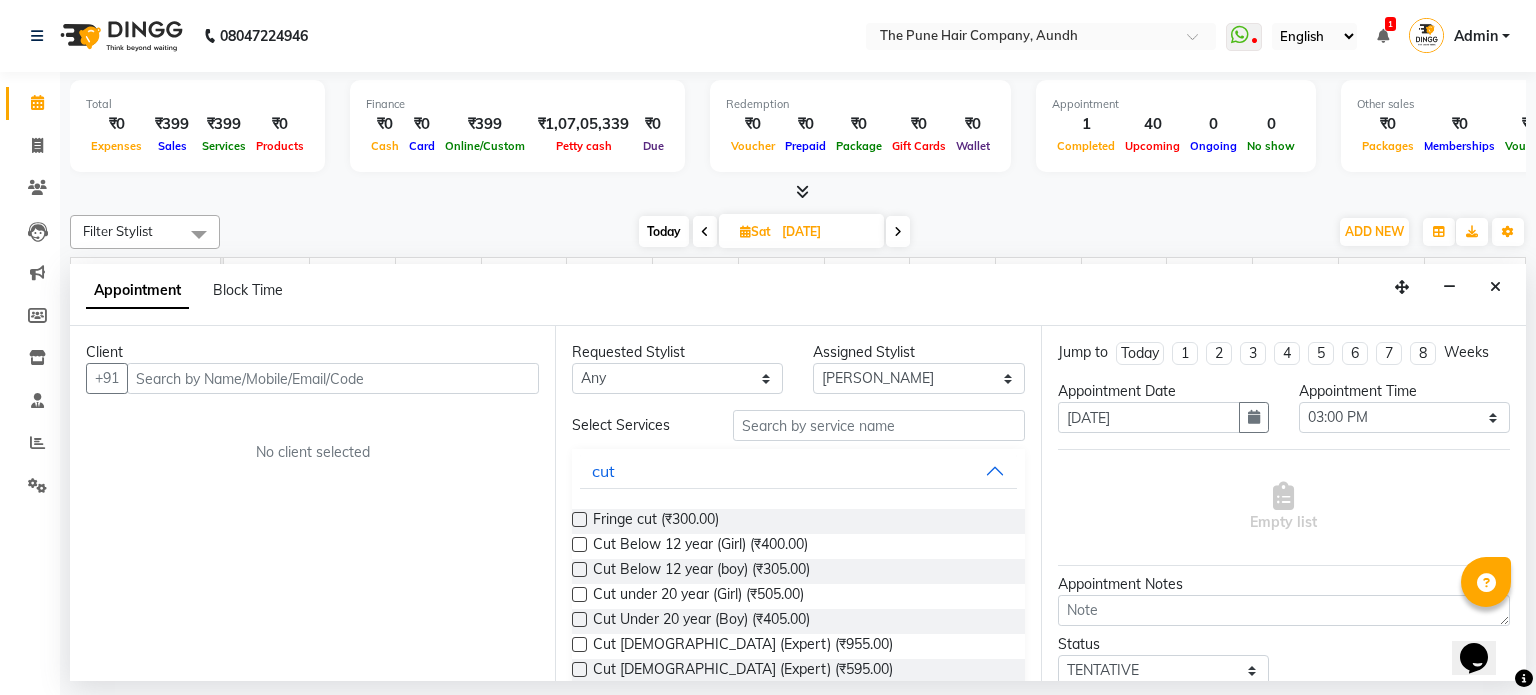 click at bounding box center [333, 378] 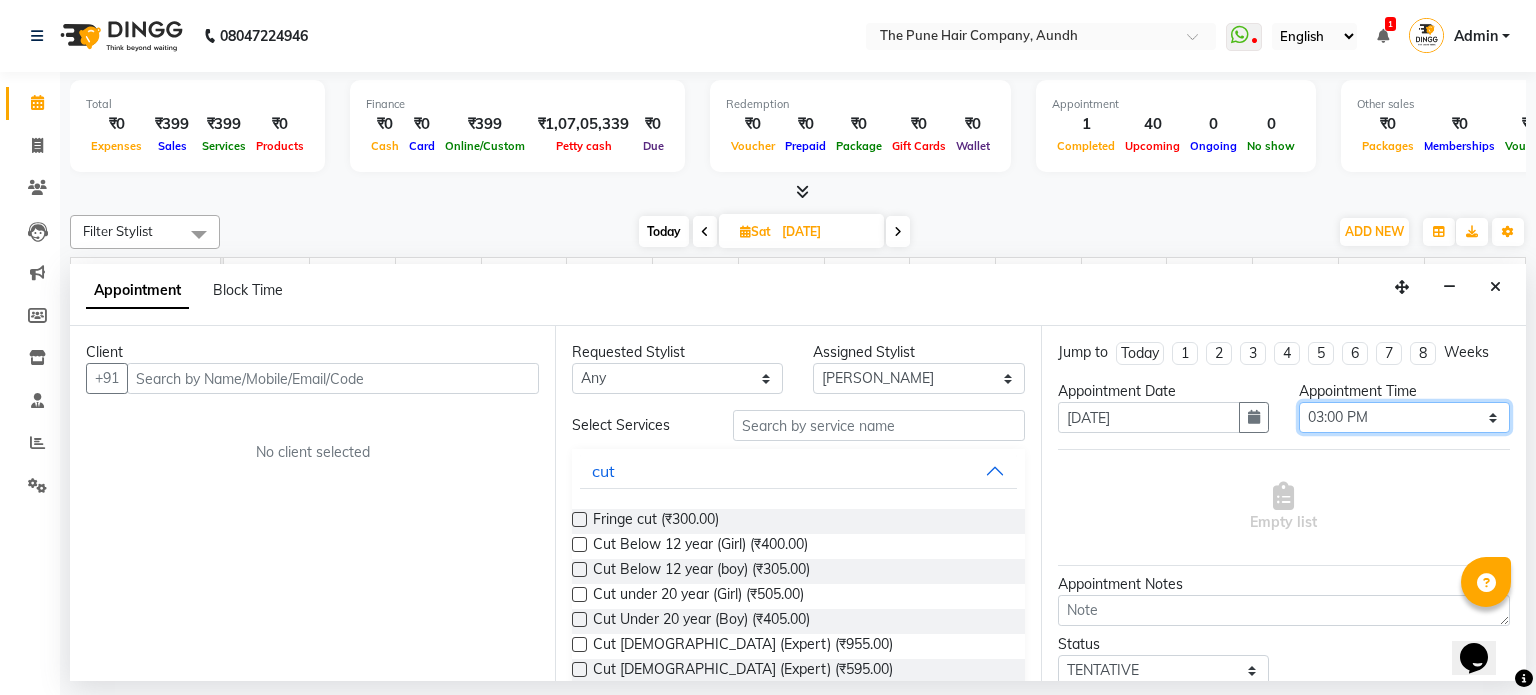 click on "Select 08:00 AM 08:15 AM 08:30 AM 08:45 AM 09:00 AM 09:15 AM 09:30 AM 09:45 AM 10:00 AM 10:15 AM 10:30 AM 10:45 AM 11:00 AM 11:15 AM 11:30 AM 11:45 AM 12:00 PM 12:15 PM 12:30 PM 12:45 PM 01:00 PM 01:15 PM 01:30 PM 01:45 PM 02:00 PM 02:15 PM 02:30 PM 02:45 PM 03:00 PM 03:15 PM 03:30 PM 03:45 PM 04:00 PM 04:15 PM 04:30 PM 04:45 PM 05:00 PM 05:15 PM 05:30 PM 05:45 PM 06:00 PM 06:15 PM 06:30 PM 06:45 PM 07:00 PM 07:15 PM 07:30 PM 07:45 PM 08:00 PM 08:15 PM 08:30 PM 08:45 PM 09:00 PM" at bounding box center (1404, 417) 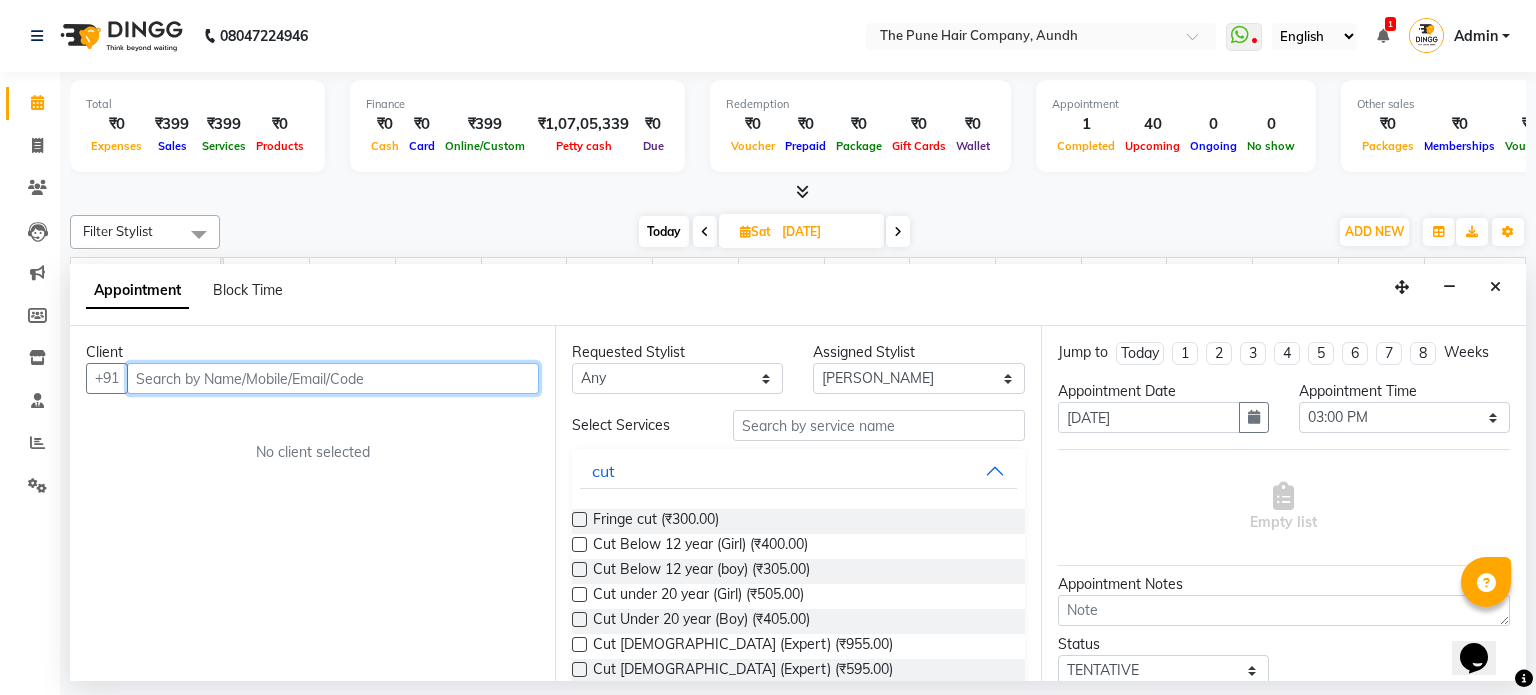click at bounding box center (333, 378) 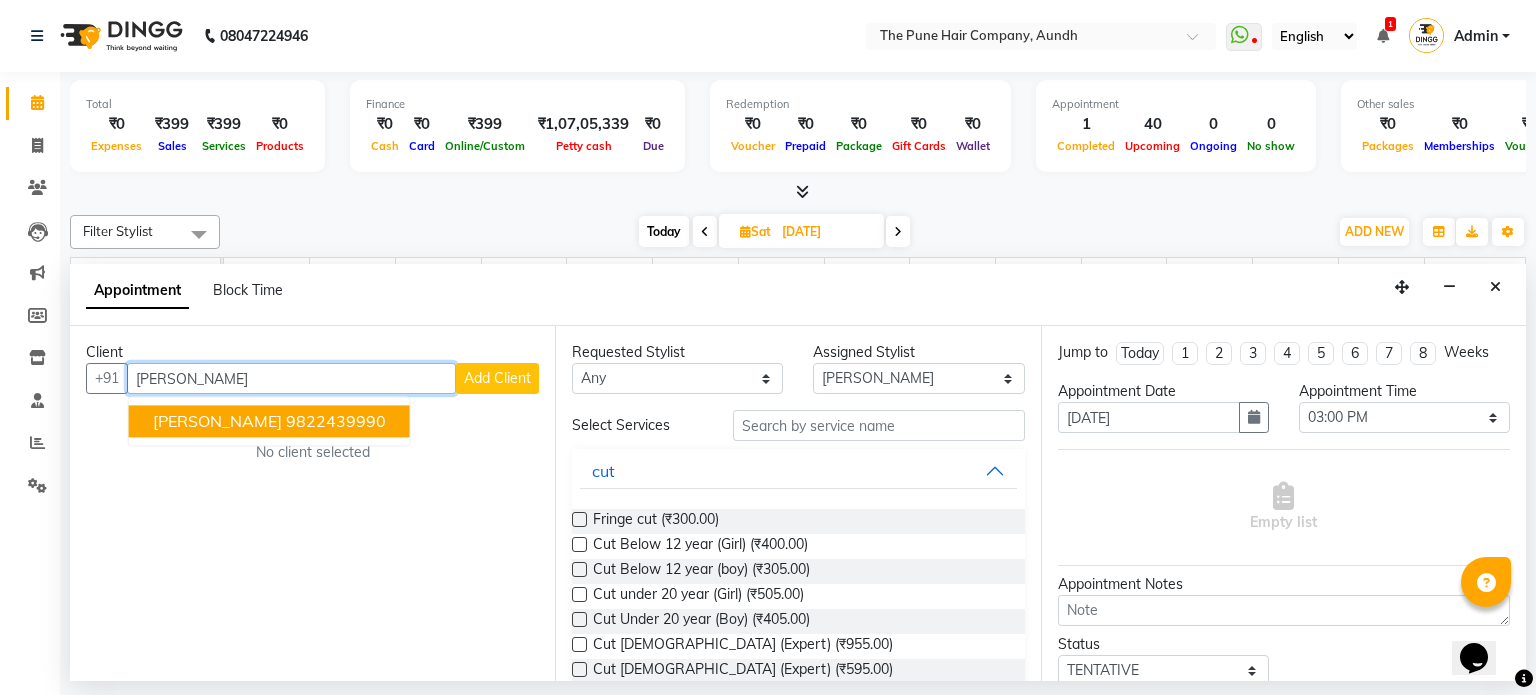 click on "Dr Swati Apte" at bounding box center (217, 422) 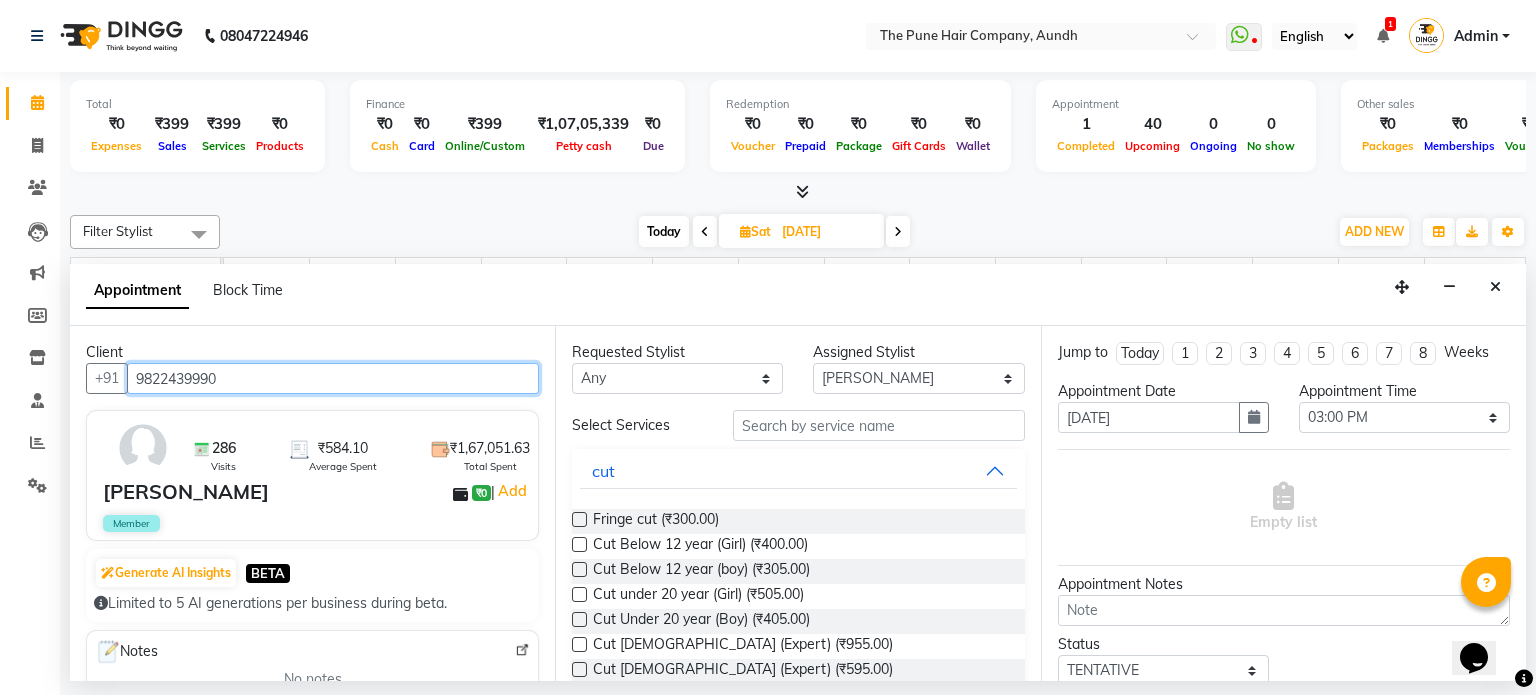 type on "9822439990" 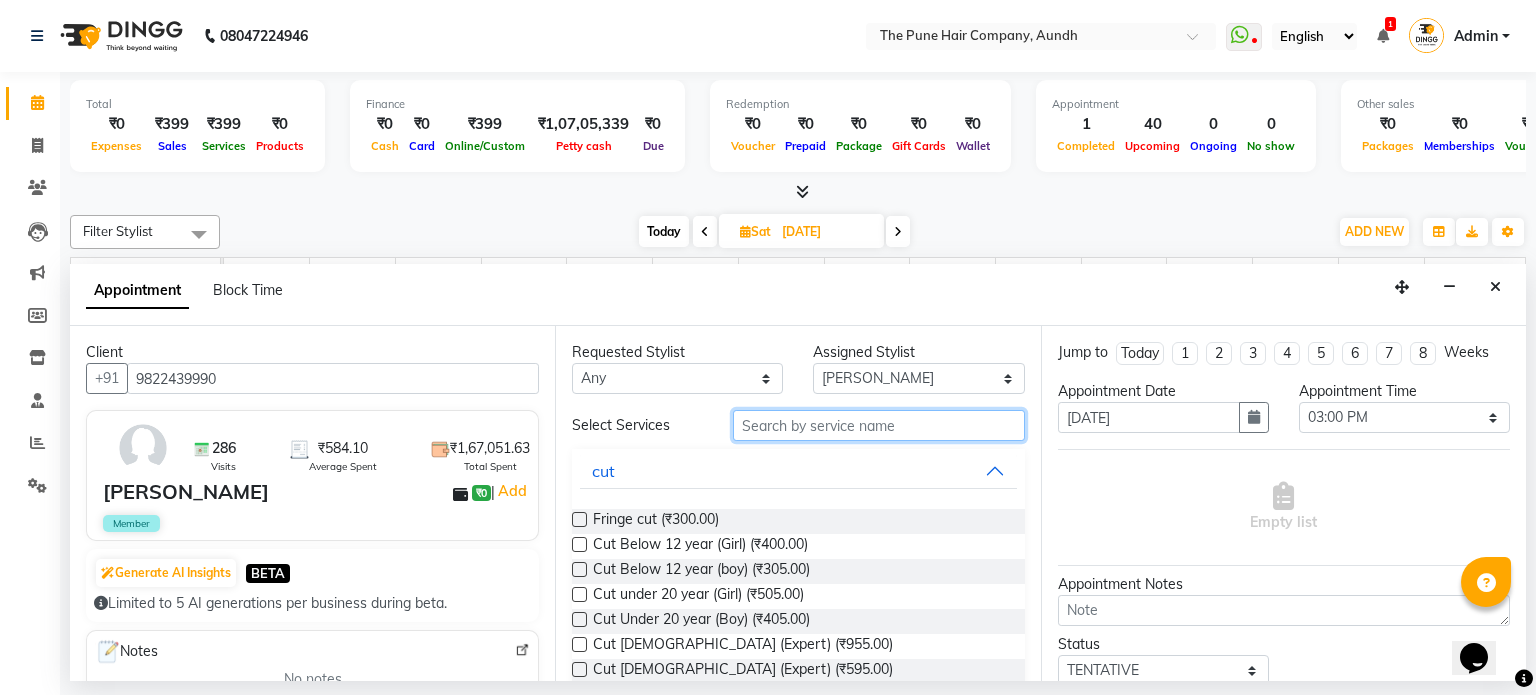 click at bounding box center [879, 425] 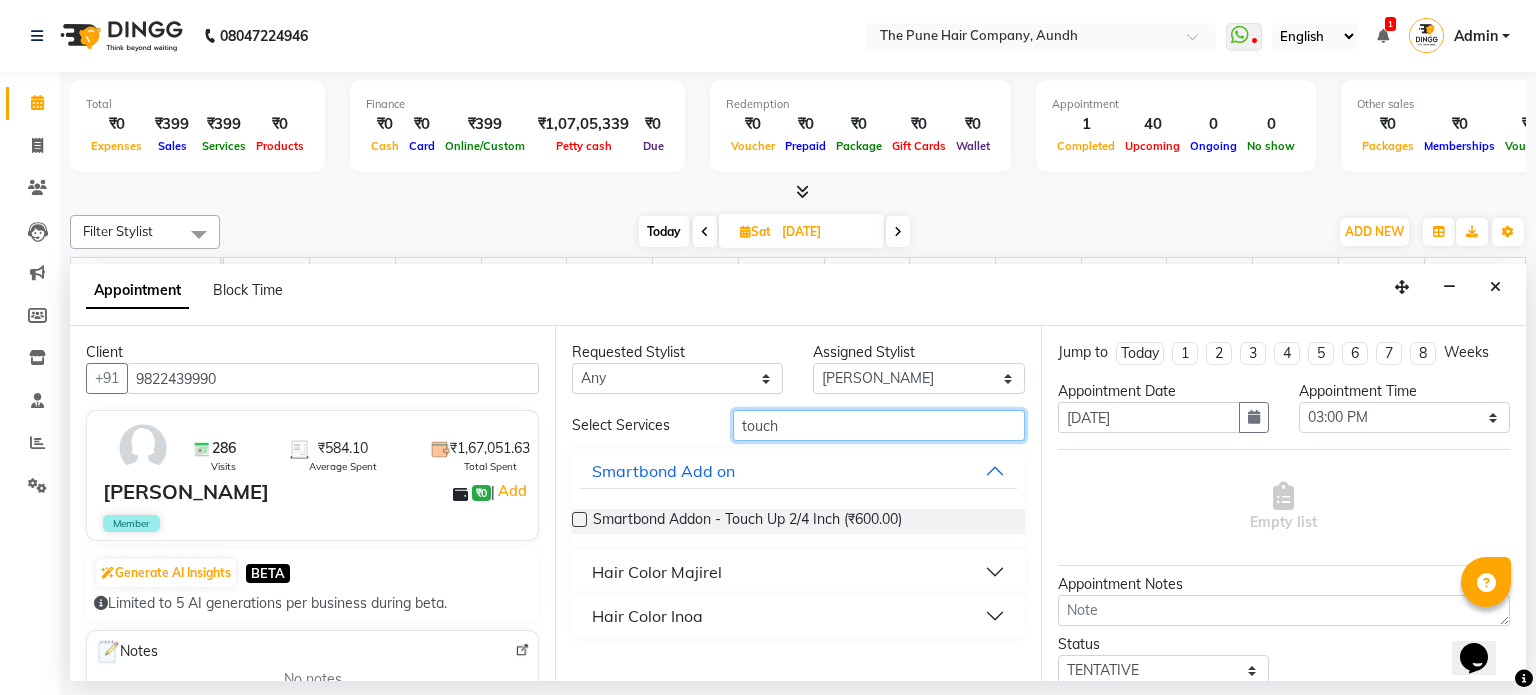 type on "touch" 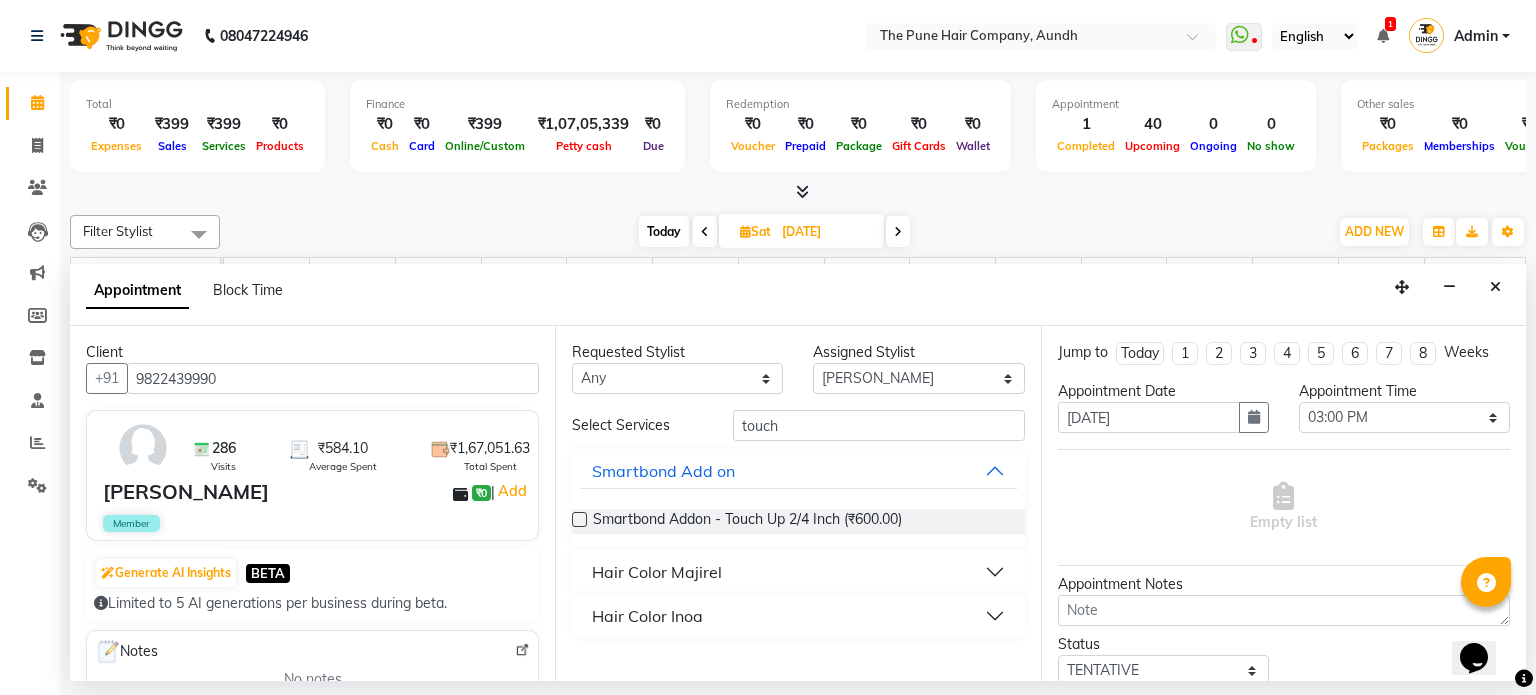 drag, startPoint x: 695, startPoint y: 616, endPoint x: 744, endPoint y: 624, distance: 49.648766 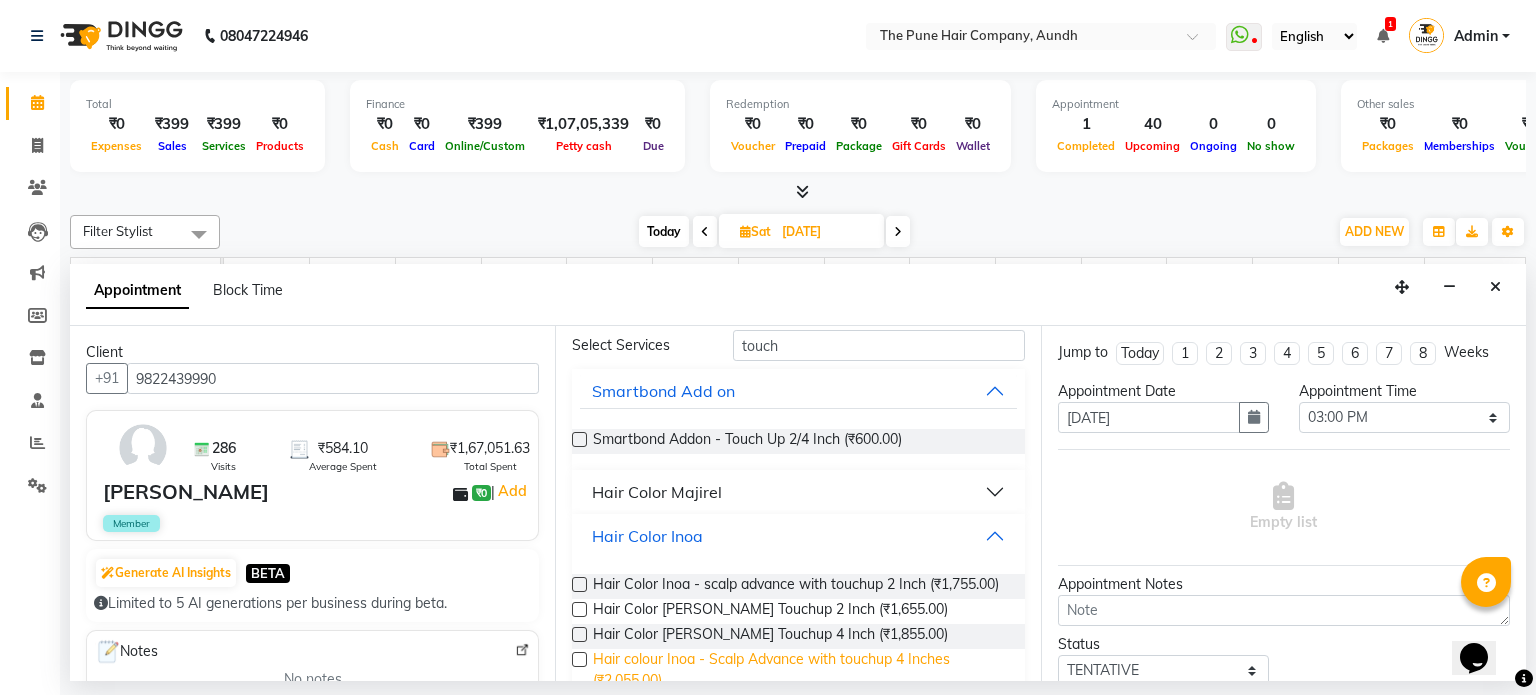 scroll, scrollTop: 138, scrollLeft: 0, axis: vertical 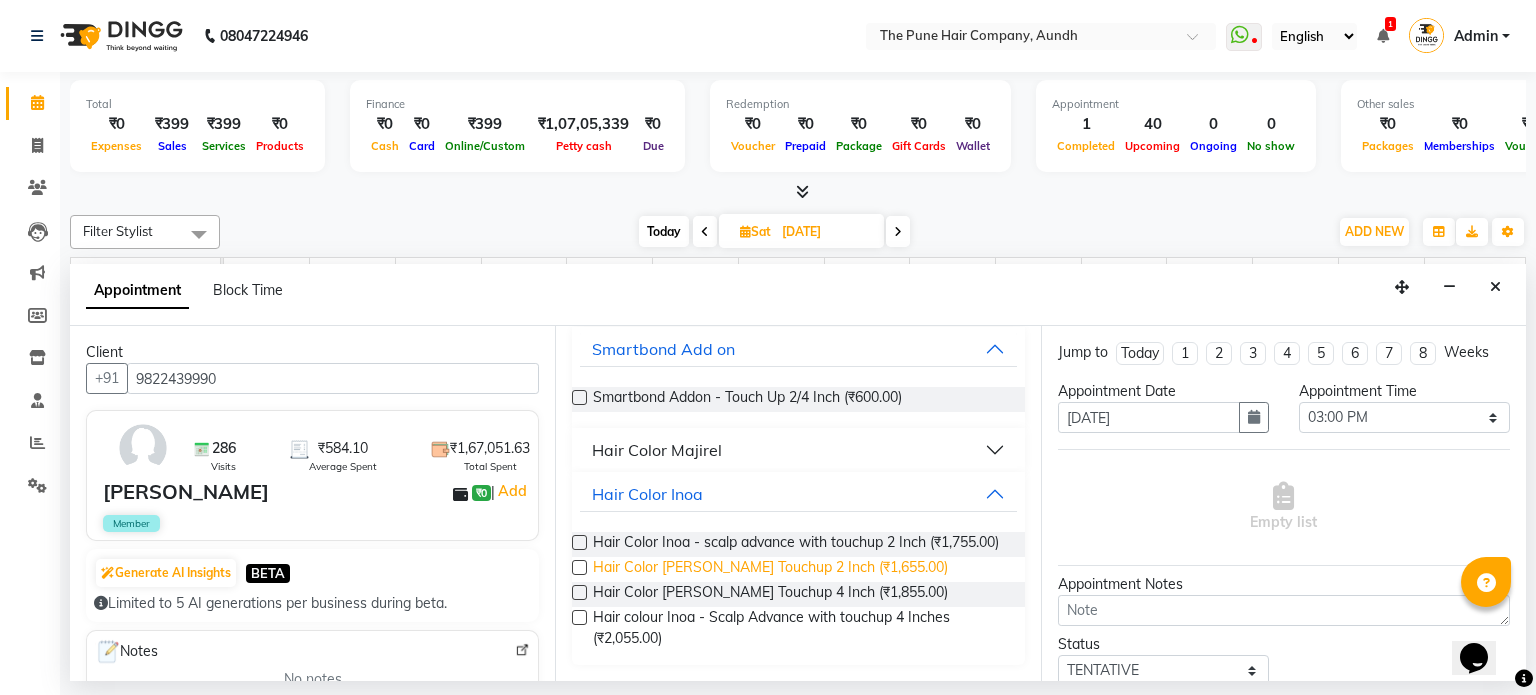click on "Hair Color Inoa - Inoa Touchup 2 Inch (₹1,655.00)" at bounding box center (770, 569) 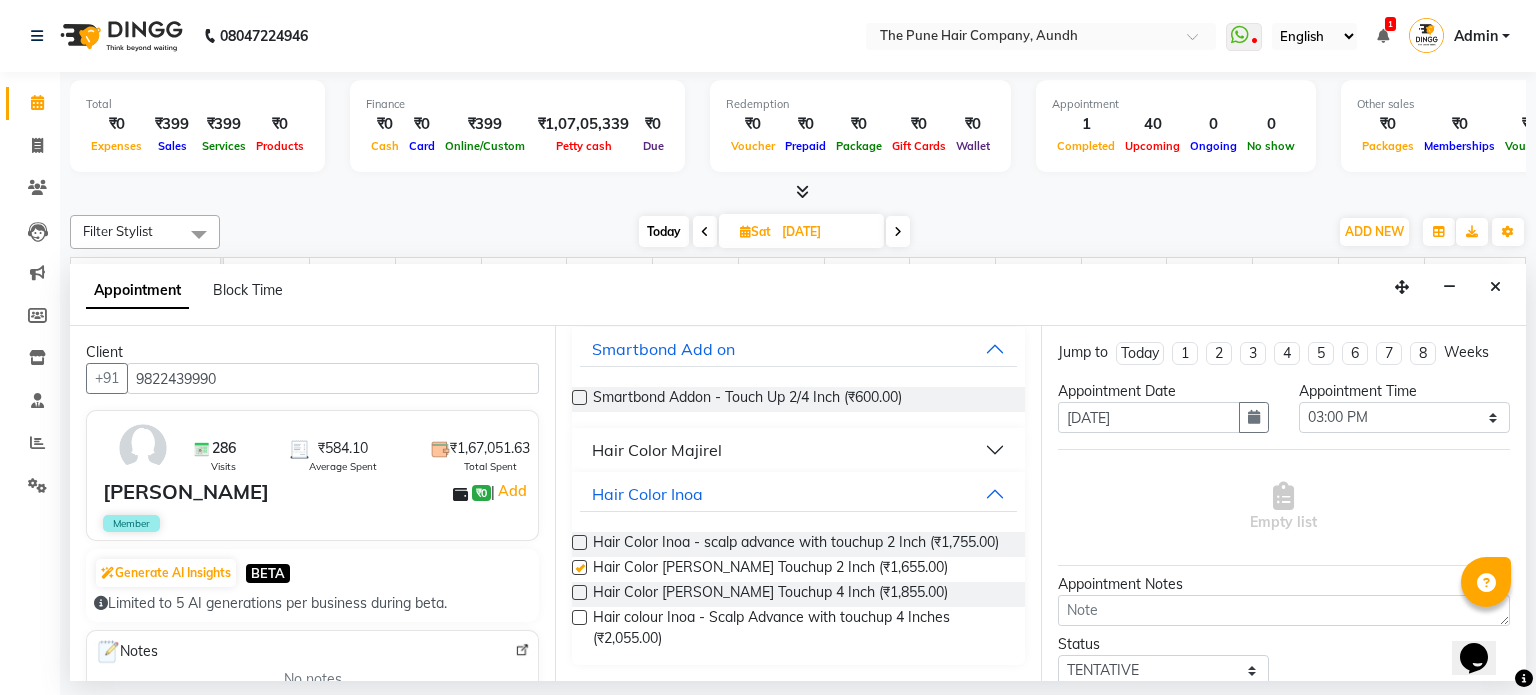 checkbox on "false" 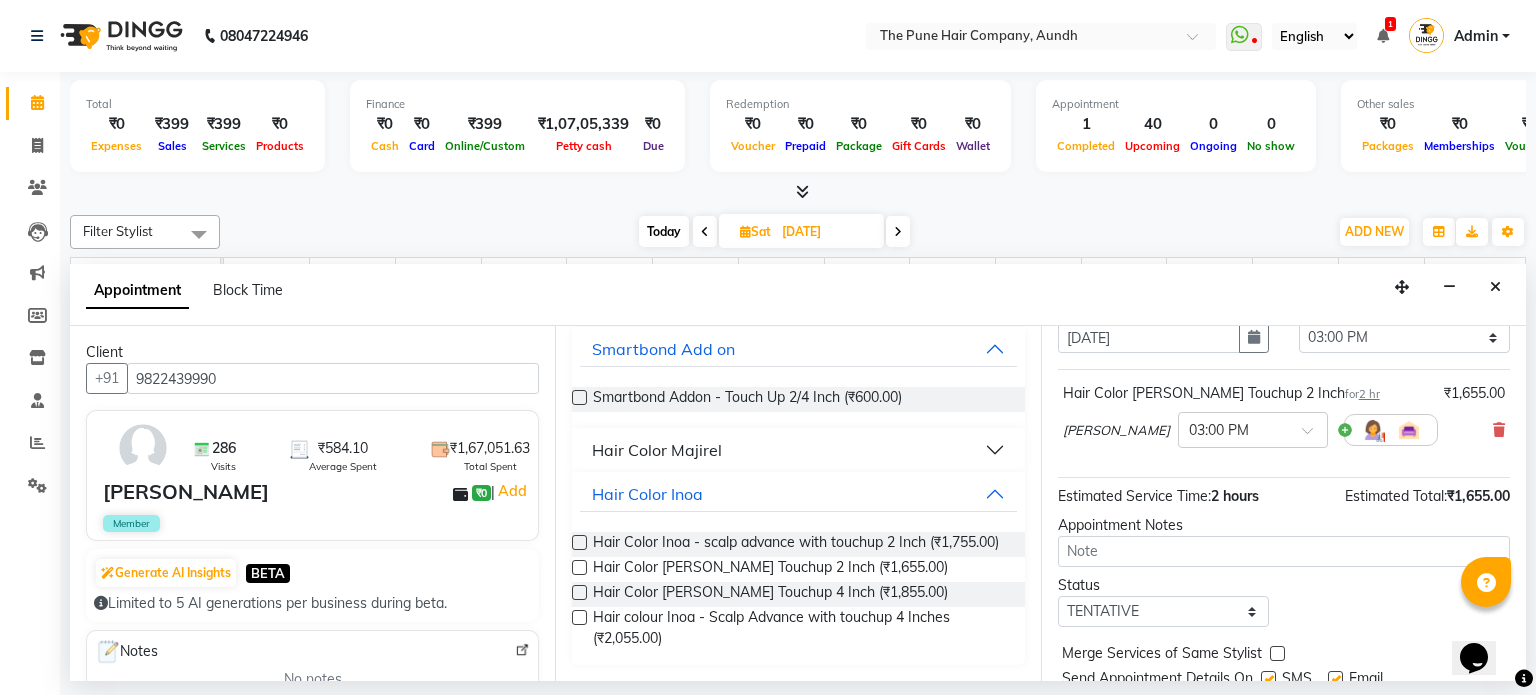 scroll, scrollTop: 151, scrollLeft: 0, axis: vertical 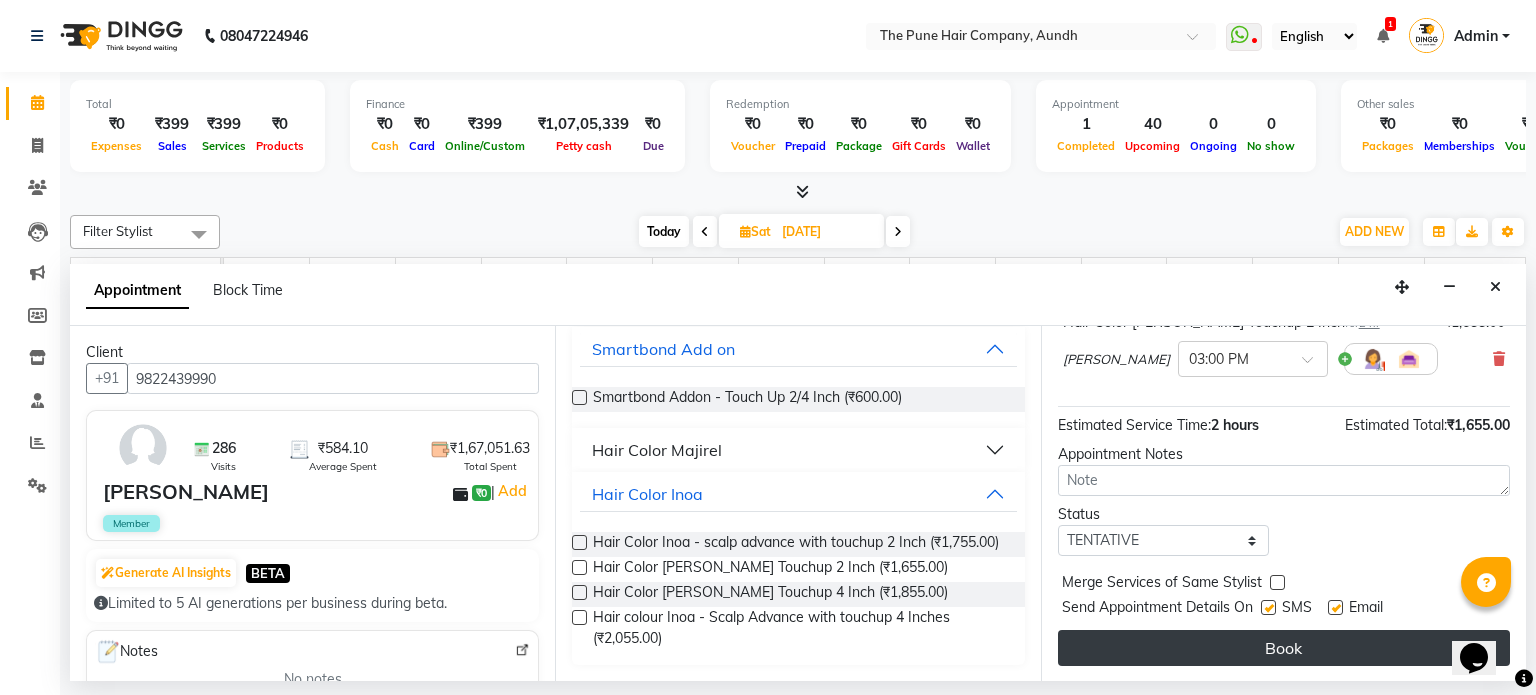 click on "Book" at bounding box center (1284, 648) 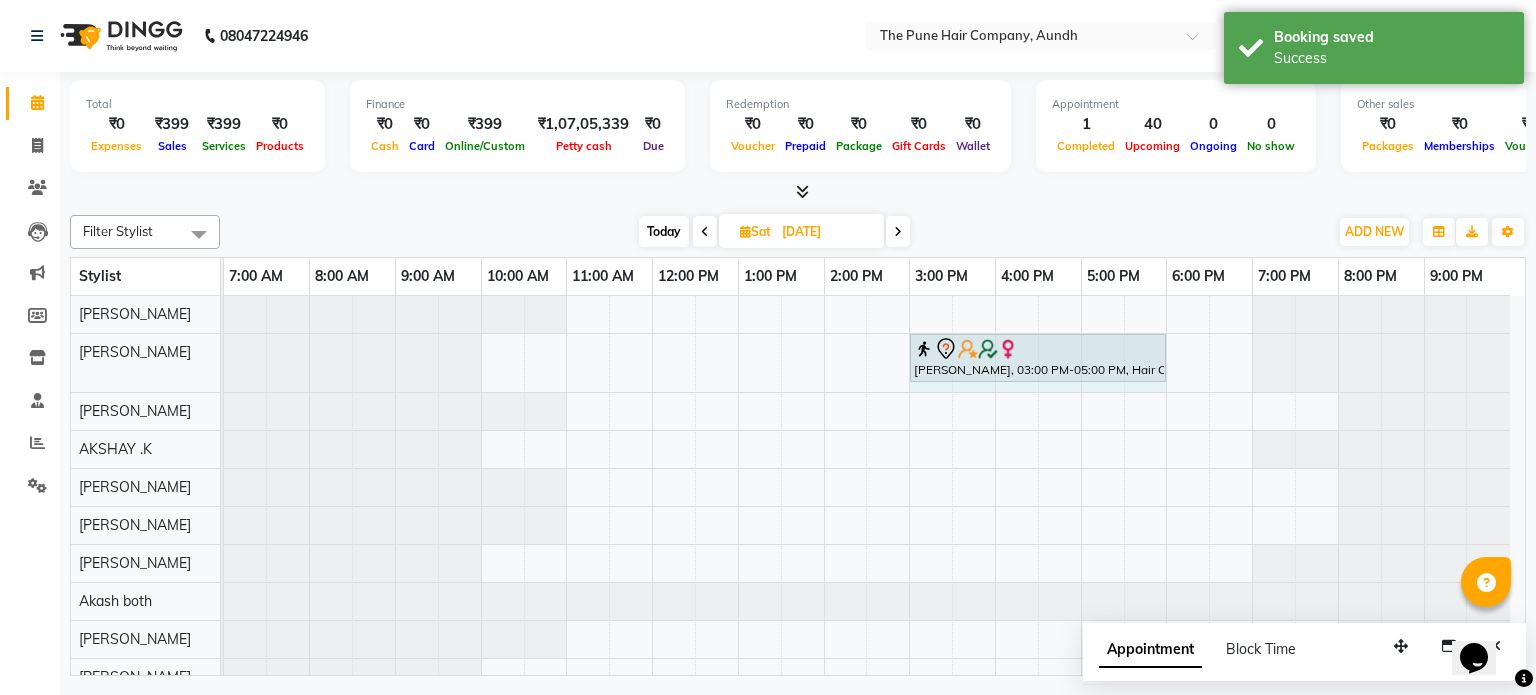 drag, startPoint x: 1079, startPoint y: 352, endPoint x: 1138, endPoint y: 352, distance: 59 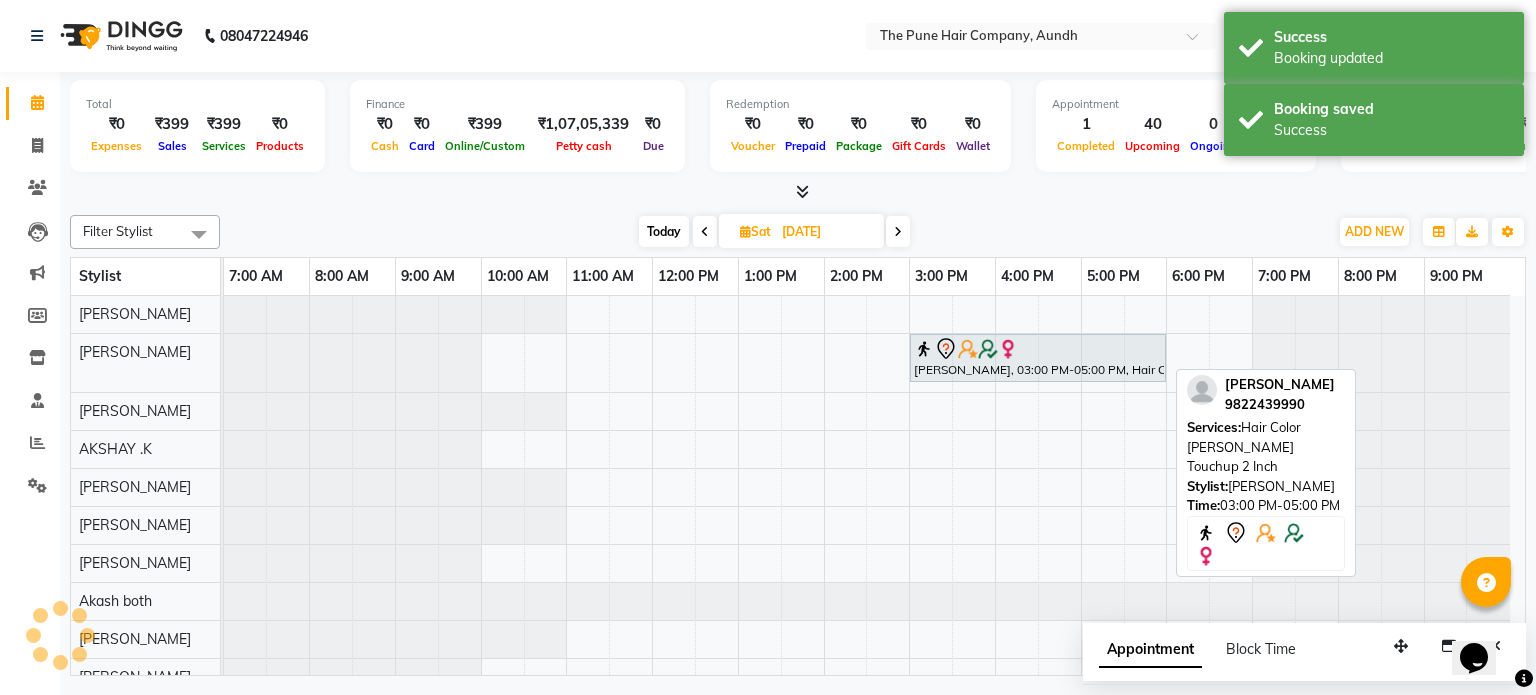 click on "Dr Swati Apte, 03:00 PM-05:00 PM, Hair Color Inoa - Inoa Touchup 2 Inch" at bounding box center [1038, 358] 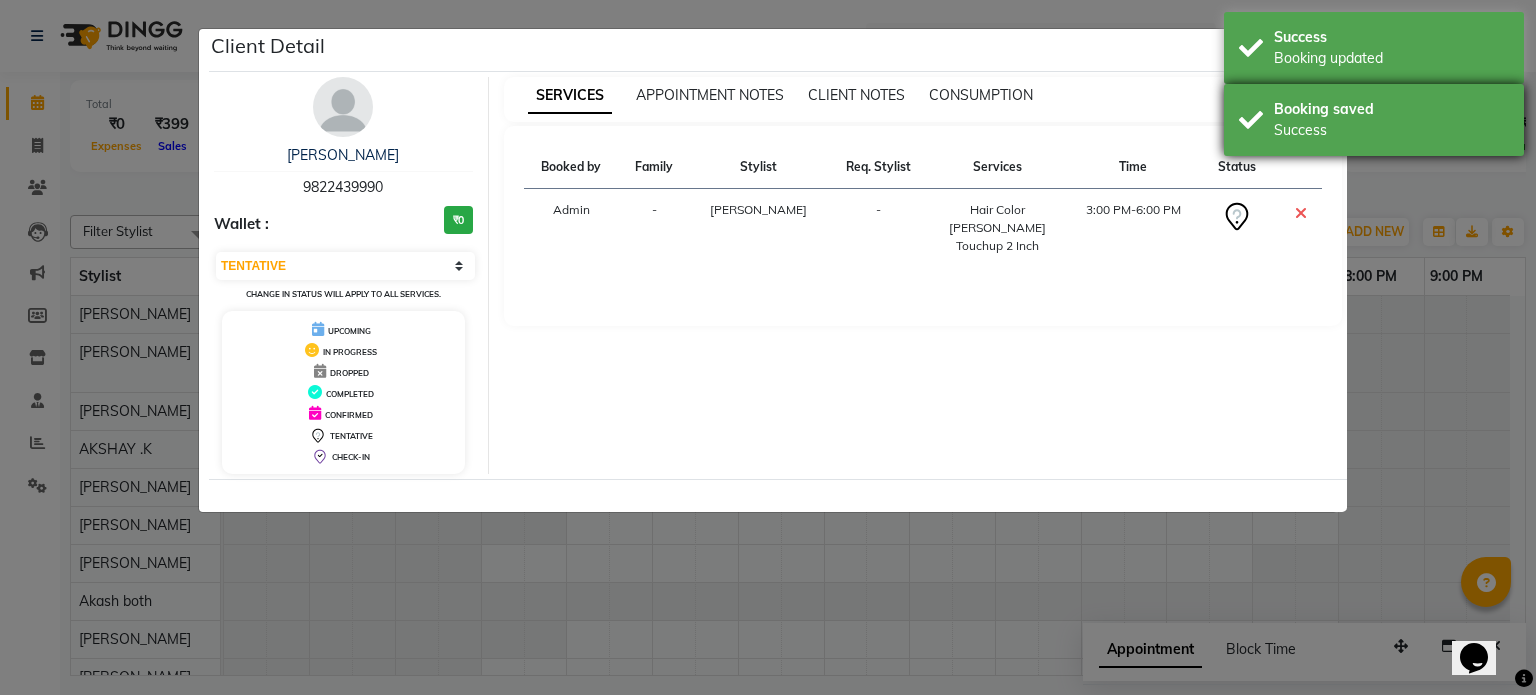 click on "Booking saved   Success" at bounding box center (1374, 120) 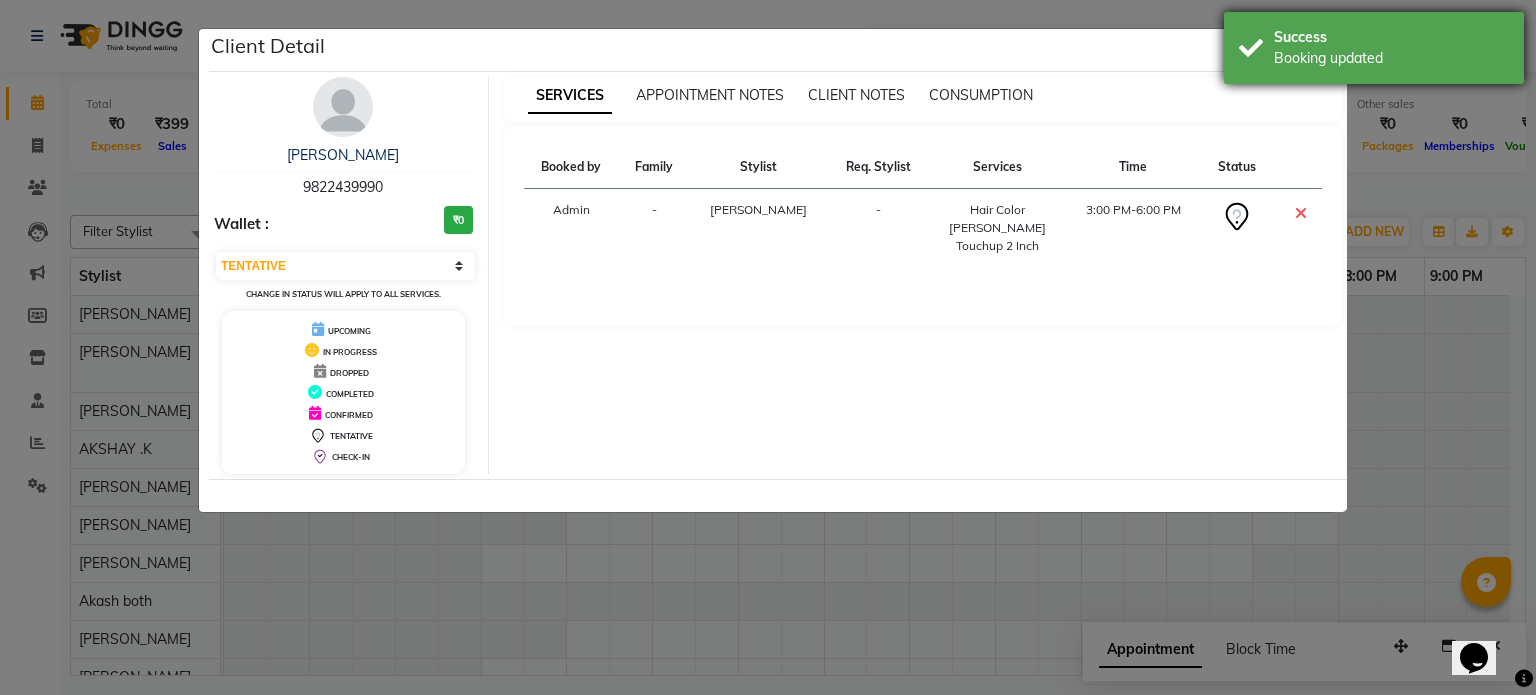 click on "Booking updated" at bounding box center [1391, 58] 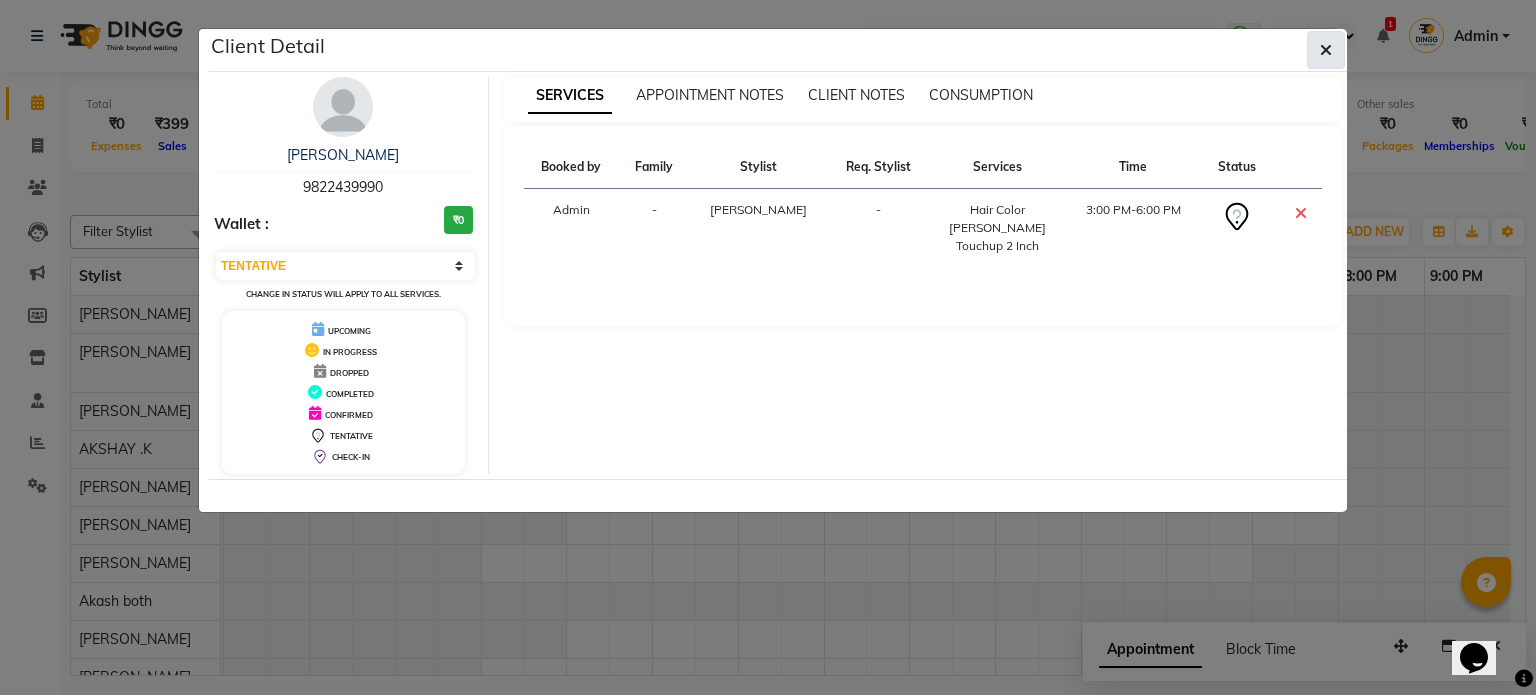 click 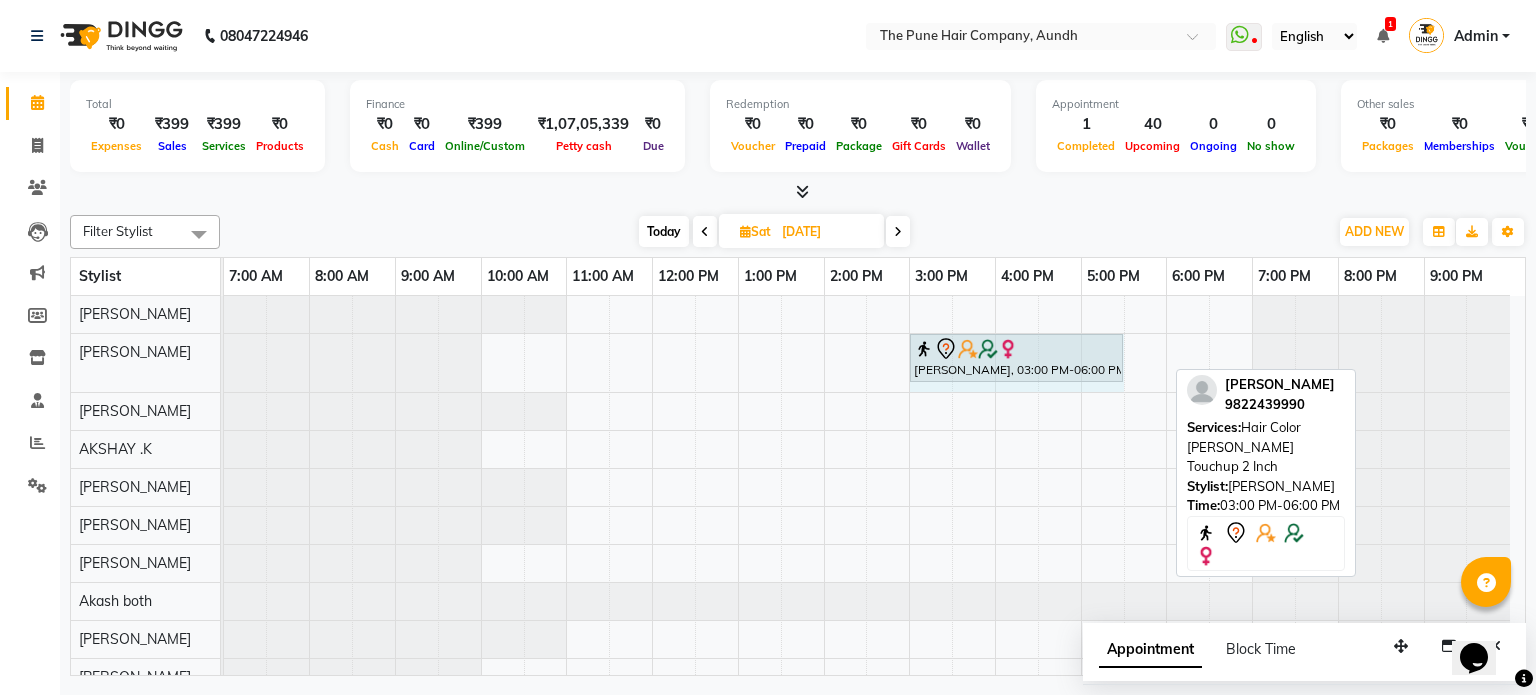 drag, startPoint x: 1161, startPoint y: 347, endPoint x: 1115, endPoint y: 358, distance: 47.296936 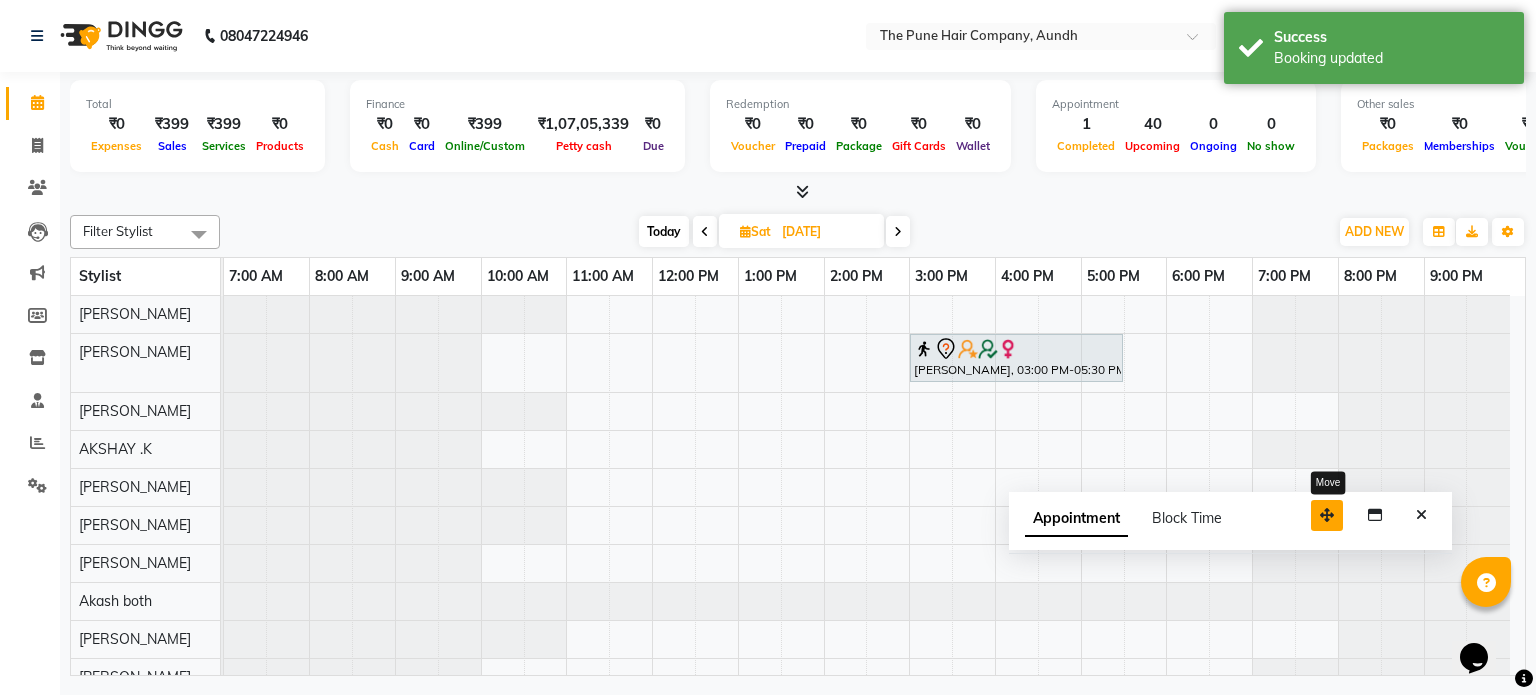 drag, startPoint x: 1392, startPoint y: 648, endPoint x: 1307, endPoint y: 506, distance: 165.49623 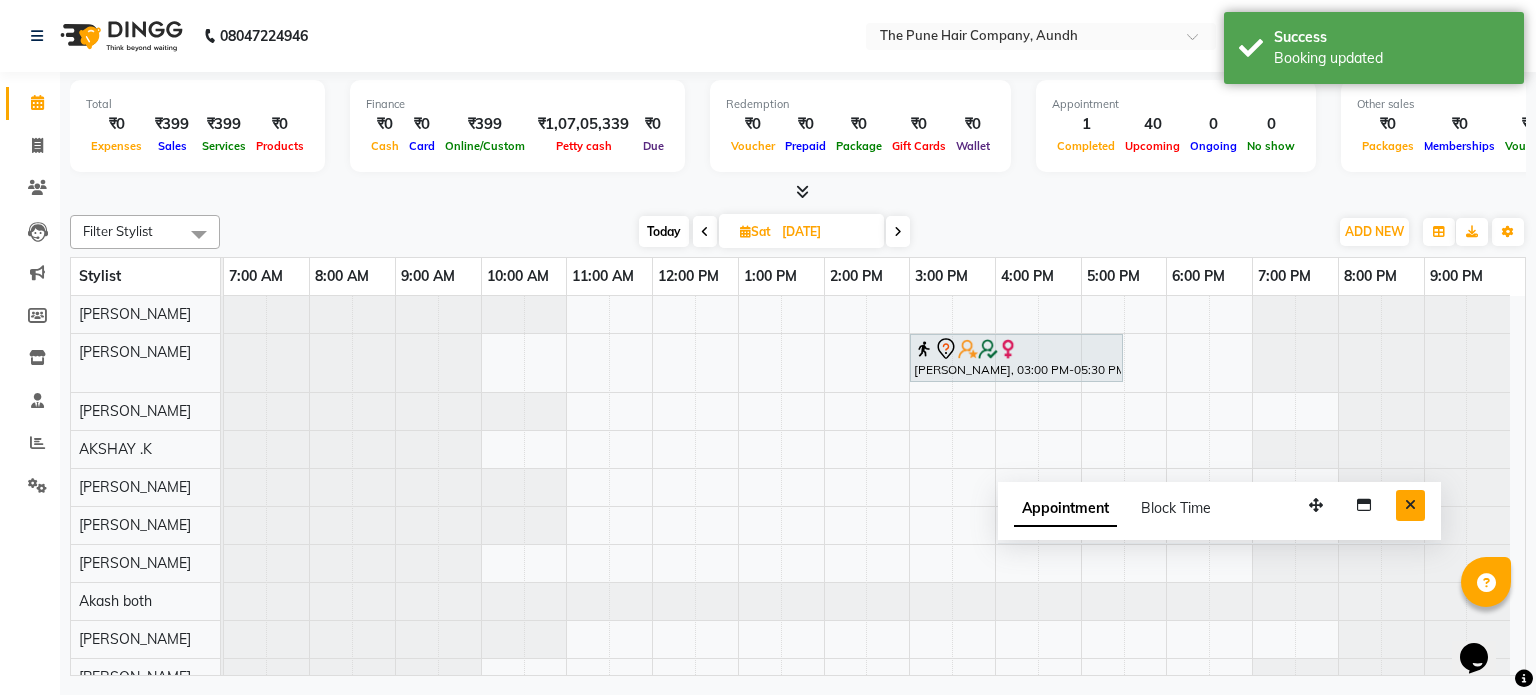 click at bounding box center [1410, 505] 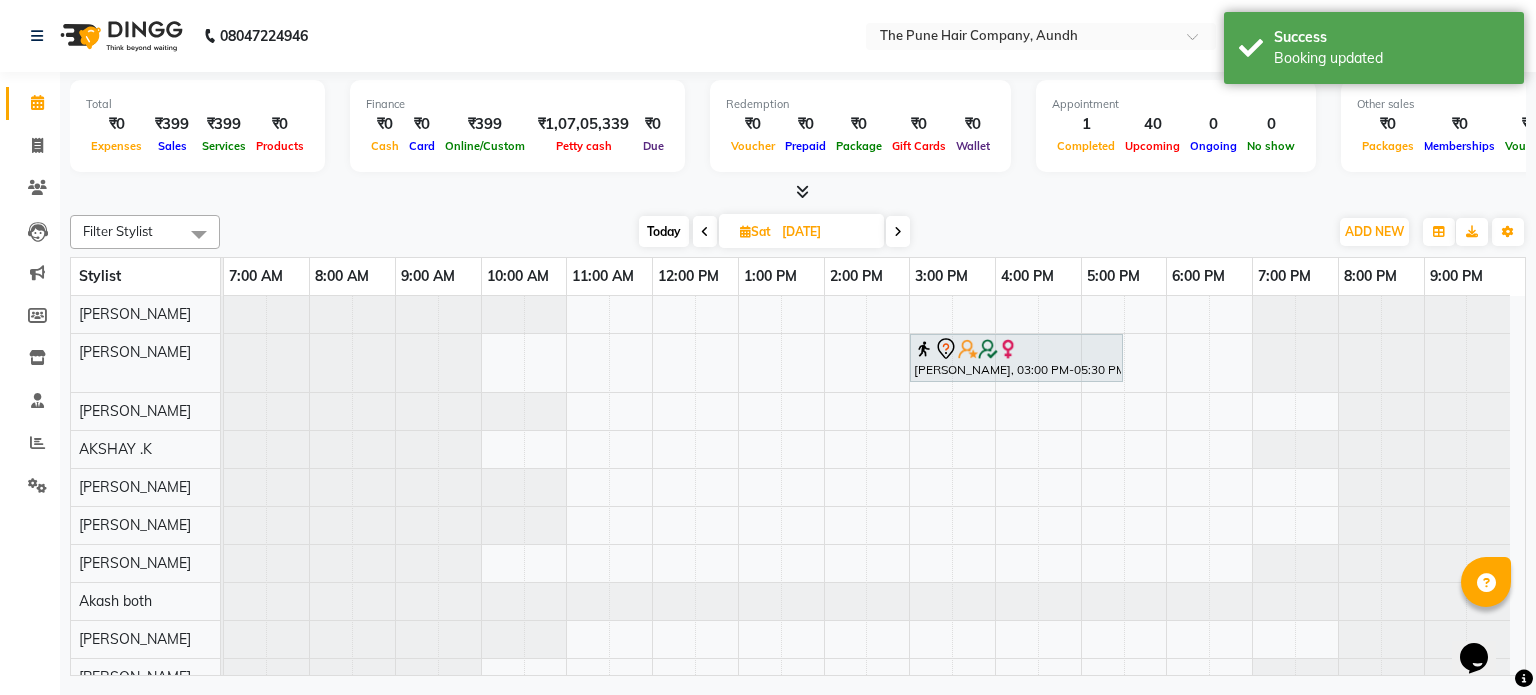 click on "Today" at bounding box center [664, 231] 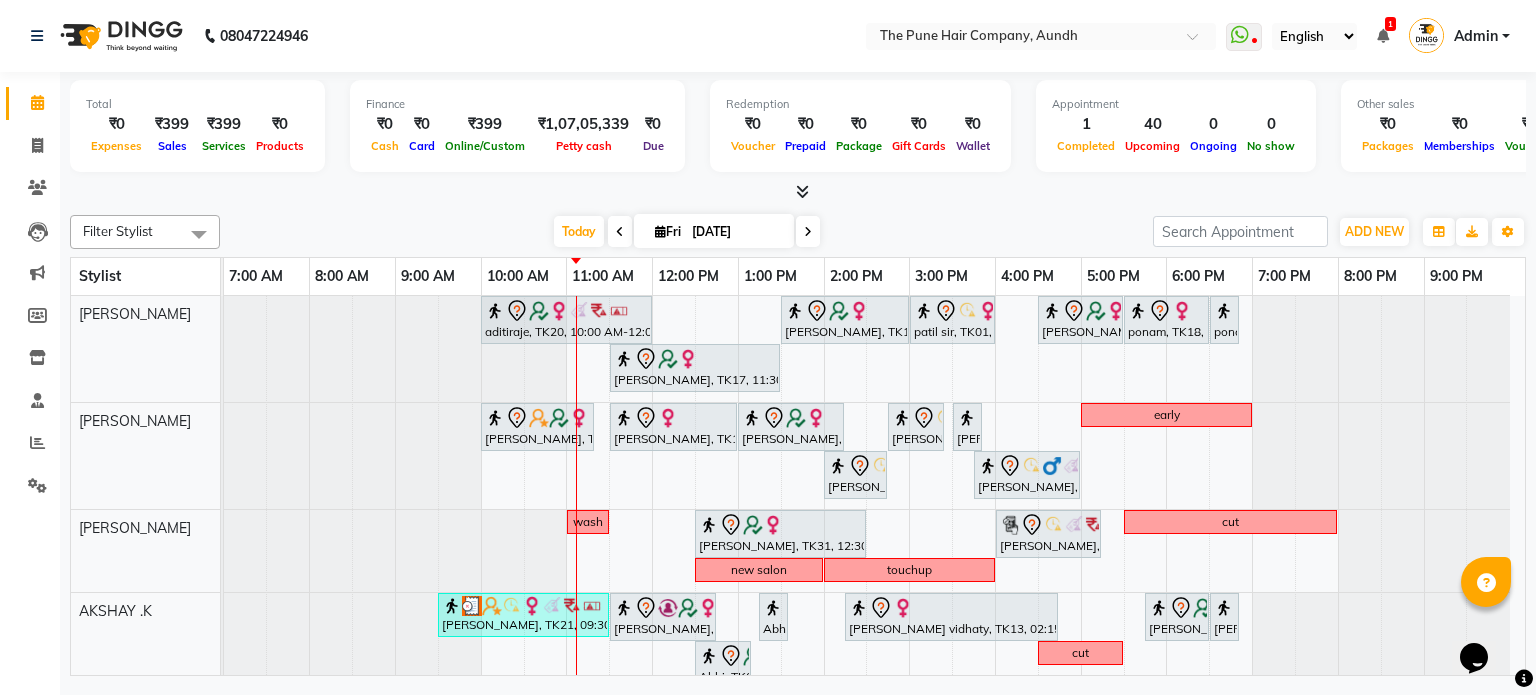 scroll, scrollTop: 291, scrollLeft: 0, axis: vertical 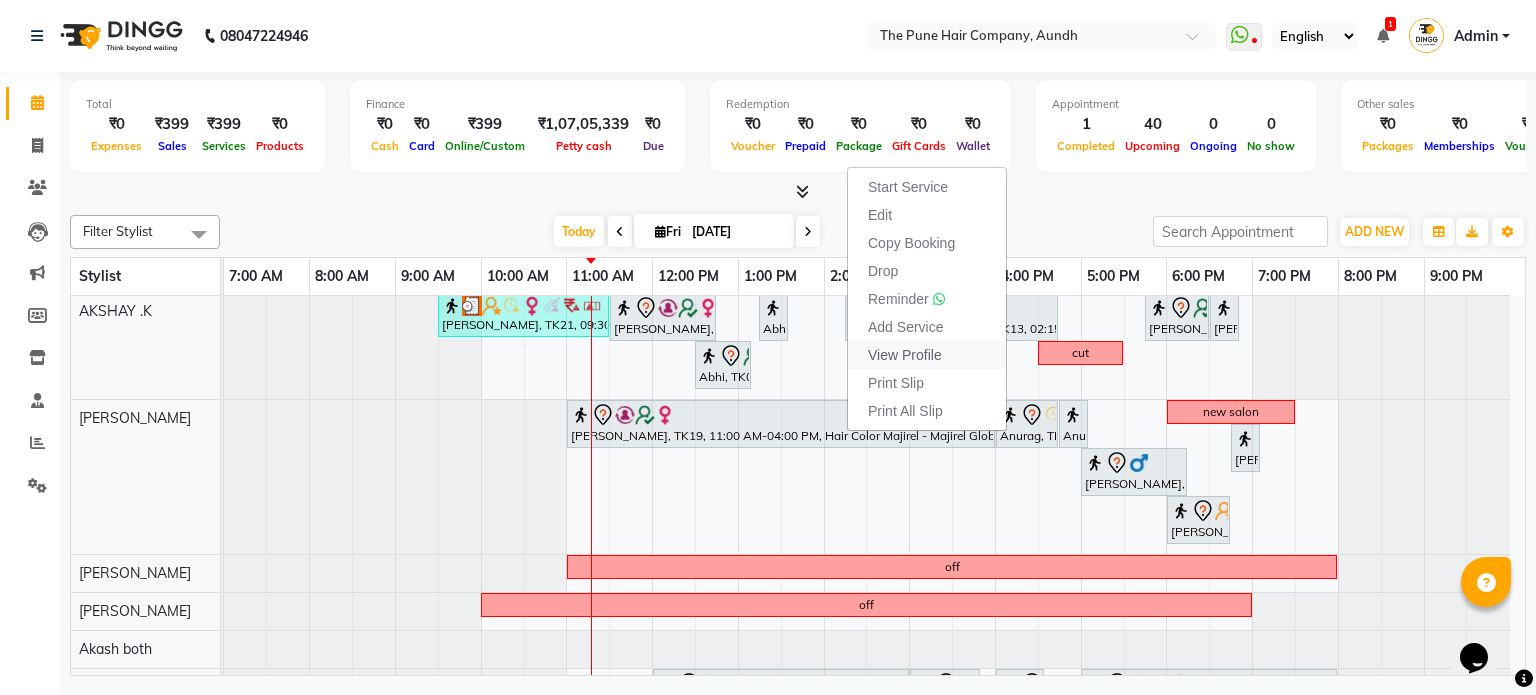 click on "View Profile" at bounding box center [905, 355] 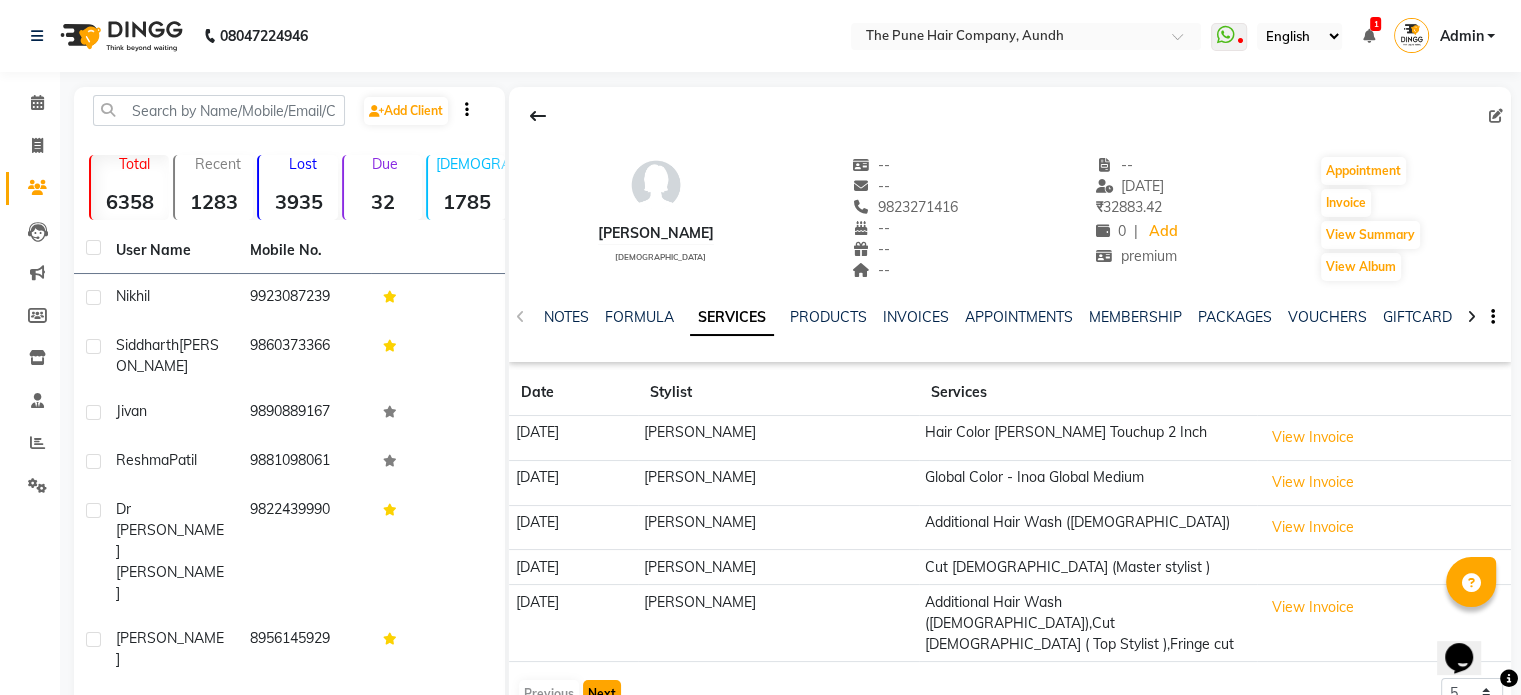click on "Next" 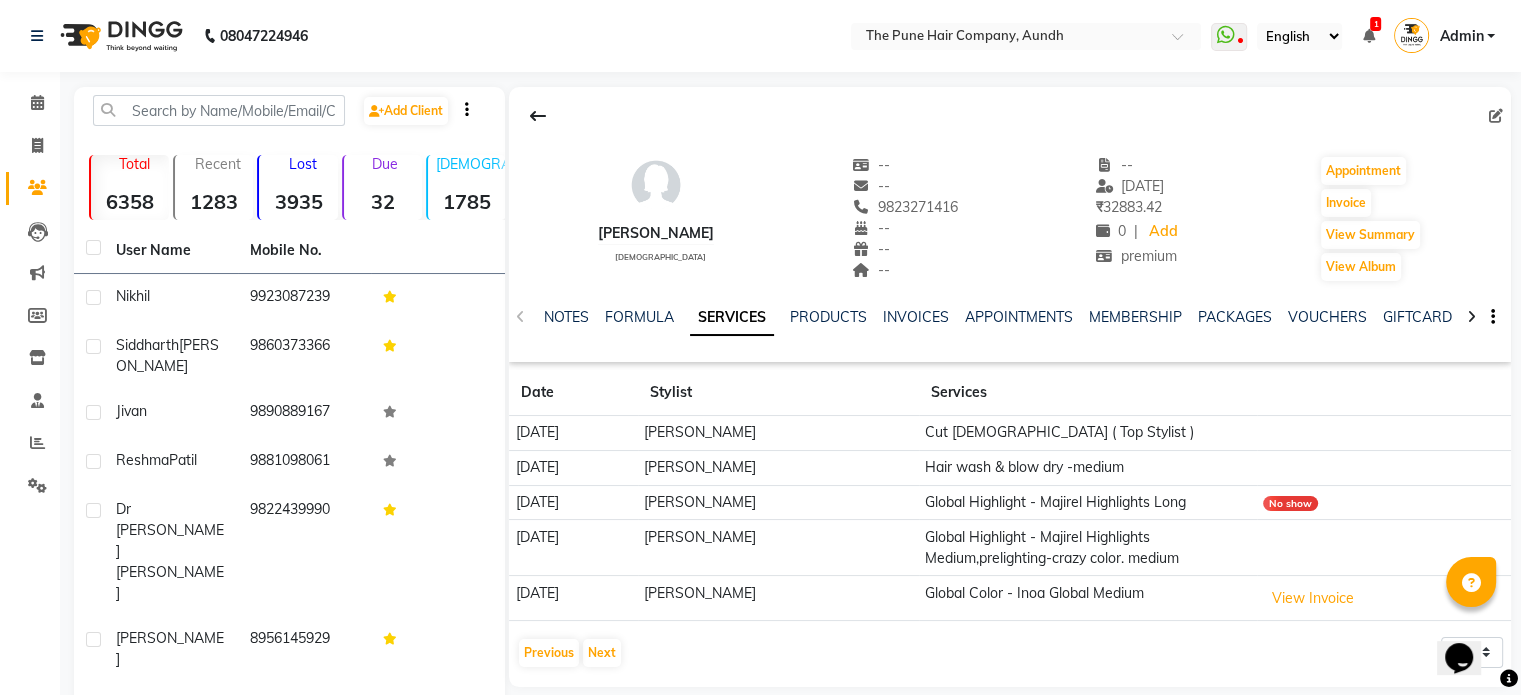 click on "VINITA    female  --   --   9823271416  --  --  --  -- 25-06-2025 ₹    32883.42 0 |  Add  premium   Appointment   Invoice  View Summary  View Album  NOTES FORMULA SERVICES PRODUCTS INVOICES APPOINTMENTS MEMBERSHIP PACKAGES VOUCHERS GIFTCARDS POINTS FORMS FAMILY CARDS WALLET Date Stylist Services 11-05-2025 Prasad Adhav  Cut Female ( Top Stylist ) 11-05-2025 swapnil sonavane Hair wash & blow dry -medium 30-03-2025 Prasad Adhav  Global Highlight - Majirel Highlights Long No show 30-03-2025 Prasad Adhav  Global Highlight - Majirel Highlights Medium,prelighting-crazy color. medium 10-03-2025 Prasad Adhav  Global Color - Inoa Global Medium  View Invoice   Previous   Next  5 10 50 100 500" 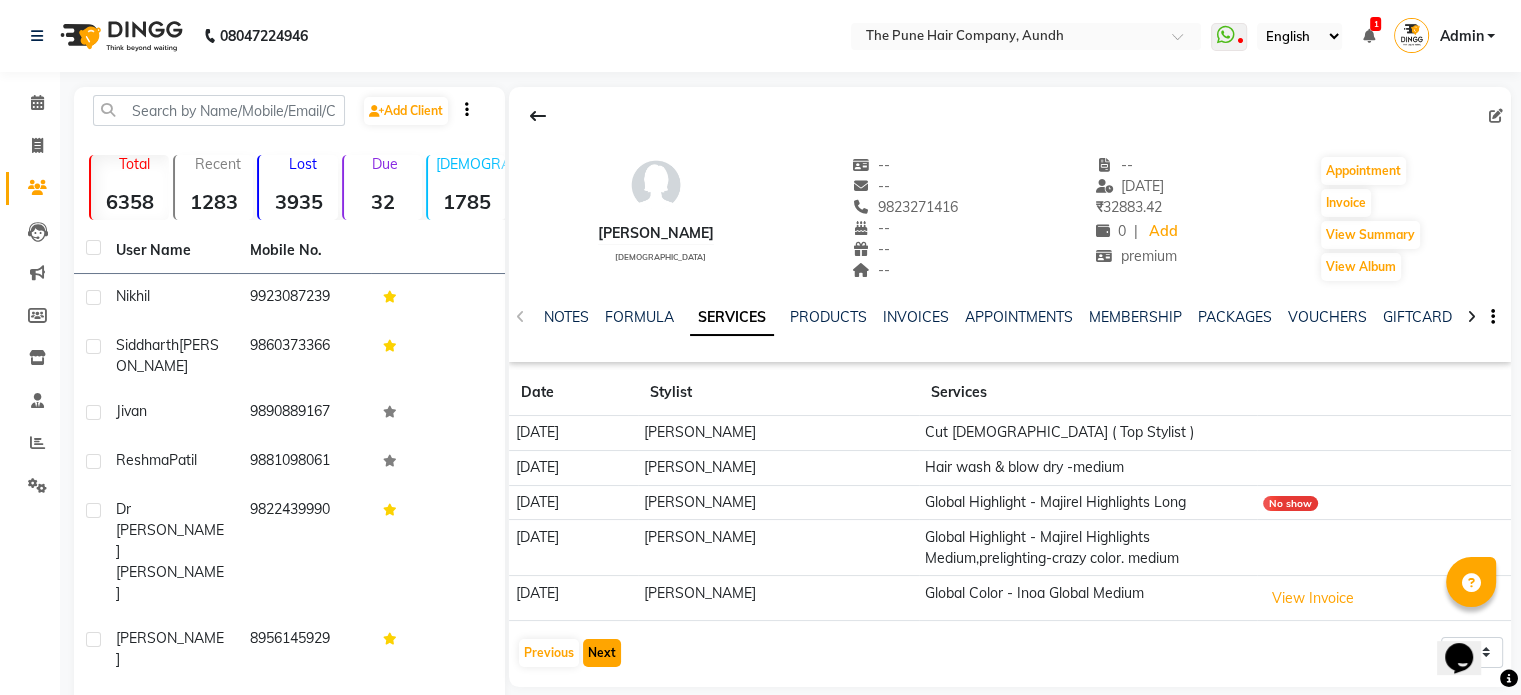 click on "Next" 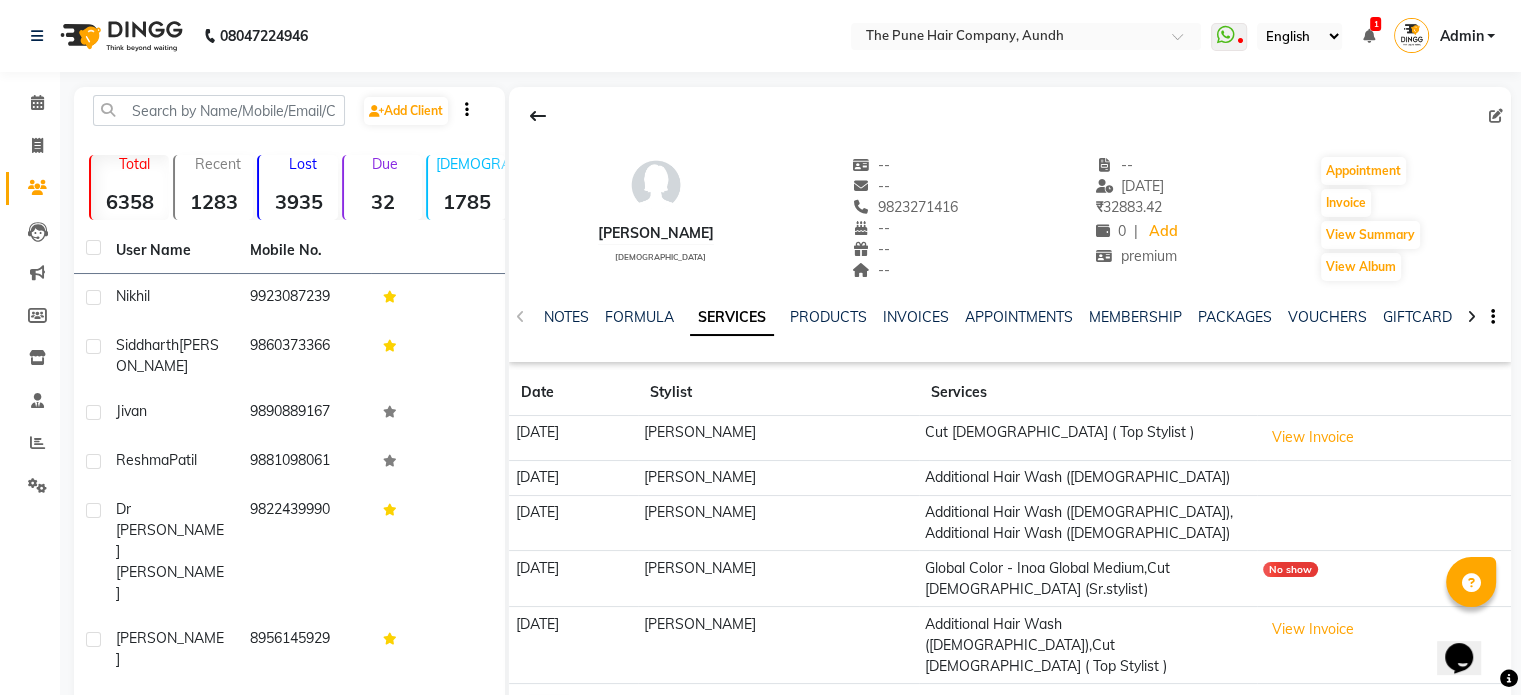 click on "Next" 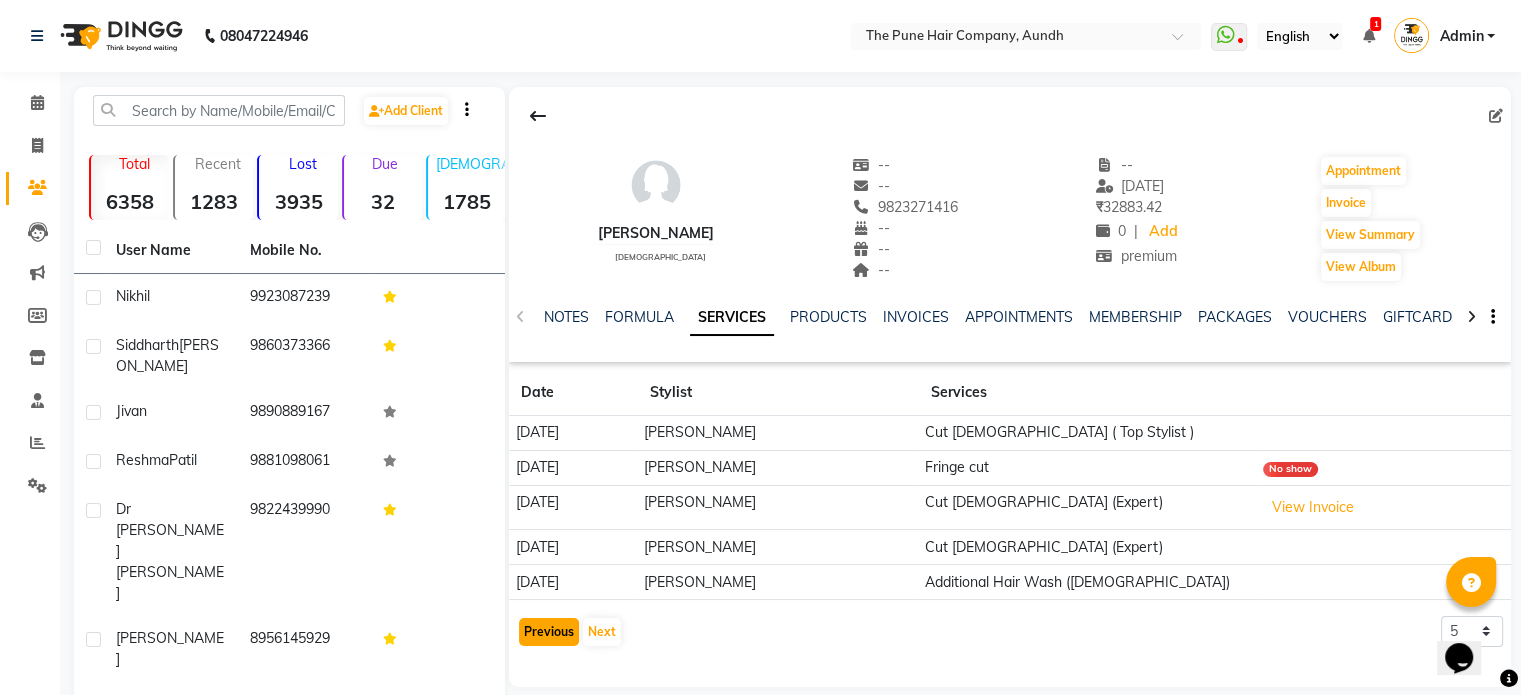 drag, startPoint x: 562, startPoint y: 627, endPoint x: 563, endPoint y: 617, distance: 10.049875 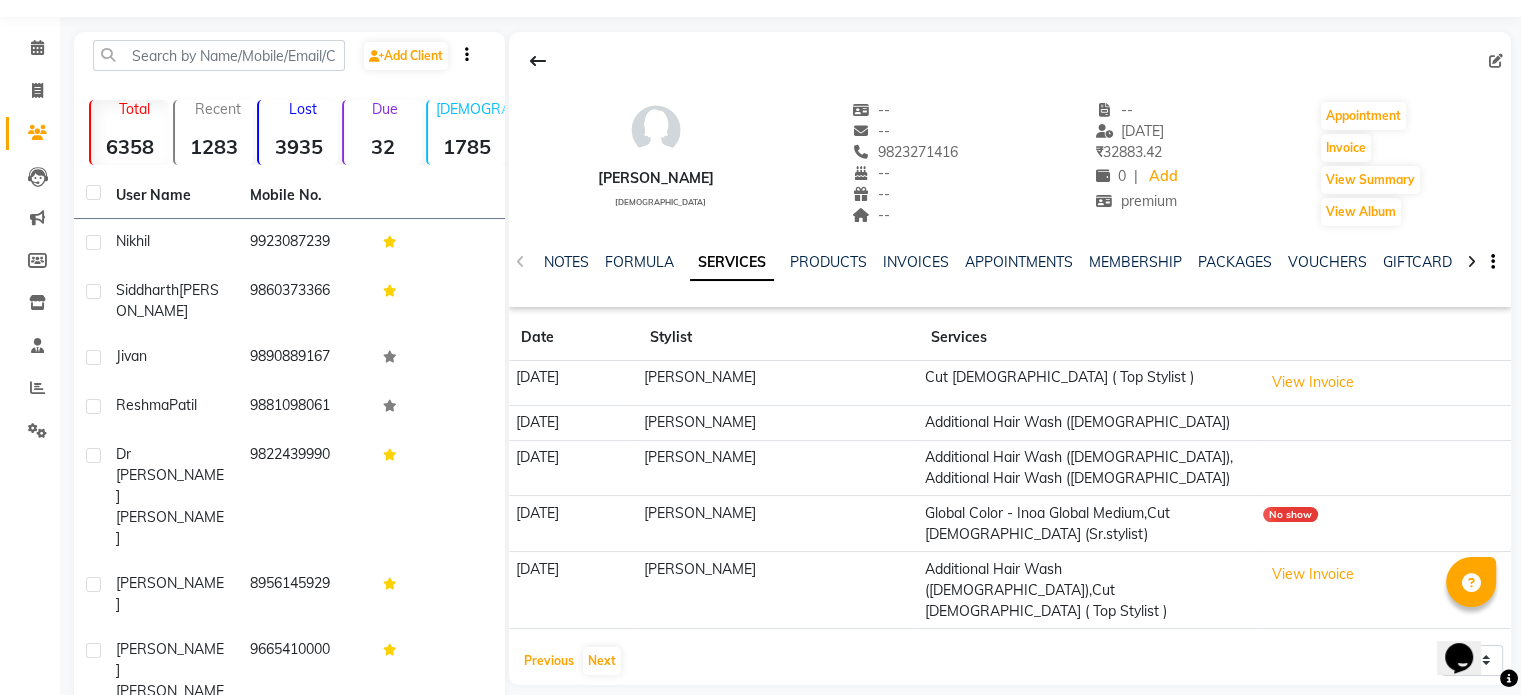 scroll, scrollTop: 100, scrollLeft: 0, axis: vertical 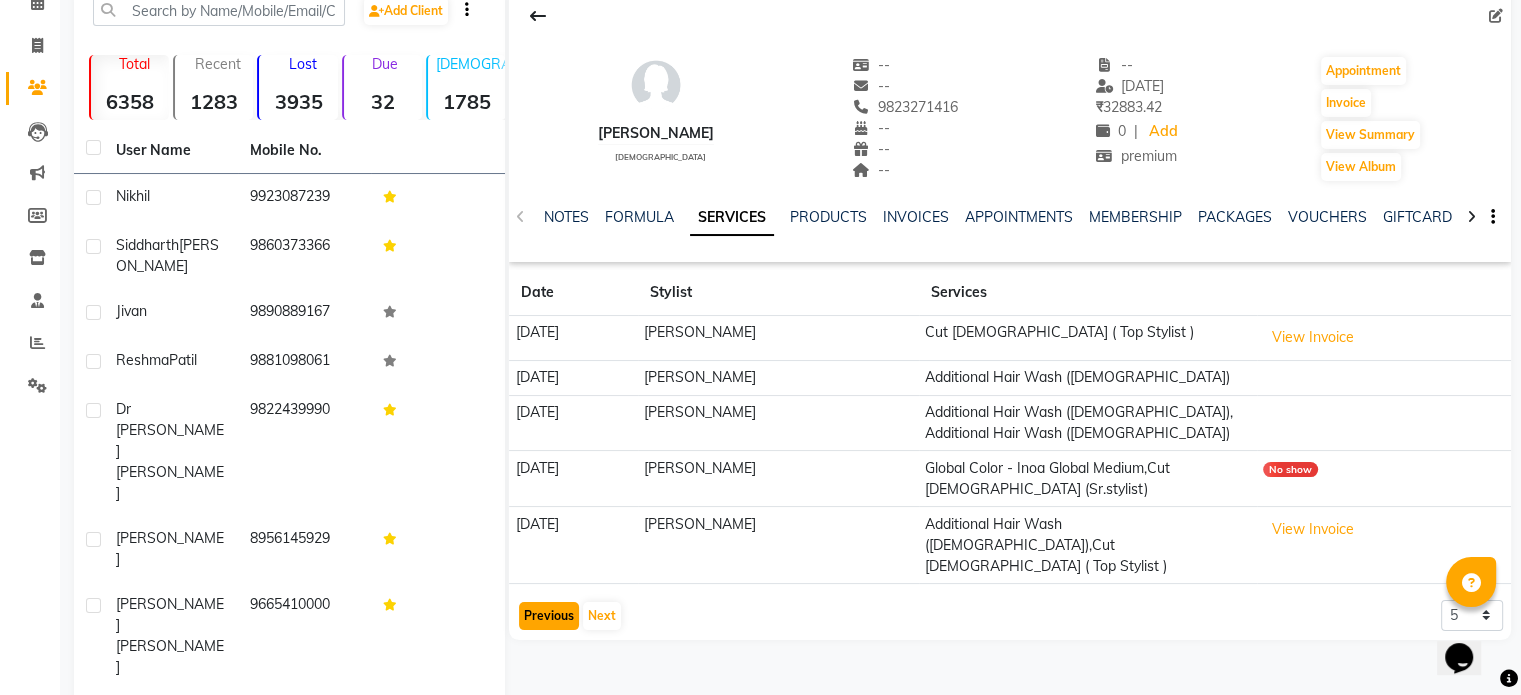 click on "Previous" 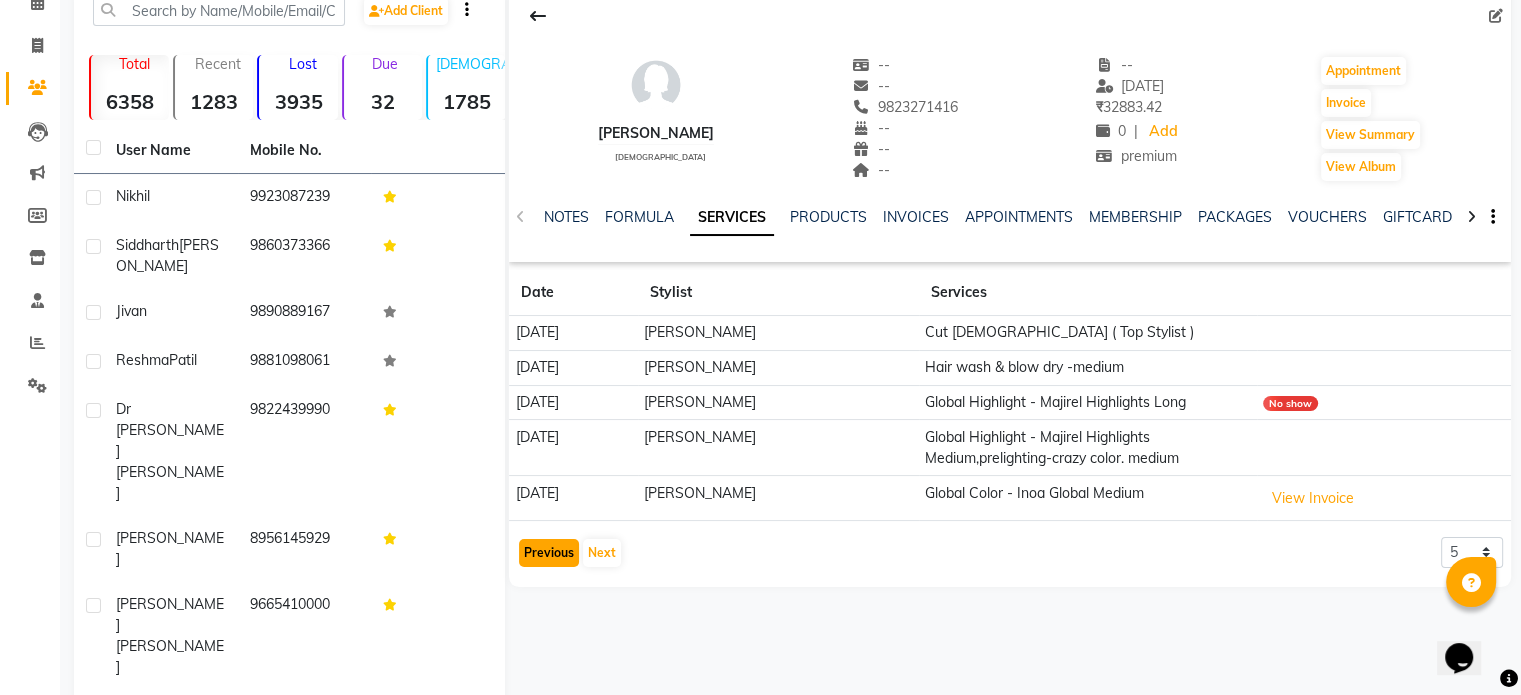 click on "Previous" 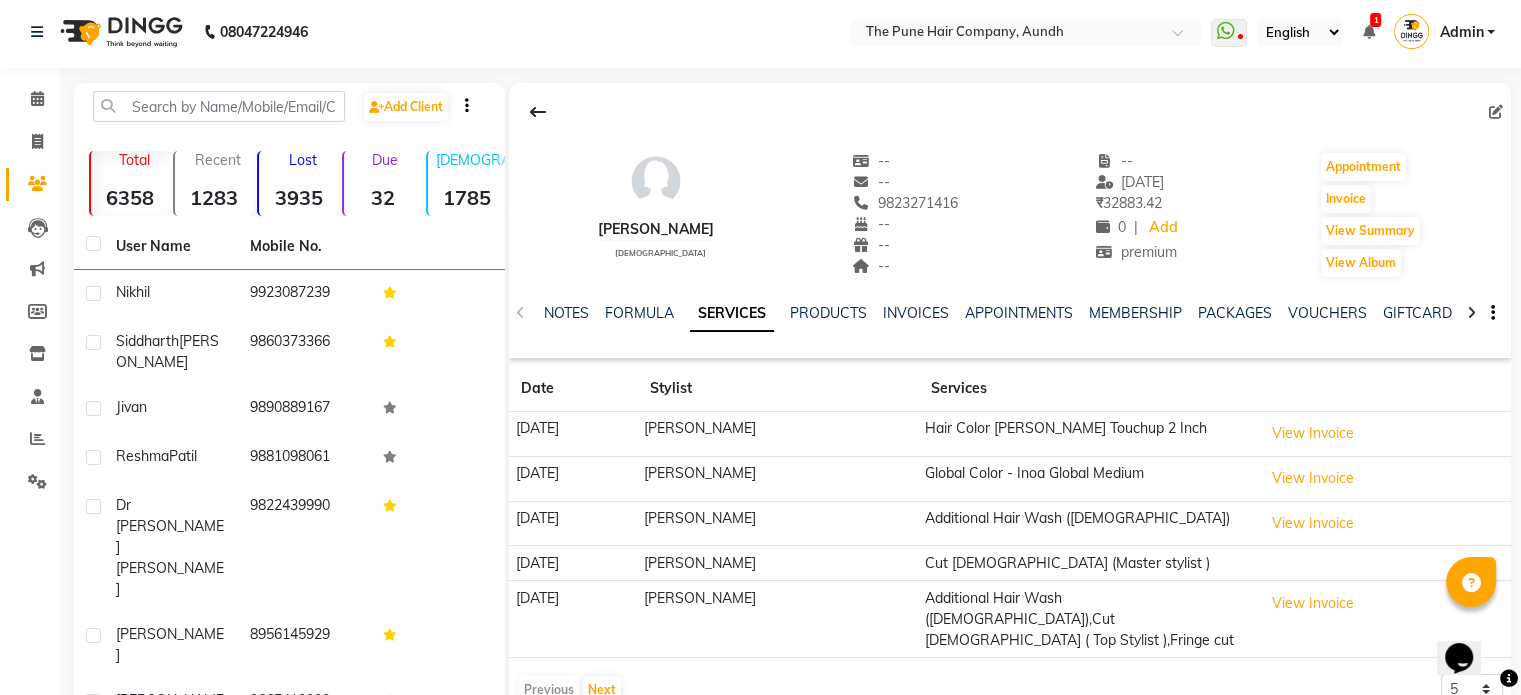 scroll, scrollTop: 0, scrollLeft: 0, axis: both 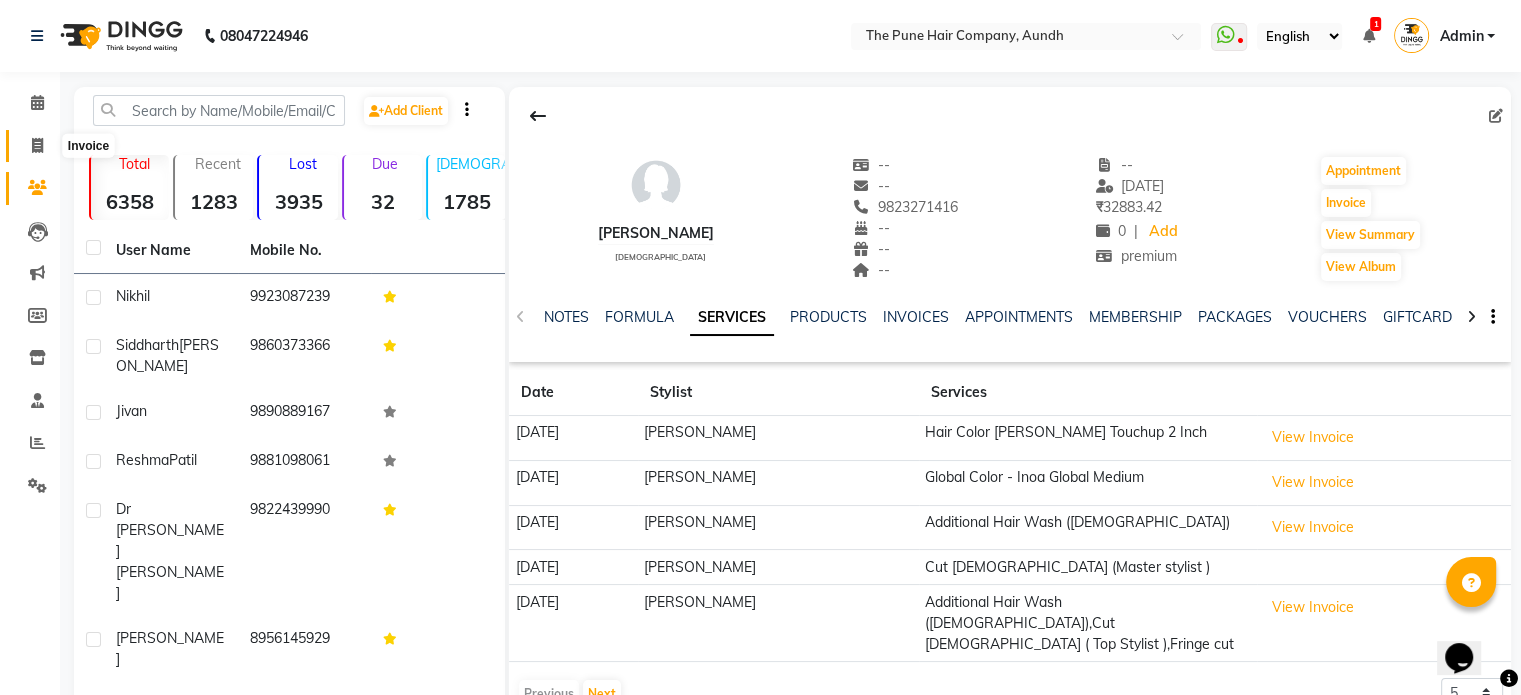 click 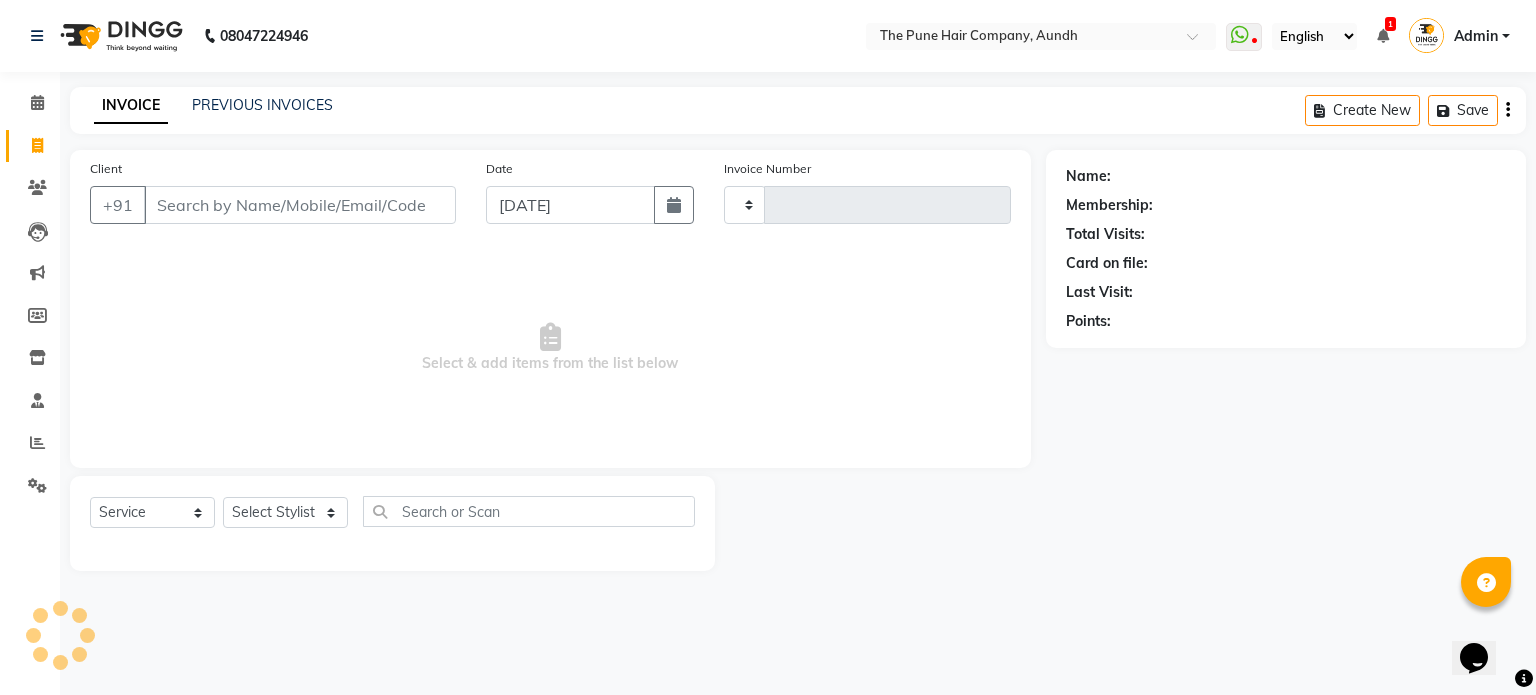 type on "3012" 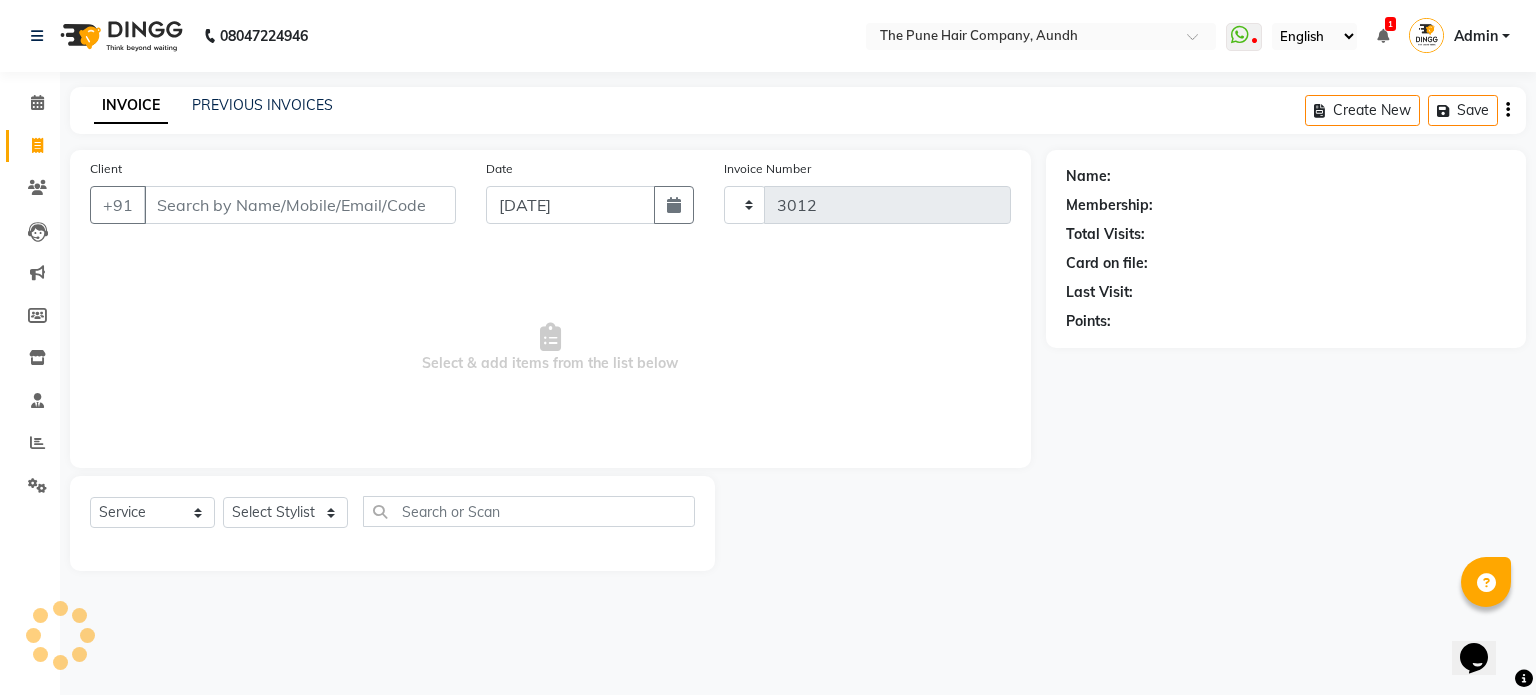 select on "106" 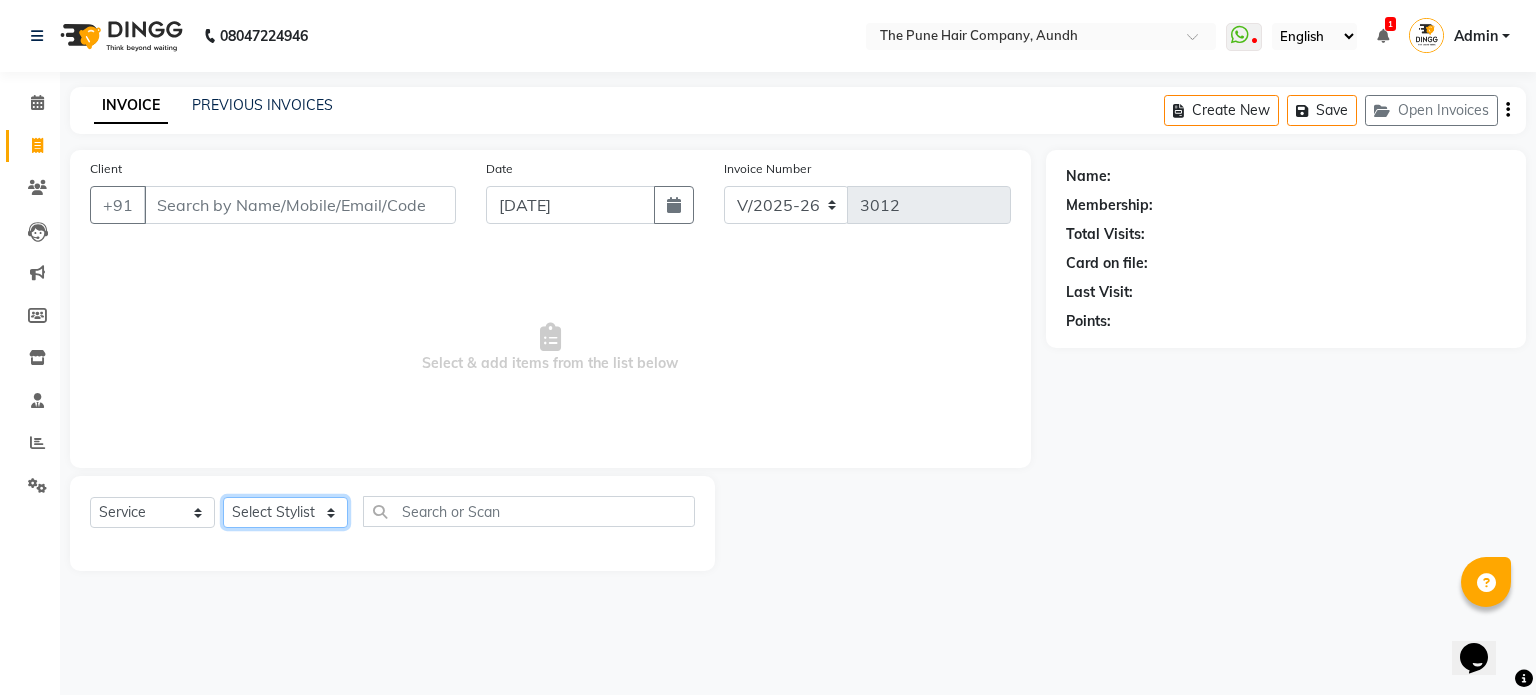 click on "Select Stylist Akash both [PERSON_NAME] .K [PERSON_NAME] kaif [PERSON_NAME] [PERSON_NAME] [PERSON_NAME] [PERSON_NAME] mane POOJA MORE [PERSON_NAME]  [PERSON_NAME] Shweta [PERSON_NAME] [PERSON_NAME] [PERSON_NAME]" 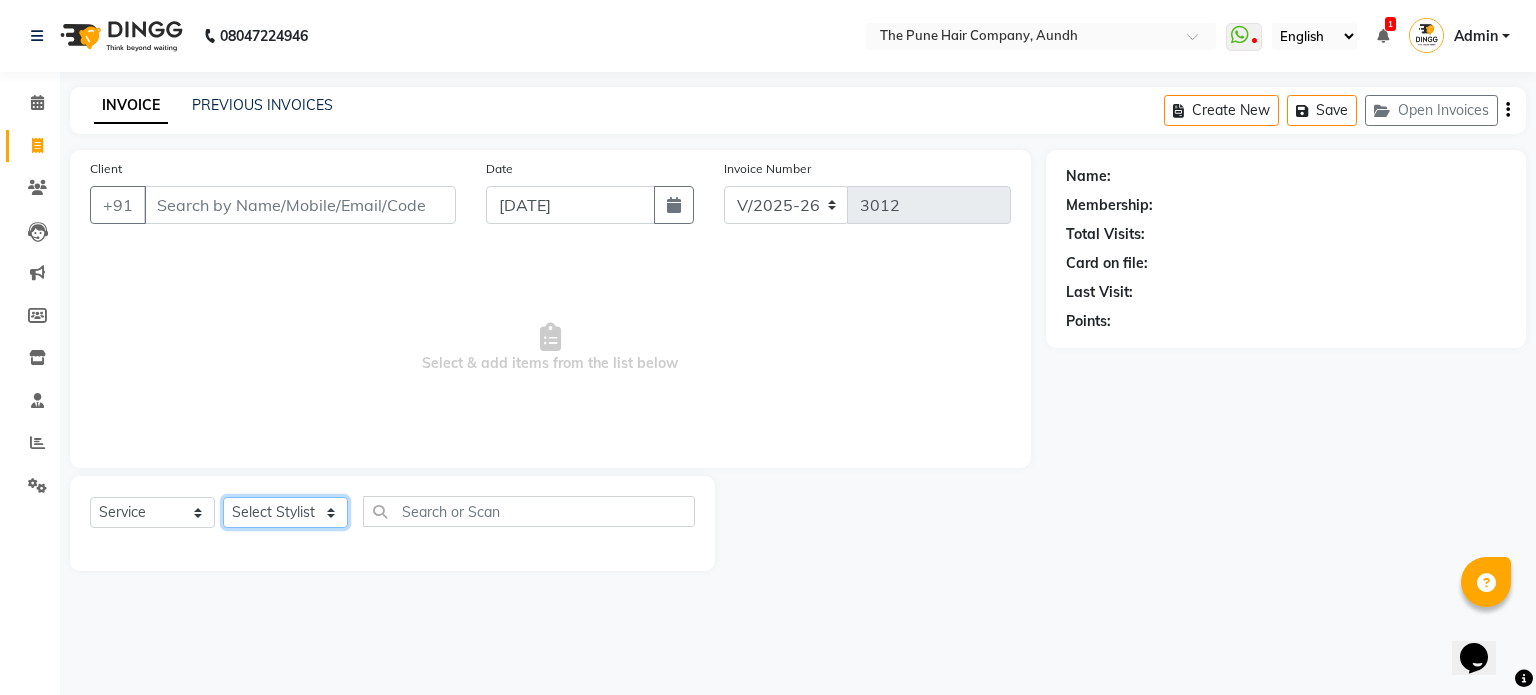 select on "12769" 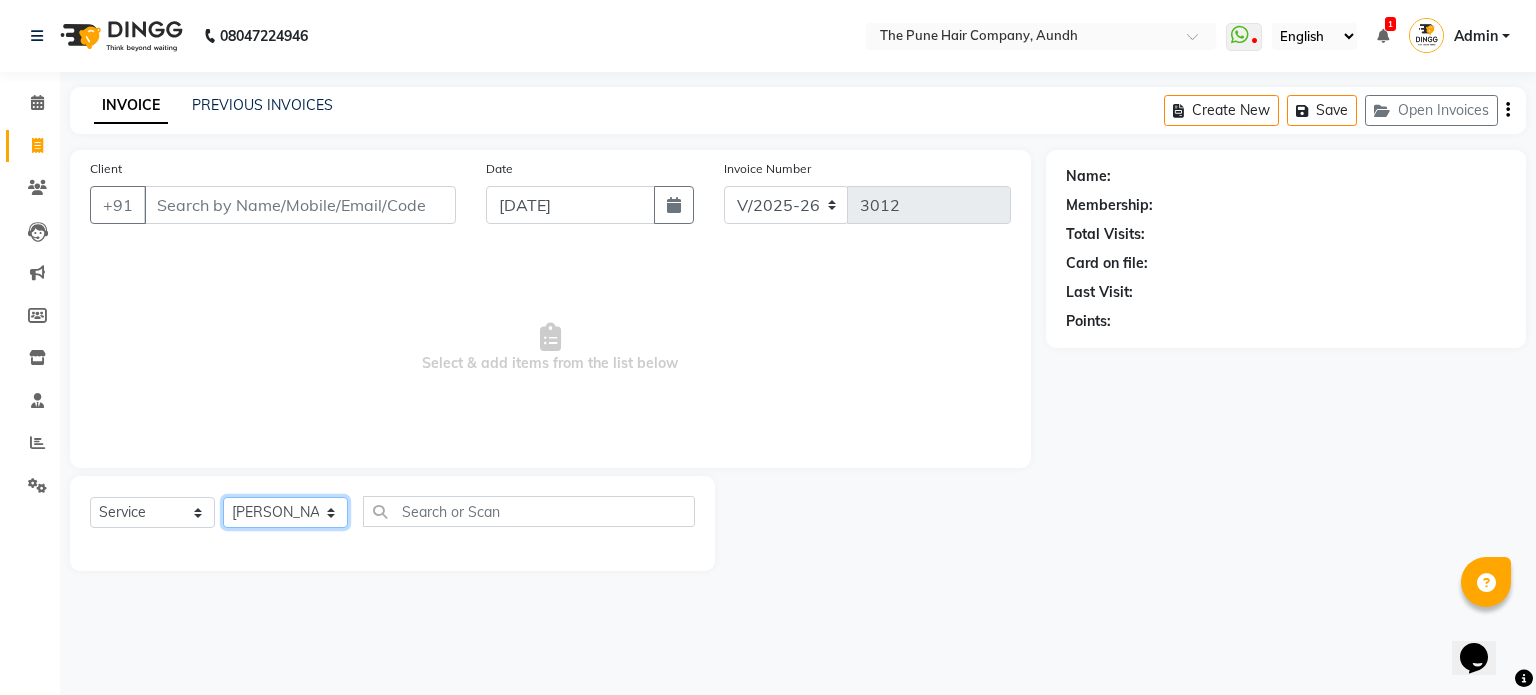 click on "Select Stylist Akash both [PERSON_NAME] .K [PERSON_NAME] kaif [PERSON_NAME] [PERSON_NAME] [PERSON_NAME] [PERSON_NAME] mane POOJA MORE [PERSON_NAME]  [PERSON_NAME] Shweta [PERSON_NAME] [PERSON_NAME] [PERSON_NAME]" 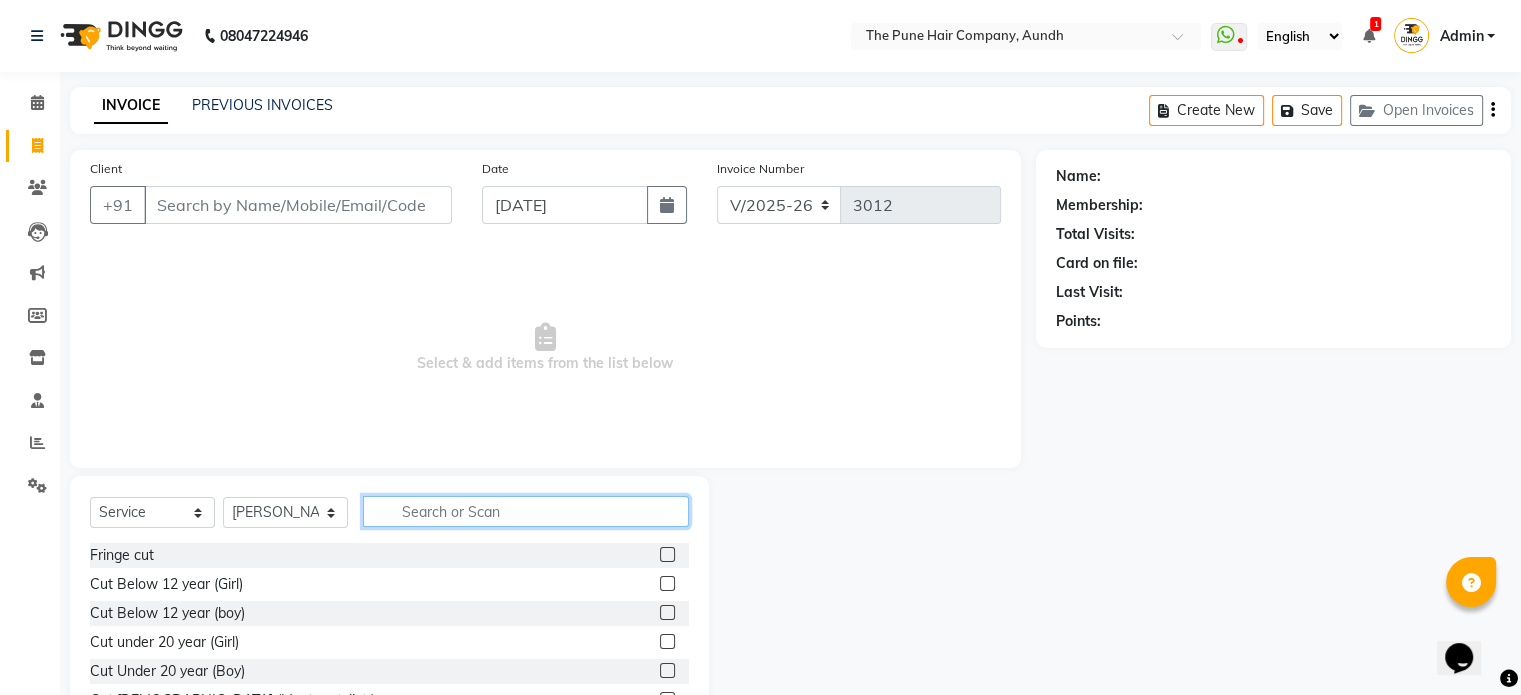click 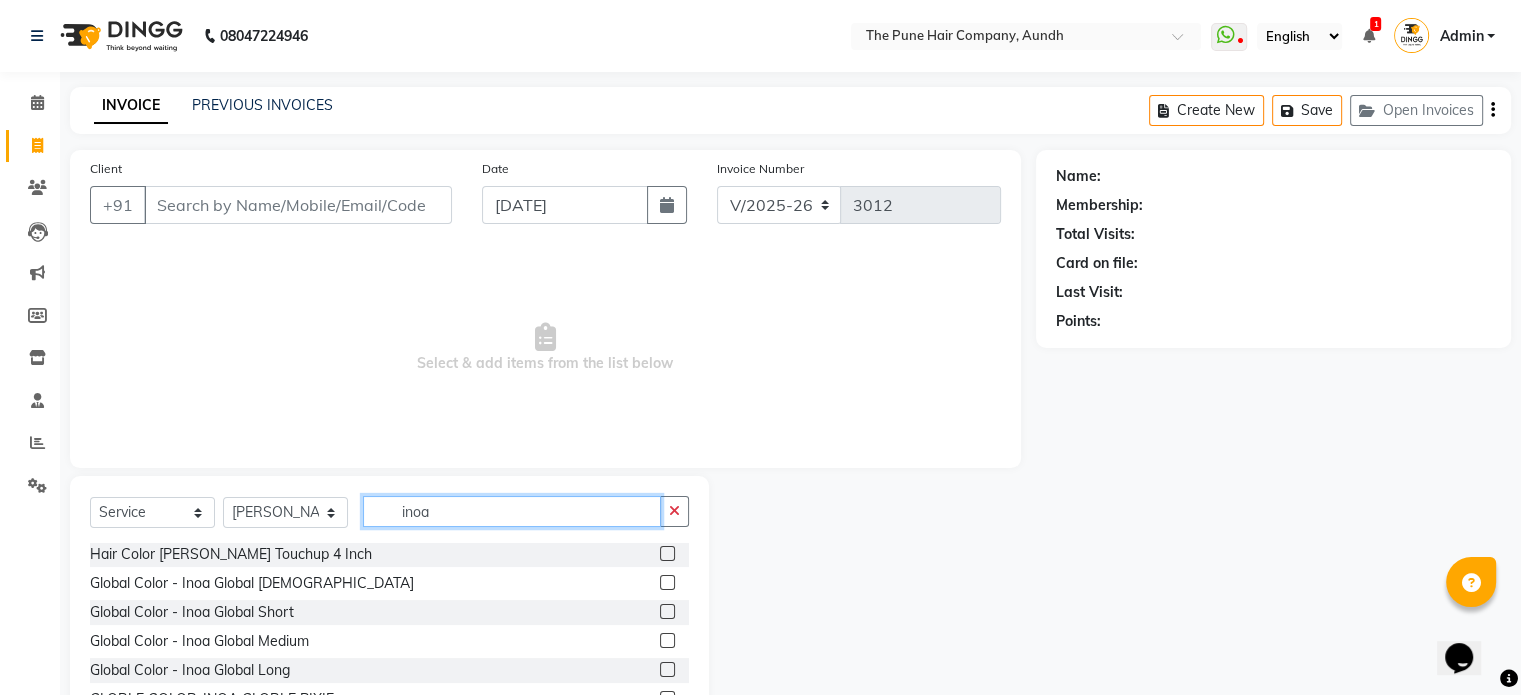 scroll, scrollTop: 264, scrollLeft: 0, axis: vertical 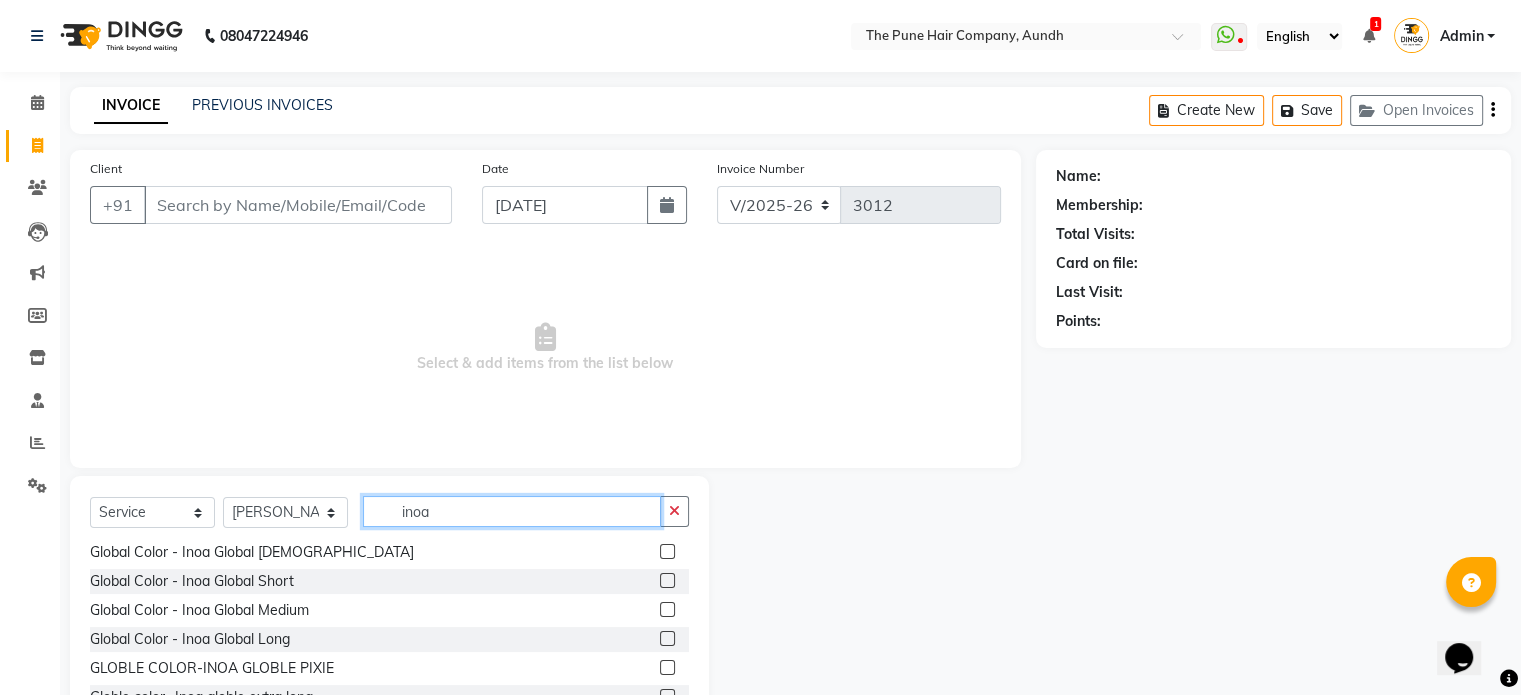 type on "inoa" 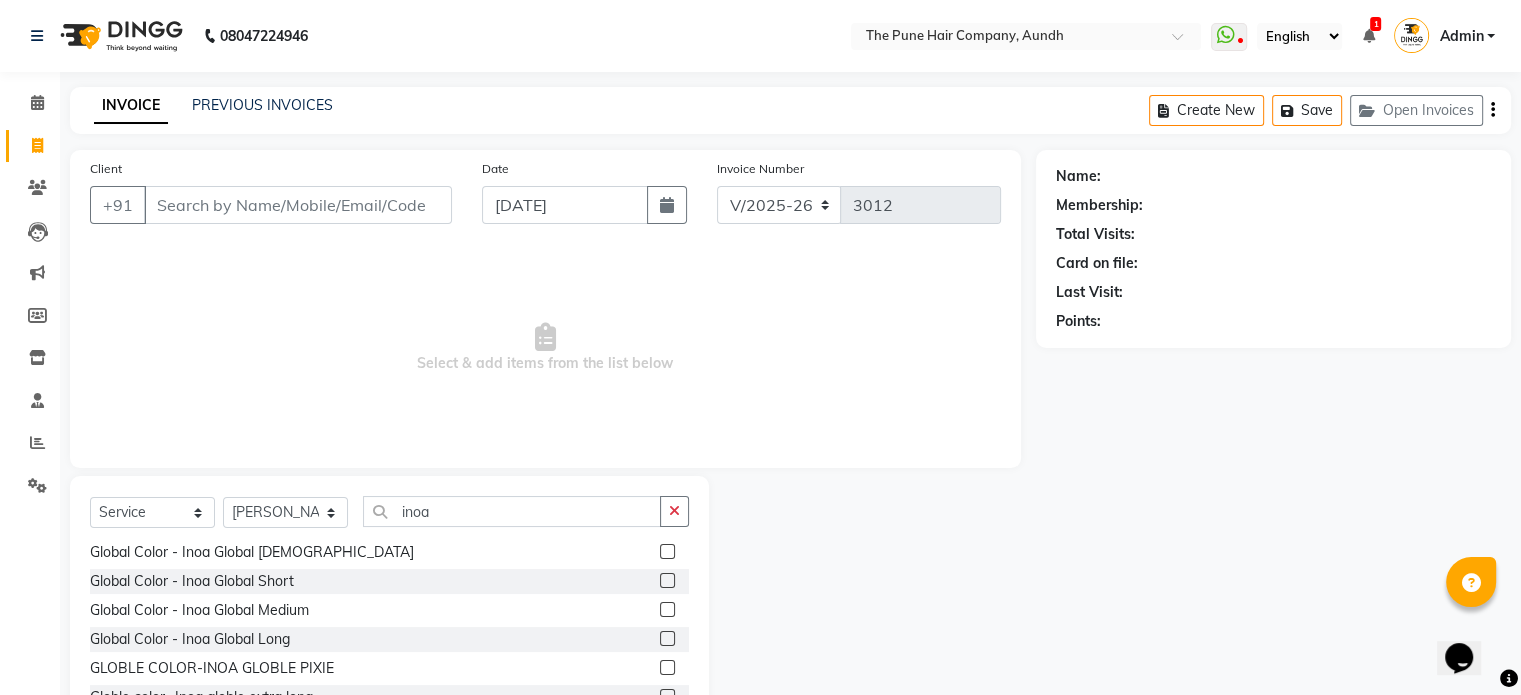 click 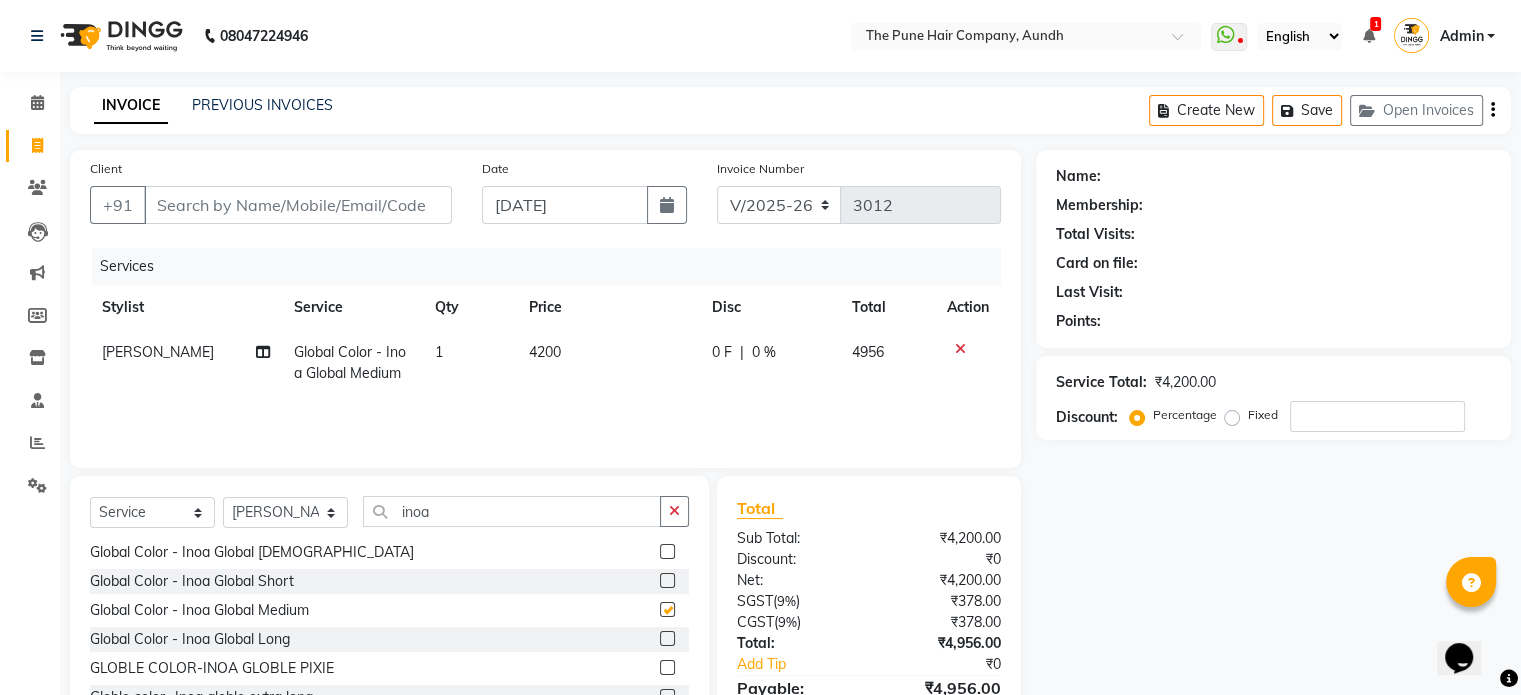 checkbox on "false" 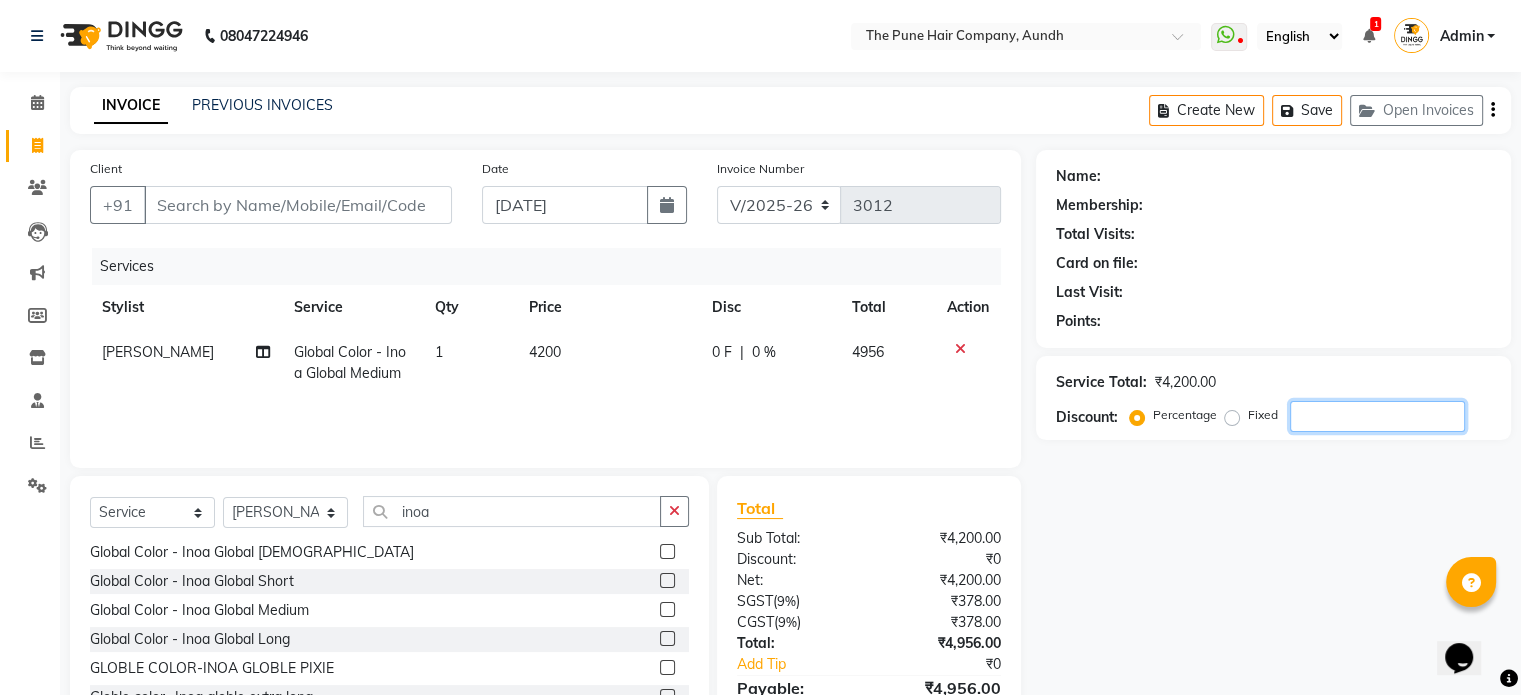 click 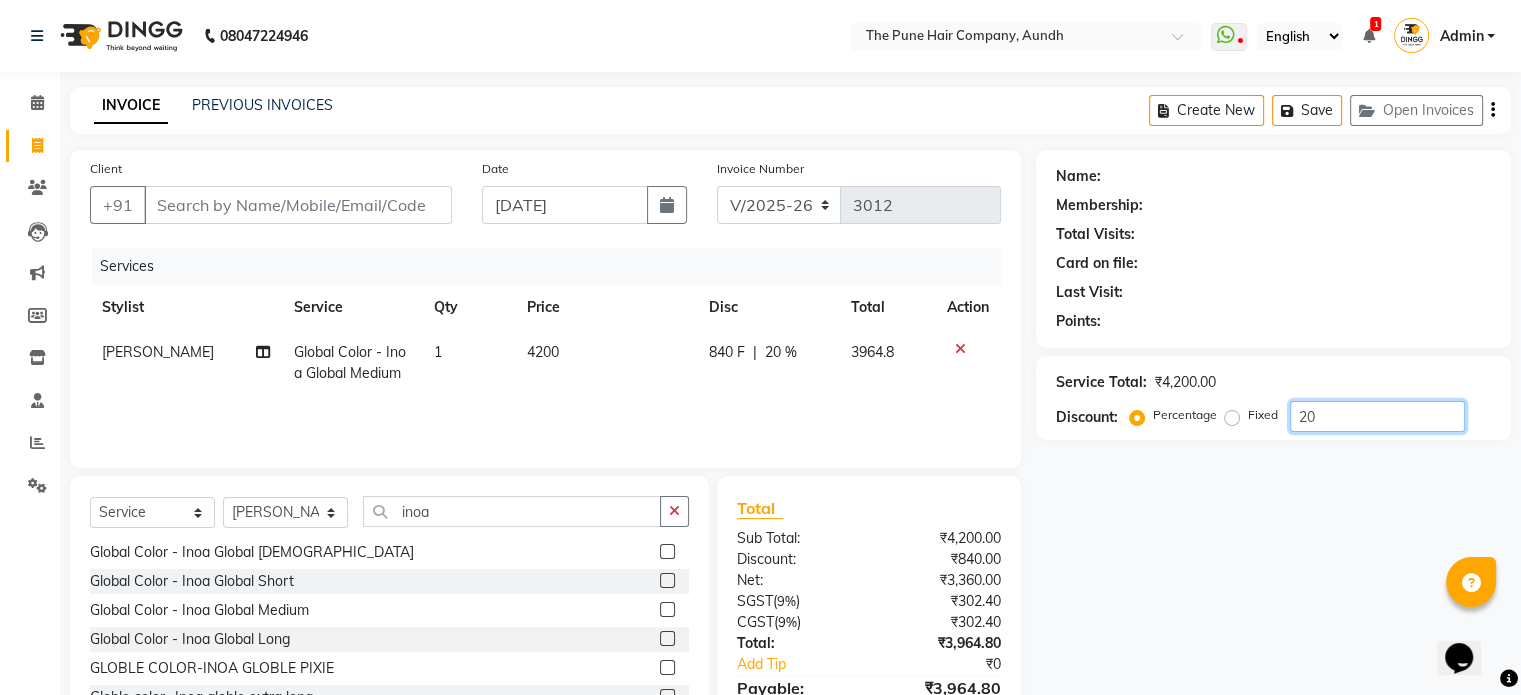 type on "20" 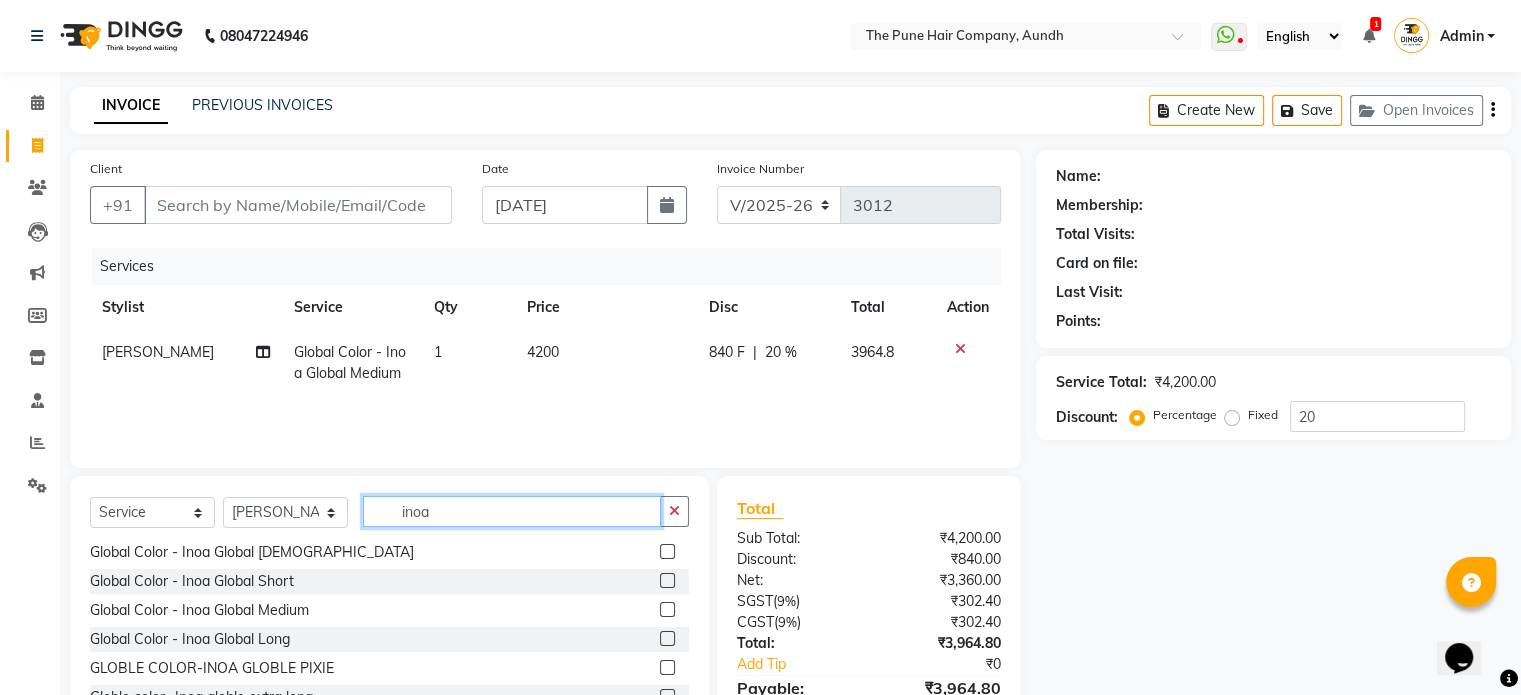 drag, startPoint x: 452, startPoint y: 513, endPoint x: 404, endPoint y: 531, distance: 51.264023 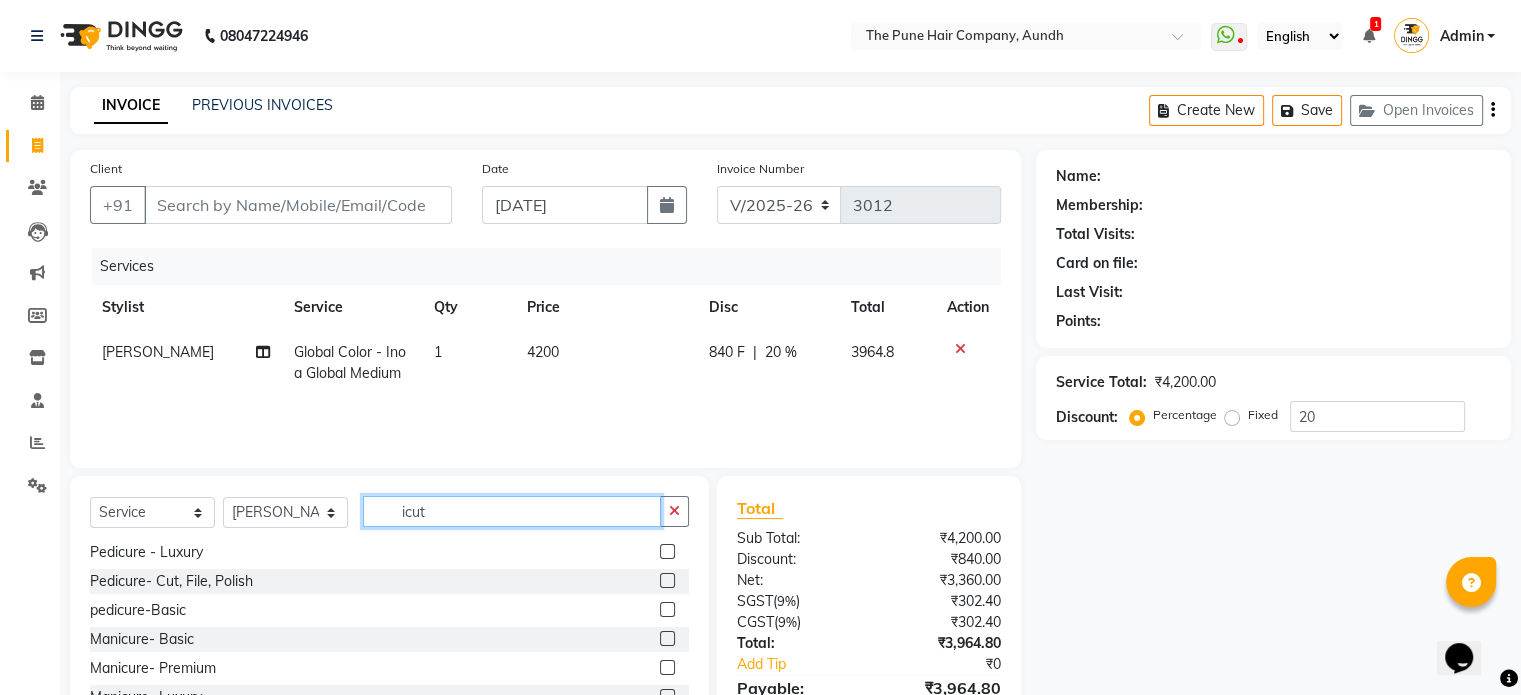 scroll, scrollTop: 0, scrollLeft: 0, axis: both 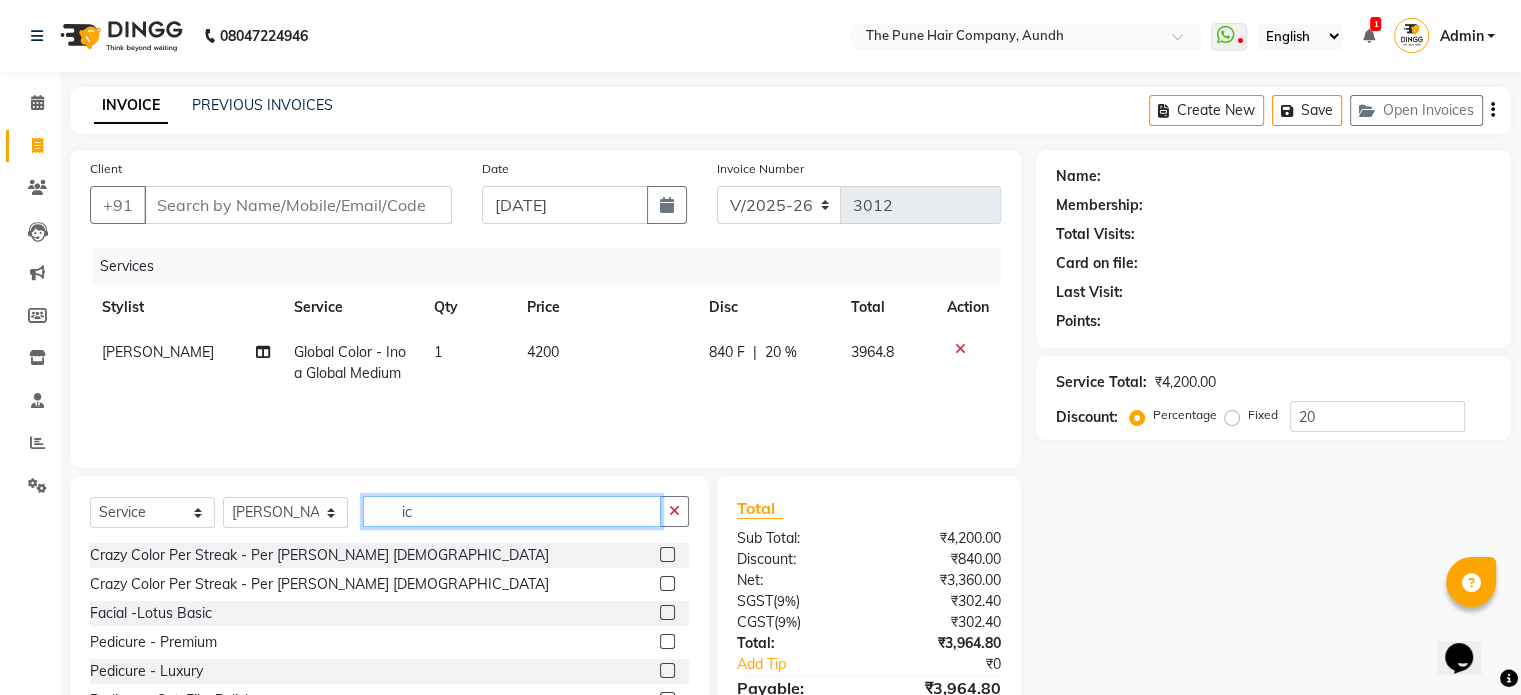 type on "i" 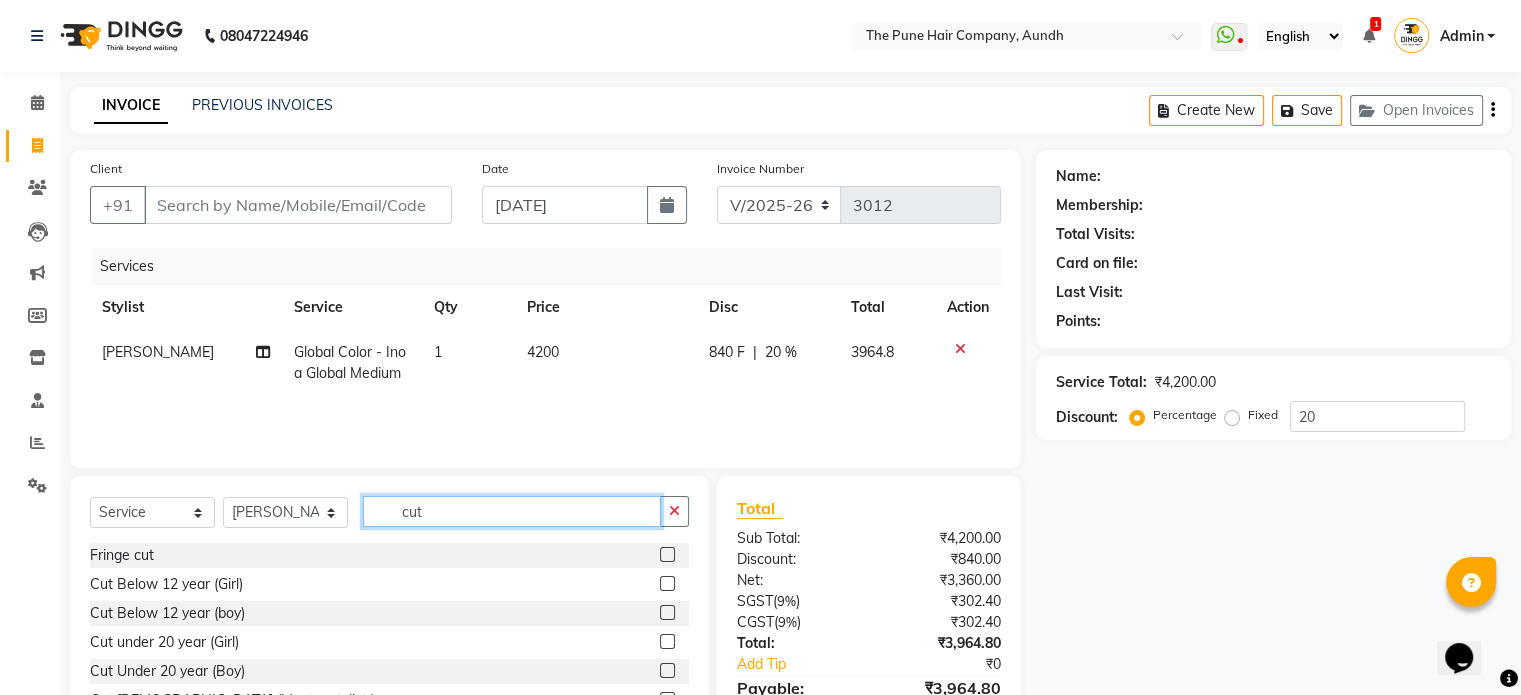 scroll, scrollTop: 60, scrollLeft: 0, axis: vertical 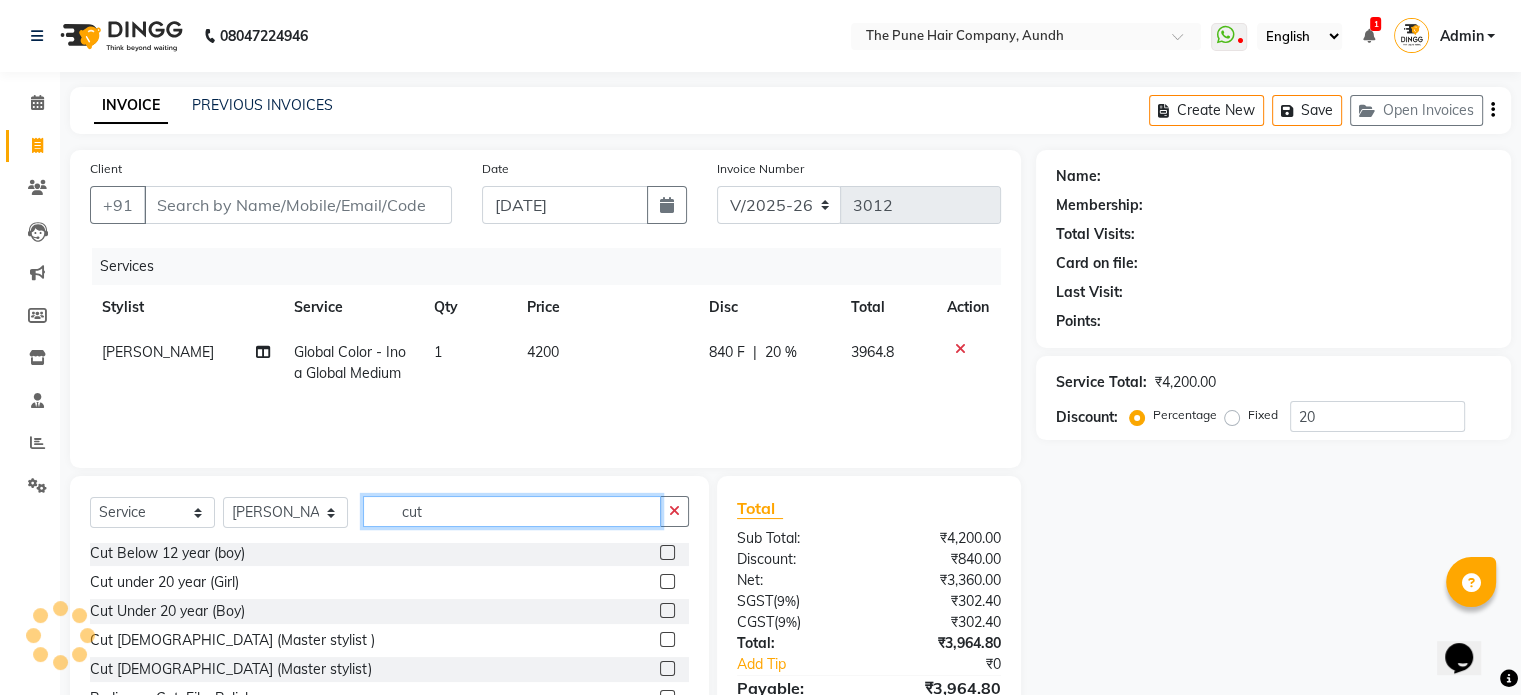 type on "cut" 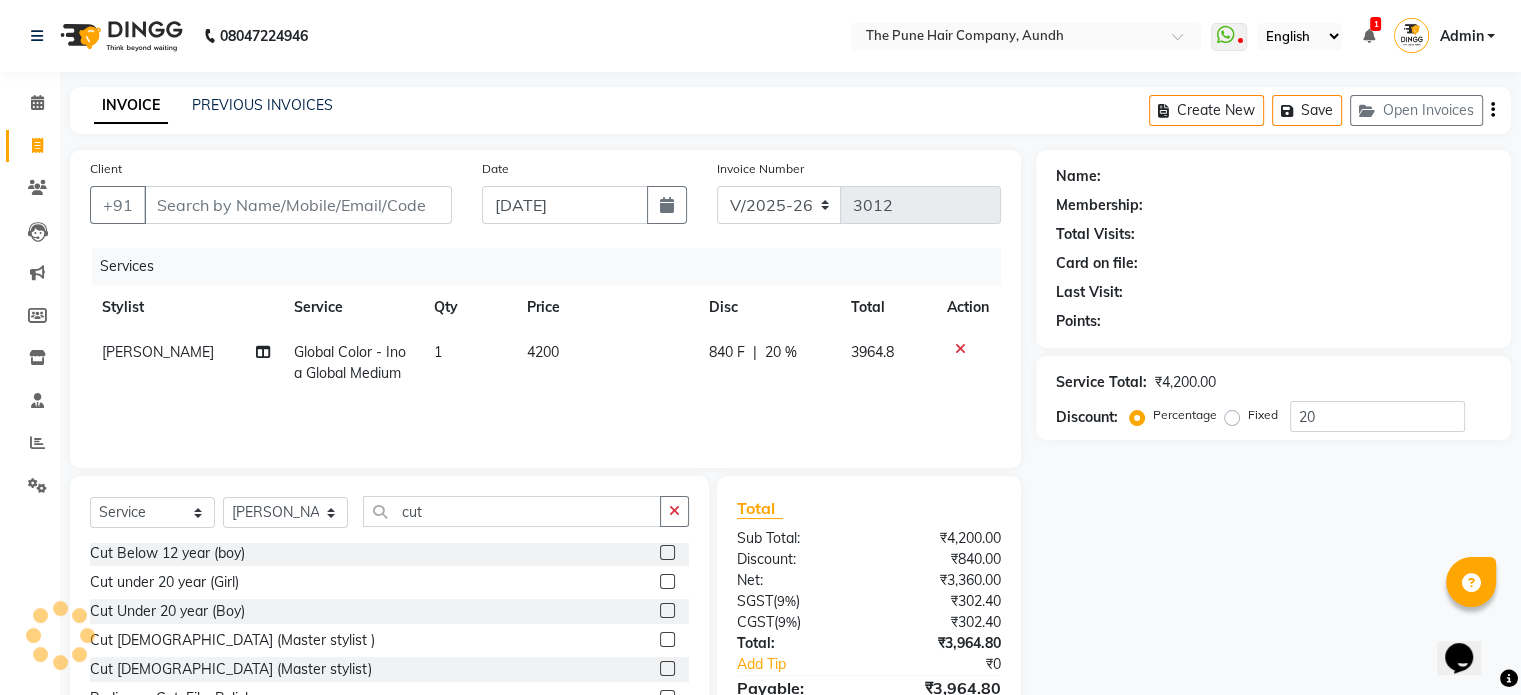 click 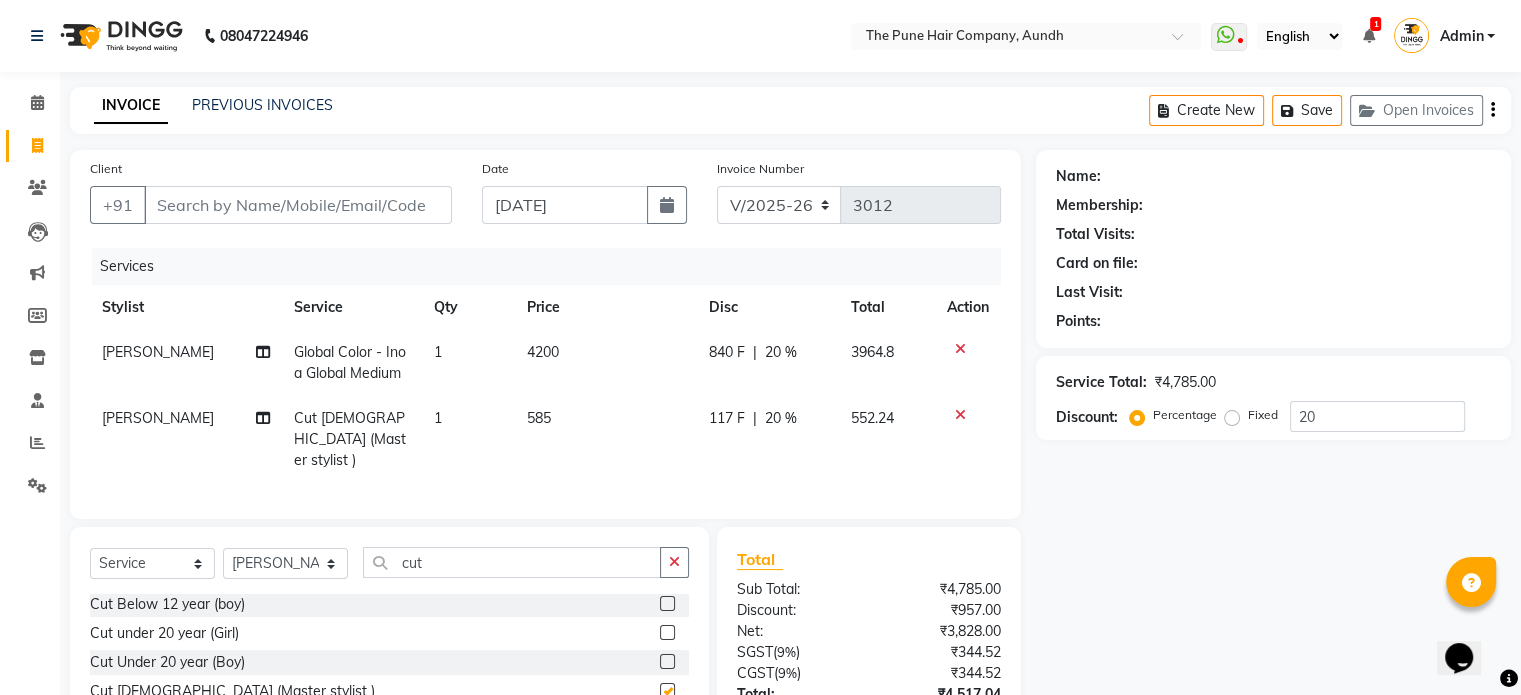 checkbox on "false" 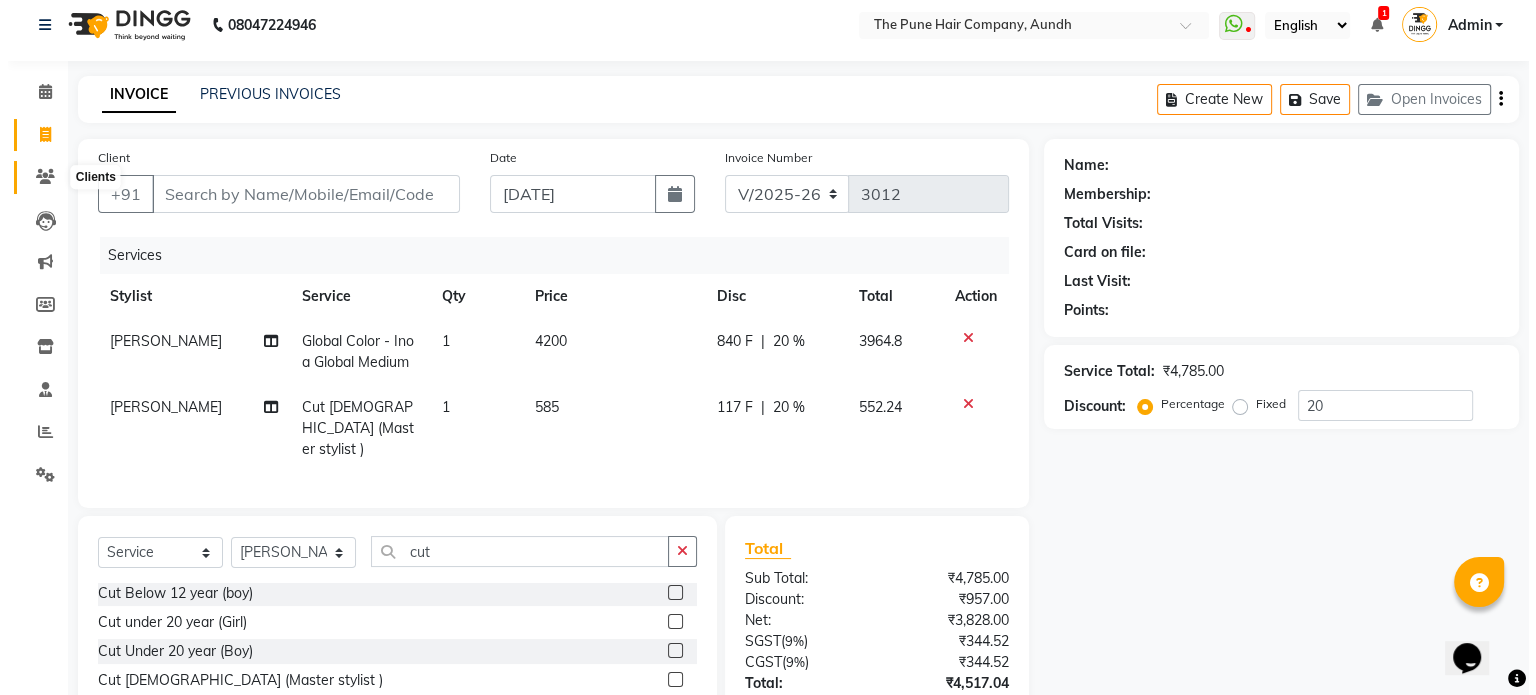 scroll, scrollTop: 0, scrollLeft: 0, axis: both 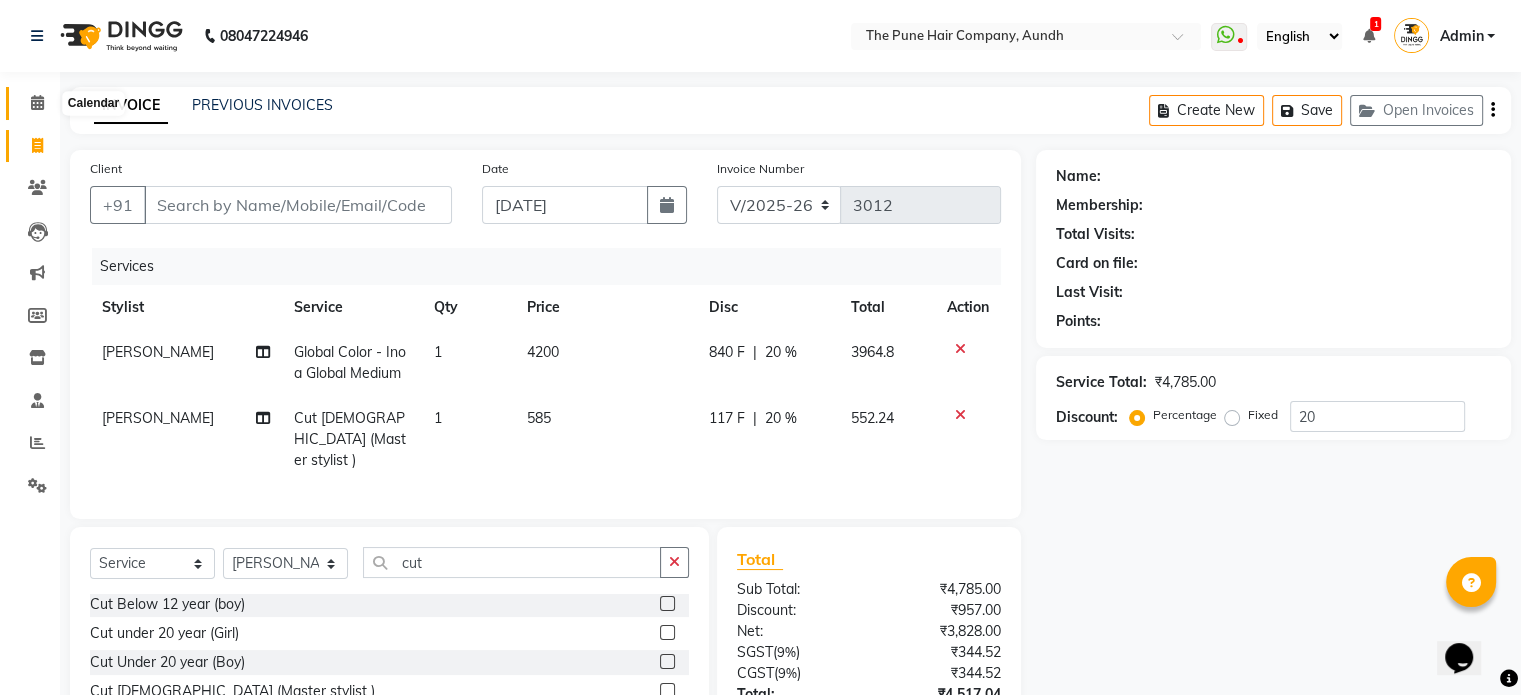 click 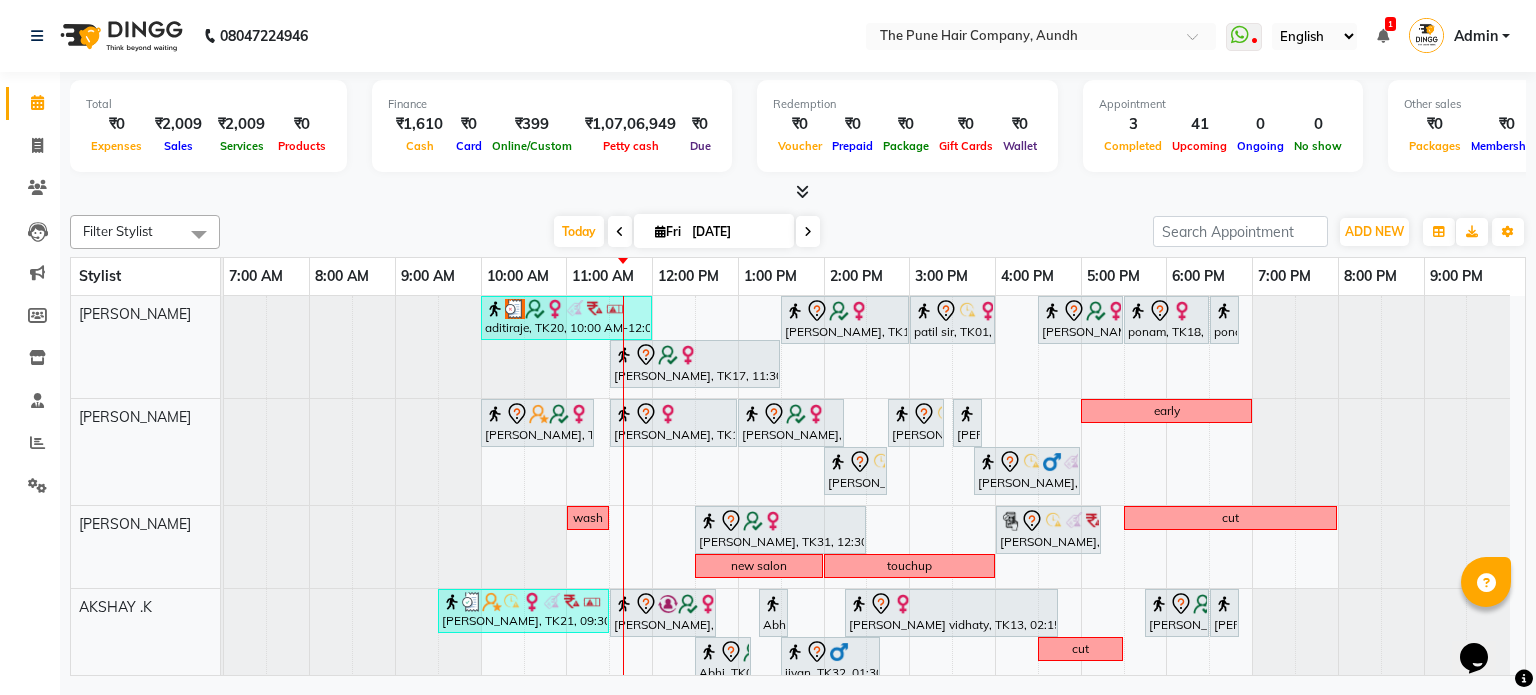click at bounding box center (808, 232) 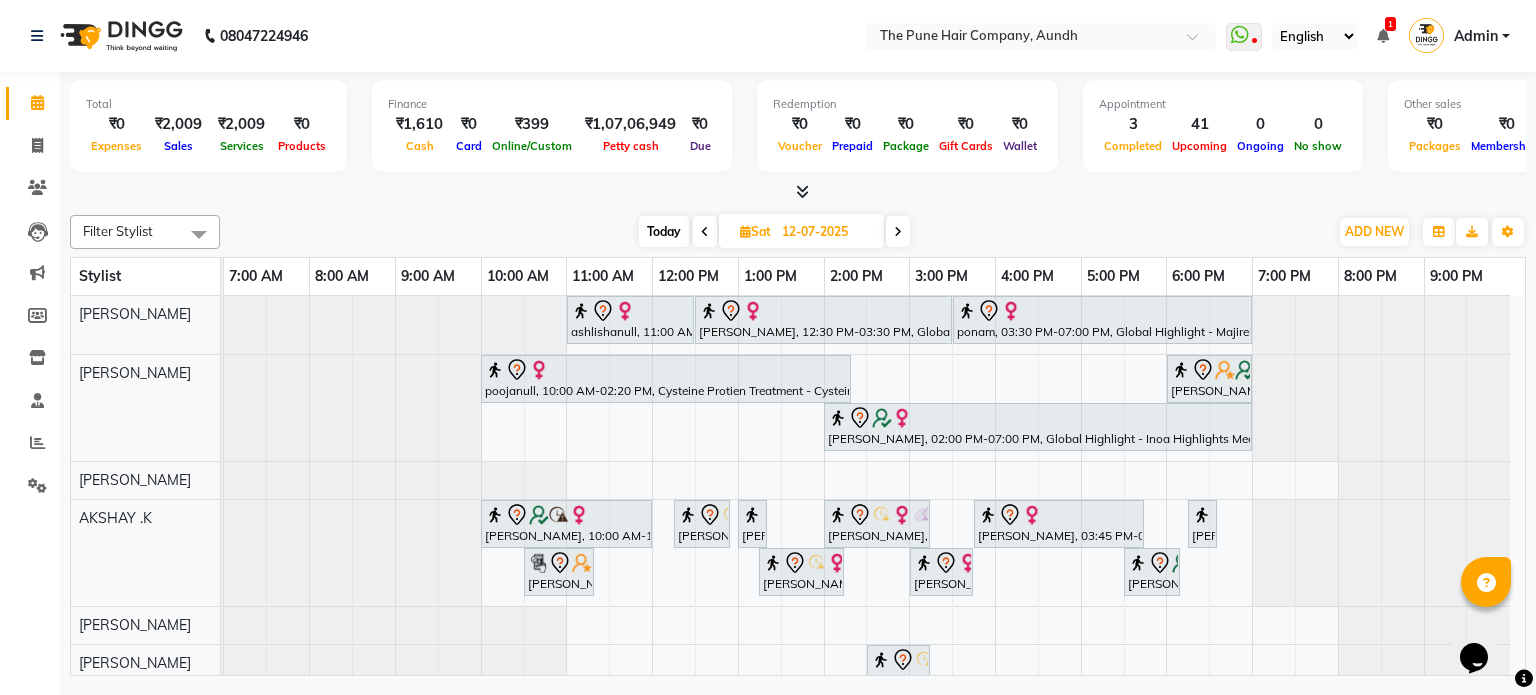 click on "ashlishanull, 11:00 AM-12:30 PM, Cut Female ( Top Stylist )             juli jetha, 12:30 PM-03:30 PM, Global Highlight - Majirel Highlights Medium             ponam, 03:30 PM-07:00 PM, Global Highlight - Majirel Highlights Long             poojanull, 10:00 AM-02:20 PM, Cysteine Protien Treatment - Cysteine Medium             Anu Shewani, 06:00 PM-07:00 PM, Hair wash & blow dry - long             monika kohale, 02:00 PM-07:00 PM, Global Highlight - Inoa Highlights Medium             samiksha, 10:00 AM-12:00 PM, Hair Color Inoa - Inoa Touchup 2 Inch             Nancy, 12:15 PM-12:55 PM, Cut male (Expert)             Nancy, 01:00 PM-01:20 PM,  Beard Crafting             Smita, 02:00 PM-03:15 PM, Cut Female (Expert)             vanita, 03:45 PM-05:45 PM, Global Color - Inoa Global Medium             Siddharth Pardeshi, 06:15 PM-06:35 PM,  Beard Crafting             nikhil inamdar, 10:30 AM-11:20 AM,  Beard Crafting             Nancy, 01:15 PM-02:15 PM, Hair Color Majirel - Majirel Global Male" at bounding box center [874, 753] 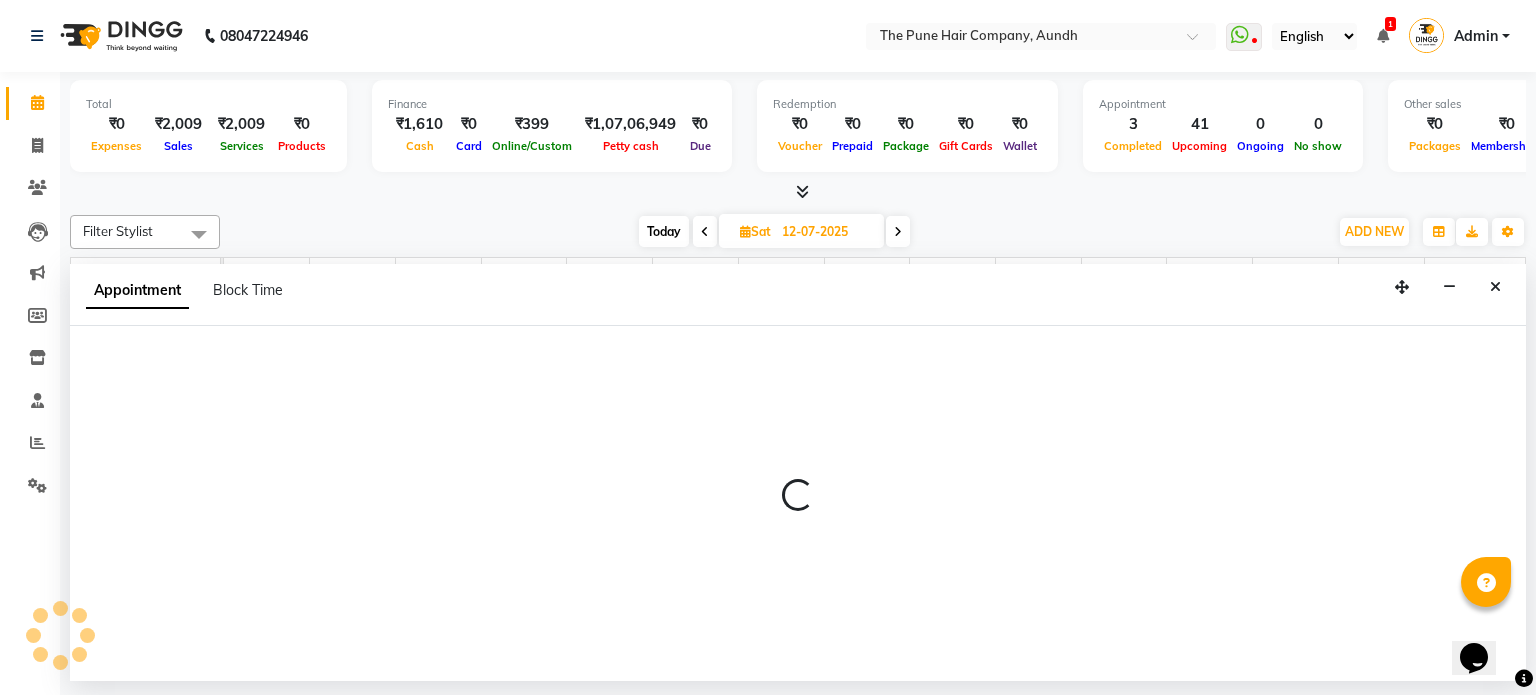 select on "3340" 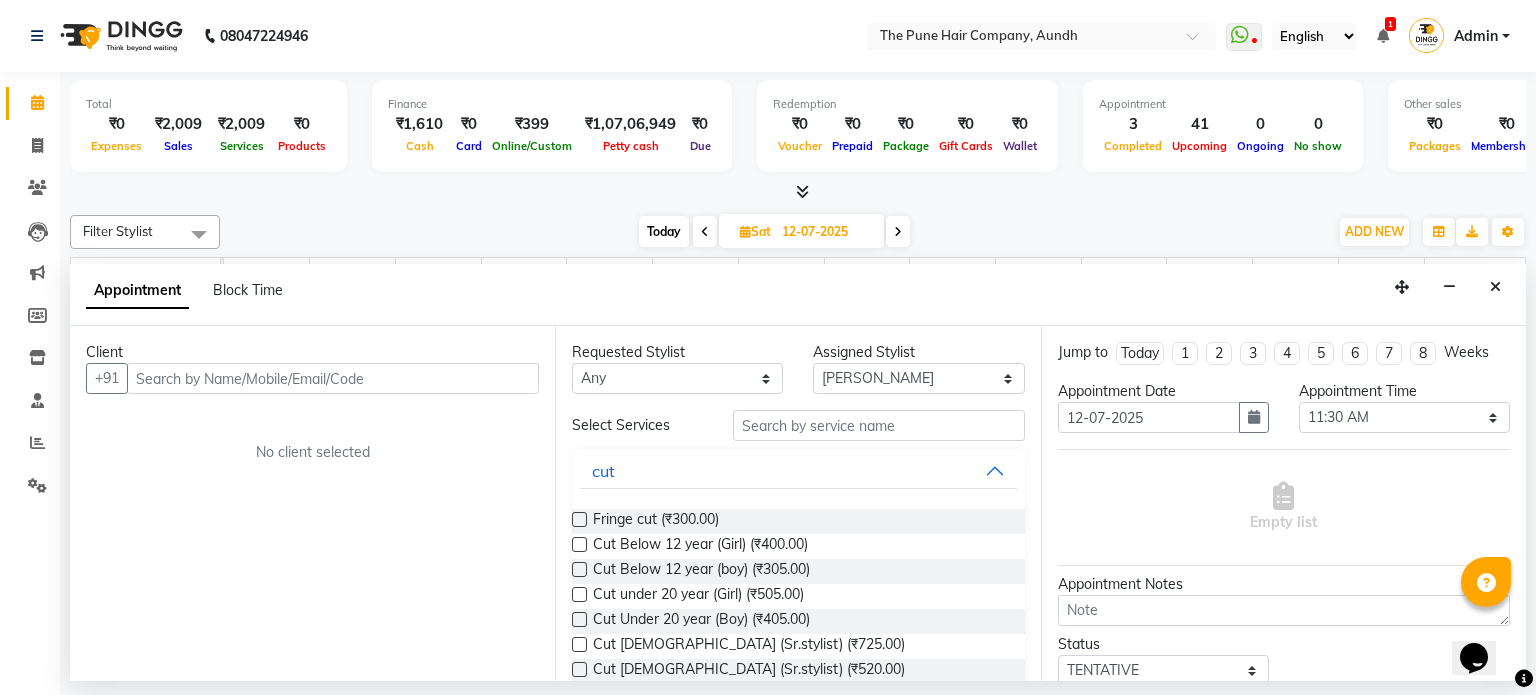 click at bounding box center (333, 378) 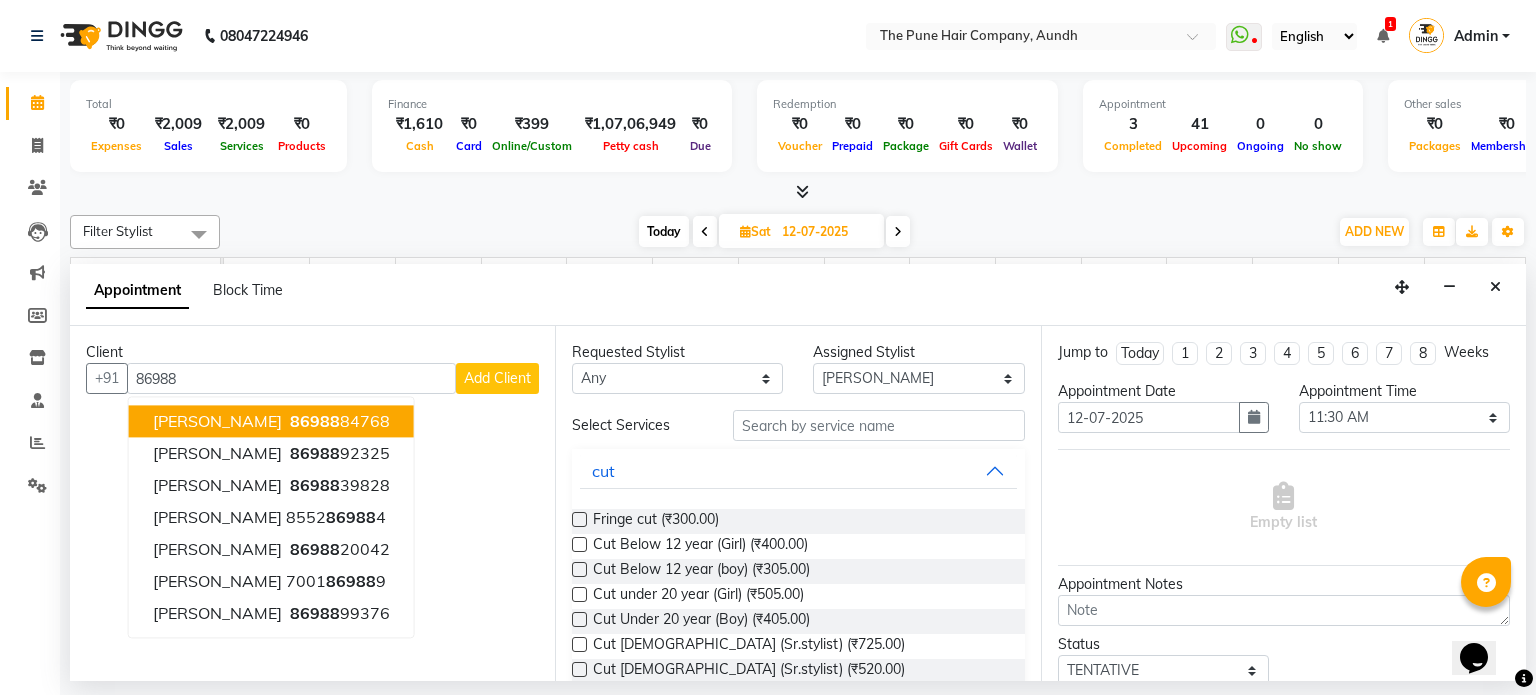 click on "DIPTI   86988 84768" at bounding box center [271, 422] 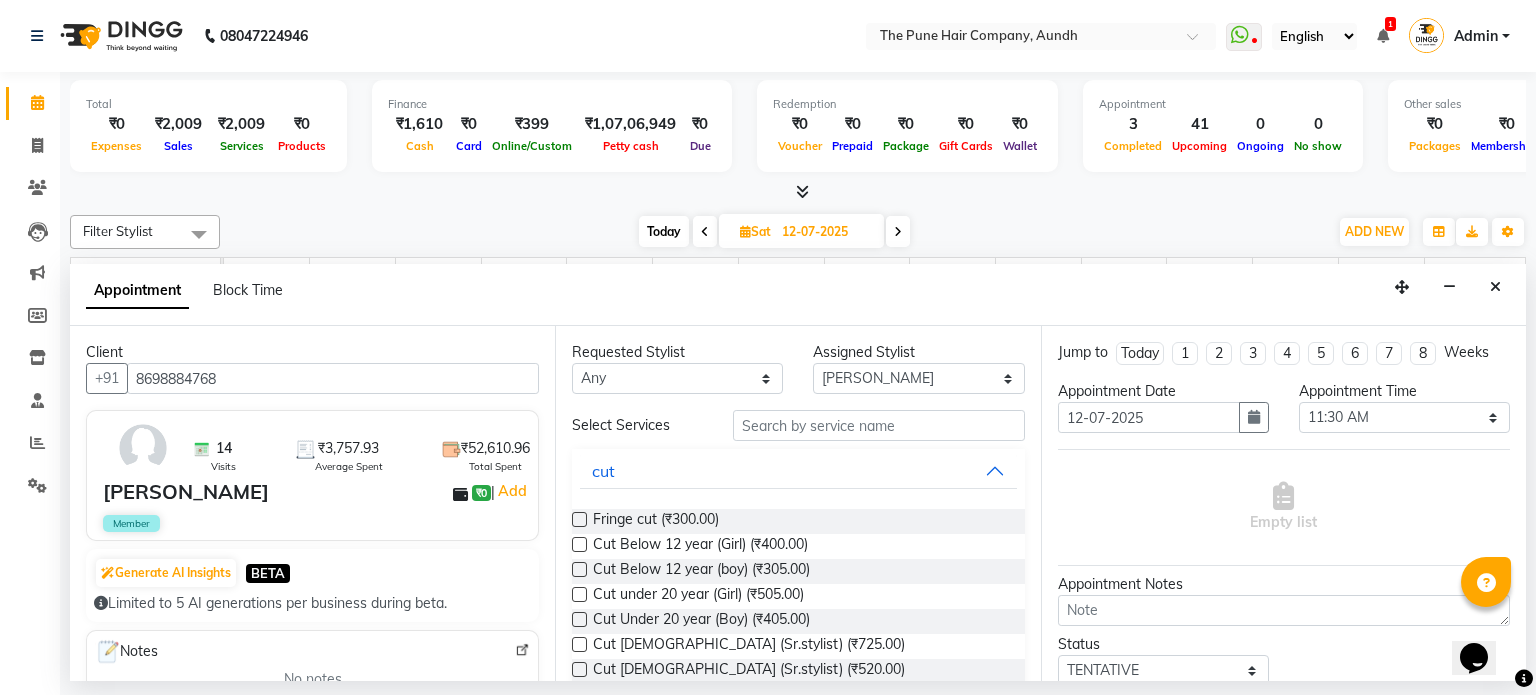 type on "8698884768" 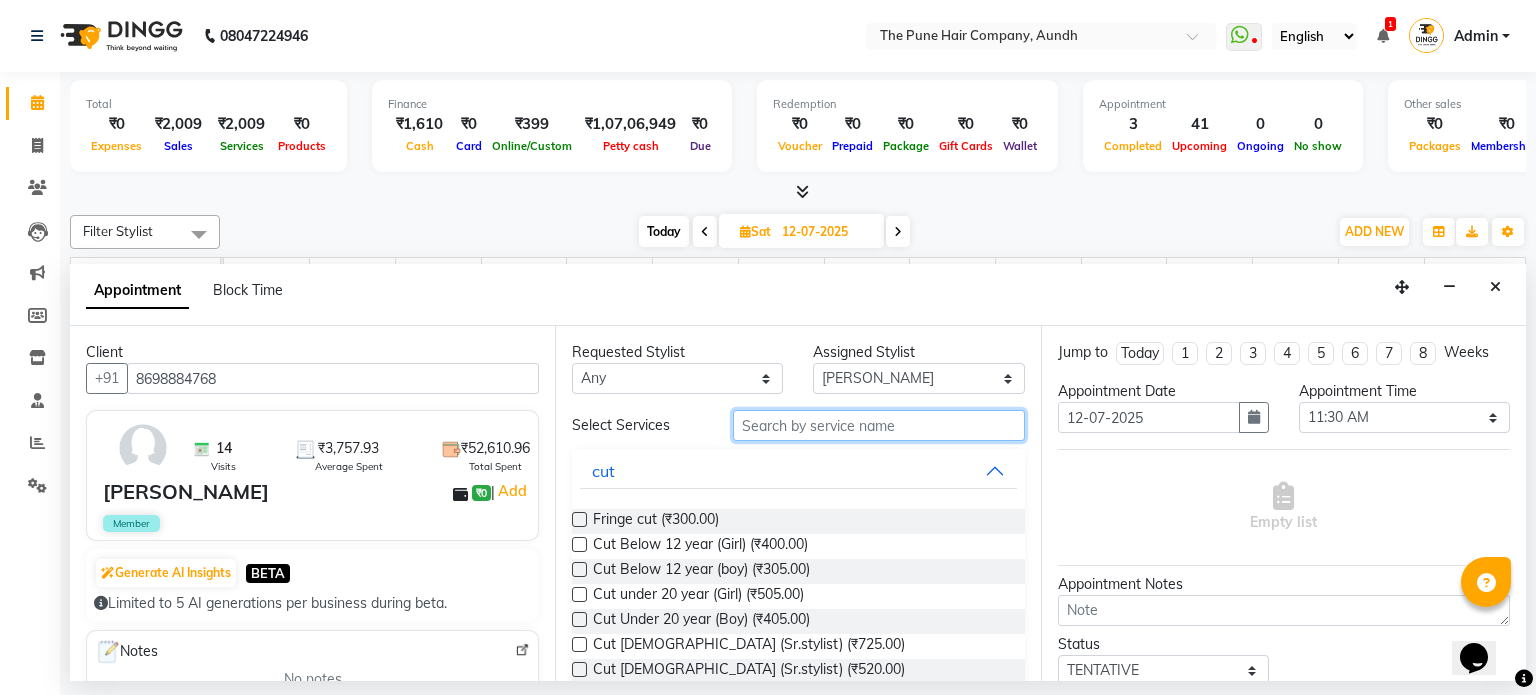 click at bounding box center (879, 425) 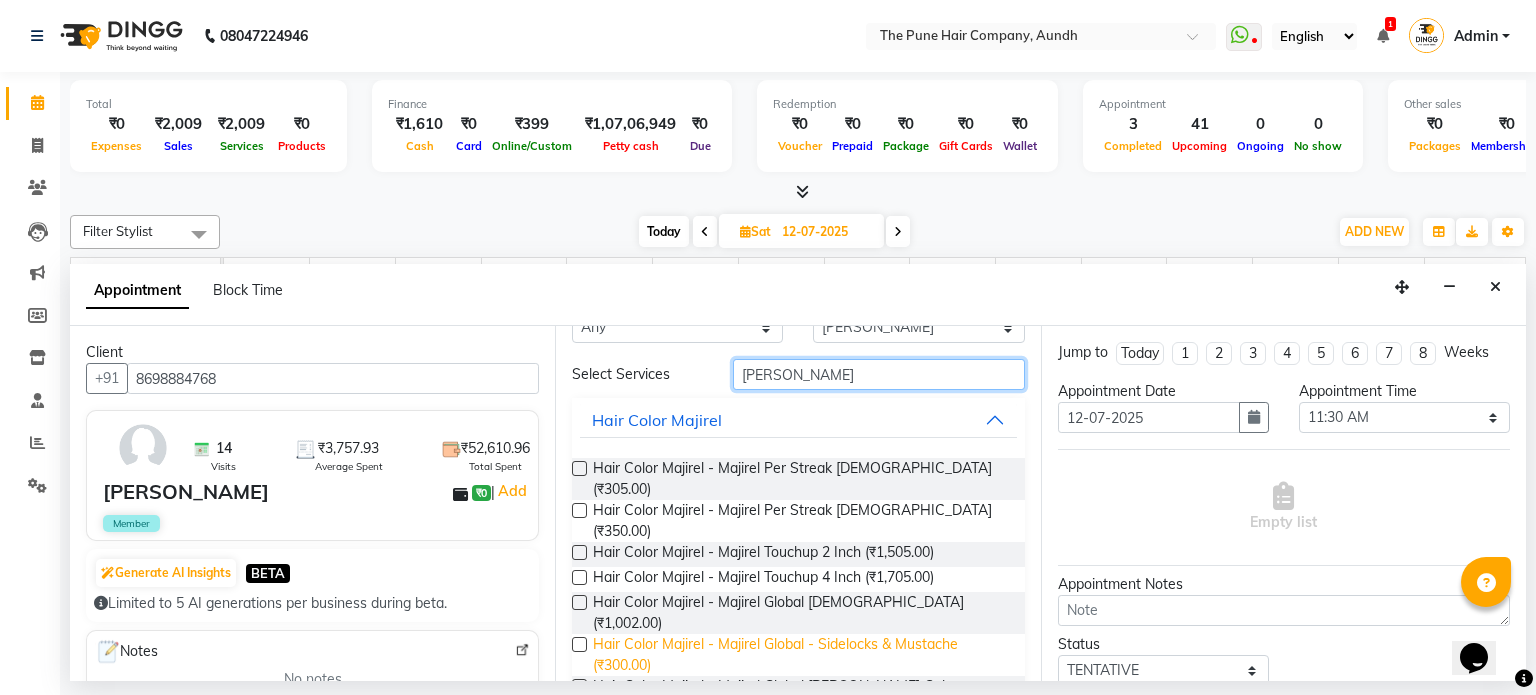 scroll, scrollTop: 100, scrollLeft: 0, axis: vertical 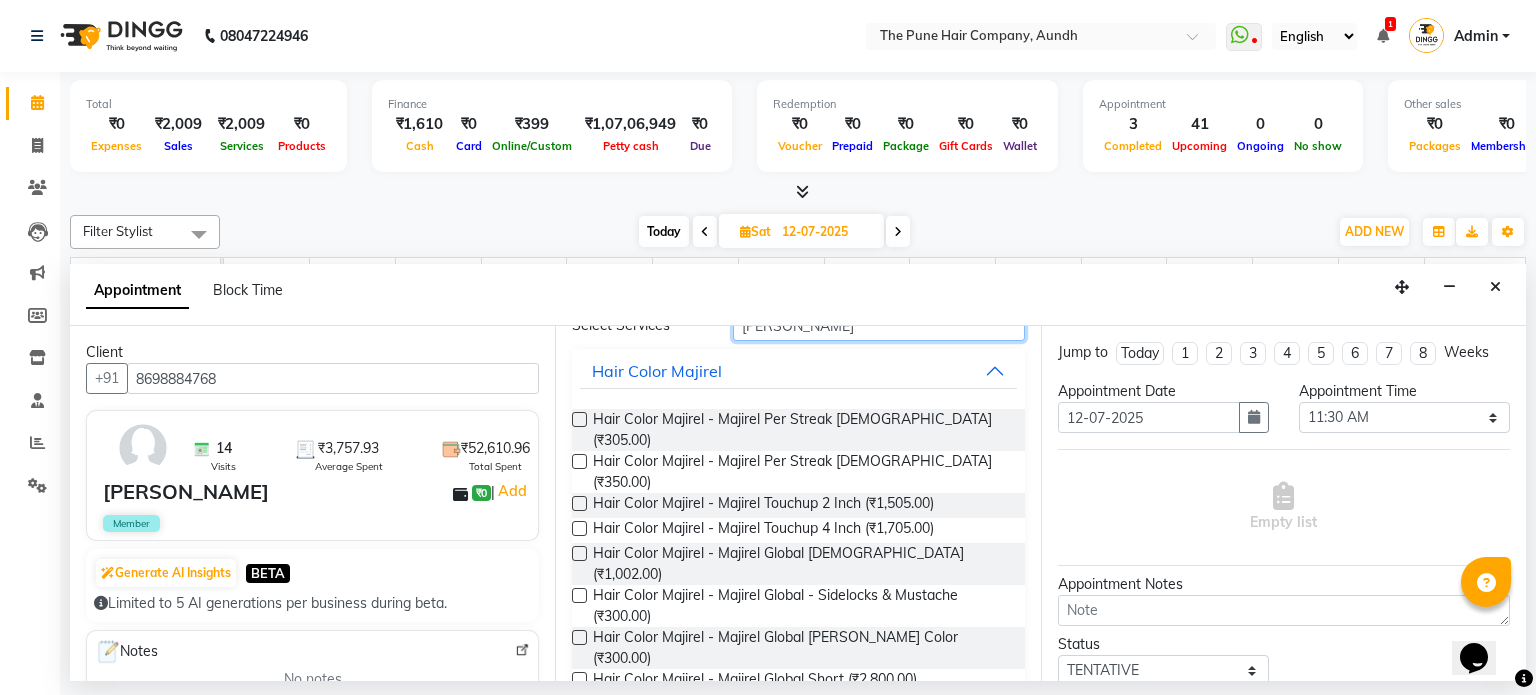 type on "[PERSON_NAME]" 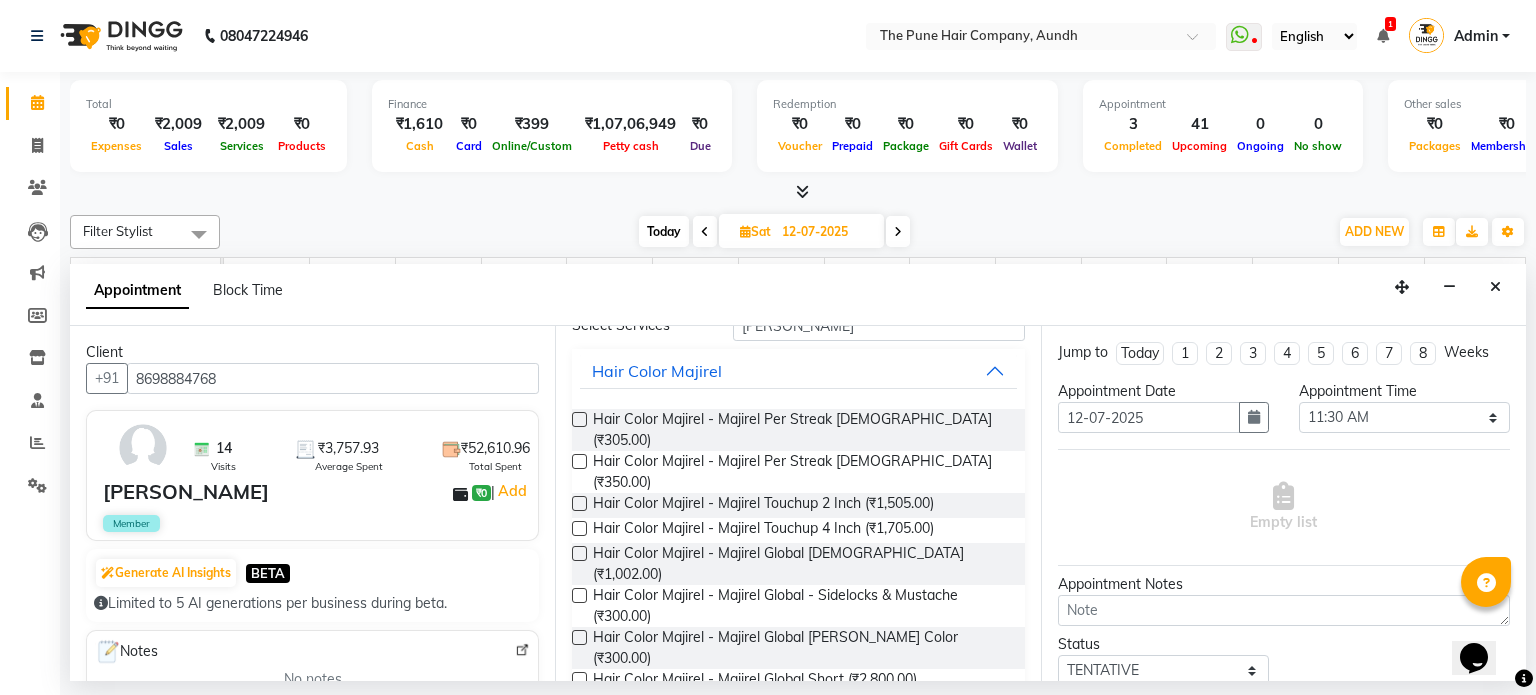 click at bounding box center [579, 729] 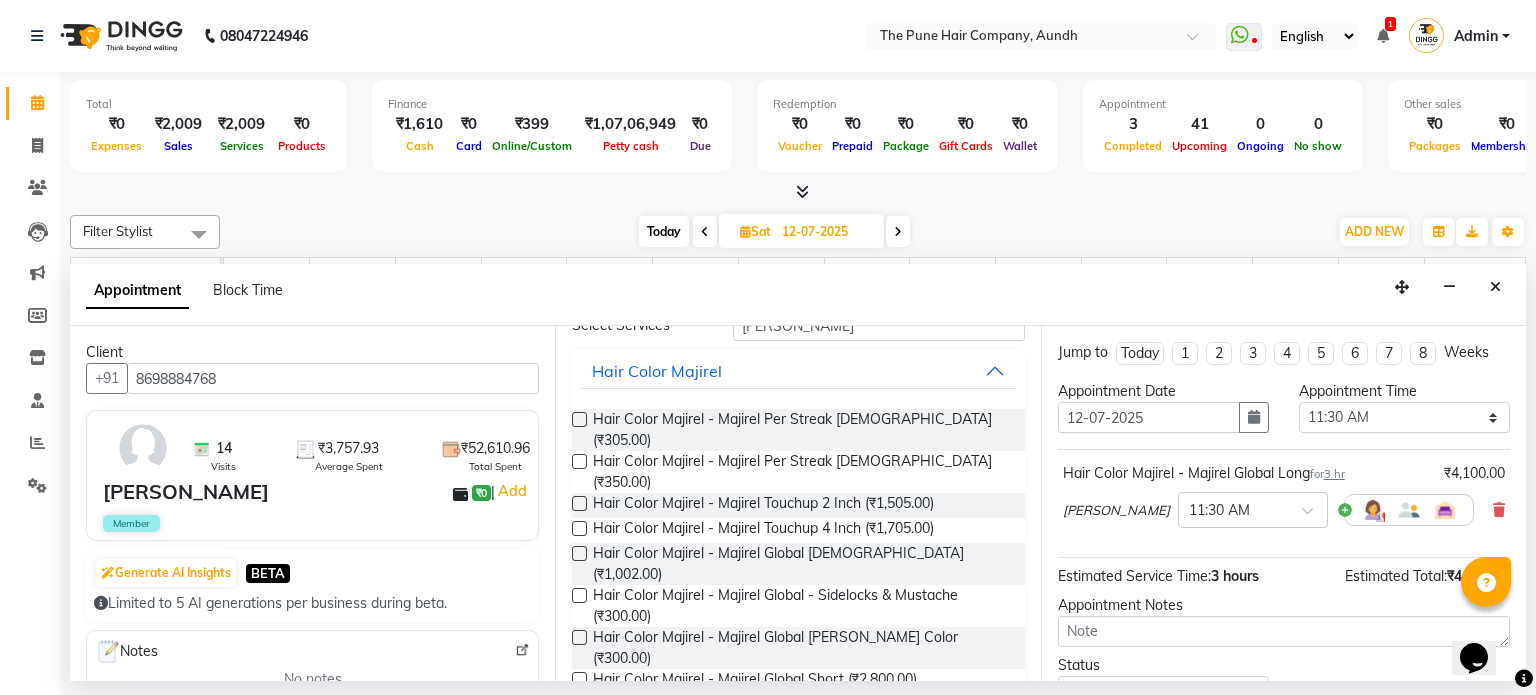 checkbox on "false" 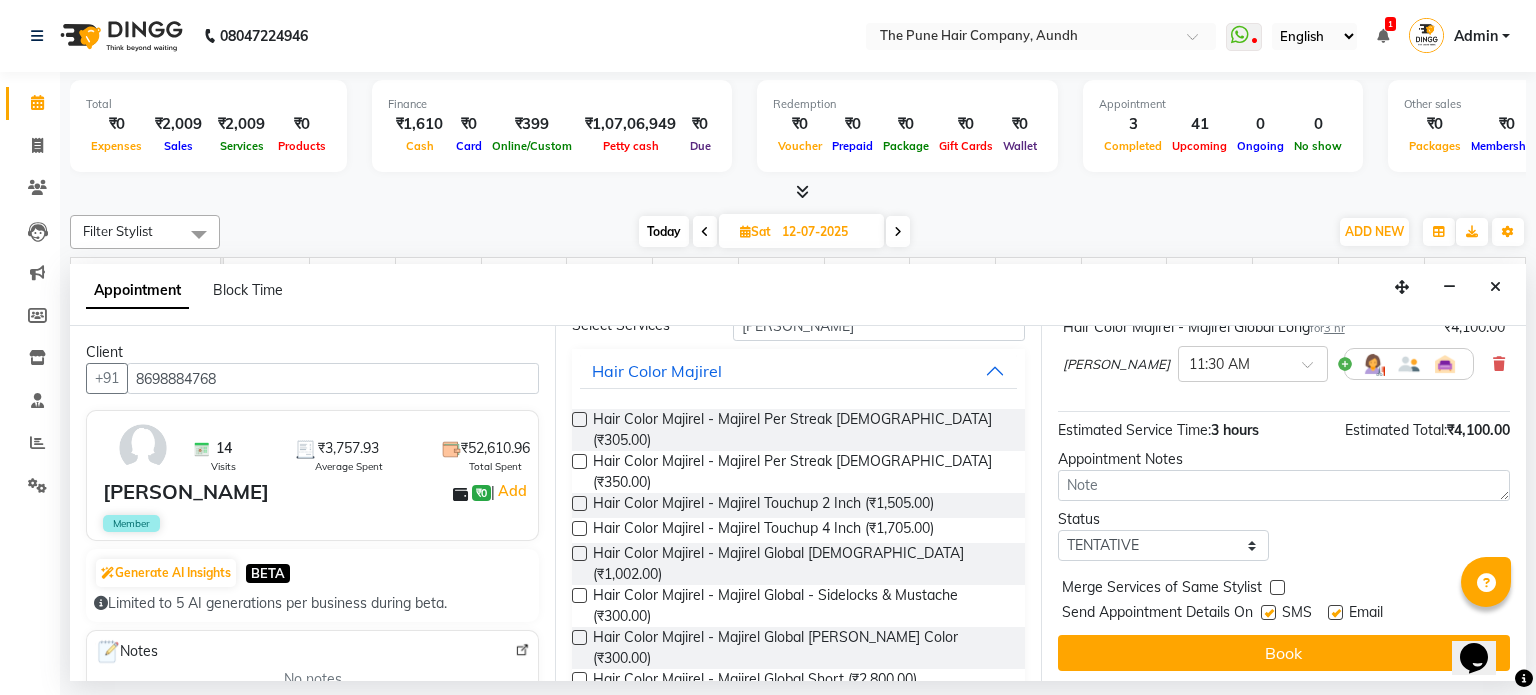 scroll, scrollTop: 151, scrollLeft: 0, axis: vertical 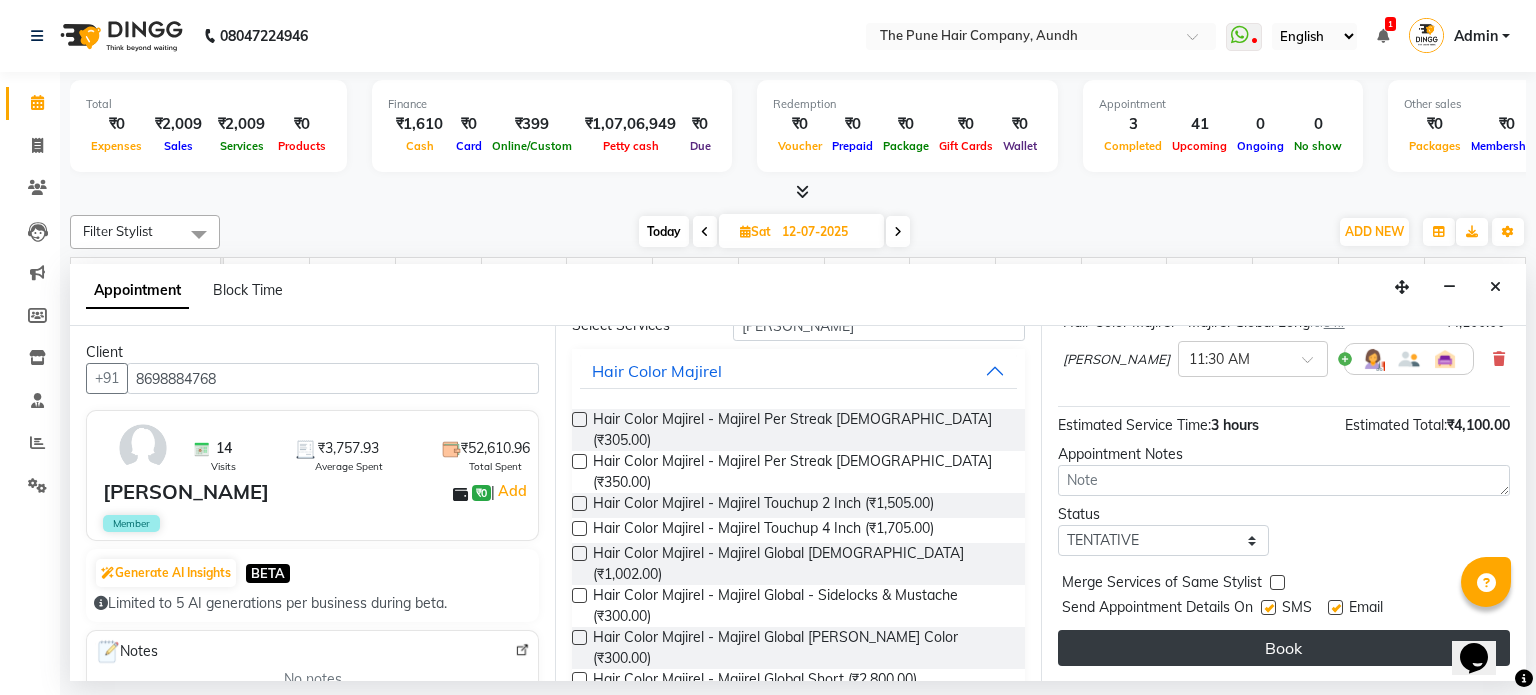 click on "Book" at bounding box center (1284, 648) 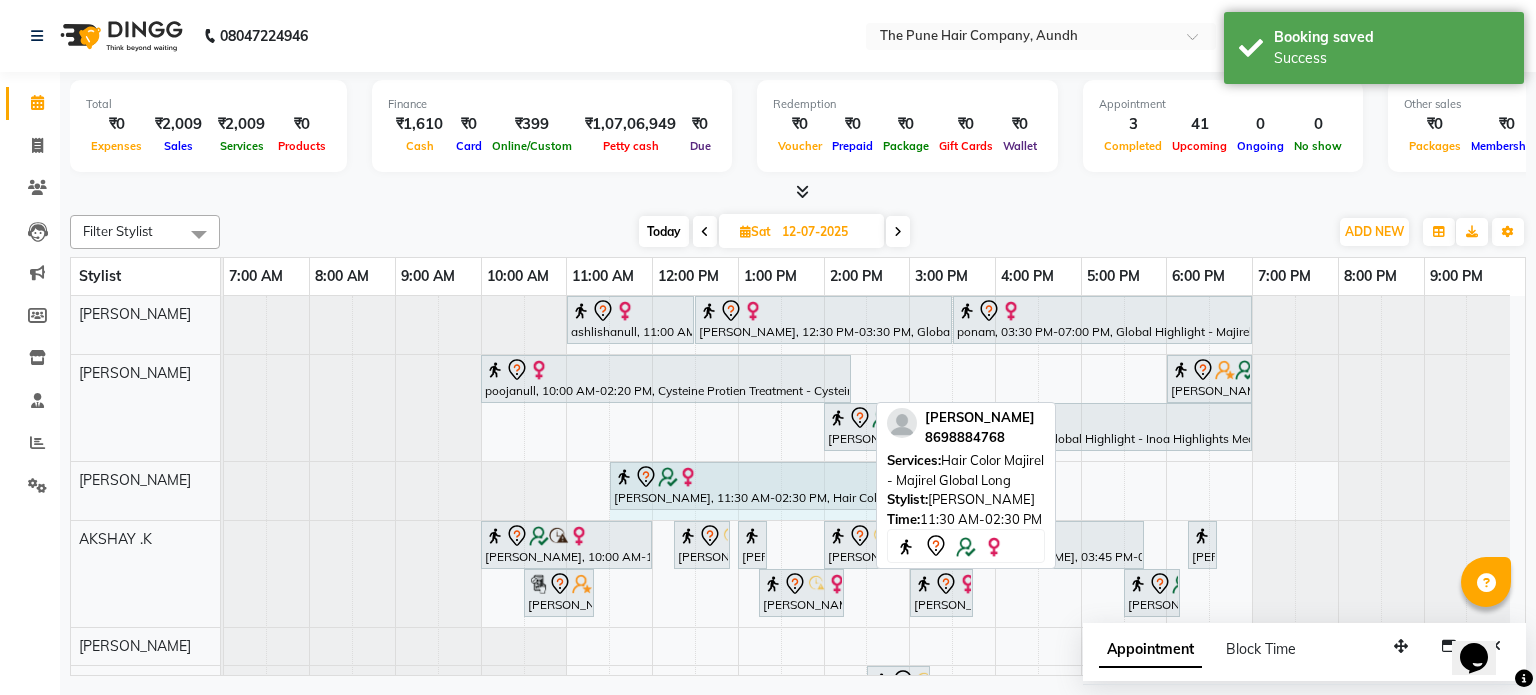 drag, startPoint x: 861, startPoint y: 475, endPoint x: 982, endPoint y: 475, distance: 121 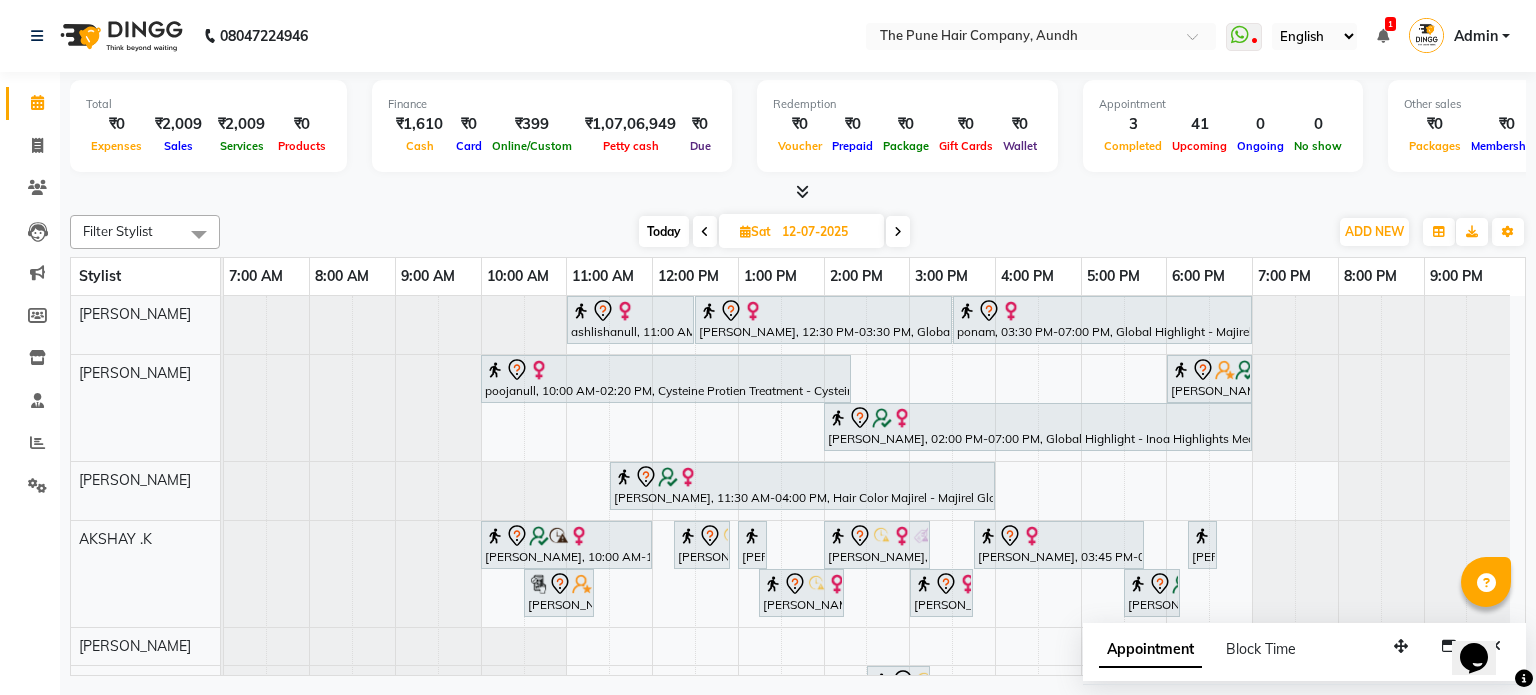 click at bounding box center (898, 231) 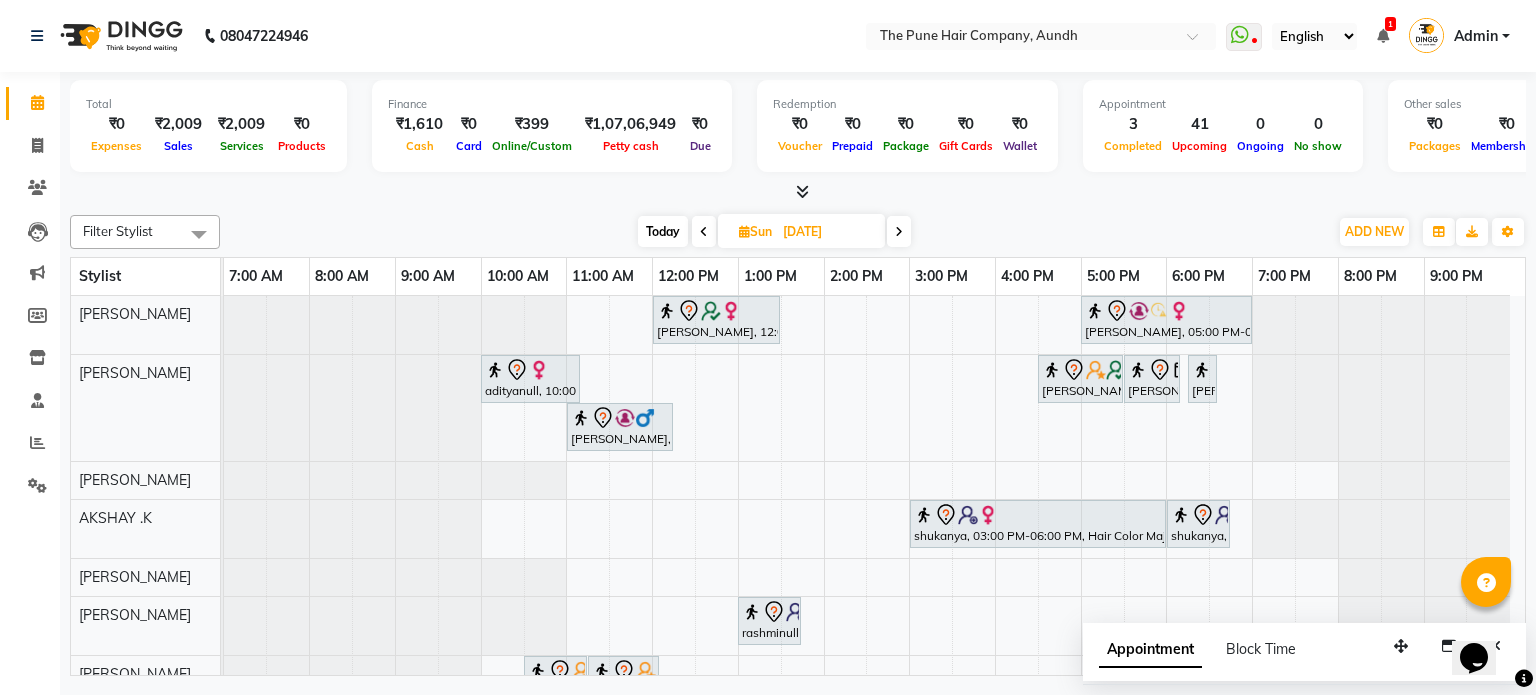 click at bounding box center [899, 231] 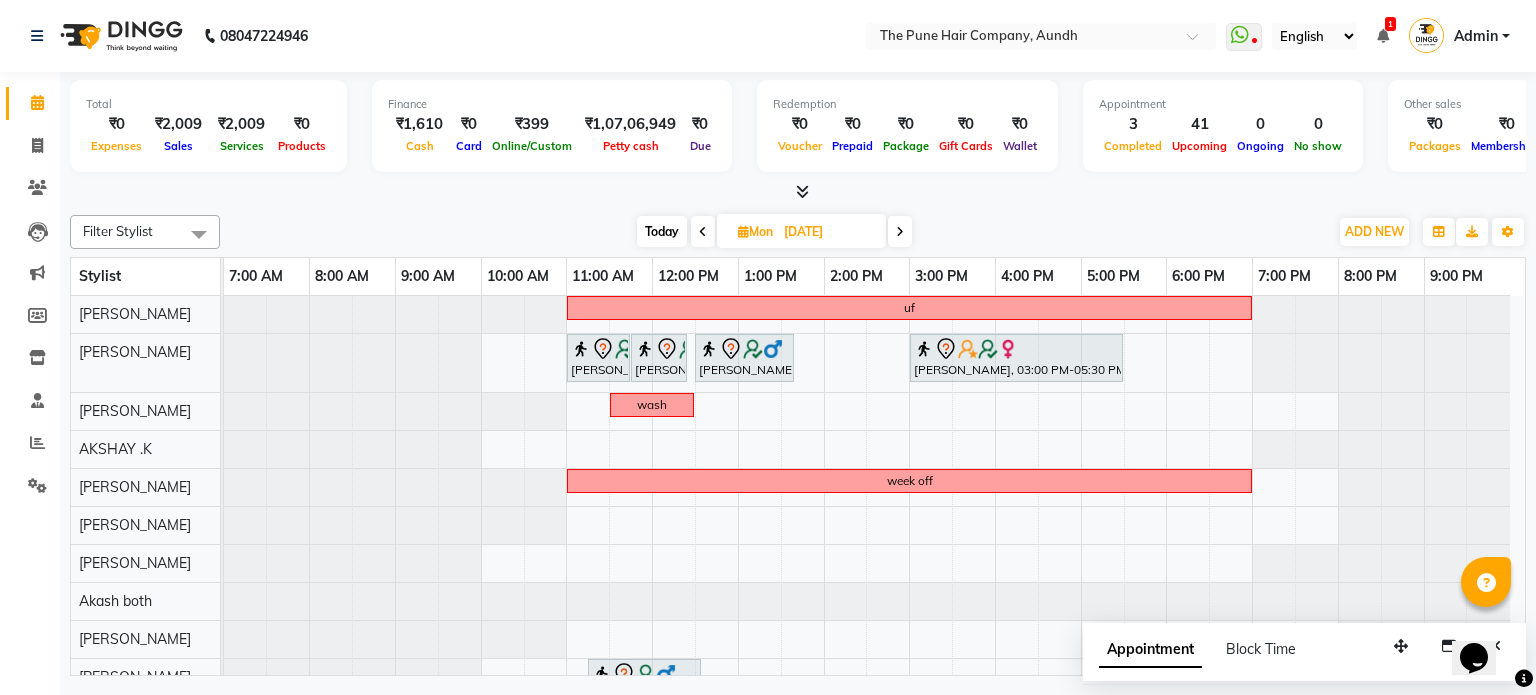 click on "uf              Shreyans Jain, 11:00 AM-11:45 AM, Cut Female (Expert)             Shreyans Jain, 11:45 AM-12:25 PM, Cut male (Expert)             Shreyans Jain, 12:30 PM-01:40 PM, Cut Below 12 year (boy)             Dr Swati Apte, 03:00 PM-05:30 PM, Hair Color Inoa - Inoa Touchup 2 Inch  wash   week off              Shreyans Jain, 11:15 AM-12:35 PM, Waxing - Arms (Full) (Liposoluble)" at bounding box center (874, 582) 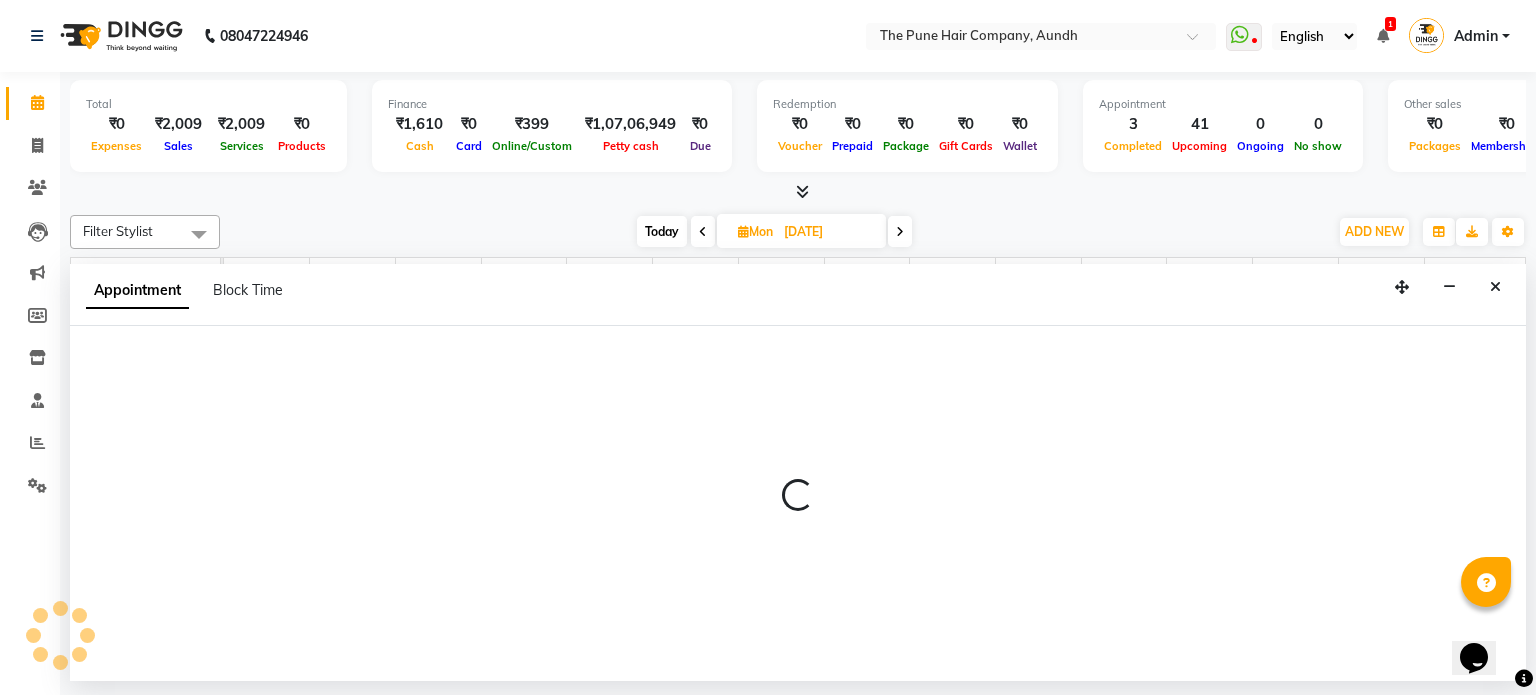 select on "3340" 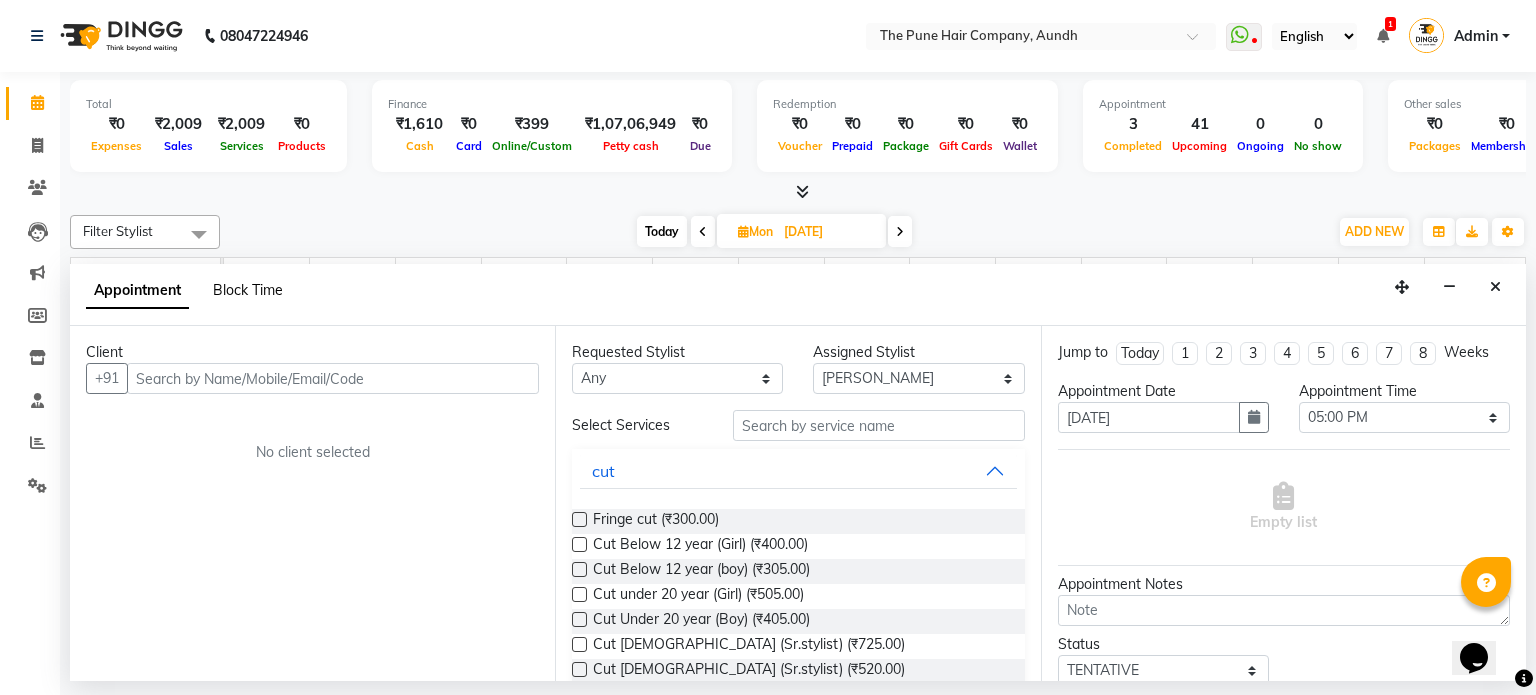 click on "Block Time" at bounding box center (248, 290) 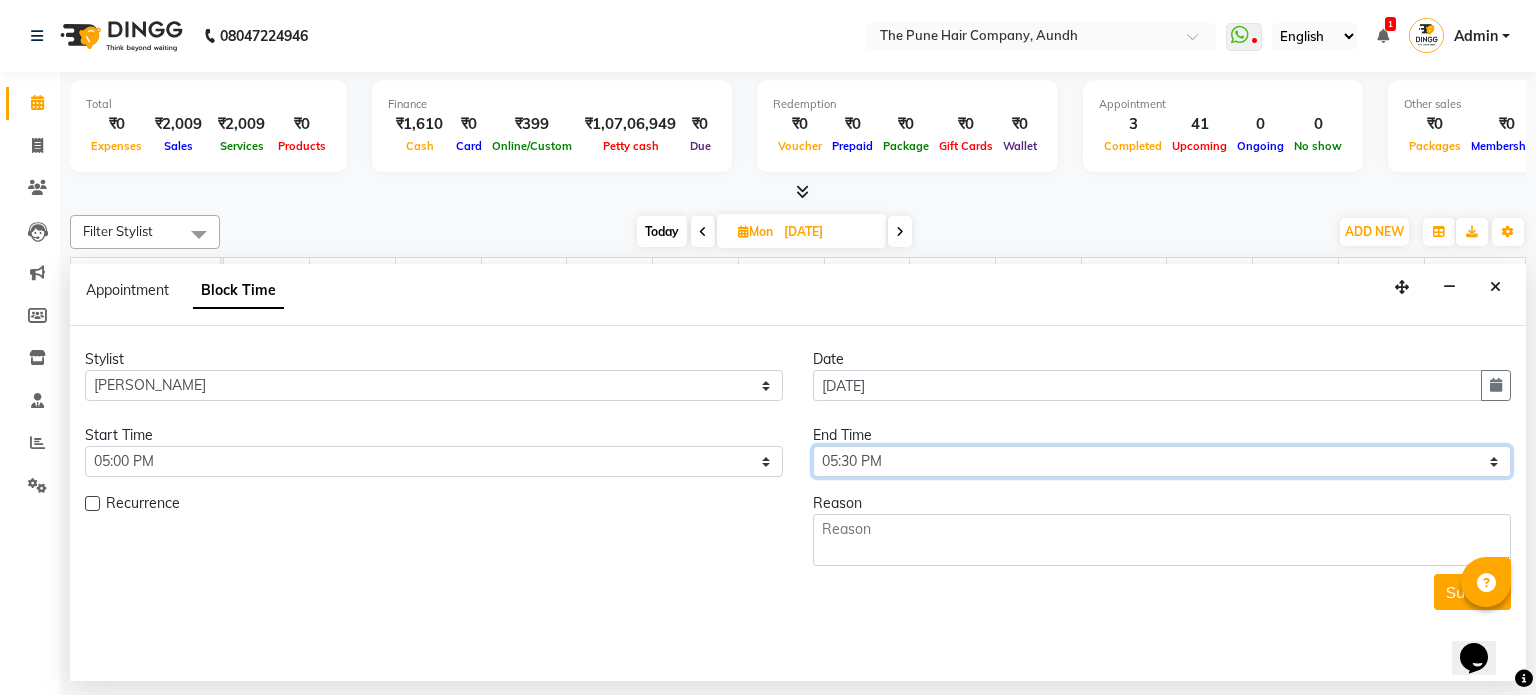 click on "Select 08:00 AM 08:15 AM 08:30 AM 08:45 AM 09:00 AM 09:15 AM 09:30 AM 09:45 AM 10:00 AM 10:15 AM 10:30 AM 10:45 AM 11:00 AM 11:15 AM 11:30 AM 11:45 AM 12:00 PM 12:15 PM 12:30 PM 12:45 PM 01:00 PM 01:15 PM 01:30 PM 01:45 PM 02:00 PM 02:15 PM 02:30 PM 02:45 PM 03:00 PM 03:15 PM 03:30 PM 03:45 PM 04:00 PM 04:15 PM 04:30 PM 04:45 PM 05:00 PM 05:15 PM 05:30 PM 05:45 PM 06:00 PM 06:15 PM 06:30 PM 06:45 PM 07:00 PM 07:15 PM 07:30 PM 07:45 PM 08:00 PM 08:15 PM 08:30 PM 08:45 PM 09:00 PM" at bounding box center [1162, 461] 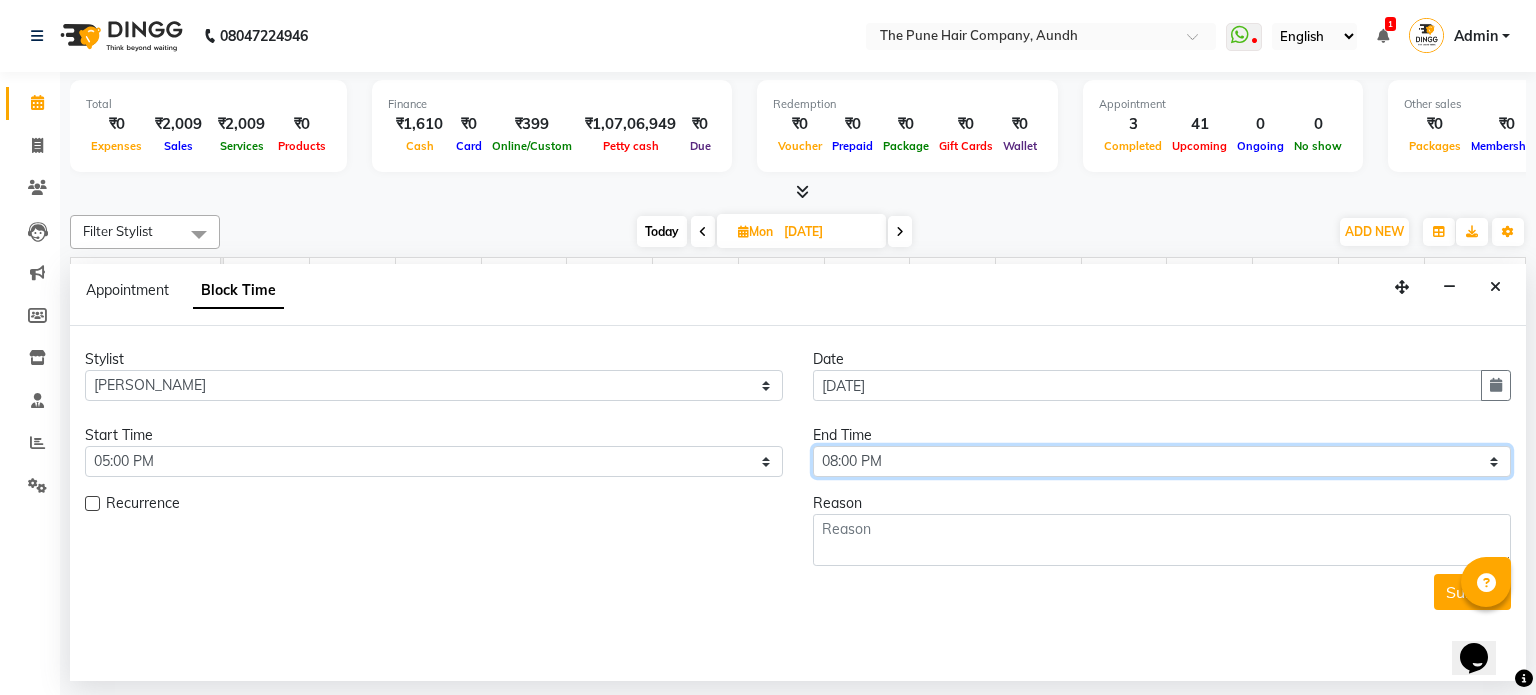 click on "Select 08:00 AM 08:15 AM 08:30 AM 08:45 AM 09:00 AM 09:15 AM 09:30 AM 09:45 AM 10:00 AM 10:15 AM 10:30 AM 10:45 AM 11:00 AM 11:15 AM 11:30 AM 11:45 AM 12:00 PM 12:15 PM 12:30 PM 12:45 PM 01:00 PM 01:15 PM 01:30 PM 01:45 PM 02:00 PM 02:15 PM 02:30 PM 02:45 PM 03:00 PM 03:15 PM 03:30 PM 03:45 PM 04:00 PM 04:15 PM 04:30 PM 04:45 PM 05:00 PM 05:15 PM 05:30 PM 05:45 PM 06:00 PM 06:15 PM 06:30 PM 06:45 PM 07:00 PM 07:15 PM 07:30 PM 07:45 PM 08:00 PM 08:15 PM 08:30 PM 08:45 PM 09:00 PM" at bounding box center [1162, 461] 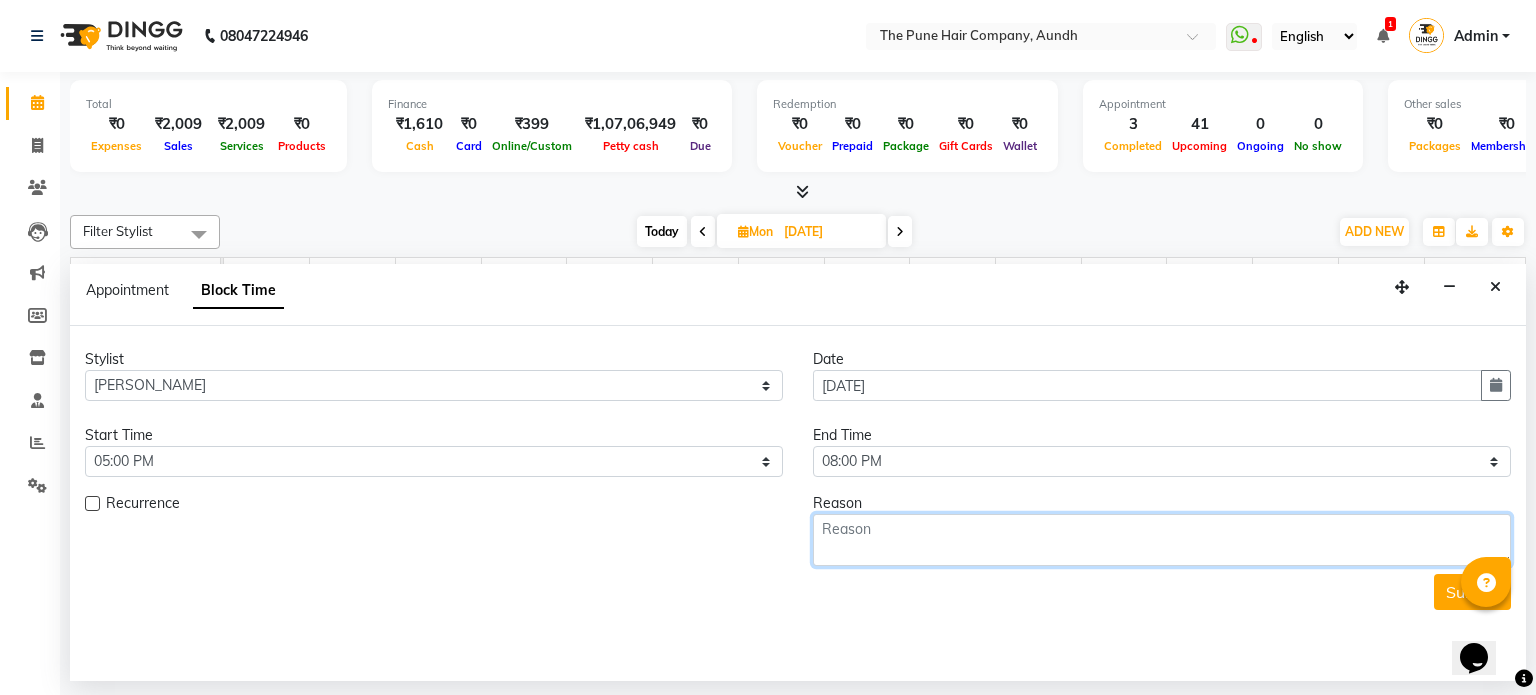 click at bounding box center (1162, 540) 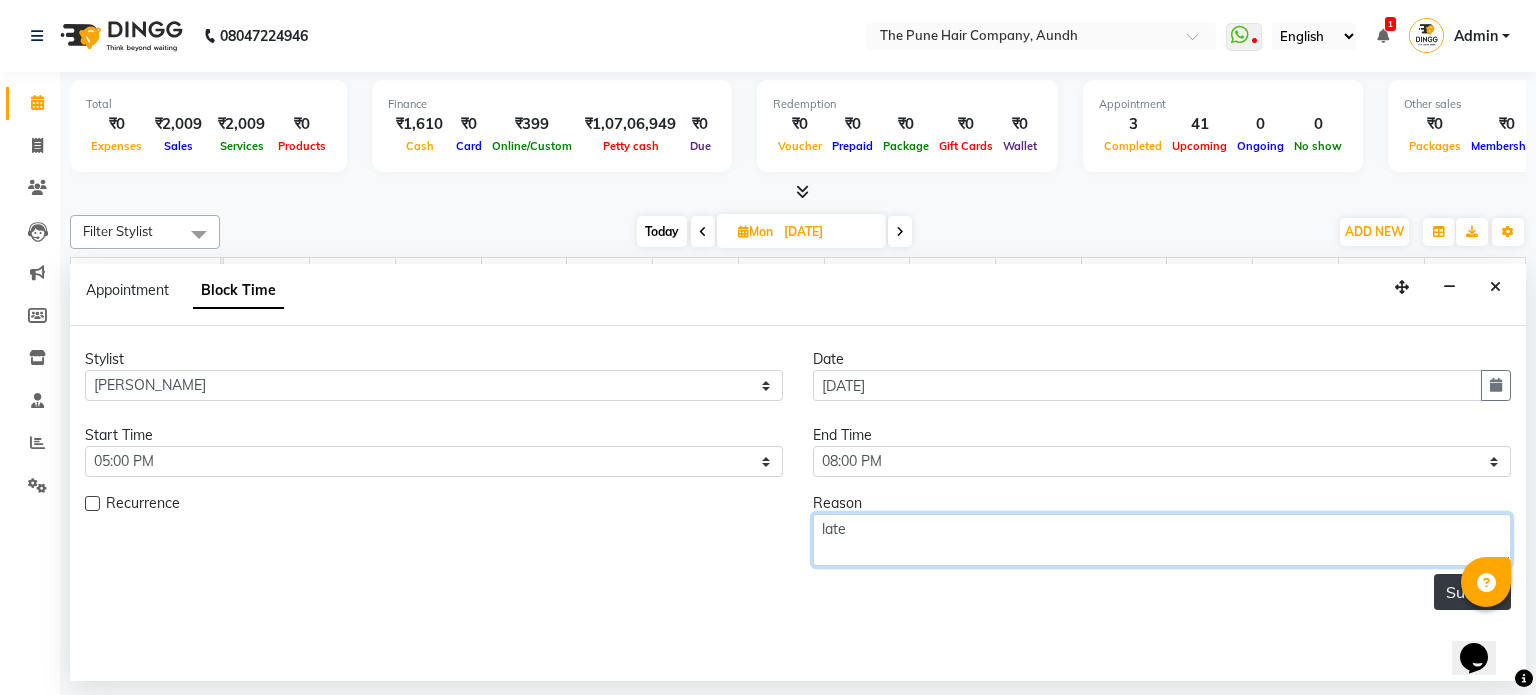 type on "late" 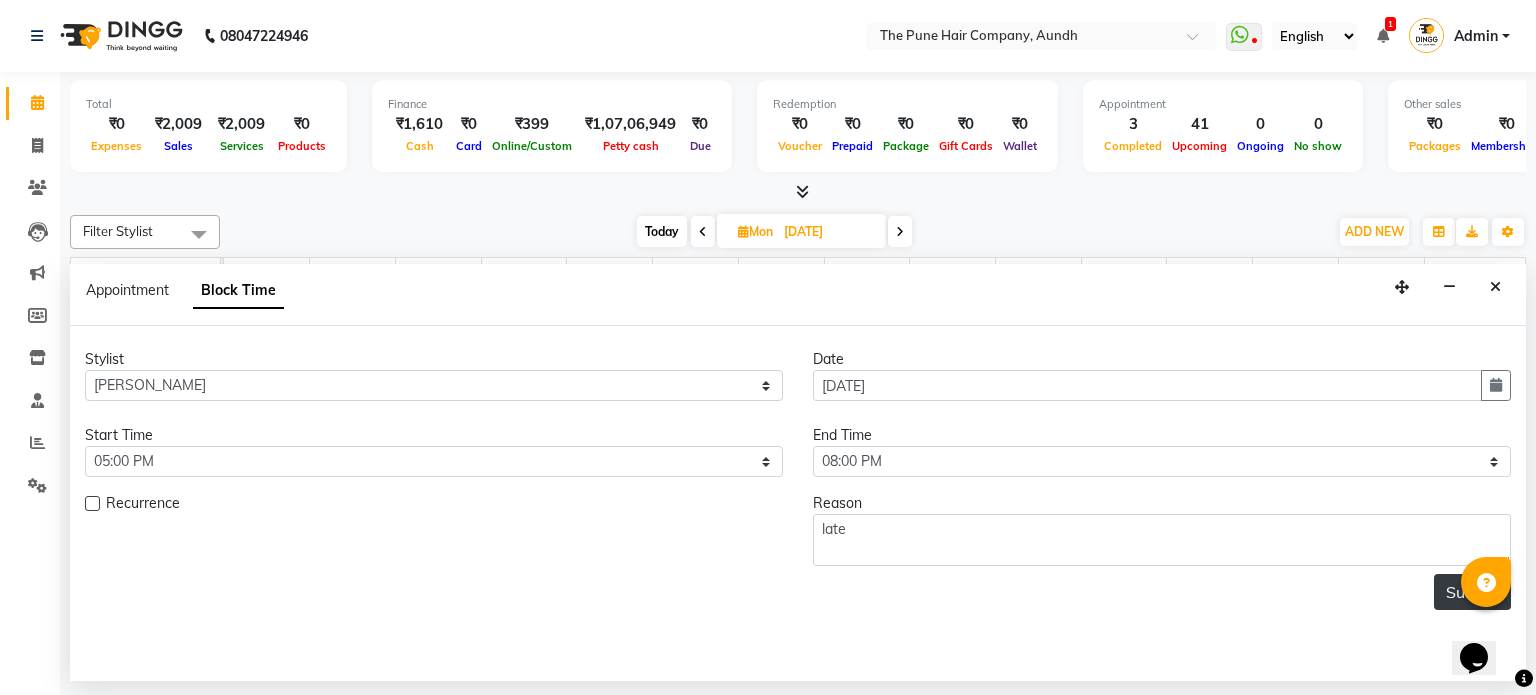 click on "Submit" at bounding box center [1472, 592] 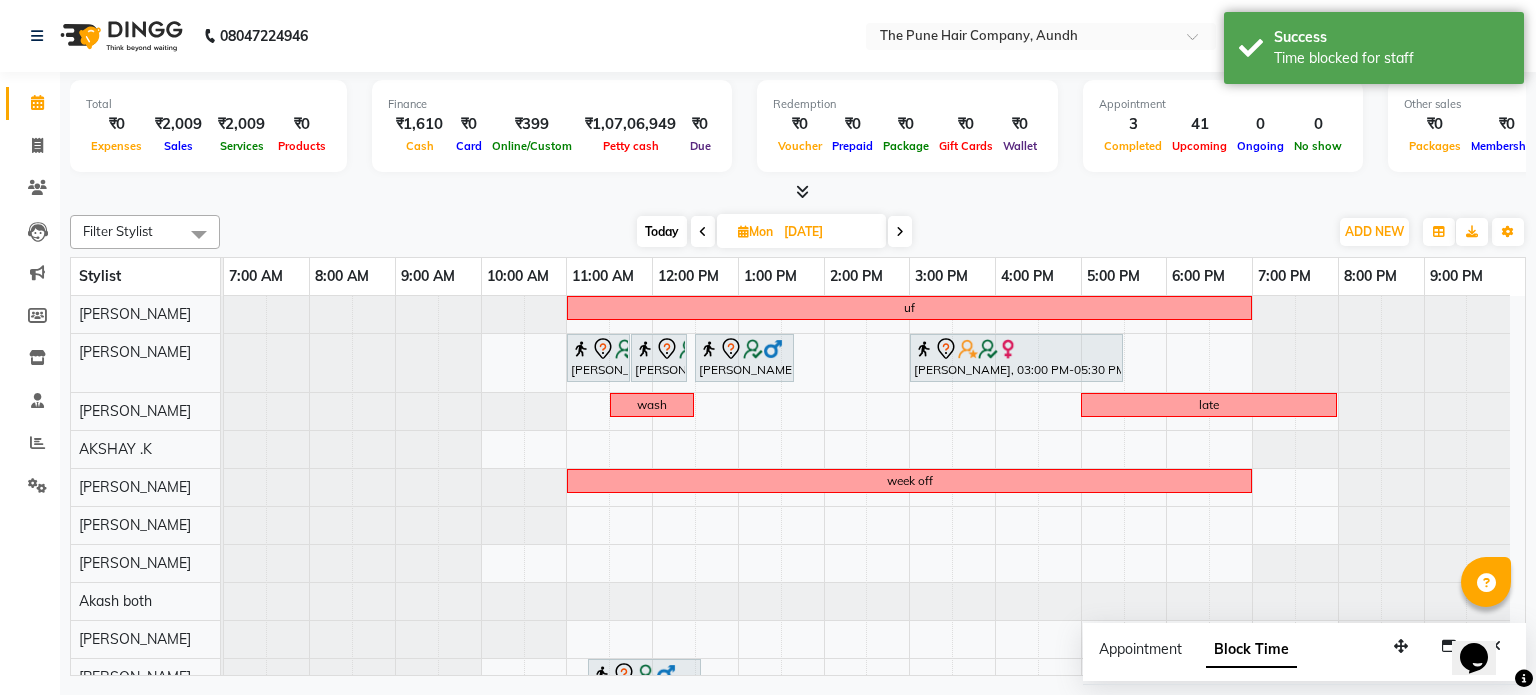 click at bounding box center [900, 231] 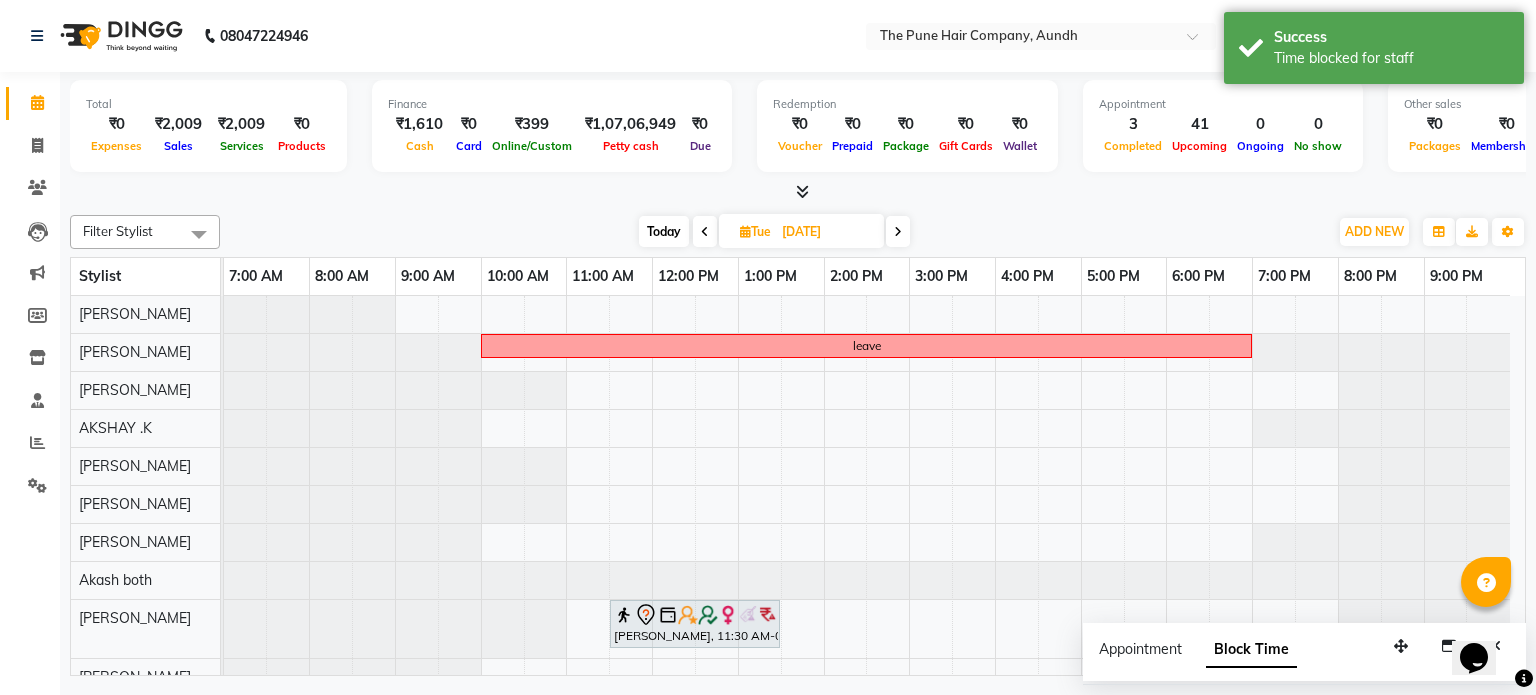 click at bounding box center [898, 231] 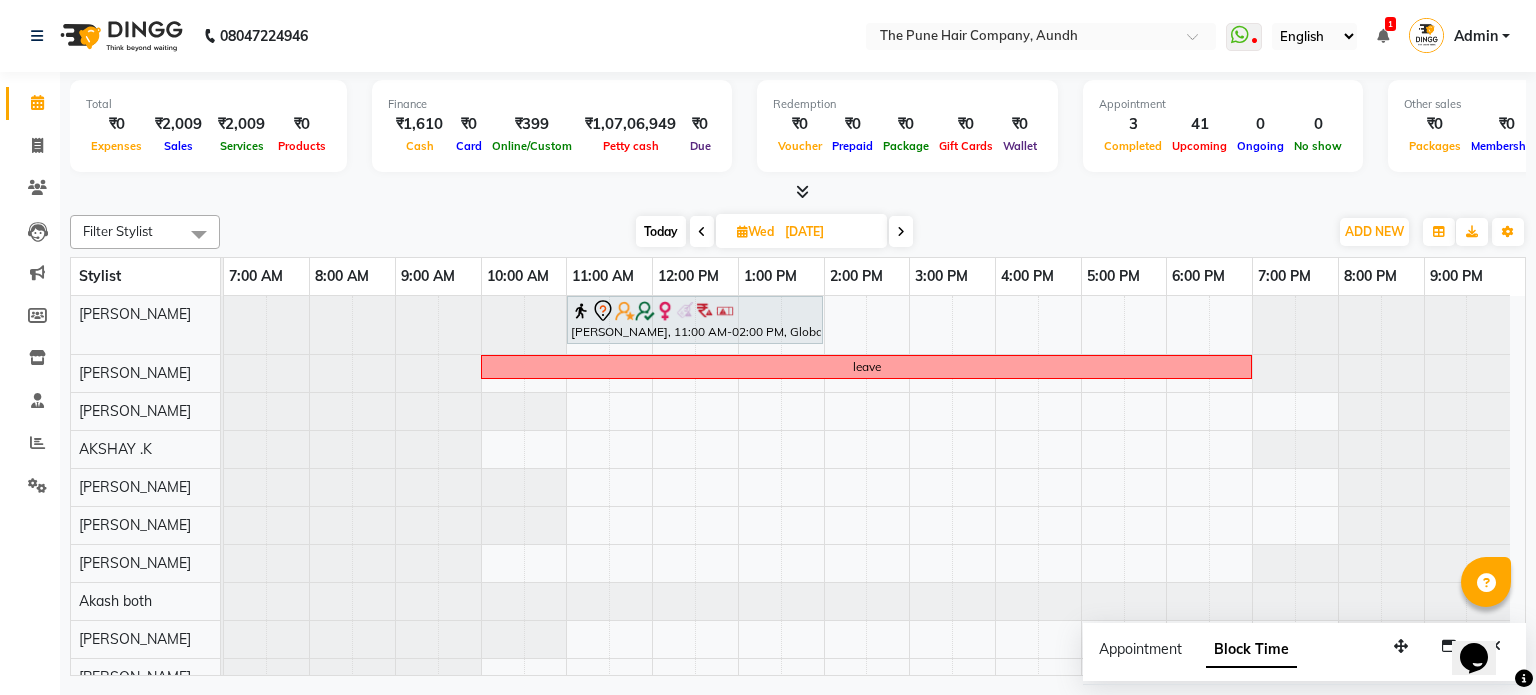 click at bounding box center (702, 231) 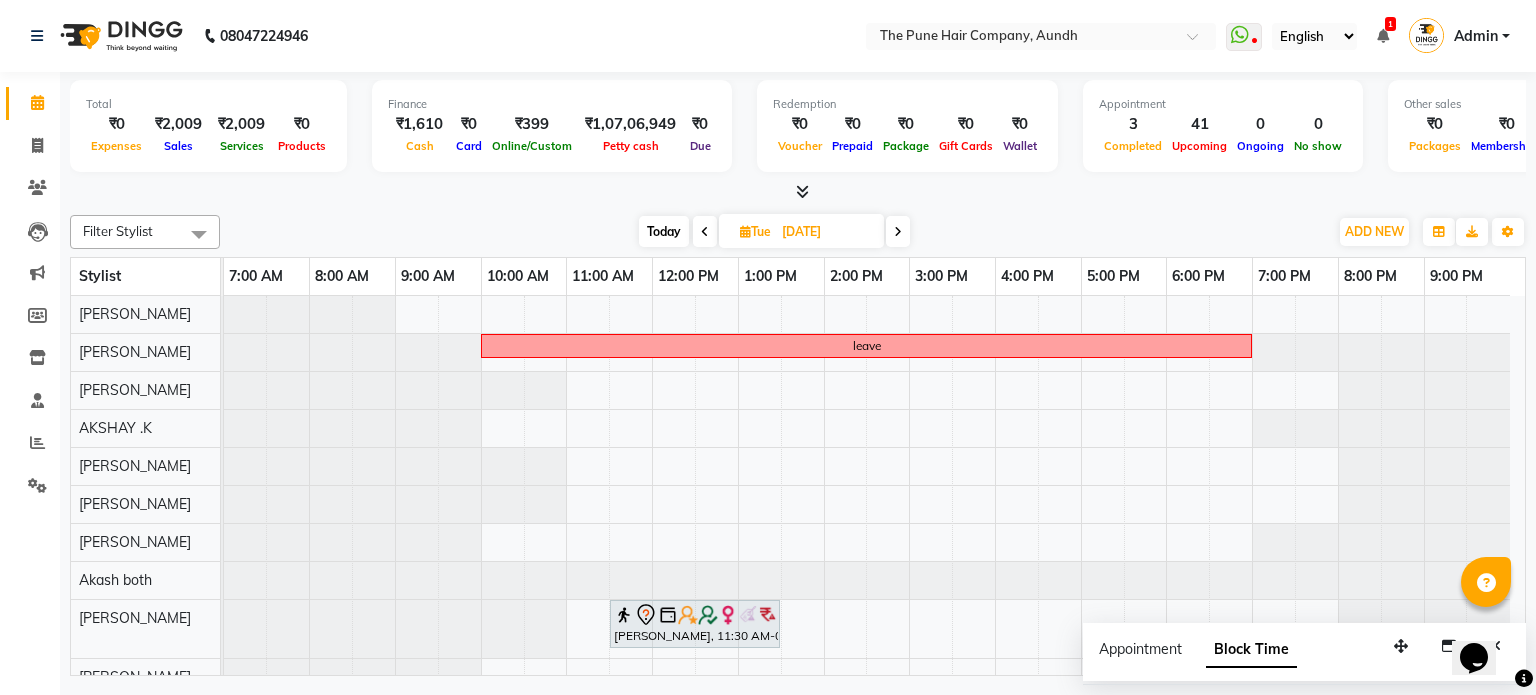 click on "leave              deena lakhani, 11:30 AM-01:30 PM, Hair Color Inoa - Inoa Touchup 2 Inch" at bounding box center (874, 572) 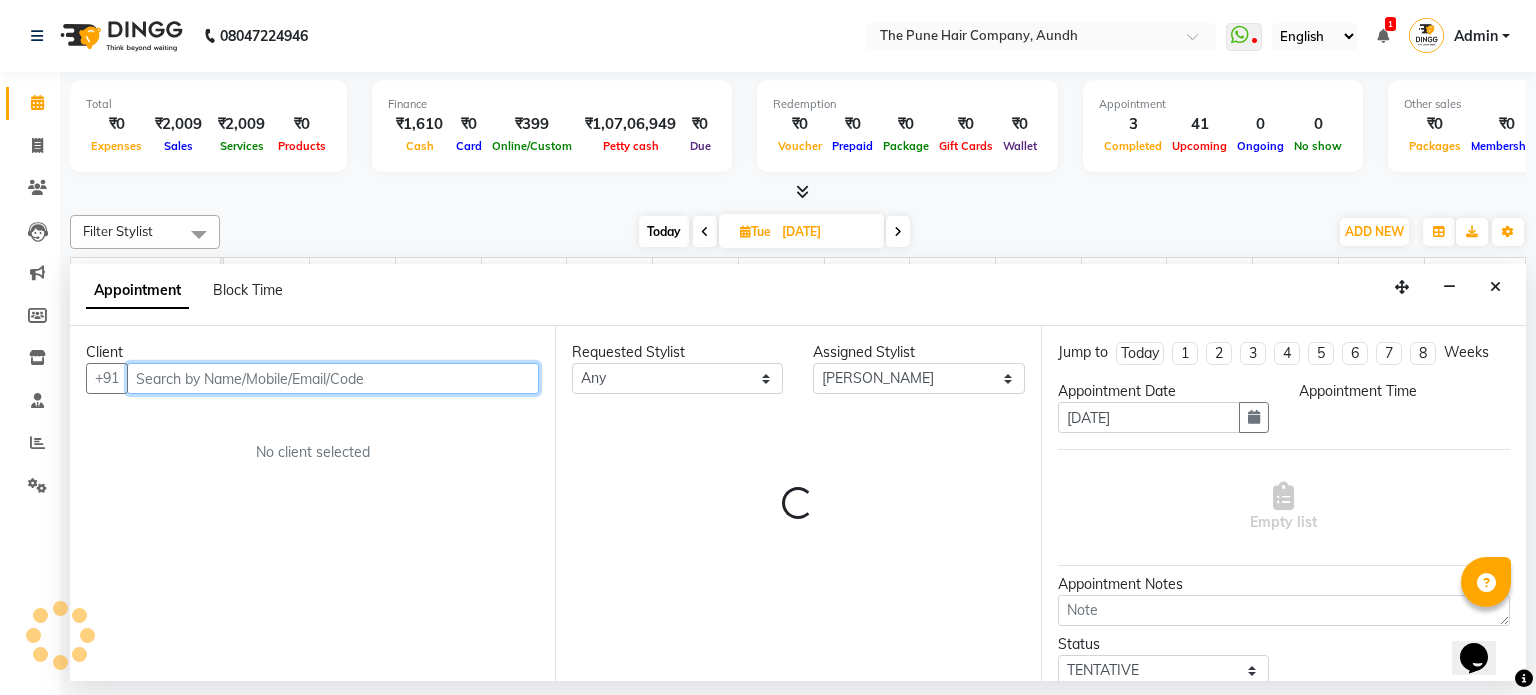 select on "660" 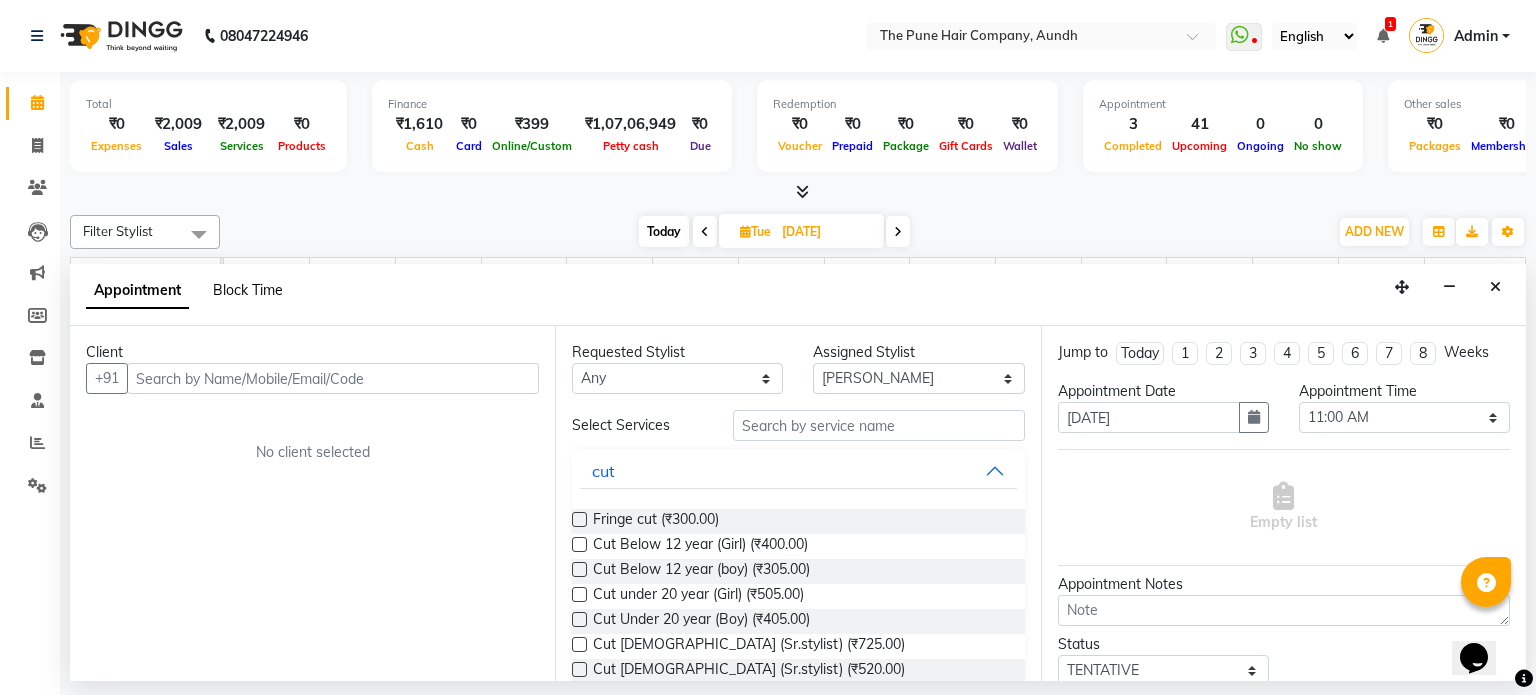 click on "Block Time" at bounding box center [248, 290] 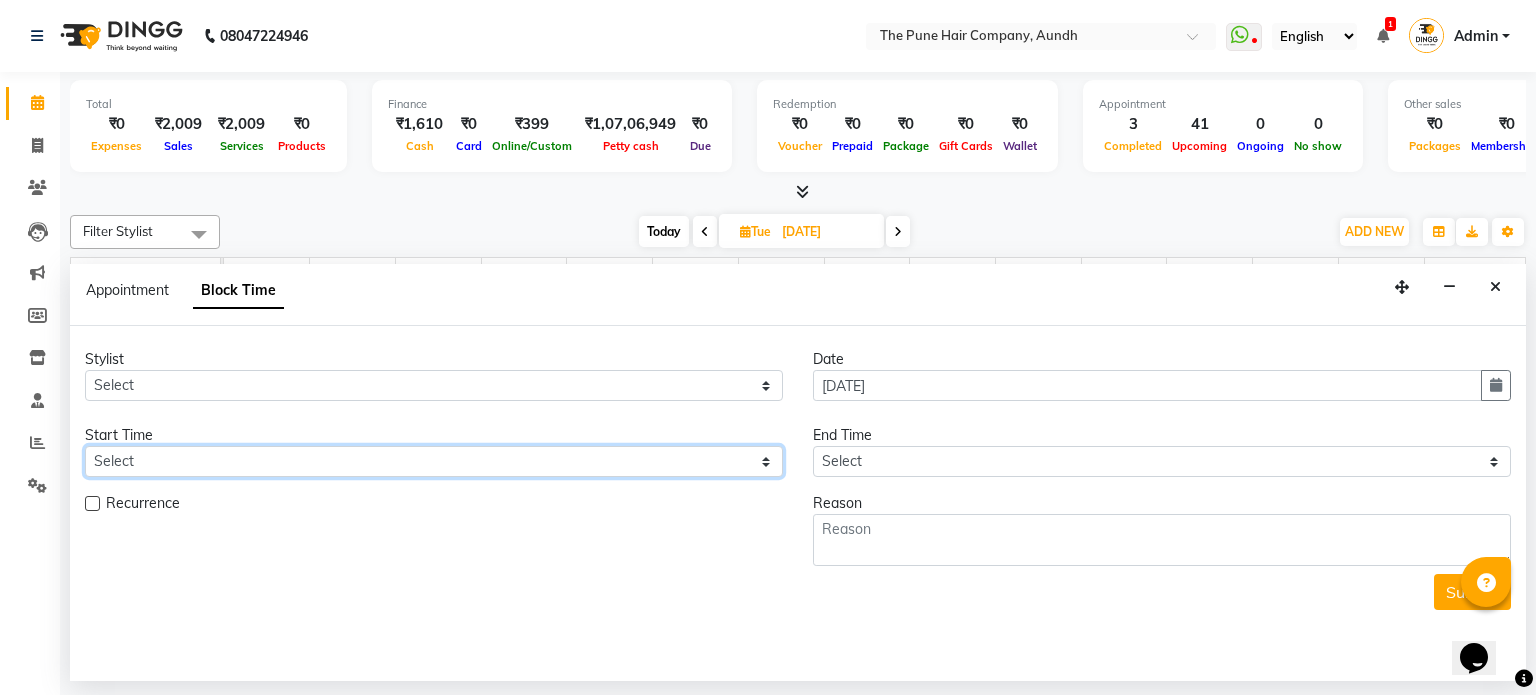 click on "Select" at bounding box center (434, 461) 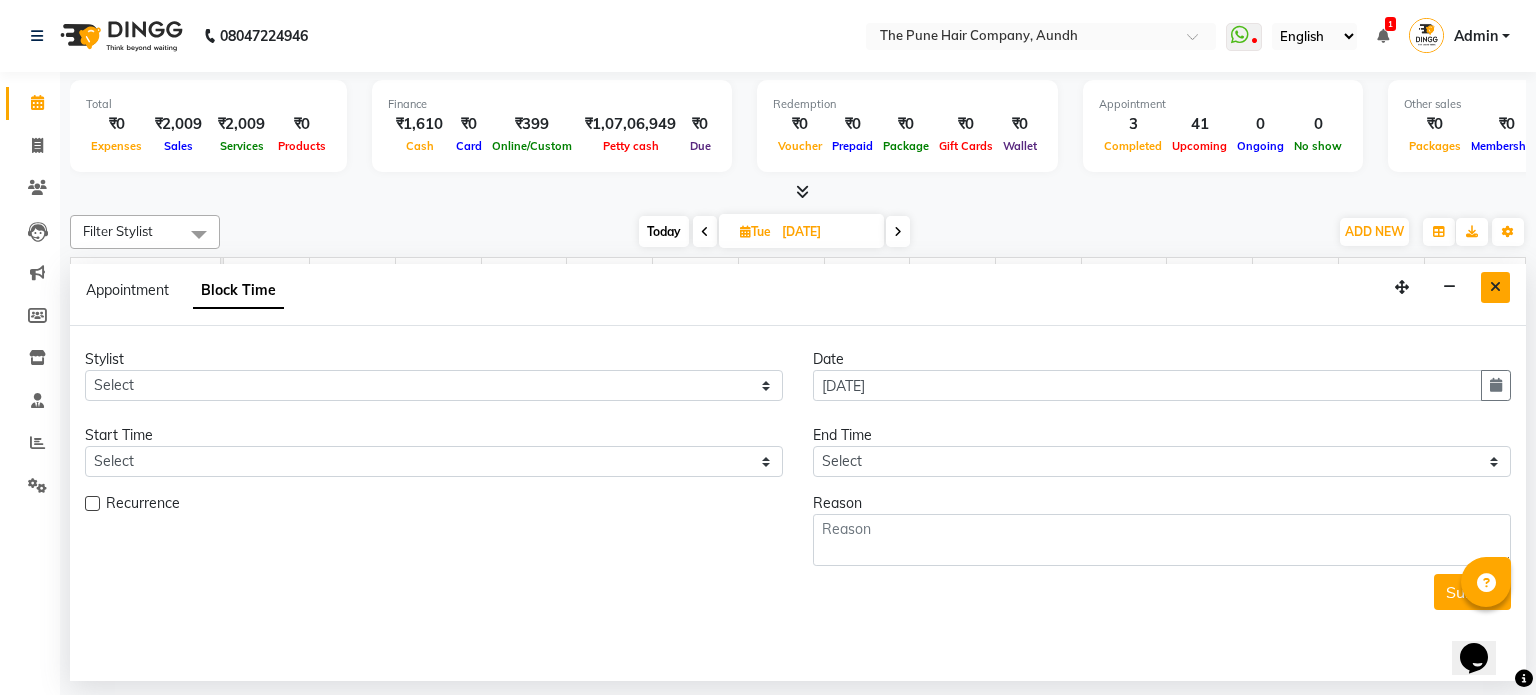 click at bounding box center [1495, 287] 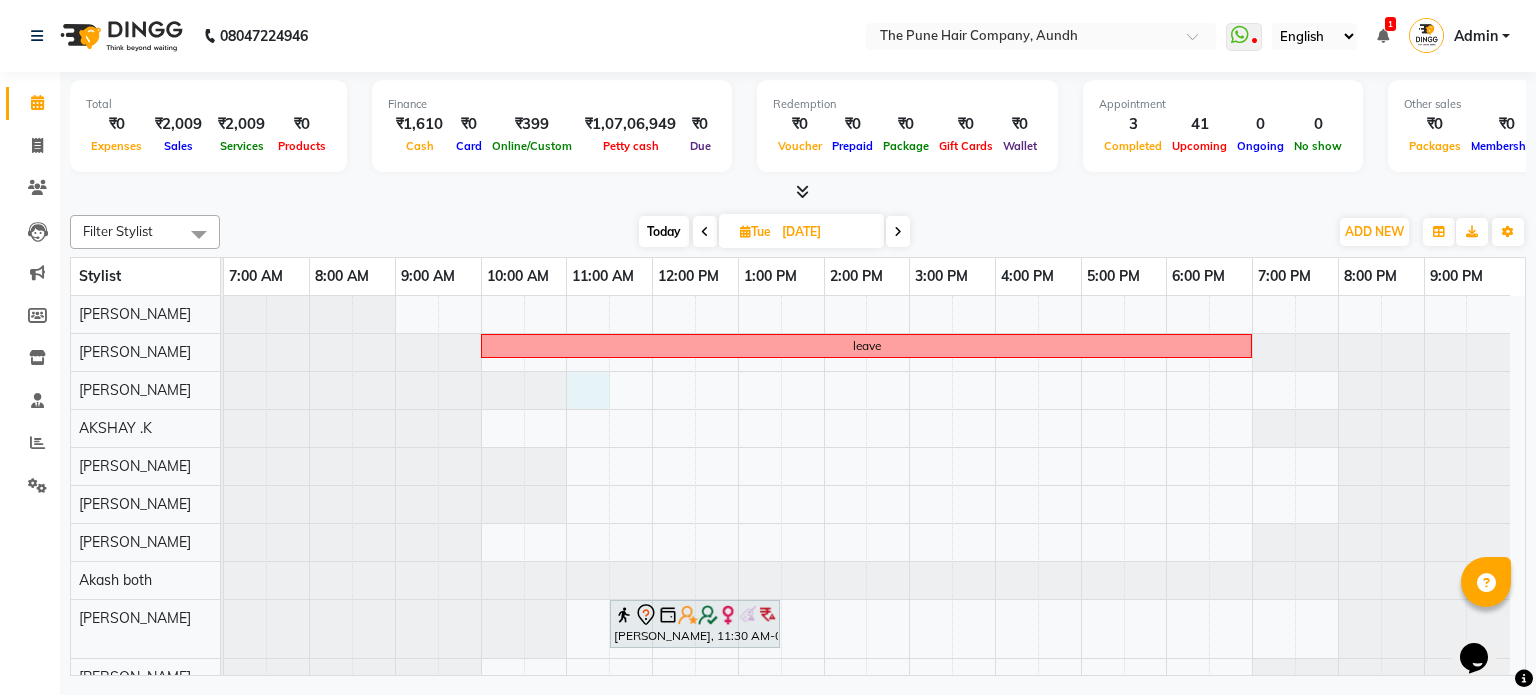 click on "leave              deena lakhani, 11:30 AM-01:30 PM, Hair Color Inoa - Inoa Touchup 2 Inch" at bounding box center (874, 572) 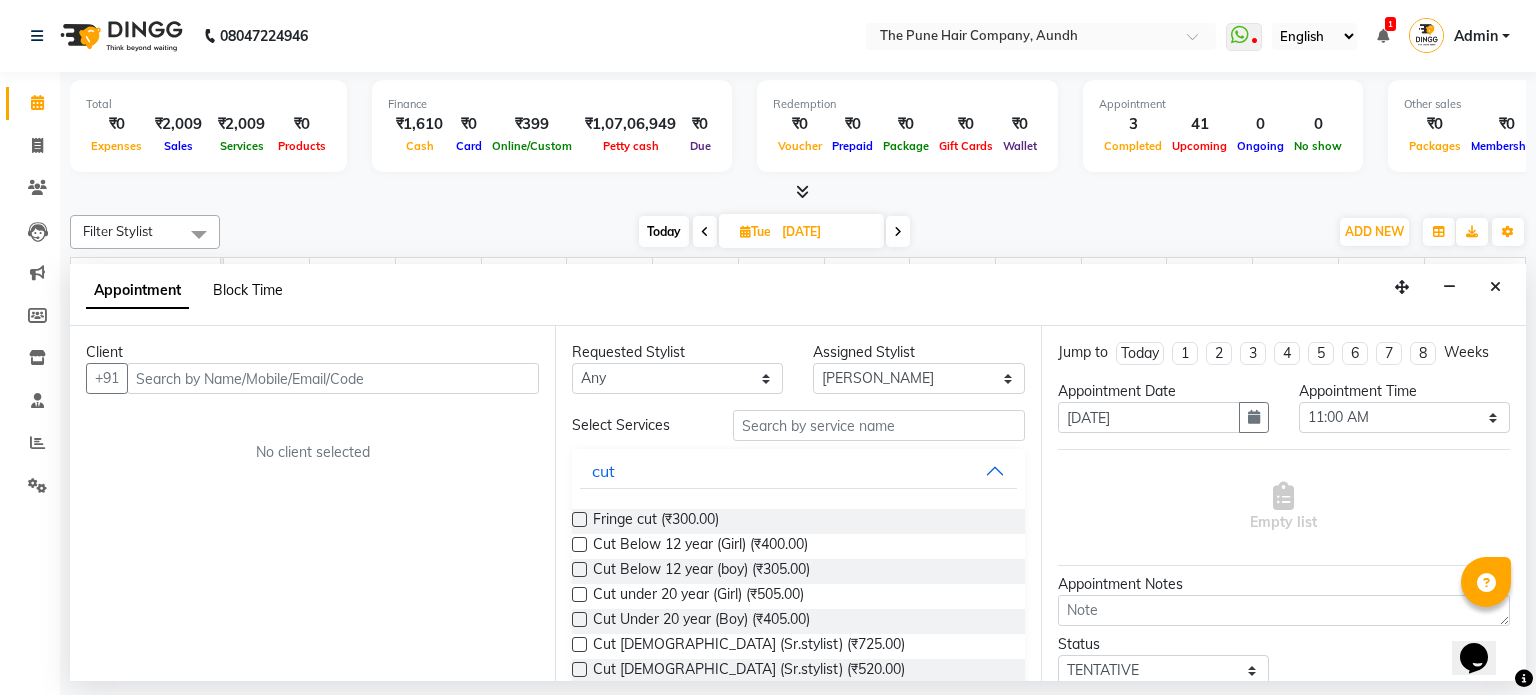 click on "Block Time" at bounding box center (248, 290) 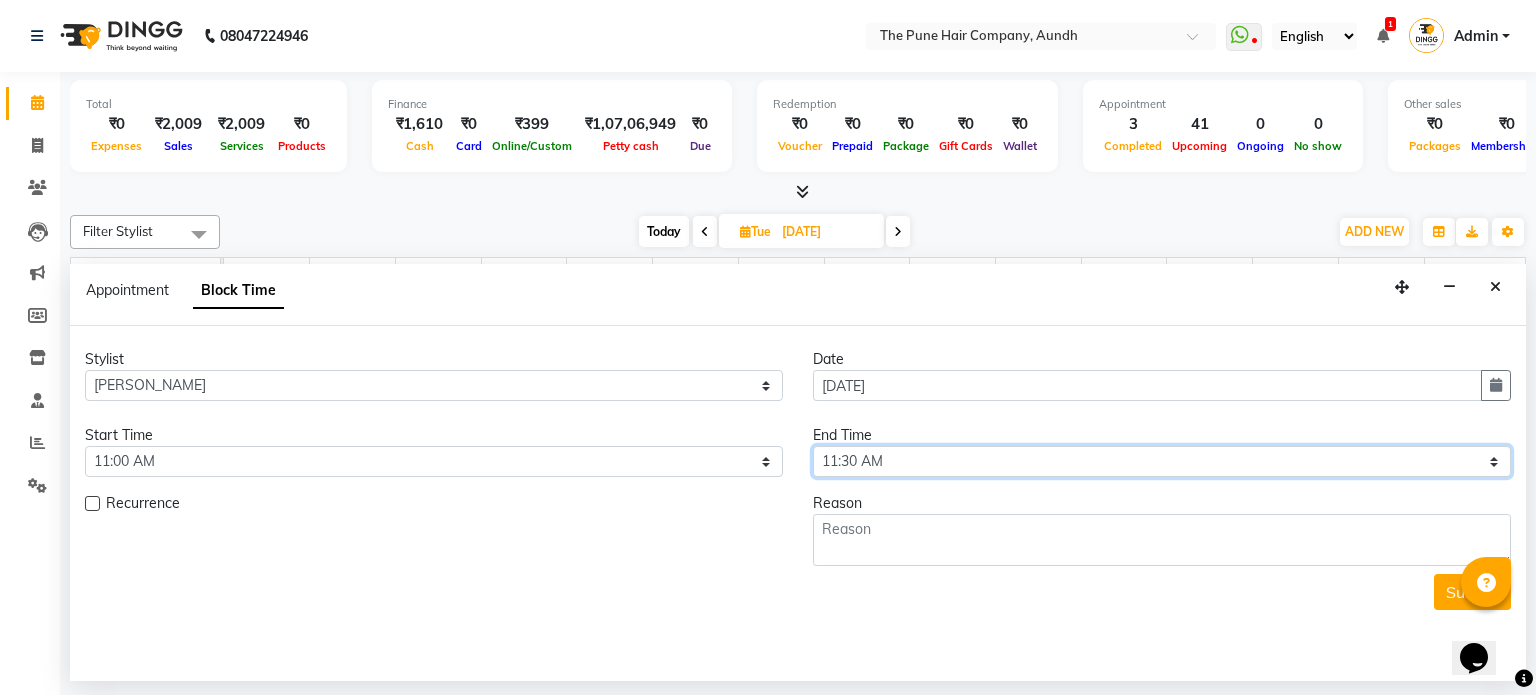 click on "Select 08:00 AM 08:15 AM 08:30 AM 08:45 AM 09:00 AM 09:15 AM 09:30 AM 09:45 AM 10:00 AM 10:15 AM 10:30 AM 10:45 AM 11:00 AM 11:15 AM 11:30 AM 11:45 AM 12:00 PM 12:15 PM 12:30 PM 12:45 PM 01:00 PM 01:15 PM 01:30 PM 01:45 PM 02:00 PM 02:15 PM 02:30 PM 02:45 PM 03:00 PM 03:15 PM 03:30 PM 03:45 PM 04:00 PM 04:15 PM 04:30 PM 04:45 PM 05:00 PM 05:15 PM 05:30 PM 05:45 PM 06:00 PM 06:15 PM 06:30 PM 06:45 PM 07:00 PM 07:15 PM 07:30 PM 07:45 PM 08:00 PM 08:15 PM 08:30 PM 08:45 PM 09:00 PM" at bounding box center [1162, 461] 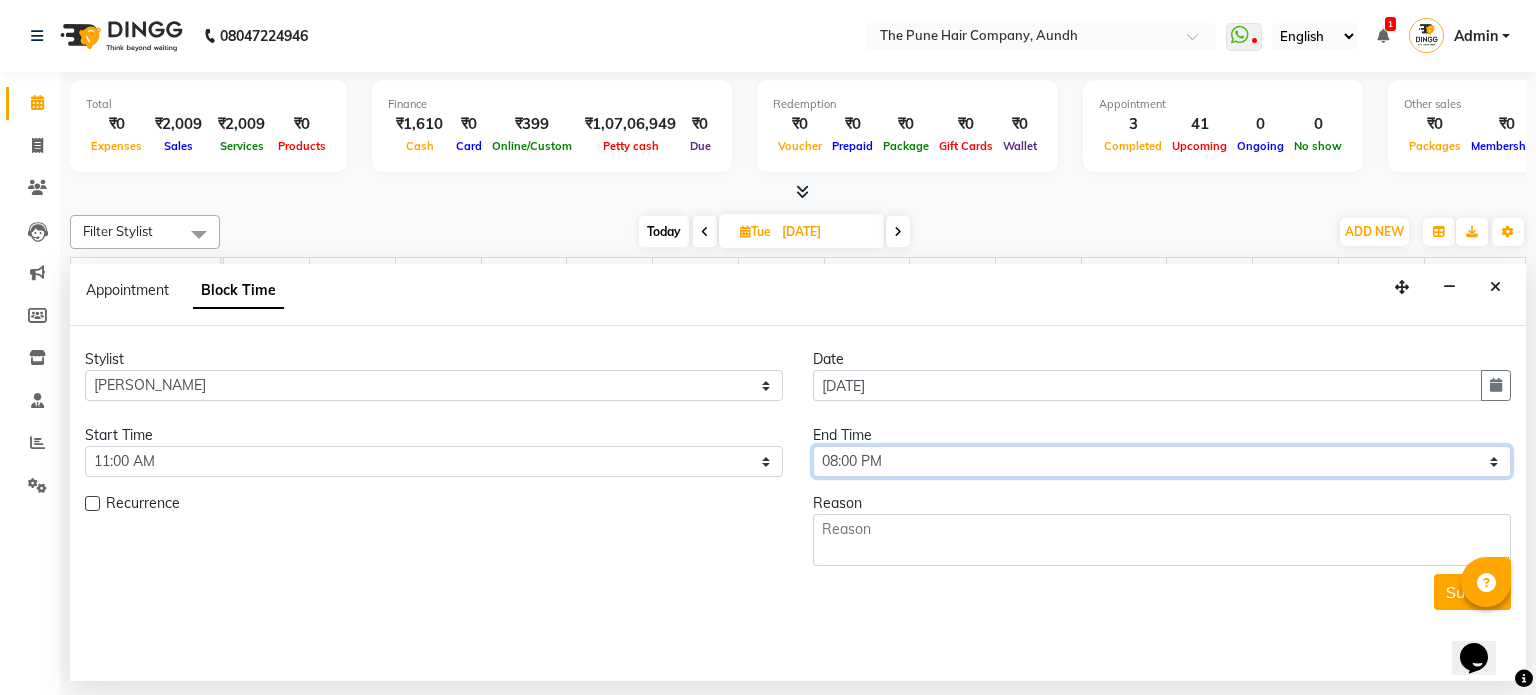 click on "Select 08:00 AM 08:15 AM 08:30 AM 08:45 AM 09:00 AM 09:15 AM 09:30 AM 09:45 AM 10:00 AM 10:15 AM 10:30 AM 10:45 AM 11:00 AM 11:15 AM 11:30 AM 11:45 AM 12:00 PM 12:15 PM 12:30 PM 12:45 PM 01:00 PM 01:15 PM 01:30 PM 01:45 PM 02:00 PM 02:15 PM 02:30 PM 02:45 PM 03:00 PM 03:15 PM 03:30 PM 03:45 PM 04:00 PM 04:15 PM 04:30 PM 04:45 PM 05:00 PM 05:15 PM 05:30 PM 05:45 PM 06:00 PM 06:15 PM 06:30 PM 06:45 PM 07:00 PM 07:15 PM 07:30 PM 07:45 PM 08:00 PM 08:15 PM 08:30 PM 08:45 PM 09:00 PM" at bounding box center [1162, 461] 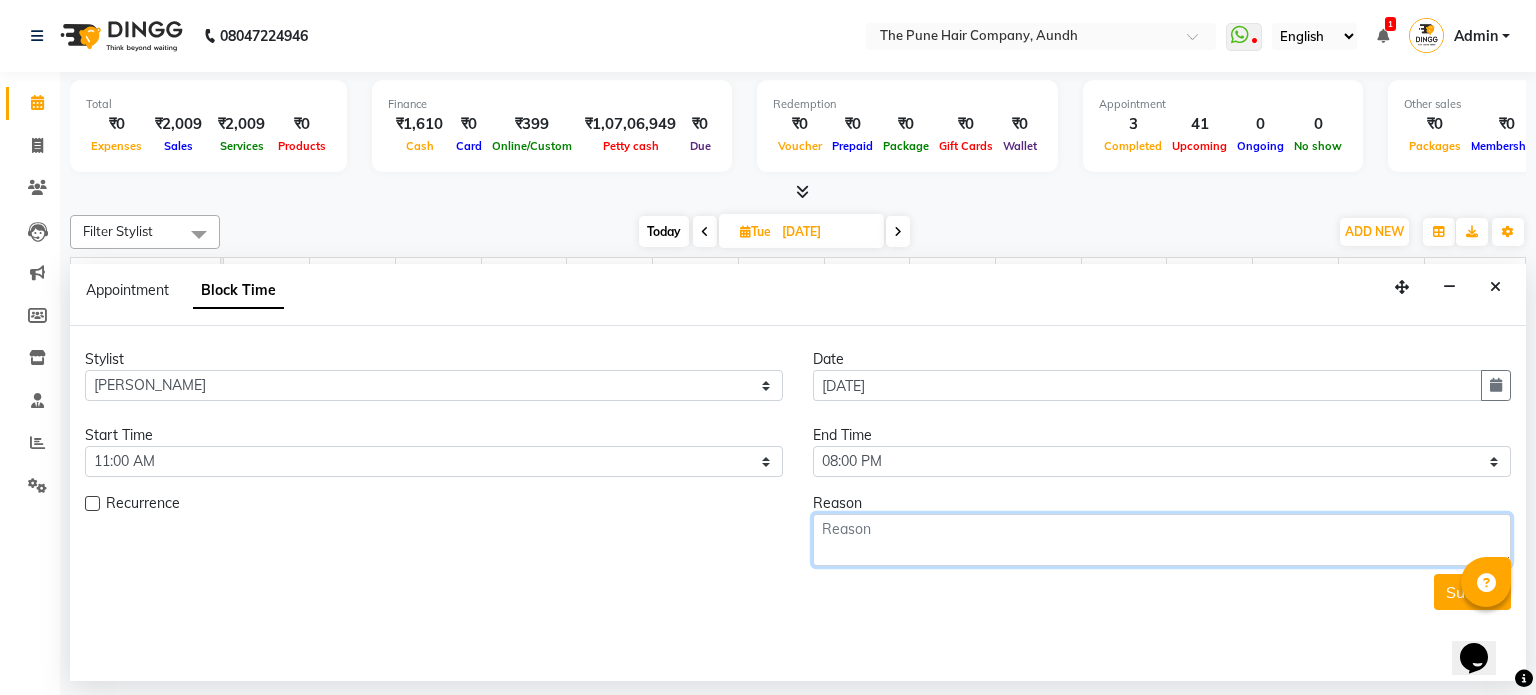click at bounding box center (1162, 540) 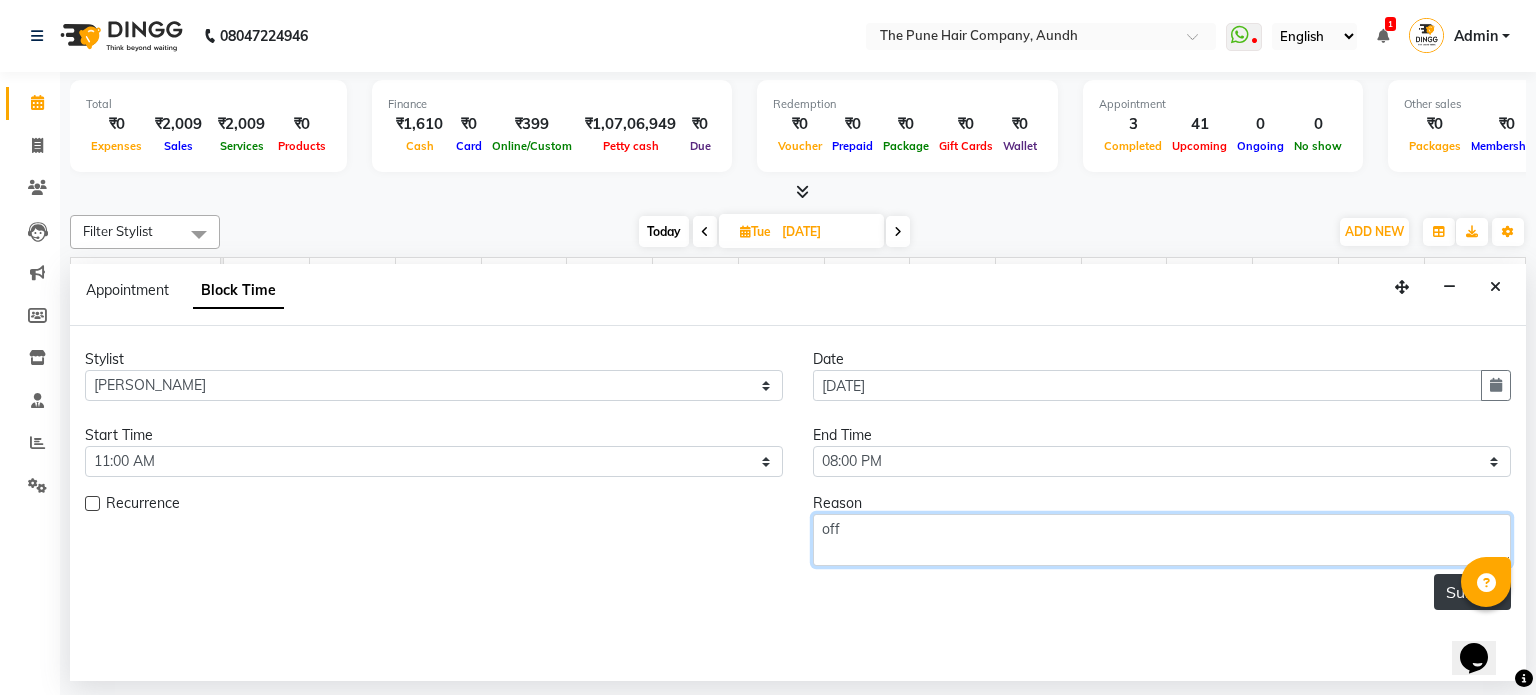 type on "off" 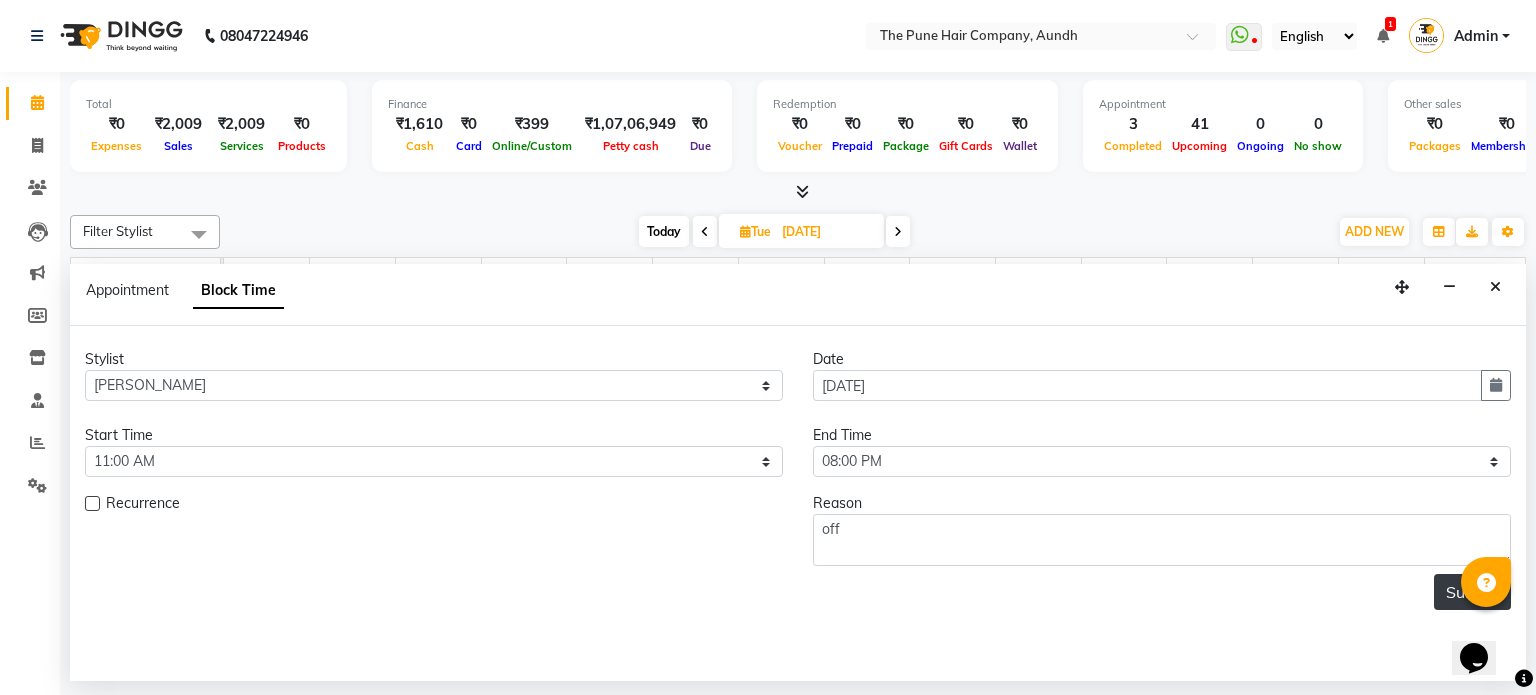 click on "Submit" at bounding box center [1472, 592] 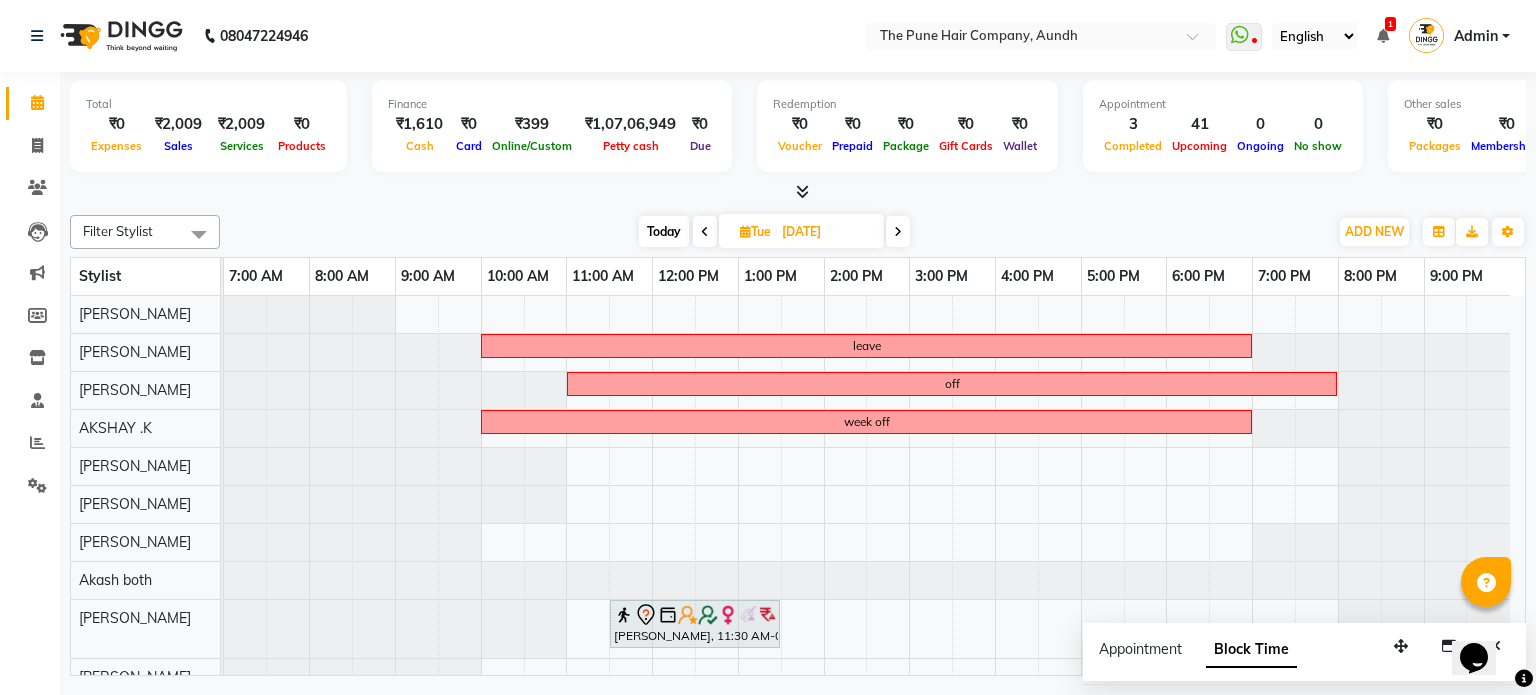 click on "Today" at bounding box center (664, 231) 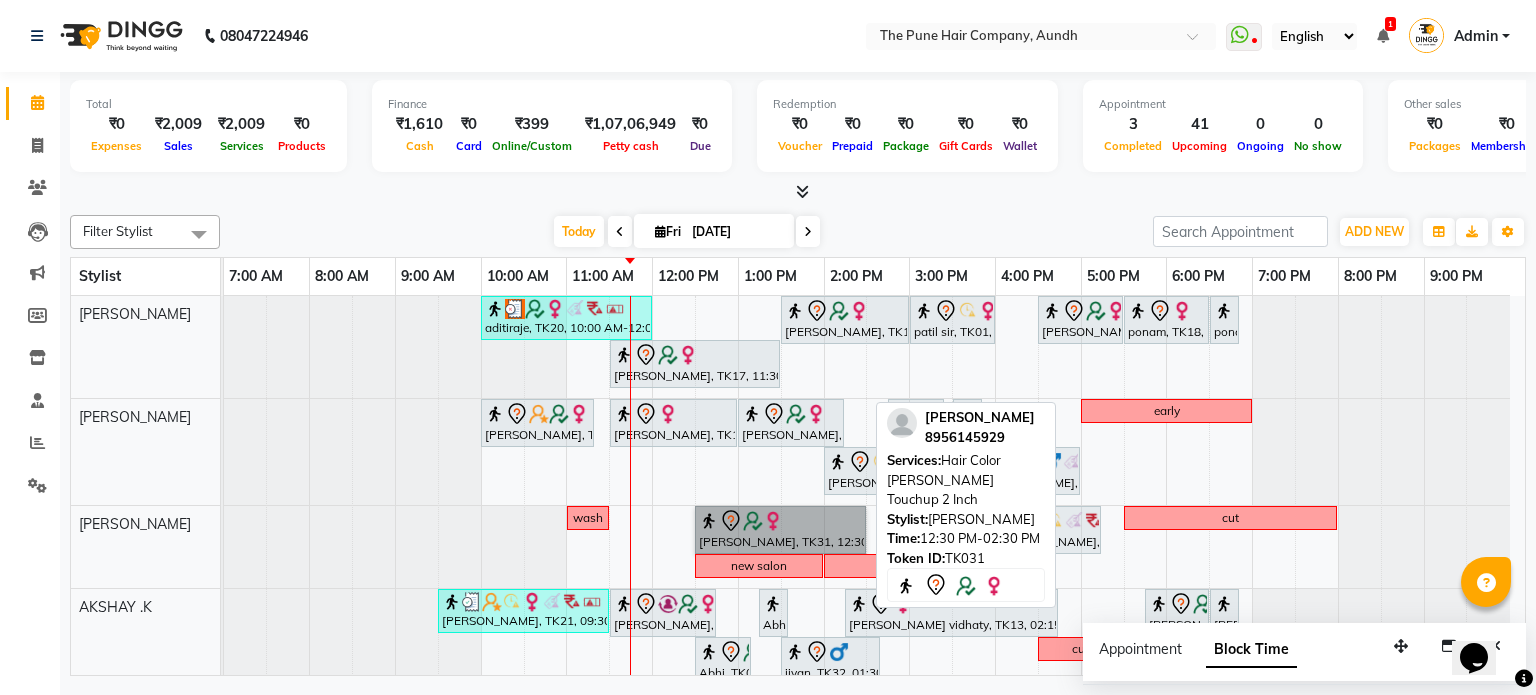 drag, startPoint x: 759, startPoint y: 537, endPoint x: 744, endPoint y: 551, distance: 20.518284 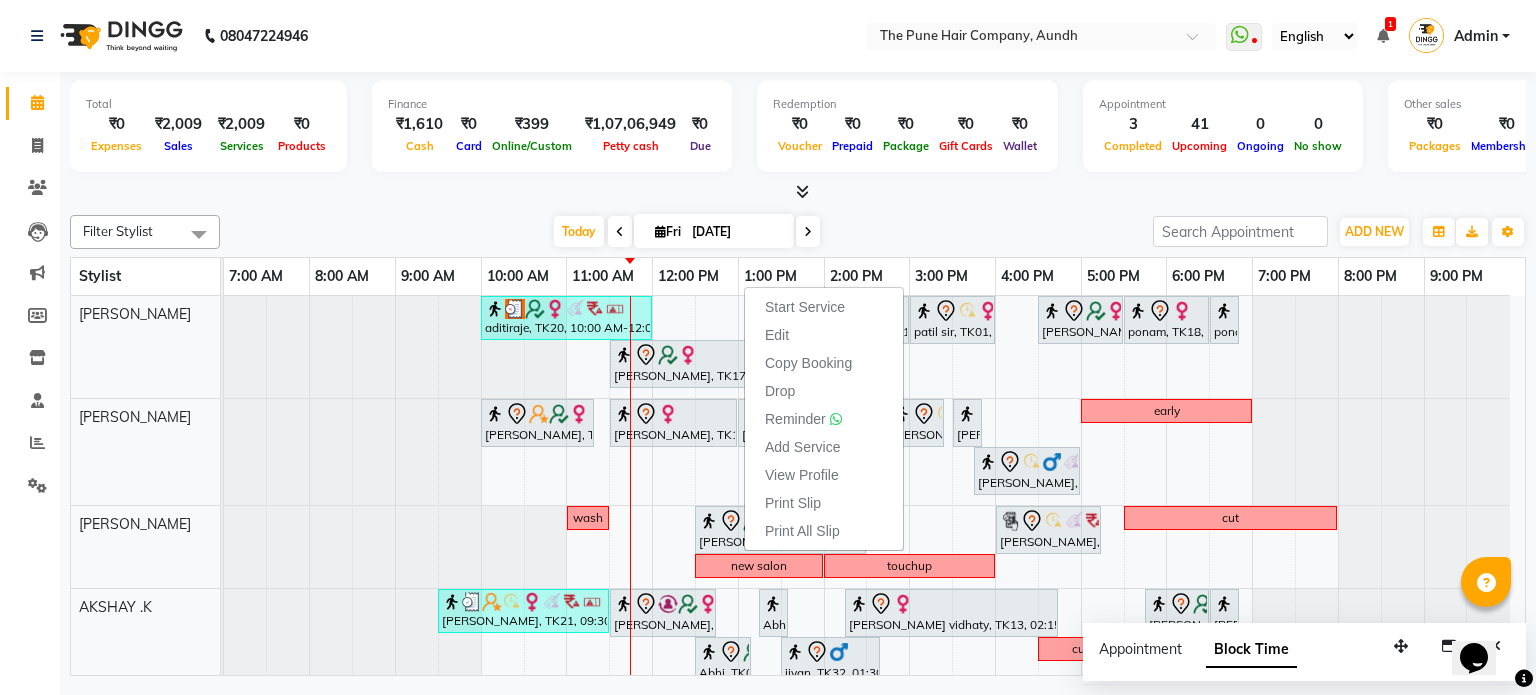 click on "Total  ₹0  Expenses ₹2,009  Sales ₹2,009  Services ₹0  Products Finance  ₹1,610  Cash ₹0  Card ₹399  Online/Custom ₹1,07,06,949 Petty cash ₹0 Due  Redemption  ₹0 Voucher ₹0 Prepaid ₹0 Package ₹0  Gift Cards ₹0  Wallet  Appointment  3 Completed 41 Upcoming 0 Ongoing 0 No show  Other sales  ₹0  Packages ₹0  Memberships ₹0  Vouchers ₹0  Prepaids ₹0  Gift Cards Filter Stylist Select All Akash both AKSHAY .K harshal gaikwad kaif shaikh LAKKHAN SHINDE Nagesh Jadhav Nitish Desai  Pavan mane POOJA MORE Prasad Adhav  Prathmesh powar Shweta gotur Sonal saindane swapnil sonavane Today  Fri 11-07-2025 Toggle Dropdown Add Appointment Add Invoice Add Expense Add Attendance Add Client Add Transaction Toggle Dropdown Add Appointment Add Invoice Add Expense Add Attendance Add Client ADD NEW Toggle Dropdown Add Appointment Add Invoice Add Expense Add Attendance Add Client Add Transaction Filter Stylist Select All Akash both AKSHAY .K harshal gaikwad kaif shaikh LAKKHAN SHINDE Nagesh Jadhav" 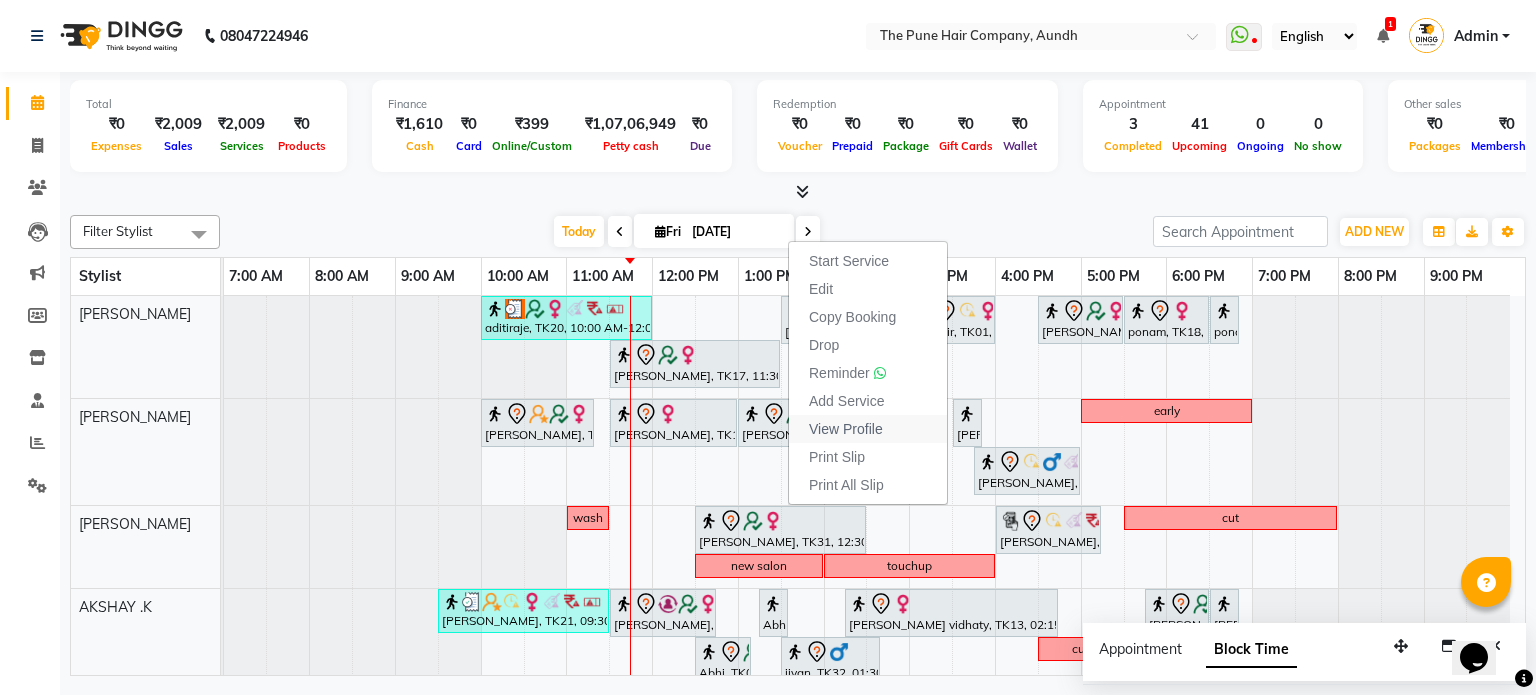 click on "View Profile" at bounding box center (846, 429) 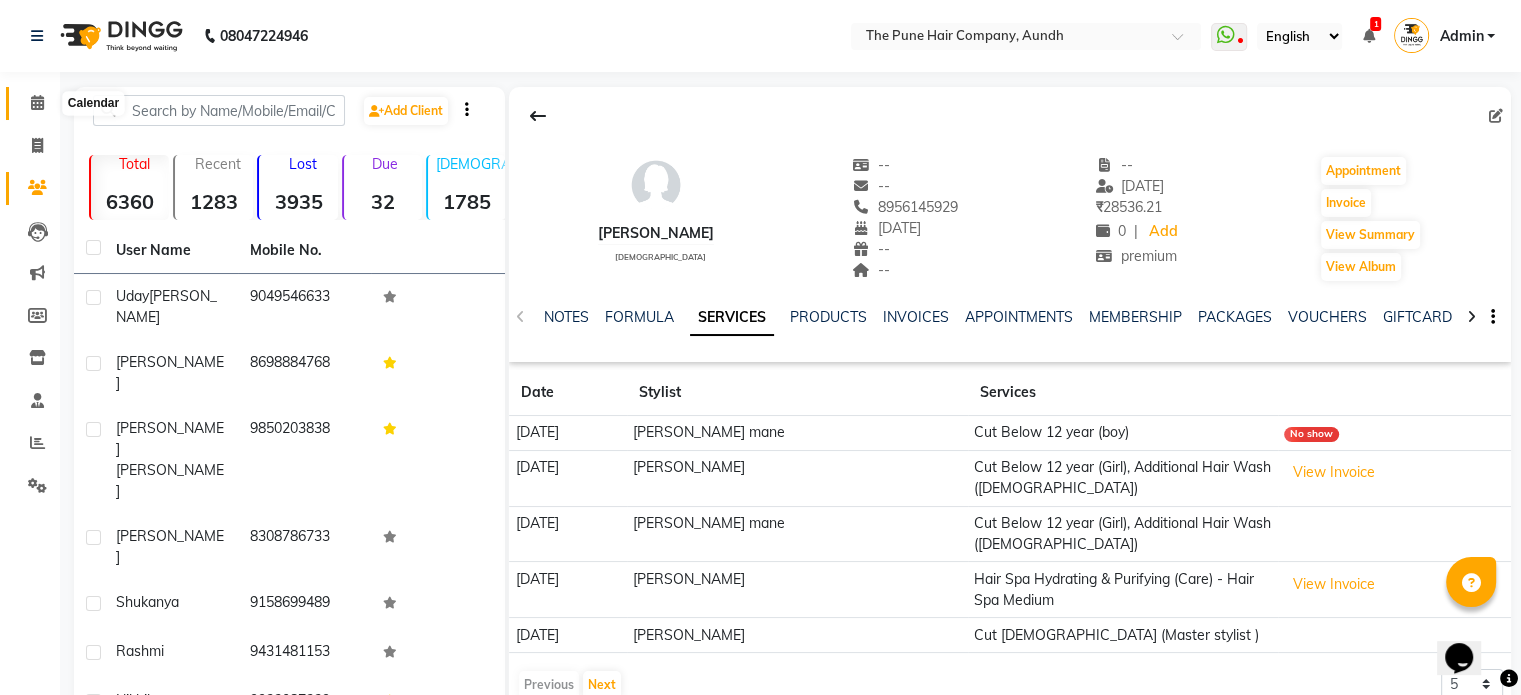 click 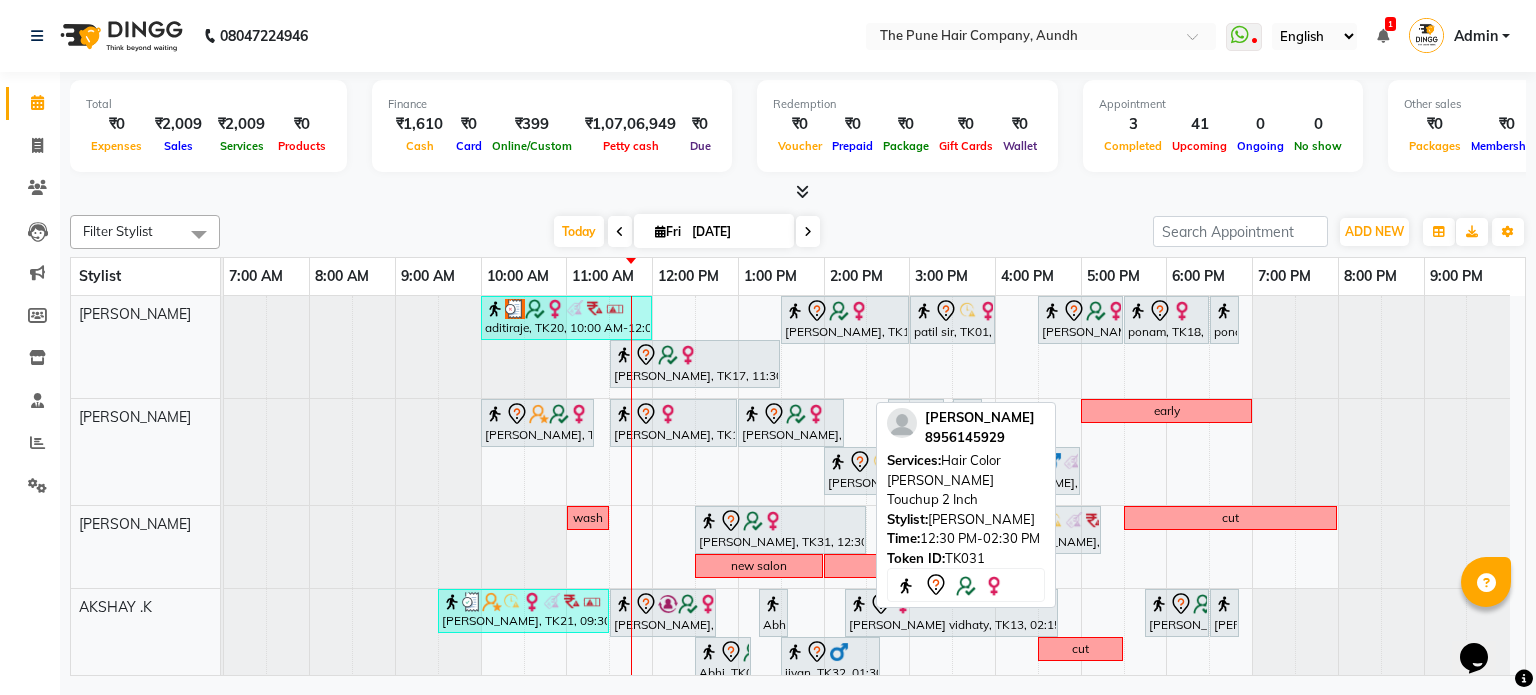 scroll, scrollTop: 114, scrollLeft: 0, axis: vertical 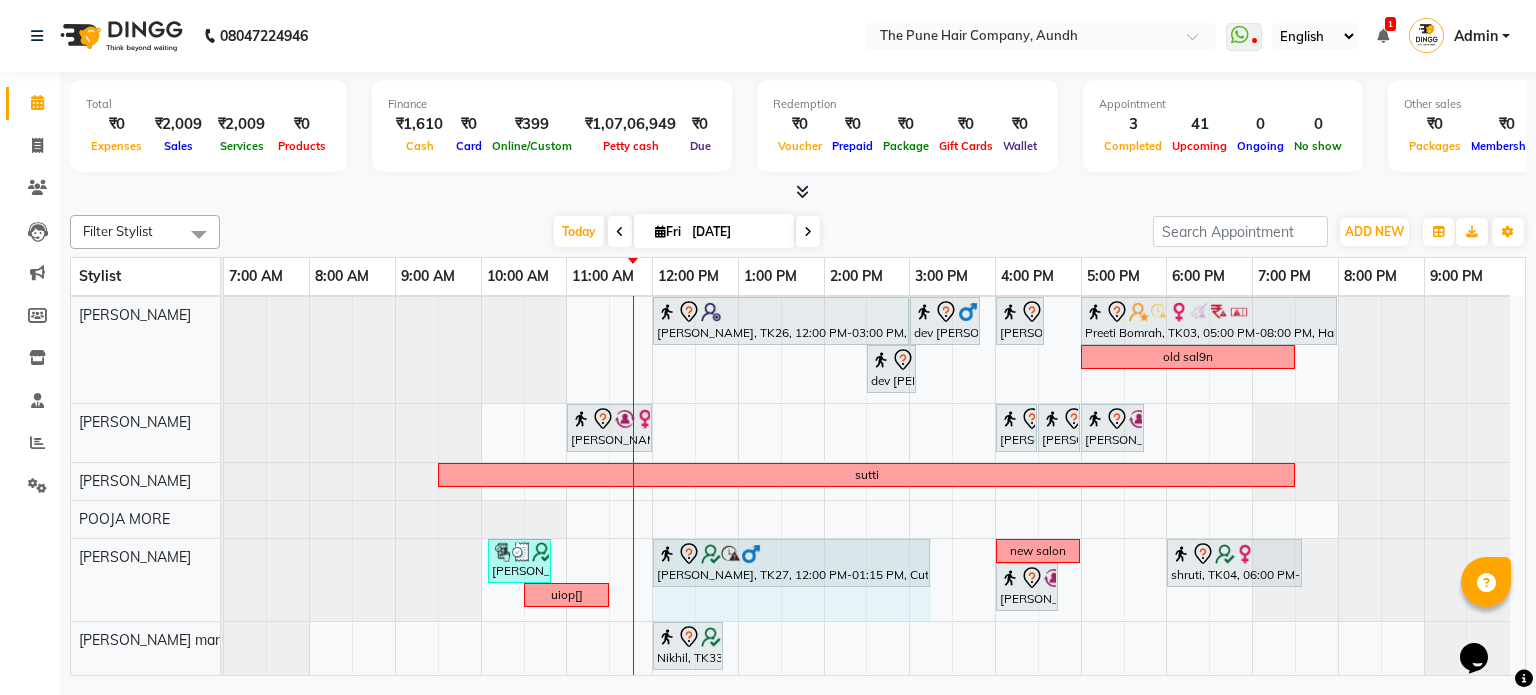 drag, startPoint x: 755, startPoint y: 555, endPoint x: 914, endPoint y: 573, distance: 160.01562 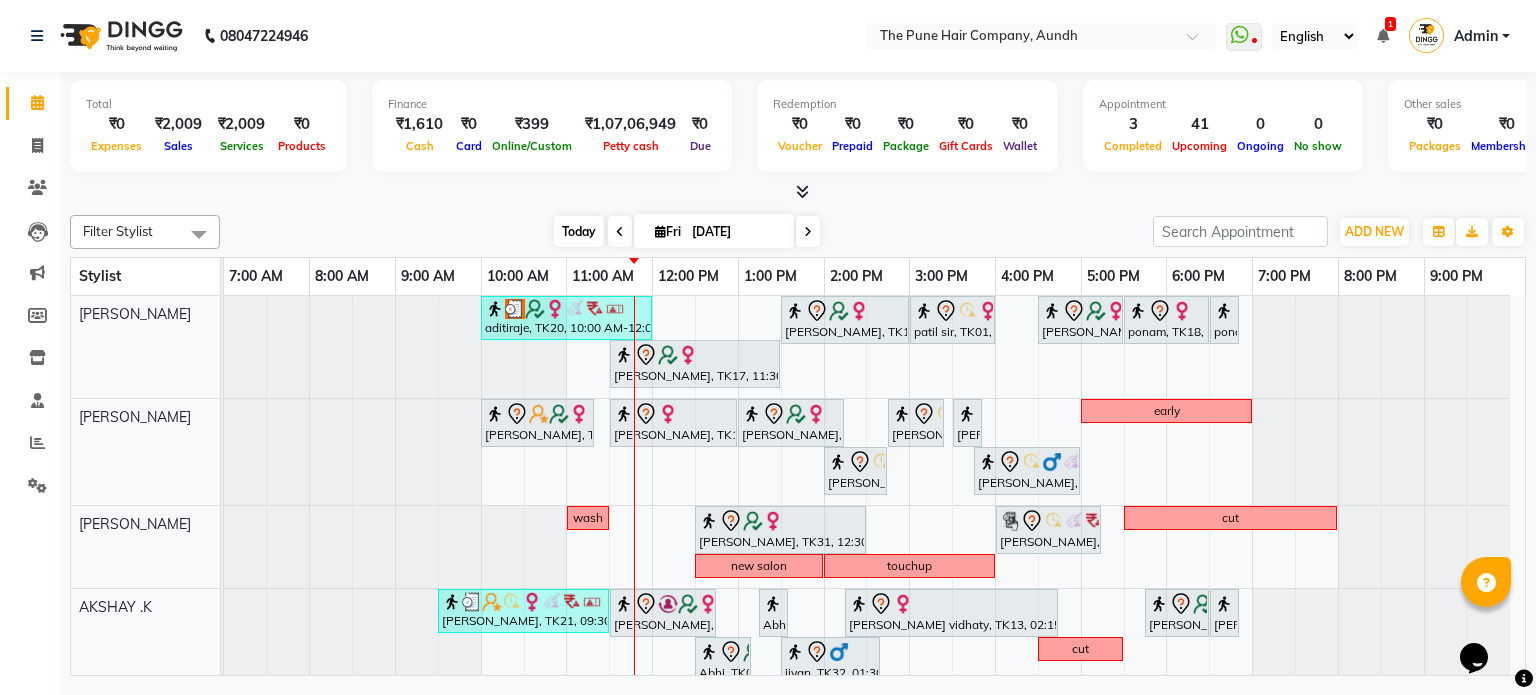 click on "Today" at bounding box center [579, 231] 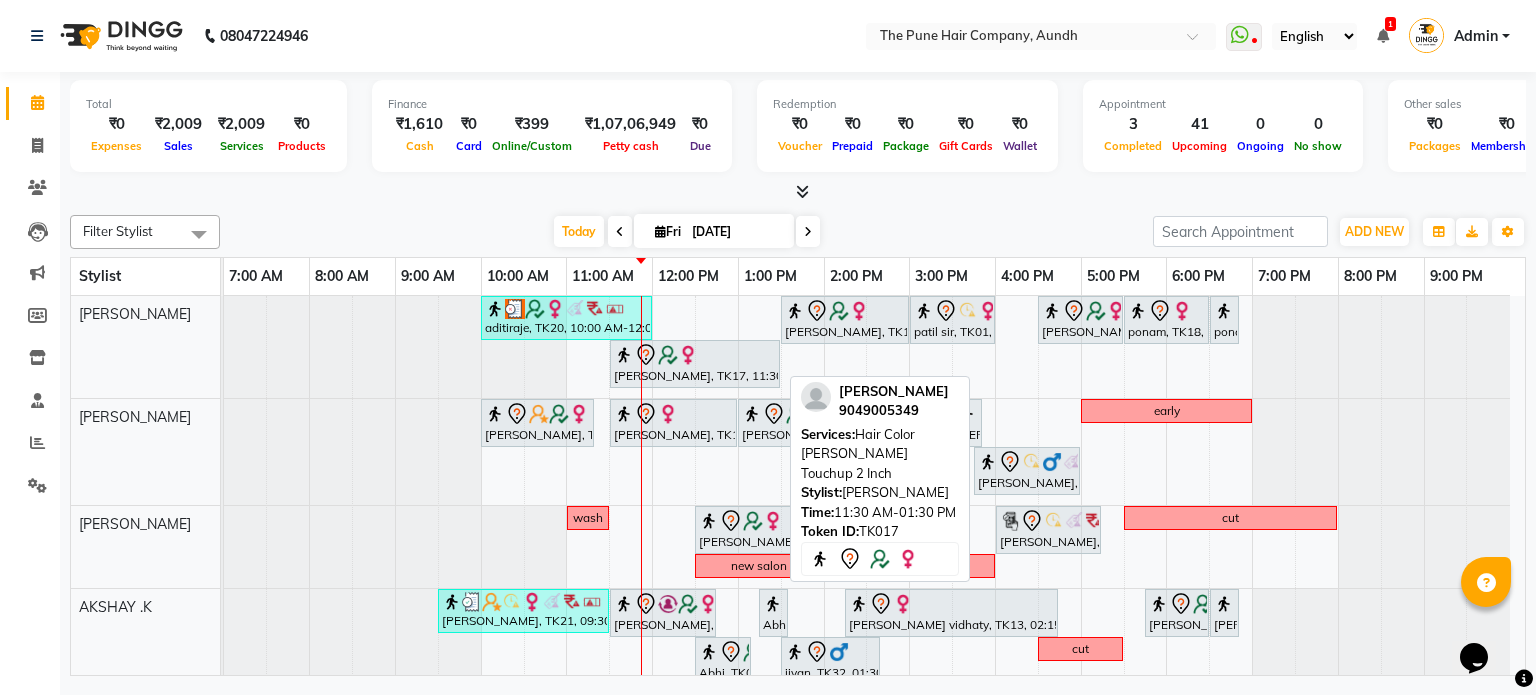 scroll, scrollTop: 61, scrollLeft: 0, axis: vertical 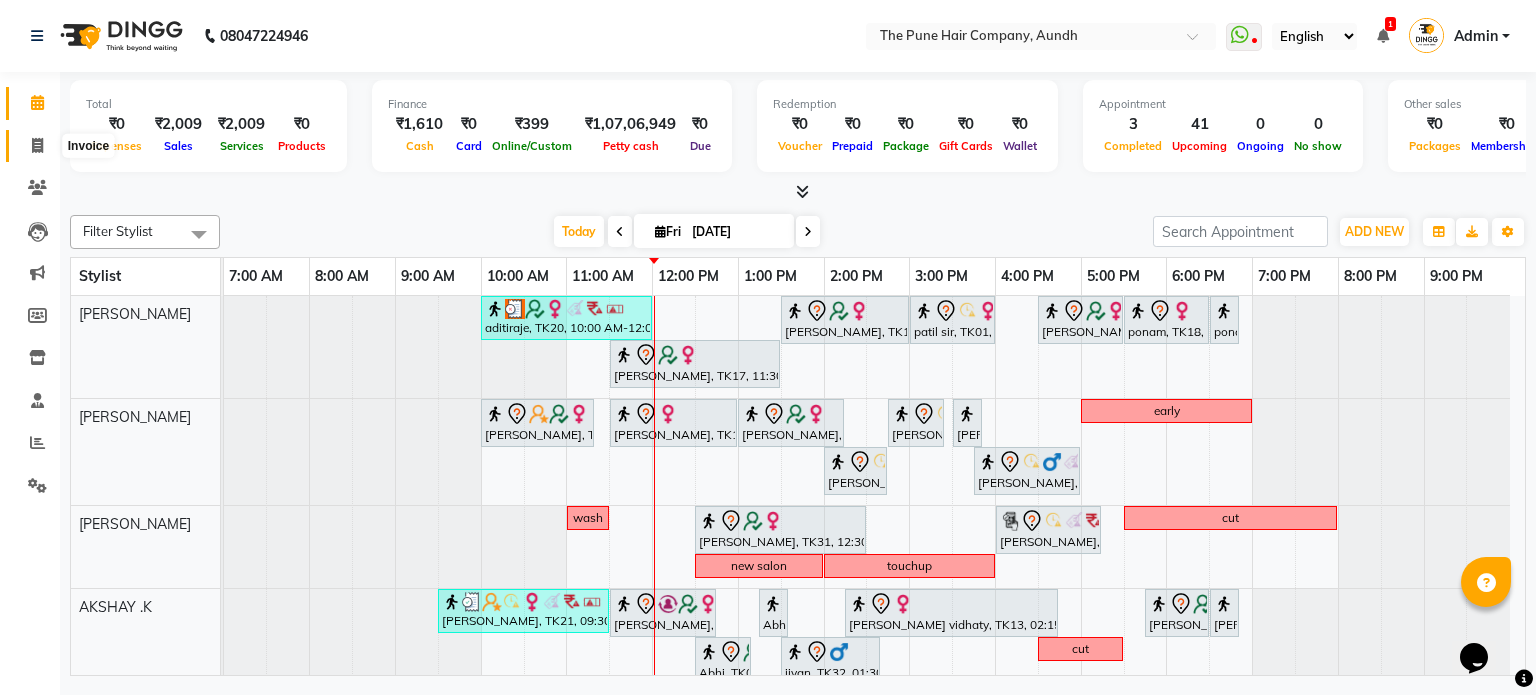 click 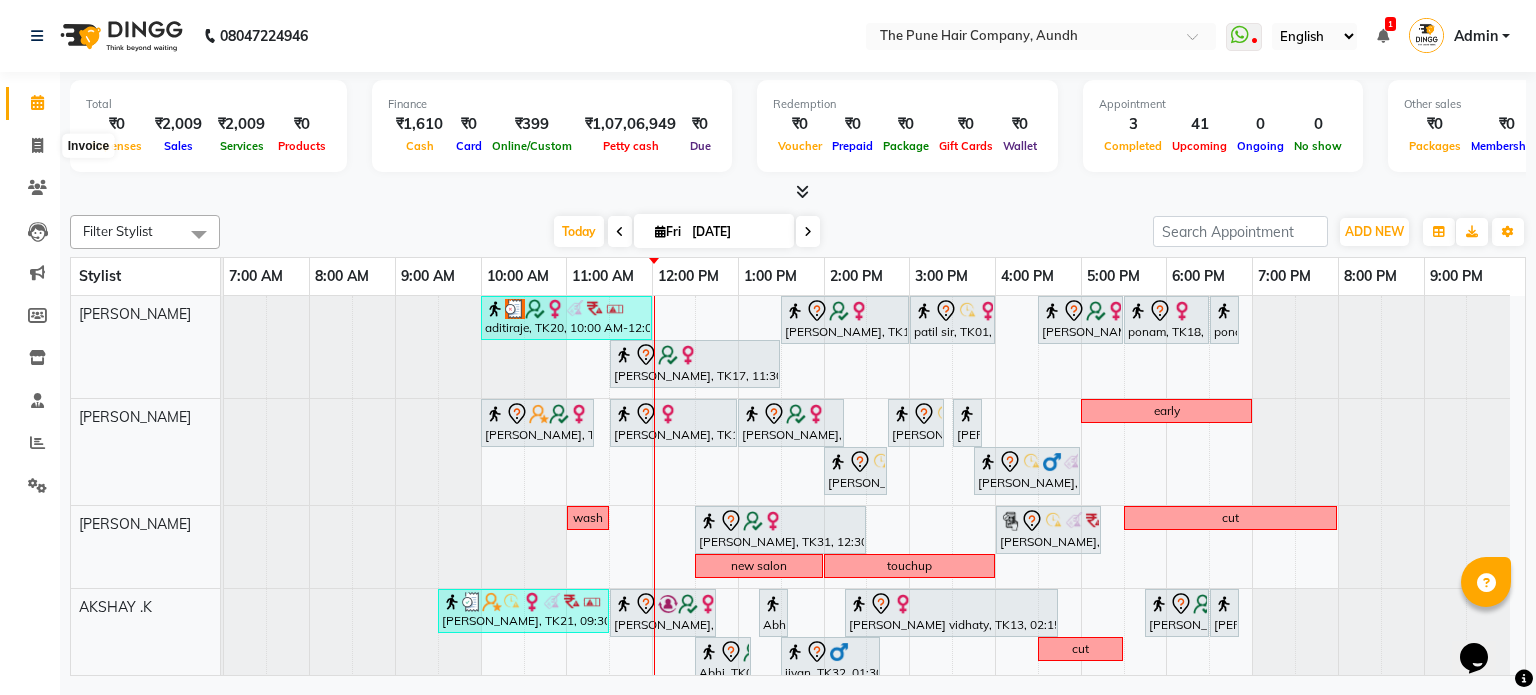 select on "106" 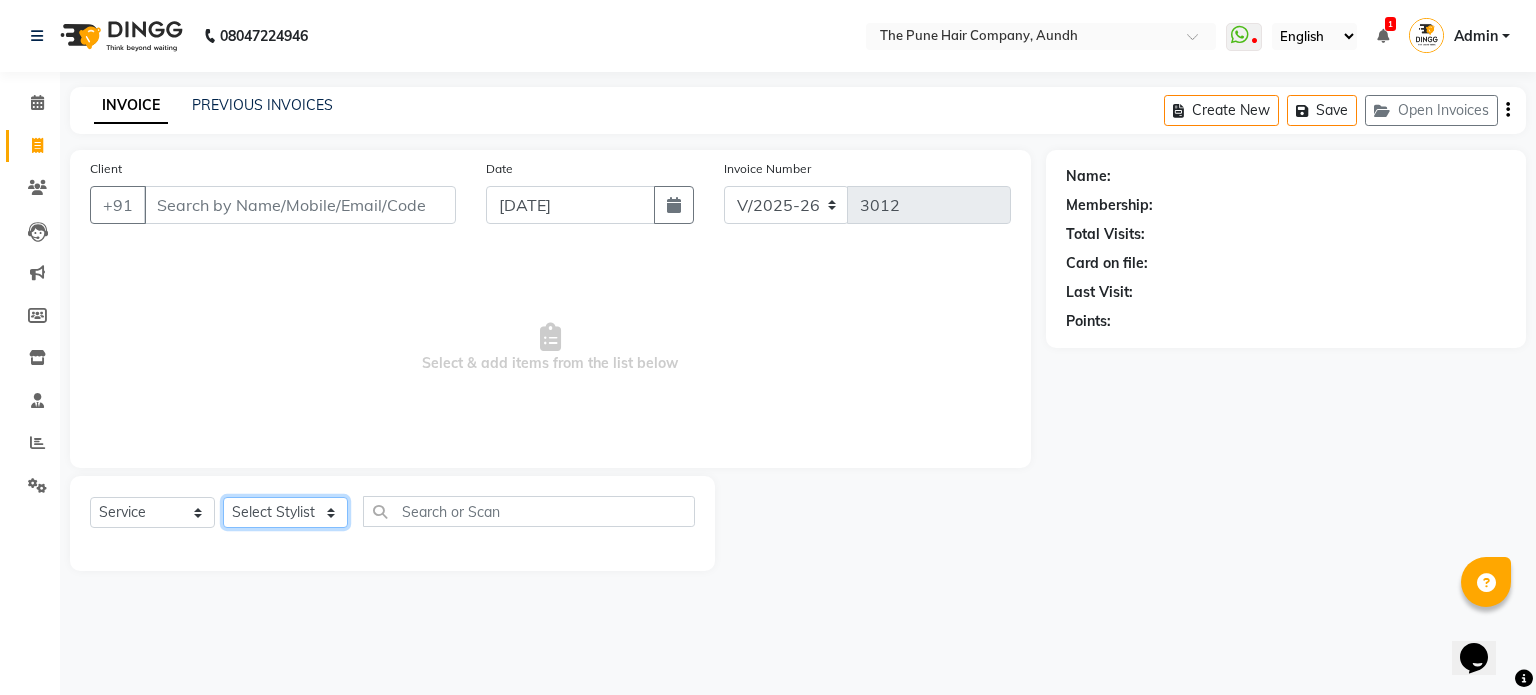 click on "Select Stylist Akash both [PERSON_NAME] .K [PERSON_NAME] kaif [PERSON_NAME] [PERSON_NAME] [PERSON_NAME] [PERSON_NAME] mane POOJA MORE [PERSON_NAME]  [PERSON_NAME] Shweta [PERSON_NAME] [PERSON_NAME] [PERSON_NAME]" 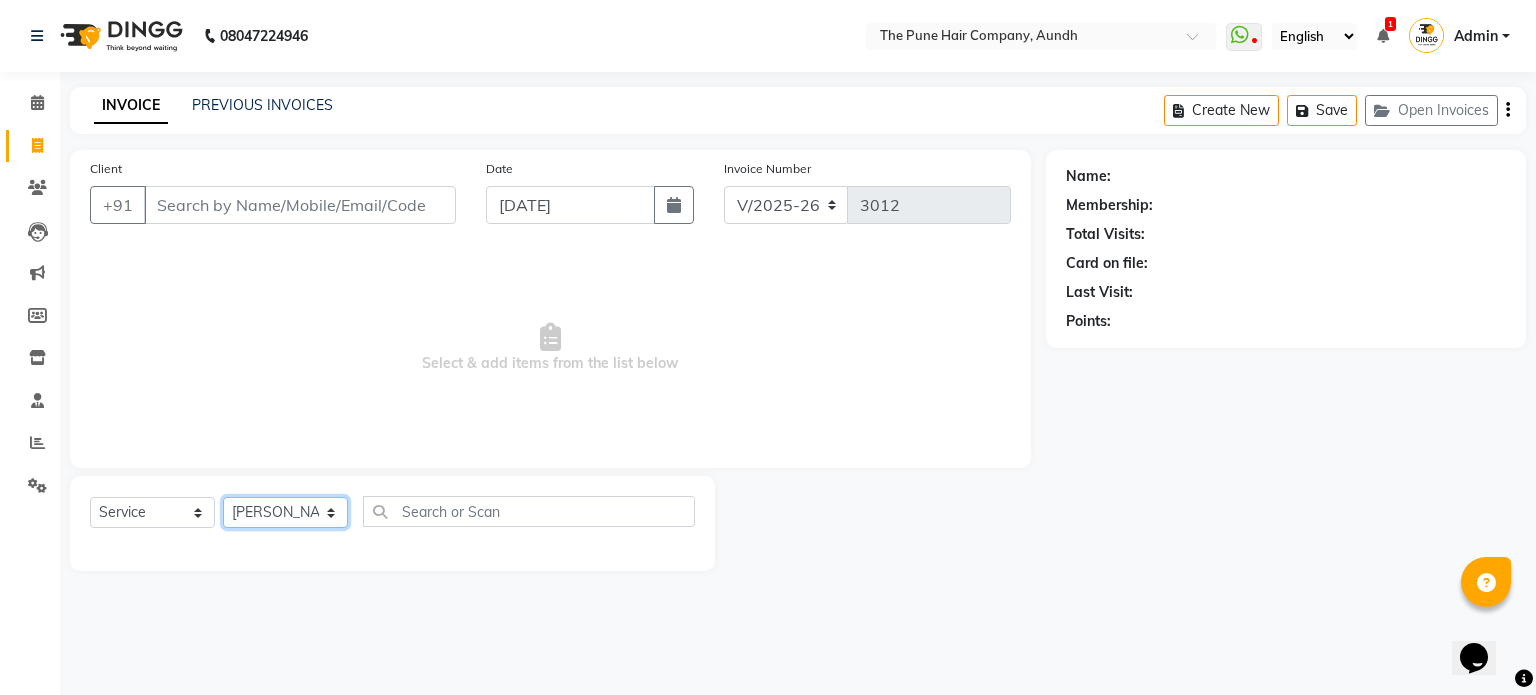 click on "Select Stylist Akash both [PERSON_NAME] .K [PERSON_NAME] kaif [PERSON_NAME] [PERSON_NAME] [PERSON_NAME] [PERSON_NAME] mane POOJA MORE [PERSON_NAME]  [PERSON_NAME] Shweta [PERSON_NAME] [PERSON_NAME] [PERSON_NAME]" 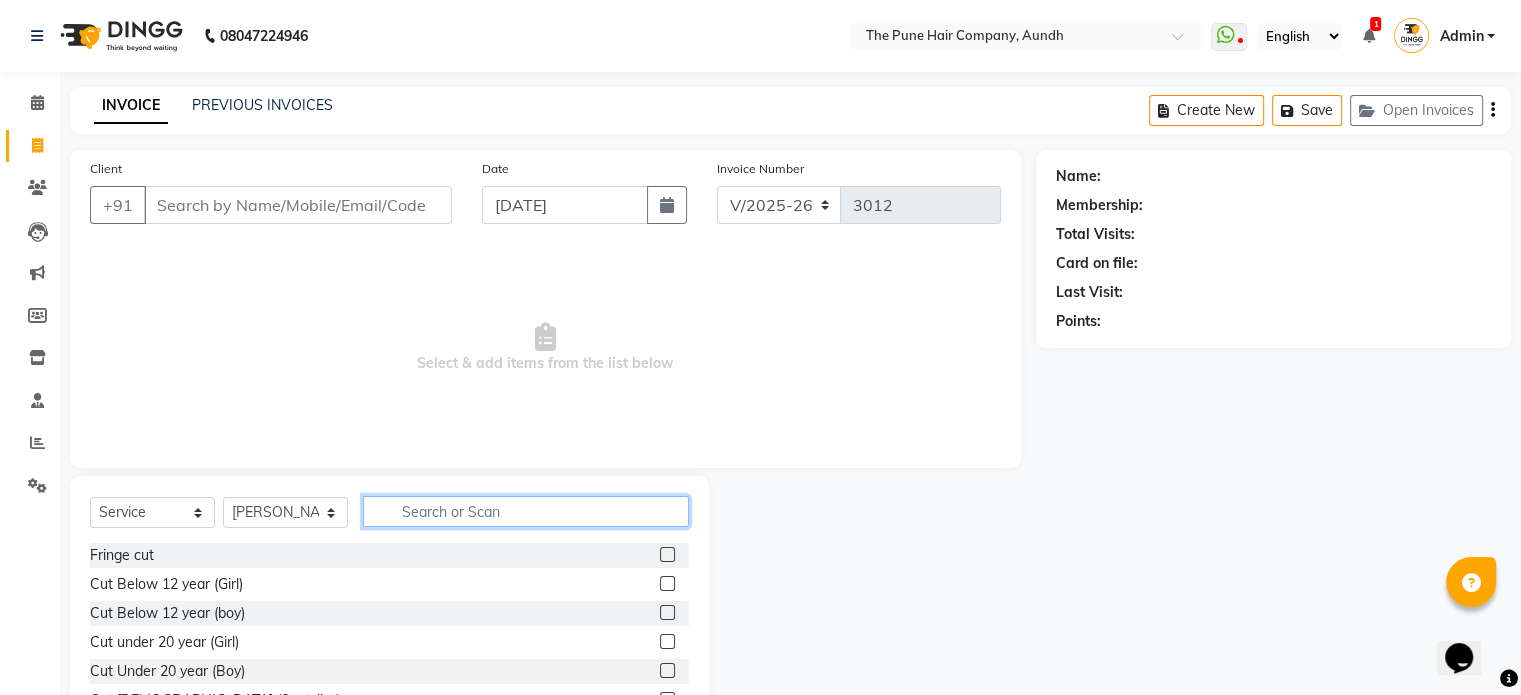 click 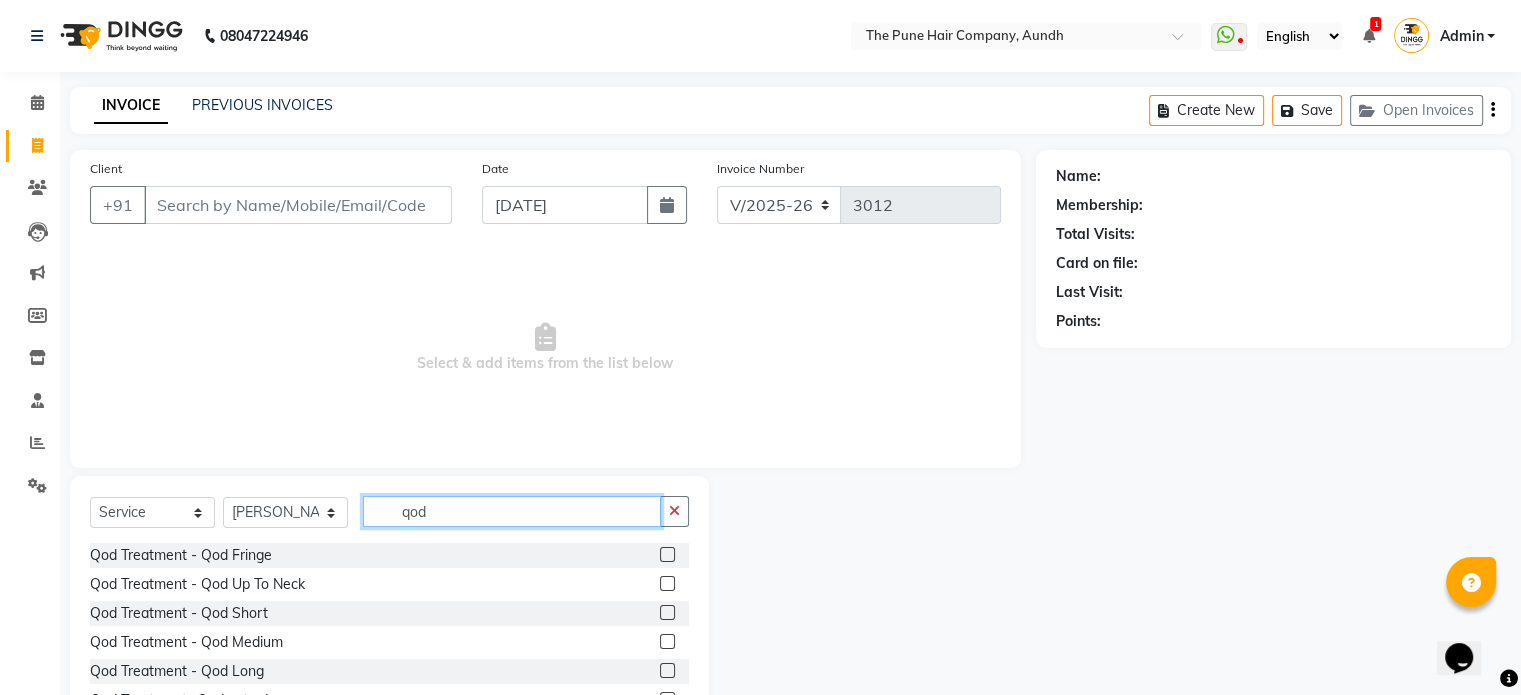 type on "qod" 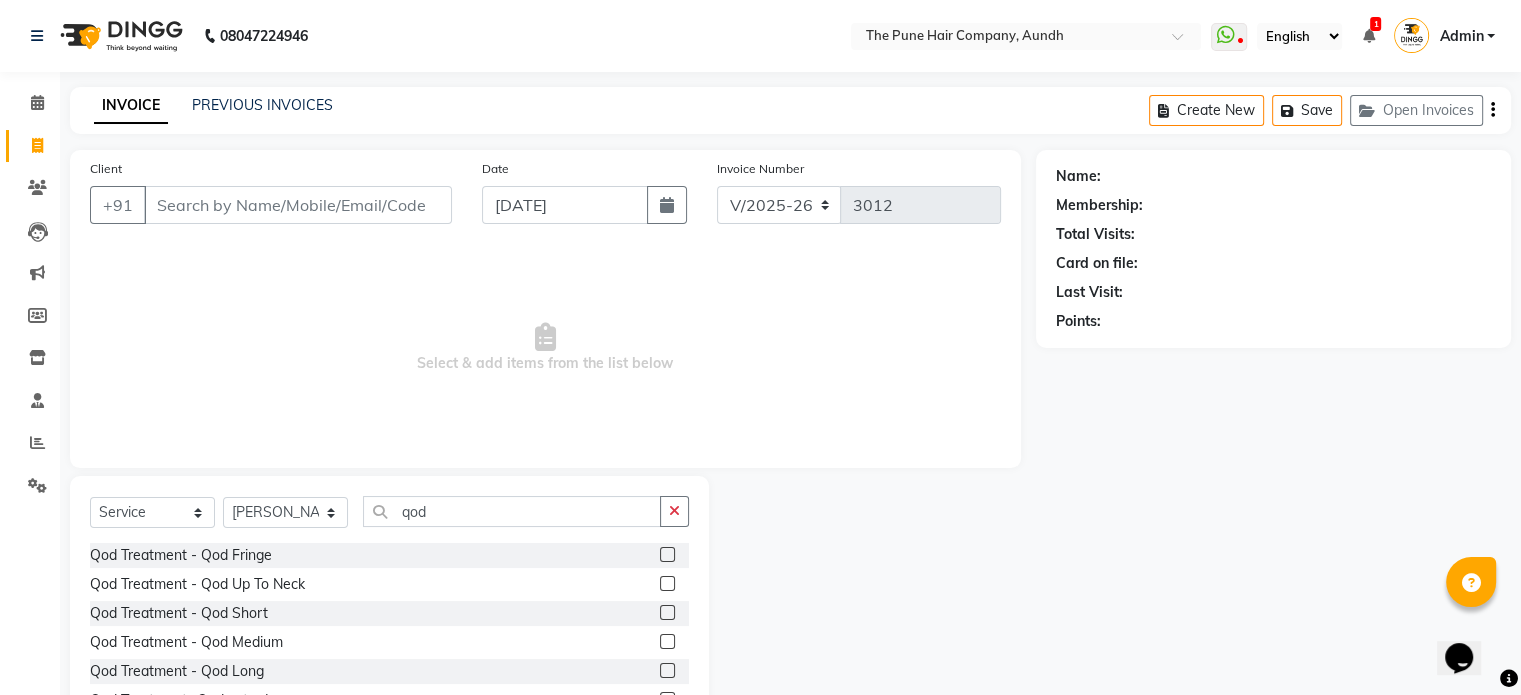 click 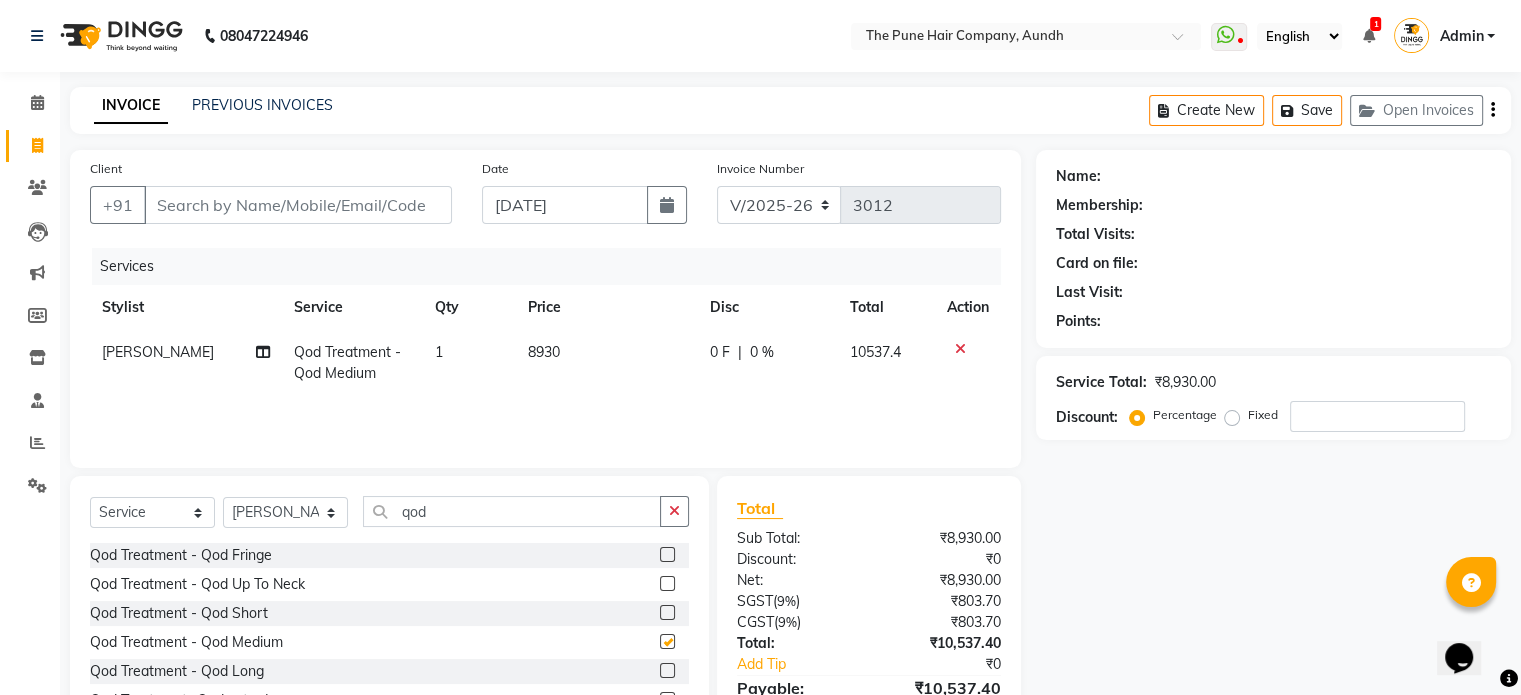 checkbox on "false" 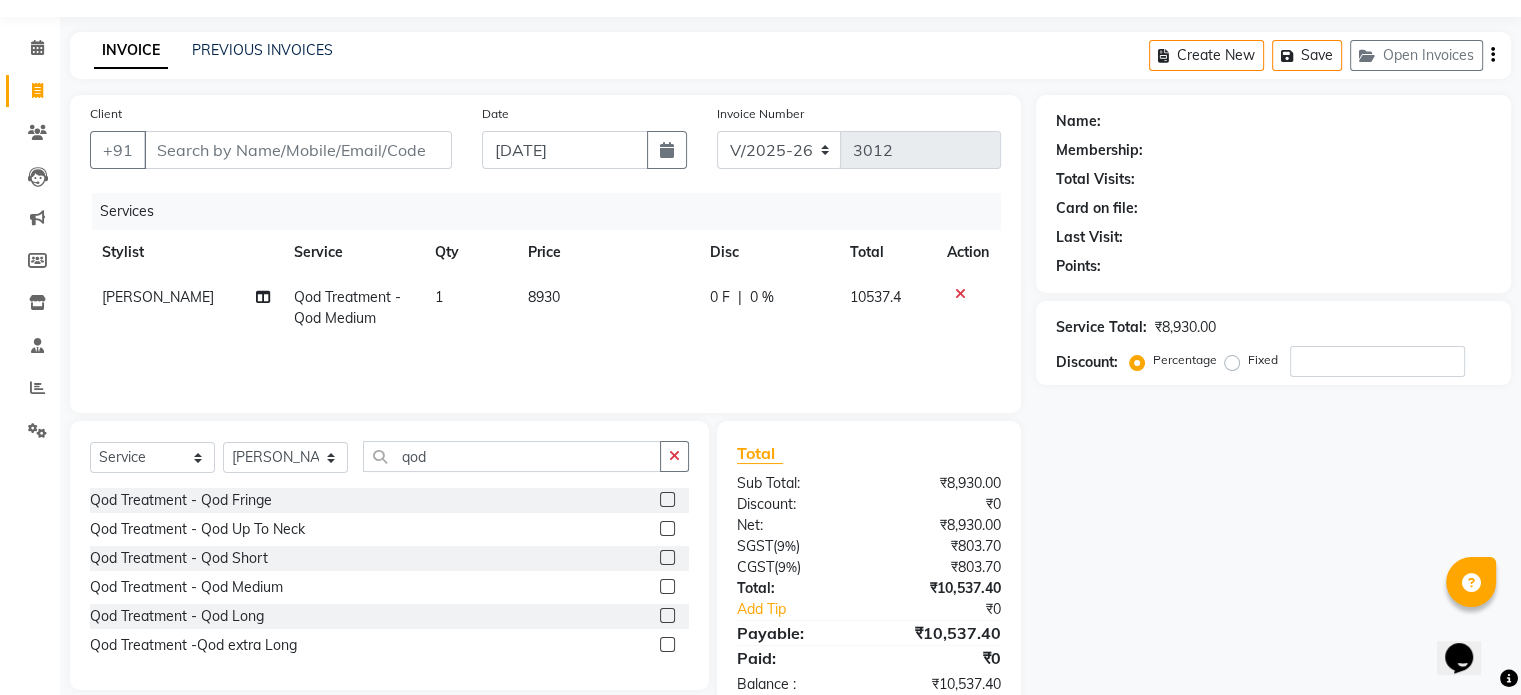 scroll, scrollTop: 105, scrollLeft: 0, axis: vertical 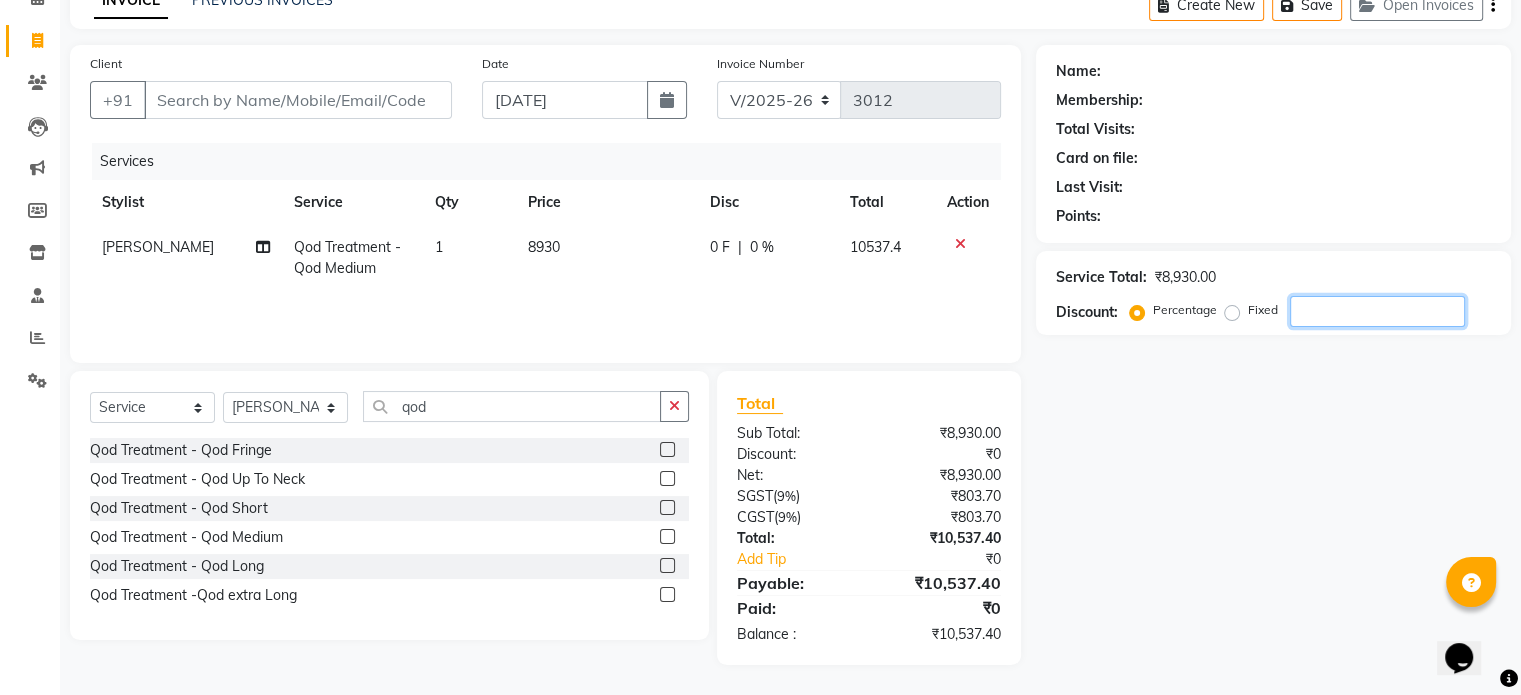 click 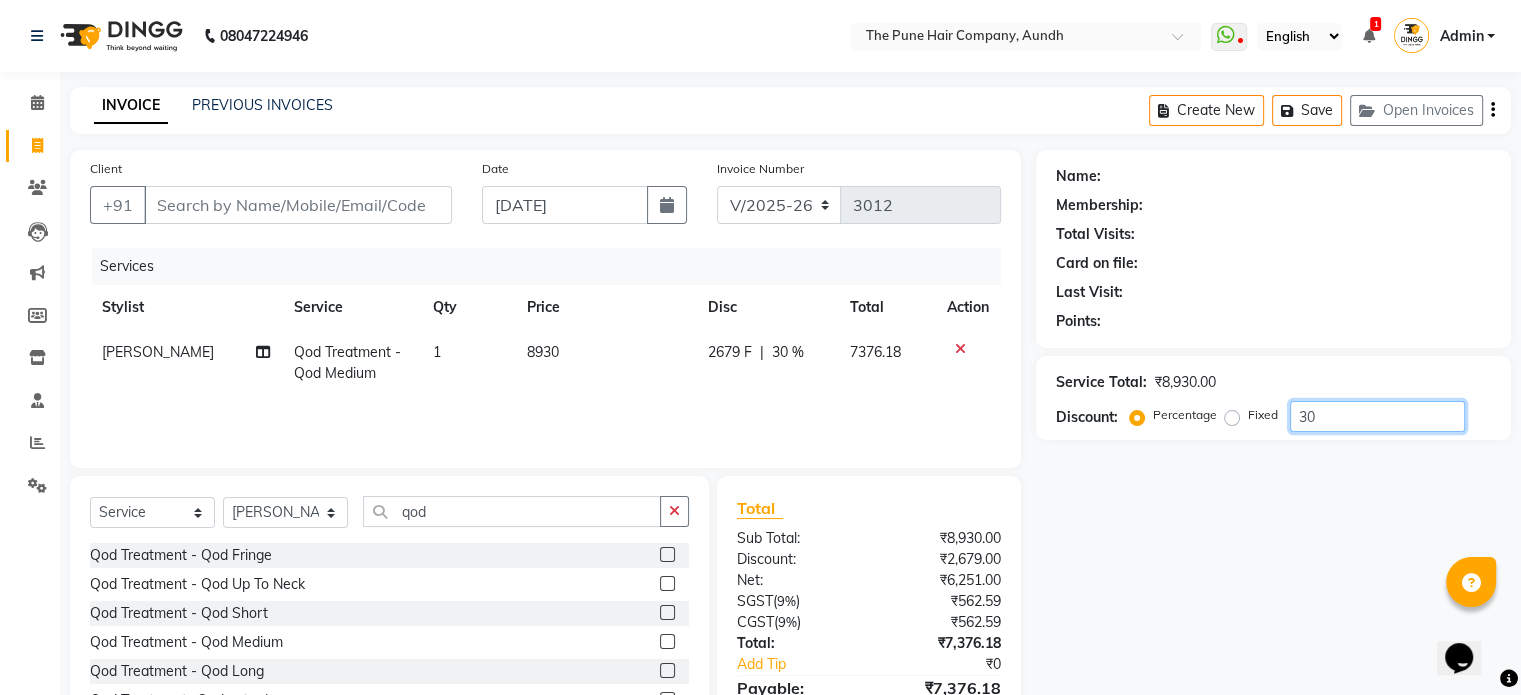 scroll, scrollTop: 105, scrollLeft: 0, axis: vertical 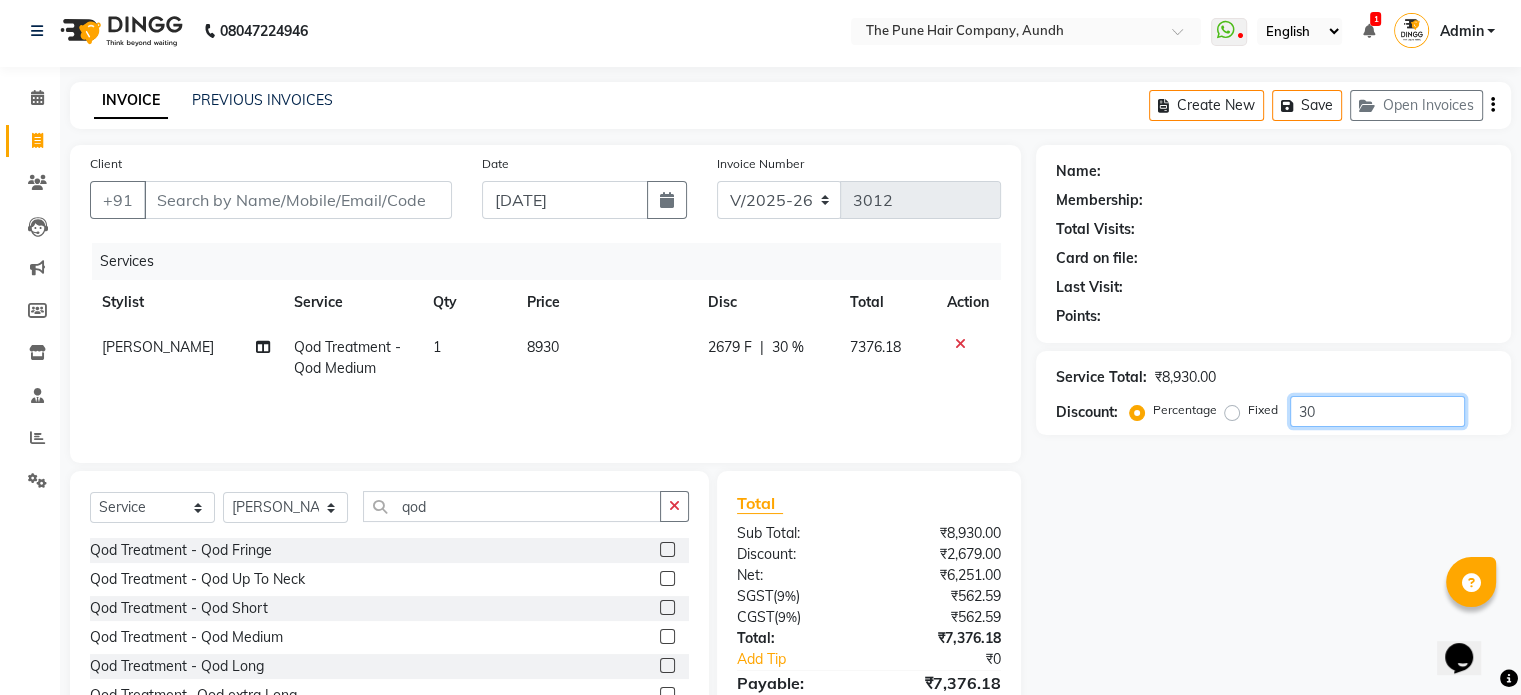 type on "30" 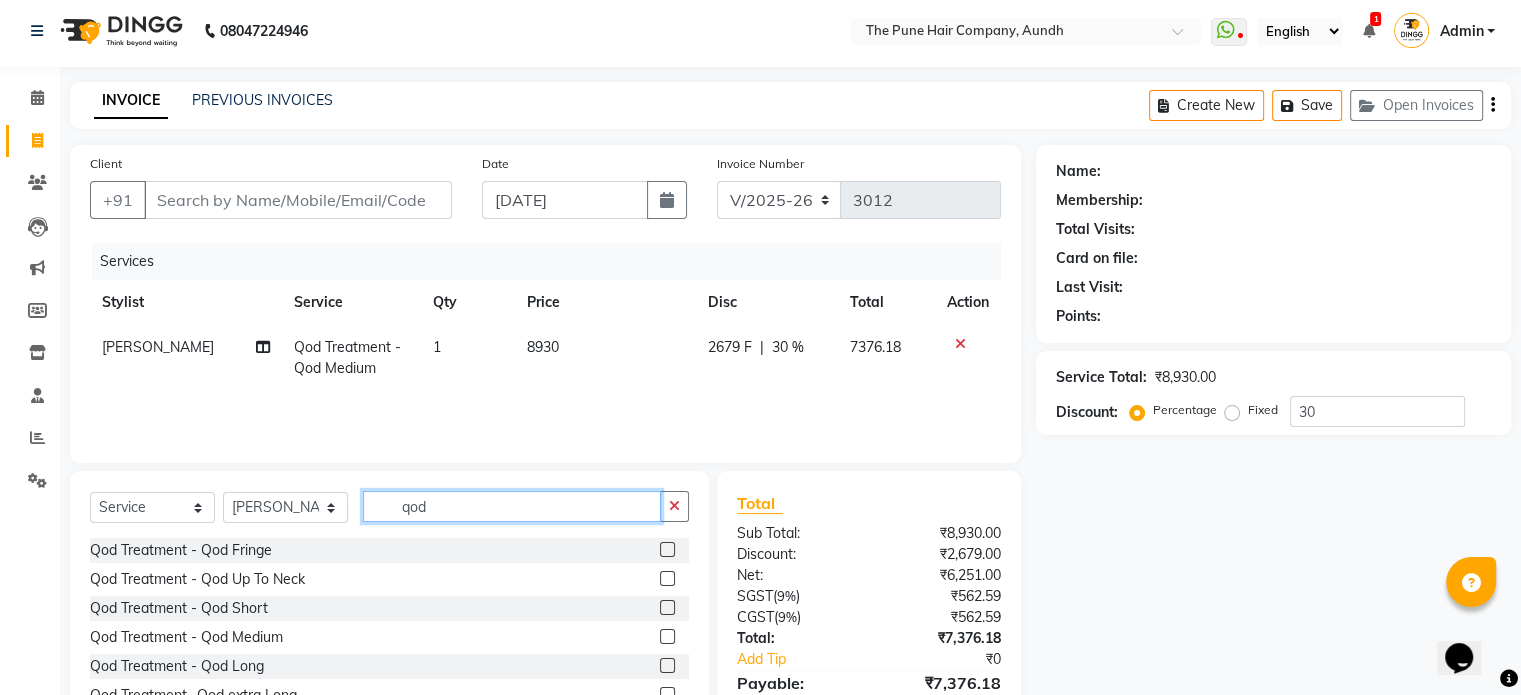 click on "qod" 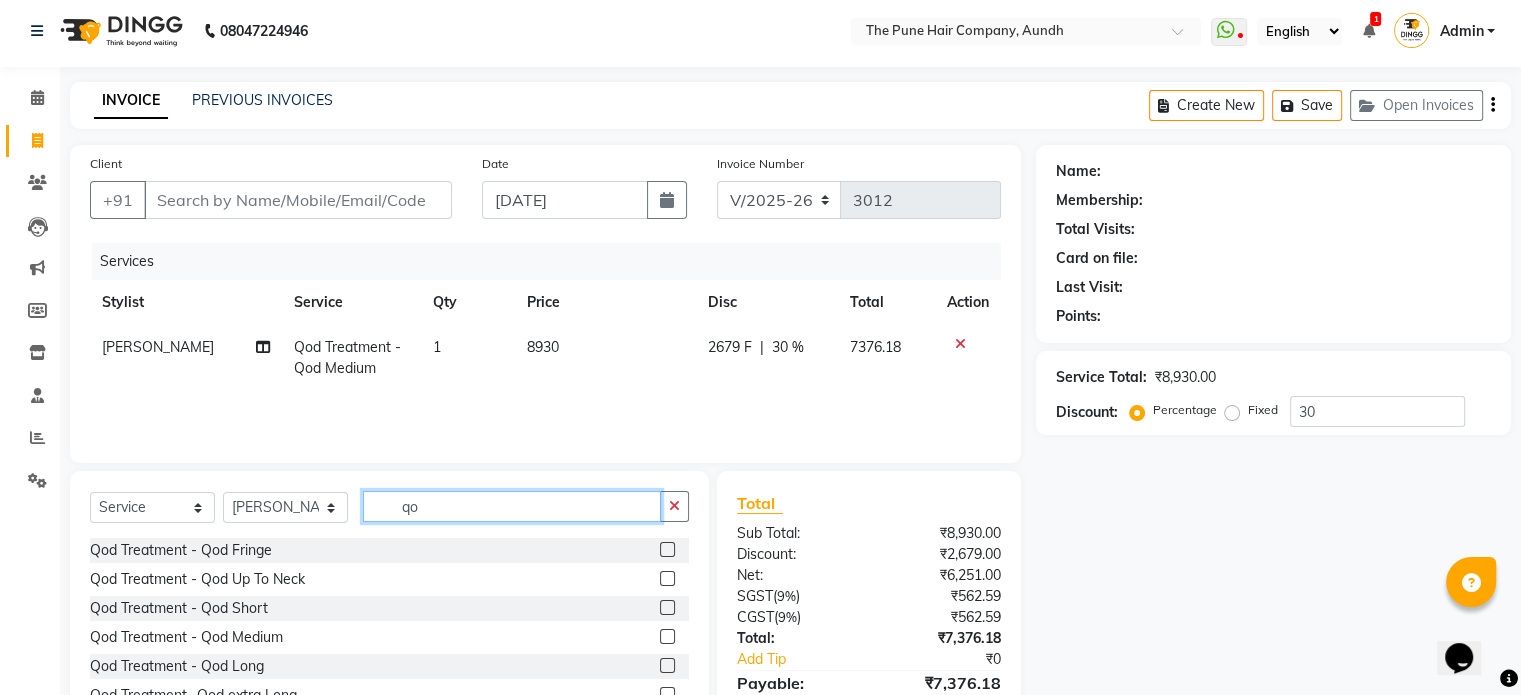 type on "q" 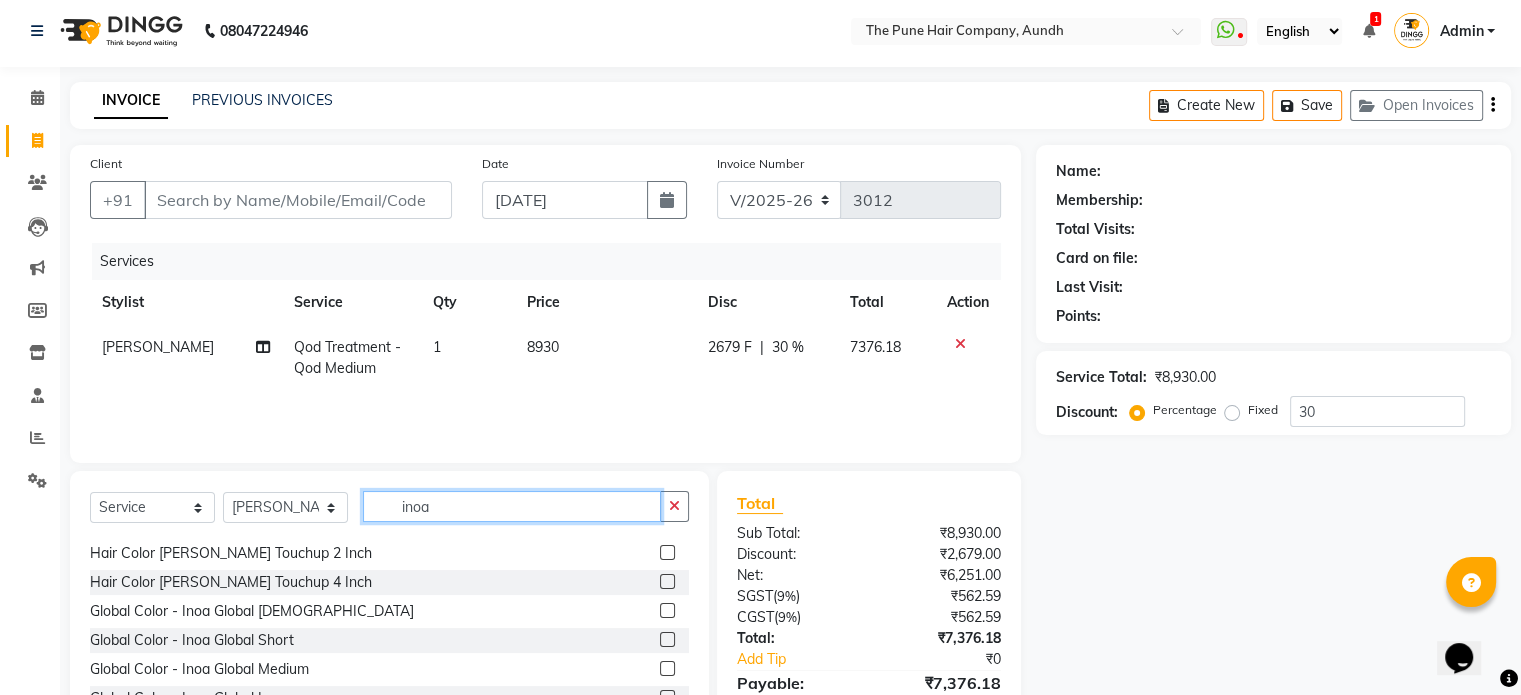 type on "inoa" 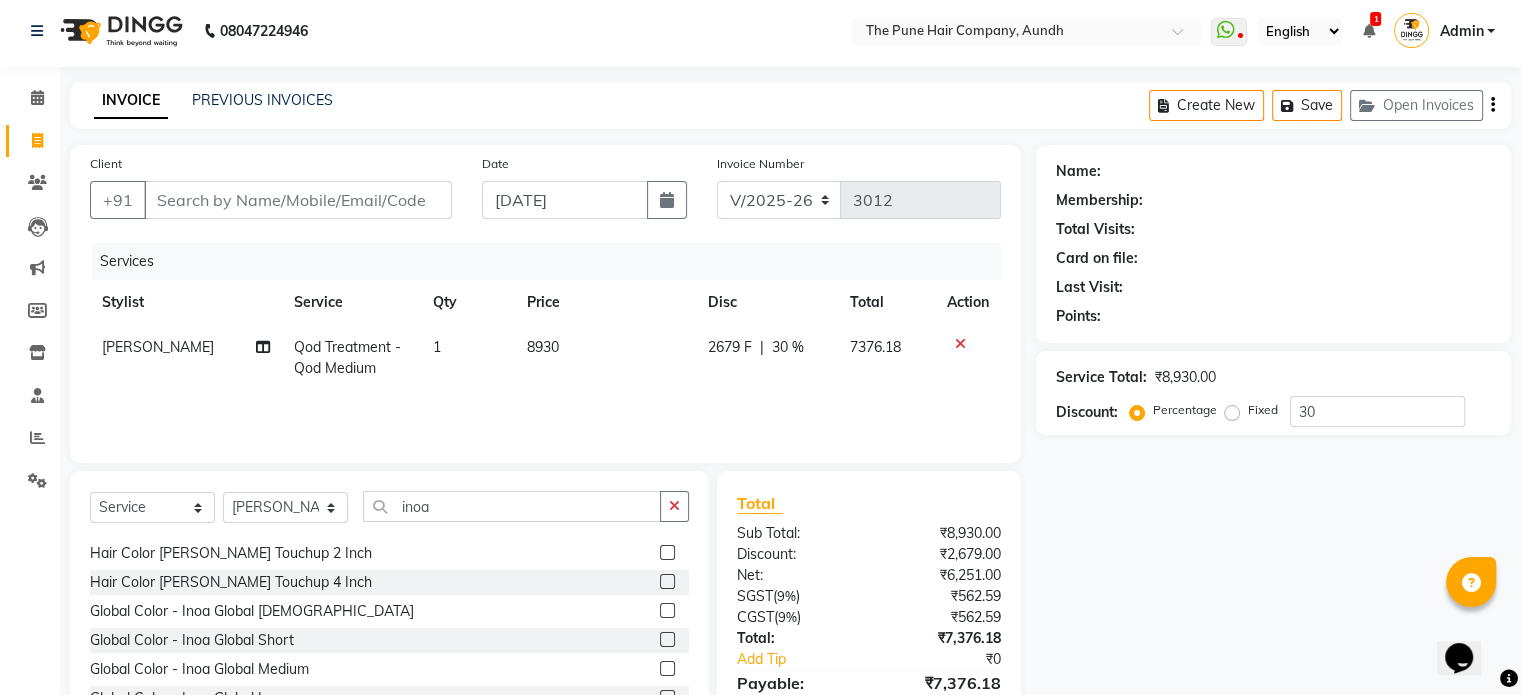 click 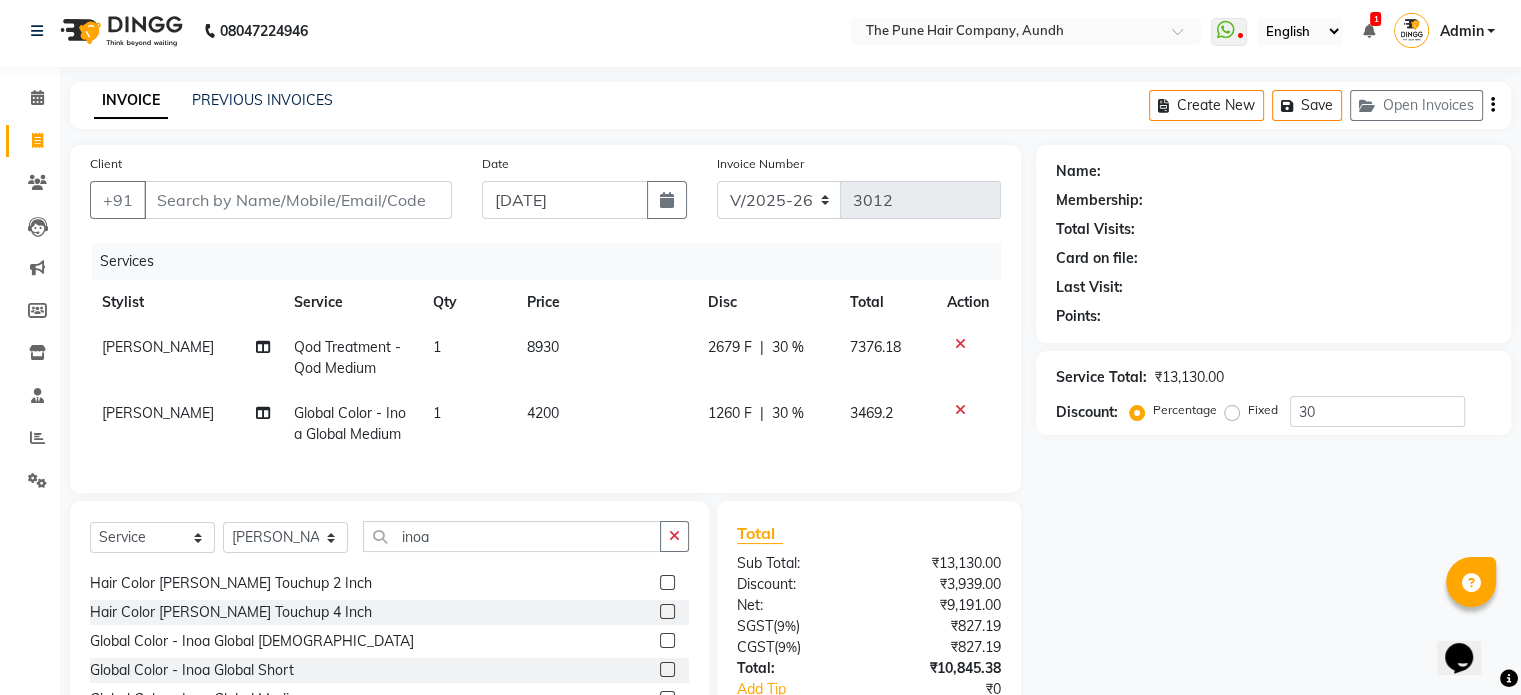 checkbox on "false" 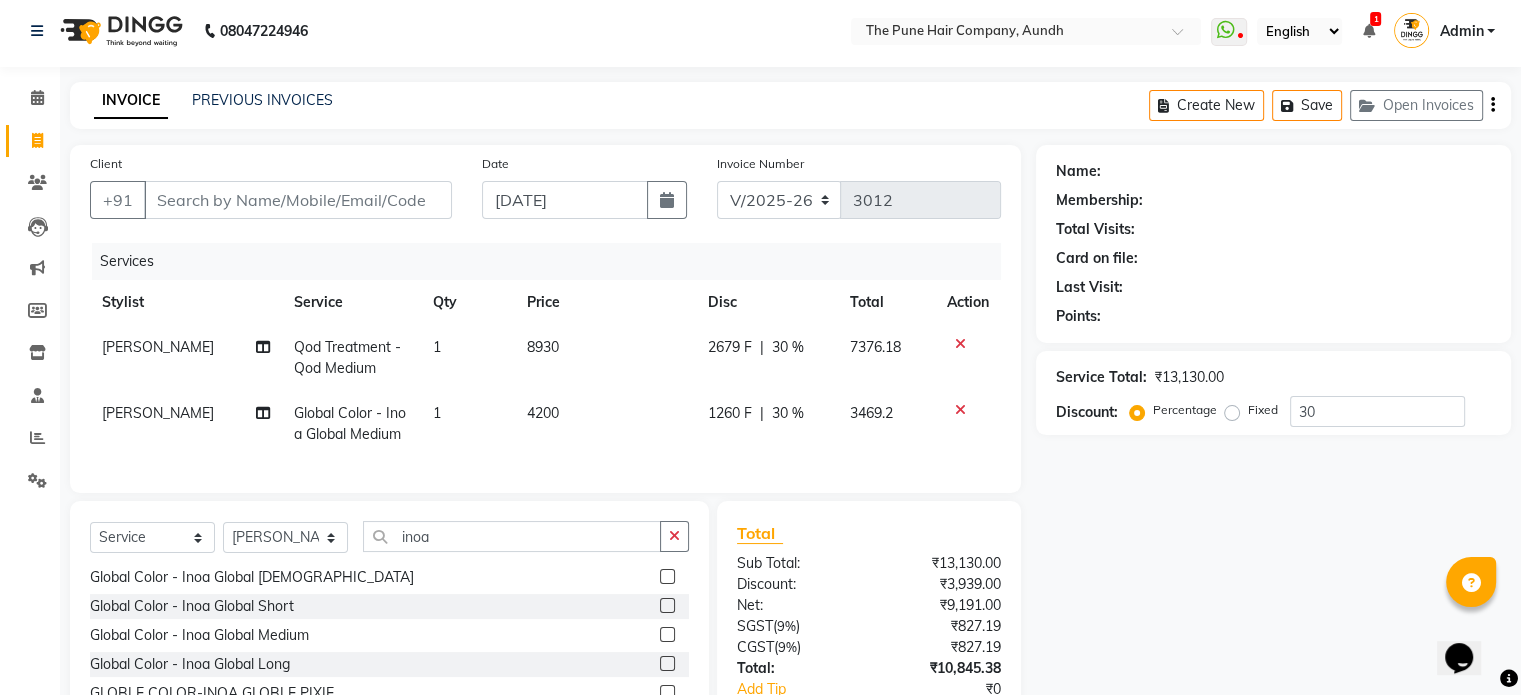 scroll, scrollTop: 164, scrollLeft: 0, axis: vertical 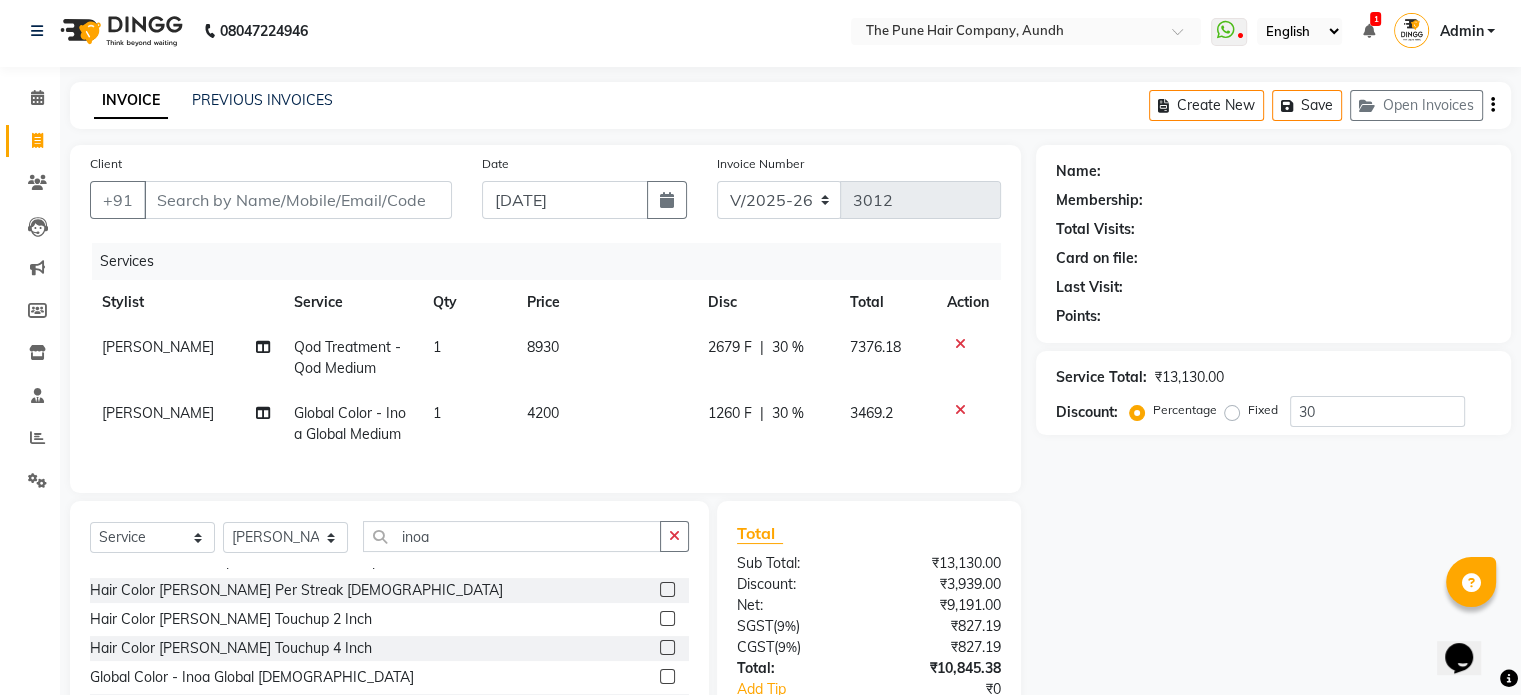 click 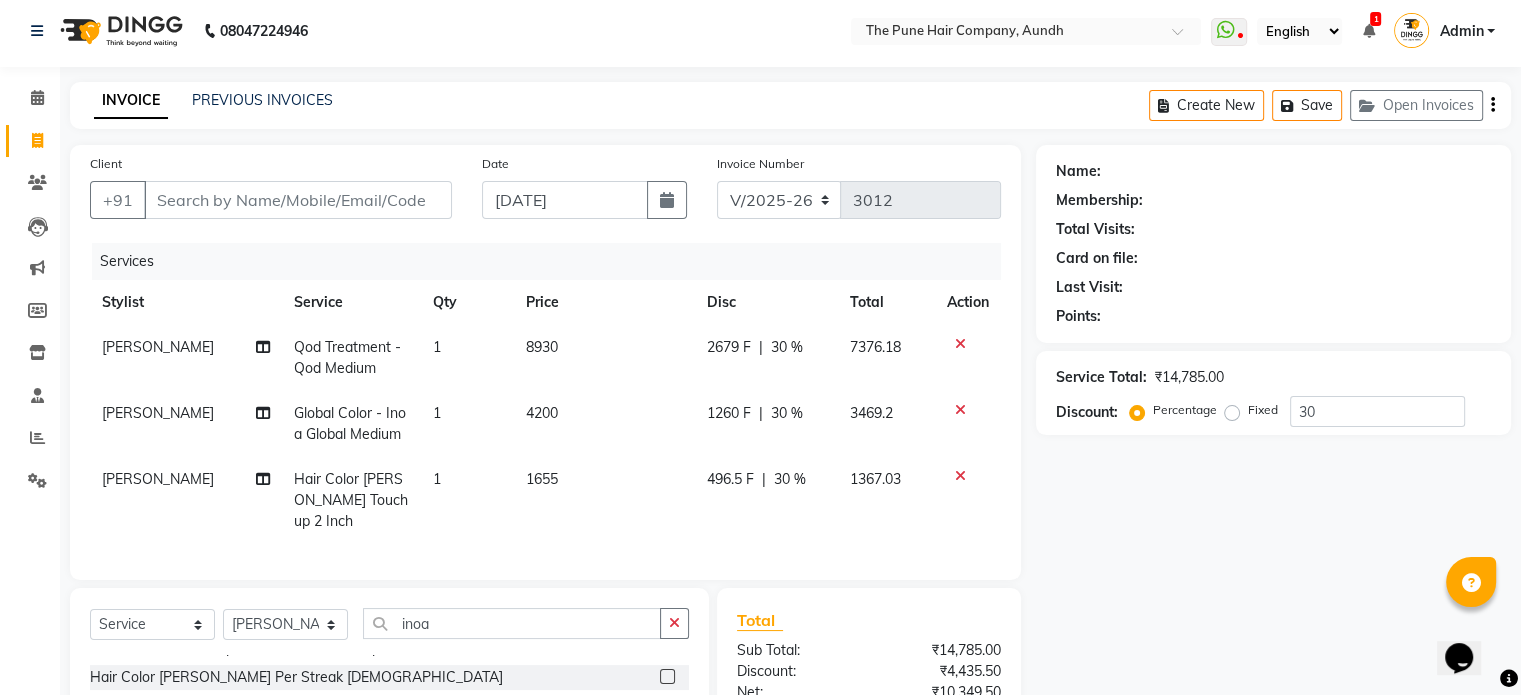 checkbox on "false" 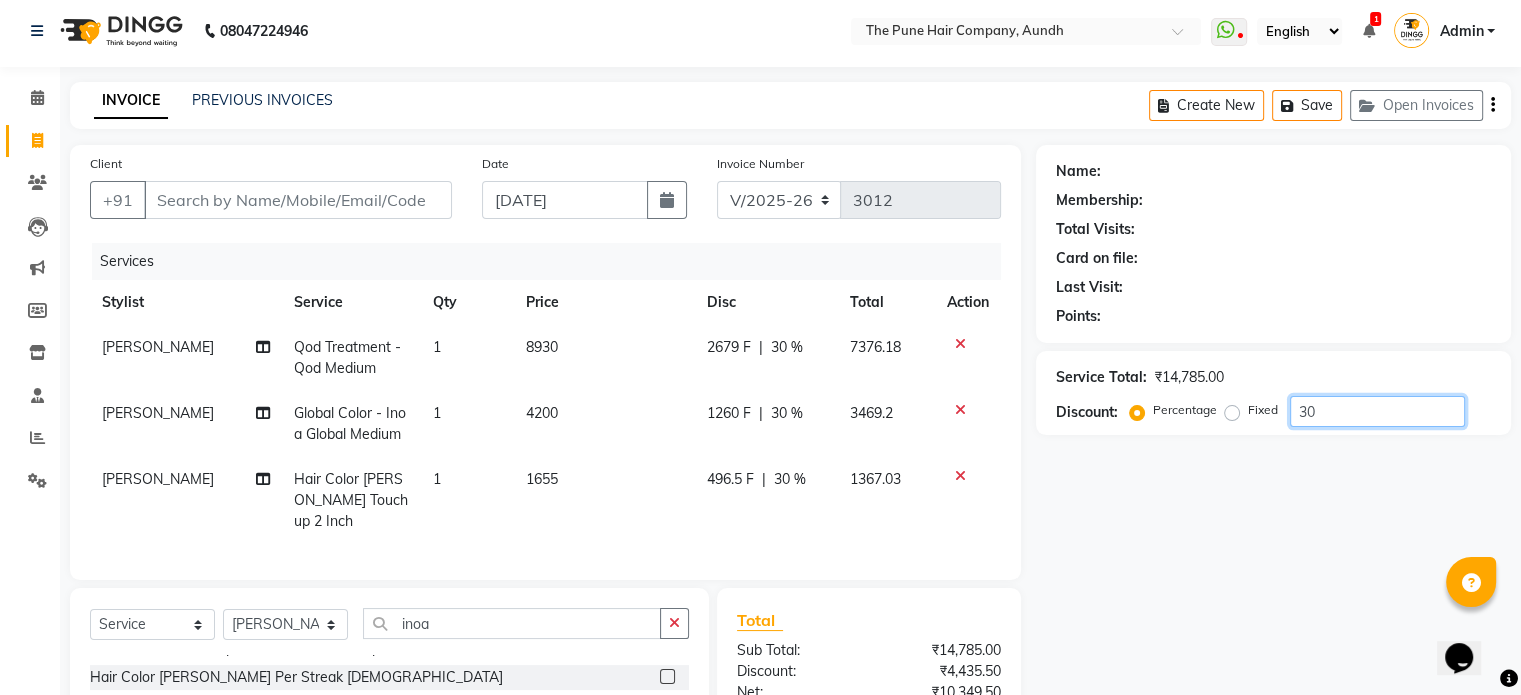 click on "30" 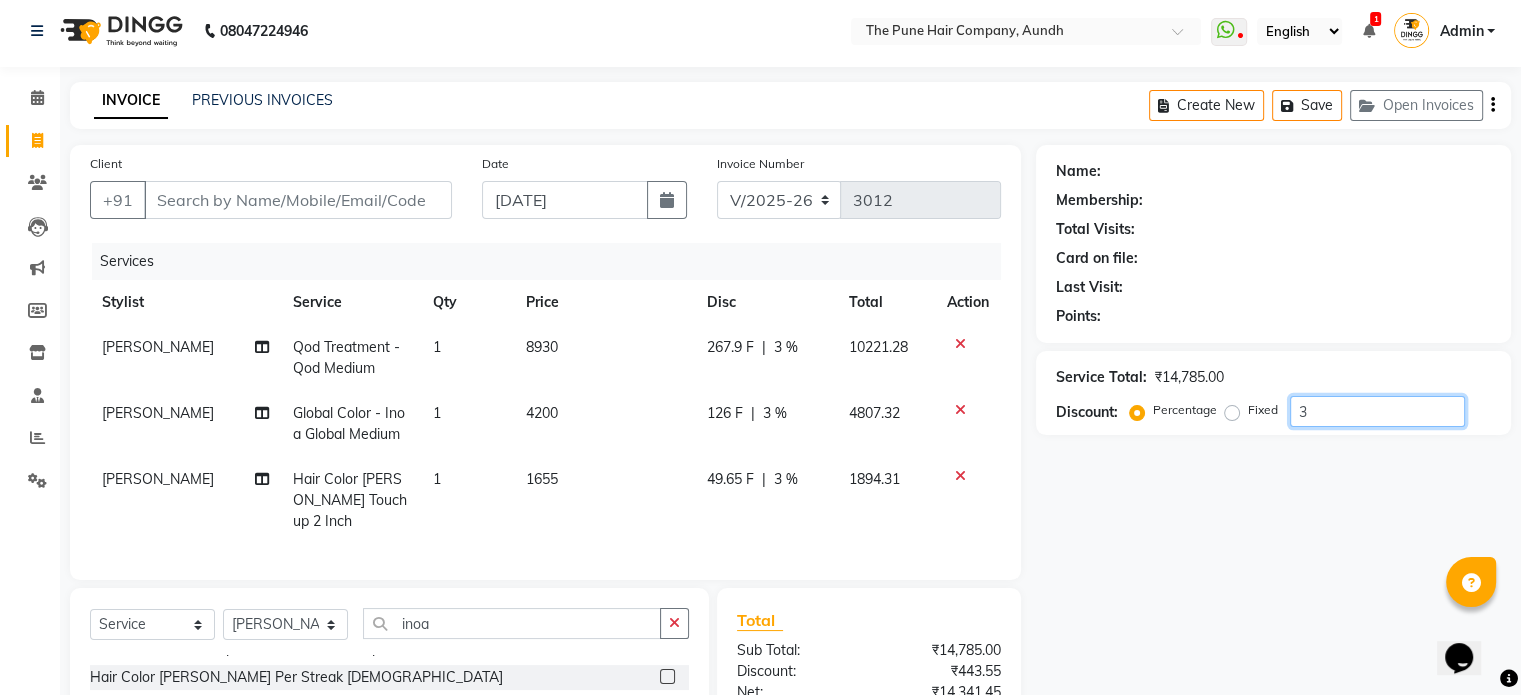type on "30" 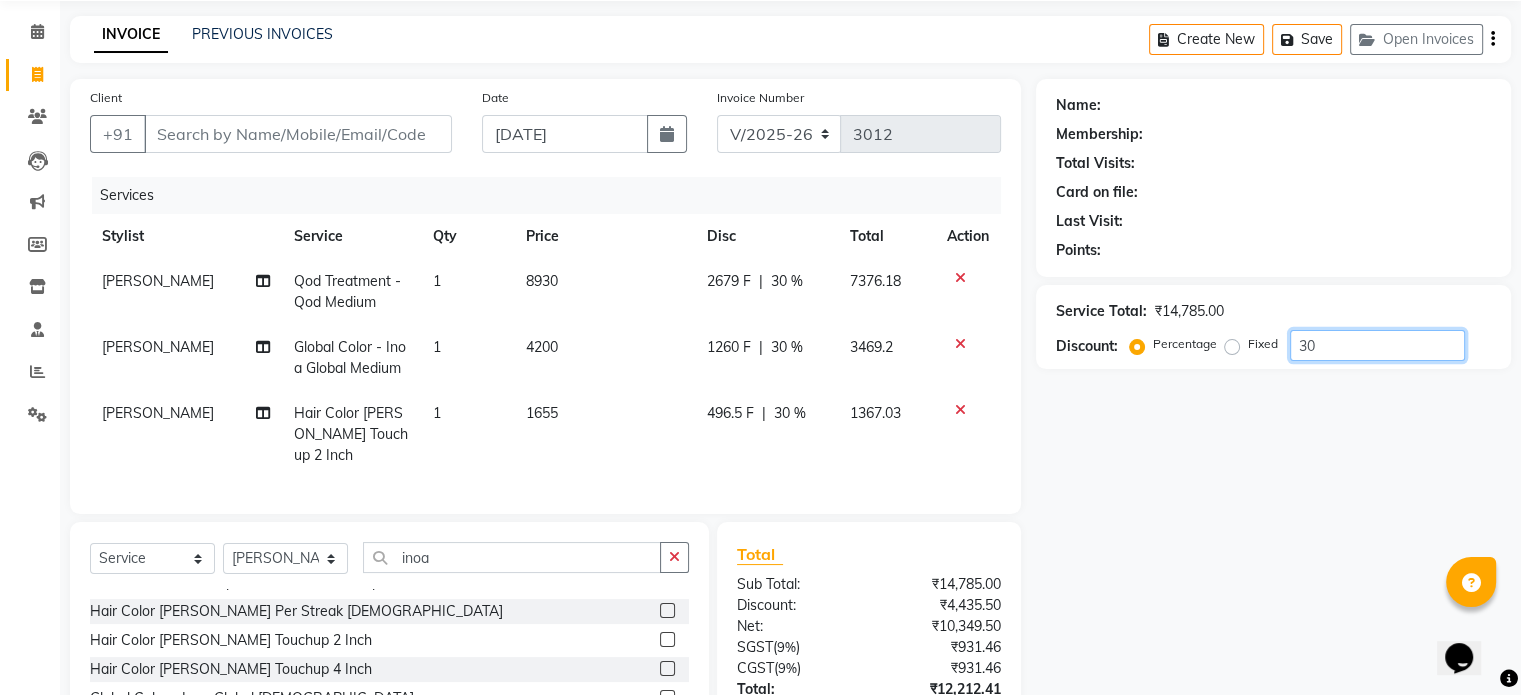 scroll, scrollTop: 105, scrollLeft: 0, axis: vertical 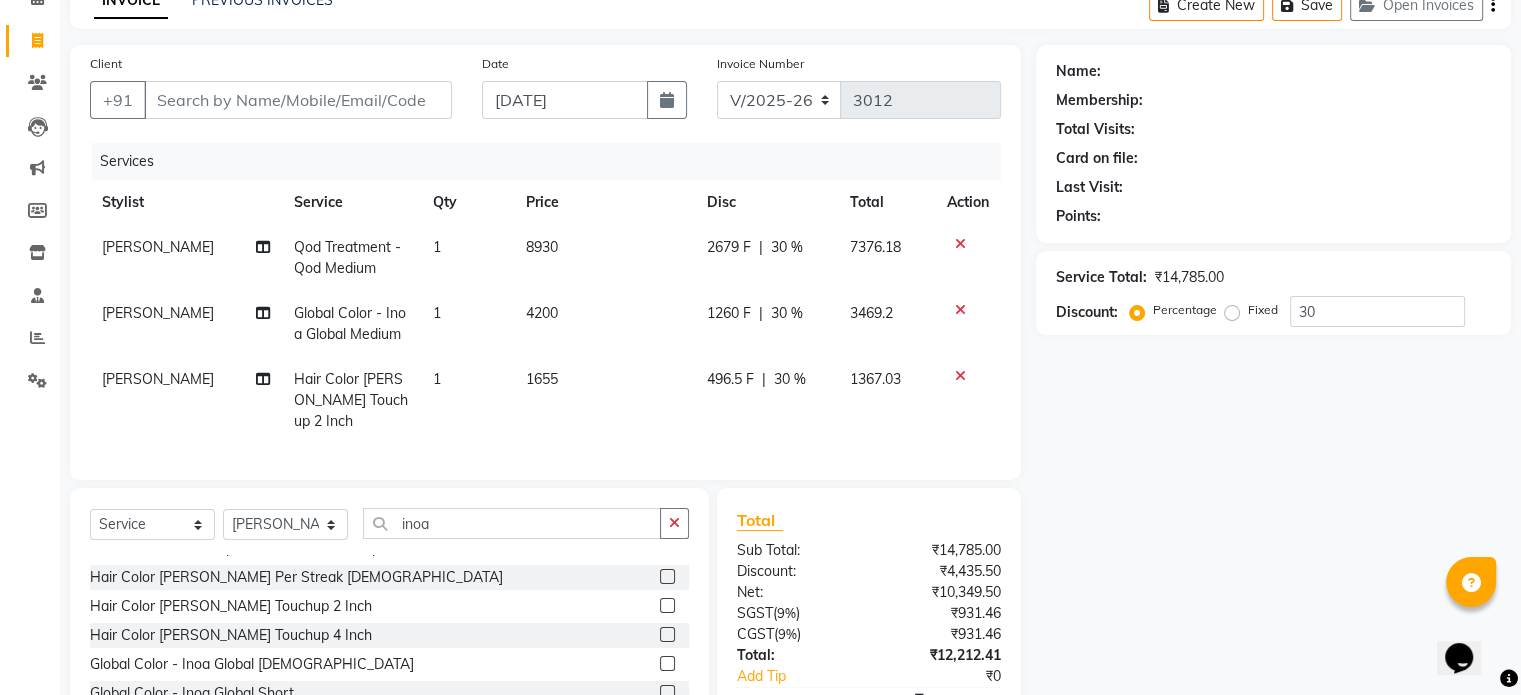 click 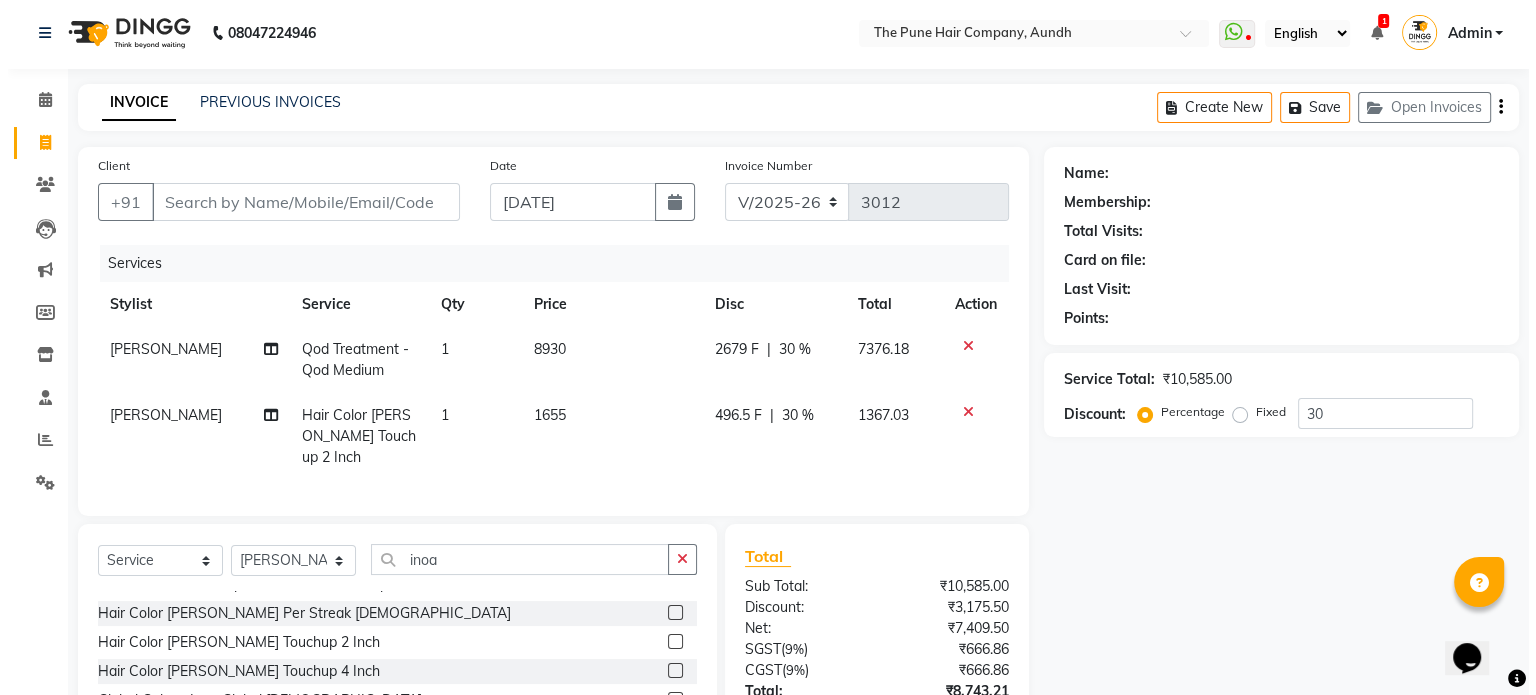 scroll, scrollTop: 0, scrollLeft: 0, axis: both 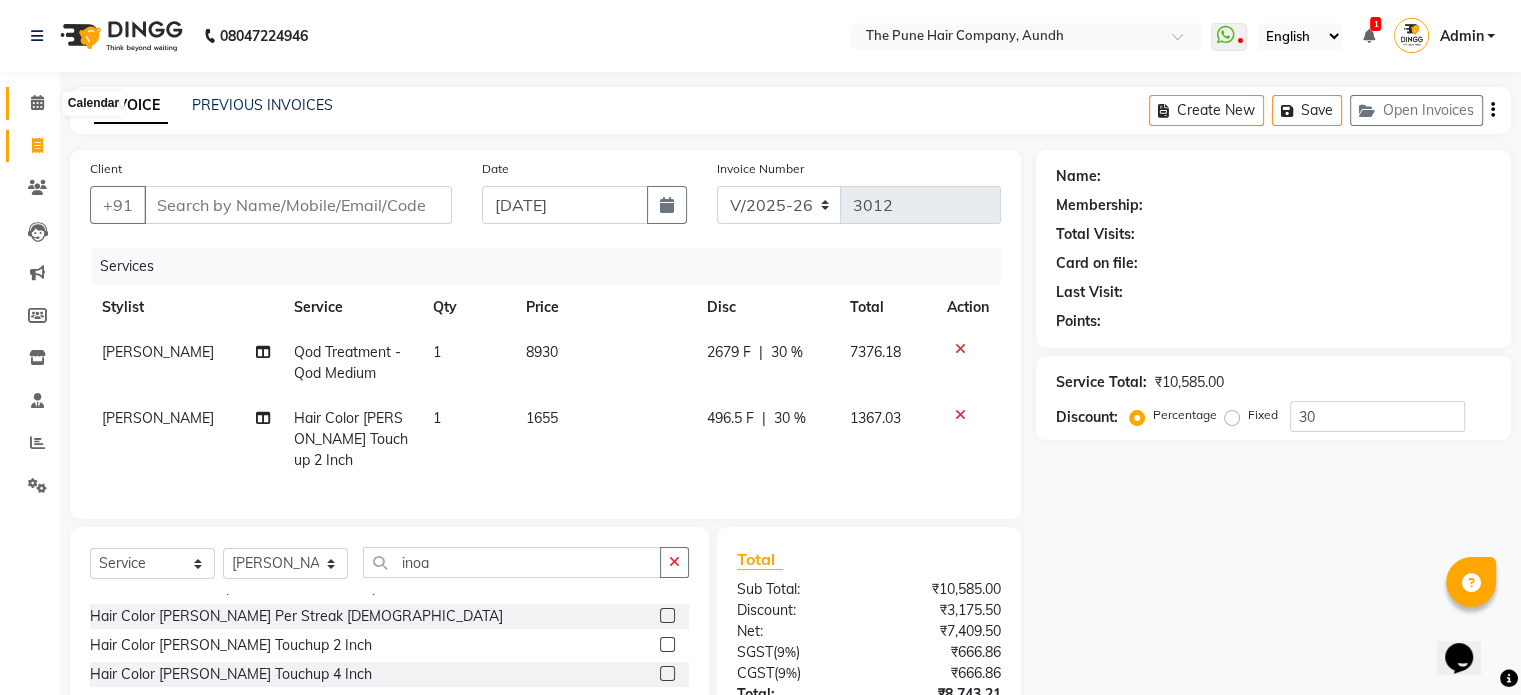 click 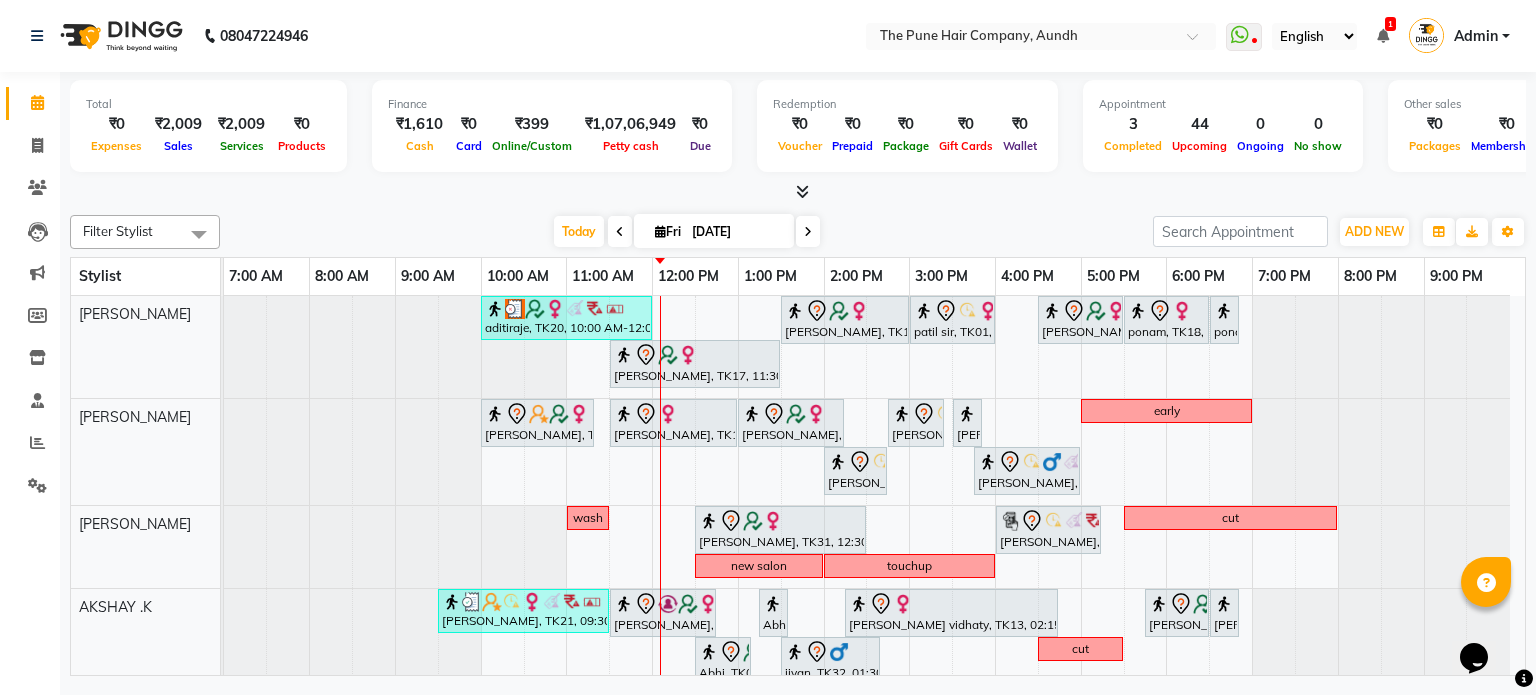 click at bounding box center [660, 231] 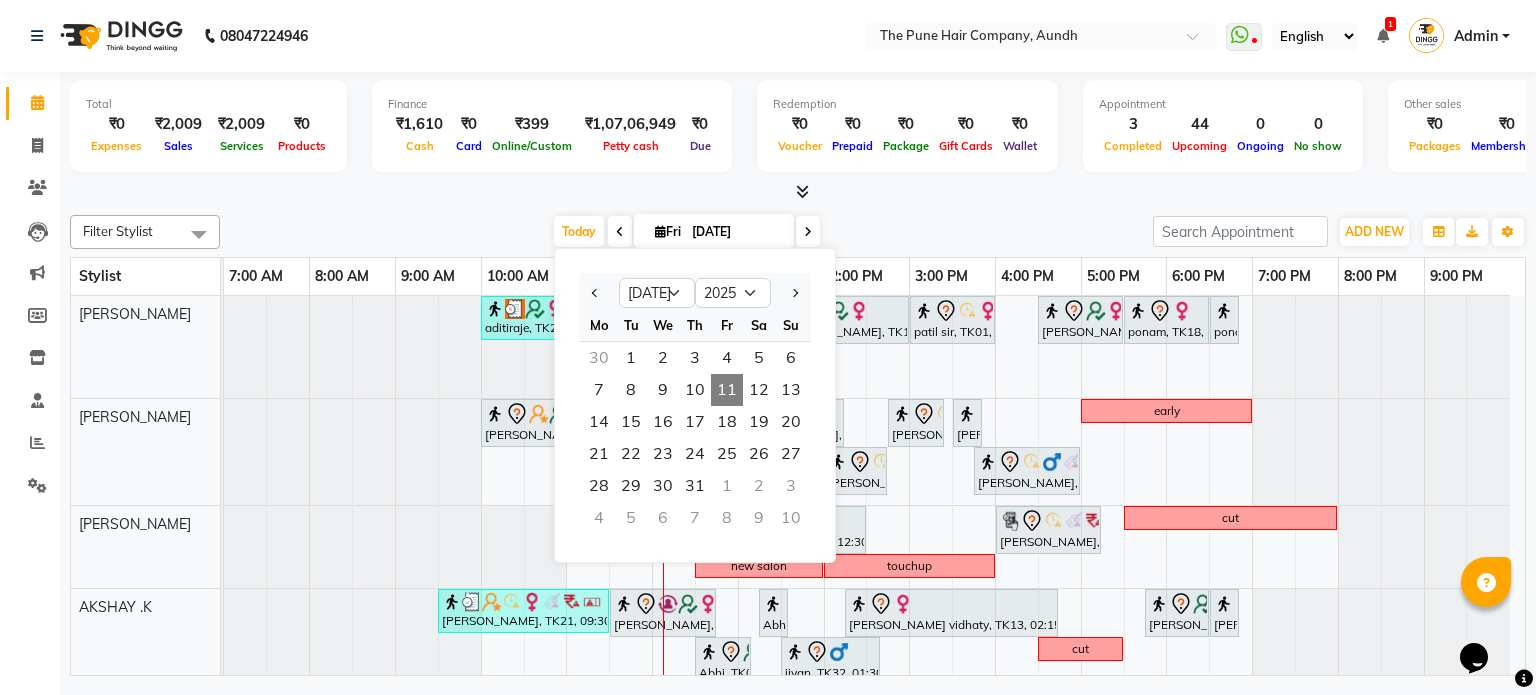 click at bounding box center [808, 232] 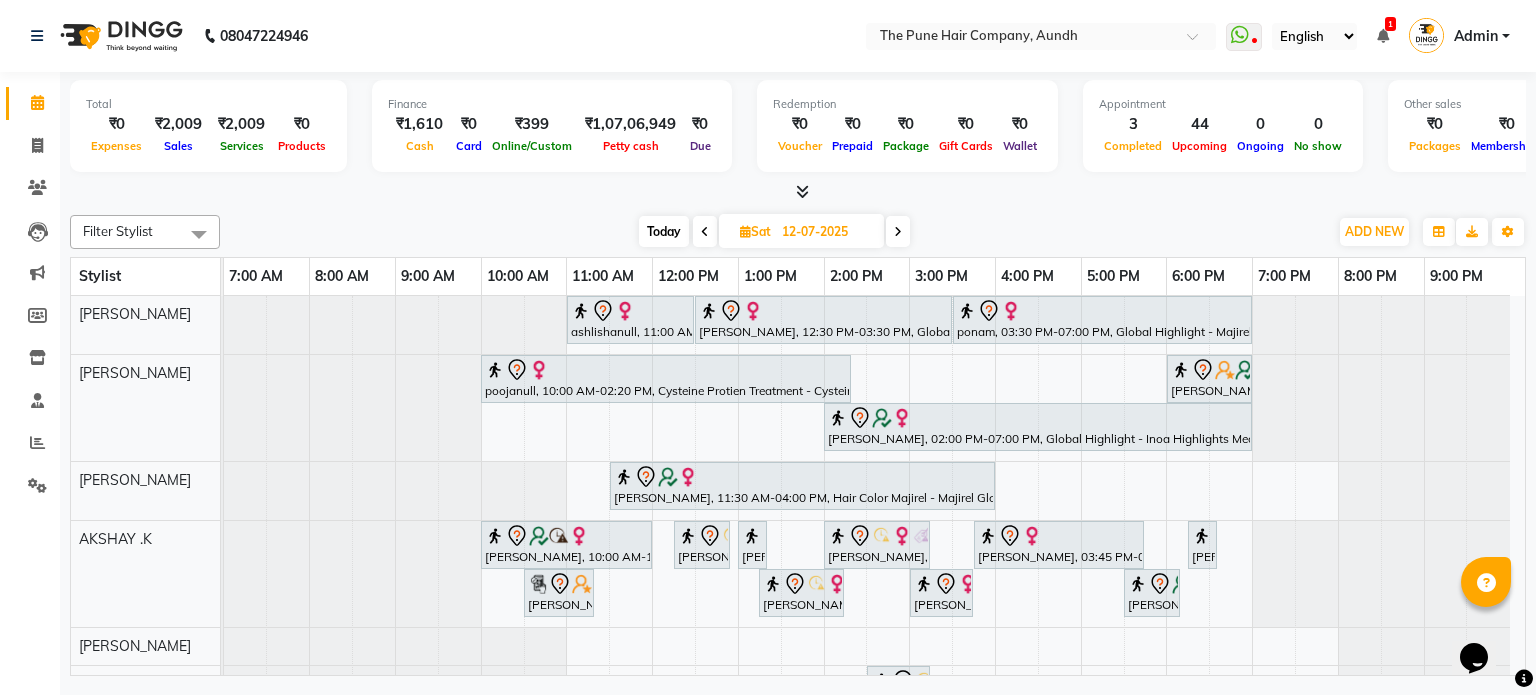 click on "Today" at bounding box center (664, 231) 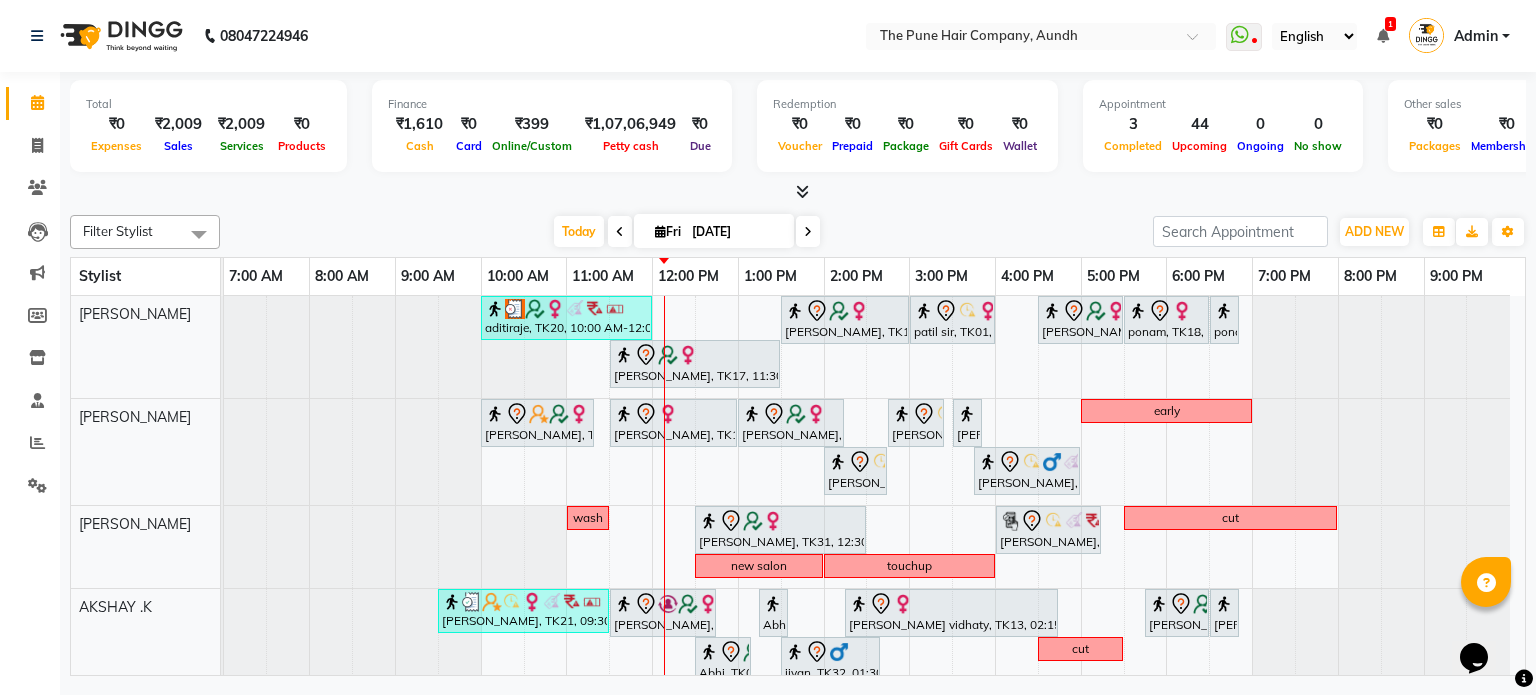 click at bounding box center (808, 232) 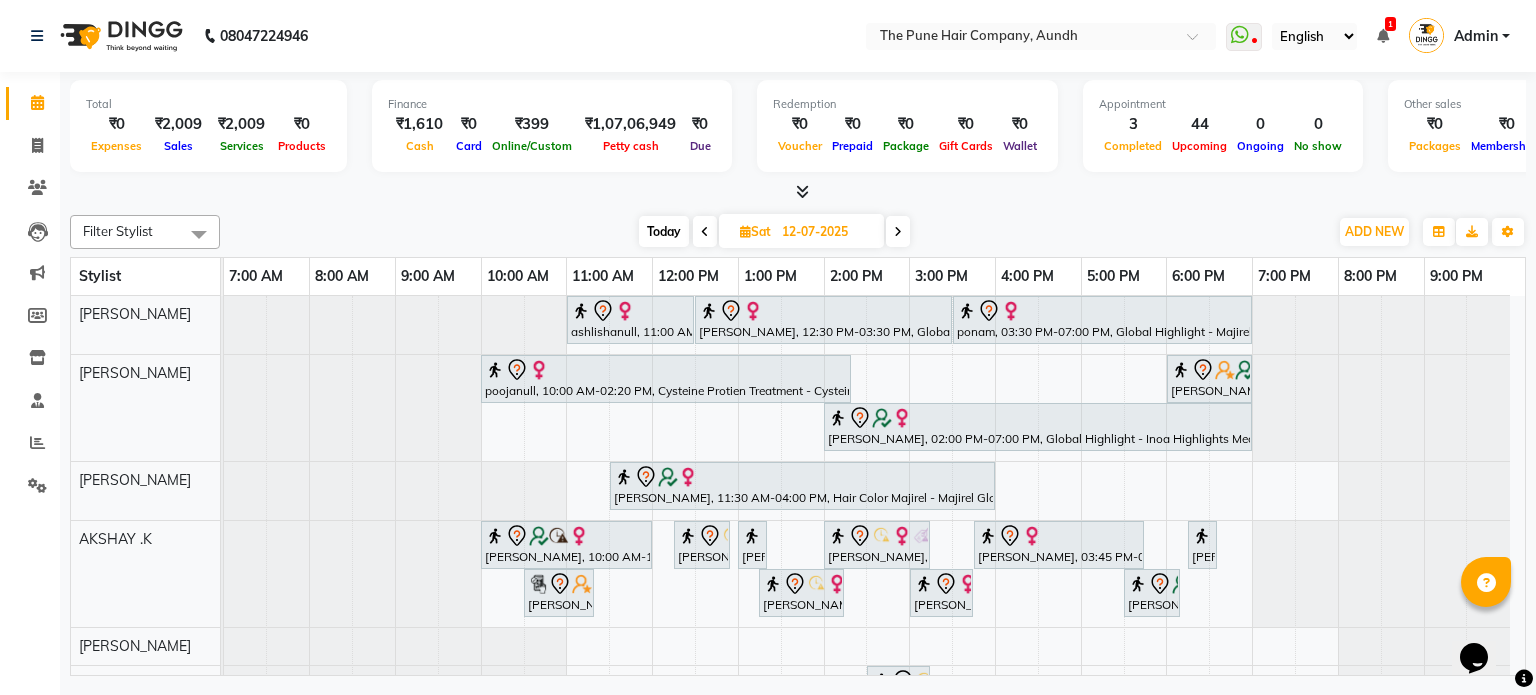 click on "Sat" at bounding box center (755, 231) 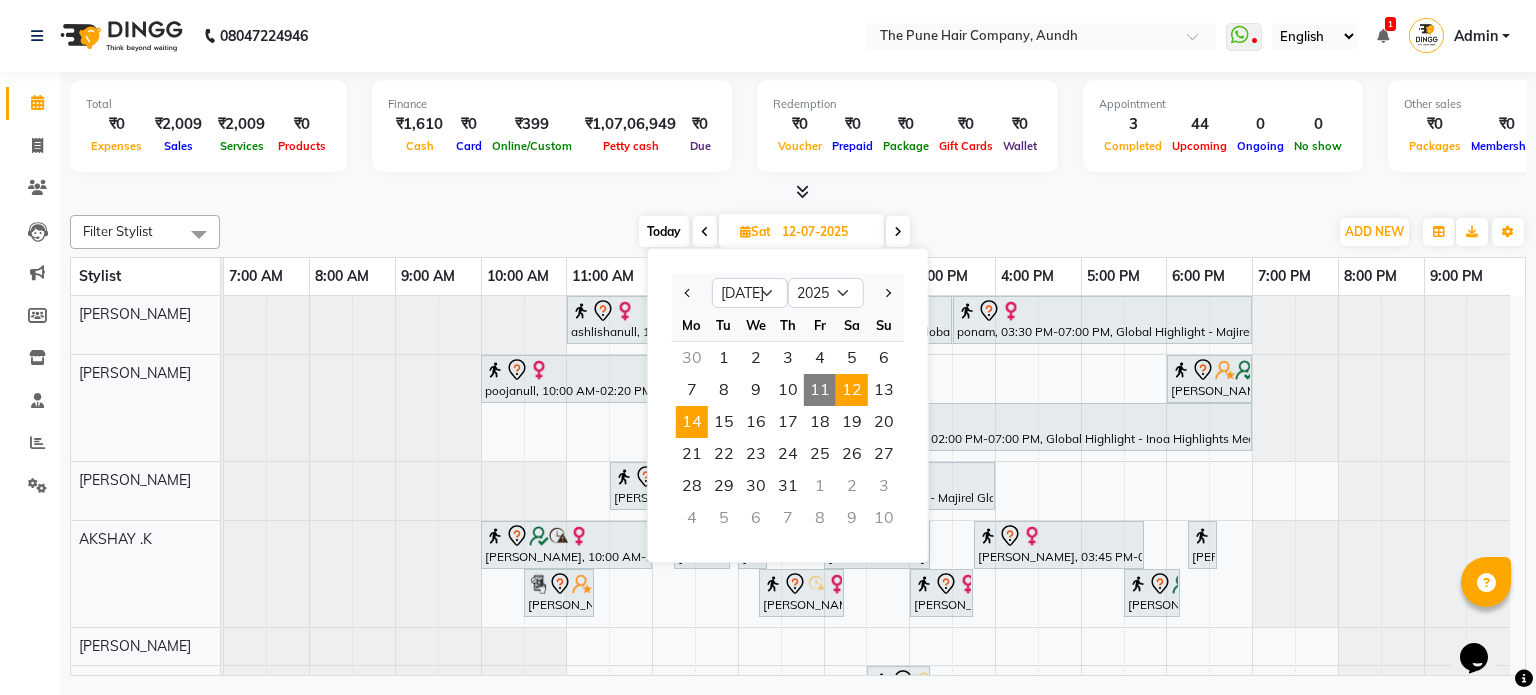 click on "14" at bounding box center (692, 422) 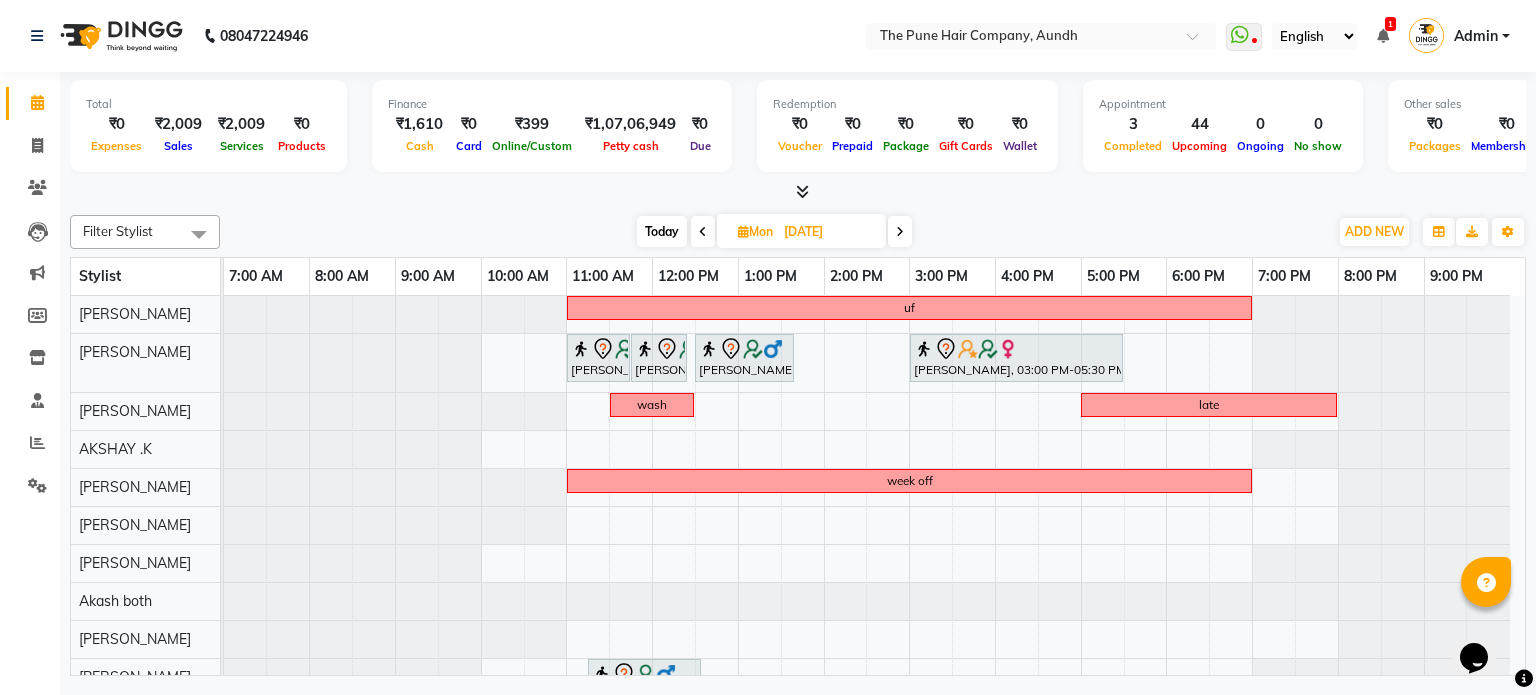click on "Today" at bounding box center [662, 231] 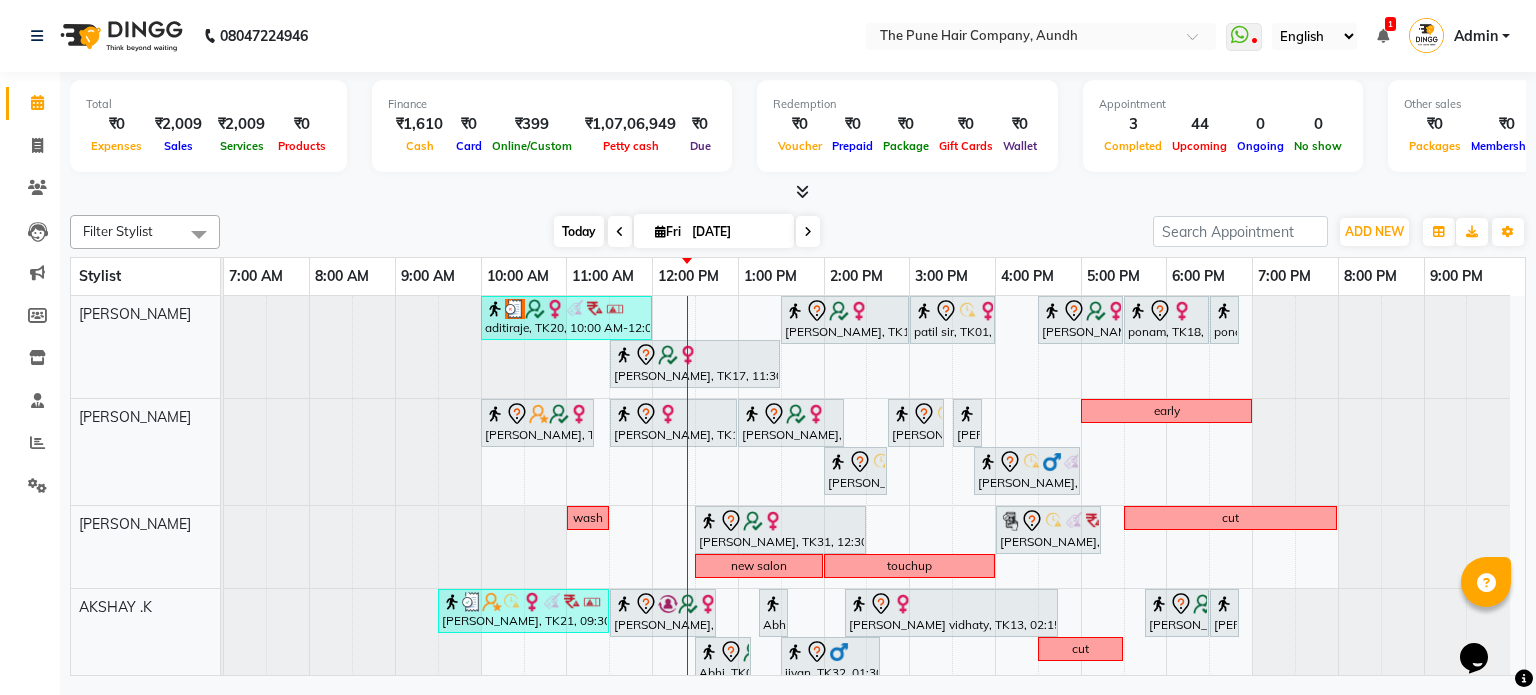 click on "Today" at bounding box center (579, 231) 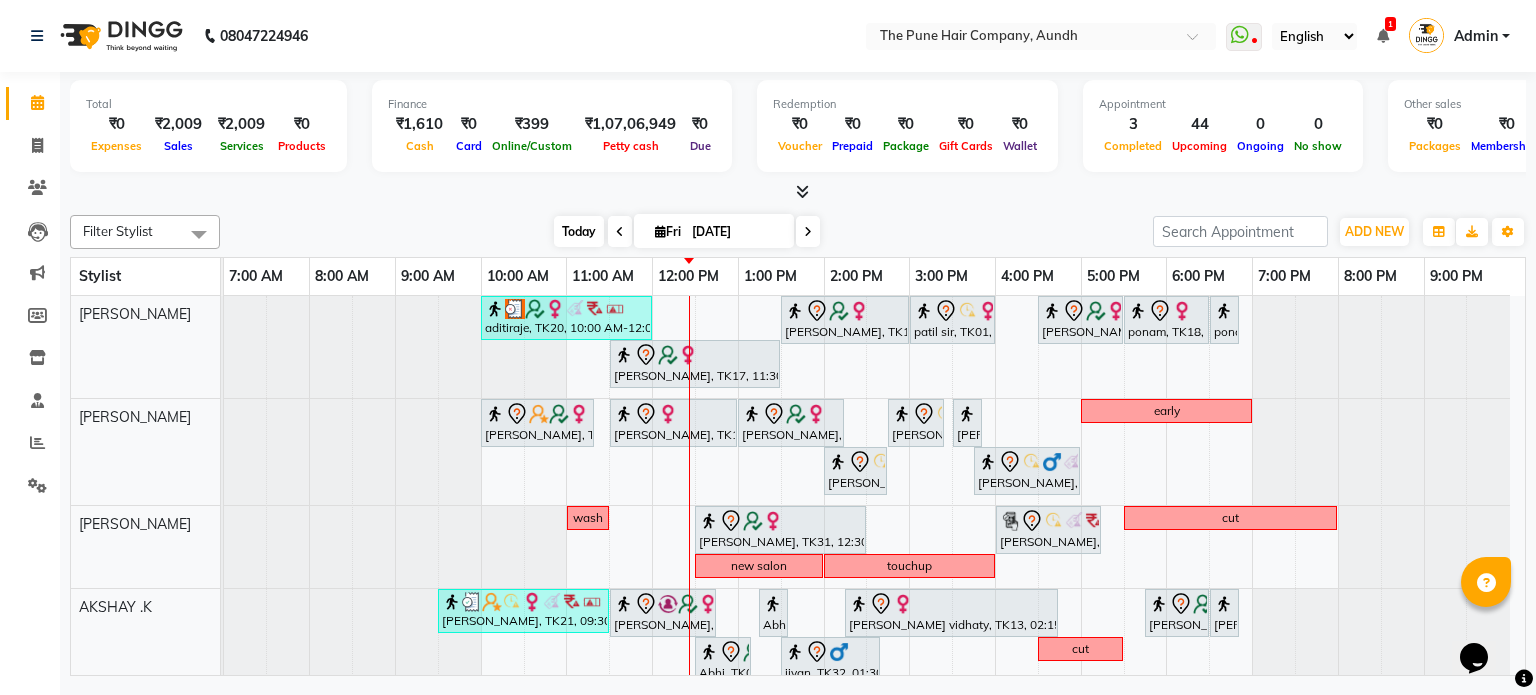 click on "Today" at bounding box center [579, 231] 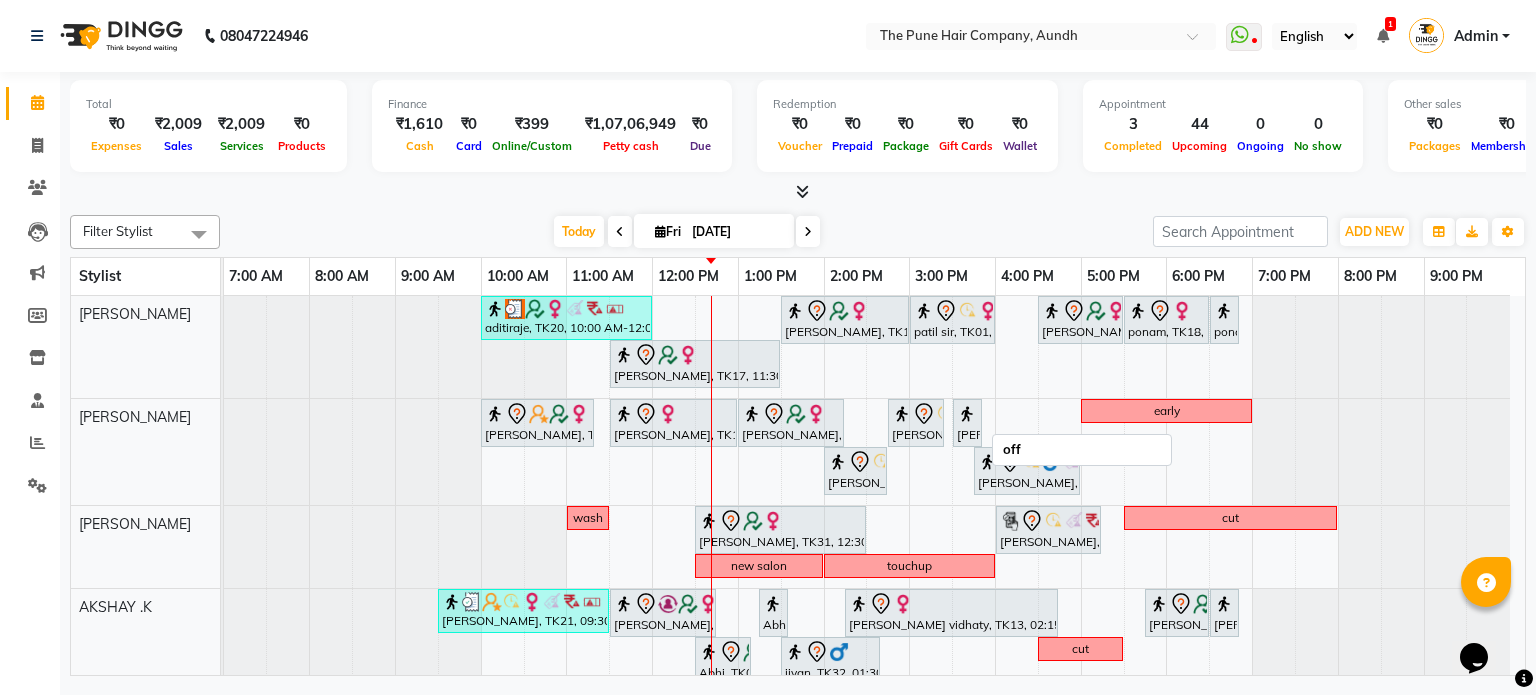 scroll, scrollTop: 700, scrollLeft: 0, axis: vertical 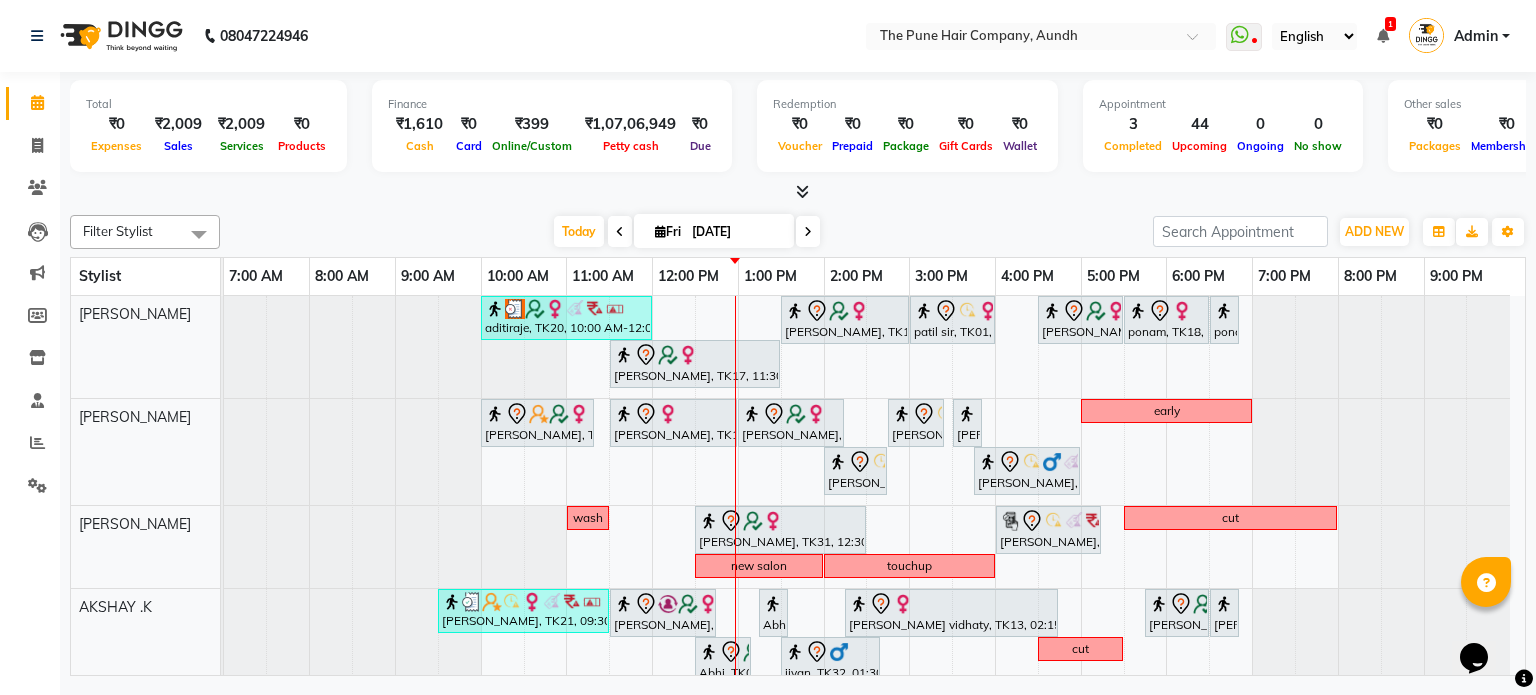 click at bounding box center (808, 231) 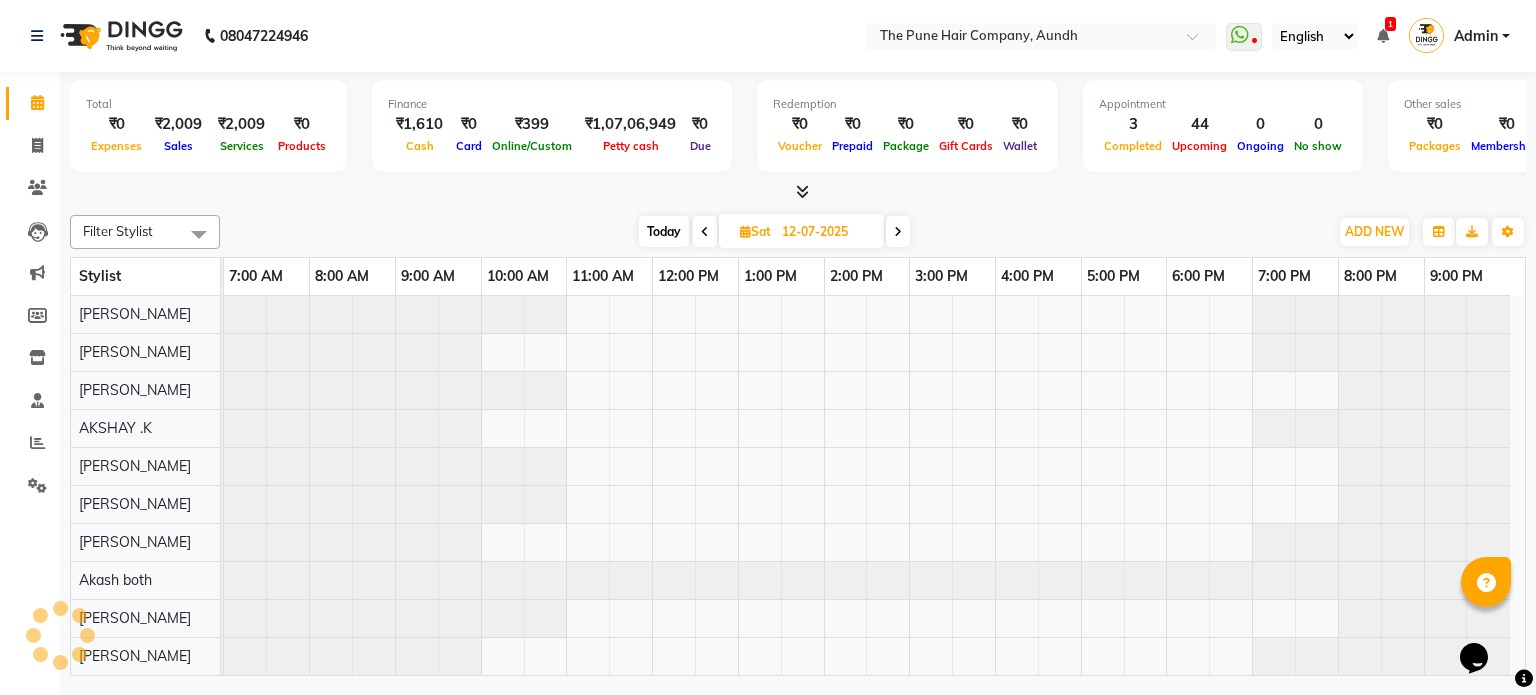click on "Today  Sat 12-07-2025" at bounding box center (774, 232) 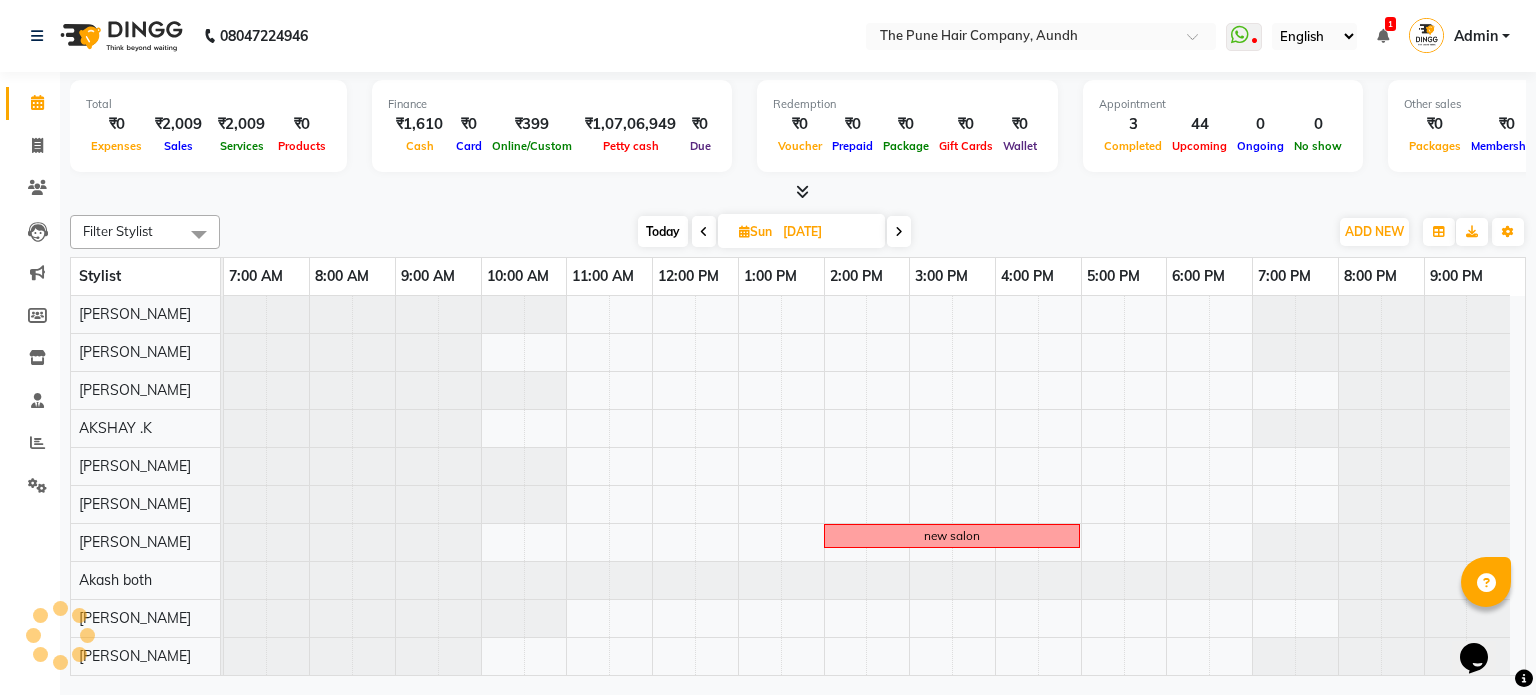 click at bounding box center [899, 232] 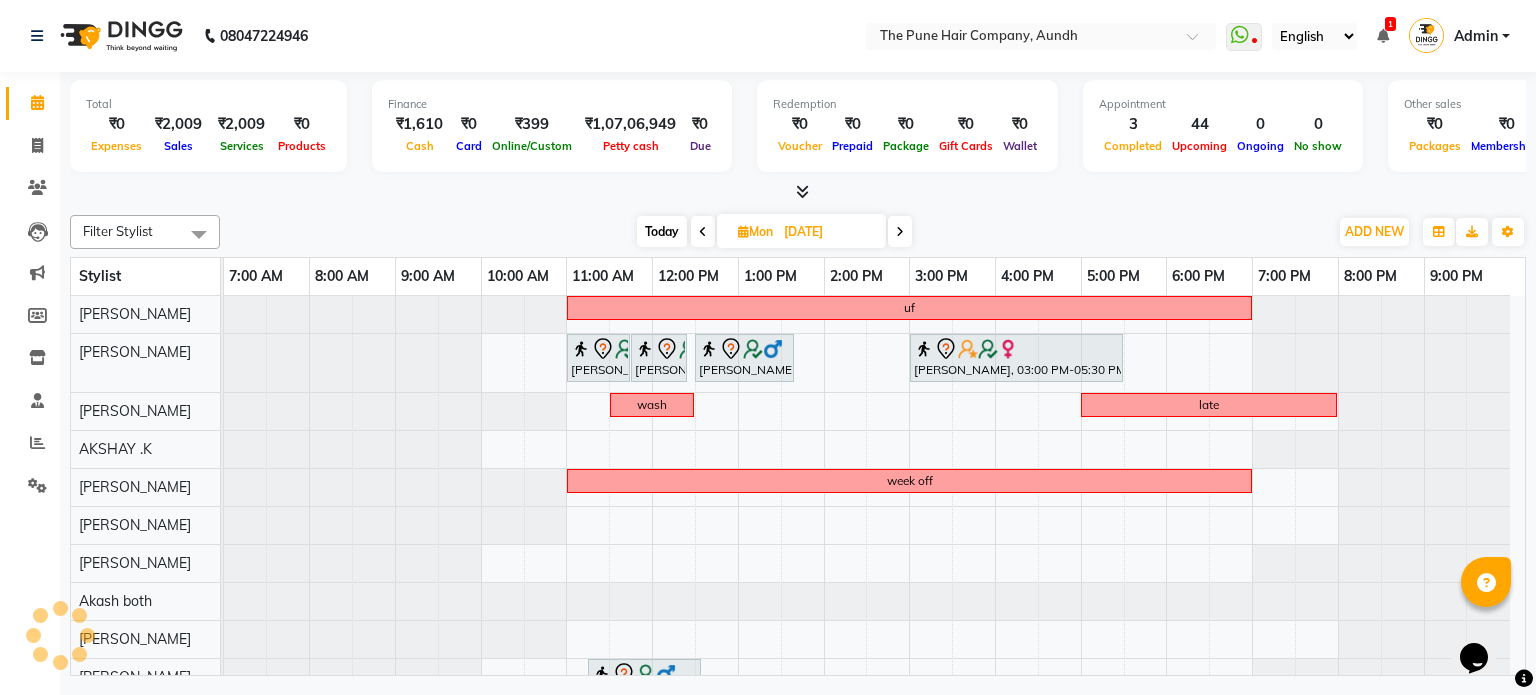 click at bounding box center [900, 232] 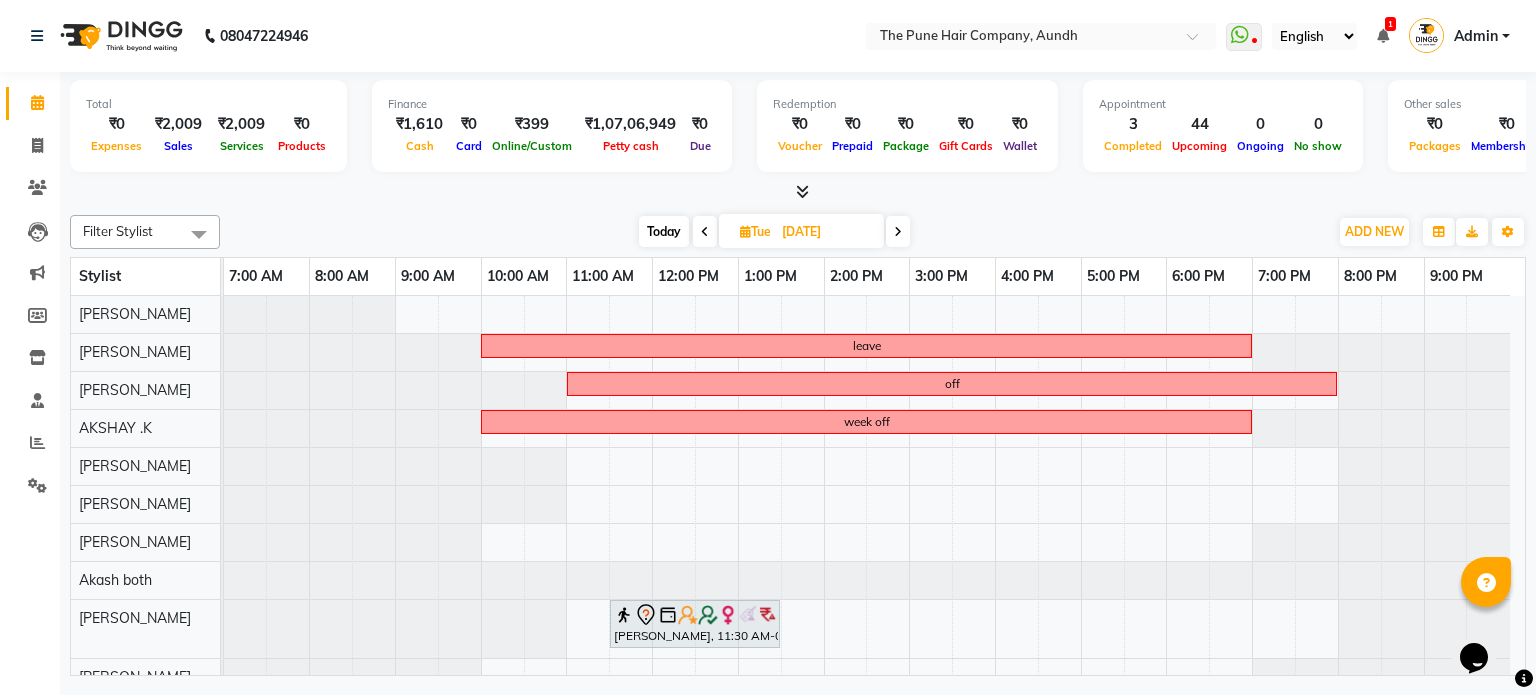 click at bounding box center (898, 231) 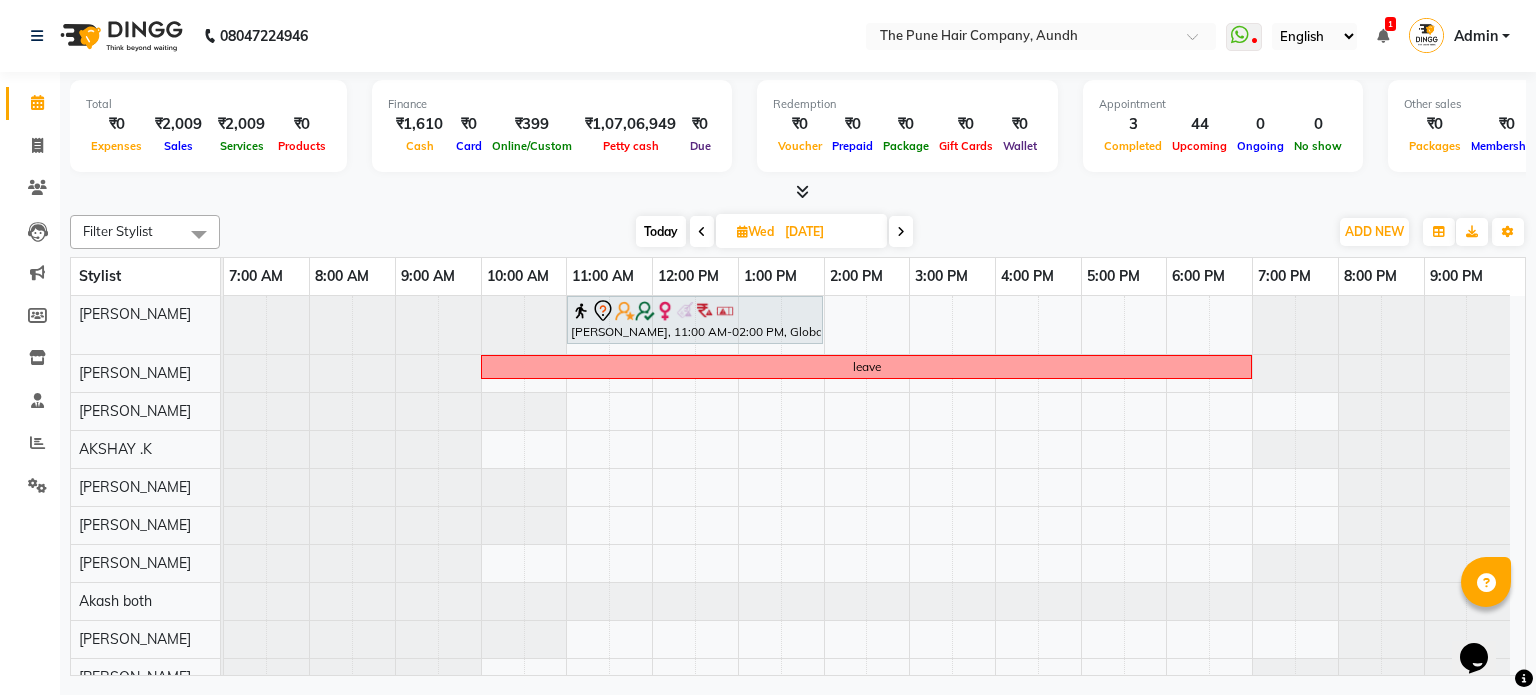click at bounding box center (702, 232) 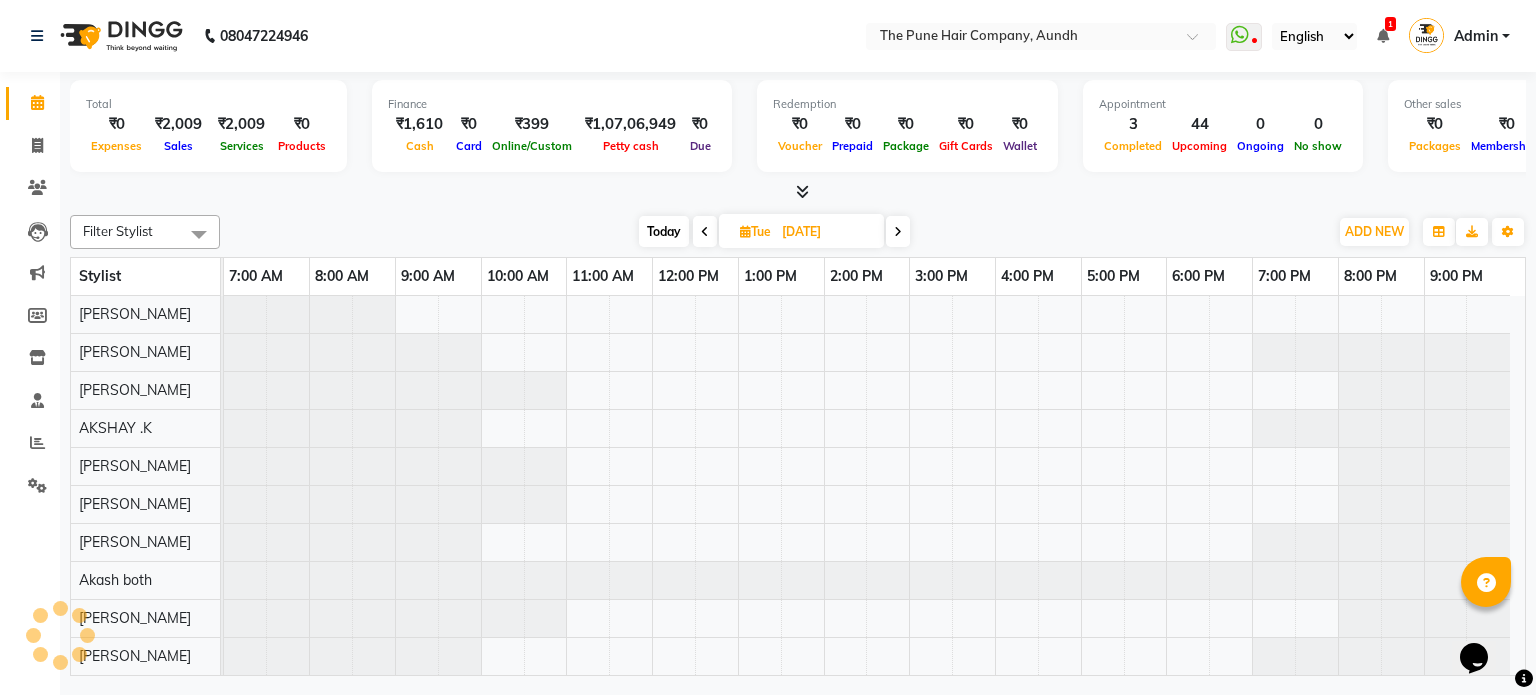 click at bounding box center (705, 232) 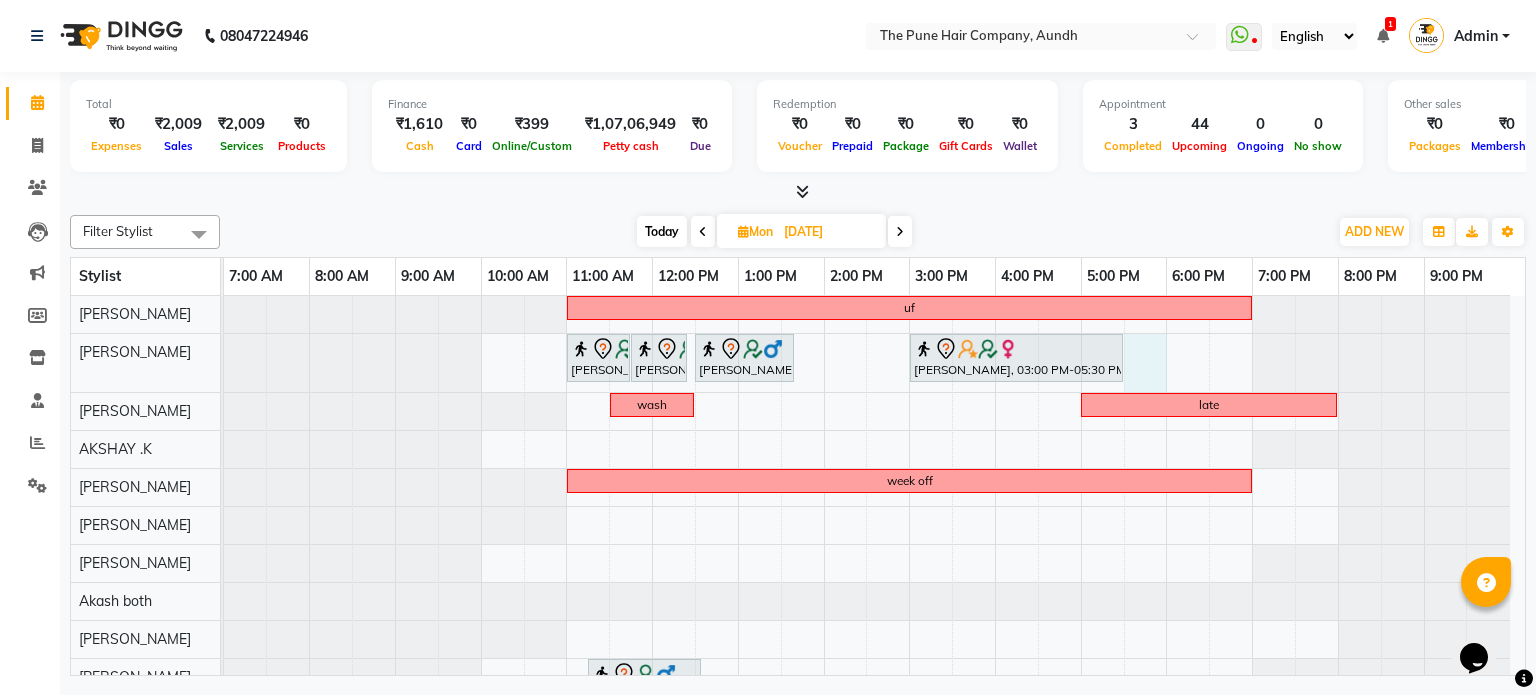 click on "uf              Shreyans Jain, 11:00 AM-11:45 AM, Cut Female (Expert)             Shreyans Jain, 11:45 AM-12:25 PM, Cut male (Expert)             Shreyans Jain, 12:30 PM-01:40 PM, Cut Below 12 year (boy)             Dr Swati Apte, 03:00 PM-05:30 PM, Hair Color Inoa - Inoa Touchup 2 Inch  wash   late   week off              Shreyans Jain, 11:15 AM-12:35 PM, Waxing - Arms (Full) (Liposoluble)" at bounding box center (874, 582) 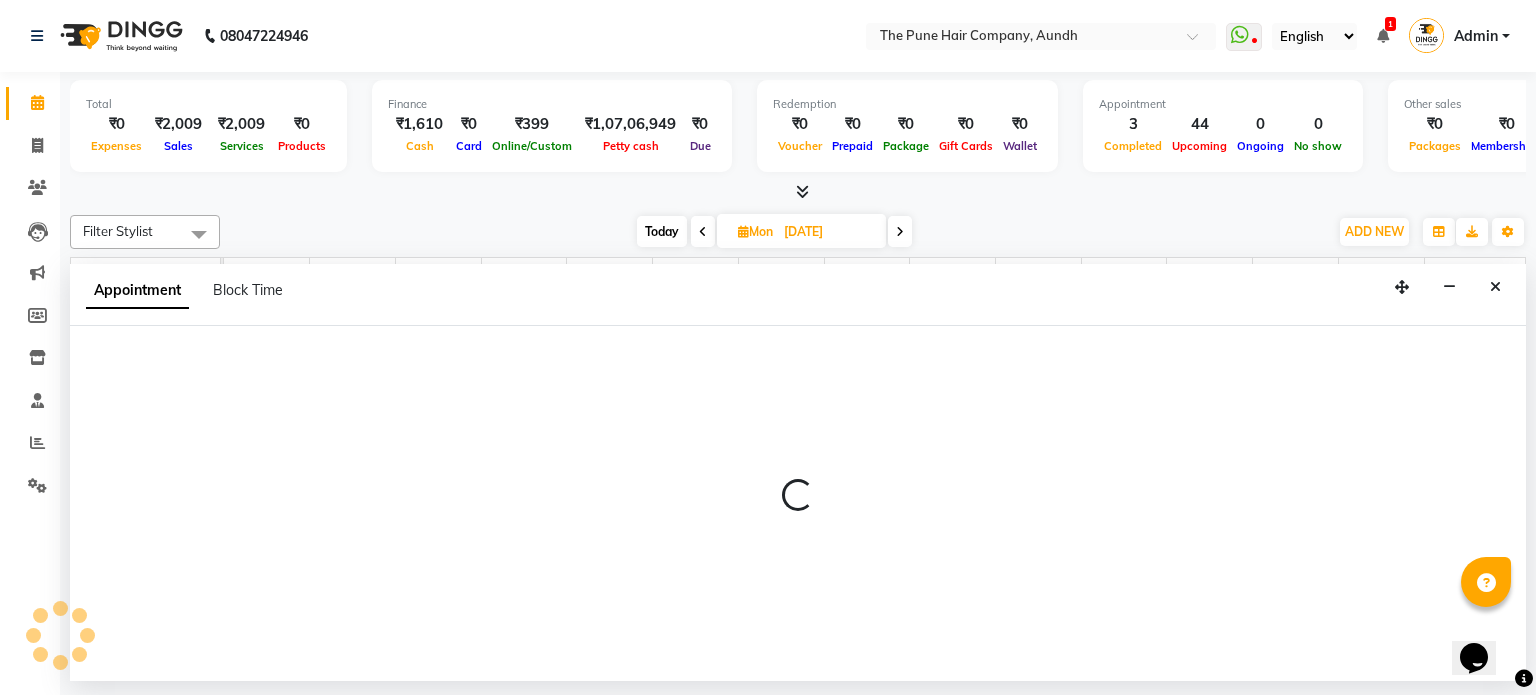 select on "3339" 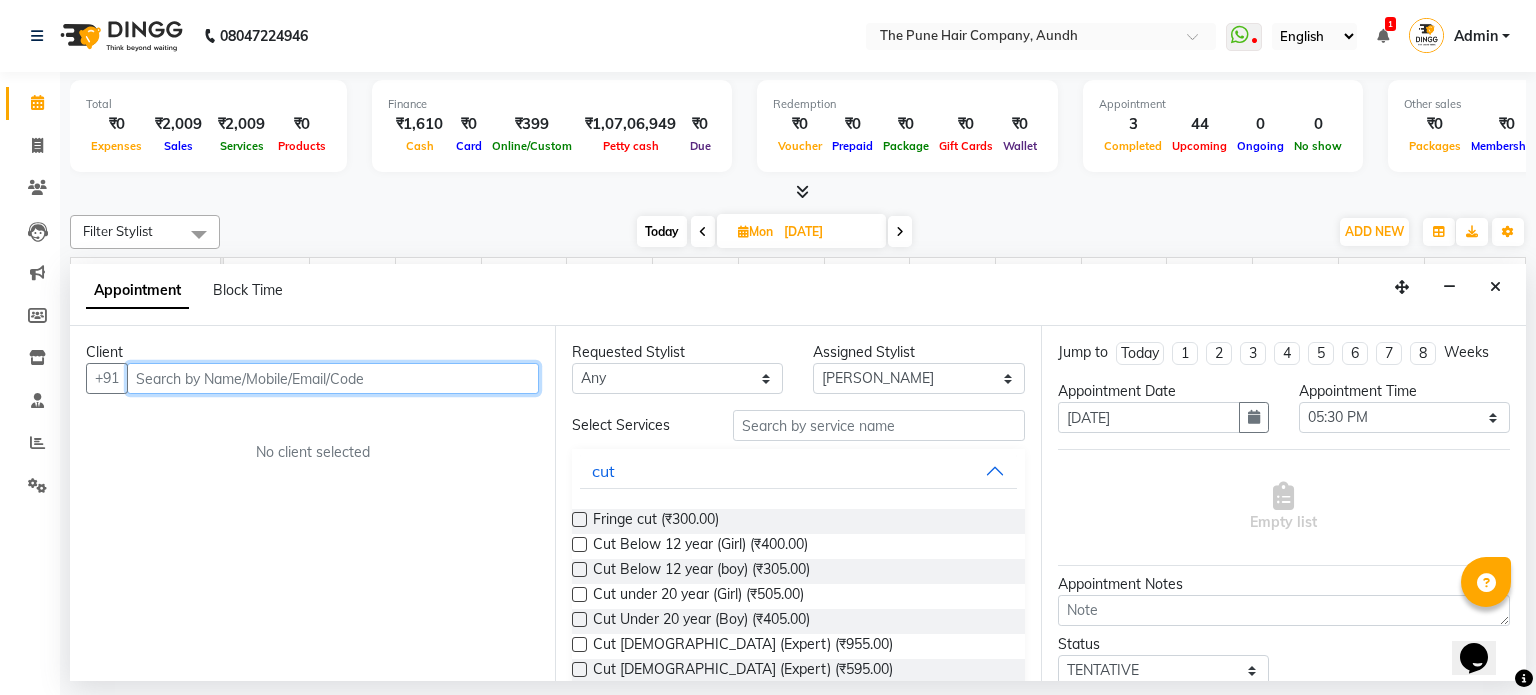 click at bounding box center [333, 378] 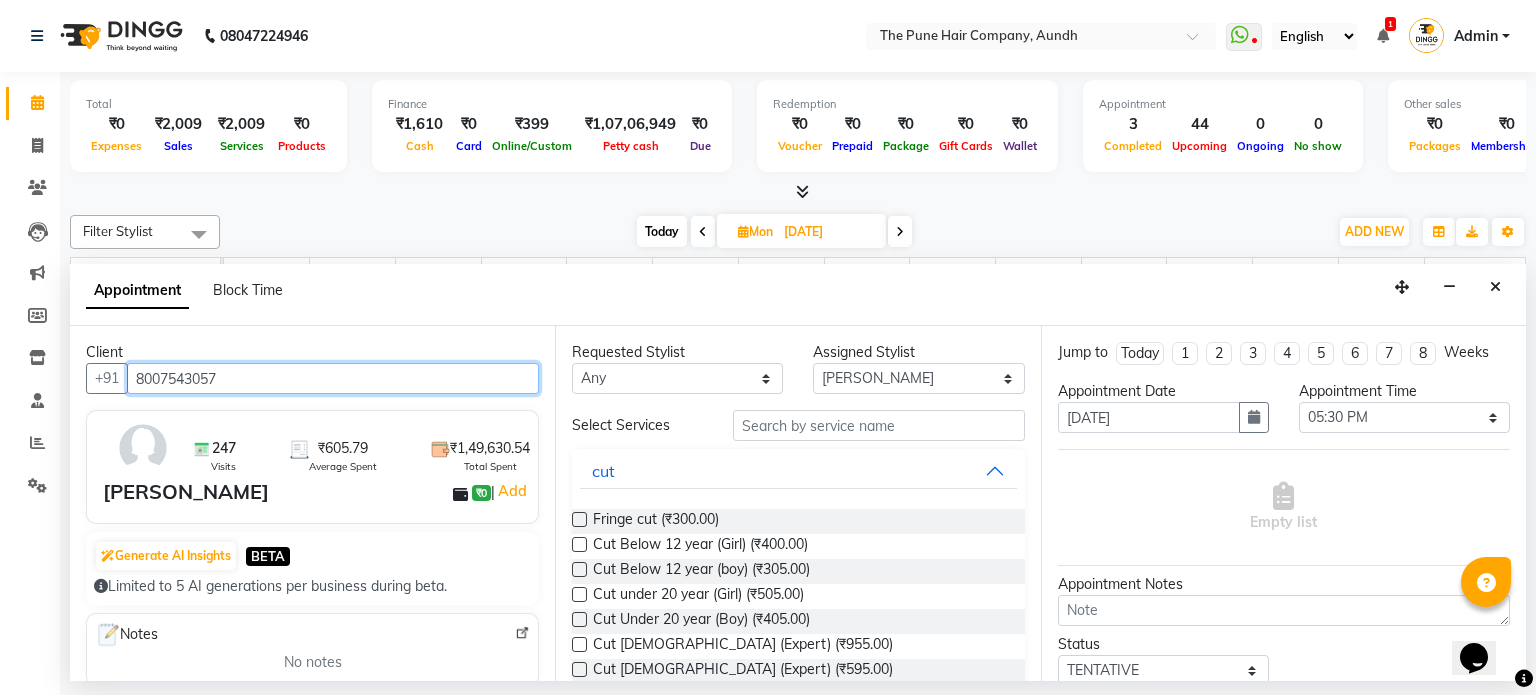 type on "8007543057" 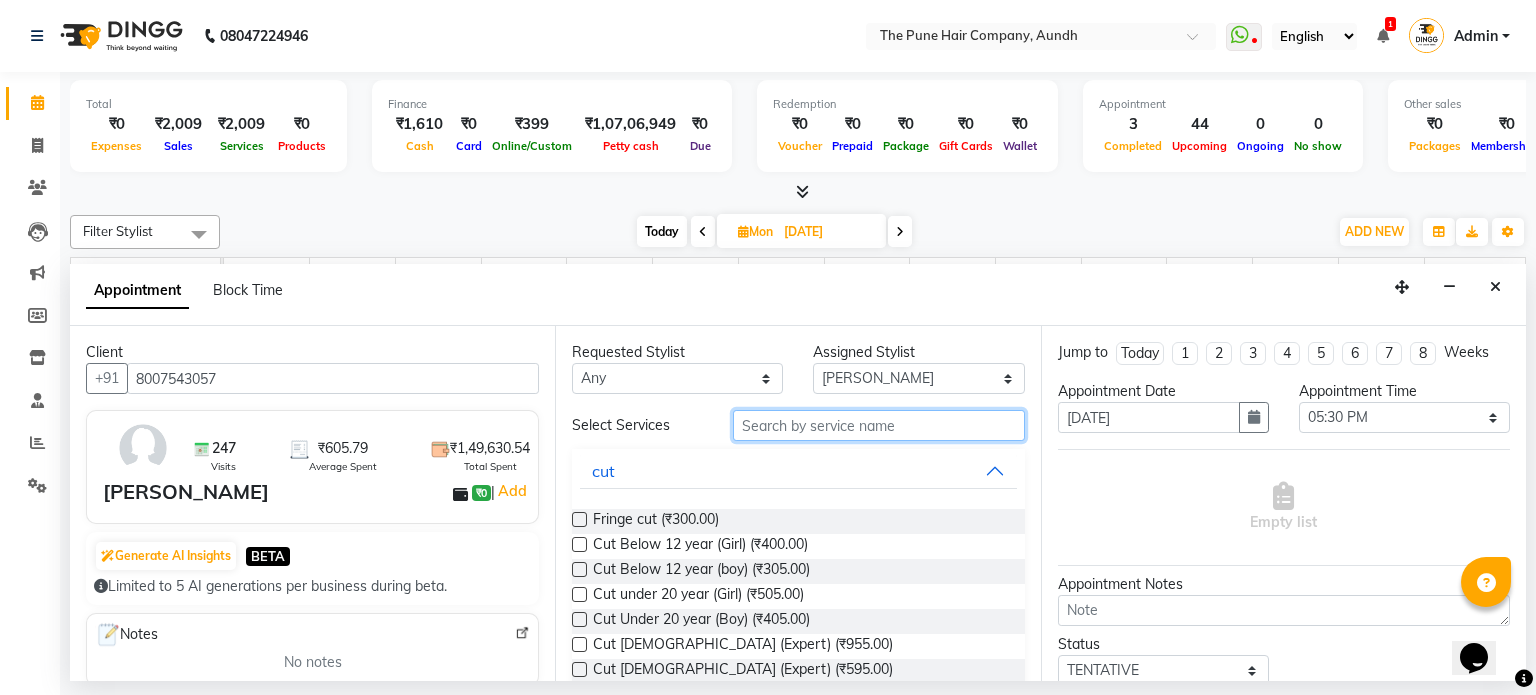 click at bounding box center (879, 425) 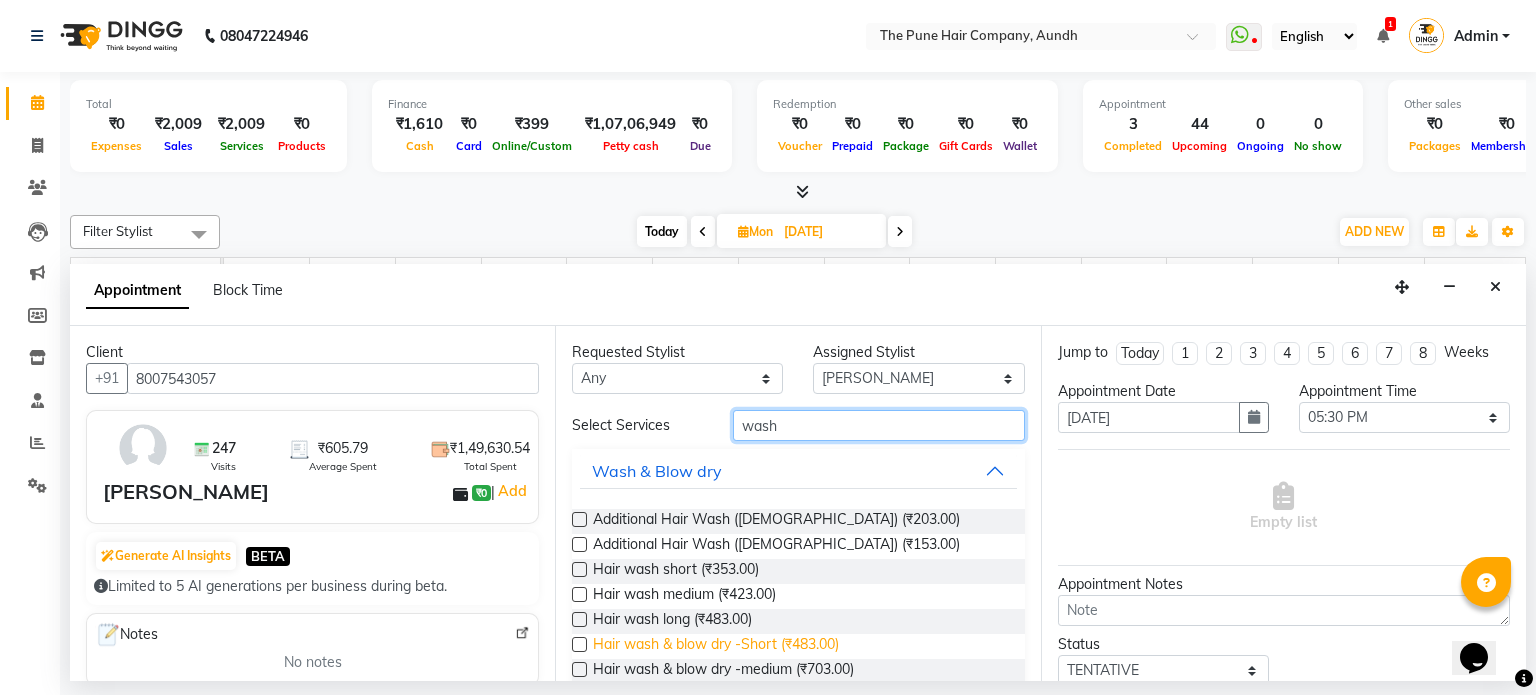 scroll, scrollTop: 100, scrollLeft: 0, axis: vertical 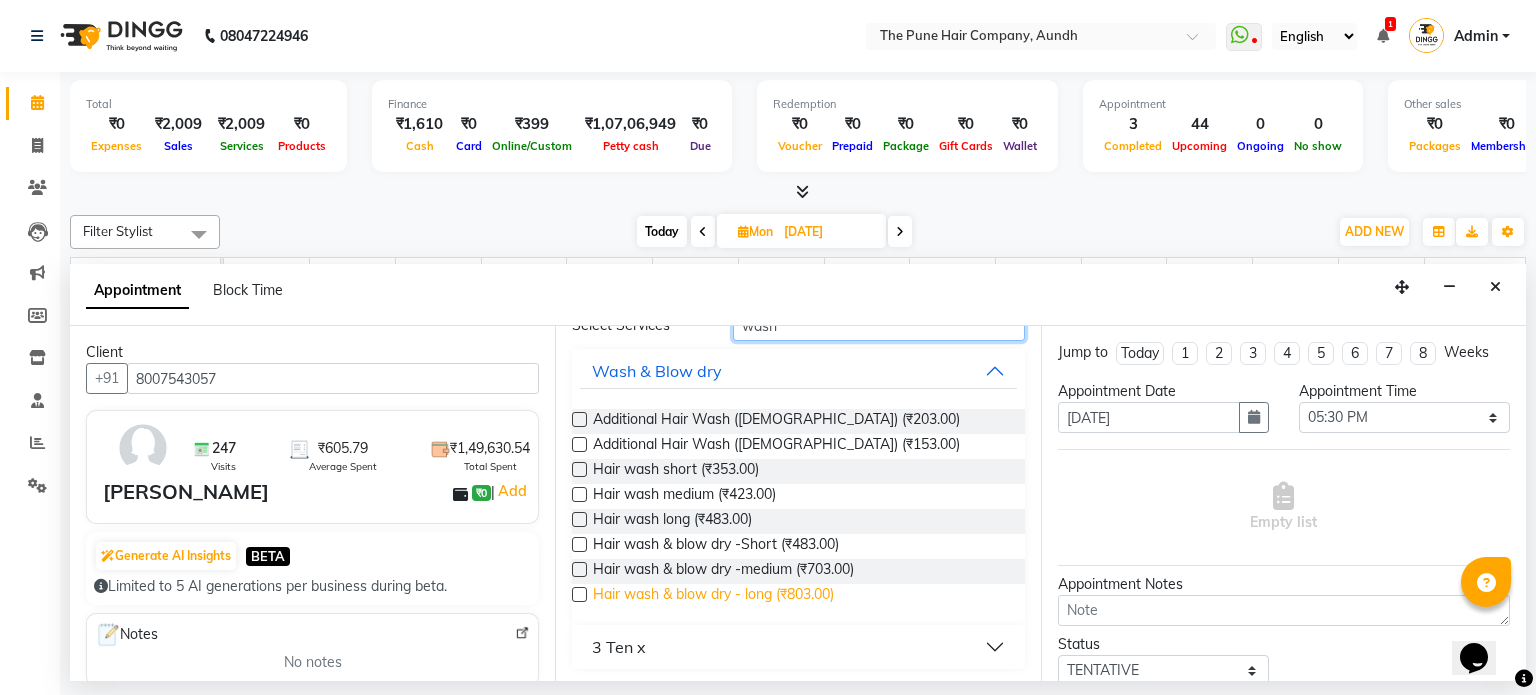 type on "wash" 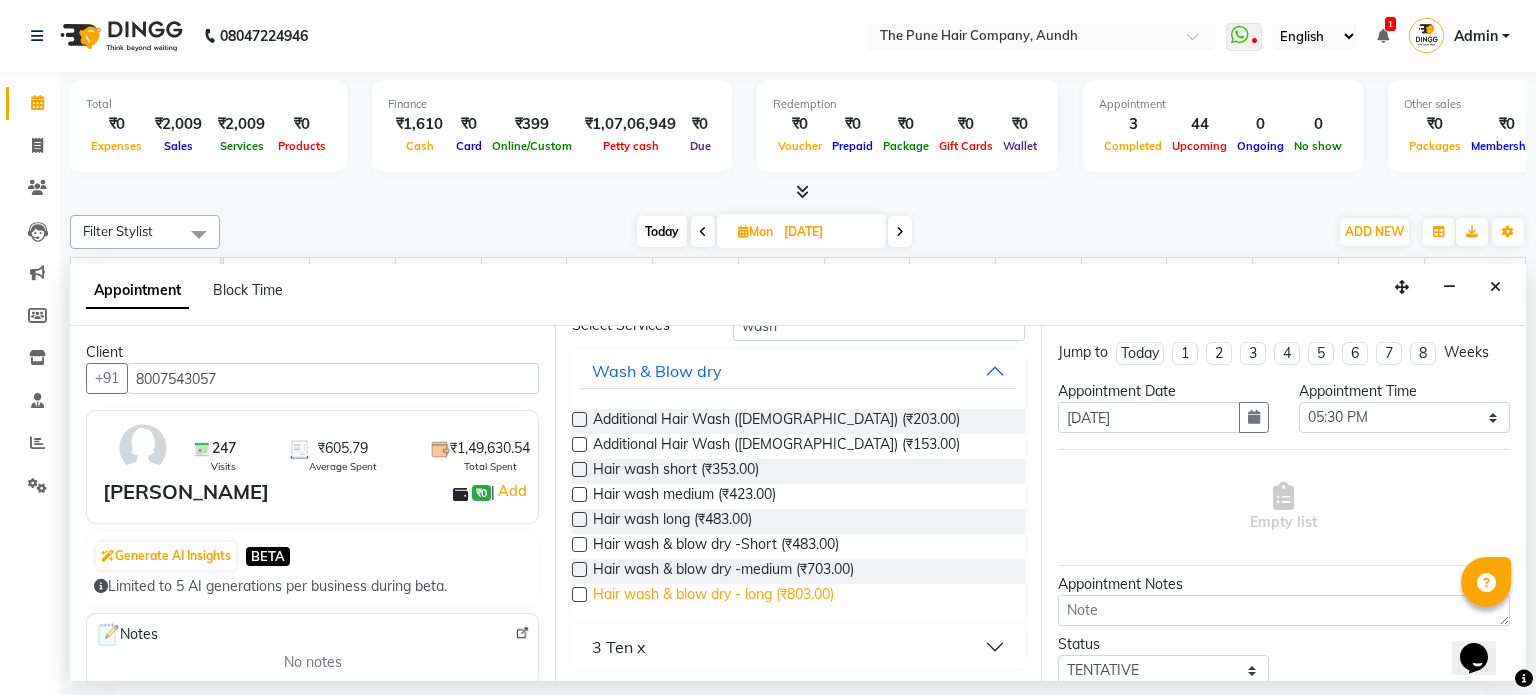 click on "Hair wash & blow dry - long (₹803.00)" at bounding box center (713, 596) 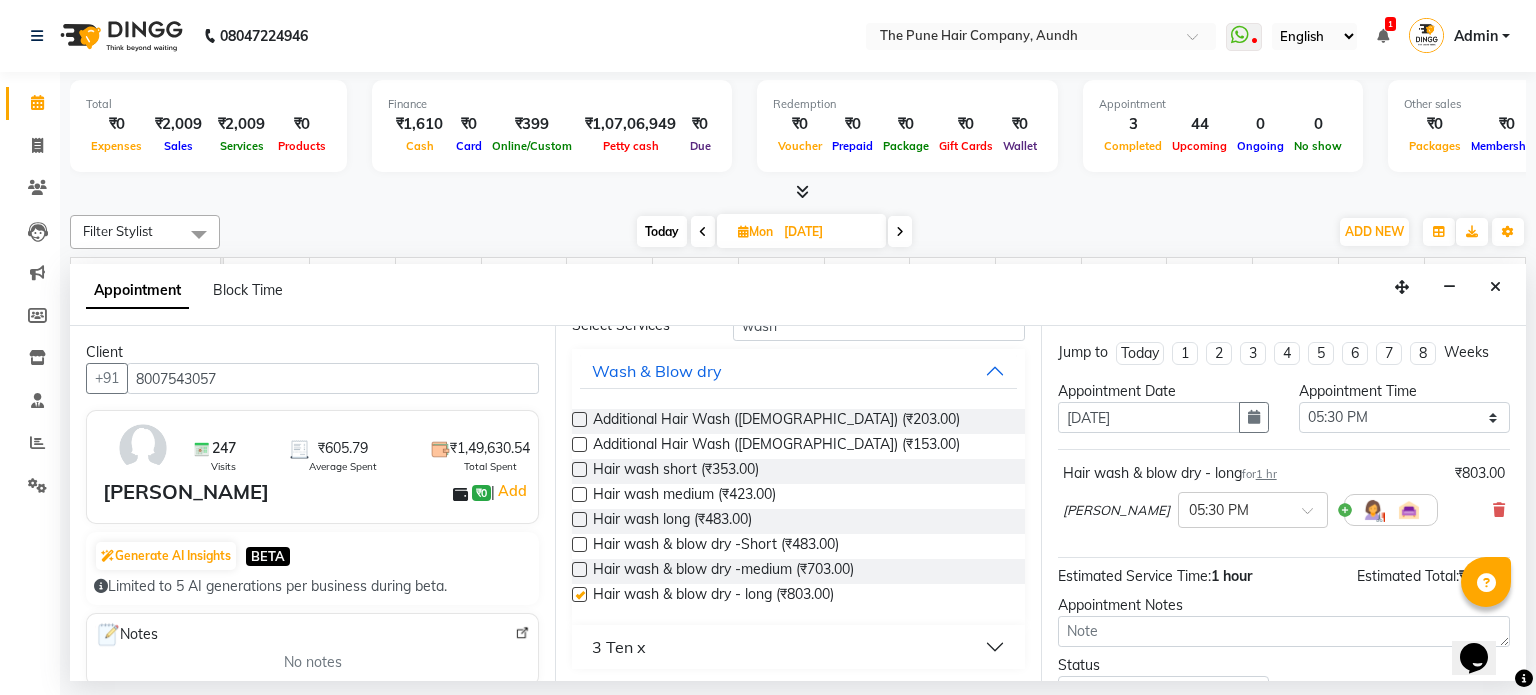 checkbox on "false" 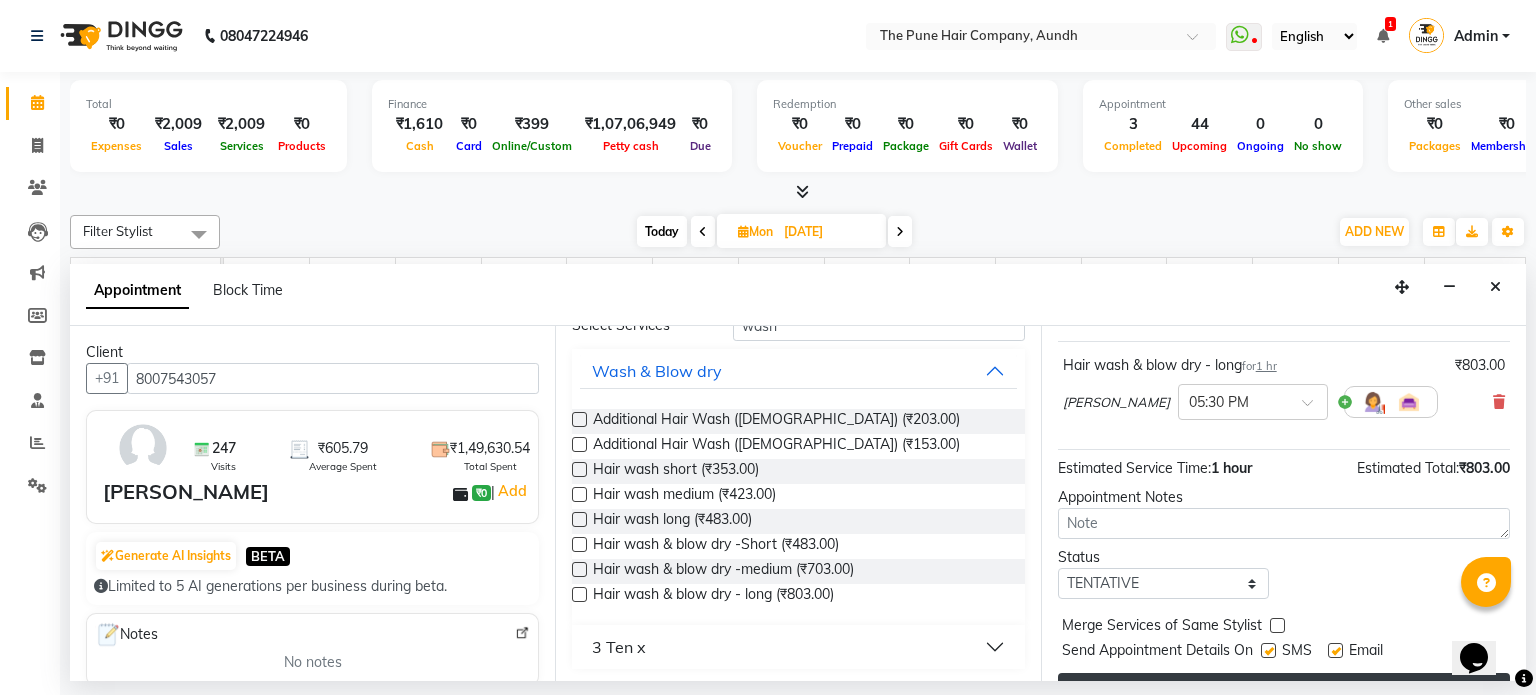 scroll, scrollTop: 151, scrollLeft: 0, axis: vertical 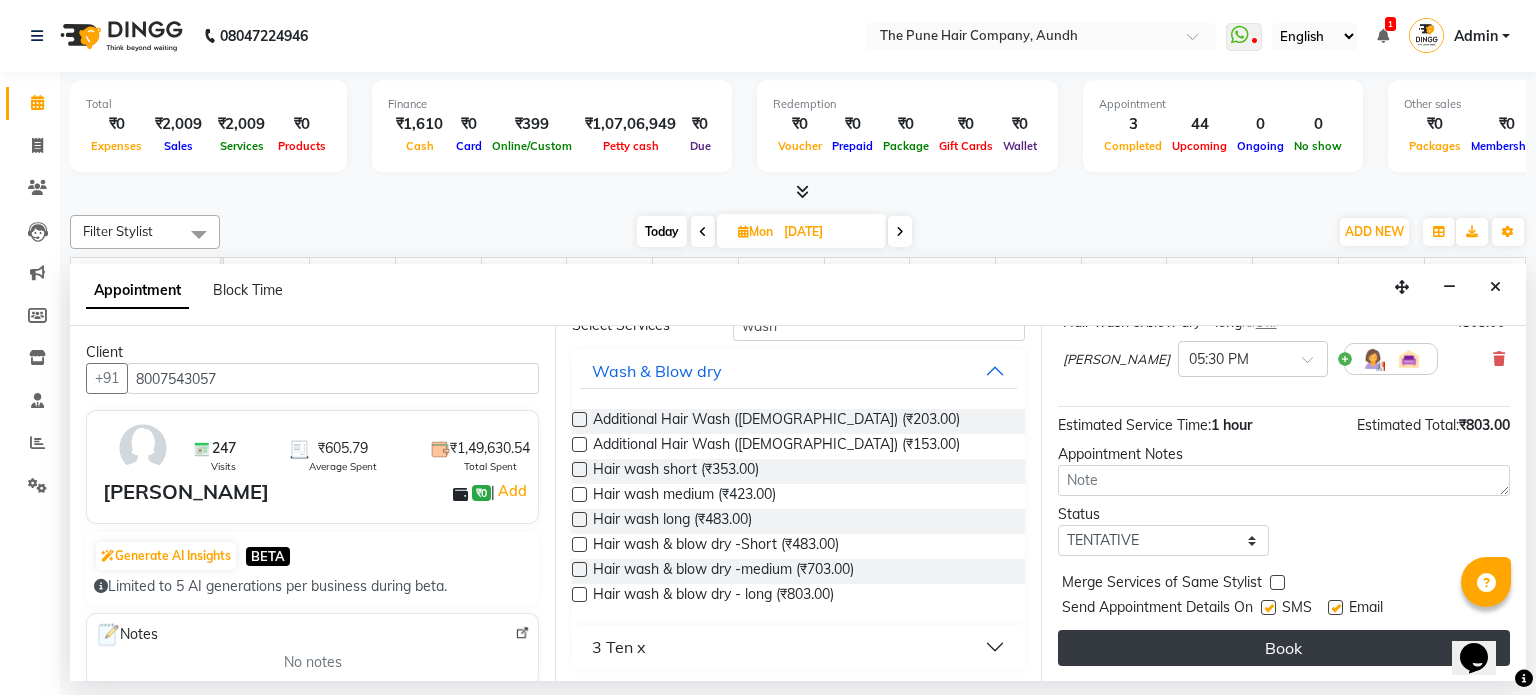 click on "Book" at bounding box center [1284, 648] 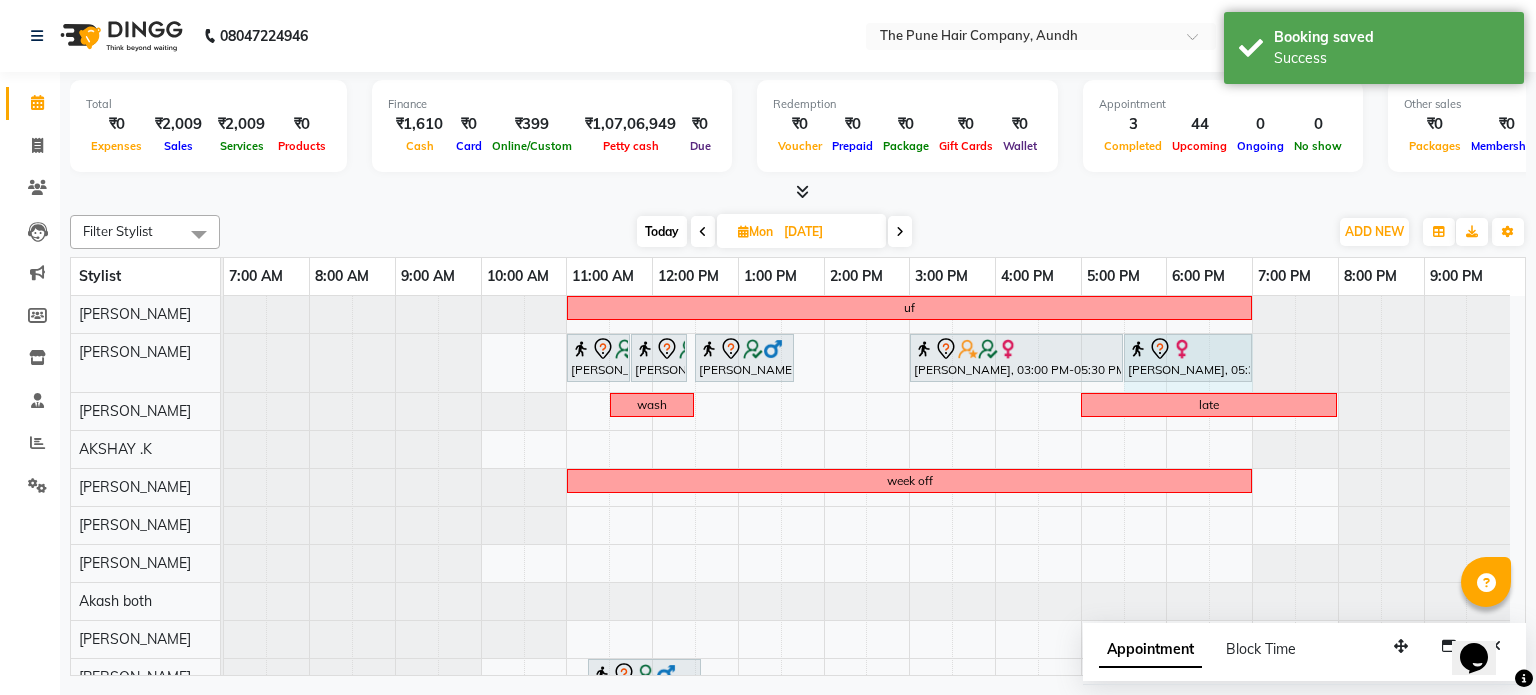 drag, startPoint x: 1204, startPoint y: 341, endPoint x: 1243, endPoint y: 342, distance: 39.012817 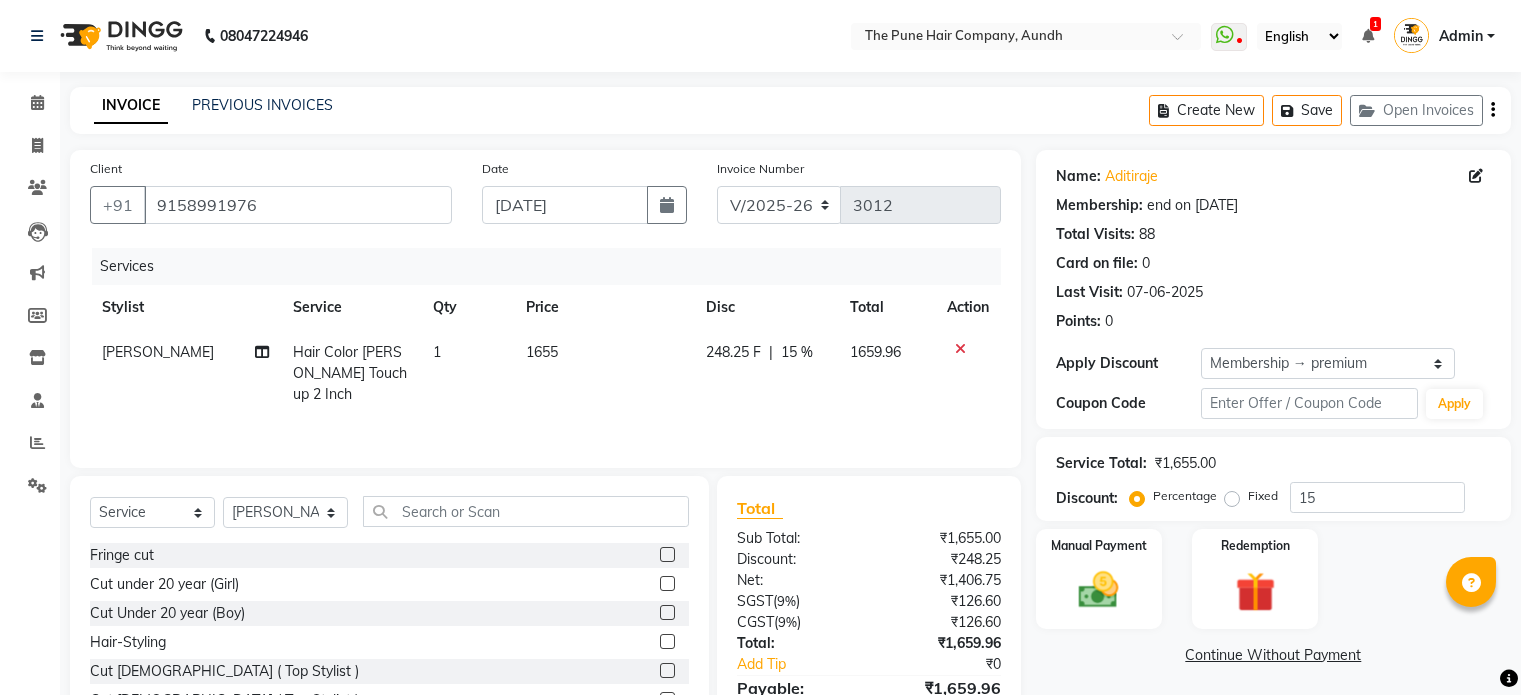 select on "106" 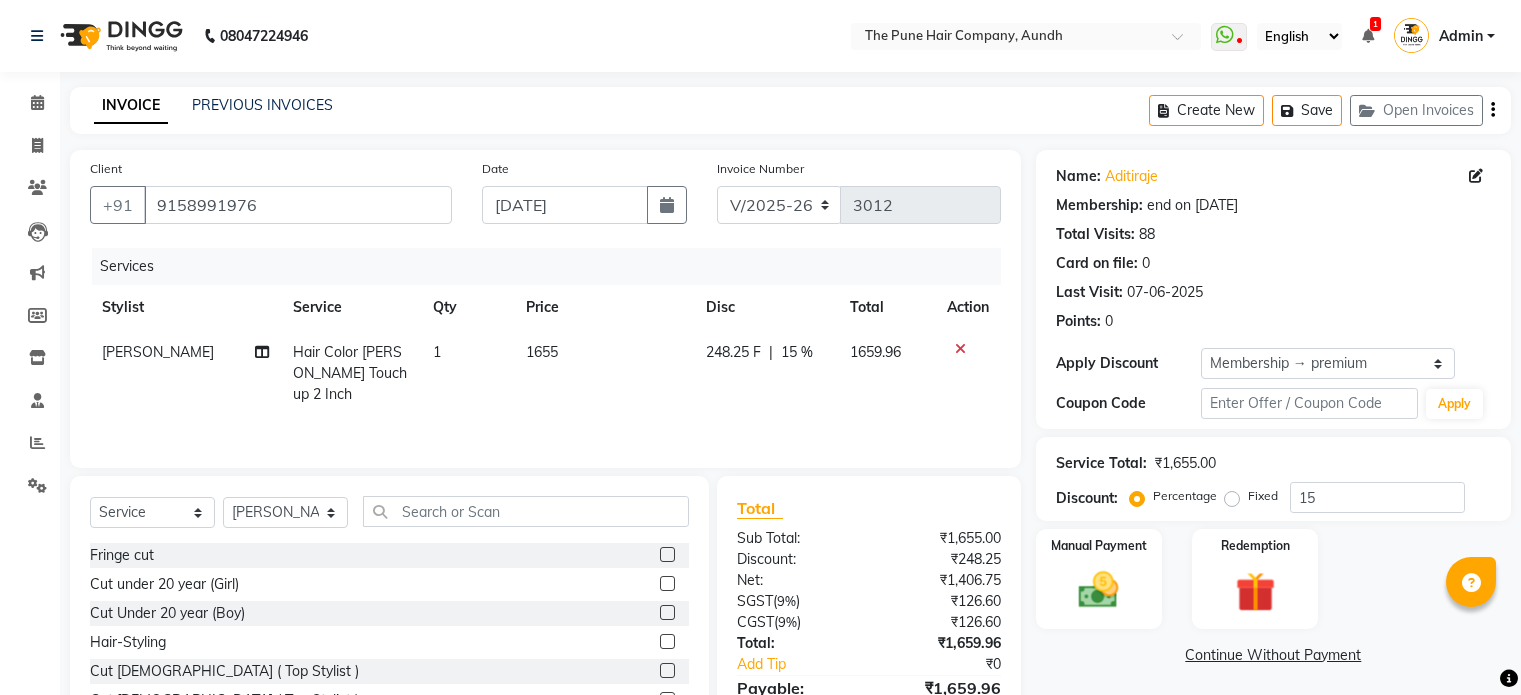 scroll, scrollTop: 107, scrollLeft: 0, axis: vertical 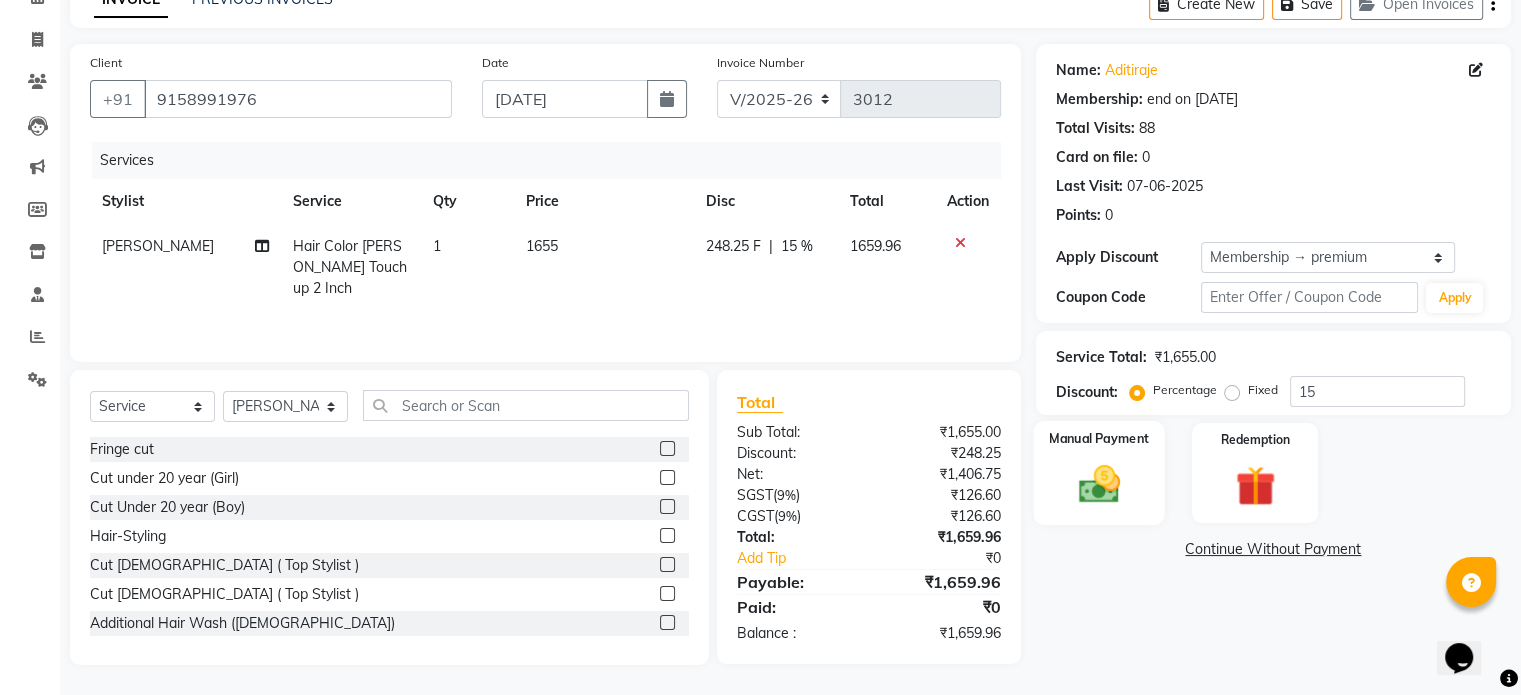 click 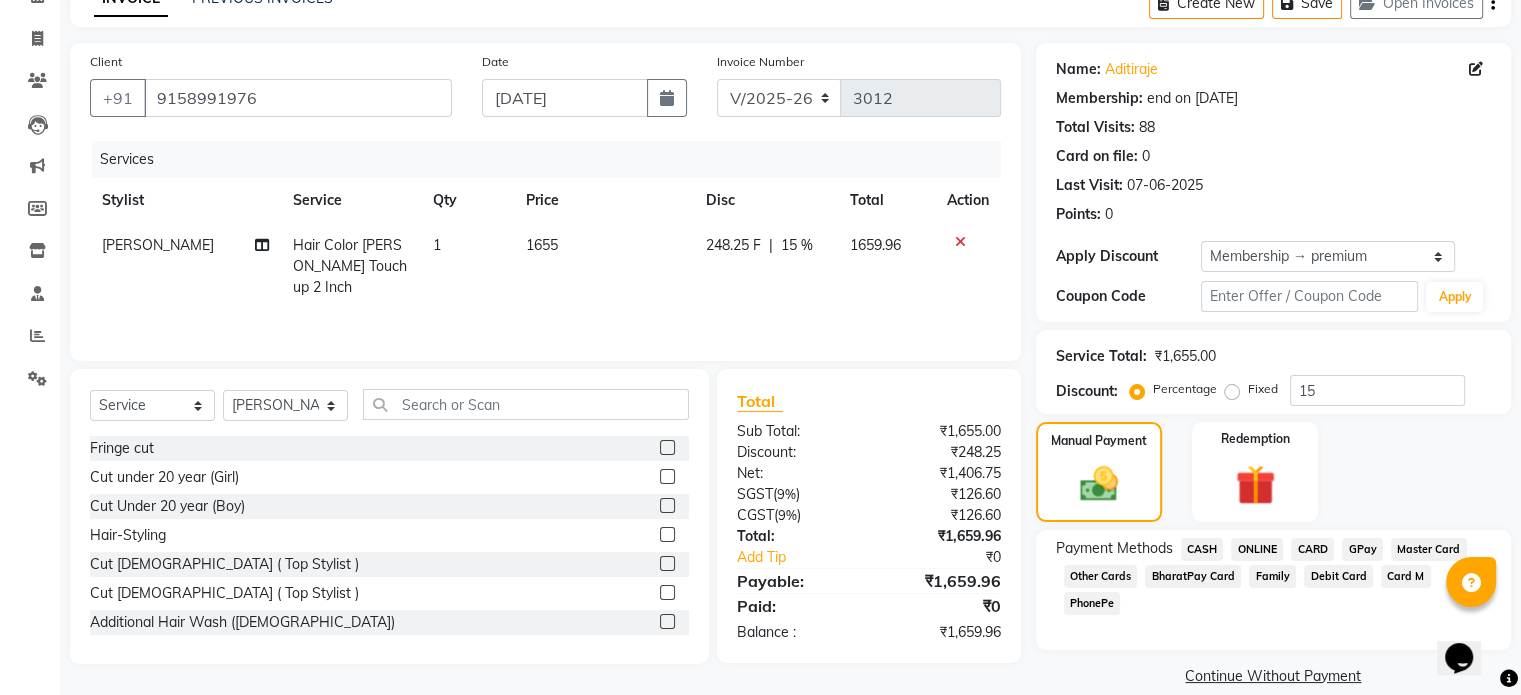 click on "ONLINE" 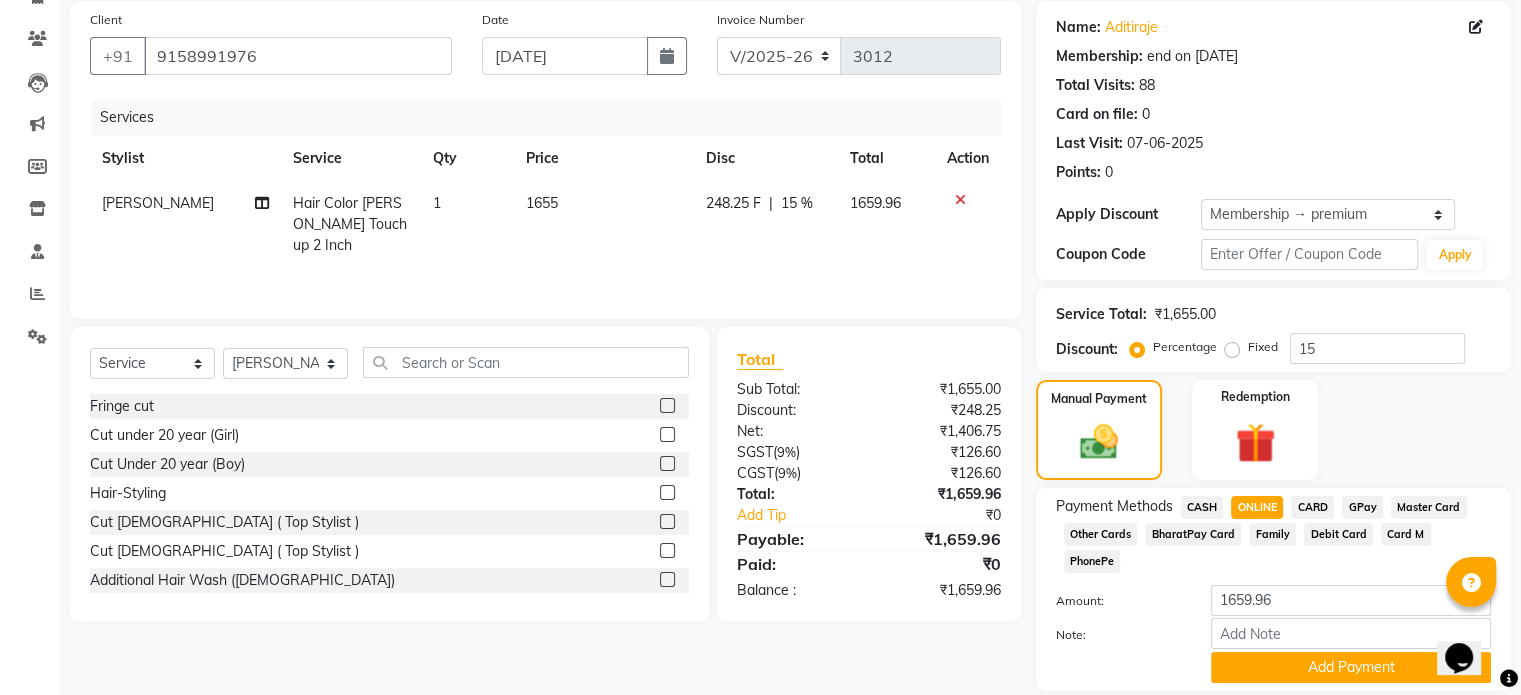 scroll, scrollTop: 191, scrollLeft: 0, axis: vertical 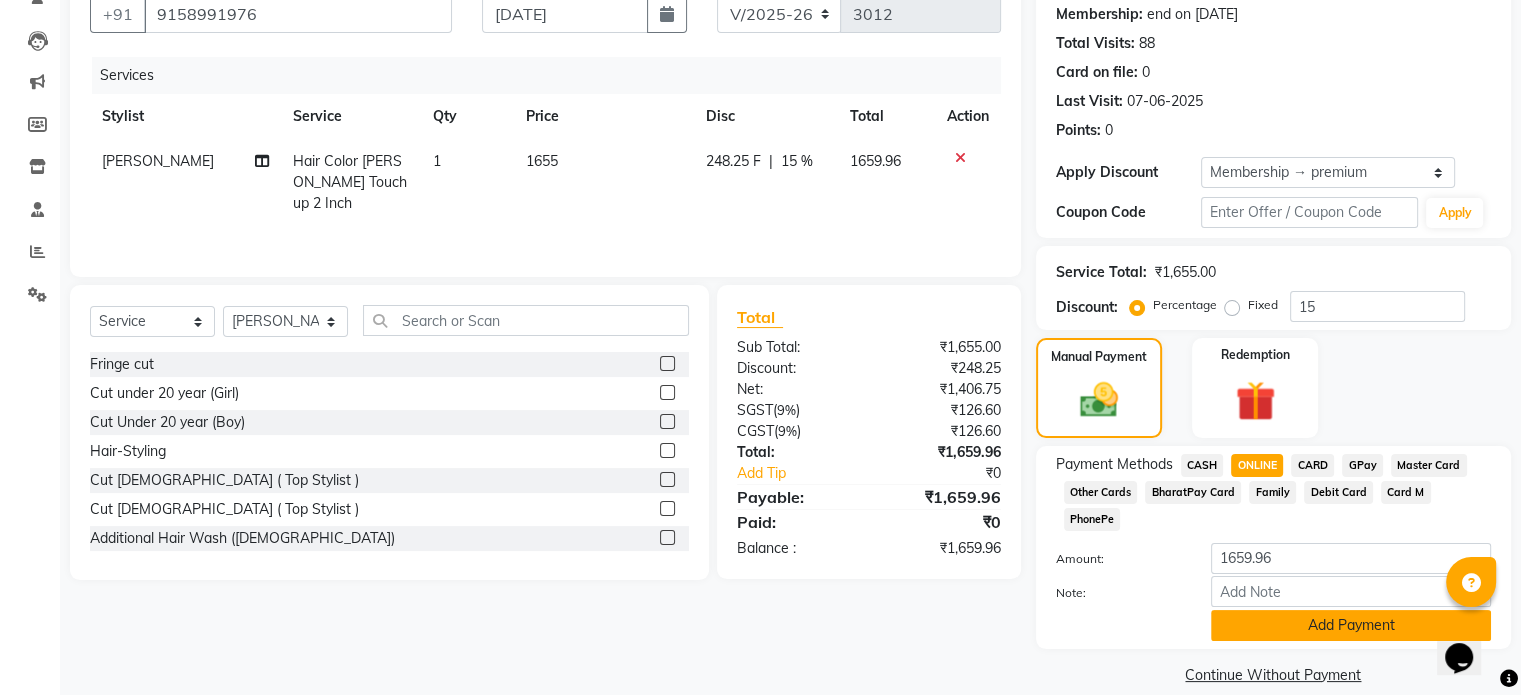 click on "Add Payment" 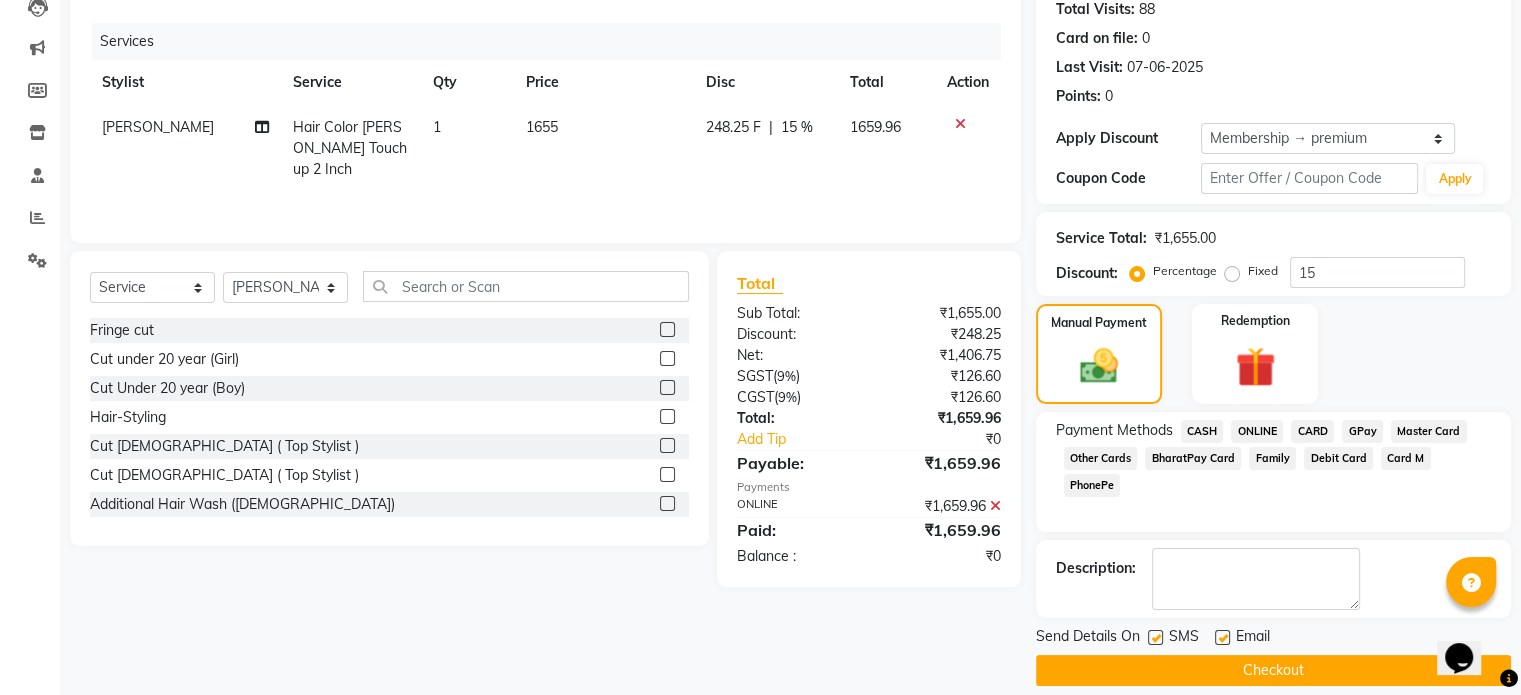 scroll, scrollTop: 244, scrollLeft: 0, axis: vertical 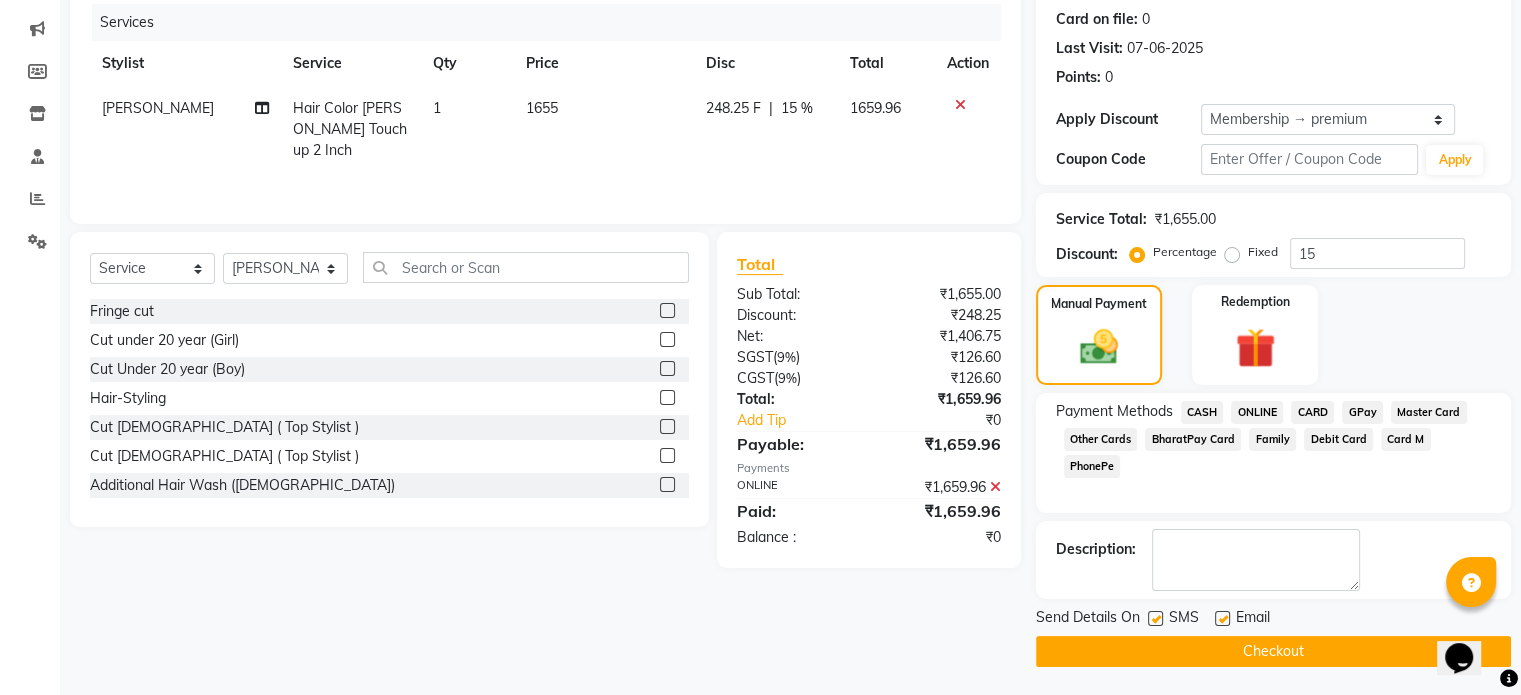 click on "Checkout" 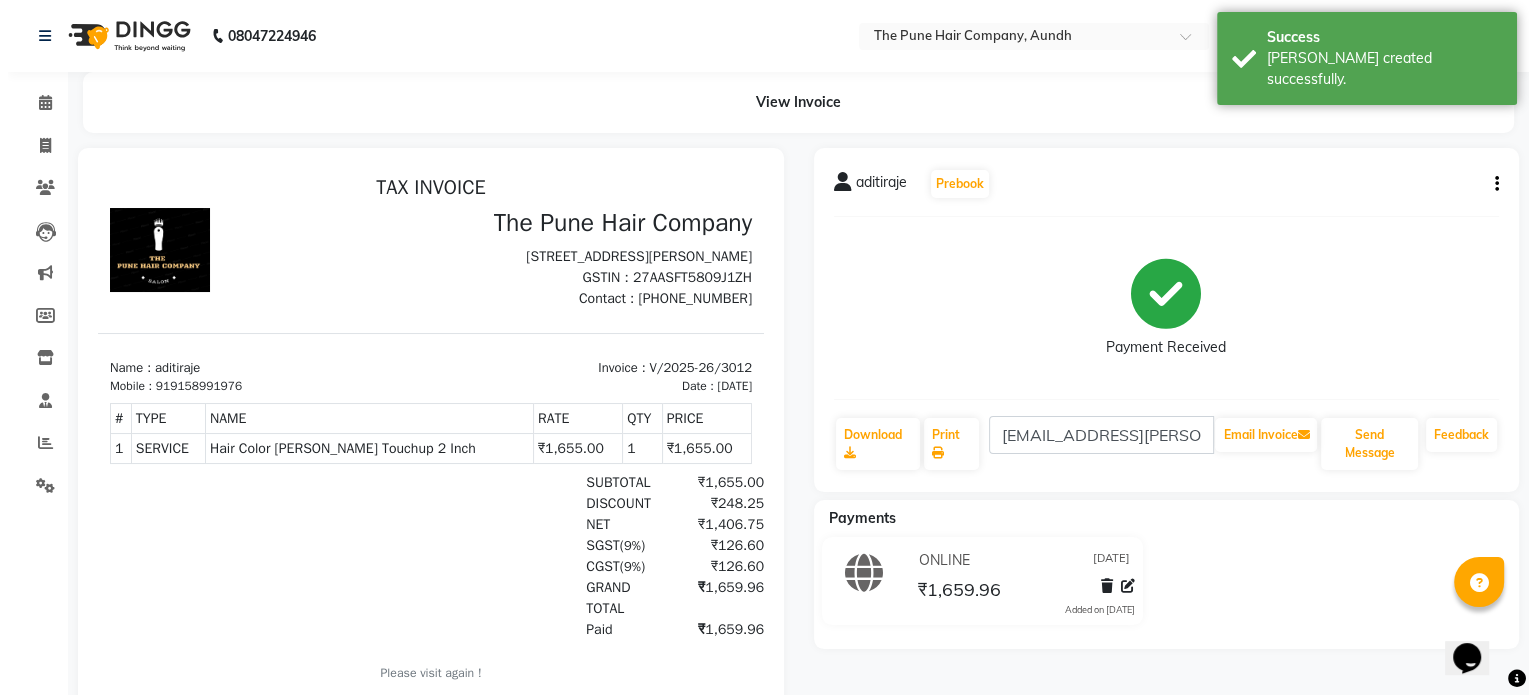 scroll, scrollTop: 0, scrollLeft: 0, axis: both 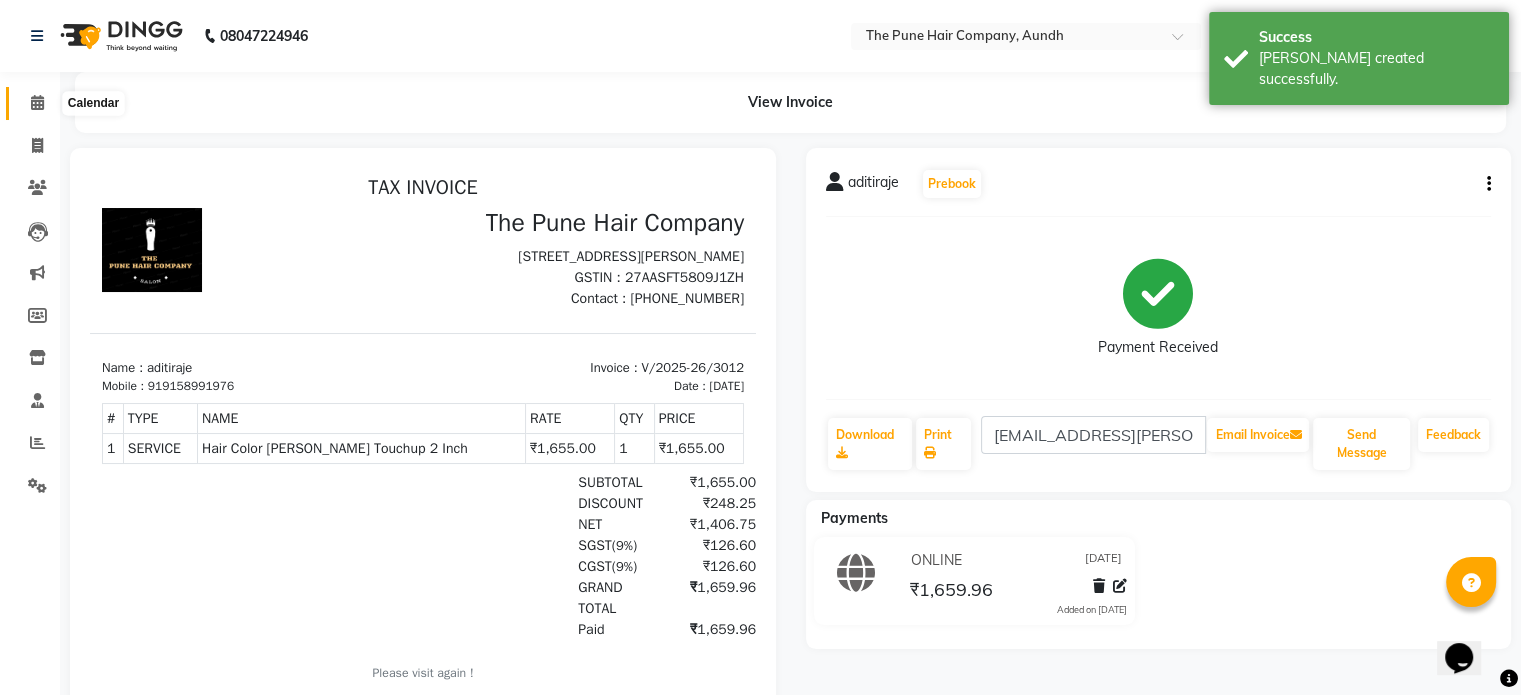 click 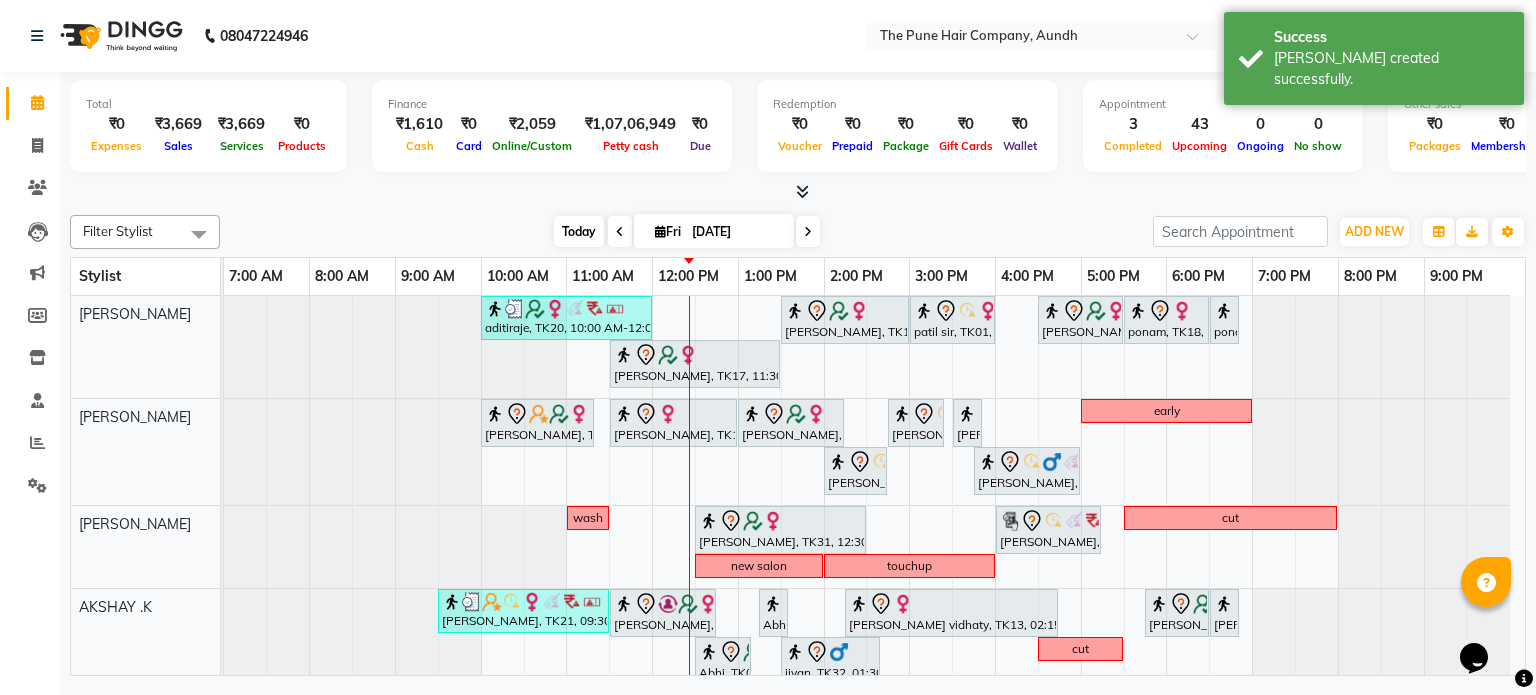 click on "Today" at bounding box center (579, 231) 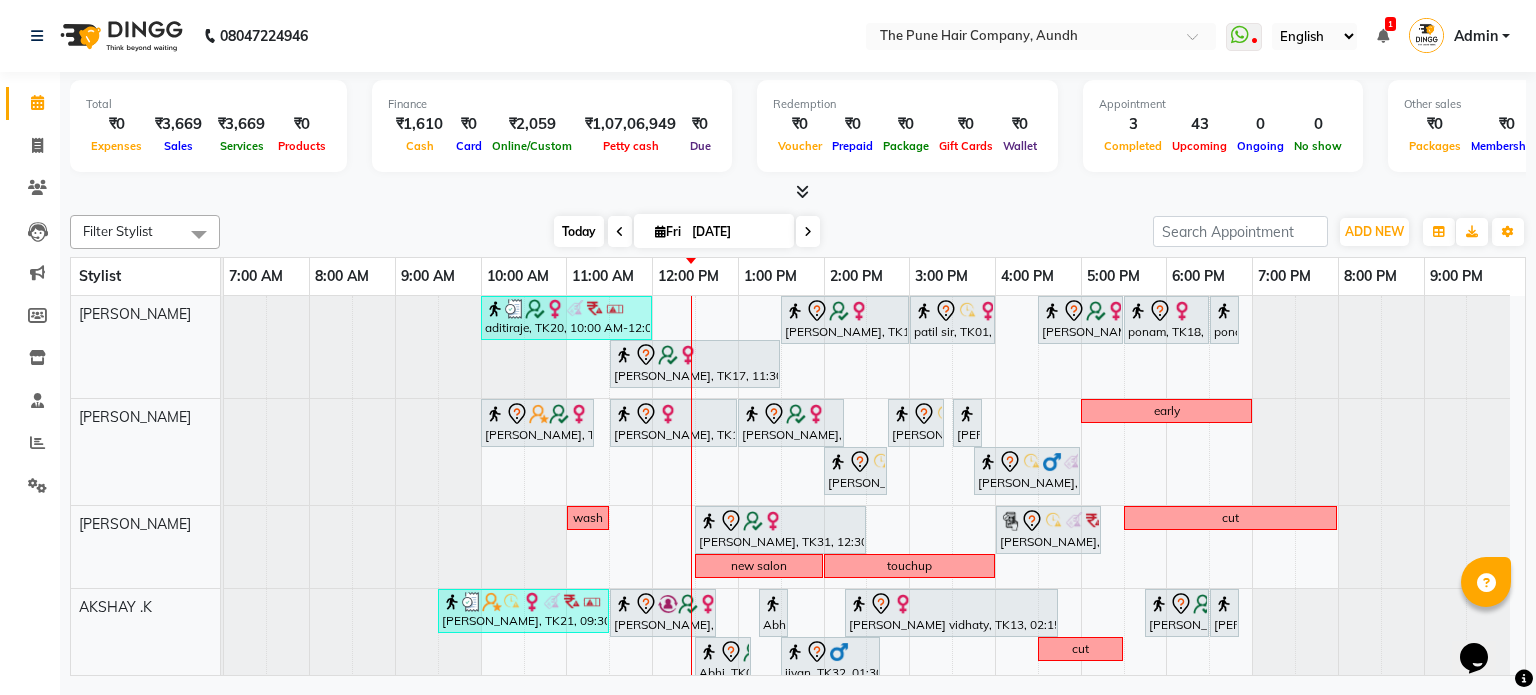 click on "Today" at bounding box center (579, 231) 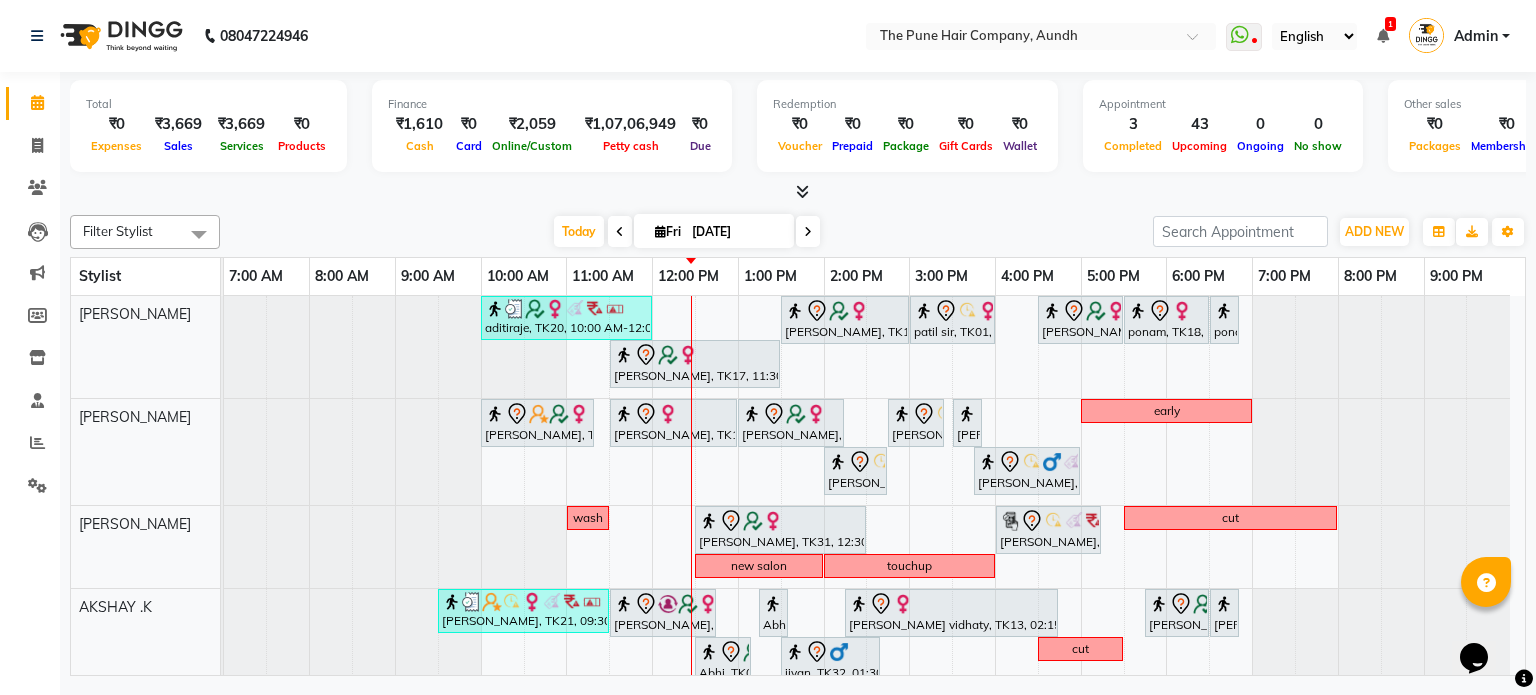 click at bounding box center [808, 232] 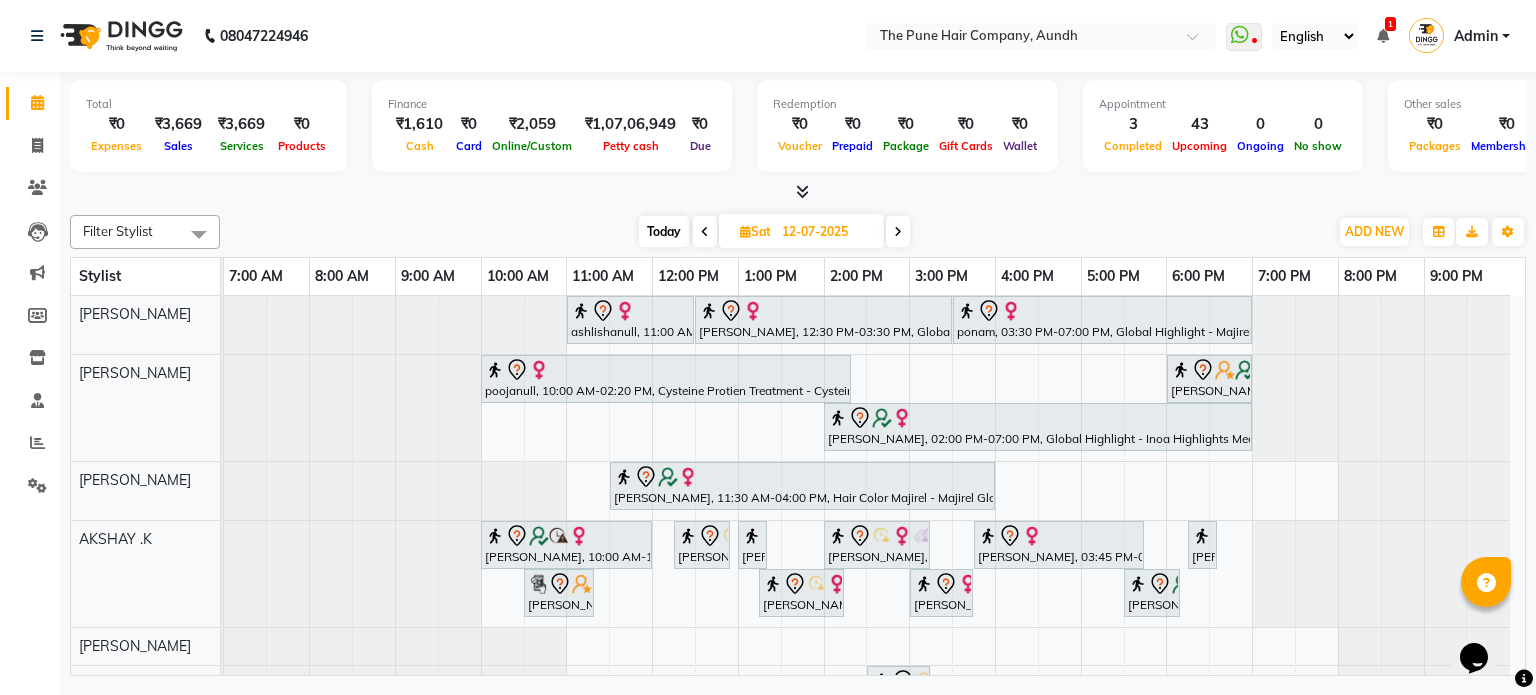 click on "Today" at bounding box center [664, 231] 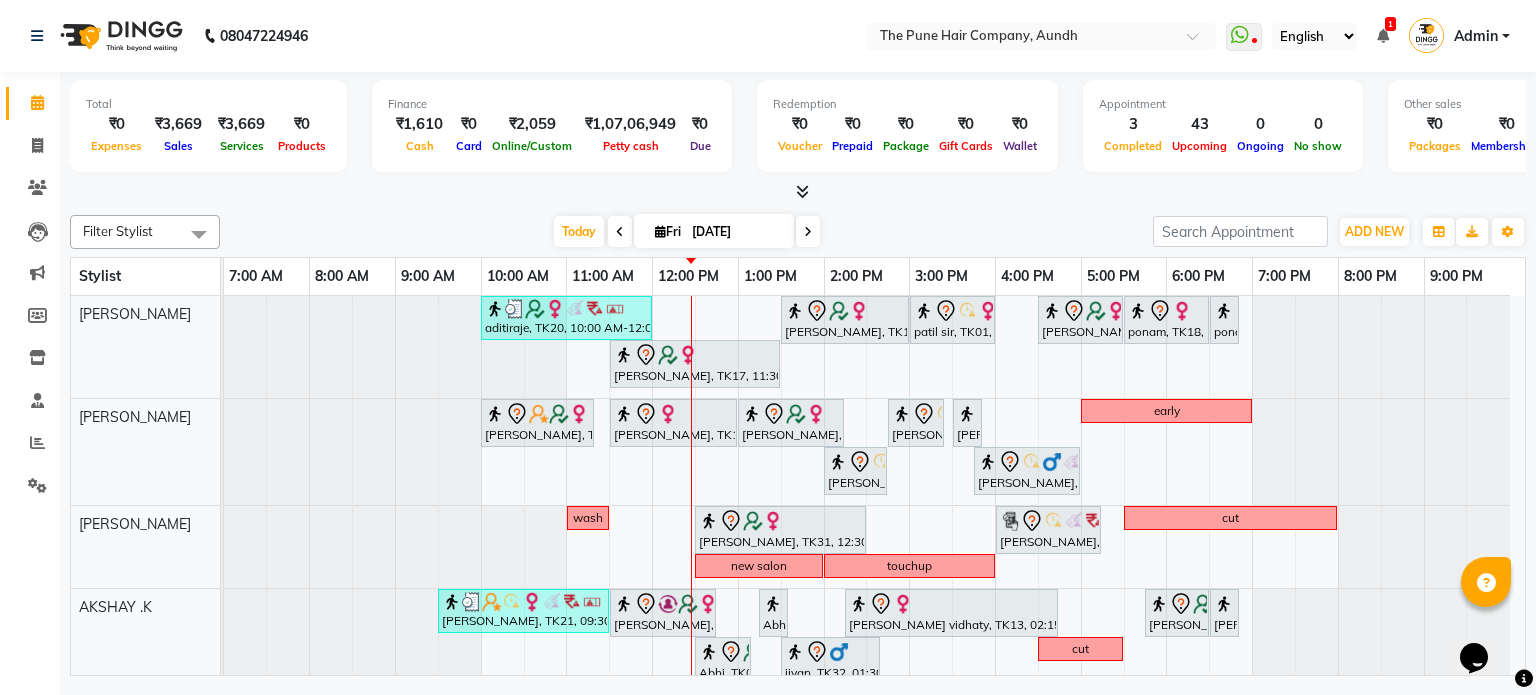 click at bounding box center [808, 231] 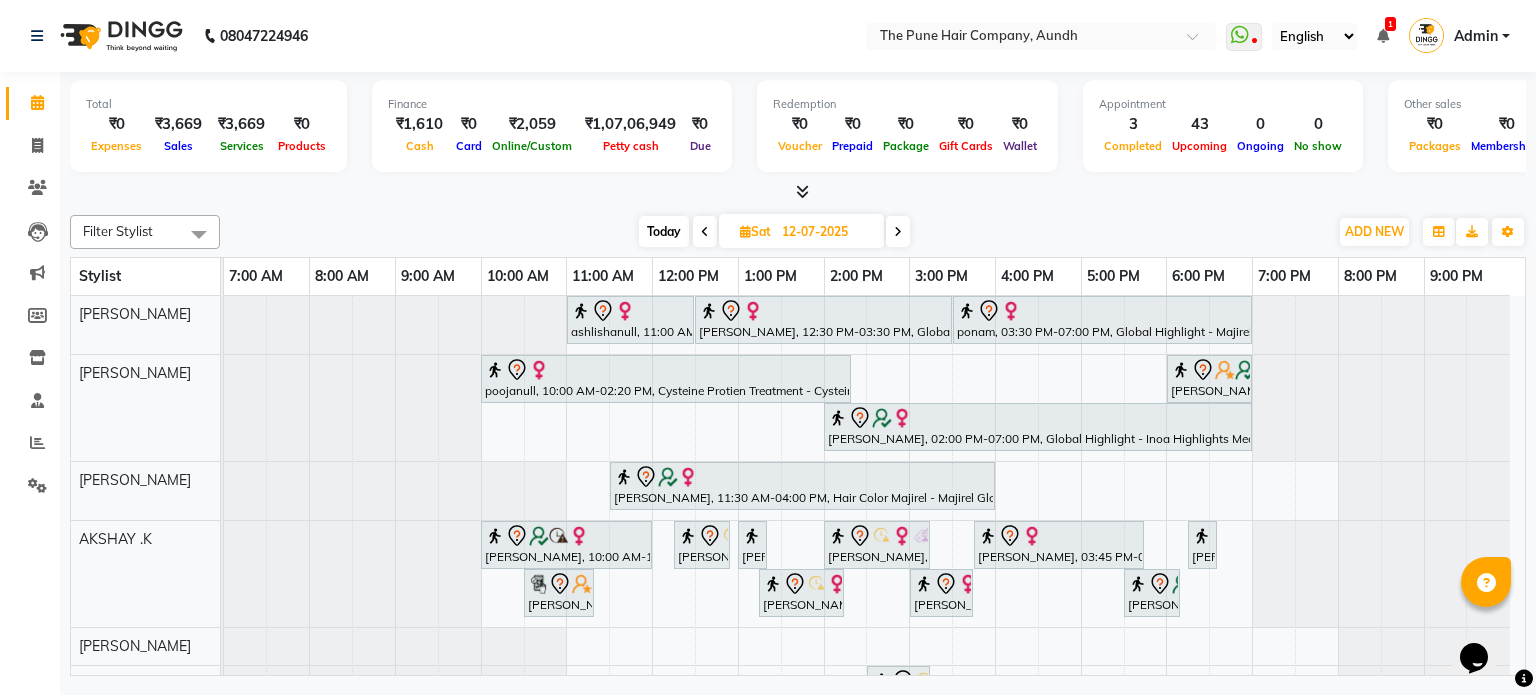 click at bounding box center (898, 232) 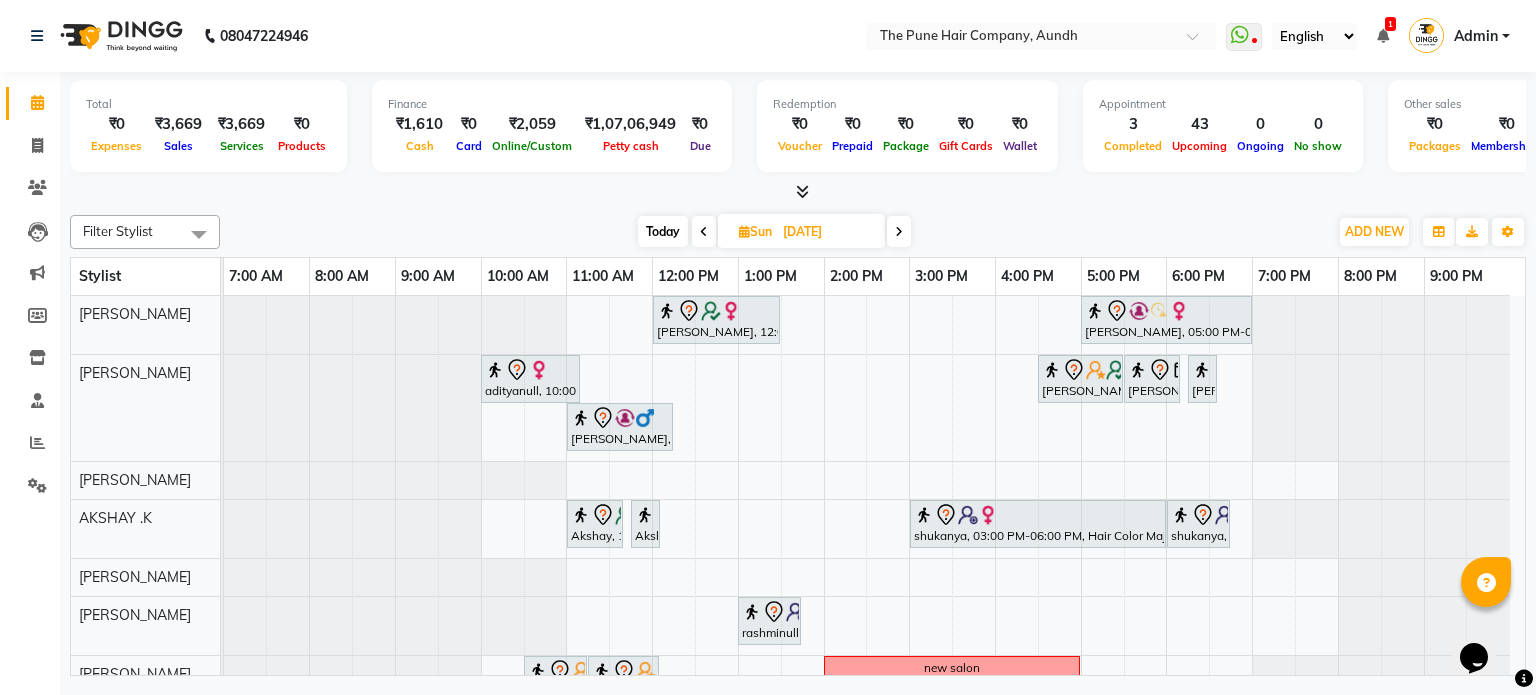 click on "Today" at bounding box center (663, 231) 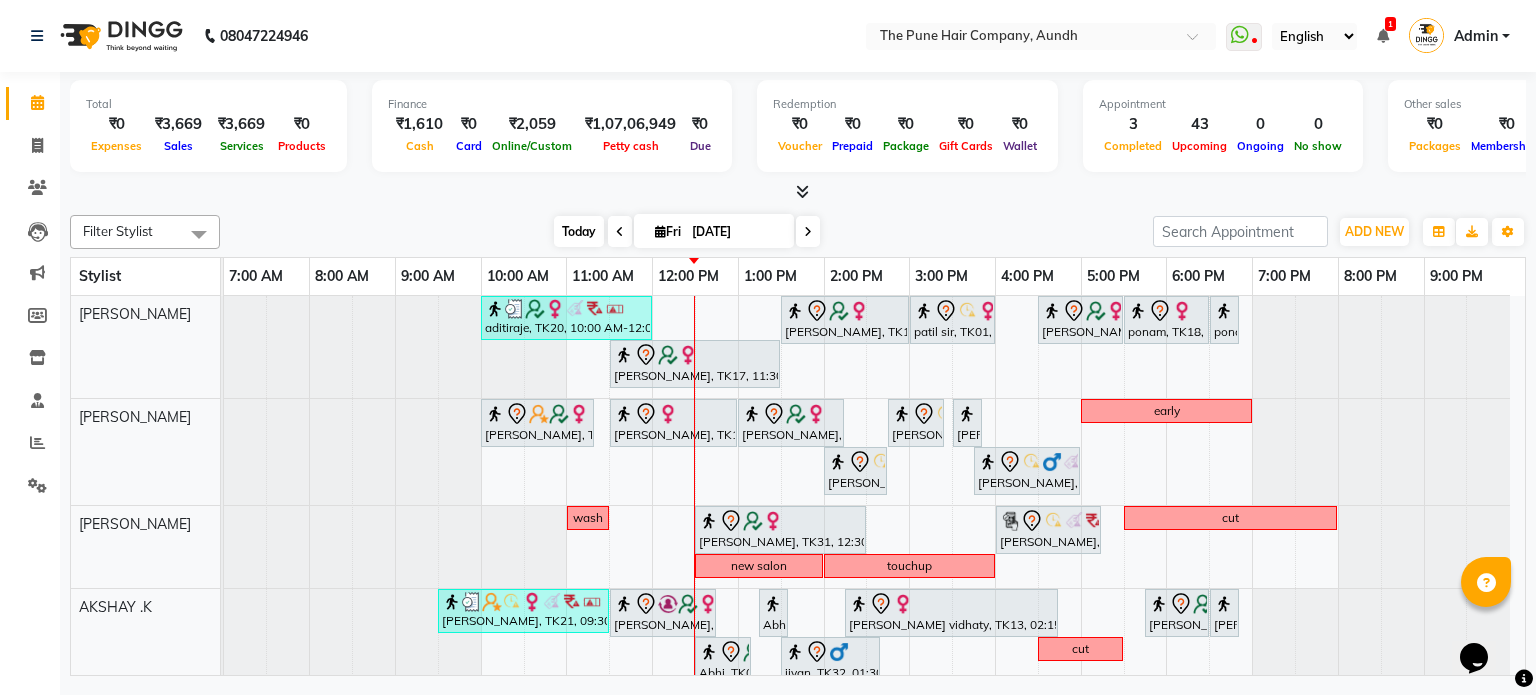 click on "Today" at bounding box center [579, 231] 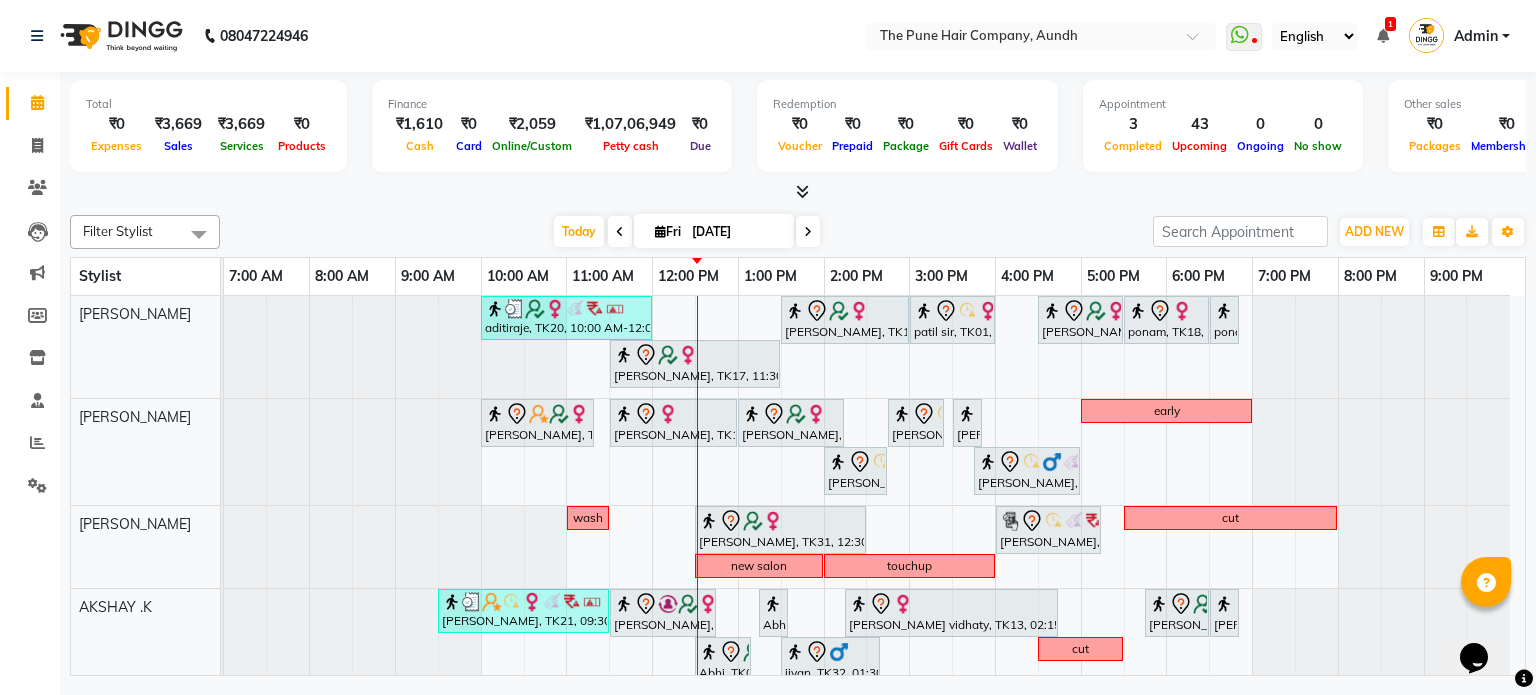 scroll, scrollTop: 100, scrollLeft: 0, axis: vertical 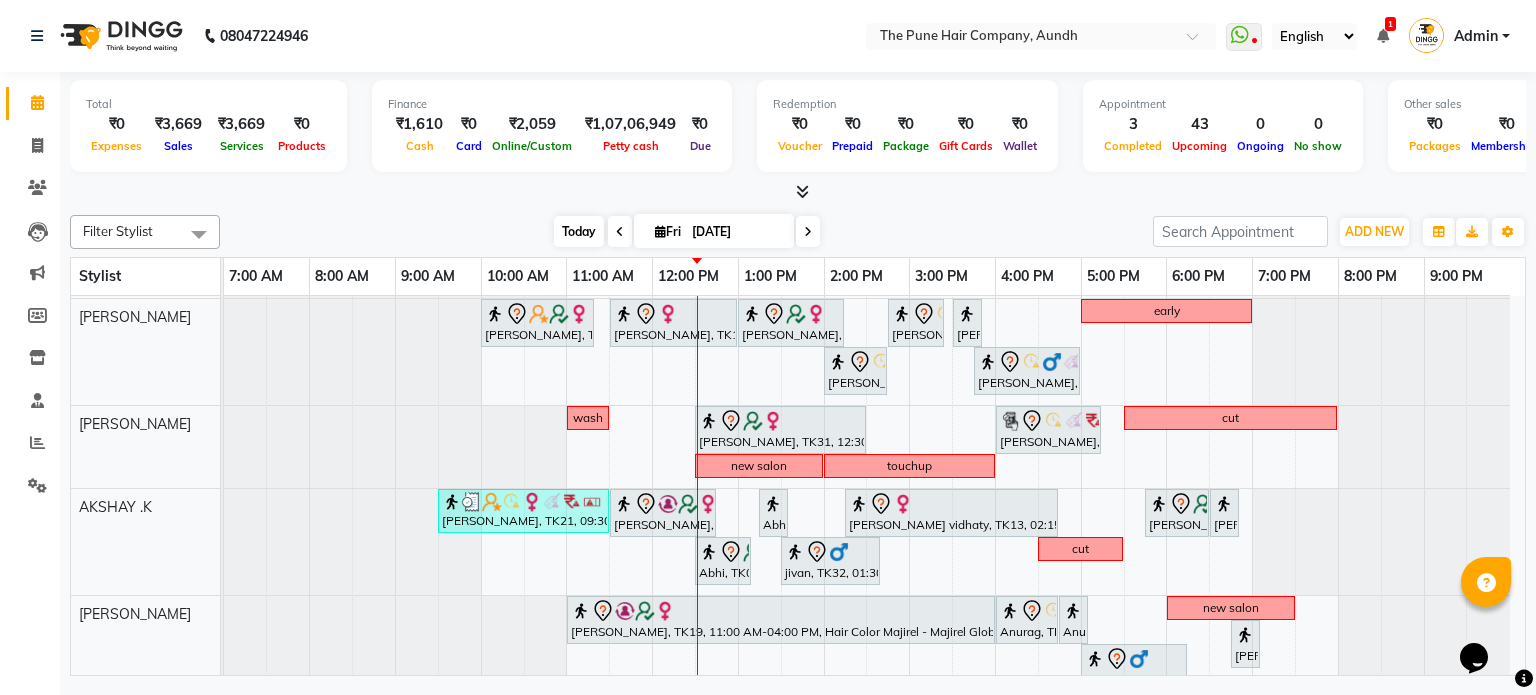 click on "Today" at bounding box center [579, 231] 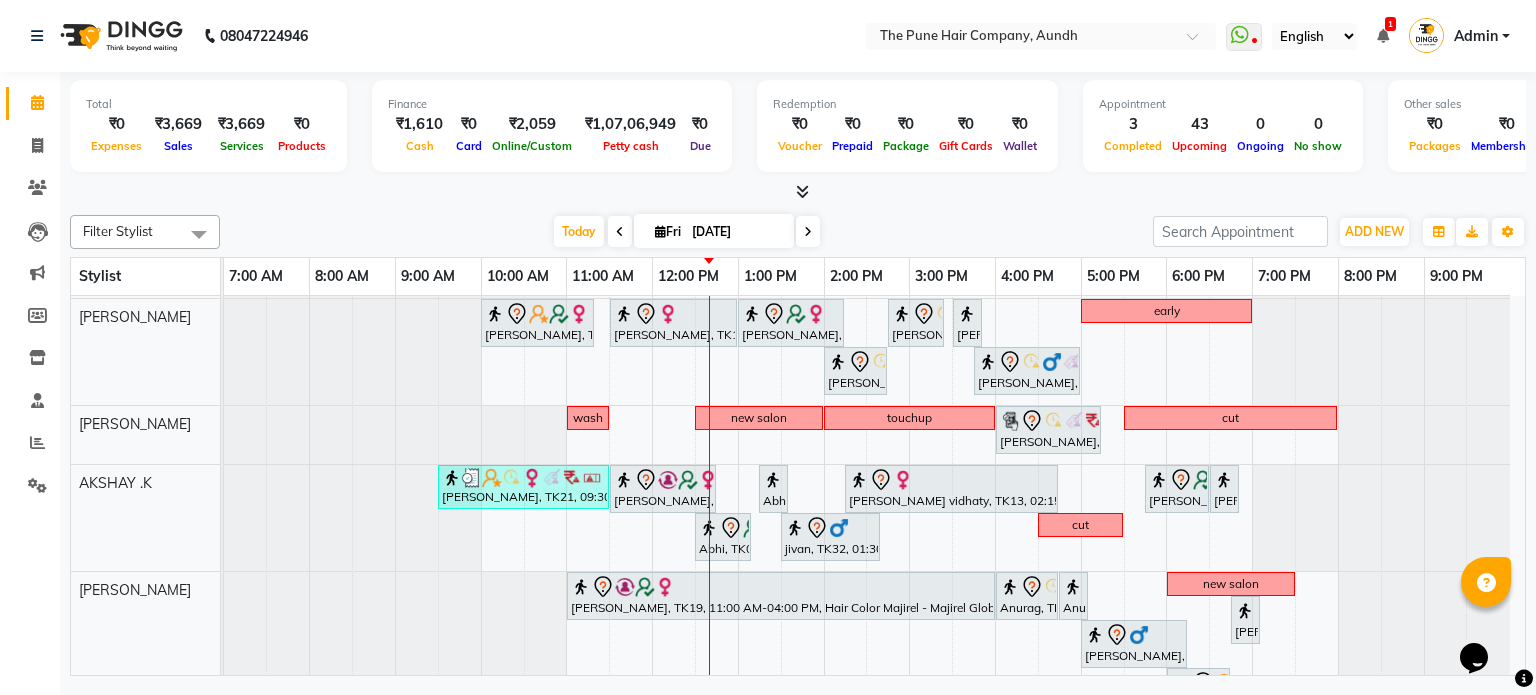 scroll, scrollTop: 255, scrollLeft: 0, axis: vertical 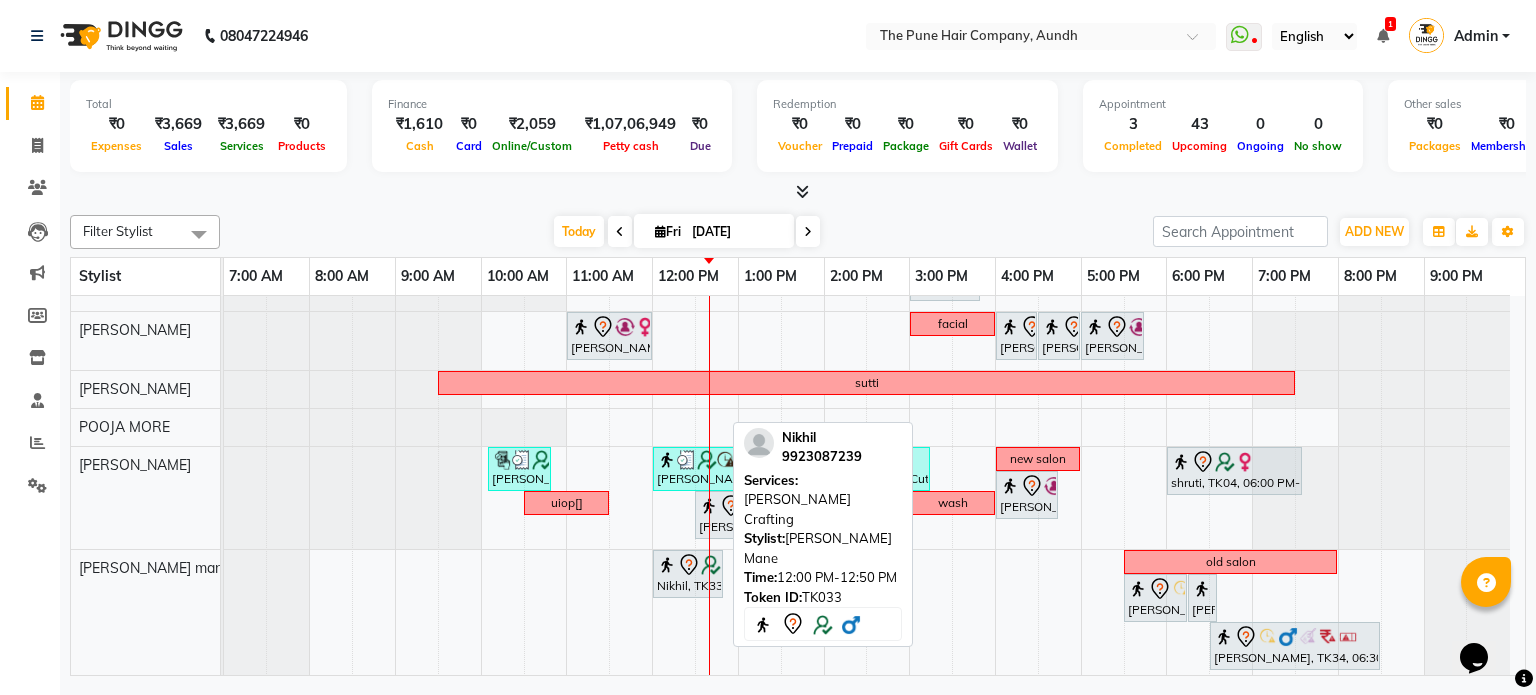 click 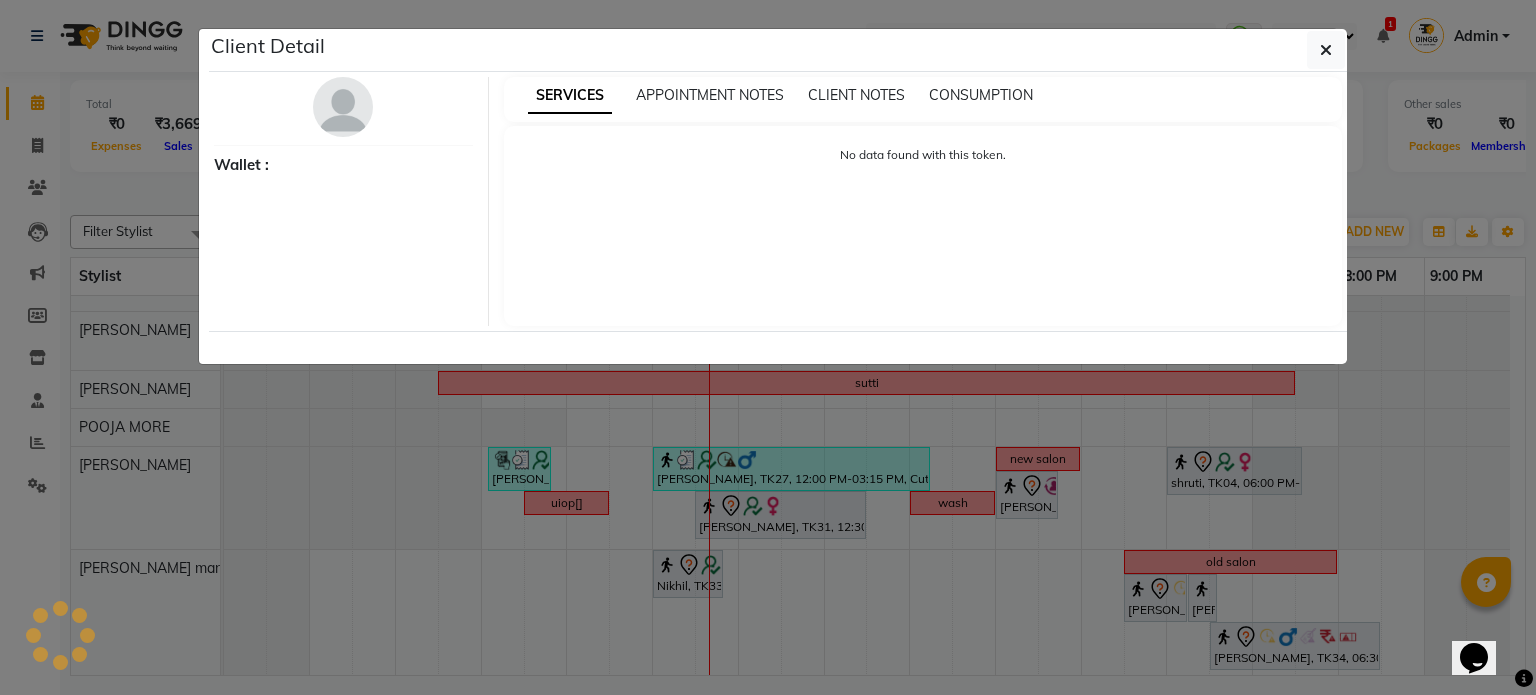 select on "7" 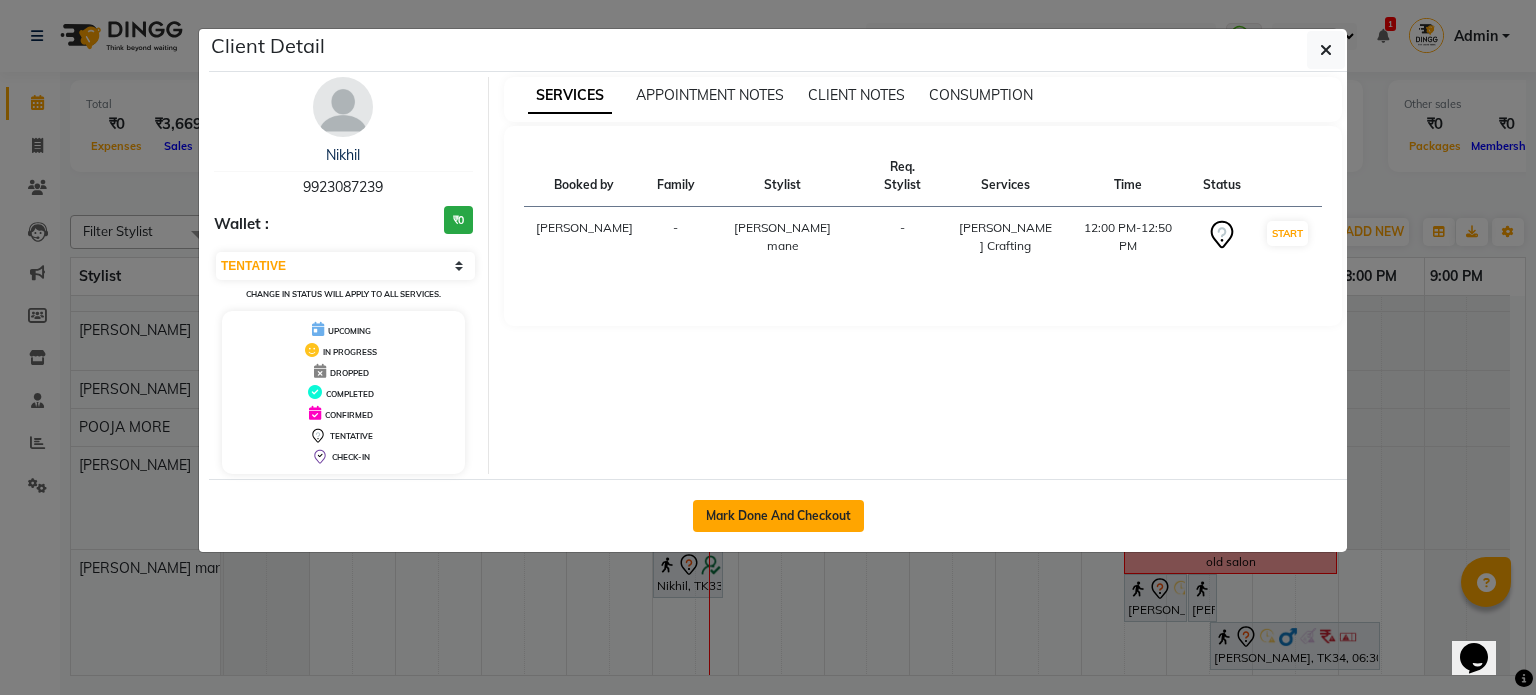 click on "Mark Done And Checkout" 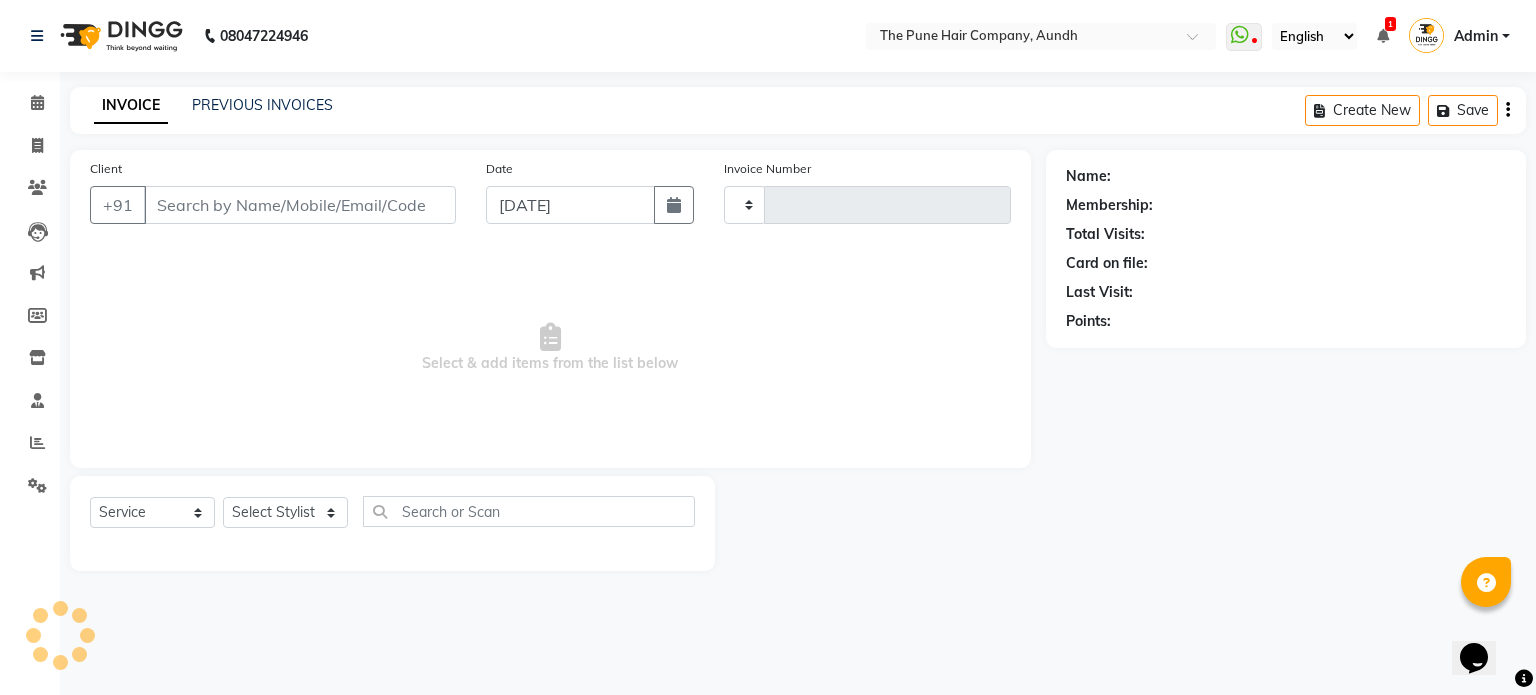 select on "3" 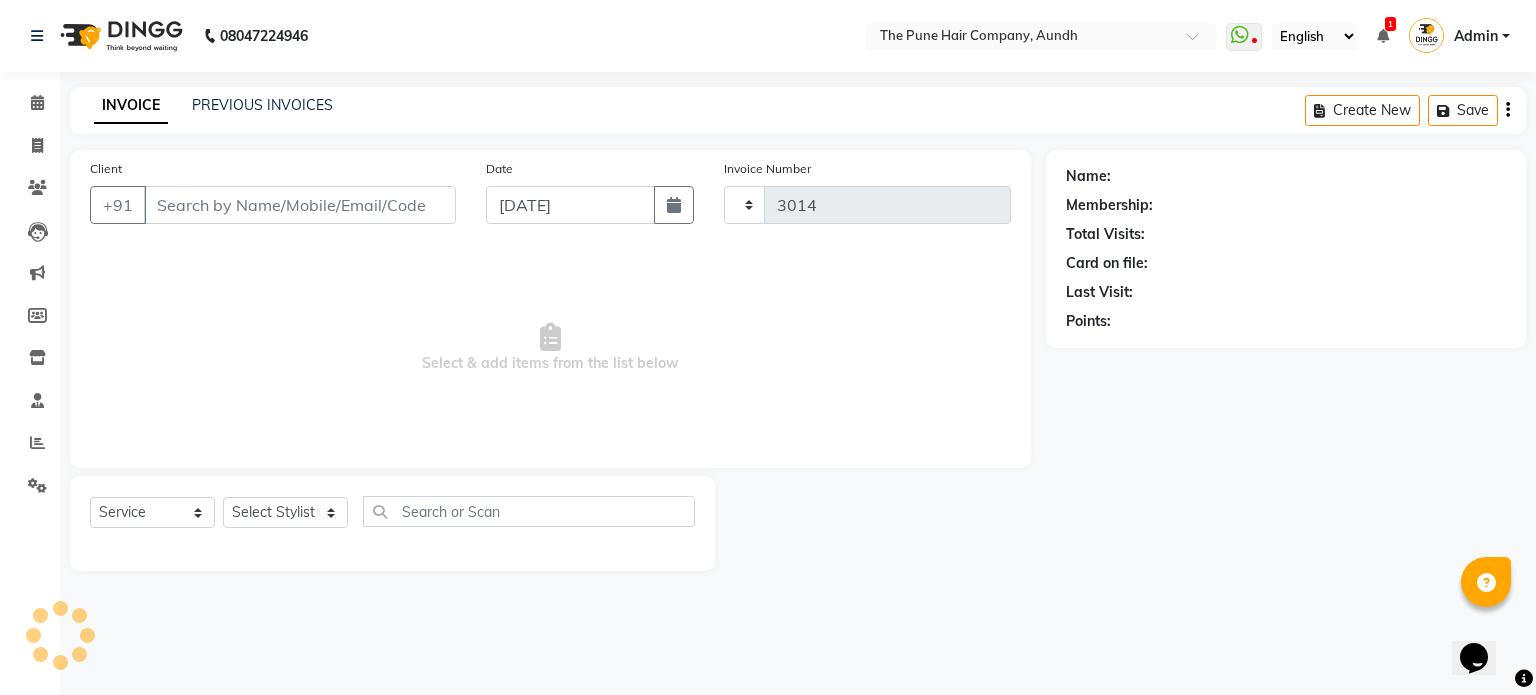 select on "106" 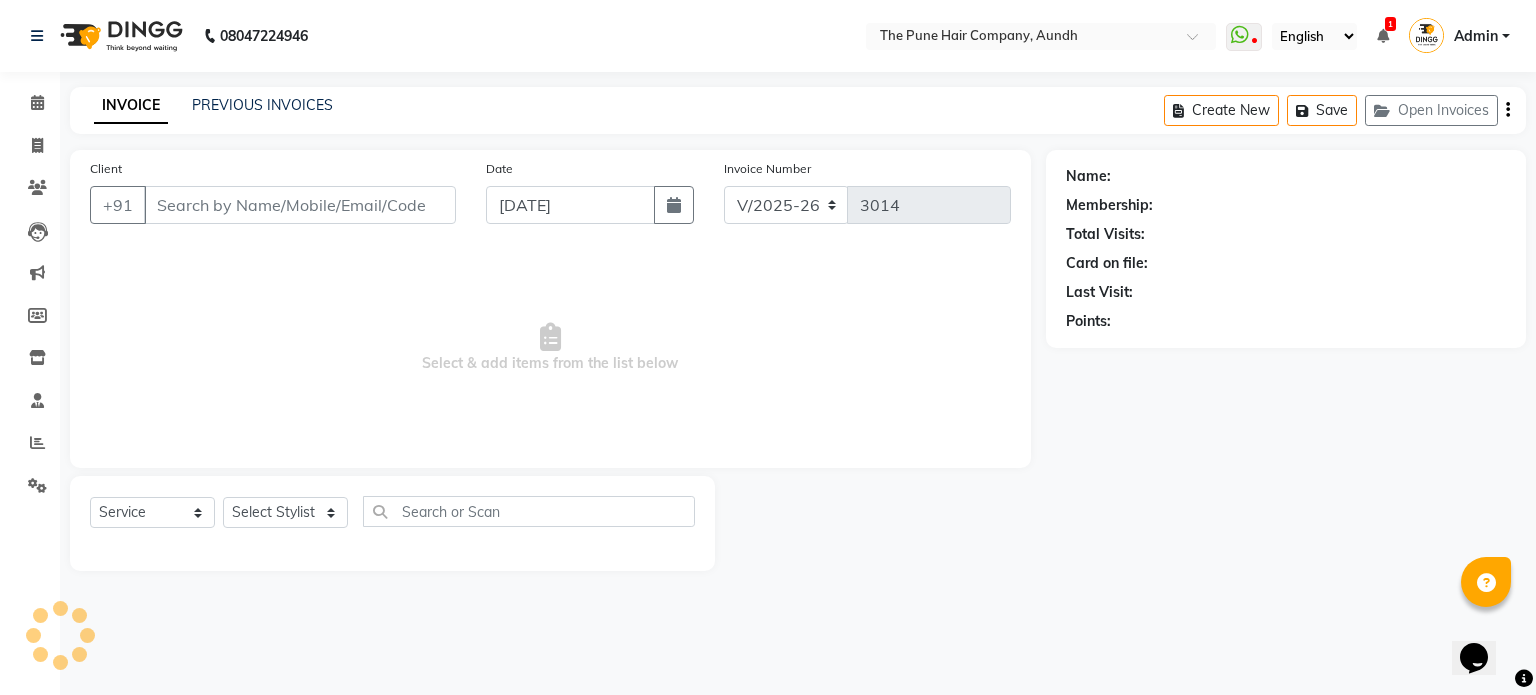 type on "9923087239" 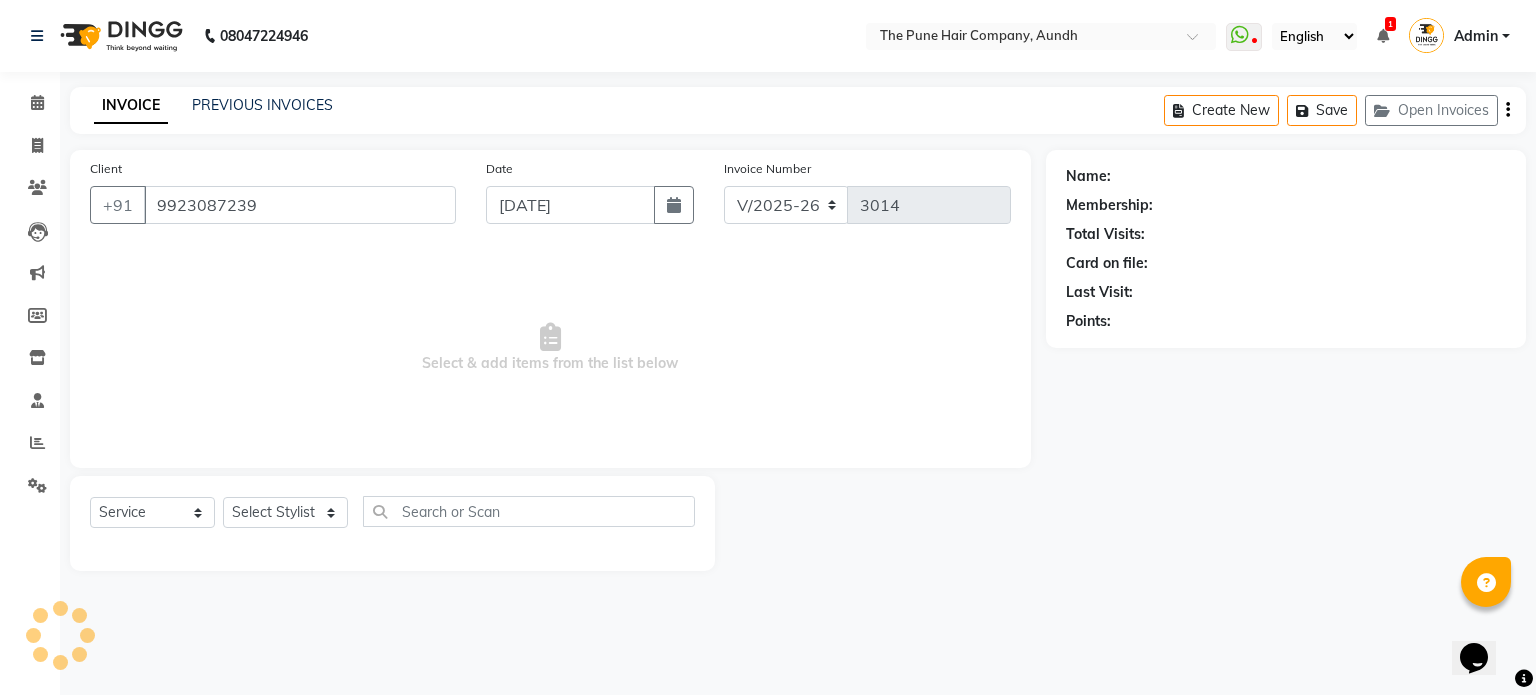 select on "78334" 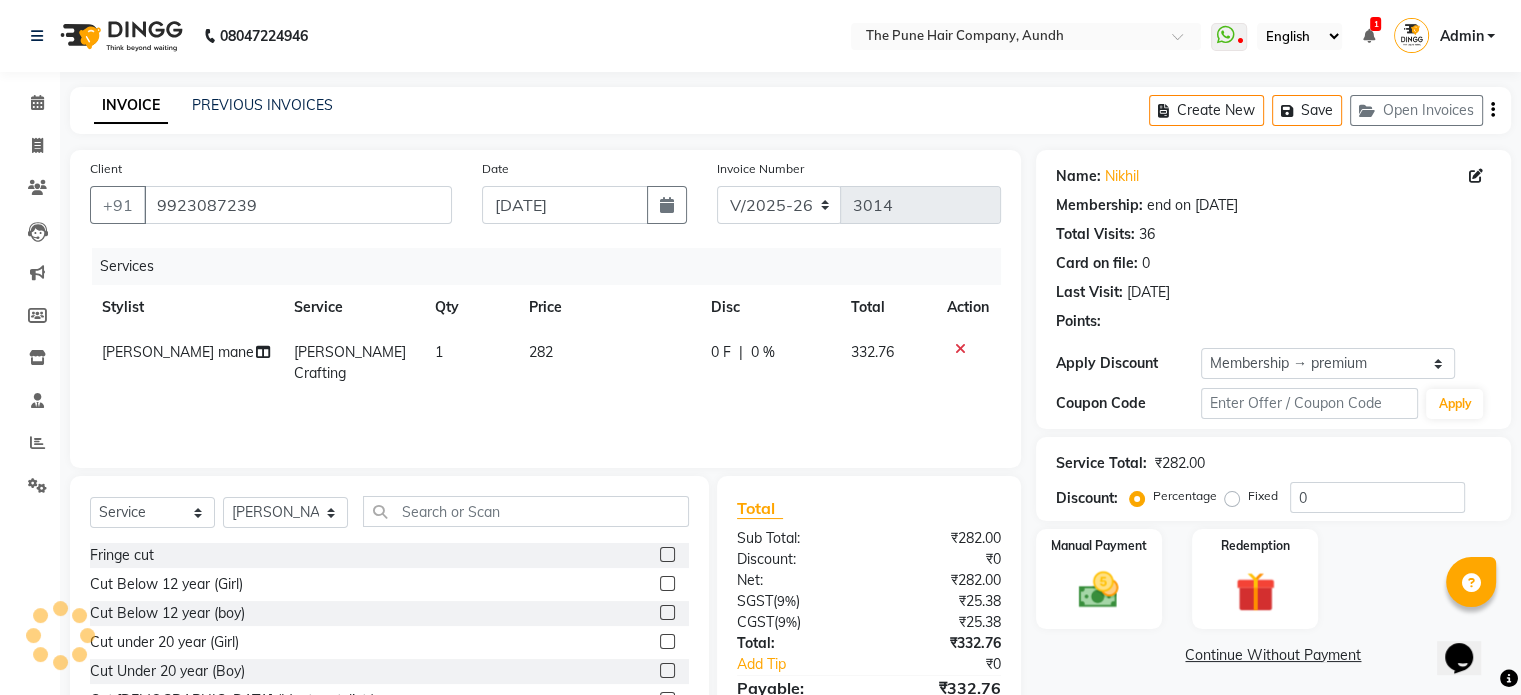 type on "20" 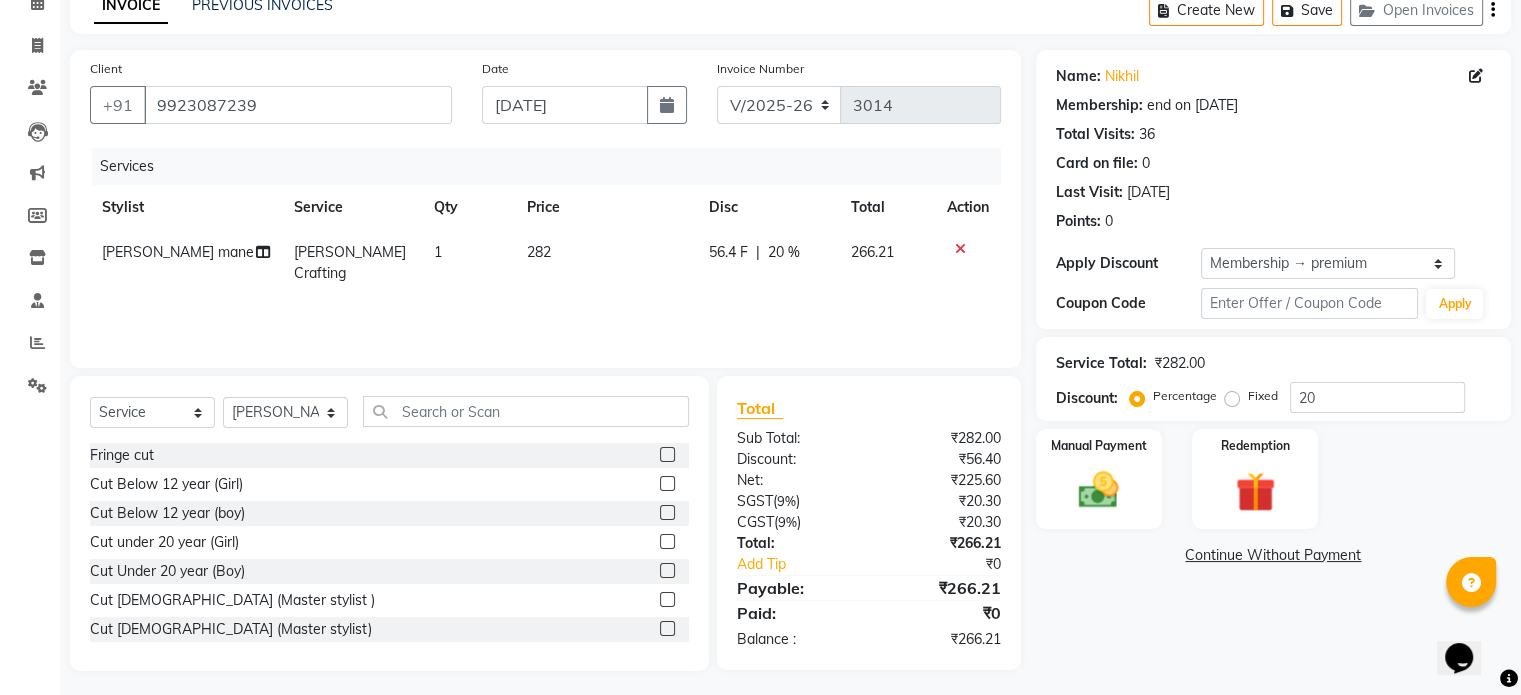 scroll, scrollTop: 106, scrollLeft: 0, axis: vertical 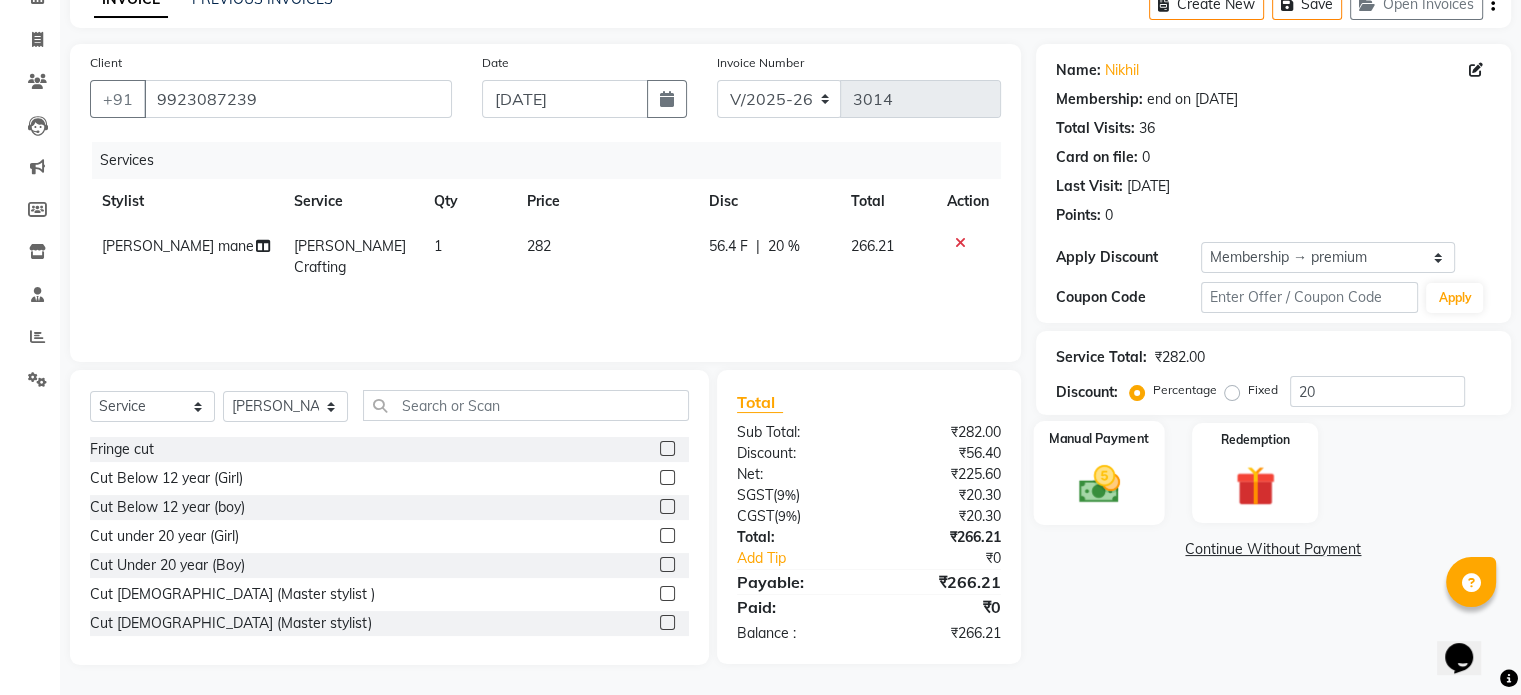 click 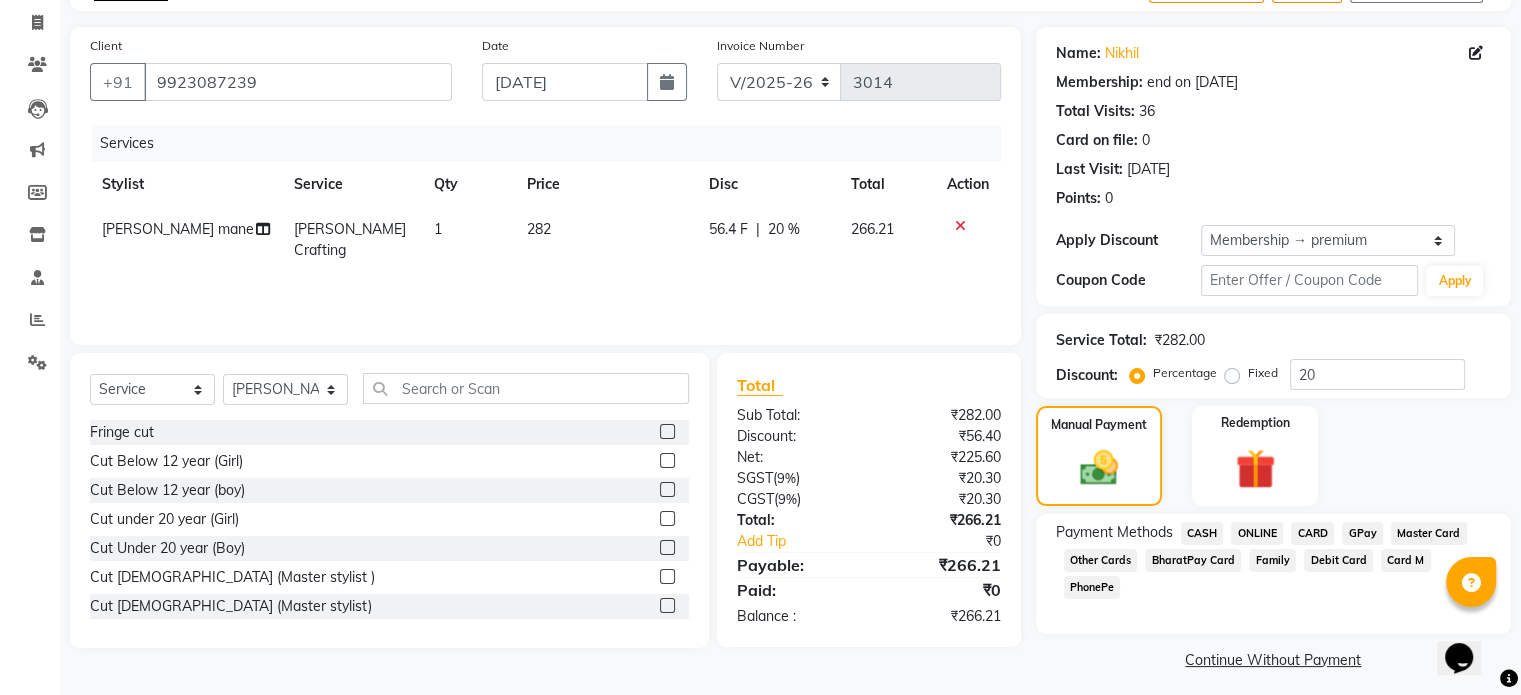 scroll, scrollTop: 132, scrollLeft: 0, axis: vertical 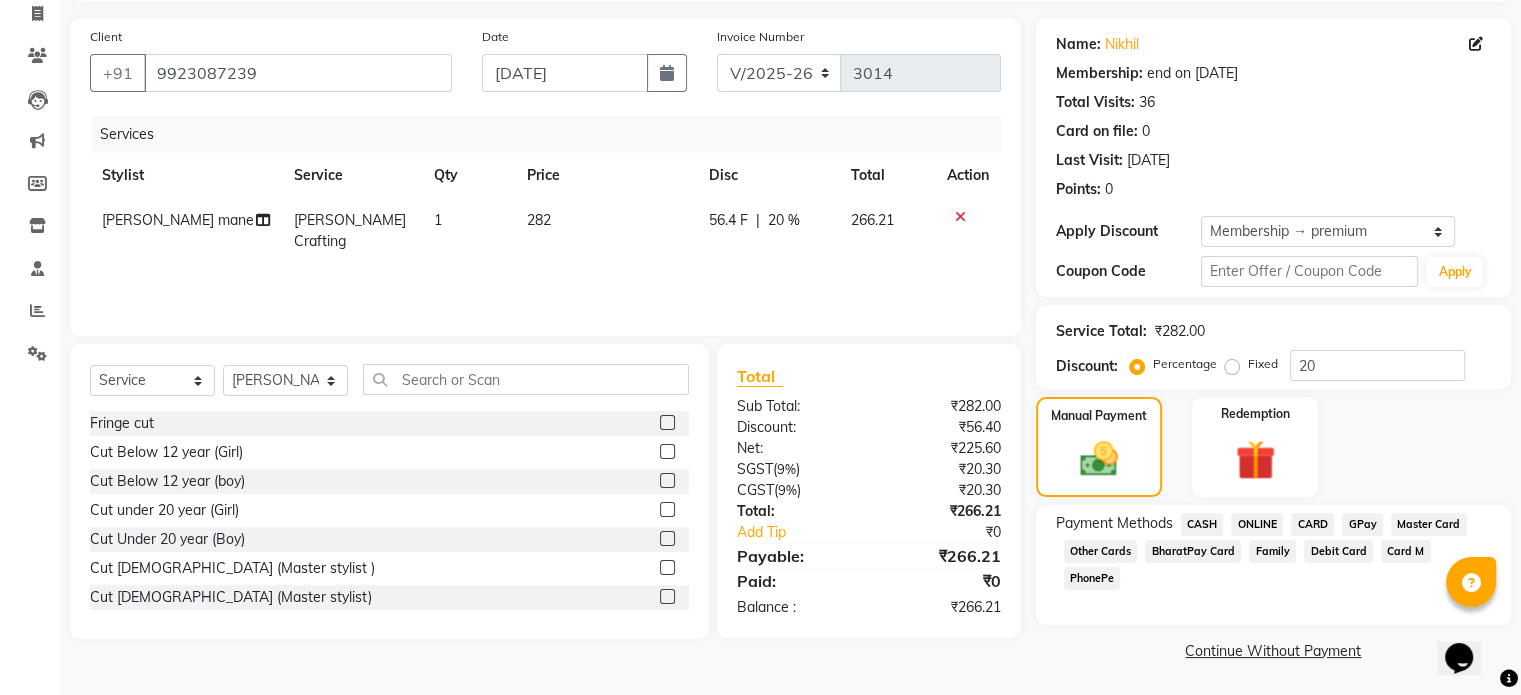 click on "CASH" 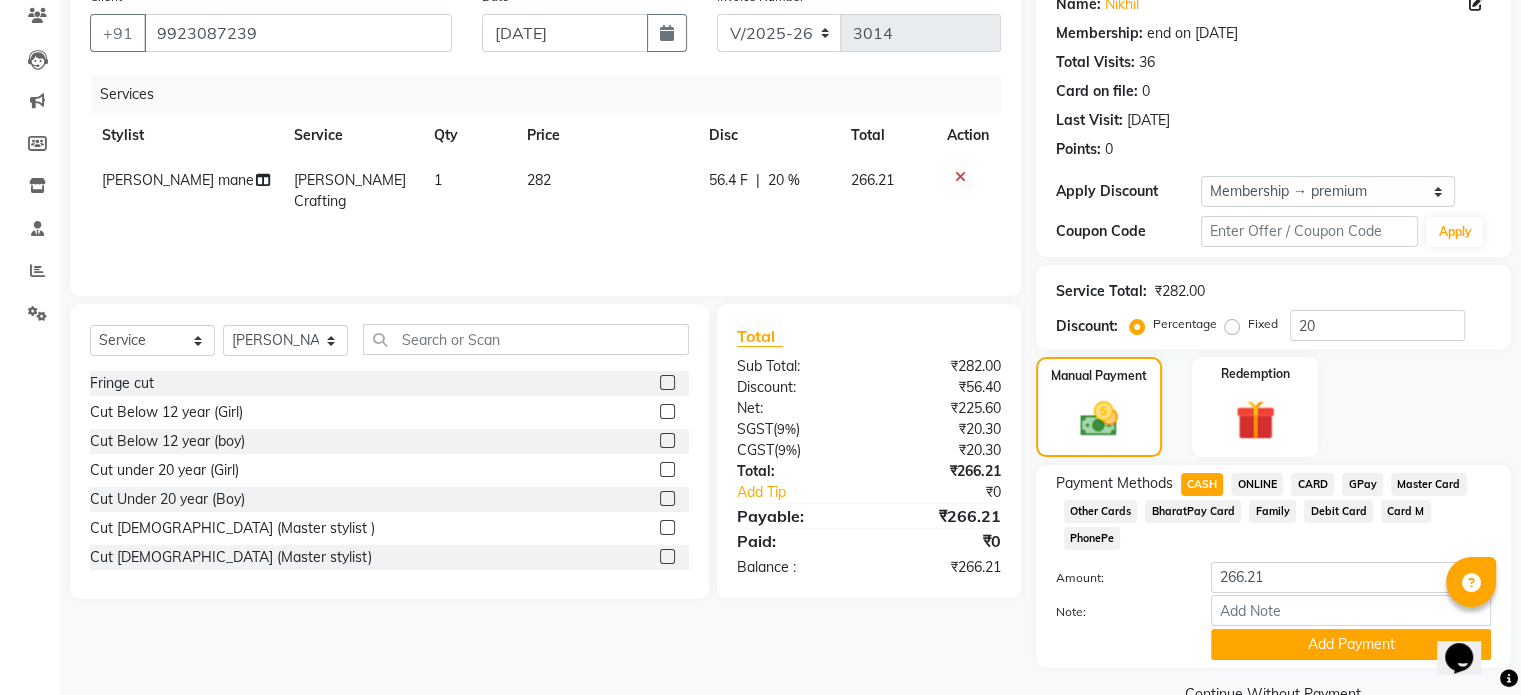 scroll, scrollTop: 191, scrollLeft: 0, axis: vertical 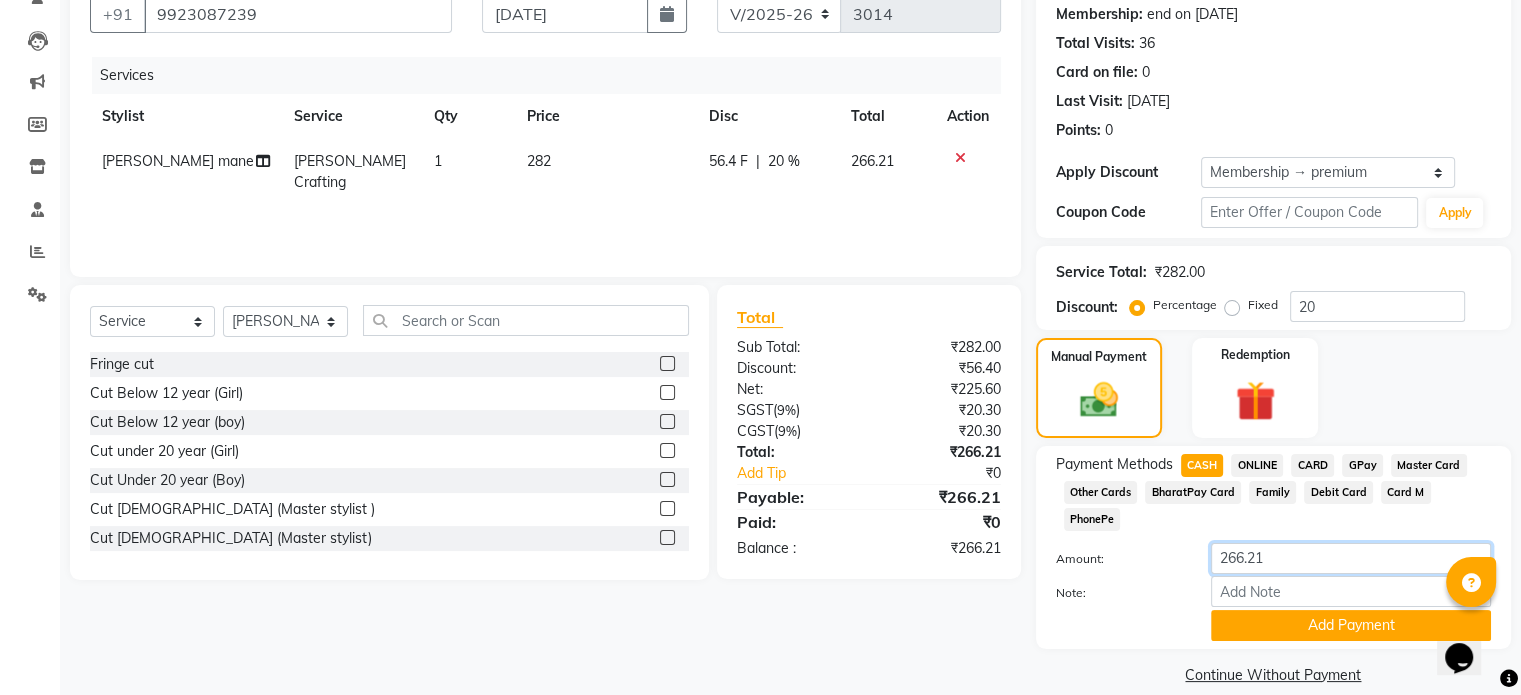 drag, startPoint x: 1282, startPoint y: 523, endPoint x: 1143, endPoint y: 531, distance: 139.23003 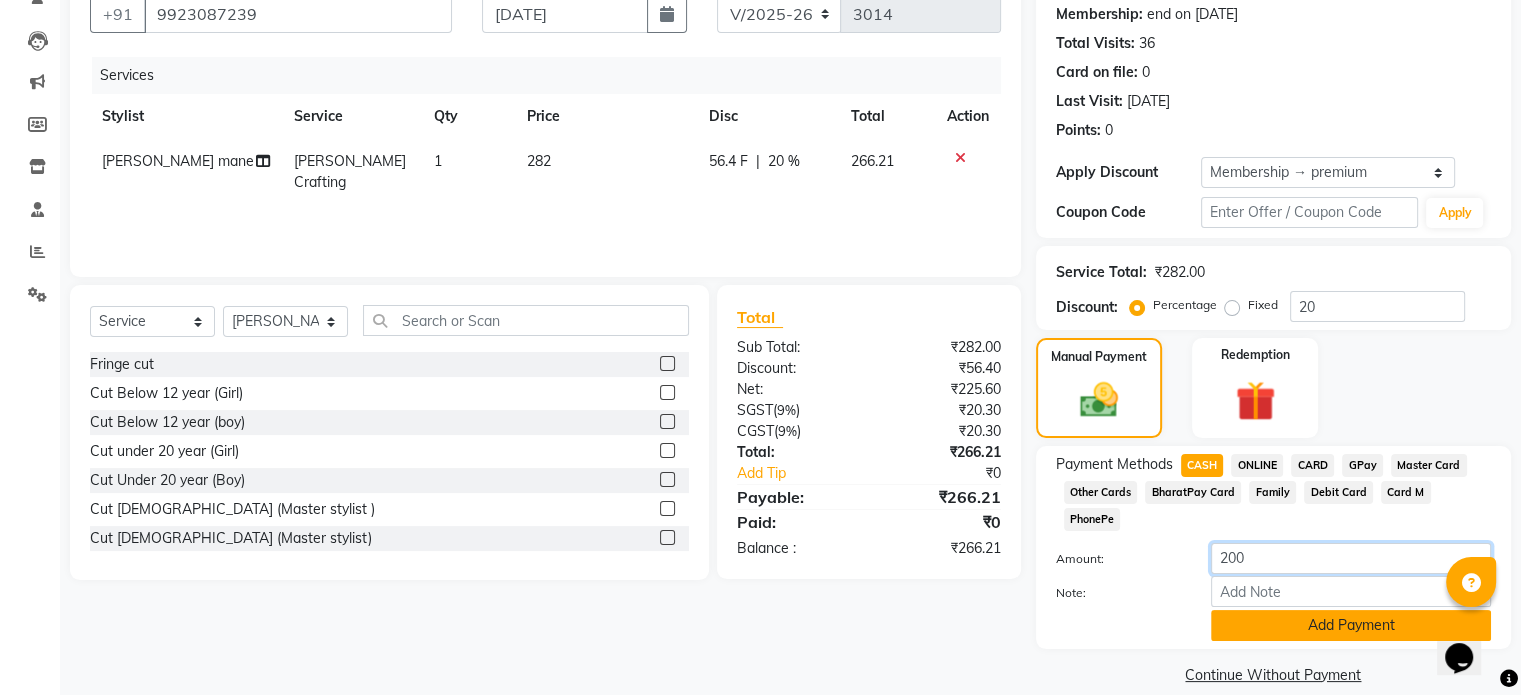 type on "200" 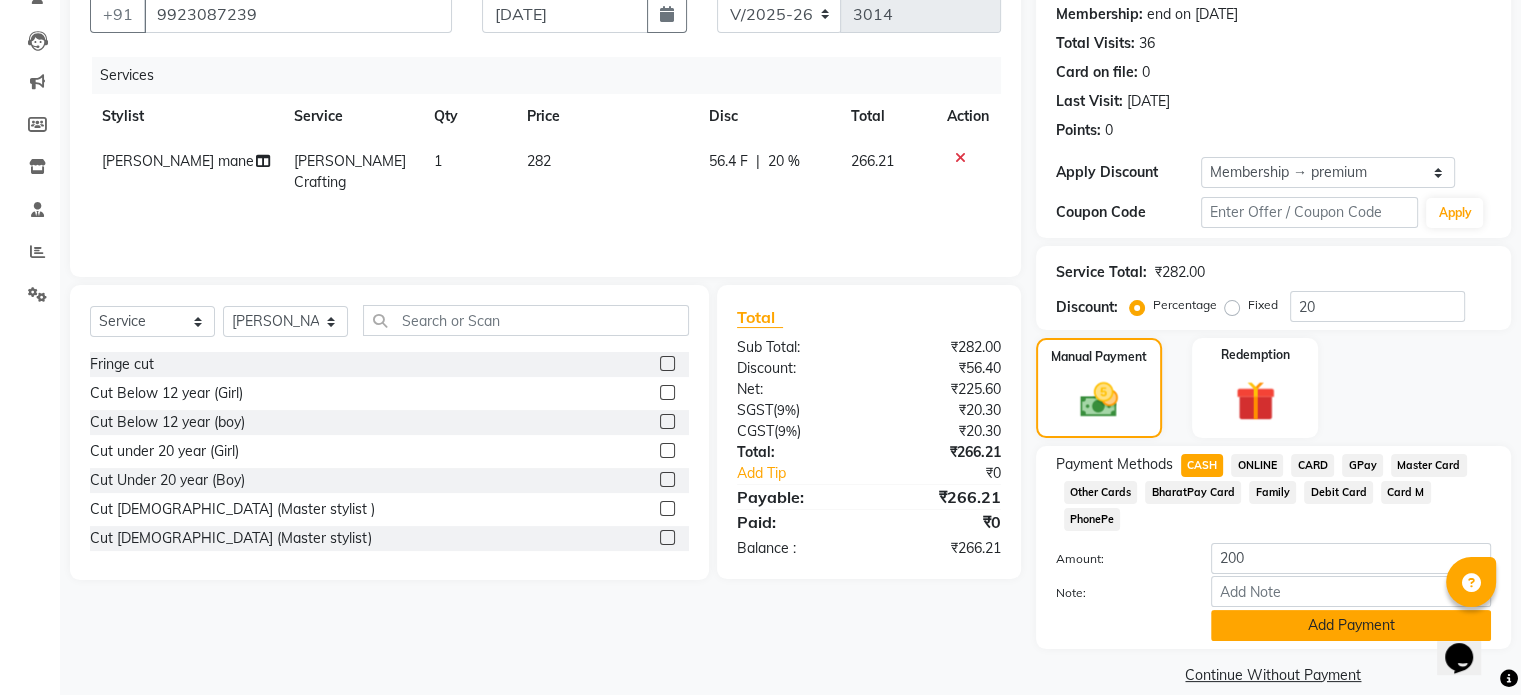 click on "Add Payment" 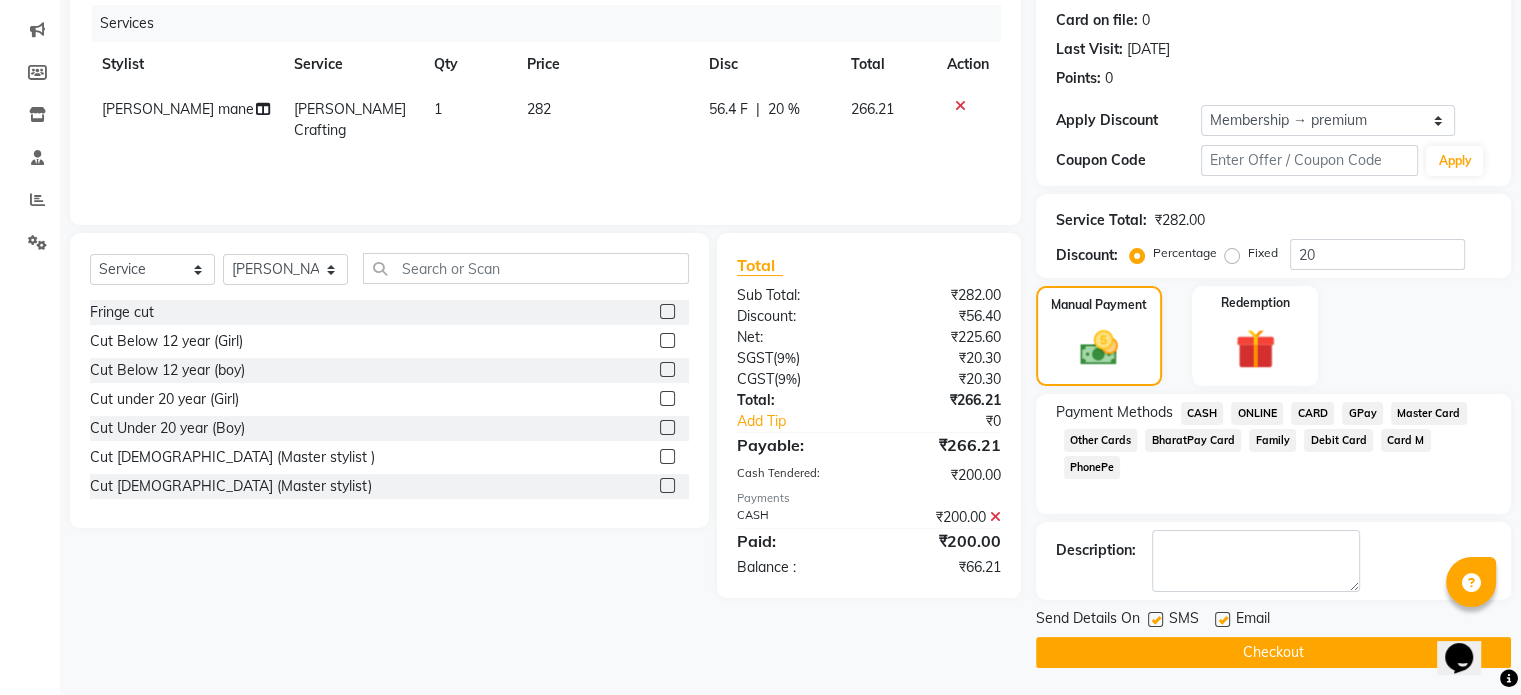 scroll, scrollTop: 244, scrollLeft: 0, axis: vertical 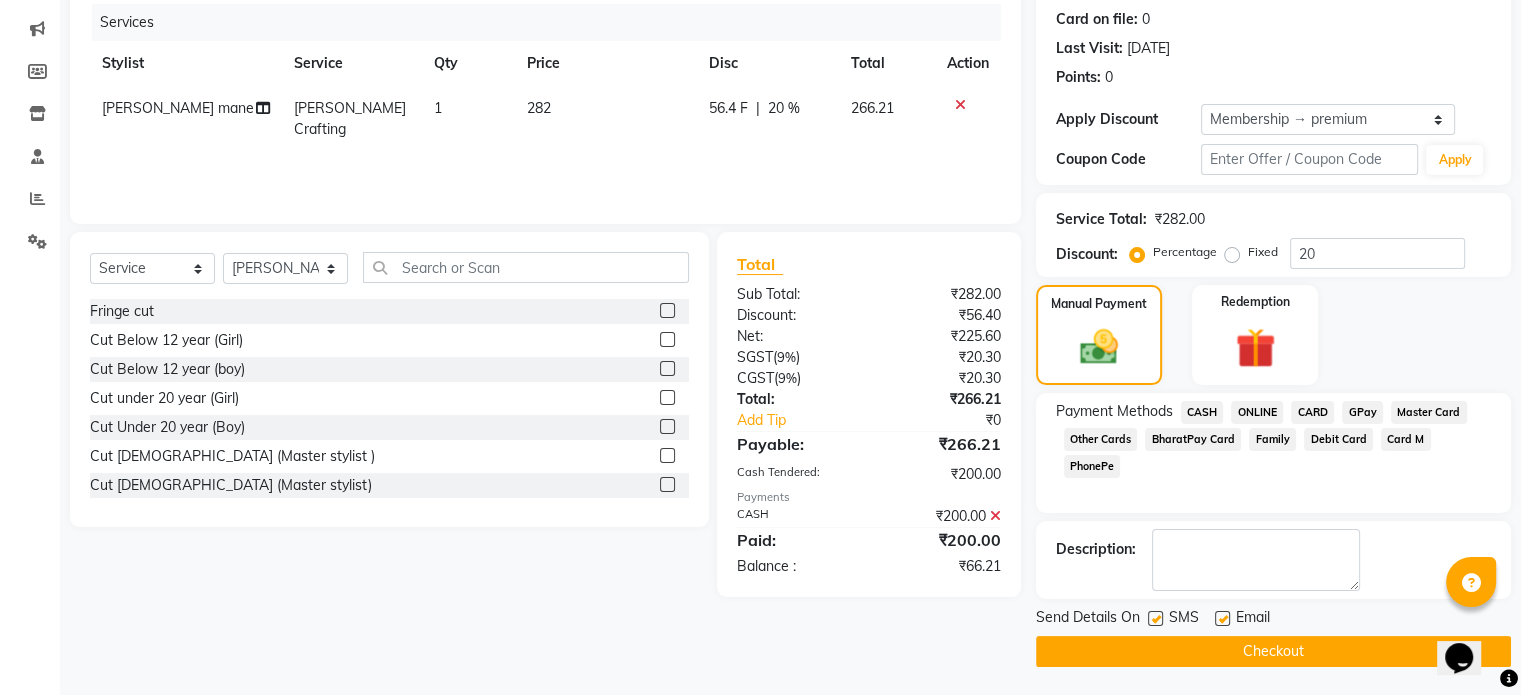 click on "GPay" 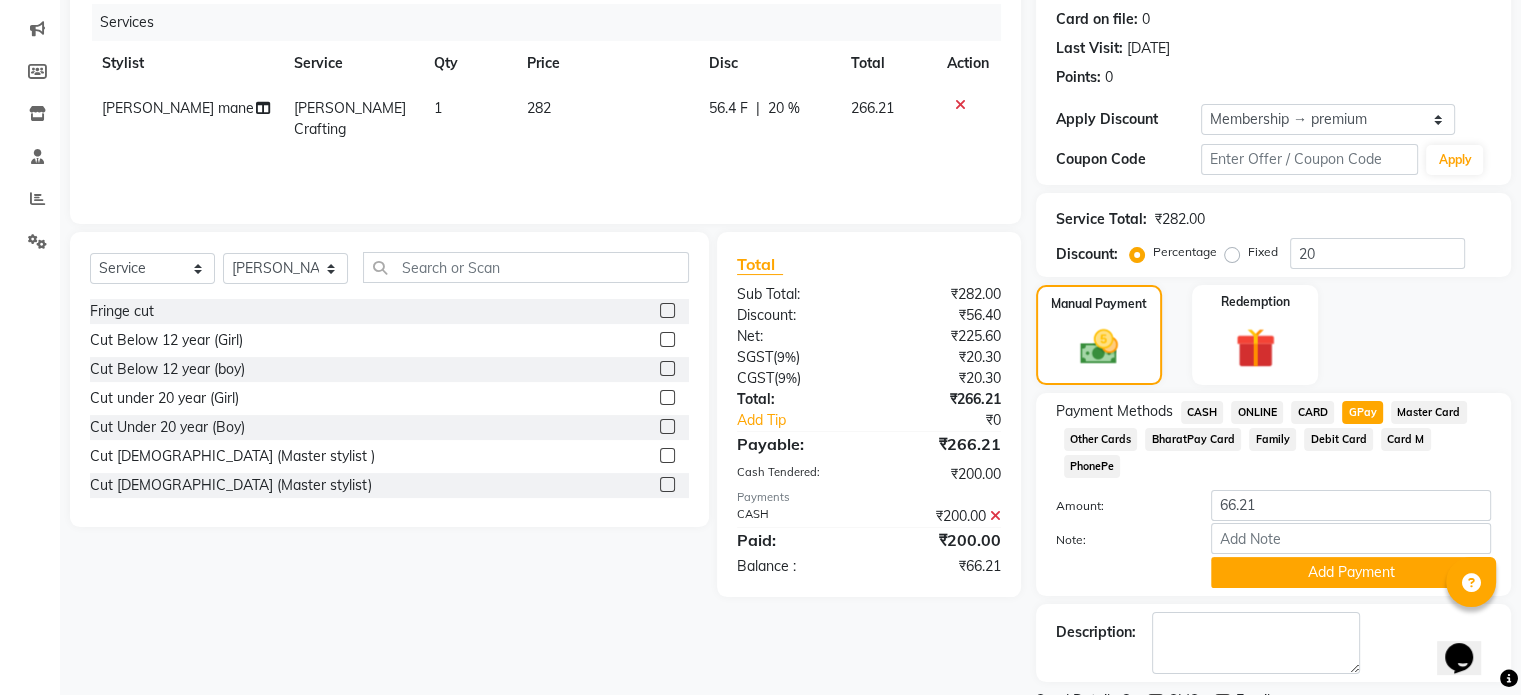 click on "ONLINE" 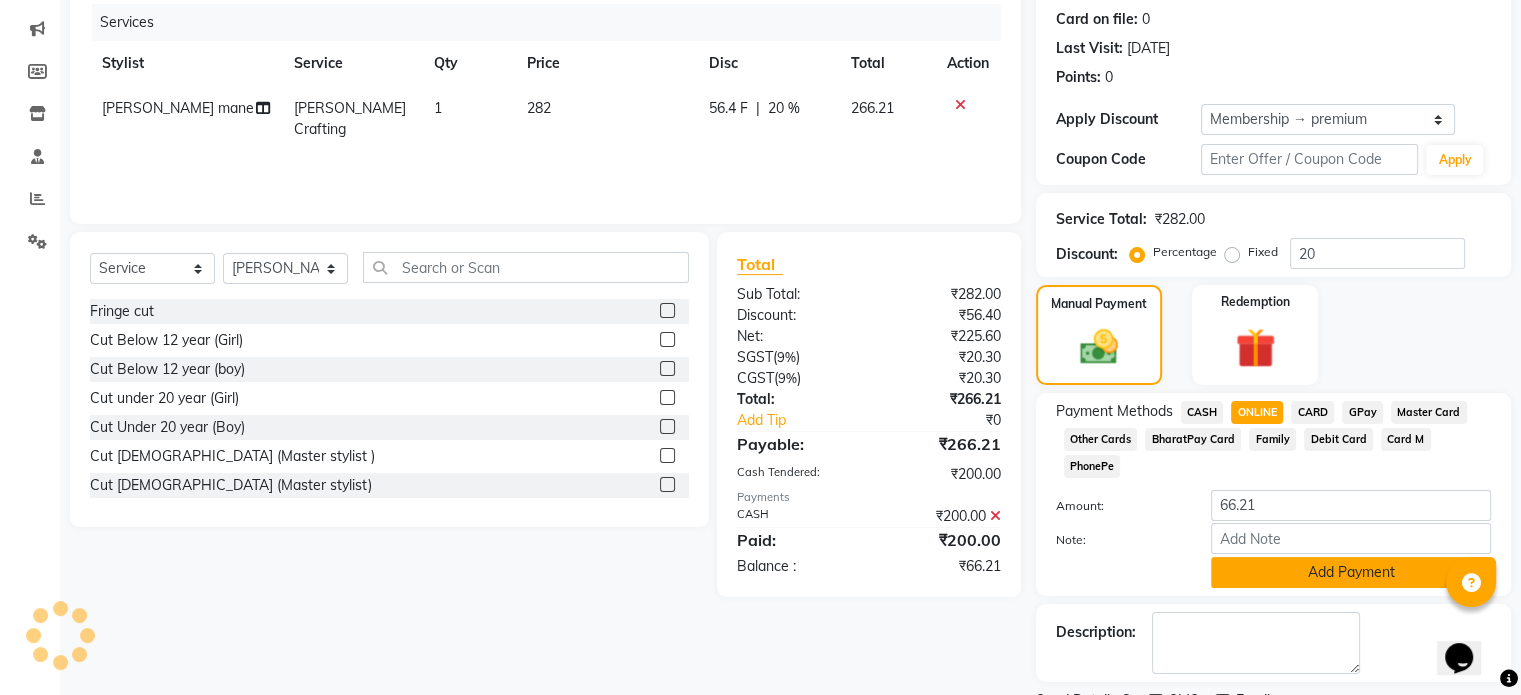 click on "Add Payment" 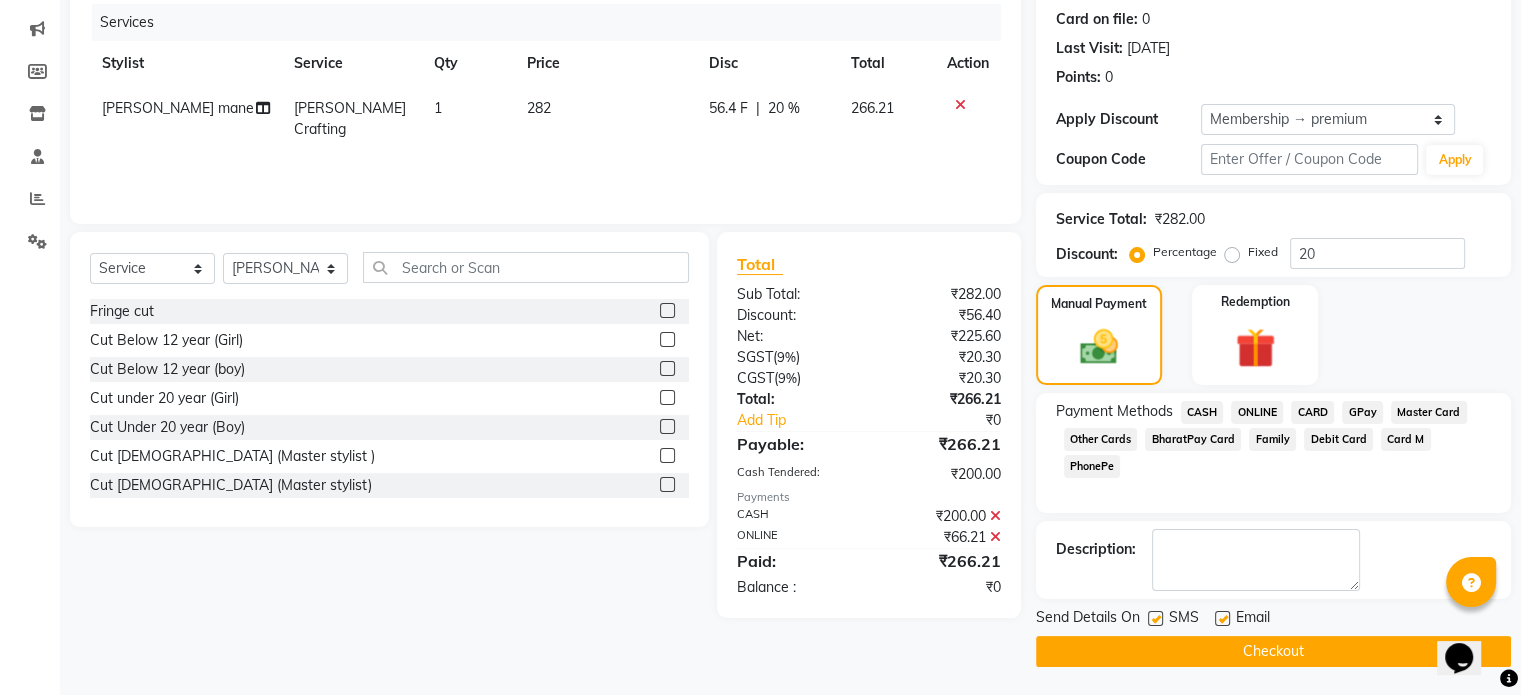 click on "Checkout" 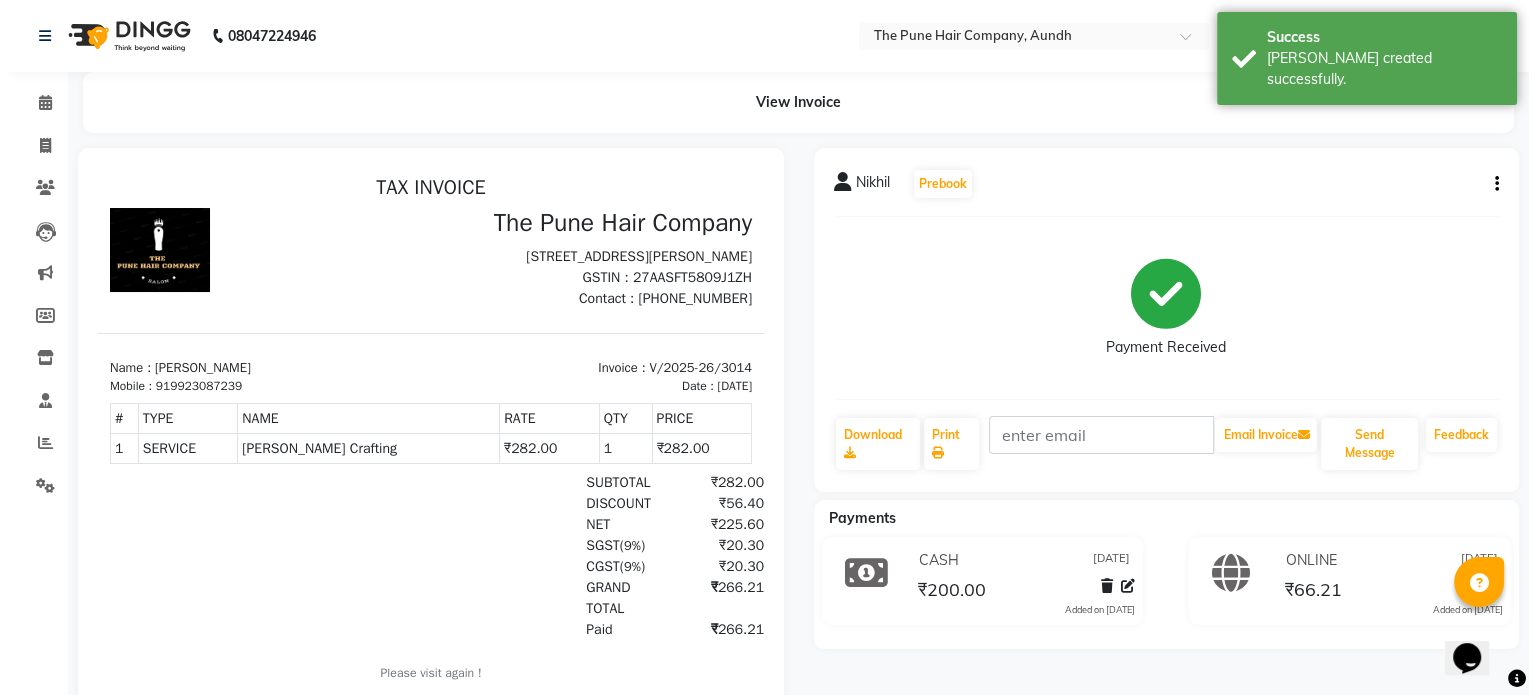 scroll, scrollTop: 0, scrollLeft: 0, axis: both 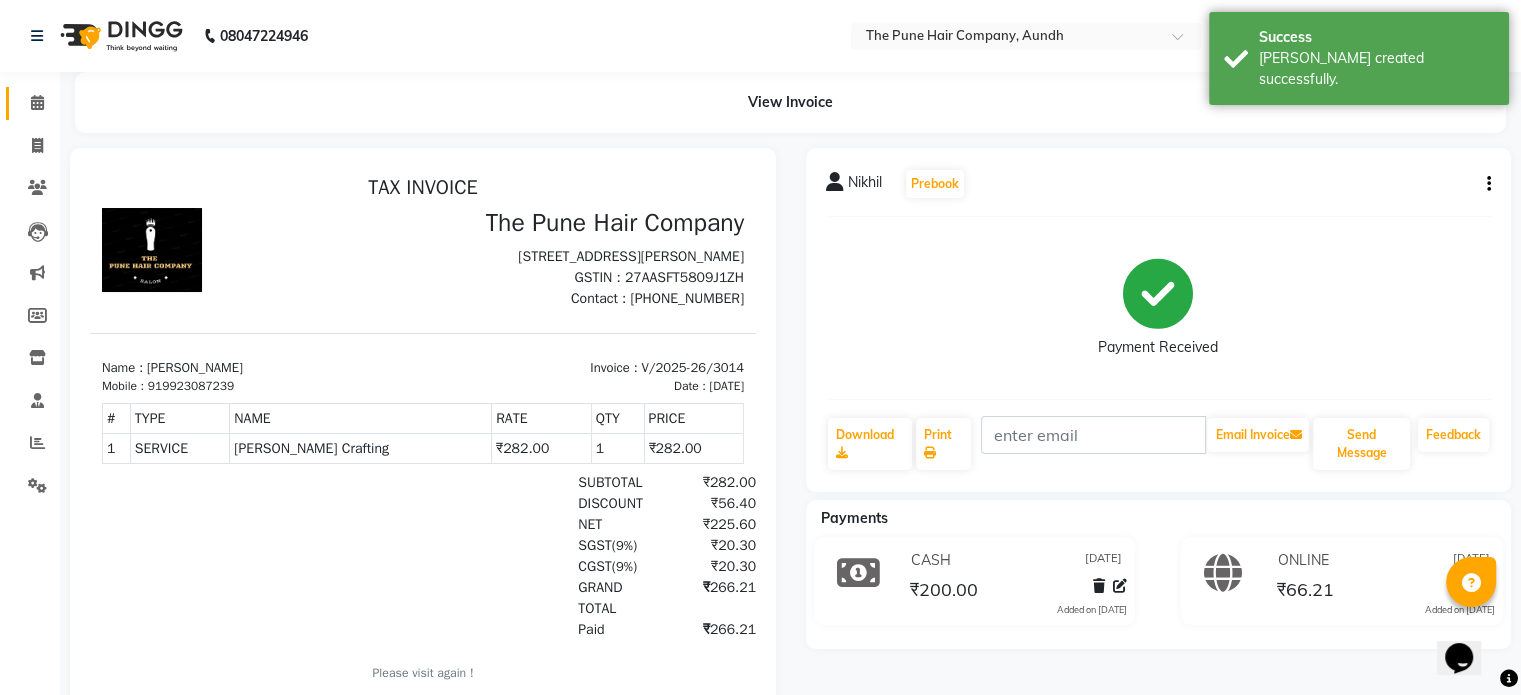 click on "Calendar" 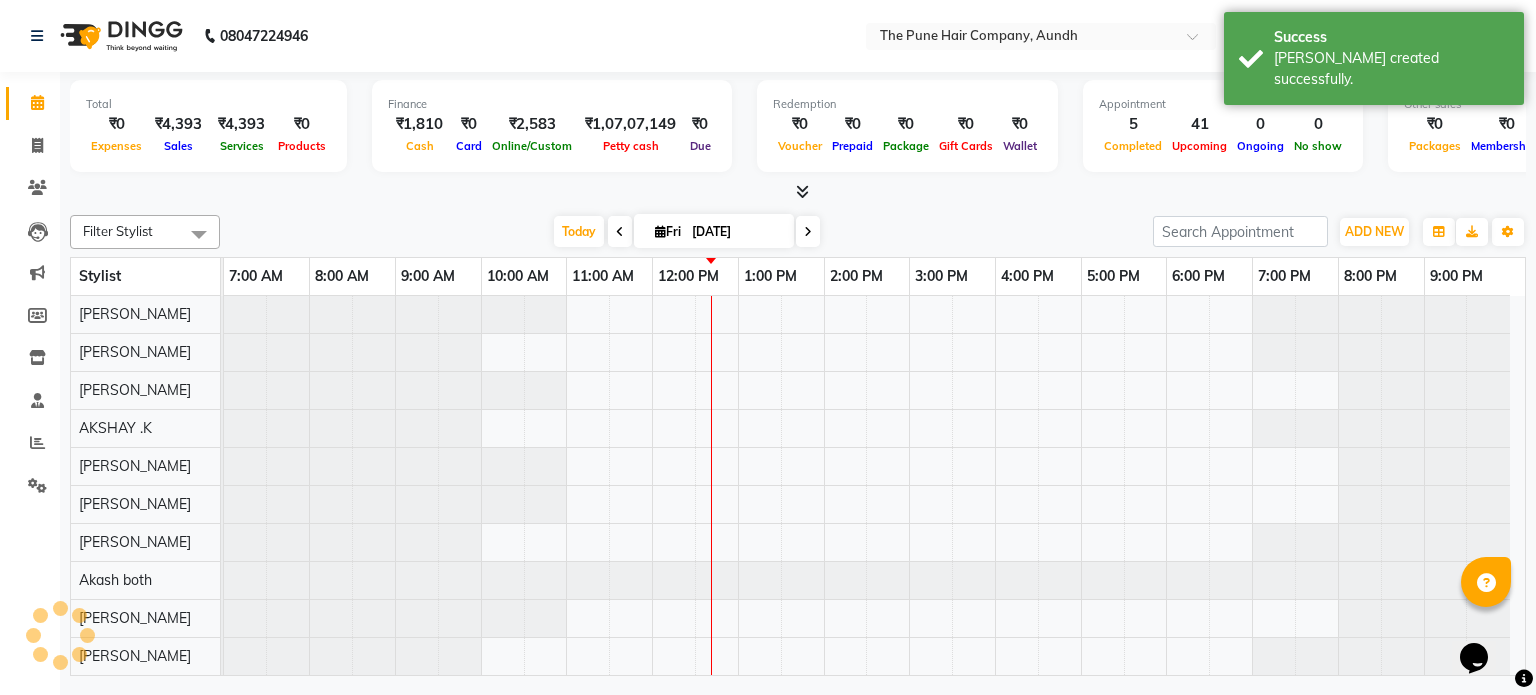 scroll, scrollTop: 111, scrollLeft: 0, axis: vertical 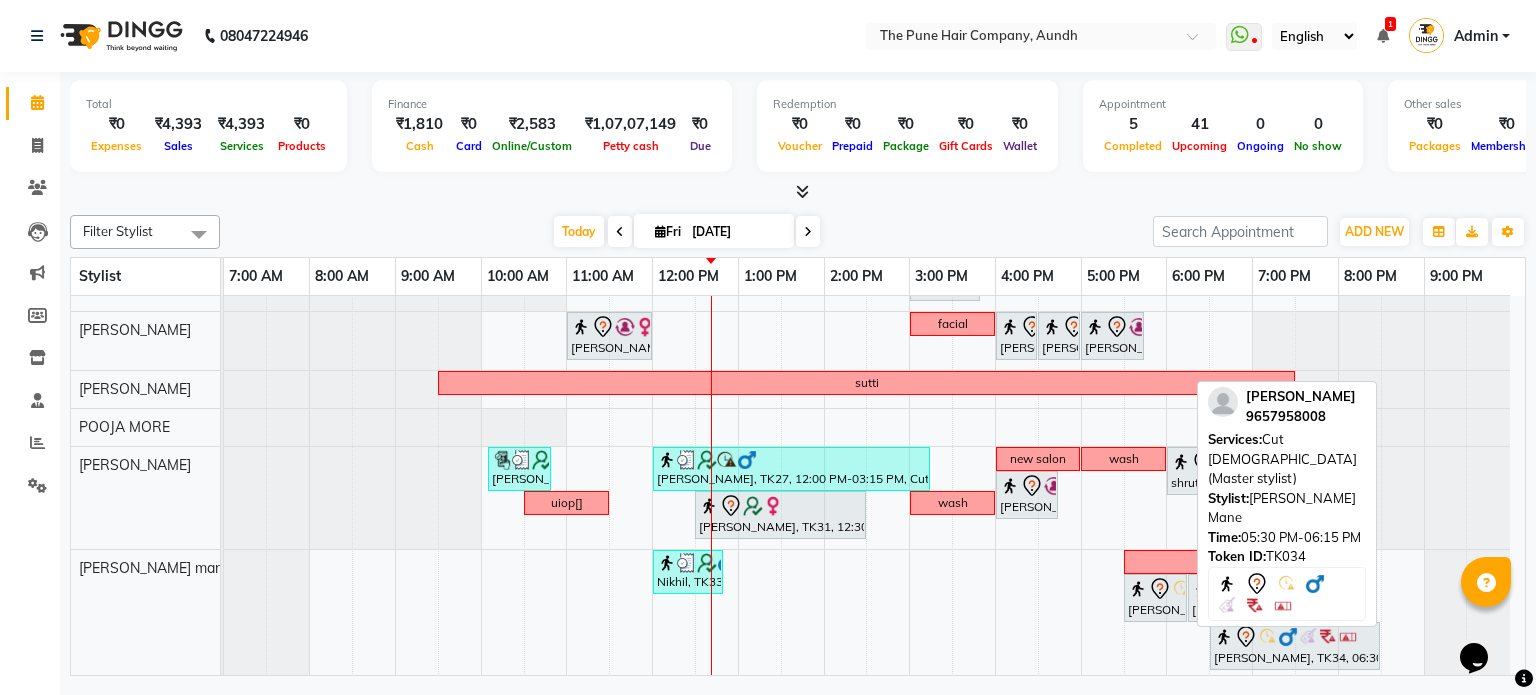 click at bounding box center (1182, 589) 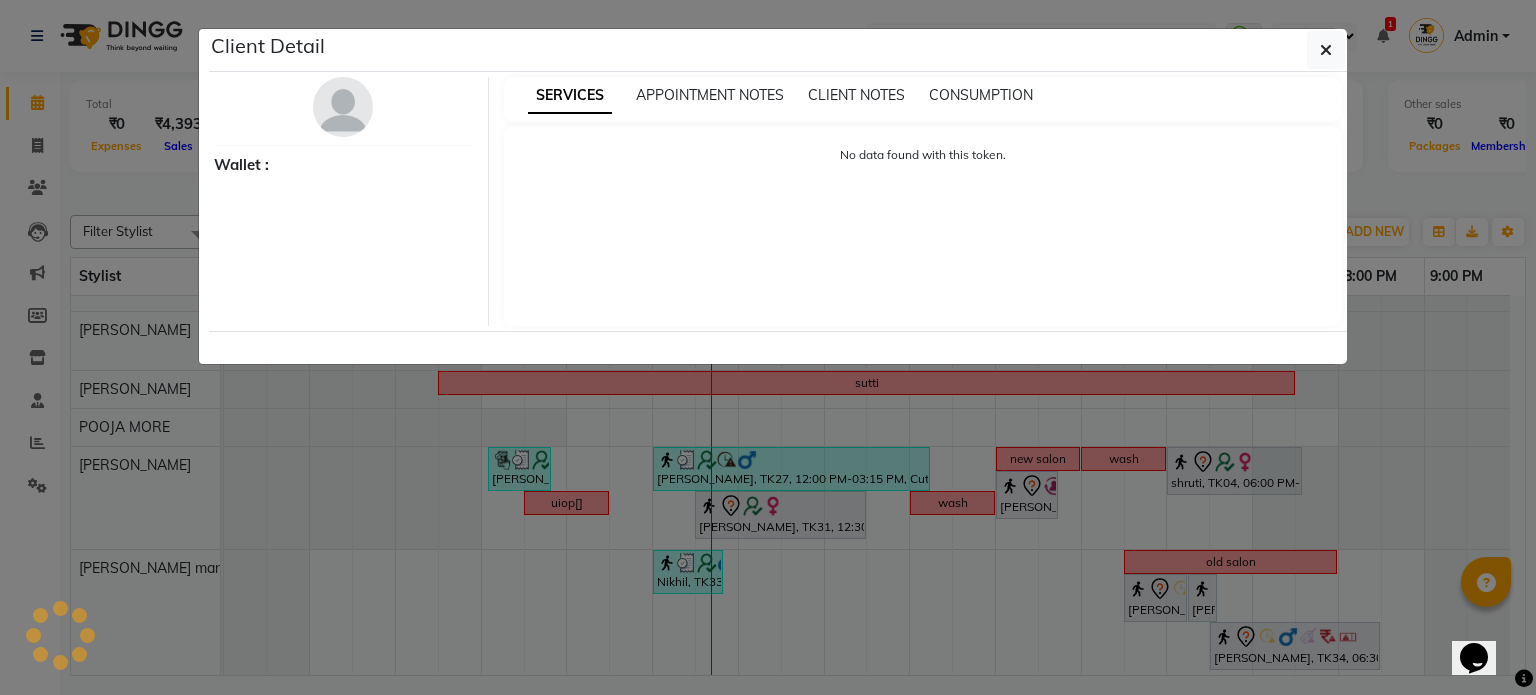 select on "7" 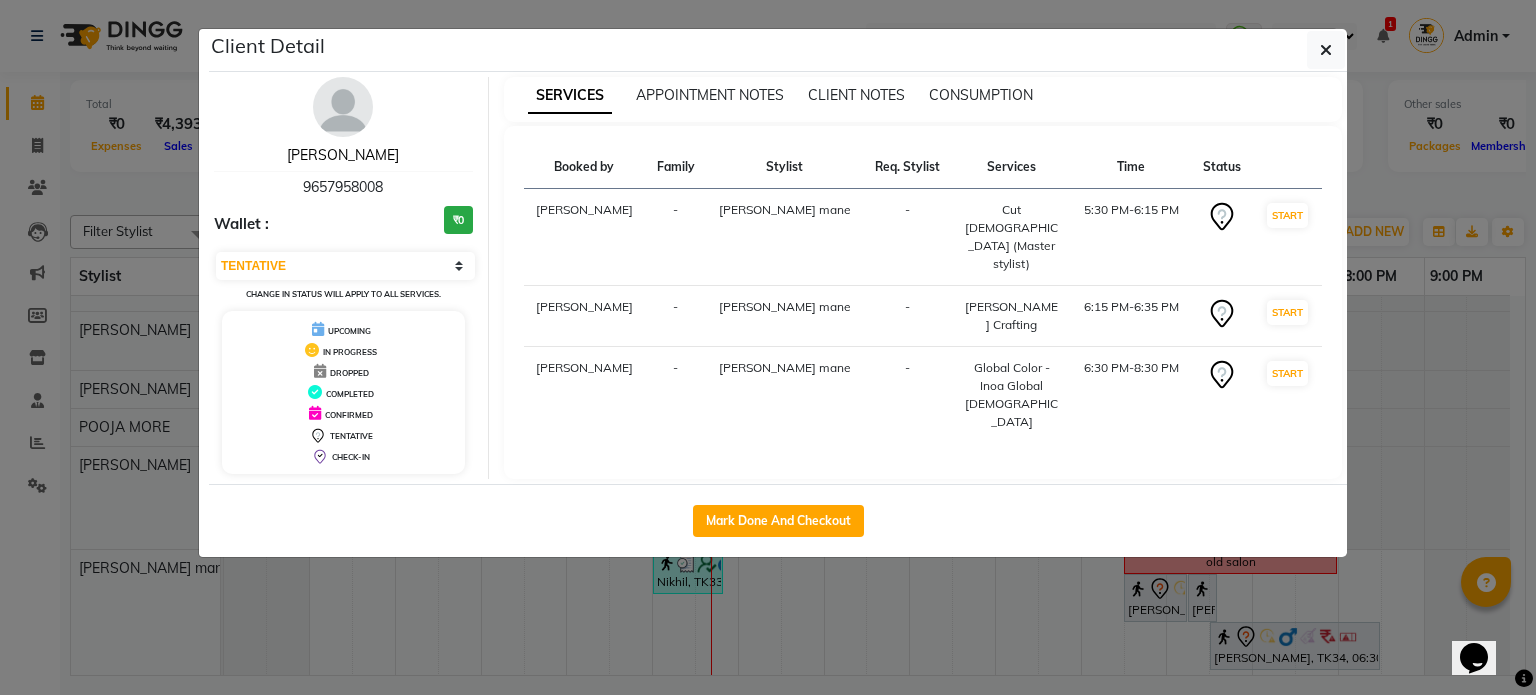 click on "akshay loankar" at bounding box center [343, 155] 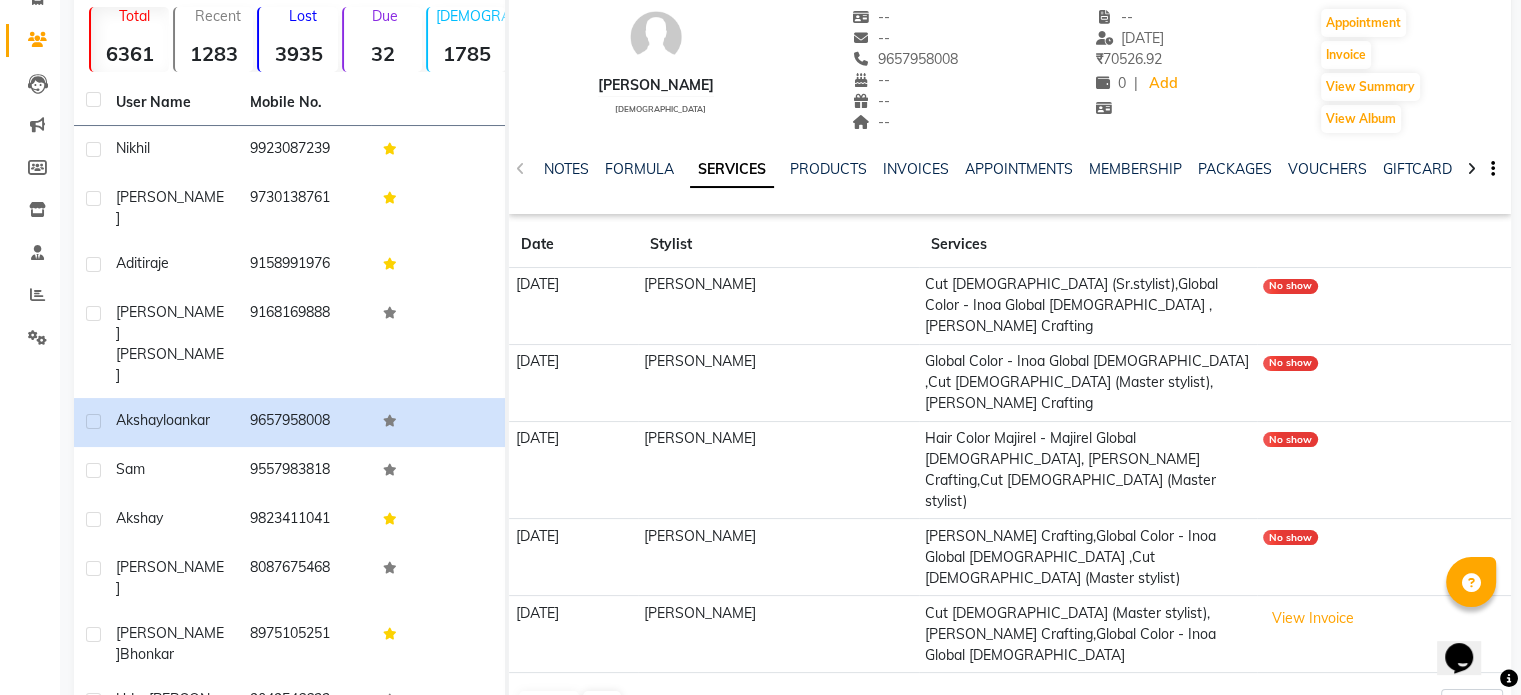 scroll, scrollTop: 154, scrollLeft: 0, axis: vertical 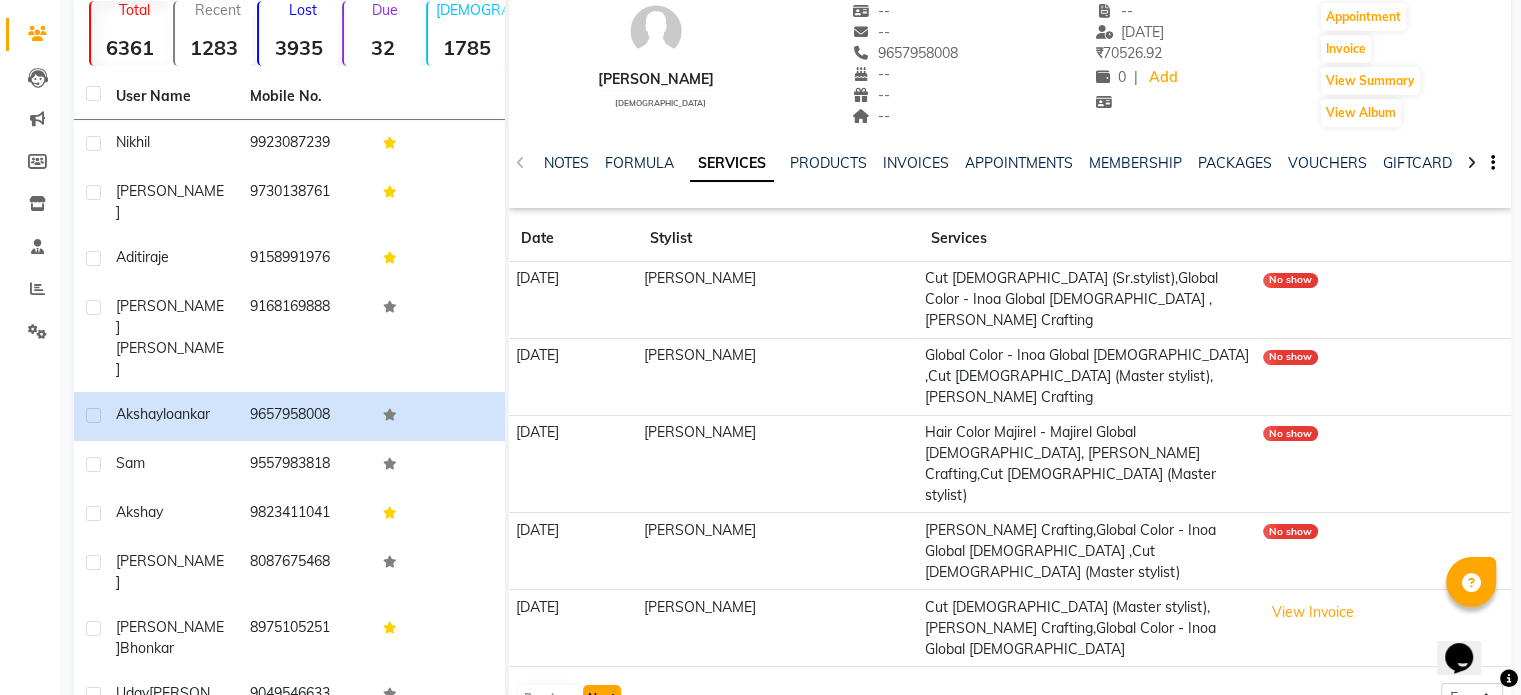 click on "Next" 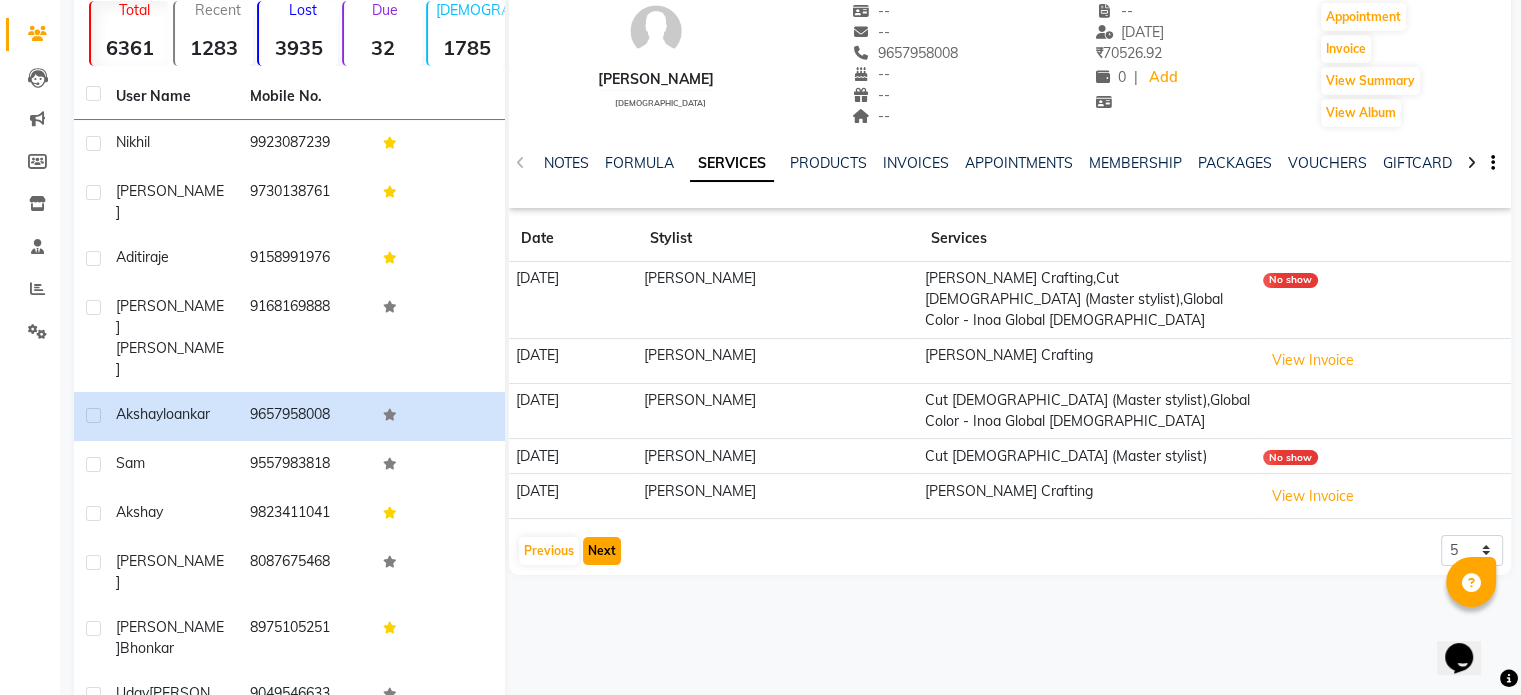 click on "Next" 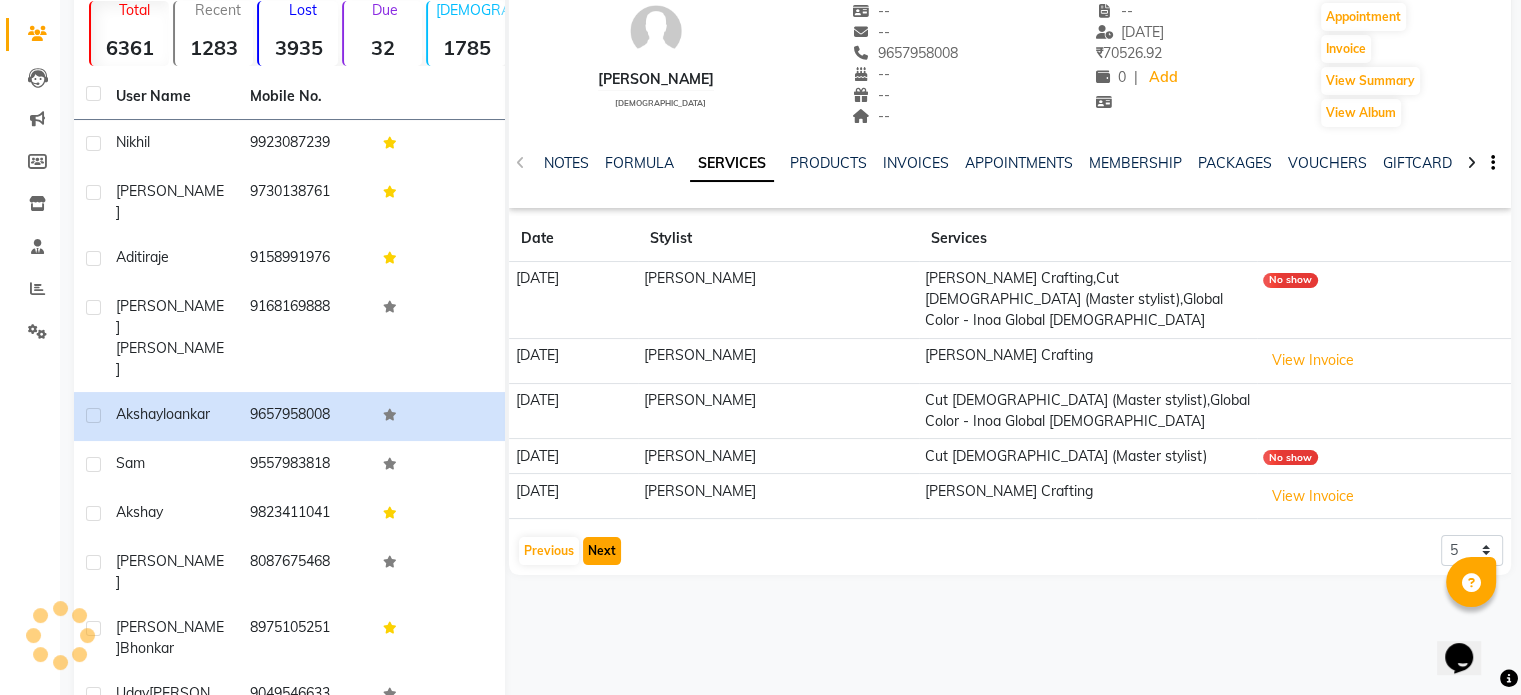 click on "Next" 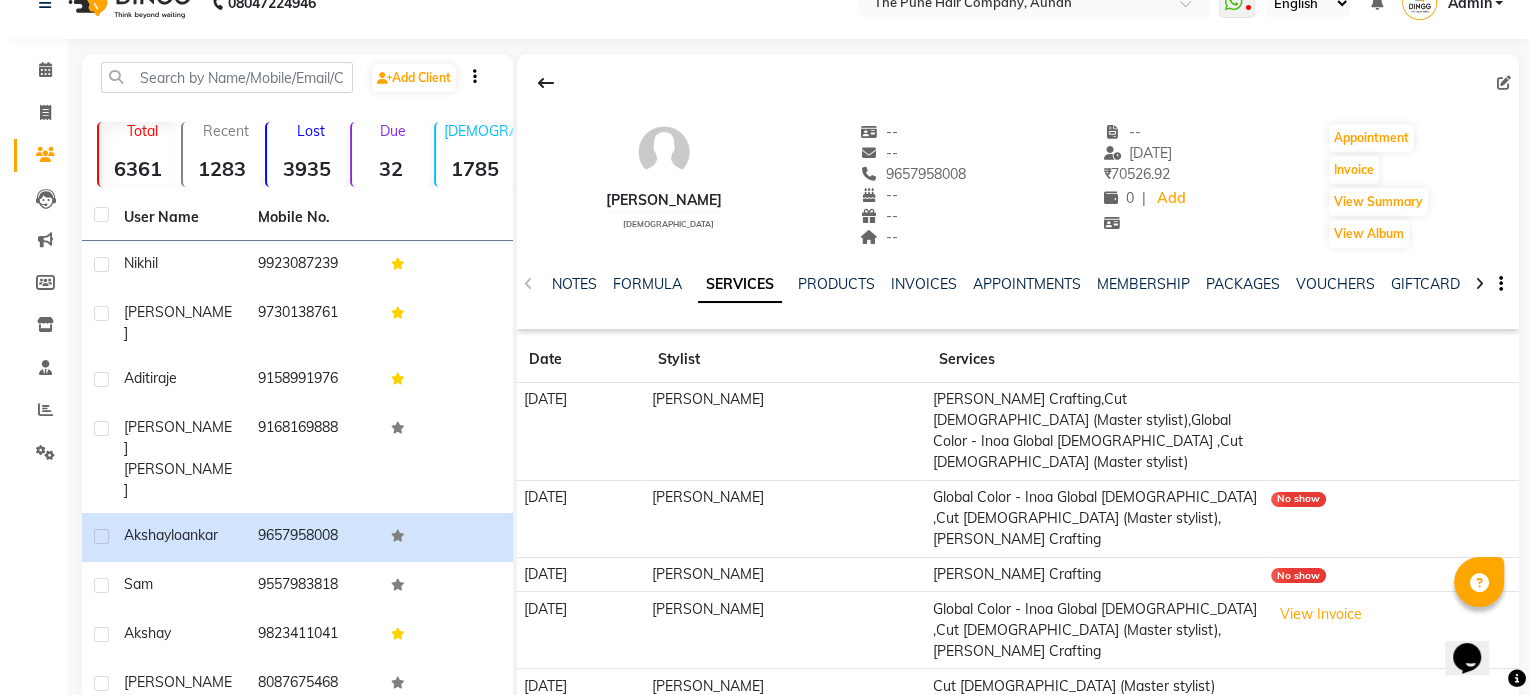 scroll, scrollTop: 0, scrollLeft: 0, axis: both 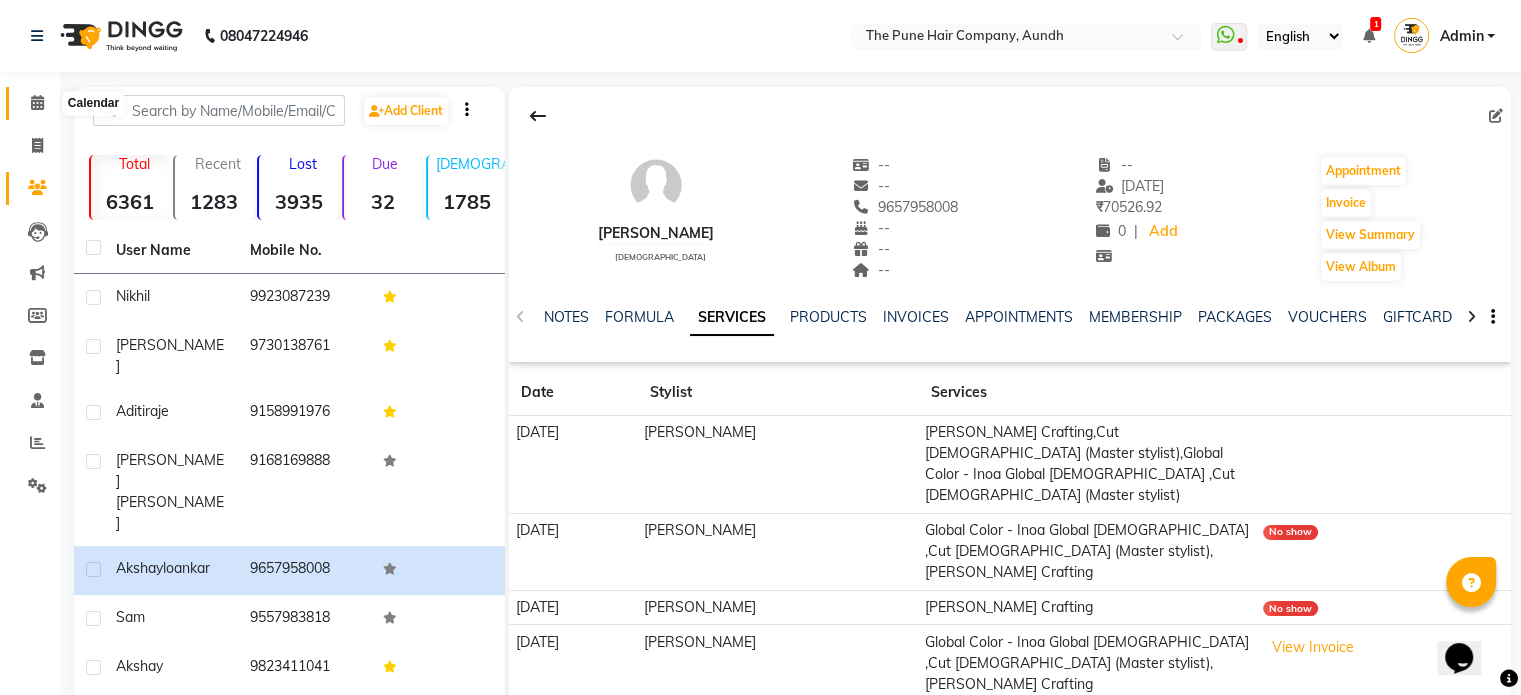 click 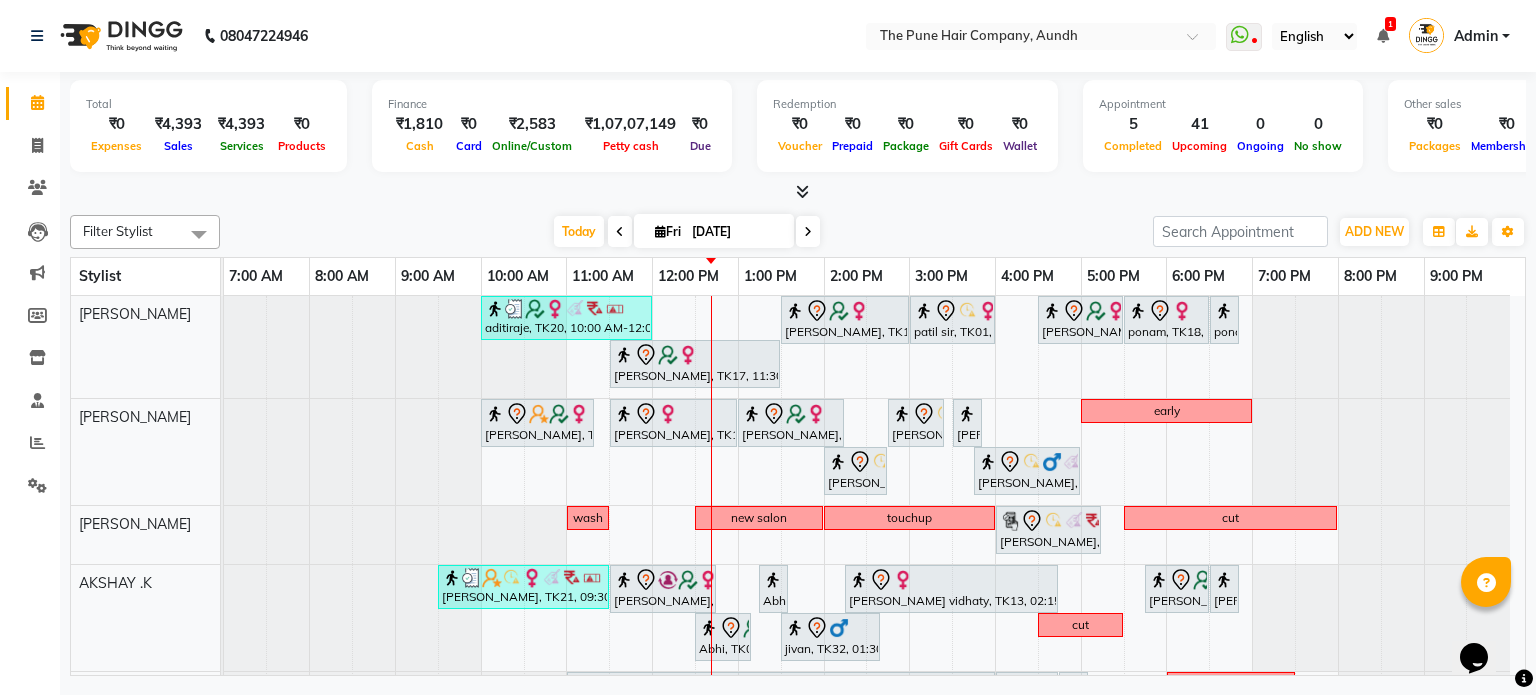 scroll, scrollTop: 204, scrollLeft: 0, axis: vertical 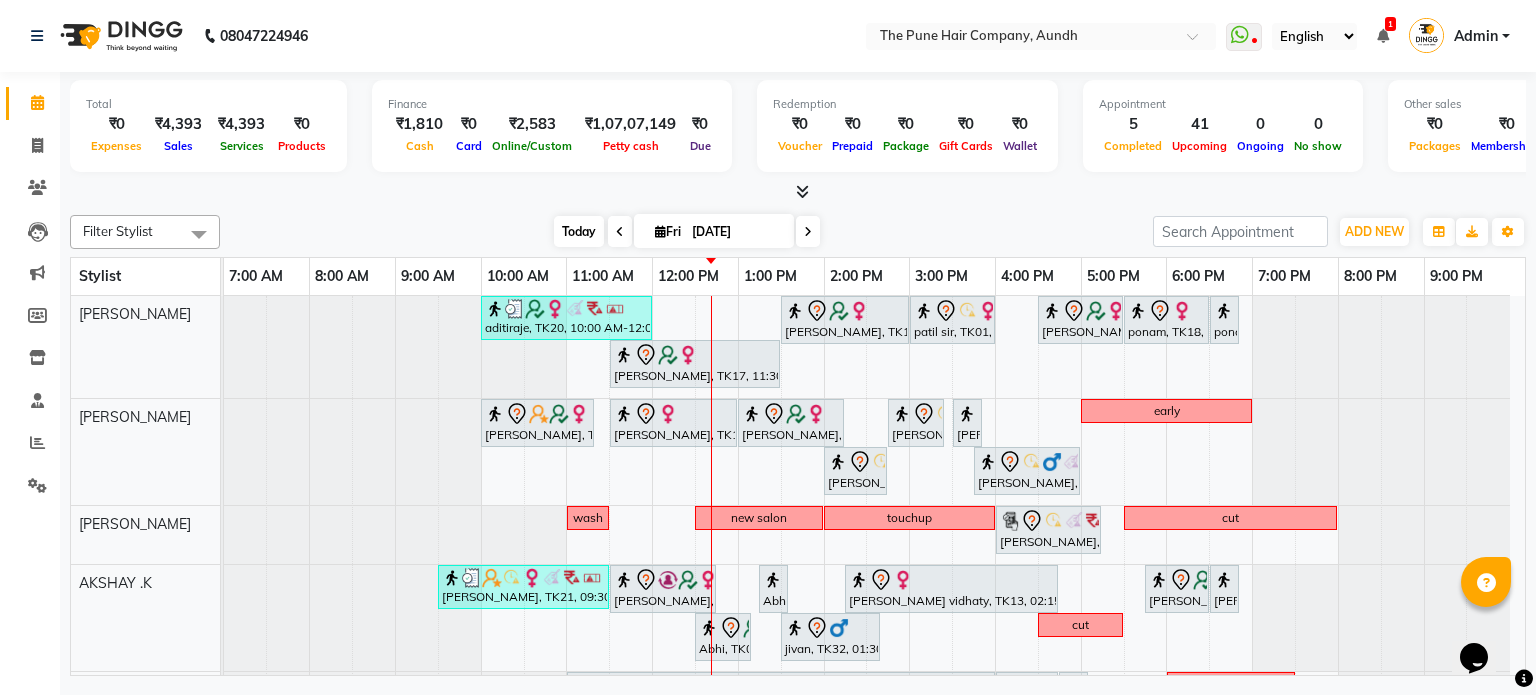click on "Today" at bounding box center (579, 231) 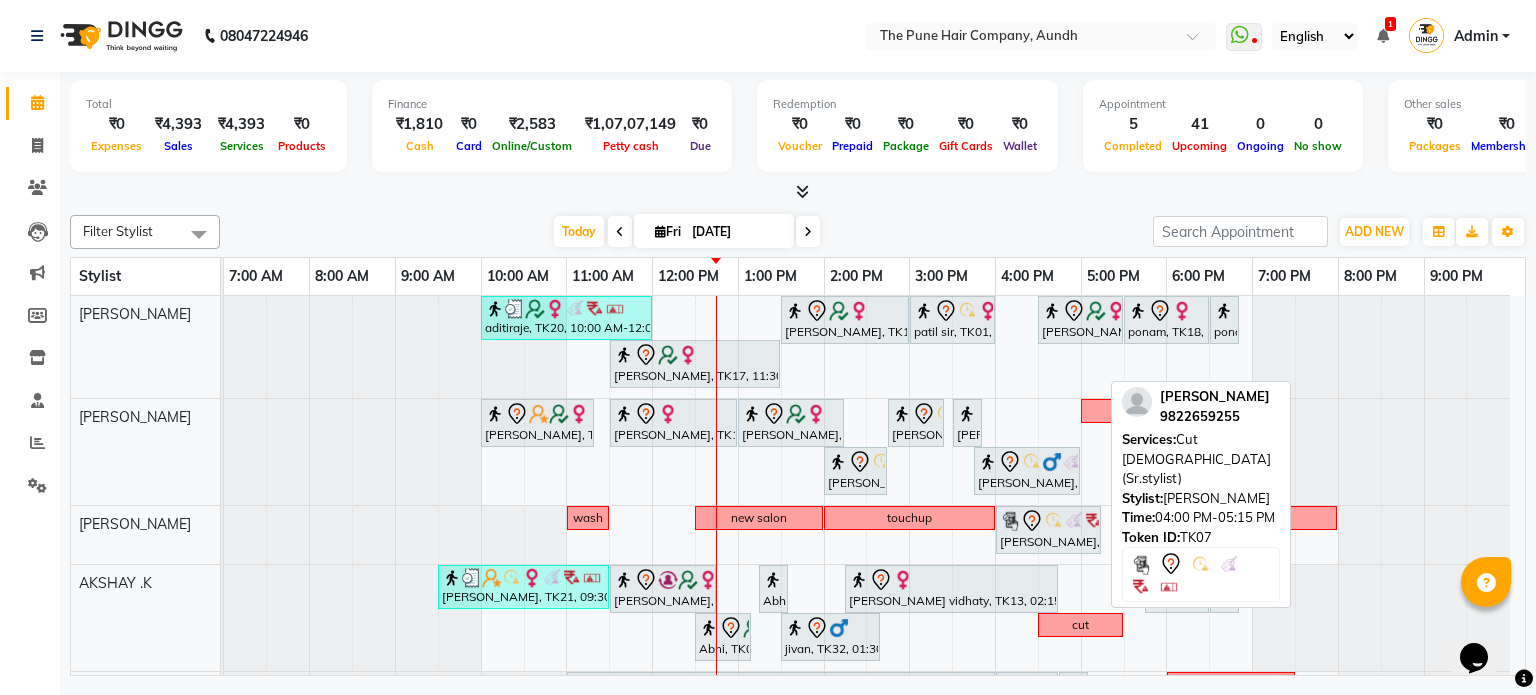 scroll, scrollTop: 83, scrollLeft: 0, axis: vertical 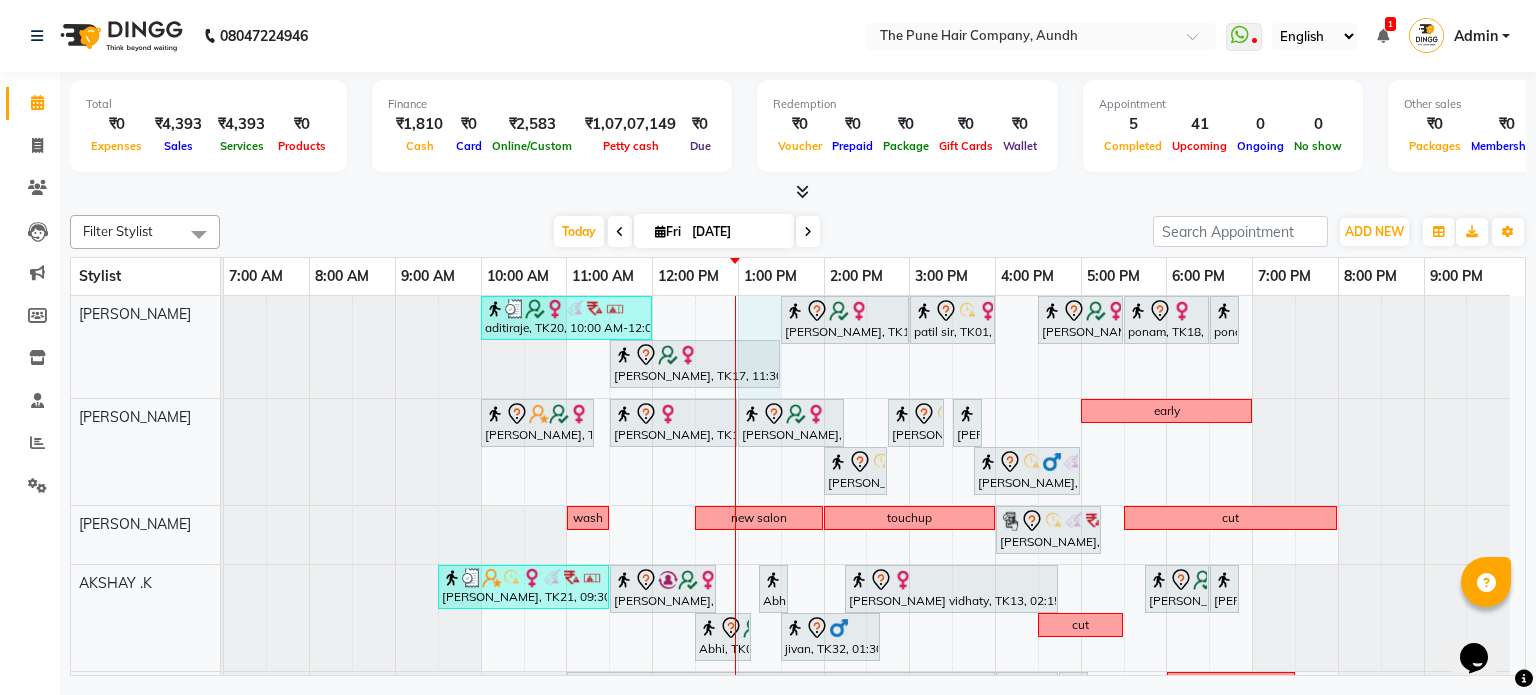 drag, startPoint x: 748, startPoint y: 312, endPoint x: 746, endPoint y: 322, distance: 10.198039 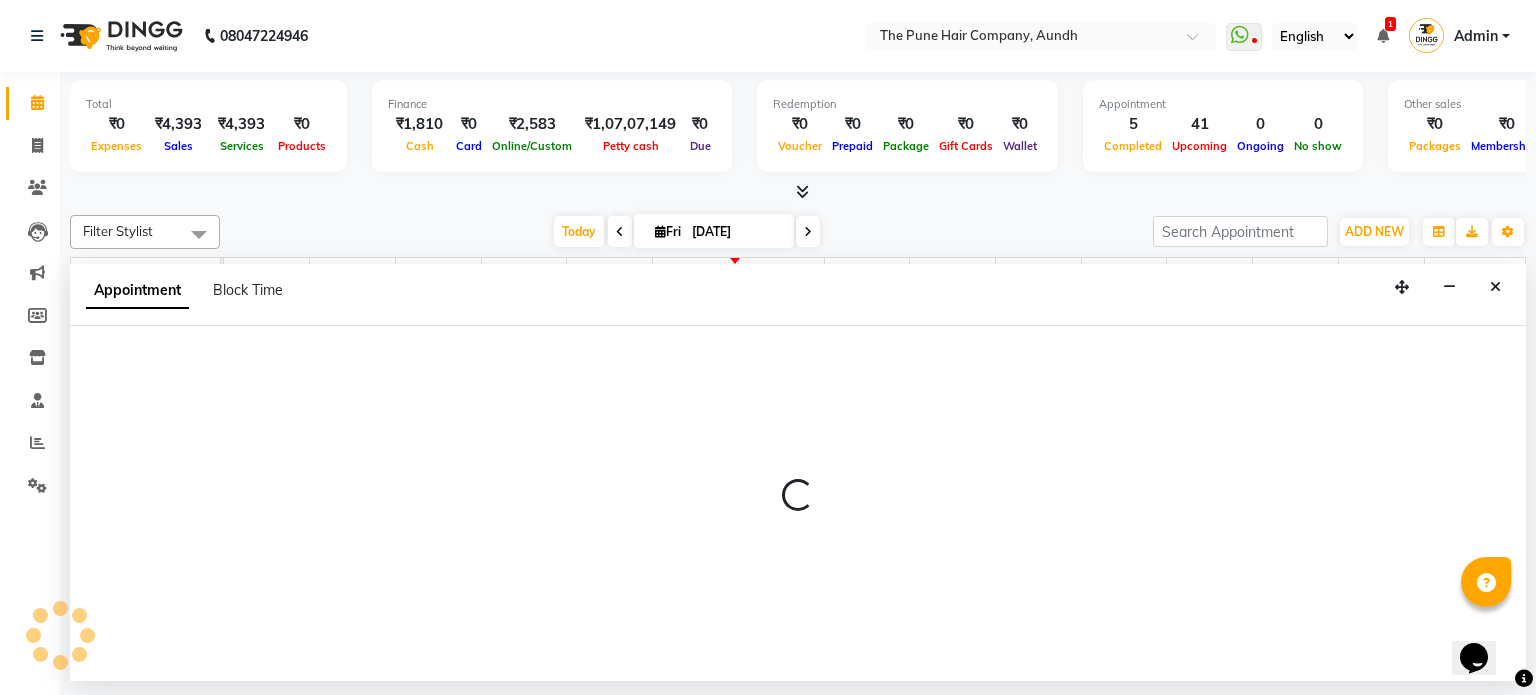 select on "3338" 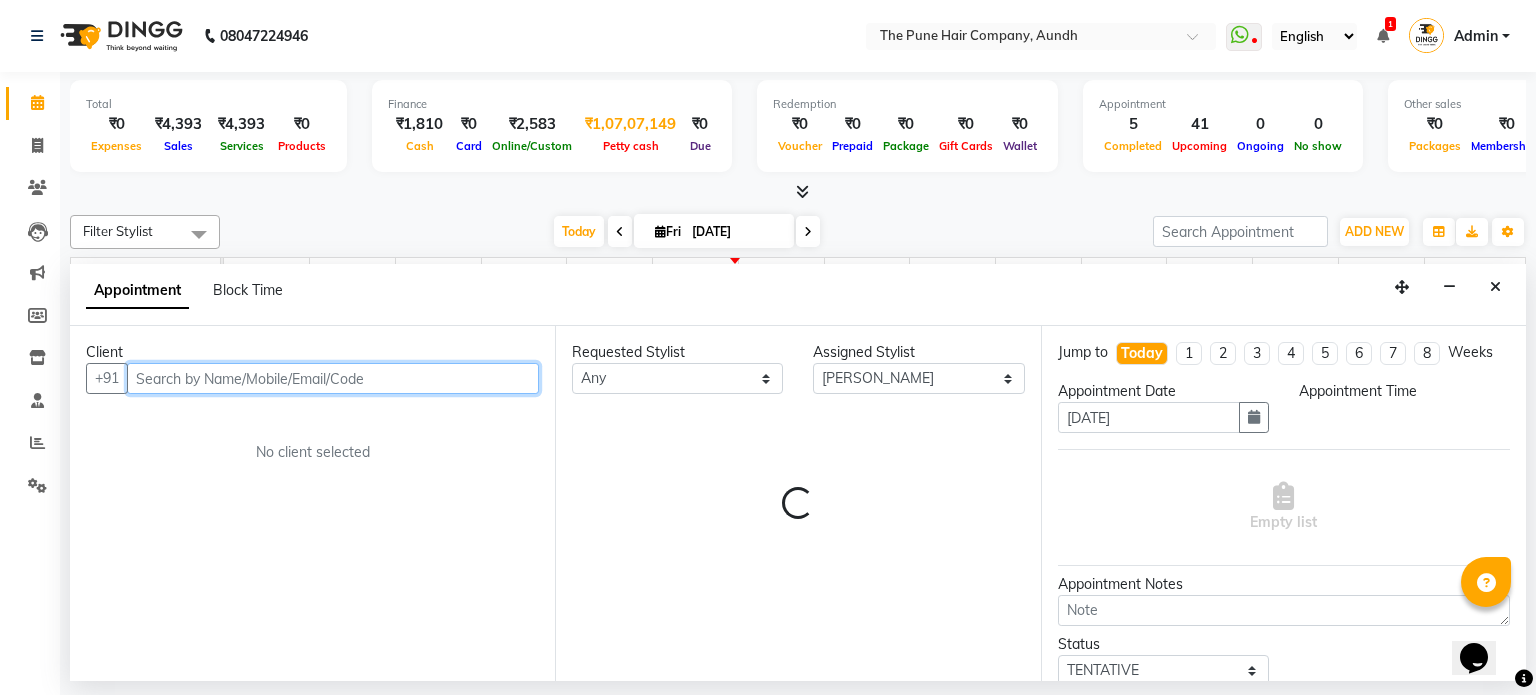 select on "780" 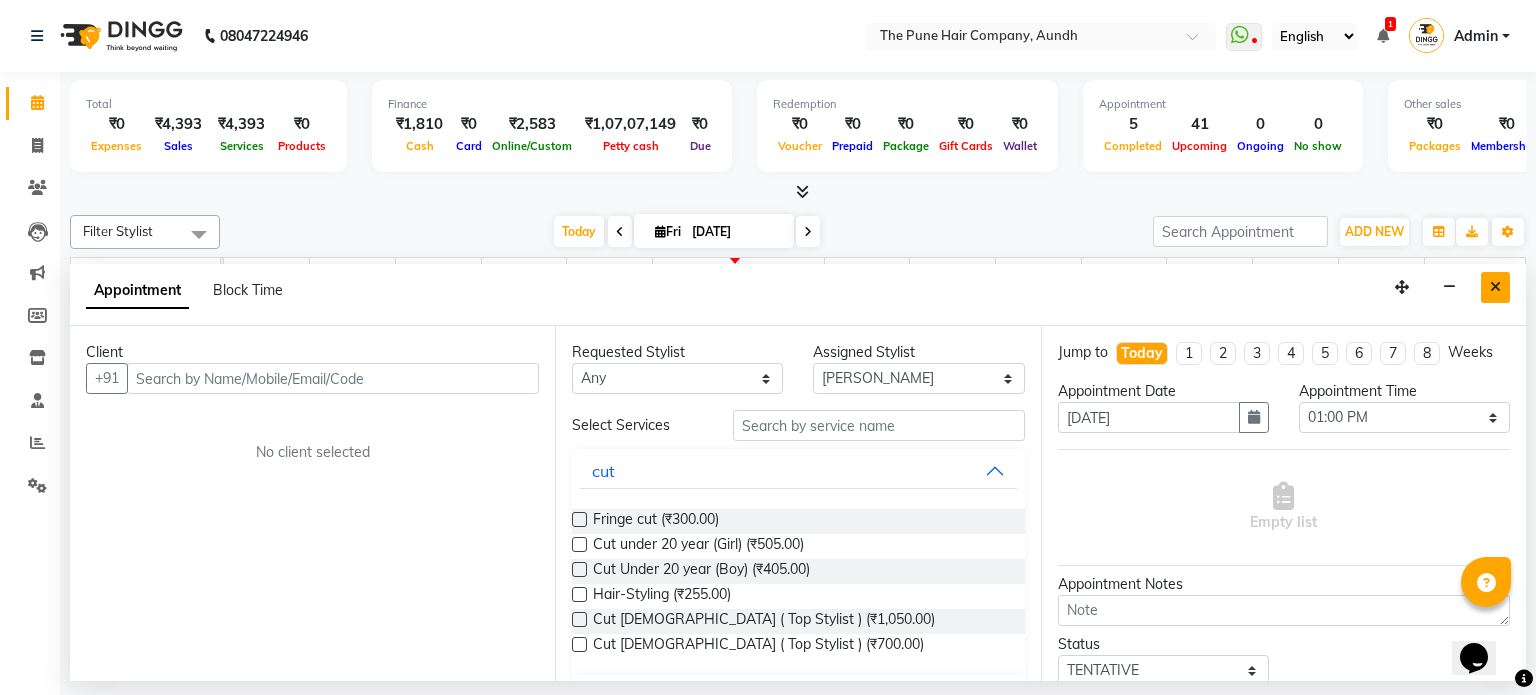 click at bounding box center (1495, 287) 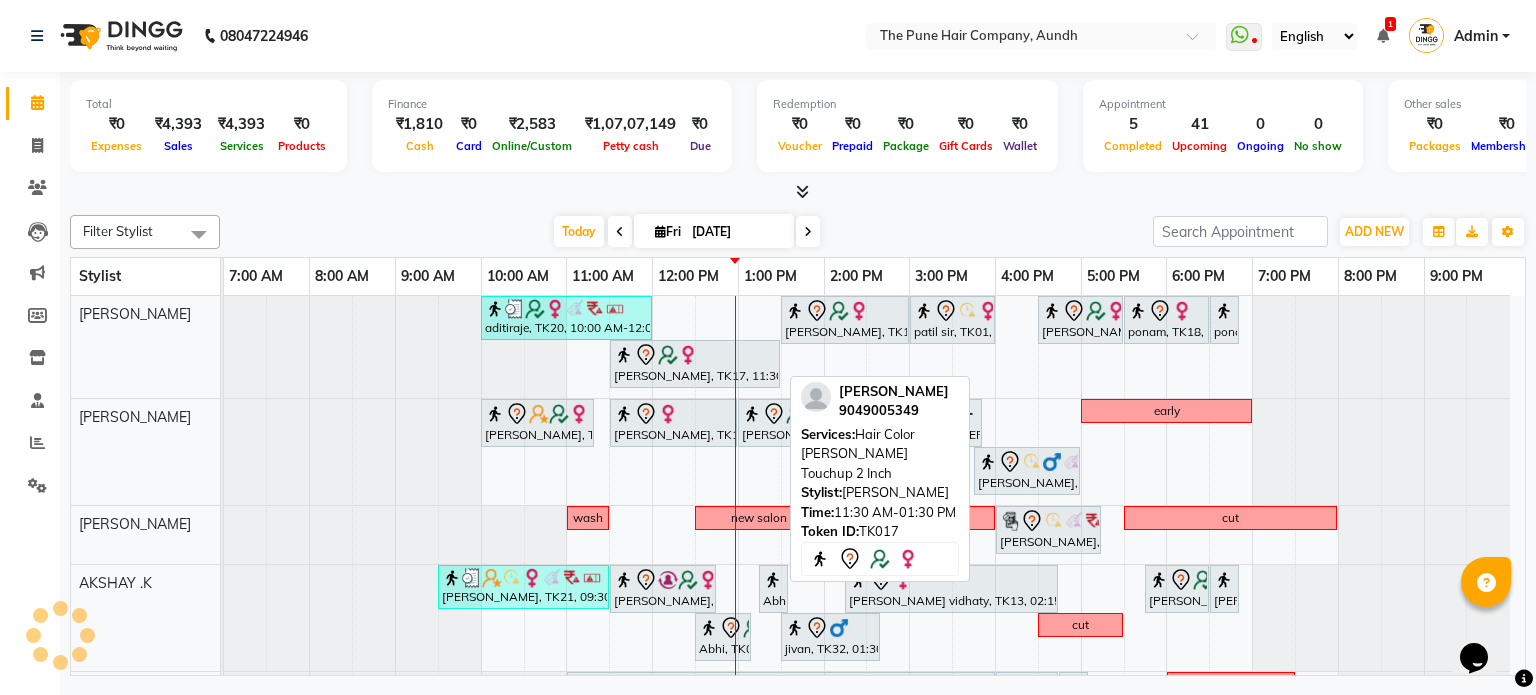 click at bounding box center (668, 355) 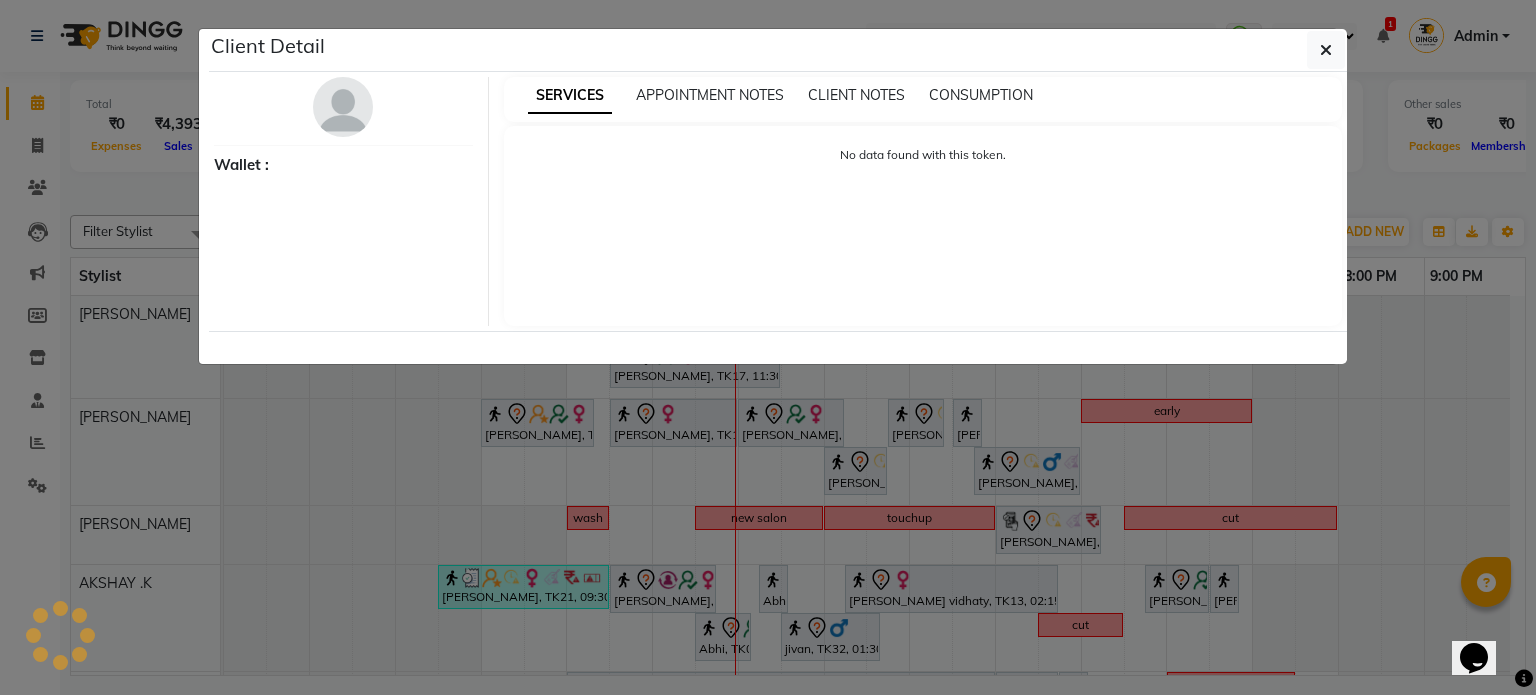 select on "7" 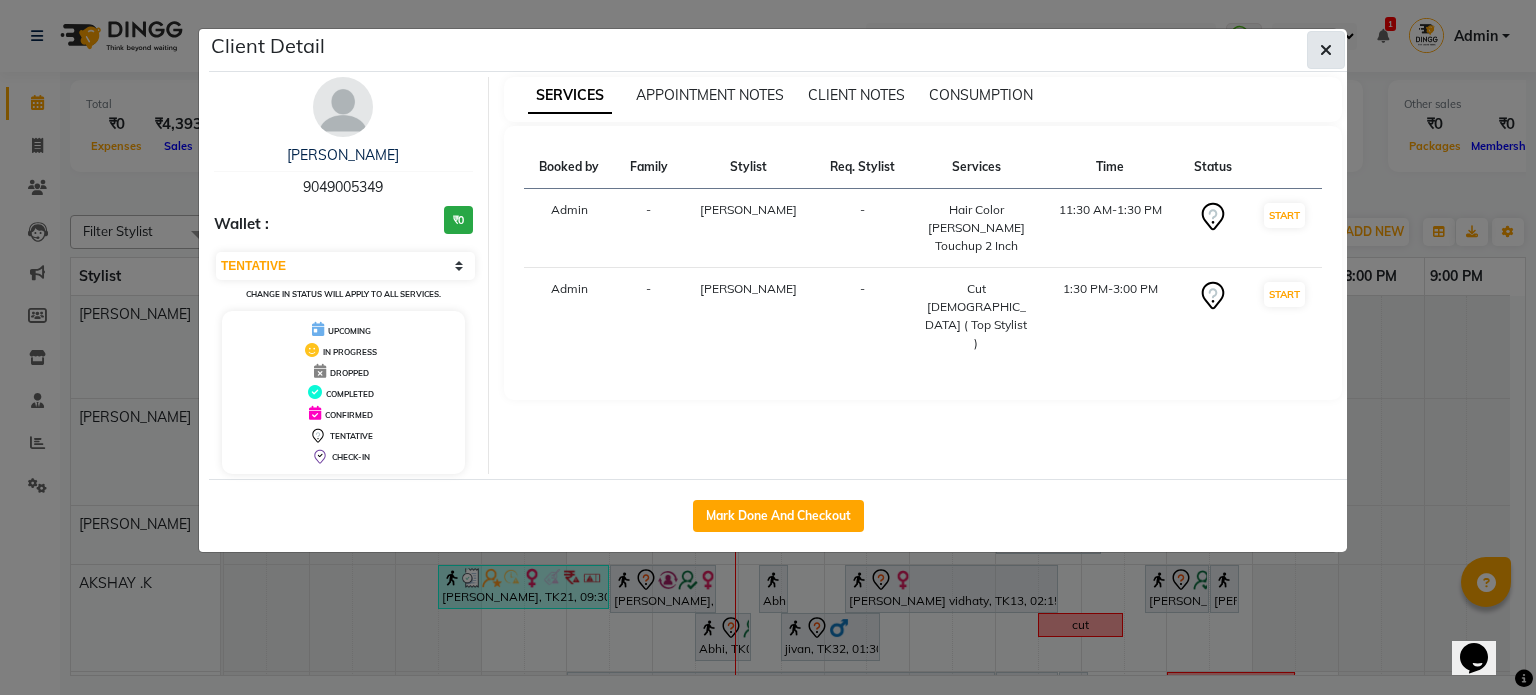 click 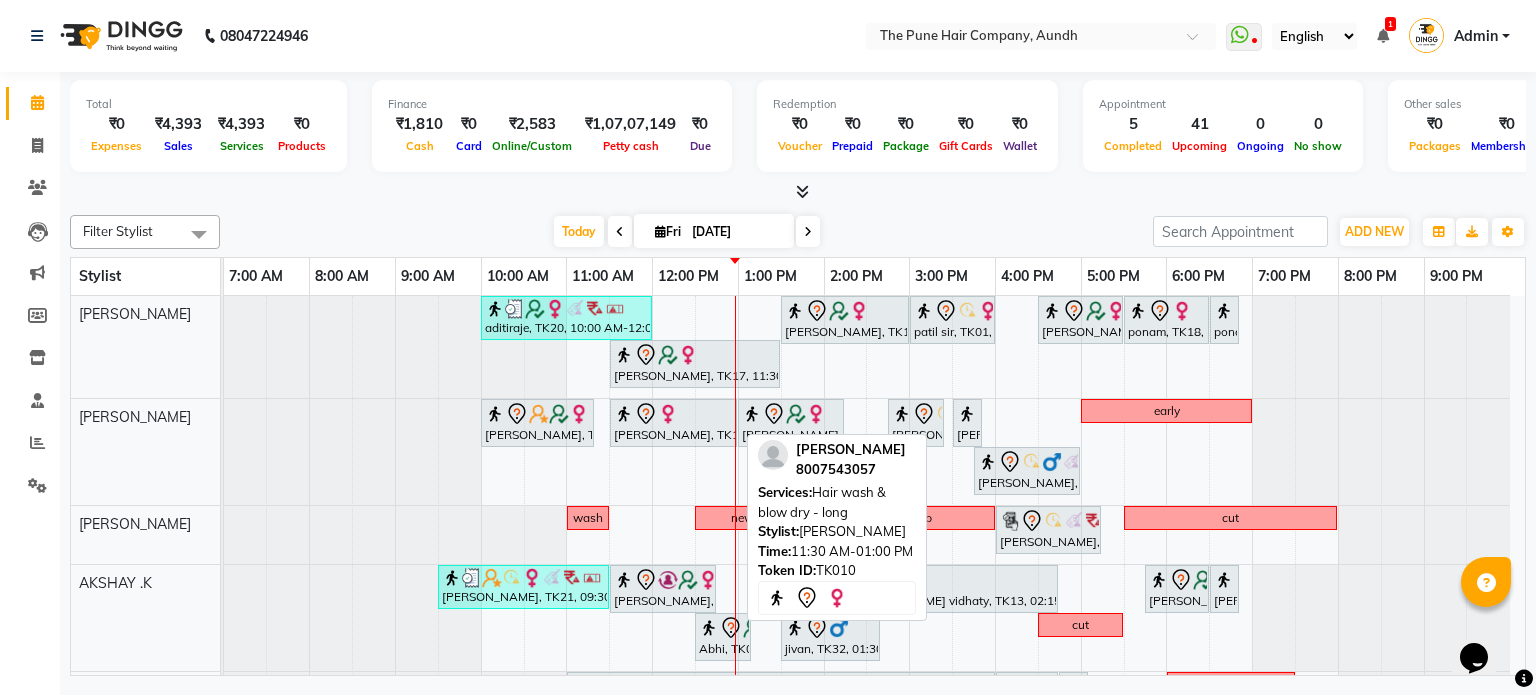 click at bounding box center (673, 414) 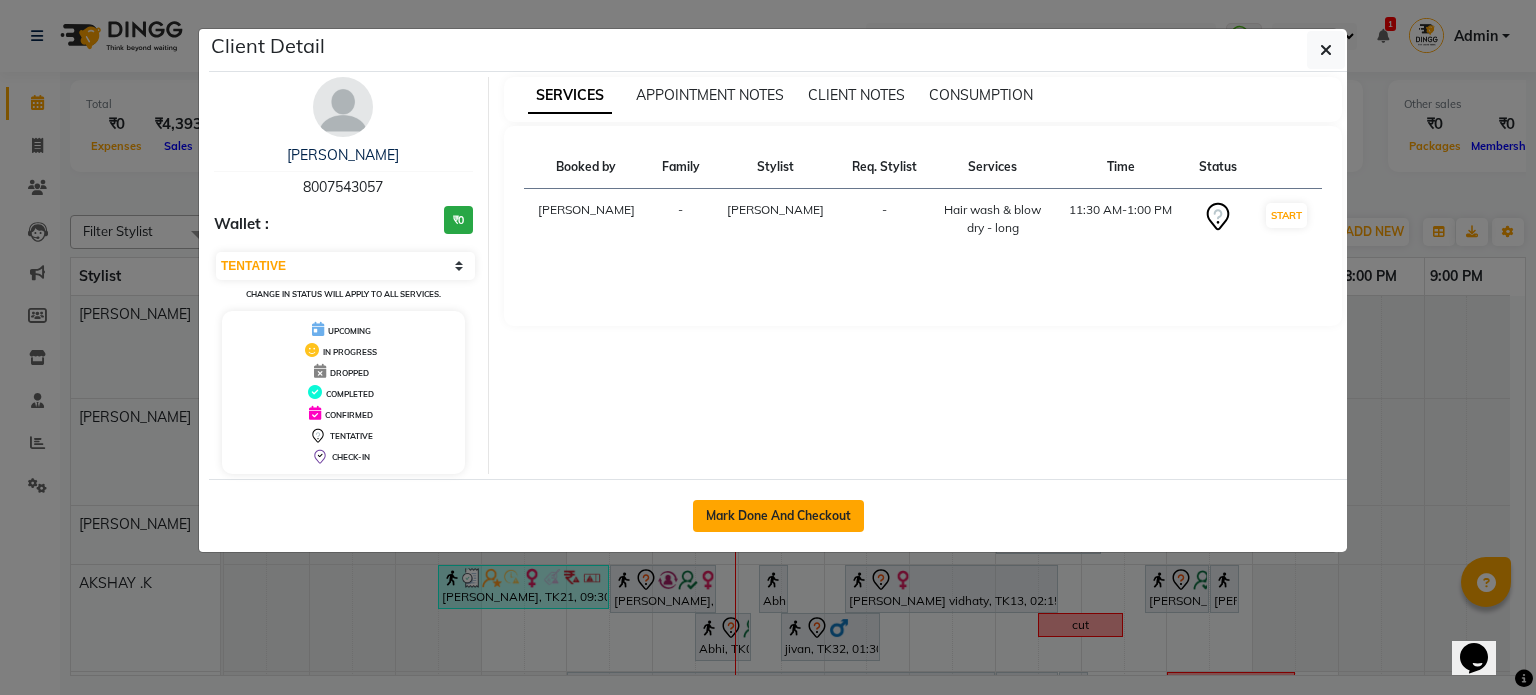 click on "Mark Done And Checkout" 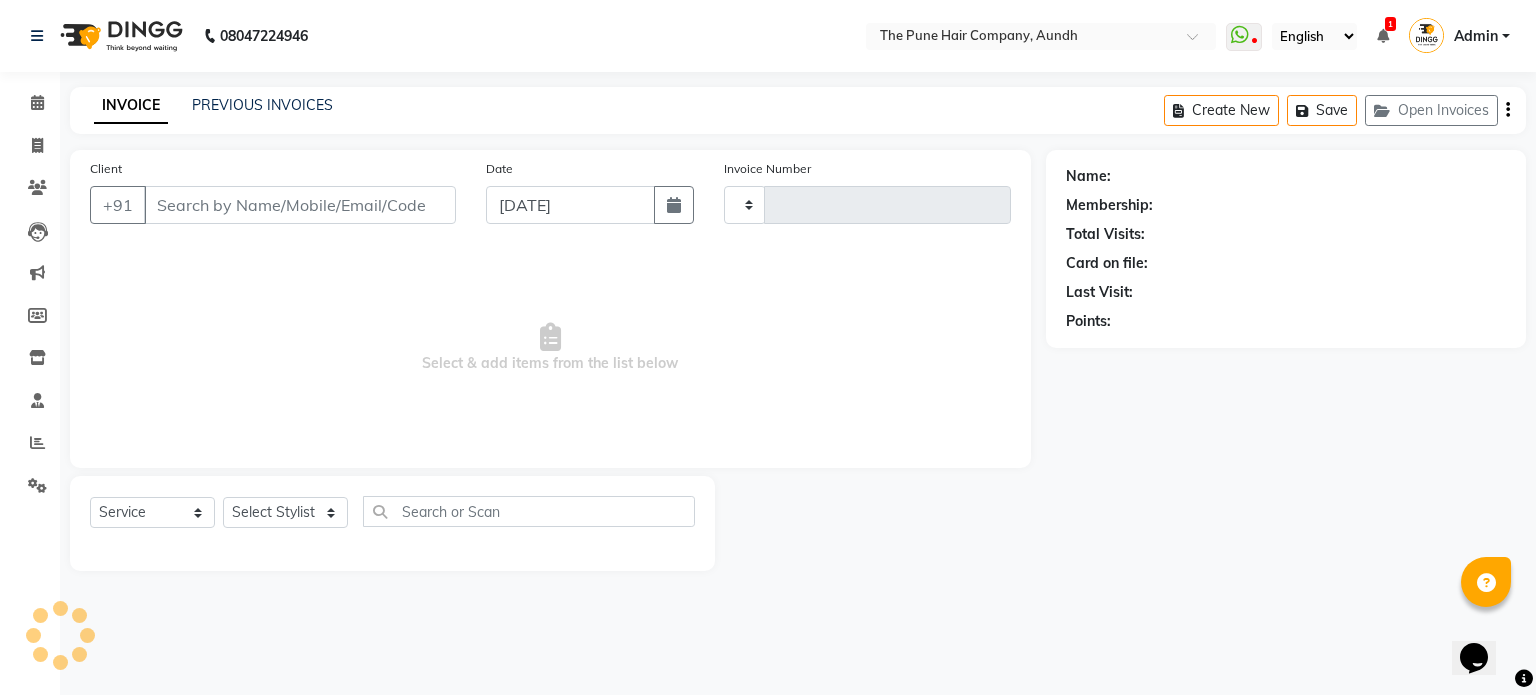 type on "3015" 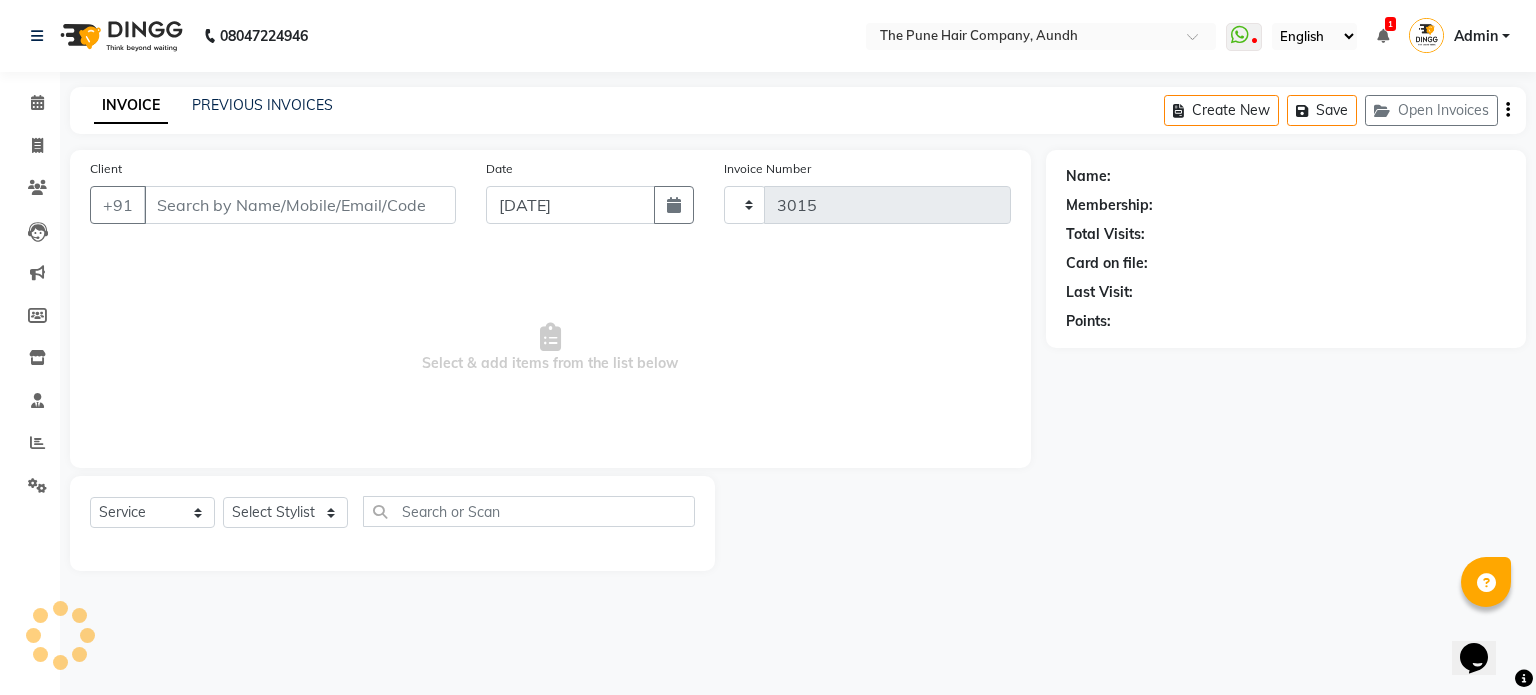 select on "106" 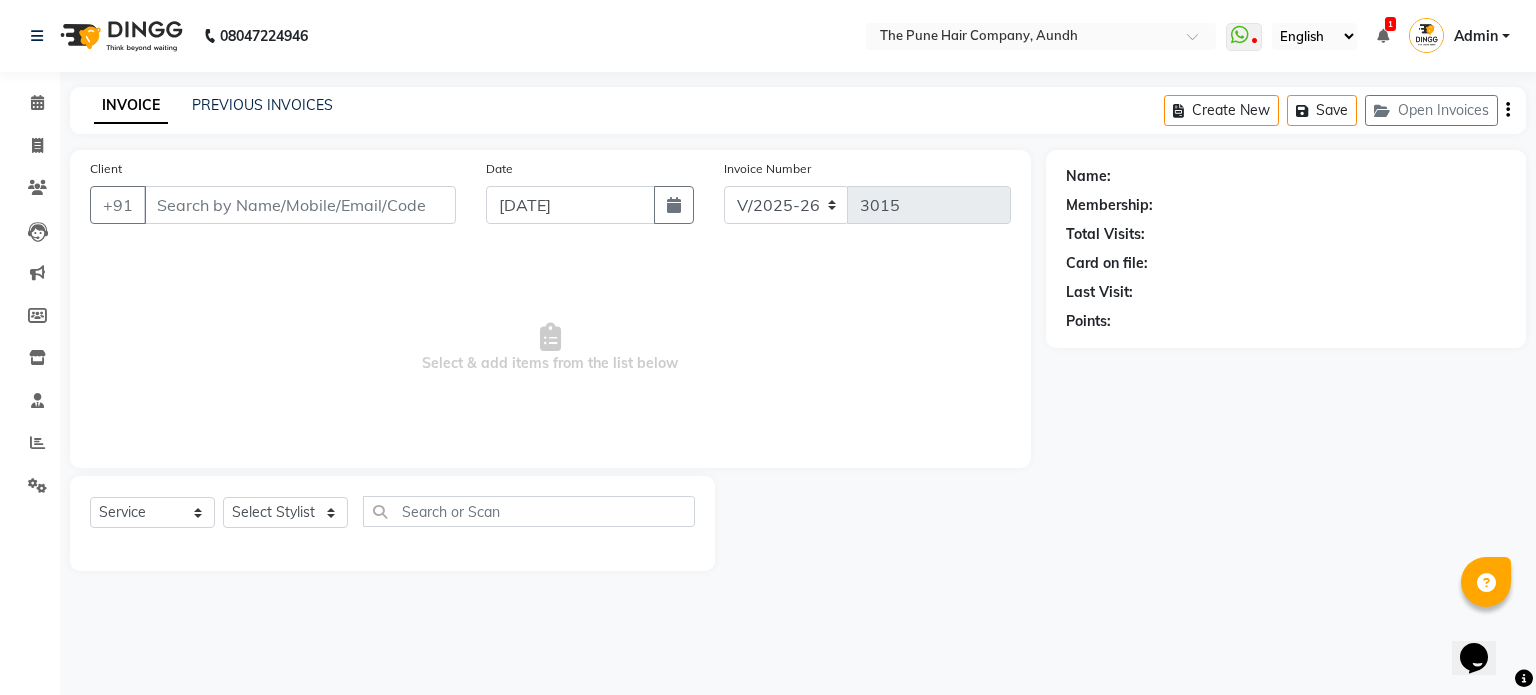 type on "8007543057" 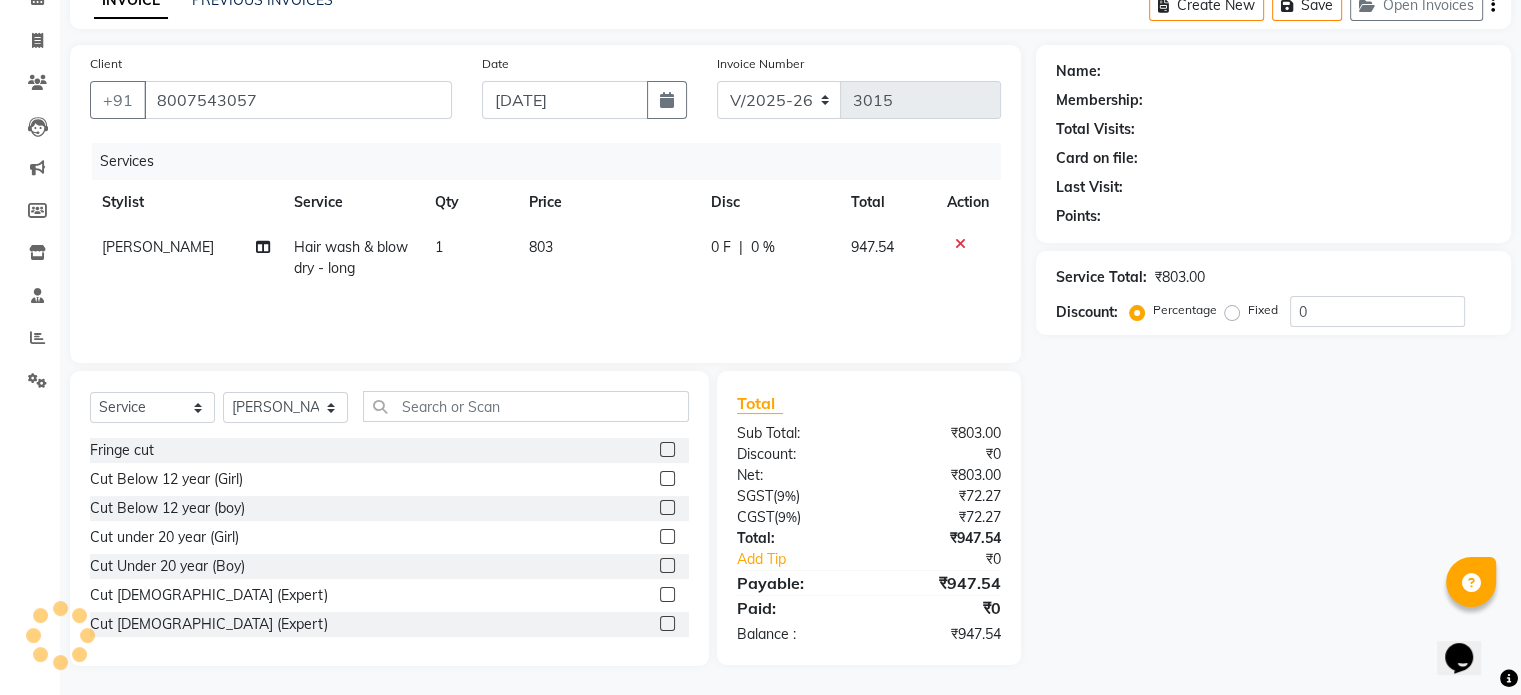 scroll, scrollTop: 106, scrollLeft: 0, axis: vertical 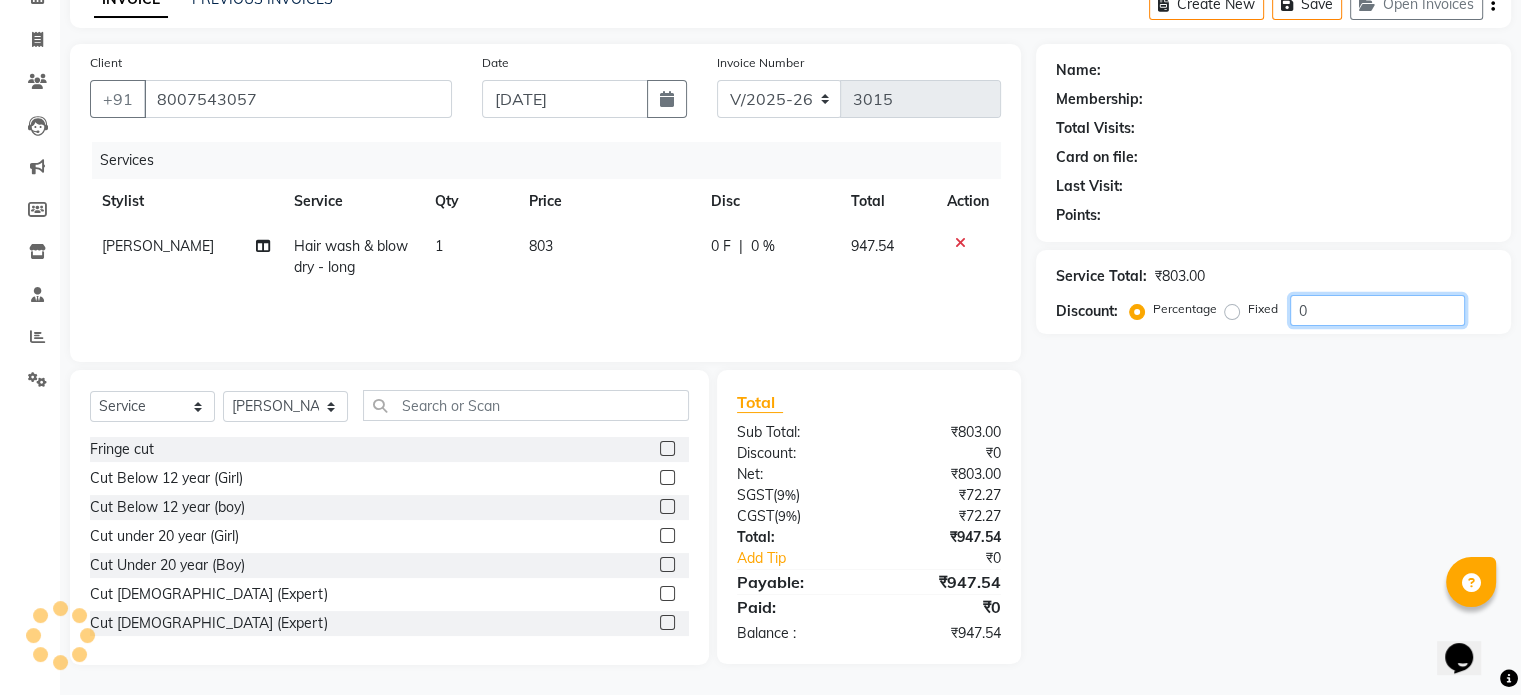 drag, startPoint x: 1337, startPoint y: 311, endPoint x: 1276, endPoint y: 318, distance: 61.400326 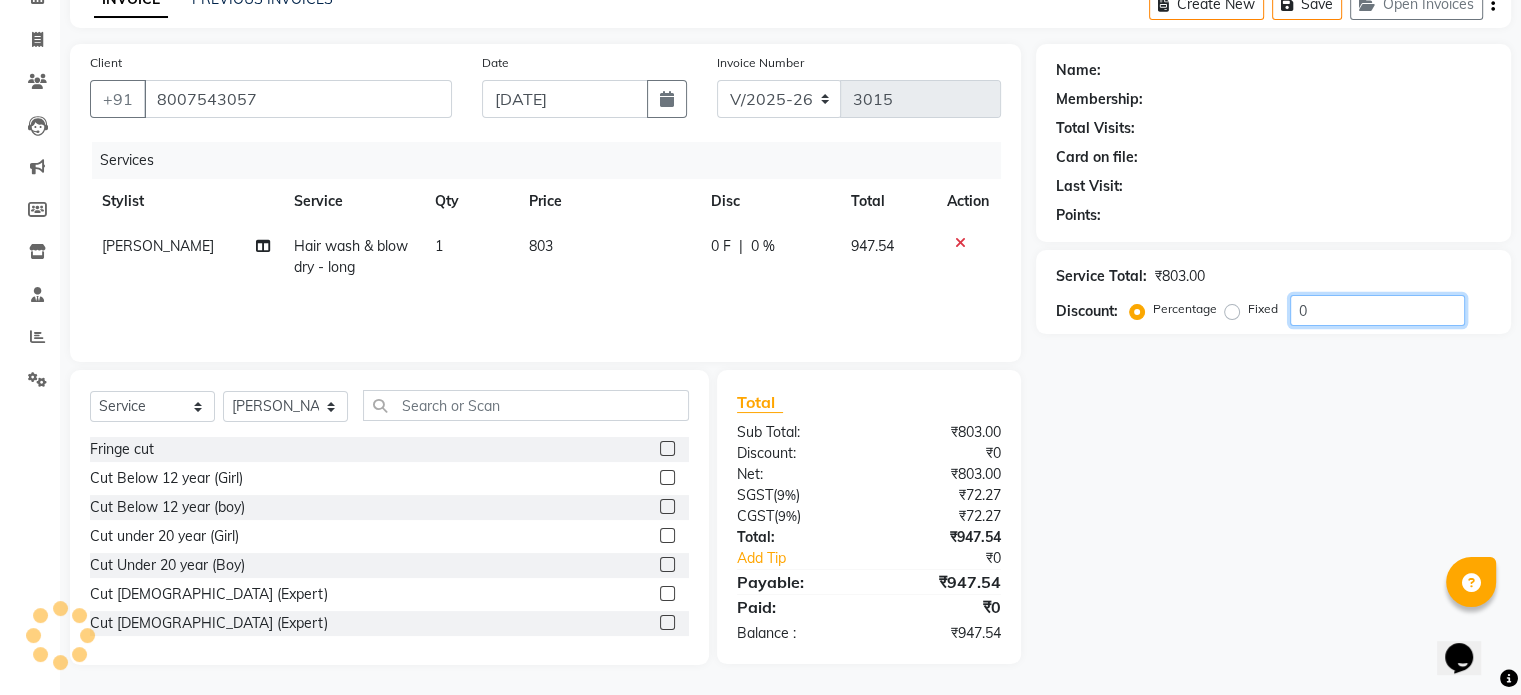 click on "Percentage   Fixed  0" 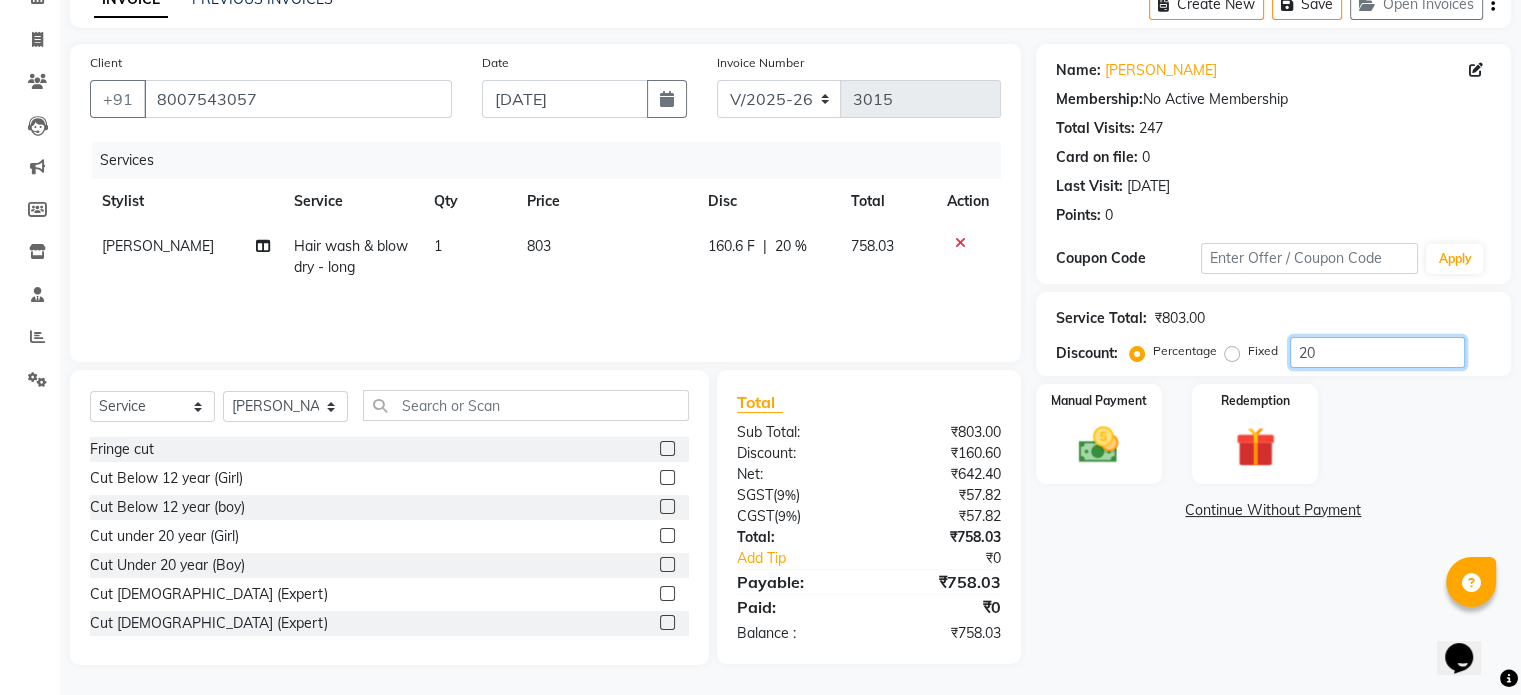 type on "20" 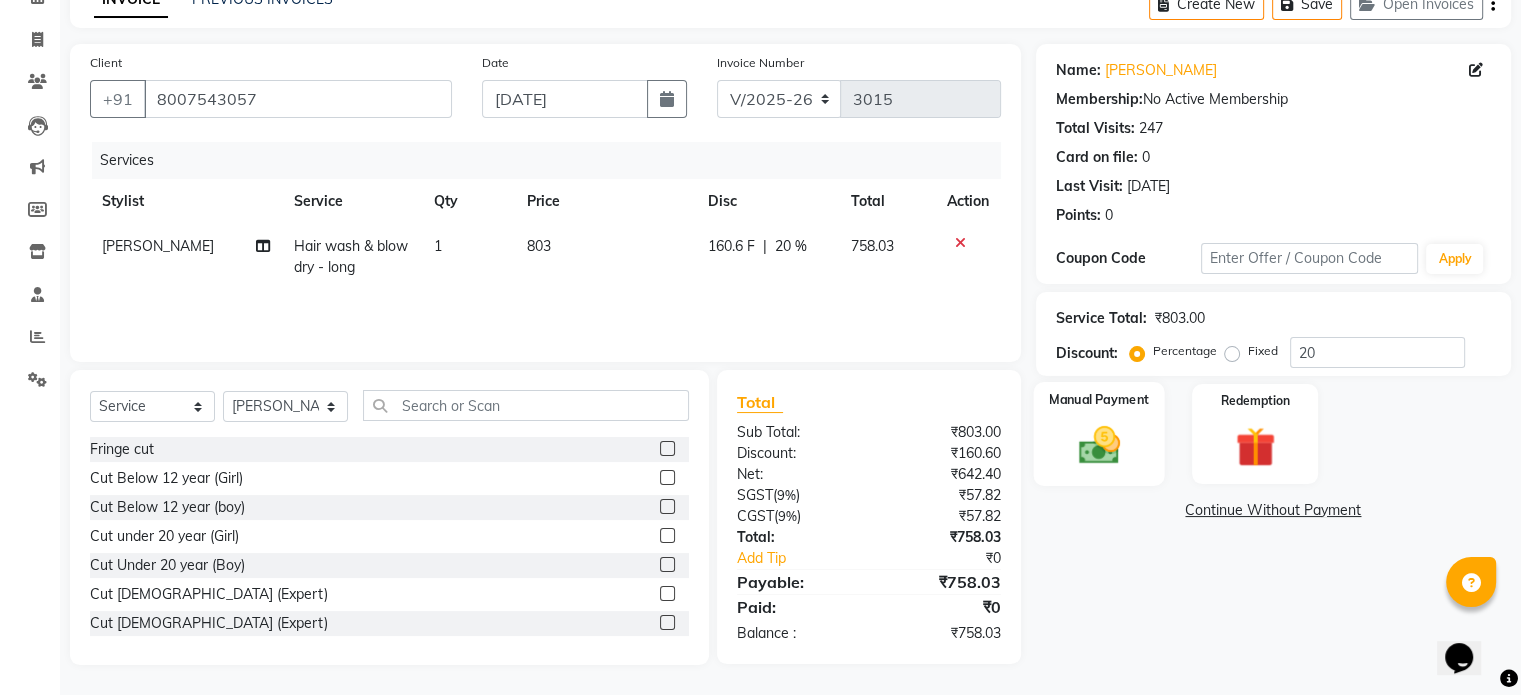 click on "Manual Payment" 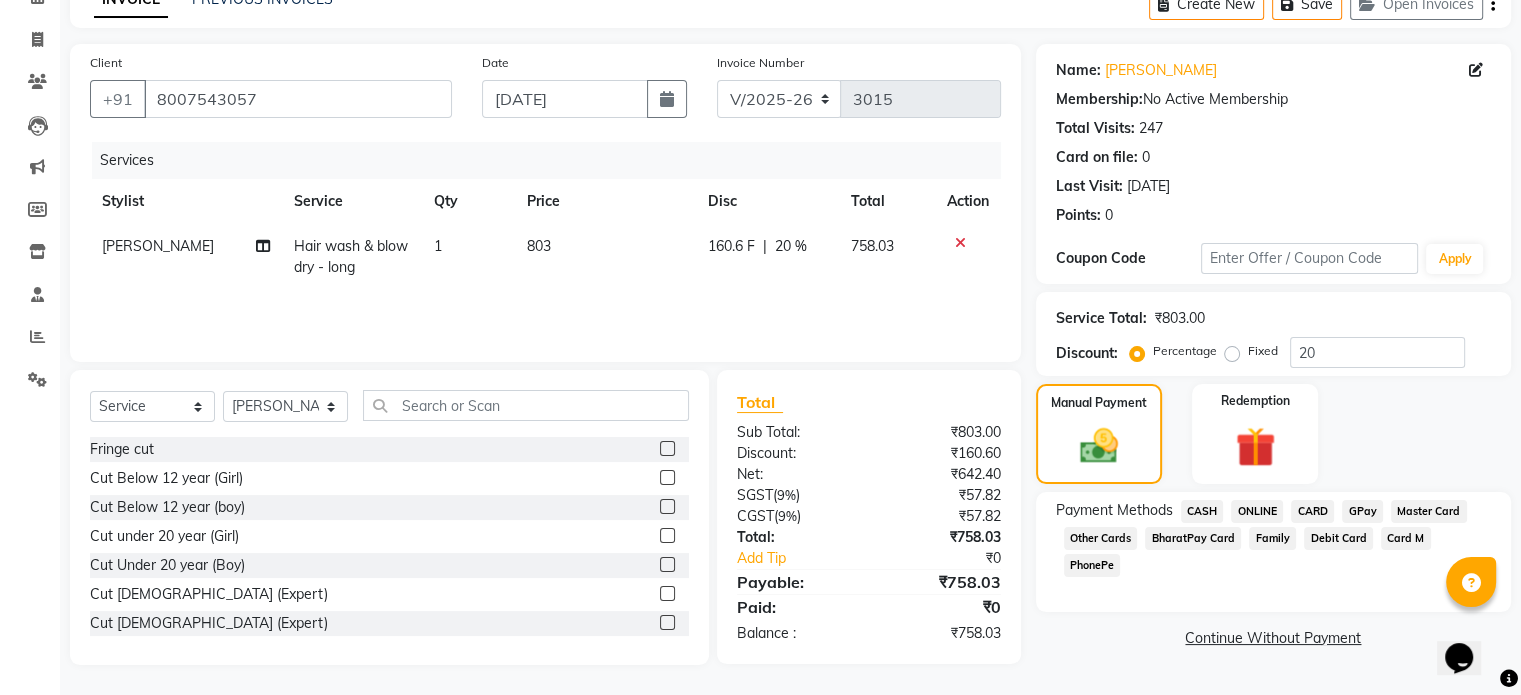 click on "ONLINE" 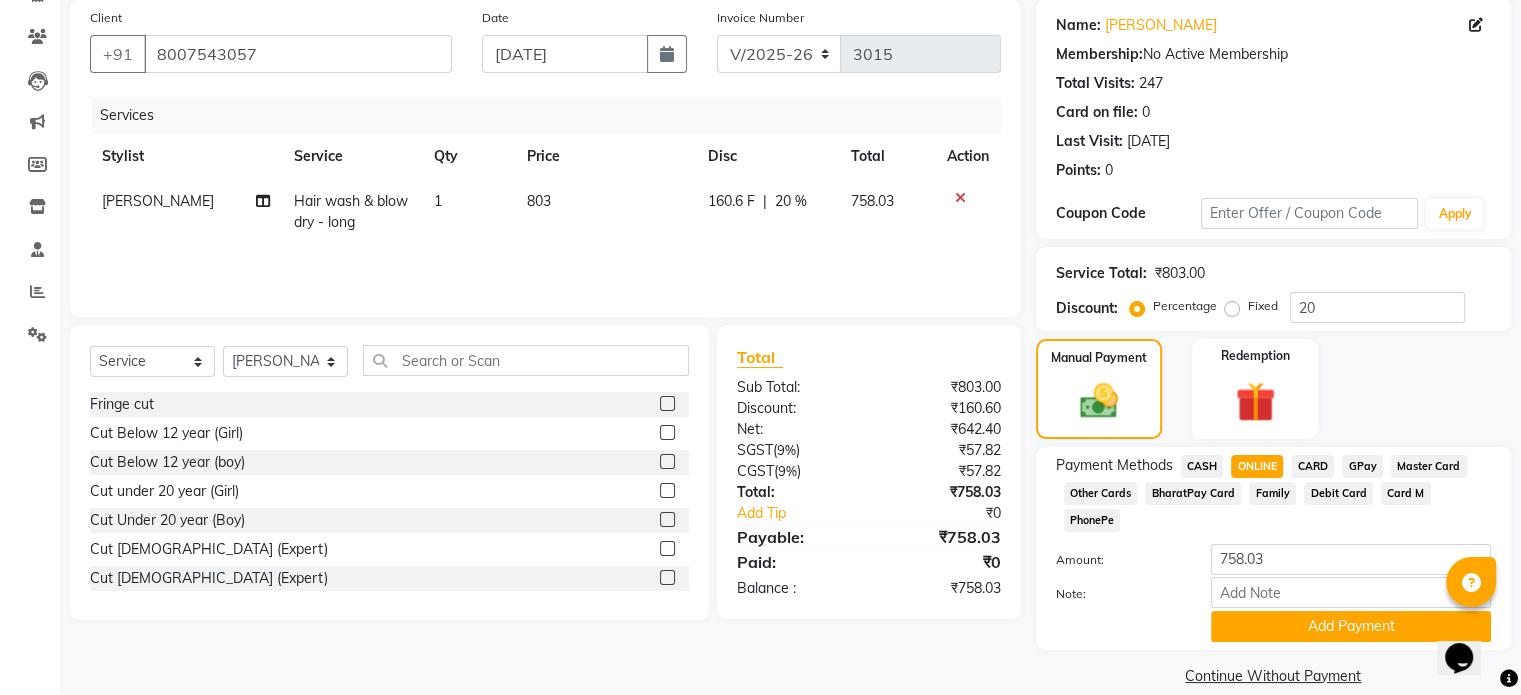 scroll, scrollTop: 152, scrollLeft: 0, axis: vertical 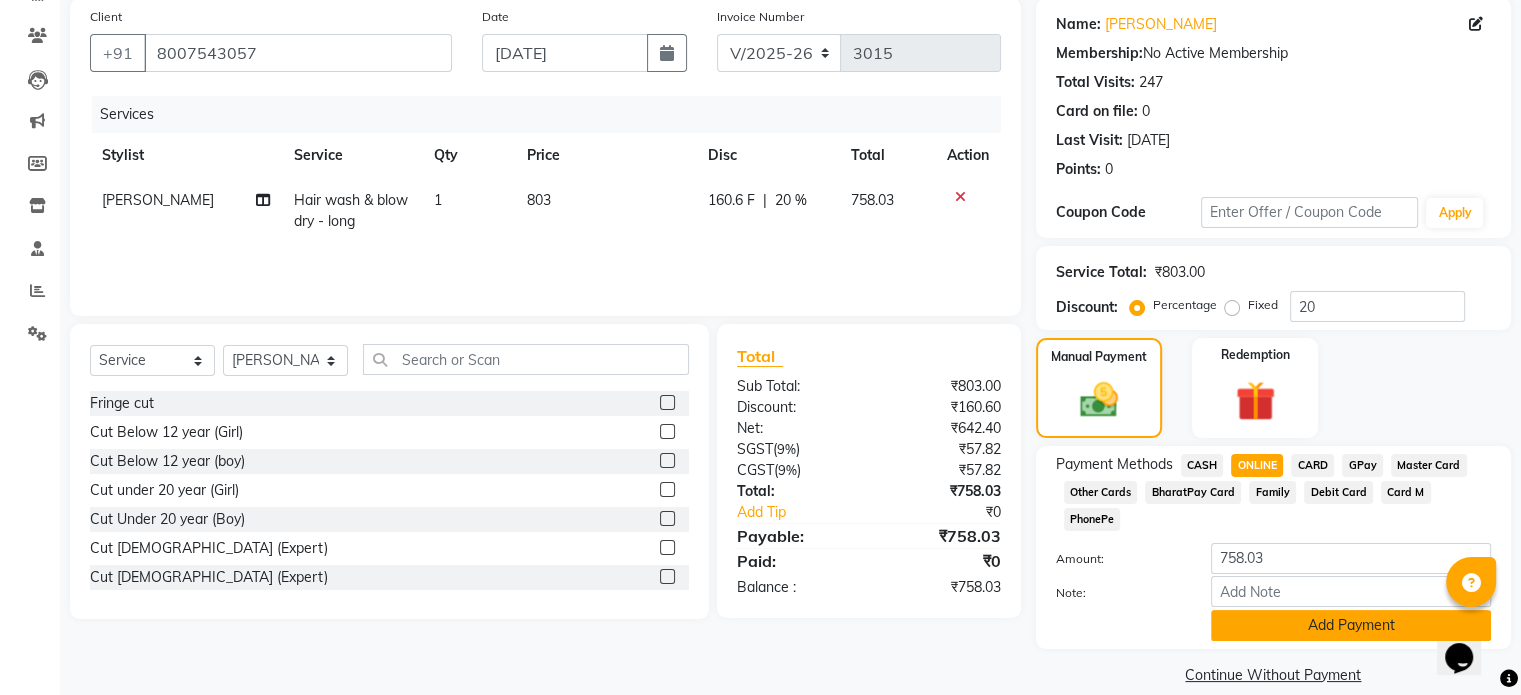 click on "Add Payment" 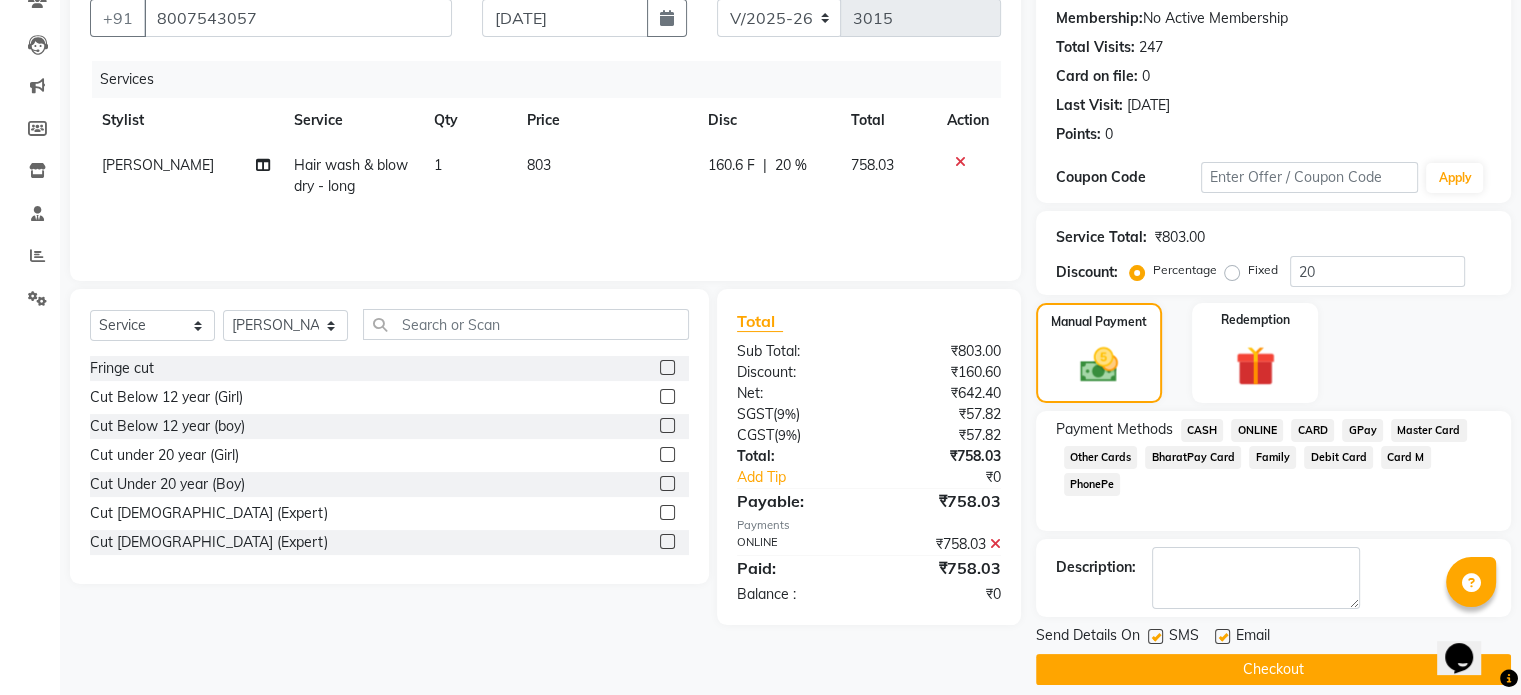 scroll, scrollTop: 205, scrollLeft: 0, axis: vertical 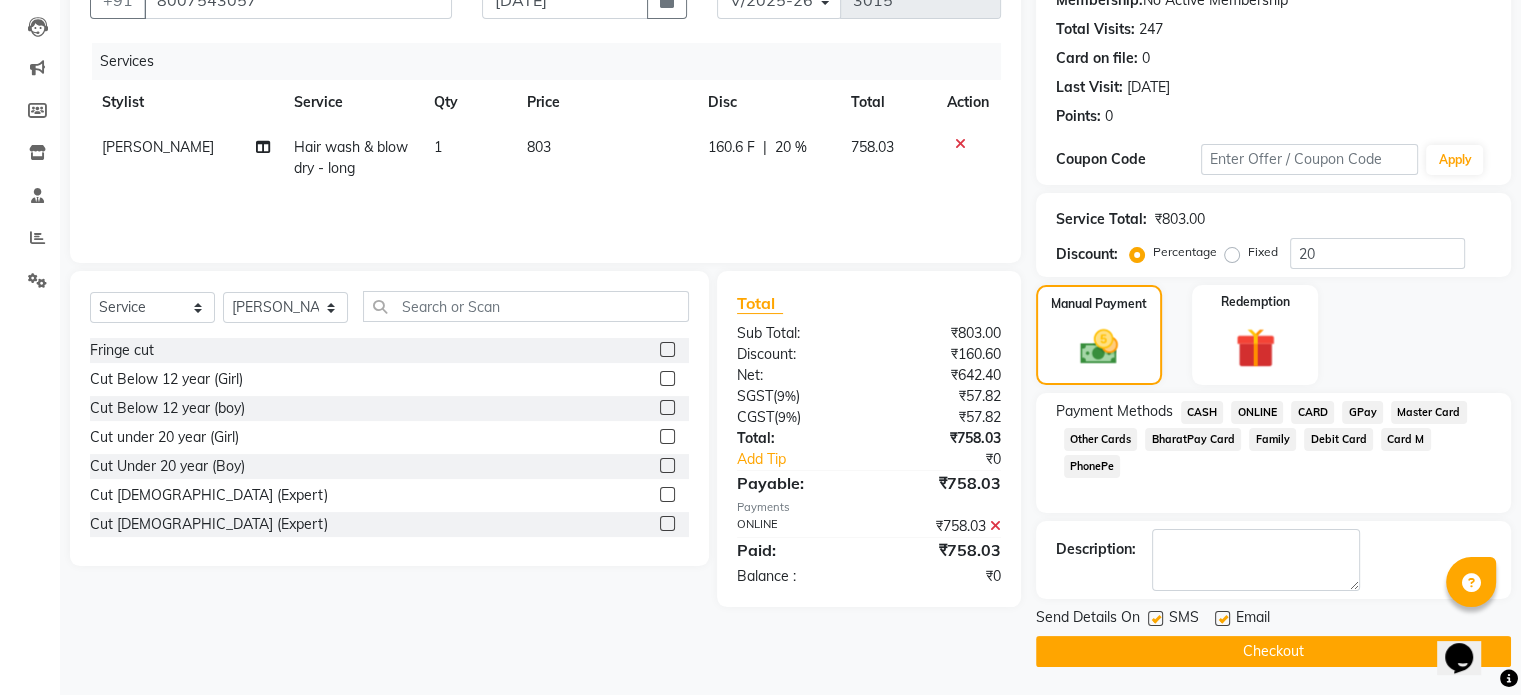 click on "Checkout" 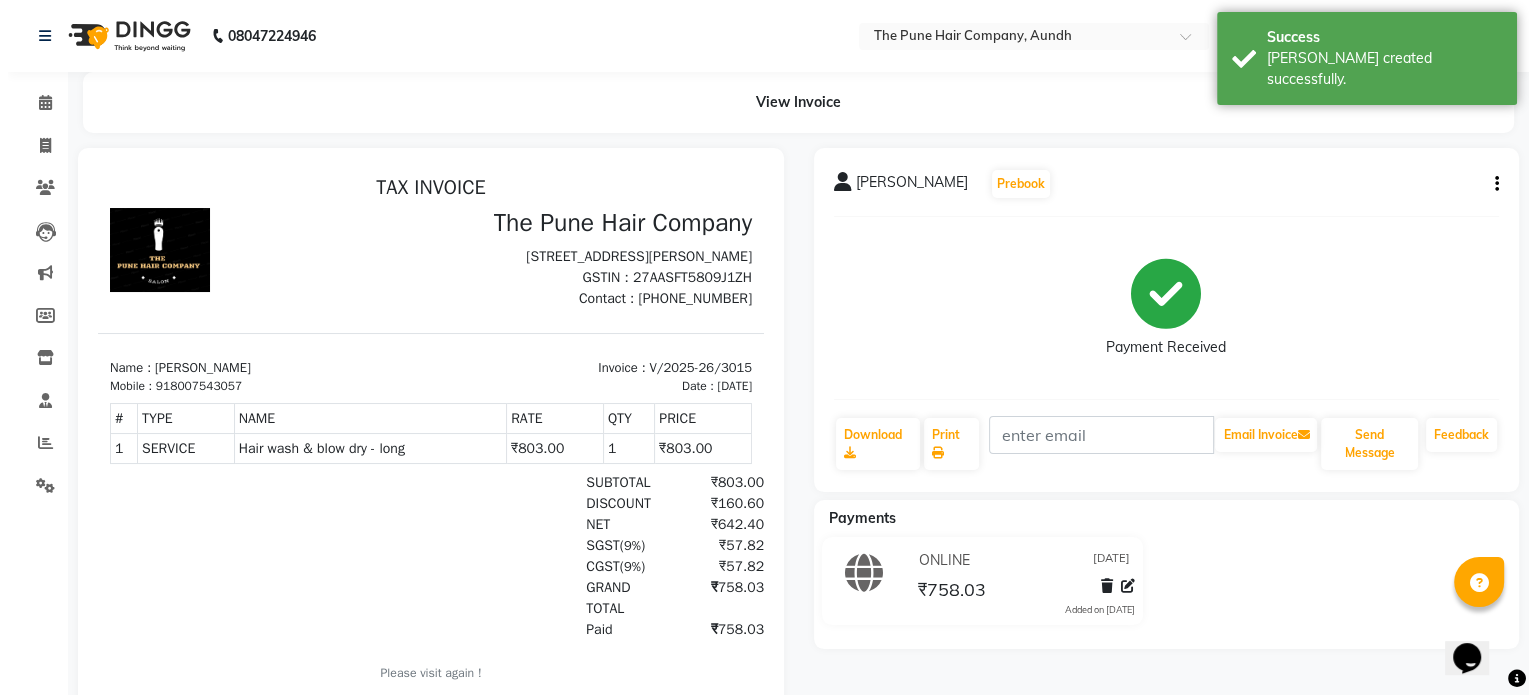 scroll, scrollTop: 0, scrollLeft: 0, axis: both 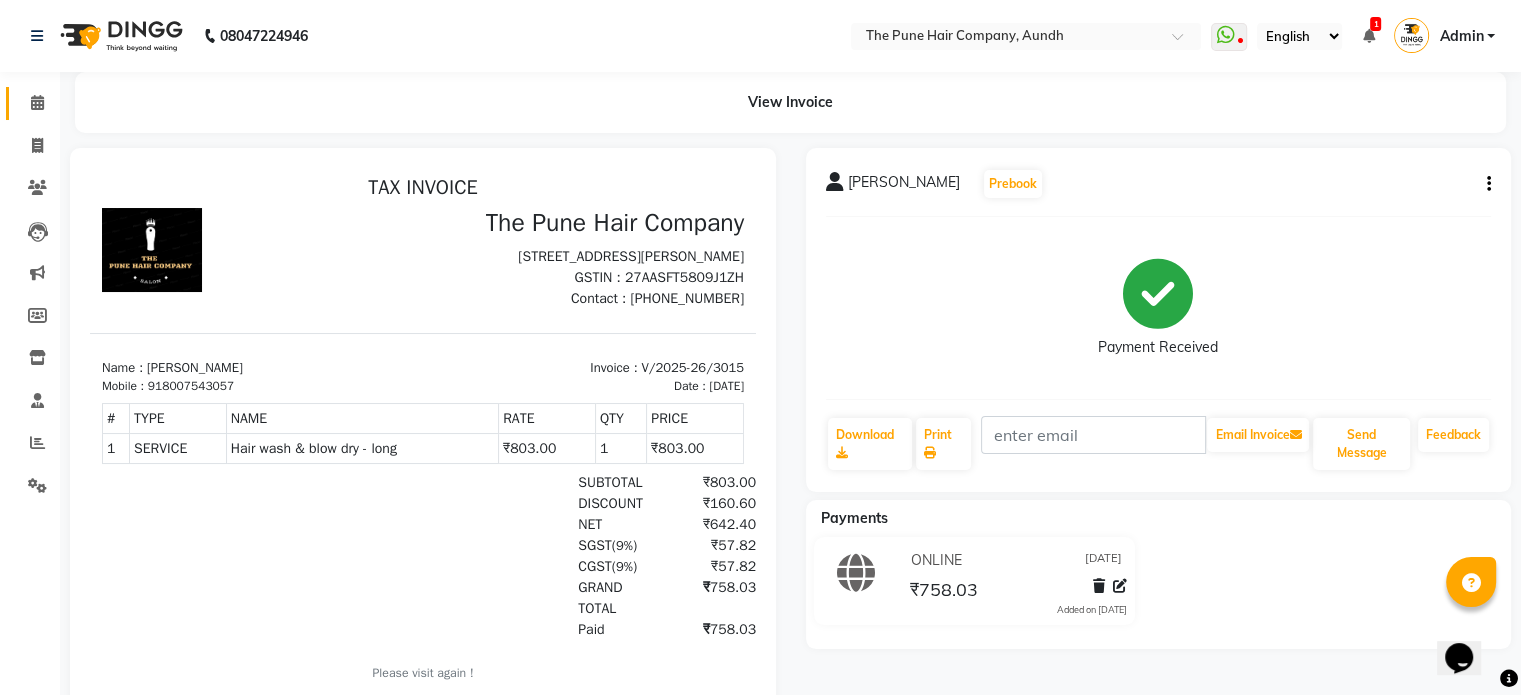 click 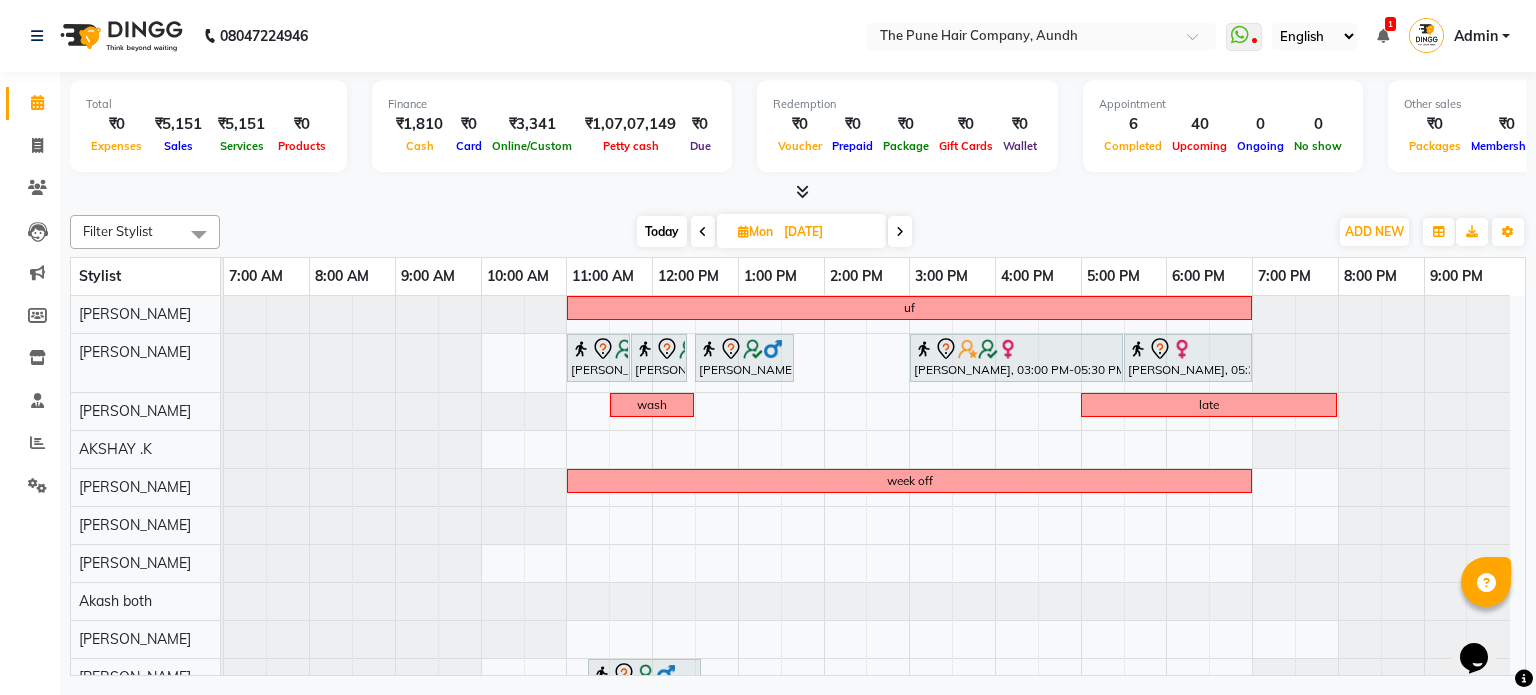 scroll, scrollTop: 98, scrollLeft: 0, axis: vertical 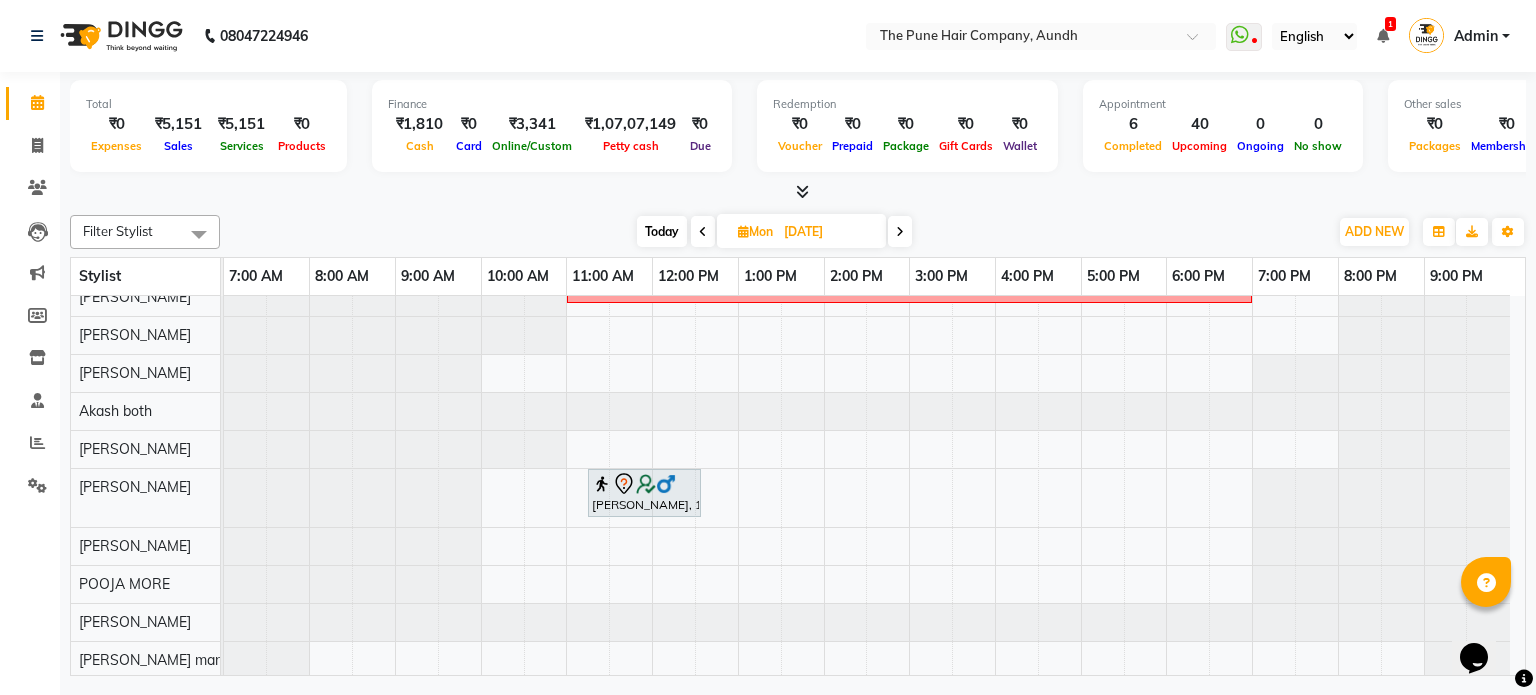 click on "Today" at bounding box center [662, 231] 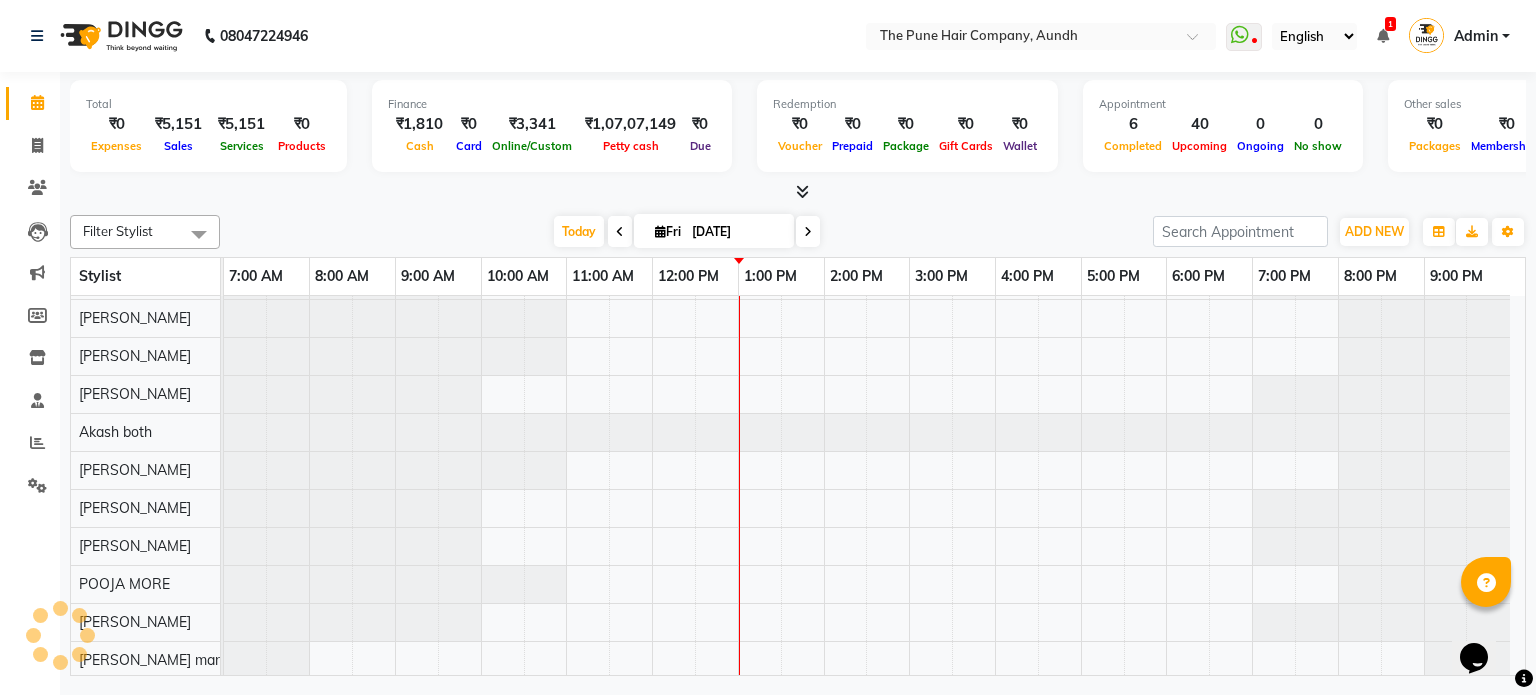 scroll, scrollTop: 190, scrollLeft: 0, axis: vertical 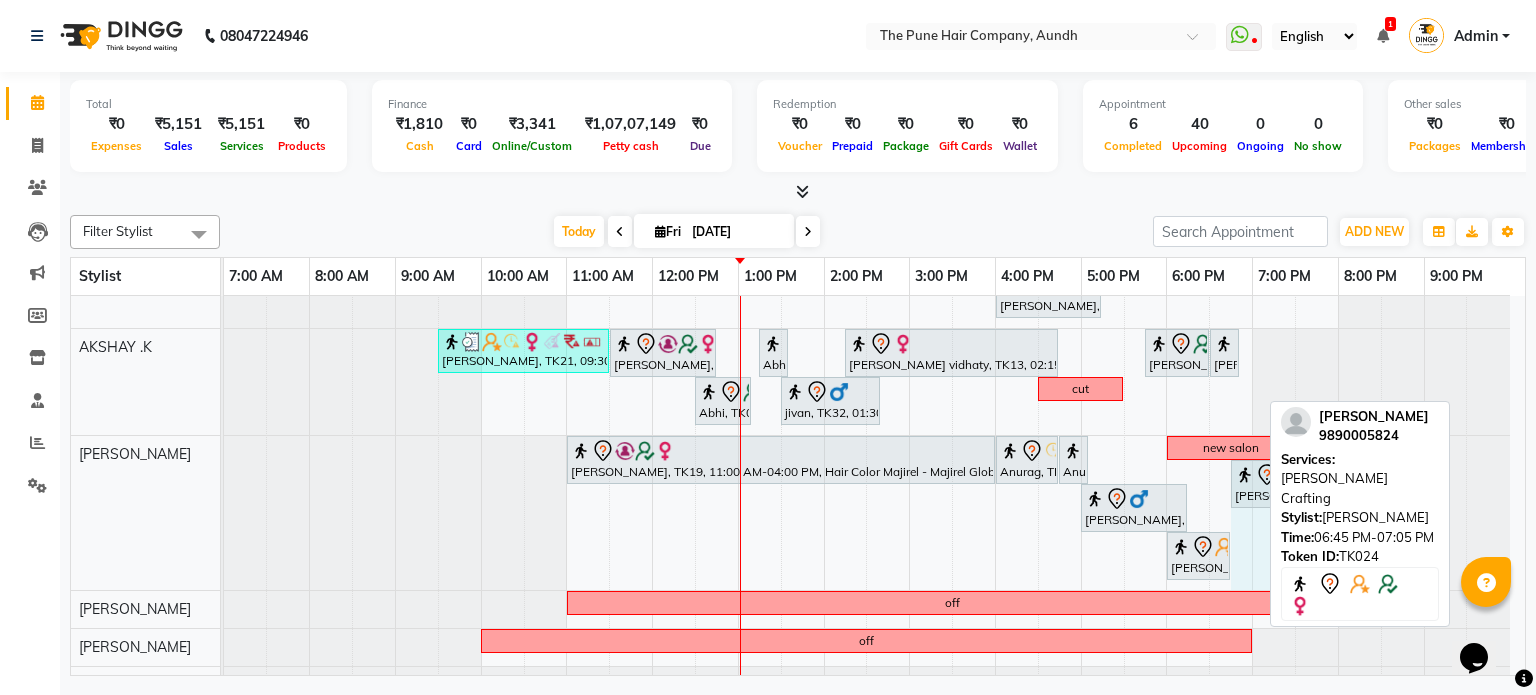 drag, startPoint x: 1256, startPoint y: 480, endPoint x: 1315, endPoint y: 487, distance: 59.413803 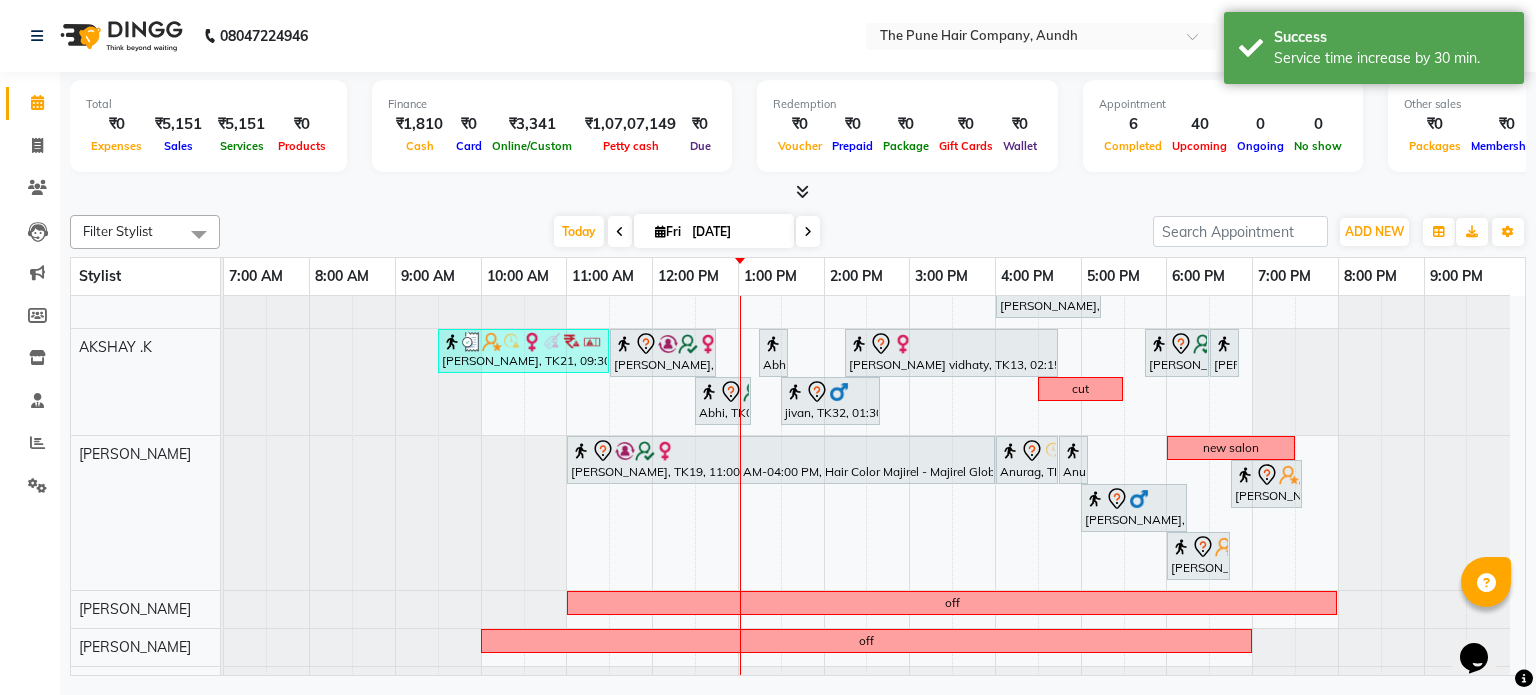 scroll, scrollTop: 37, scrollLeft: 0, axis: vertical 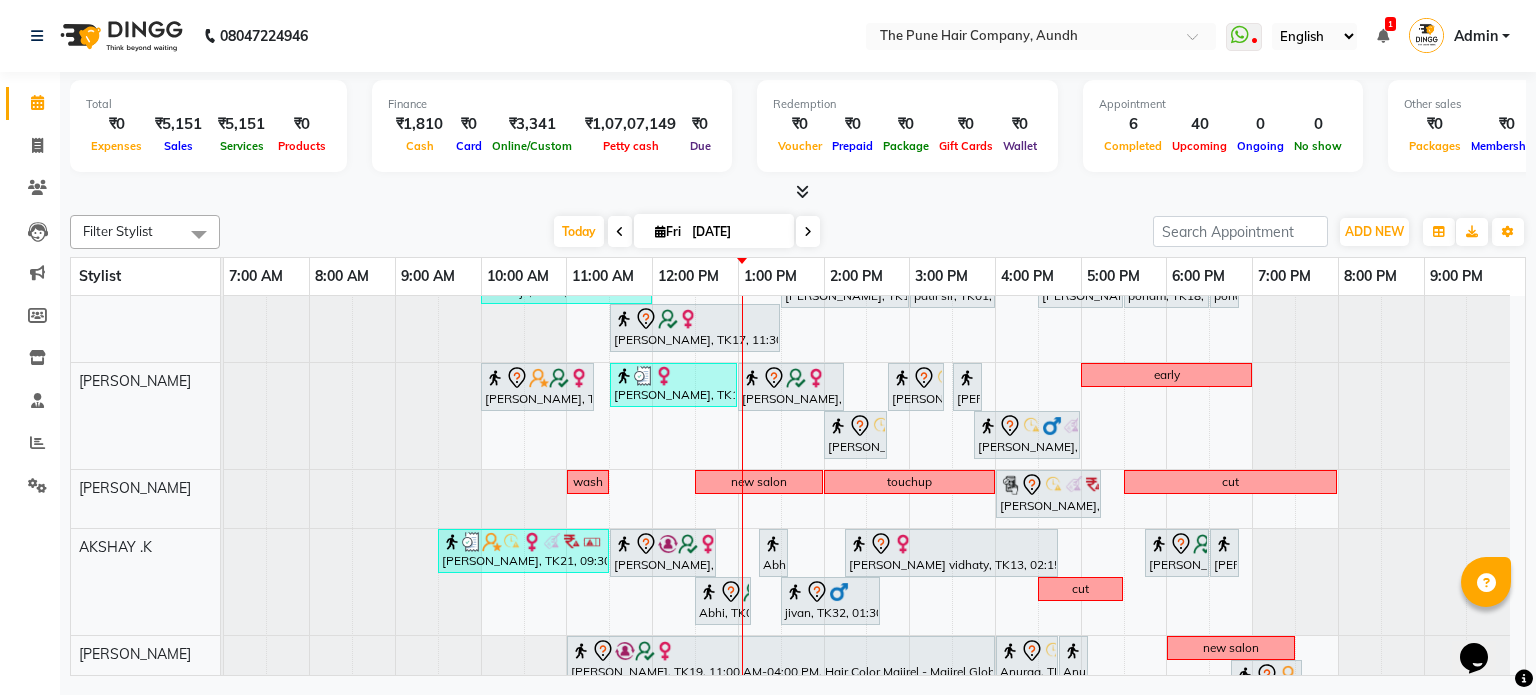 click at bounding box center [808, 231] 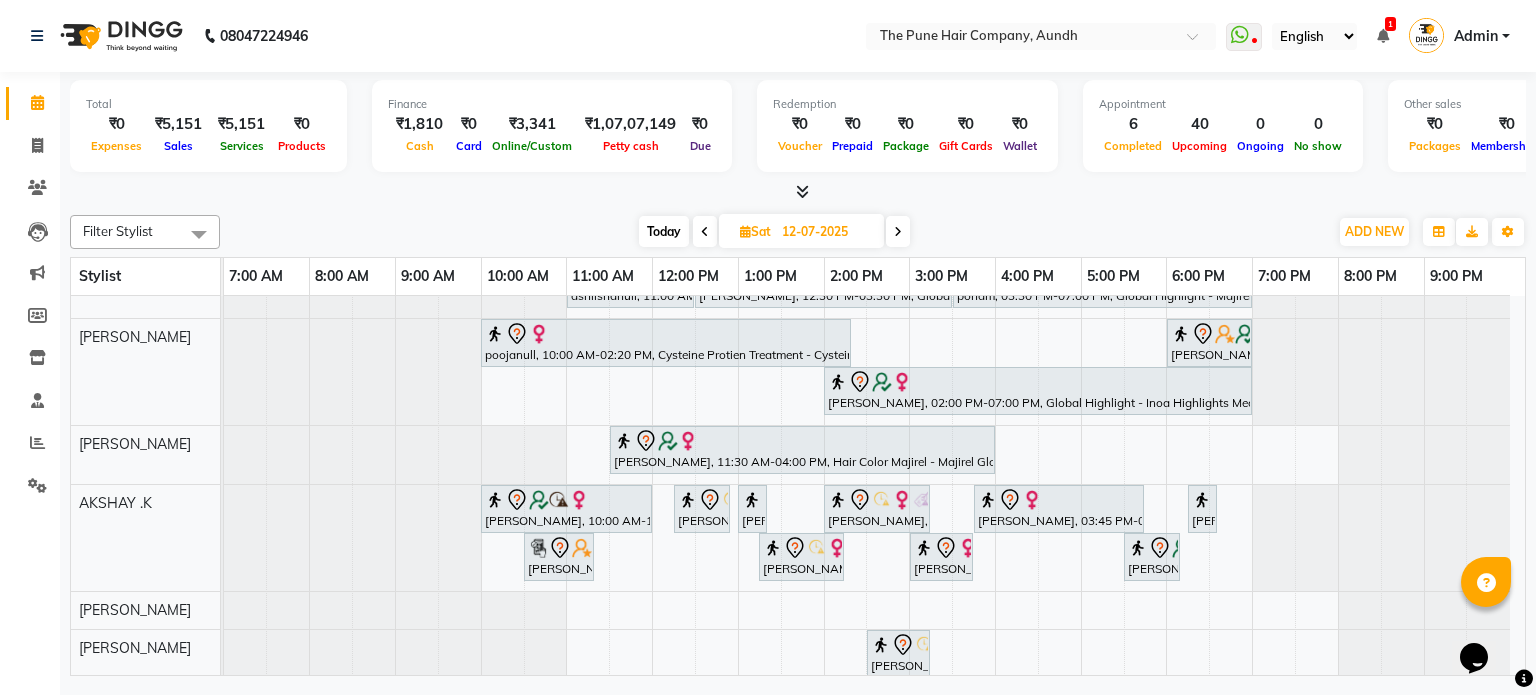 click at bounding box center [898, 232] 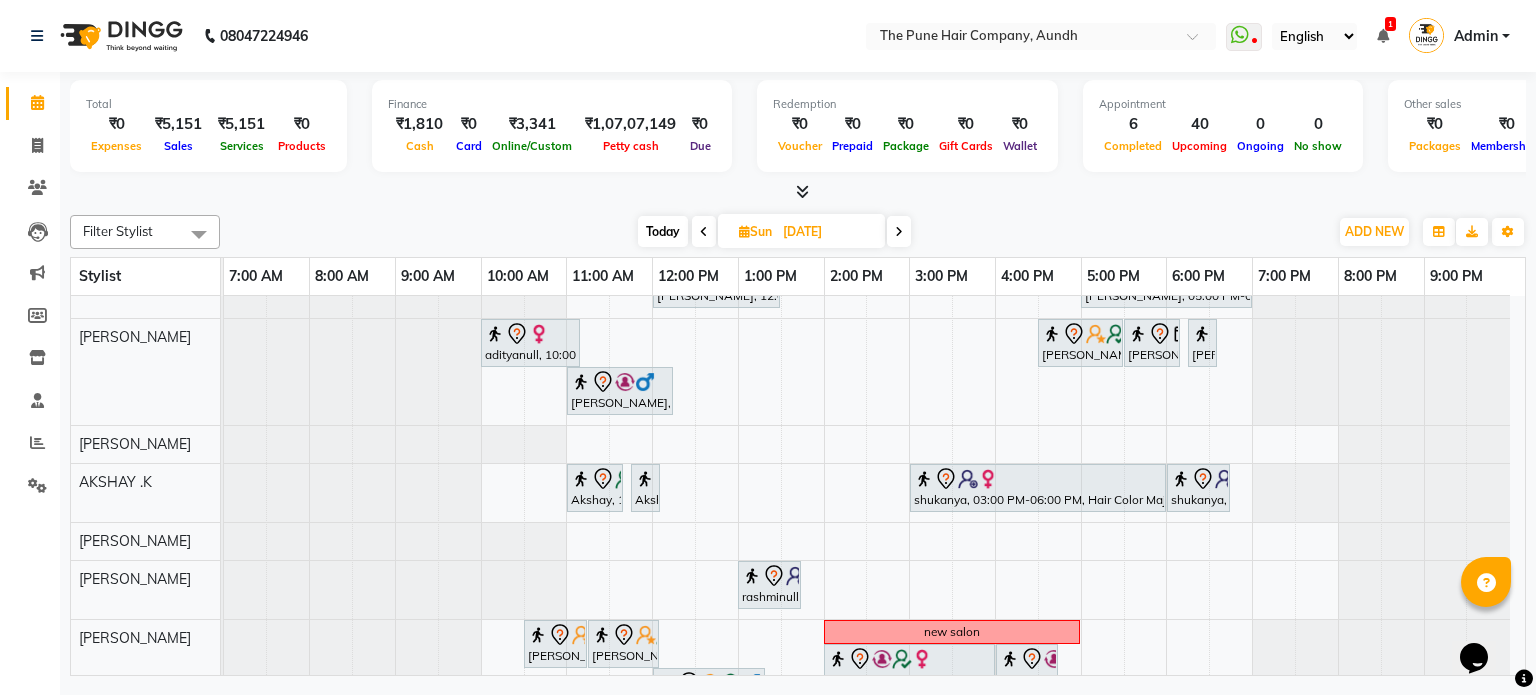 scroll, scrollTop: 109, scrollLeft: 0, axis: vertical 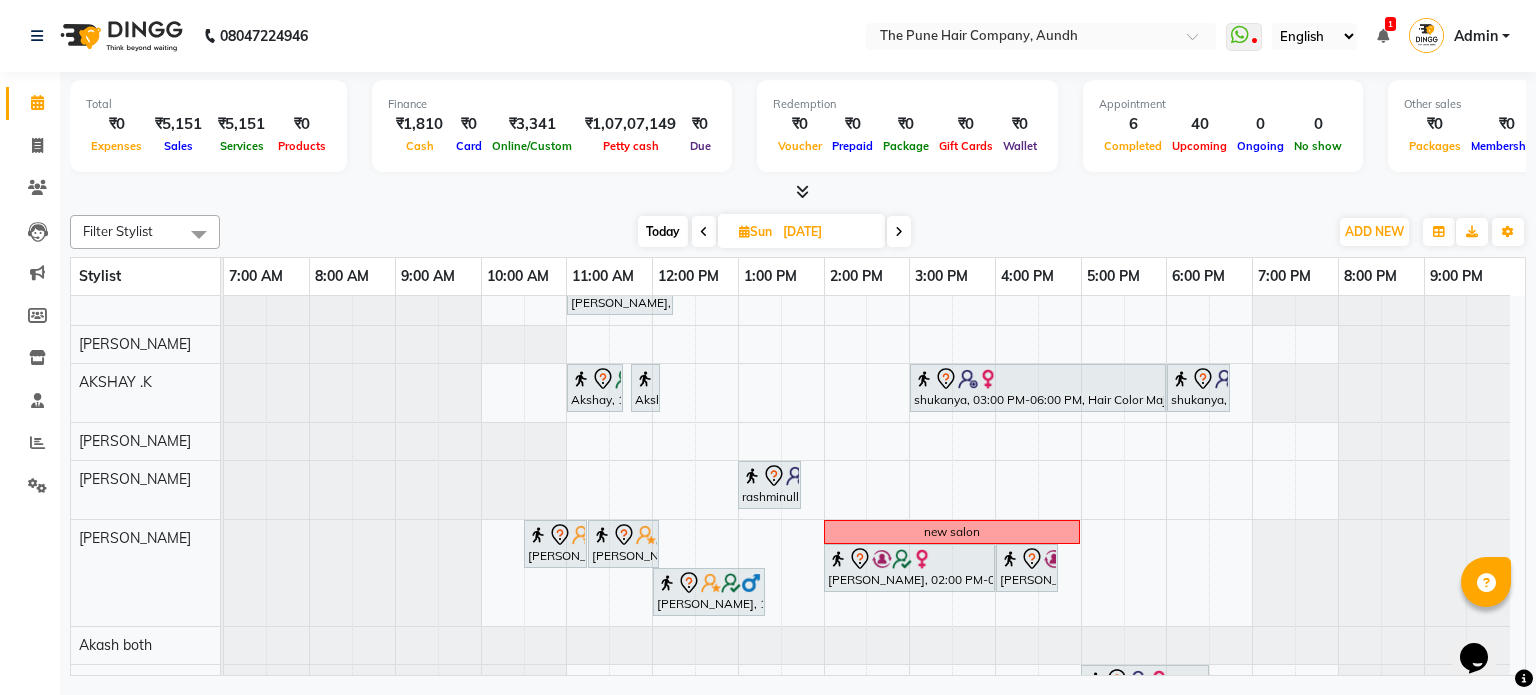 click at bounding box center [899, 231] 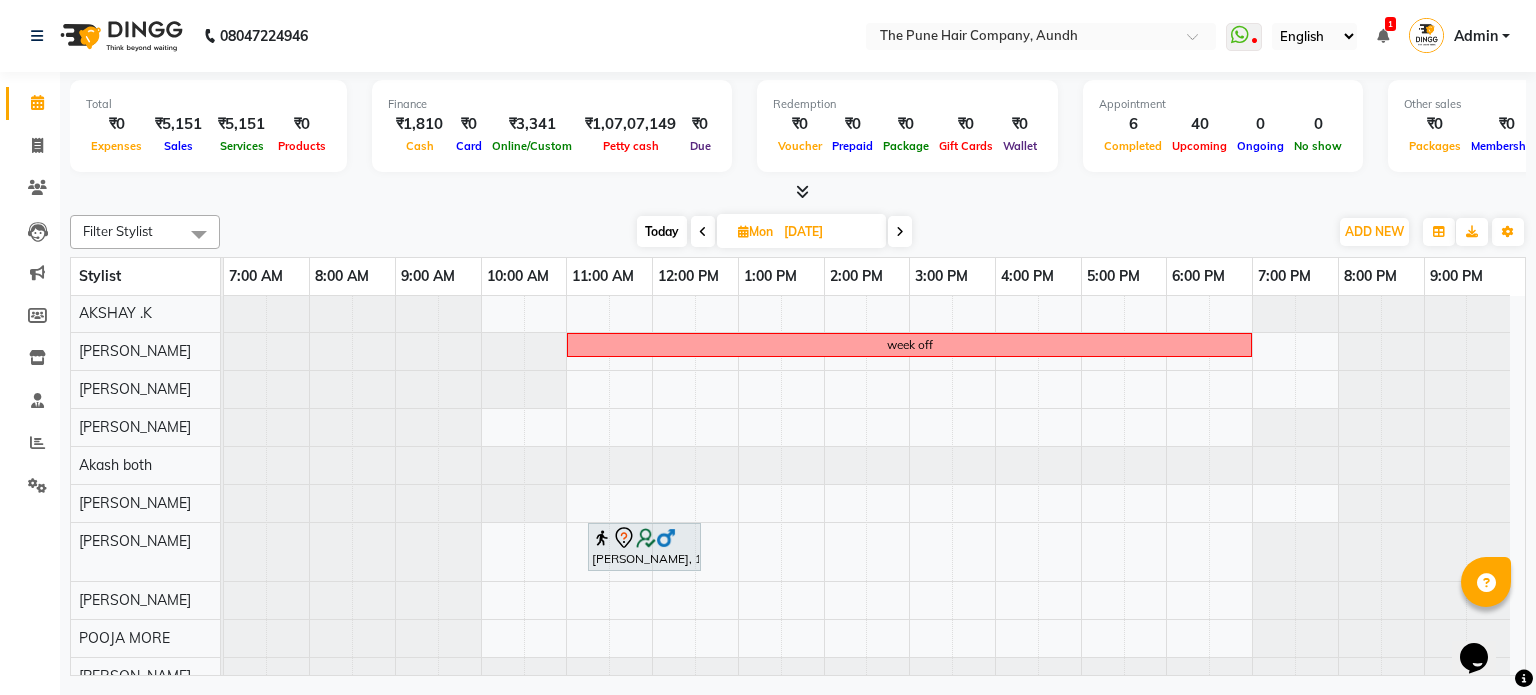 click at bounding box center [703, 232] 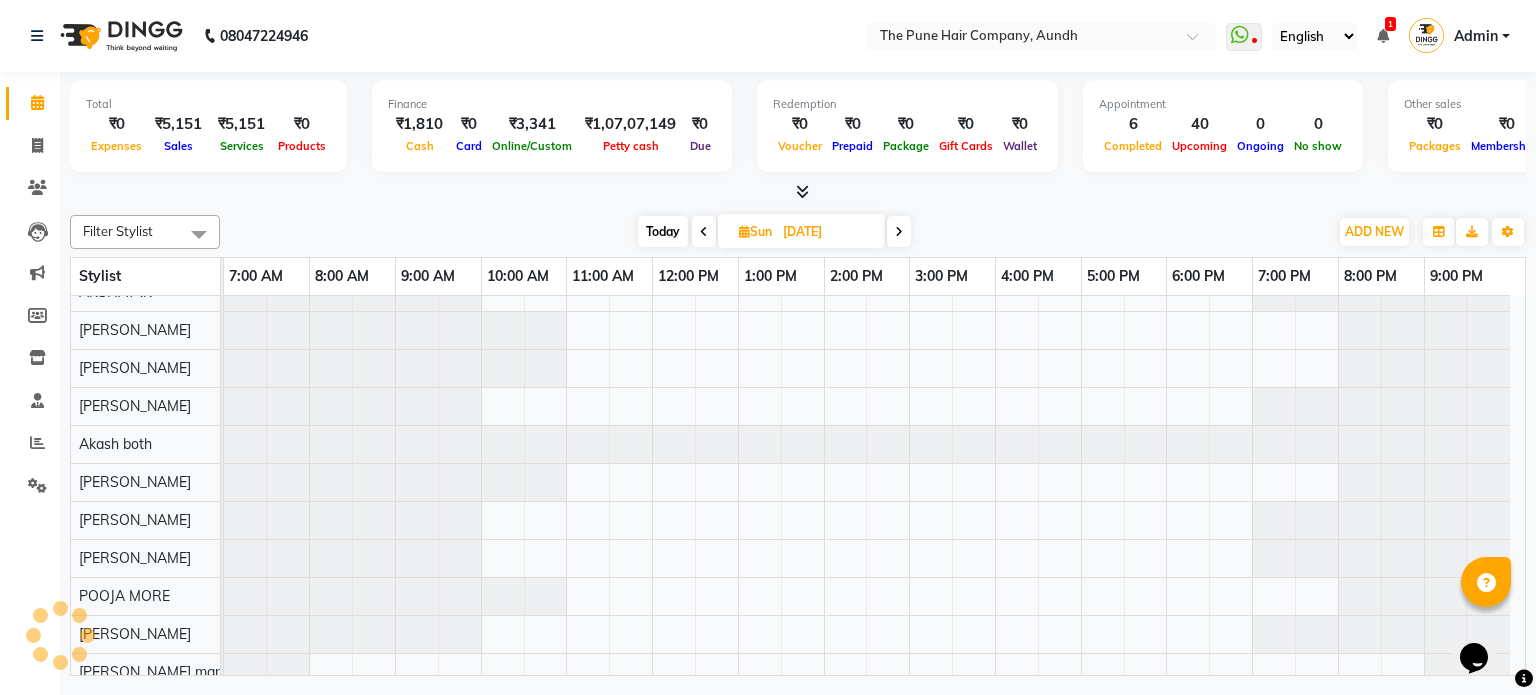 click at bounding box center (704, 231) 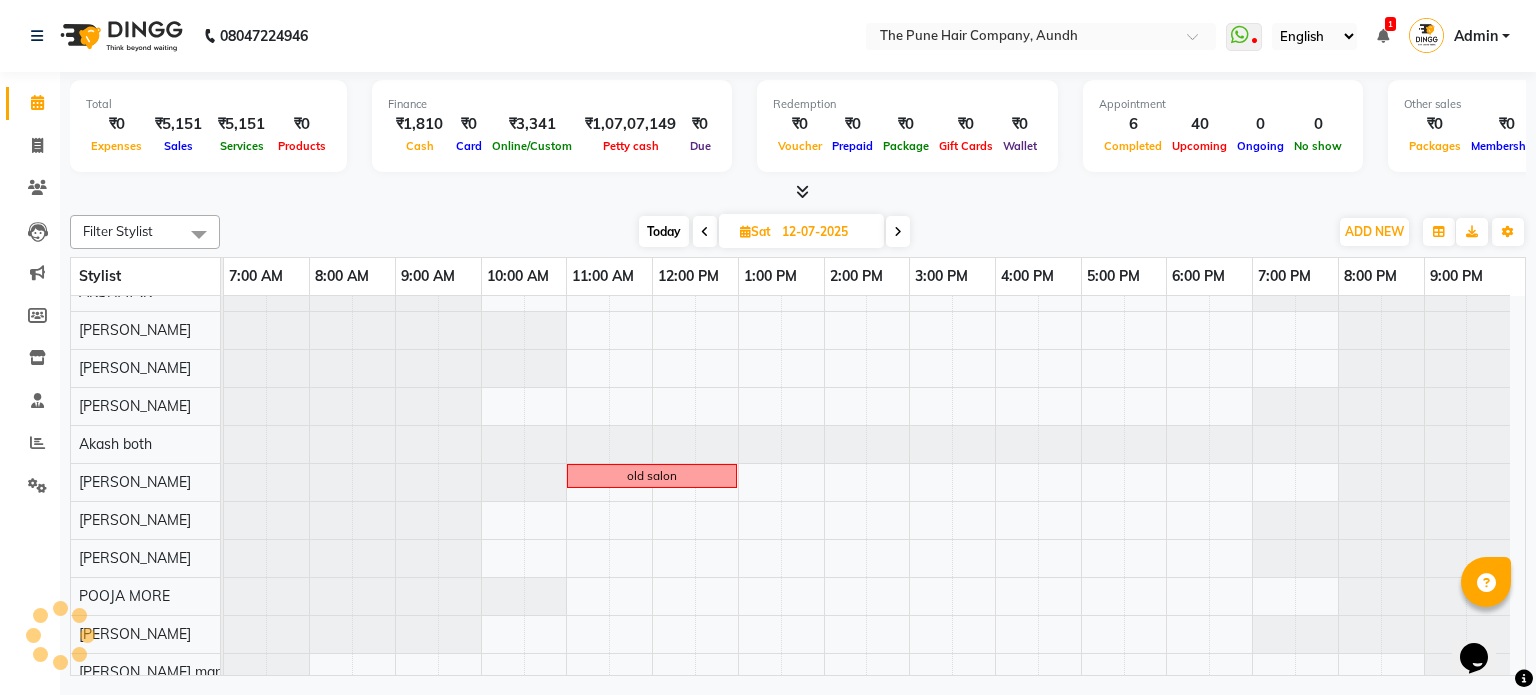 scroll, scrollTop: 148, scrollLeft: 0, axis: vertical 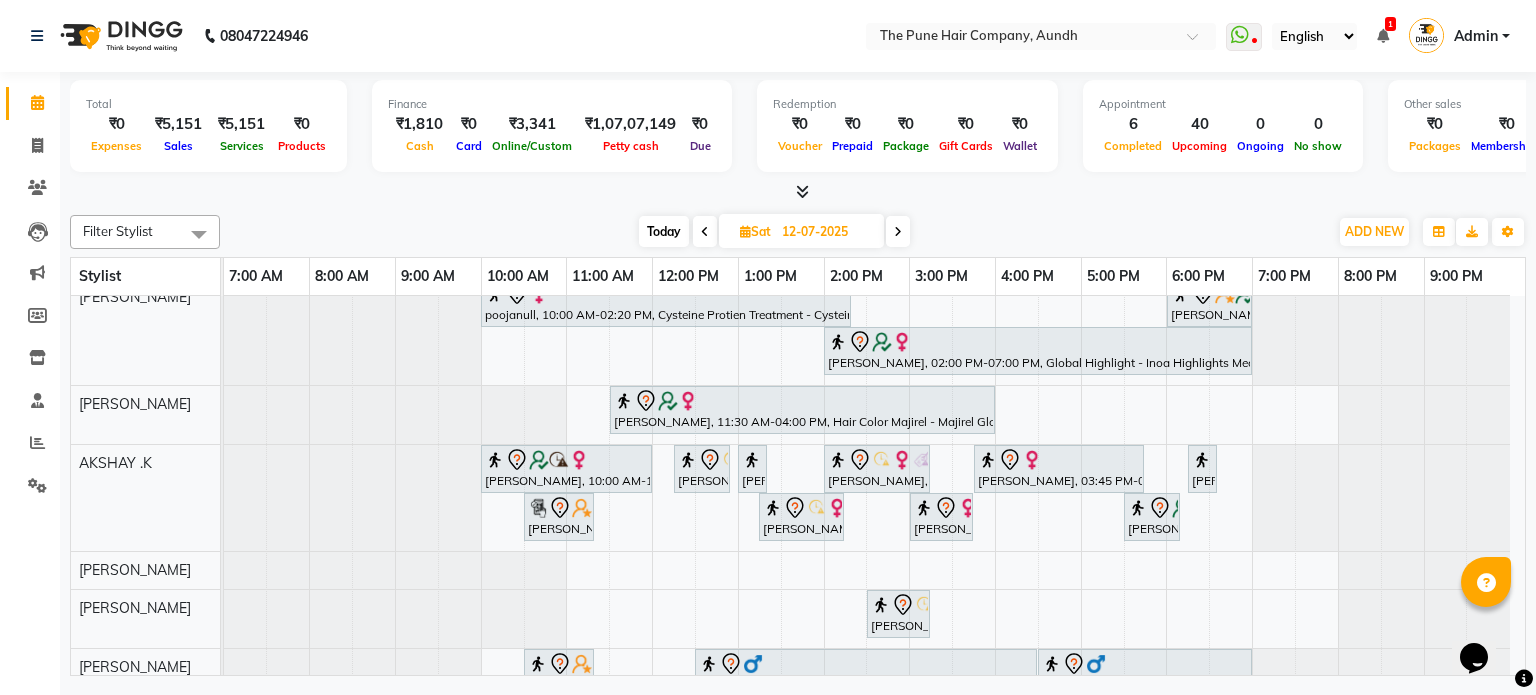 click at bounding box center [898, 231] 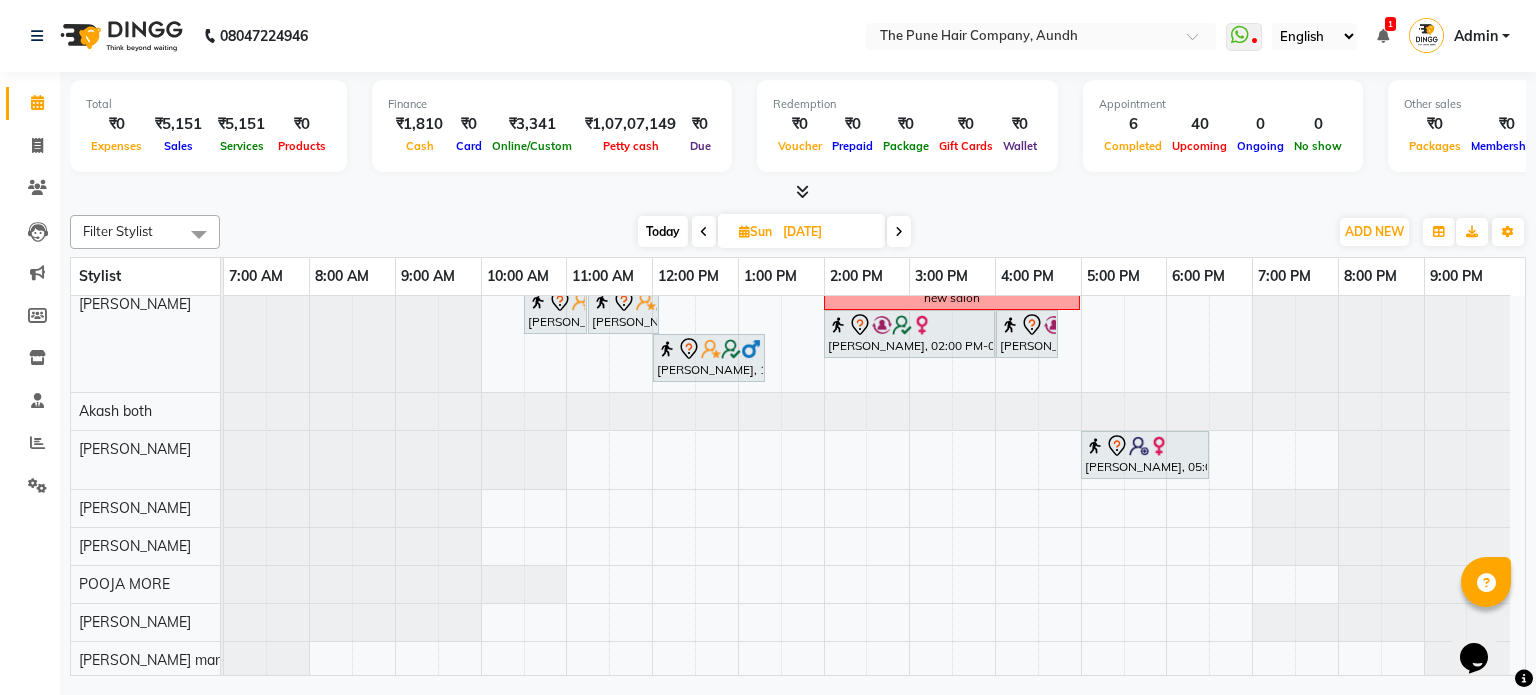 click on "Today" at bounding box center [663, 231] 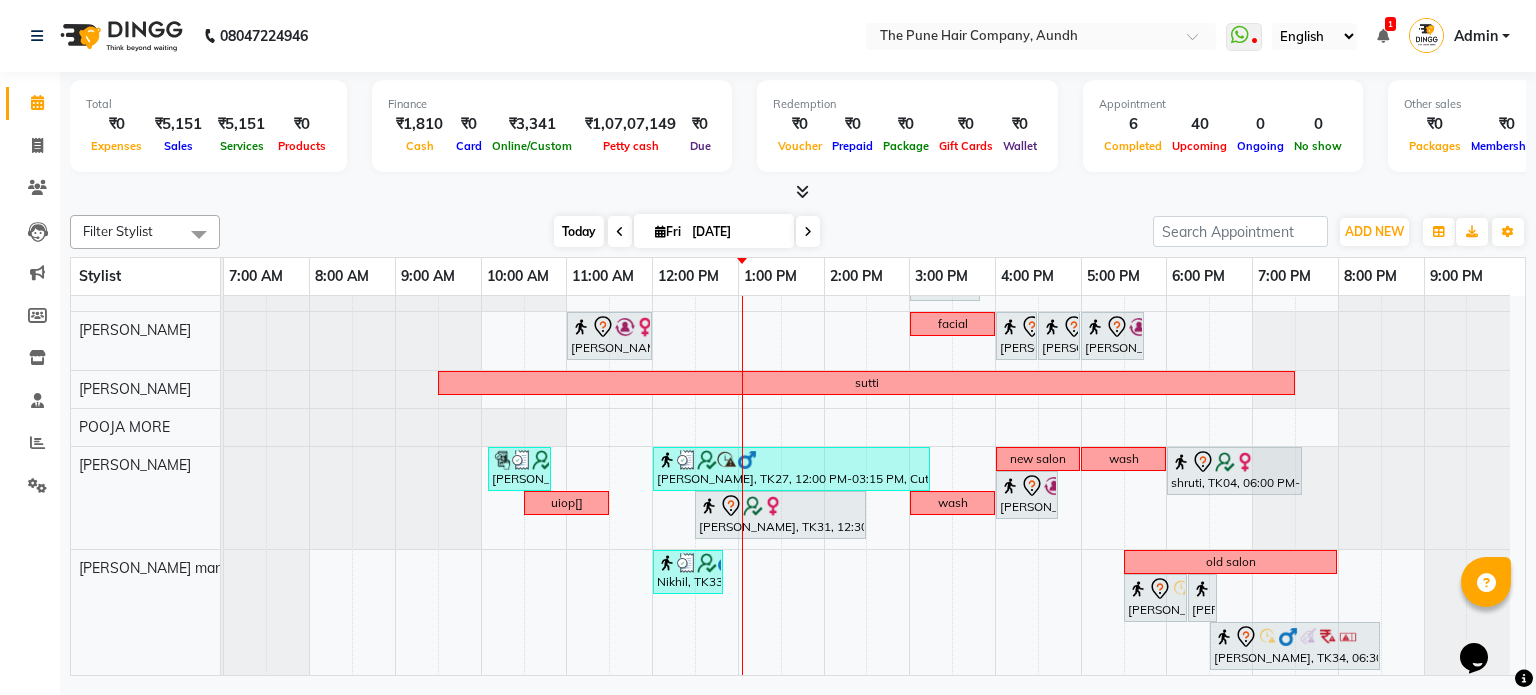 click on "Today" at bounding box center (579, 231) 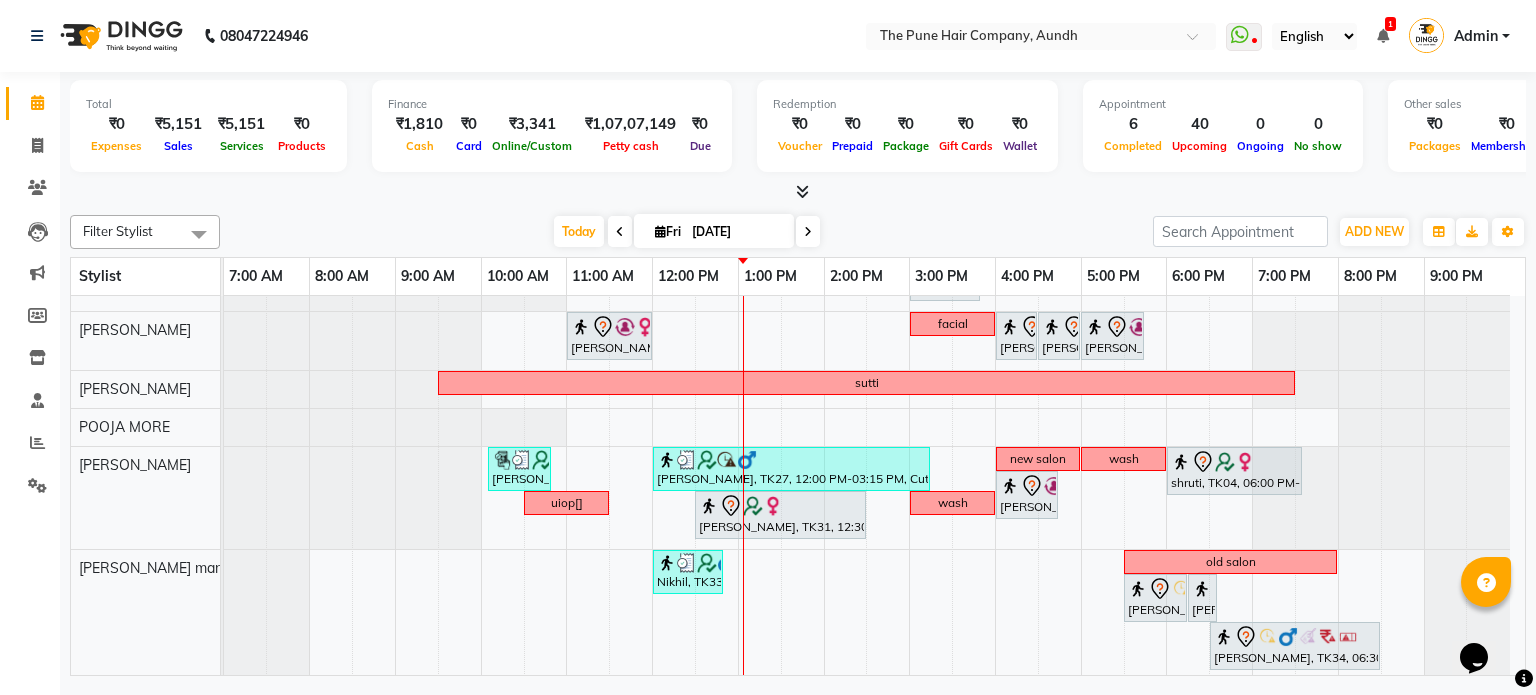 click at bounding box center (808, 232) 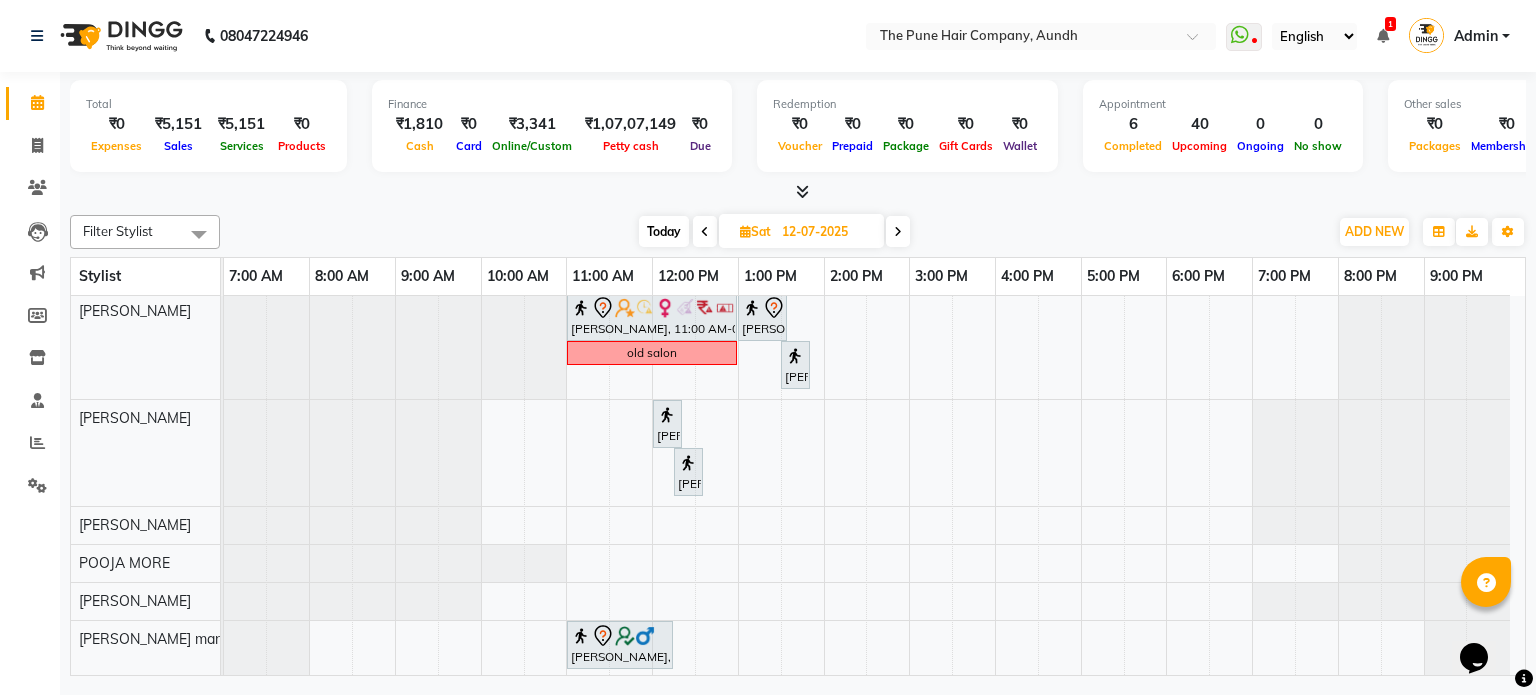 click on "12-07-2025" at bounding box center [826, 232] 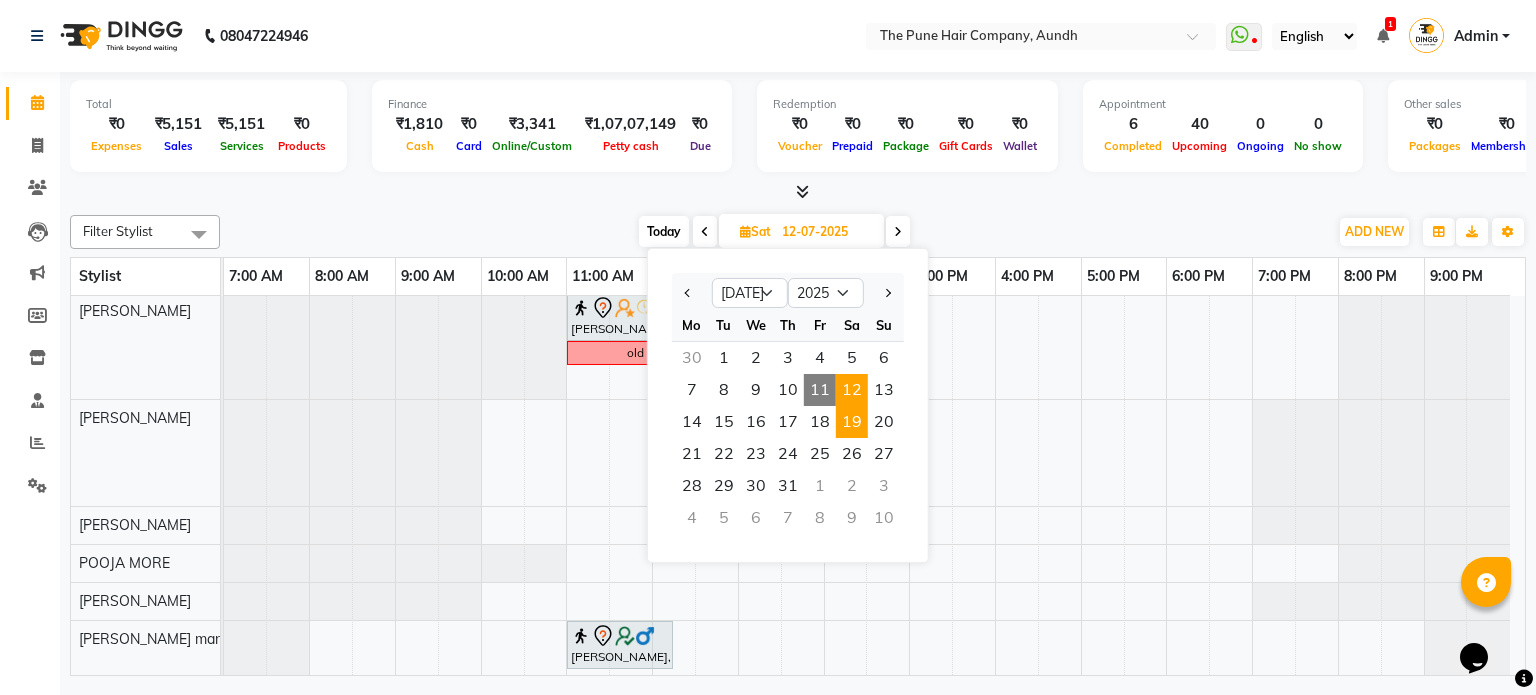 click on "19" at bounding box center [852, 422] 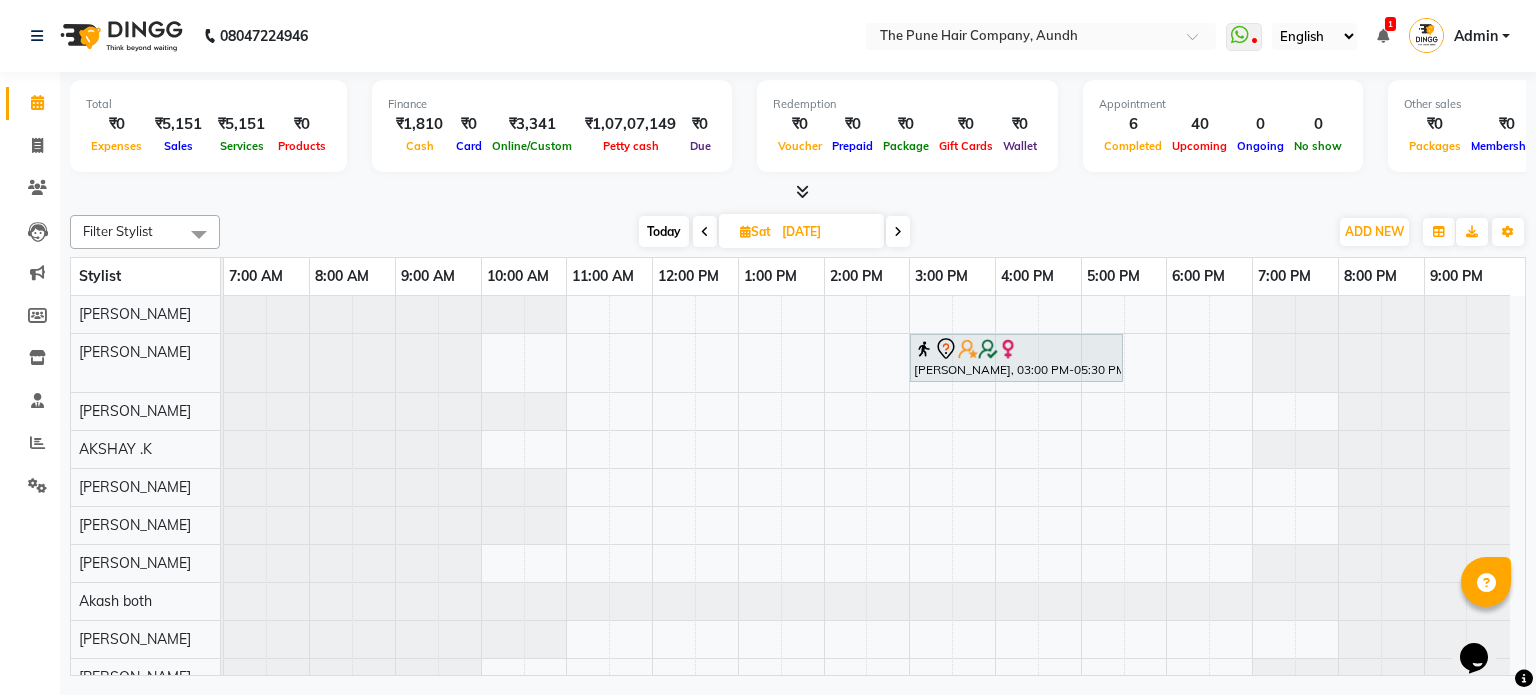 click on "Today" at bounding box center [664, 231] 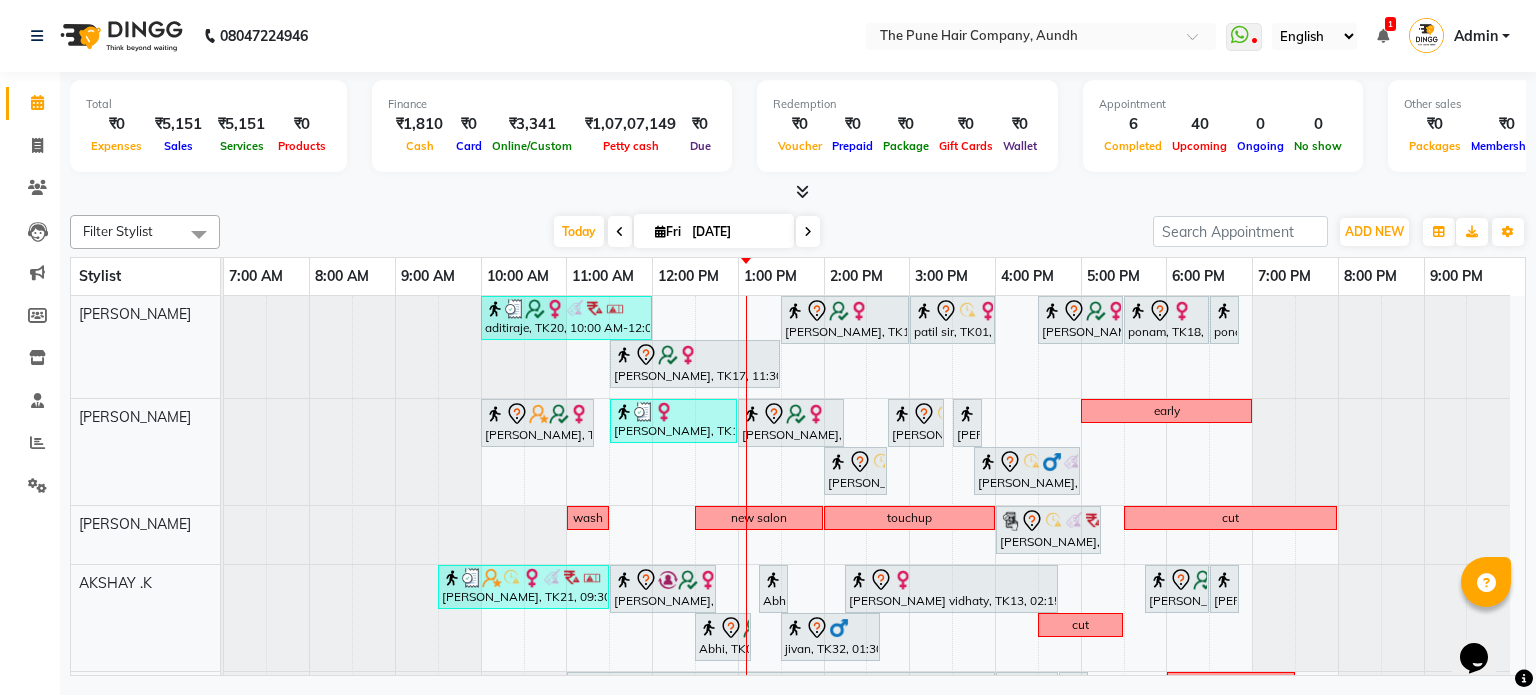 click at bounding box center (808, 231) 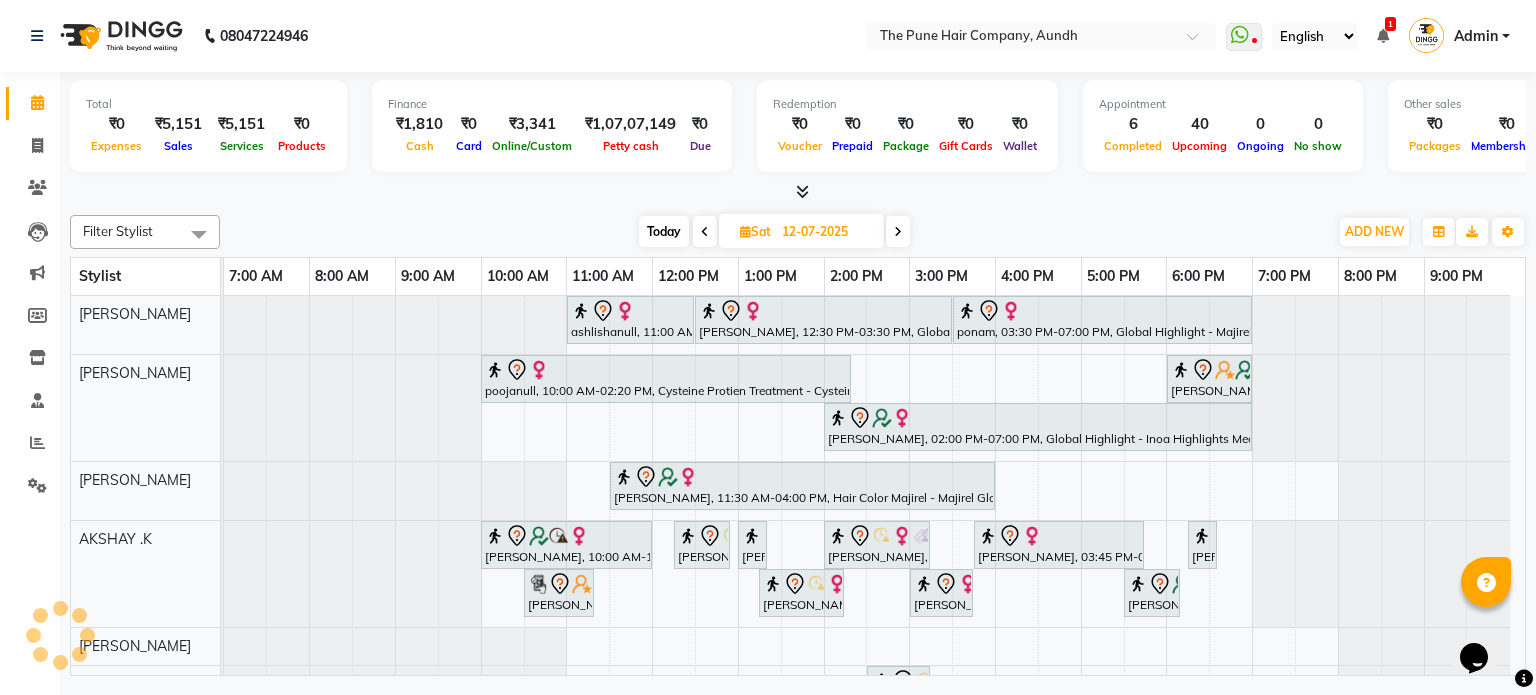 click at bounding box center [898, 232] 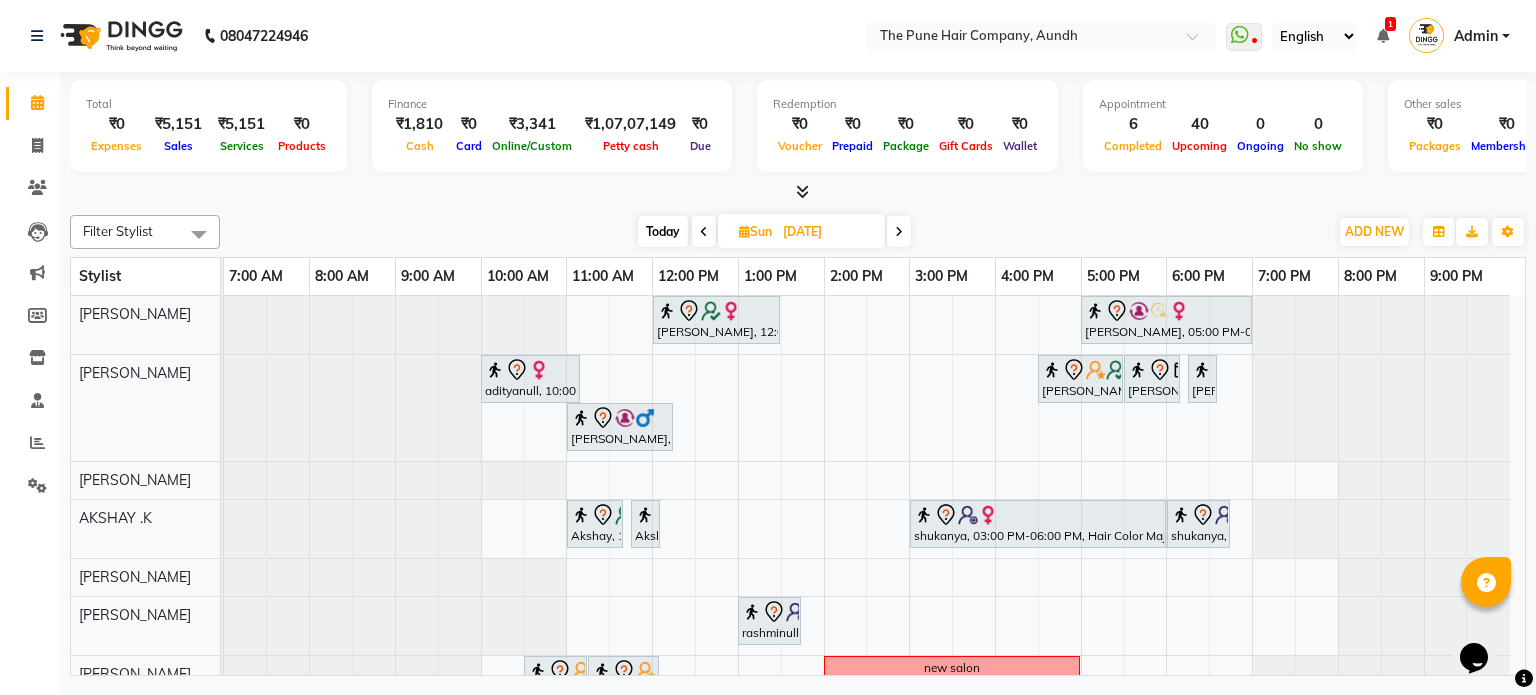 click at bounding box center (899, 232) 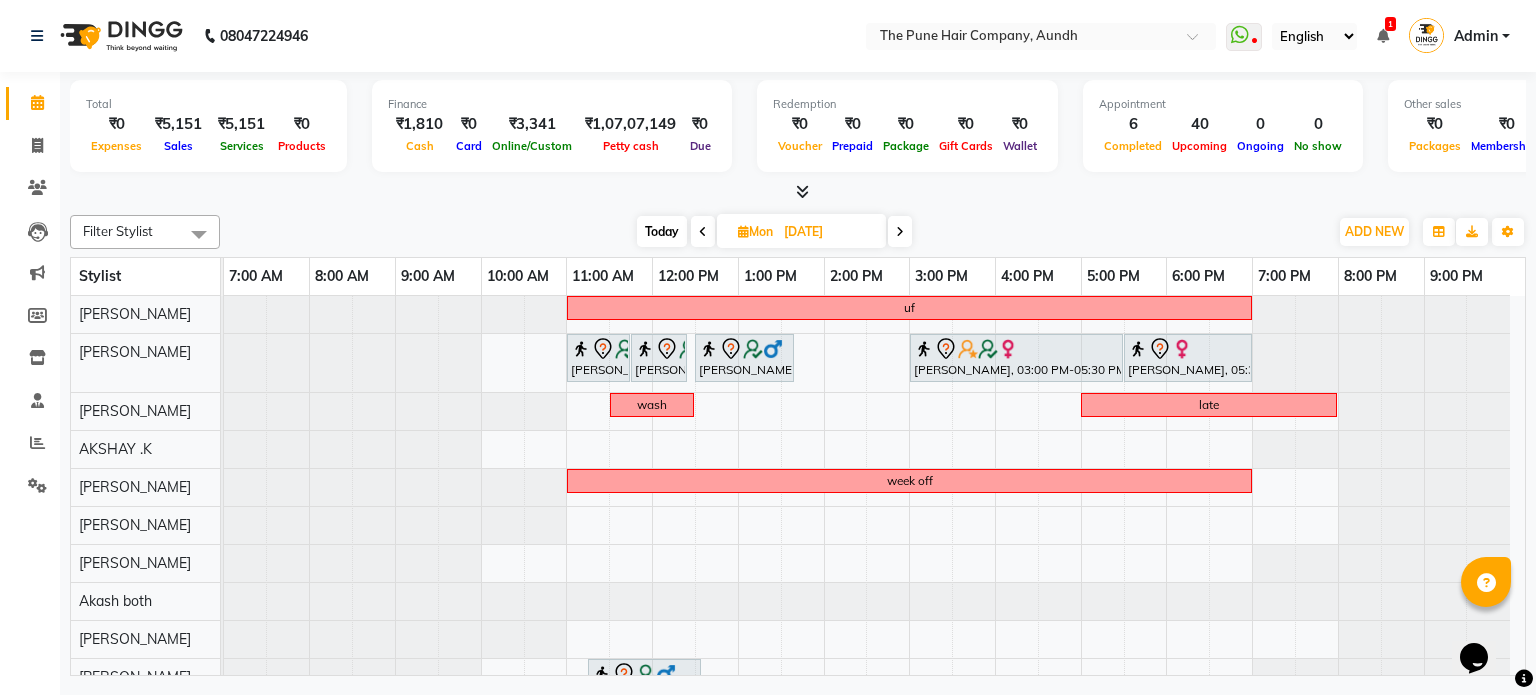 click on "Today" at bounding box center [662, 231] 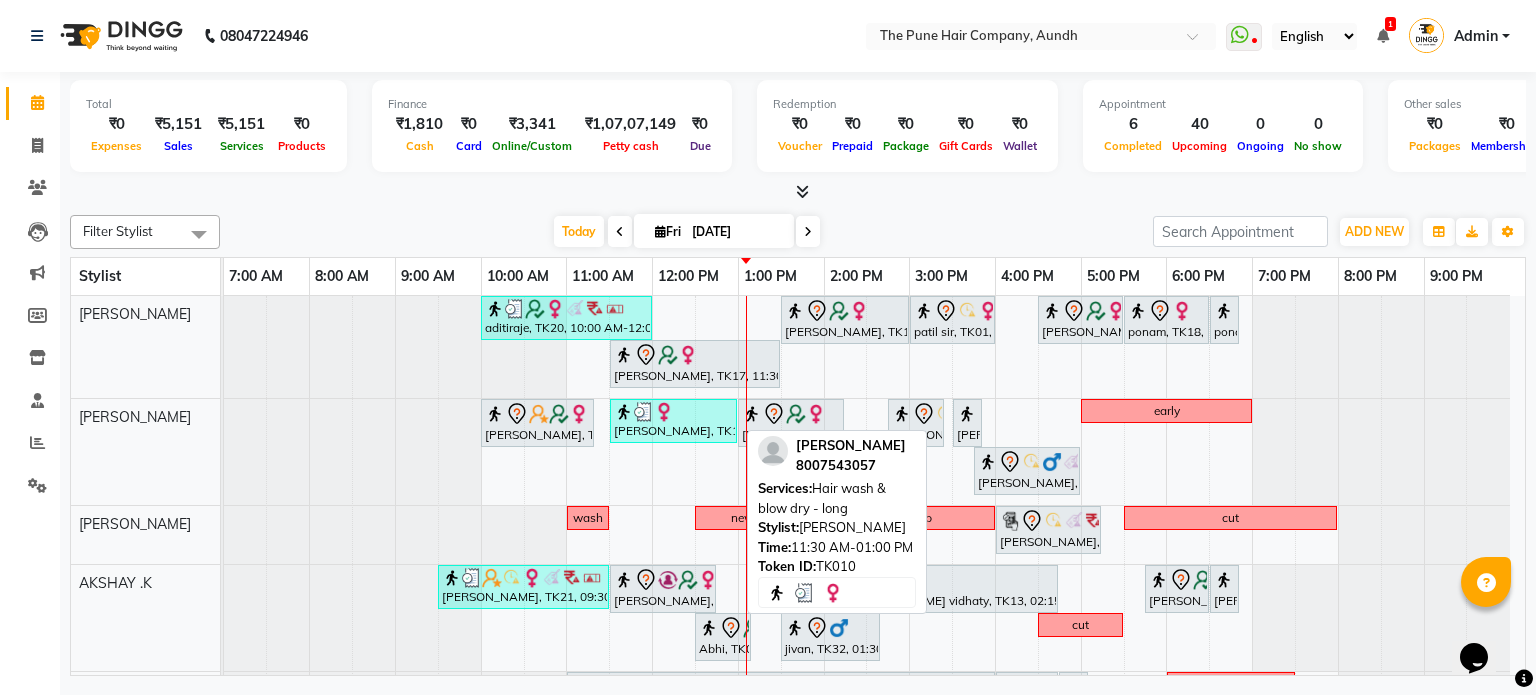 click on "[PERSON_NAME], TK10, 11:30 AM-01:00 PM, Hair wash & blow dry - long" at bounding box center [673, 421] 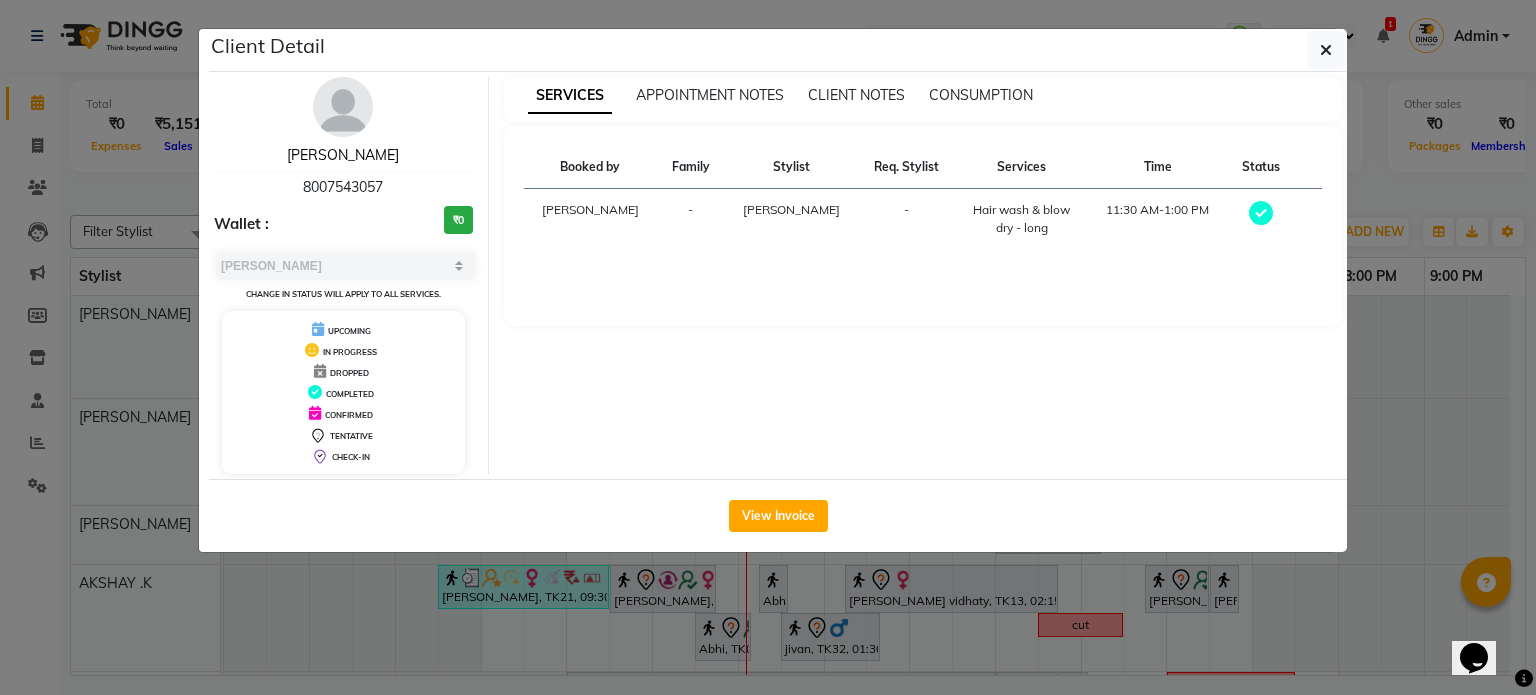 click on "[PERSON_NAME]" at bounding box center [343, 155] 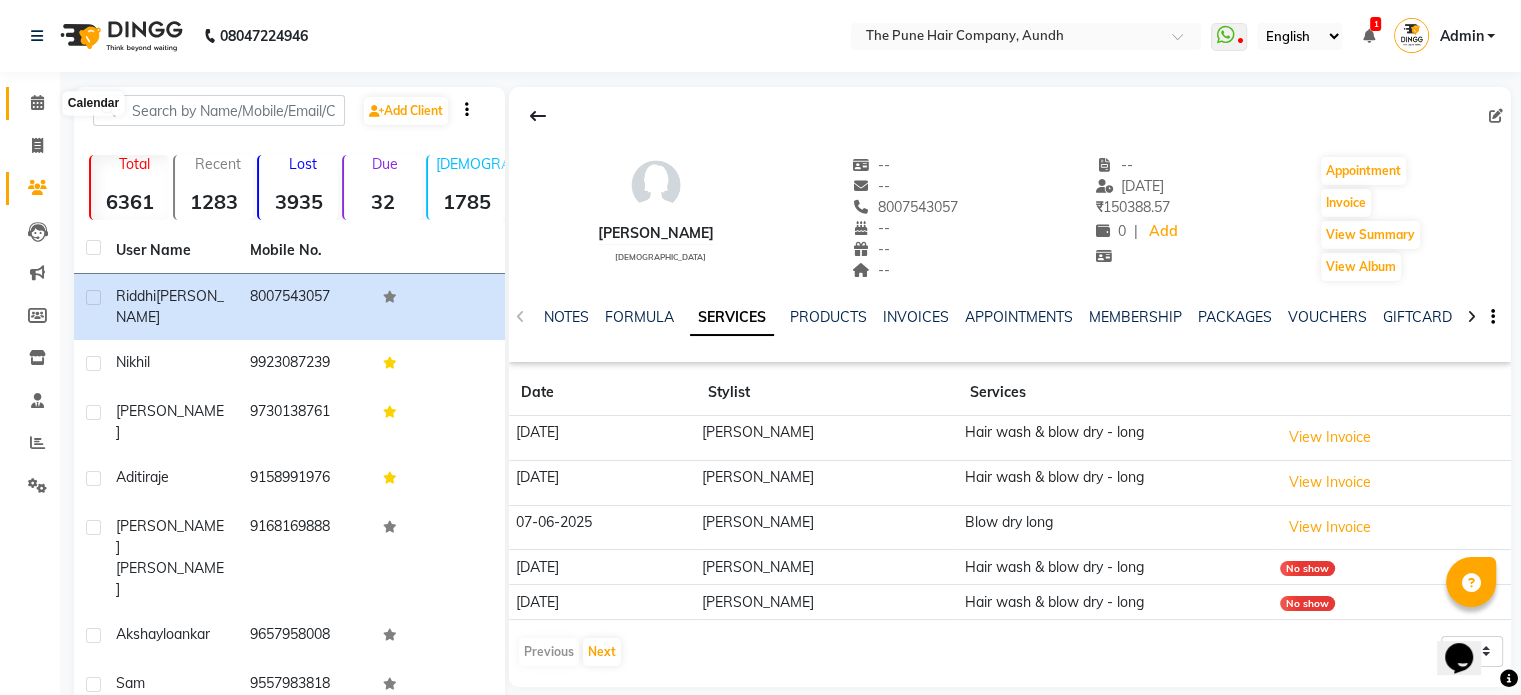 click 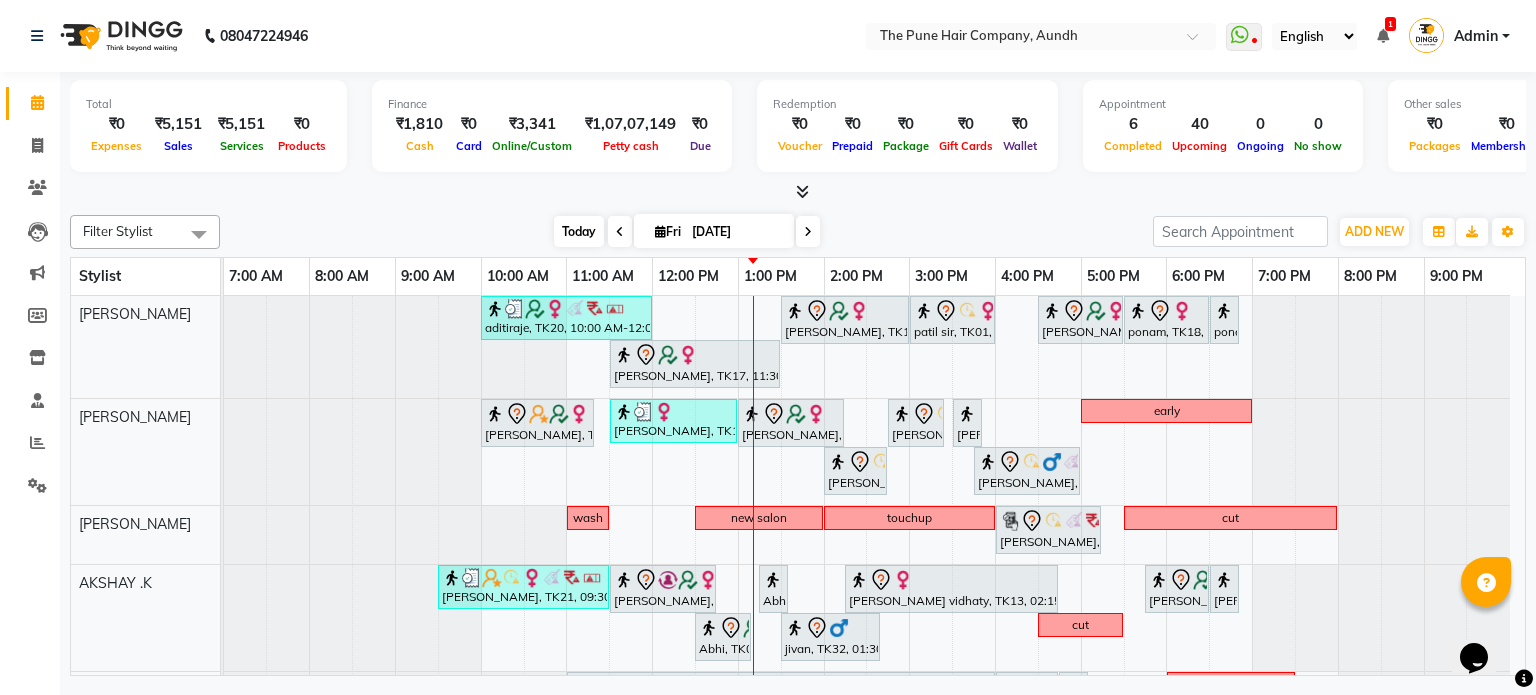 click on "Today" at bounding box center [579, 231] 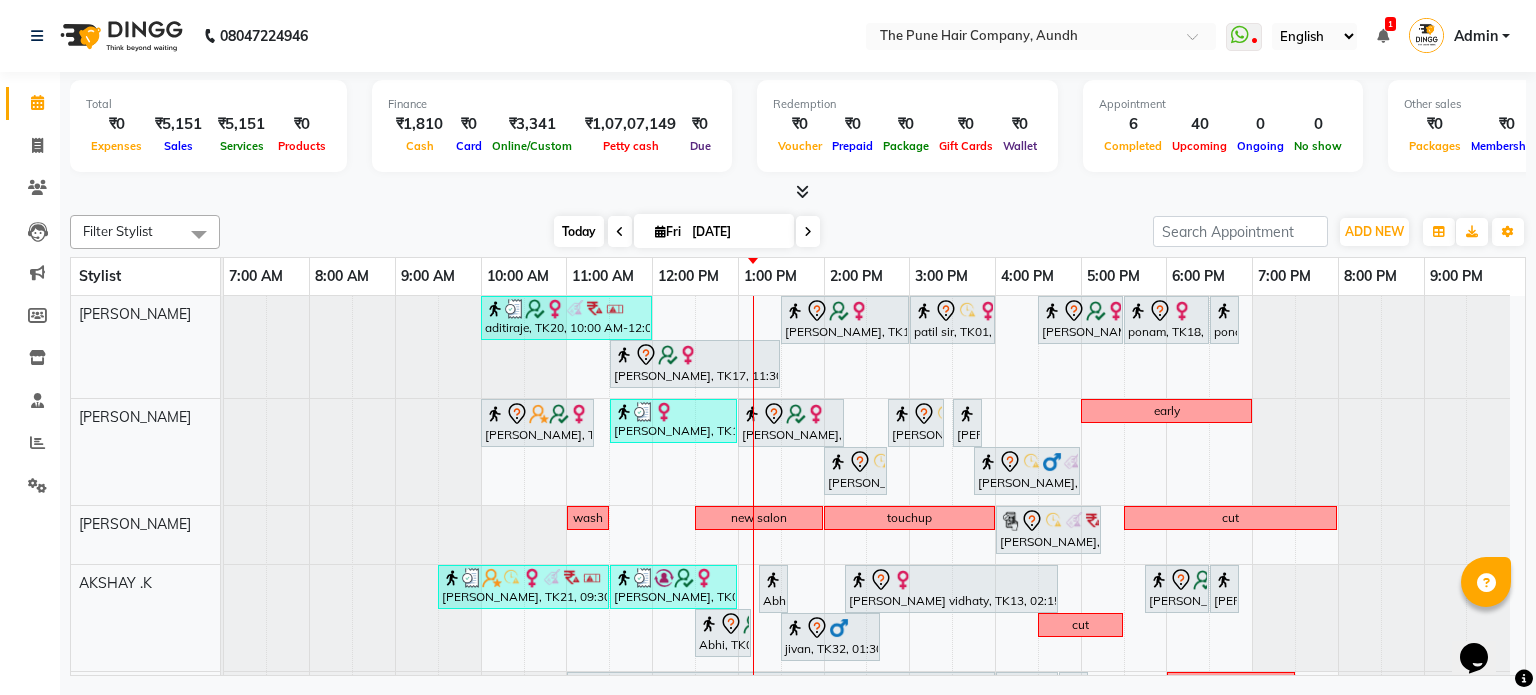 click on "Today" at bounding box center (579, 231) 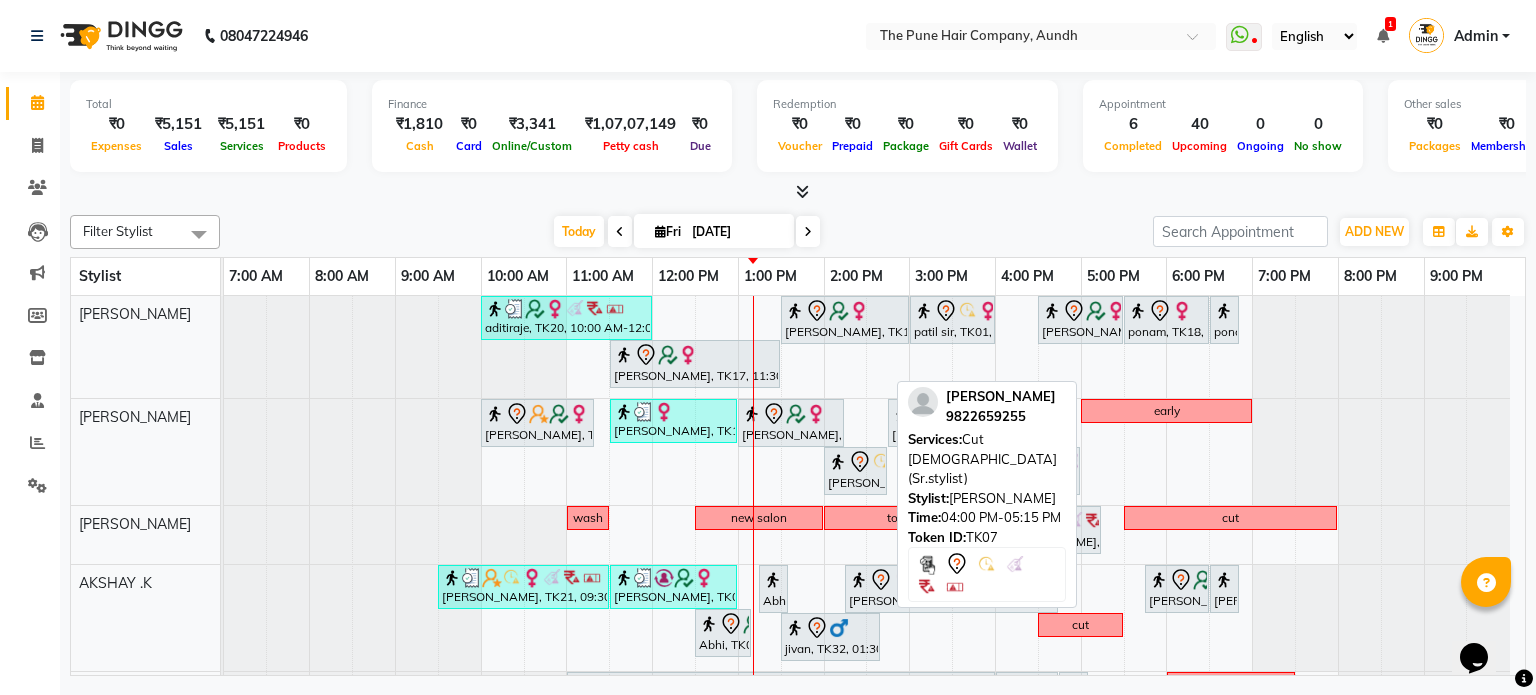 scroll, scrollTop: 90, scrollLeft: 0, axis: vertical 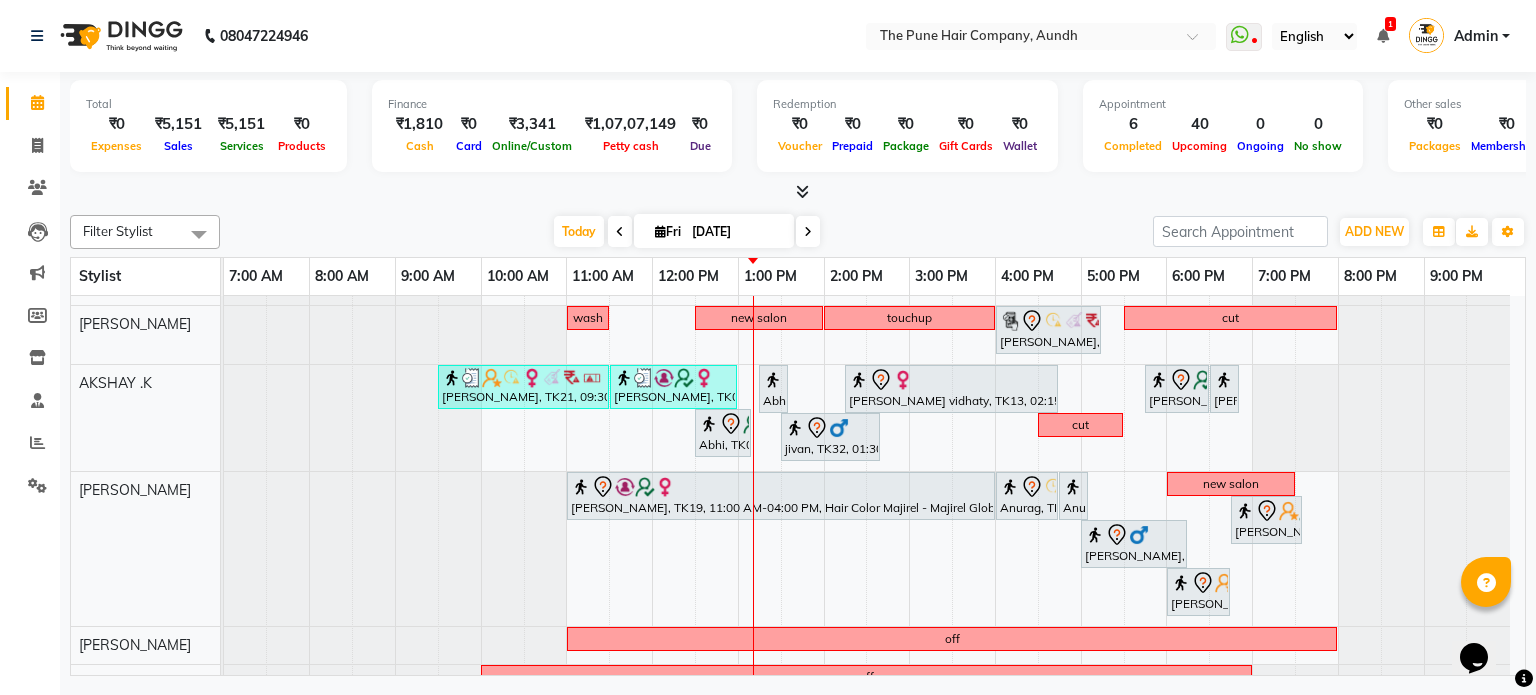 click at bounding box center (808, 231) 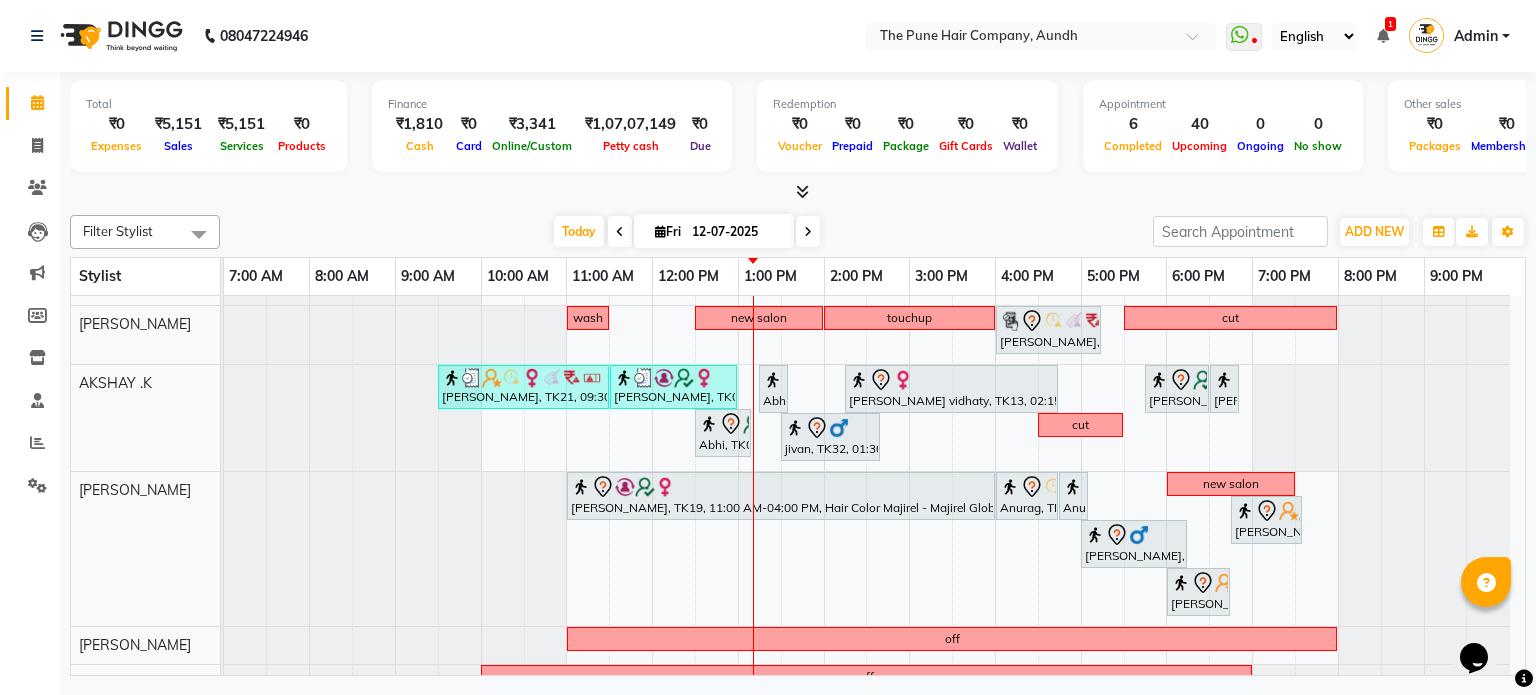 scroll, scrollTop: 148, scrollLeft: 0, axis: vertical 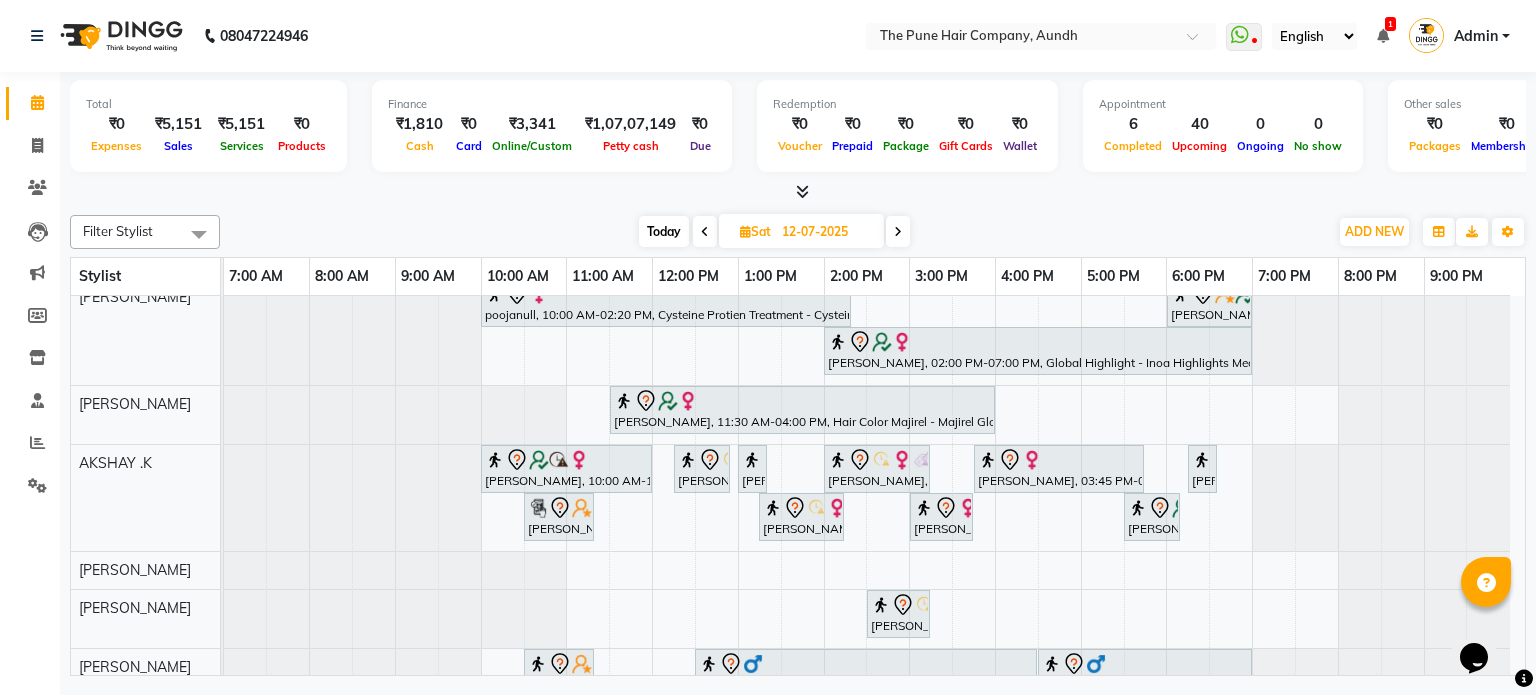 click at bounding box center (898, 232) 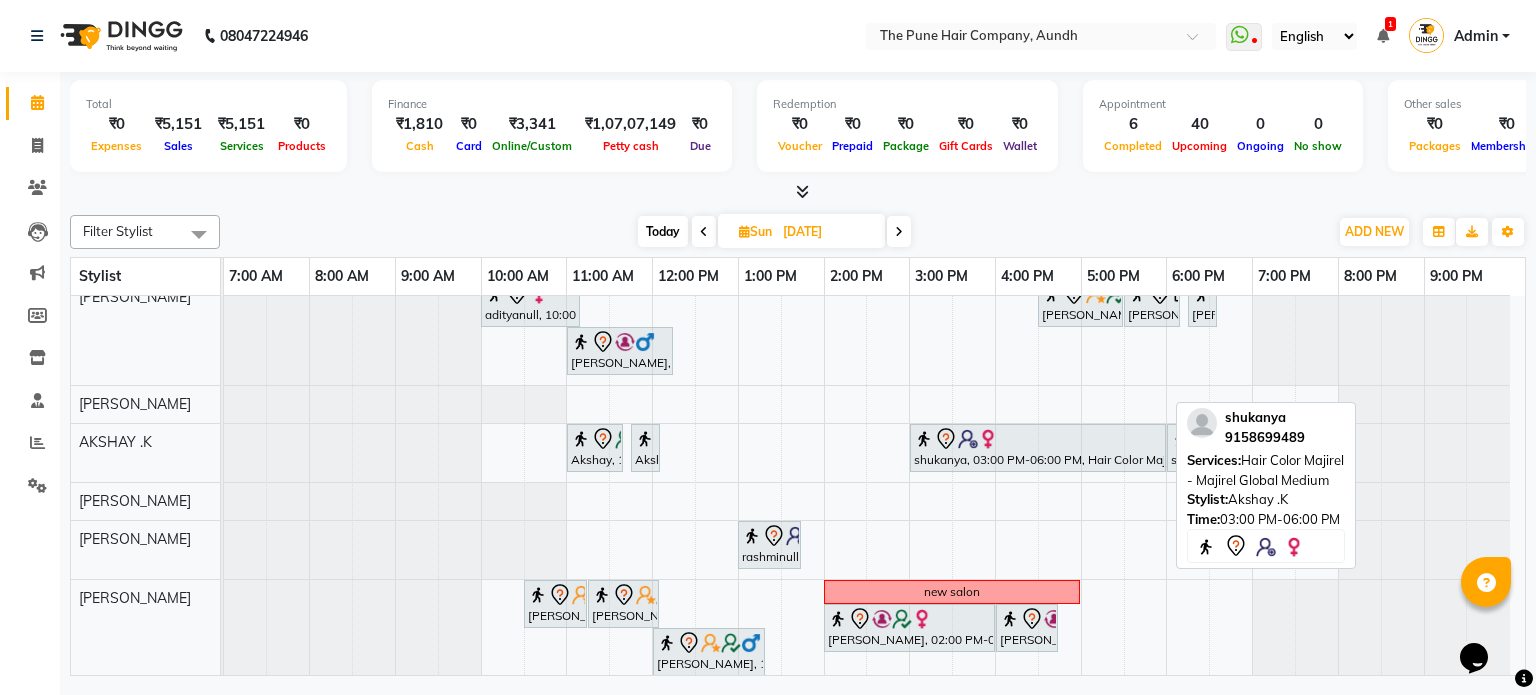 scroll, scrollTop: 156, scrollLeft: 0, axis: vertical 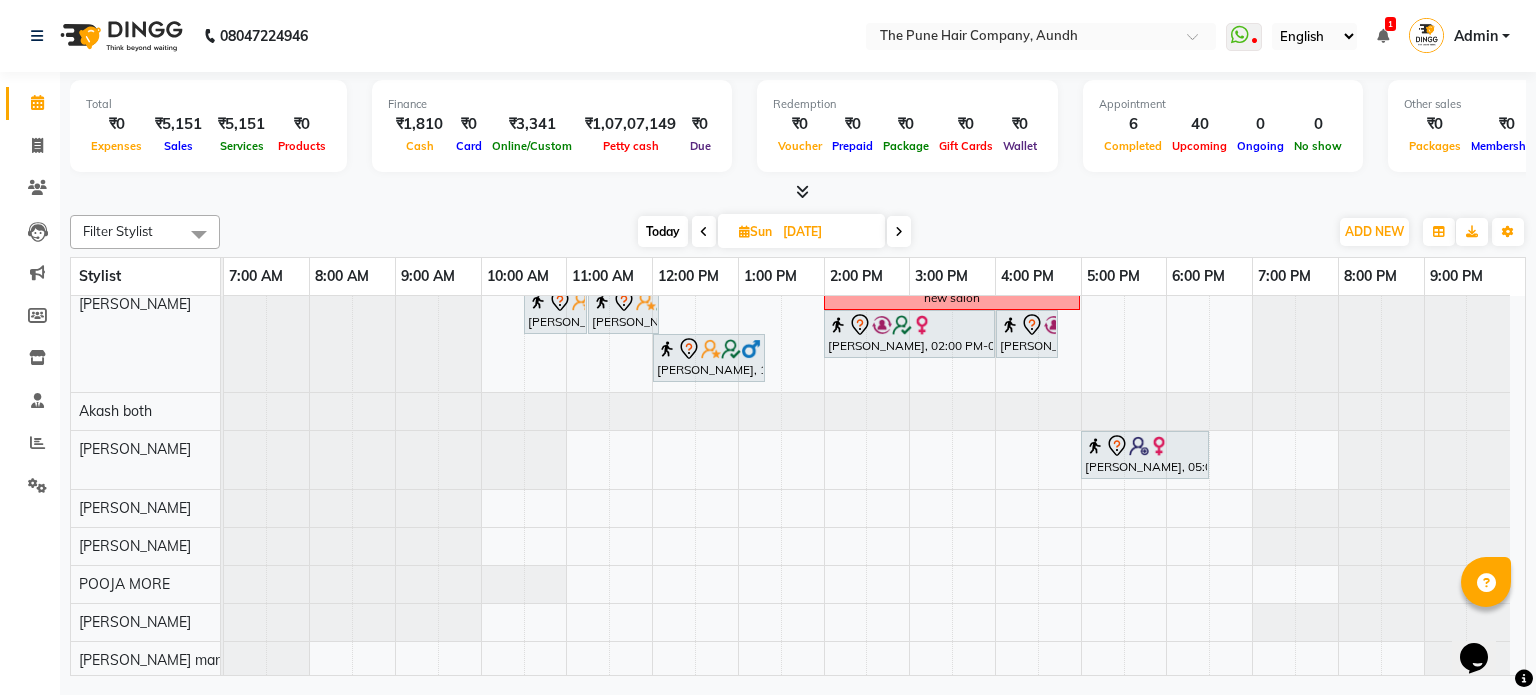 click at bounding box center [899, 231] 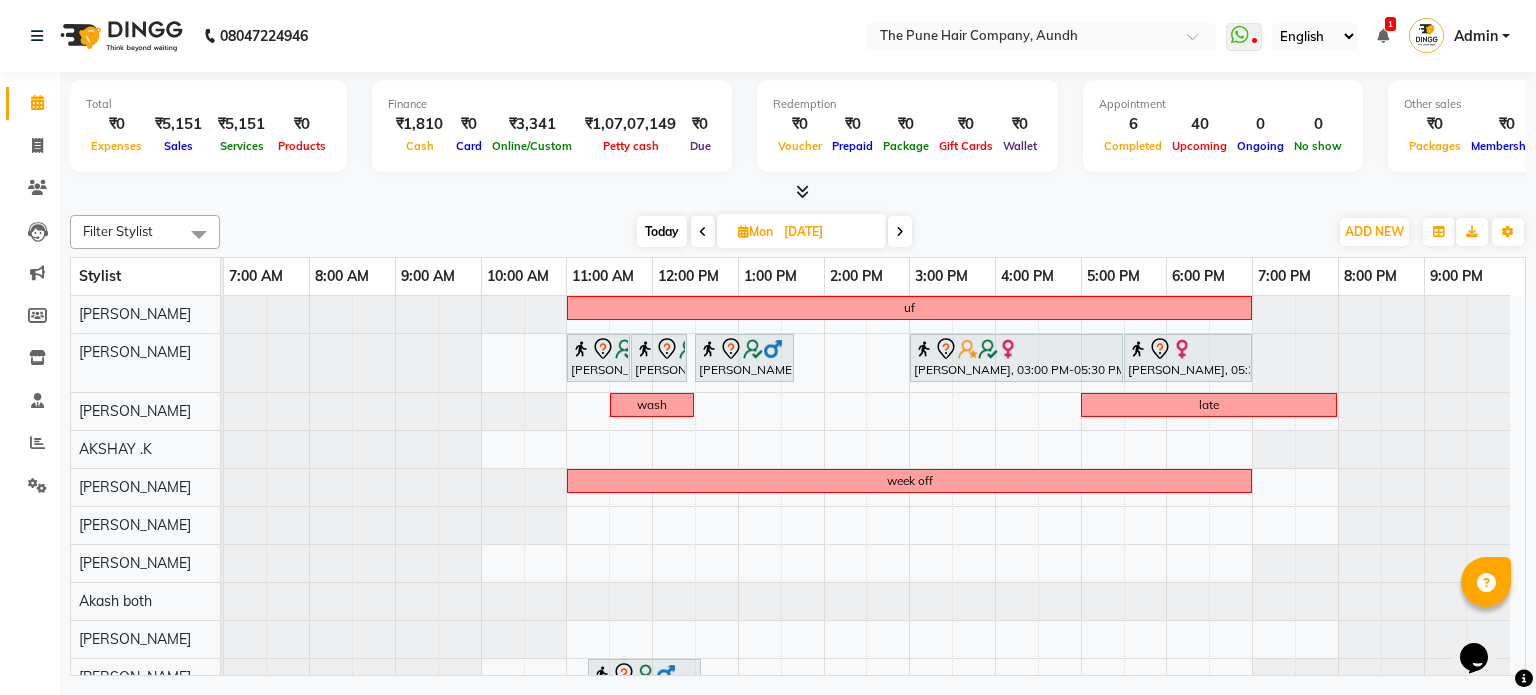 click at bounding box center (900, 232) 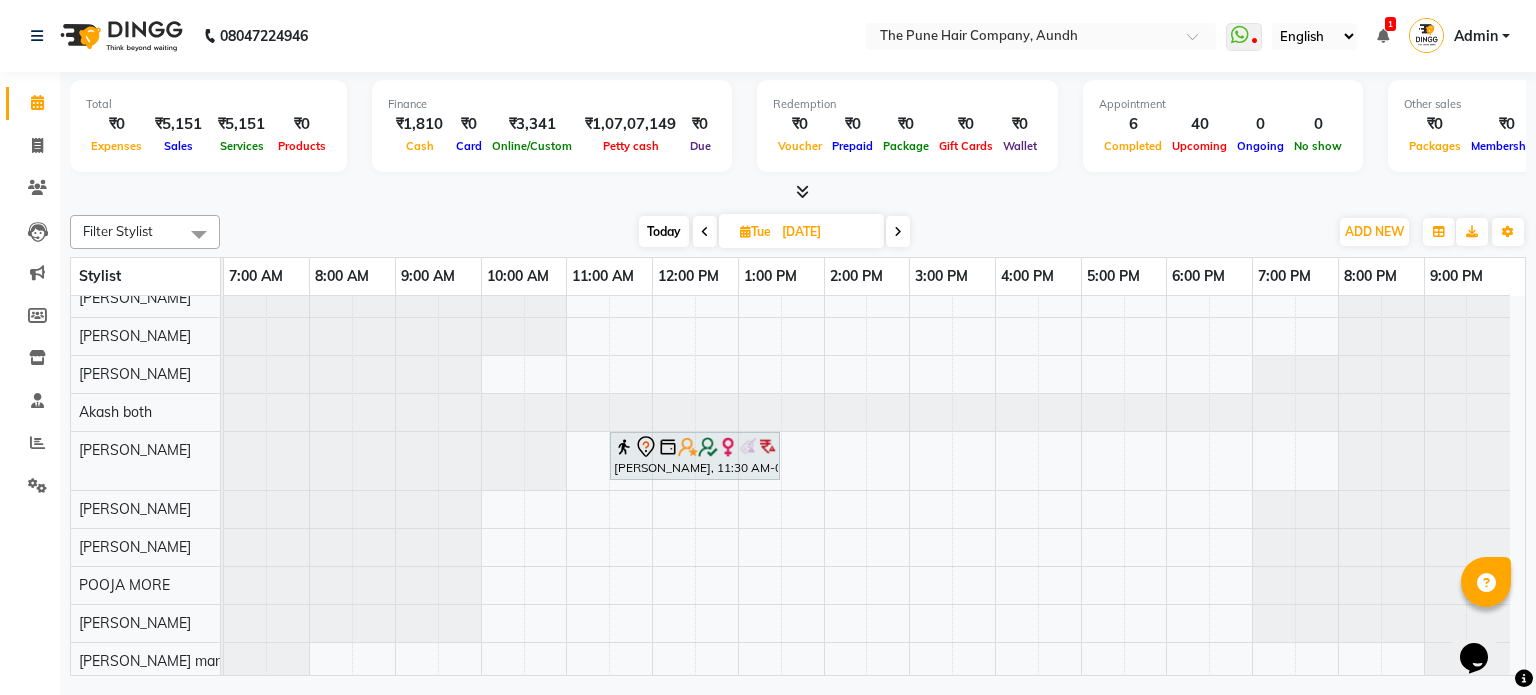 click at bounding box center [898, 231] 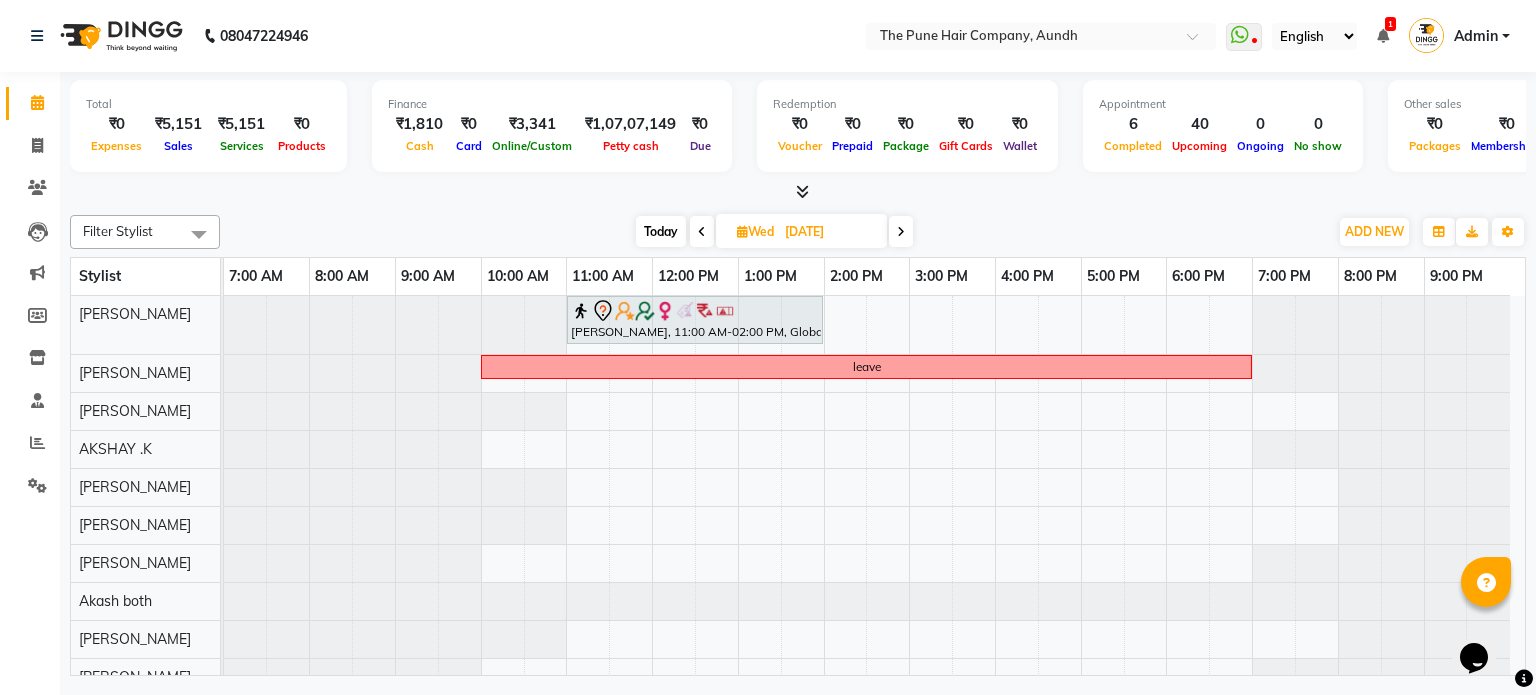 click at bounding box center [901, 231] 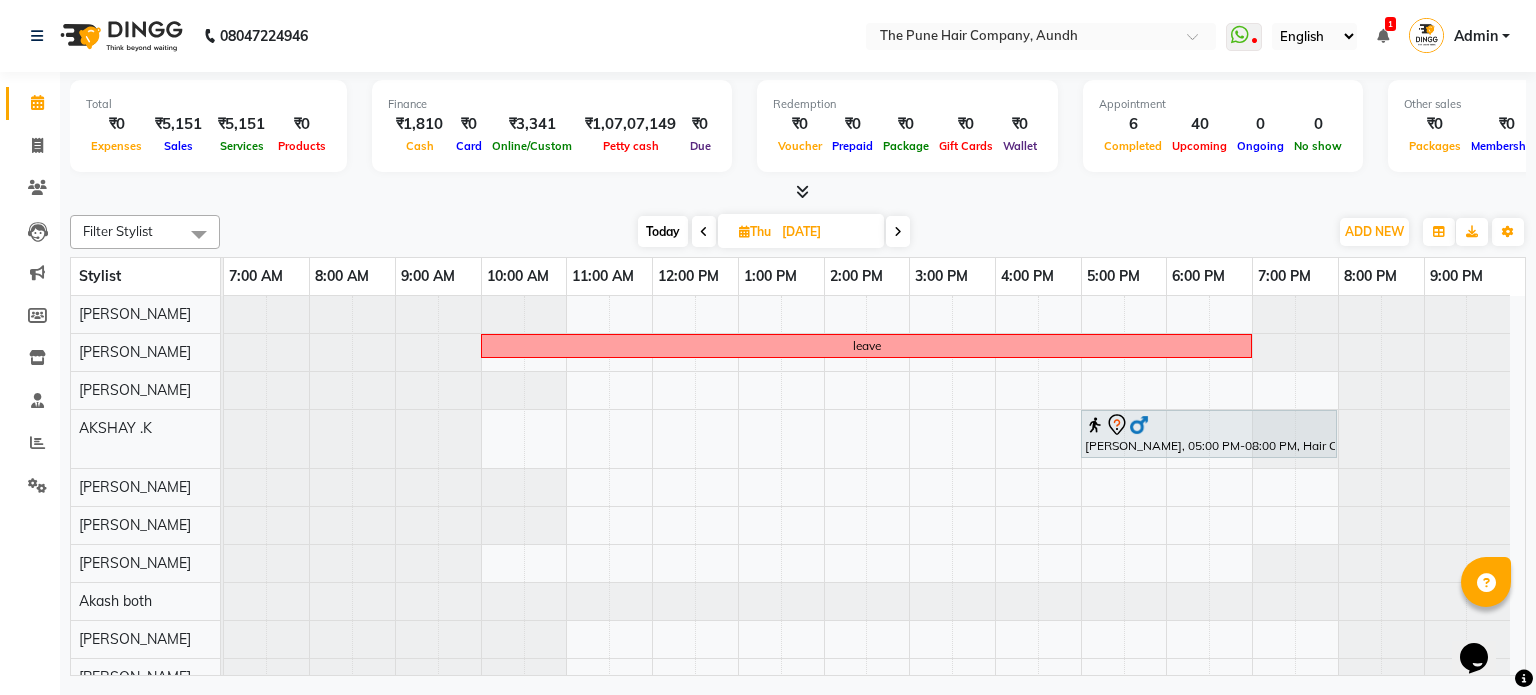 click at bounding box center [898, 231] 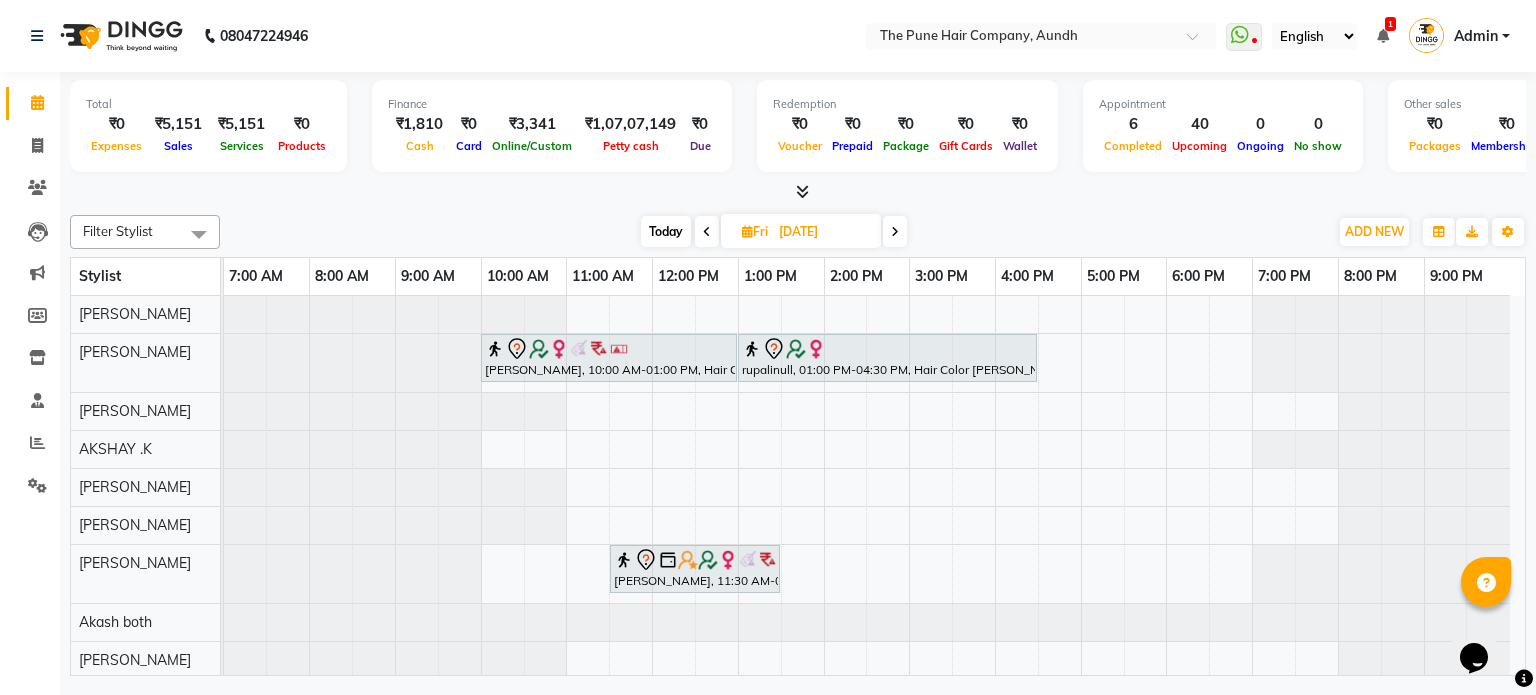click at bounding box center [895, 231] 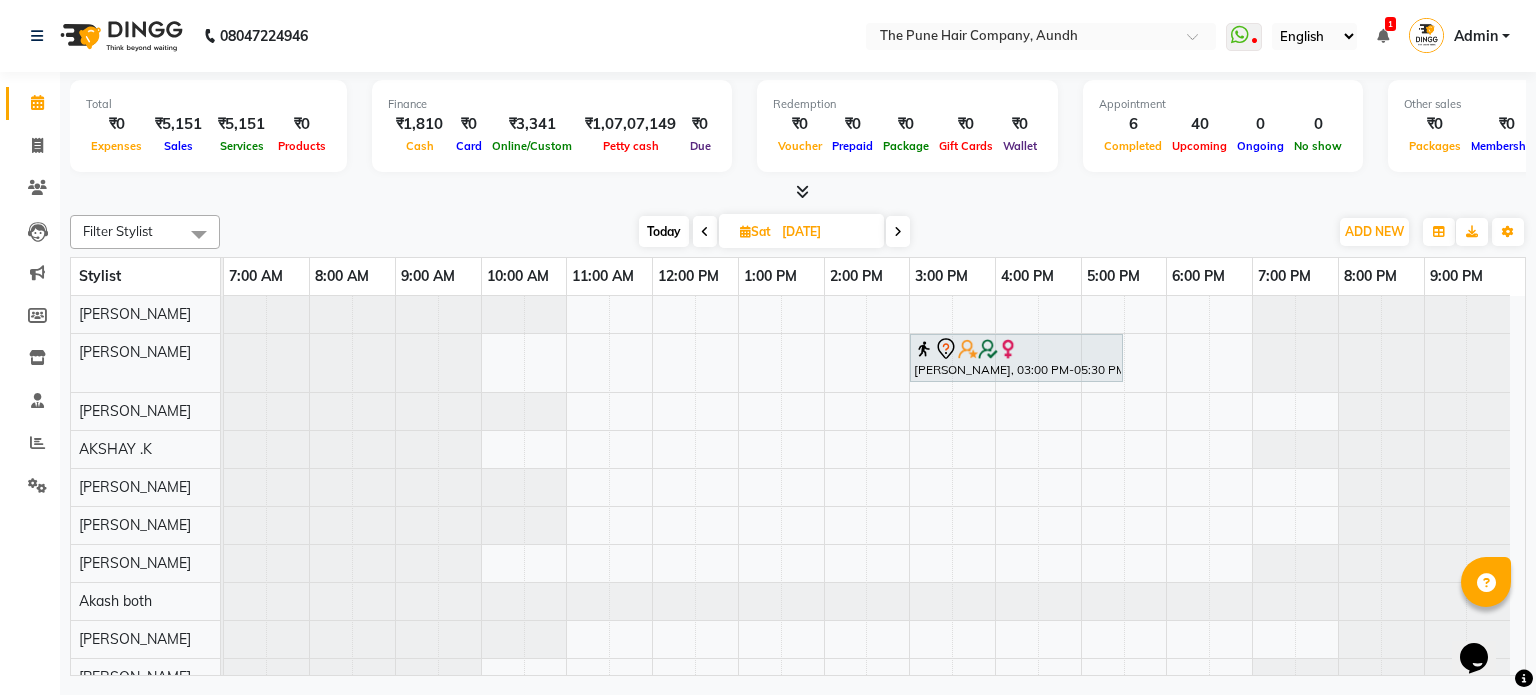 click at bounding box center (898, 231) 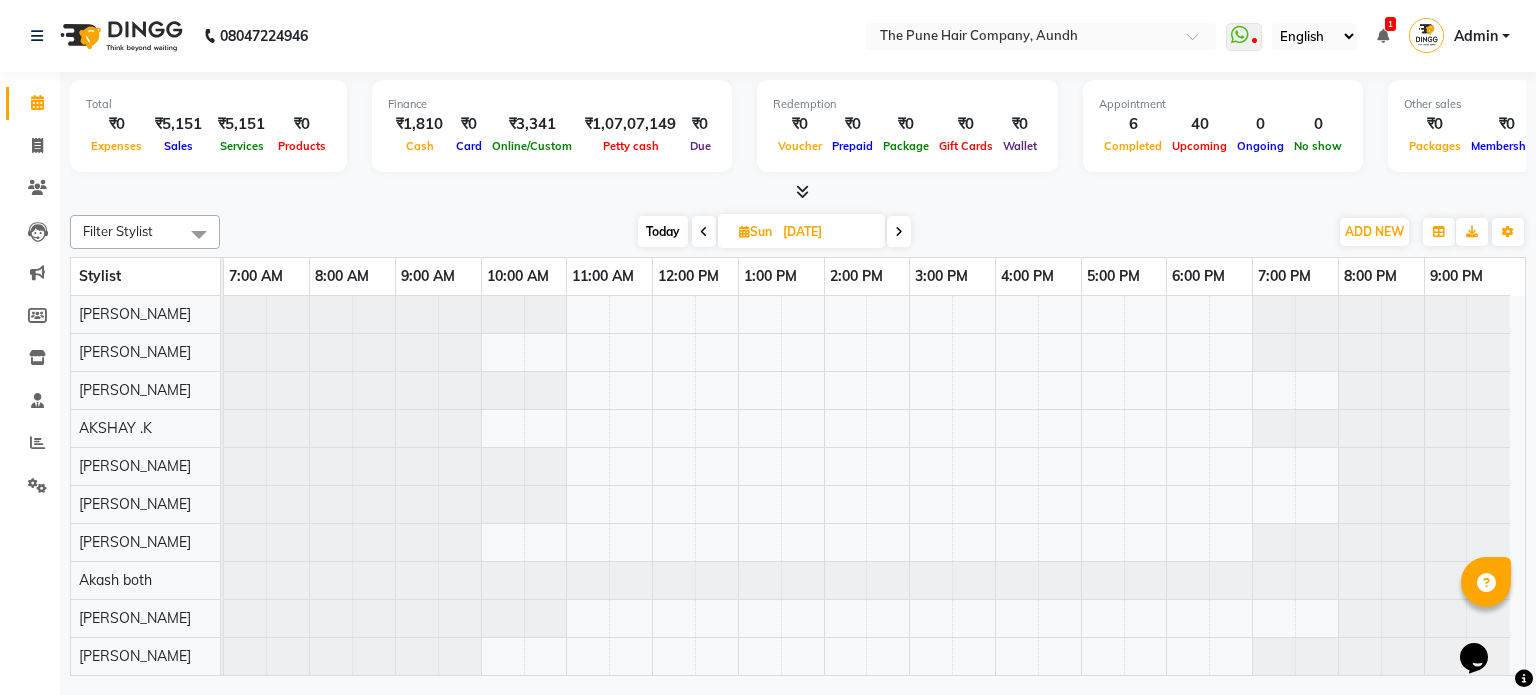 click at bounding box center [899, 232] 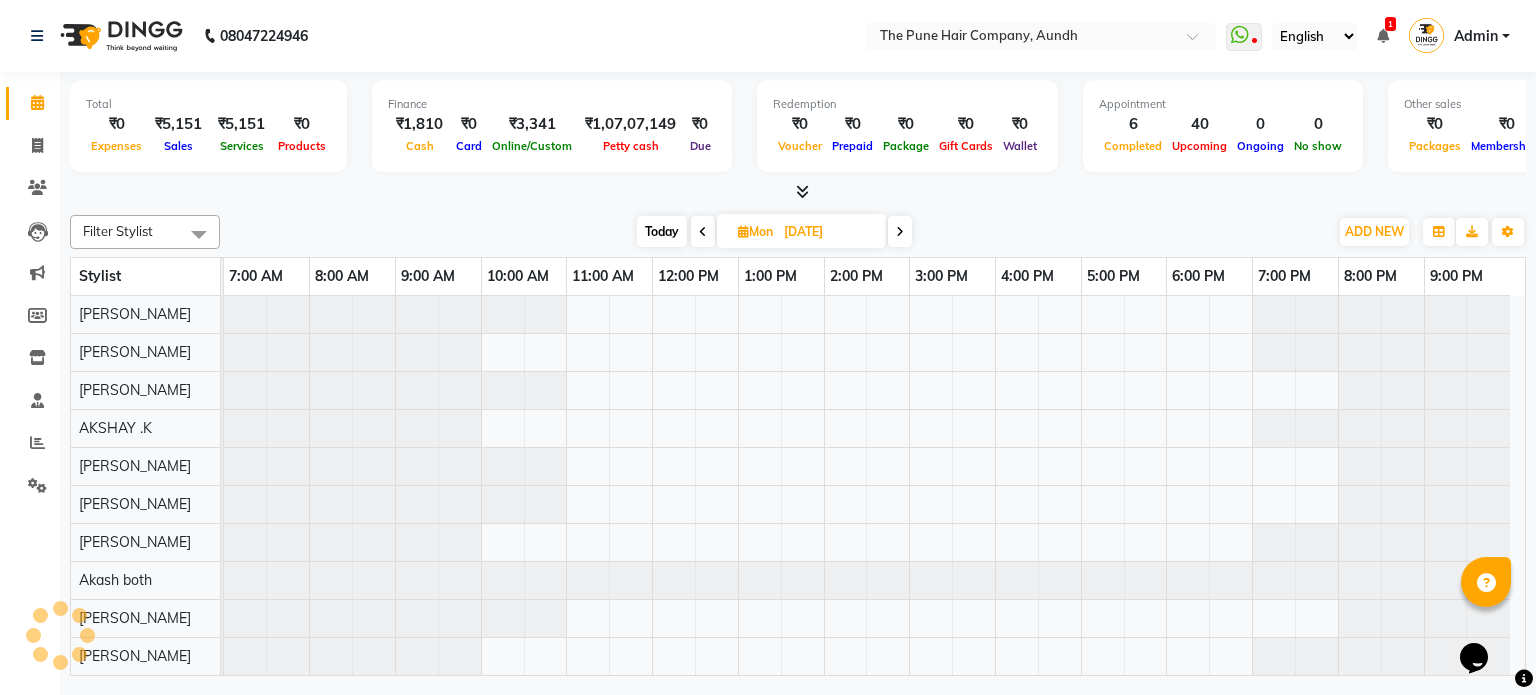 click on "Today" at bounding box center [662, 231] 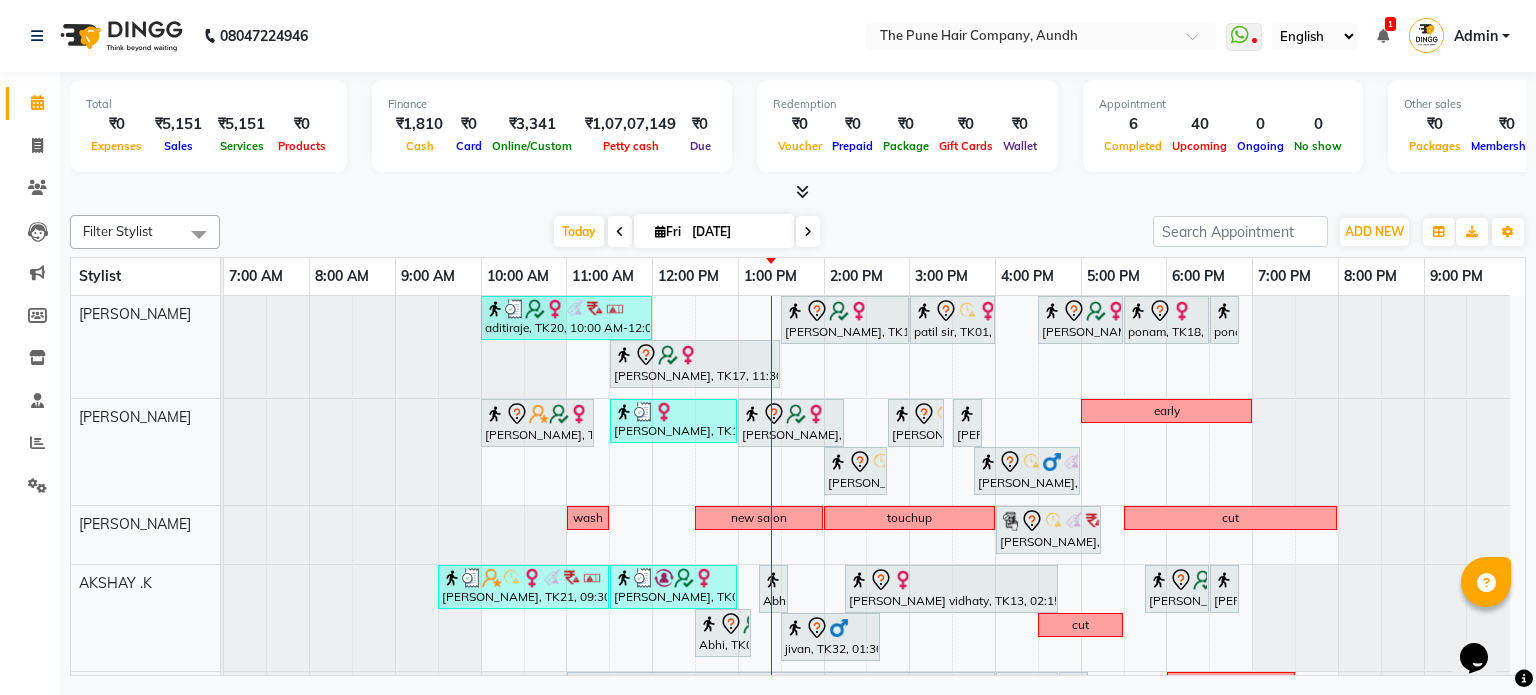 click on "aditiraje, TK20, 10:00 AM-12:00 PM, Hair Color Inoa - Inoa Touchup 2 Inch             sonali mehta, TK17, 01:30 PM-03:00 PM, Cut Female ( Top Stylist )             patil sir, TK01, 03:00 PM-04:00 PM, Cut Male ( Top Stylist )             amita, TK02, 04:30 PM-05:30 PM, Cut Female ( Top Stylist )             ponam, TK18, 05:30 PM-06:30 PM, Cut Female ( Top Stylist )             ponam, TK18, 06:30 PM-06:45 PM,  Additional Hair Wash (Female)             sonali mehta, TK17, 11:30 AM-01:30 PM, Hair Color Inoa - Inoa Touchup 2 Inch             Pravin Jain, TK11, 10:00 AM-11:20 AM,  Beard Crafting     Riddhi Shewani, TK10, 11:30 AM-01:00 PM, Hair wash & blow dry - long             divya thakur, TK08, 01:00 PM-02:15 PM, Cut Female (Expert)             Jimmy Sonekar, TK12, 02:45 PM-03:25 PM, Cut male (Expert)             Jimmy Sonekar, TK12, 03:30 PM-03:50 PM,  Beard Crafting  early              Jimmy Sonekar, TK12, 02:00 PM-02:45 PM, Cut Female (Expert)              wash   new salon   touchup               cut" at bounding box center [874, 864] 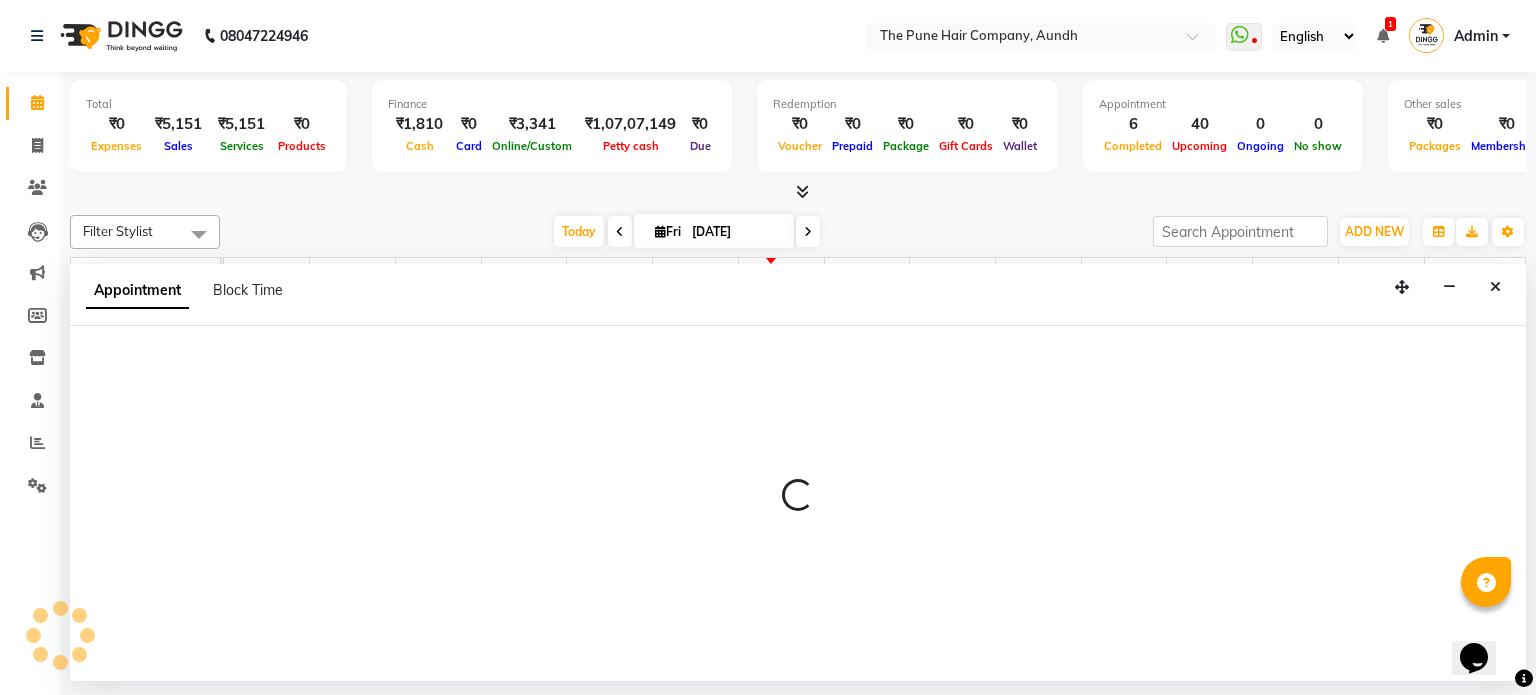 select on "3340" 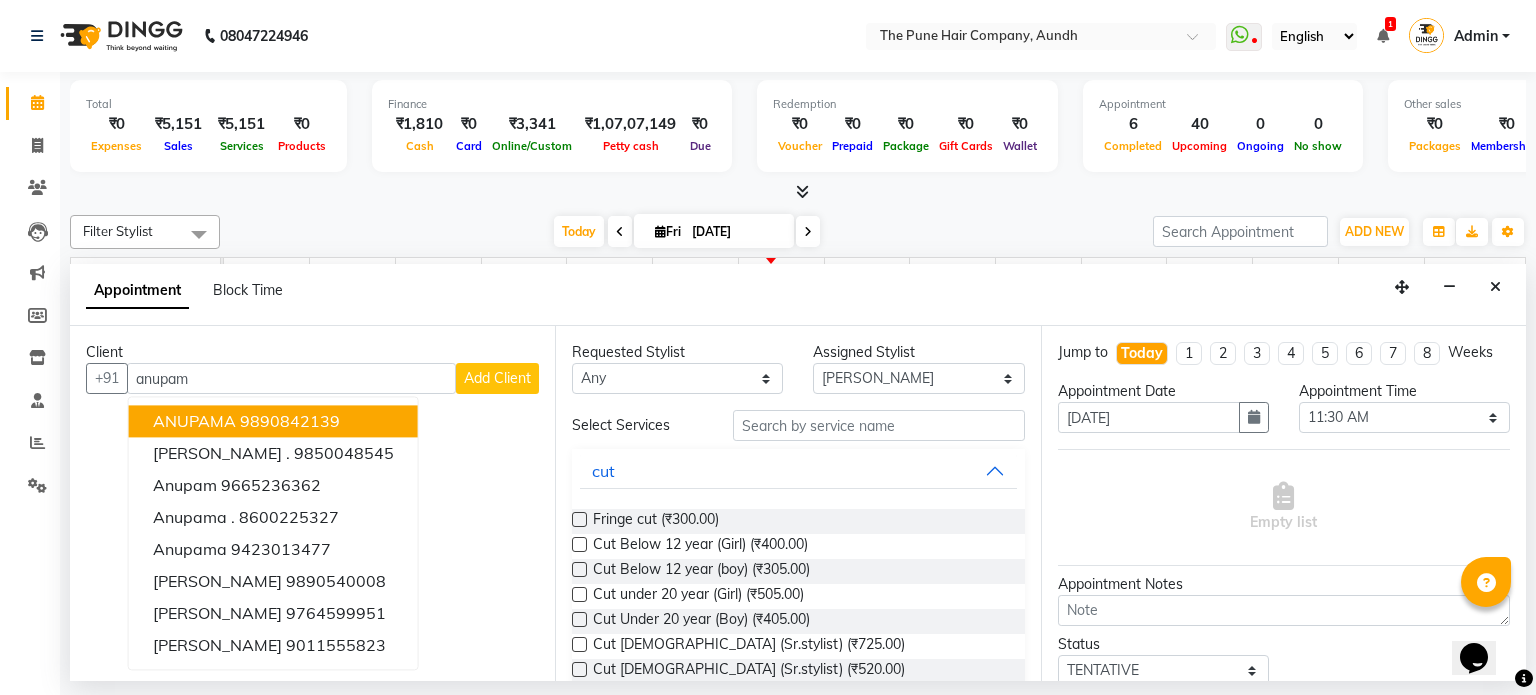 click on "ANUPAMA  9890842139" at bounding box center (273, 422) 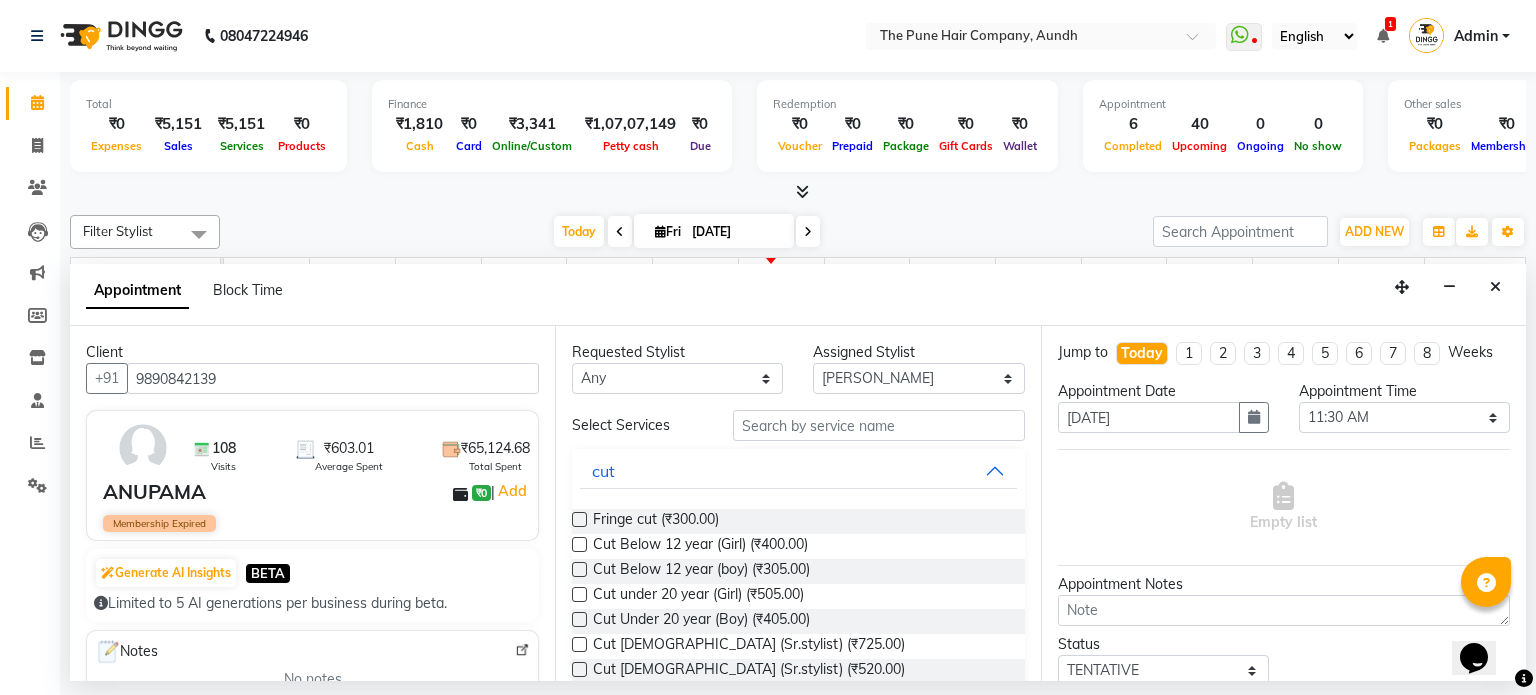 type on "9890842139" 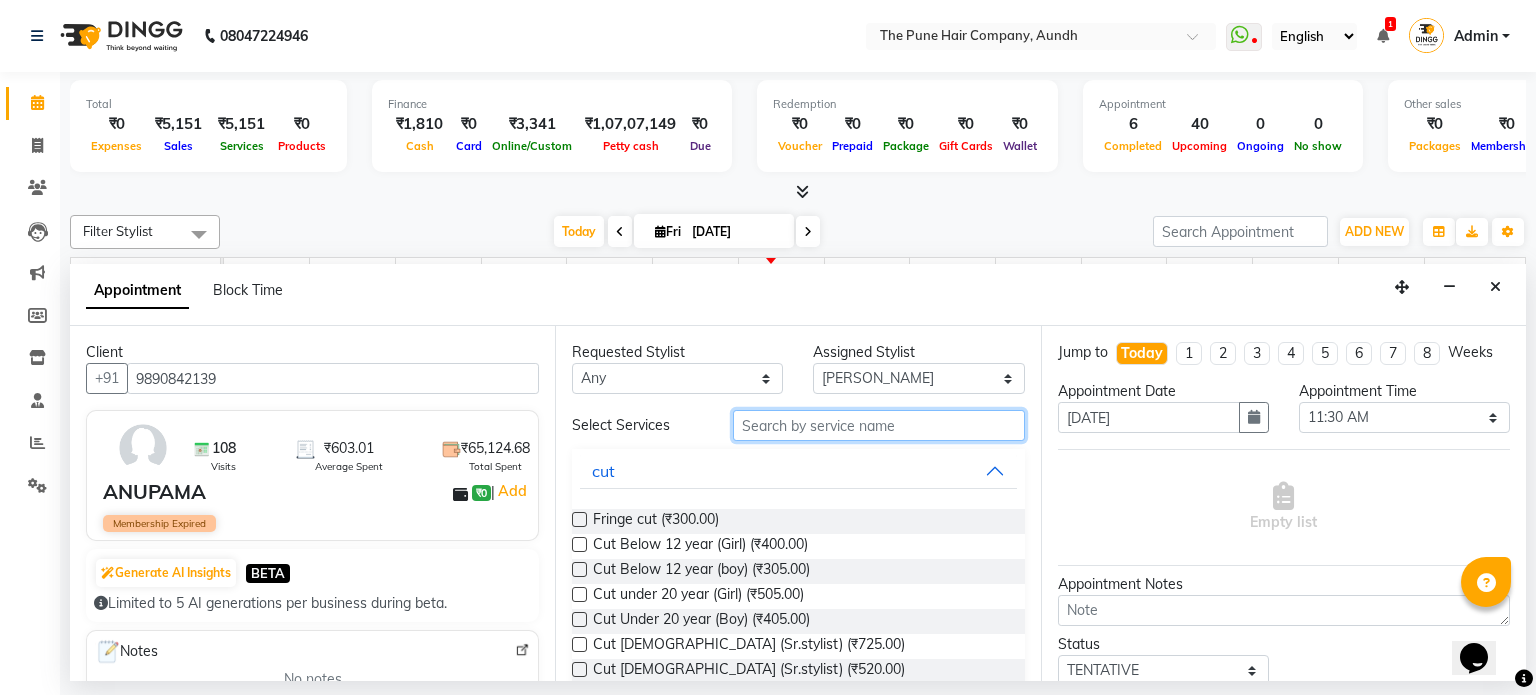 click at bounding box center [879, 425] 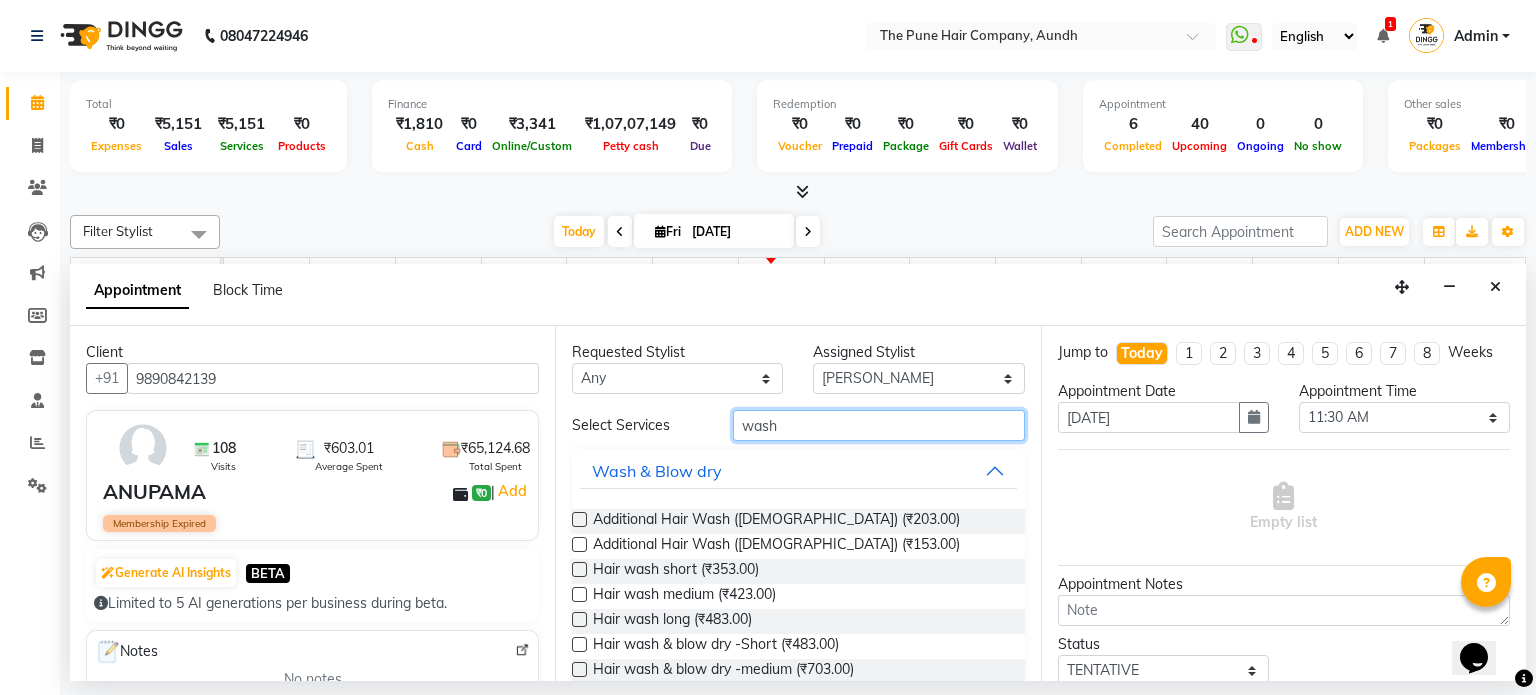 type on "wash" 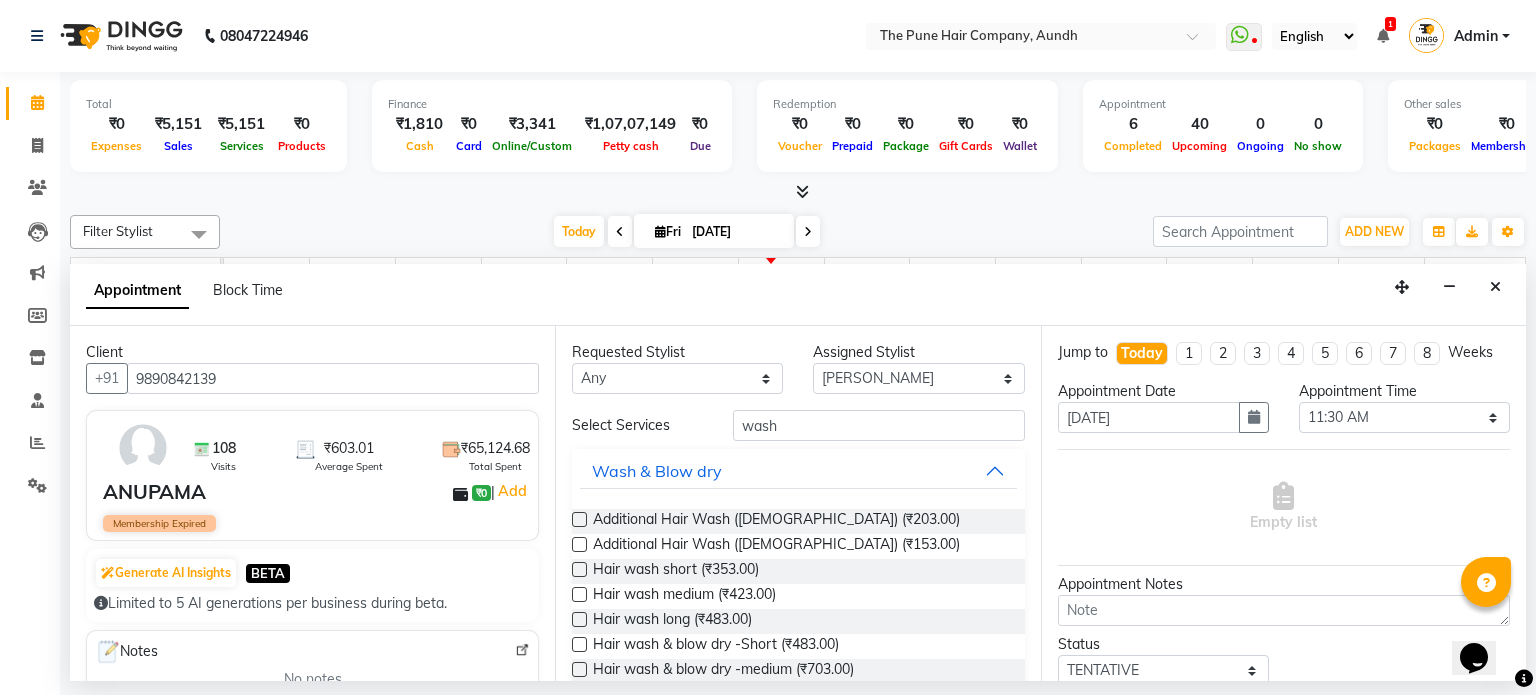 click at bounding box center (579, 594) 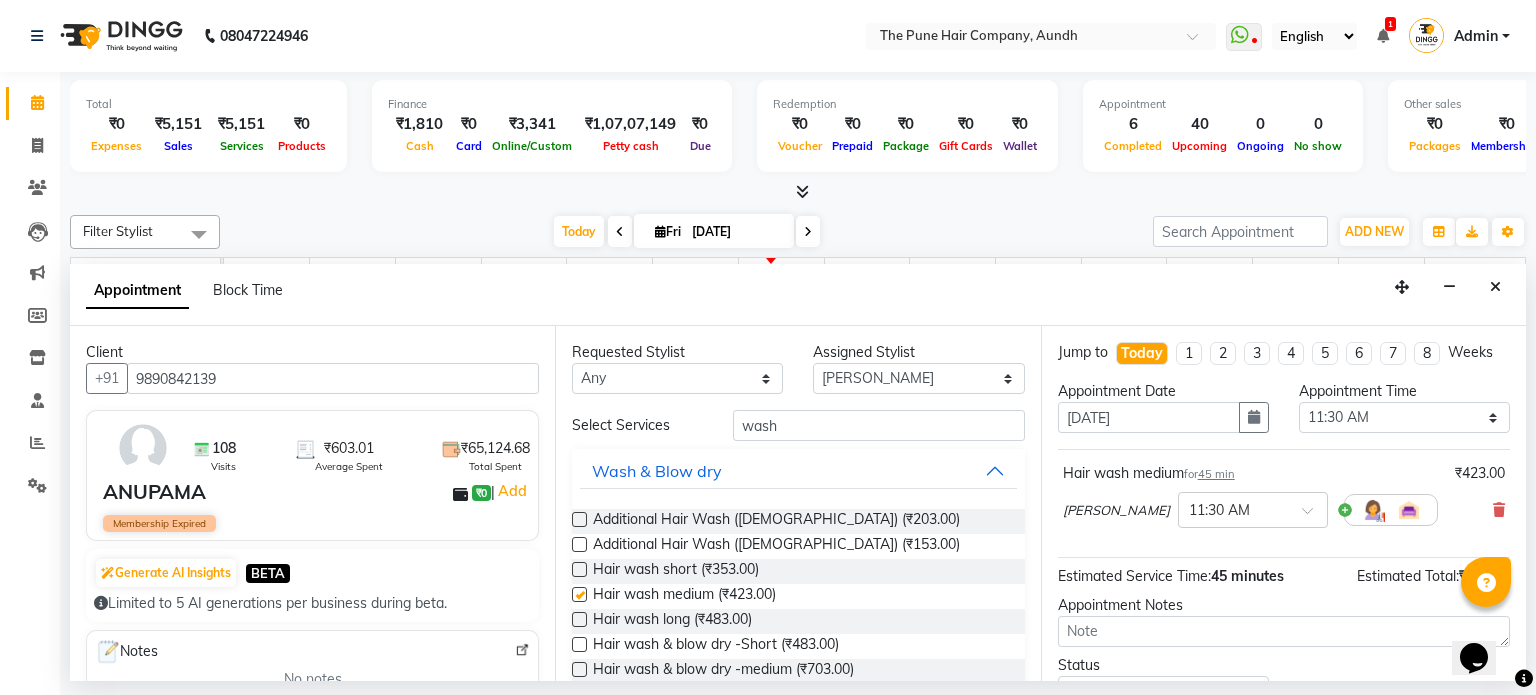 checkbox on "false" 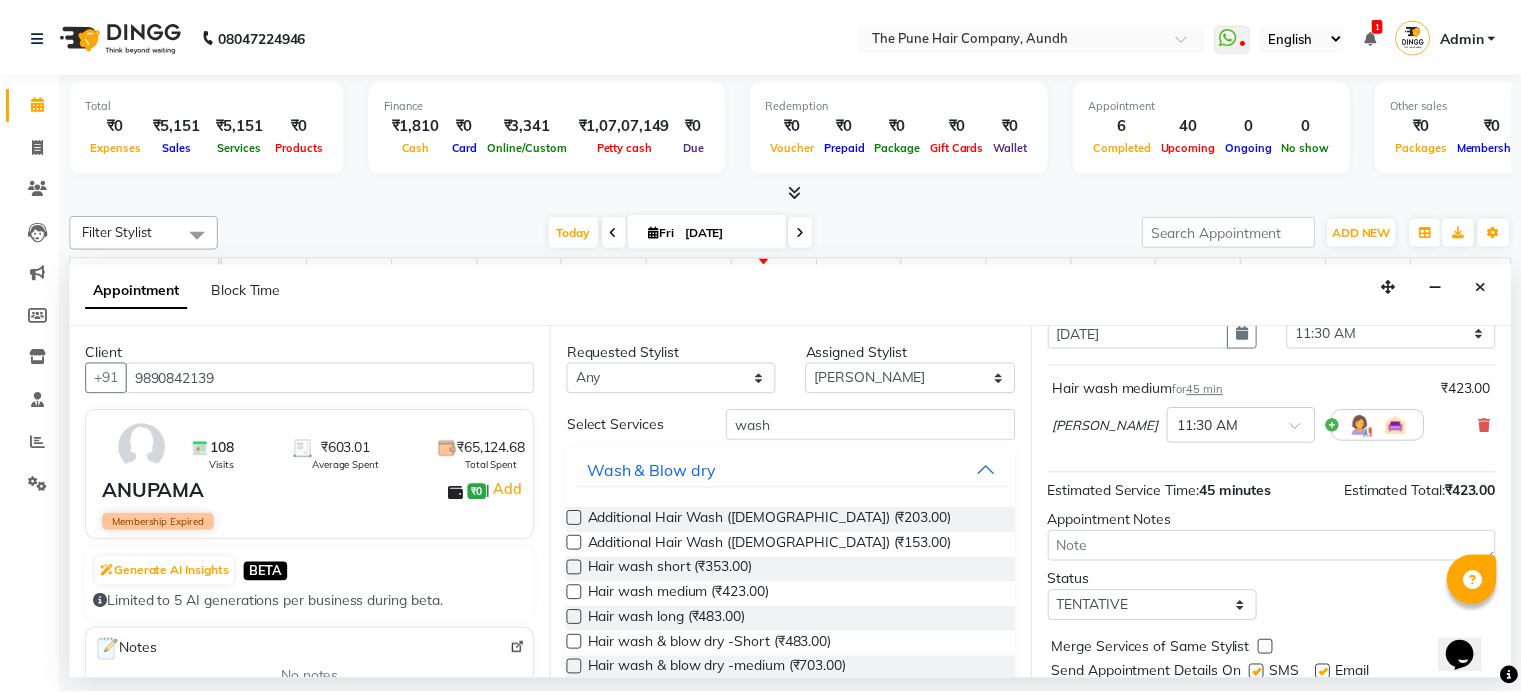 scroll, scrollTop: 151, scrollLeft: 0, axis: vertical 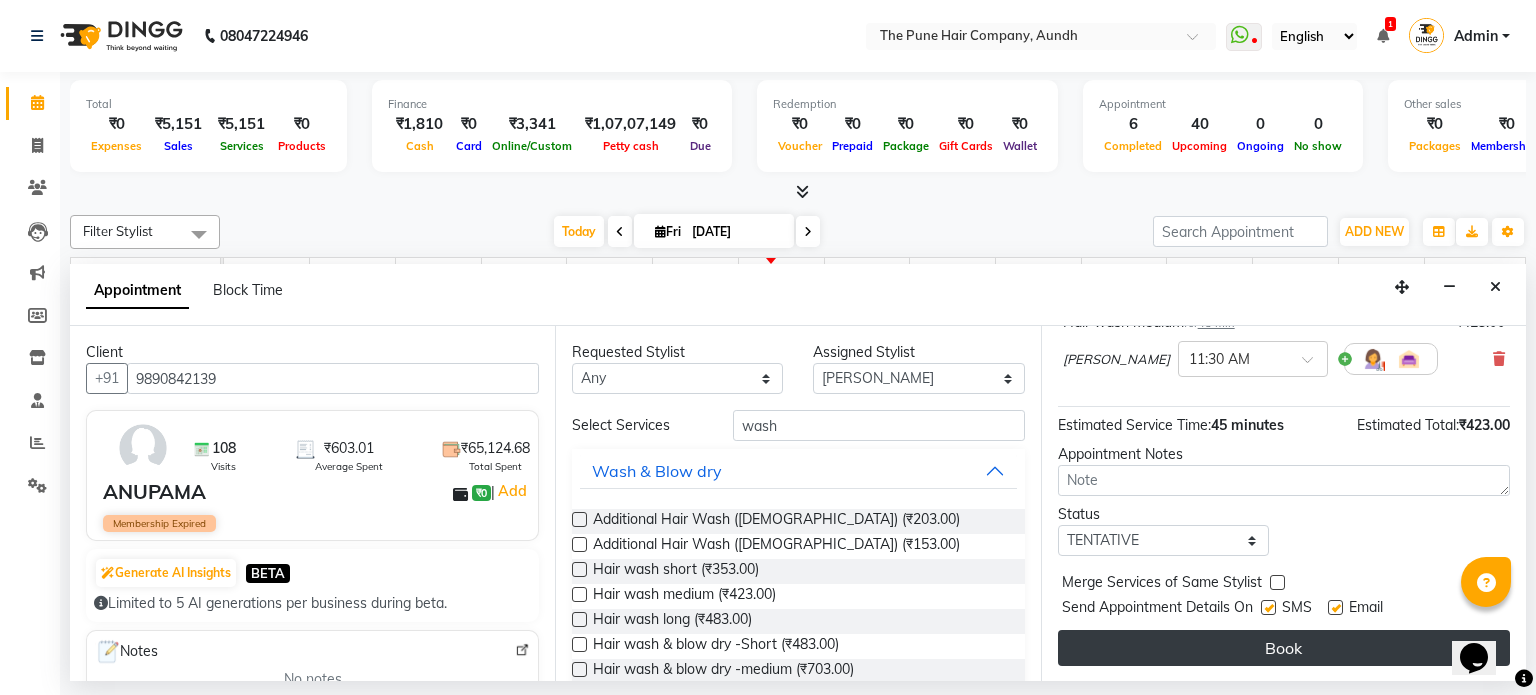 click on "Book" at bounding box center (1284, 648) 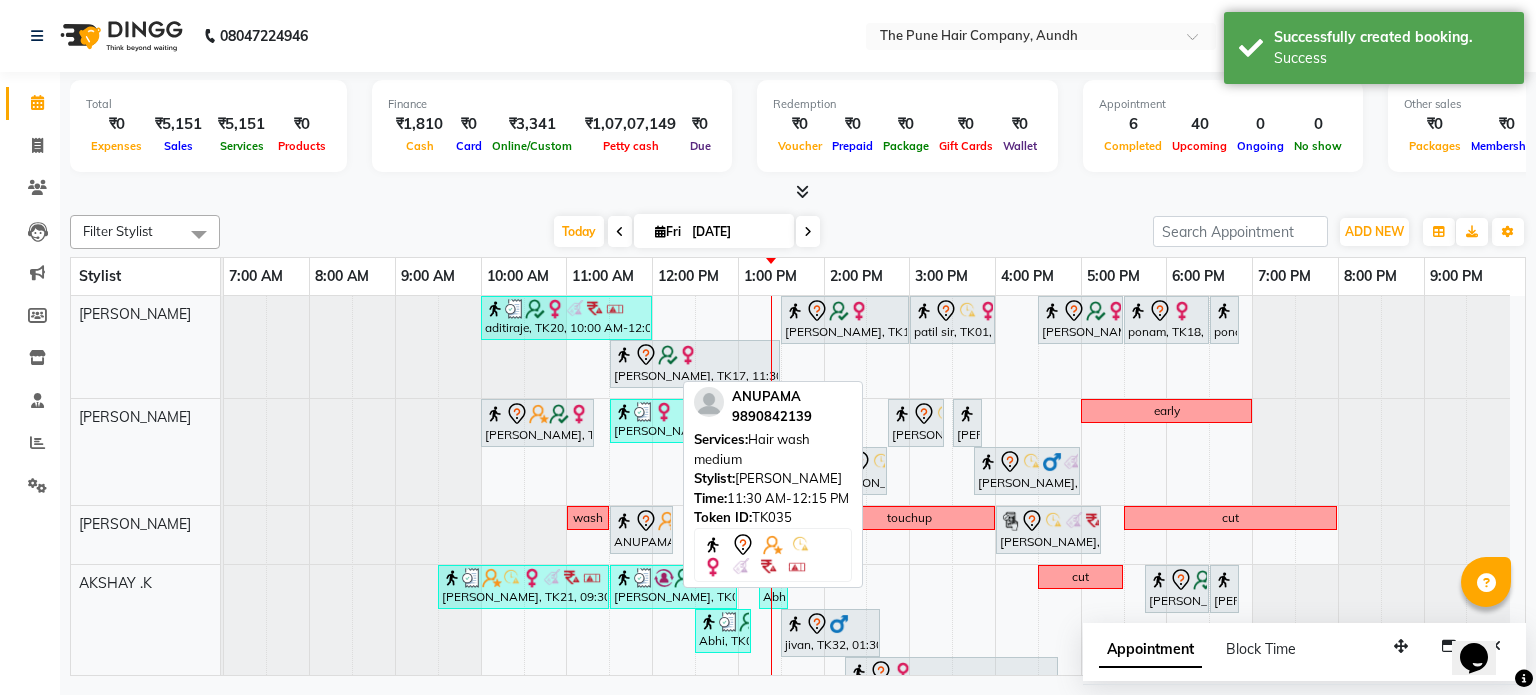 click on "ANUPAMA, TK35, 11:30 AM-12:15 PM,  Hair wash medium" at bounding box center [641, 530] 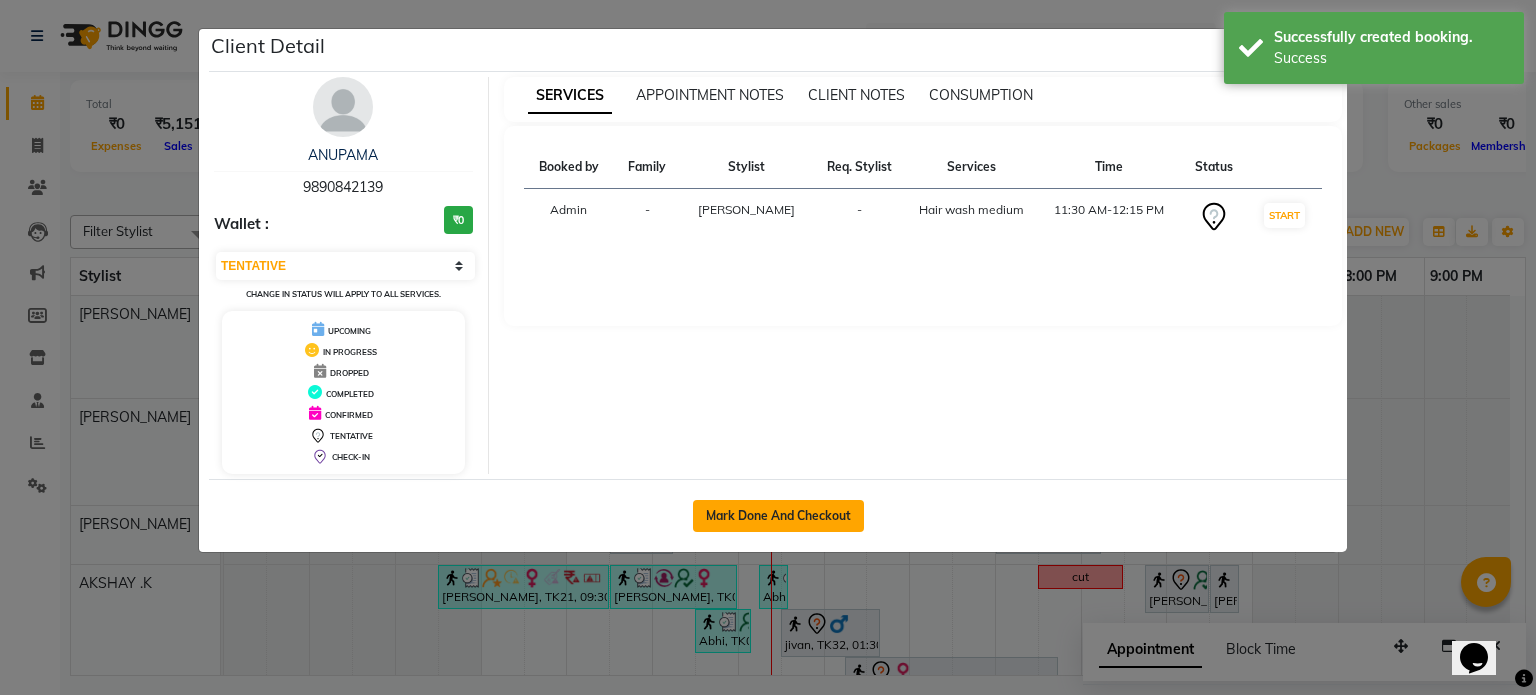 click on "Mark Done And Checkout" 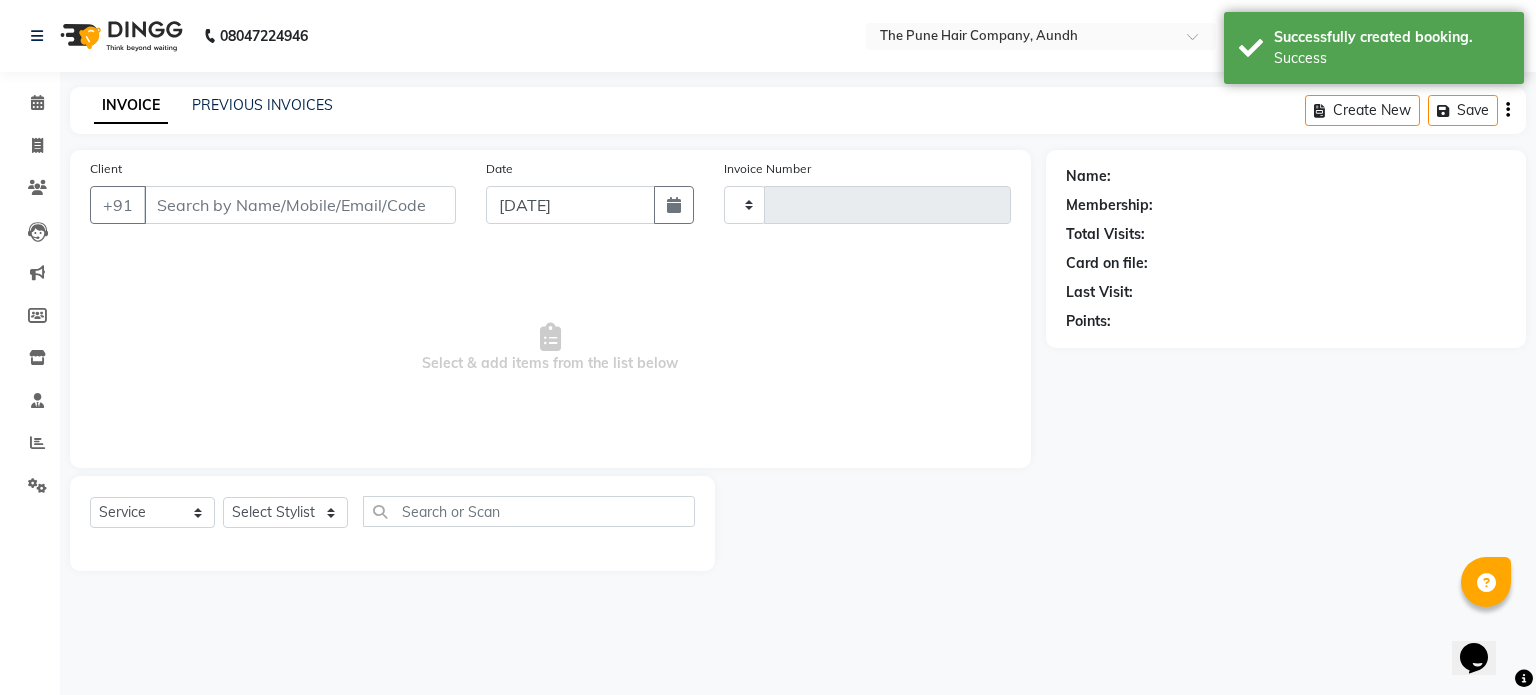 select on "3" 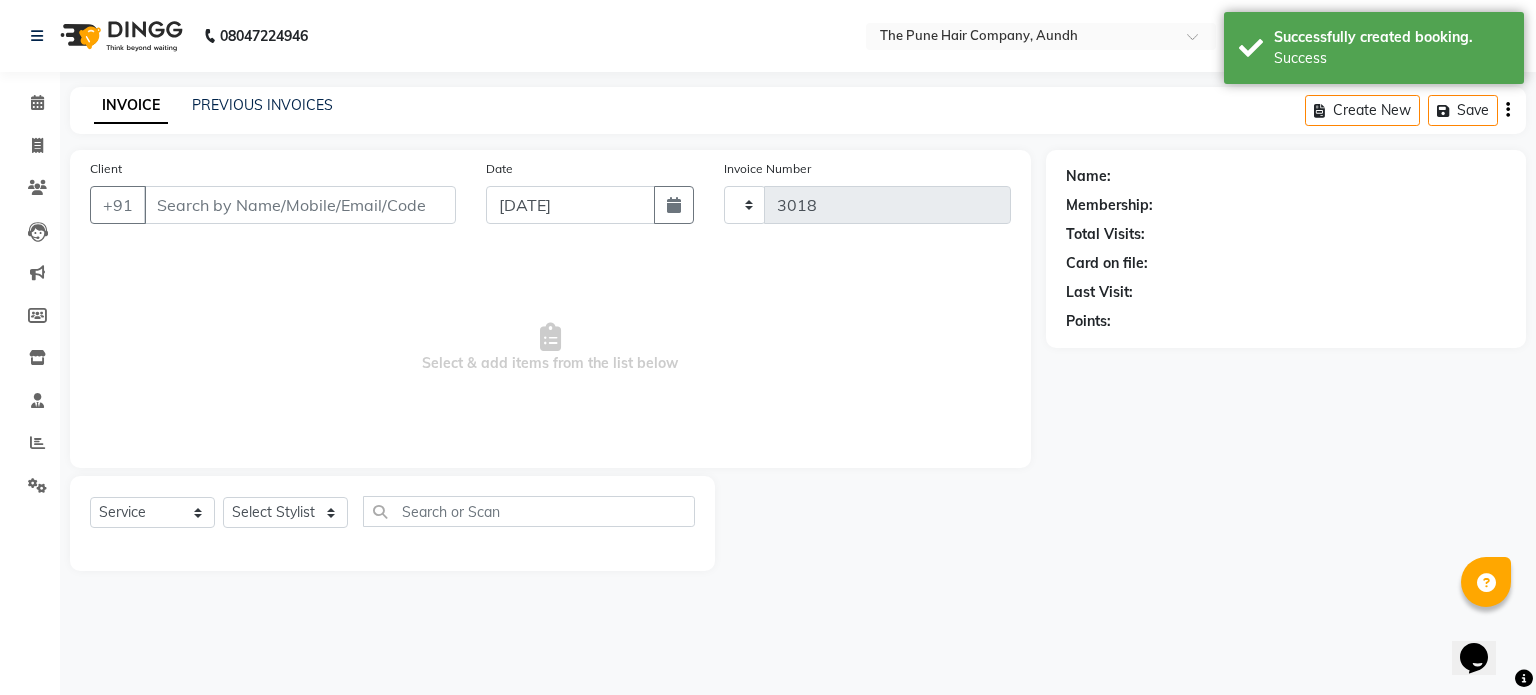 select on "106" 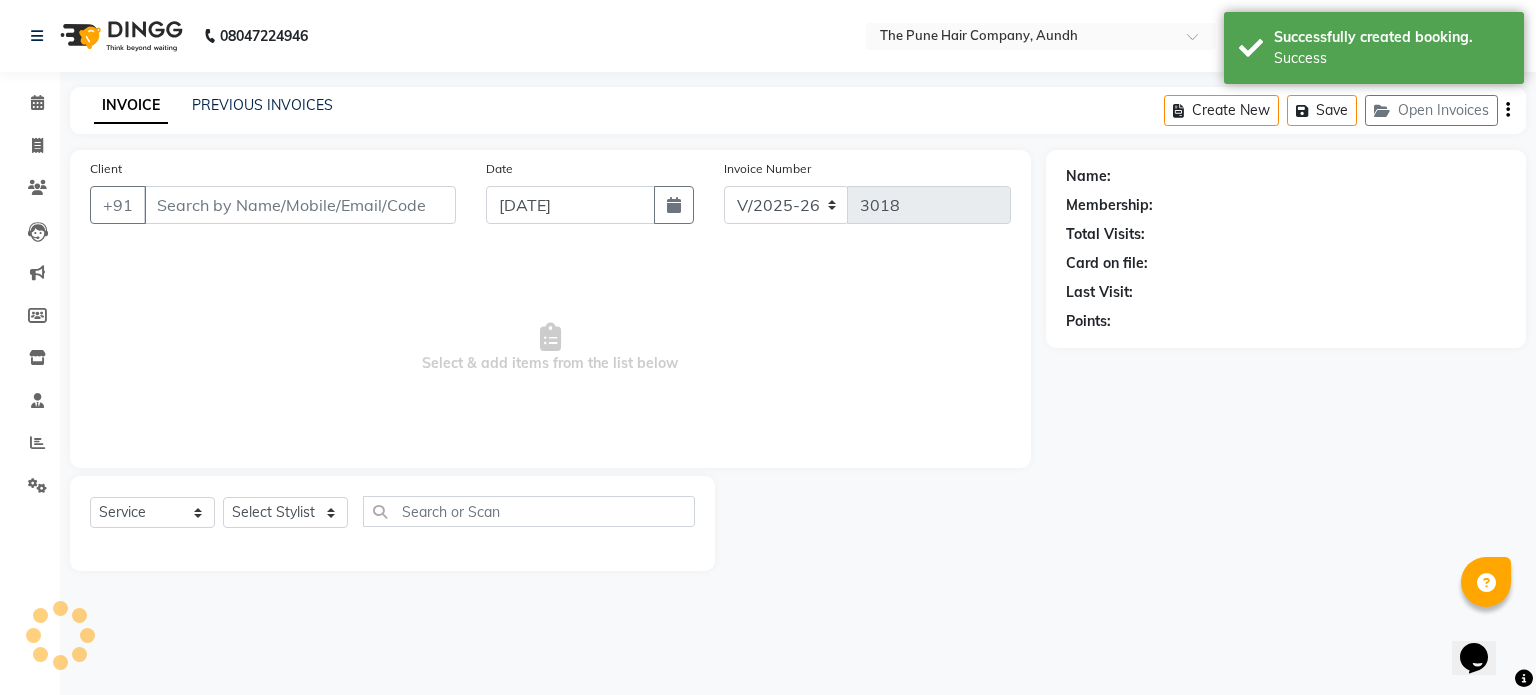 type on "9890842139" 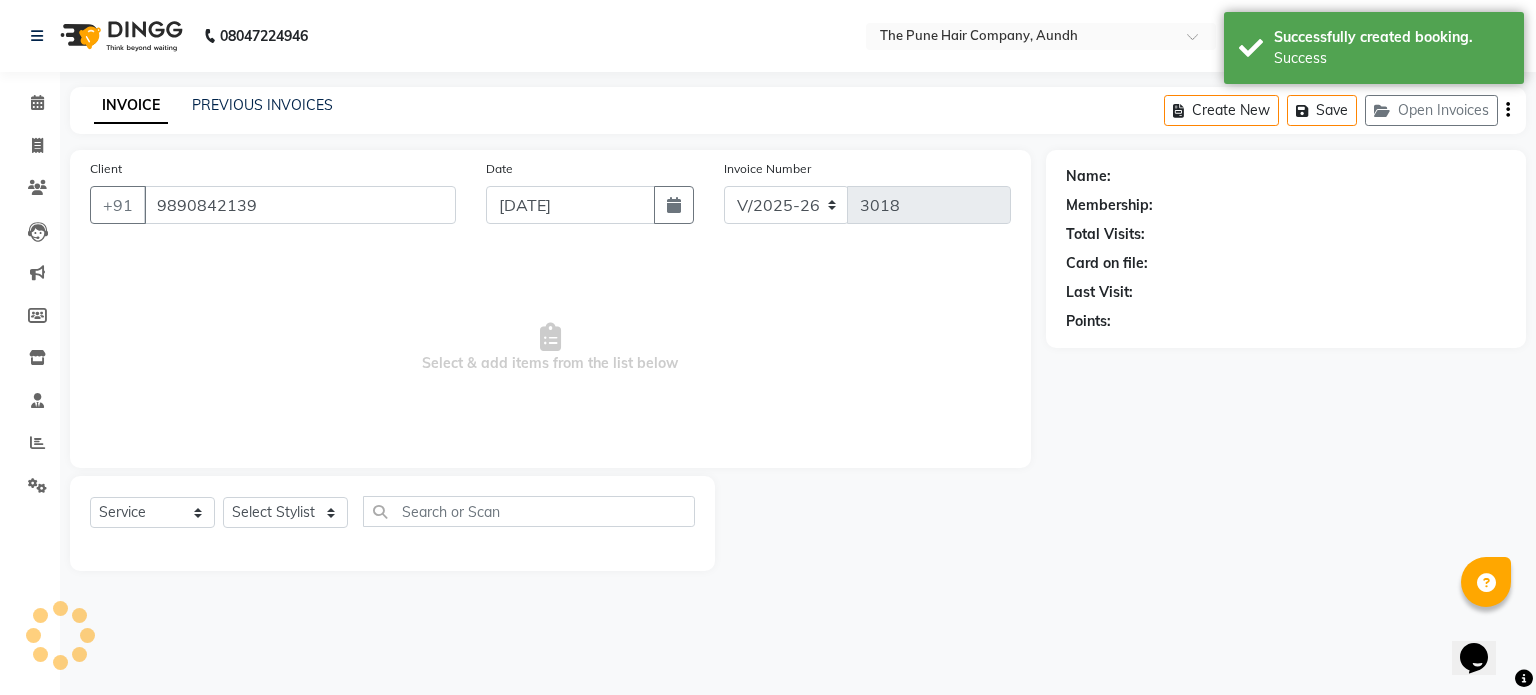 select on "3340" 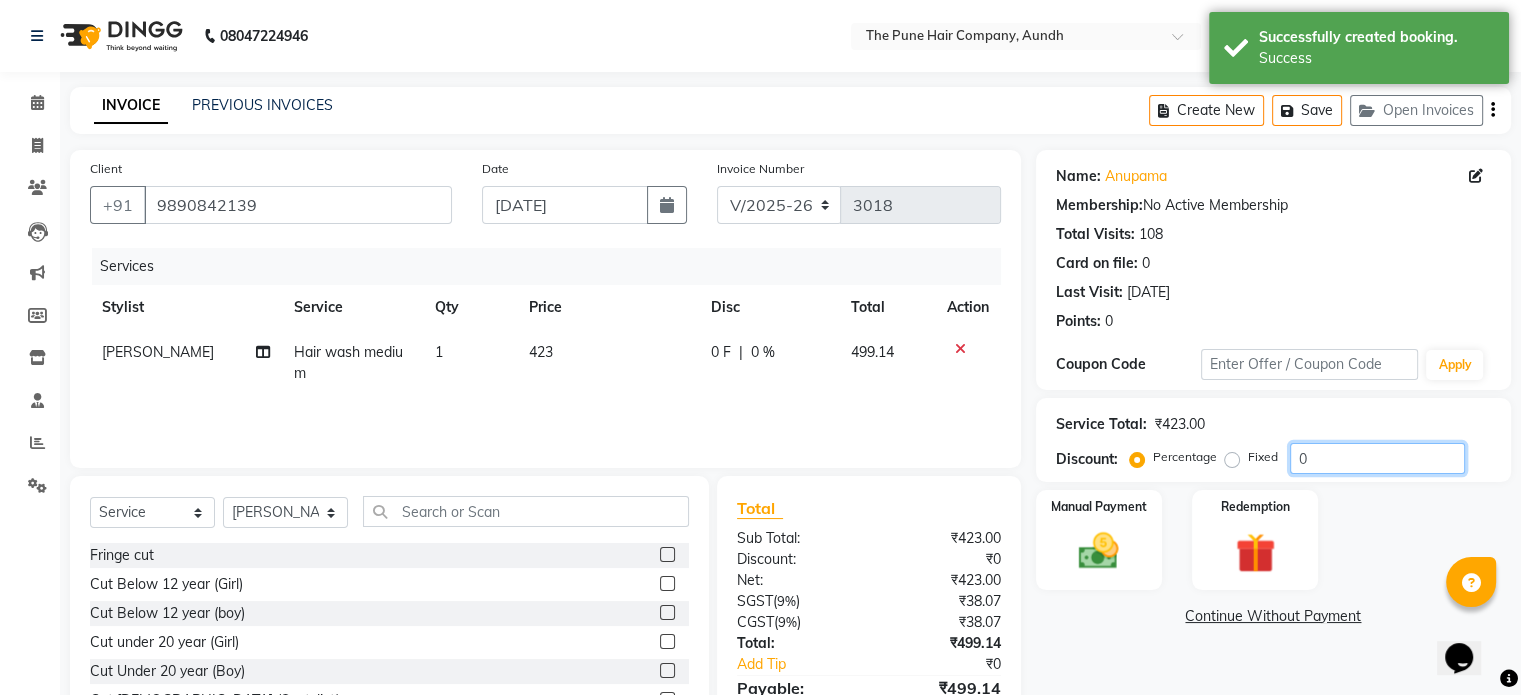 click on "0" 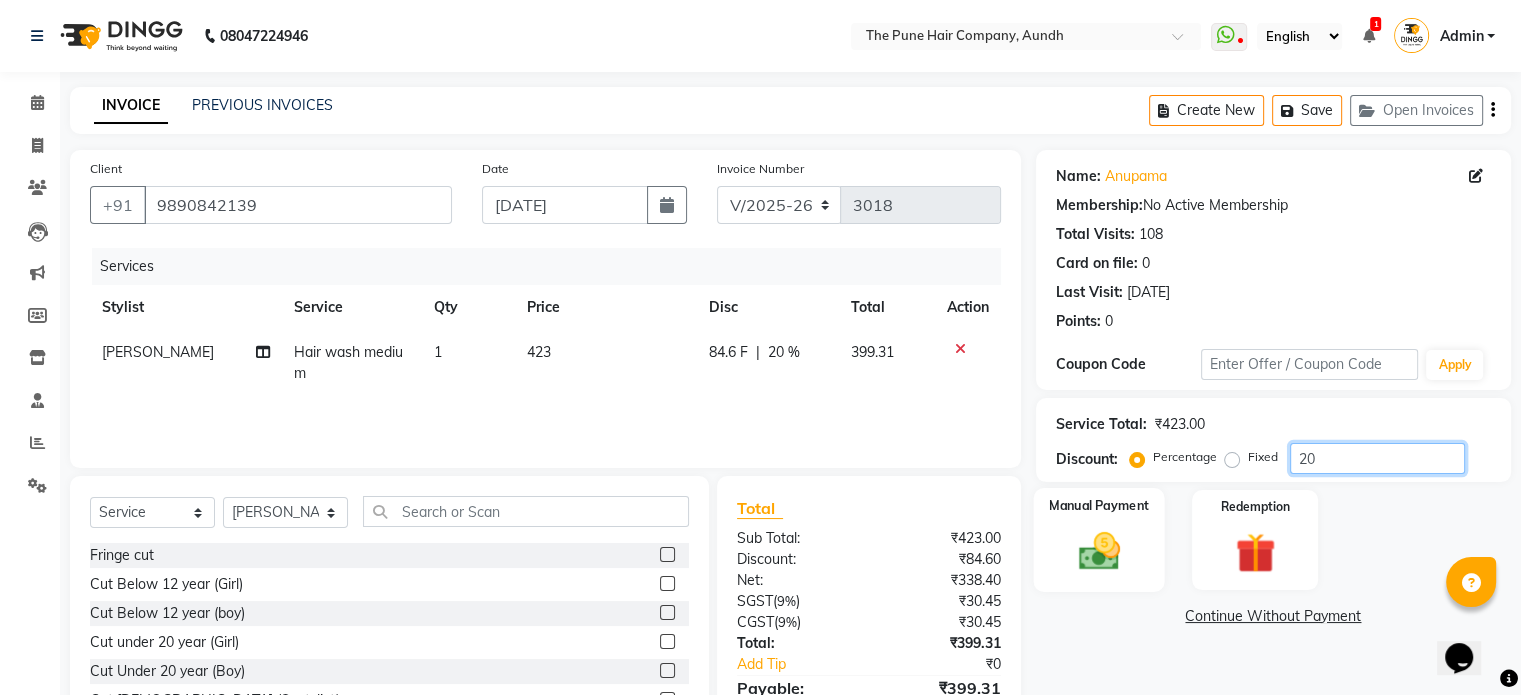 type on "20" 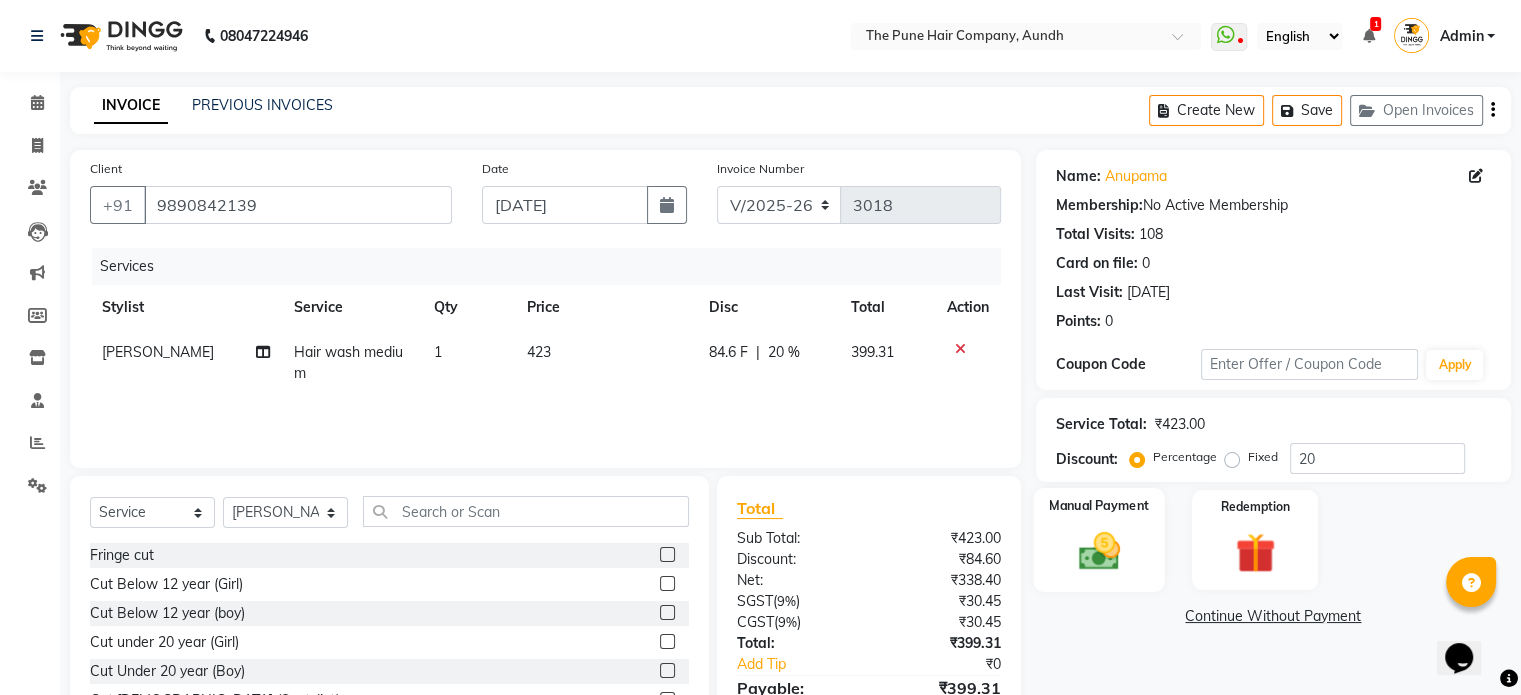 click 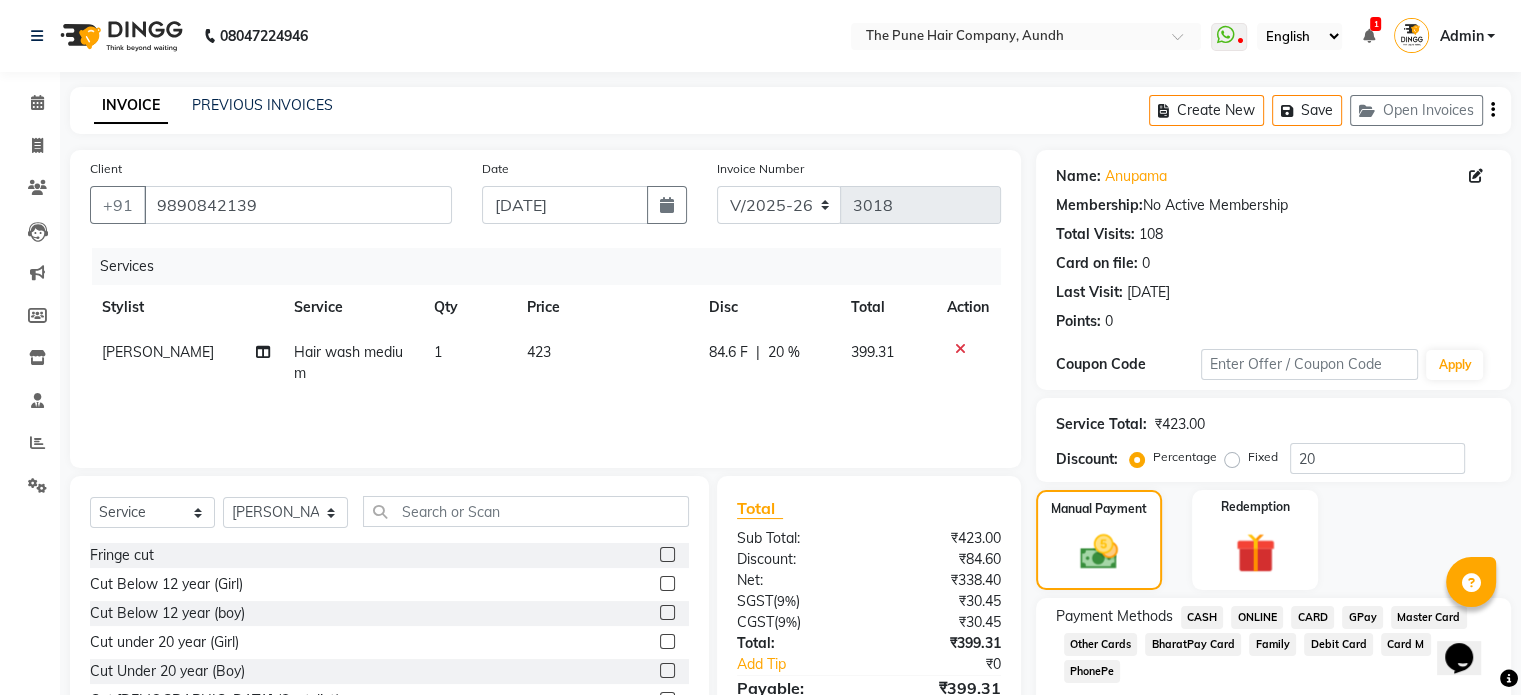 click on "CASH" 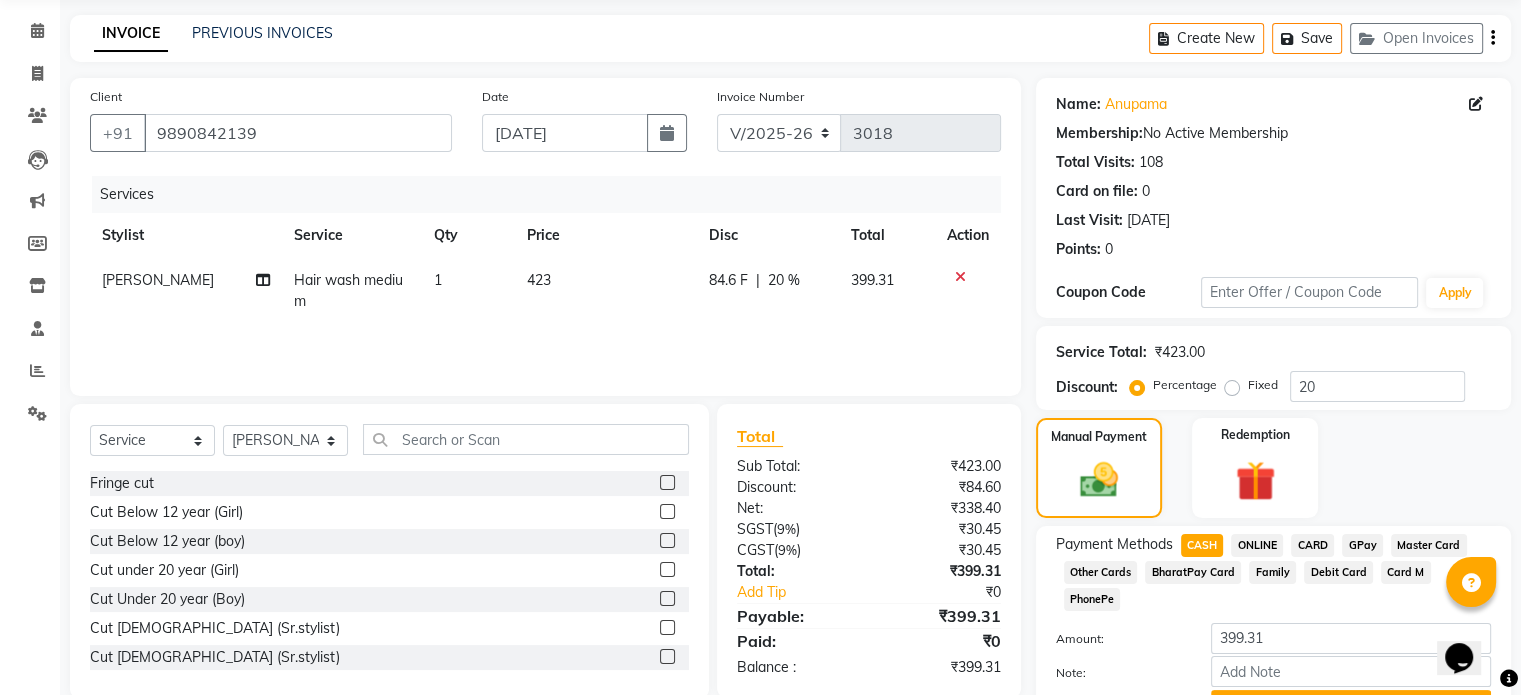 scroll, scrollTop: 152, scrollLeft: 0, axis: vertical 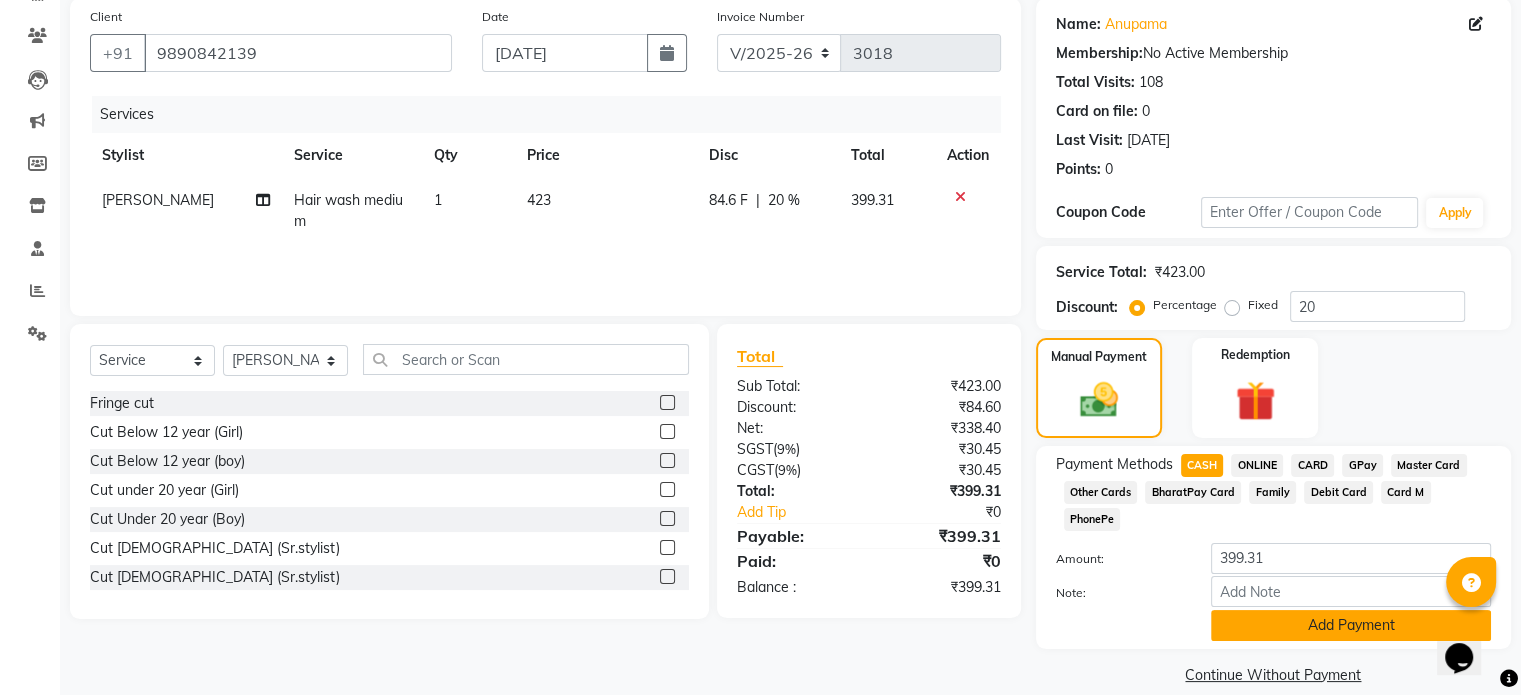 click on "Add Payment" 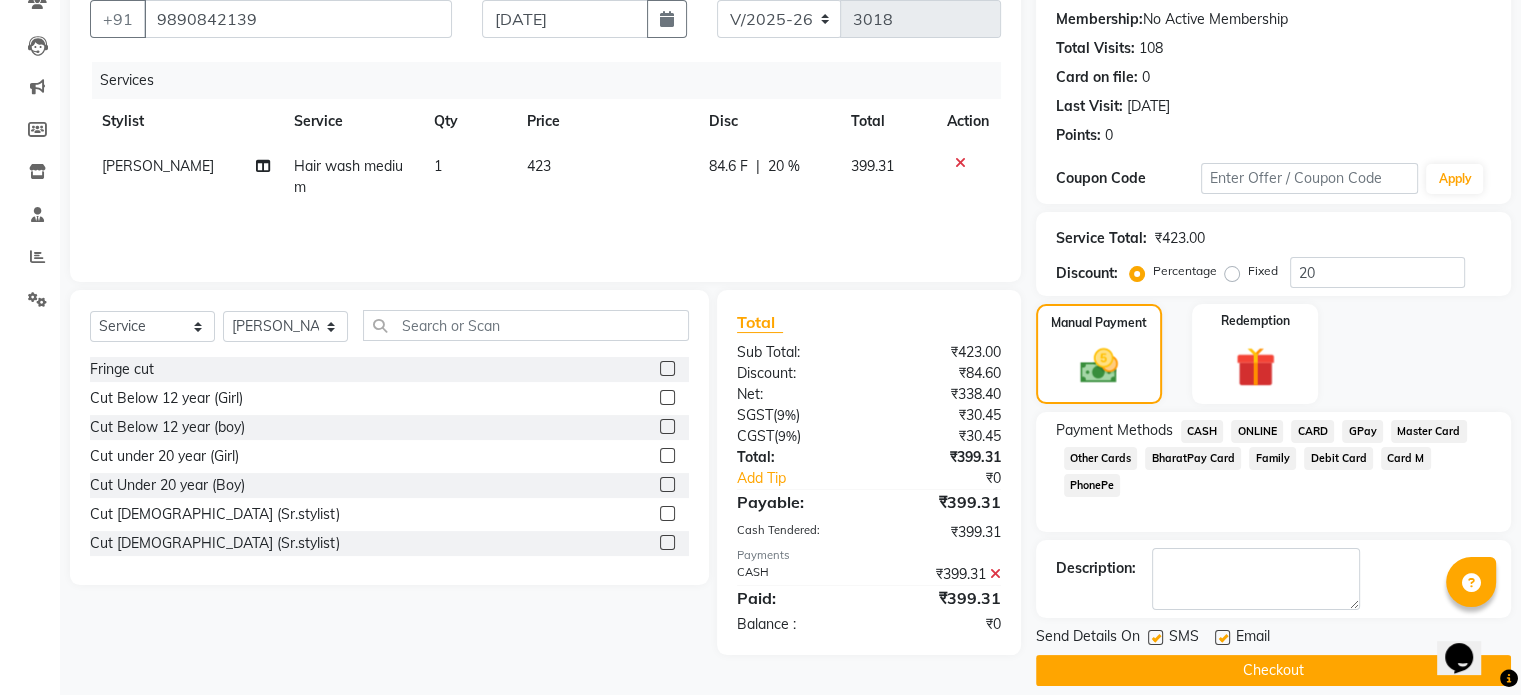 scroll, scrollTop: 205, scrollLeft: 0, axis: vertical 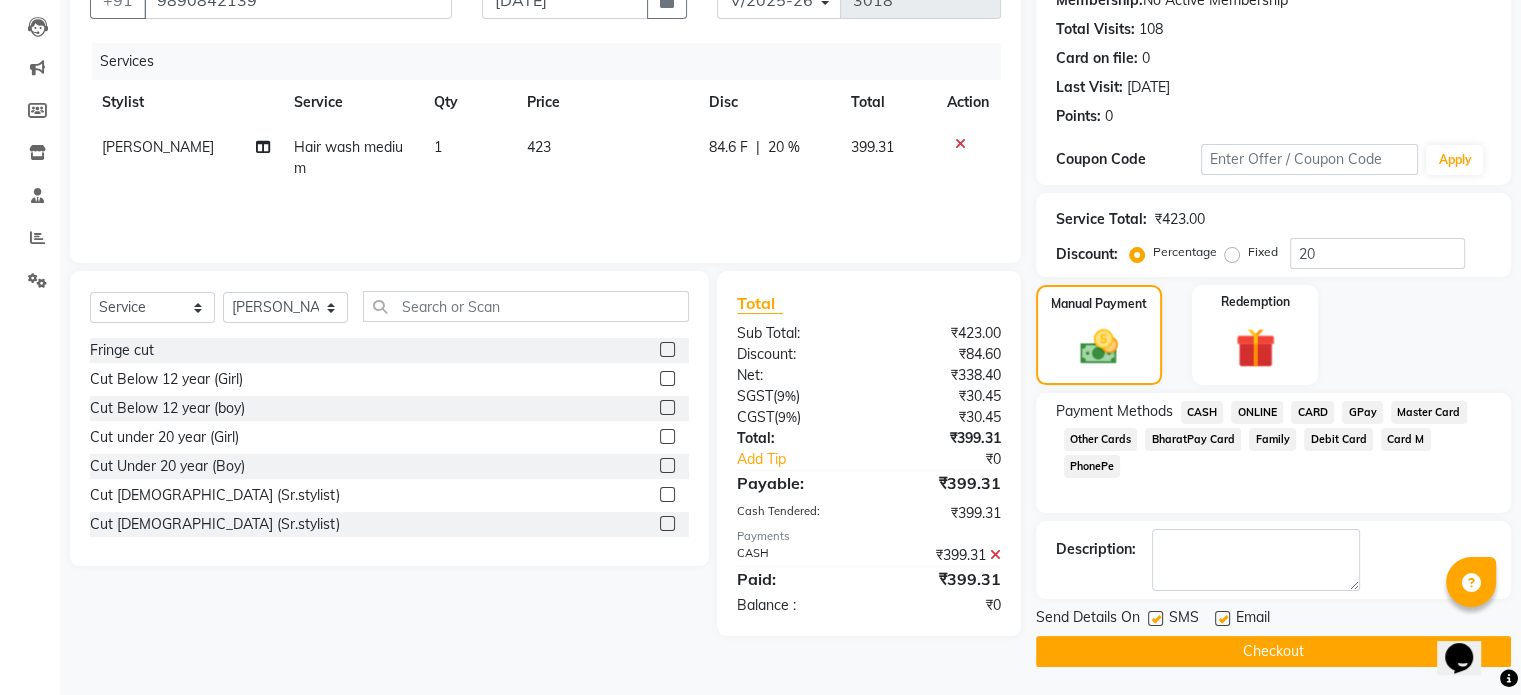click on "Checkout" 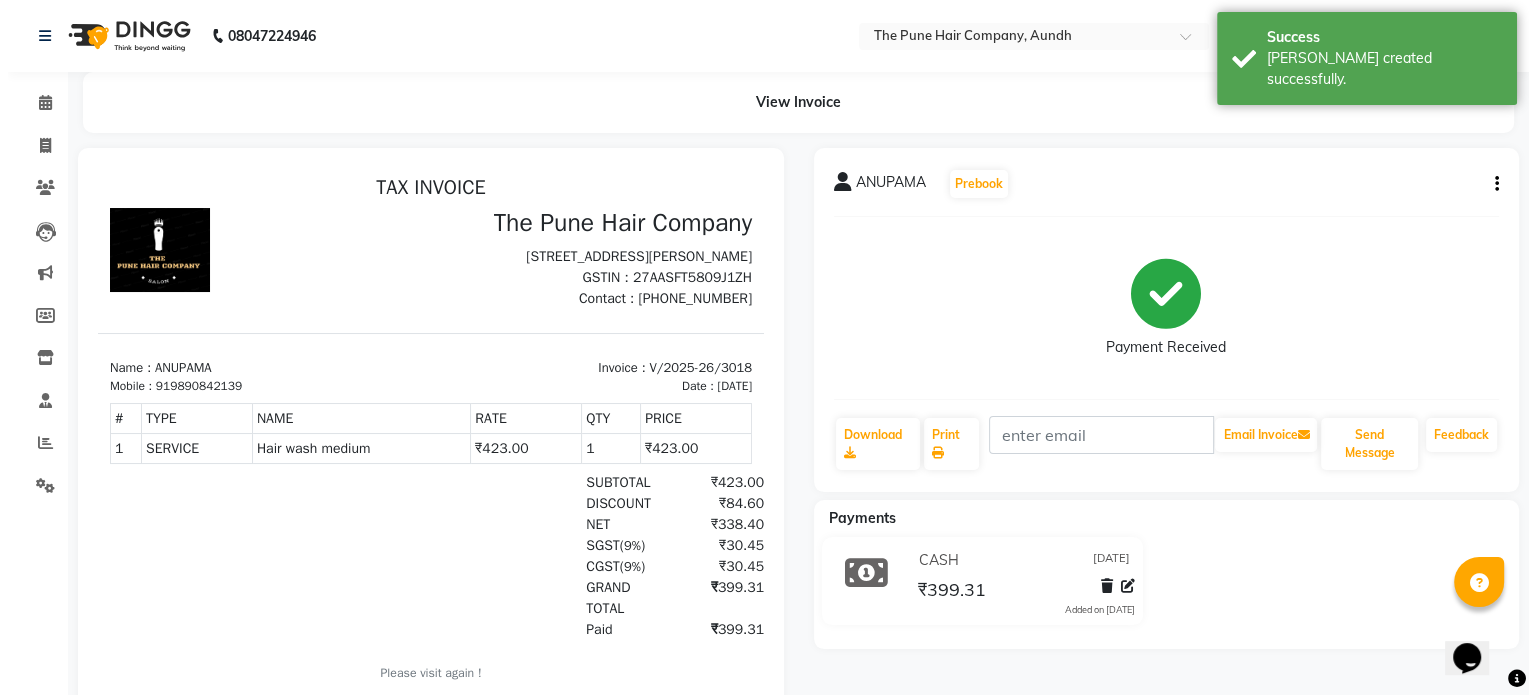 scroll, scrollTop: 0, scrollLeft: 0, axis: both 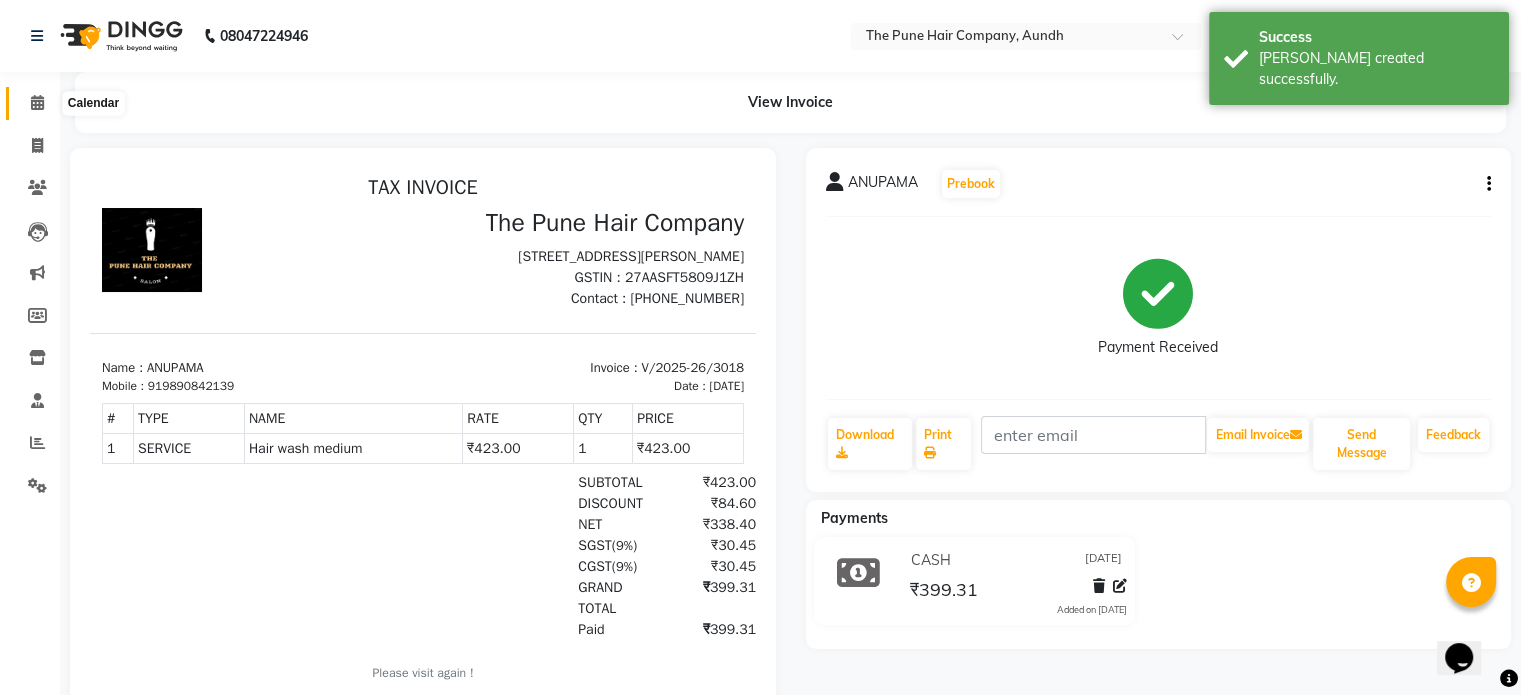 click 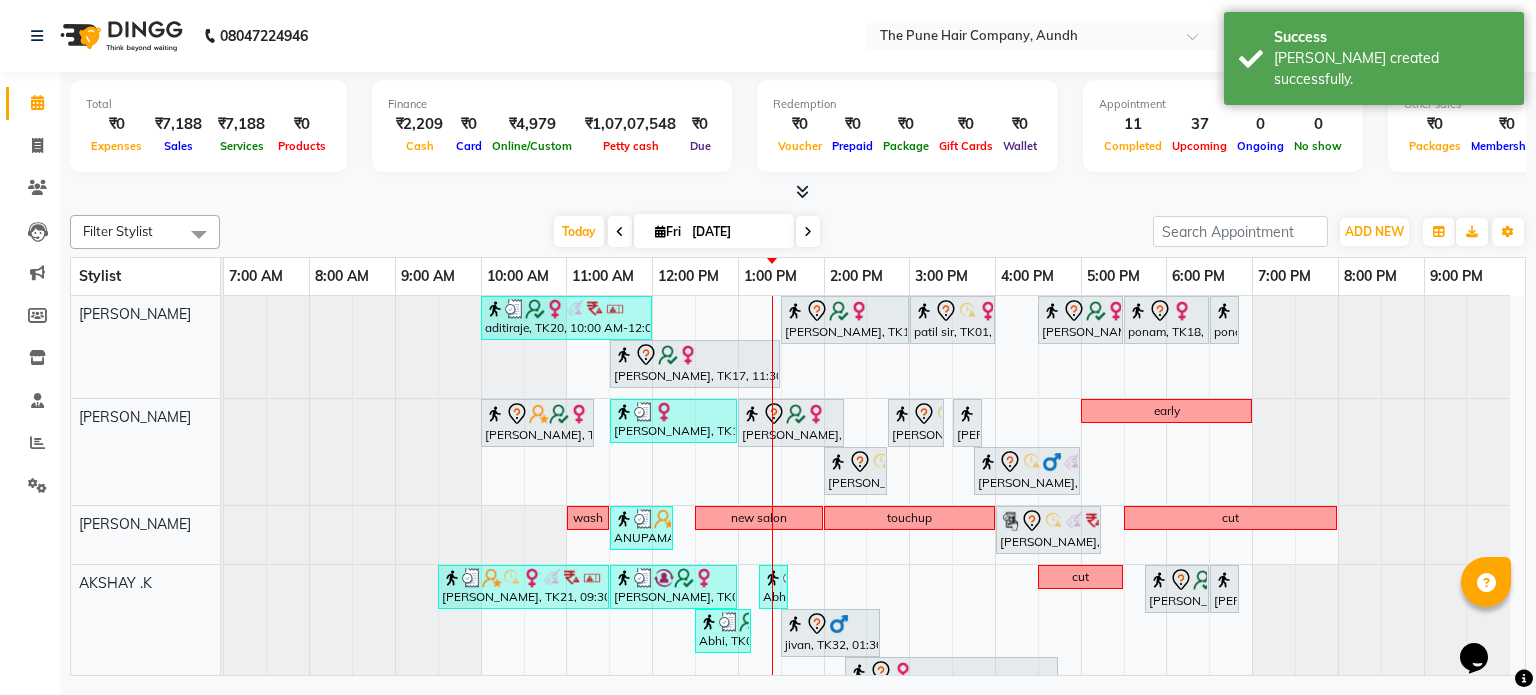 click at bounding box center [808, 231] 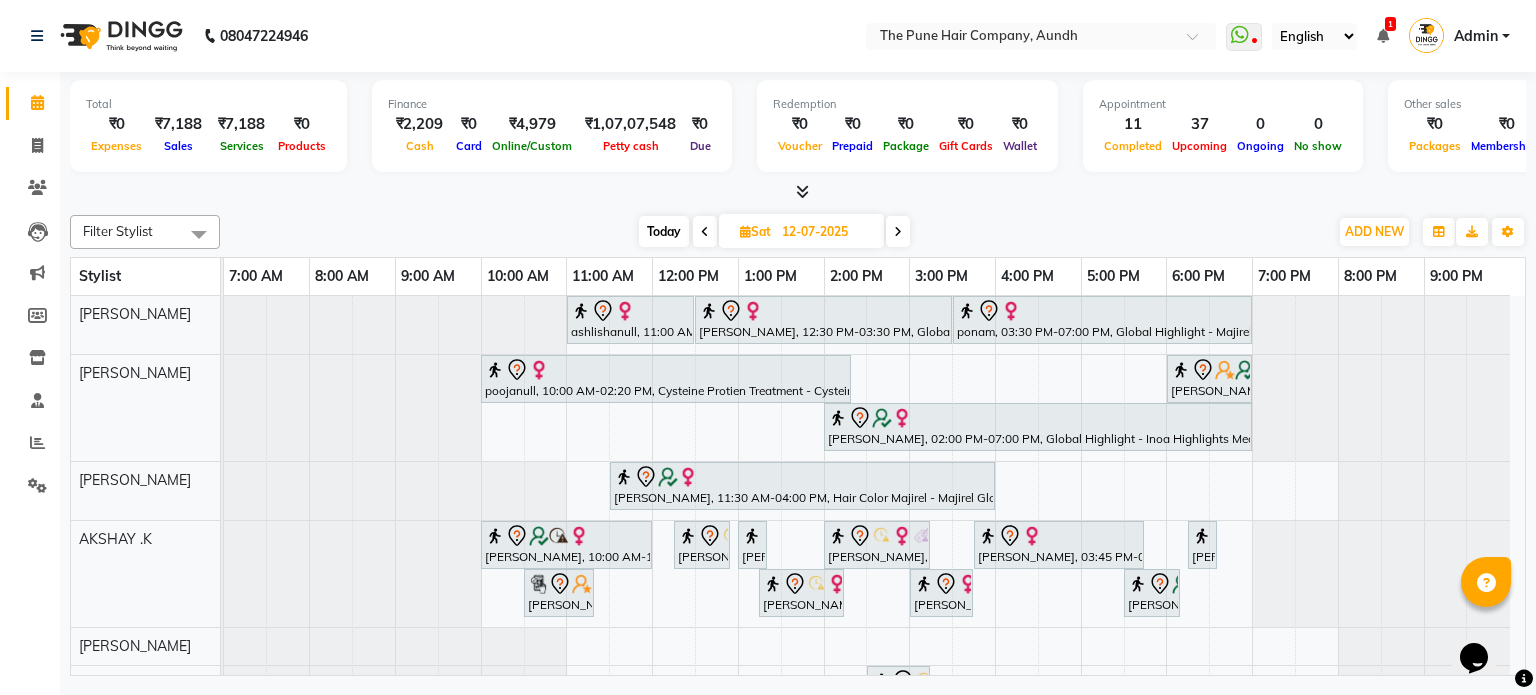 click at bounding box center (898, 231) 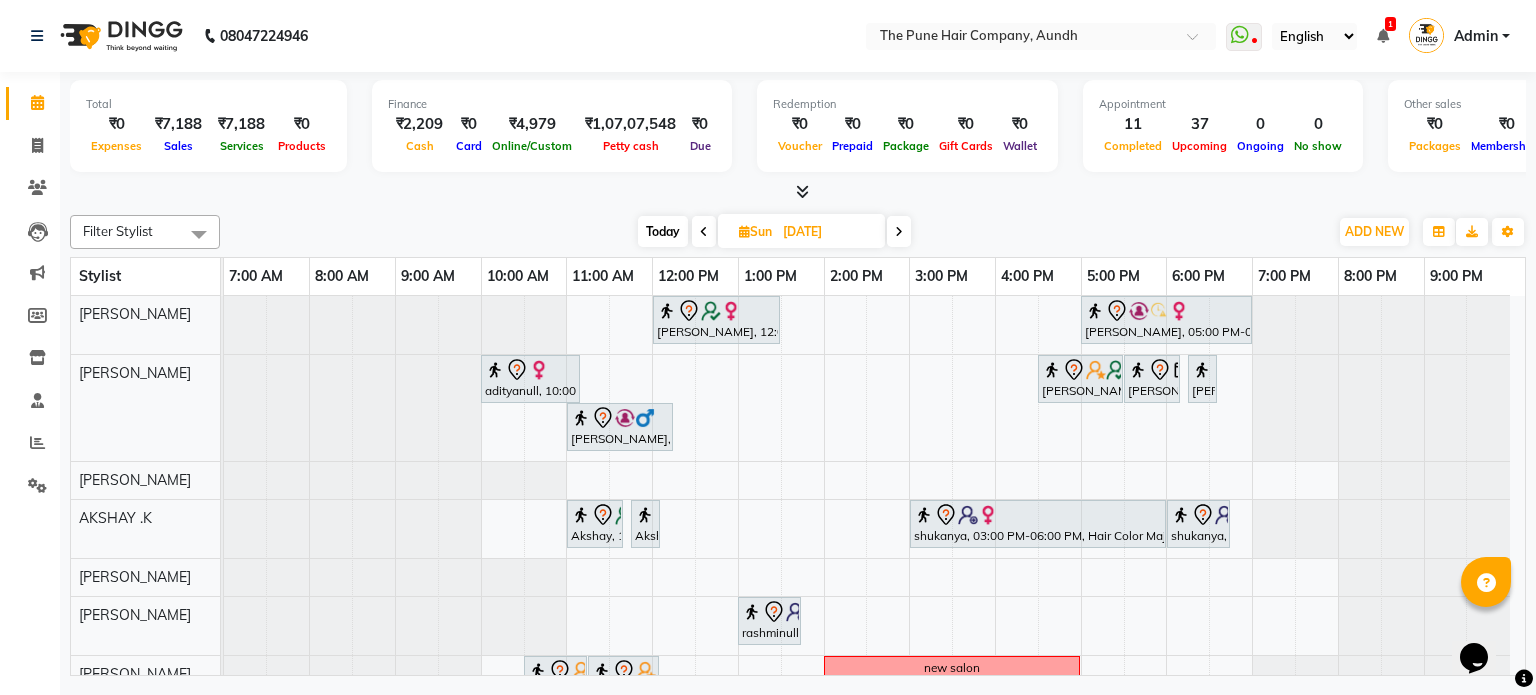 scroll, scrollTop: 25, scrollLeft: 0, axis: vertical 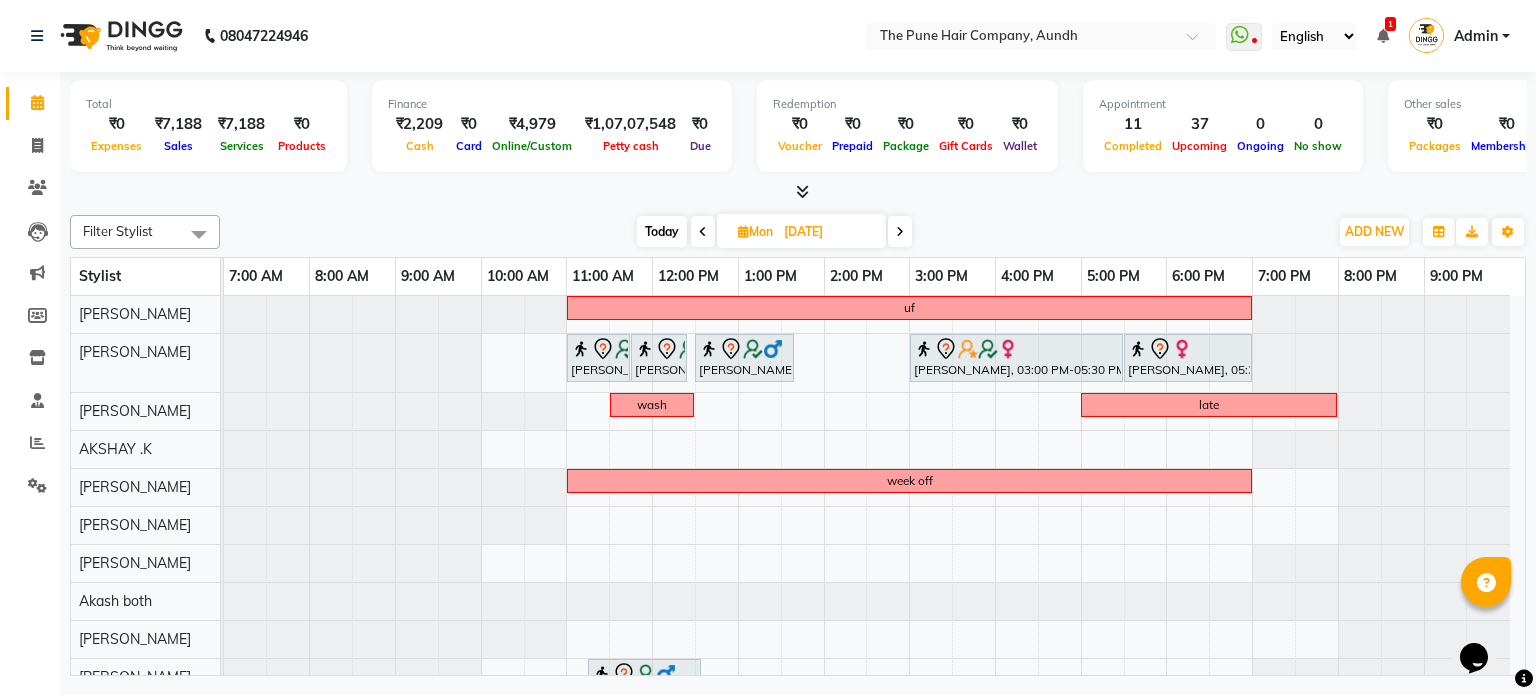 click at bounding box center [900, 232] 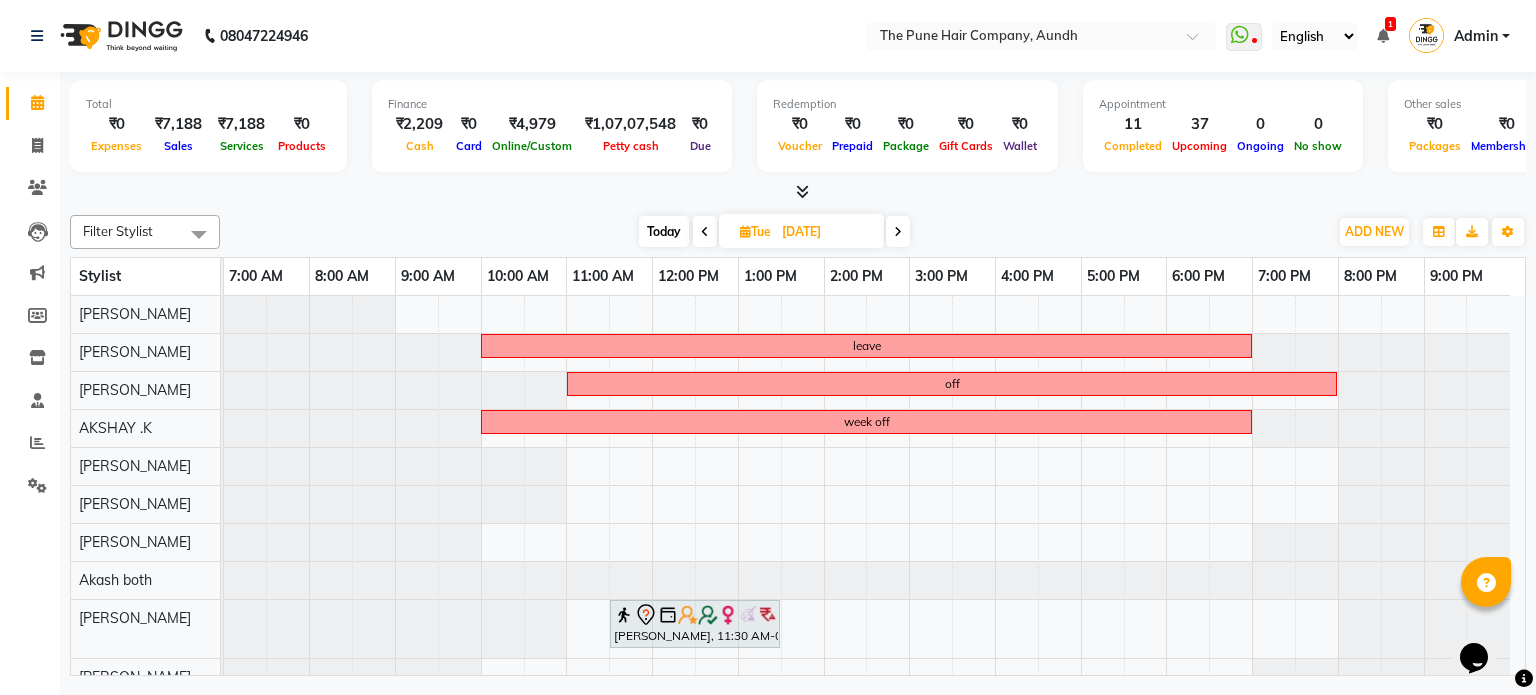 click at bounding box center [898, 231] 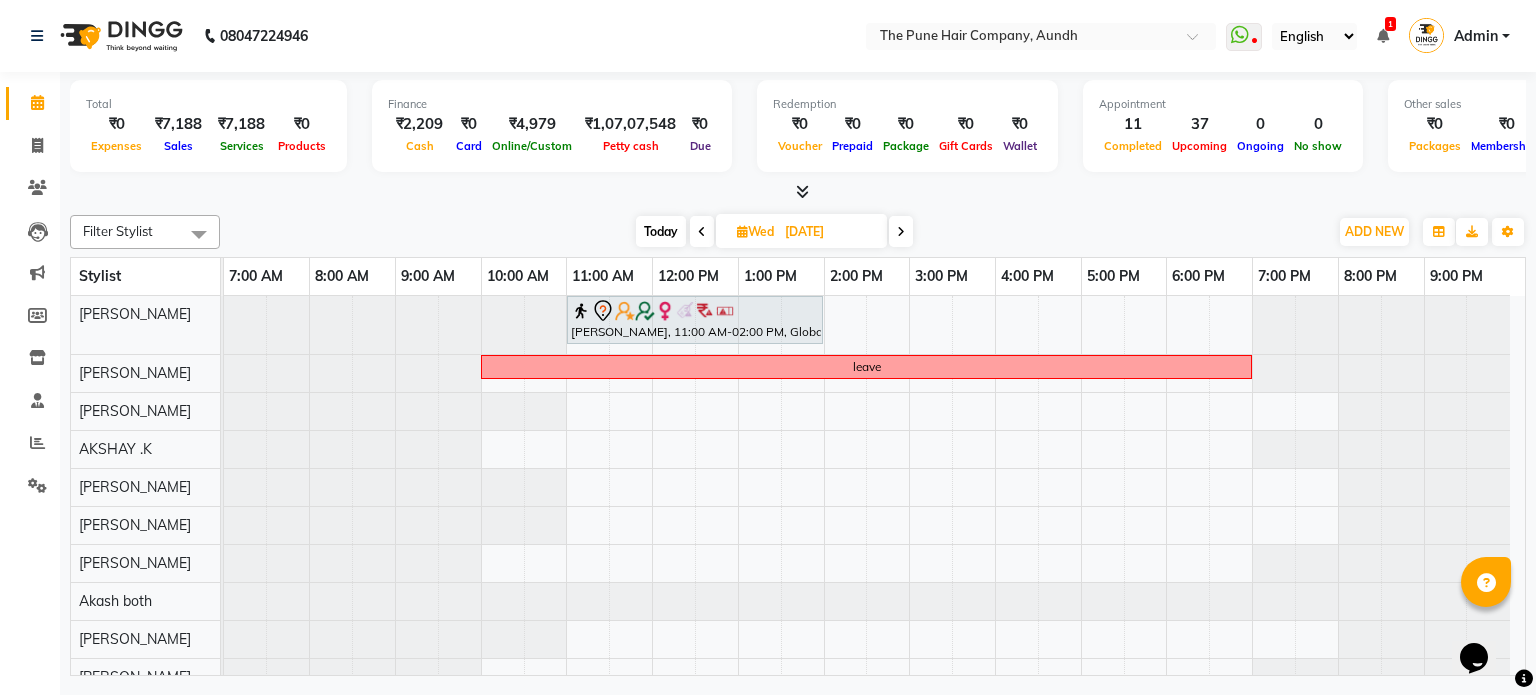 click at bounding box center (901, 232) 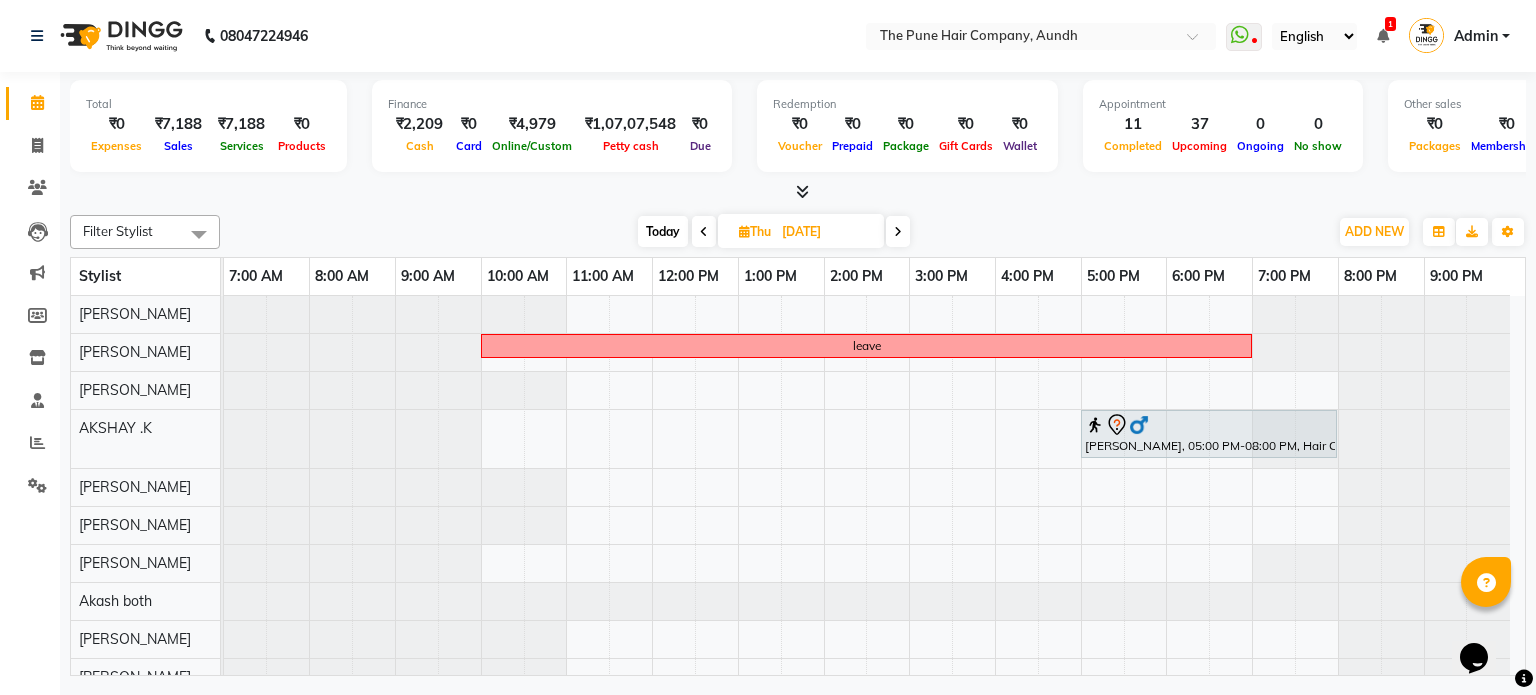 click at bounding box center (898, 231) 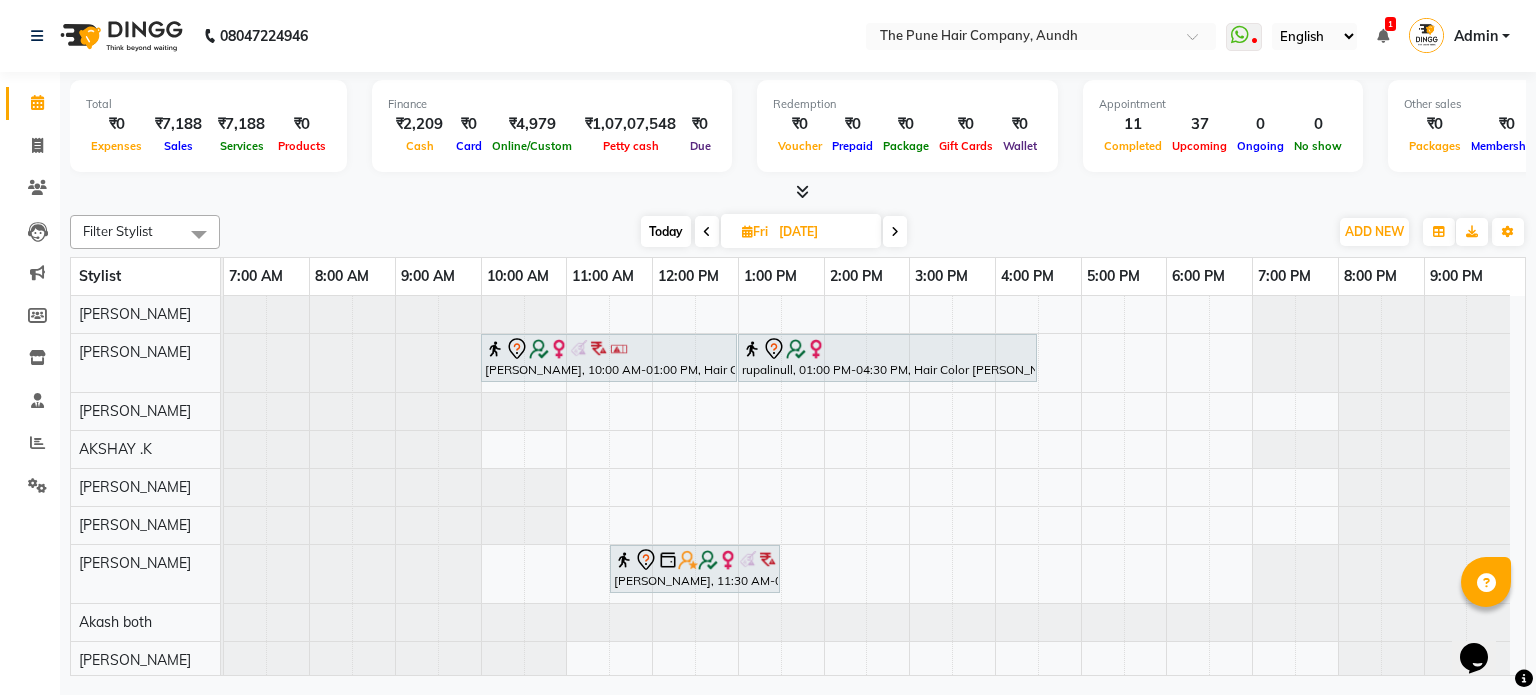 click at bounding box center [895, 232] 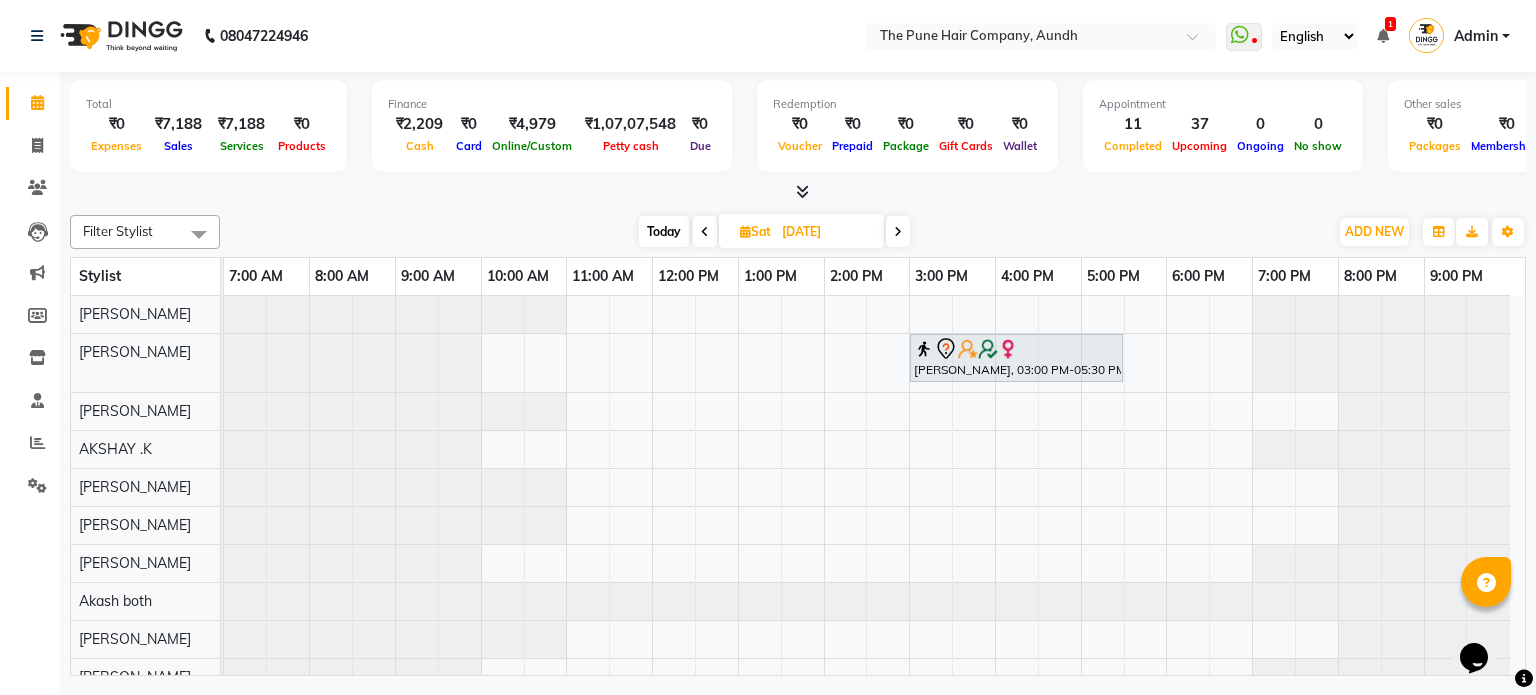 click at bounding box center [898, 232] 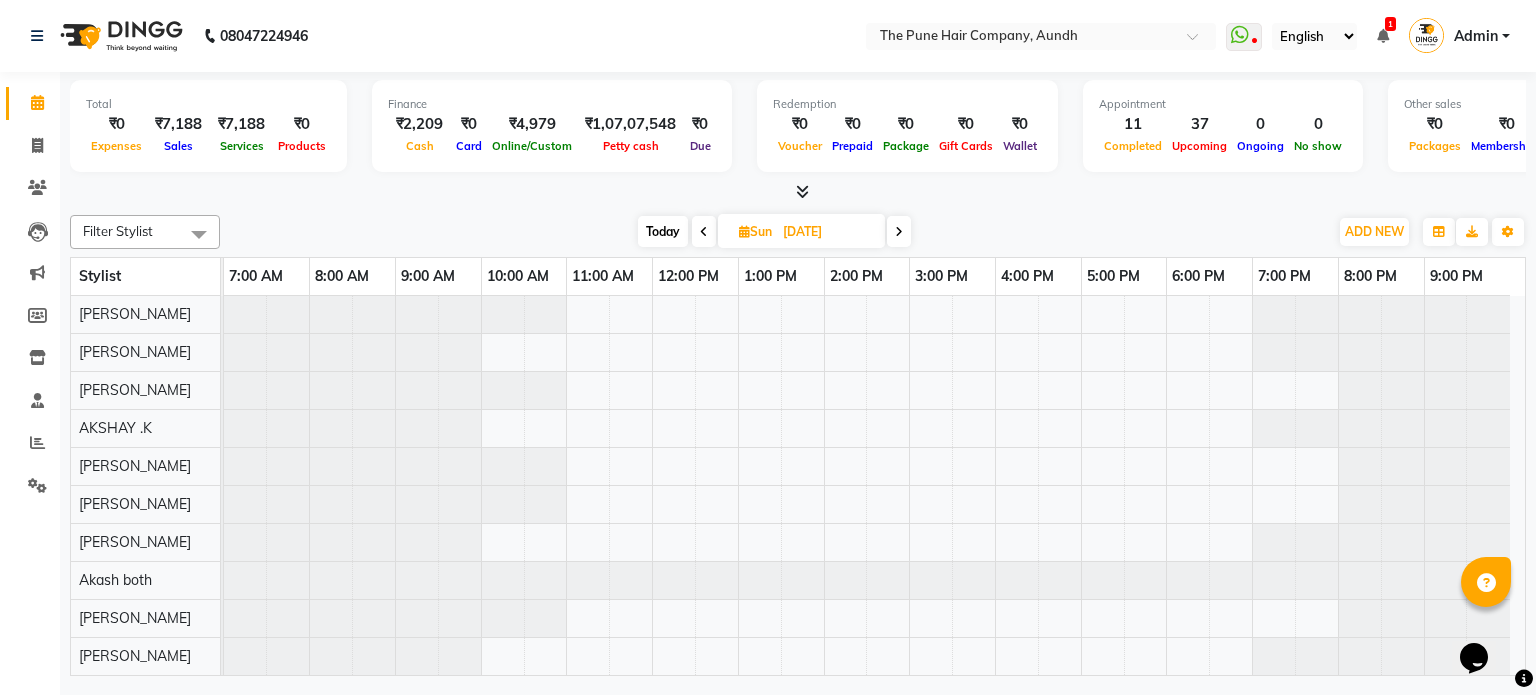click at bounding box center (899, 232) 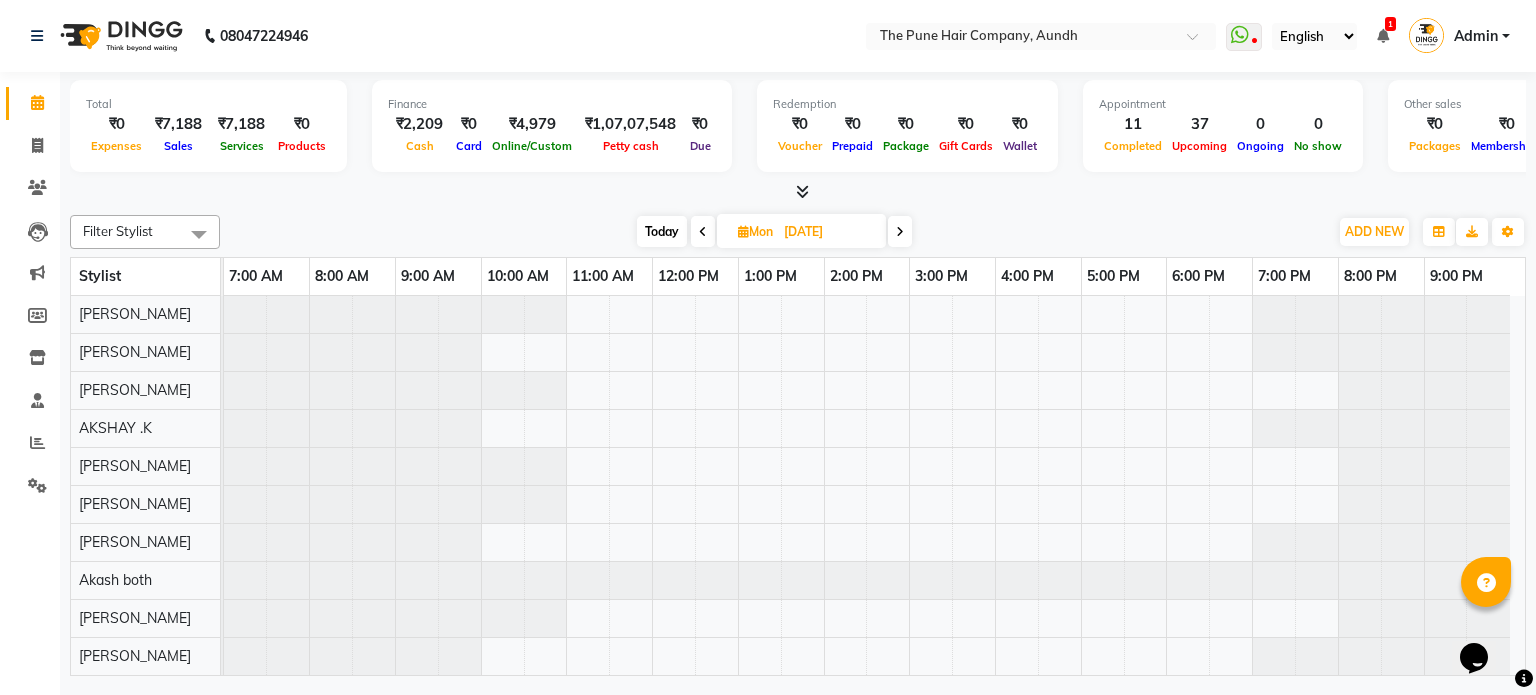 click on "Today" at bounding box center (662, 231) 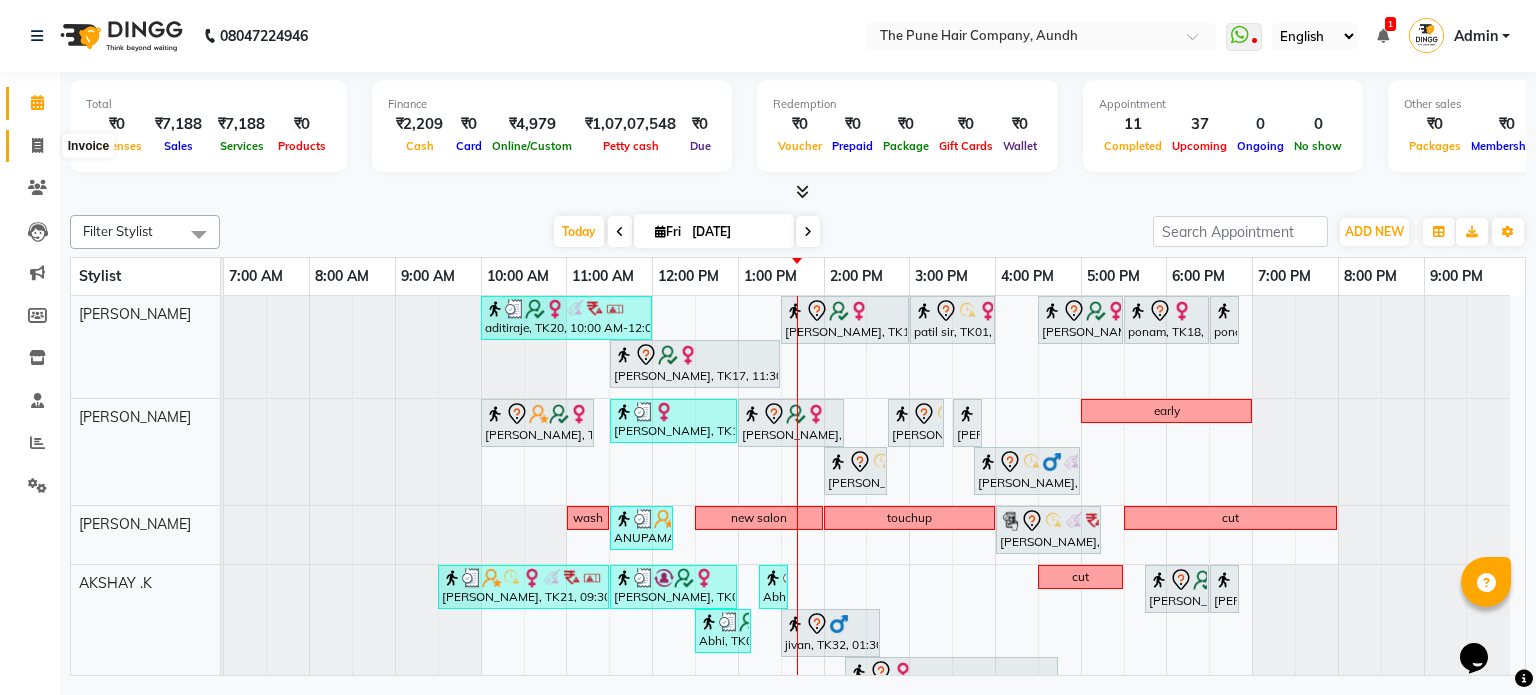 click 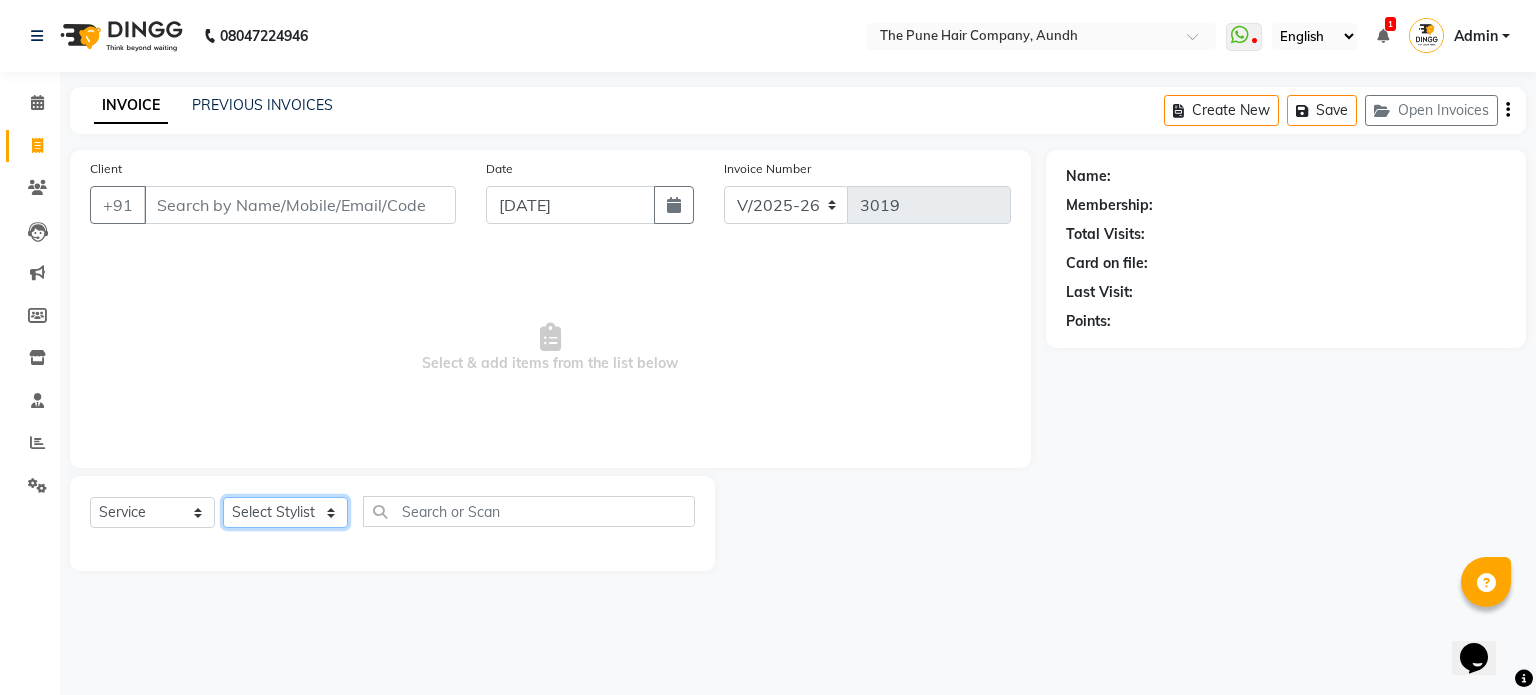 click on "Select Stylist Akash both [PERSON_NAME] .K [PERSON_NAME] kaif [PERSON_NAME] [PERSON_NAME] [PERSON_NAME] [PERSON_NAME] mane POOJA MORE [PERSON_NAME]  [PERSON_NAME] Shweta [PERSON_NAME] [PERSON_NAME] [PERSON_NAME]" 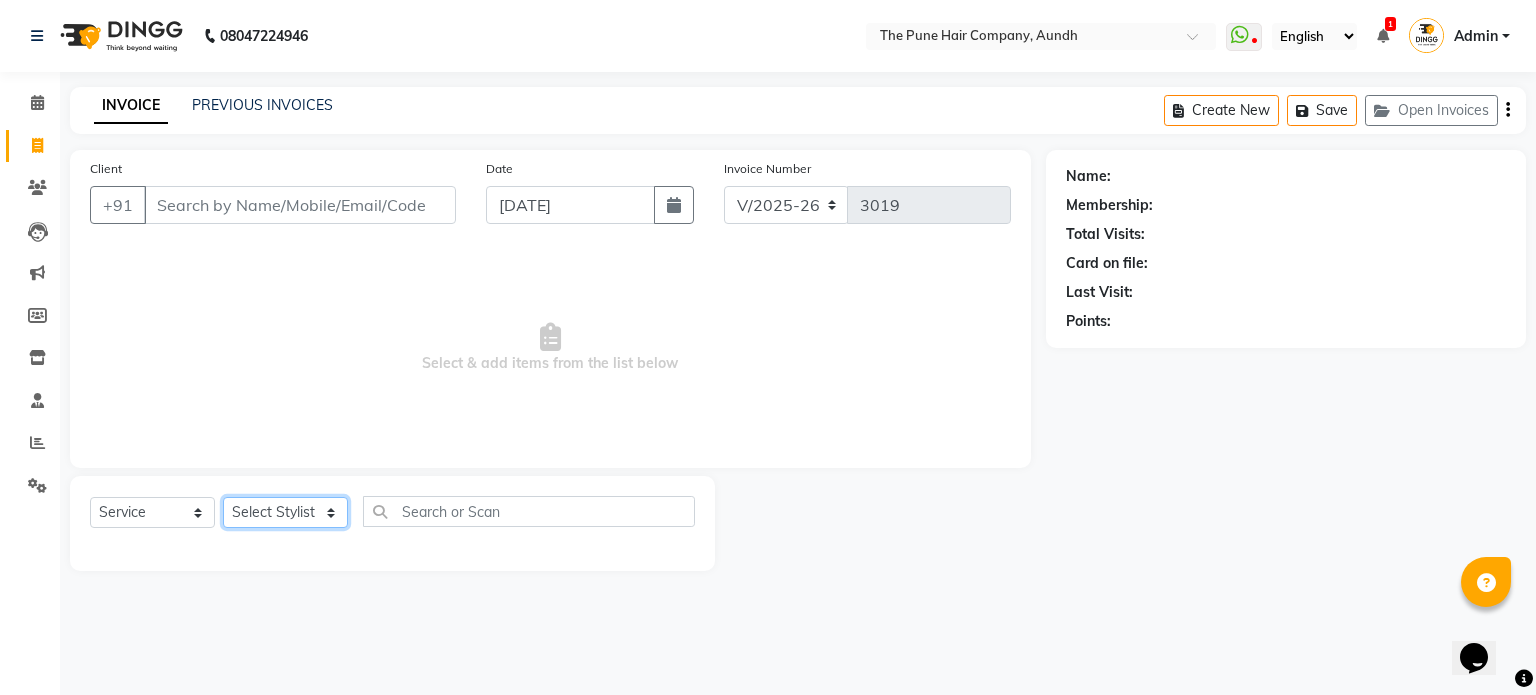 select on "3340" 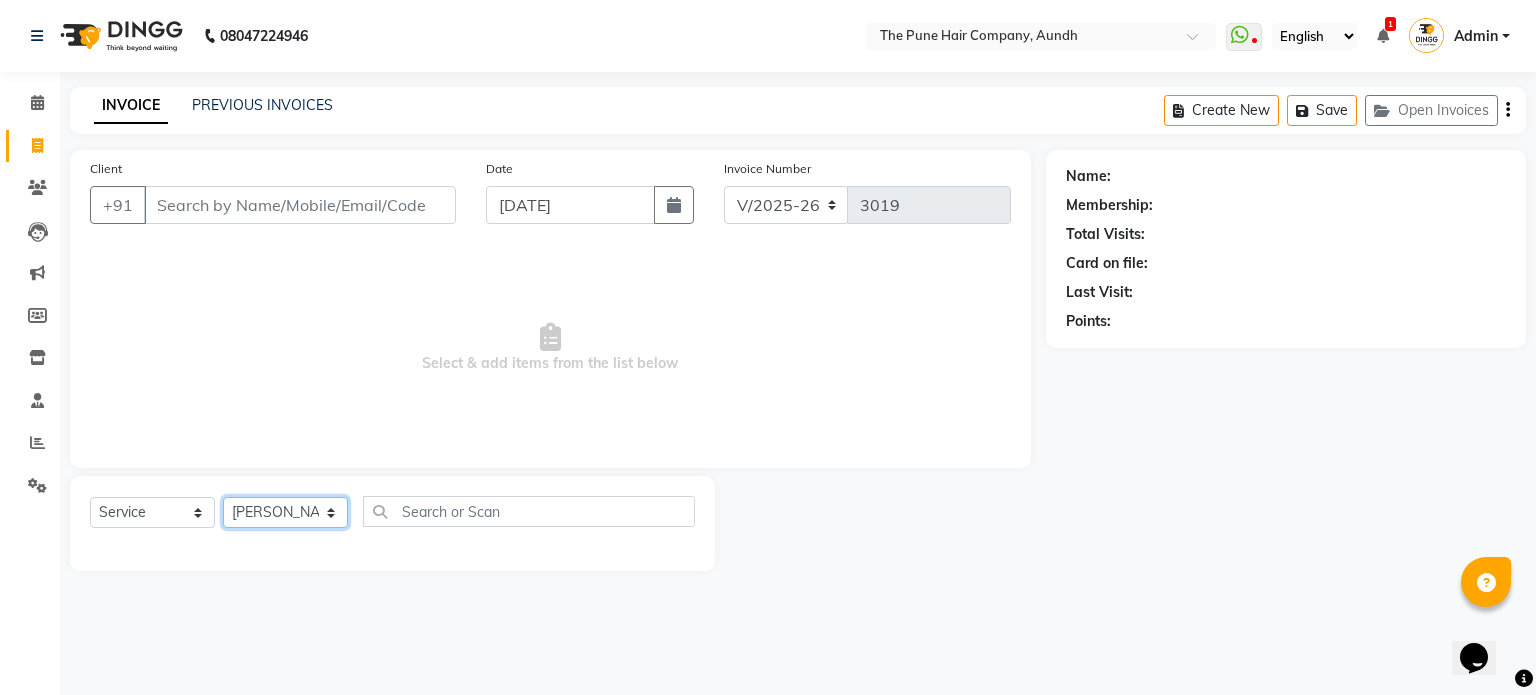 click on "Select Stylist Akash both [PERSON_NAME] .K [PERSON_NAME] kaif [PERSON_NAME] [PERSON_NAME] [PERSON_NAME] [PERSON_NAME] mane POOJA MORE [PERSON_NAME]  [PERSON_NAME] Shweta [PERSON_NAME] [PERSON_NAME] [PERSON_NAME]" 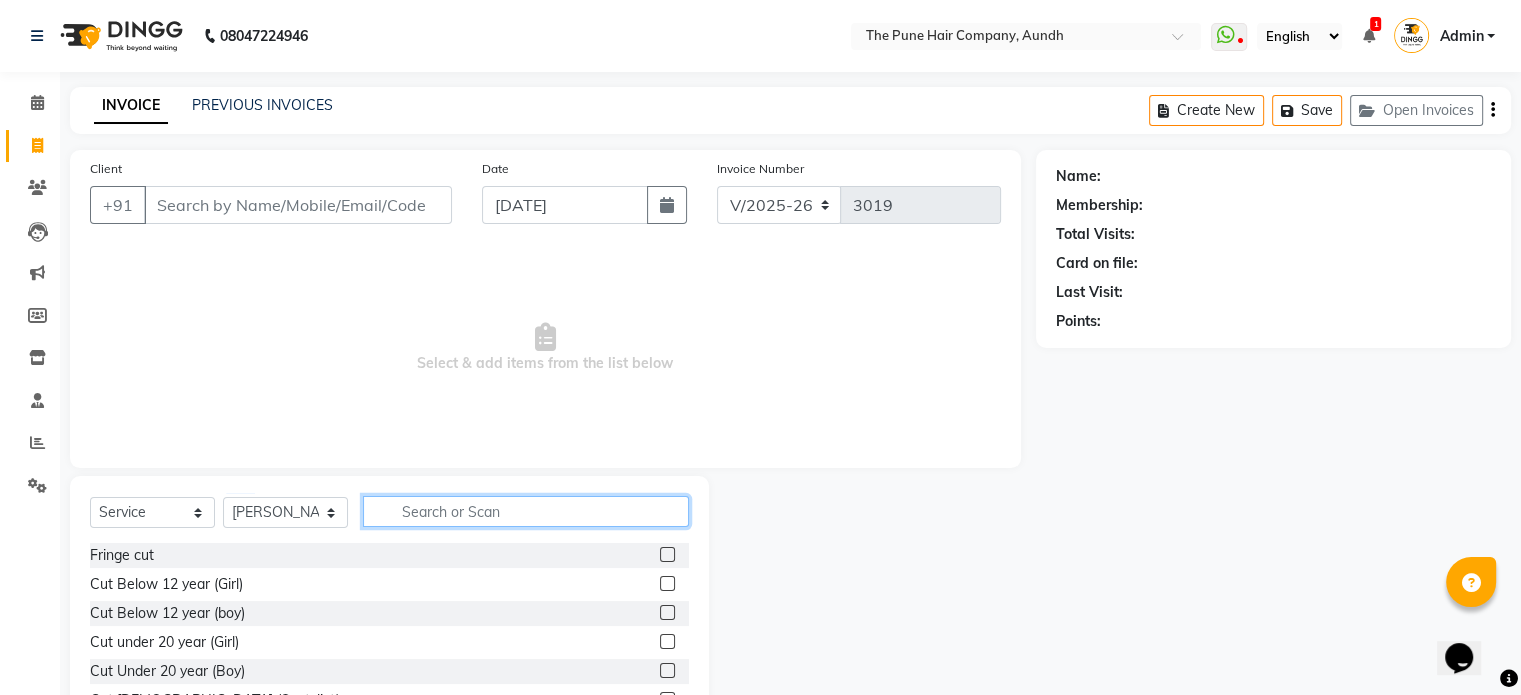 click 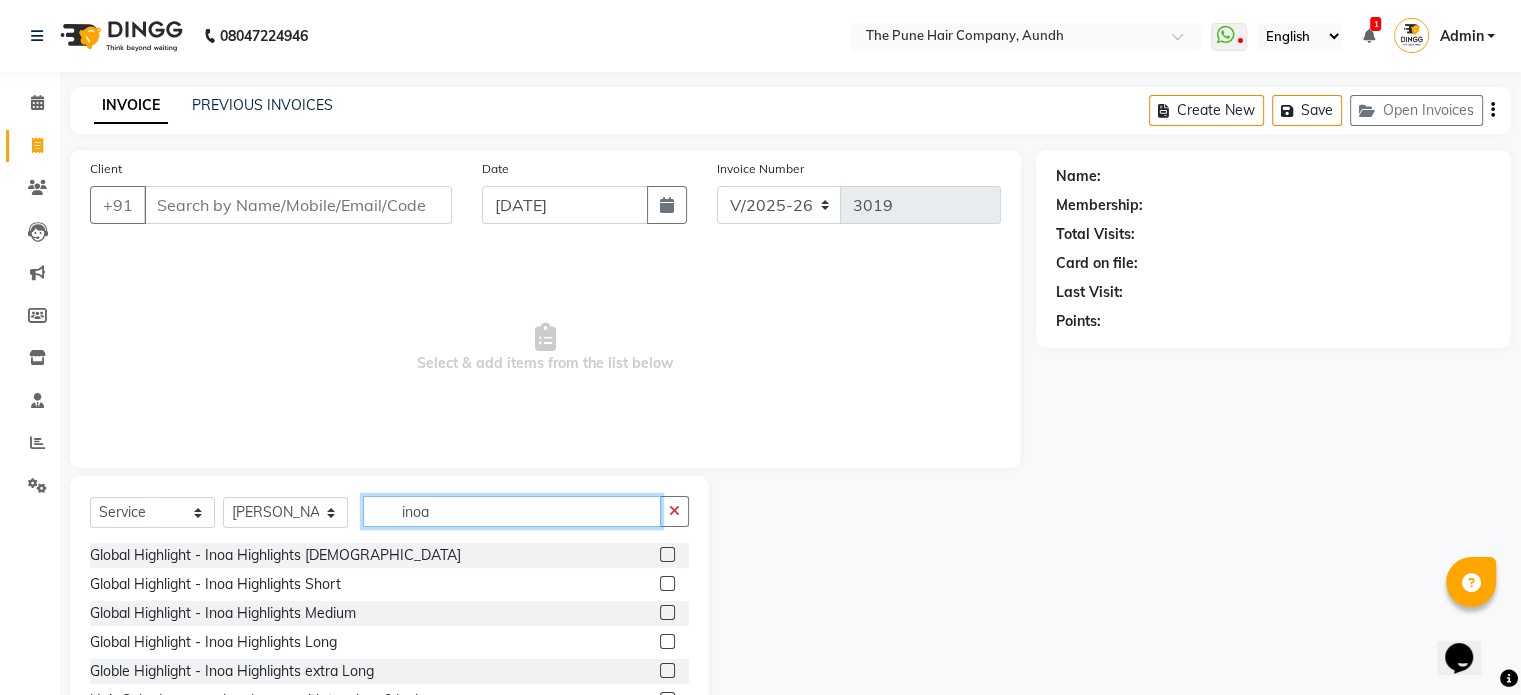 type on "inoa" 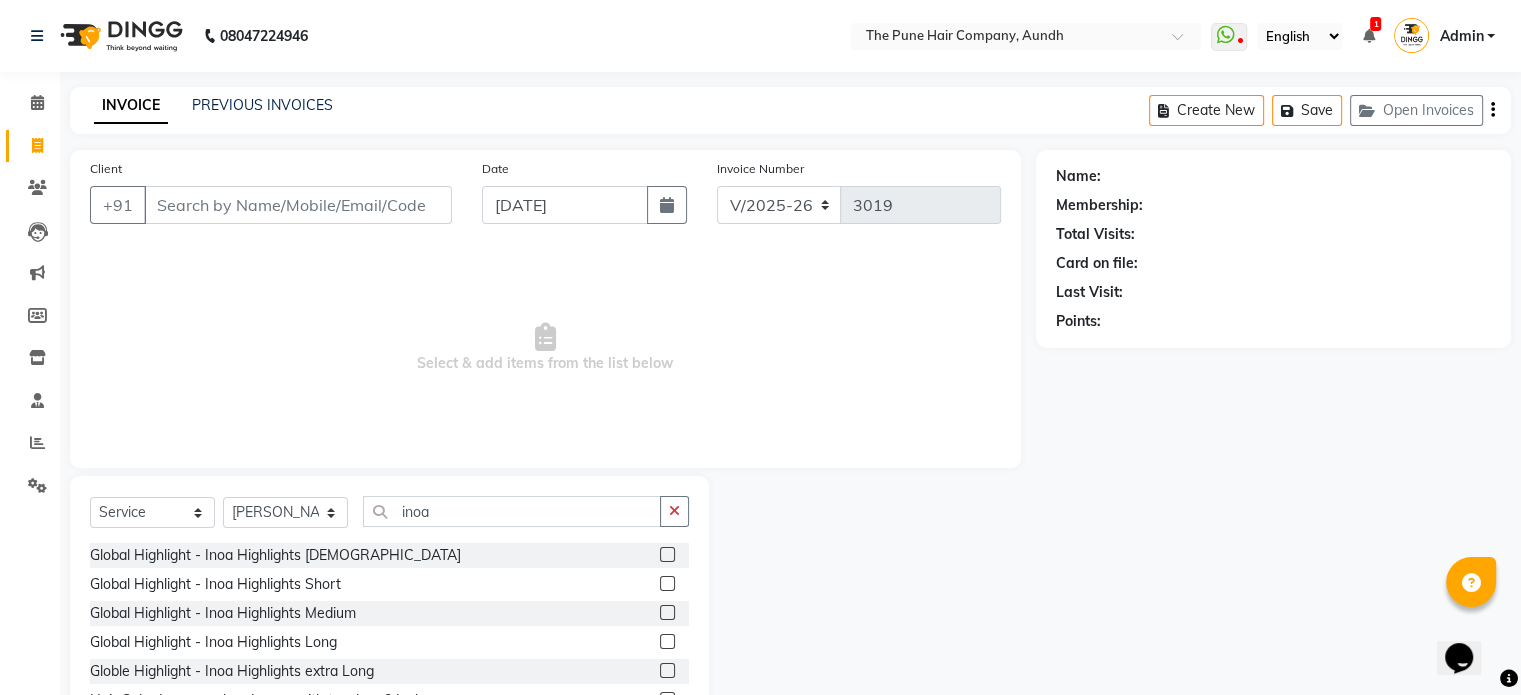 click 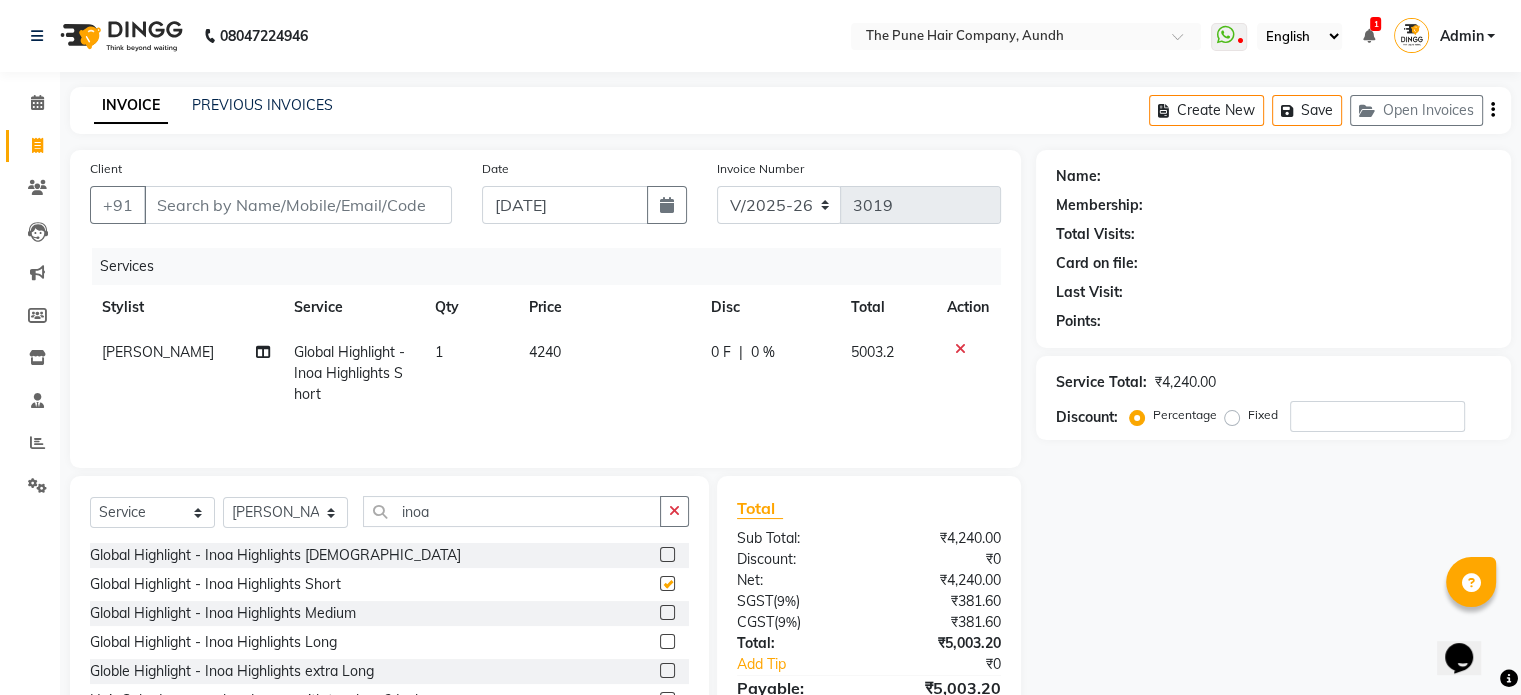 checkbox on "false" 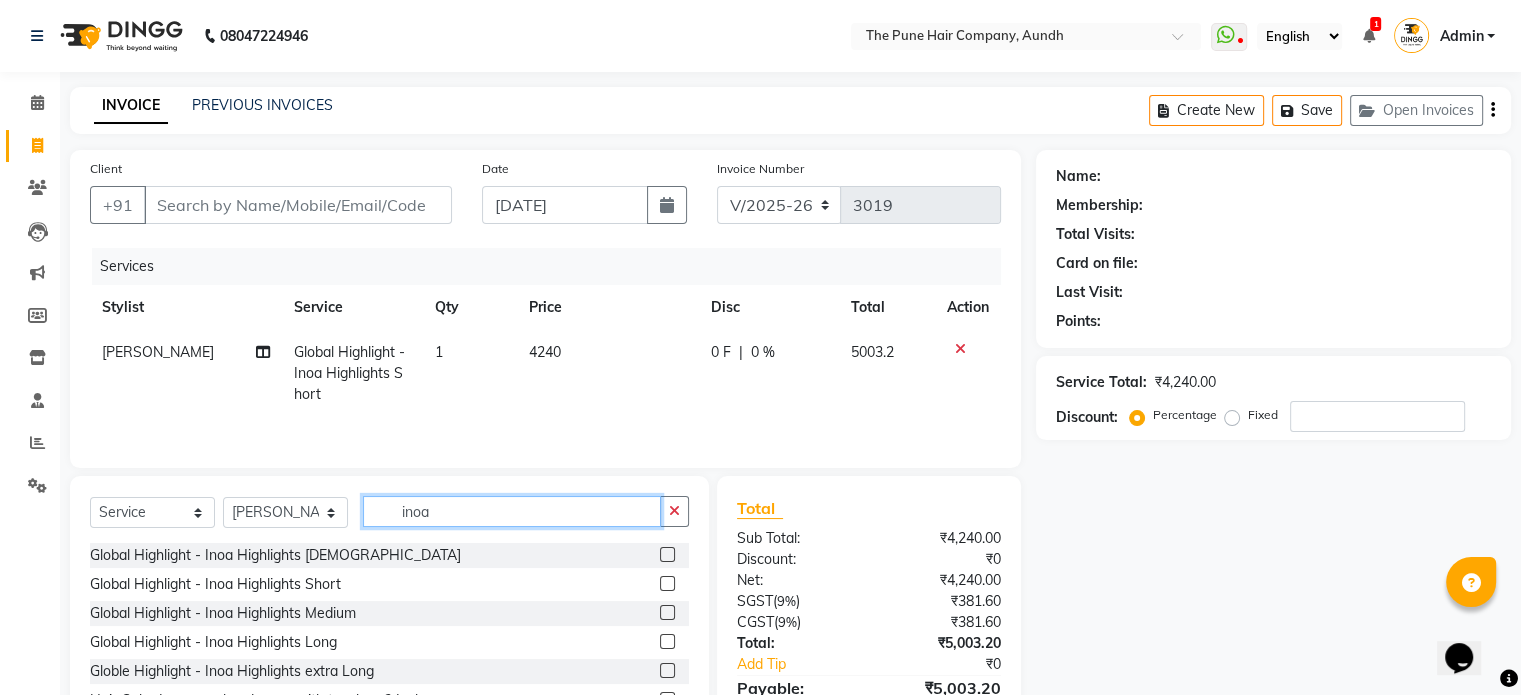 click on "inoa" 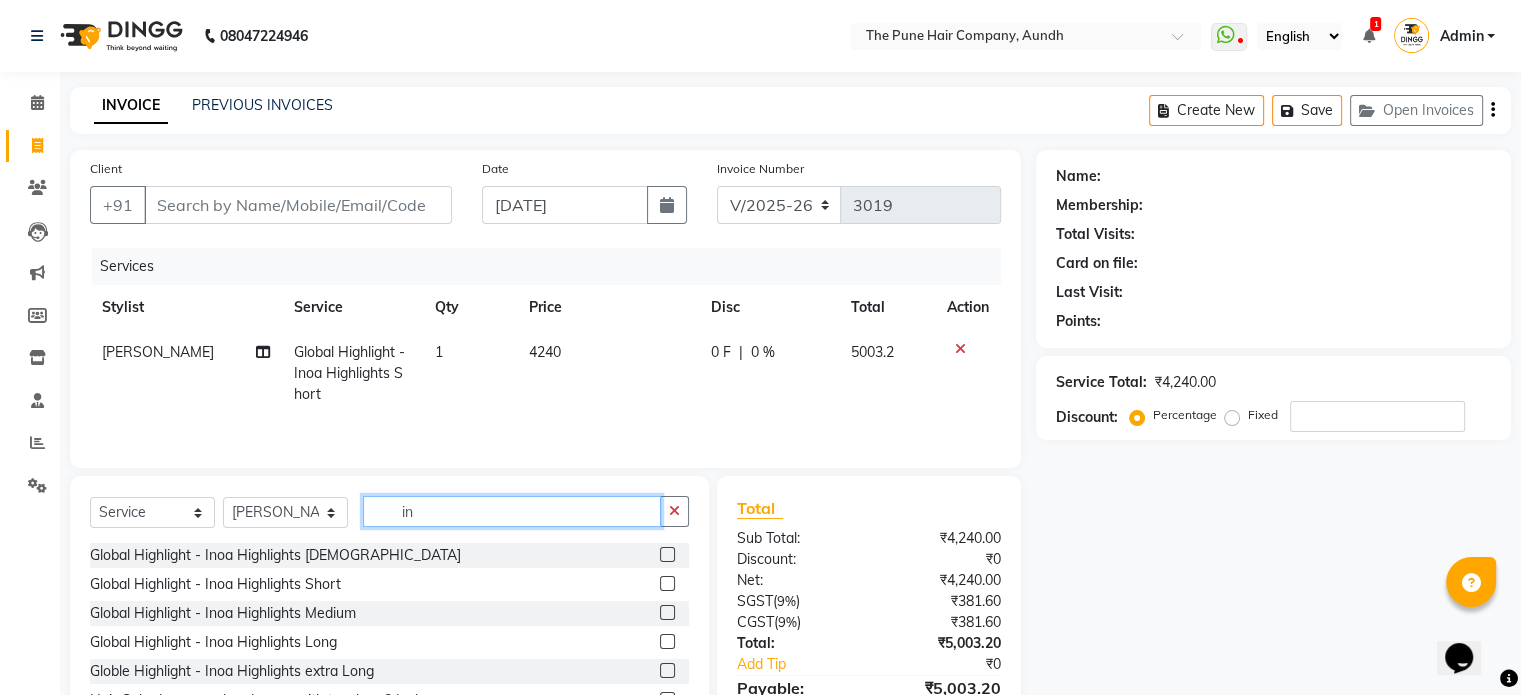 type on "i" 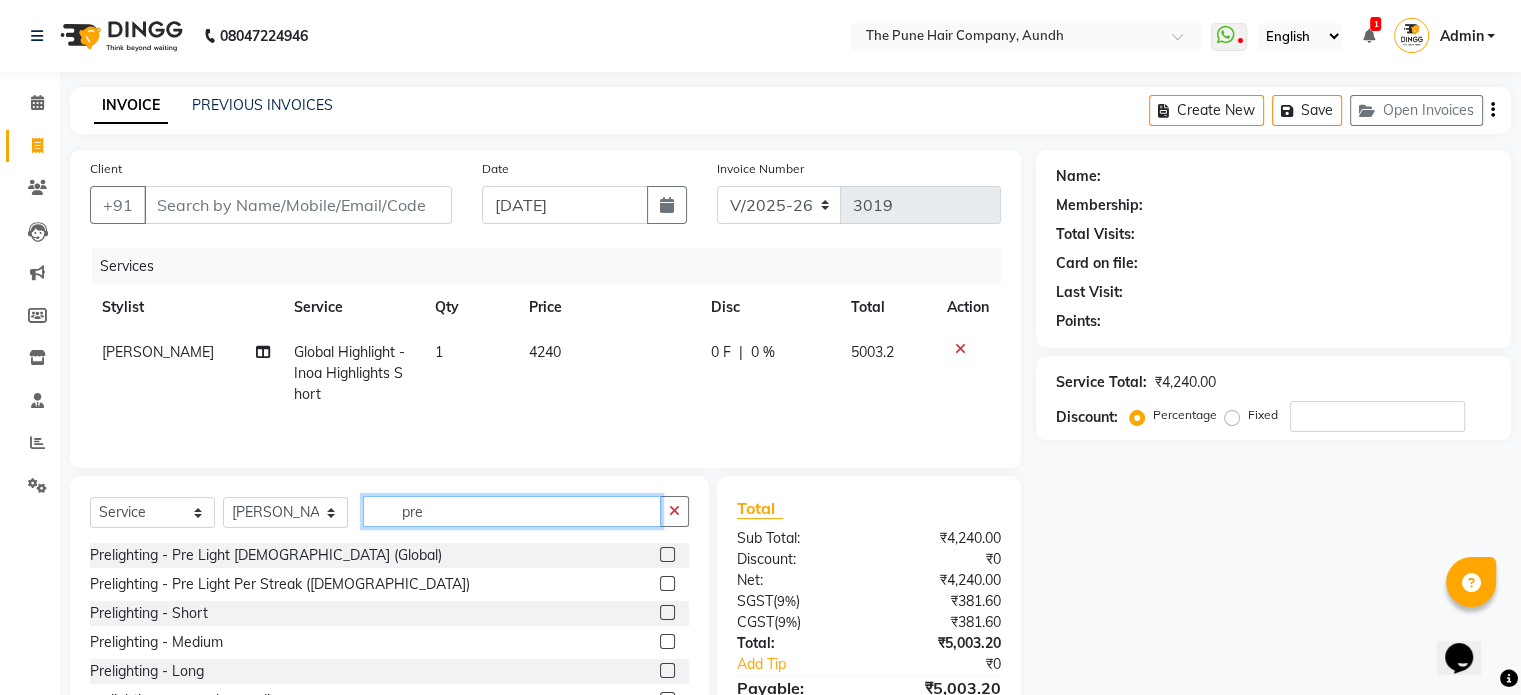 type on "pre" 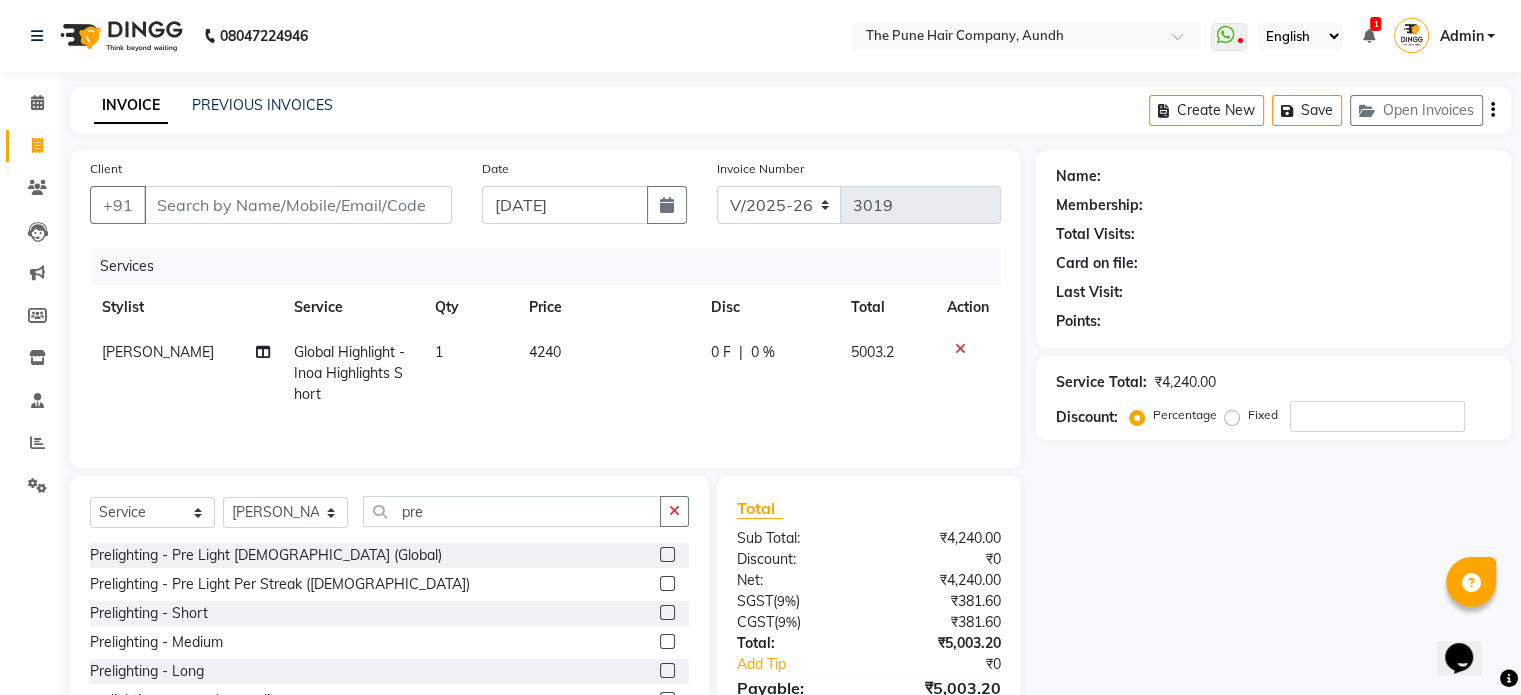 click 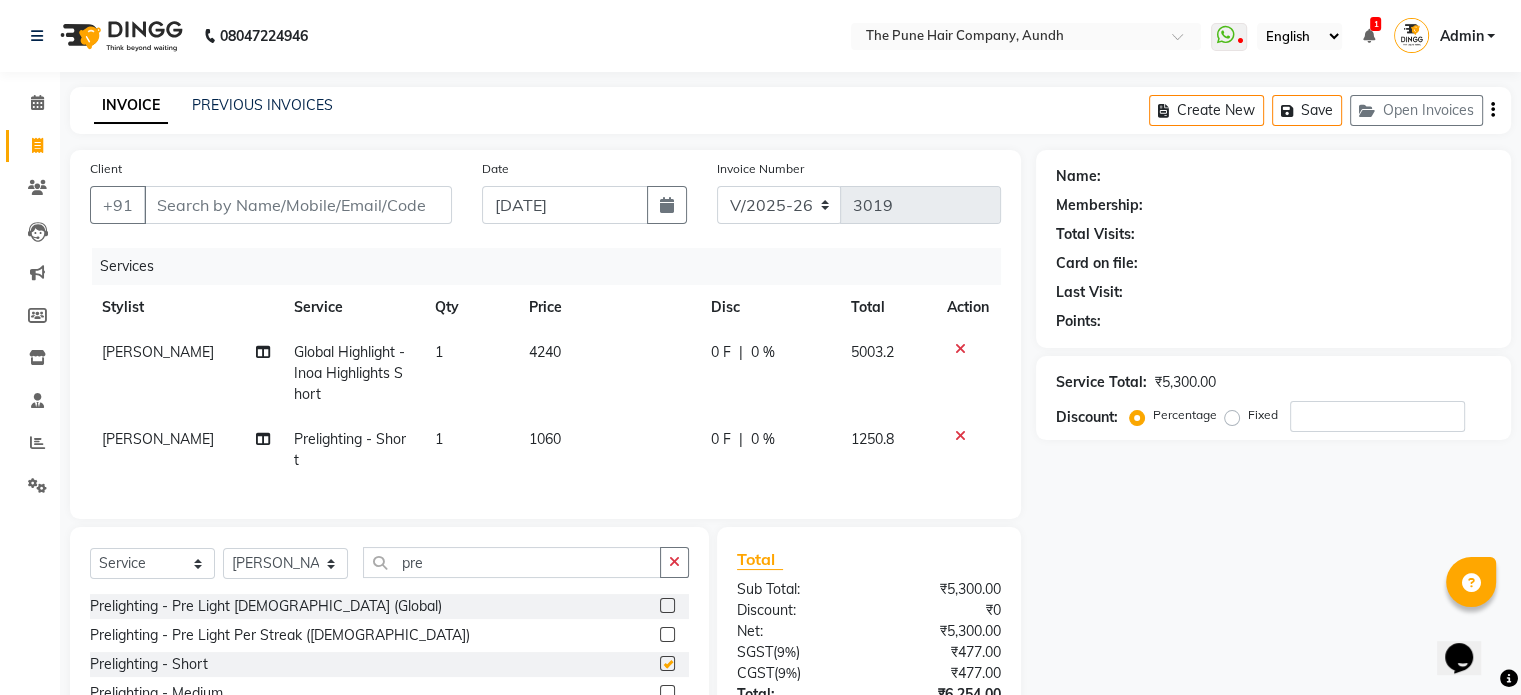 checkbox on "false" 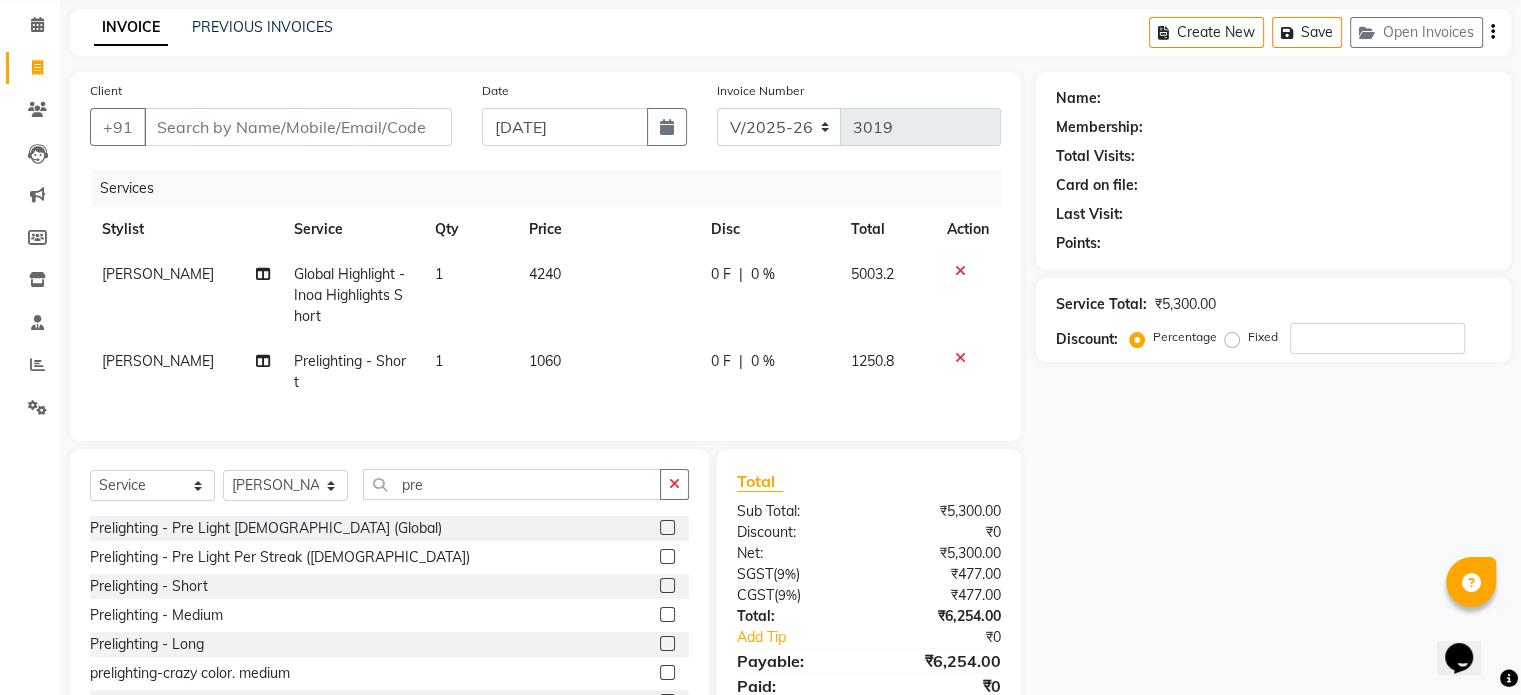 scroll, scrollTop: 172, scrollLeft: 0, axis: vertical 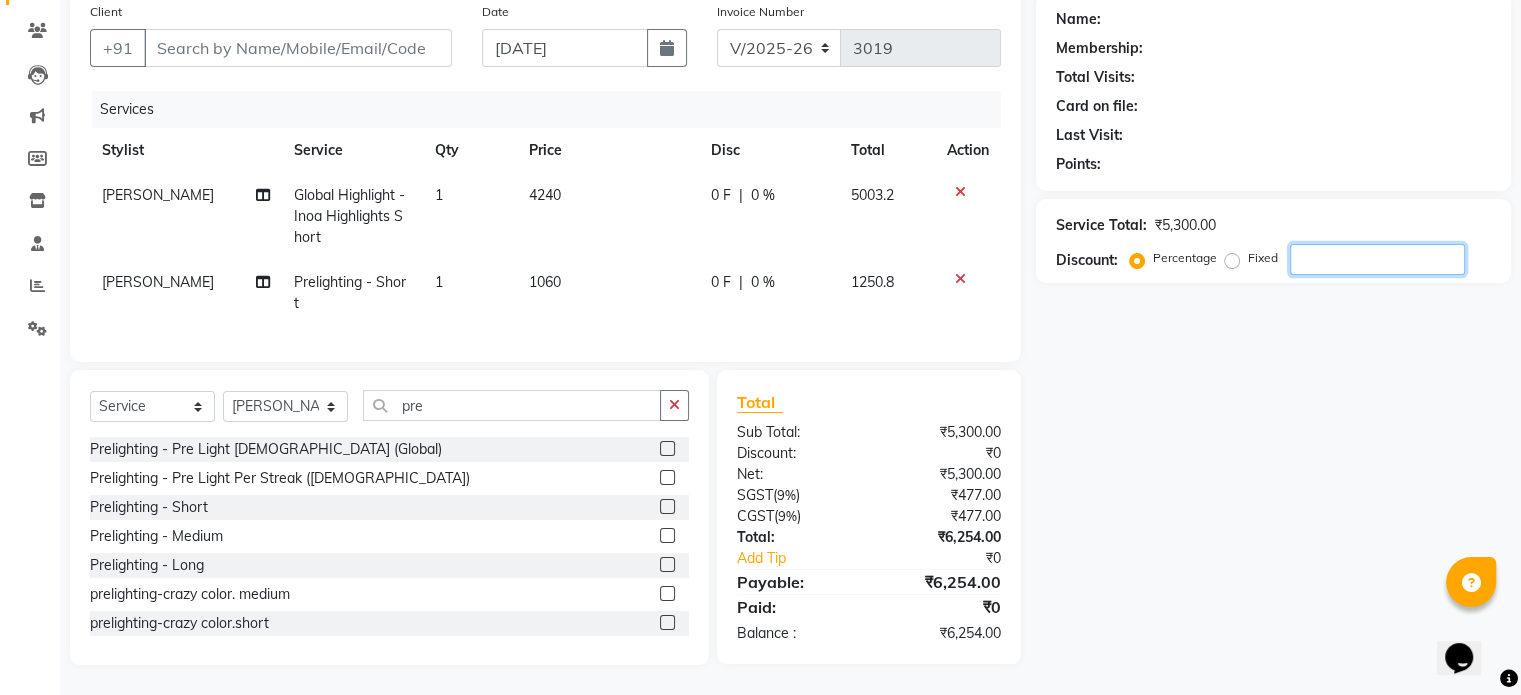 click 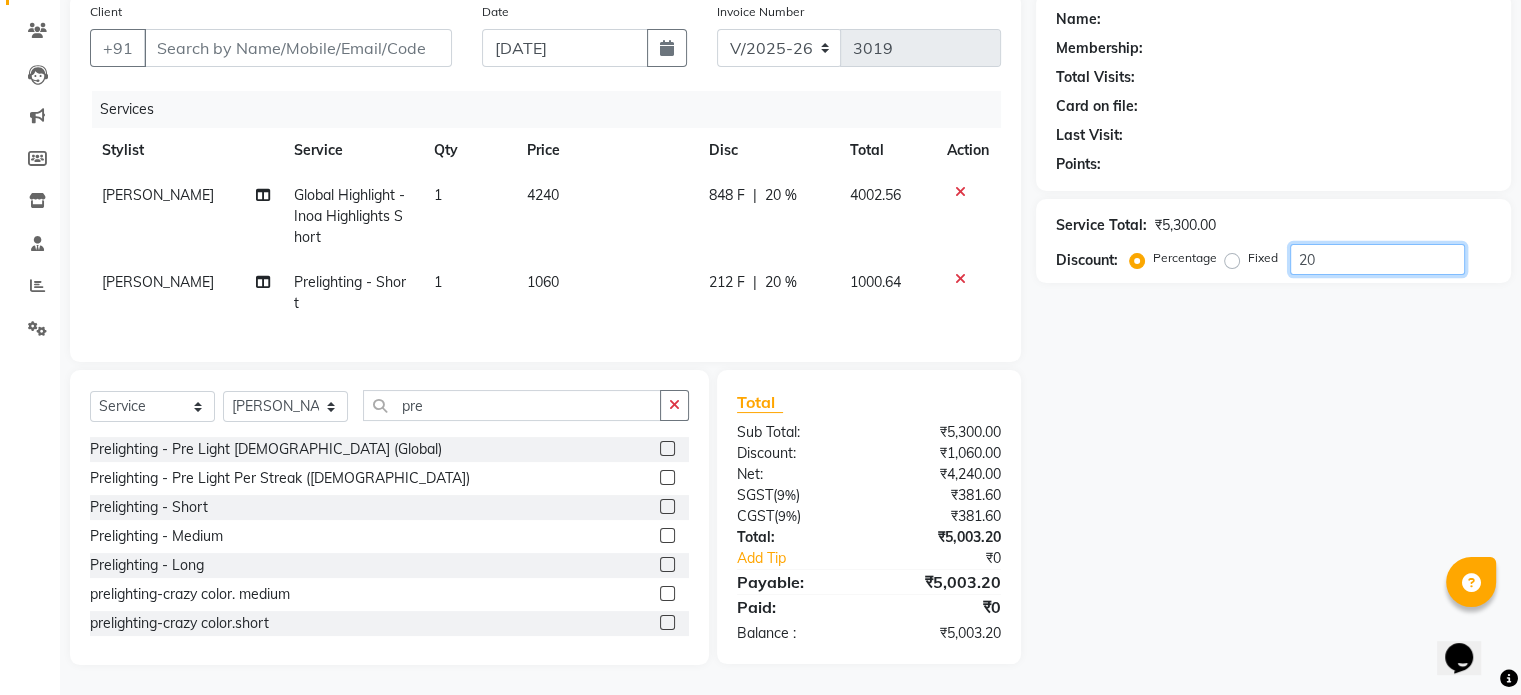 type on "20" 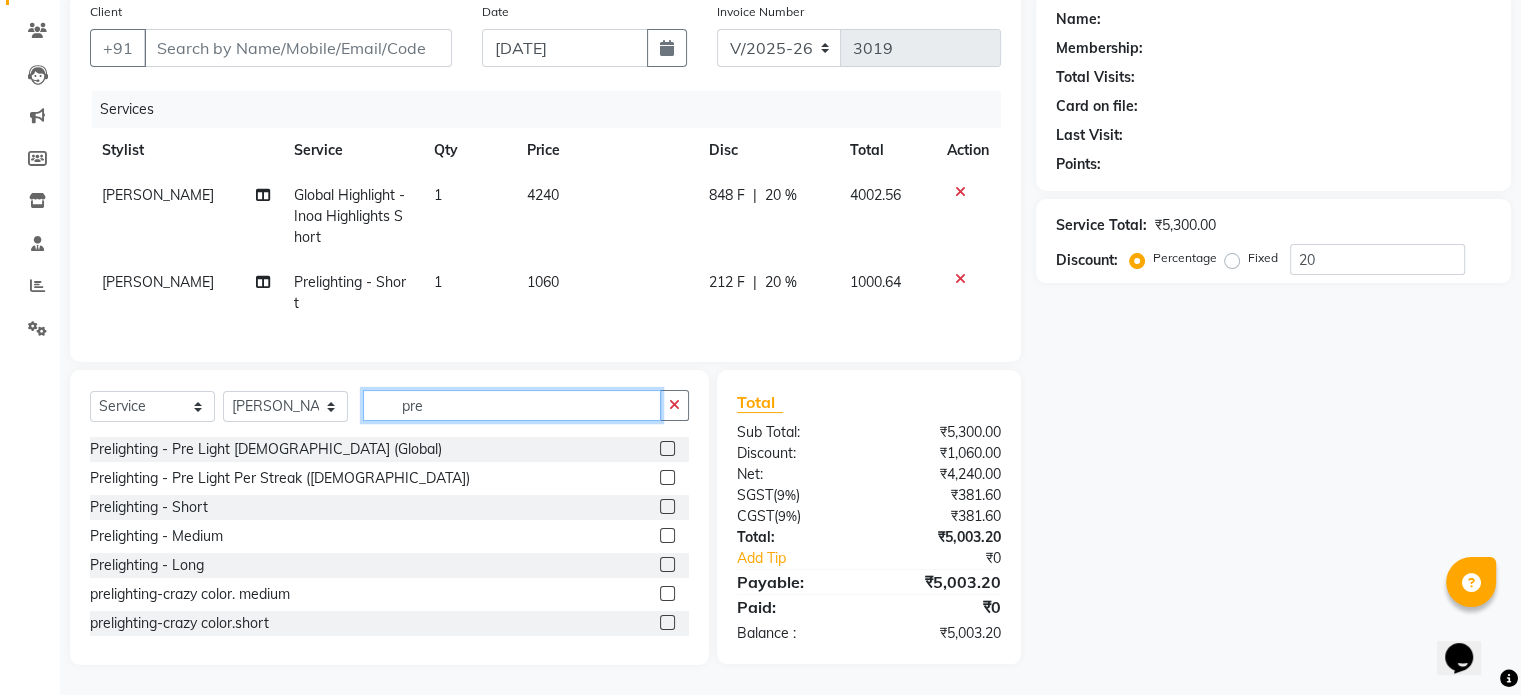 click on "pre" 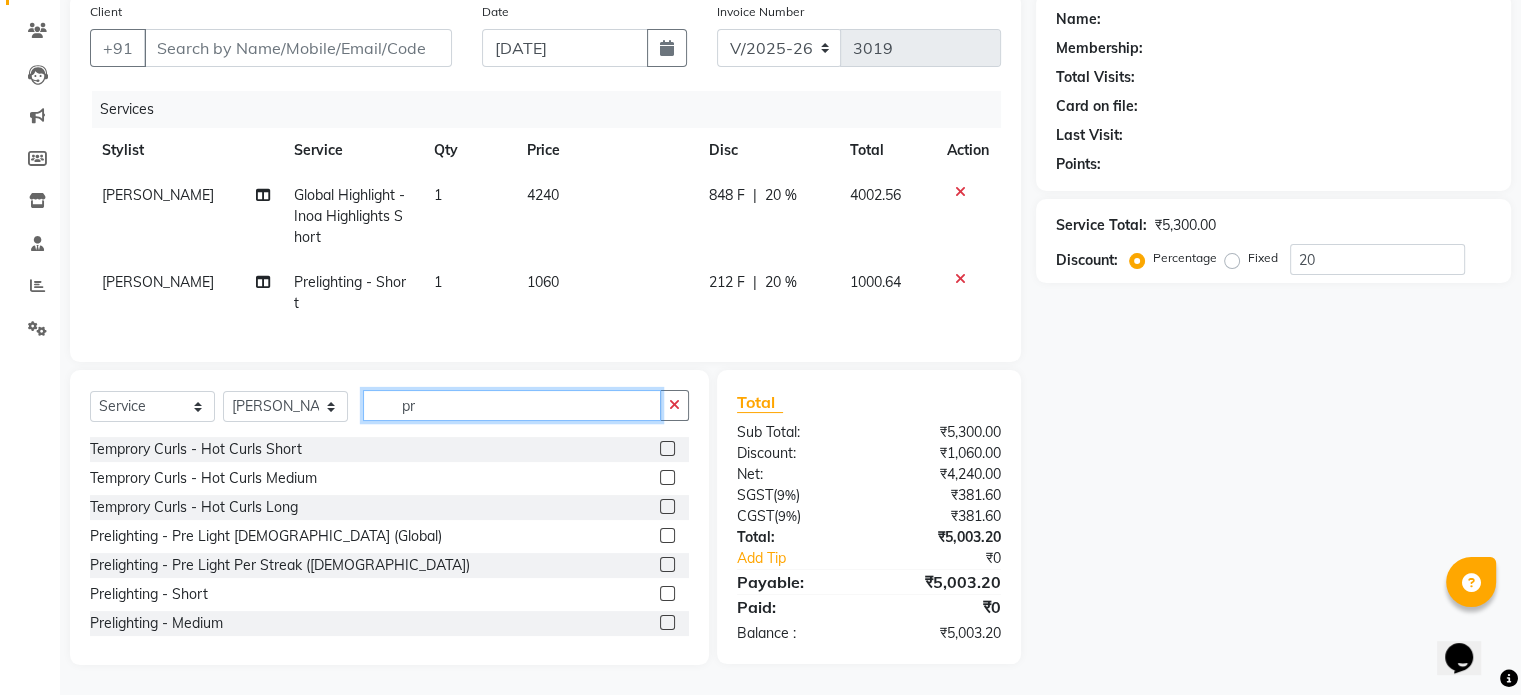 type on "p" 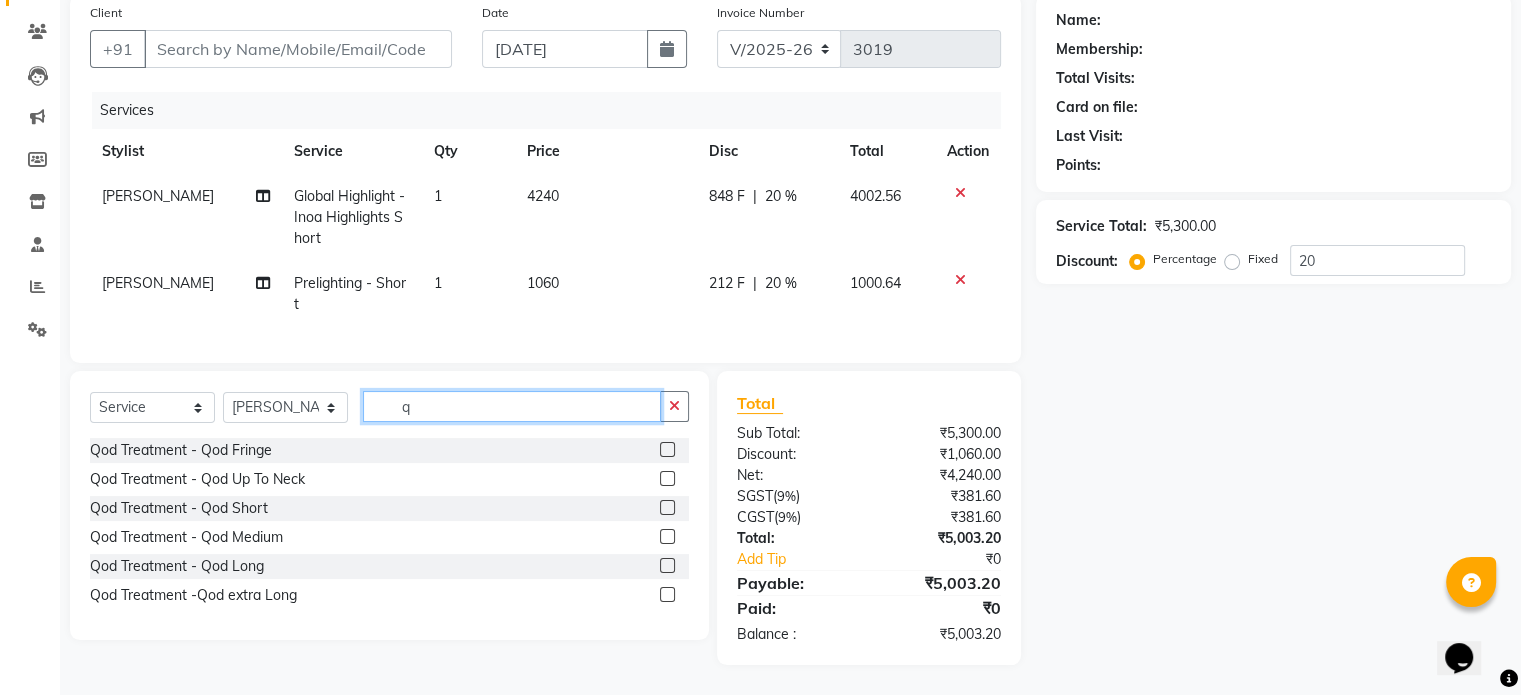 scroll, scrollTop: 172, scrollLeft: 0, axis: vertical 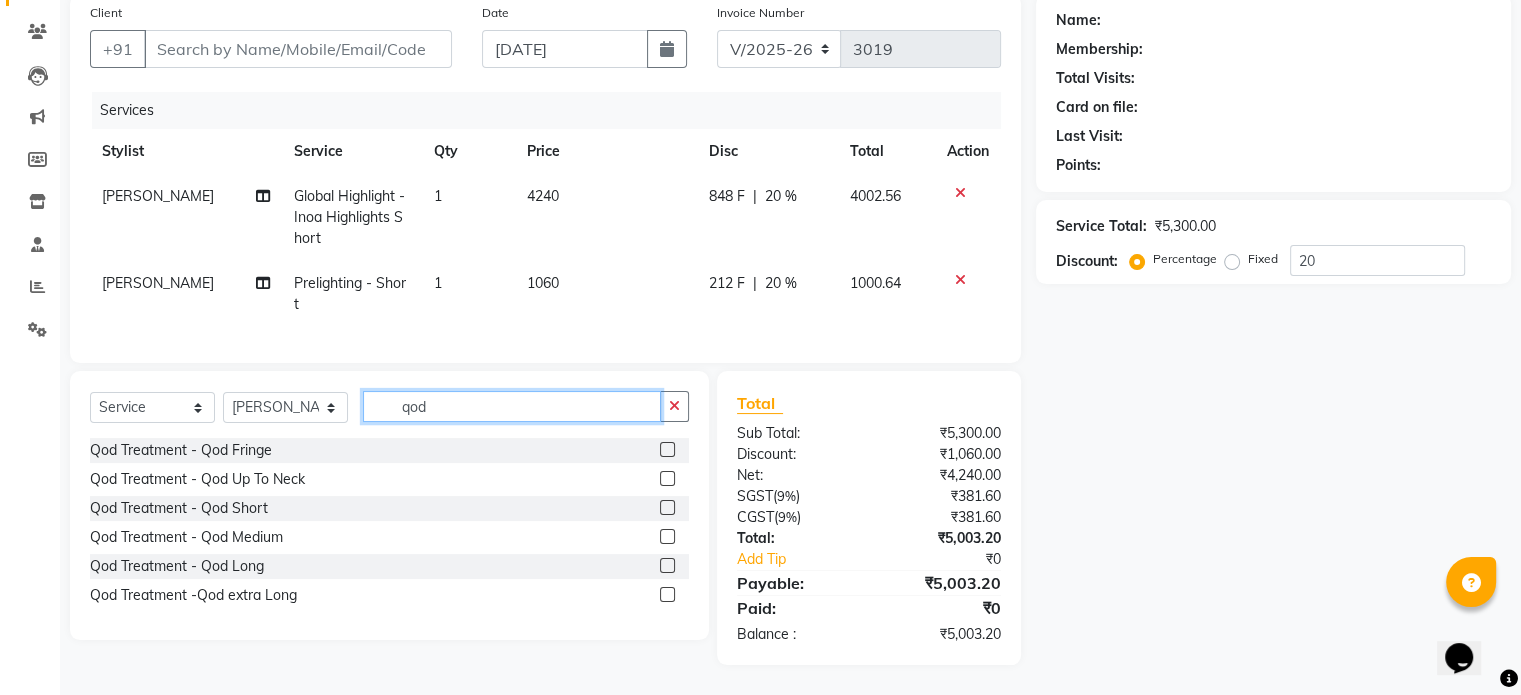 type on "qod" 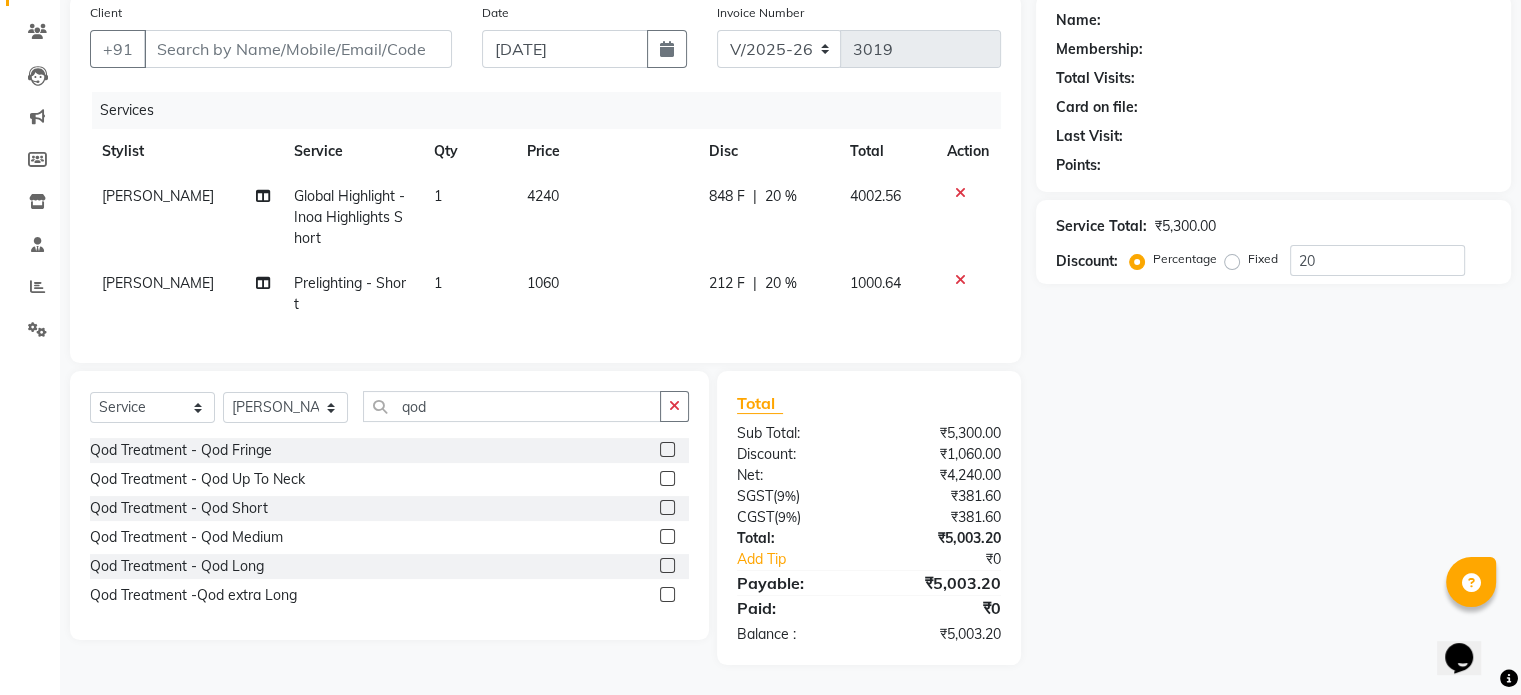 click 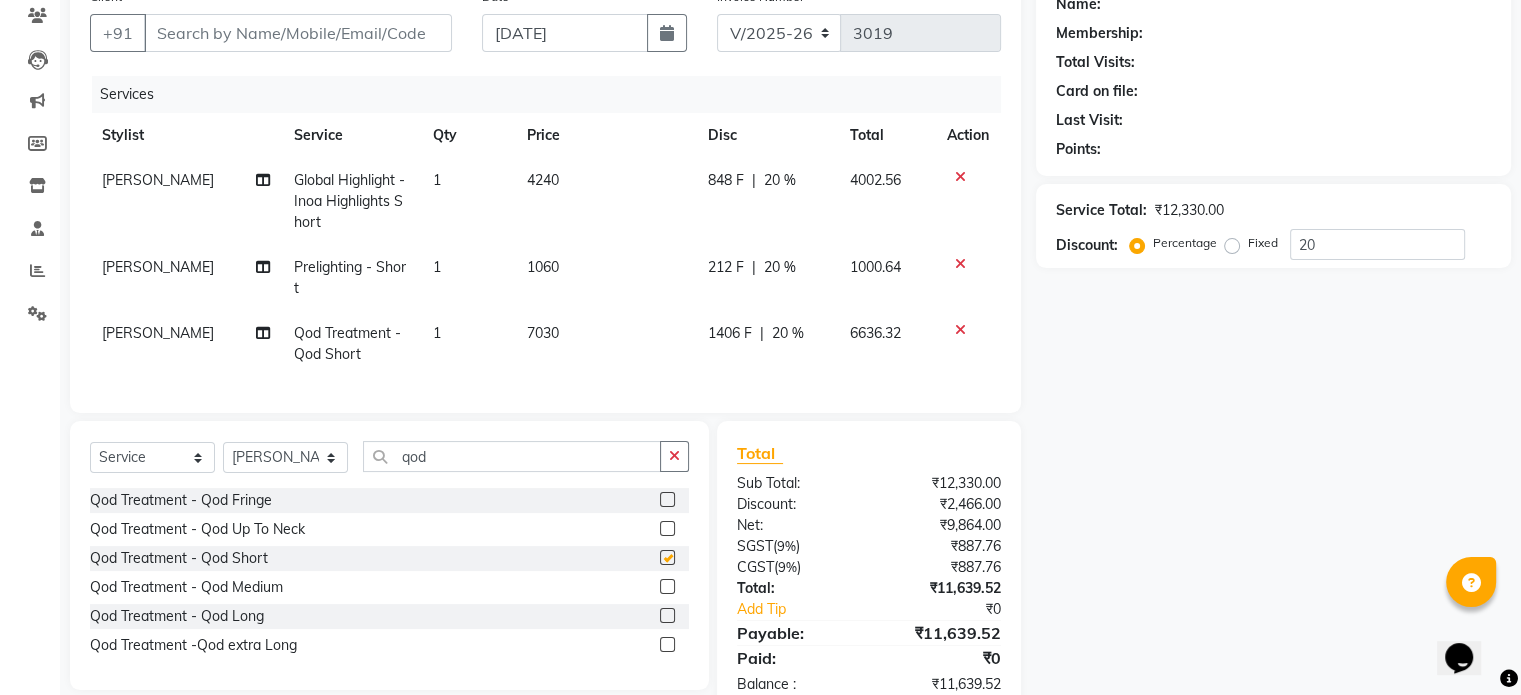checkbox on "false" 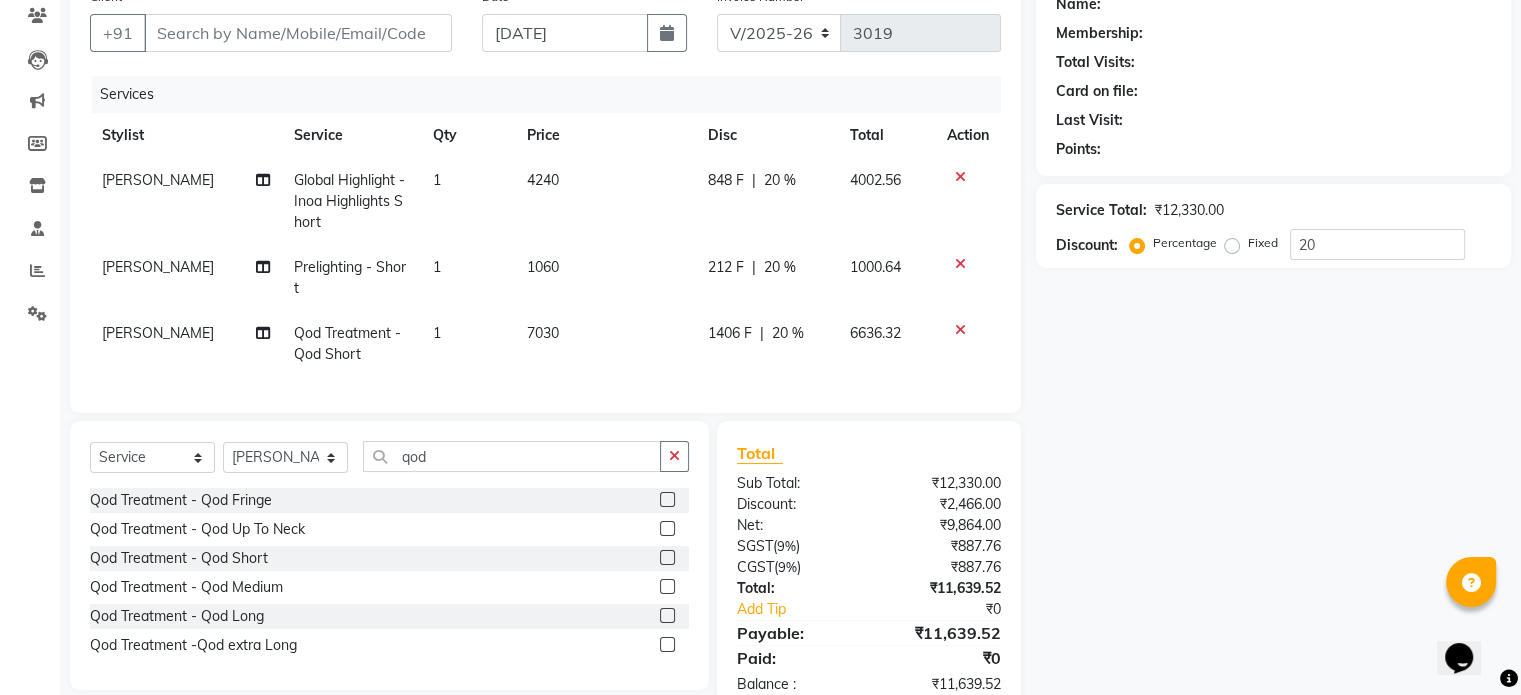 click 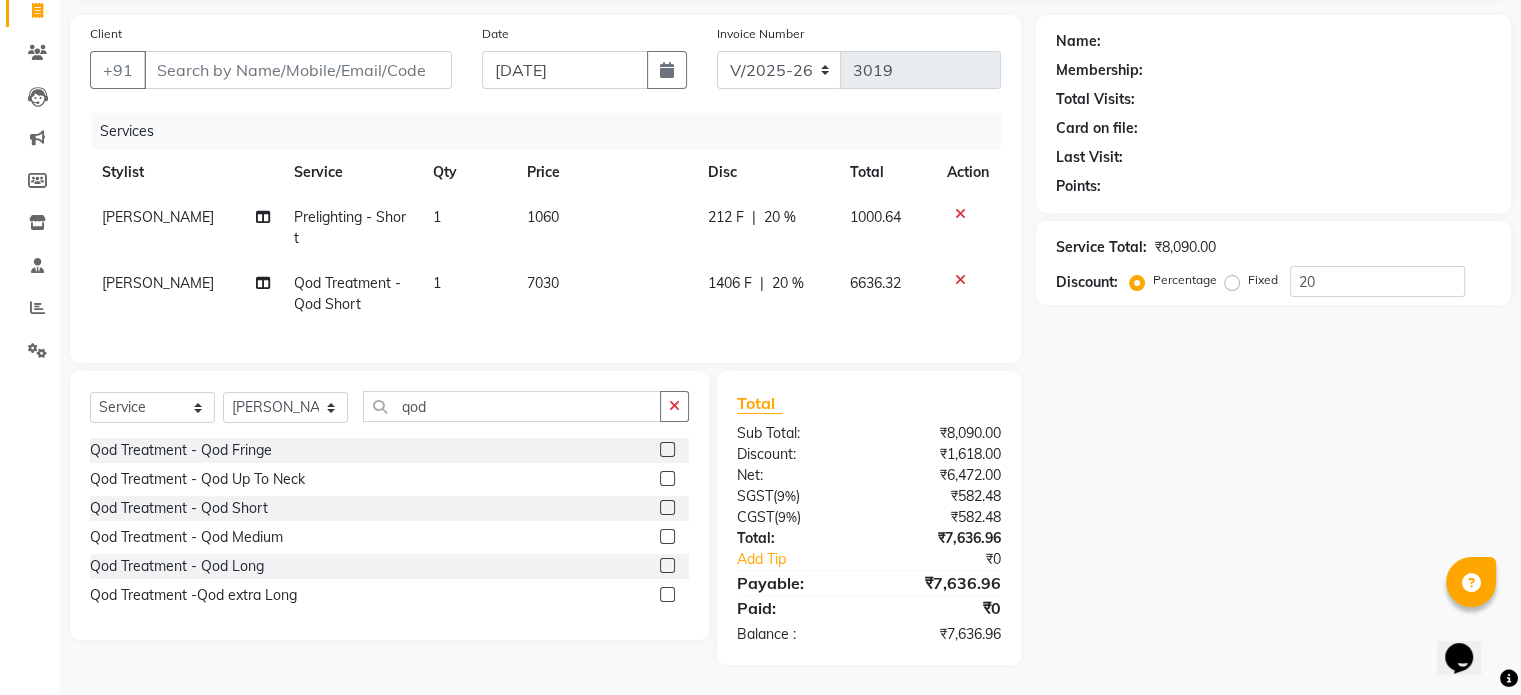 click 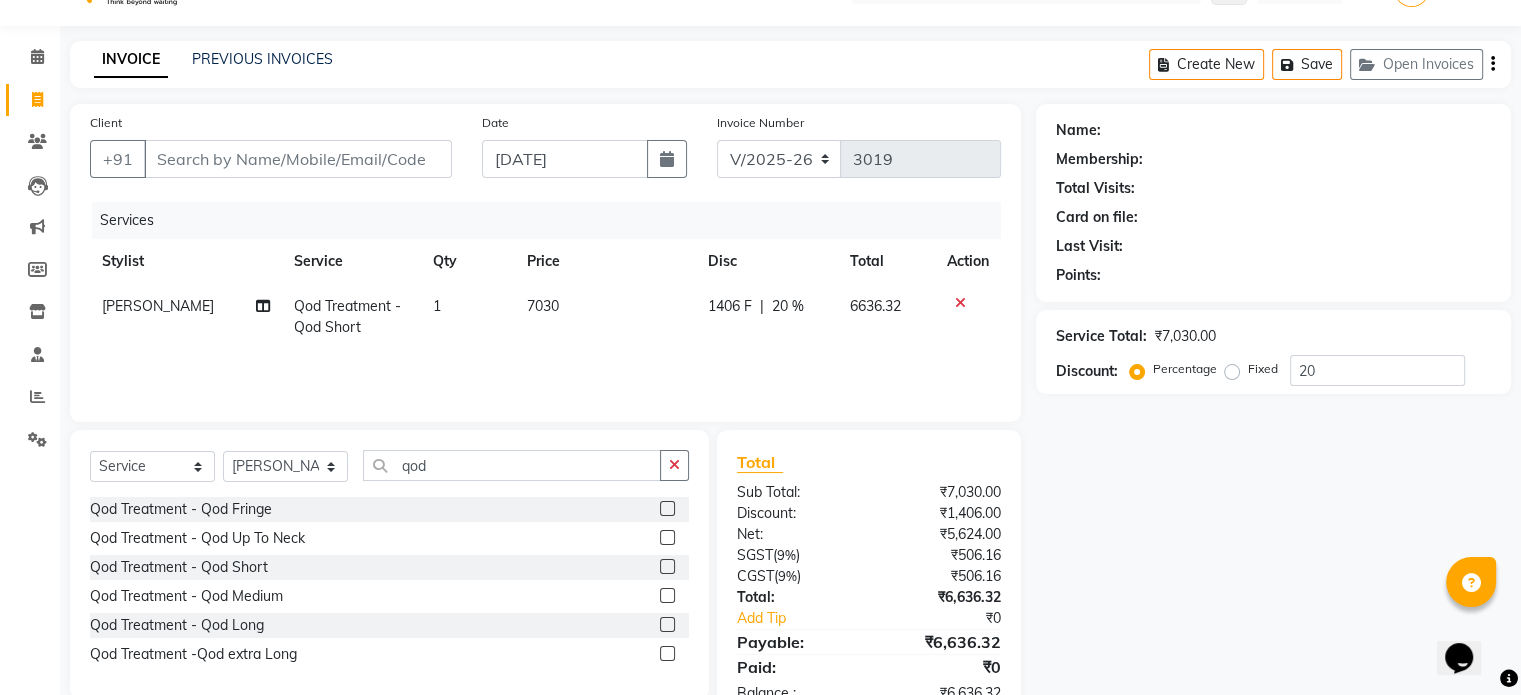 scroll, scrollTop: 105, scrollLeft: 0, axis: vertical 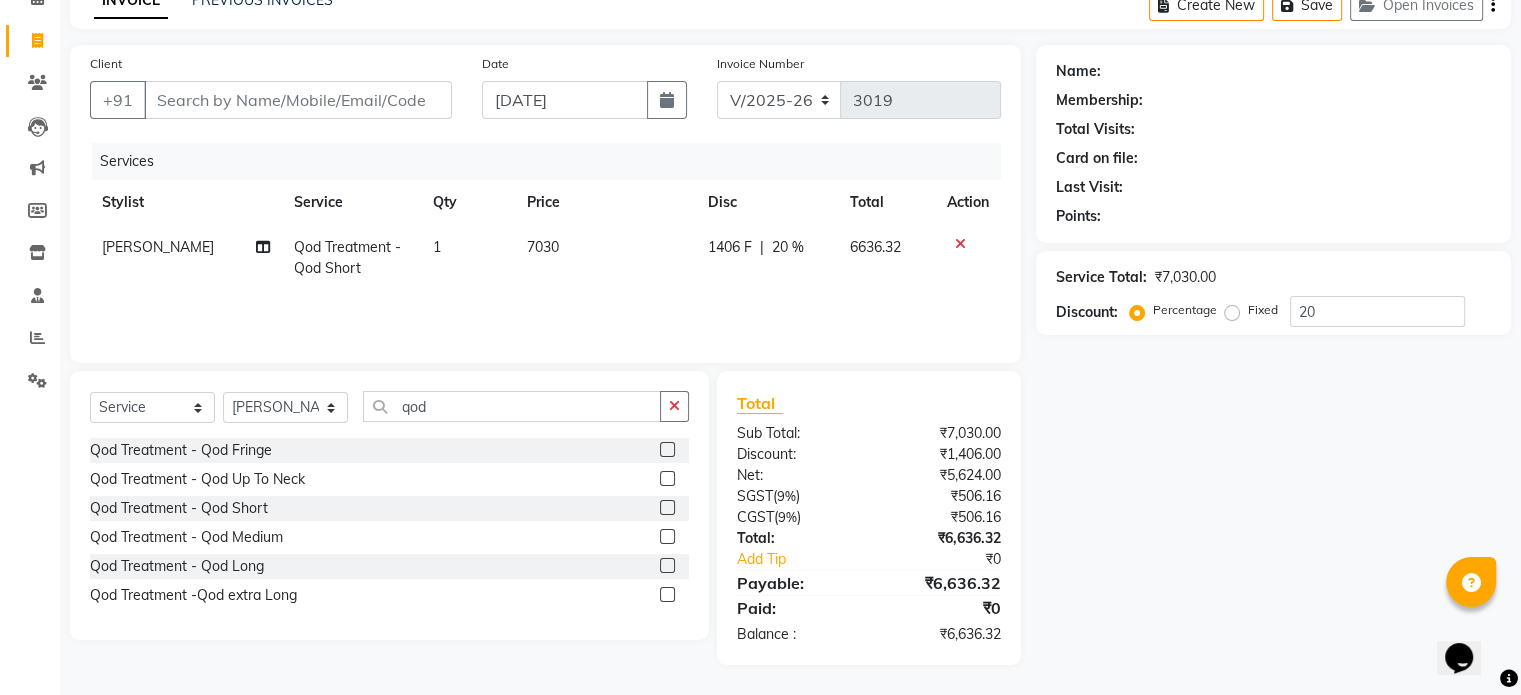 click on "Qod Treatment - Qod Short" 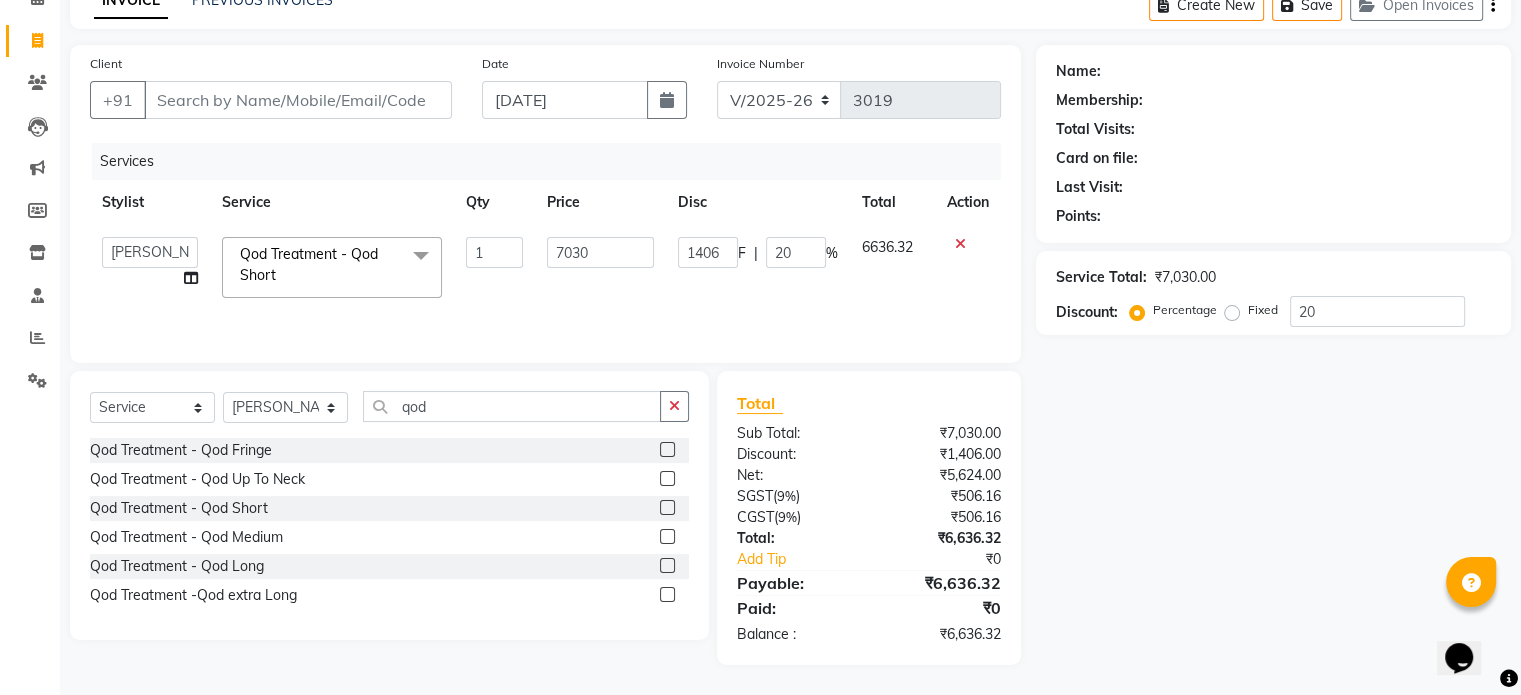click on "Qod Treatment - Qod Short  x" 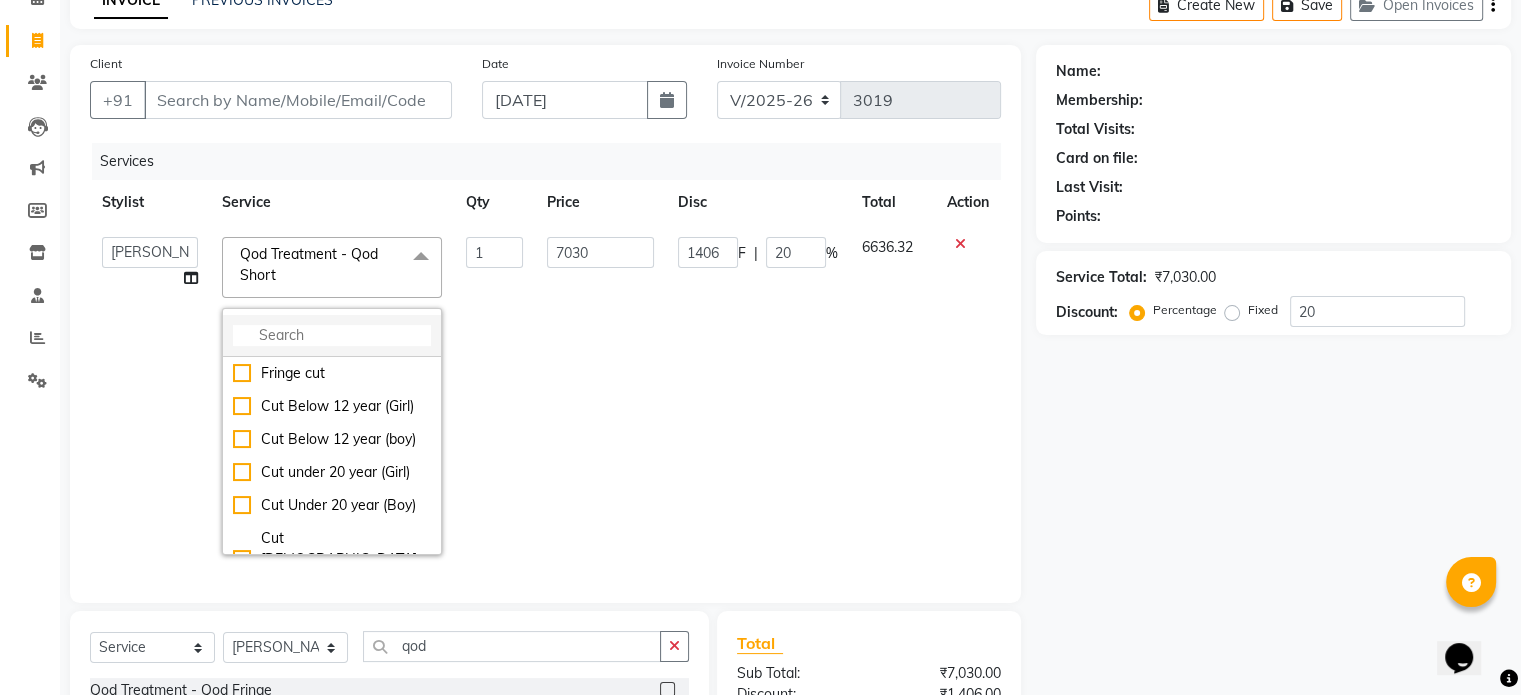 click 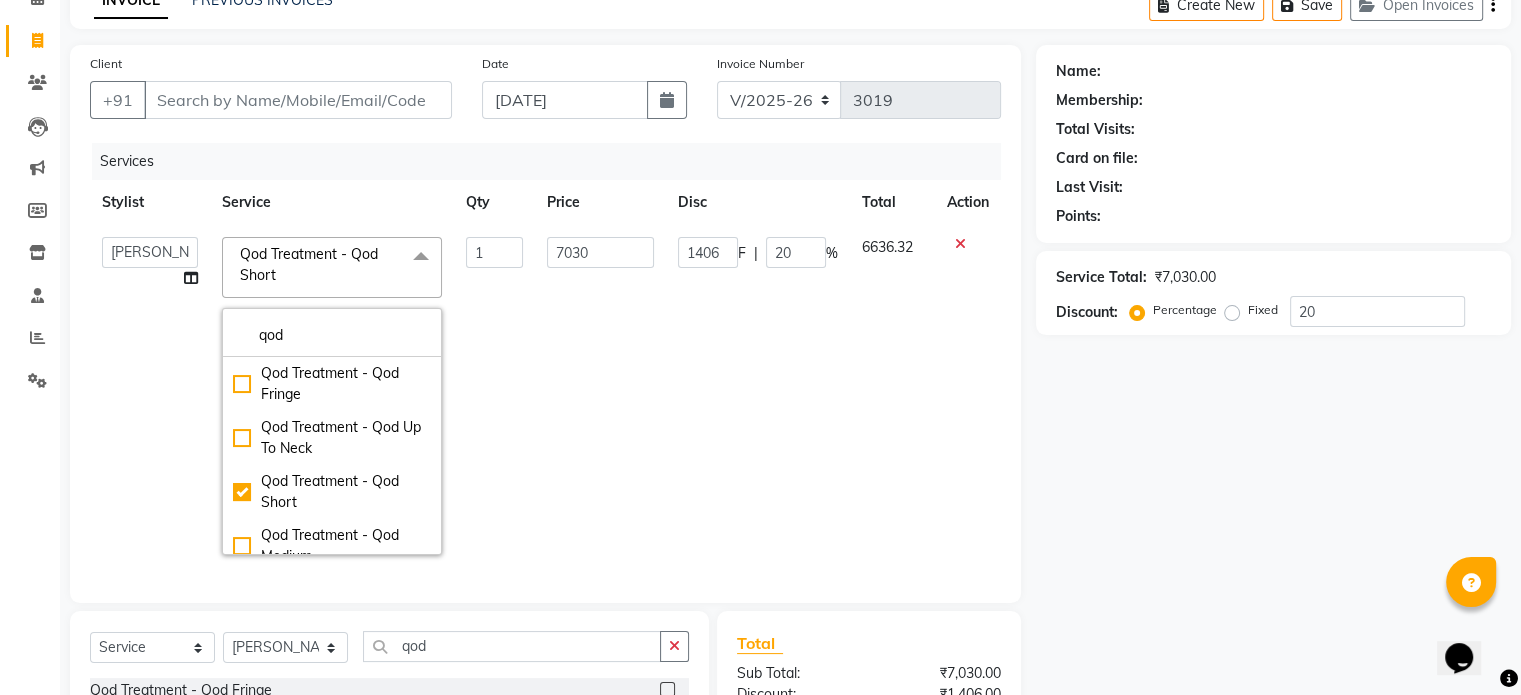 scroll, scrollTop: 100, scrollLeft: 0, axis: vertical 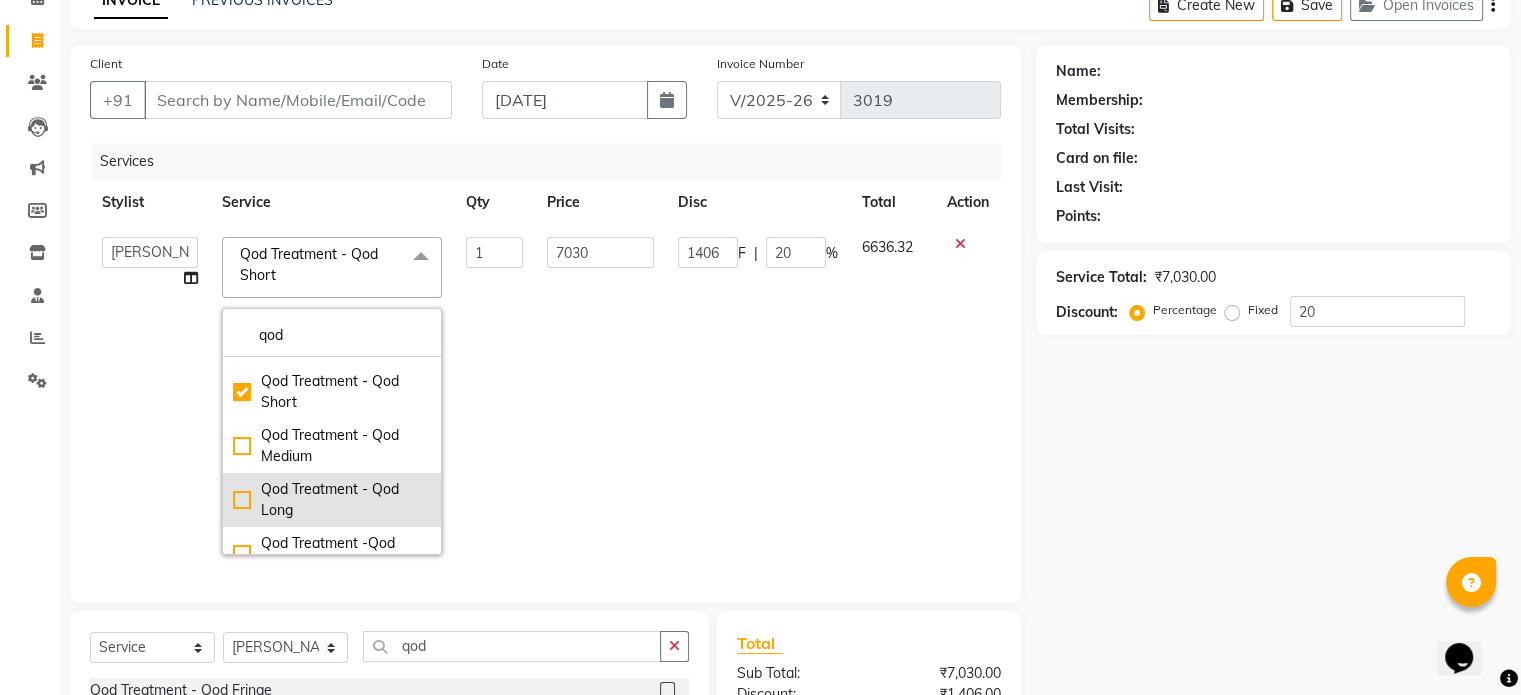 type on "qod" 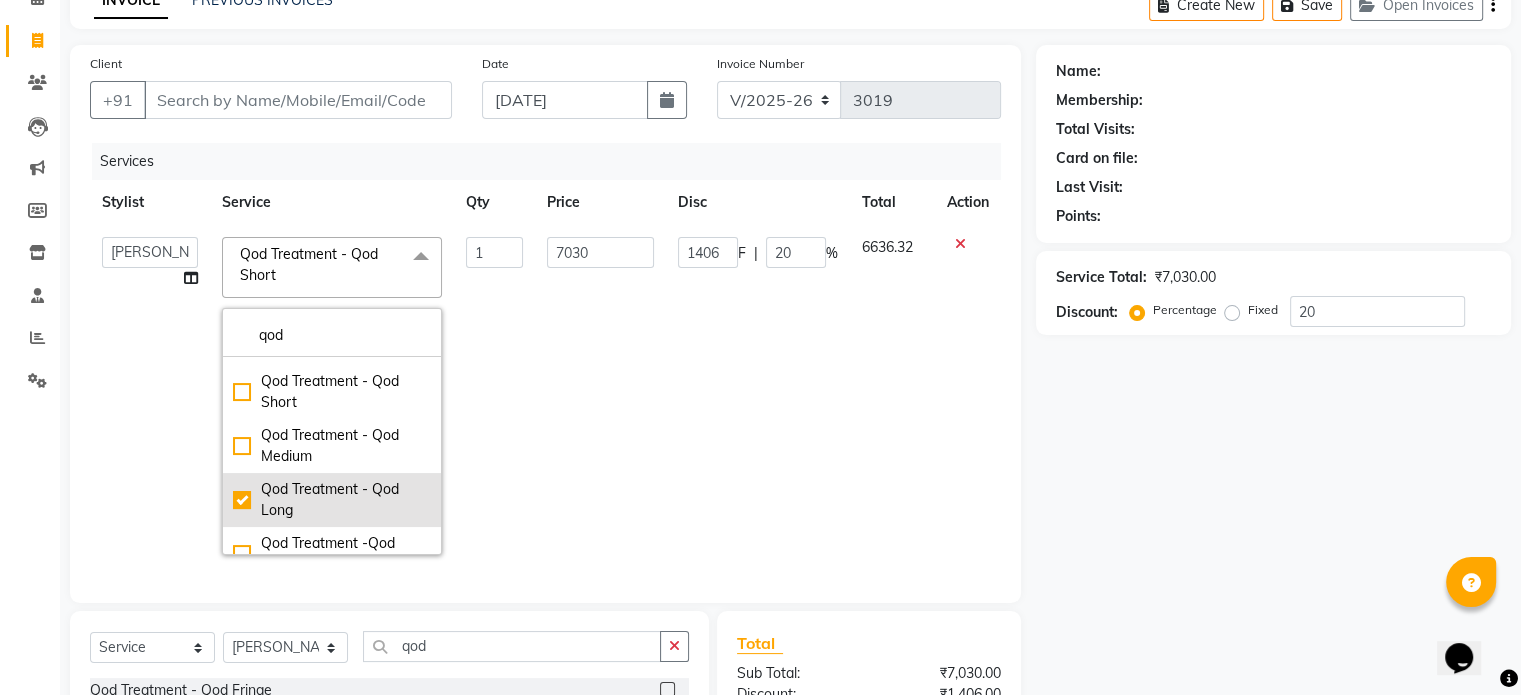 checkbox on "false" 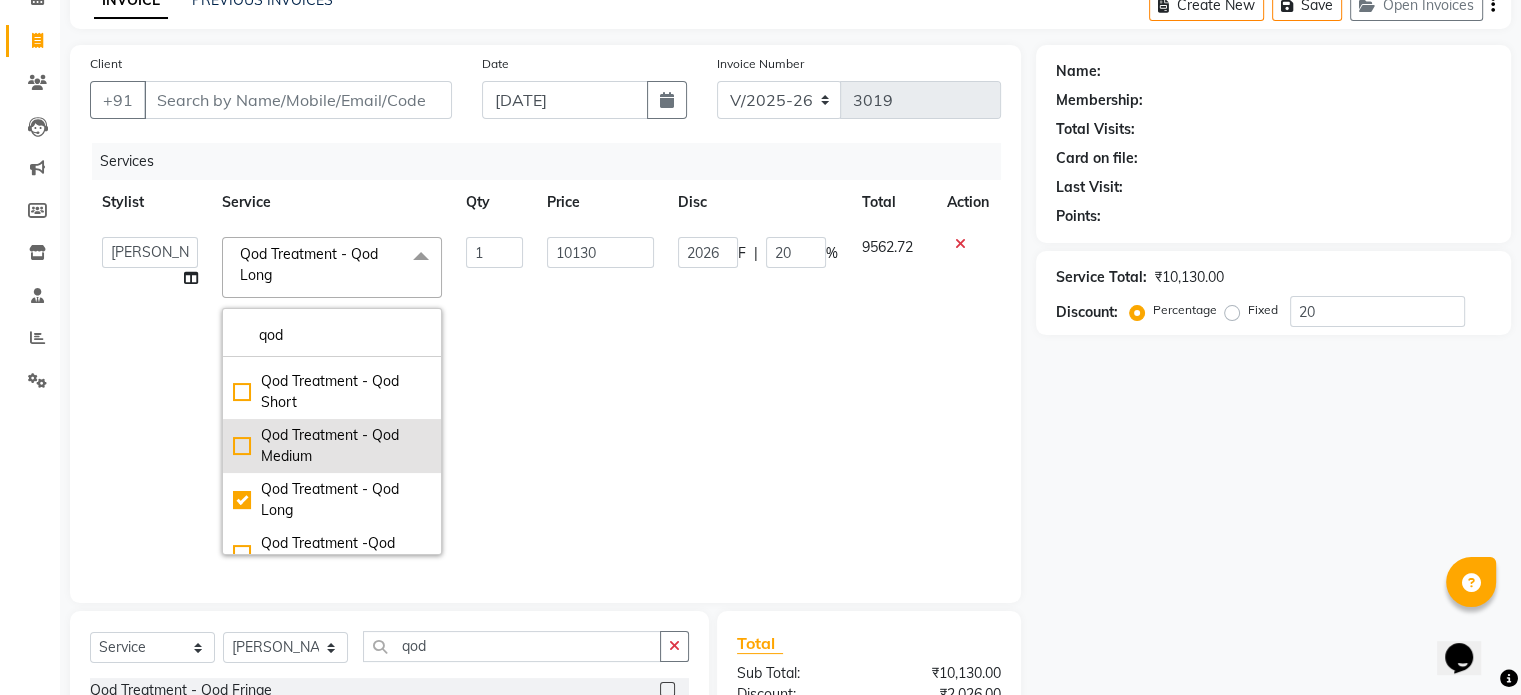 click on "Qod Treatment - Qod Medium" 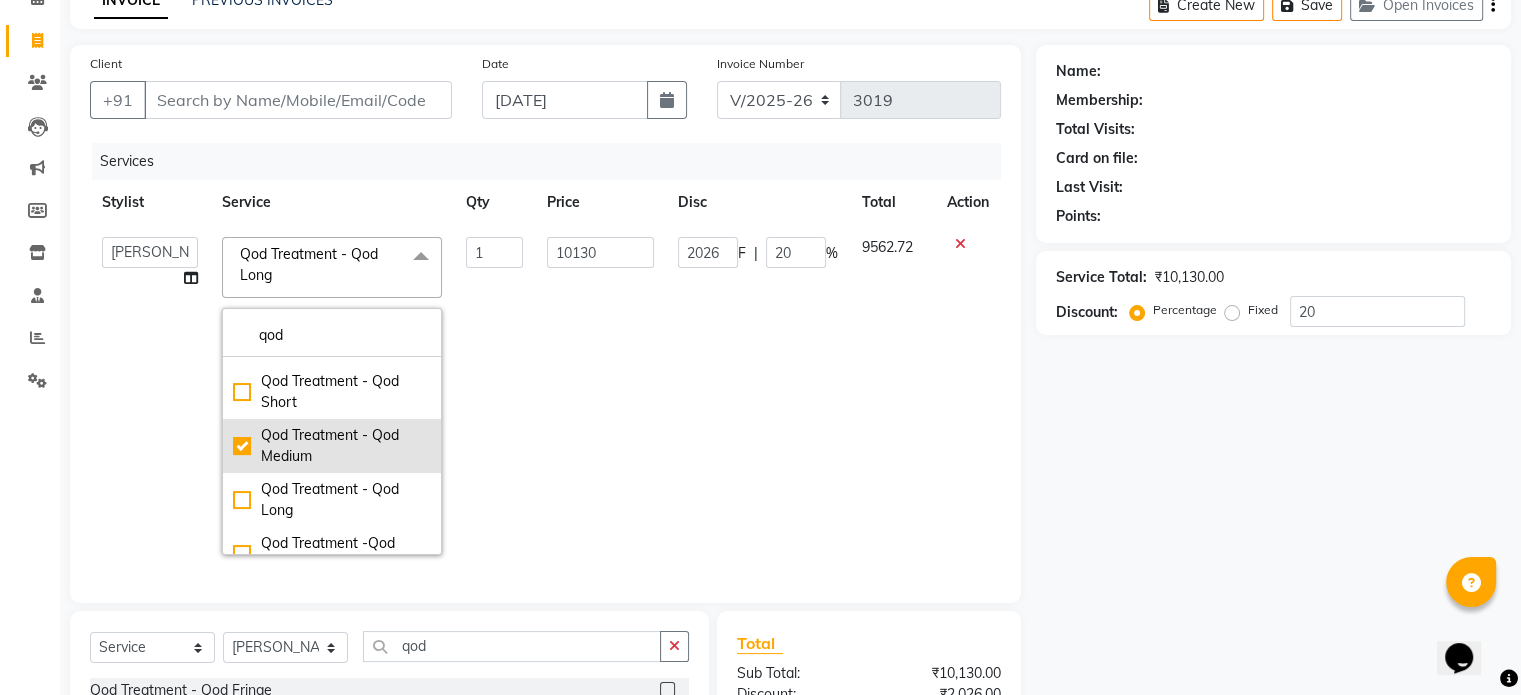 checkbox on "true" 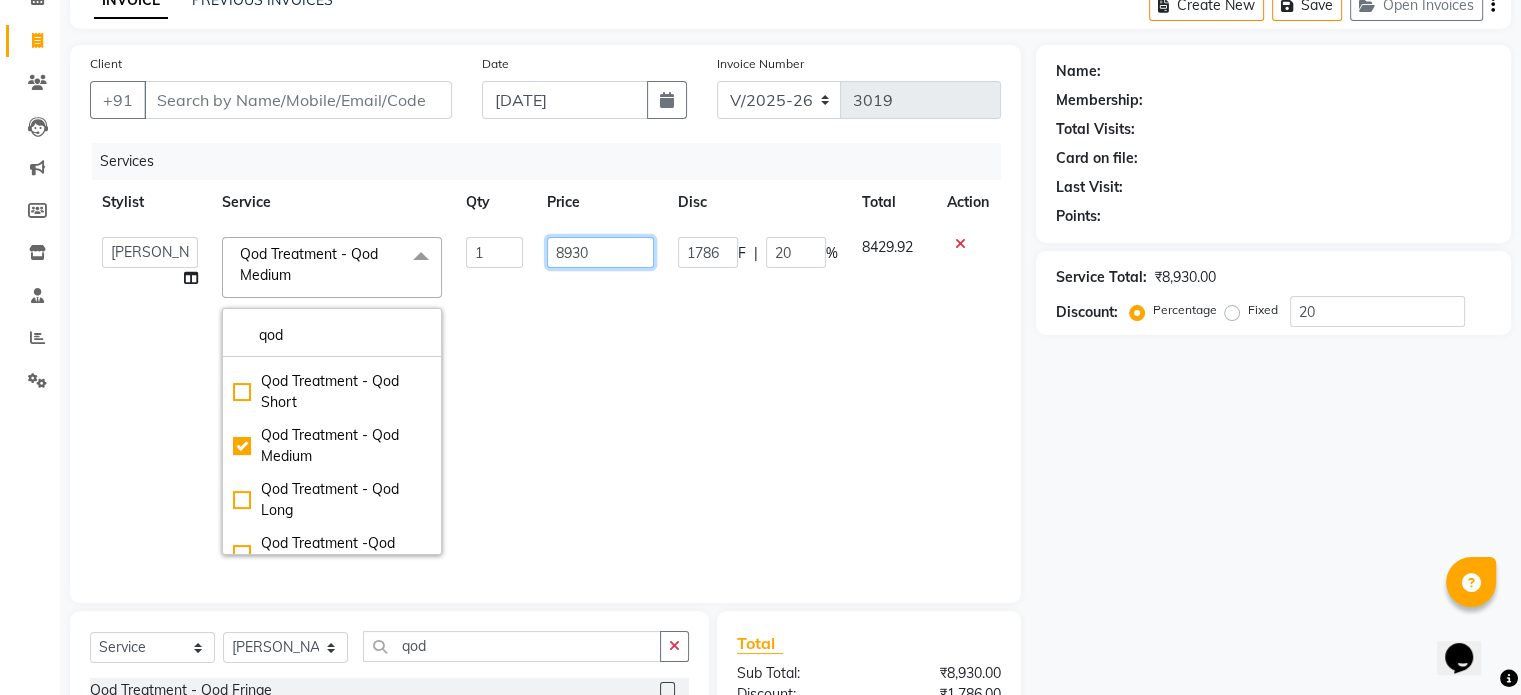 click on "8930" 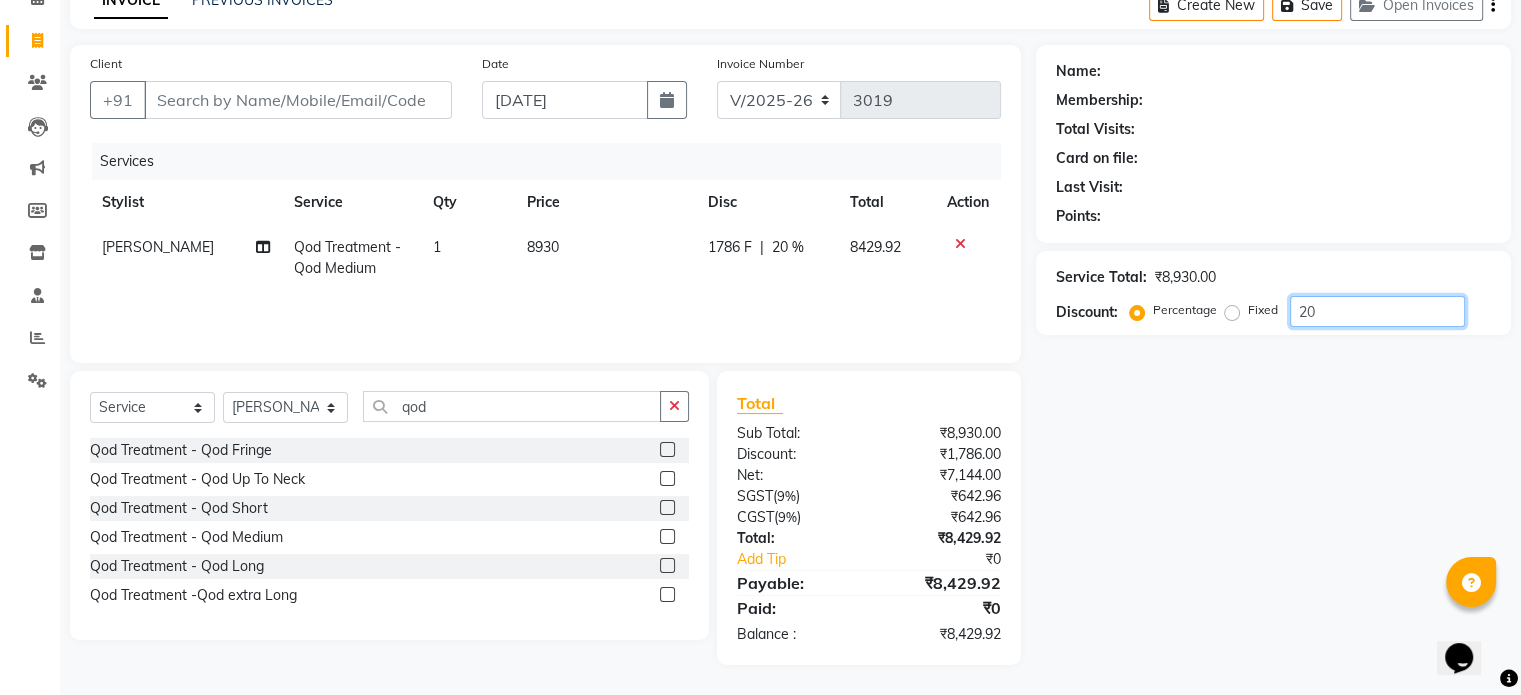 click on "20" 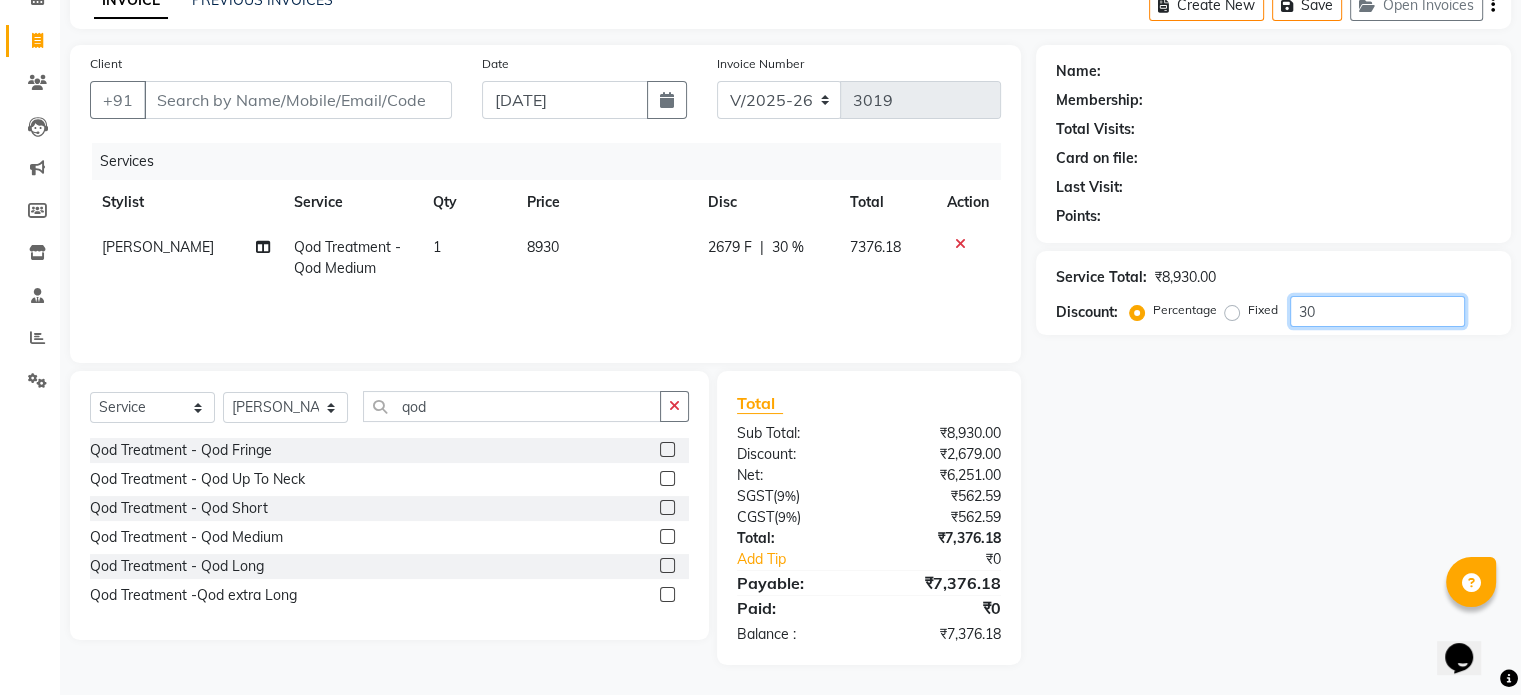 type on "30" 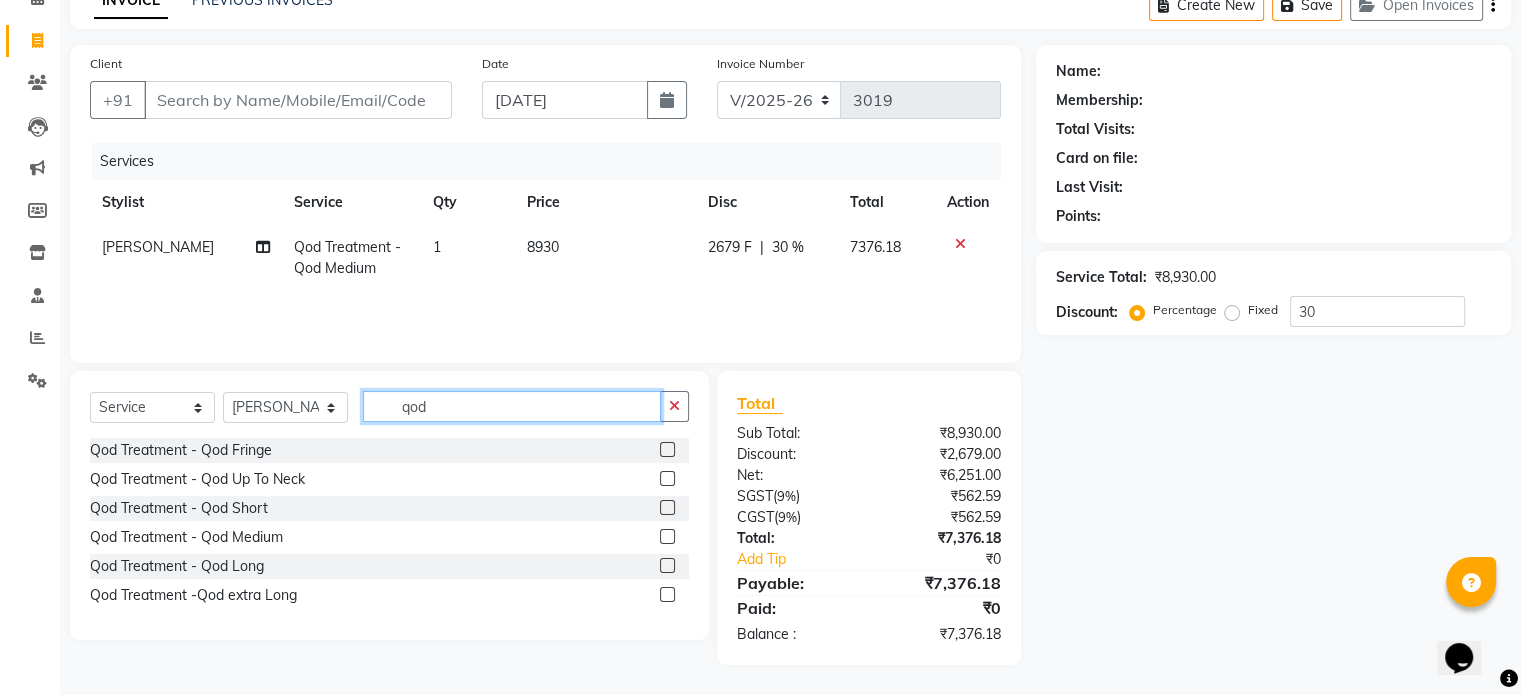 click on "qod" 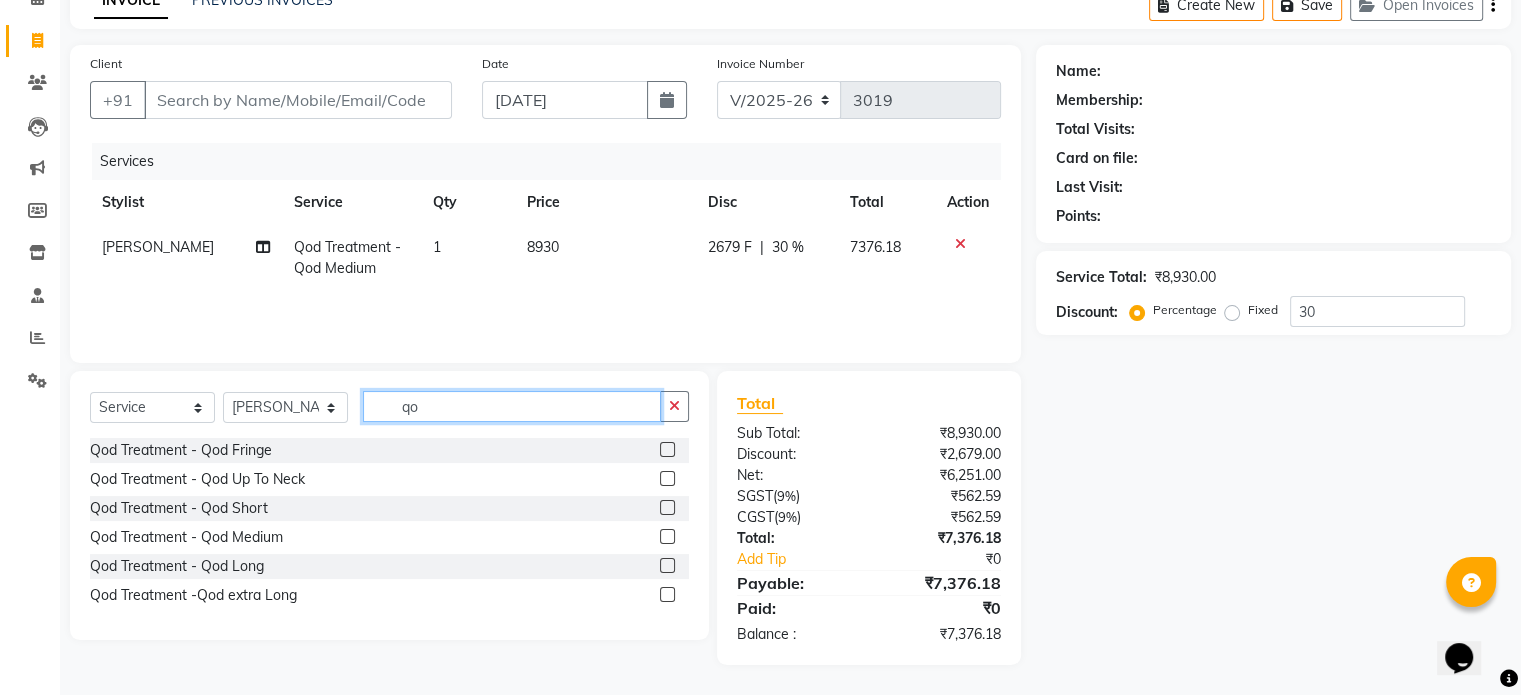 type on "q" 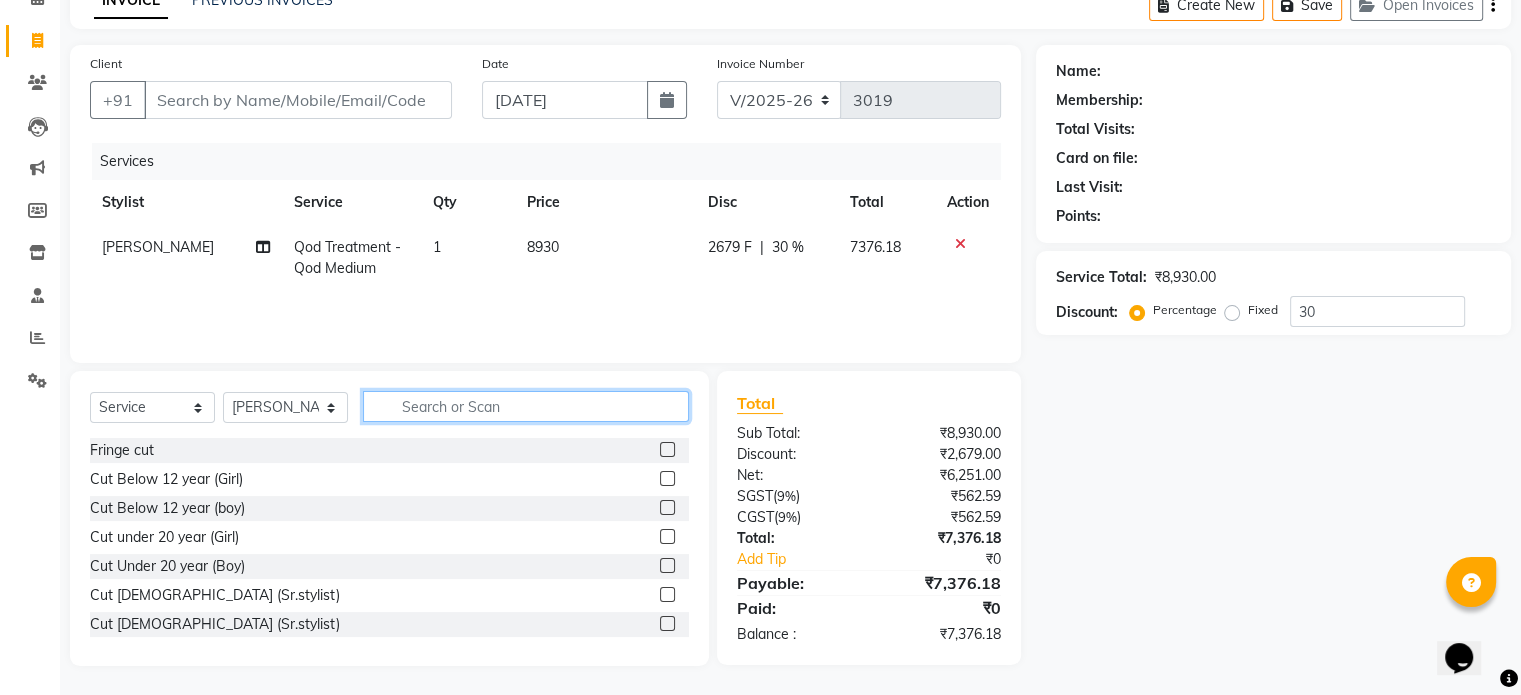 type on "g" 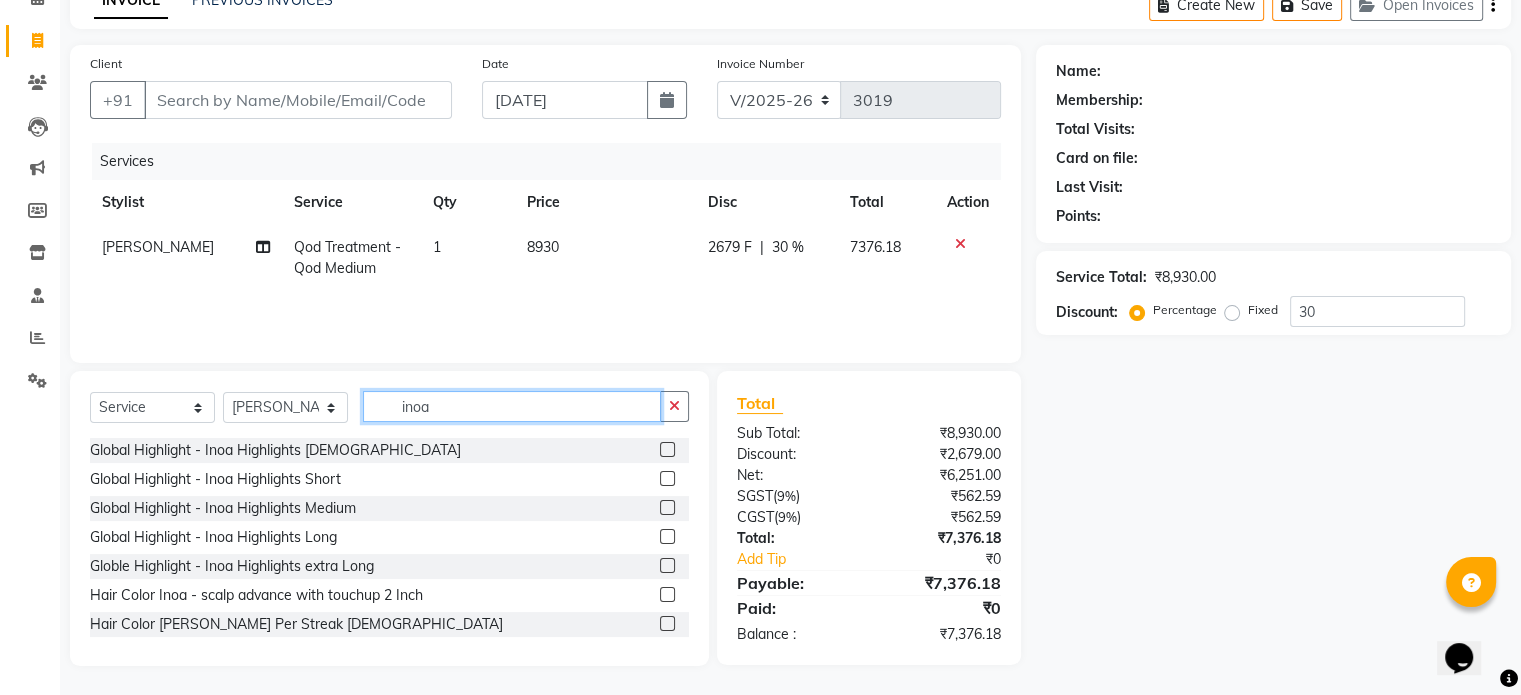 type on "inoa" 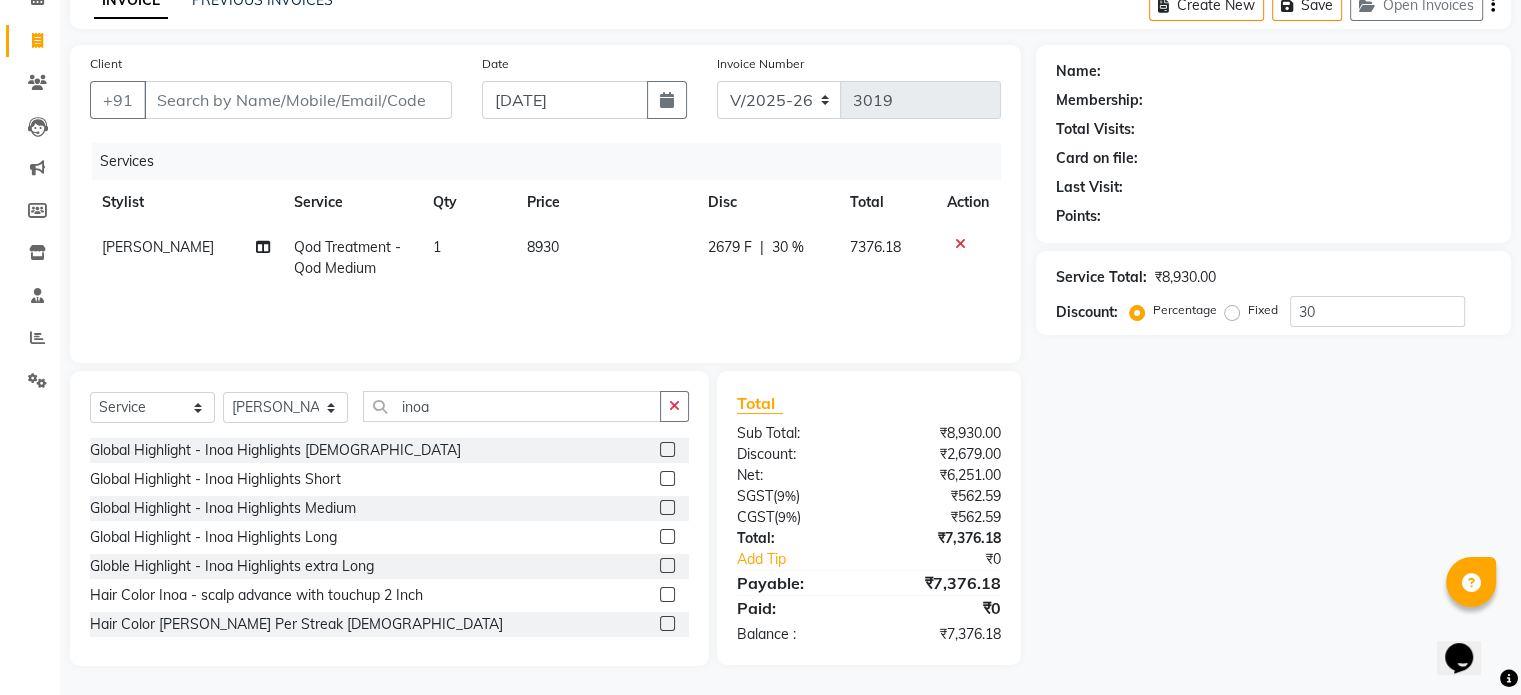 click 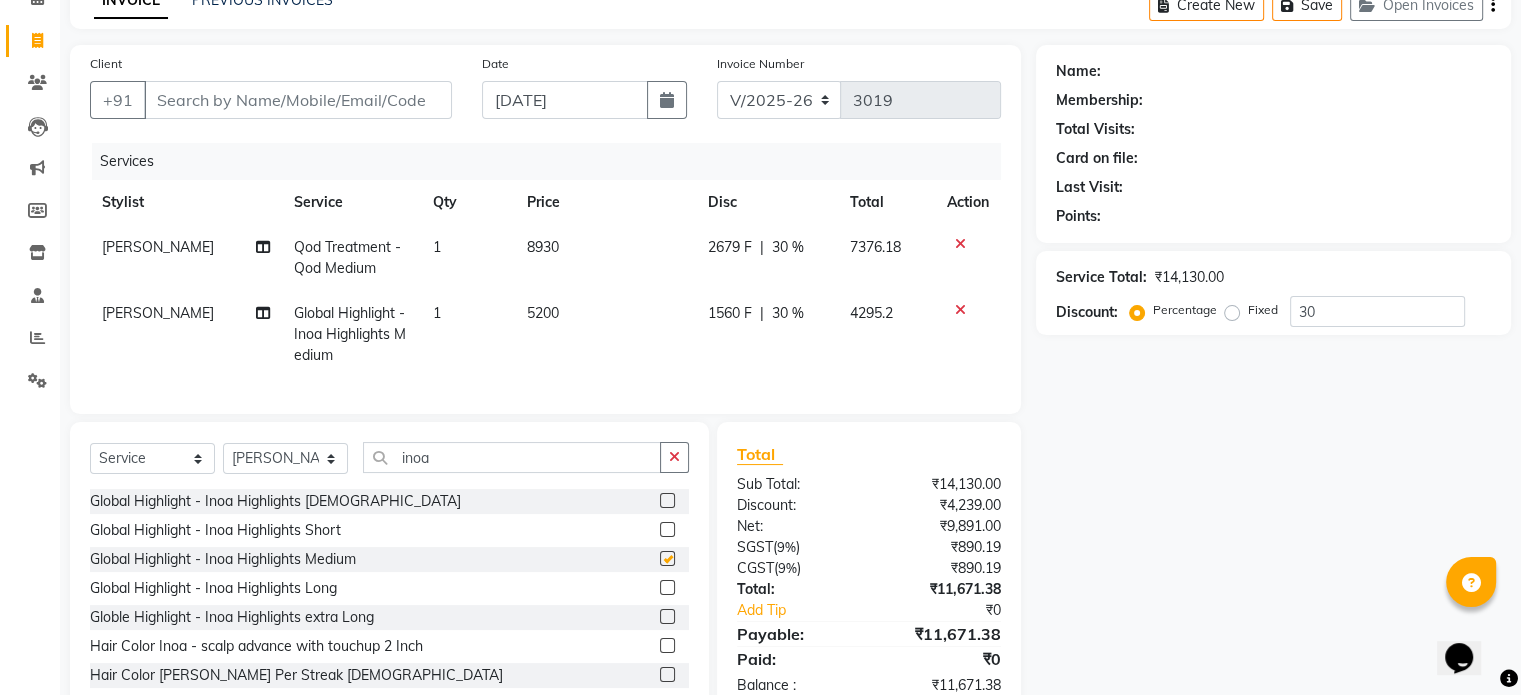 checkbox on "false" 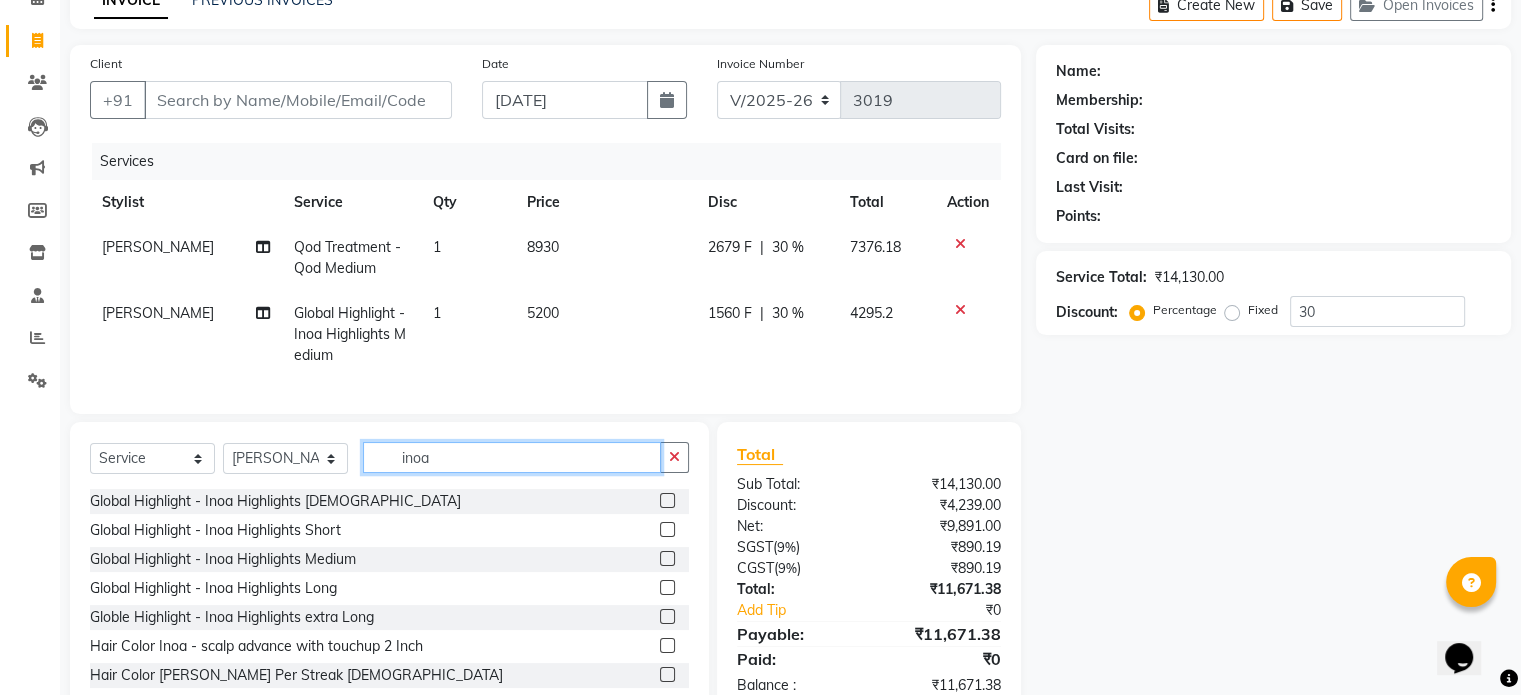 click on "inoa" 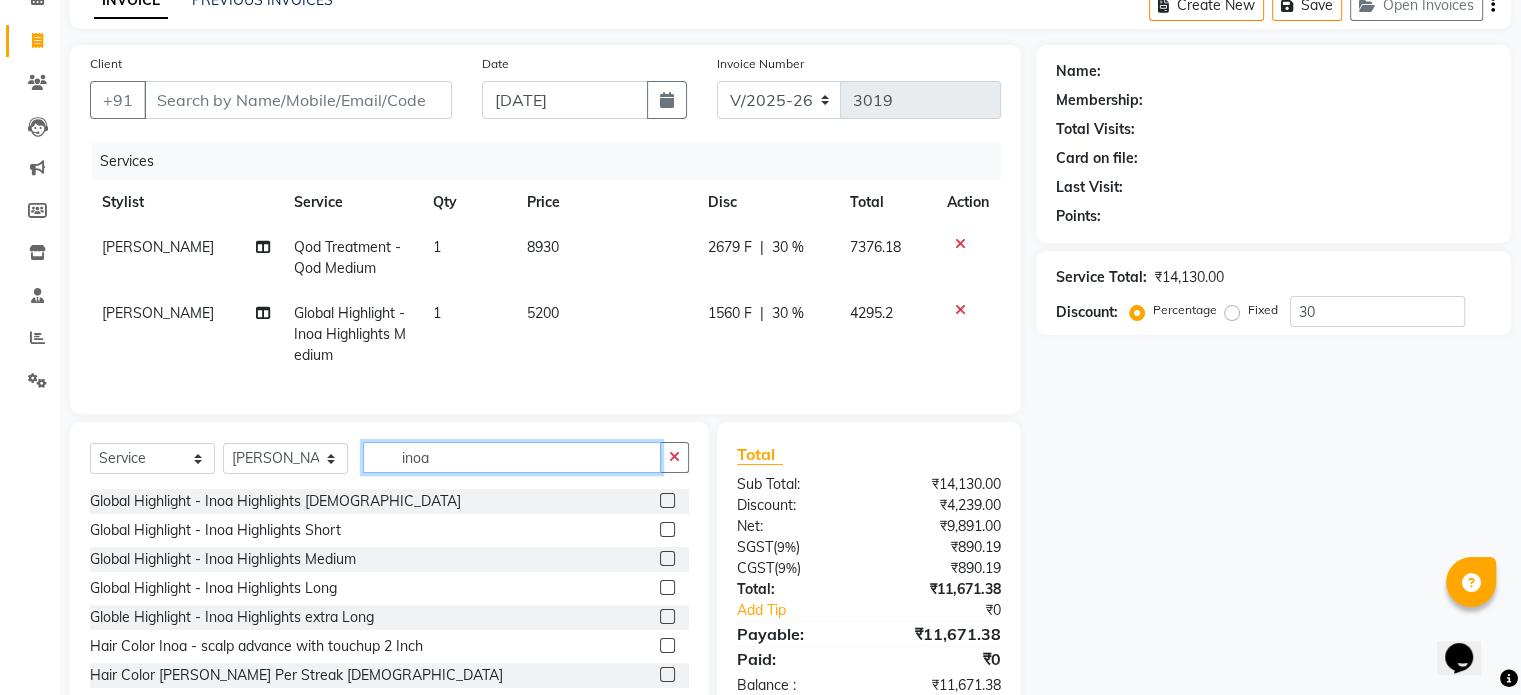 scroll, scrollTop: 172, scrollLeft: 0, axis: vertical 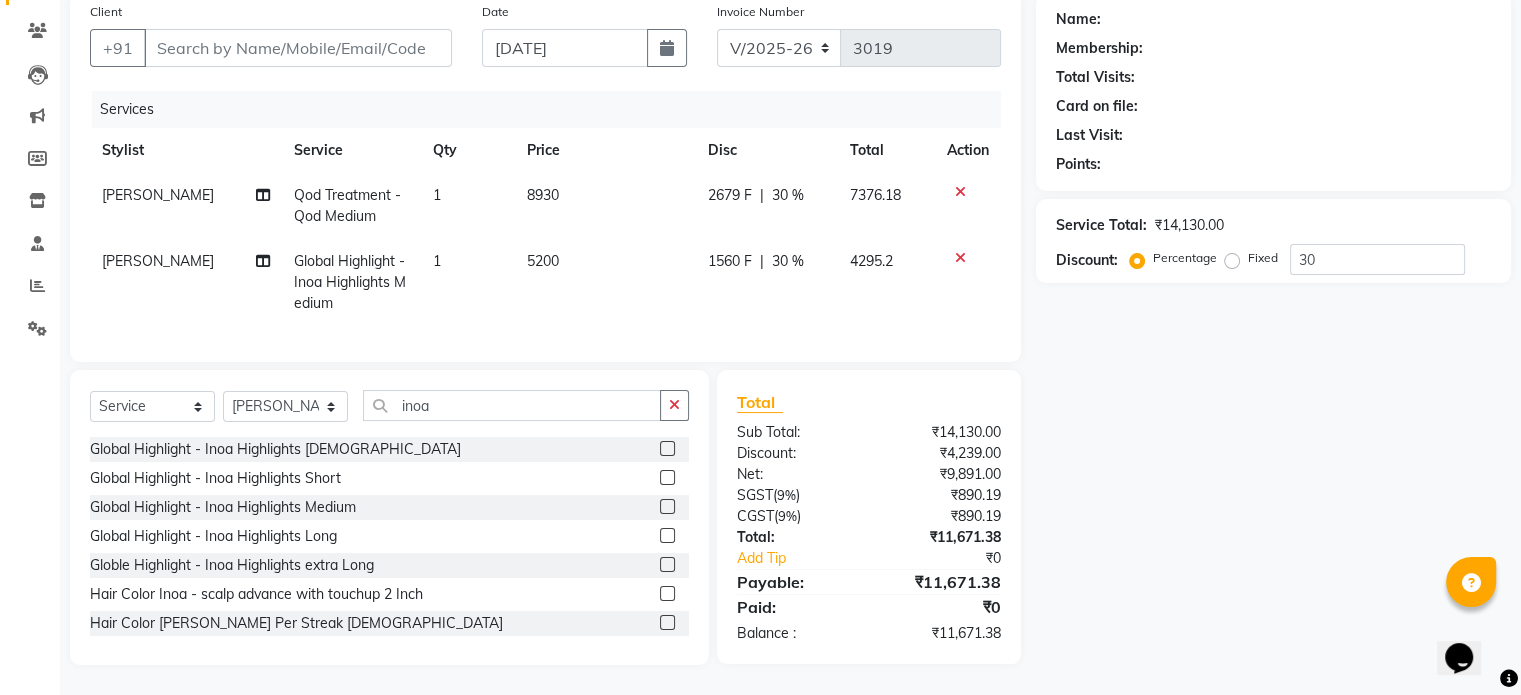 click on "Qod Treatment - Qod Medium" 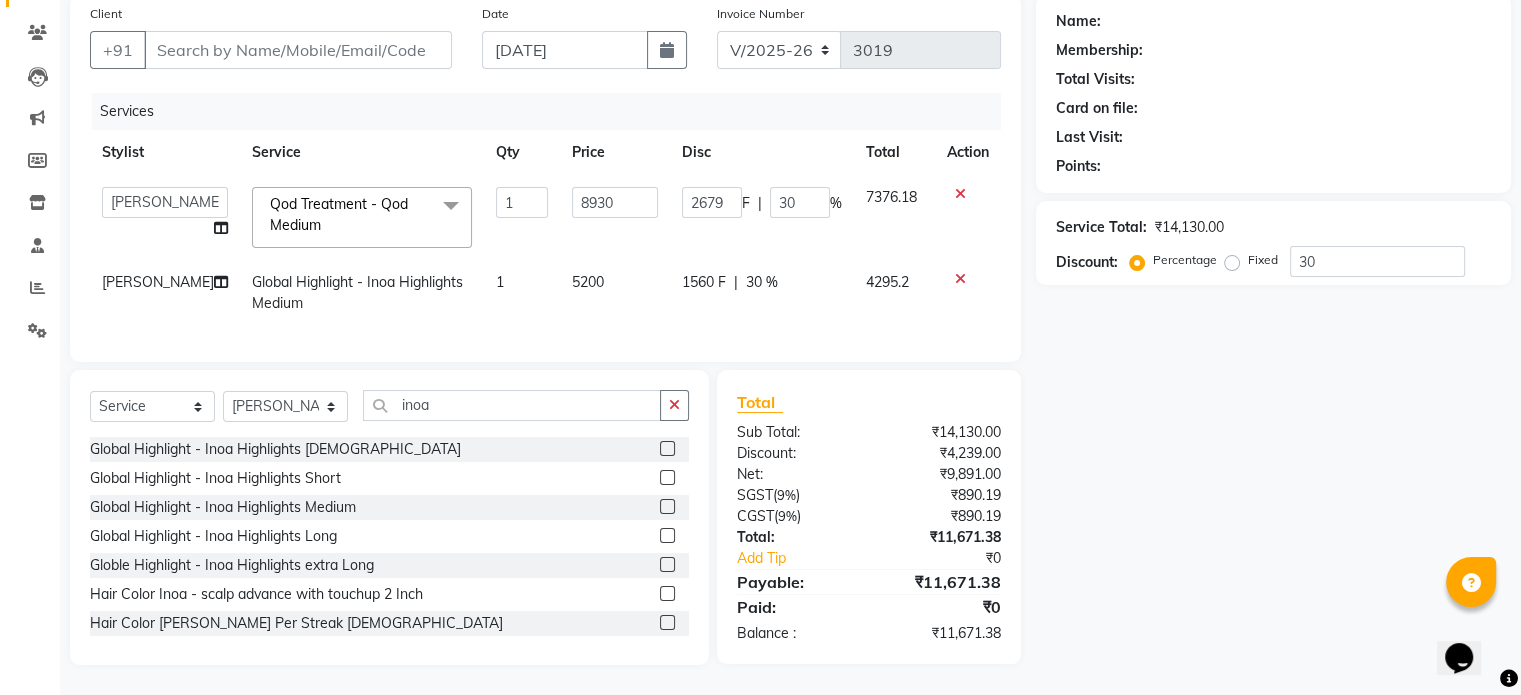 scroll, scrollTop: 170, scrollLeft: 0, axis: vertical 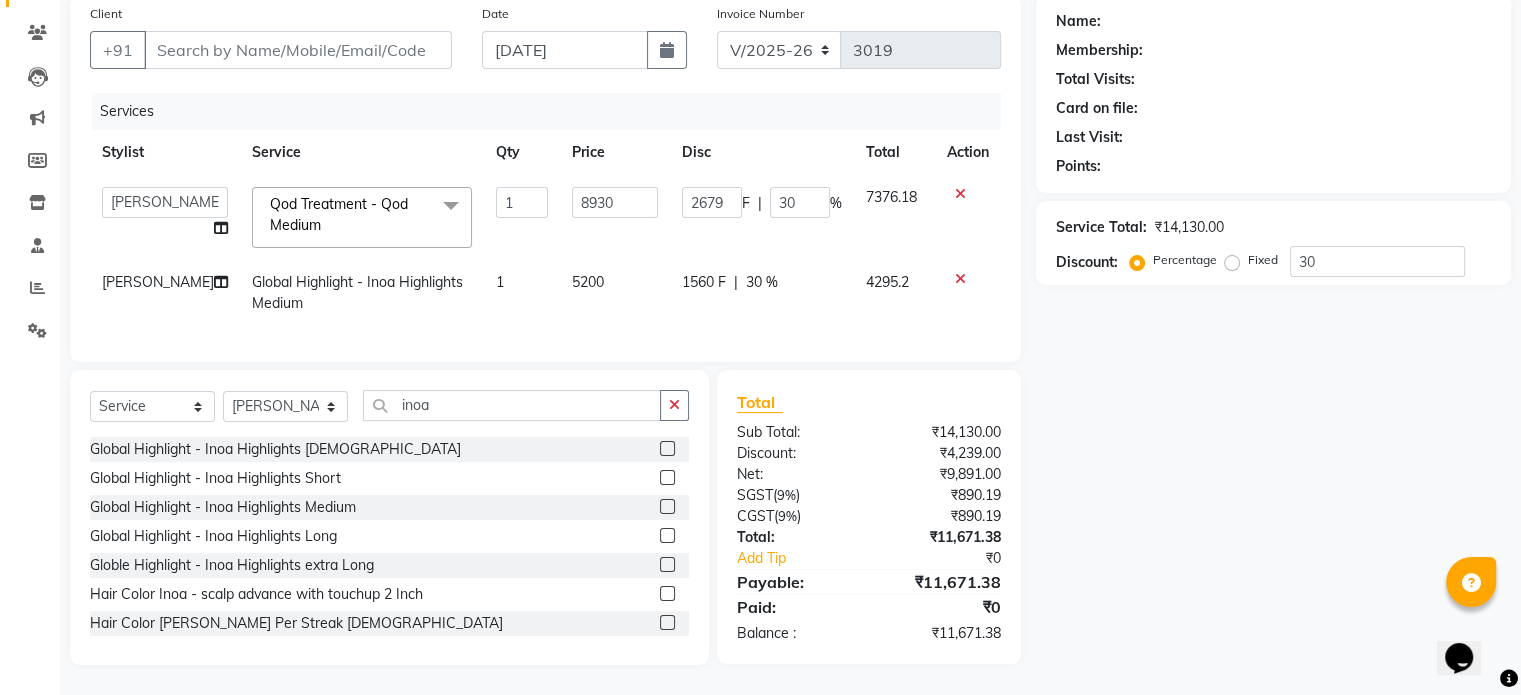click on "Qod Treatment - Qod Medium  x" 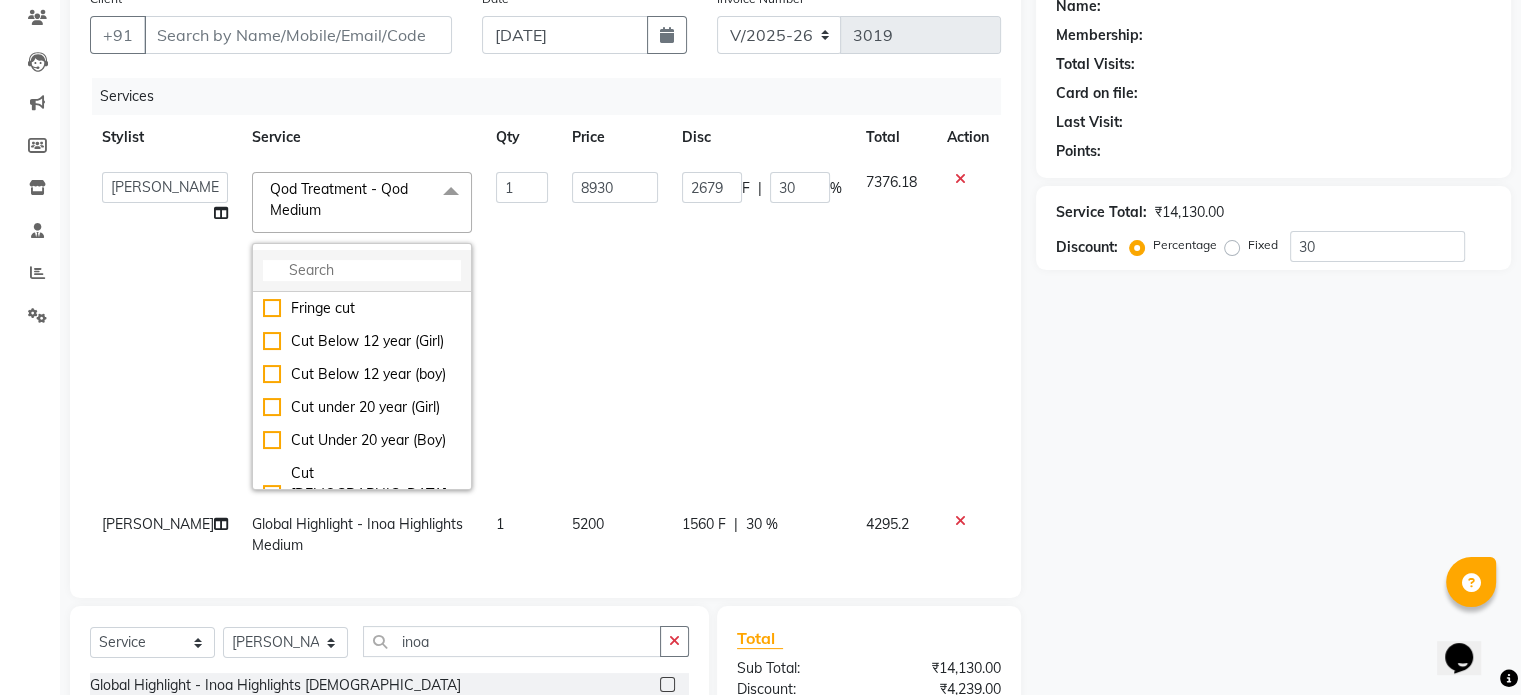 click 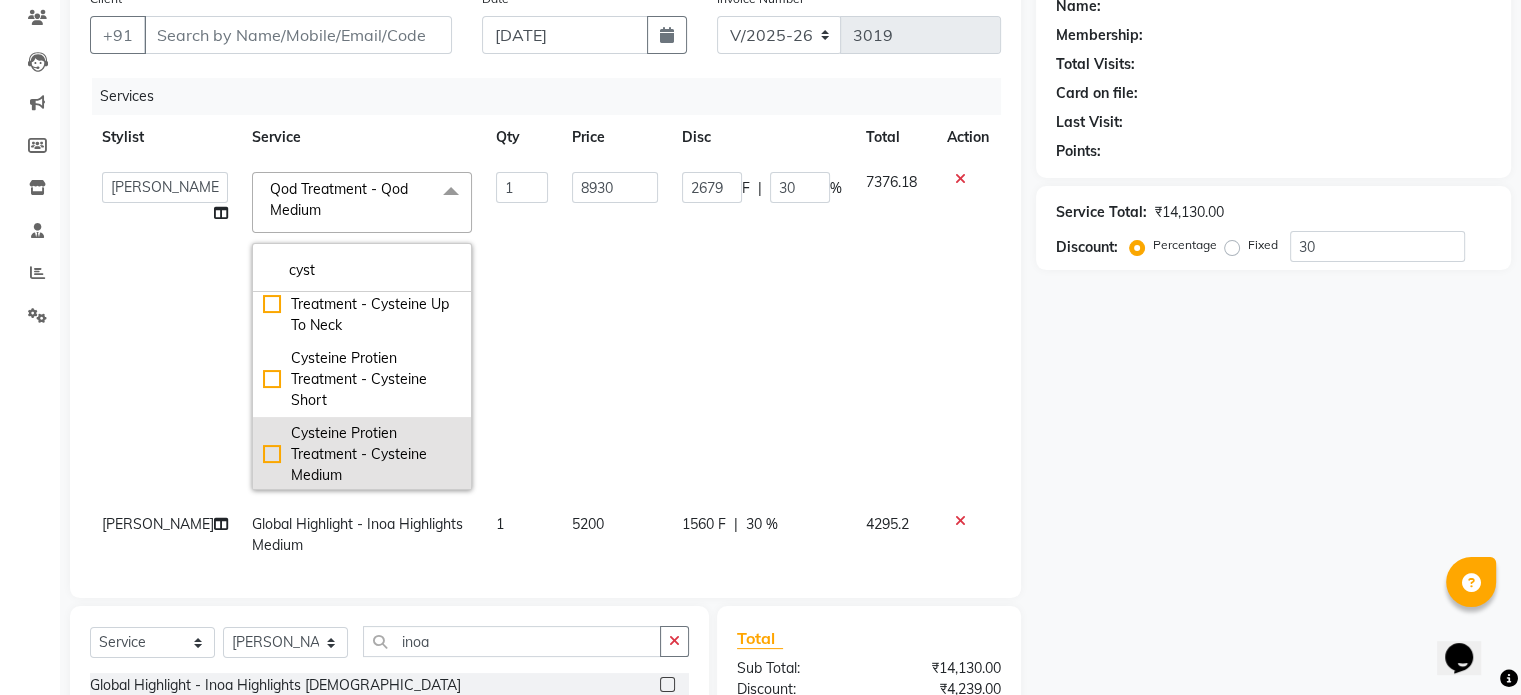 scroll, scrollTop: 200, scrollLeft: 0, axis: vertical 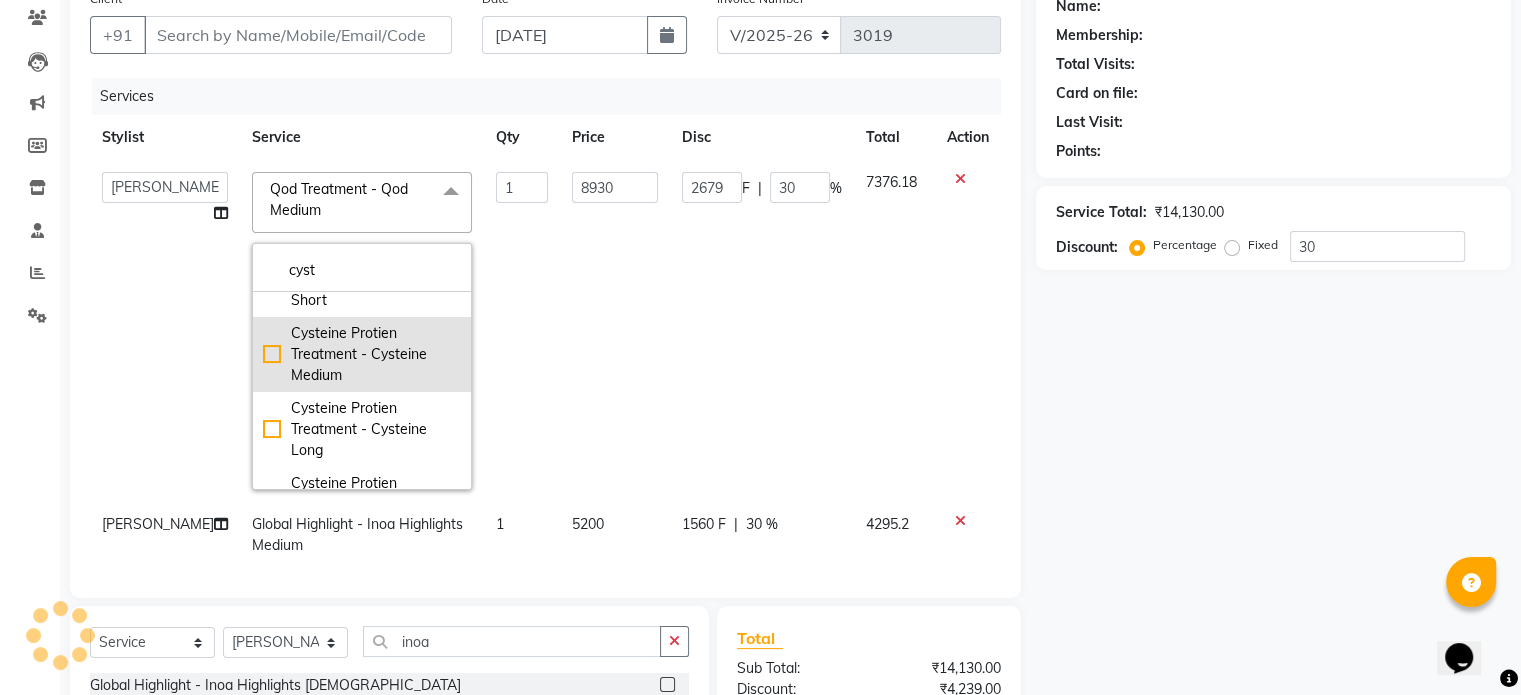 type on "cyst" 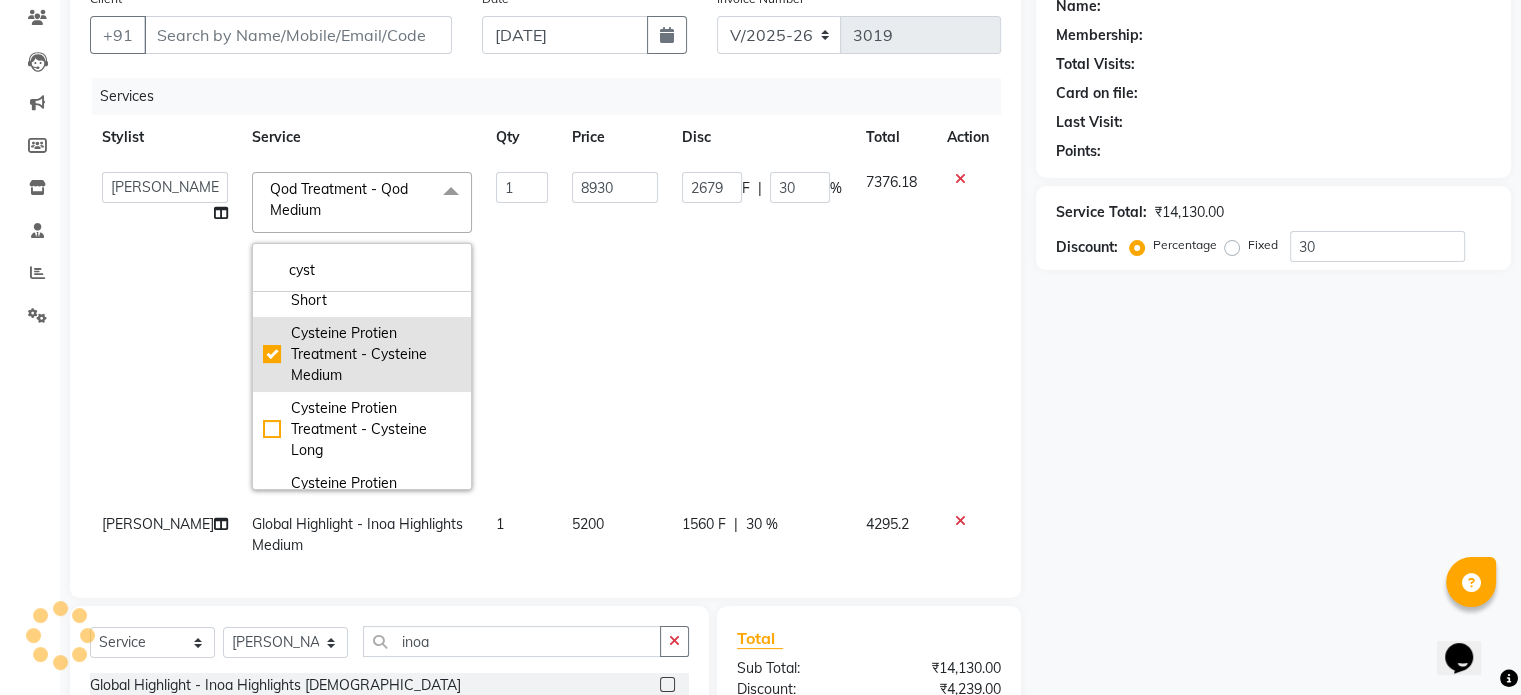 checkbox on "true" 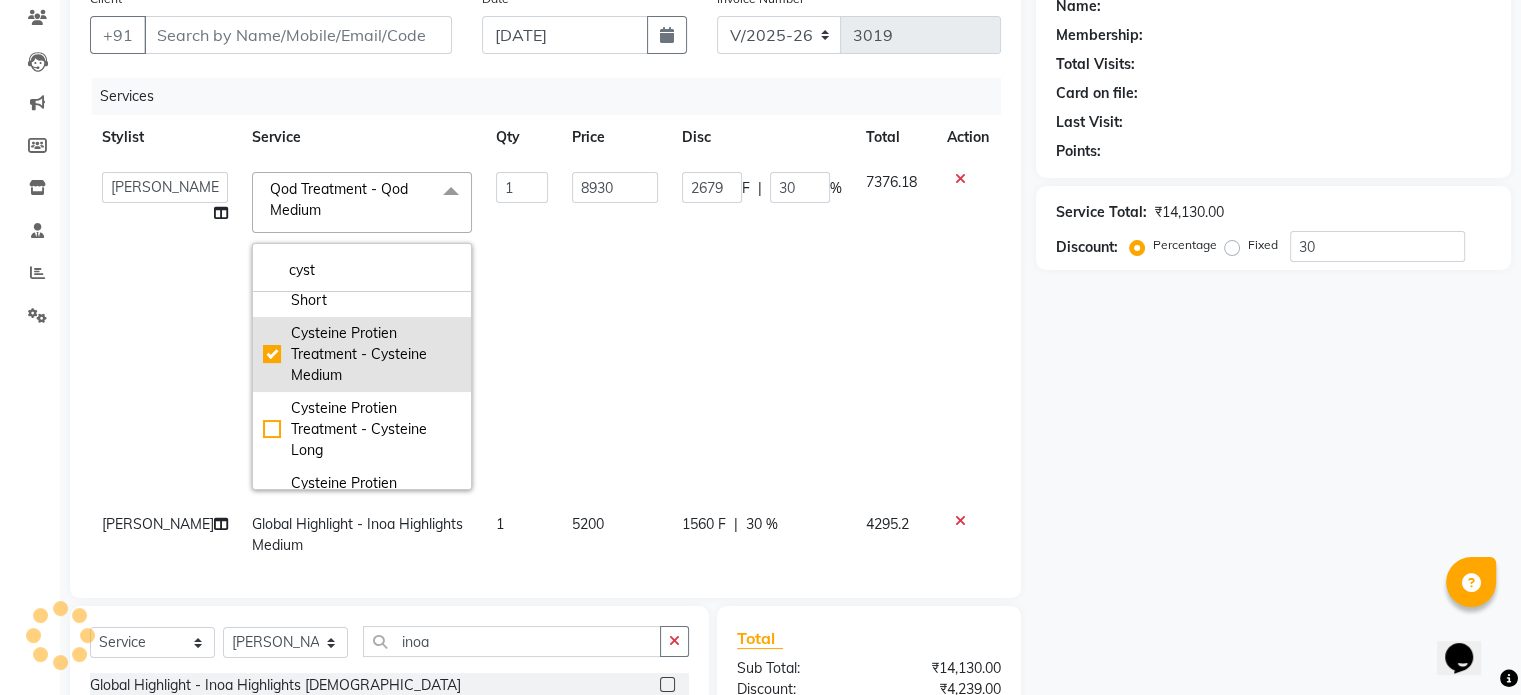 type on "7530" 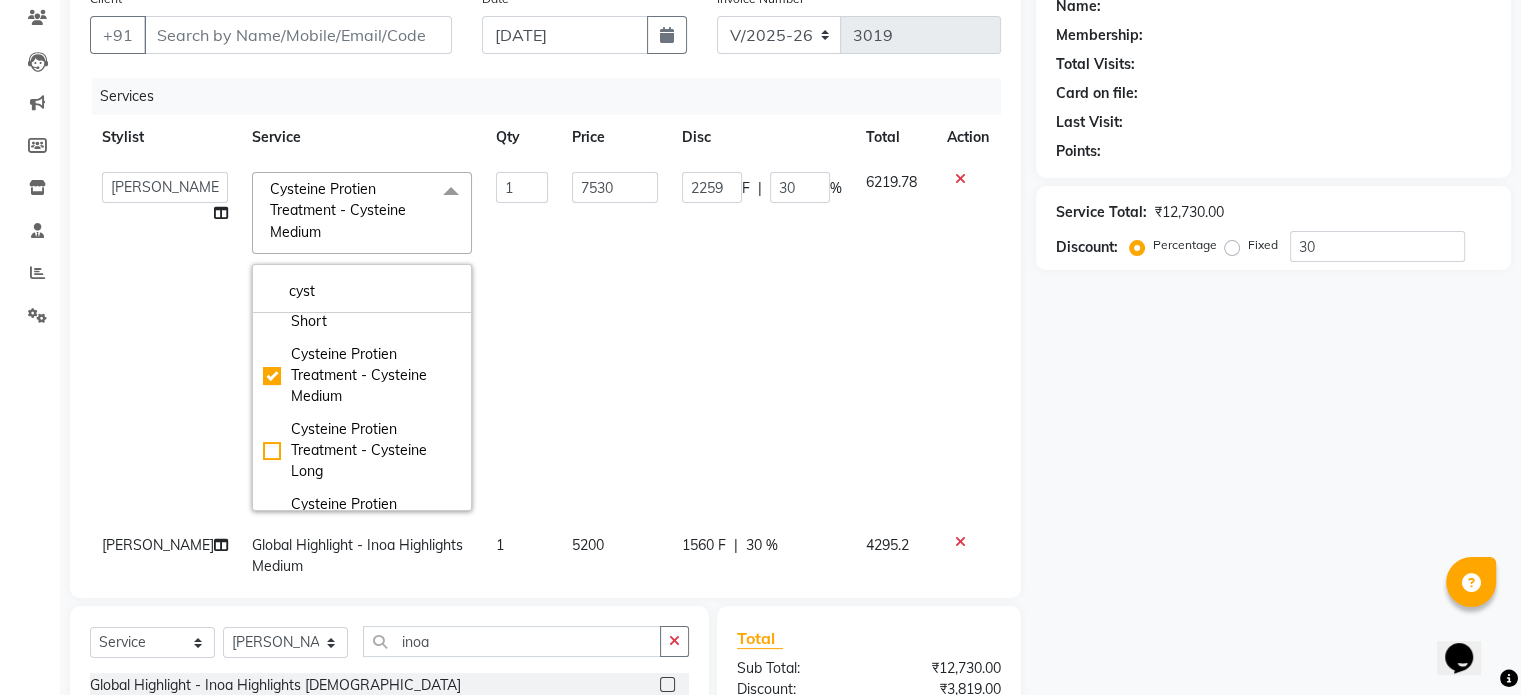 click on "7530" 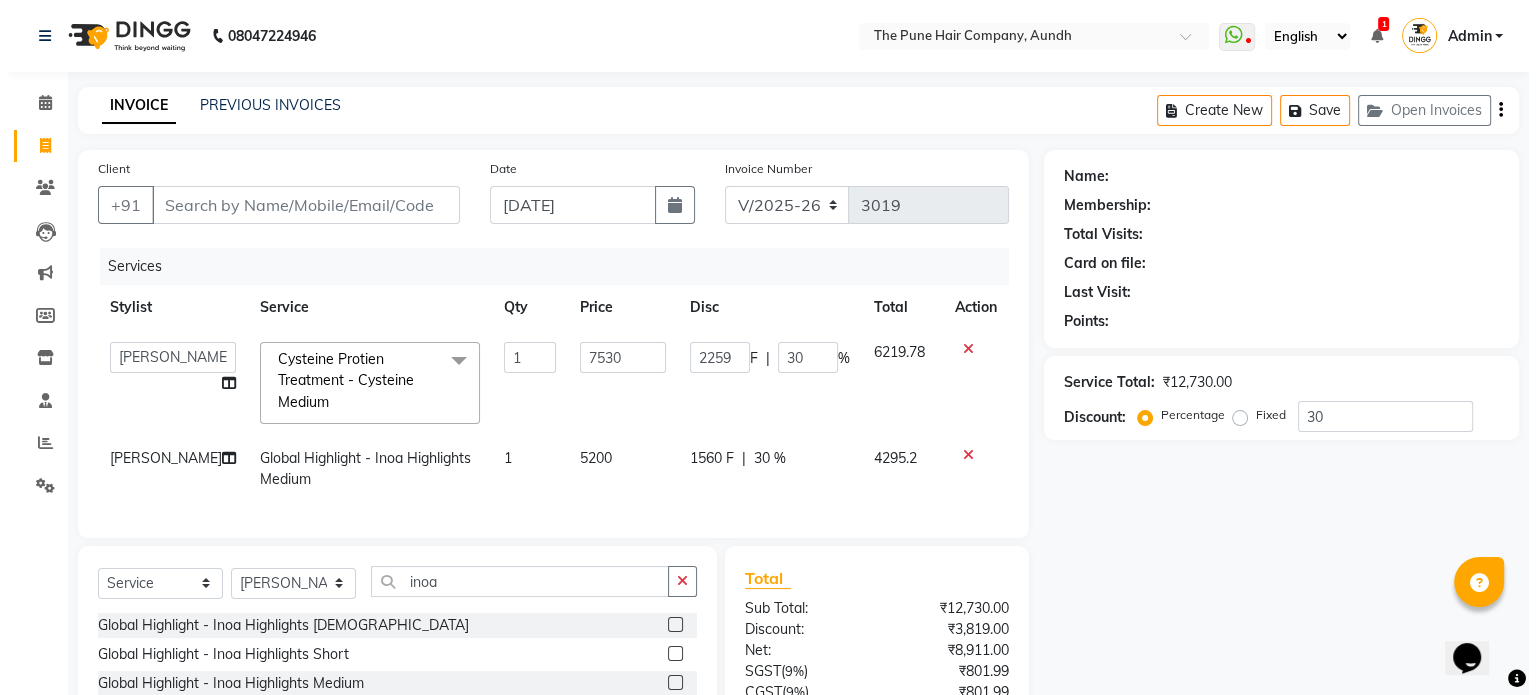 scroll, scrollTop: 0, scrollLeft: 0, axis: both 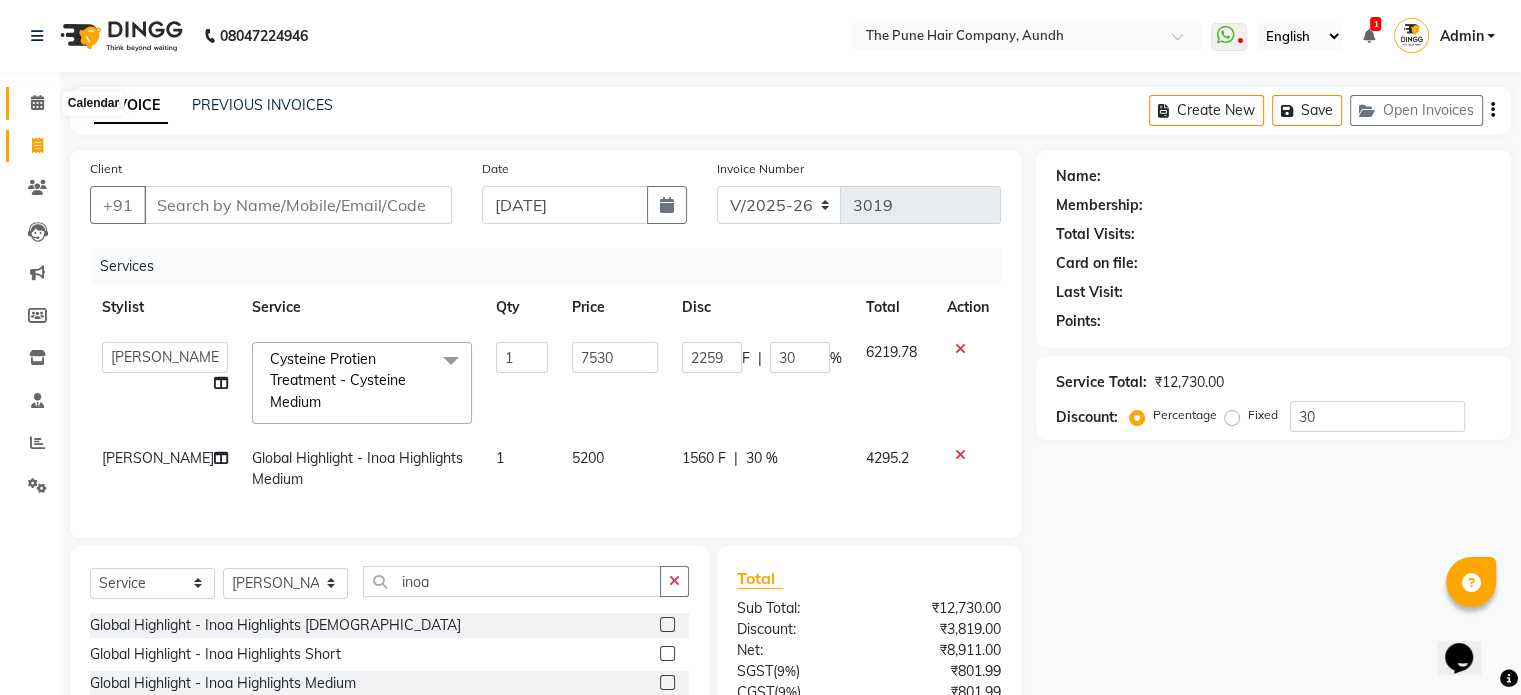 click 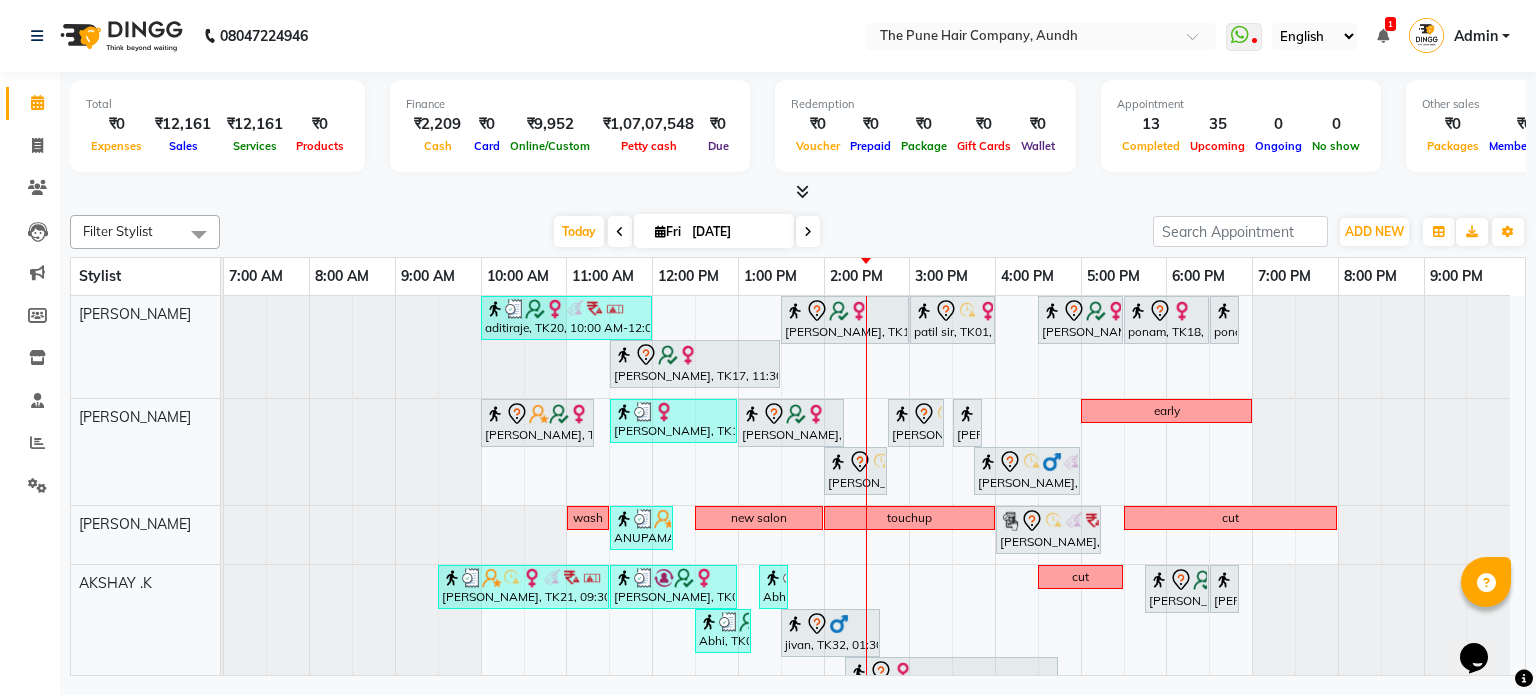 click on "Today  Fri 11-07-2025" at bounding box center [686, 232] 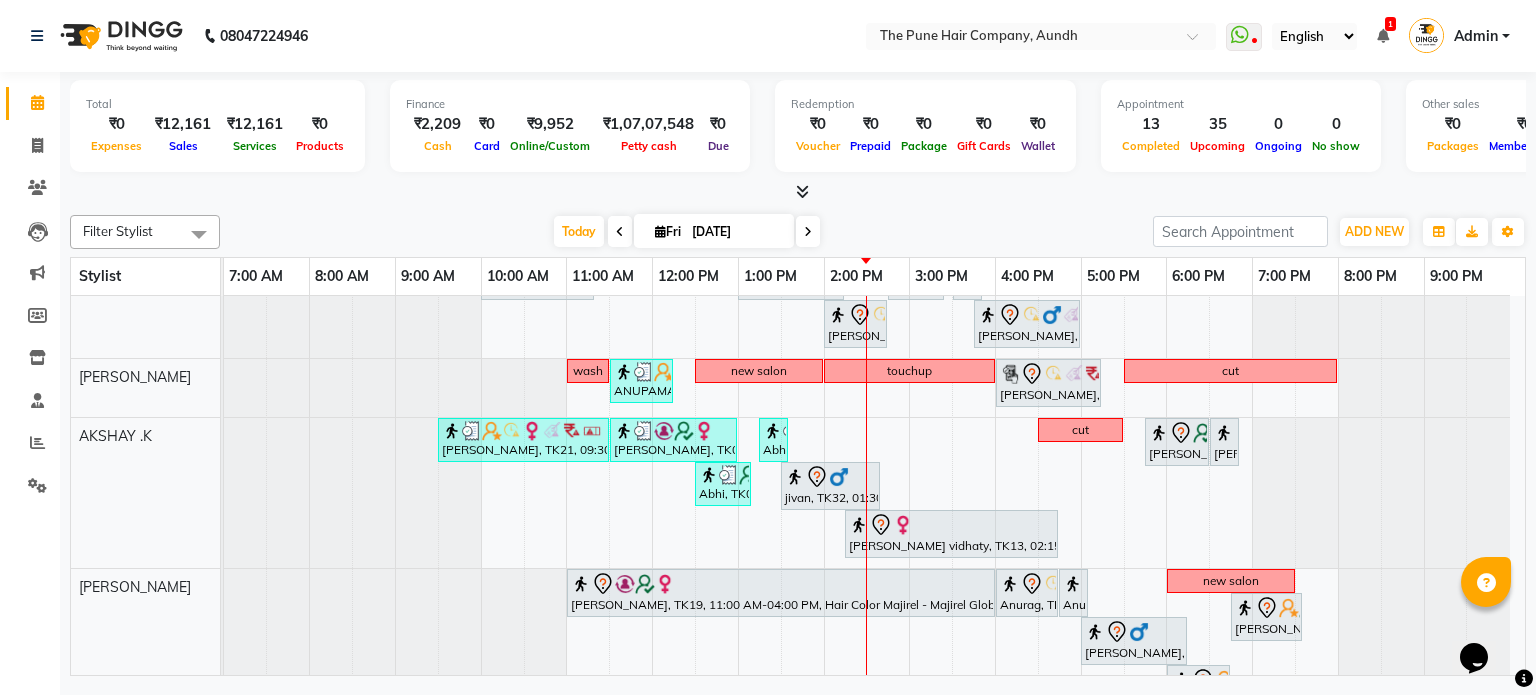 scroll, scrollTop: 200, scrollLeft: 0, axis: vertical 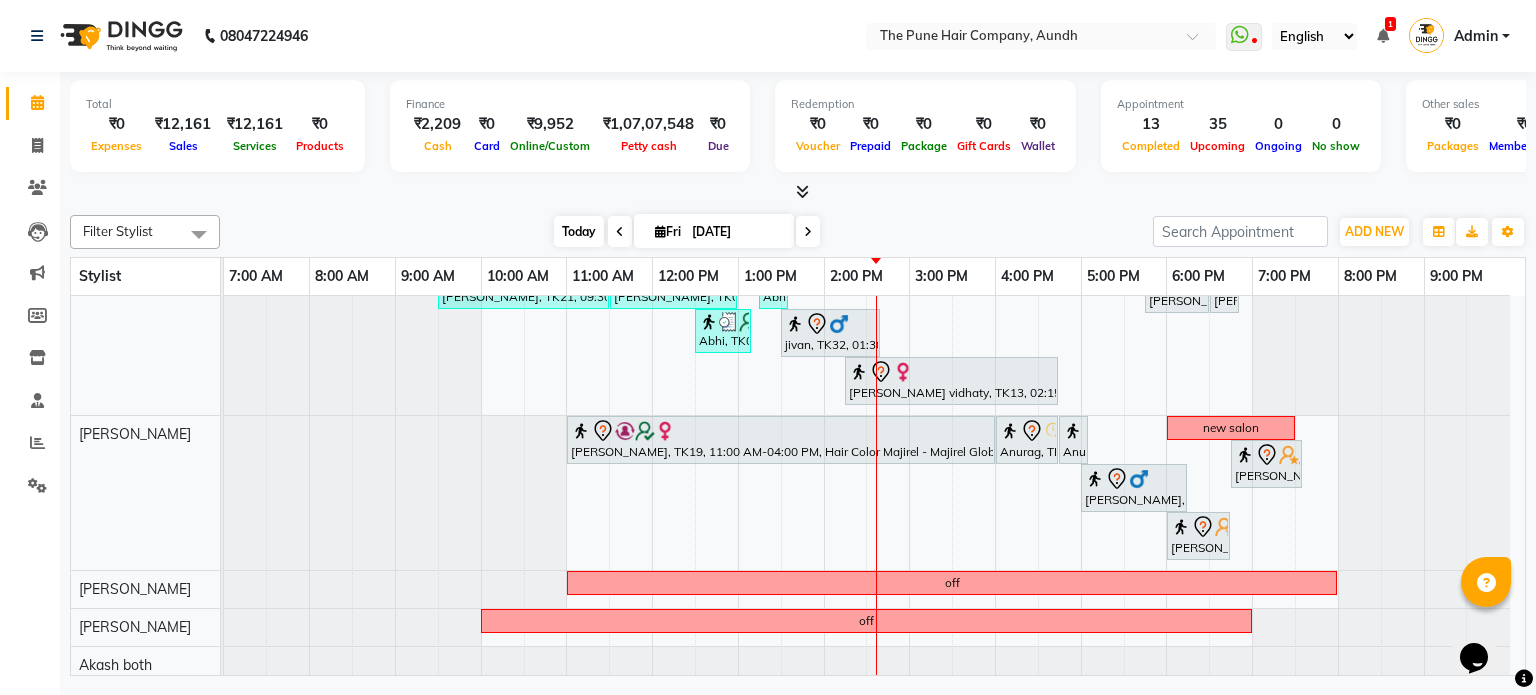 click on "Today" at bounding box center [579, 231] 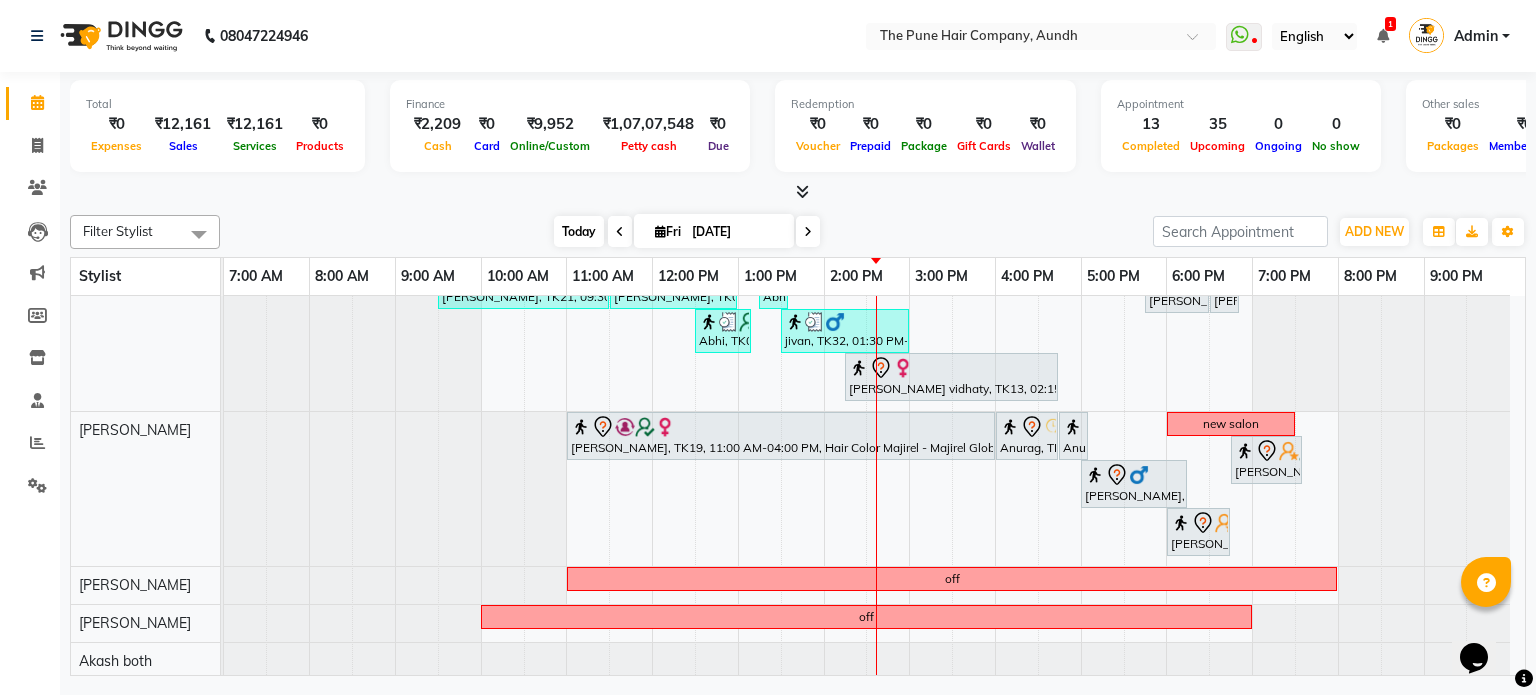 click on "Today" at bounding box center [579, 231] 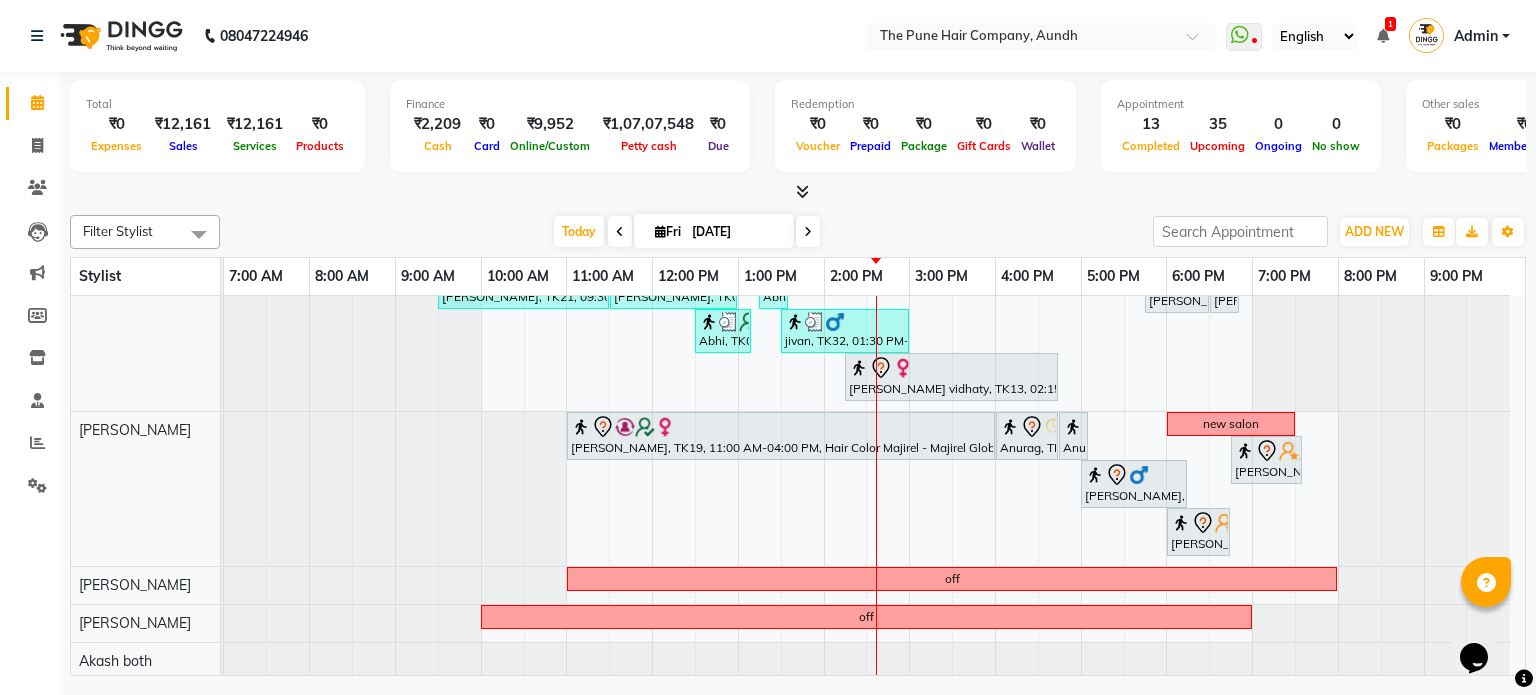 scroll, scrollTop: 215, scrollLeft: 0, axis: vertical 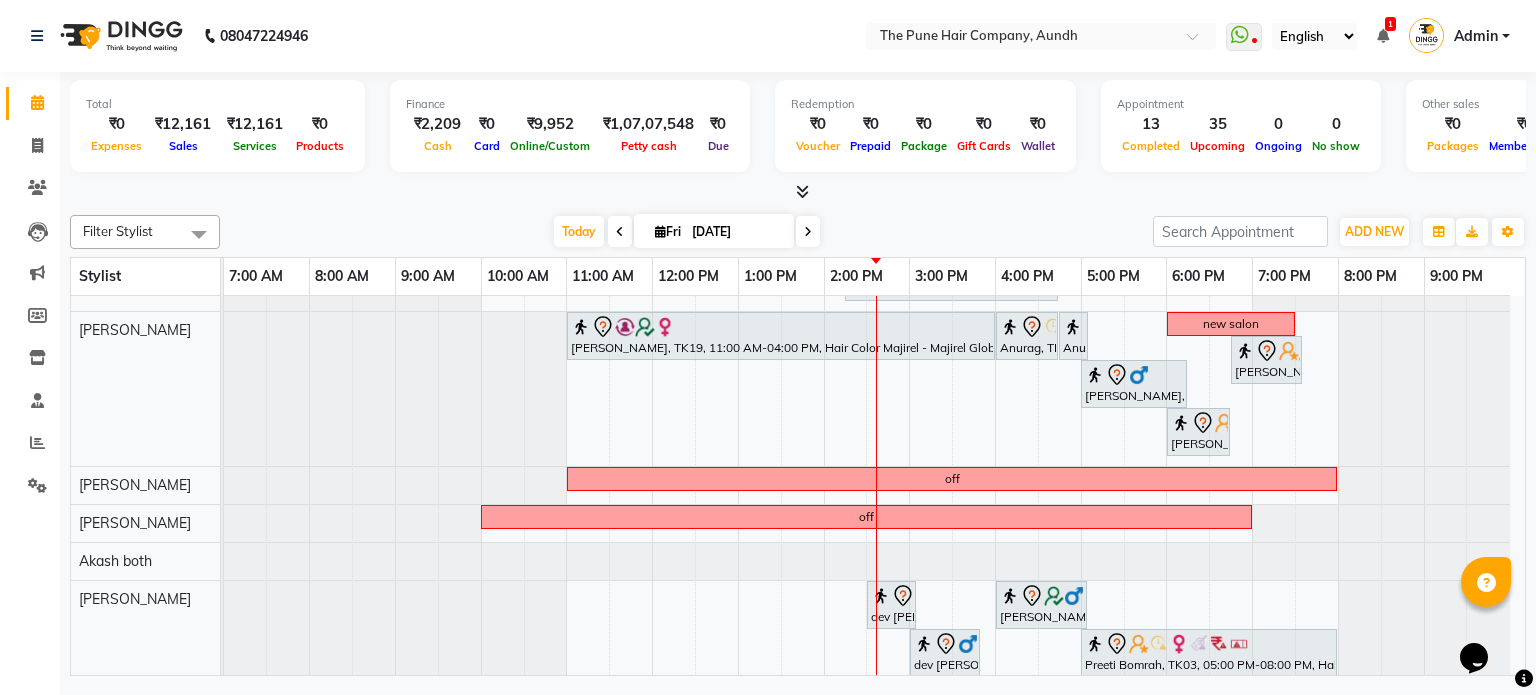 click at bounding box center [808, 232] 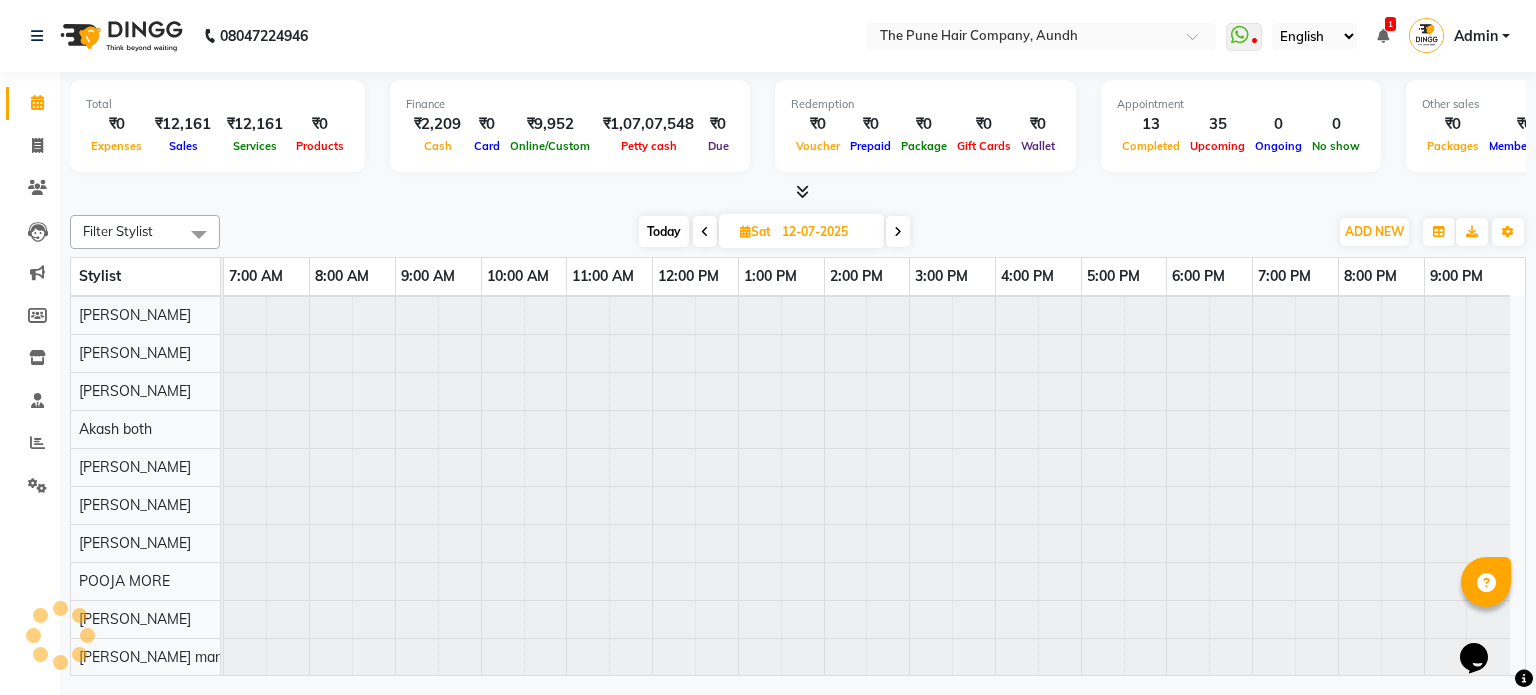 scroll, scrollTop: 148, scrollLeft: 0, axis: vertical 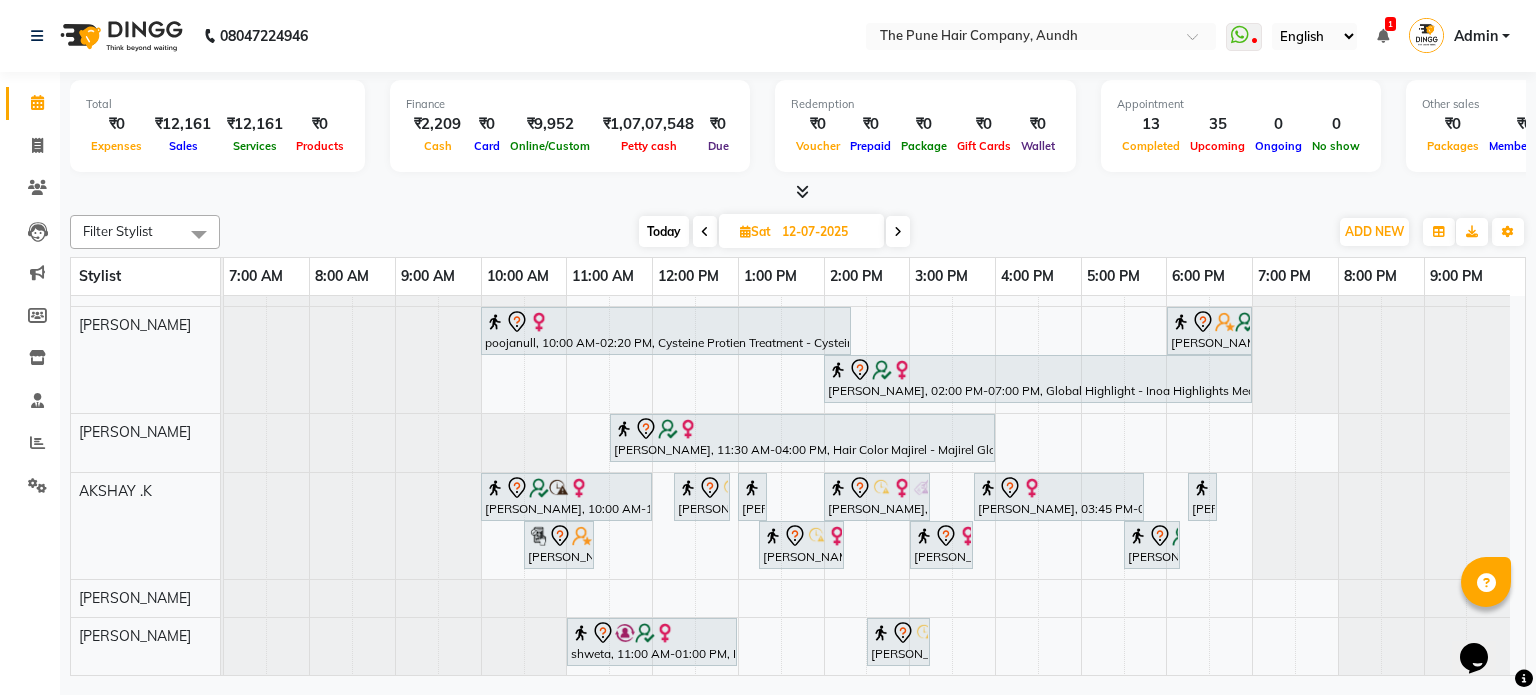 click on "Today" at bounding box center [664, 231] 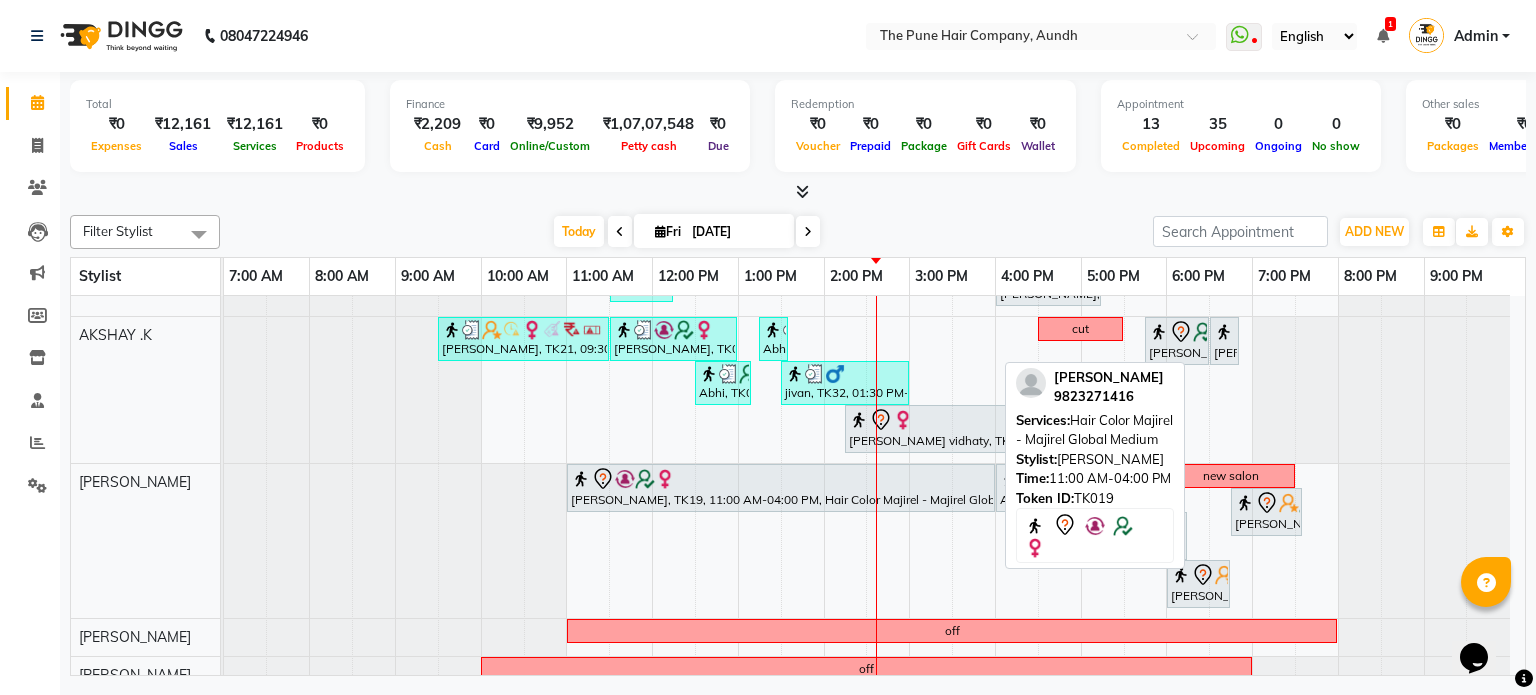 click on "VINITA, TK19, 11:00 AM-04:00 PM, Hair Color Majirel - Majirel Global Medium" at bounding box center [781, 488] 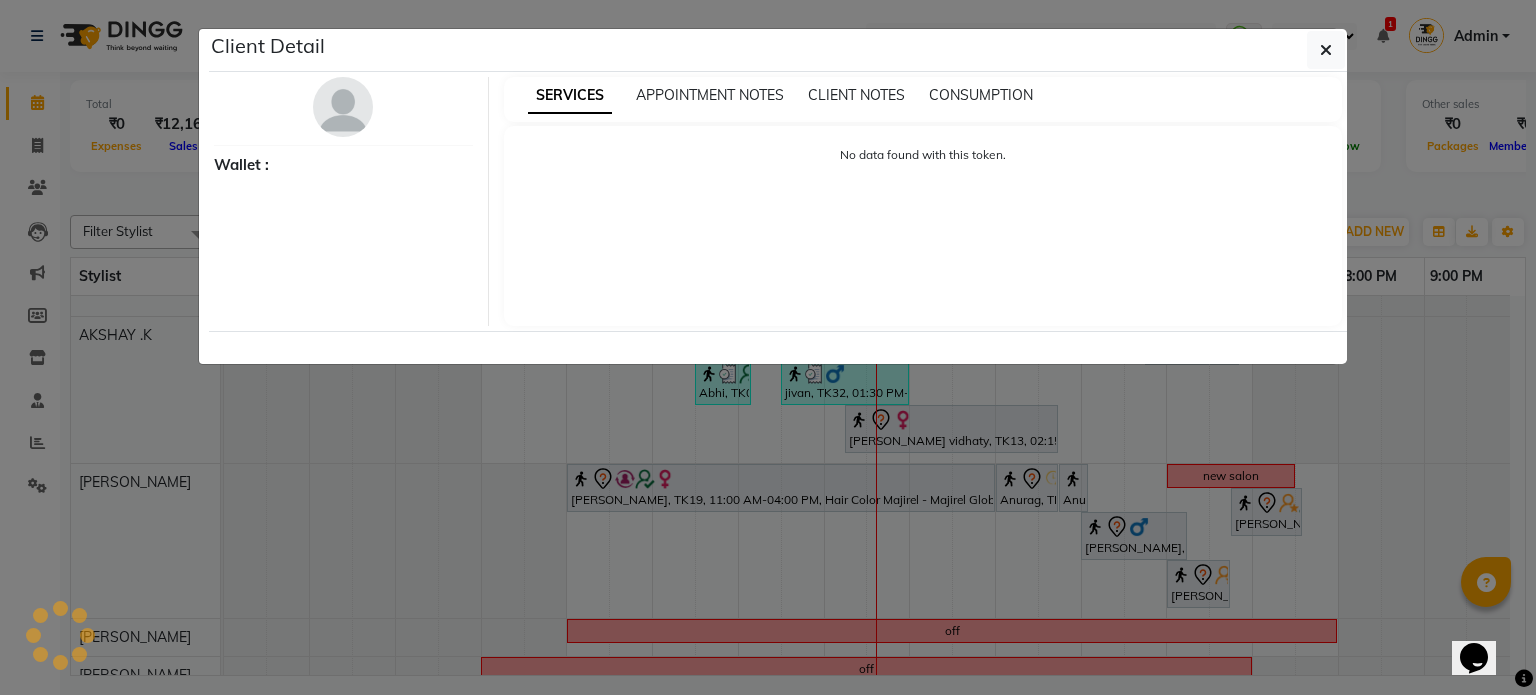 select on "7" 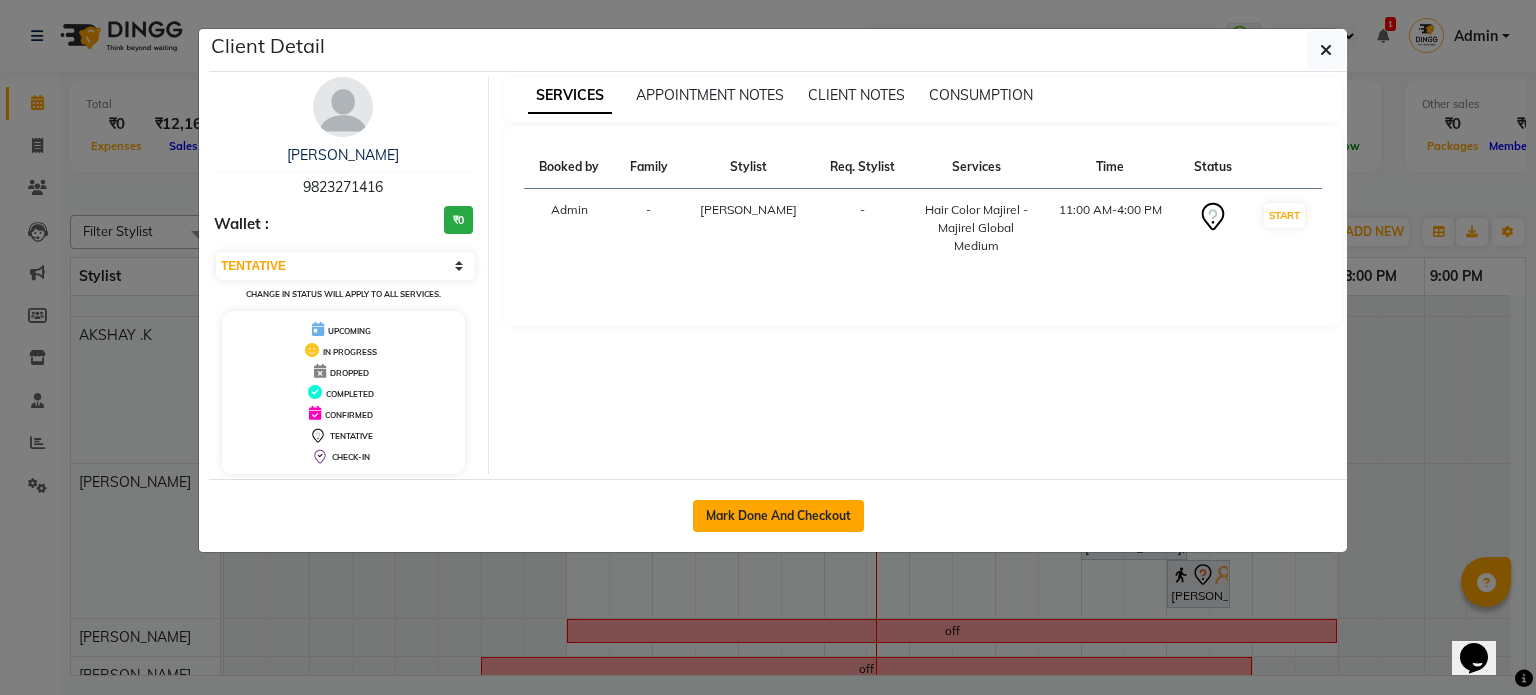 click on "Mark Done And Checkout" 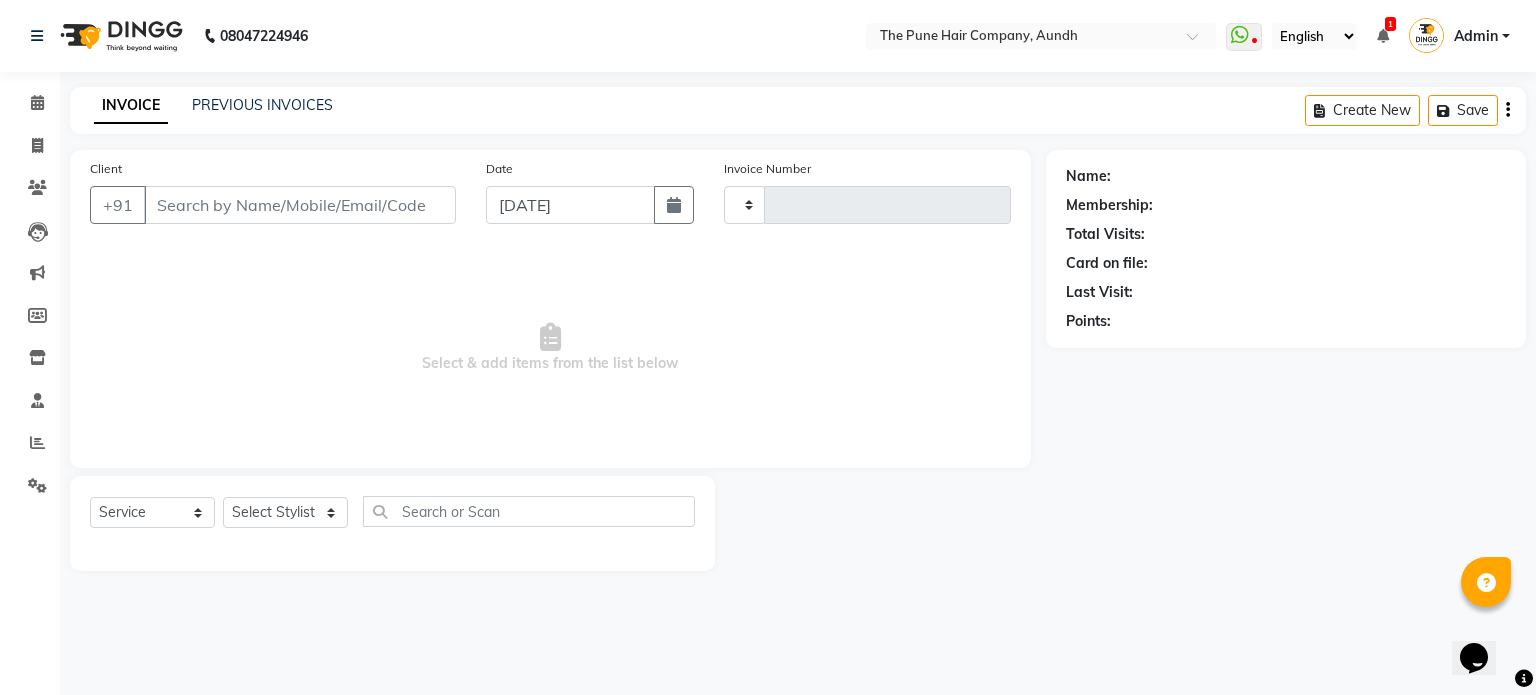 type on "3023" 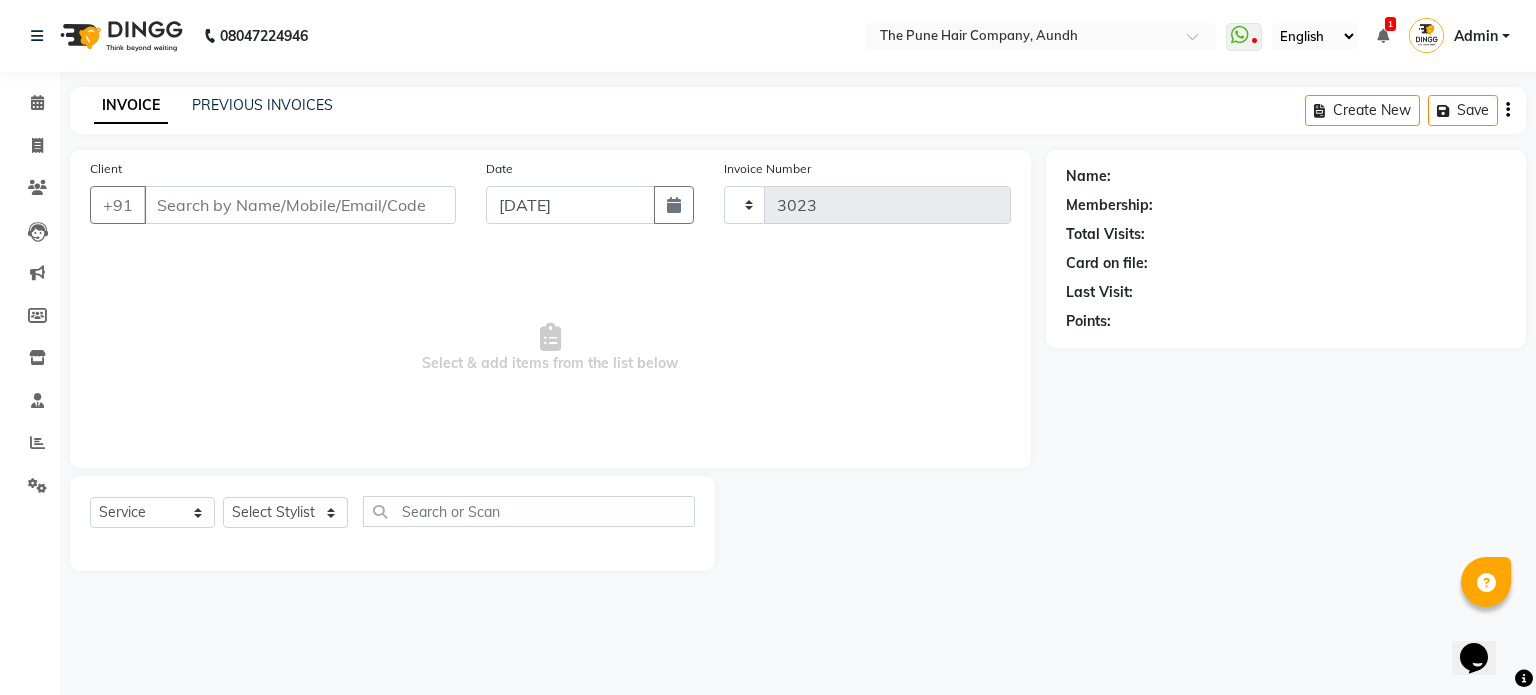 select on "106" 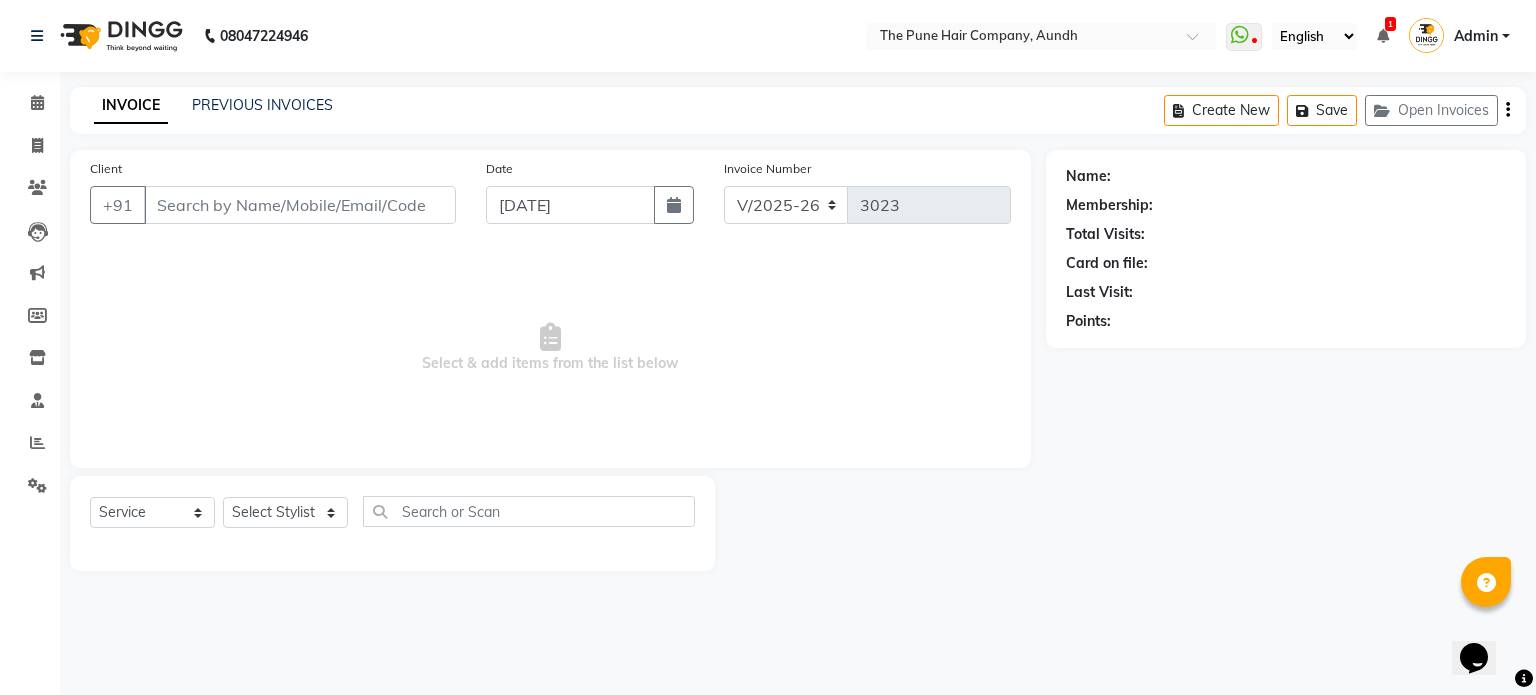 type on "9823271416" 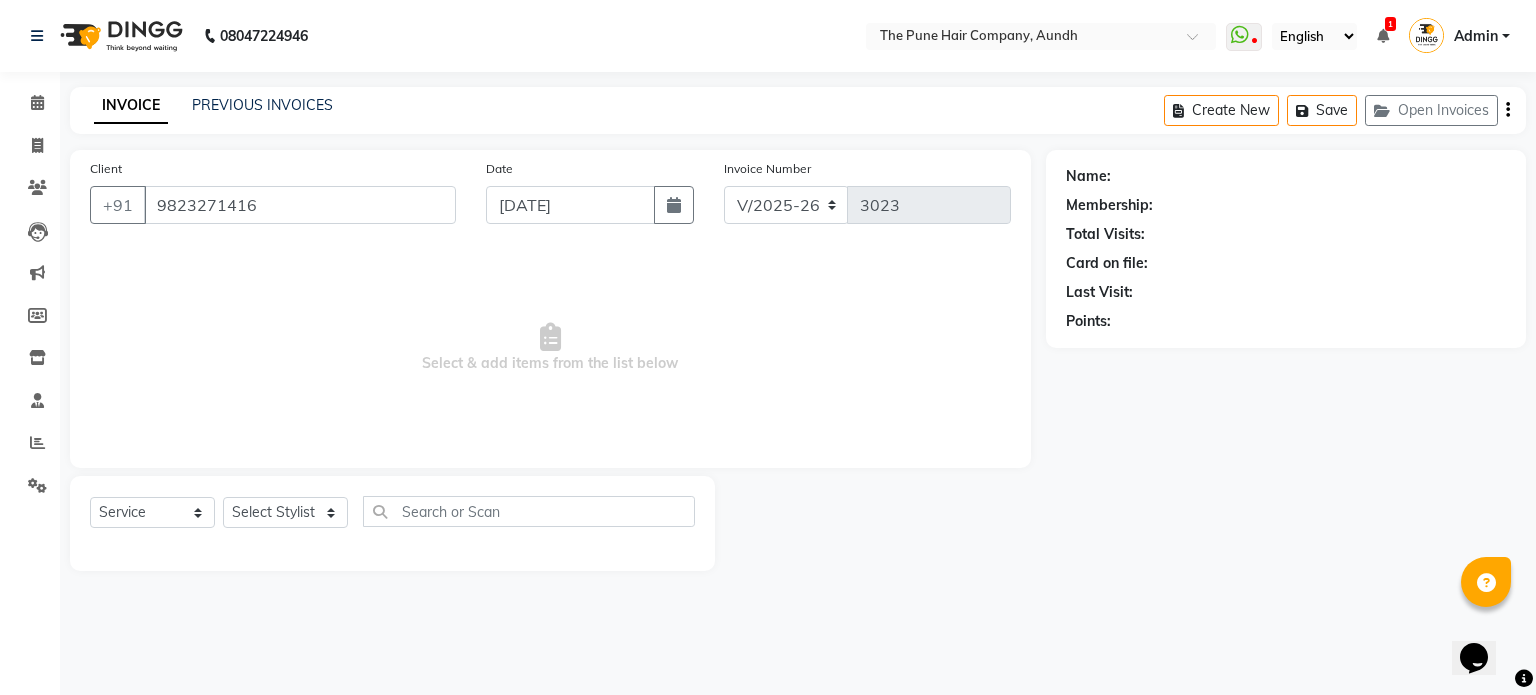 select on "12769" 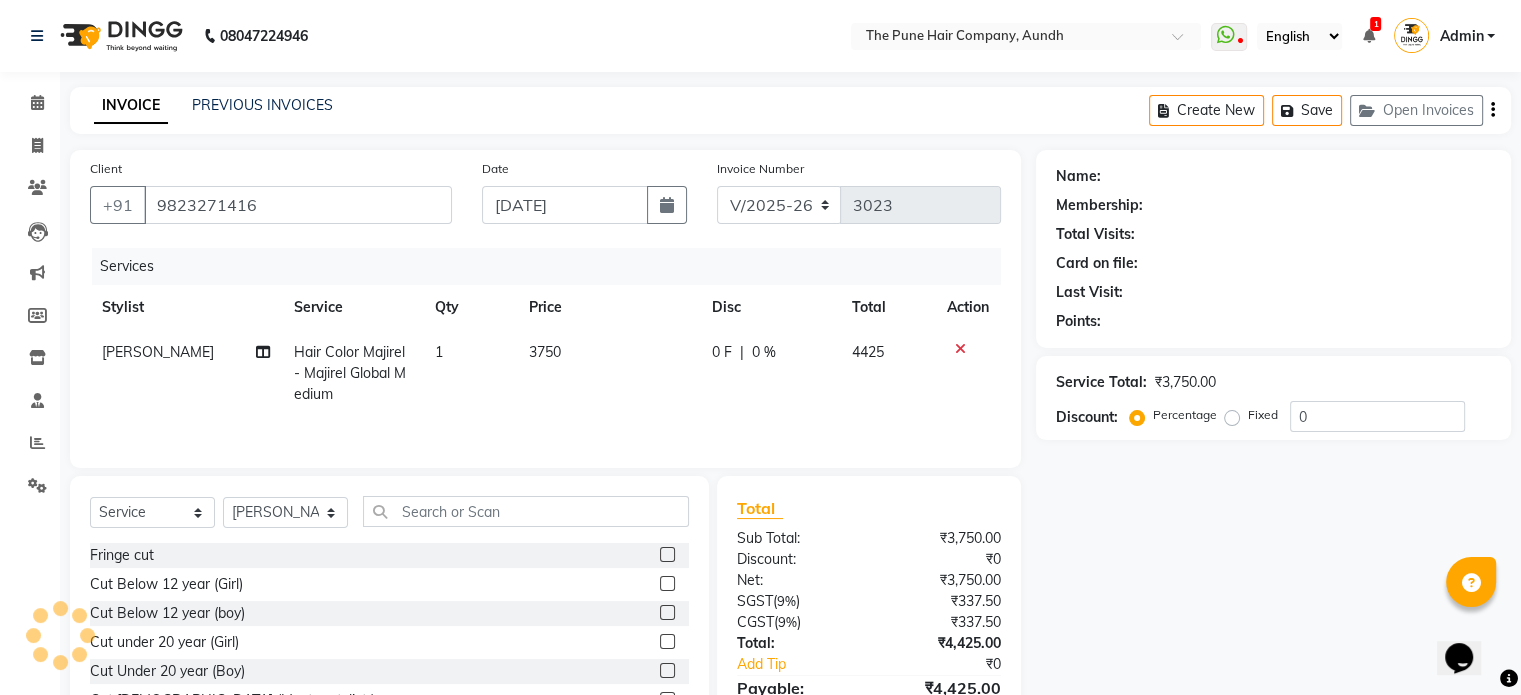 select on "1: Object" 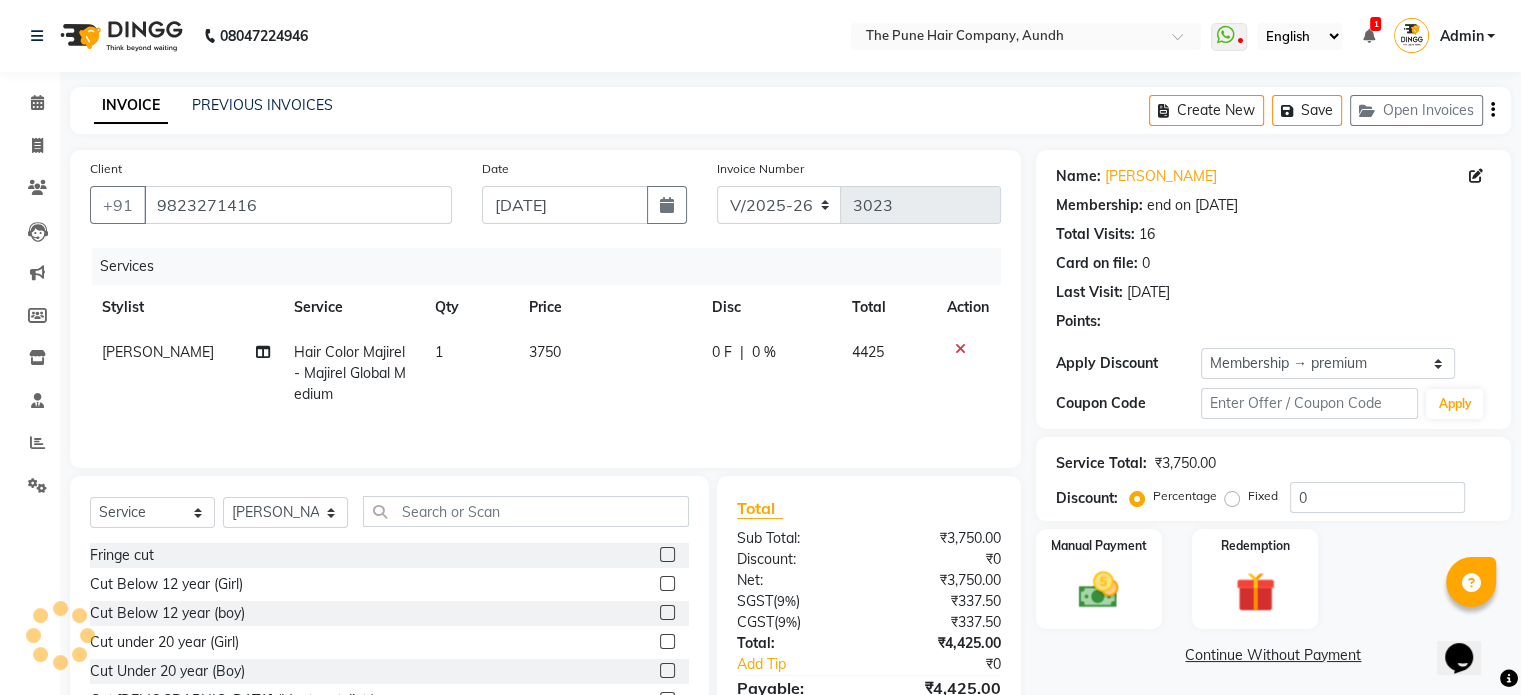 type on "20" 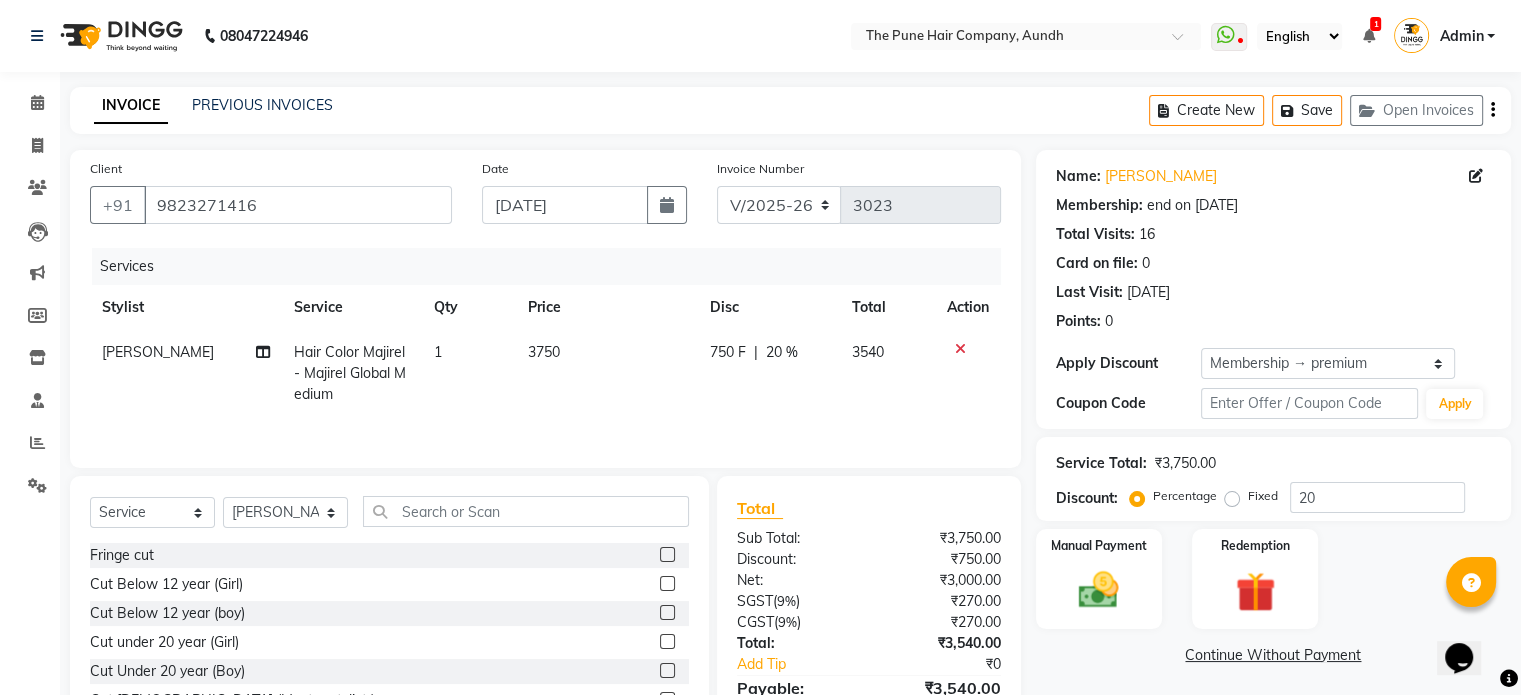 click on "Hair Color Majirel - Majirel Global Medium" 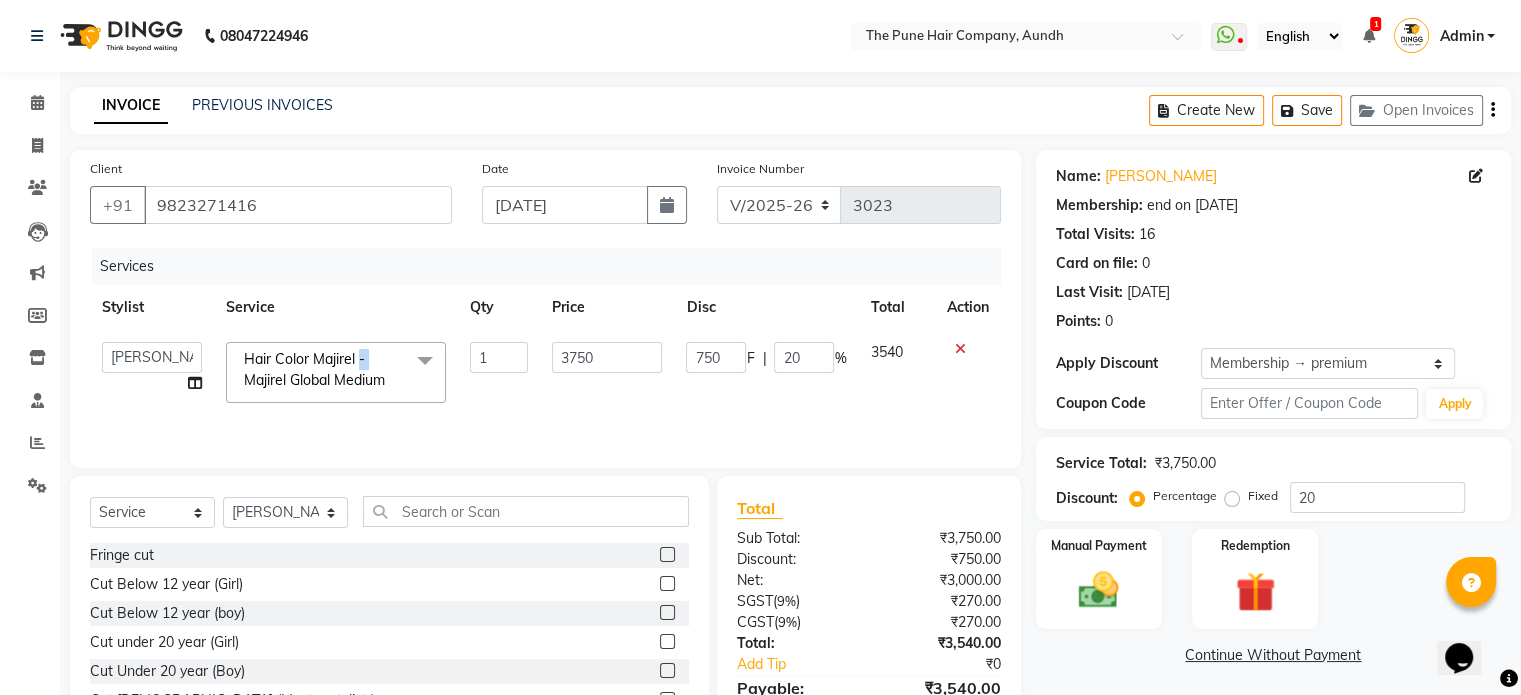 click on "Hair Color Majirel - Majirel Global Medium  x" 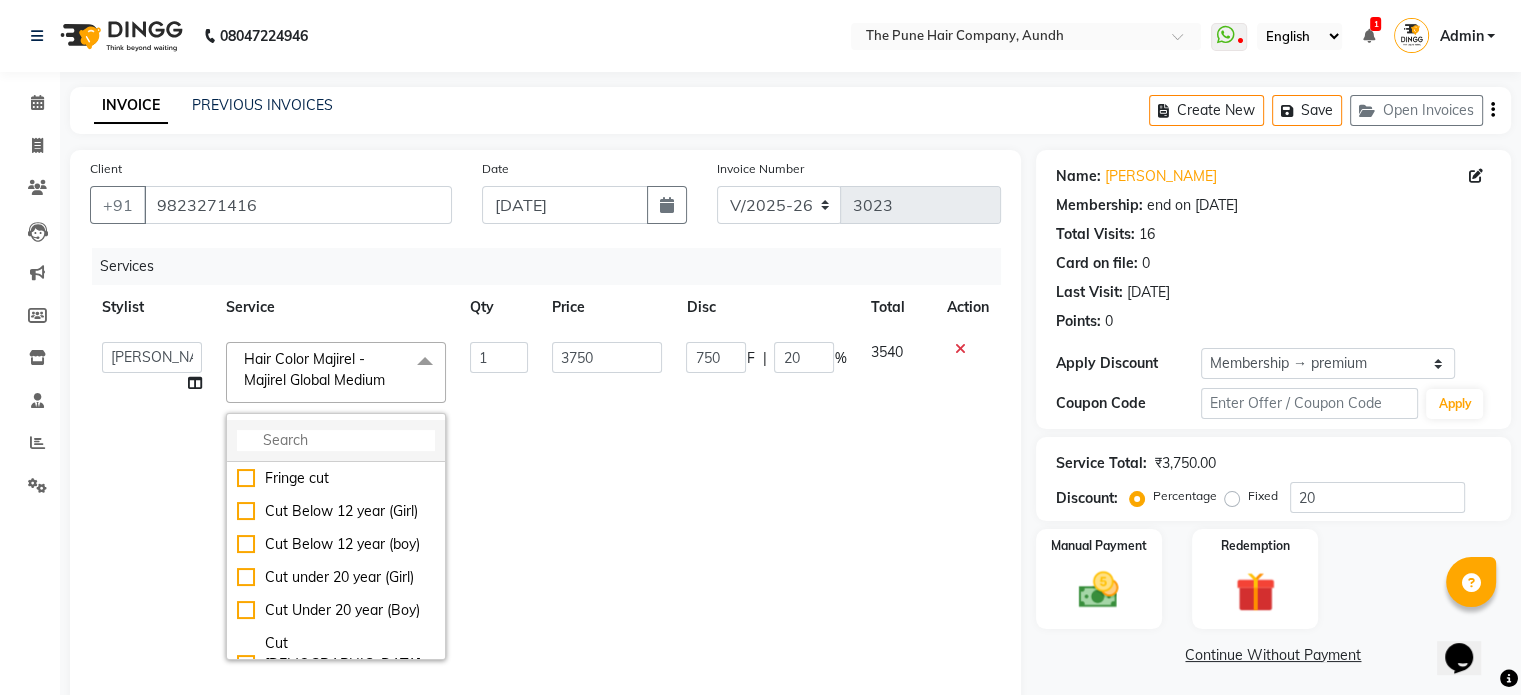 click 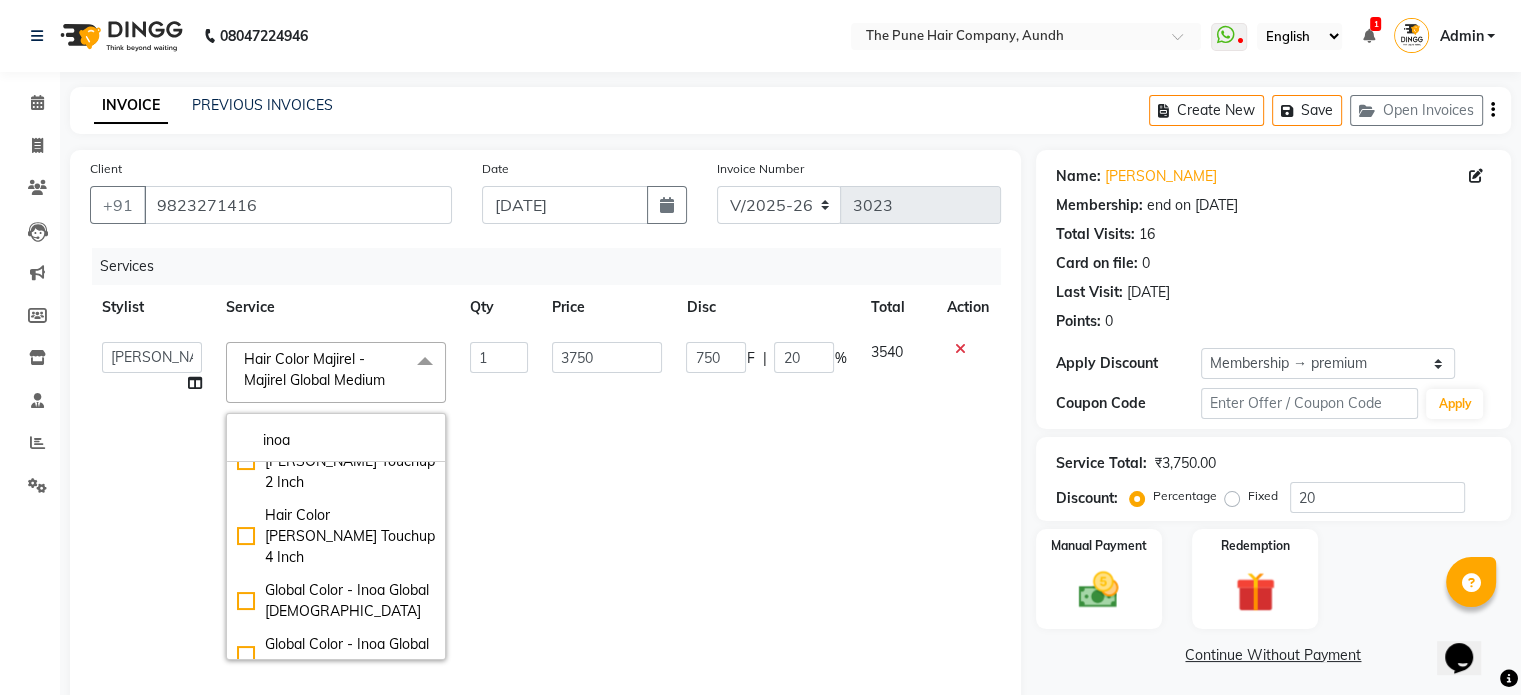 type on "inoa" 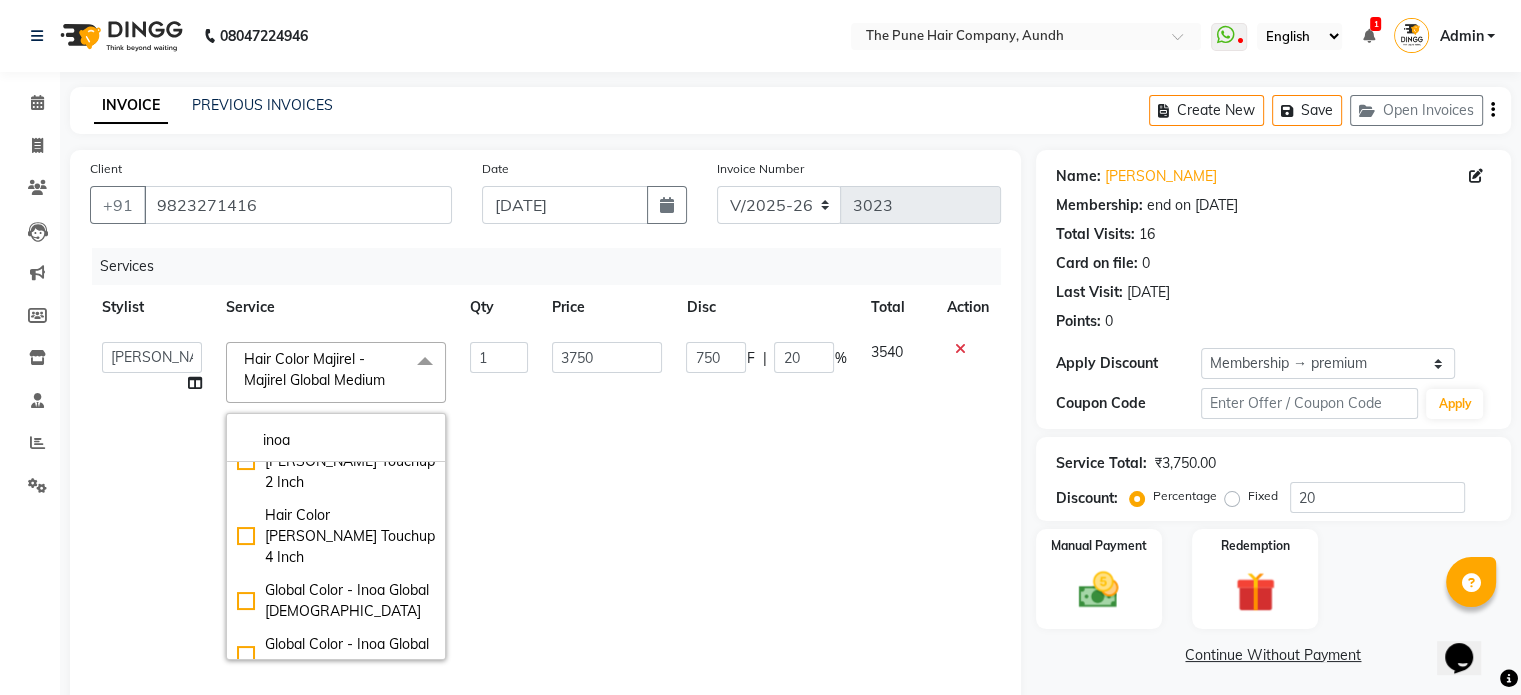 type on "4200" 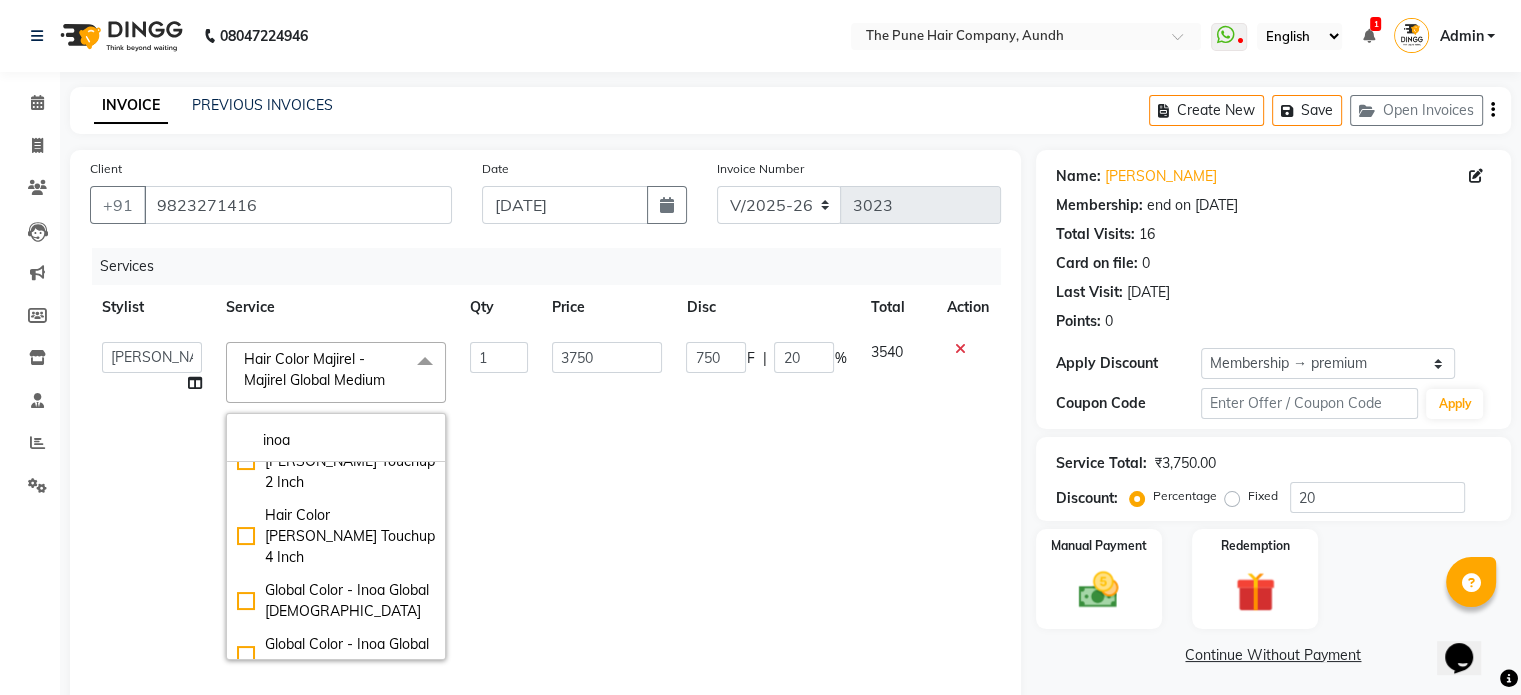 type on "840" 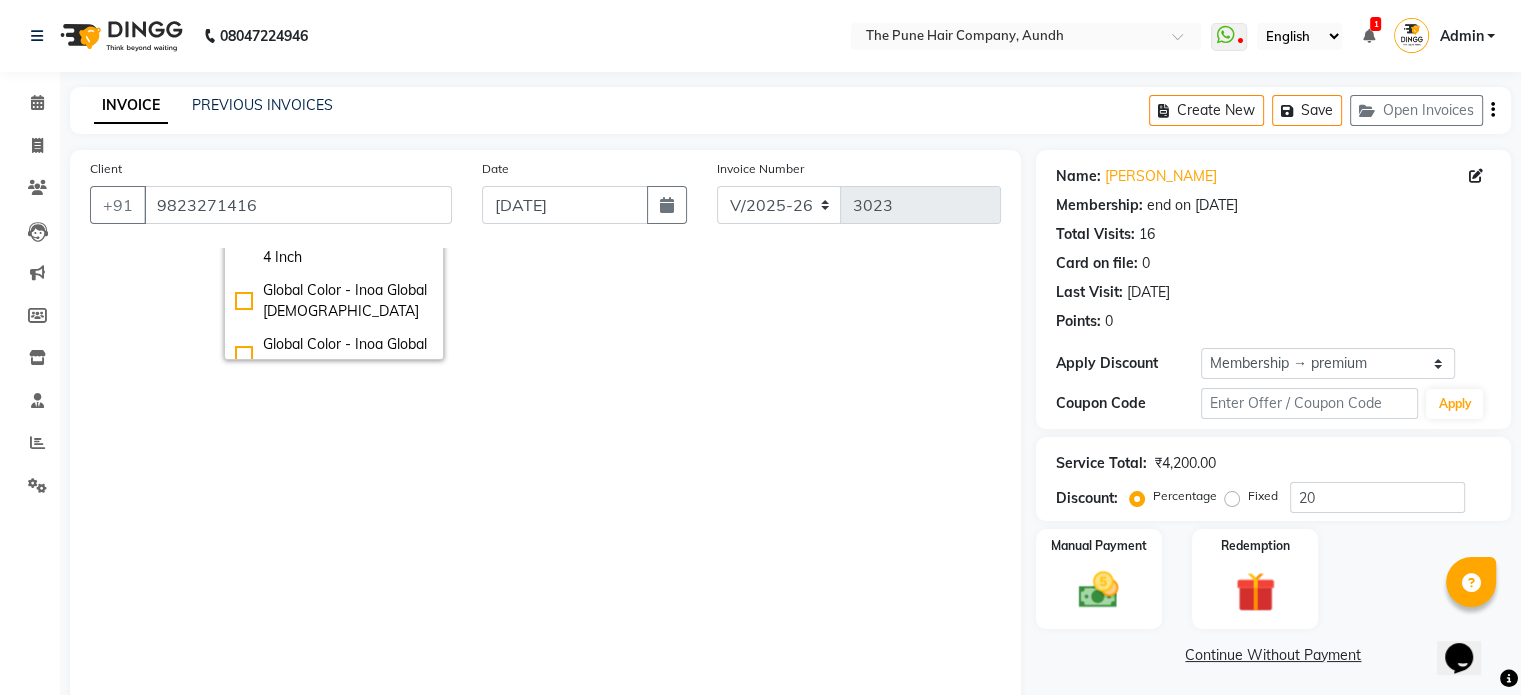 click on "Continue Without Payment" 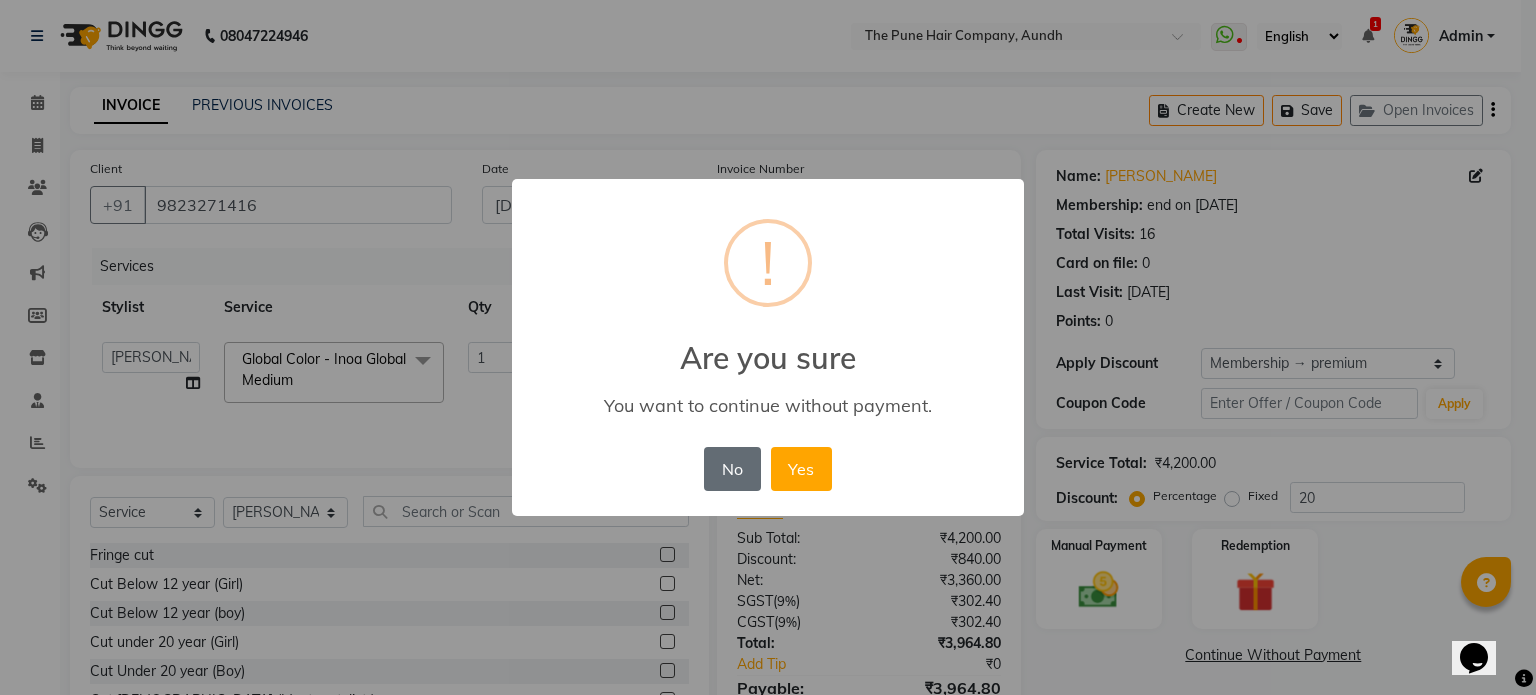 click on "No" at bounding box center (732, 469) 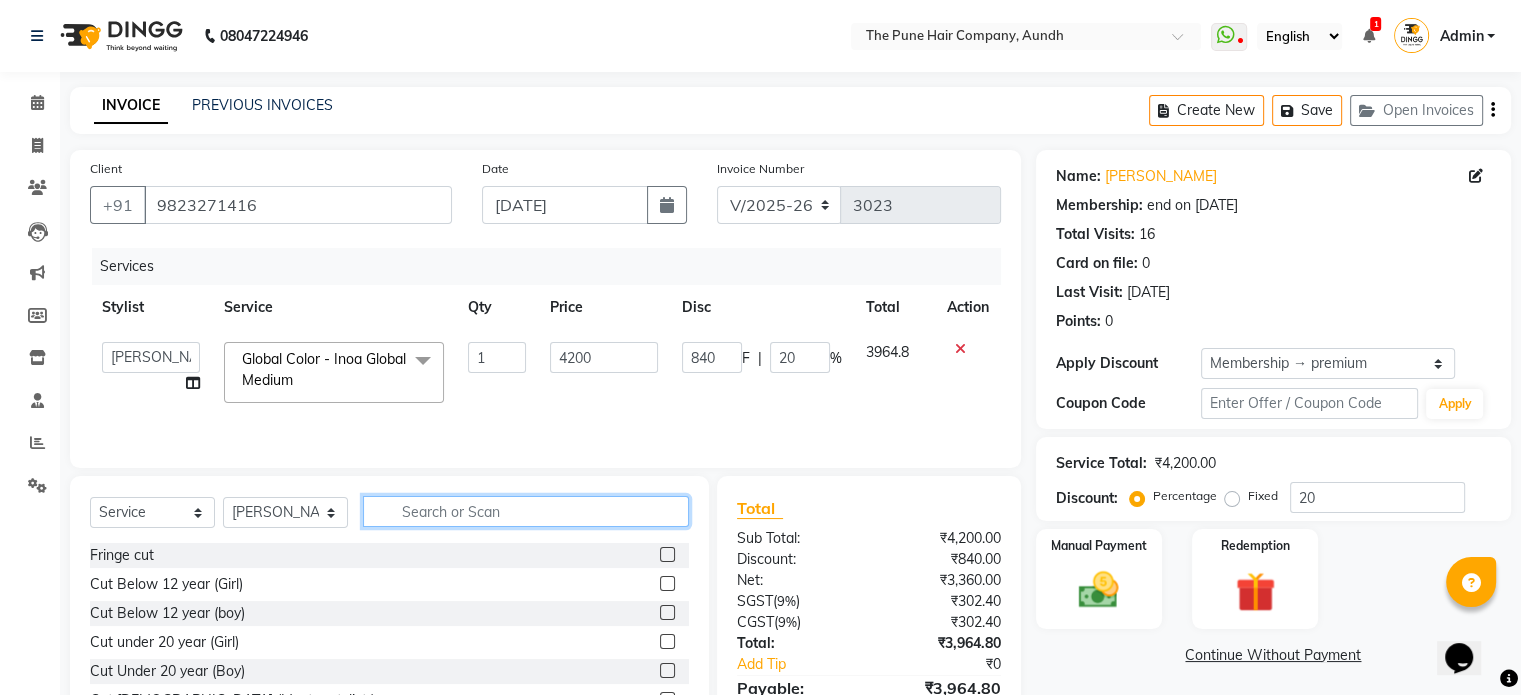 click 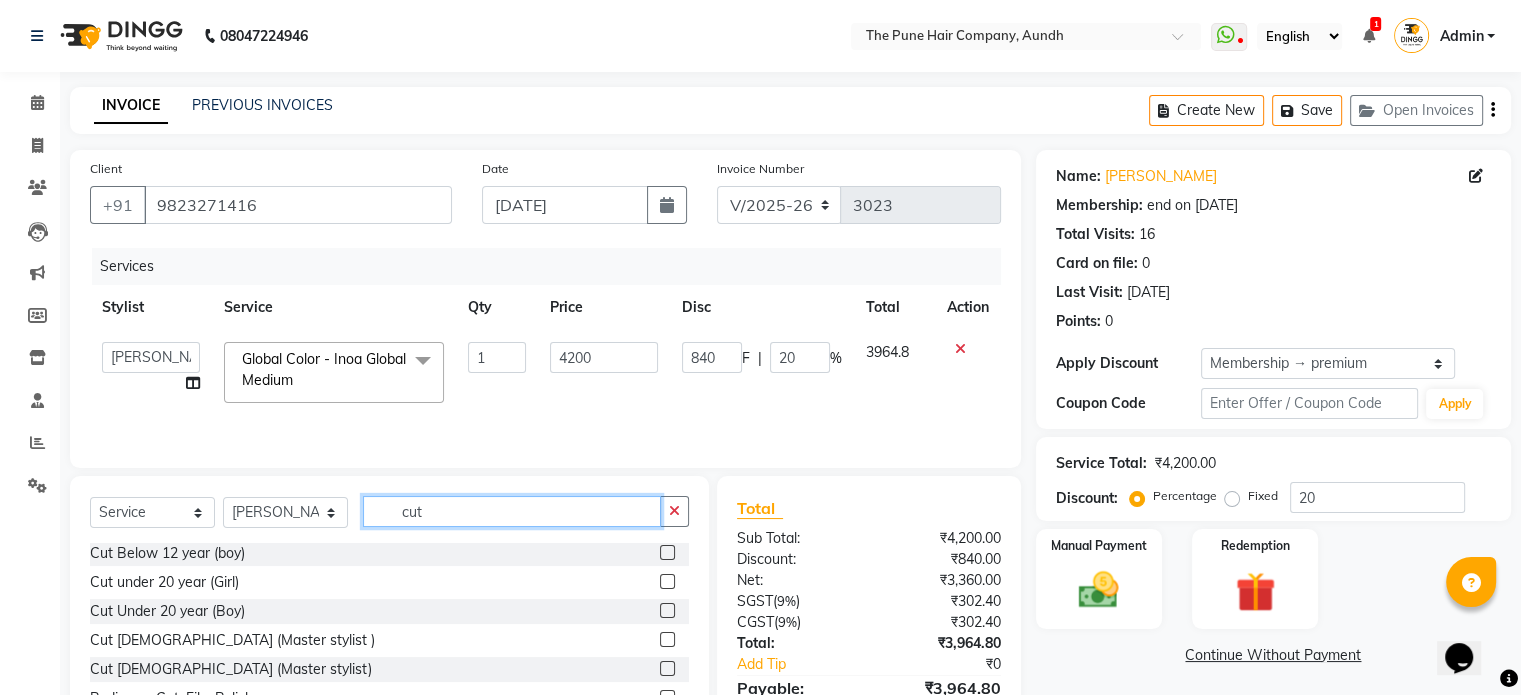 type on "cut" 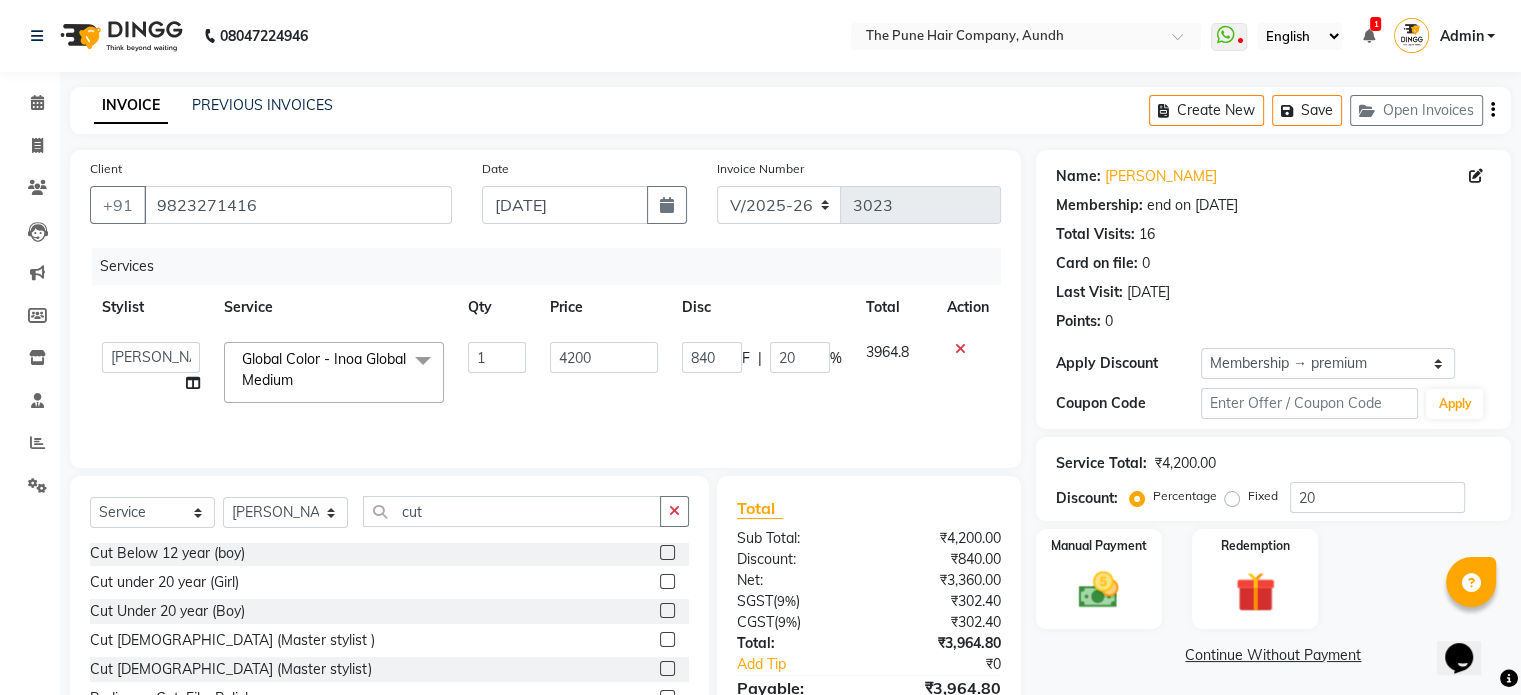 click 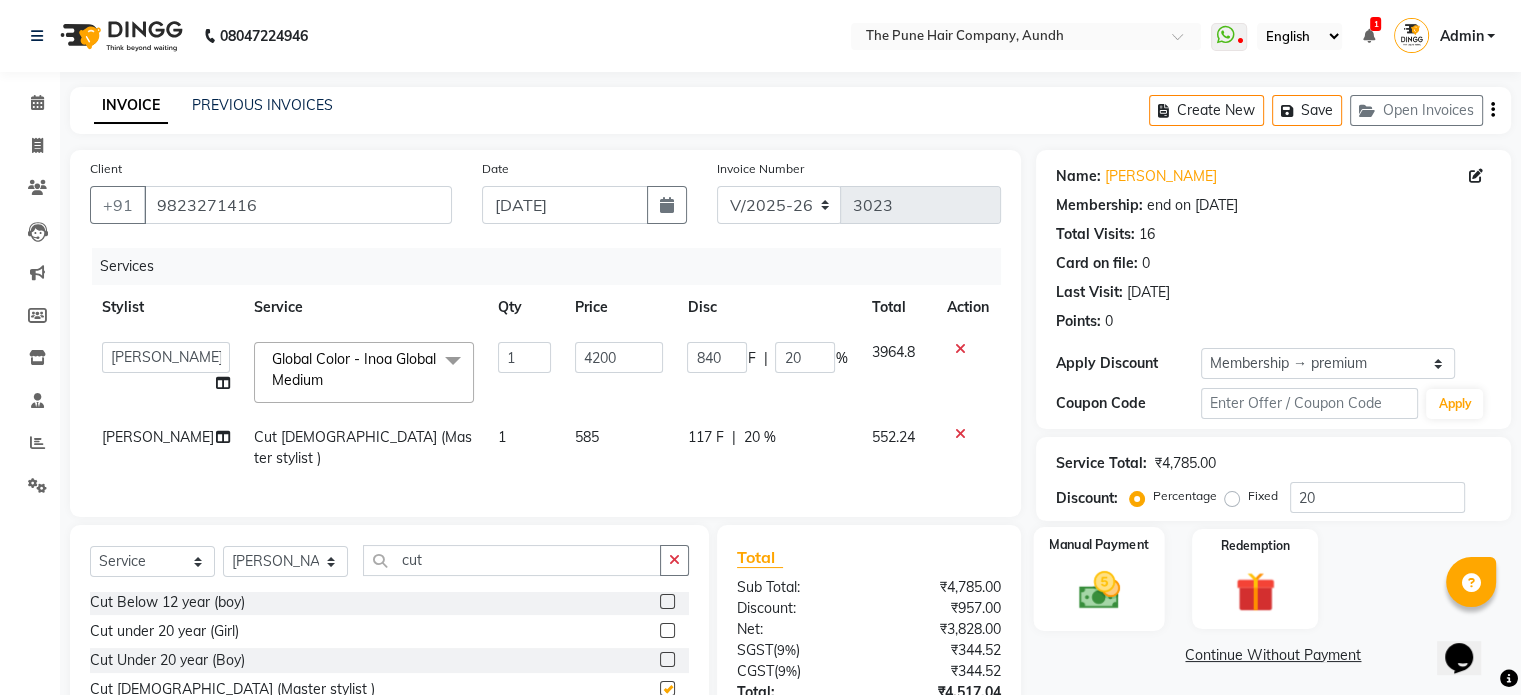checkbox on "false" 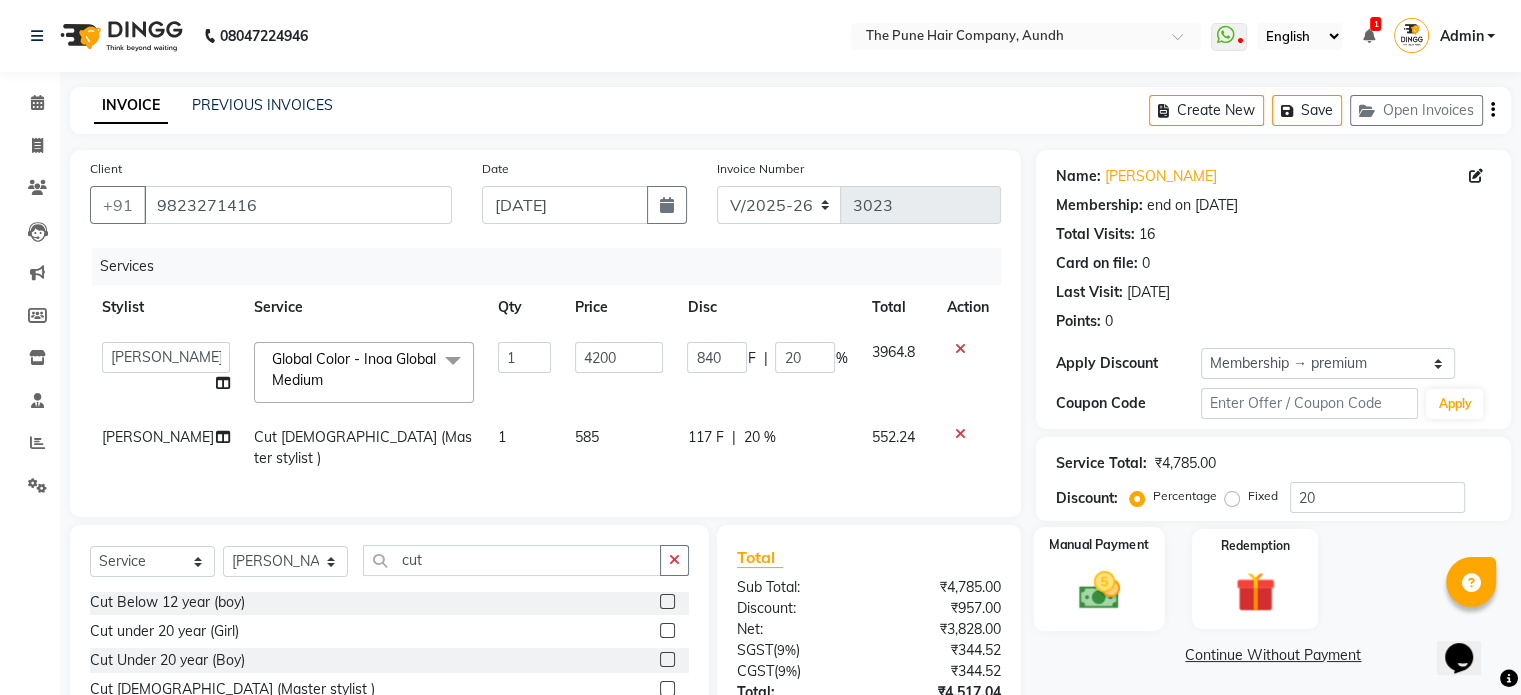 click 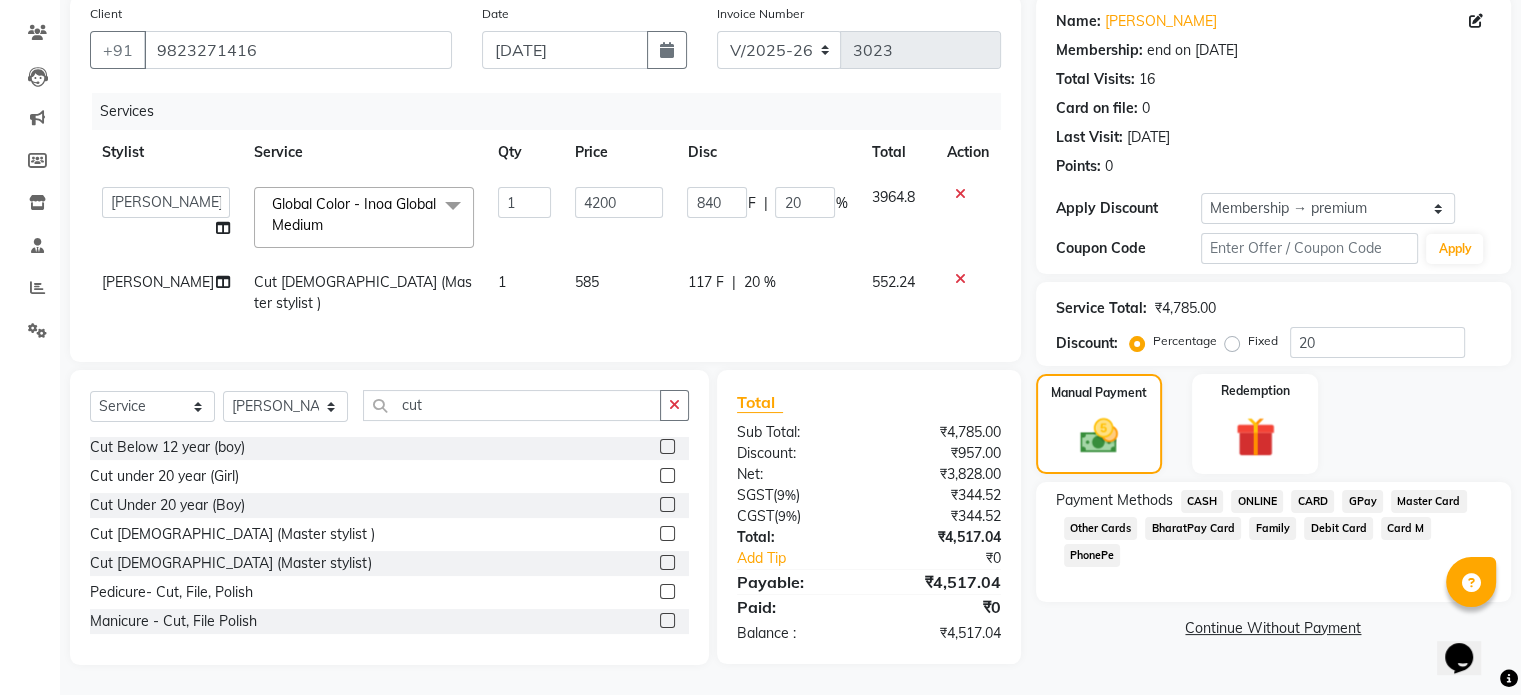 click on "CASH" 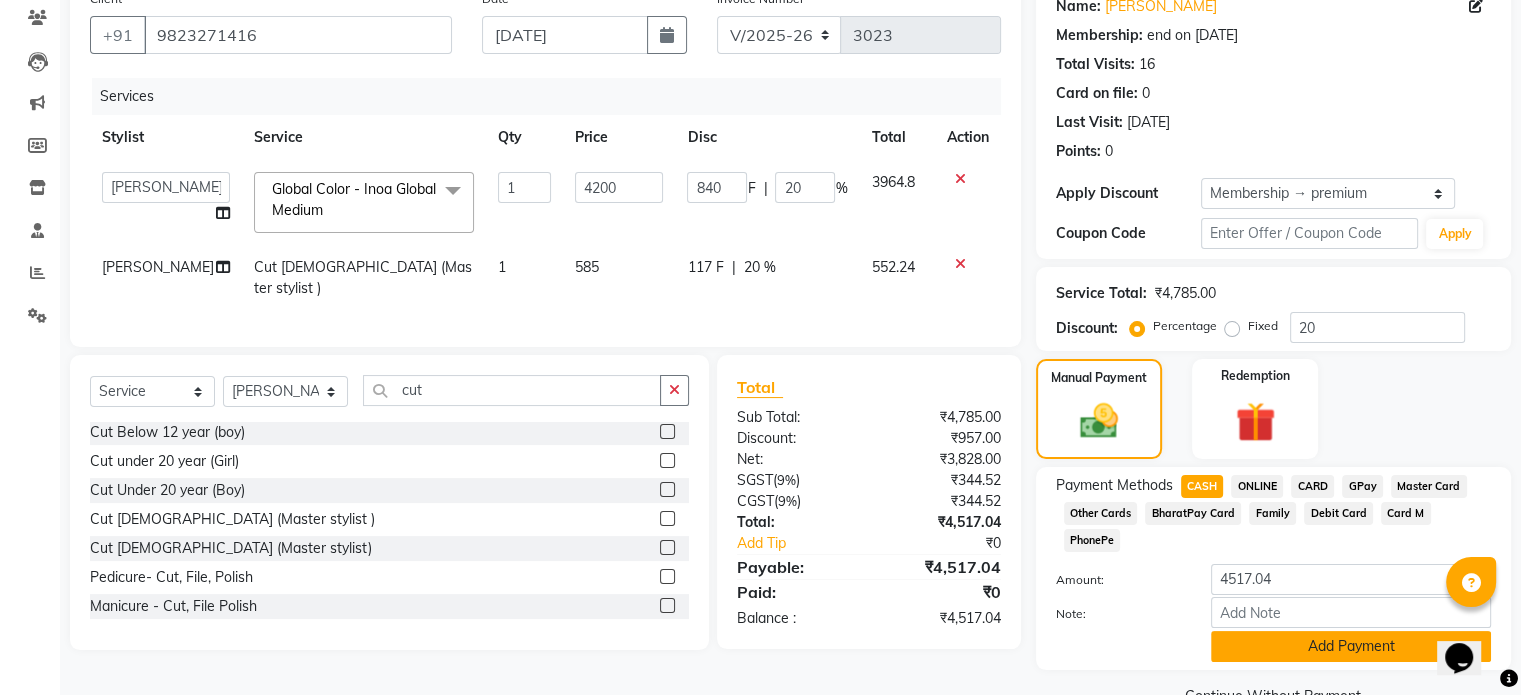 click on "Add Payment" 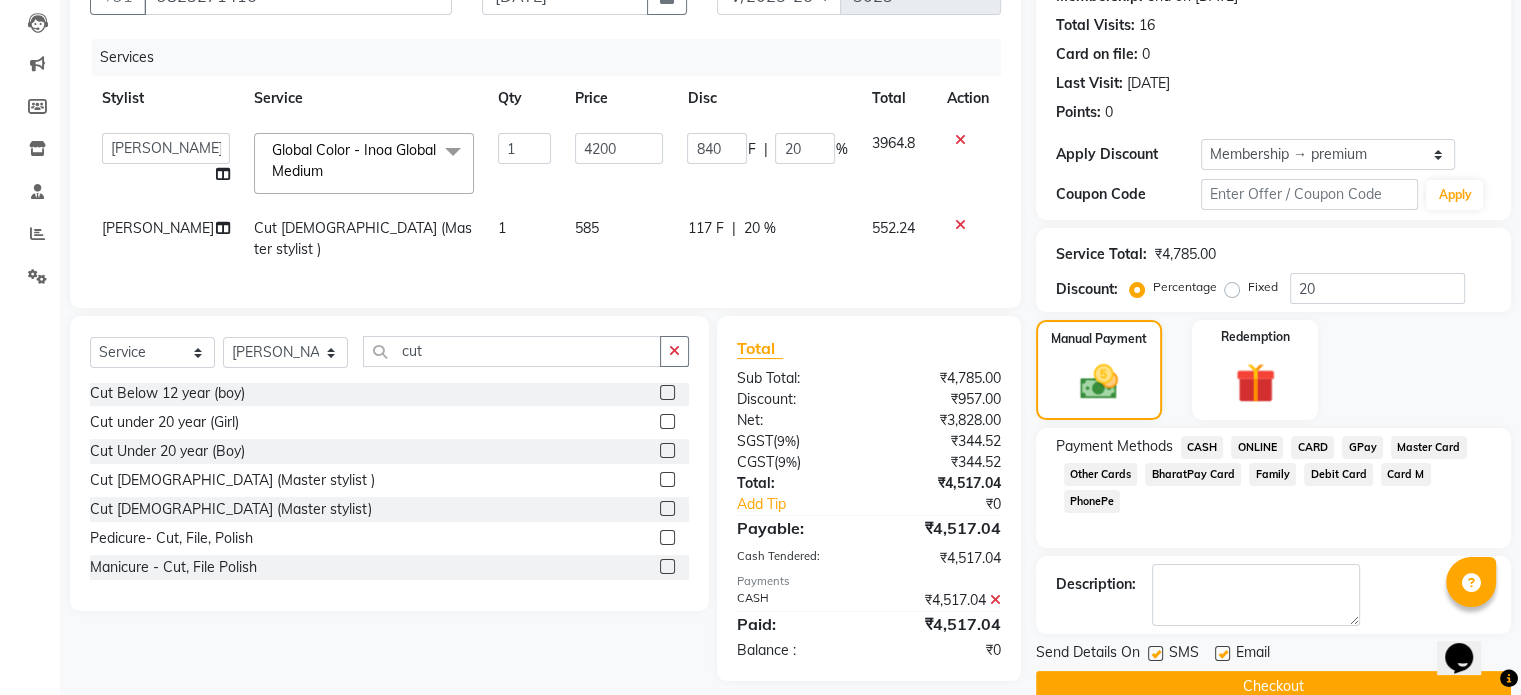scroll, scrollTop: 244, scrollLeft: 0, axis: vertical 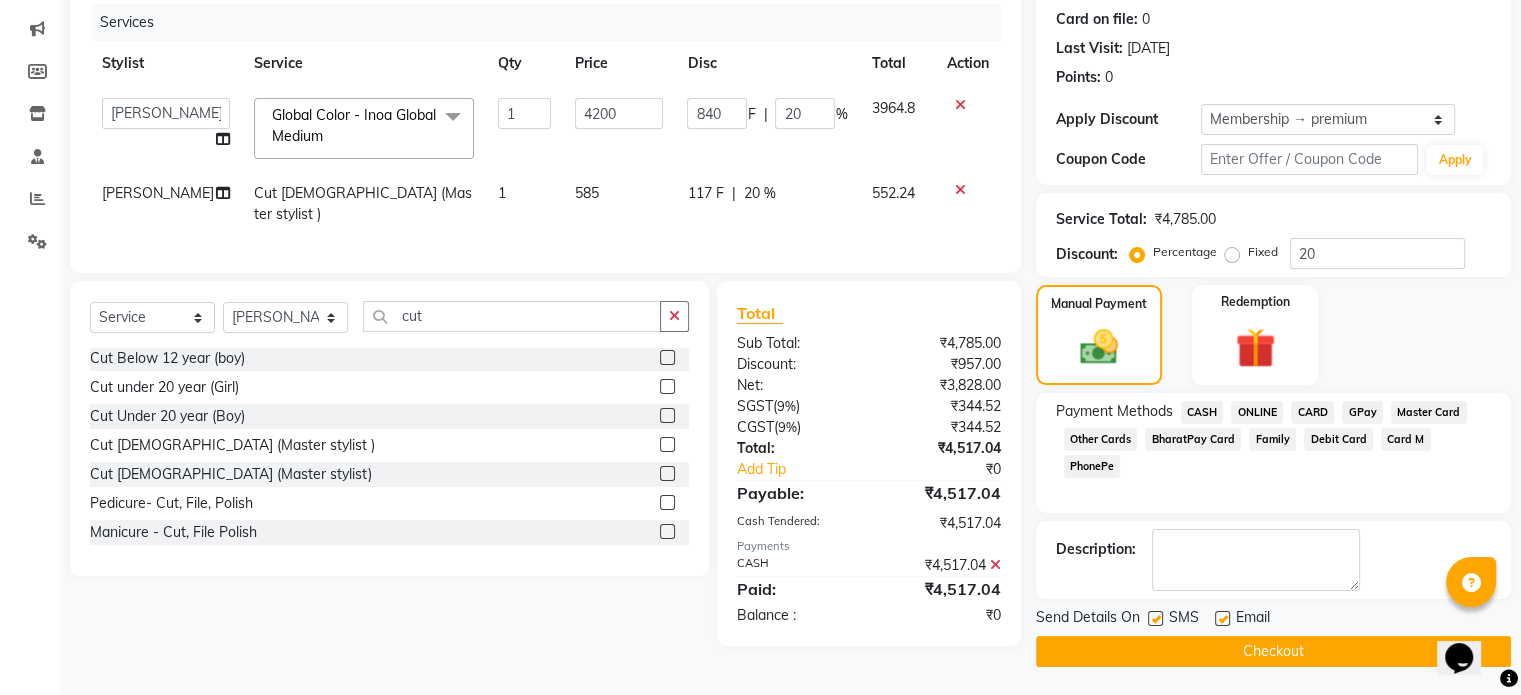 click on "Checkout" 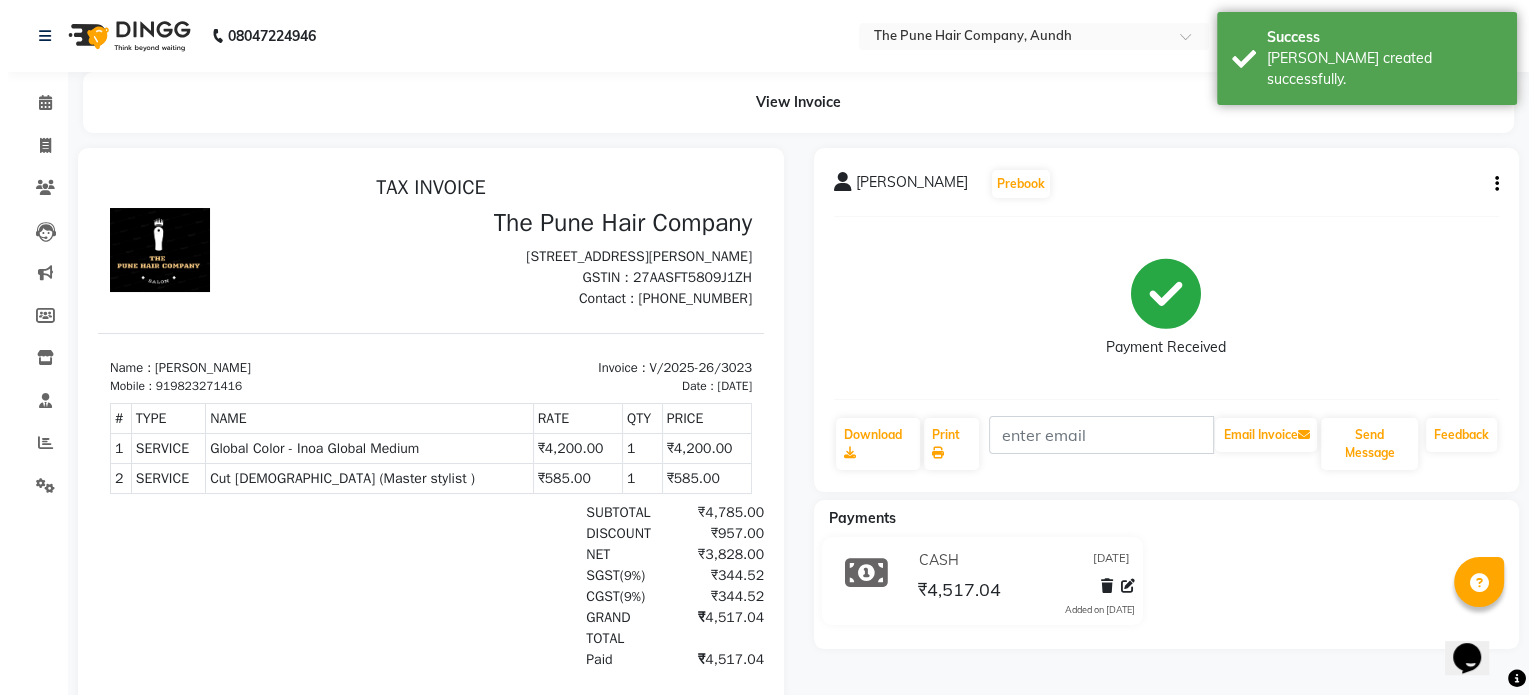 scroll, scrollTop: 0, scrollLeft: 0, axis: both 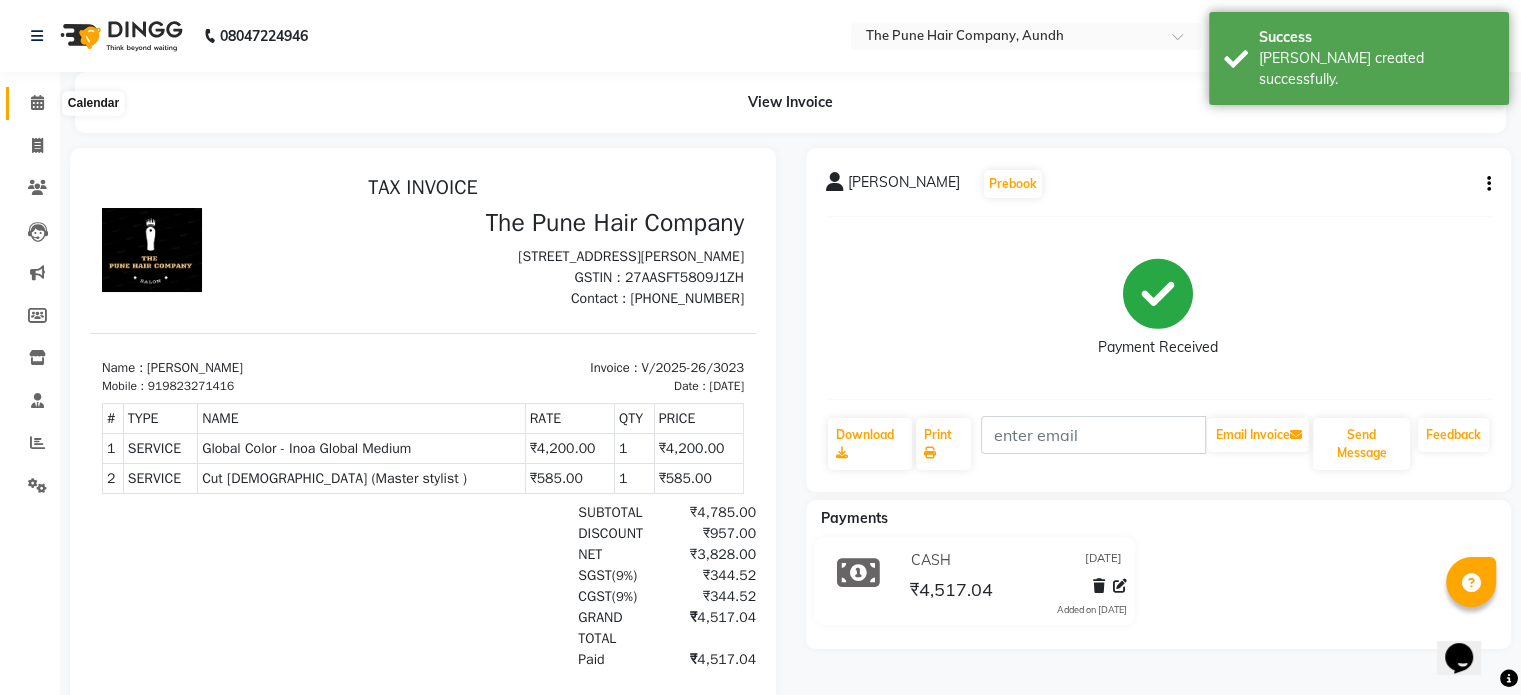 click 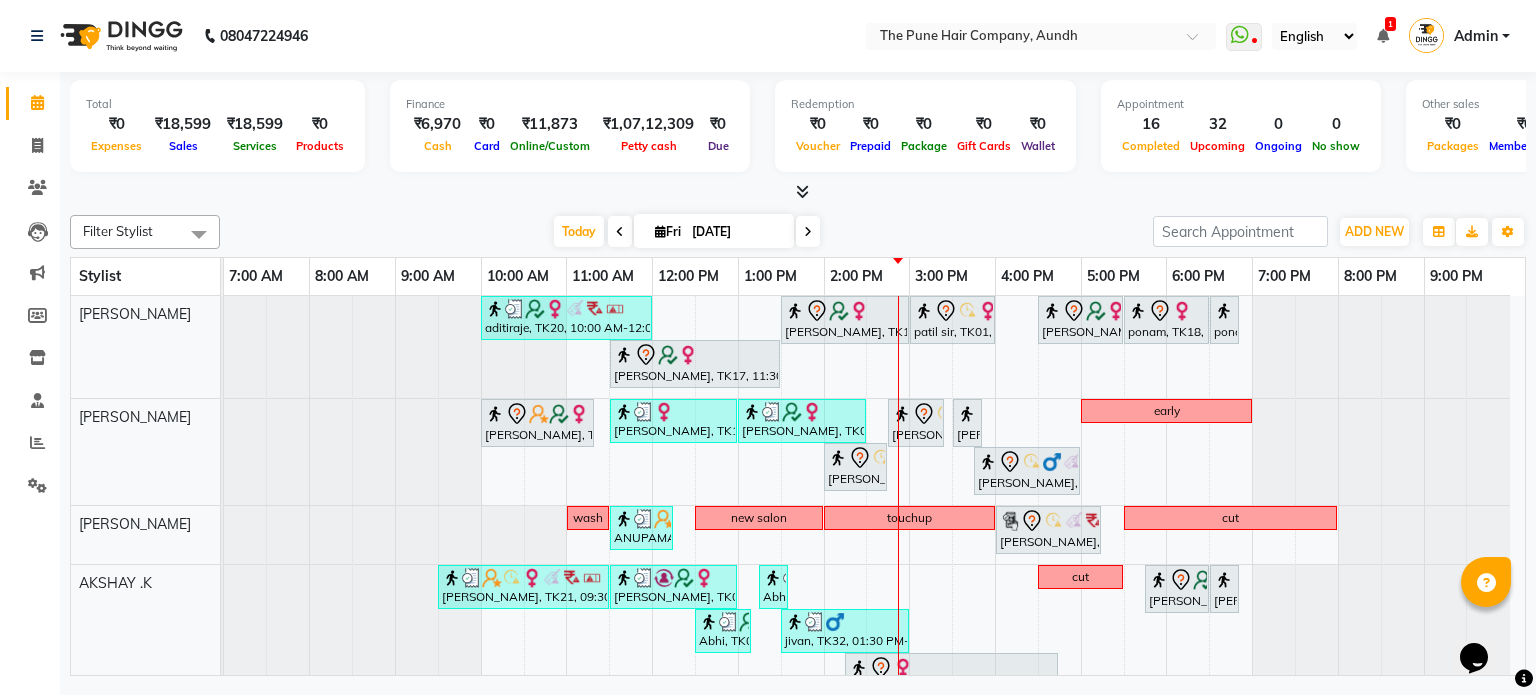 scroll, scrollTop: 211, scrollLeft: 0, axis: vertical 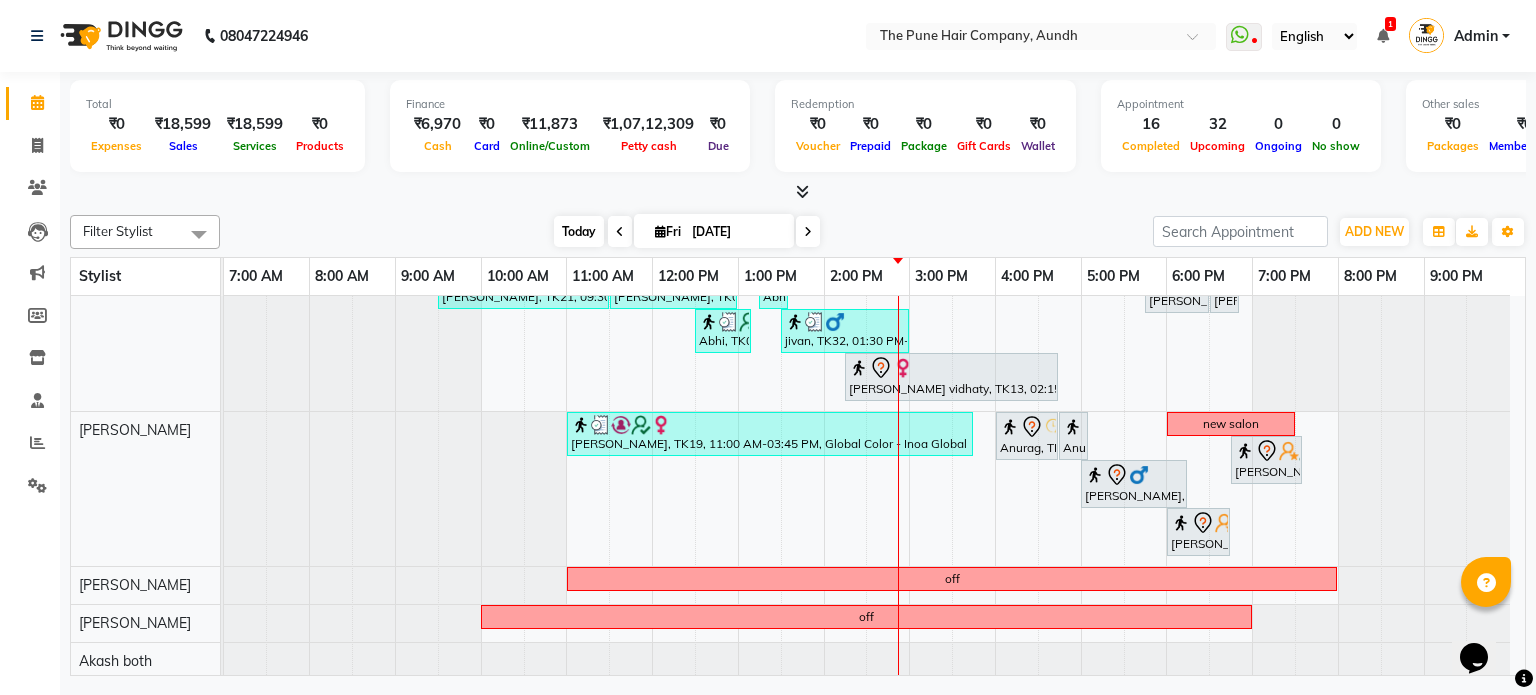 click on "Today" at bounding box center (579, 231) 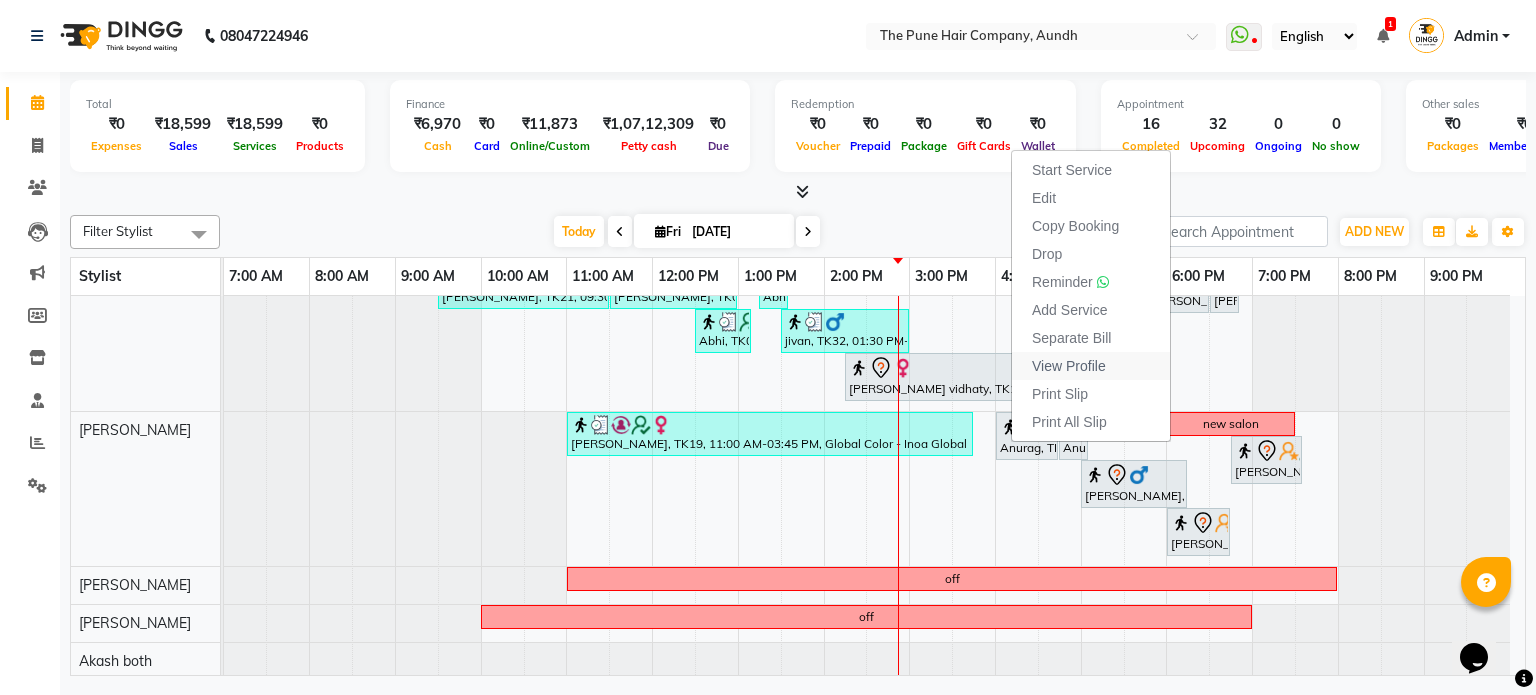 click on "View Profile" at bounding box center (1069, 366) 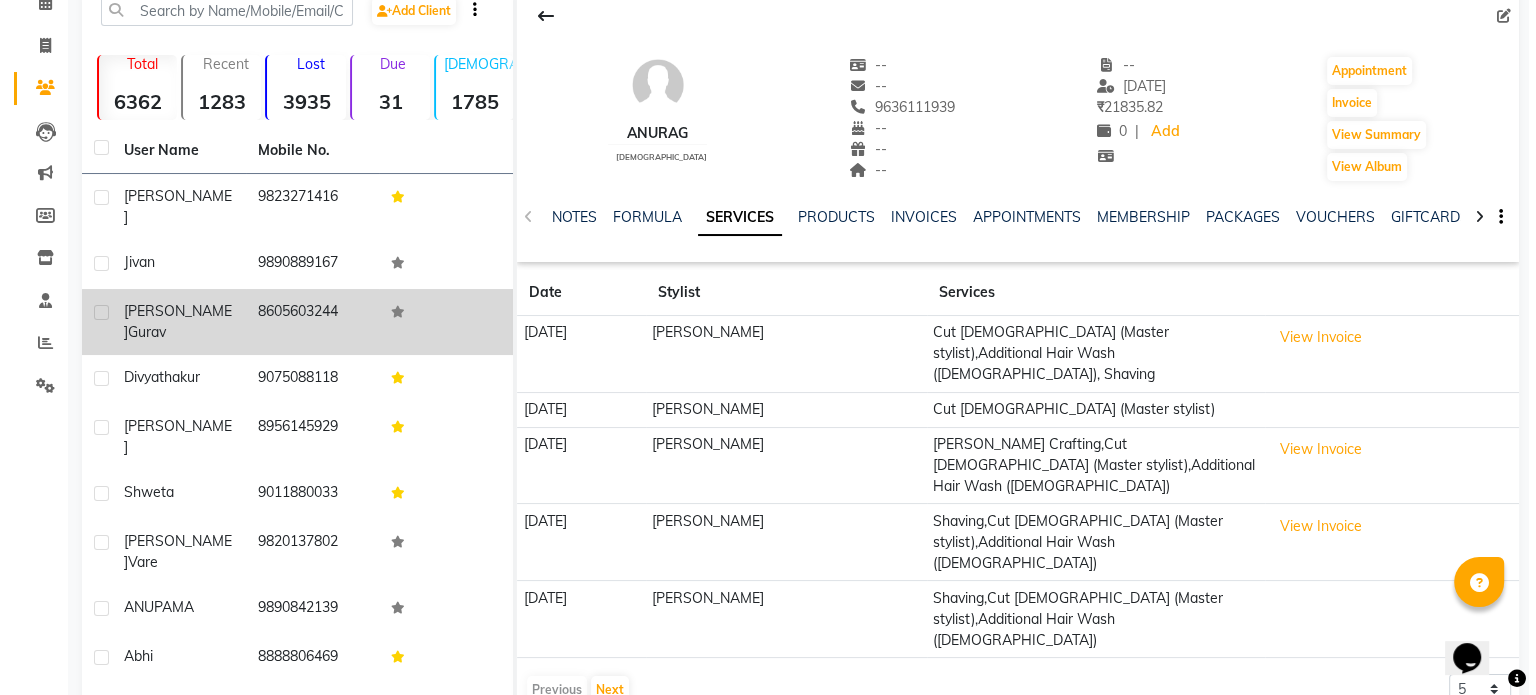 scroll, scrollTop: 0, scrollLeft: 0, axis: both 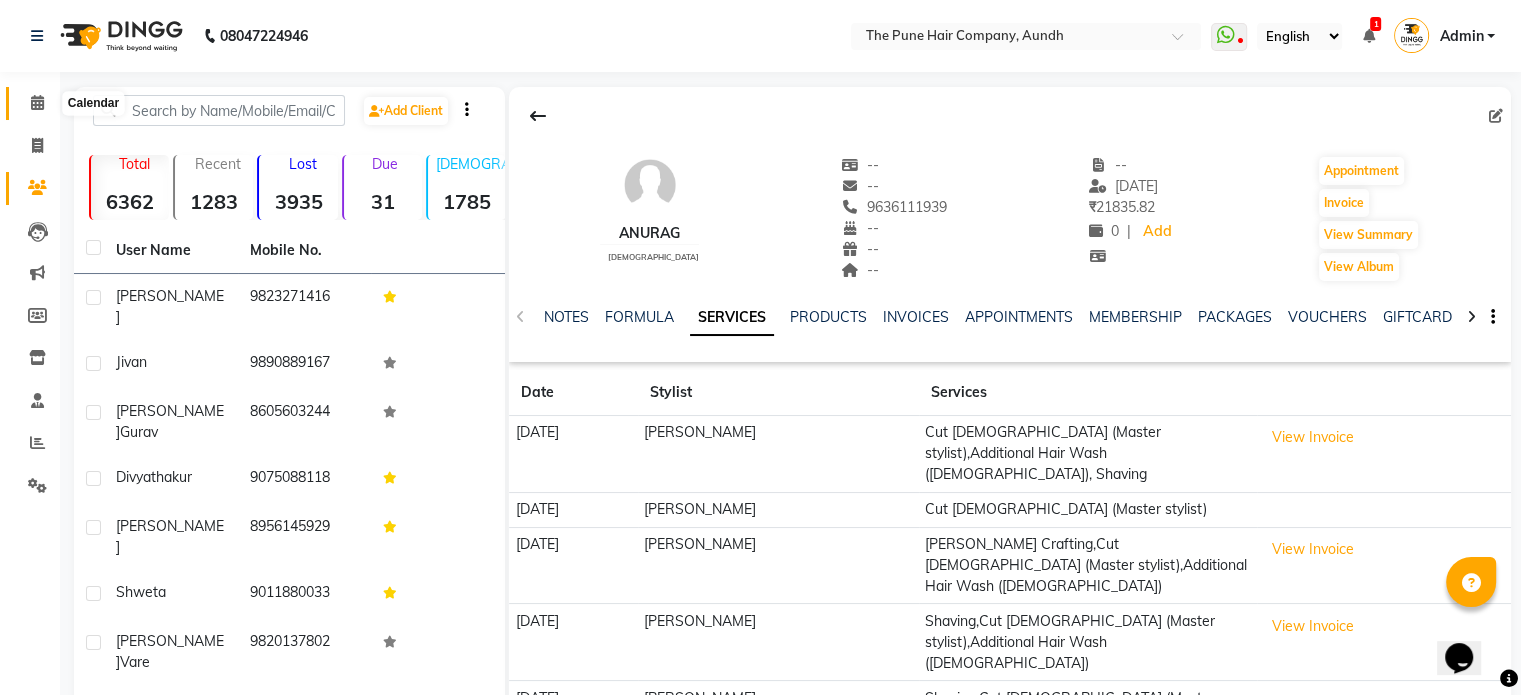 click 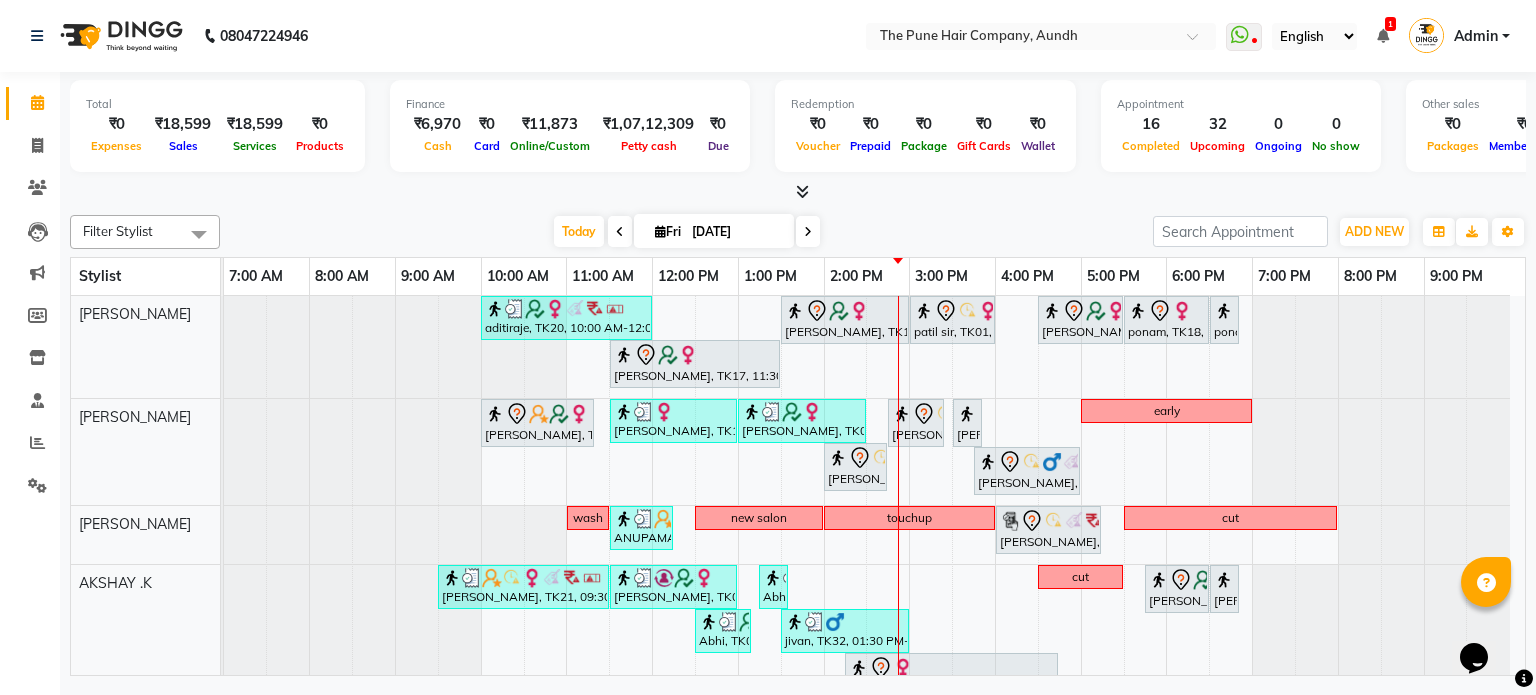 scroll, scrollTop: 192, scrollLeft: 0, axis: vertical 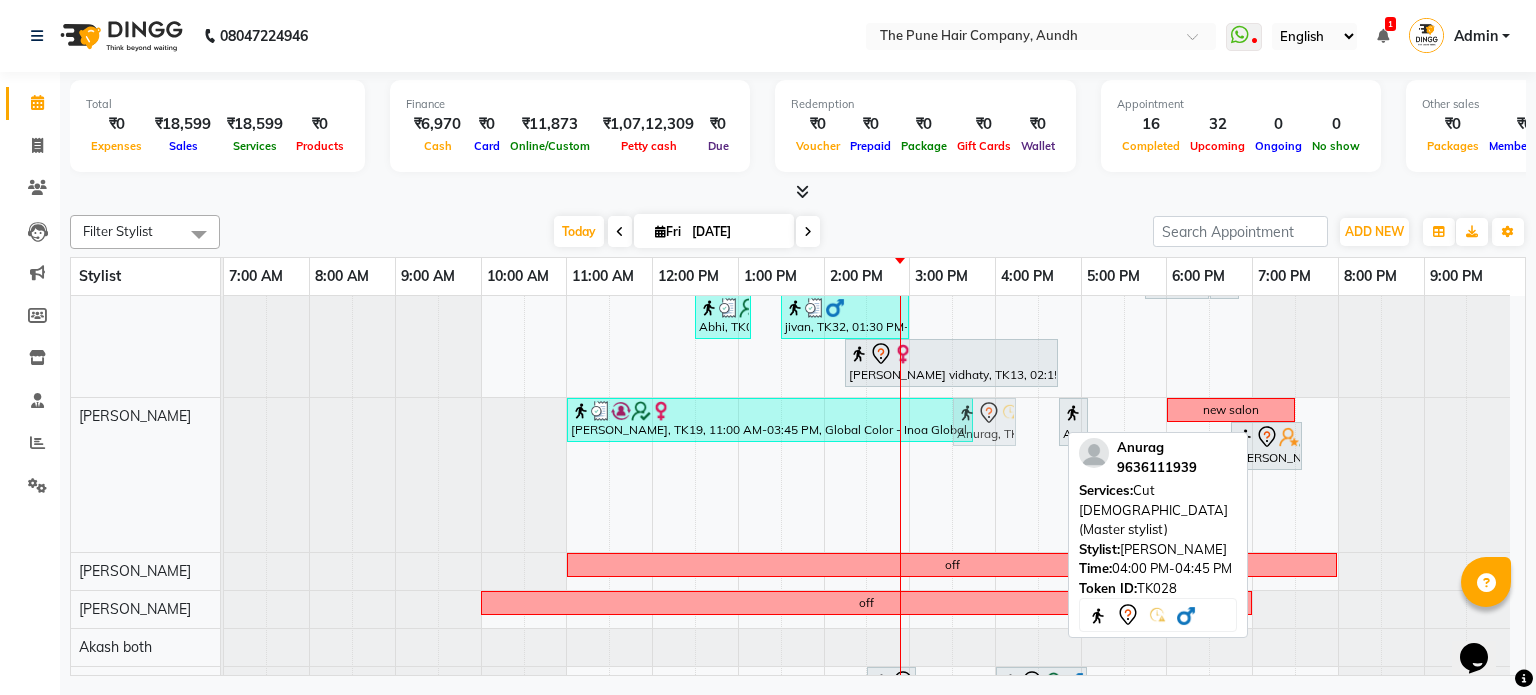 drag, startPoint x: 1005, startPoint y: 415, endPoint x: 980, endPoint y: 427, distance: 27.730848 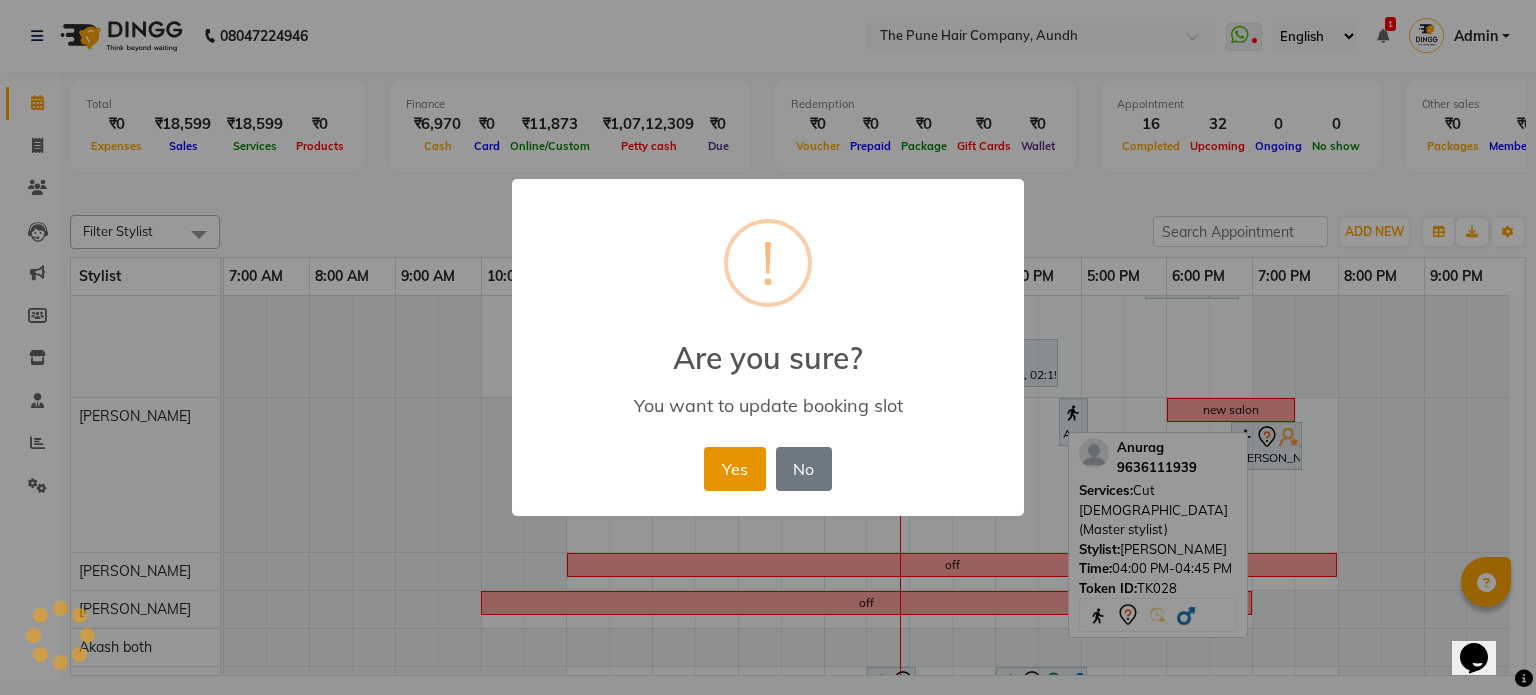 click on "Yes" at bounding box center [734, 469] 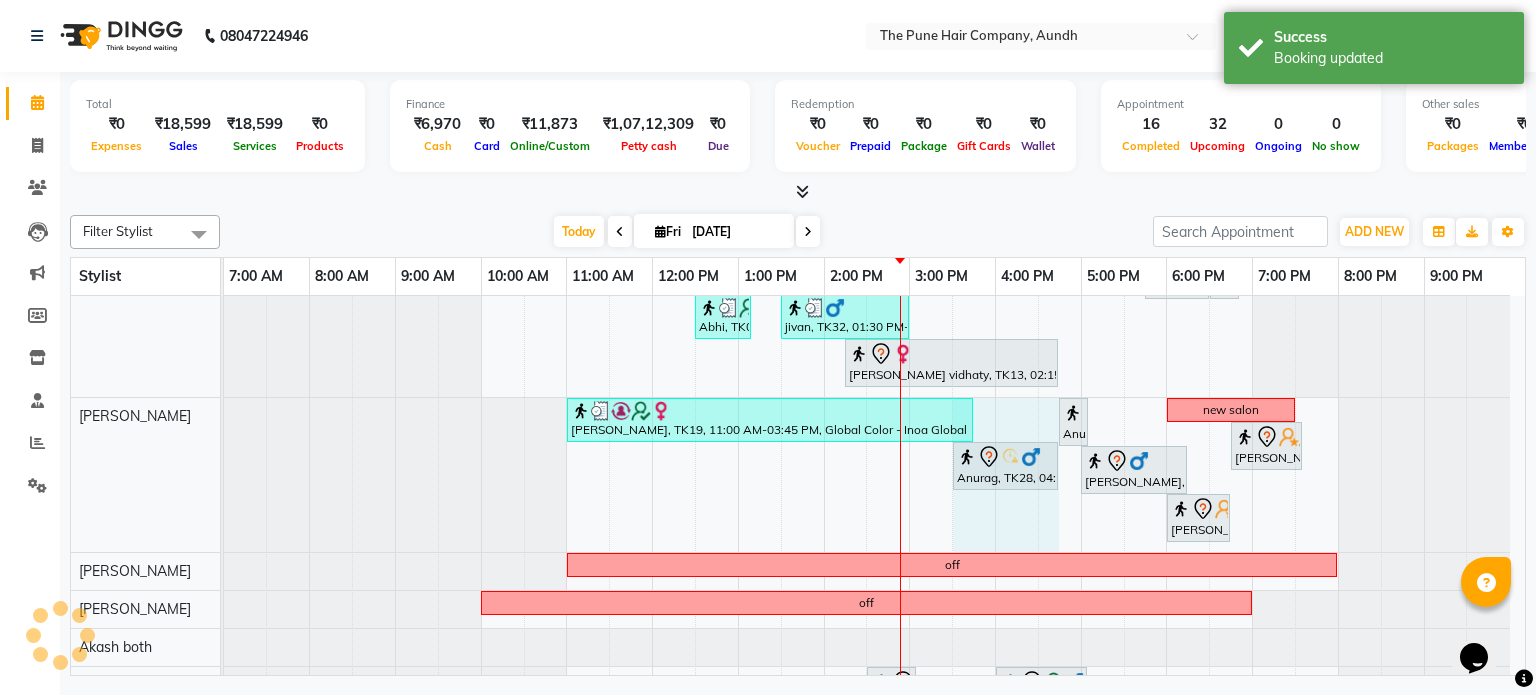 drag, startPoint x: 1014, startPoint y: 448, endPoint x: 1044, endPoint y: 448, distance: 30 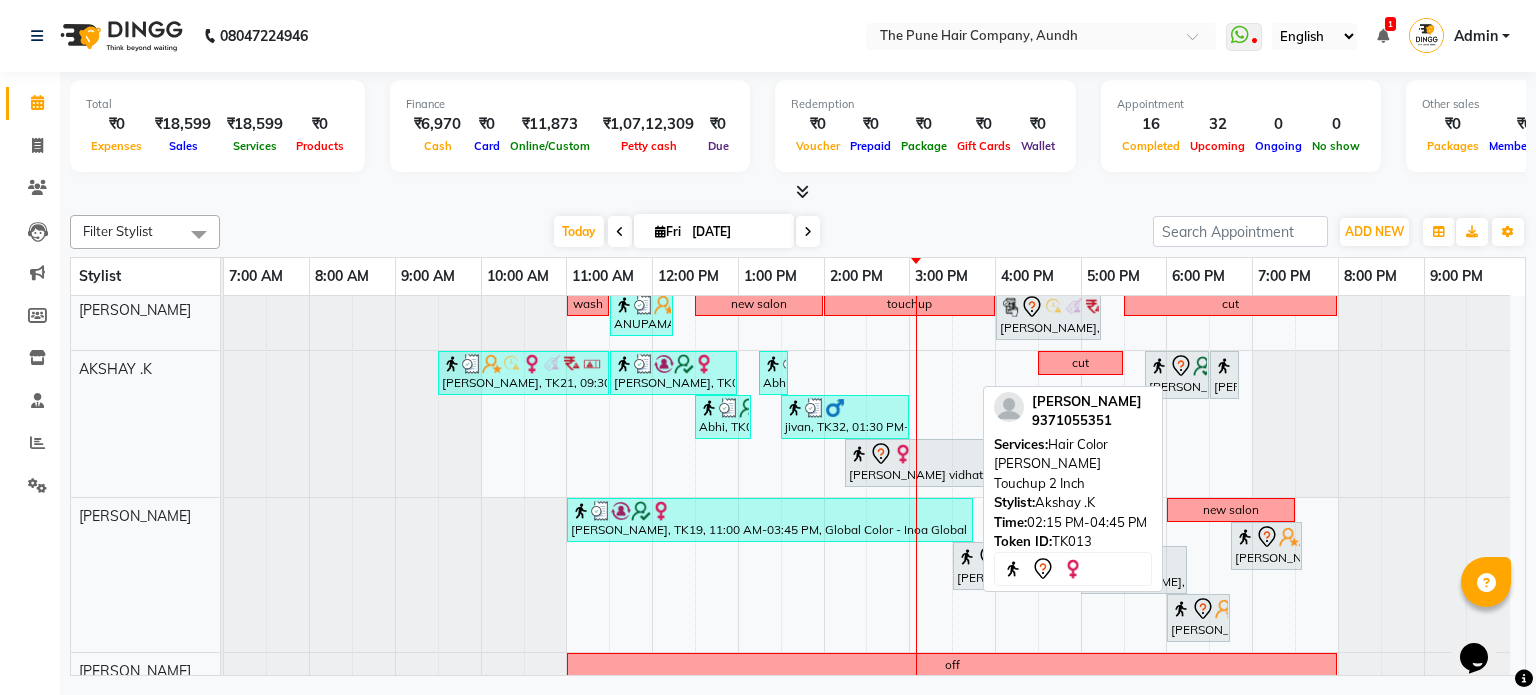 scroll, scrollTop: 0, scrollLeft: 0, axis: both 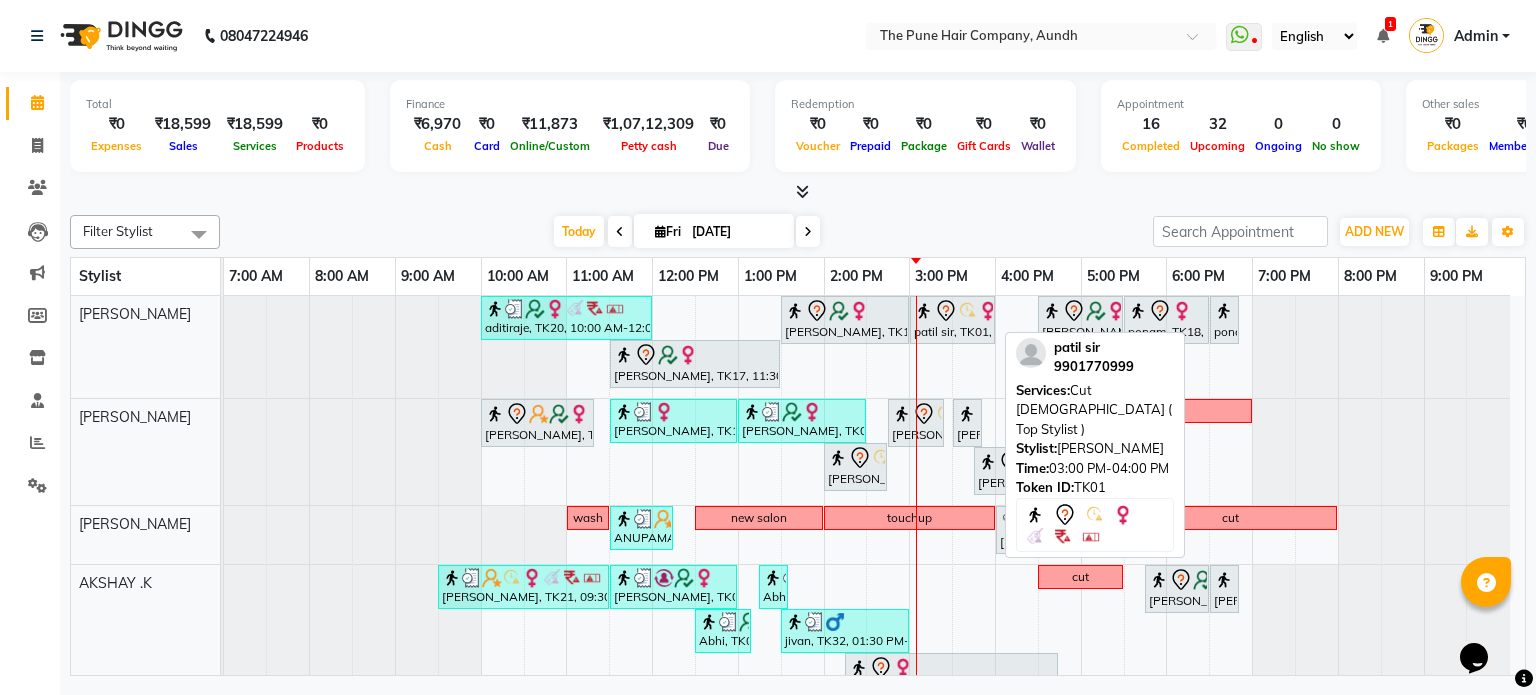 click on "patil sir, TK01, 03:00 PM-04:00 PM, Cut [DEMOGRAPHIC_DATA] ( Top Stylist )" at bounding box center (952, 320) 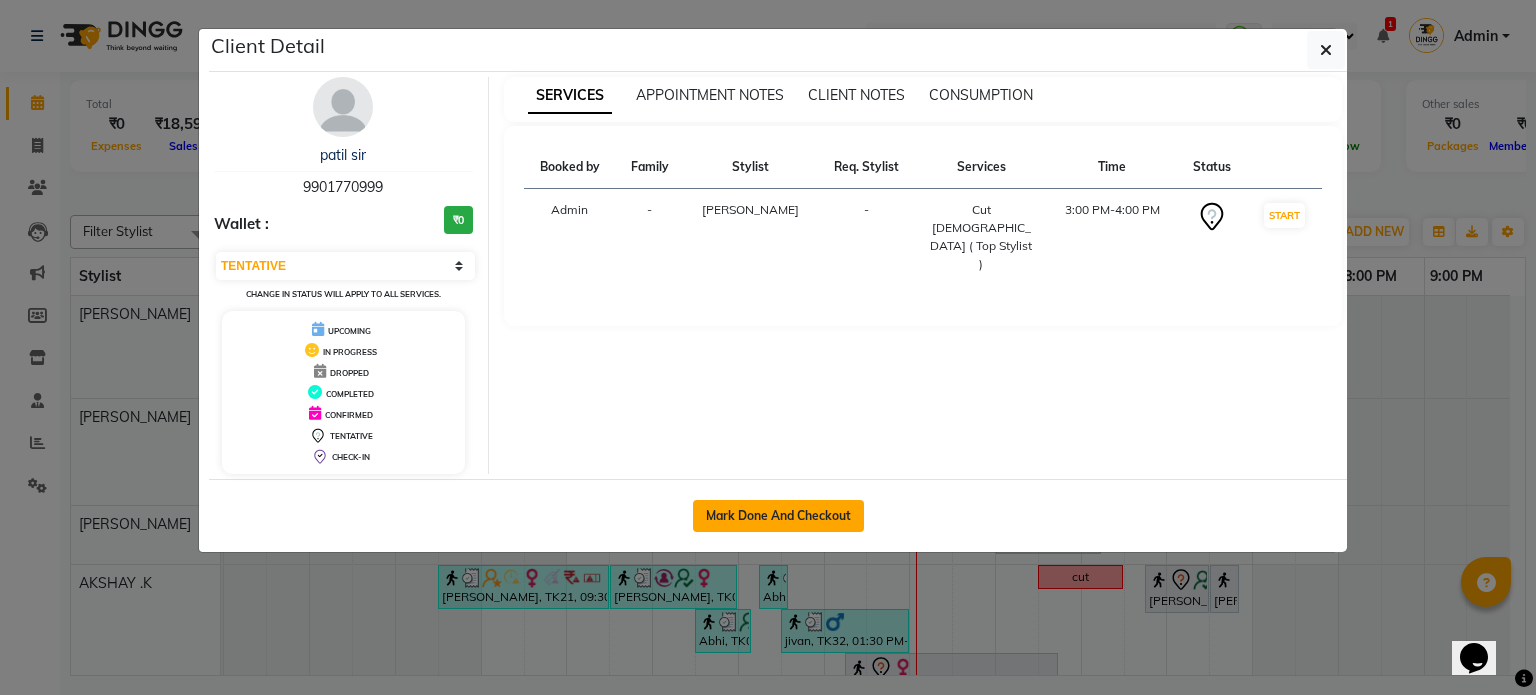 click on "Mark Done And Checkout" 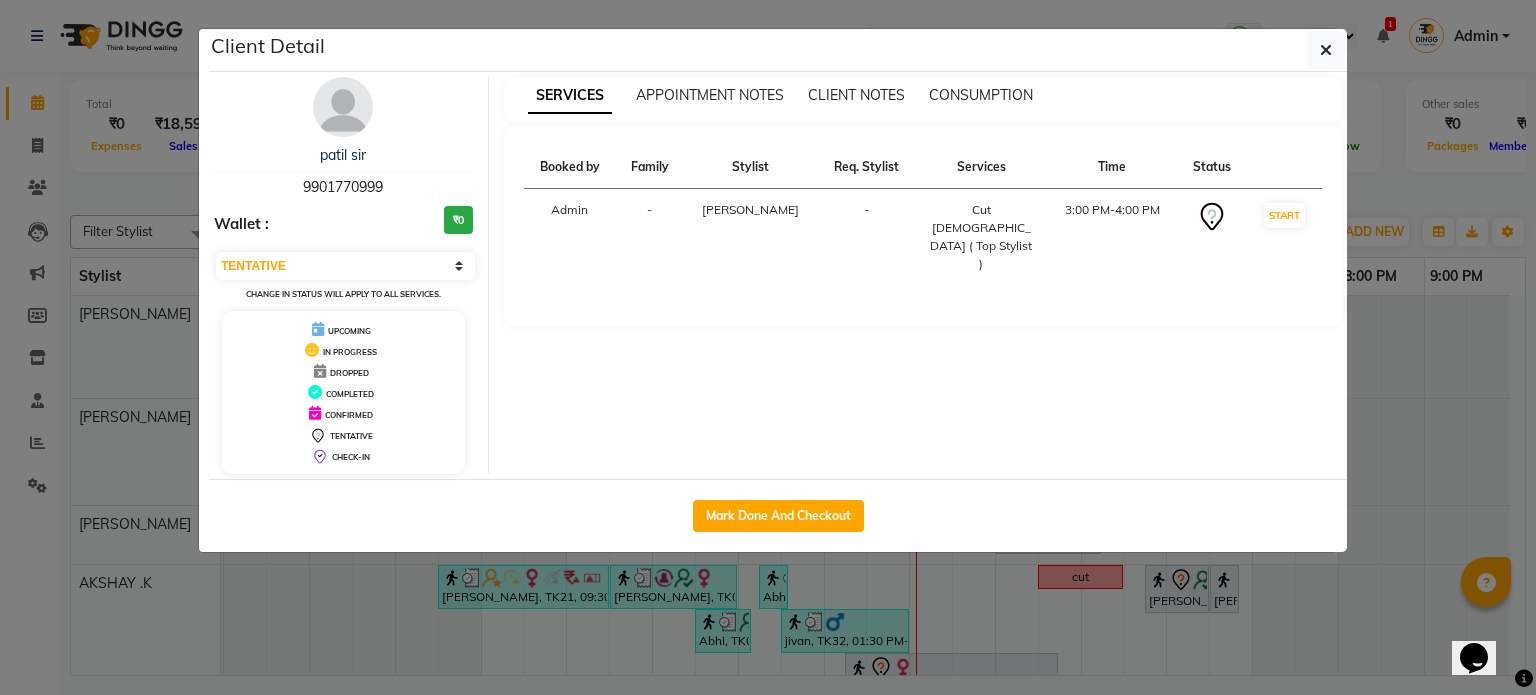 select on "106" 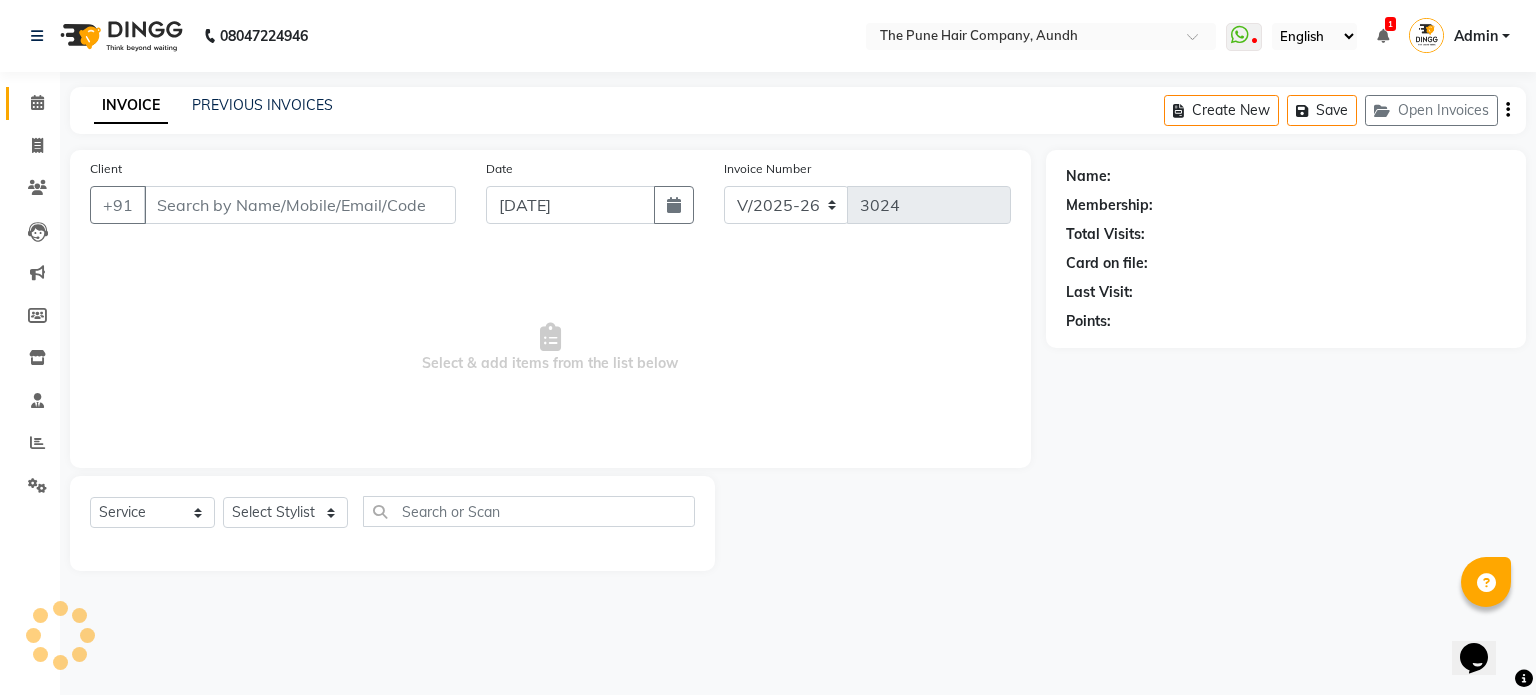 select on "3" 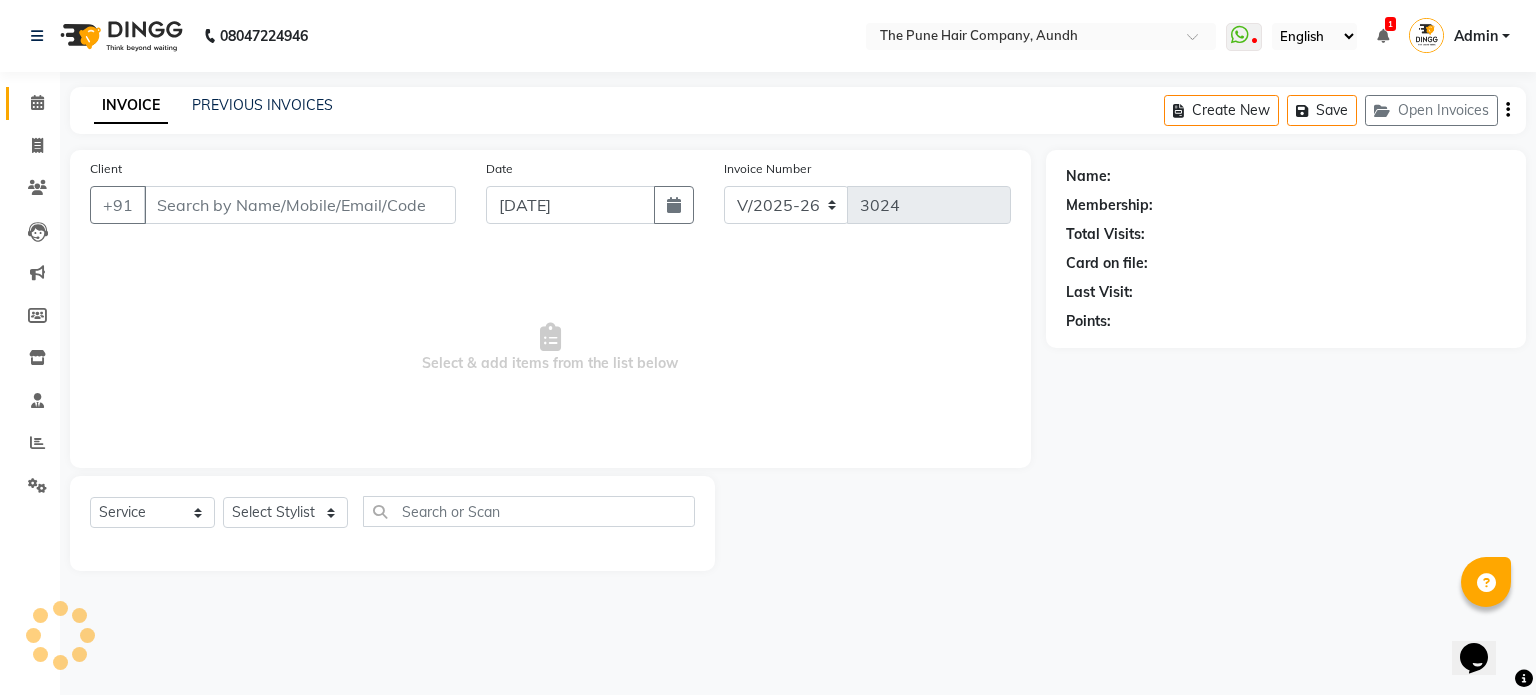 type on "9901770999" 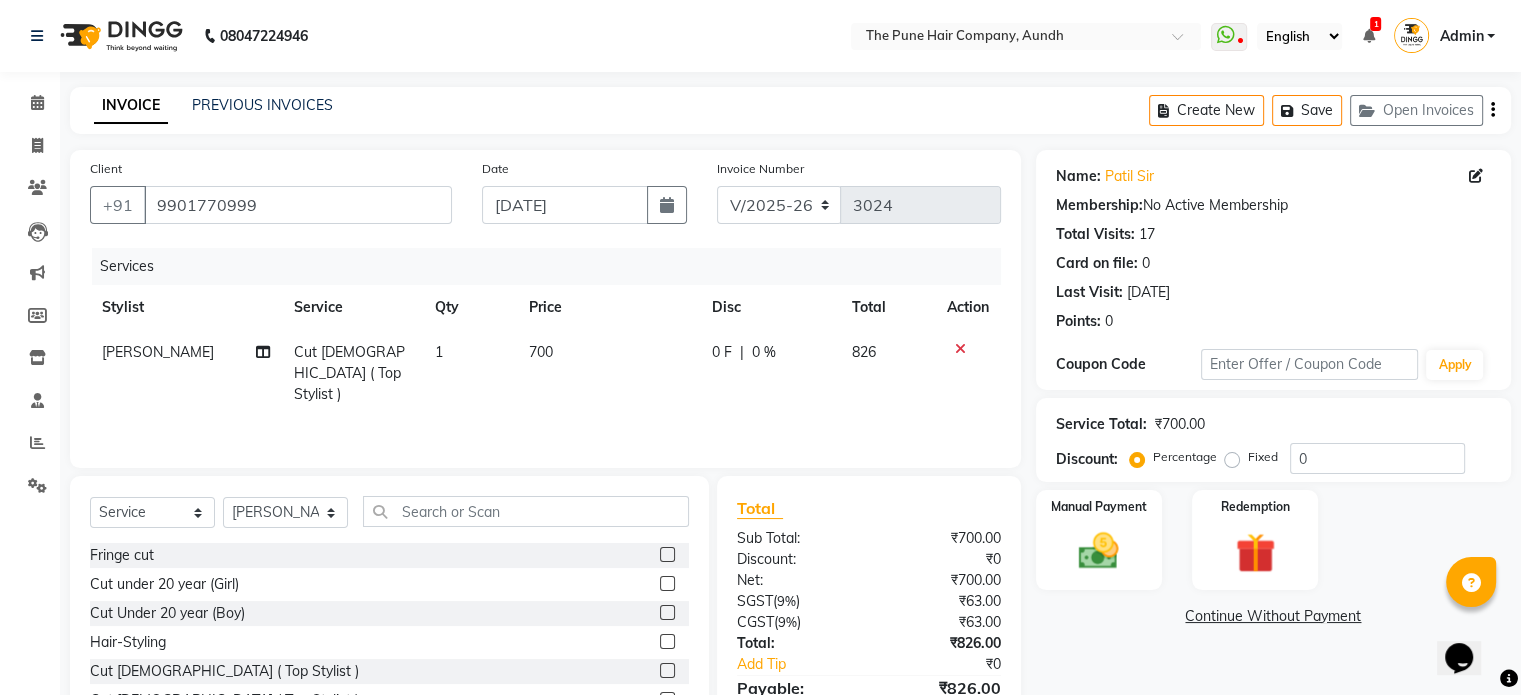 click on "Service Total:  ₹700.00  Discount:  Percentage   Fixed  0" 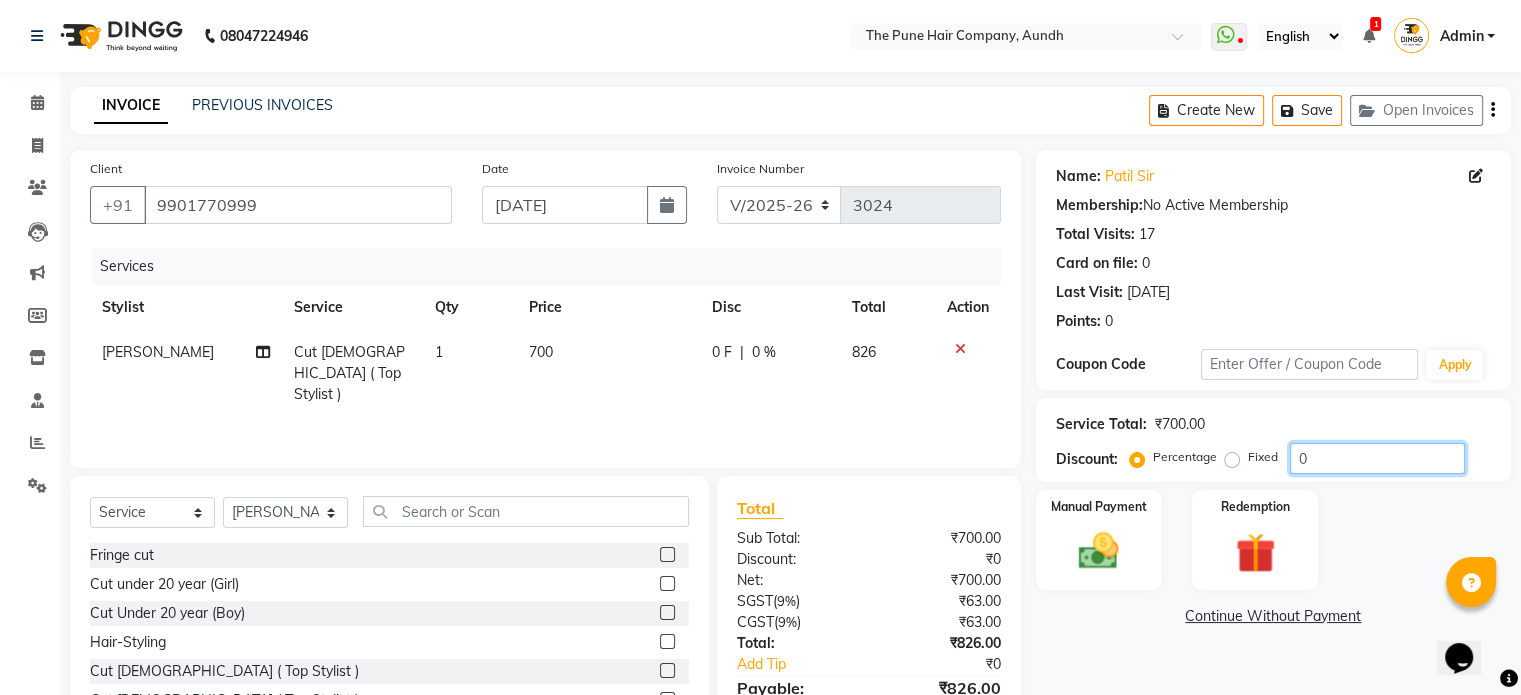 click on "0" 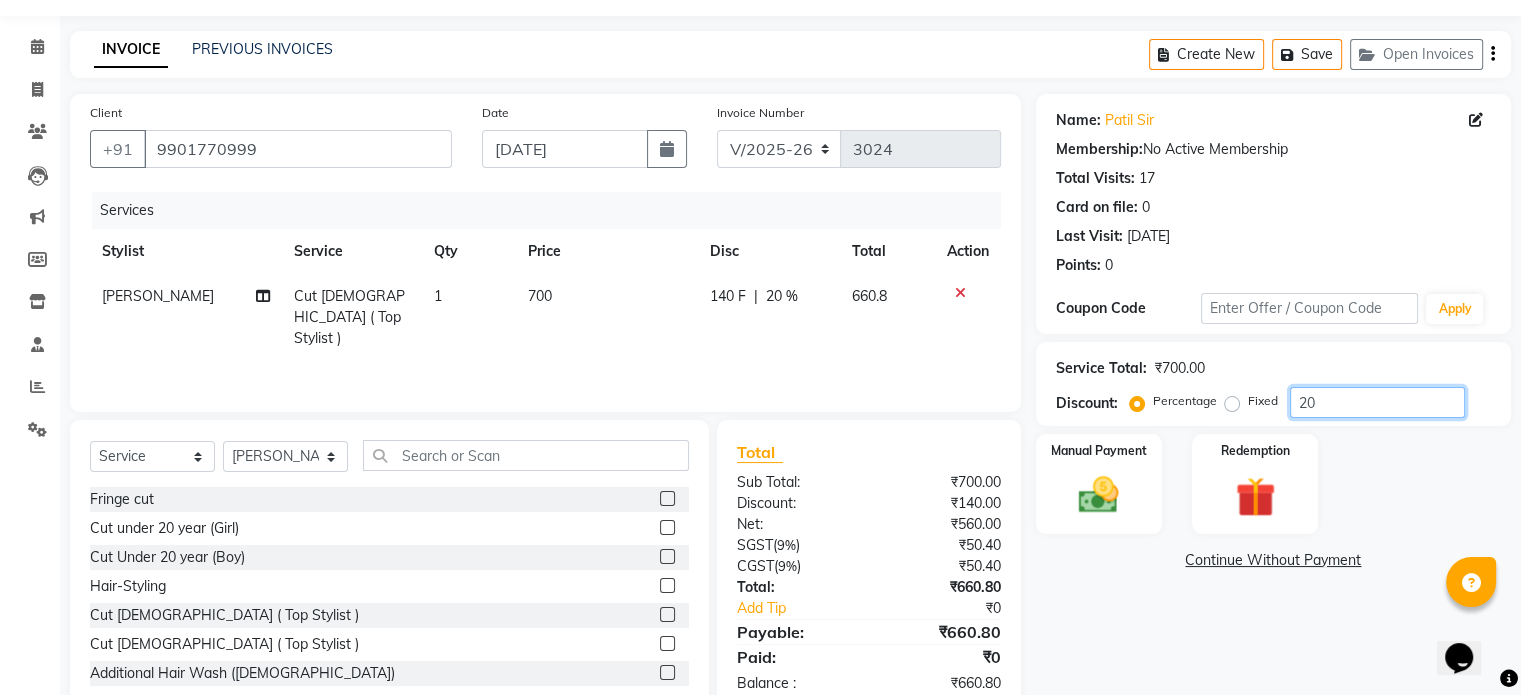 scroll, scrollTop: 100, scrollLeft: 0, axis: vertical 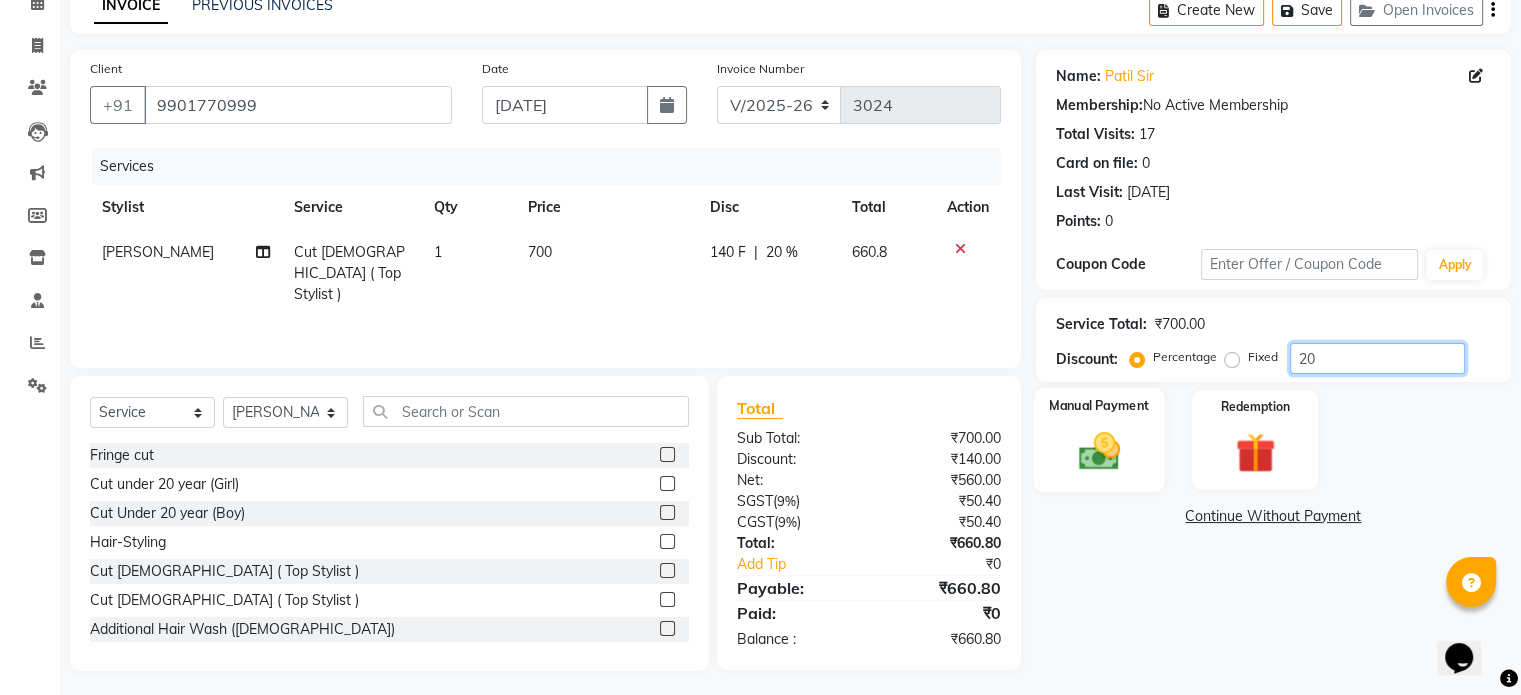 type on "20" 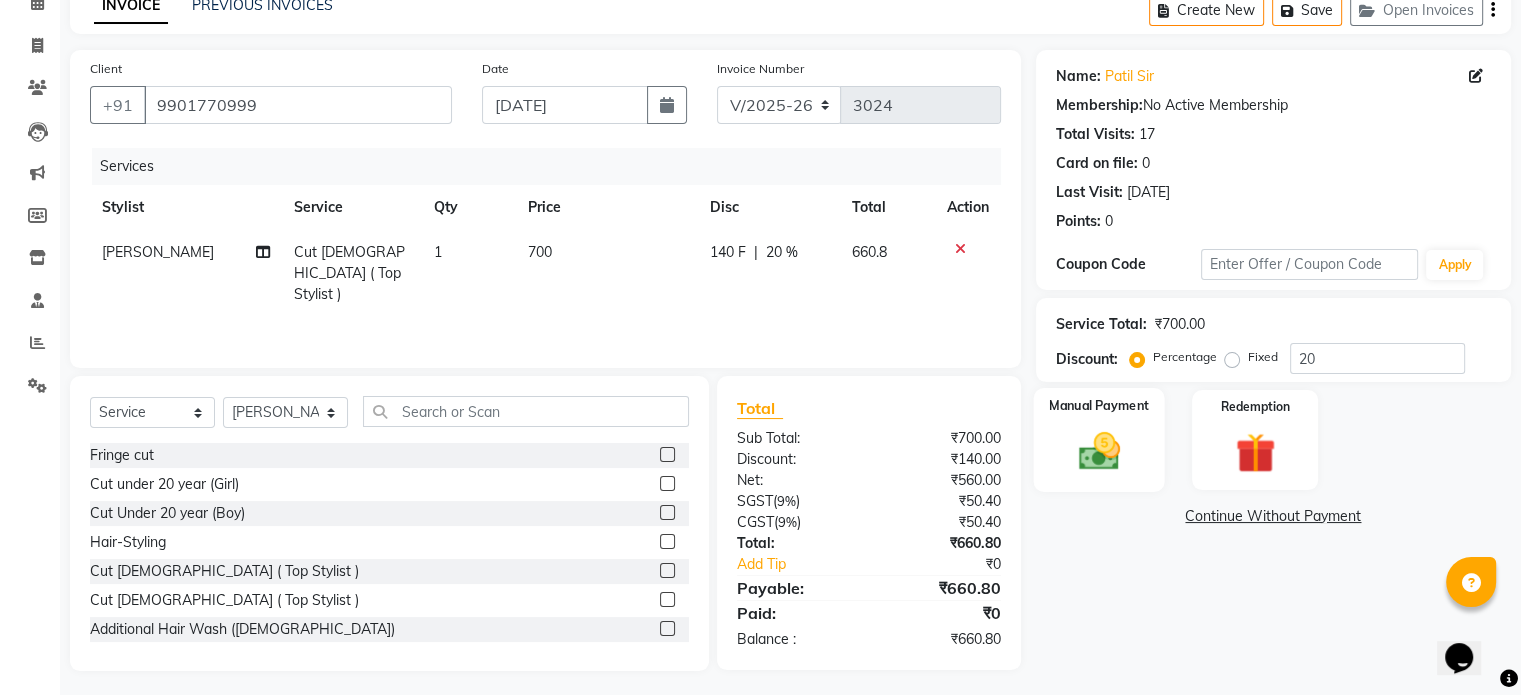 click 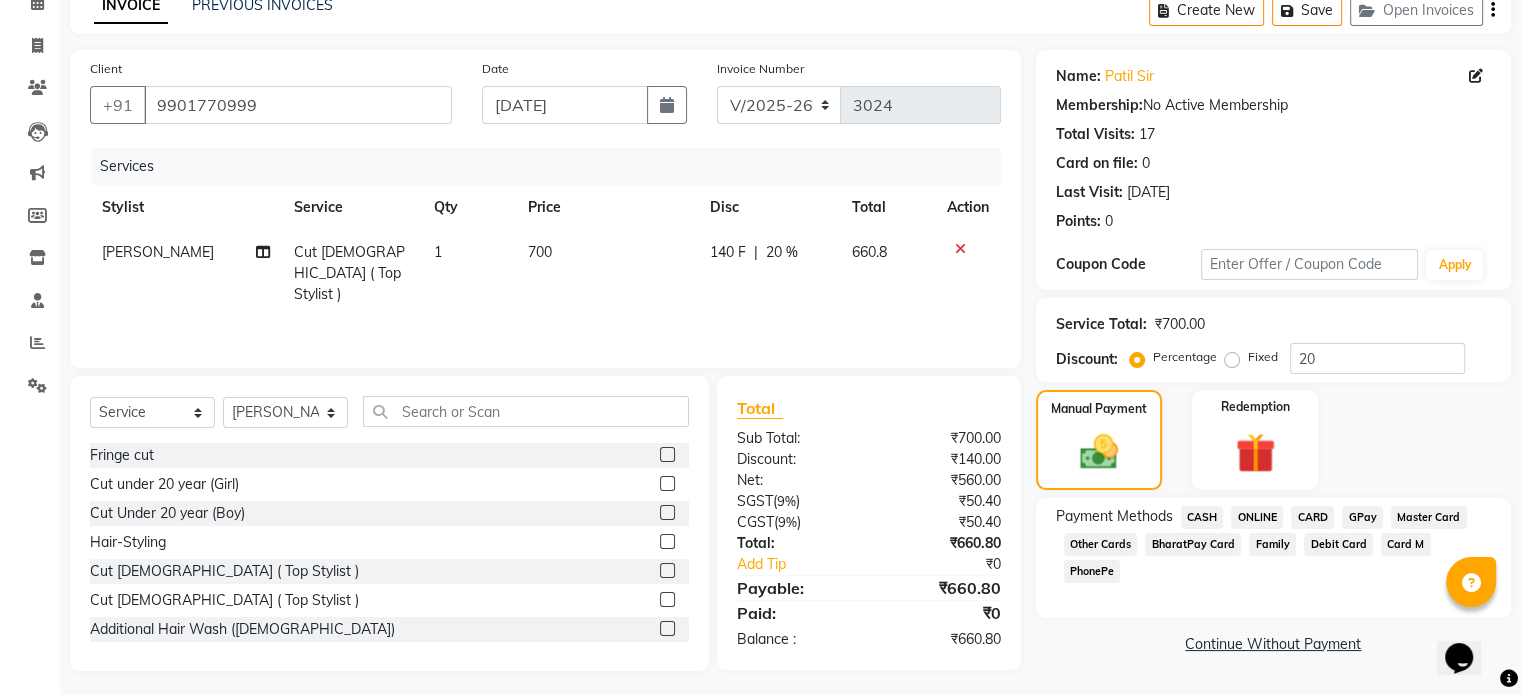 click on "CASH" 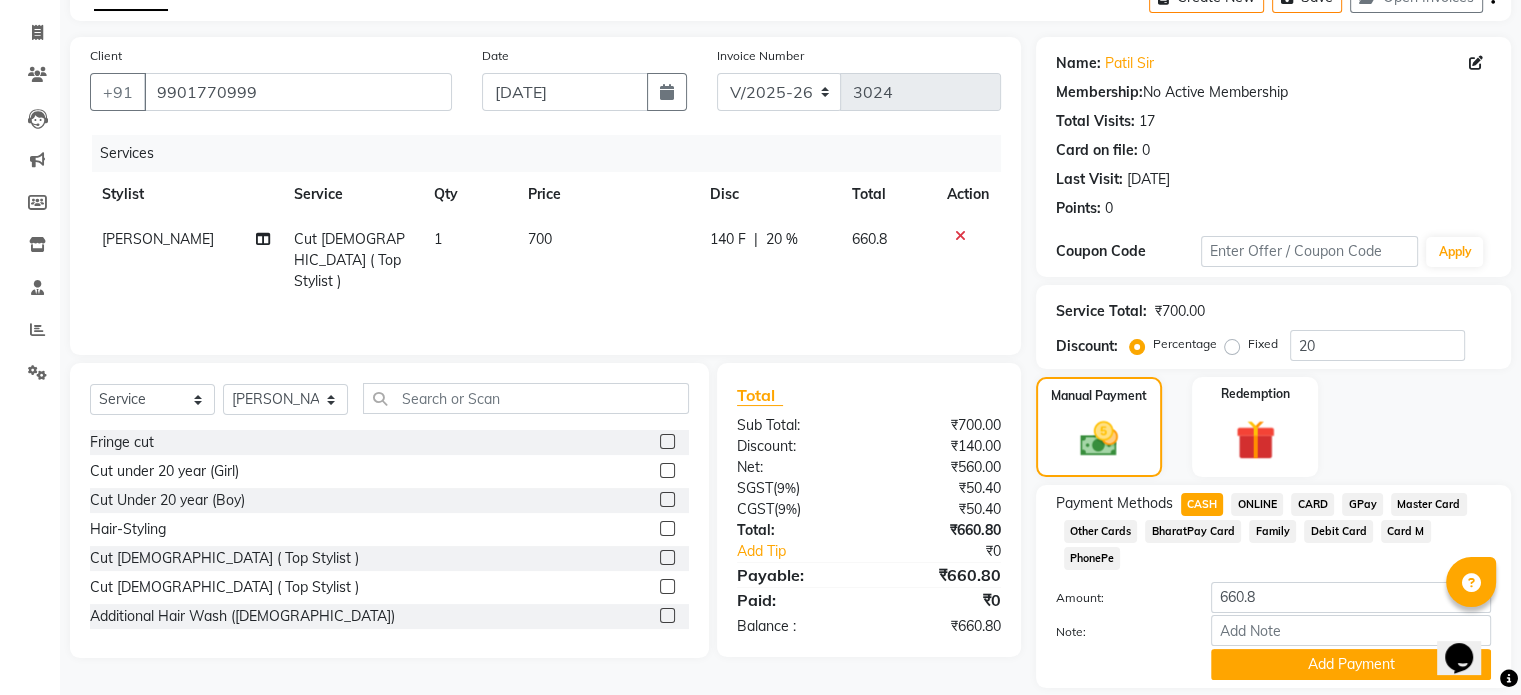 scroll, scrollTop: 152, scrollLeft: 0, axis: vertical 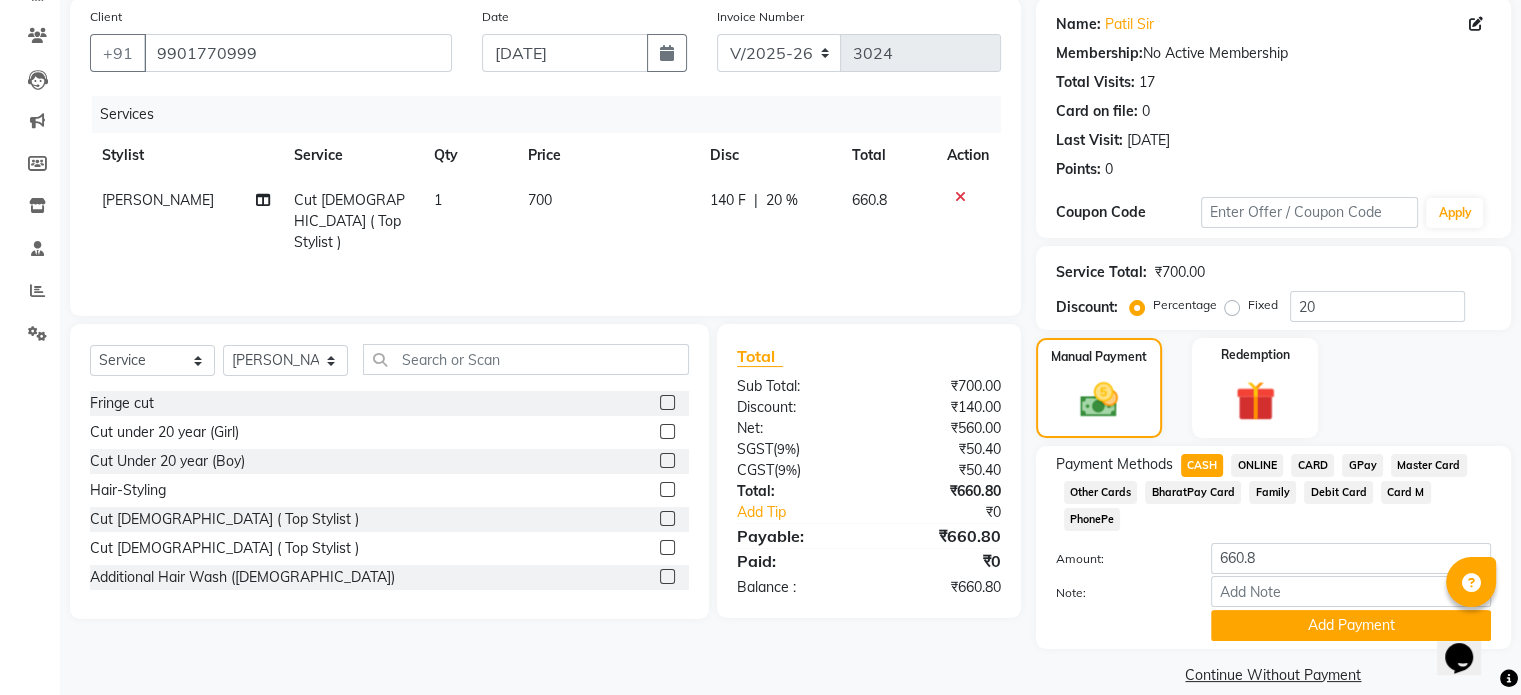 click on "ONLINE" 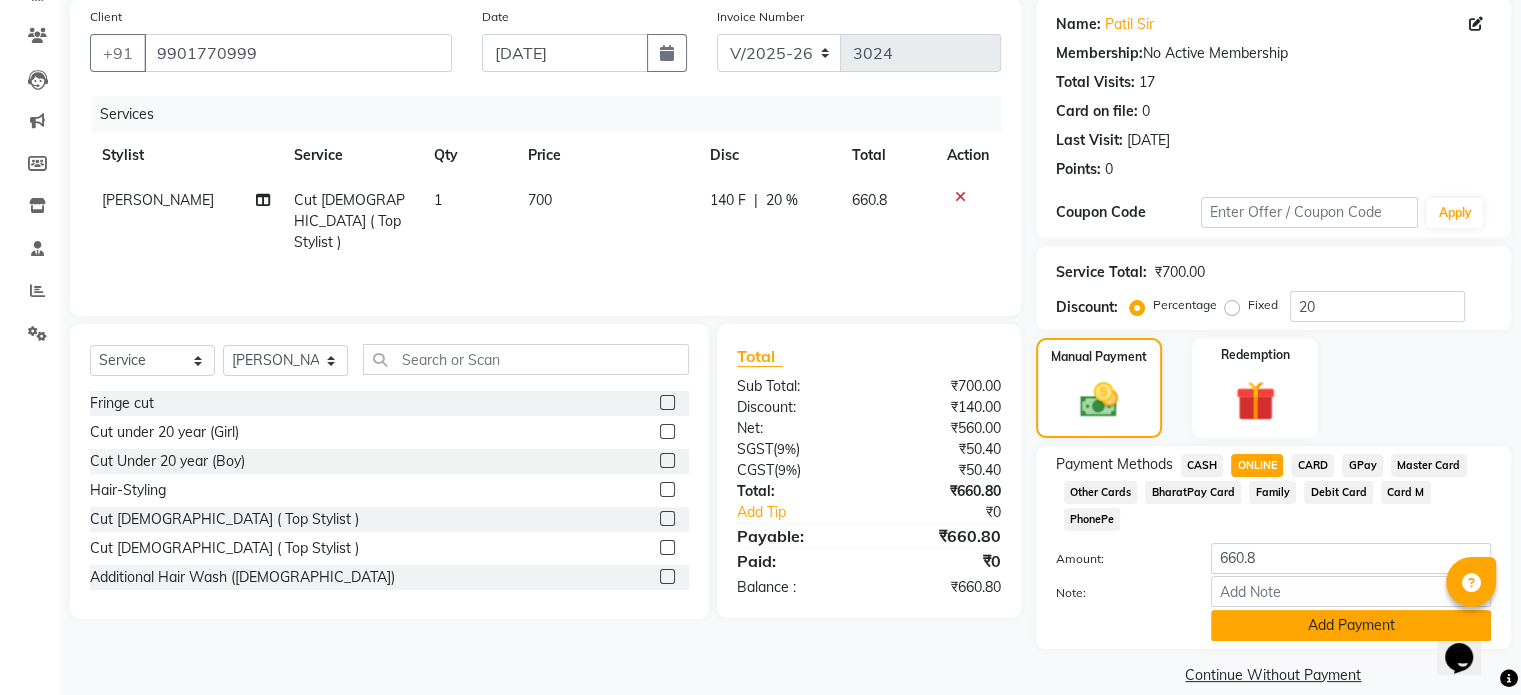 click on "Add Payment" 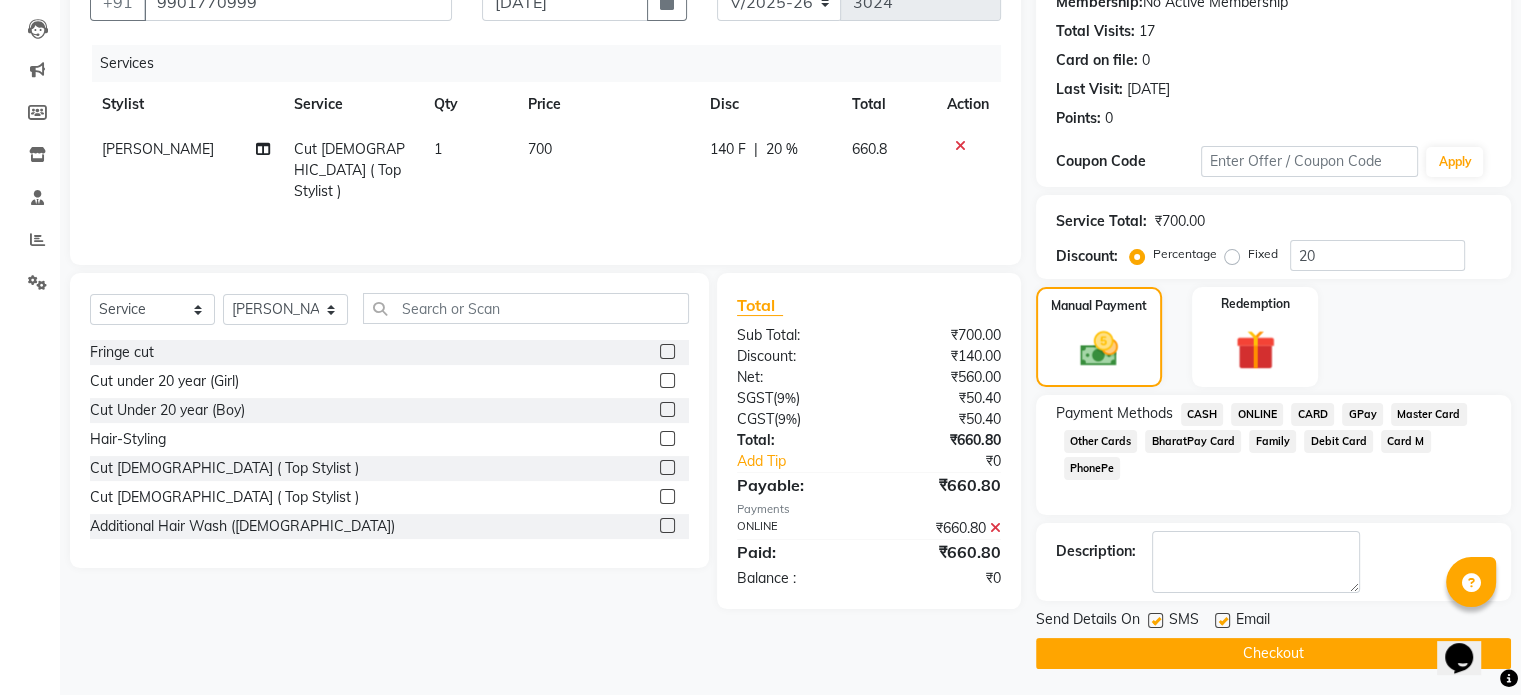 scroll, scrollTop: 205, scrollLeft: 0, axis: vertical 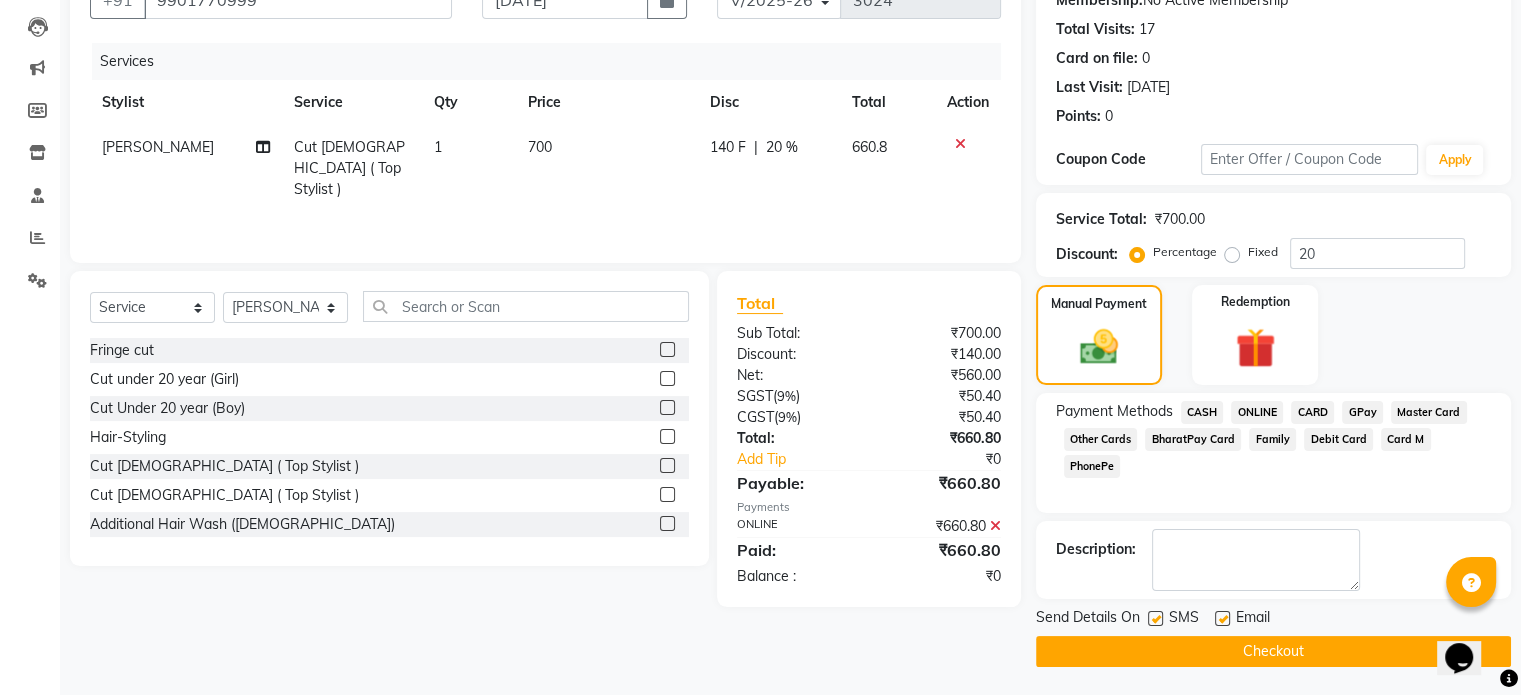 click on "Checkout" 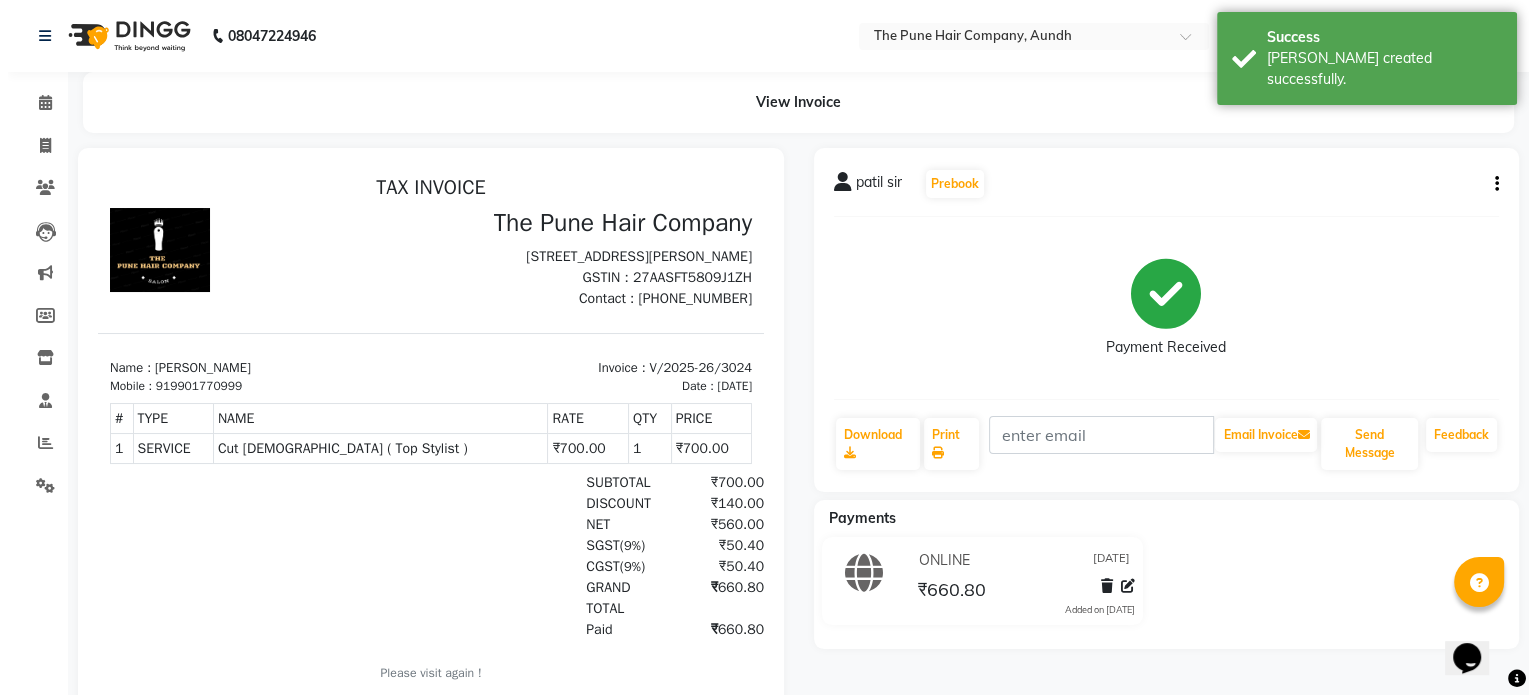 scroll, scrollTop: 0, scrollLeft: 0, axis: both 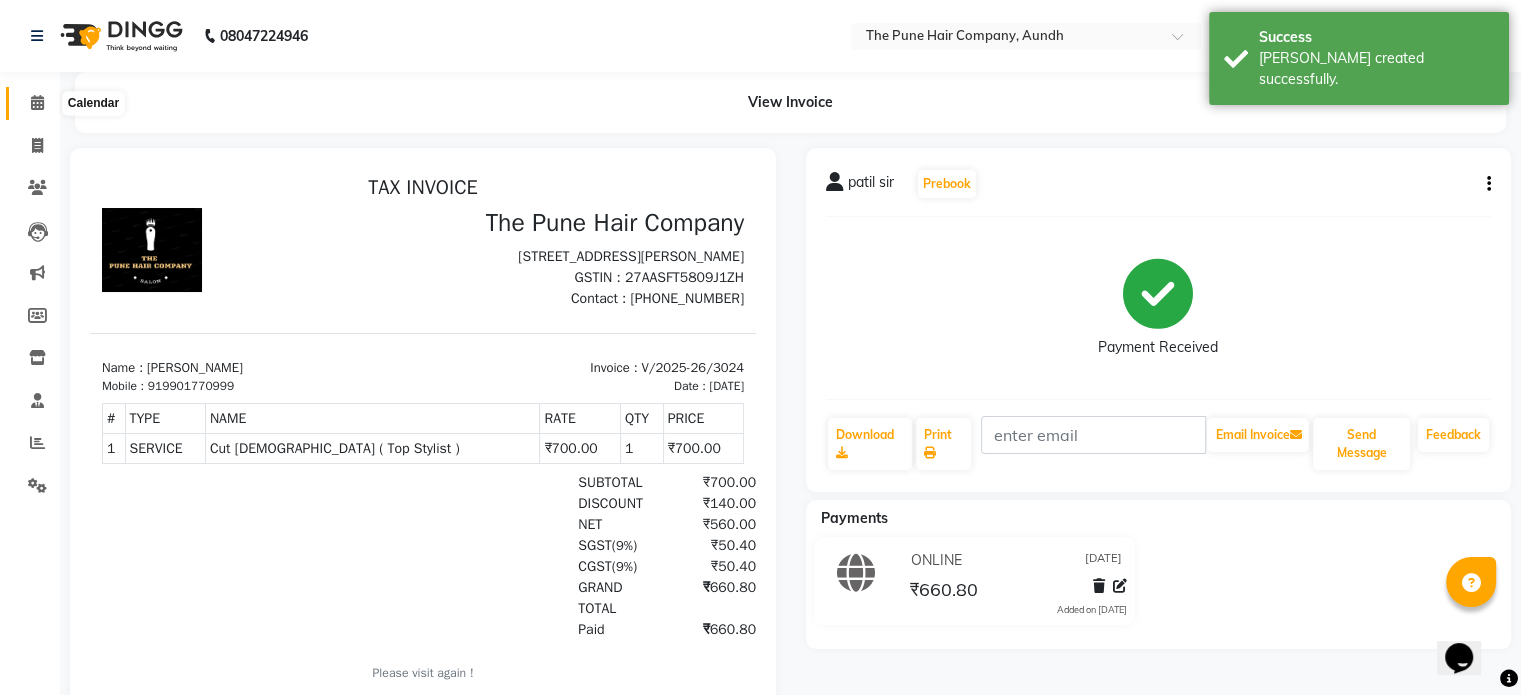 click 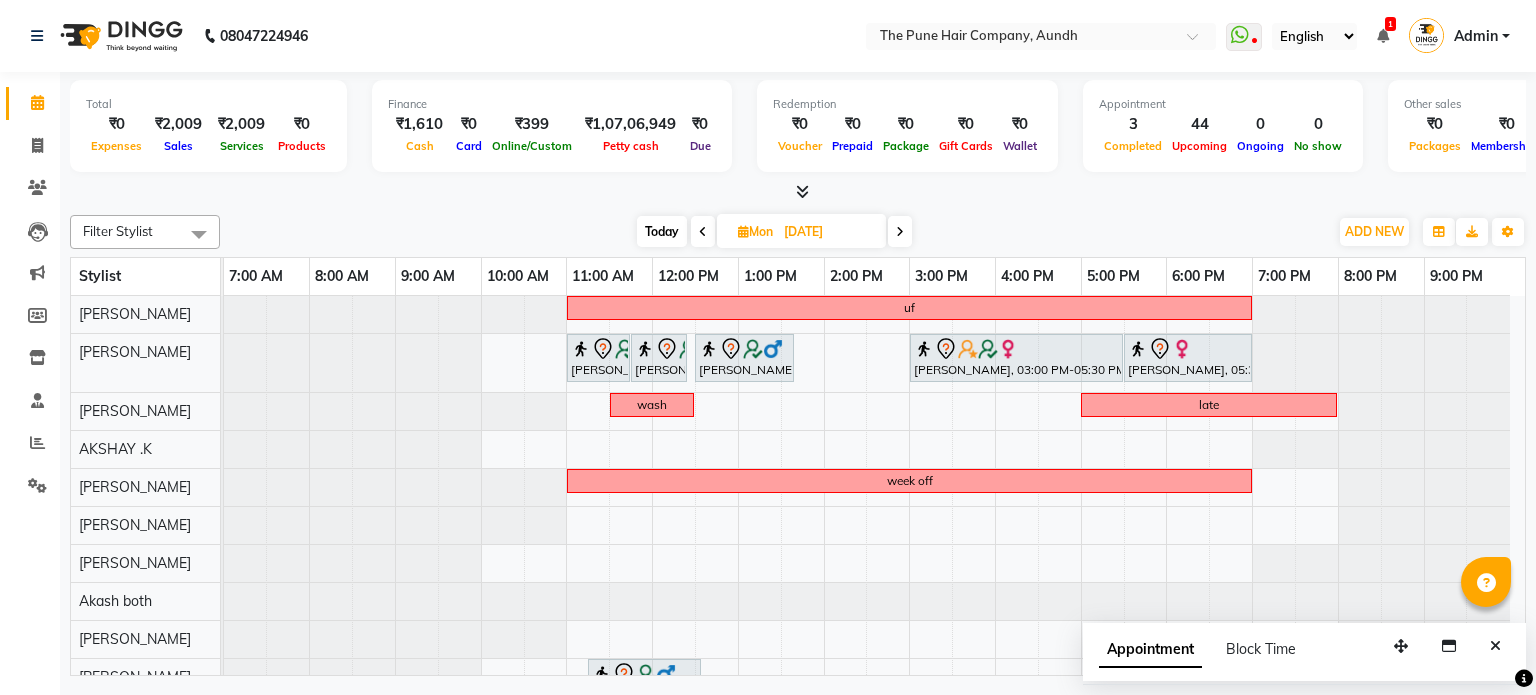 scroll, scrollTop: 0, scrollLeft: 0, axis: both 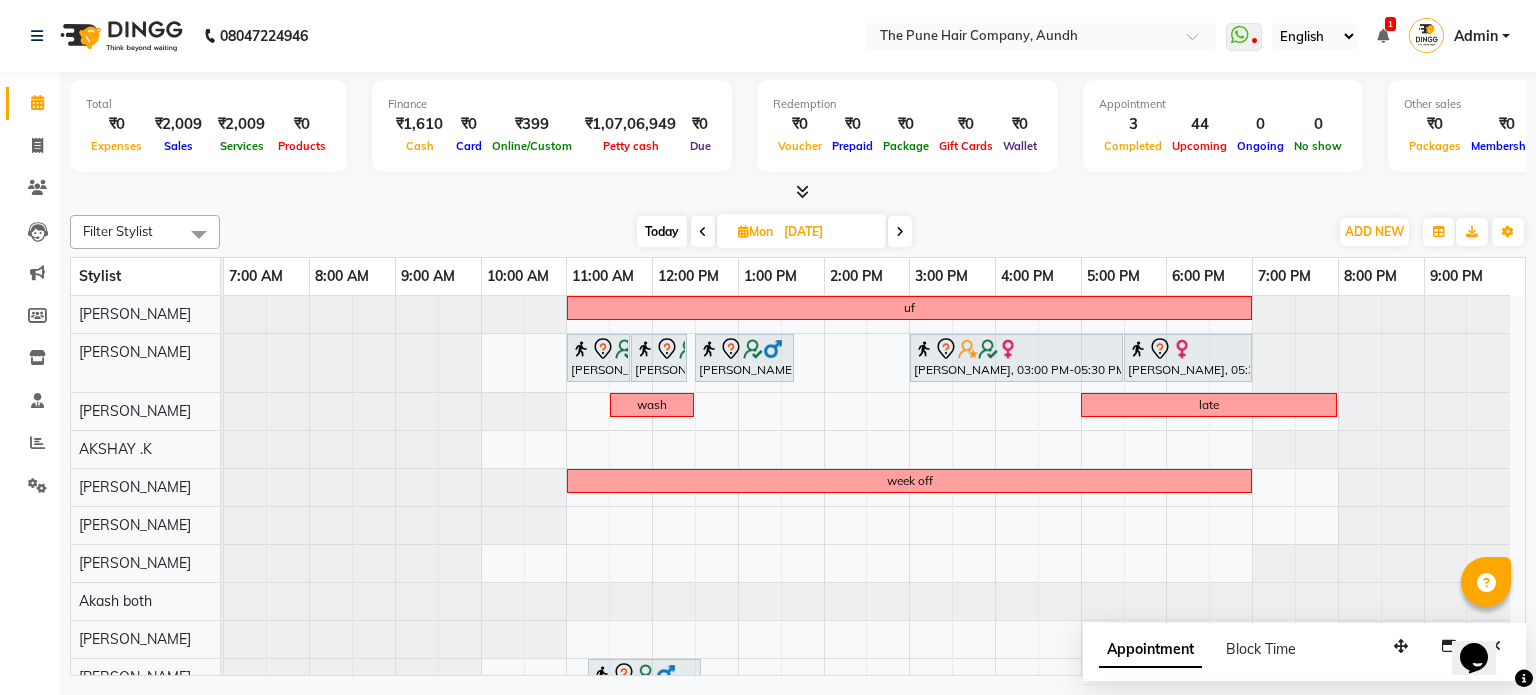click on "Appointment" at bounding box center [1150, 650] 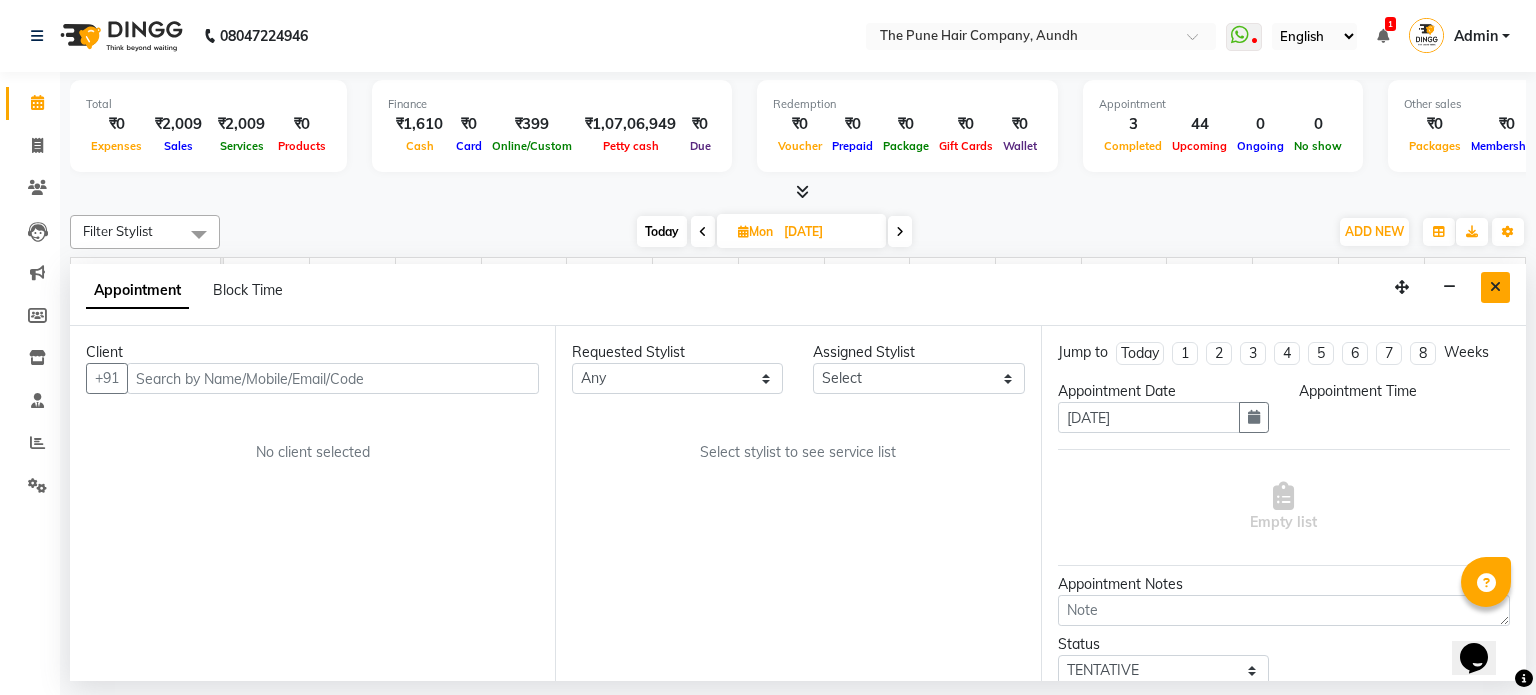 click at bounding box center (1495, 287) 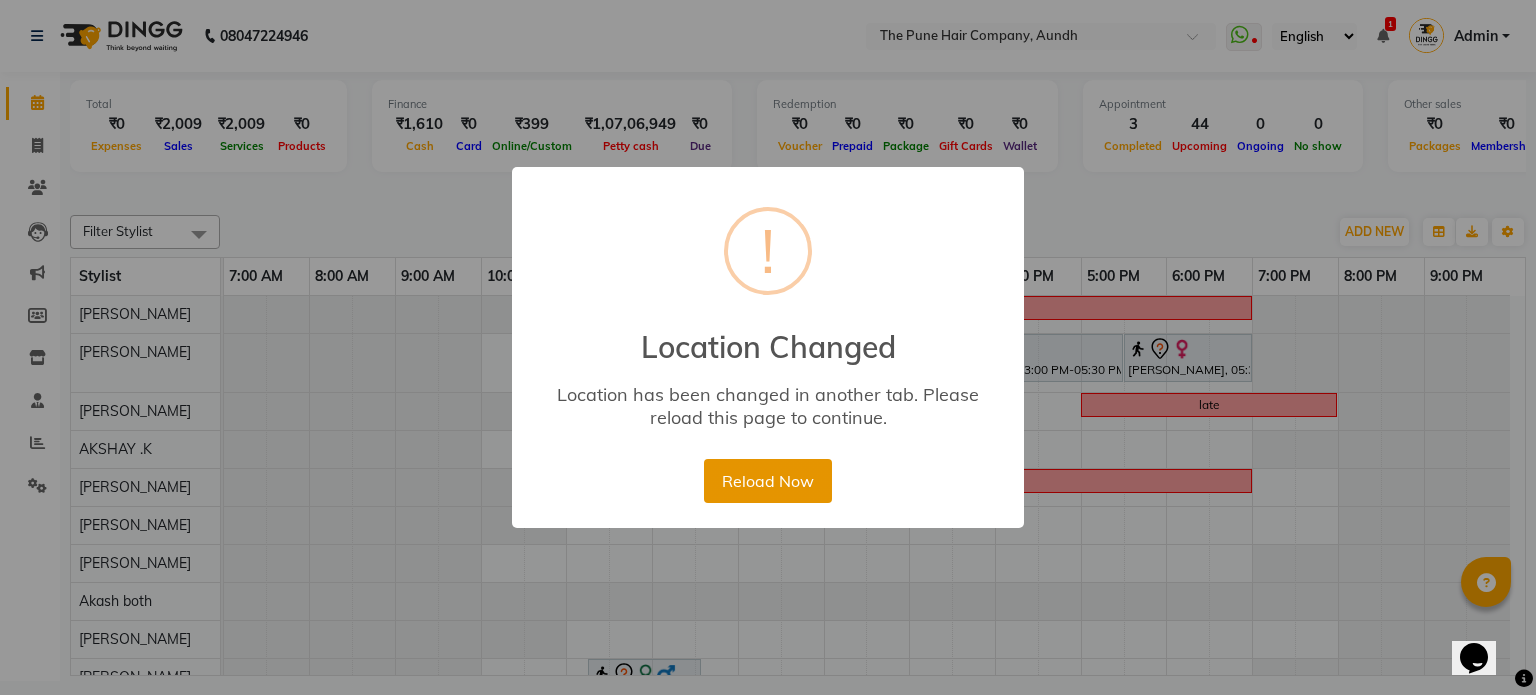 click on "Reload Now" at bounding box center [767, 481] 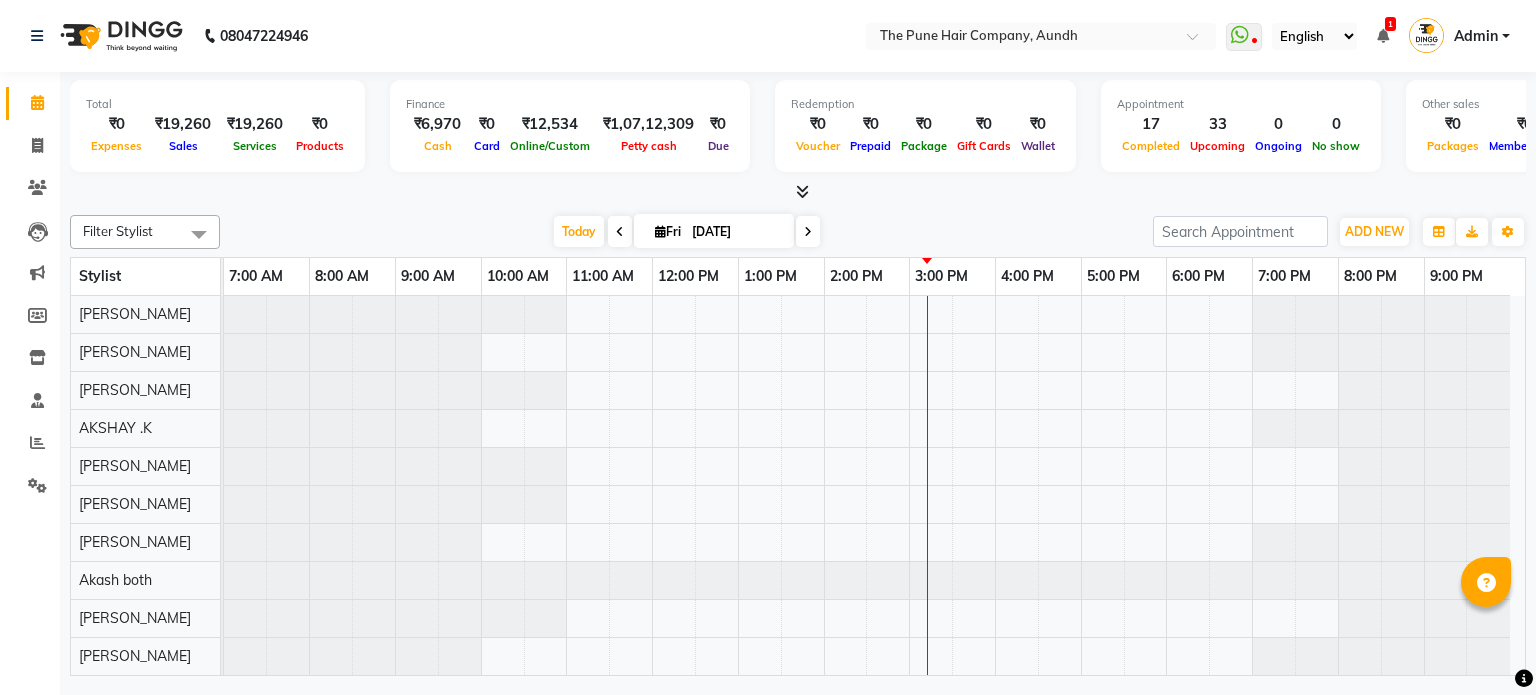 scroll, scrollTop: 0, scrollLeft: 0, axis: both 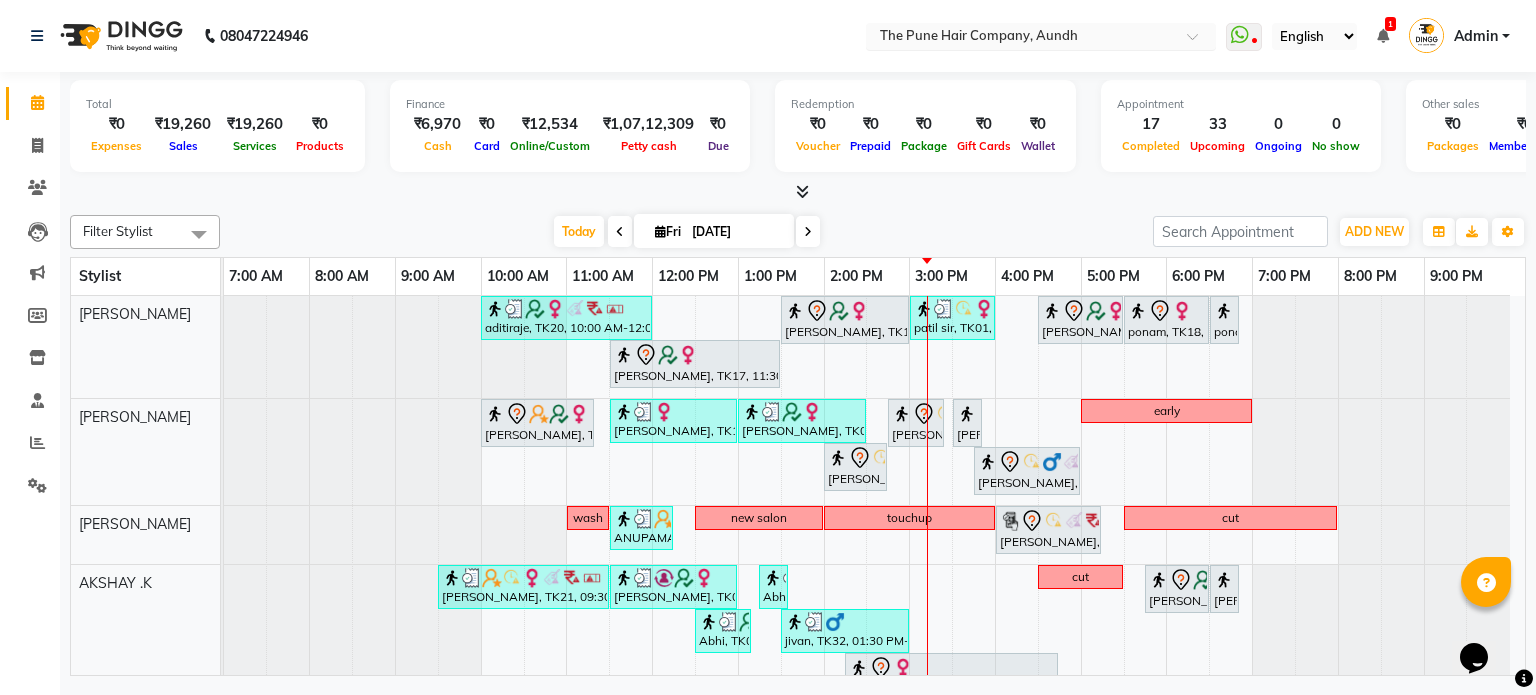 click at bounding box center (1021, 38) 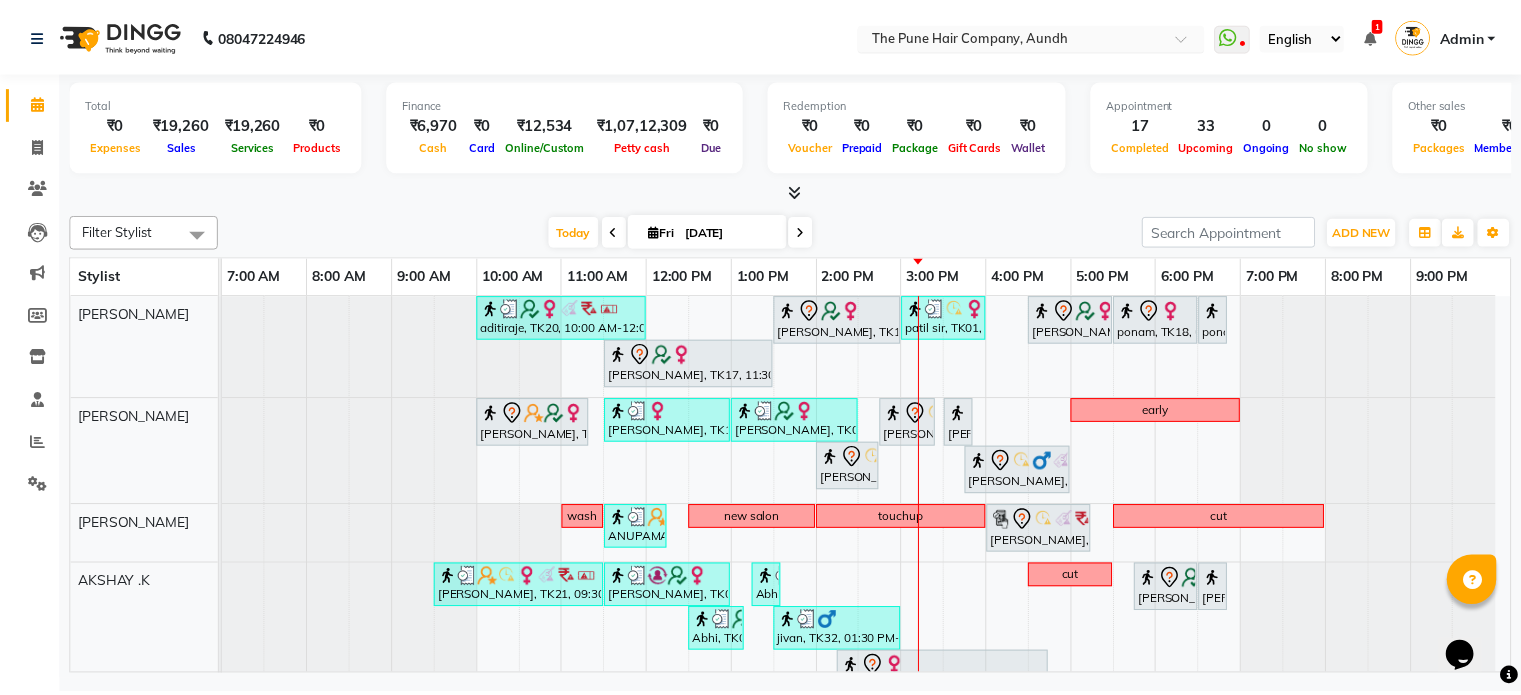 scroll, scrollTop: 0, scrollLeft: 0, axis: both 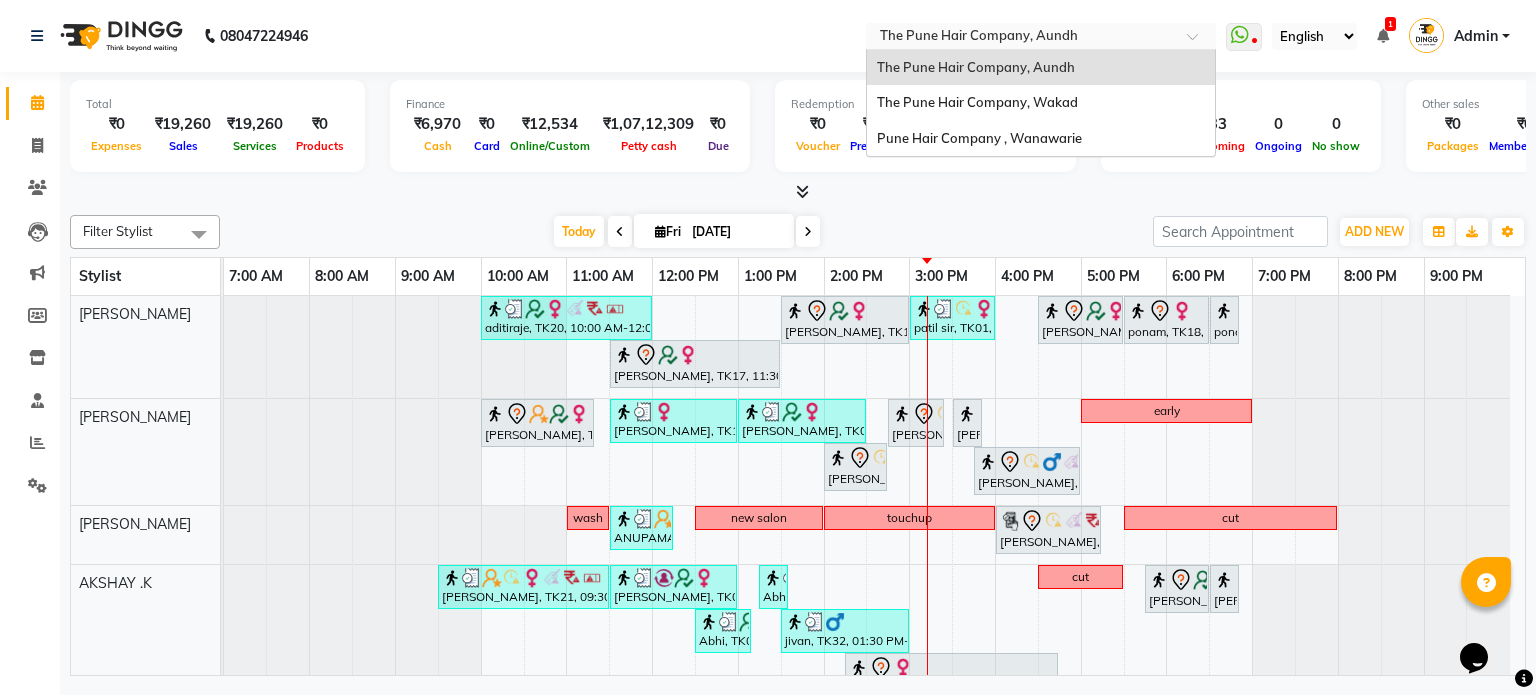 click on "08047224946 Select Location × The Pune Hair Company, Aundh The Pune Hair Company, Aundh The Pune Hair Company, Wakad Pune Hair Company , Wanawarie  WhatsApp Status  ✕ Status:  Disconnected Most Recent Message: [DATE]     03:50 PM Recent Service Activity: [DATE]     04:14 PM  08047224946 Whatsapp Settings English ENGLISH Español العربية मराठी हिंदी ગુજરાતી தமிழ் 中文 1 Notifications nothing to show Admin Manage Profile Change Password Sign out  Version:3.15.4" 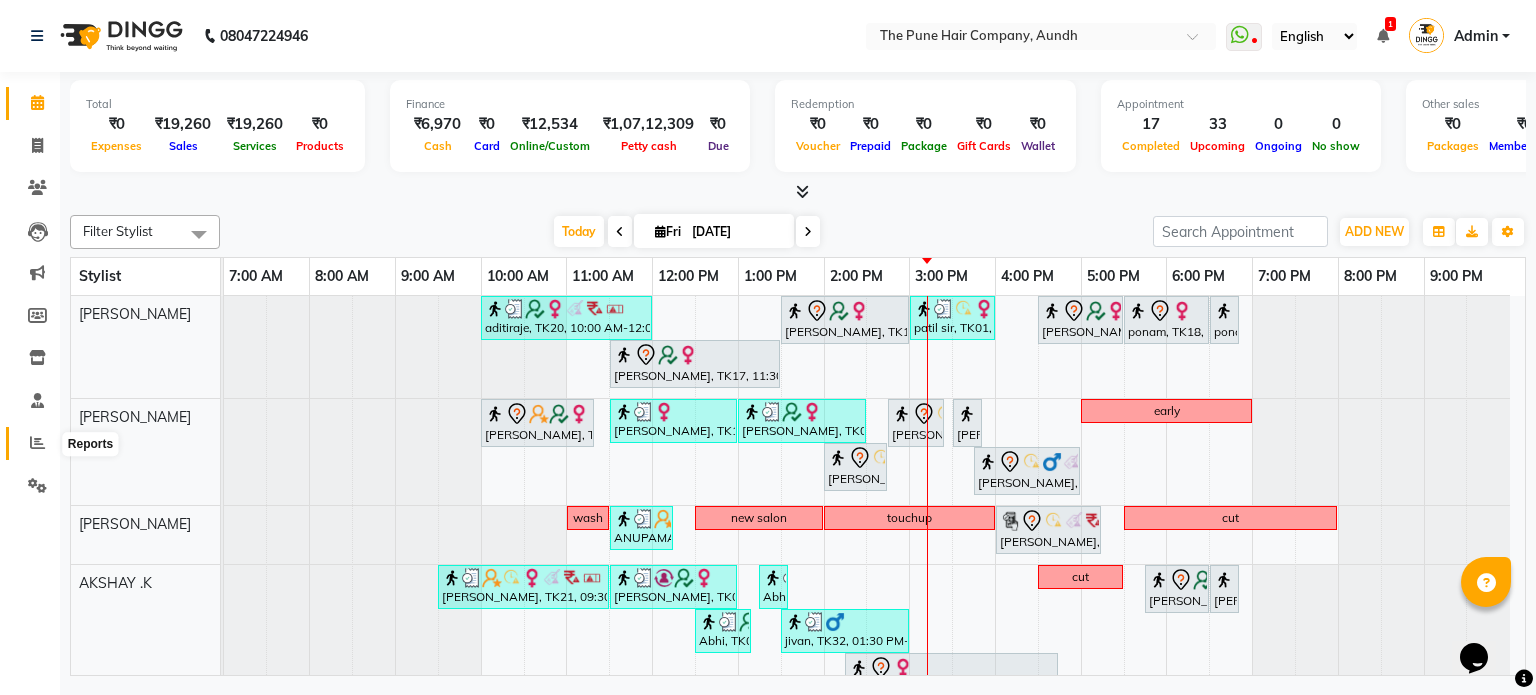 click 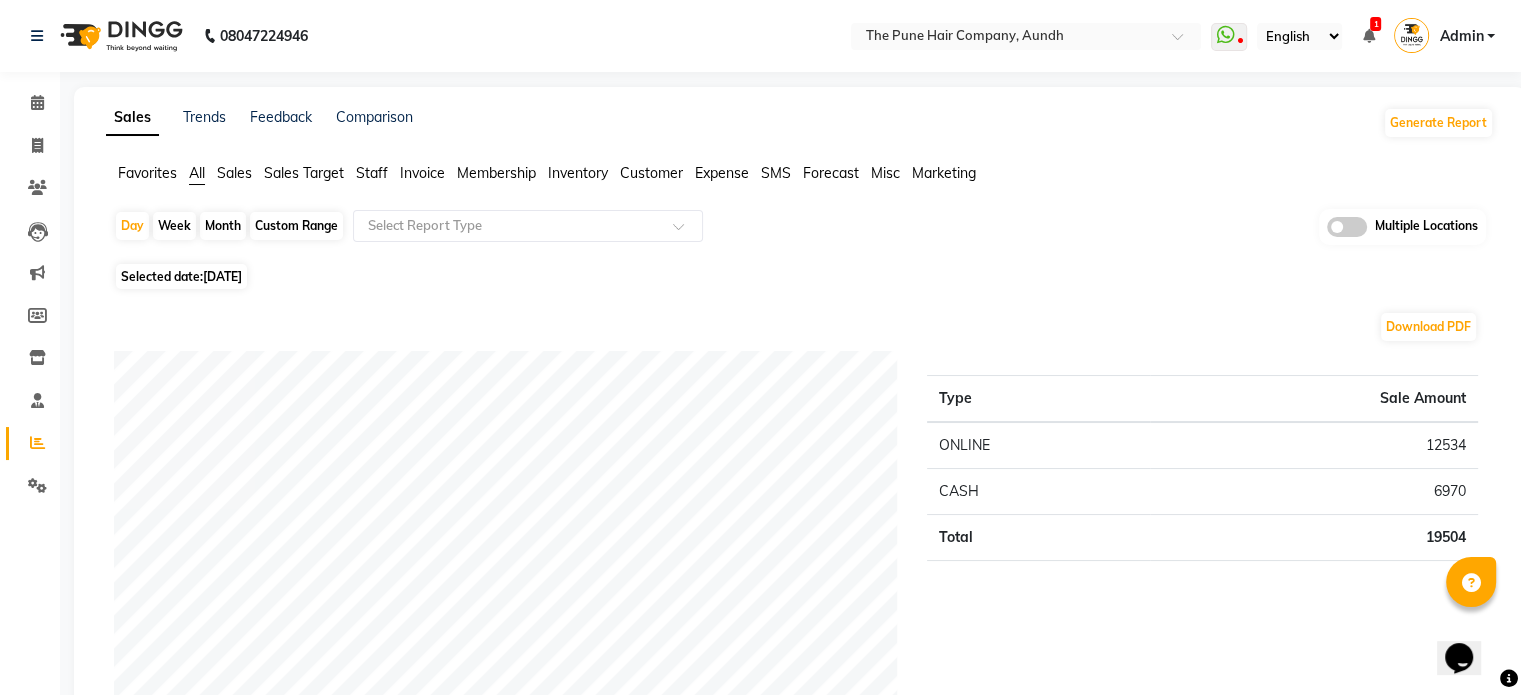 click on "Month" 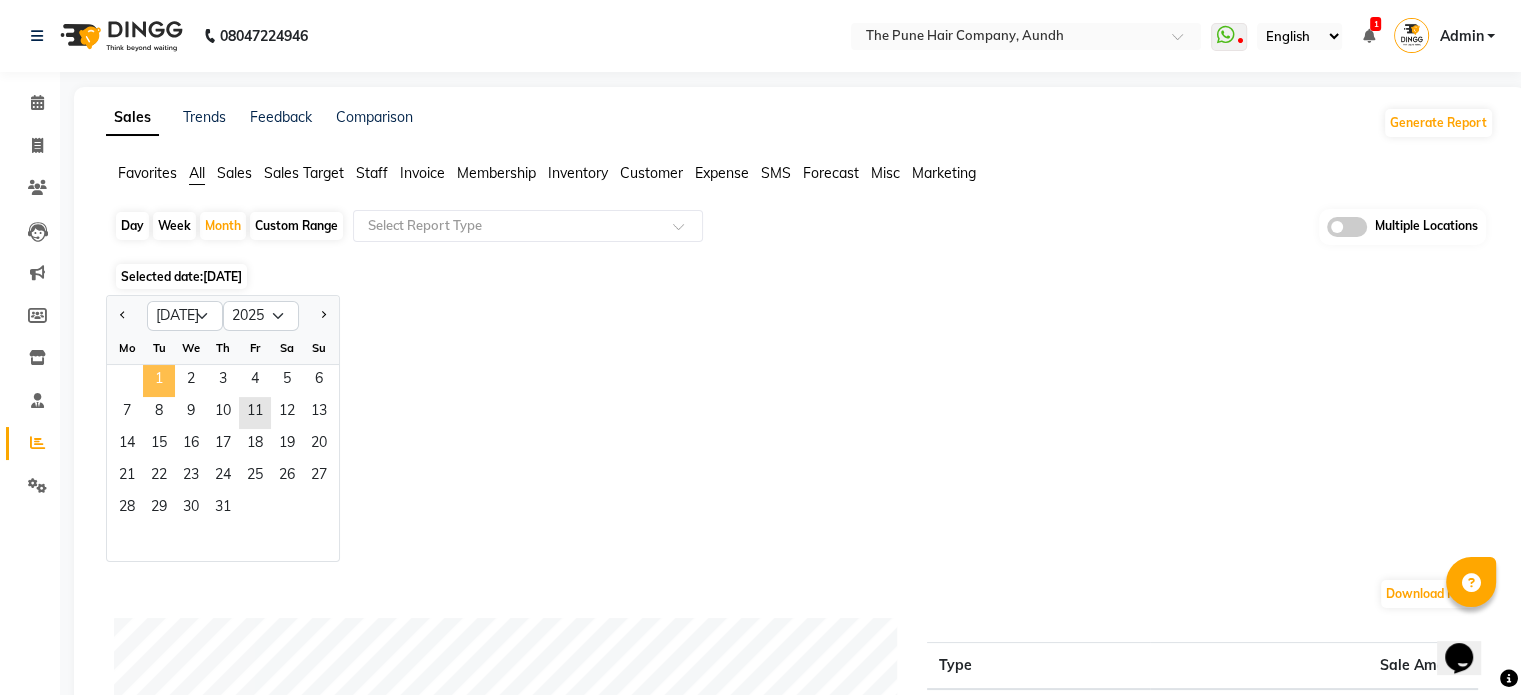 click on "1" 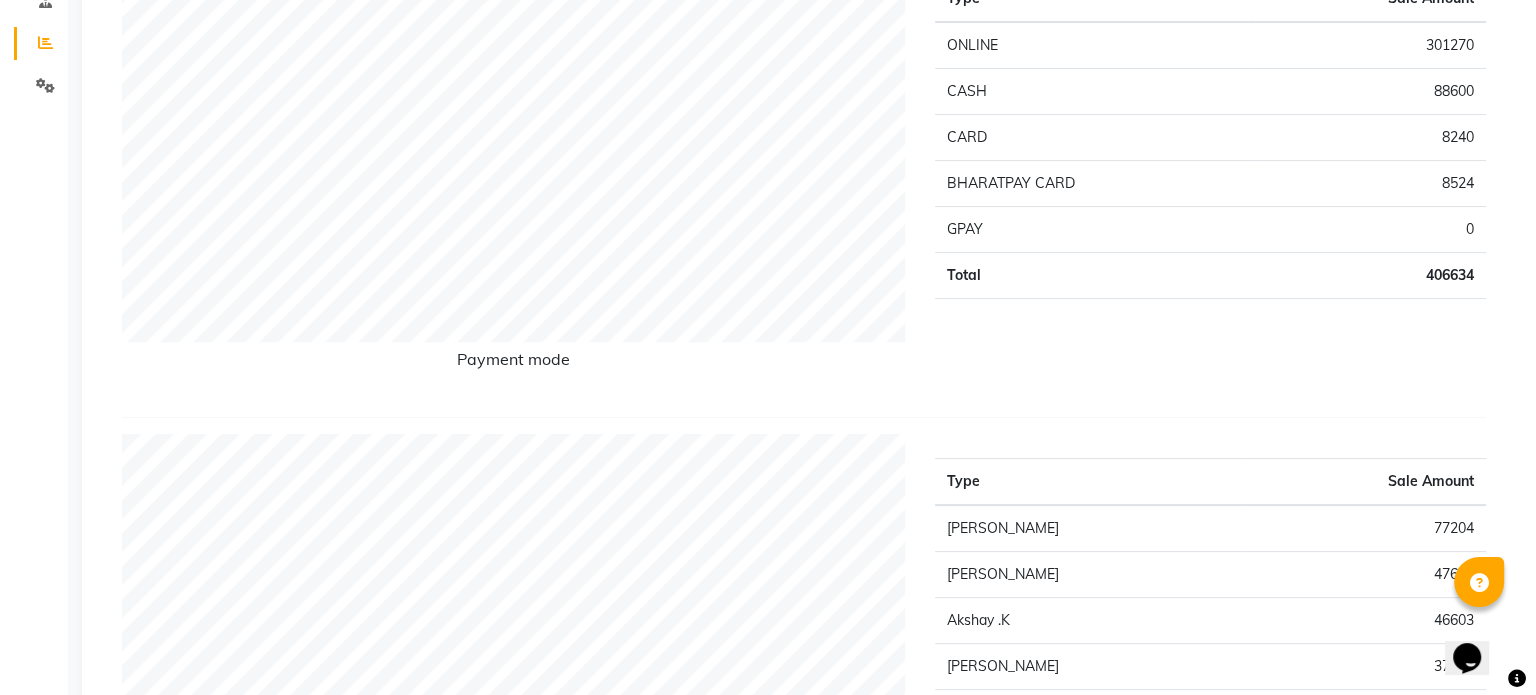 scroll, scrollTop: 0, scrollLeft: 0, axis: both 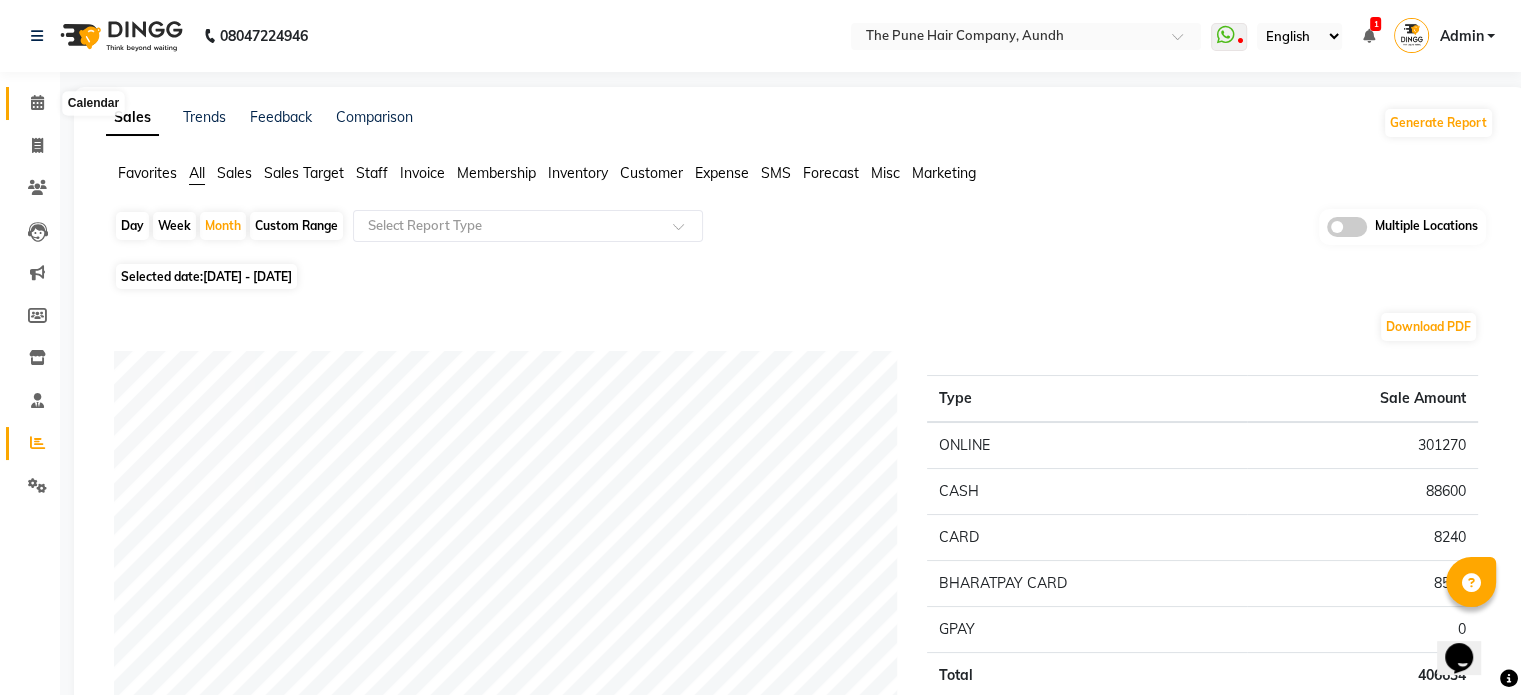 click 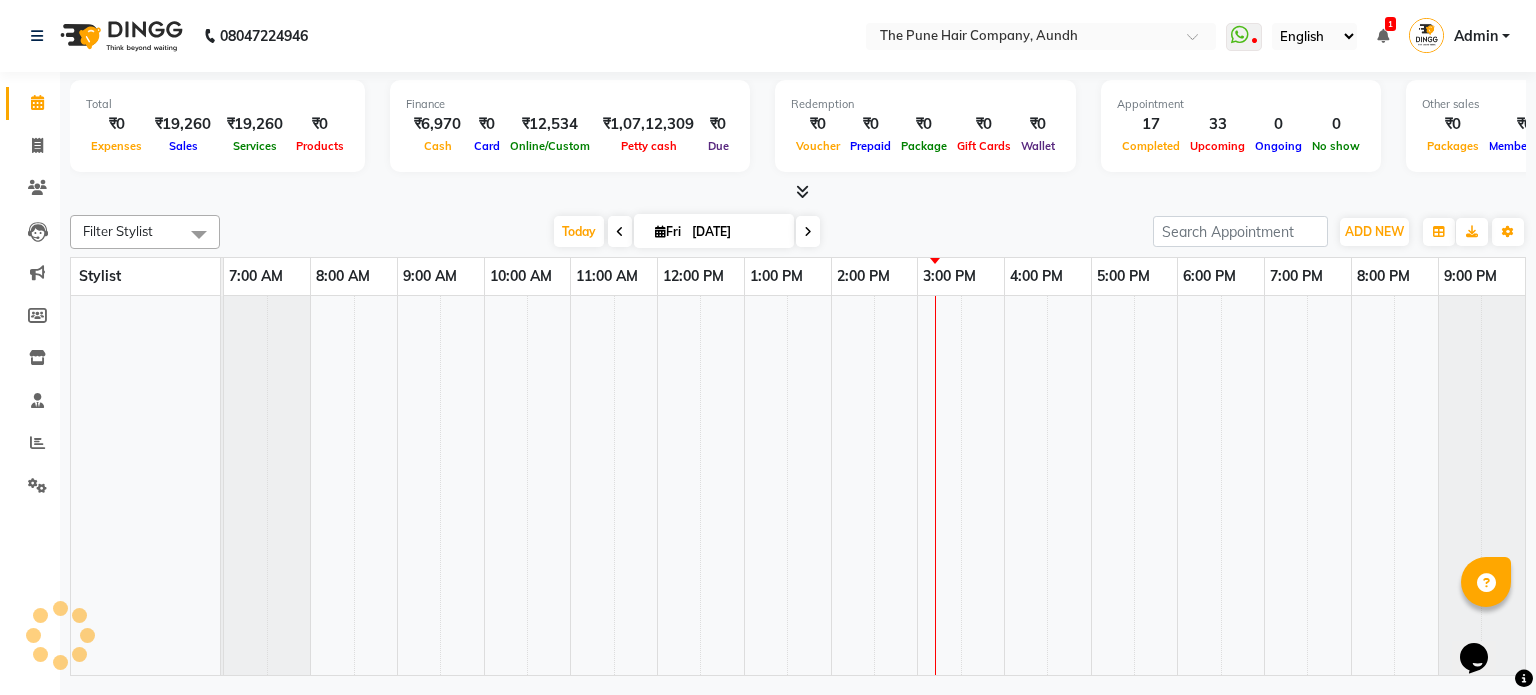 scroll, scrollTop: 0, scrollLeft: 0, axis: both 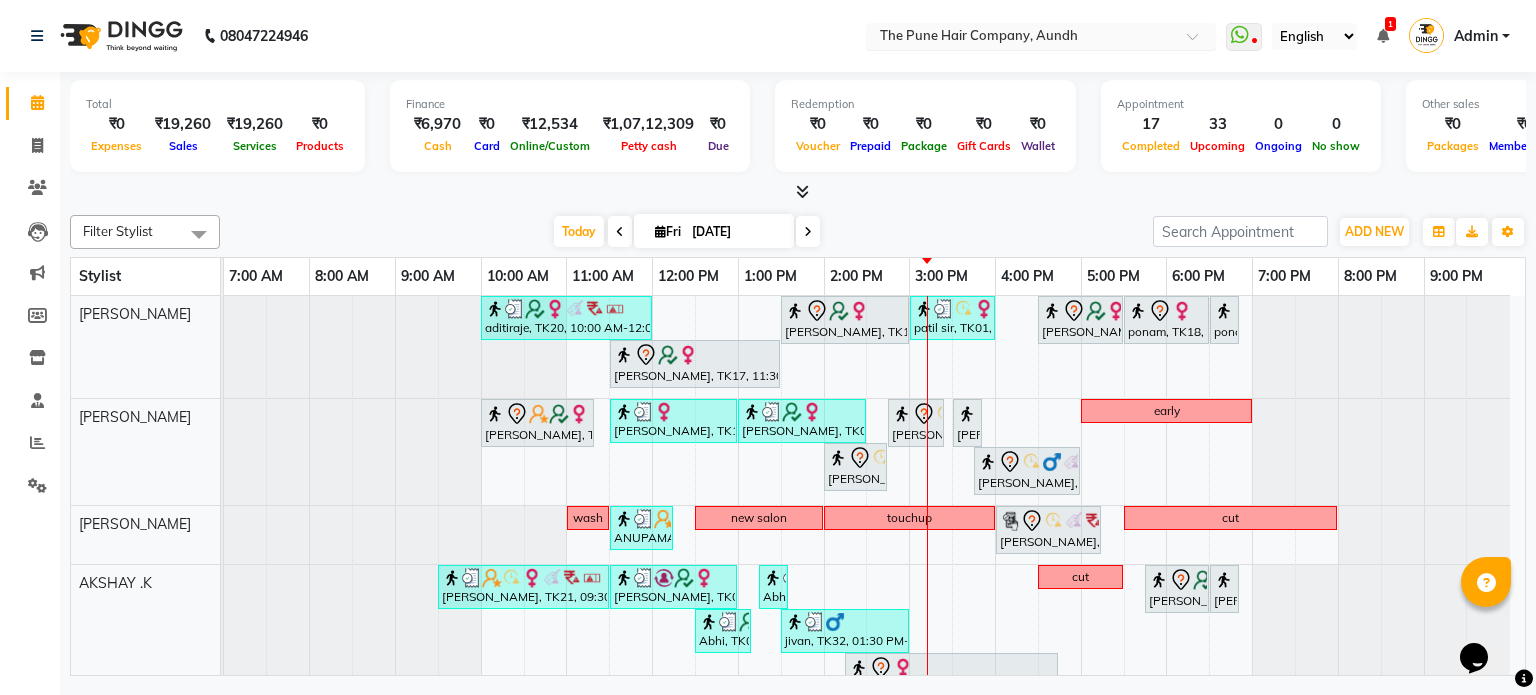 click at bounding box center [1021, 38] 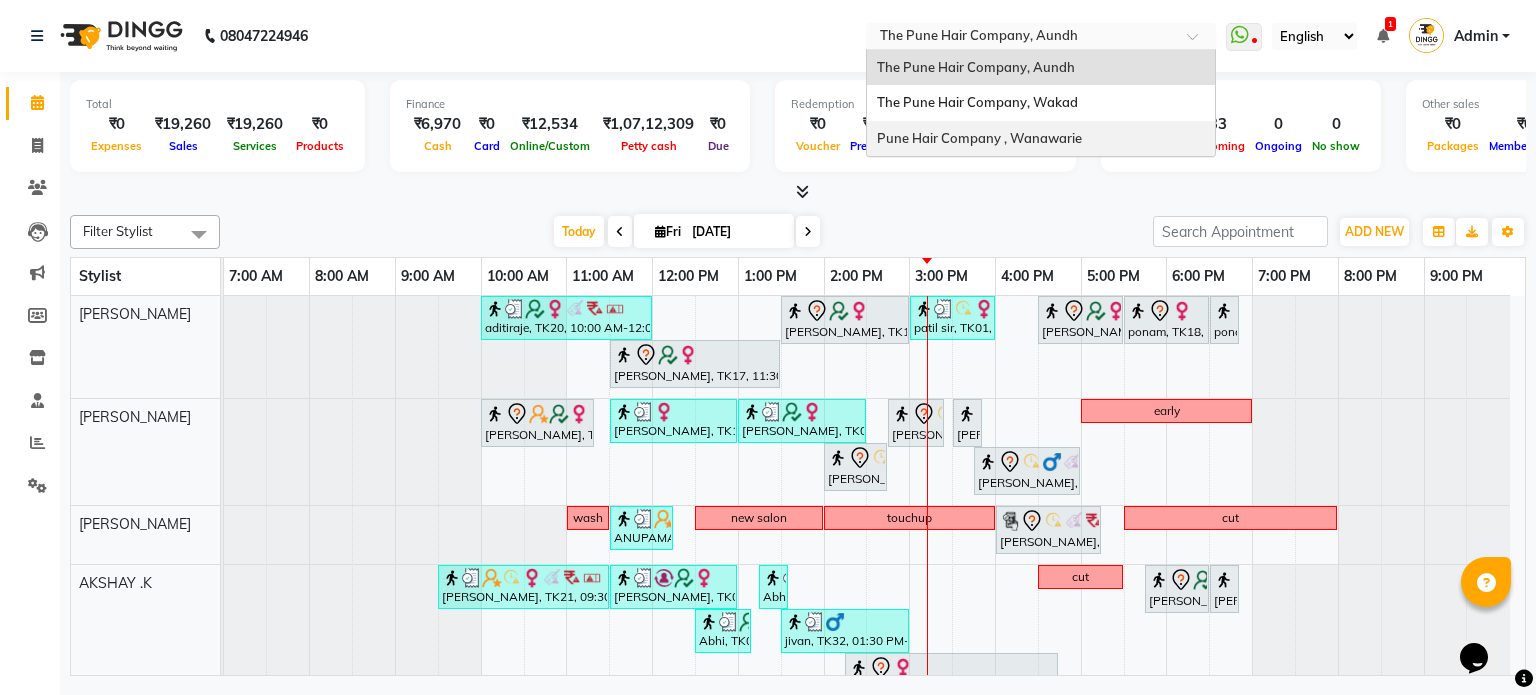 click on "Pune Hair Company , Wanawarie" at bounding box center (979, 138) 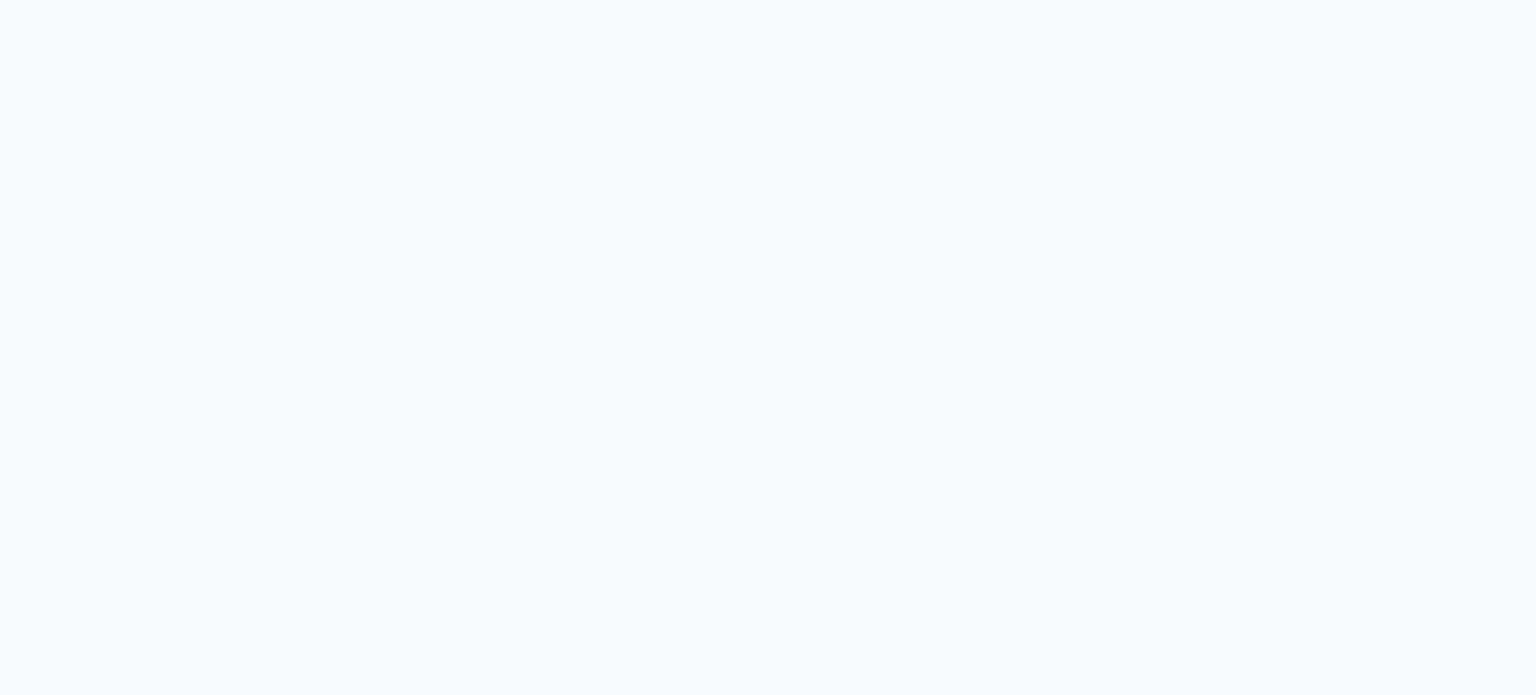 scroll, scrollTop: 0, scrollLeft: 0, axis: both 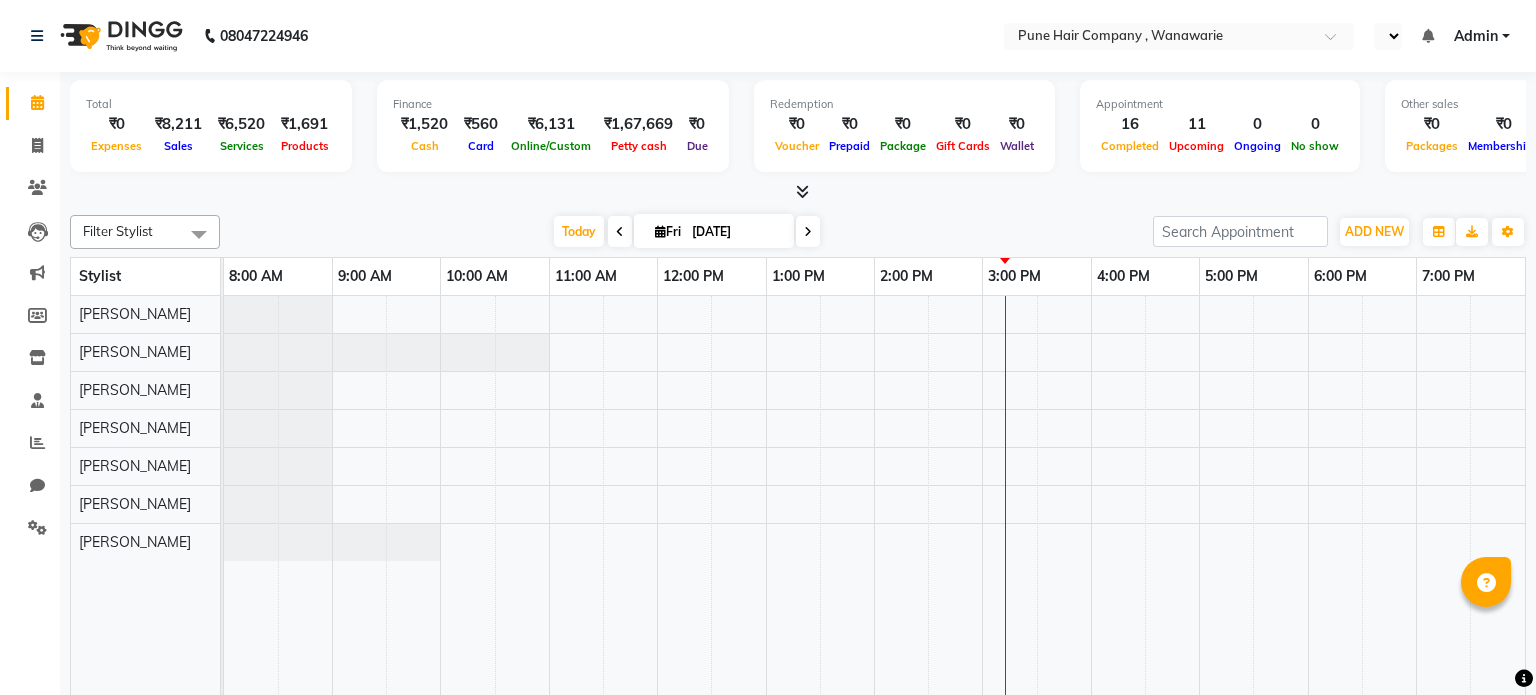 select on "en" 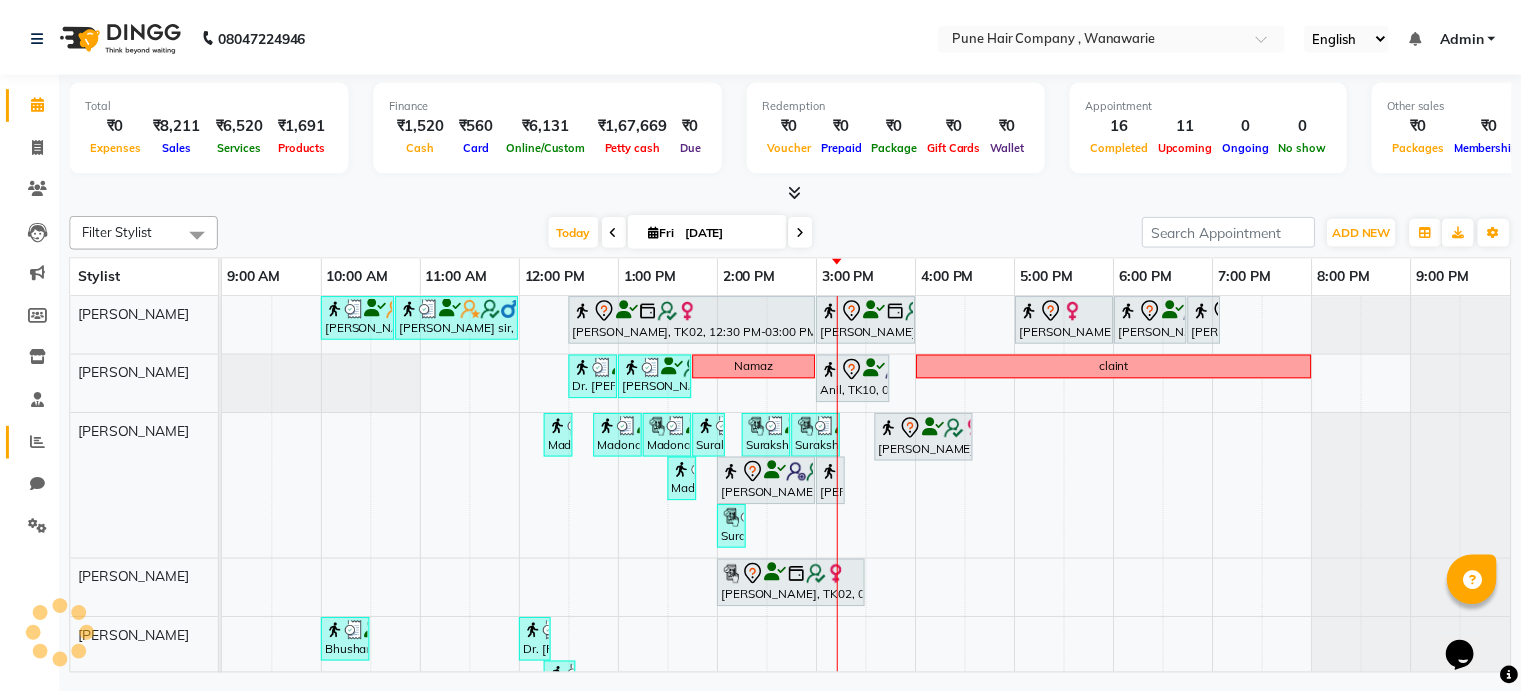 scroll, scrollTop: 0, scrollLeft: 0, axis: both 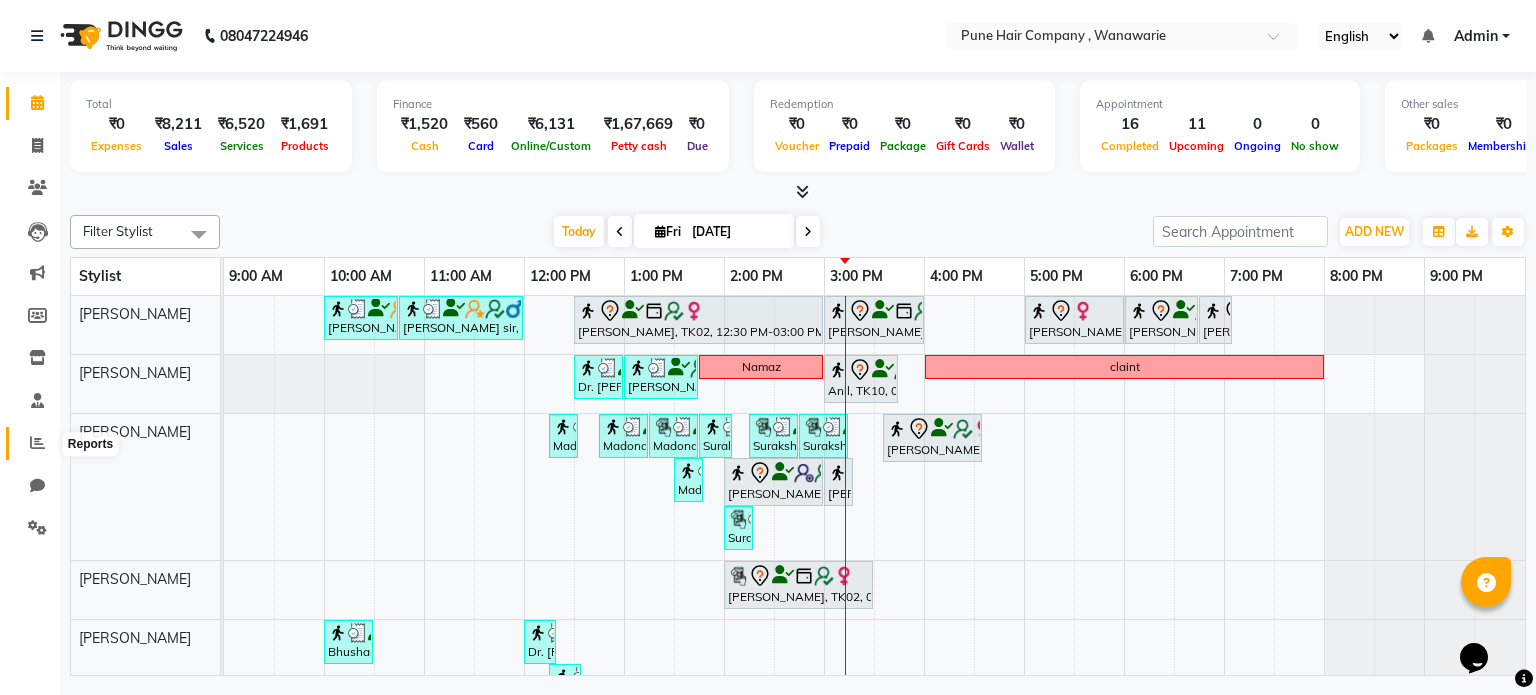 click 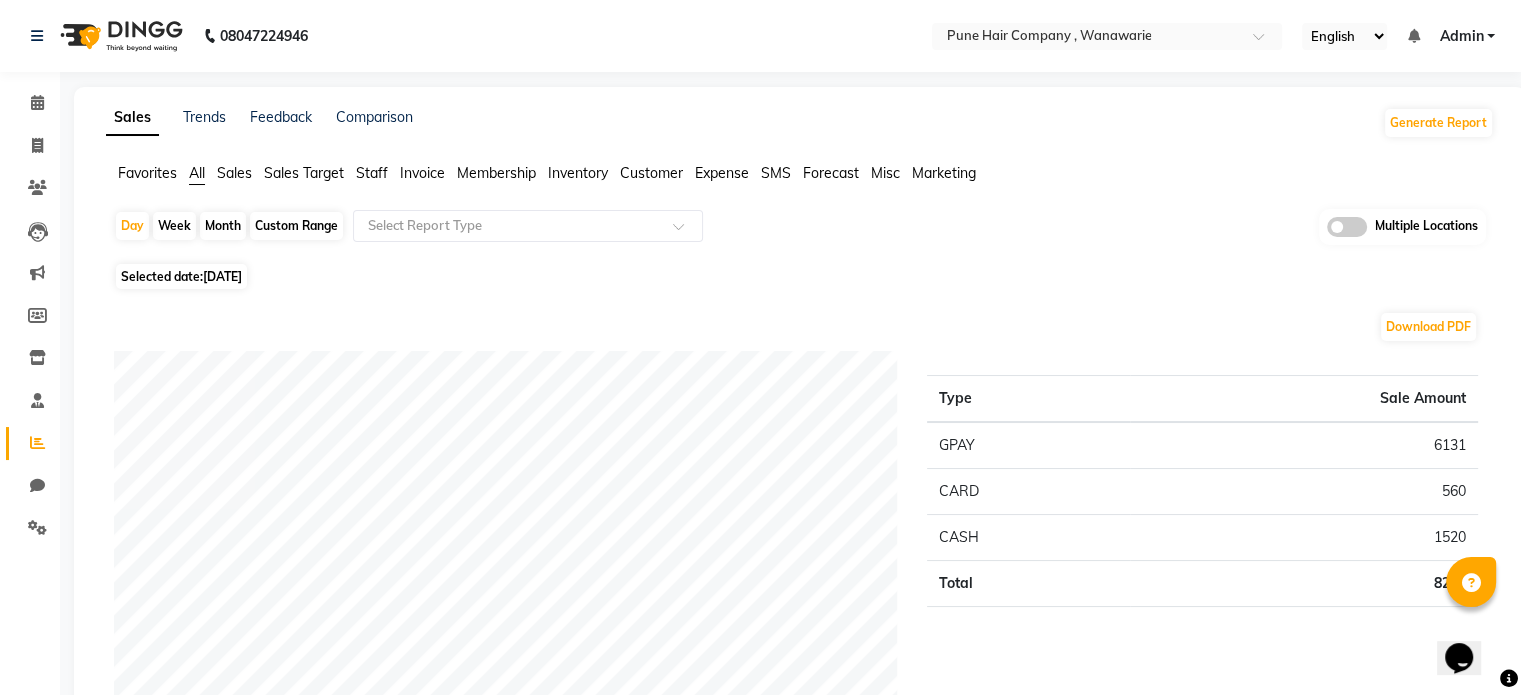 click on "Month" 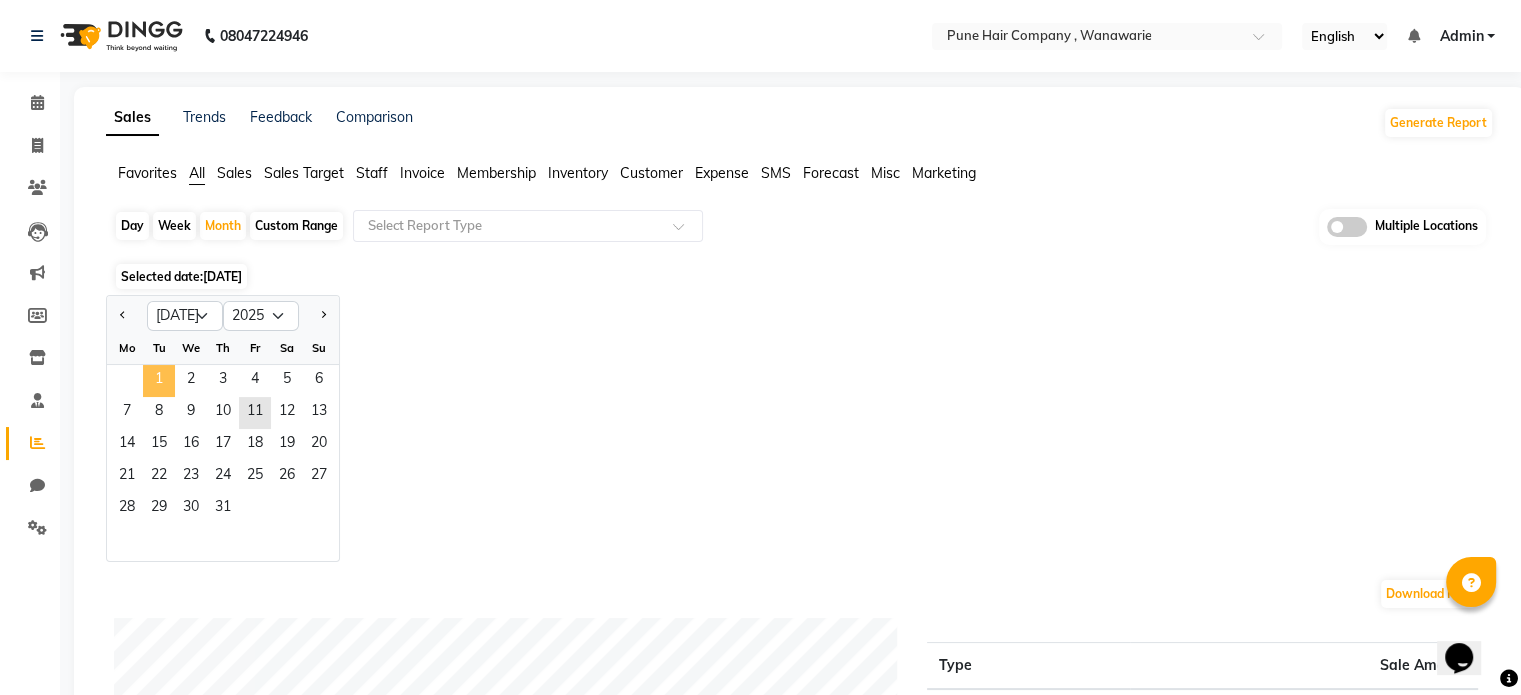 click on "1" 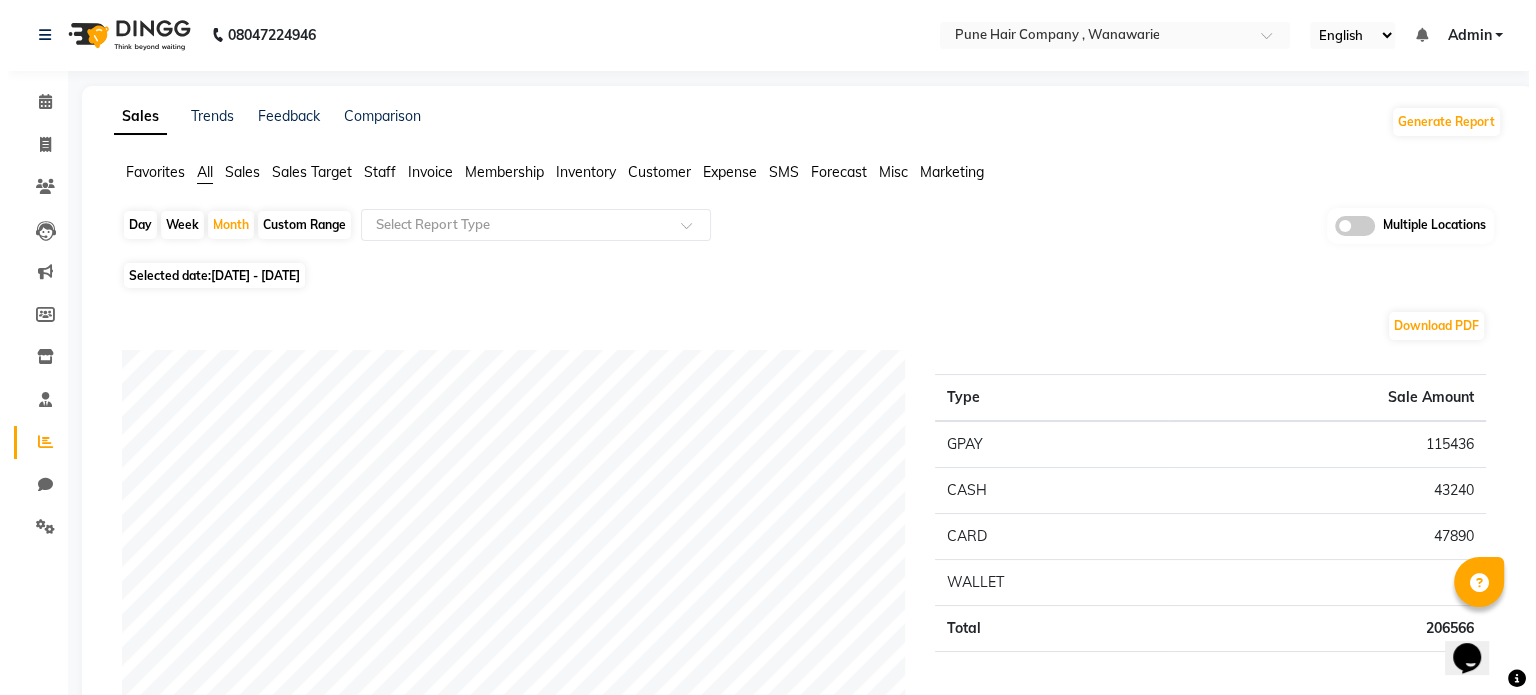 scroll, scrollTop: 0, scrollLeft: 0, axis: both 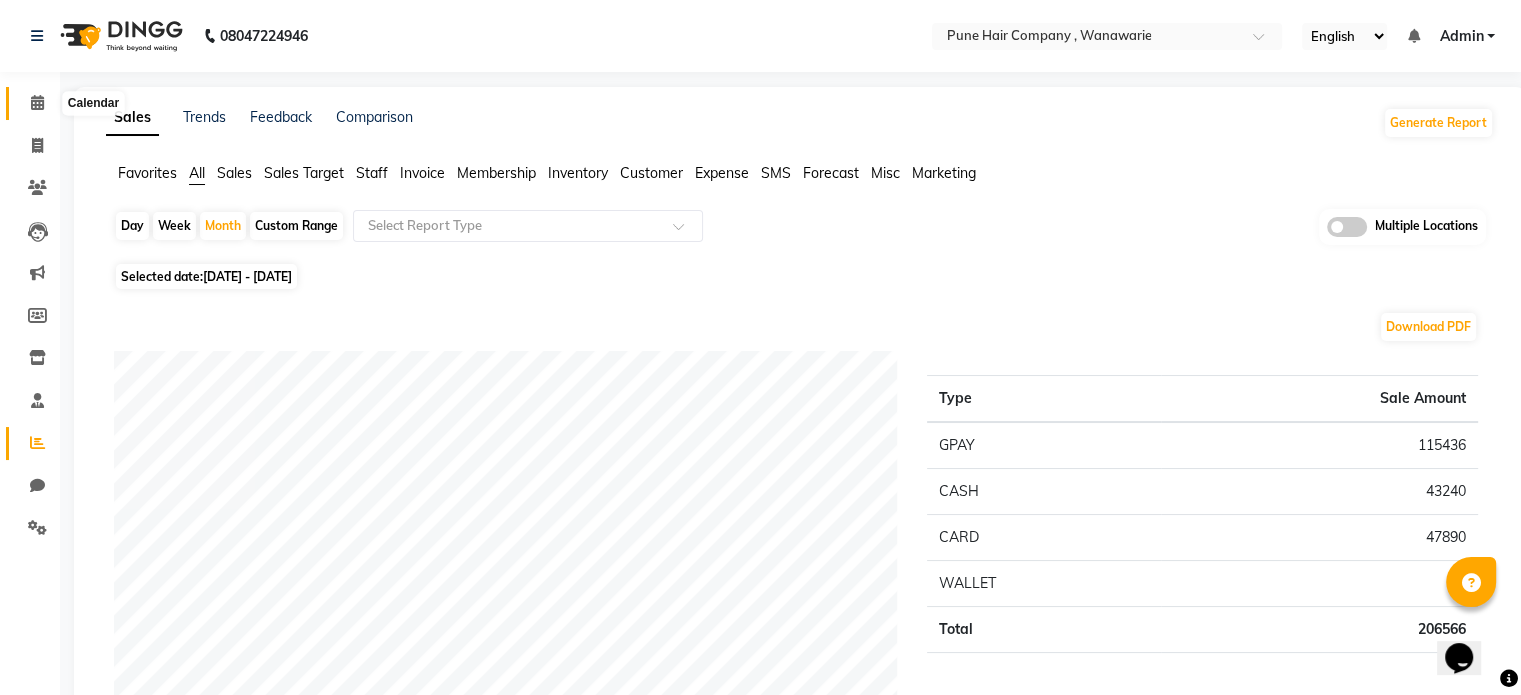 click 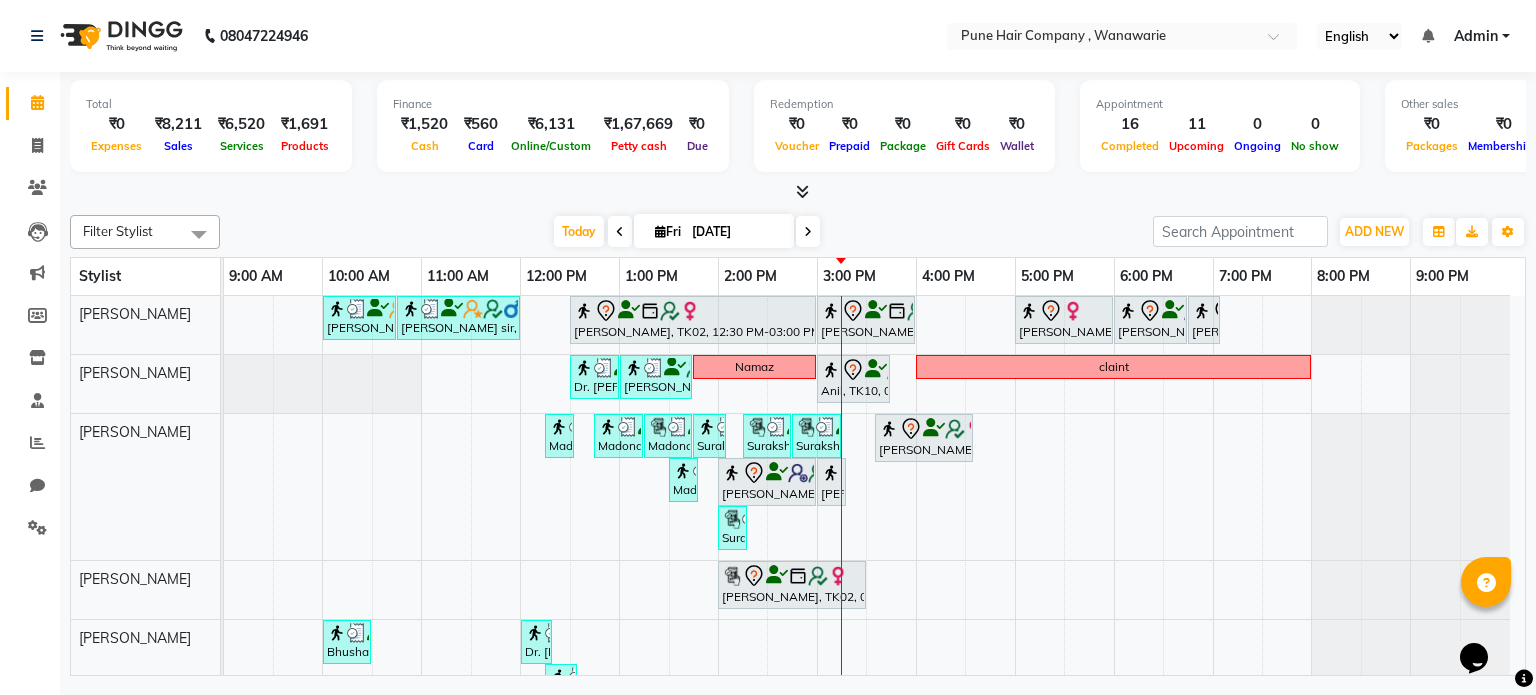 scroll, scrollTop: 68, scrollLeft: 0, axis: vertical 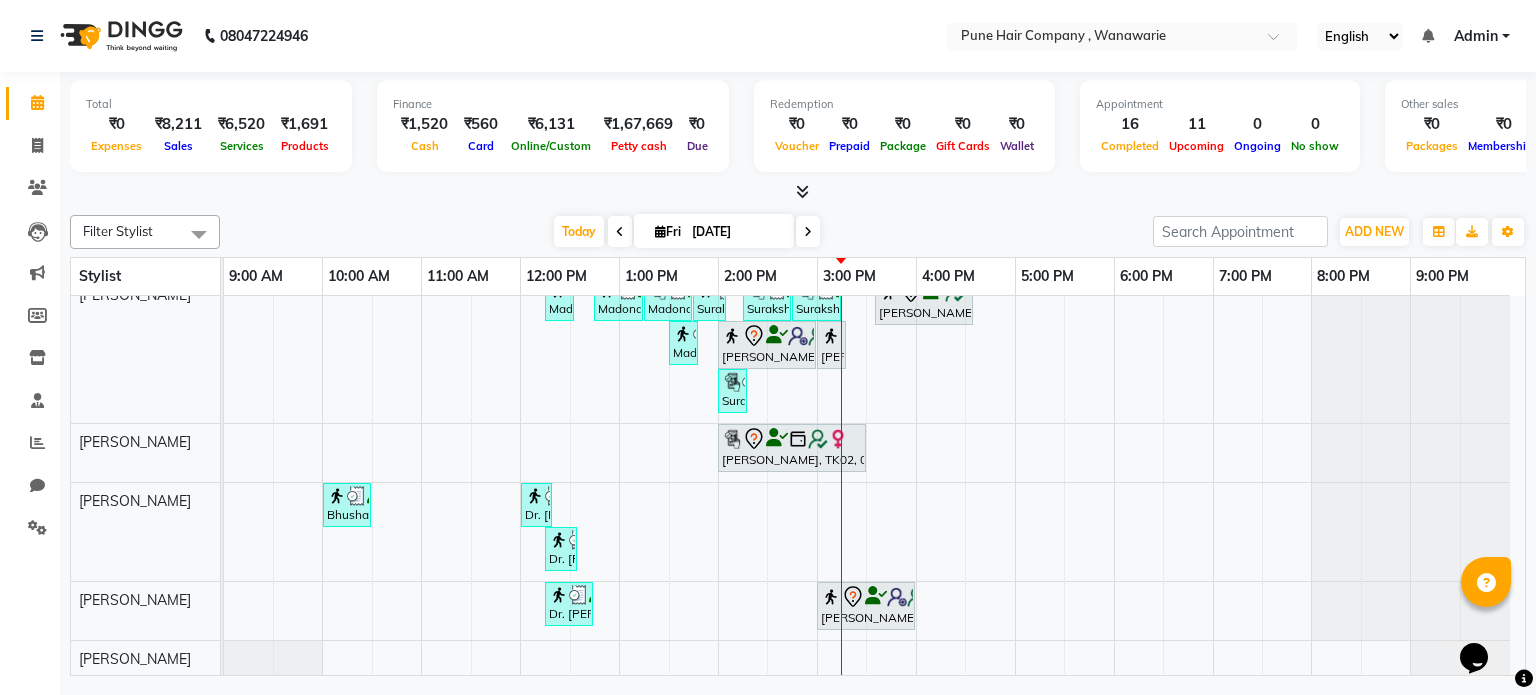 click at bounding box center [808, 232] 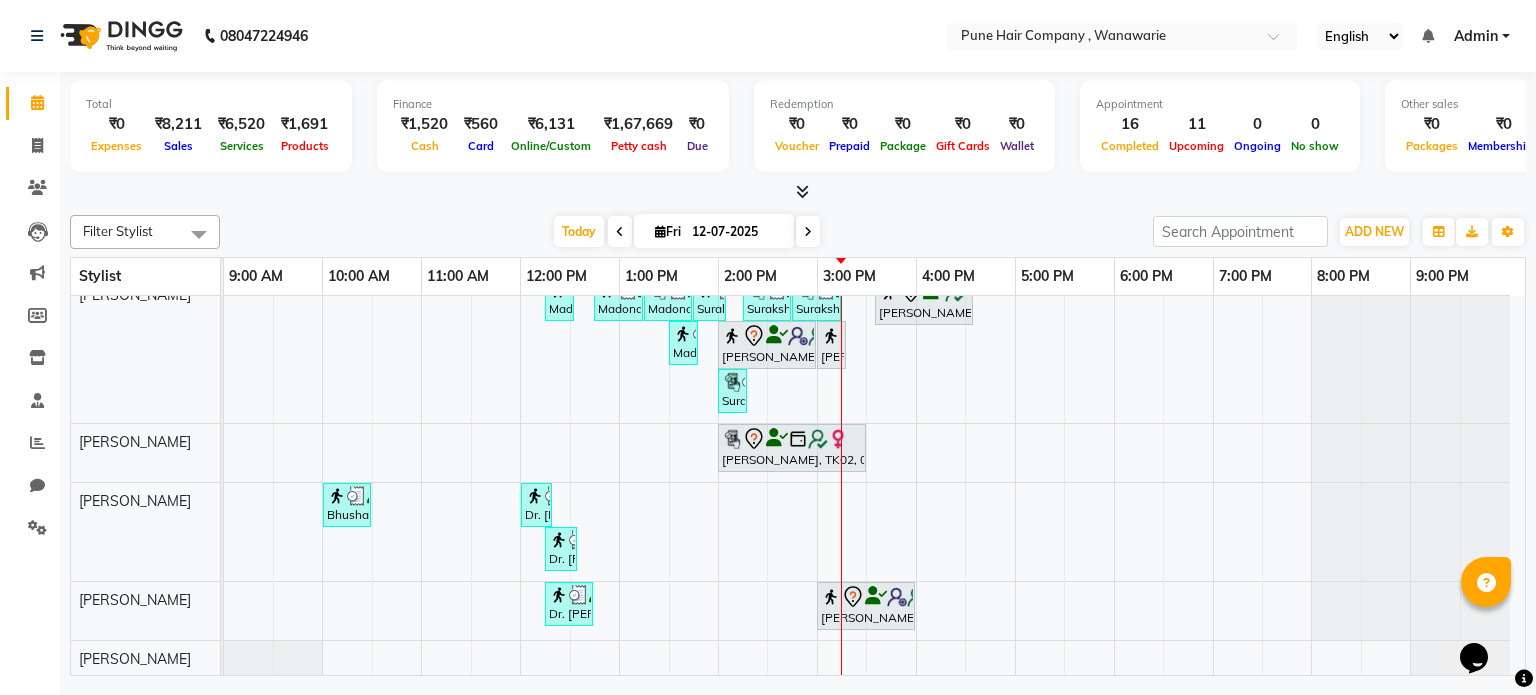 scroll, scrollTop: 0, scrollLeft: 0, axis: both 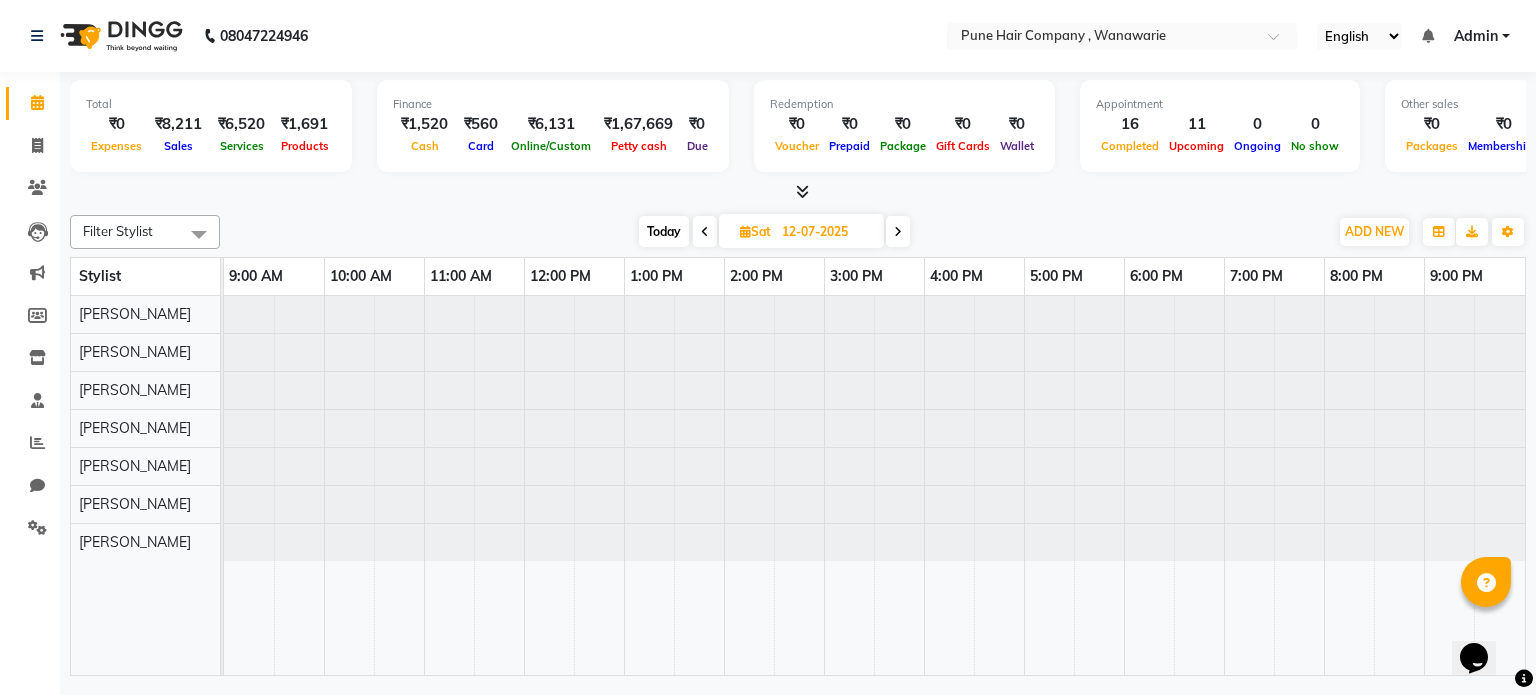 click at bounding box center [898, 232] 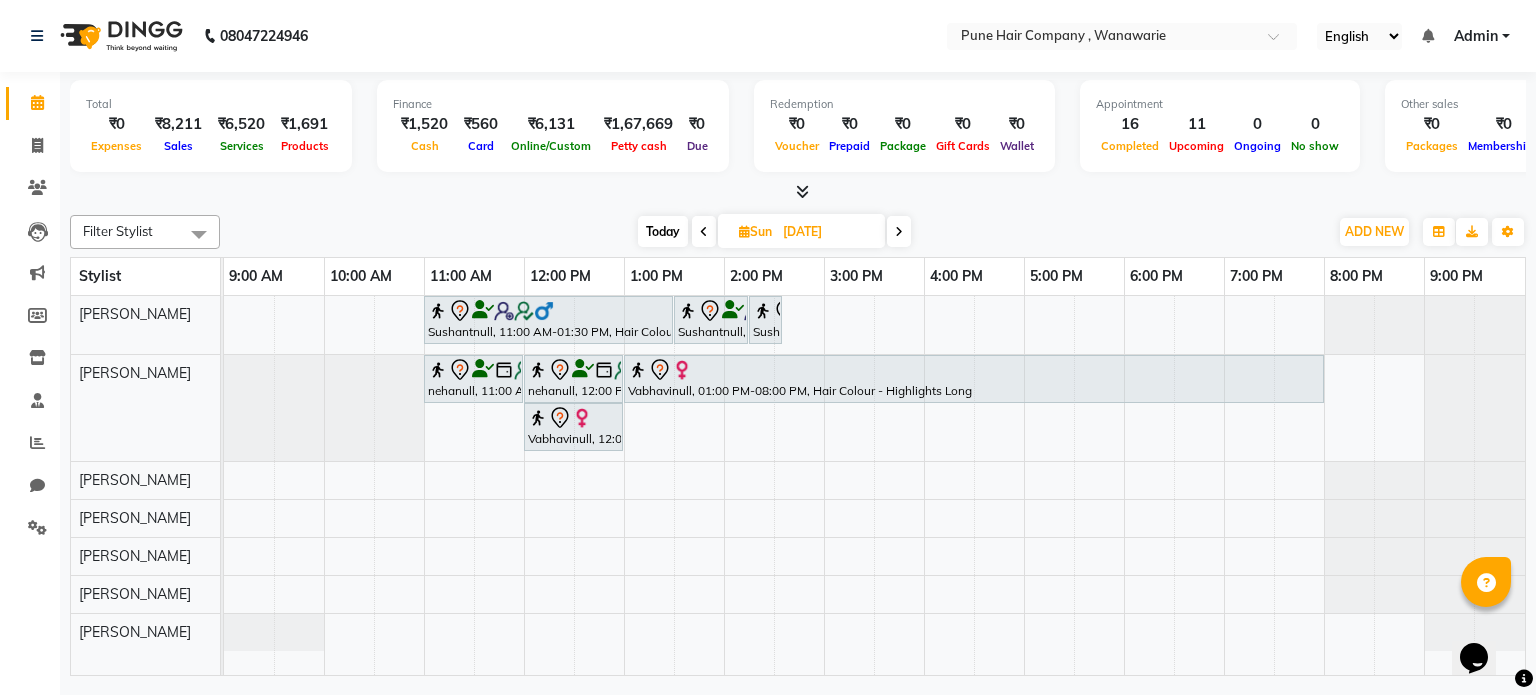 click at bounding box center [704, 231] 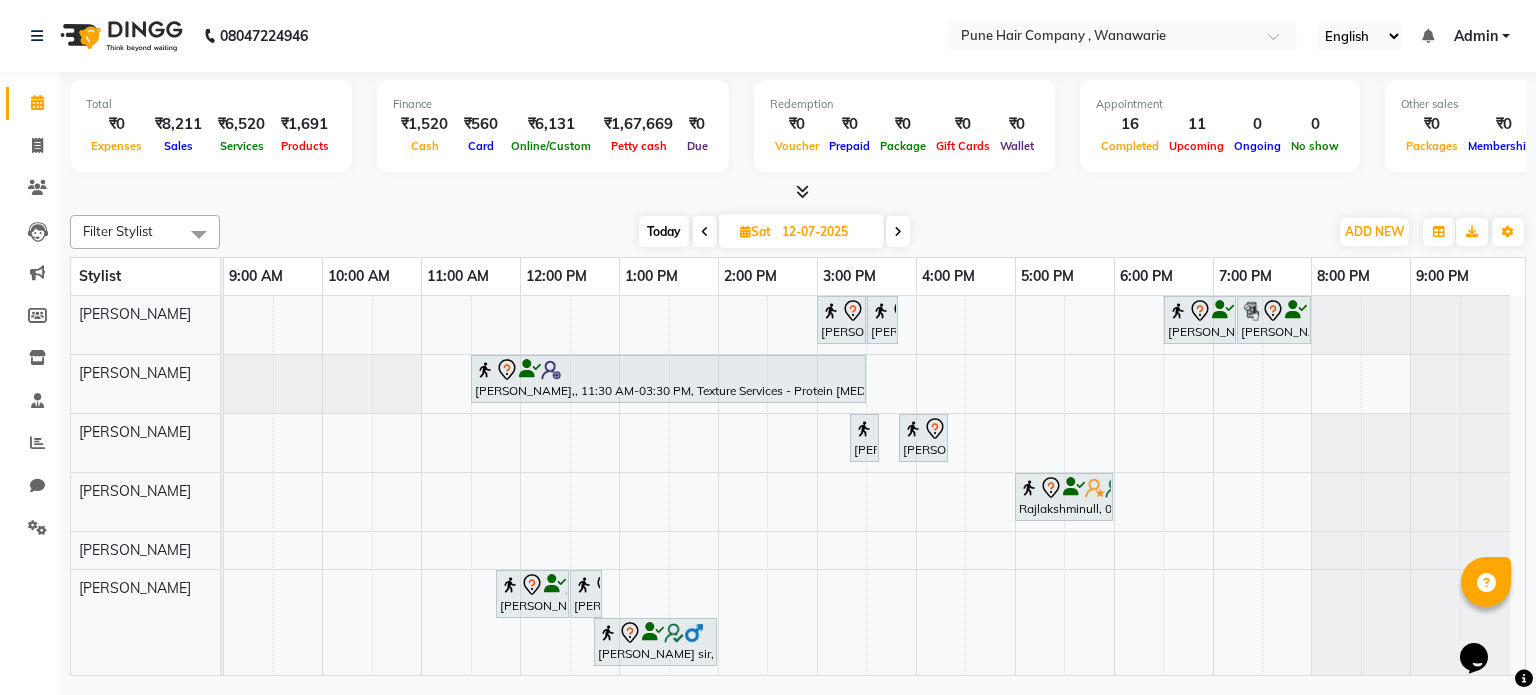 click at bounding box center (898, 232) 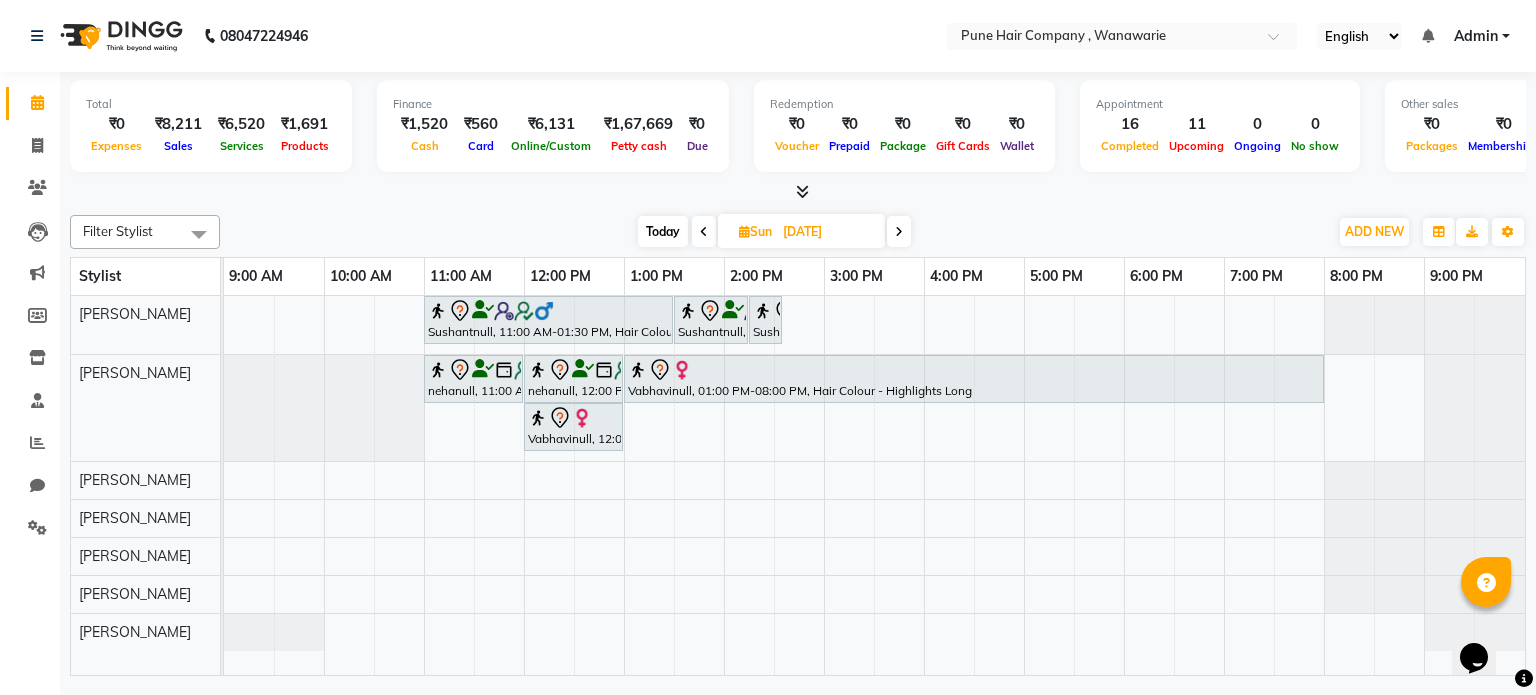 click at bounding box center (899, 232) 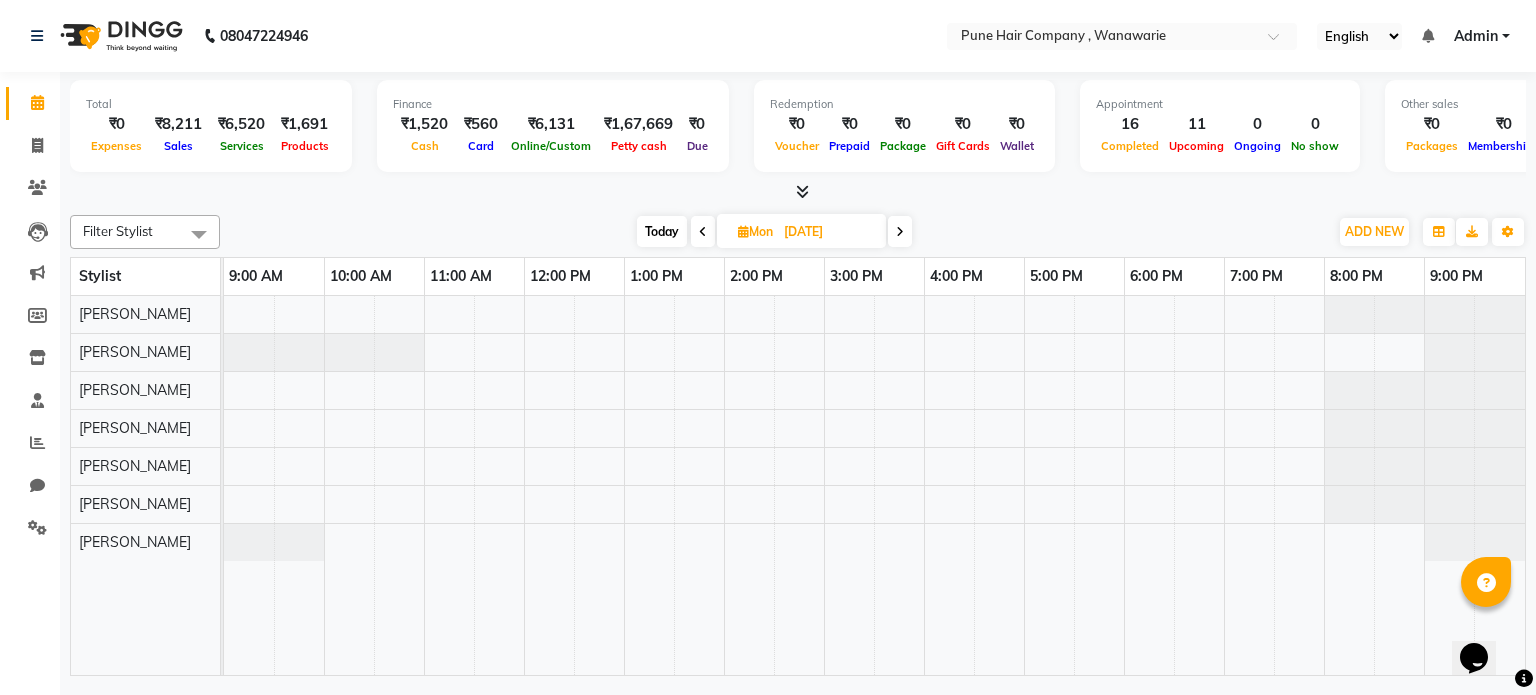 click at bounding box center [900, 232] 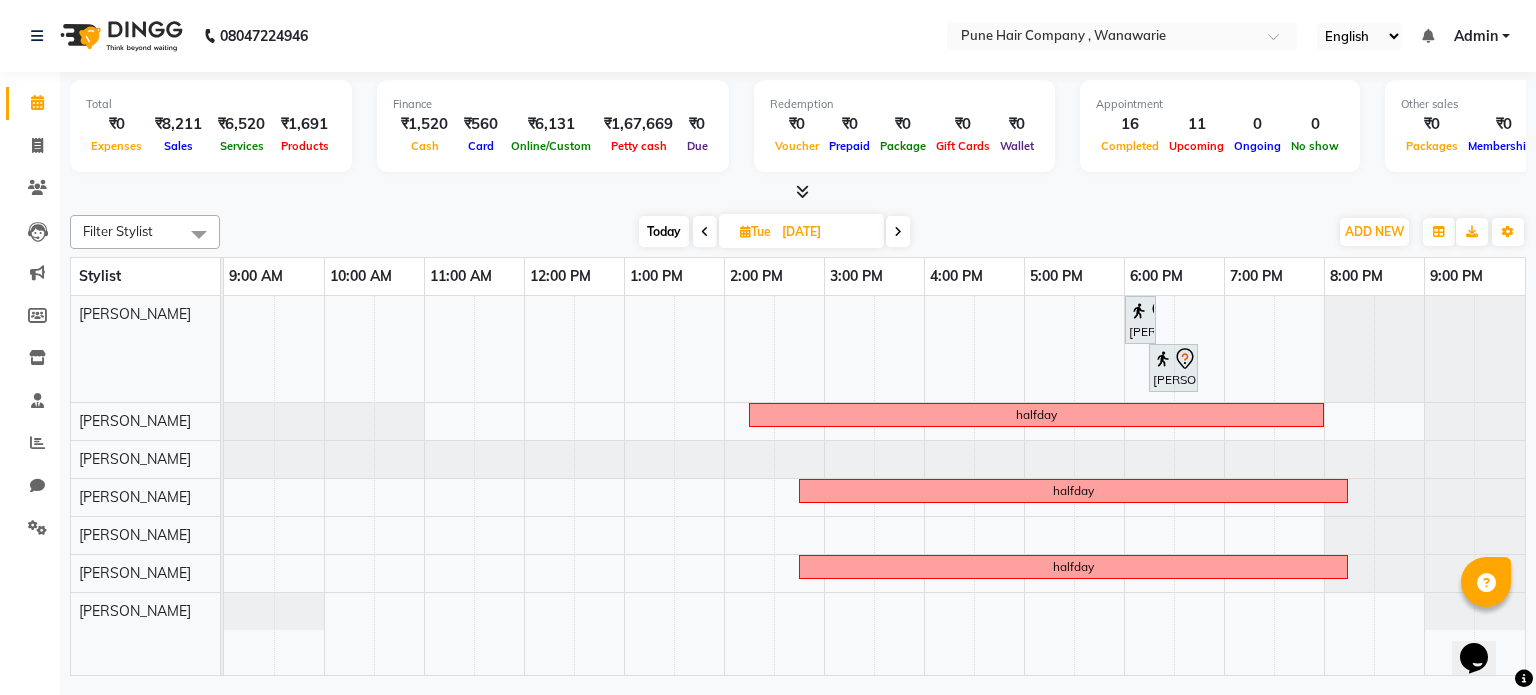 click at bounding box center (898, 231) 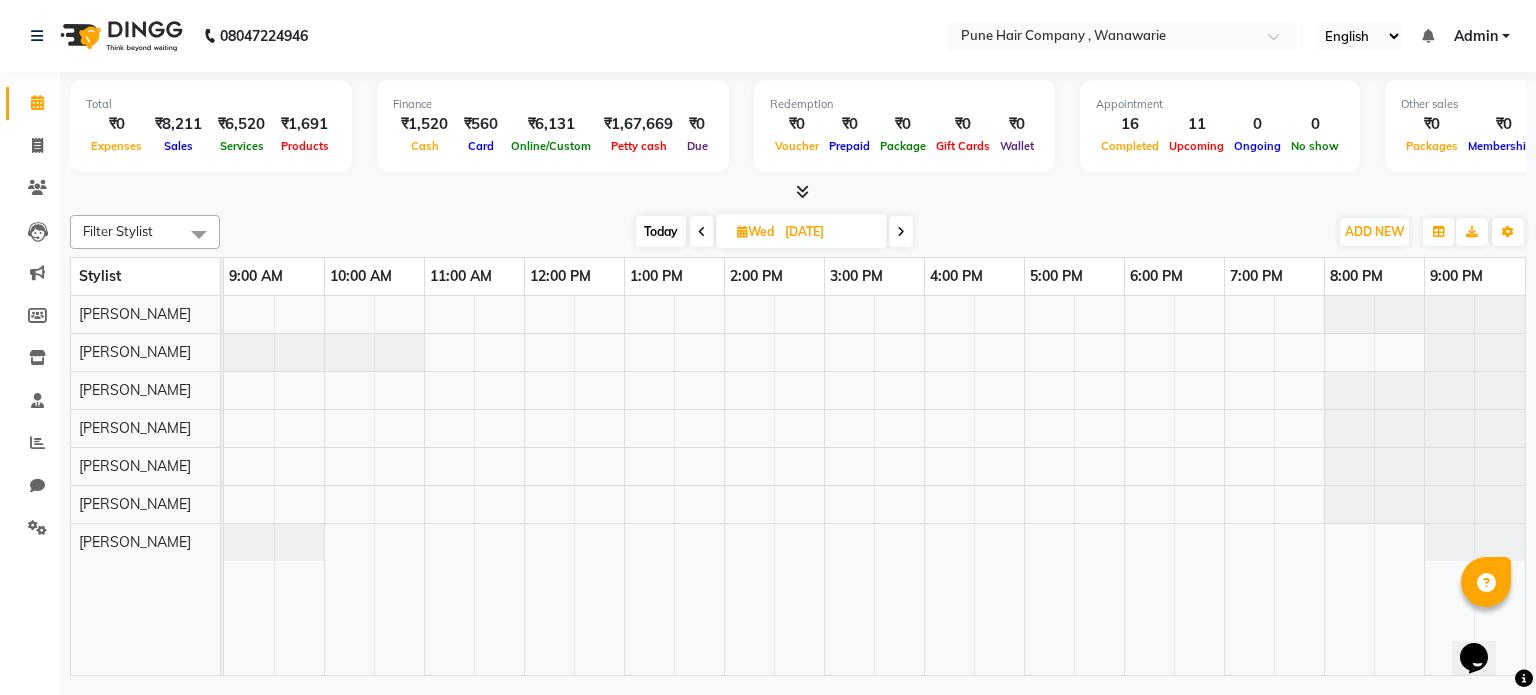 click at bounding box center [901, 232] 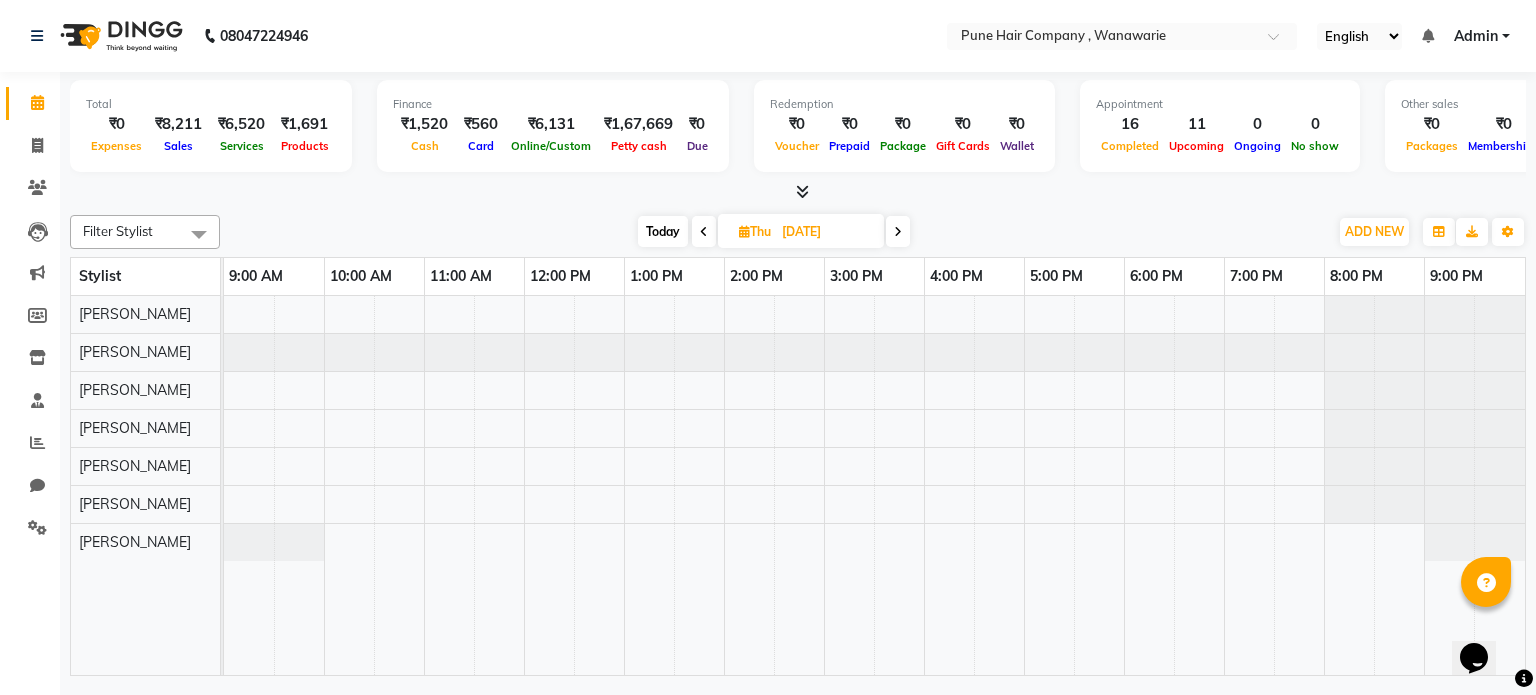 click at bounding box center [898, 231] 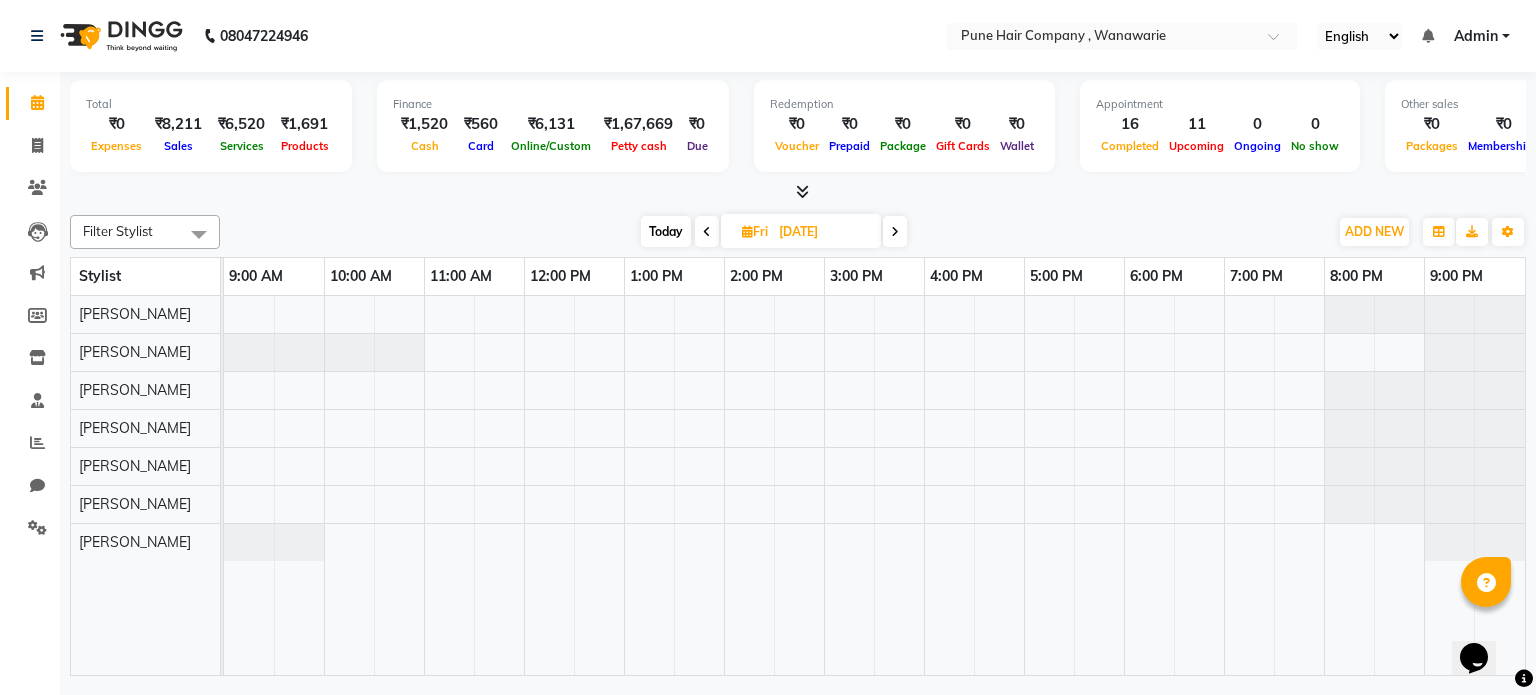 click at bounding box center [895, 231] 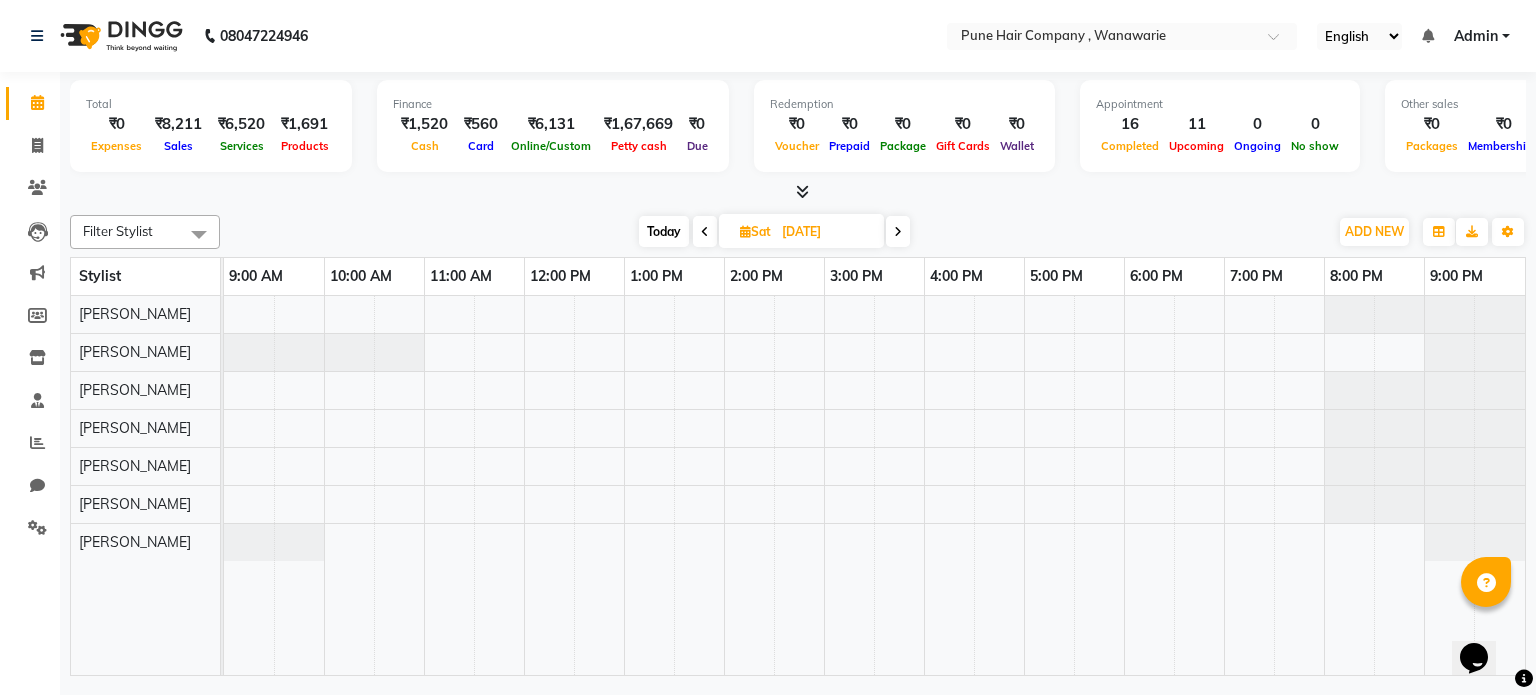 click at bounding box center (898, 231) 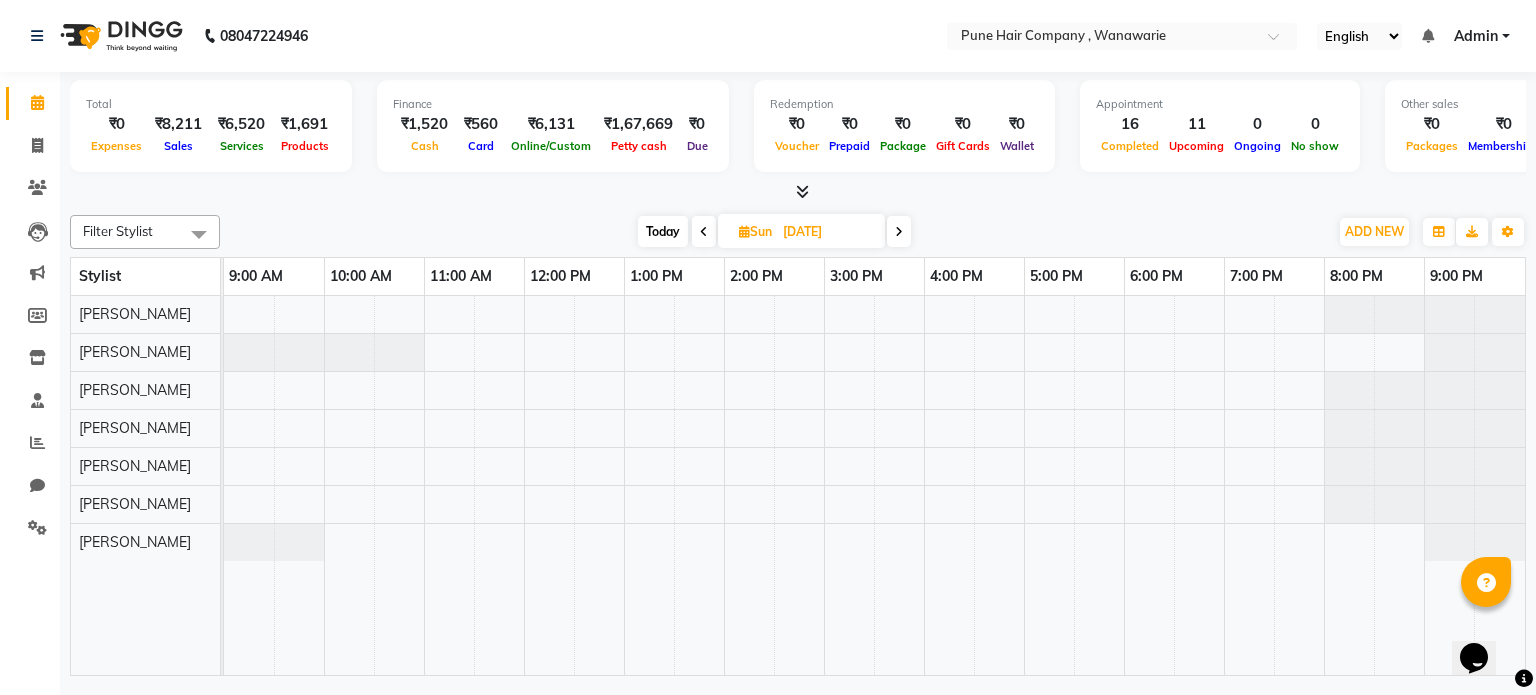 click at bounding box center [899, 232] 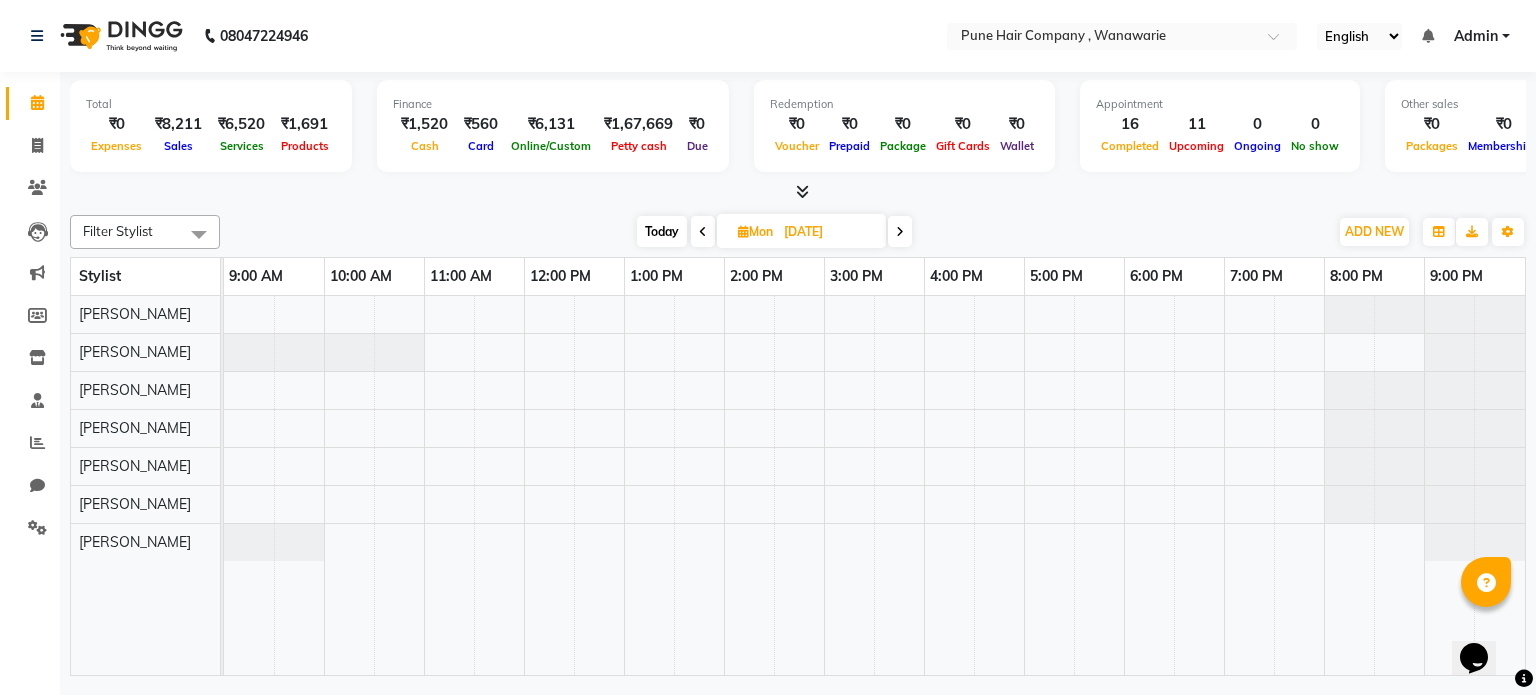 click at bounding box center (900, 232) 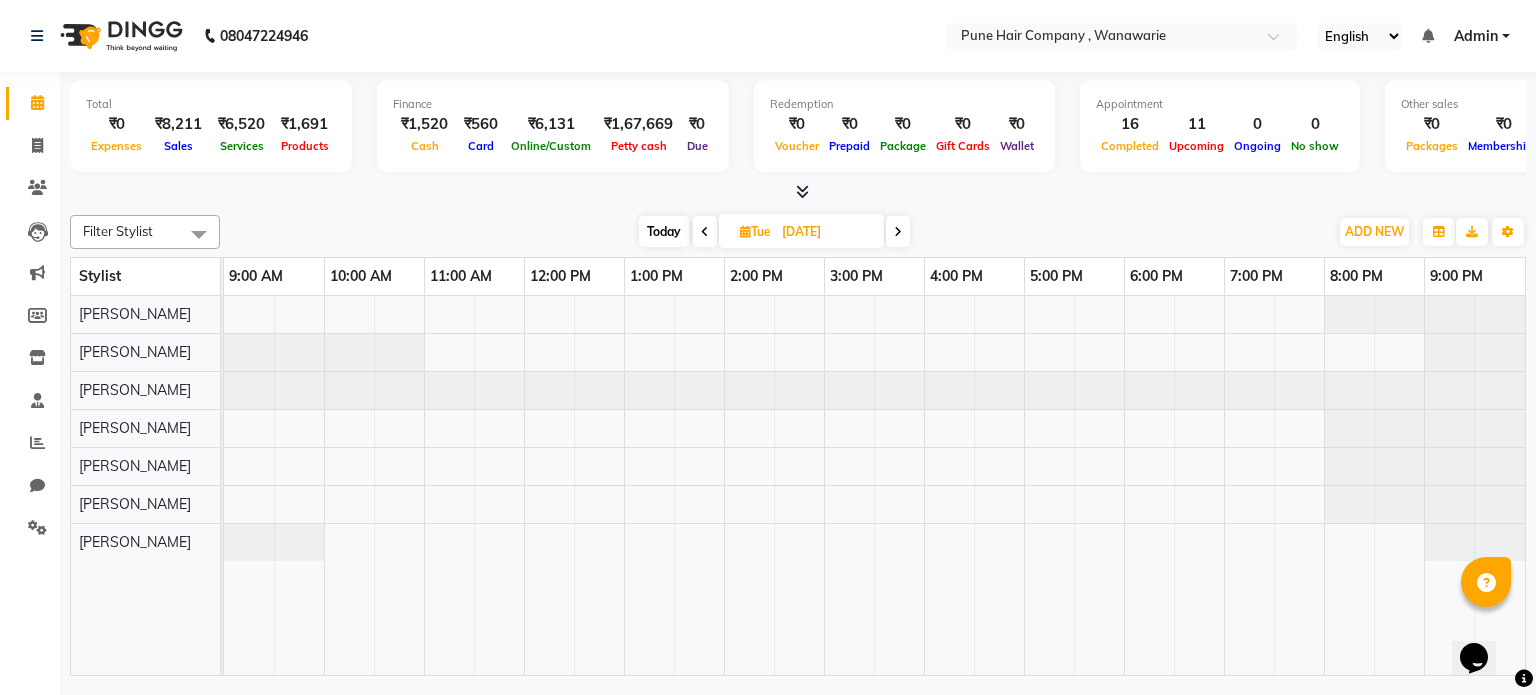 click at bounding box center (898, 231) 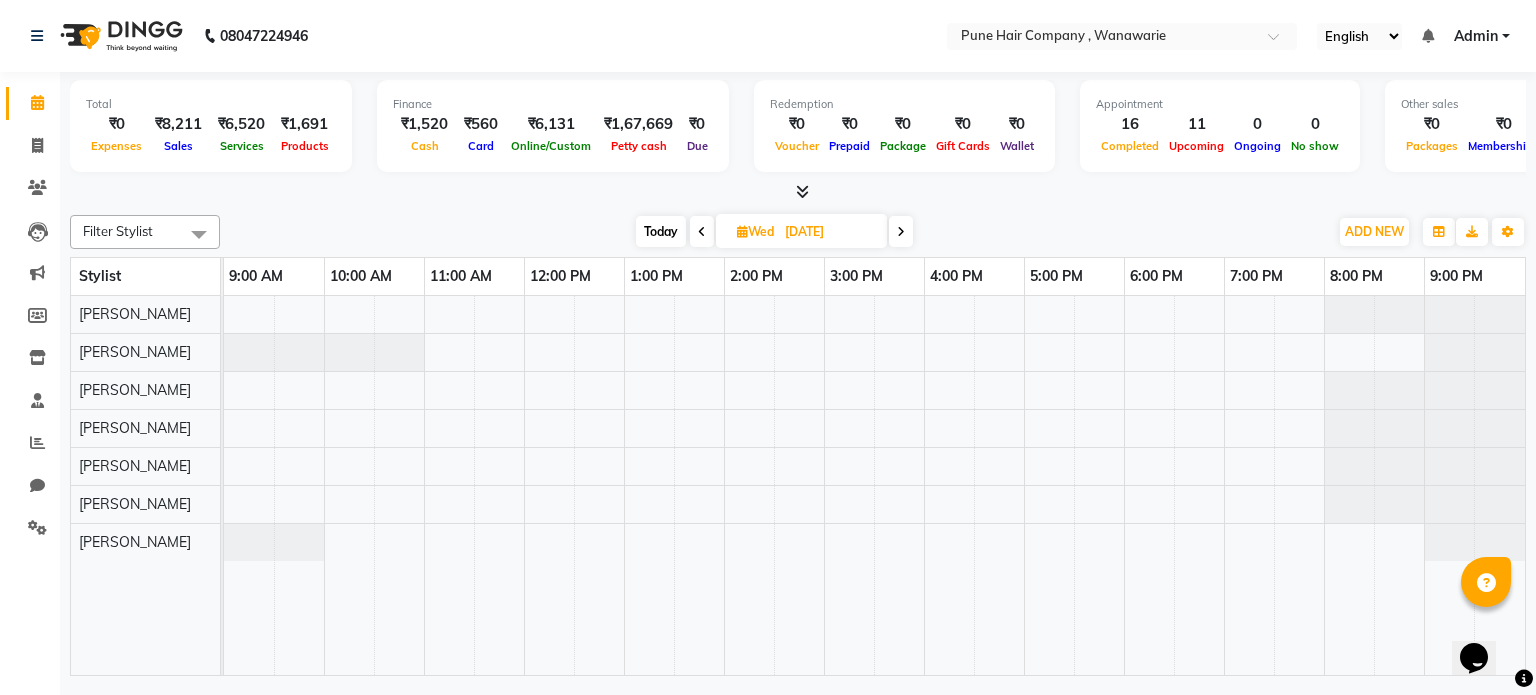 click at bounding box center [901, 232] 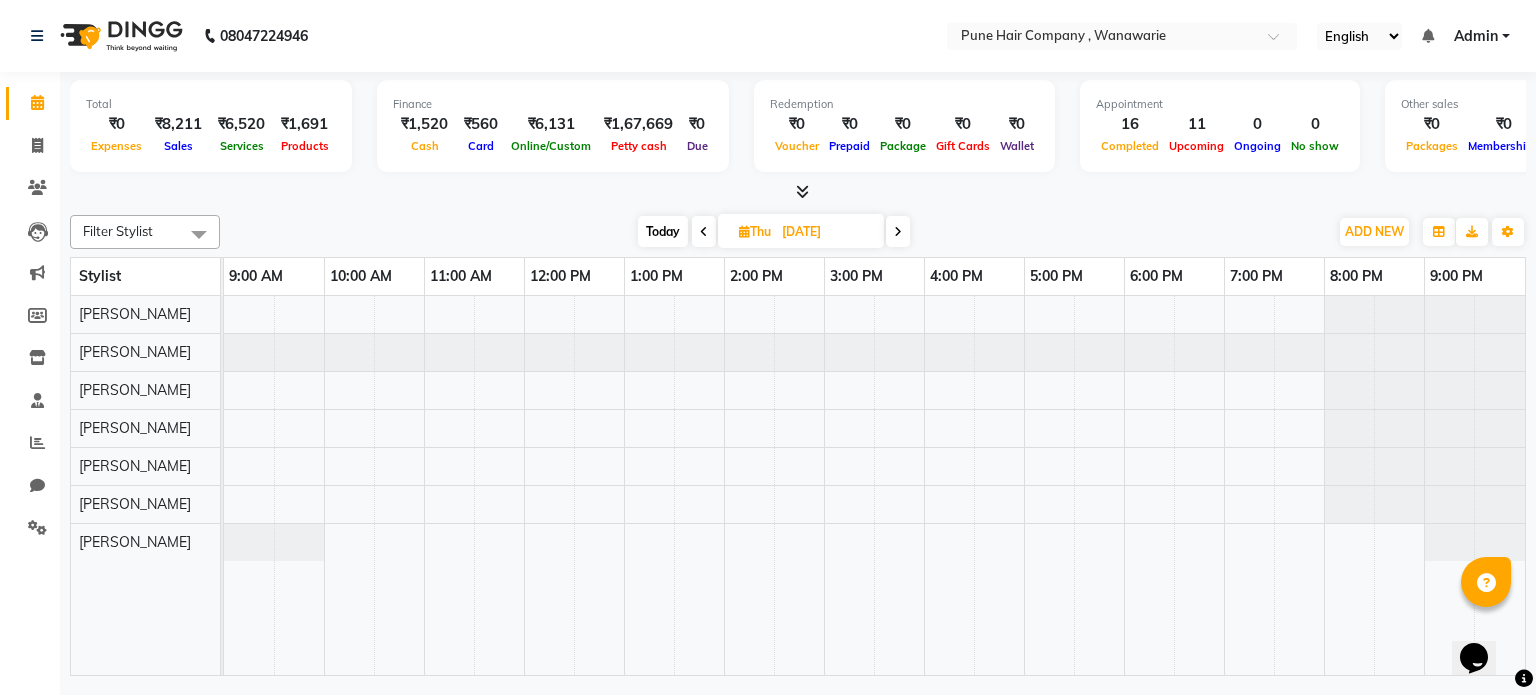 click at bounding box center (898, 231) 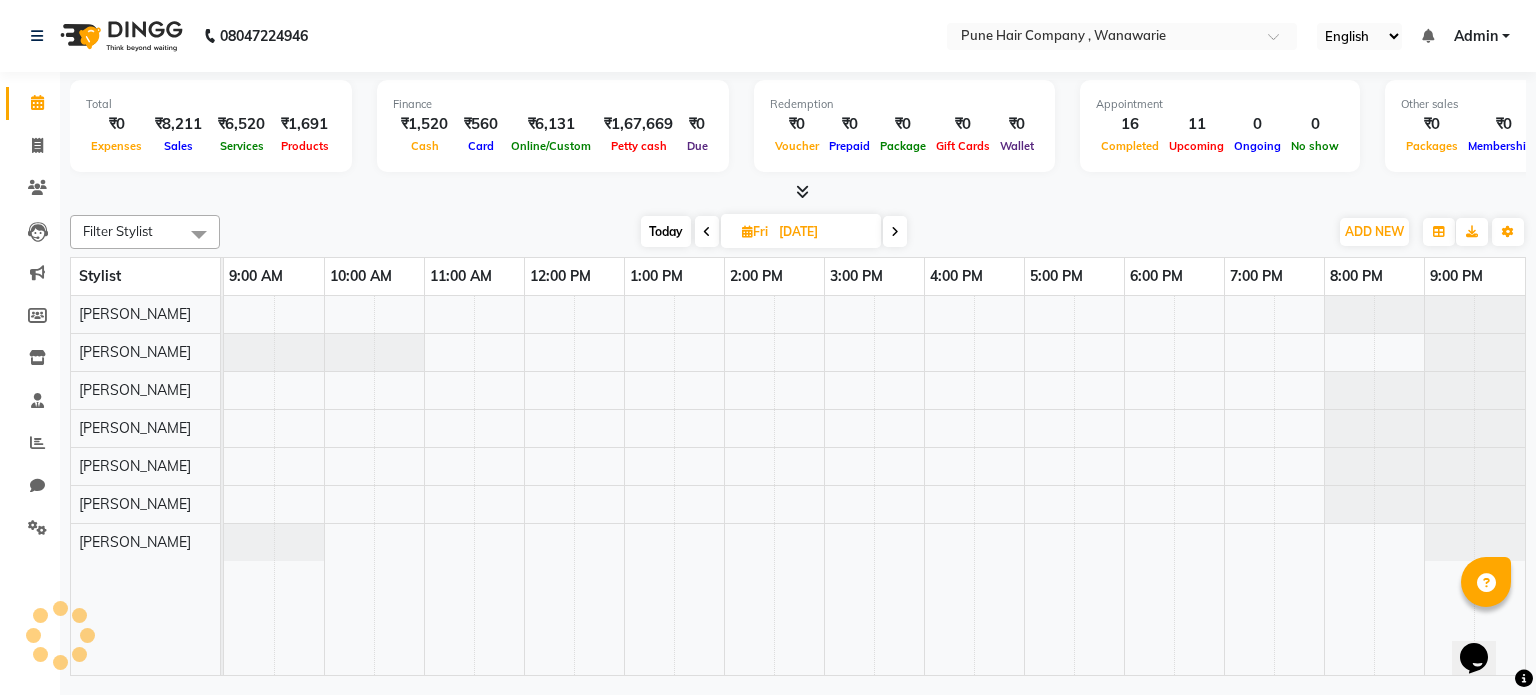 click on "Today" at bounding box center (666, 231) 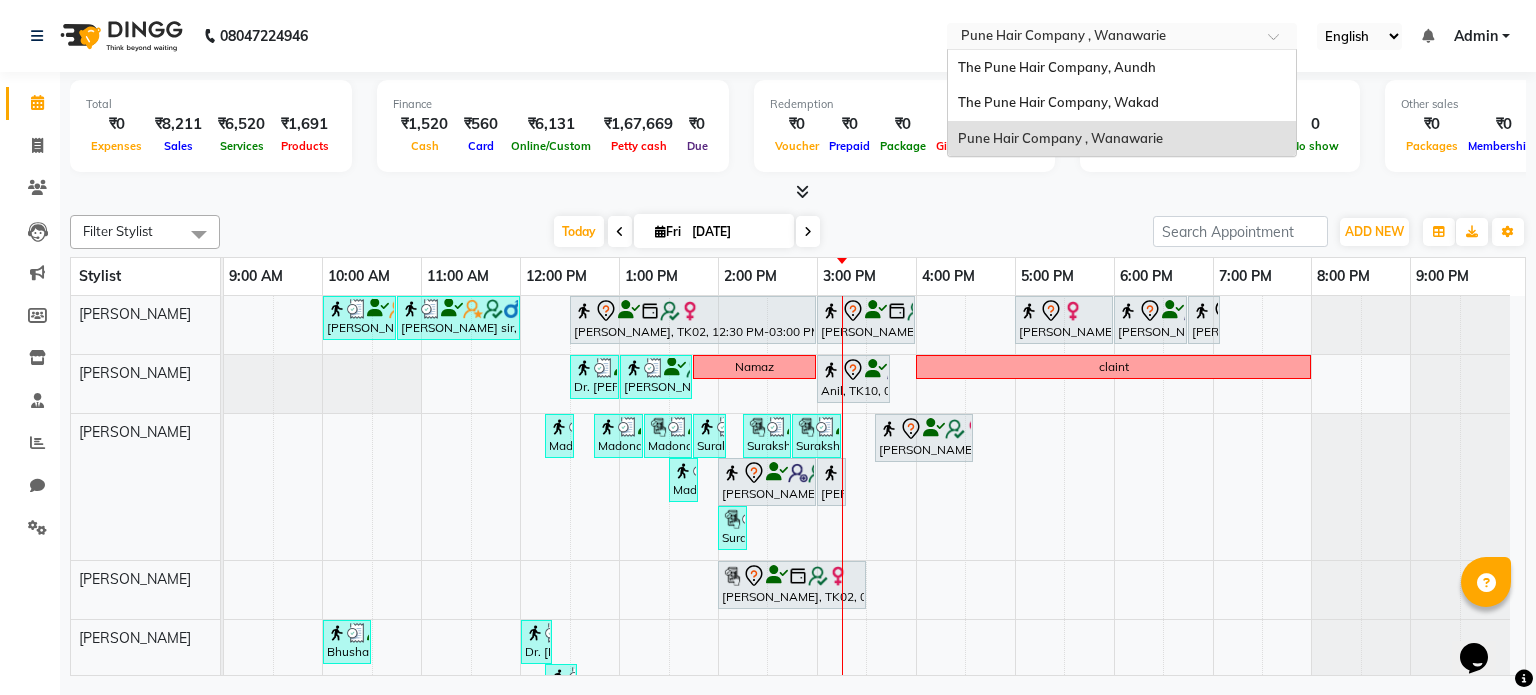 click at bounding box center [1102, 38] 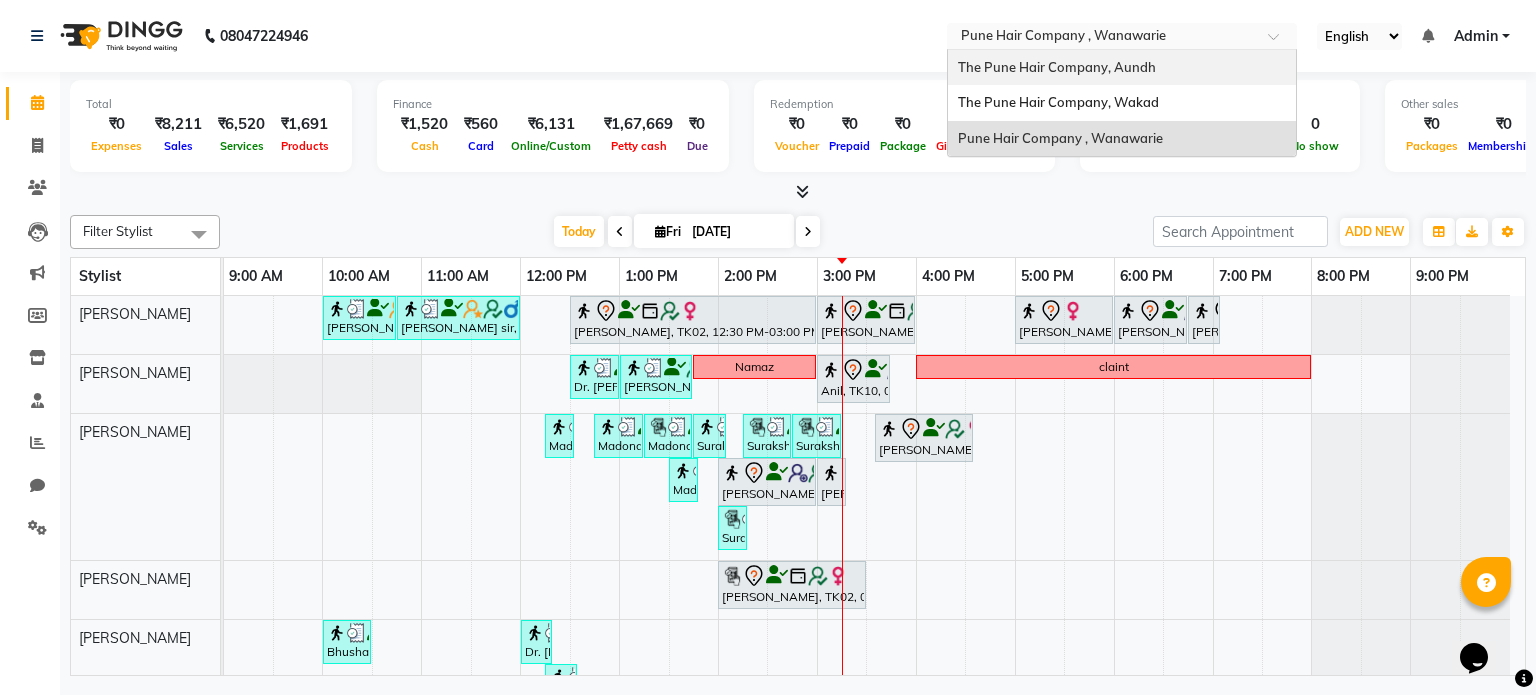 click on "The Pune Hair Company, Aundh" at bounding box center (1057, 67) 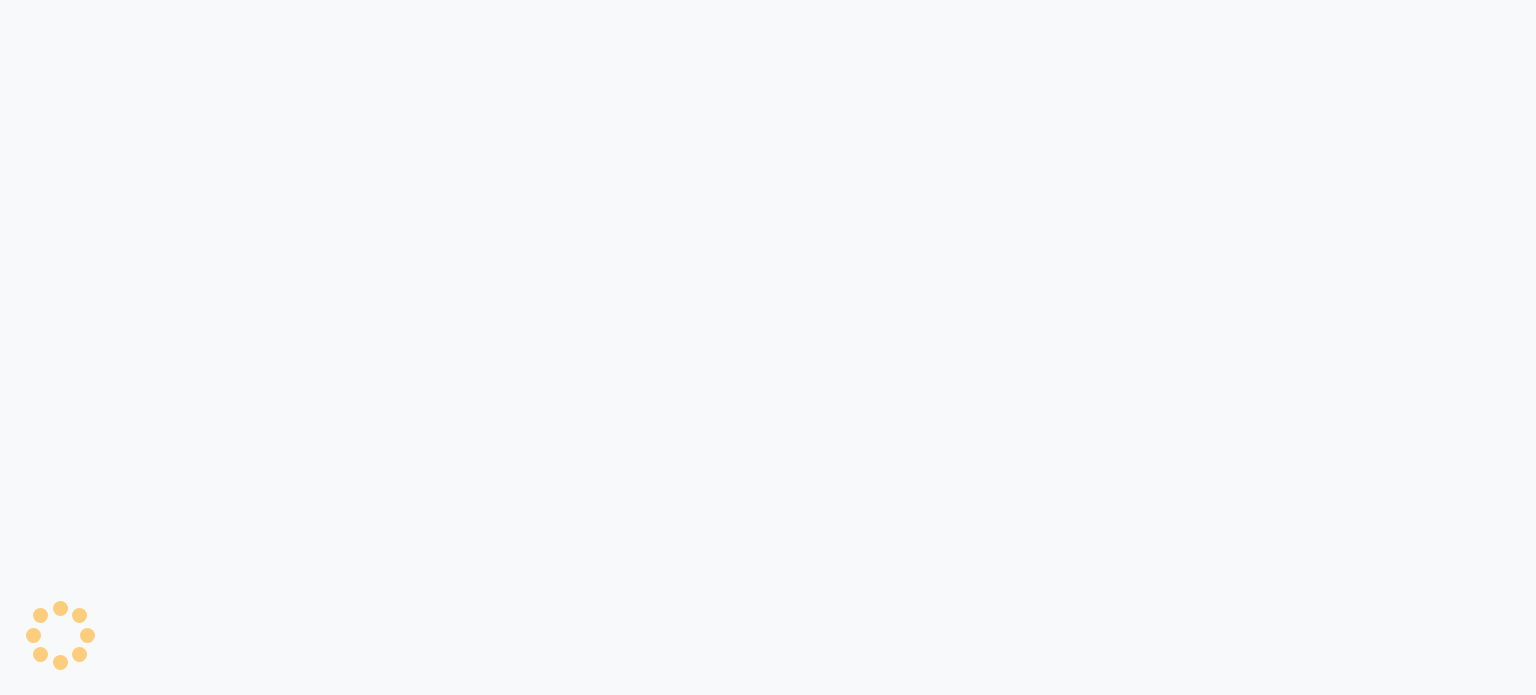 scroll, scrollTop: 0, scrollLeft: 0, axis: both 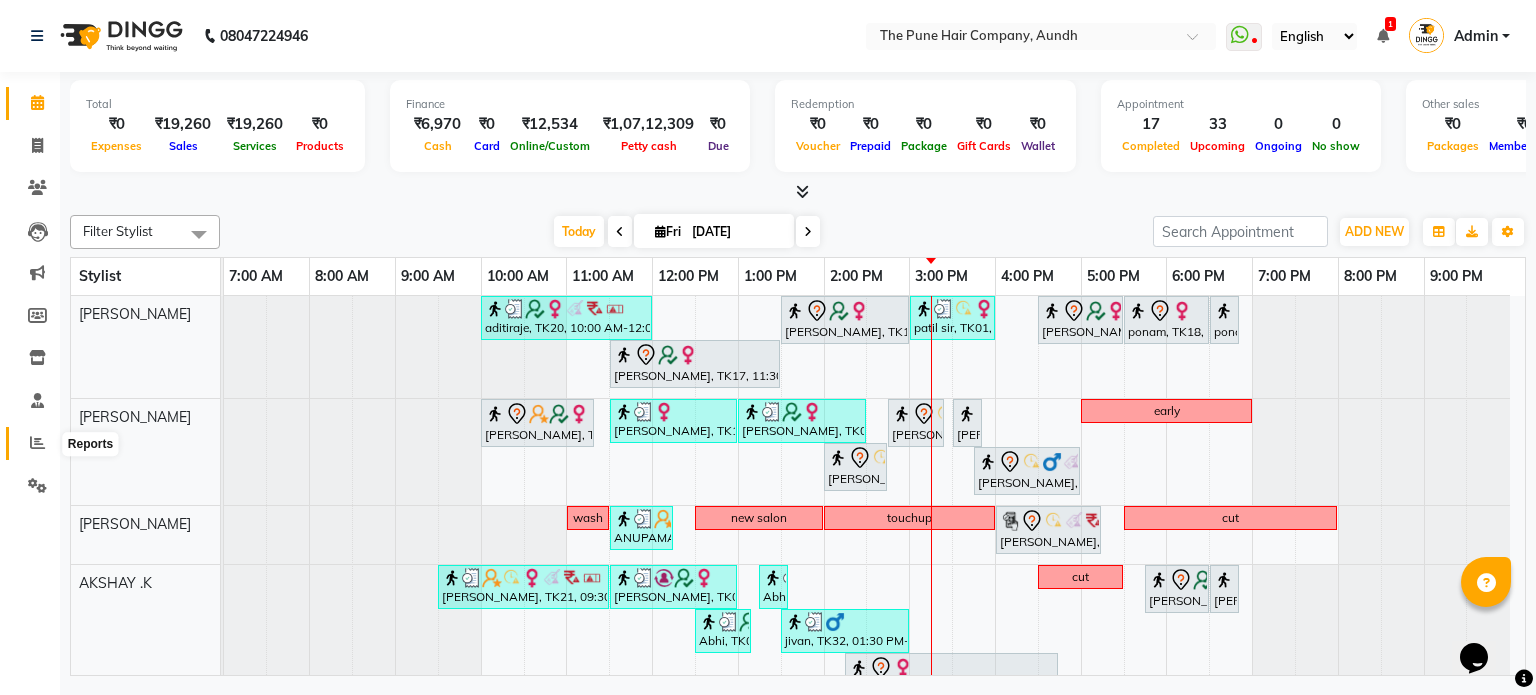 click 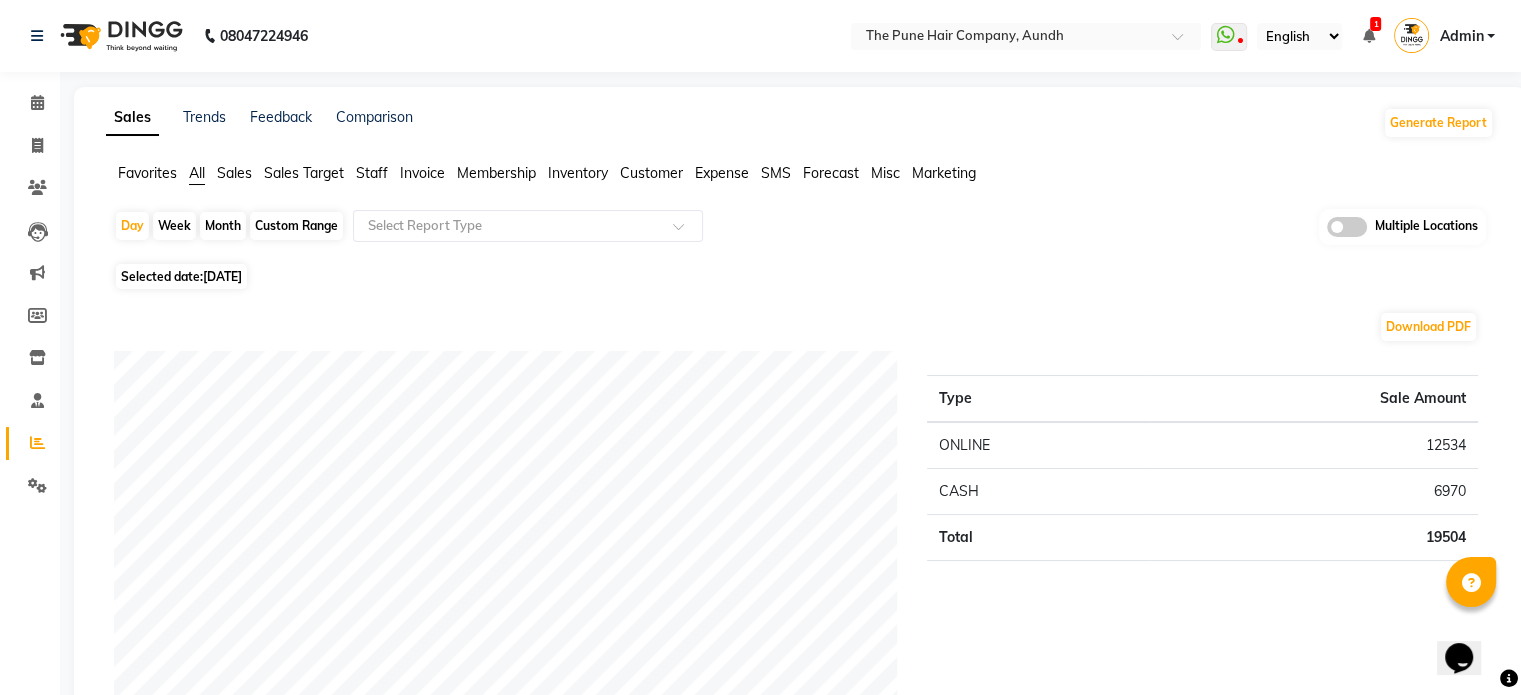 click on "Month" 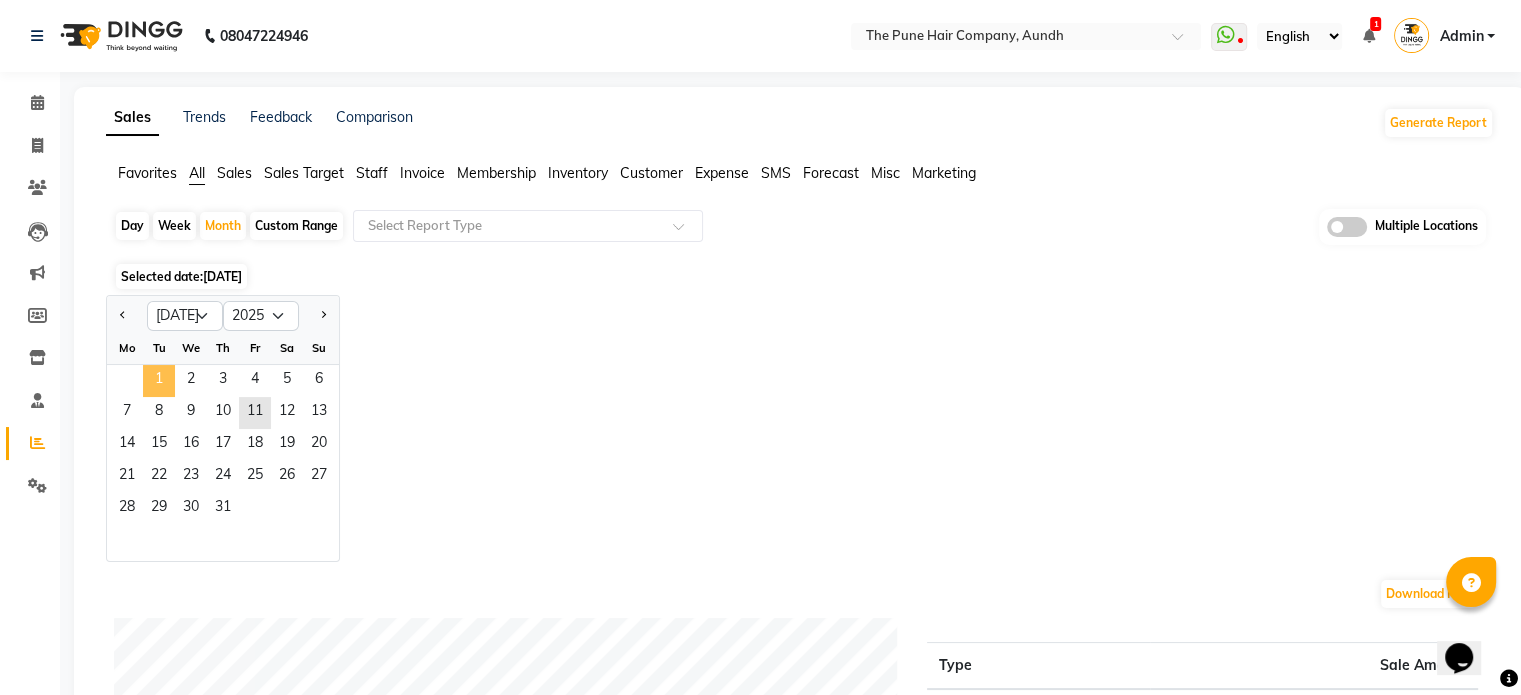 click on "1" 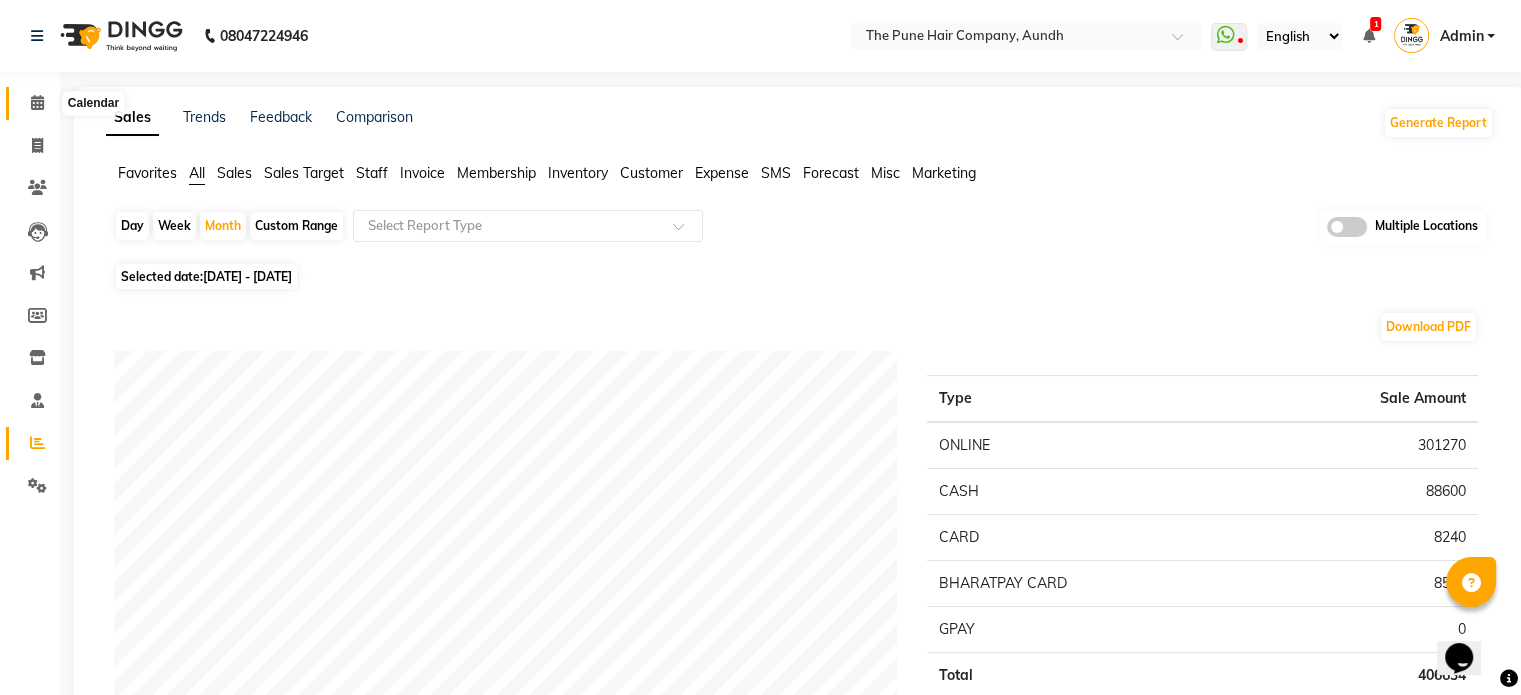 click 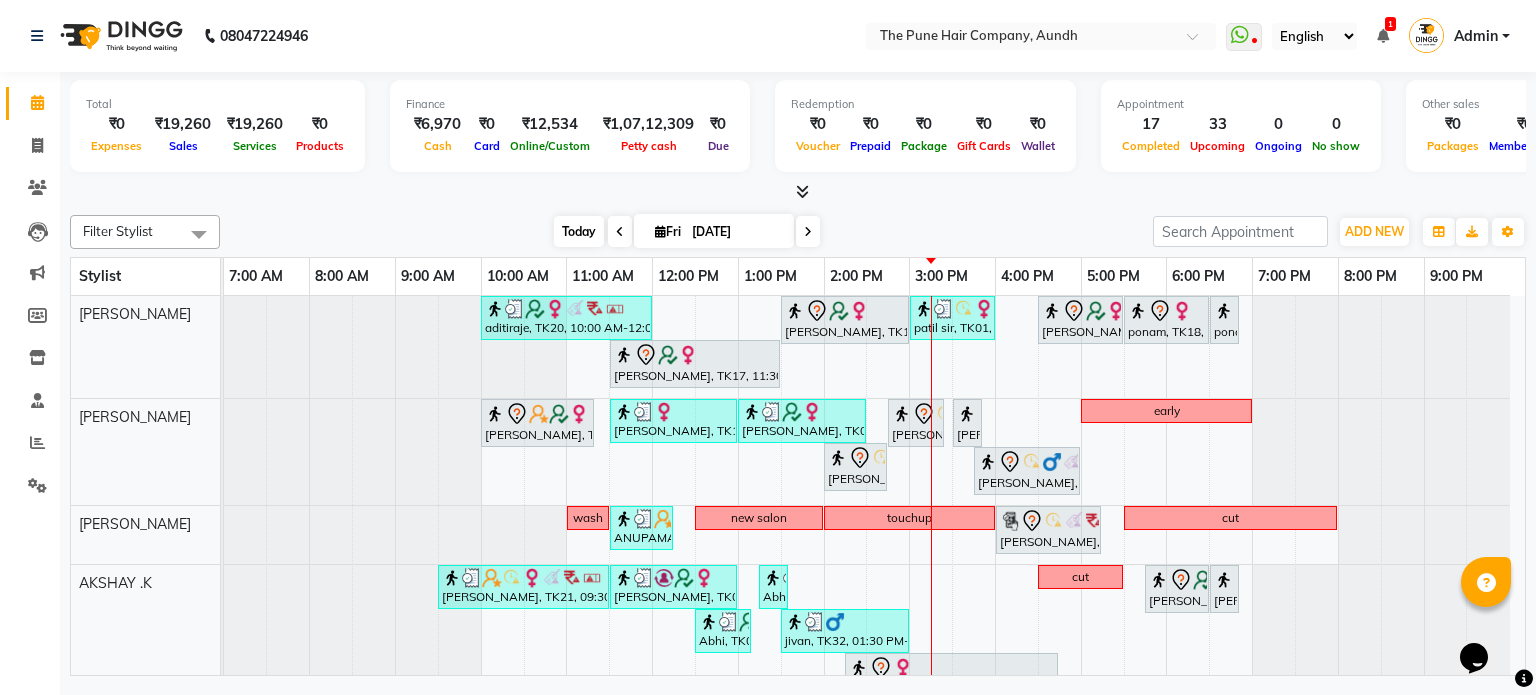 click on "Today" at bounding box center (579, 231) 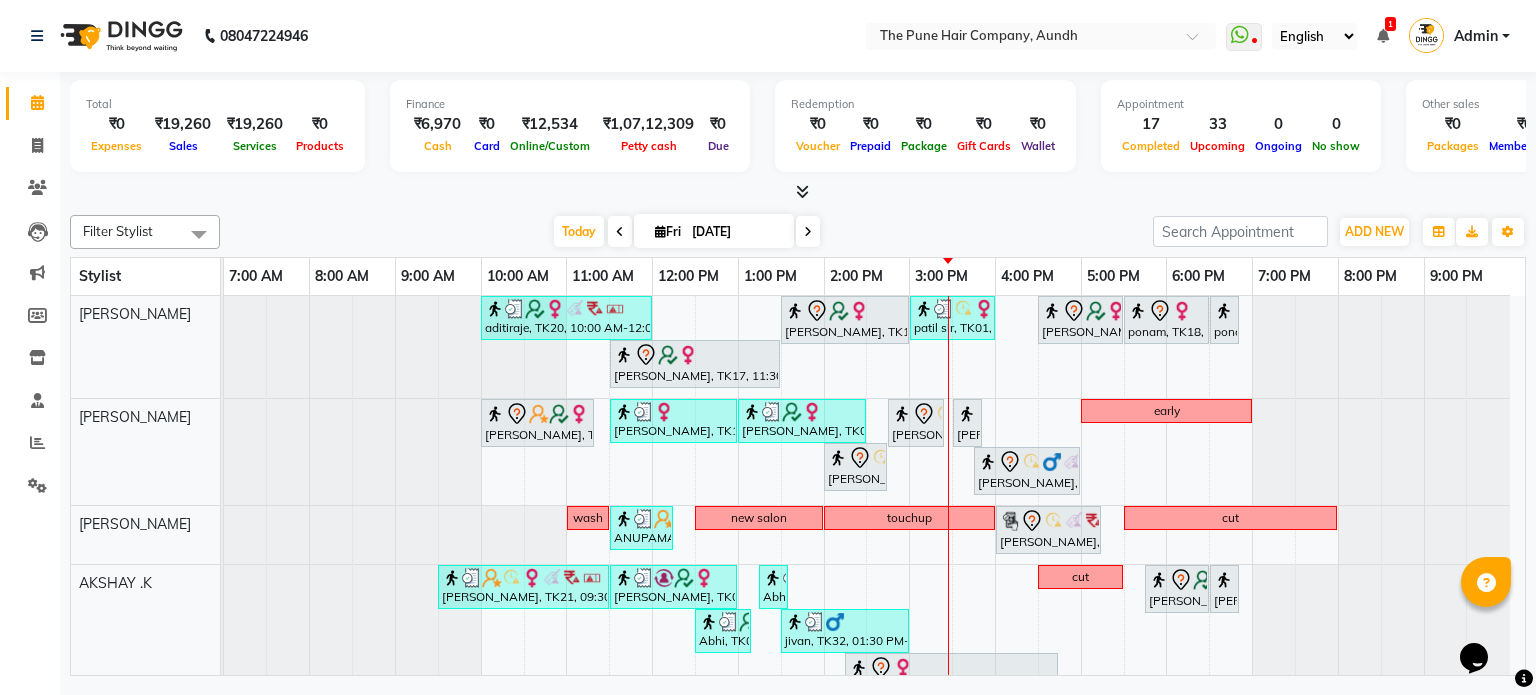 click on "Filter Stylist Select All Akash both [PERSON_NAME] .K [PERSON_NAME] kaif [PERSON_NAME] [PERSON_NAME] [PERSON_NAME] [PERSON_NAME] mane POOJA MORE [PERSON_NAME]  [PERSON_NAME] Shweta gotur [PERSON_NAME] [PERSON_NAME] [DATE]  [DATE] Toggle Dropdown Add Appointment Add Invoice Add Expense Add Attendance Add Client Add Transaction Toggle Dropdown Add Appointment Add Invoice Add Expense Add Attendance Add Client ADD NEW Toggle Dropdown Add Appointment Add Invoice Add Expense Add Attendance Add Client Add Transaction Filter Stylist Select All Akash both AKSHAY .K [PERSON_NAME] kaif [PERSON_NAME] [PERSON_NAME] [PERSON_NAME] [PERSON_NAME] mane POOJA MORE [PERSON_NAME]  [PERSON_NAME] Shweta gotur [PERSON_NAME] [PERSON_NAME] Group By  Staff View   Room View  View as Vertical  Vertical - Week View  Horizontal  Horizontal - Week View  List  Toggle Dropdown Calendar Settings Manage Tags   Arrange Stylists   Reset Stylists  Full Screen Appointment Form Zoom 50%" at bounding box center (798, 232) 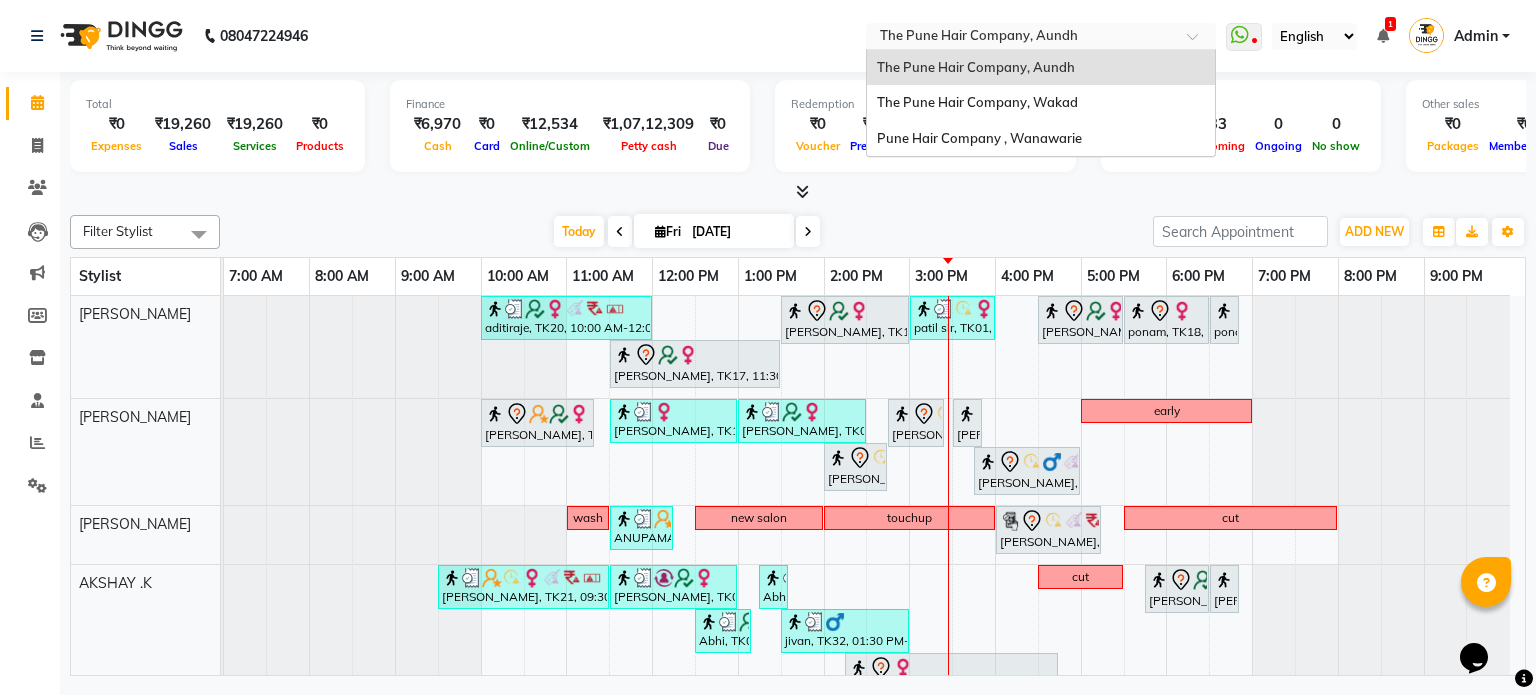 click at bounding box center [1021, 38] 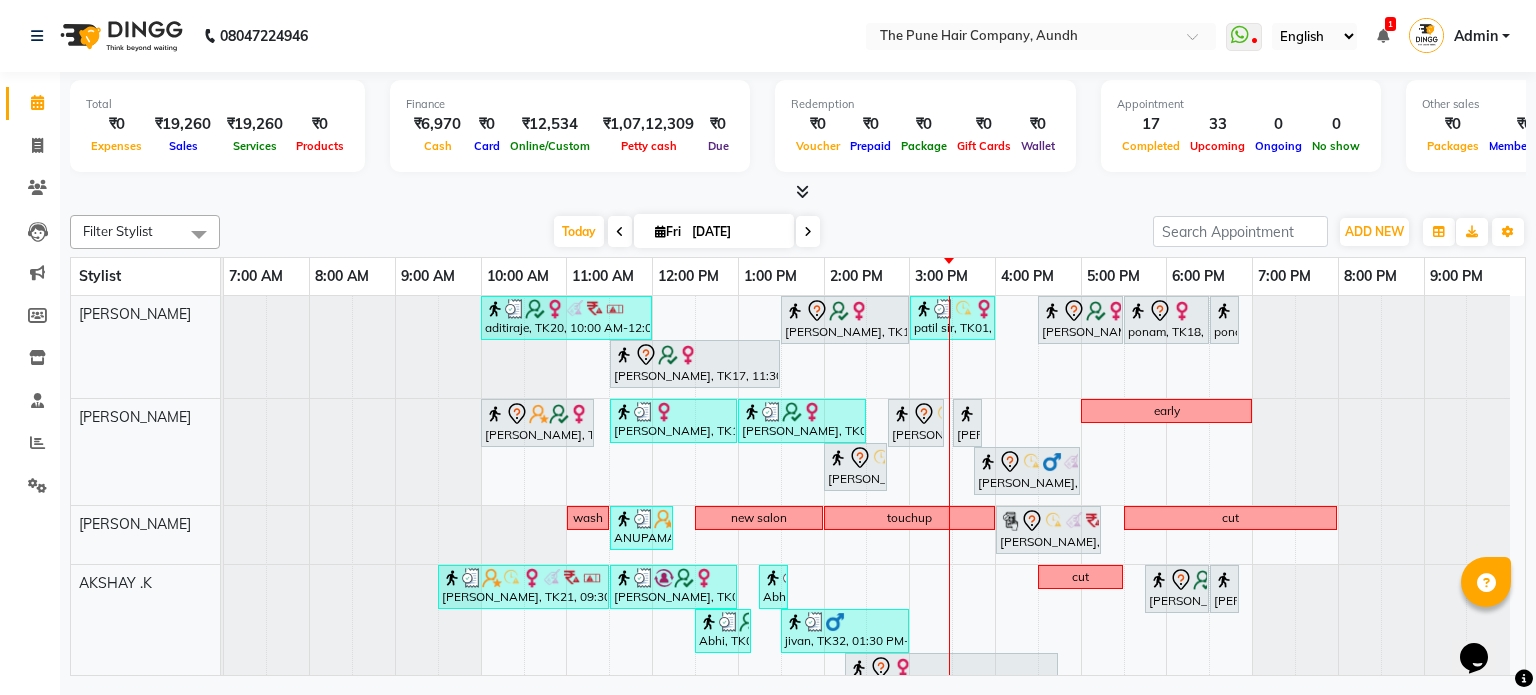 click on "08047224946 Select Location × The Pune Hair Company, Aundh  WhatsApp Status  ✕ Status:  Disconnected Most Recent Message: [DATE]     03:50 PM Recent Service Activity: [DATE]     04:14 PM  08047224946 Whatsapp Settings English ENGLISH Español العربية मराठी हिंदी ગુજરાતી தமிழ் 中文 1 Notifications nothing to show Admin Manage Profile Change Password Sign out  Version:3.15.4" 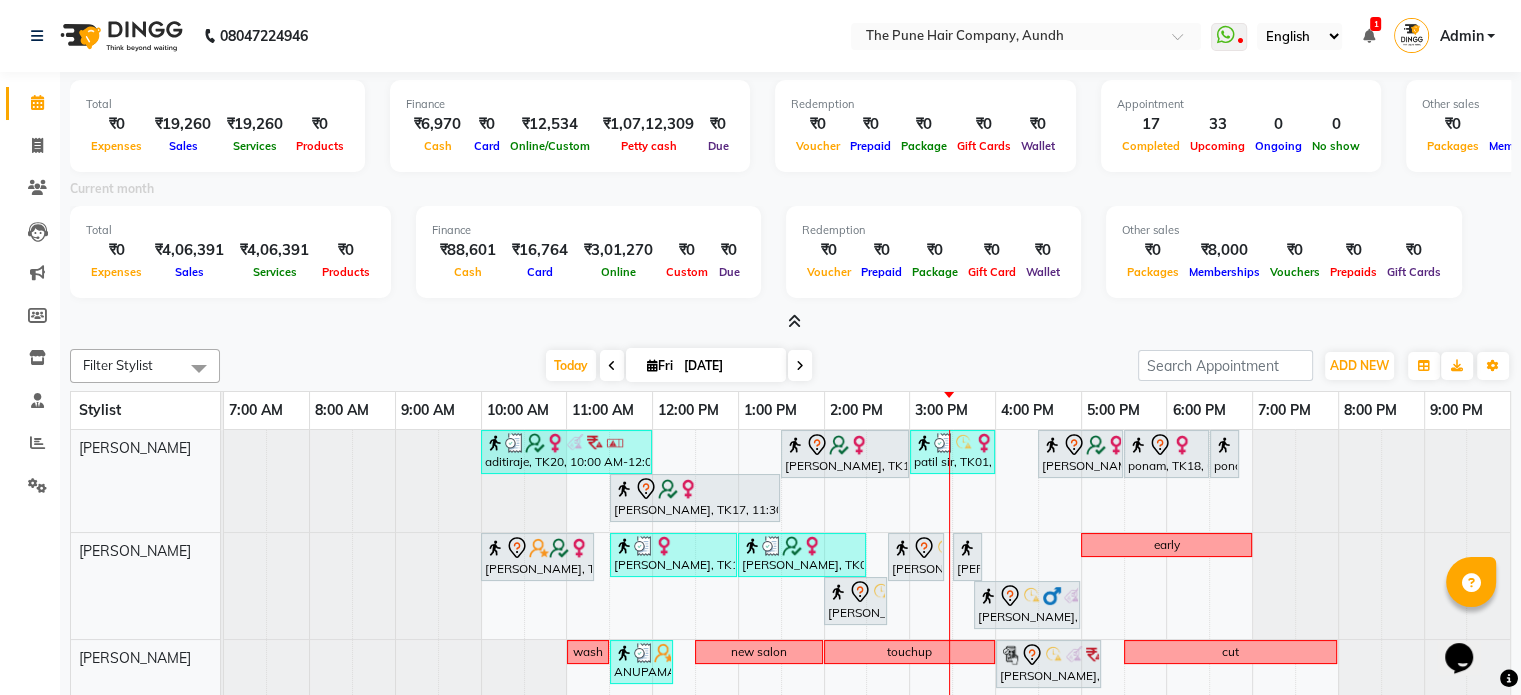 click at bounding box center [794, 321] 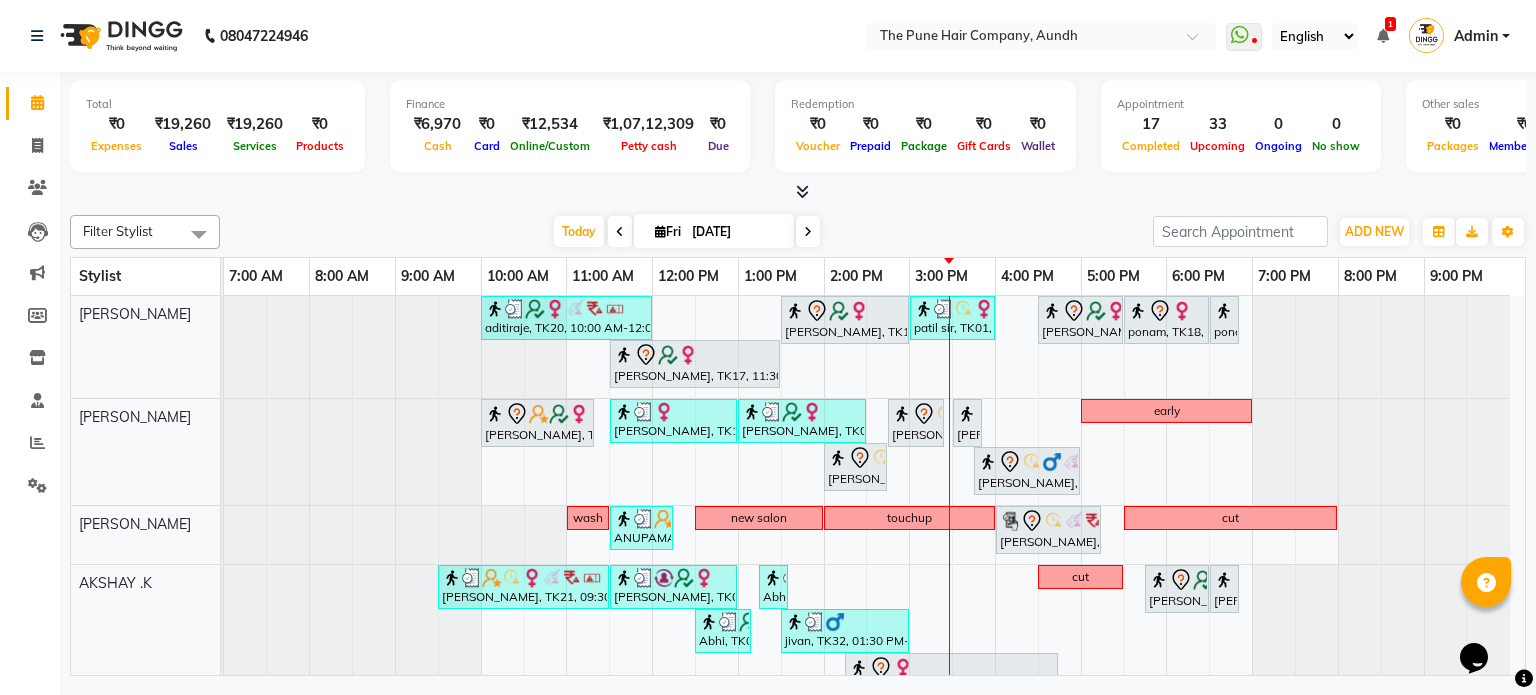click on "[DATE]" at bounding box center [736, 232] 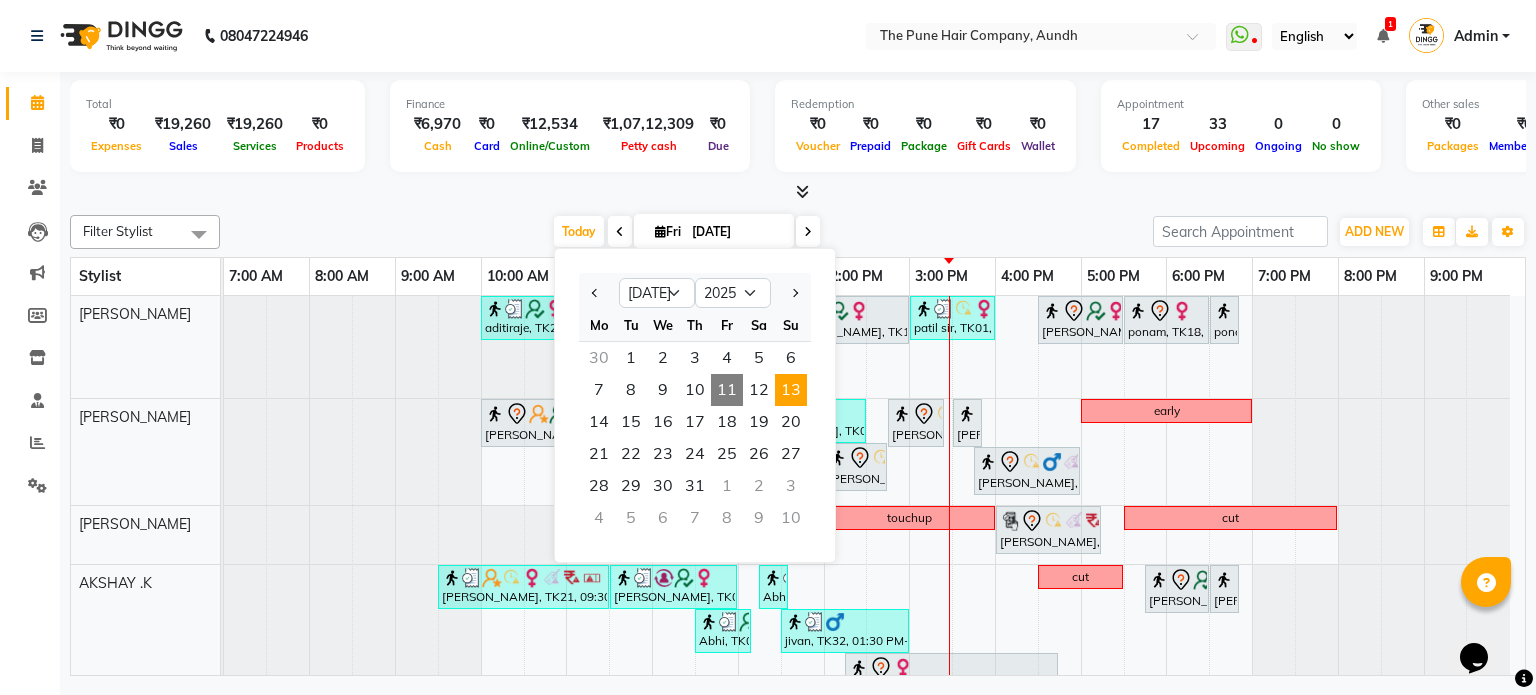 click on "13" at bounding box center (791, 390) 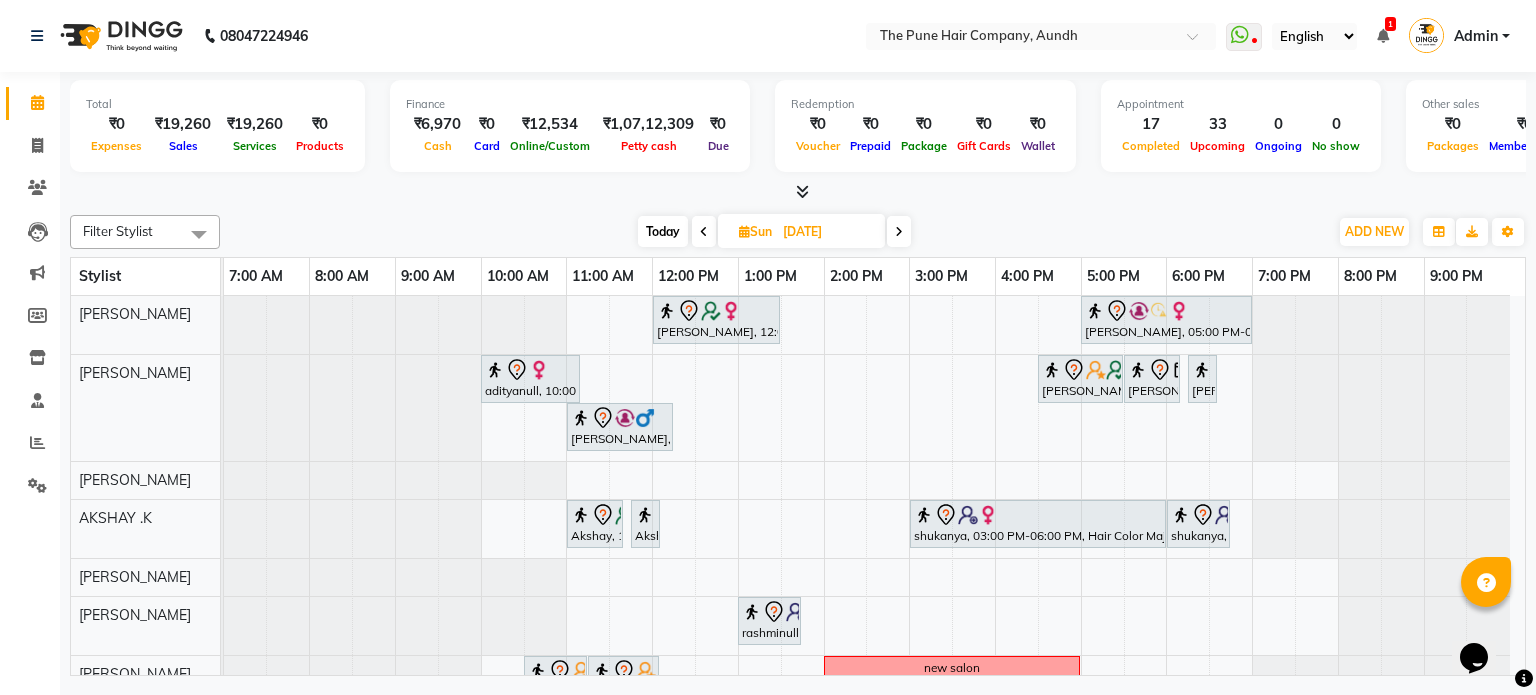 click on "Today" at bounding box center [663, 231] 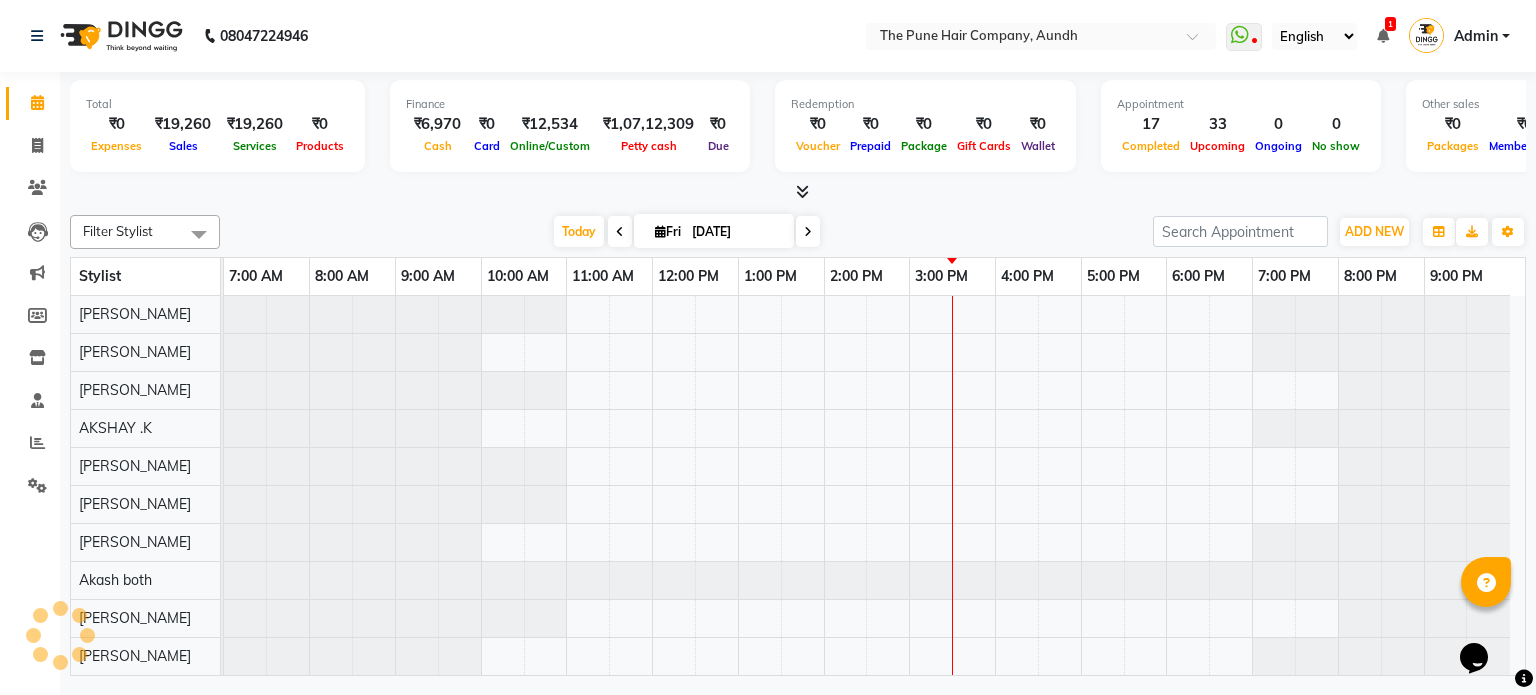 click at bounding box center [808, 232] 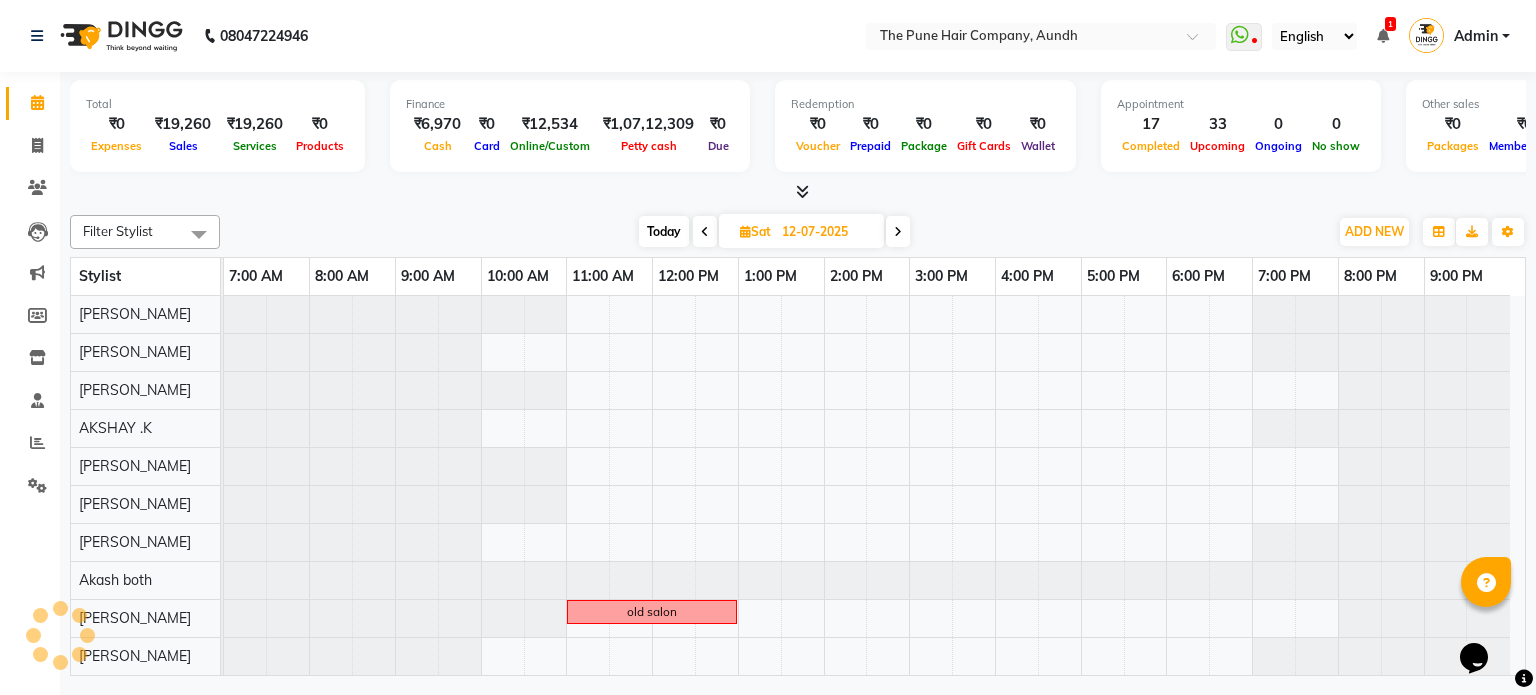 click at bounding box center [898, 231] 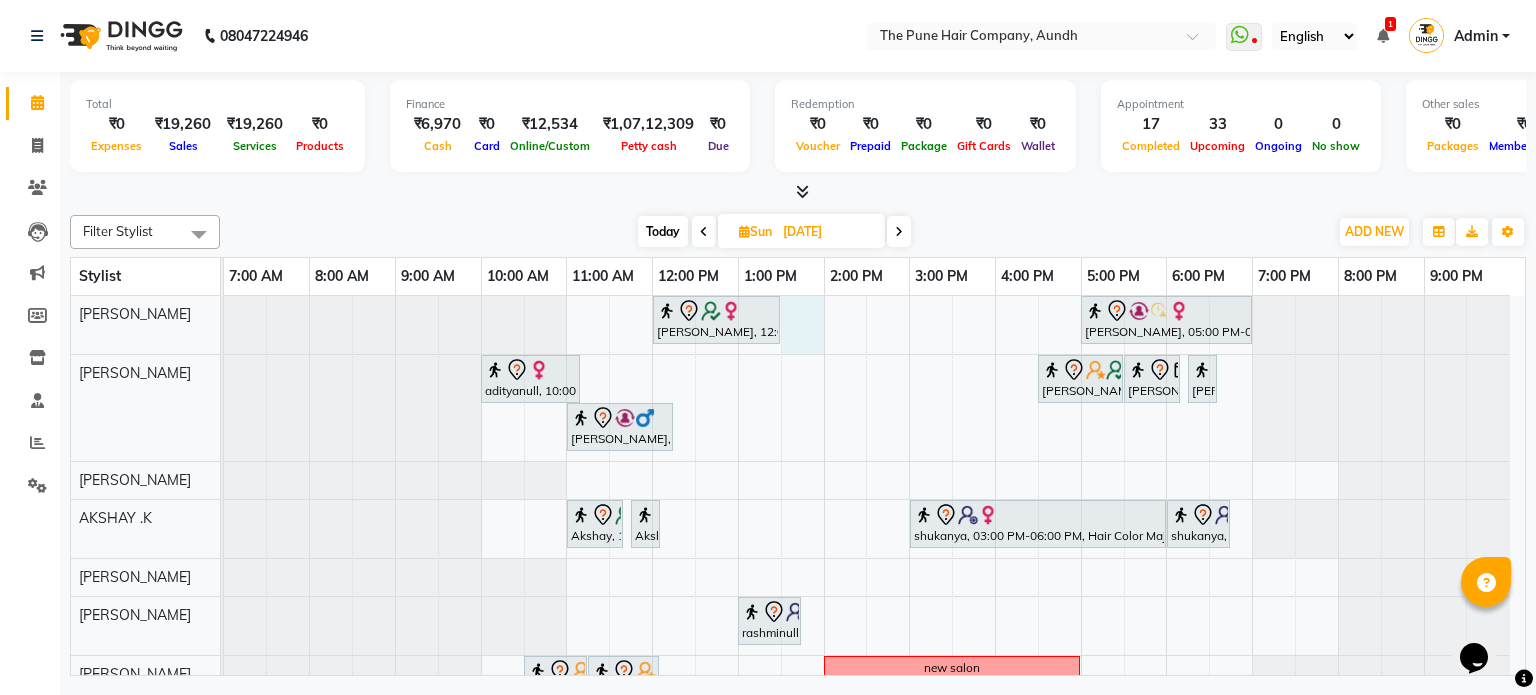click on "[PERSON_NAME], 12:00 PM-01:30 PM, Cut [DEMOGRAPHIC_DATA] ( Top Stylist )             [PERSON_NAME], 05:00 PM-07:00 PM, Hair Color [PERSON_NAME] Touchup 2 Inch             adityanull, 10:00 AM-11:10 AM, Cut [DEMOGRAPHIC_DATA] (Expert)             [PERSON_NAME], 04:30 PM-05:30 PM, Hair wash & blow dry - long             [PERSON_NAME], 05:30 PM-06:10 PM, Cut [DEMOGRAPHIC_DATA] (Expert)             [PERSON_NAME], 06:15 PM-06:35 PM,  [PERSON_NAME] Crafting             [PERSON_NAME], 11:00 AM-12:15 PM, Cut [DEMOGRAPHIC_DATA] (Expert)             [PERSON_NAME], 11:00 AM-11:40 AM, Cut [DEMOGRAPHIC_DATA] (Expert)             Akshay, 11:45 AM-12:05 PM,  [PERSON_NAME] Crafting             shukanya, 03:00 PM-06:00 PM, Hair Color Majirel - Majirel Global Medium             shukanya, 06:00 PM-06:45 PM, Cut [DEMOGRAPHIC_DATA] (Expert)             rashminull, 01:00 PM-01:45 PM, Cut [DEMOGRAPHIC_DATA] (Master stylist )             [PERSON_NAME], 10:30 AM-11:15 AM, Cut [DEMOGRAPHIC_DATA] (Master stylist)             [PERSON_NAME], 11:15 AM-12:05 PM,  [PERSON_NAME] Crafting  new salon" at bounding box center (874, 672) 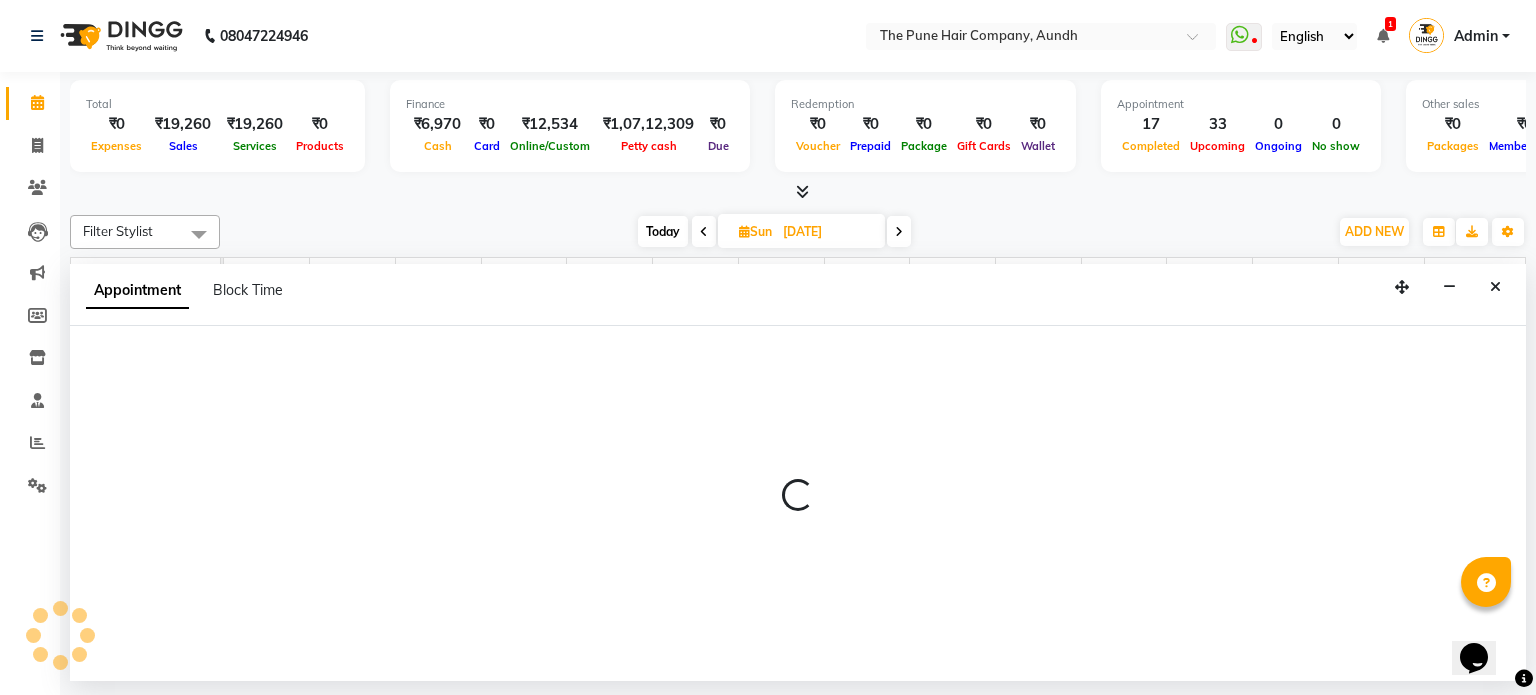 select on "3338" 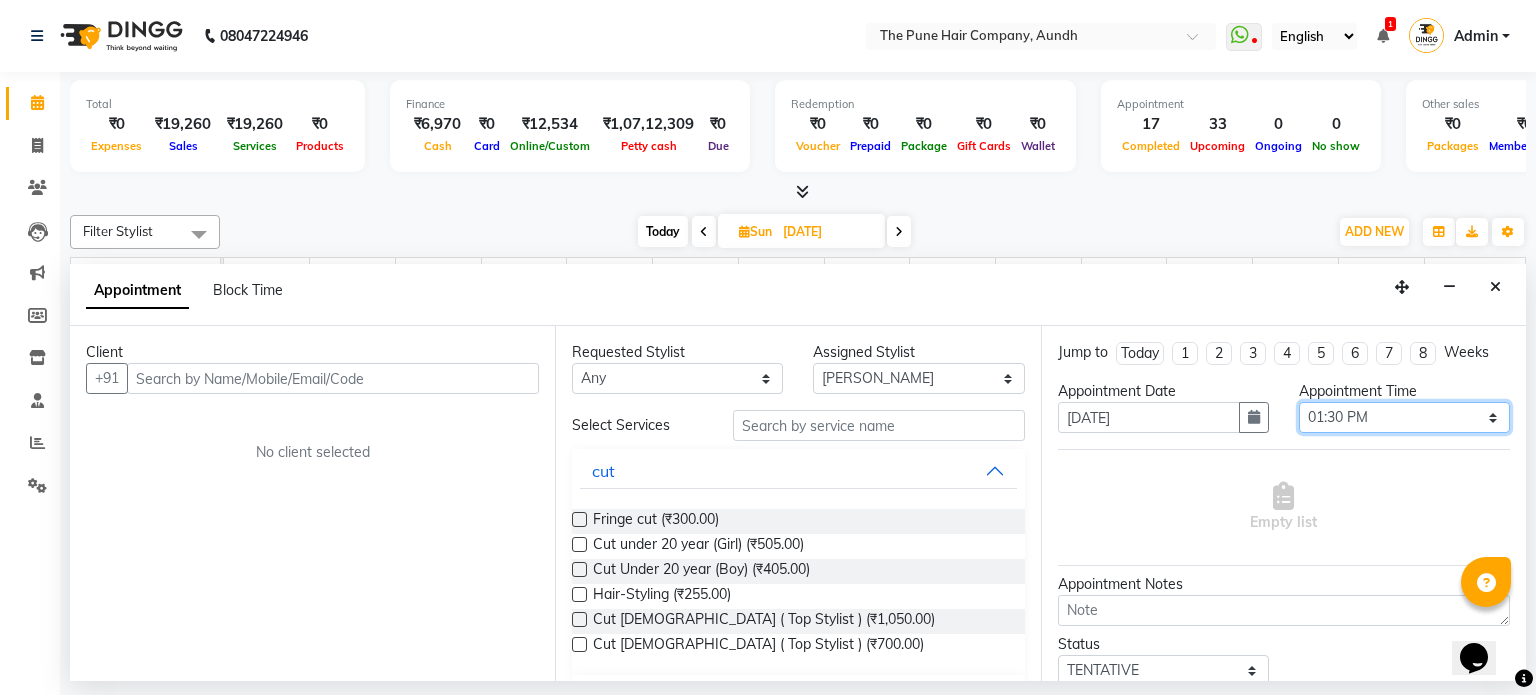 click on "Select 08:00 AM 08:15 AM 08:30 AM 08:45 AM 09:00 AM 09:15 AM 09:30 AM 09:45 AM 10:00 AM 10:15 AM 10:30 AM 10:45 AM 11:00 AM 11:15 AM 11:30 AM 11:45 AM 12:00 PM 12:15 PM 12:30 PM 12:45 PM 01:00 PM 01:15 PM 01:30 PM 01:45 PM 02:00 PM 02:15 PM 02:30 PM 02:45 PM 03:00 PM 03:15 PM 03:30 PM 03:45 PM 04:00 PM 04:15 PM 04:30 PM 04:45 PM 05:00 PM 05:15 PM 05:30 PM 05:45 PM 06:00 PM 06:15 PM 06:30 PM 06:45 PM 07:00 PM 07:15 PM 07:30 PM 07:45 PM 08:00 PM 08:15 PM 08:30 PM 08:45 PM 09:00 PM" at bounding box center [1404, 417] 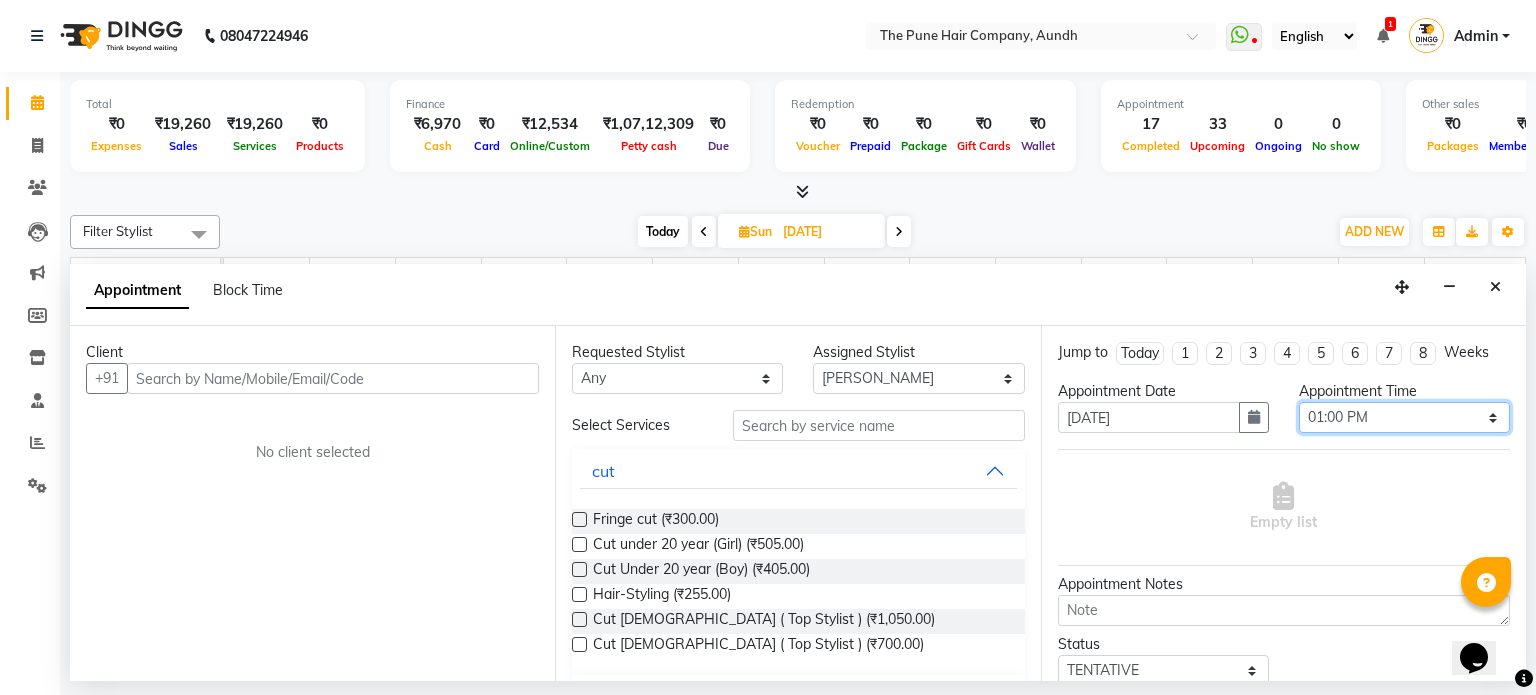 click on "Select 08:00 AM 08:15 AM 08:30 AM 08:45 AM 09:00 AM 09:15 AM 09:30 AM 09:45 AM 10:00 AM 10:15 AM 10:30 AM 10:45 AM 11:00 AM 11:15 AM 11:30 AM 11:45 AM 12:00 PM 12:15 PM 12:30 PM 12:45 PM 01:00 PM 01:15 PM 01:30 PM 01:45 PM 02:00 PM 02:15 PM 02:30 PM 02:45 PM 03:00 PM 03:15 PM 03:30 PM 03:45 PM 04:00 PM 04:15 PM 04:30 PM 04:45 PM 05:00 PM 05:15 PM 05:30 PM 05:45 PM 06:00 PM 06:15 PM 06:30 PM 06:45 PM 07:00 PM 07:15 PM 07:30 PM 07:45 PM 08:00 PM 08:15 PM 08:30 PM 08:45 PM 09:00 PM" at bounding box center (1404, 417) 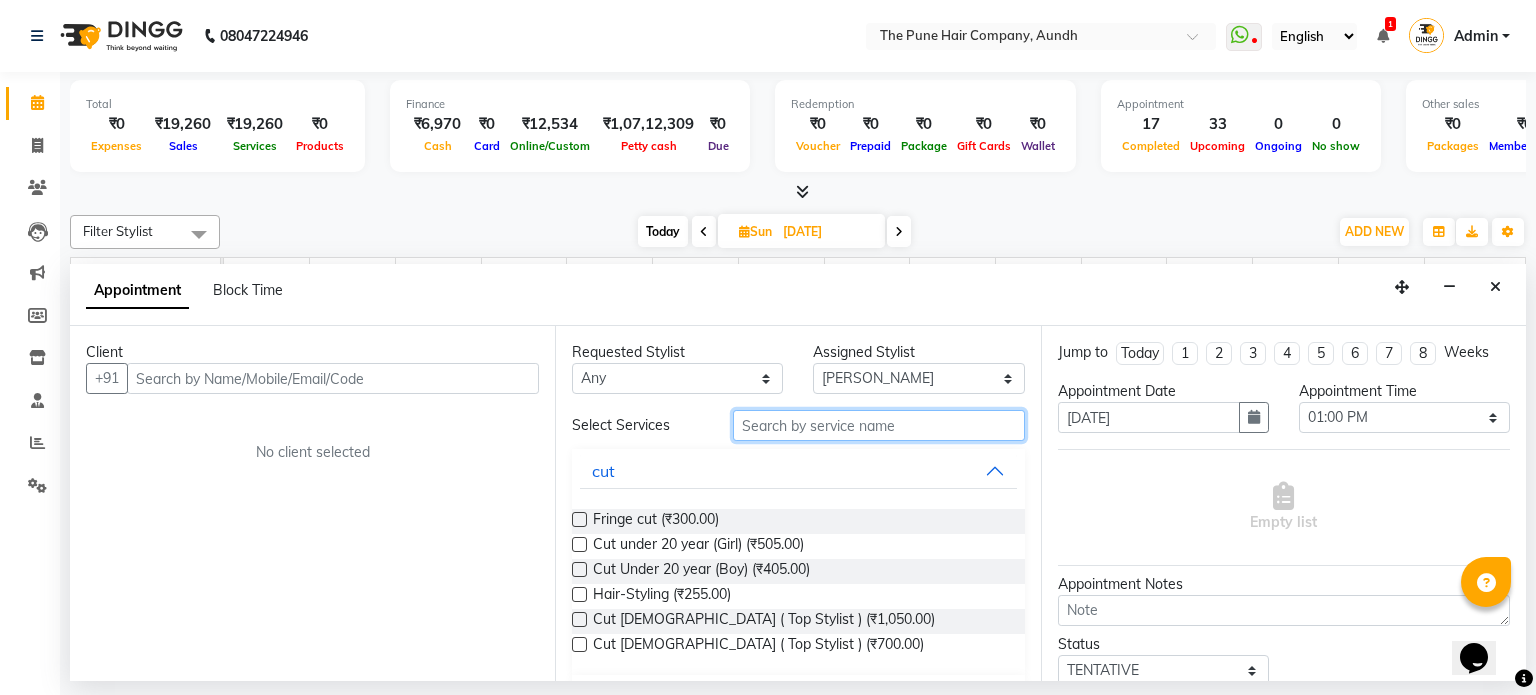 click at bounding box center [879, 425] 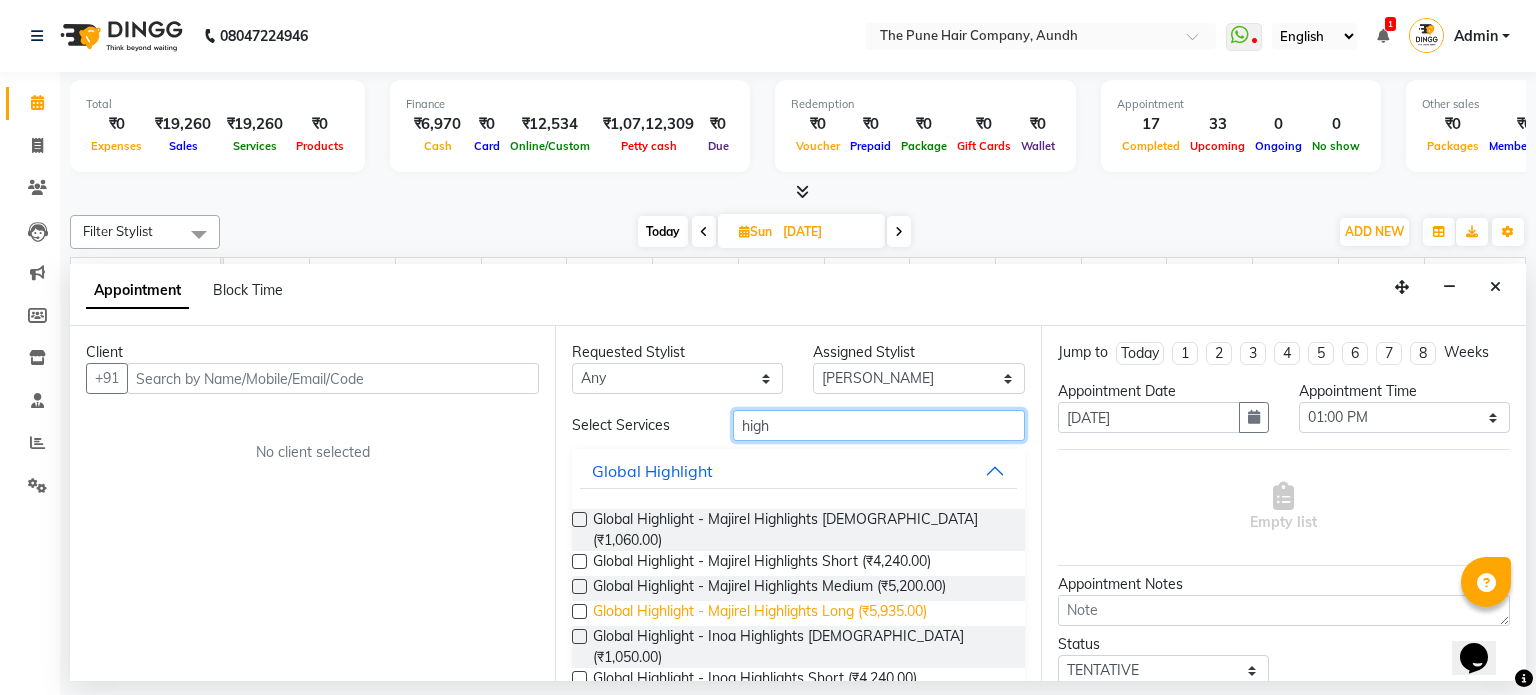 type on "high" 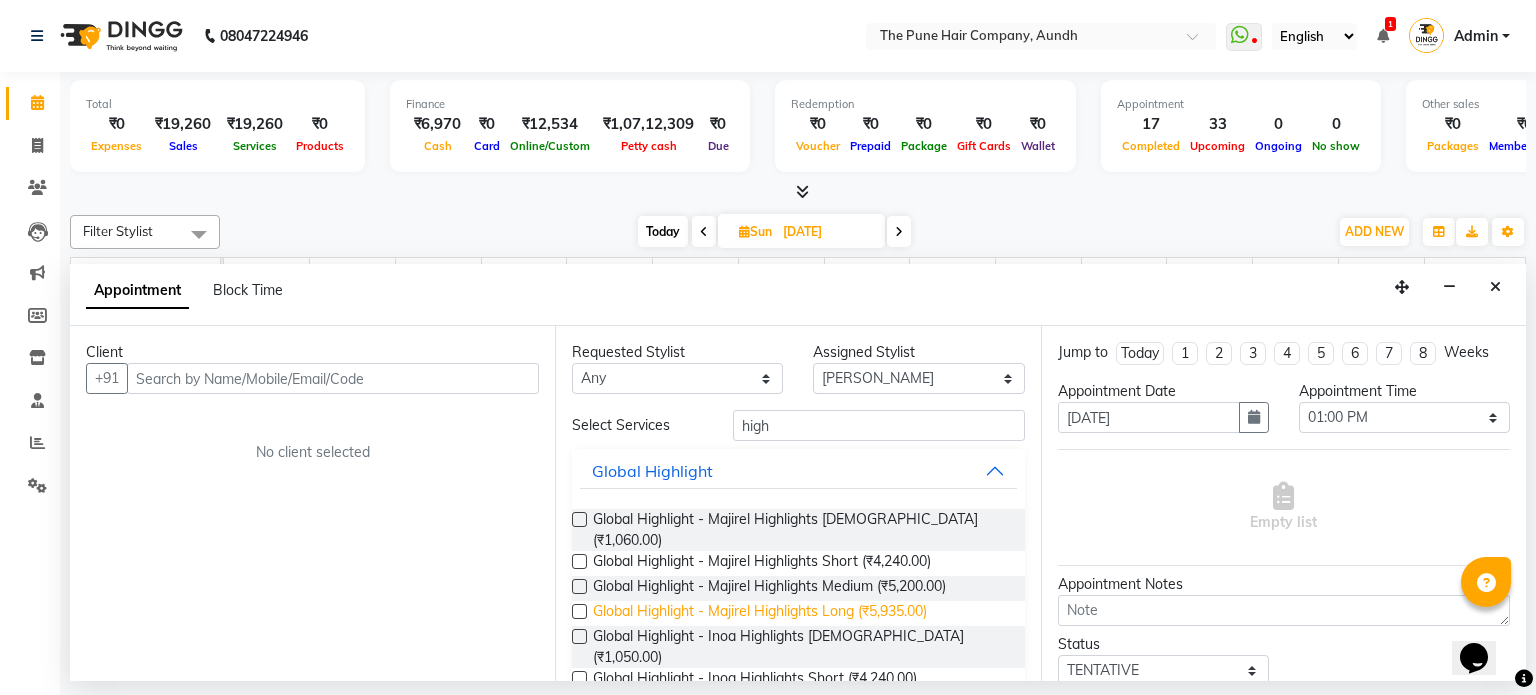 click on "Global Highlight - Majirel Highlights Long (₹5,935.00)" at bounding box center [760, 613] 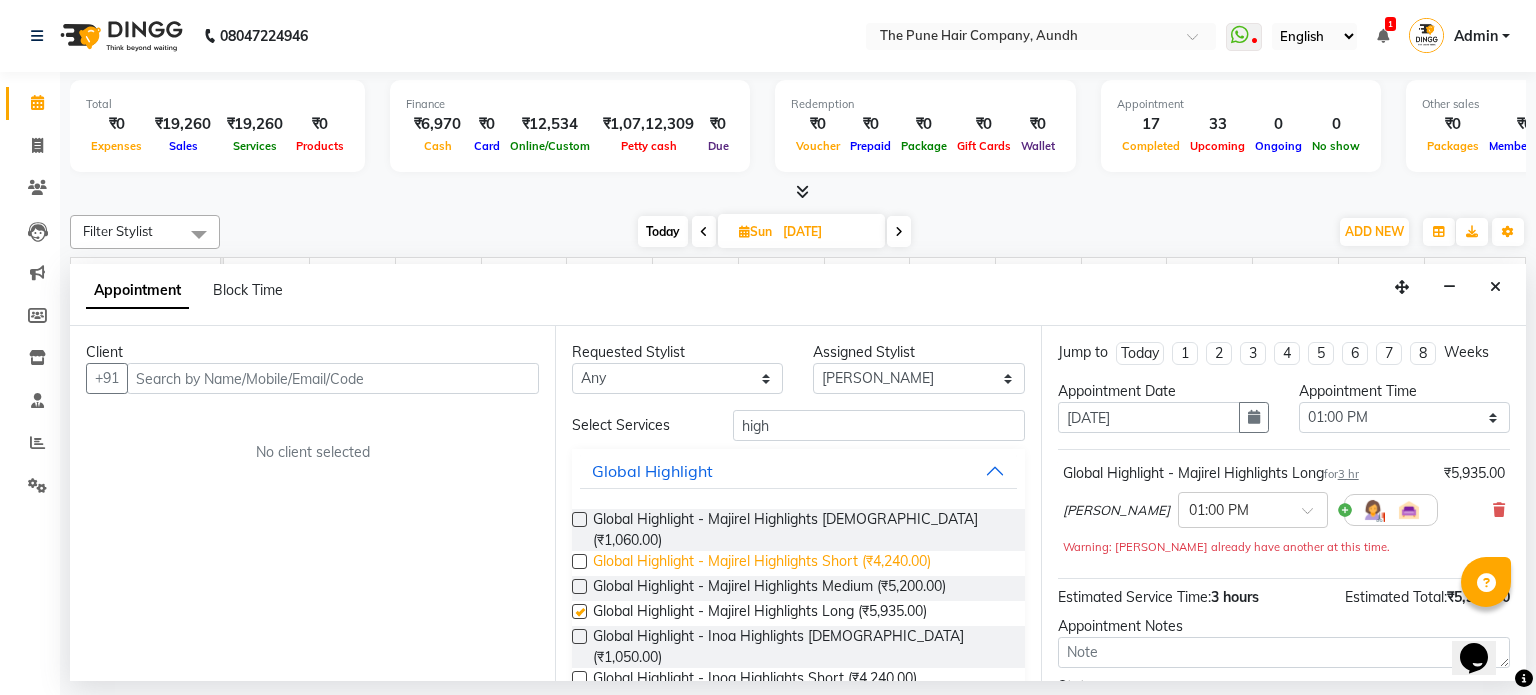 checkbox on "false" 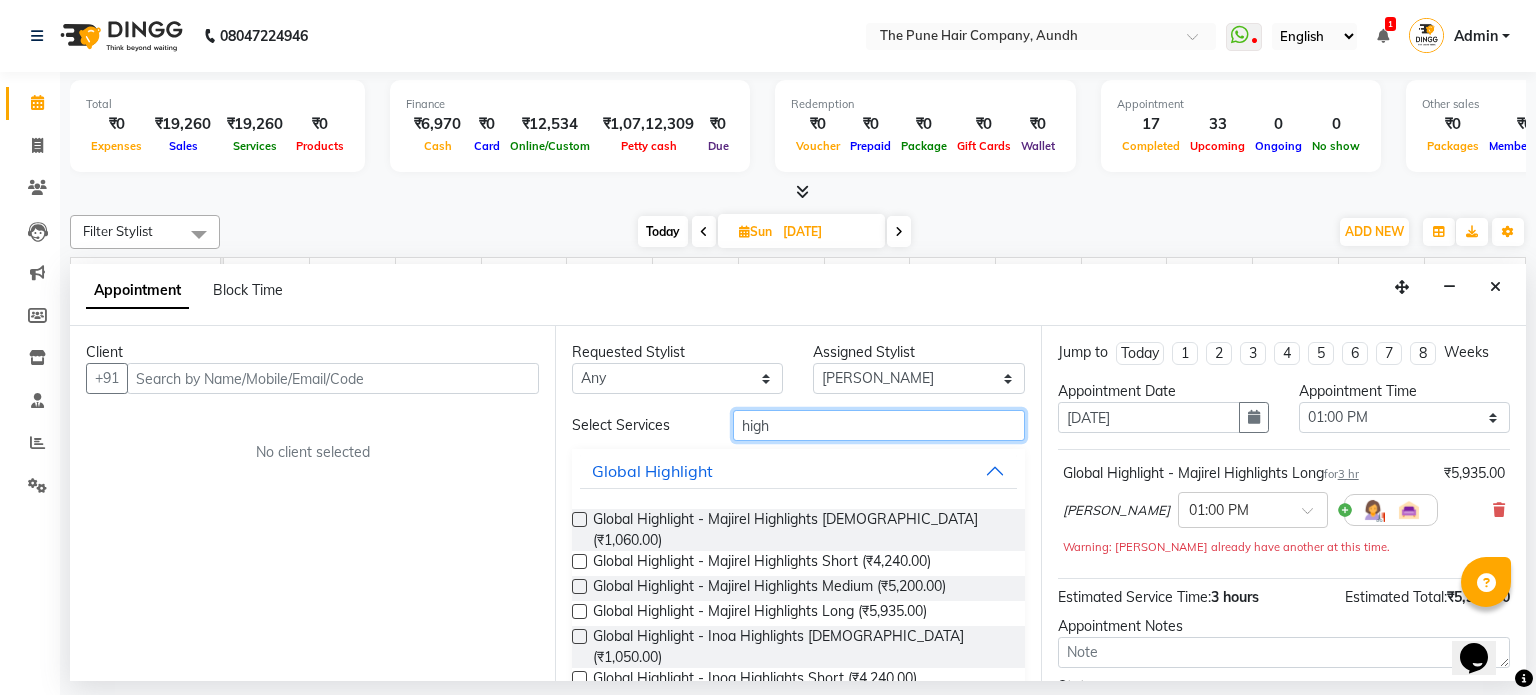 drag, startPoint x: 788, startPoint y: 423, endPoint x: 688, endPoint y: 440, distance: 101.43471 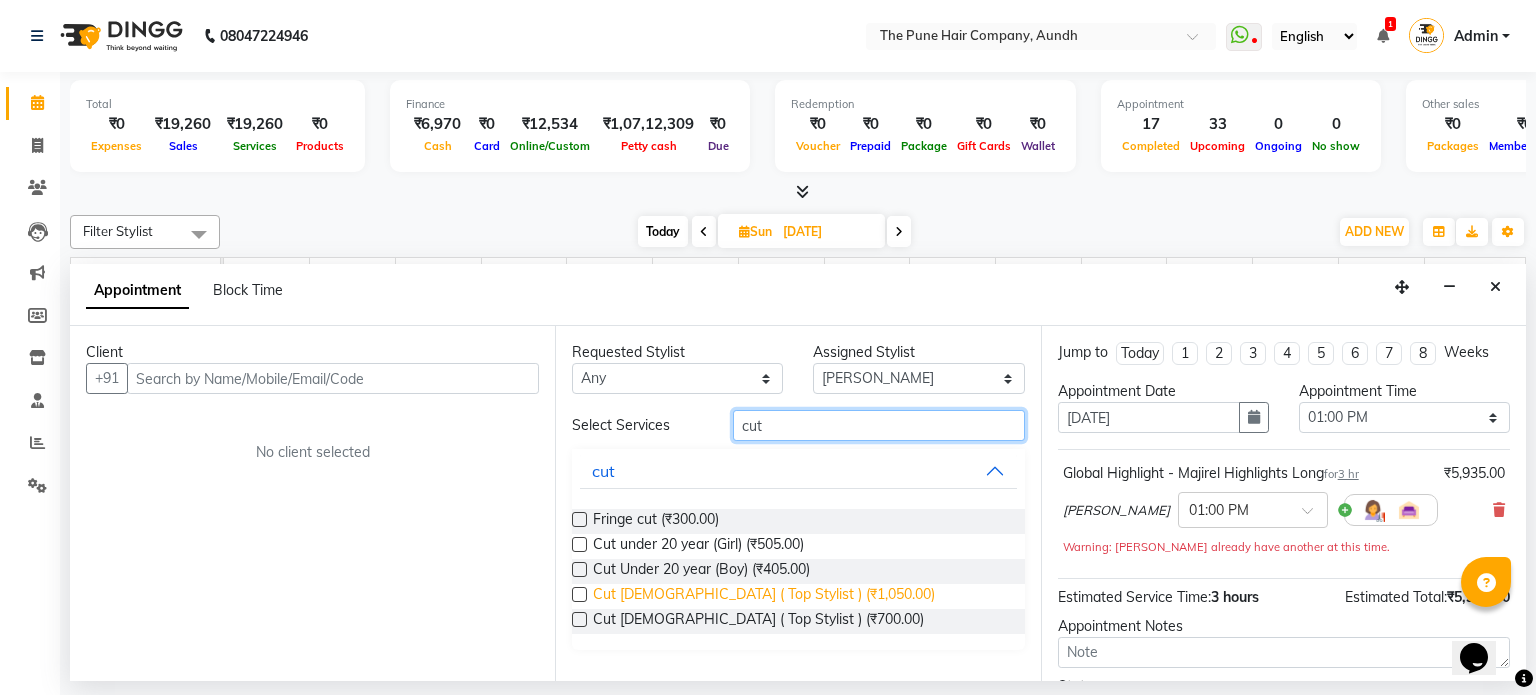 type on "cut" 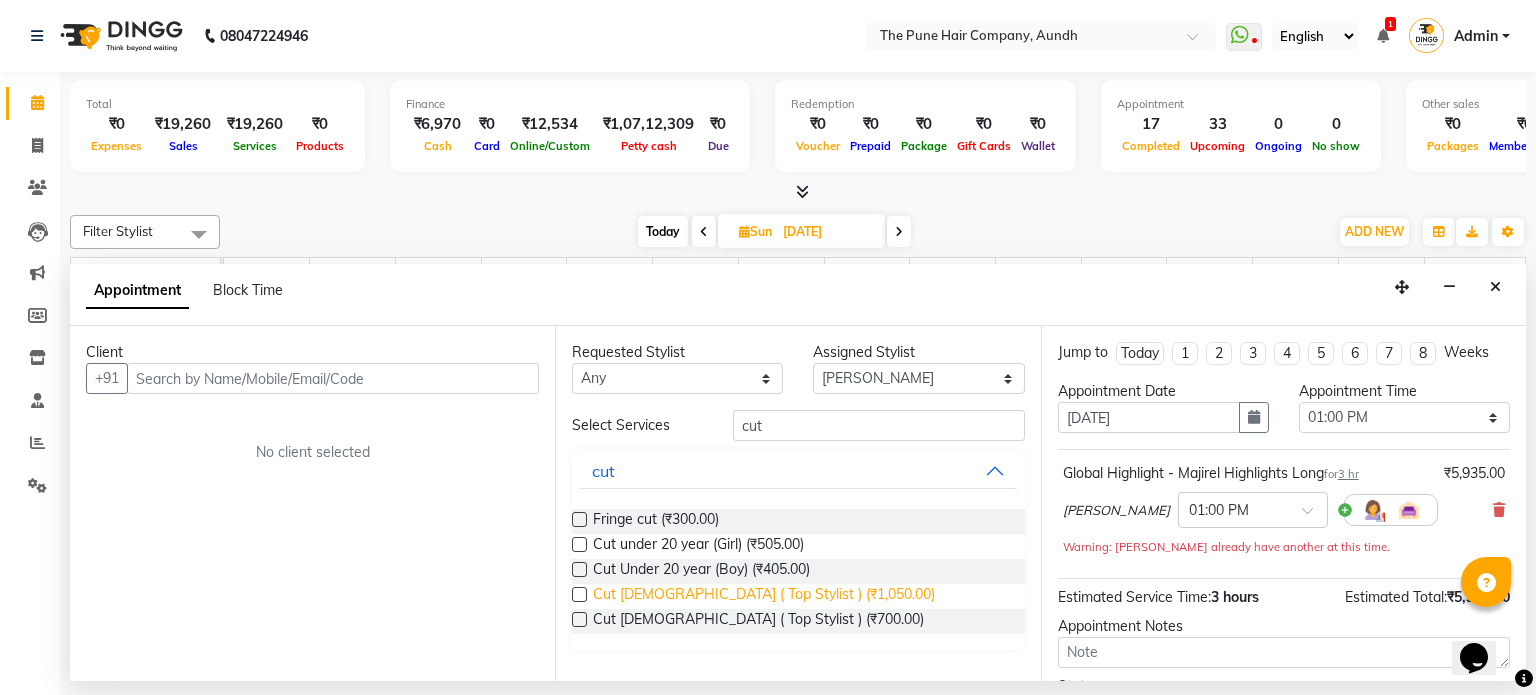click on "Cut [DEMOGRAPHIC_DATA] ( Top Stylist ) (₹1,050.00)" at bounding box center [764, 596] 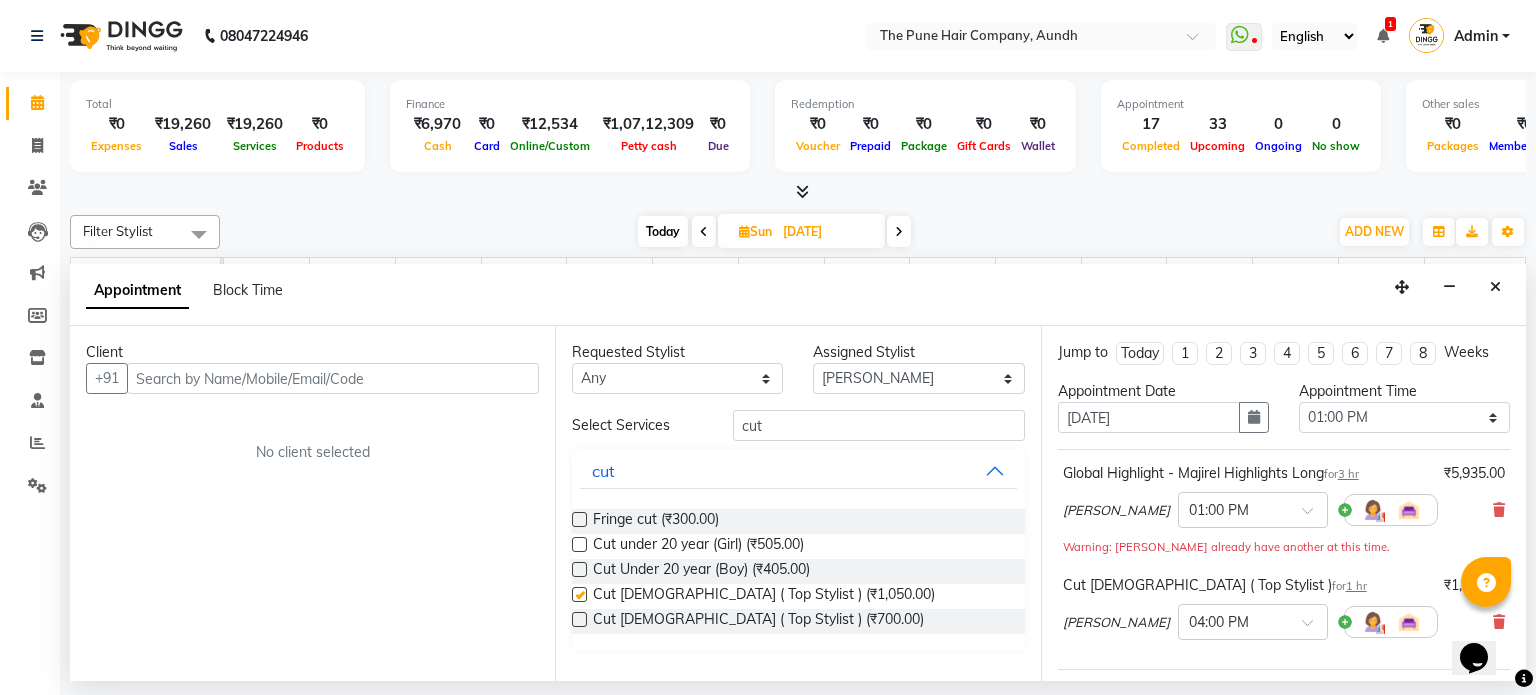 checkbox on "false" 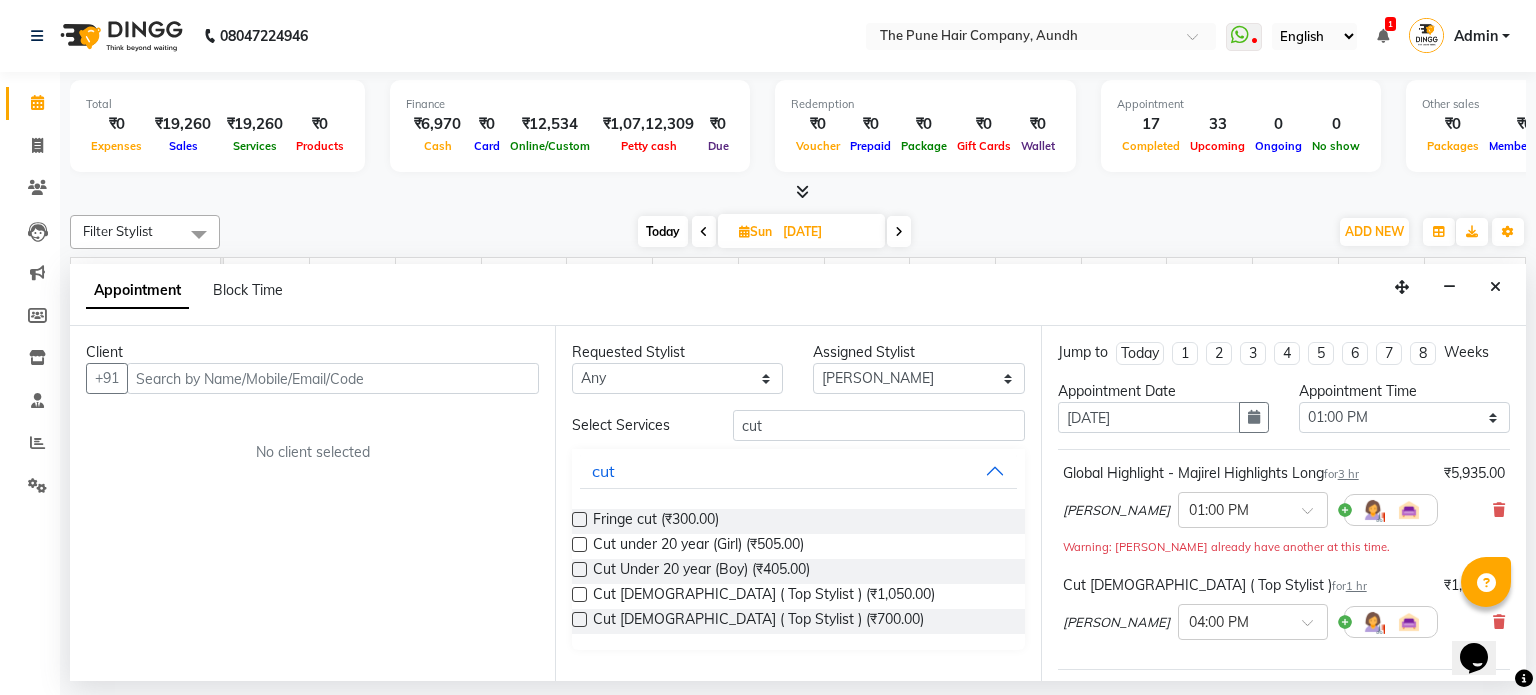 drag, startPoint x: 372, startPoint y: 393, endPoint x: 385, endPoint y: 383, distance: 16.40122 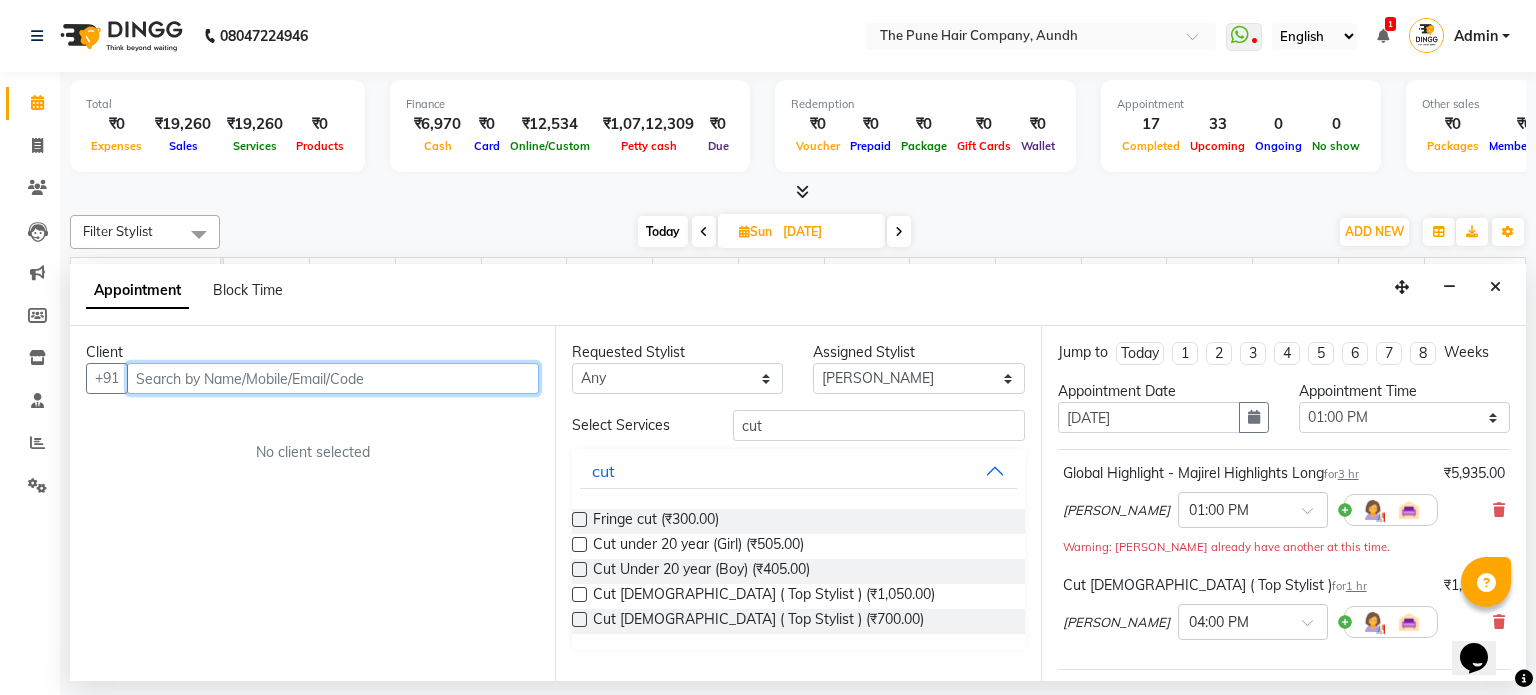 click at bounding box center (333, 378) 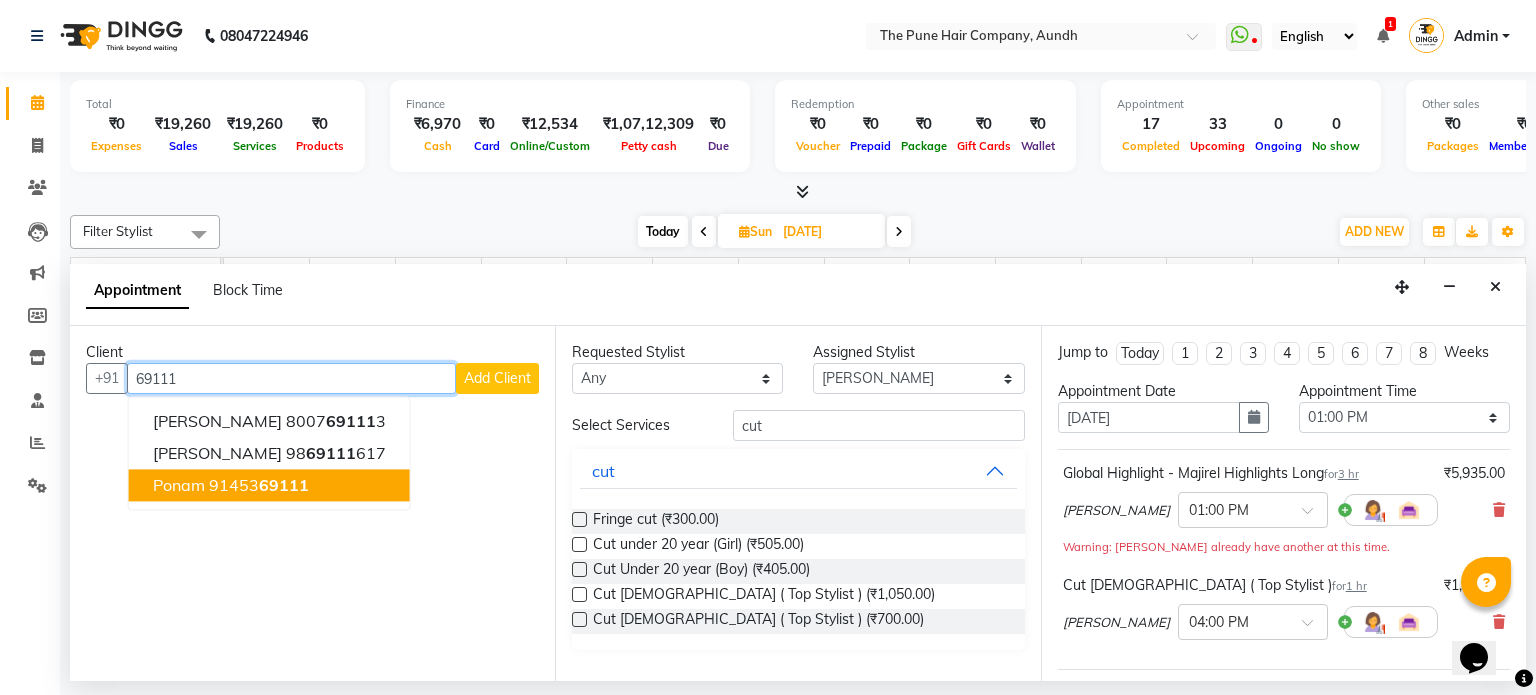 click on "ponam  91453 69111" at bounding box center (269, 486) 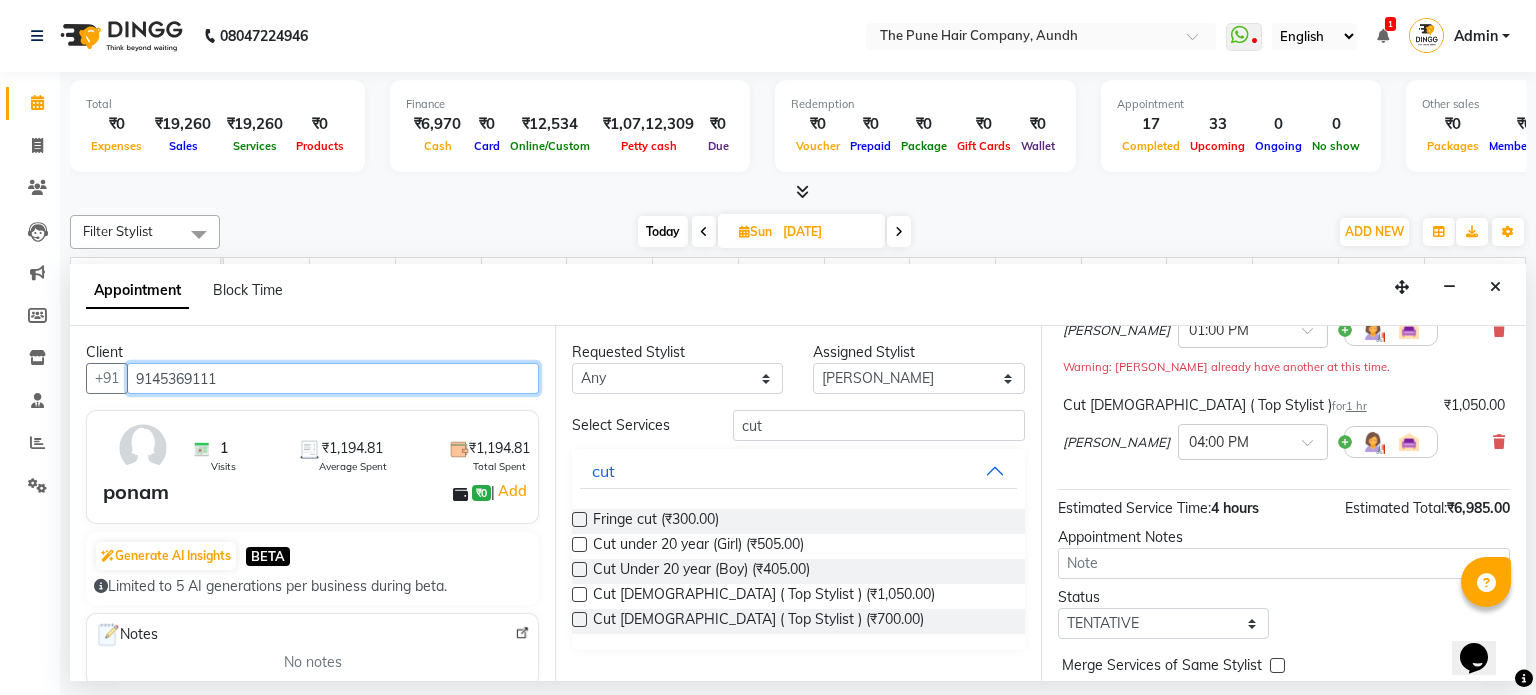 scroll, scrollTop: 263, scrollLeft: 0, axis: vertical 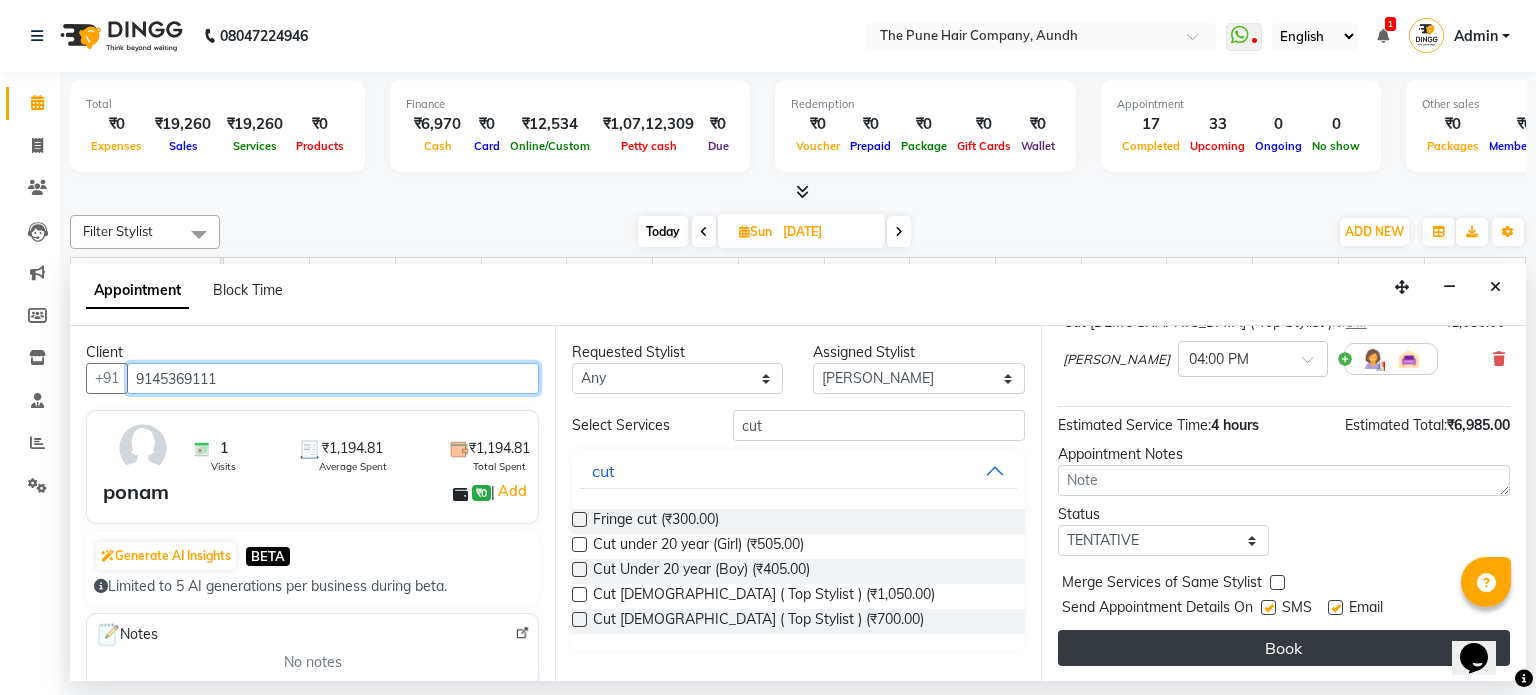 type on "9145369111" 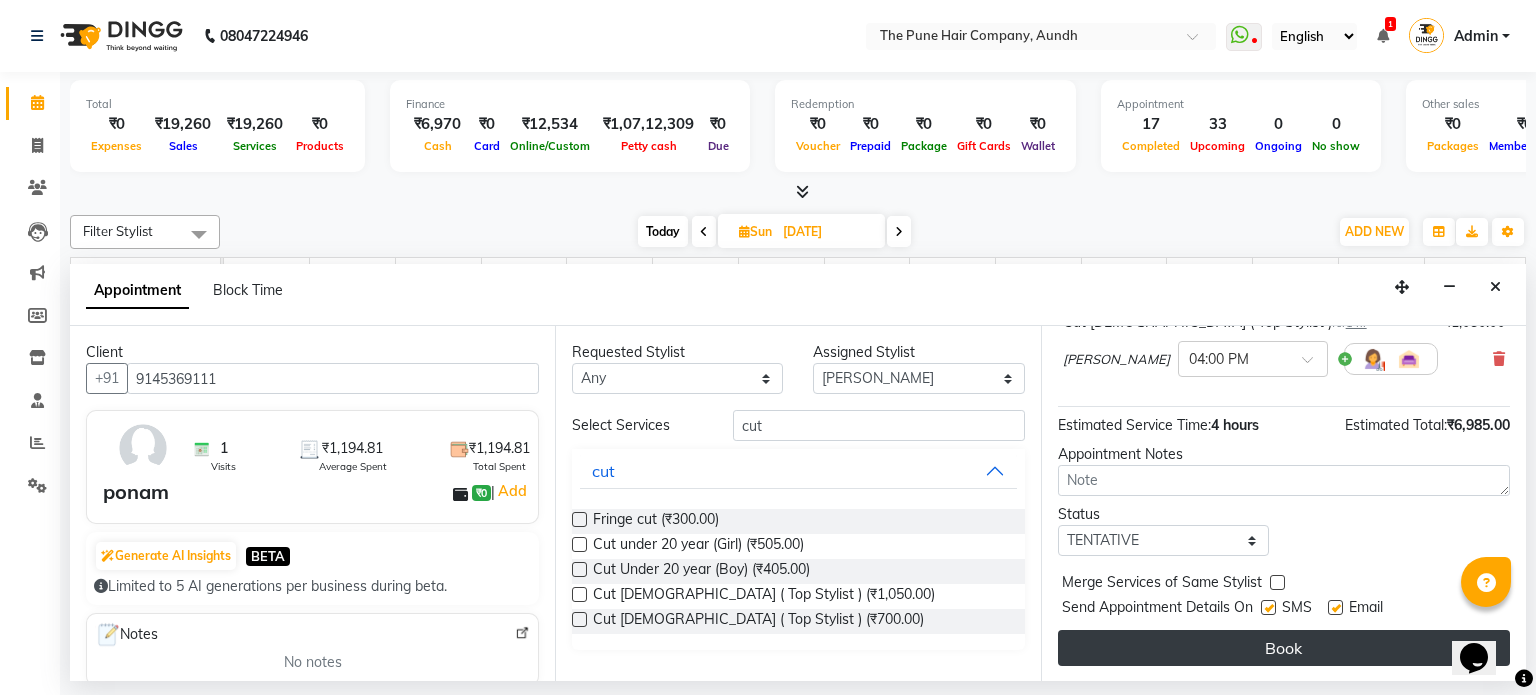 click on "Book" at bounding box center [1284, 648] 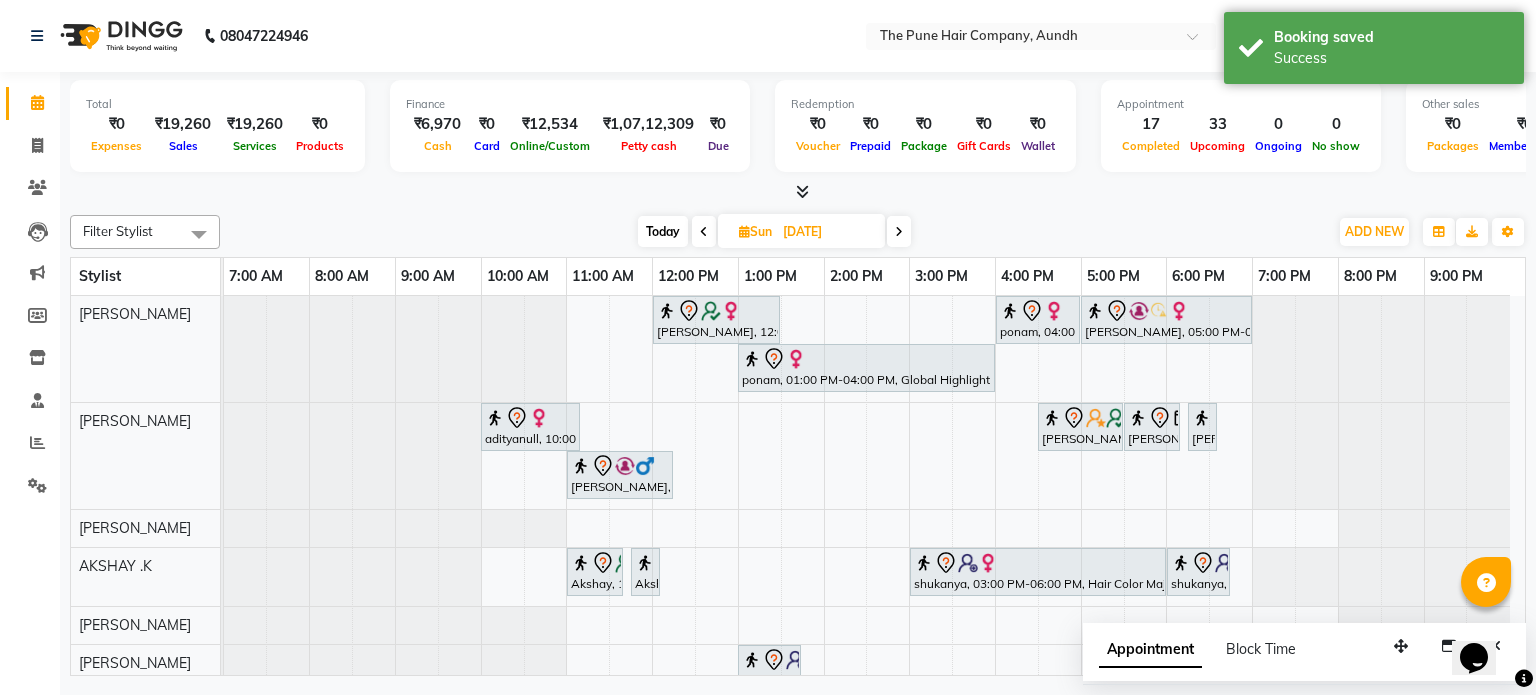 click on "Appointment" at bounding box center [1150, 650] 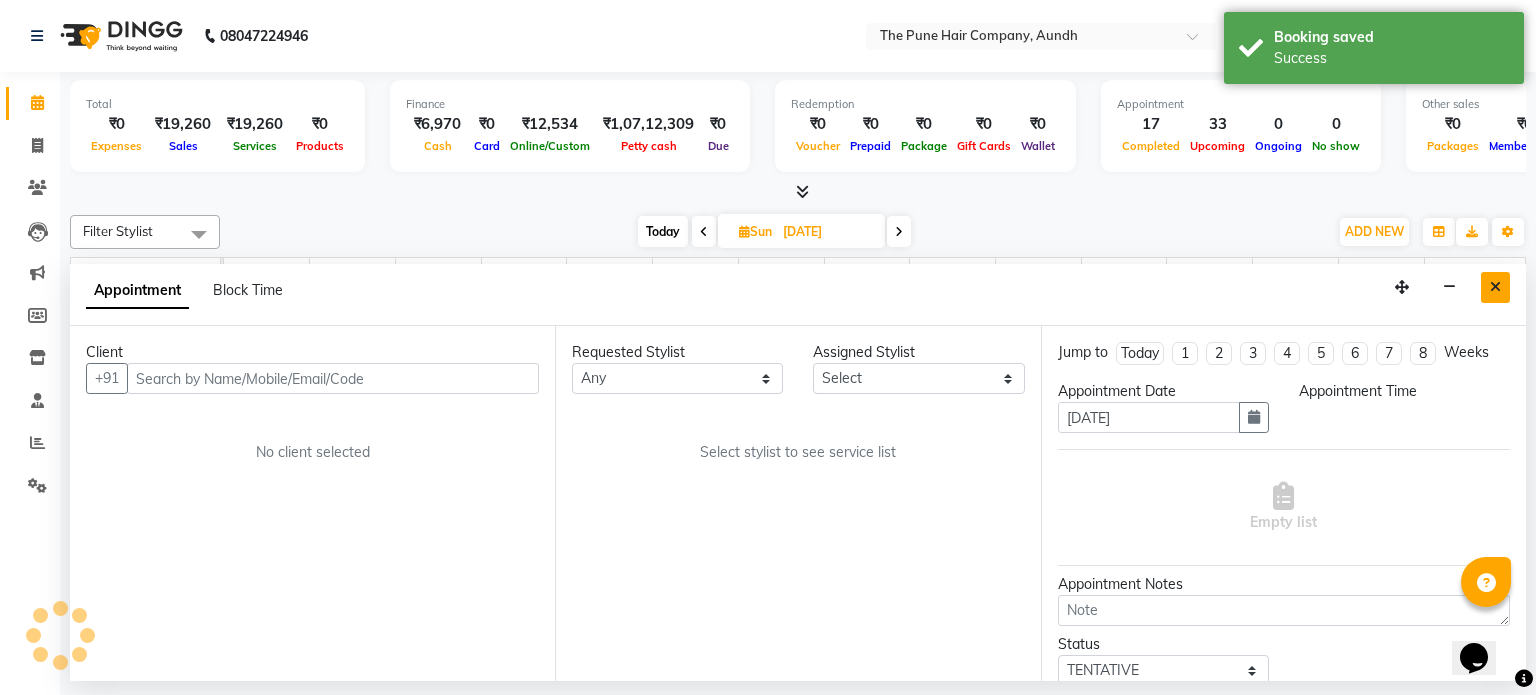 click at bounding box center [1495, 287] 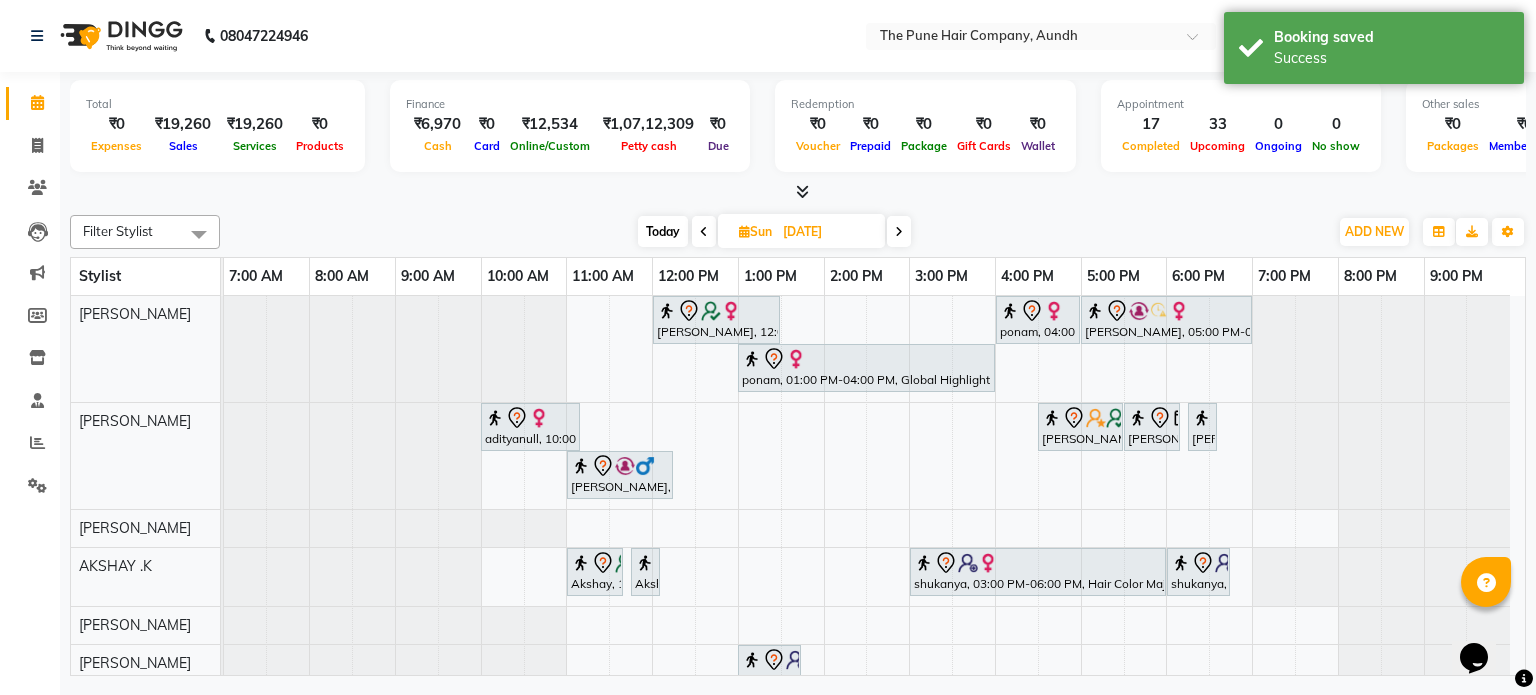 click on "Today" at bounding box center [663, 231] 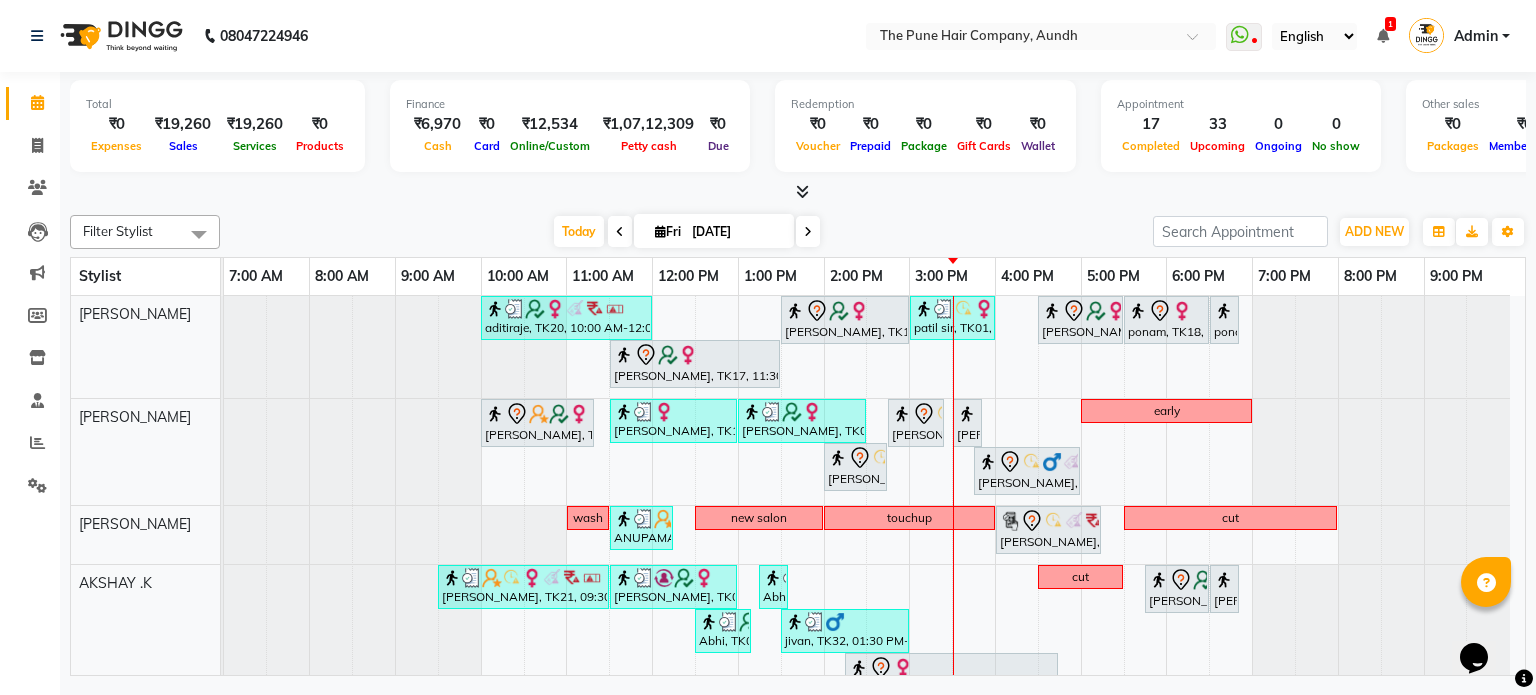 click at bounding box center (808, 232) 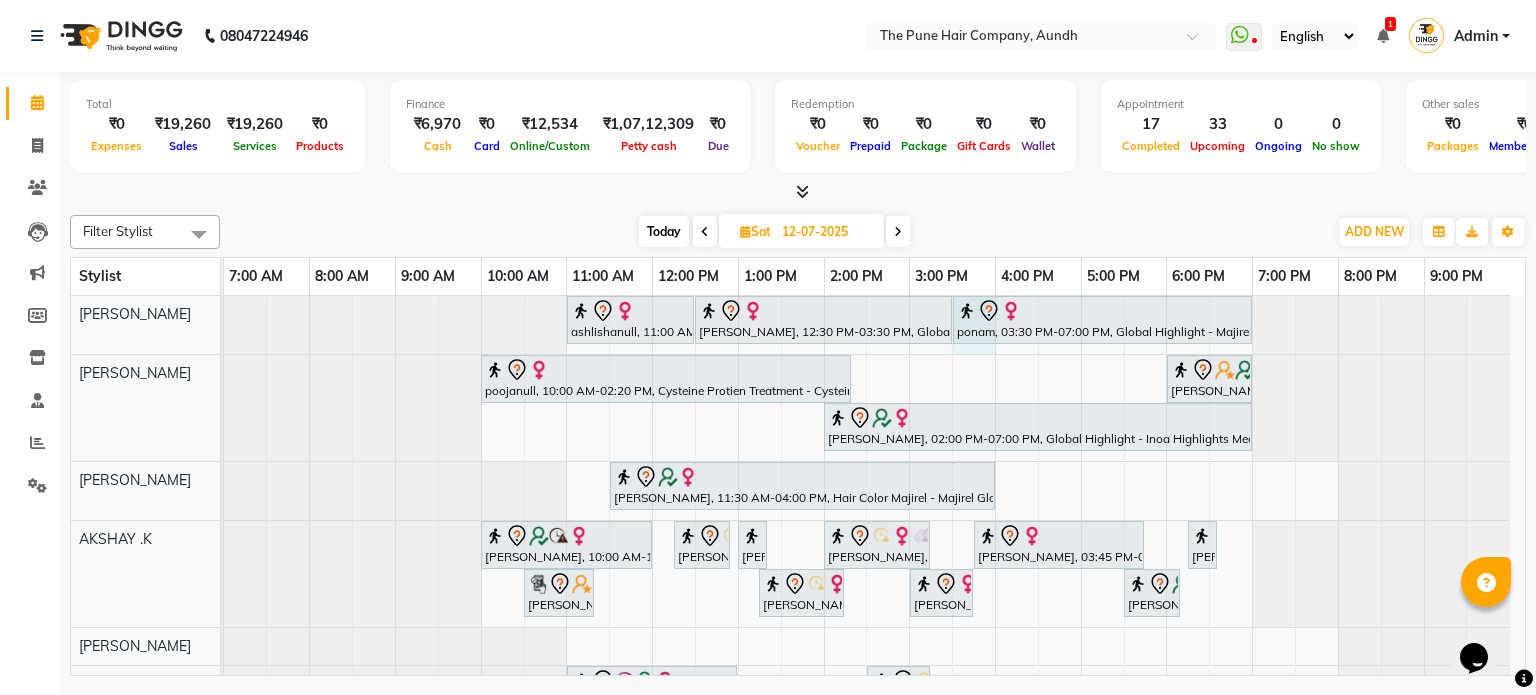 click on "ashlishanull, 11:00 AM-12:30 PM, Cut [DEMOGRAPHIC_DATA] ( Top Stylist )             [PERSON_NAME], 12:30 PM-03:30 PM, Global Highlight - Majirel Highlights Medium             ponam, 03:30 PM-07:00 PM, Global Highlight - Majirel Highlights Long             poojanull, 10:00 AM-02:20 PM, Cysteine Protien Treatment - Cysteine Medium             [PERSON_NAME], 06:00 PM-07:00 PM, Hair wash & blow dry - long             [PERSON_NAME], 02:00 PM-07:00 PM, Global Highlight - Inoa Highlights Medium             [PERSON_NAME], 11:30 AM-04:00 PM, Hair Color Majirel - Majirel Global [PERSON_NAME], 10:00 AM-12:00 PM, Hair Color [PERSON_NAME] Touchup 2 Inch             [PERSON_NAME], 12:15 PM-12:55 PM, Cut [DEMOGRAPHIC_DATA] (Expert)             [PERSON_NAME], 01:00 PM-01:20 PM,  [PERSON_NAME] Crafting             [PERSON_NAME], 02:00 PM-03:15 PM, Cut [DEMOGRAPHIC_DATA] (Expert)             [PERSON_NAME], 03:45 PM-05:45 PM, Global Color - Inoa Global Medium             [PERSON_NAME], 06:15 PM-06:35 PM,  [PERSON_NAME] Crafting             [PERSON_NAME], 10:30 AM-11:20 AM,  [PERSON_NAME] Crafting" at bounding box center (874, 776) 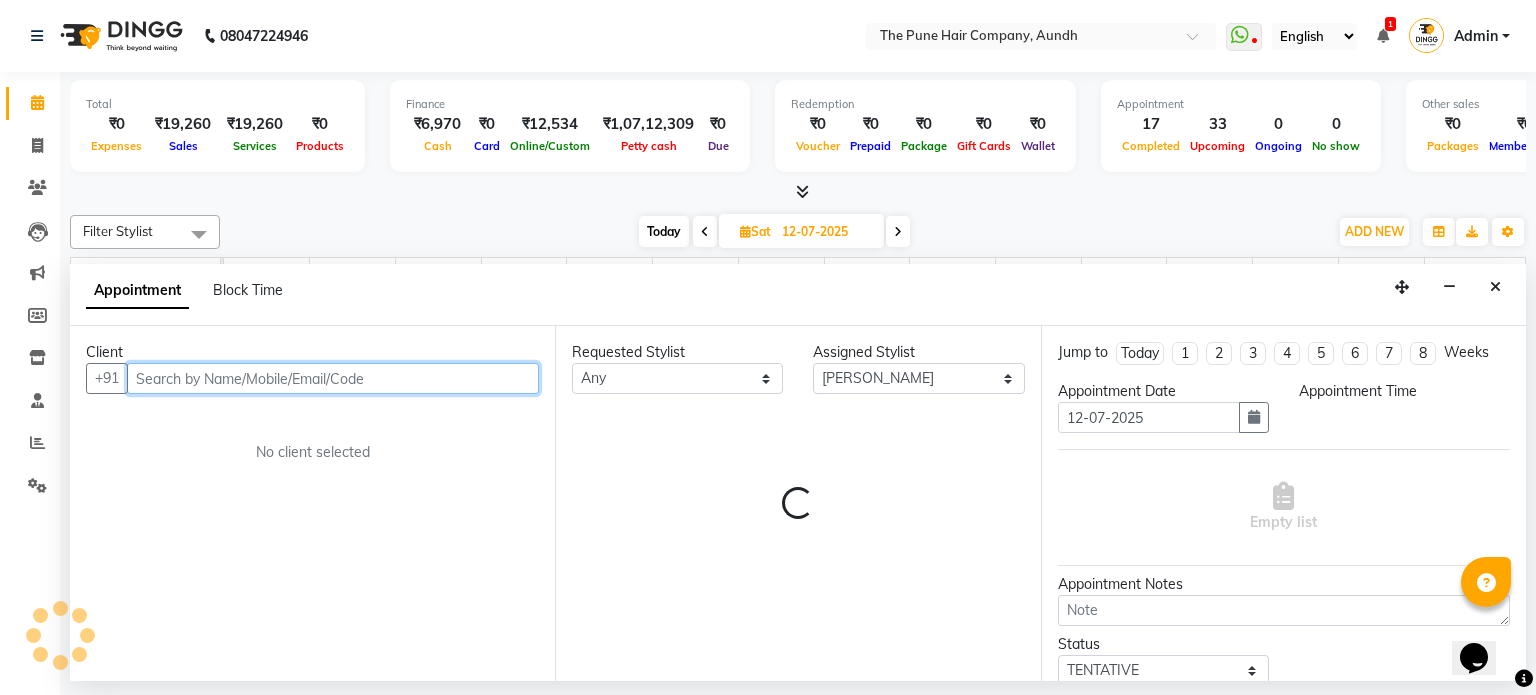 select on "930" 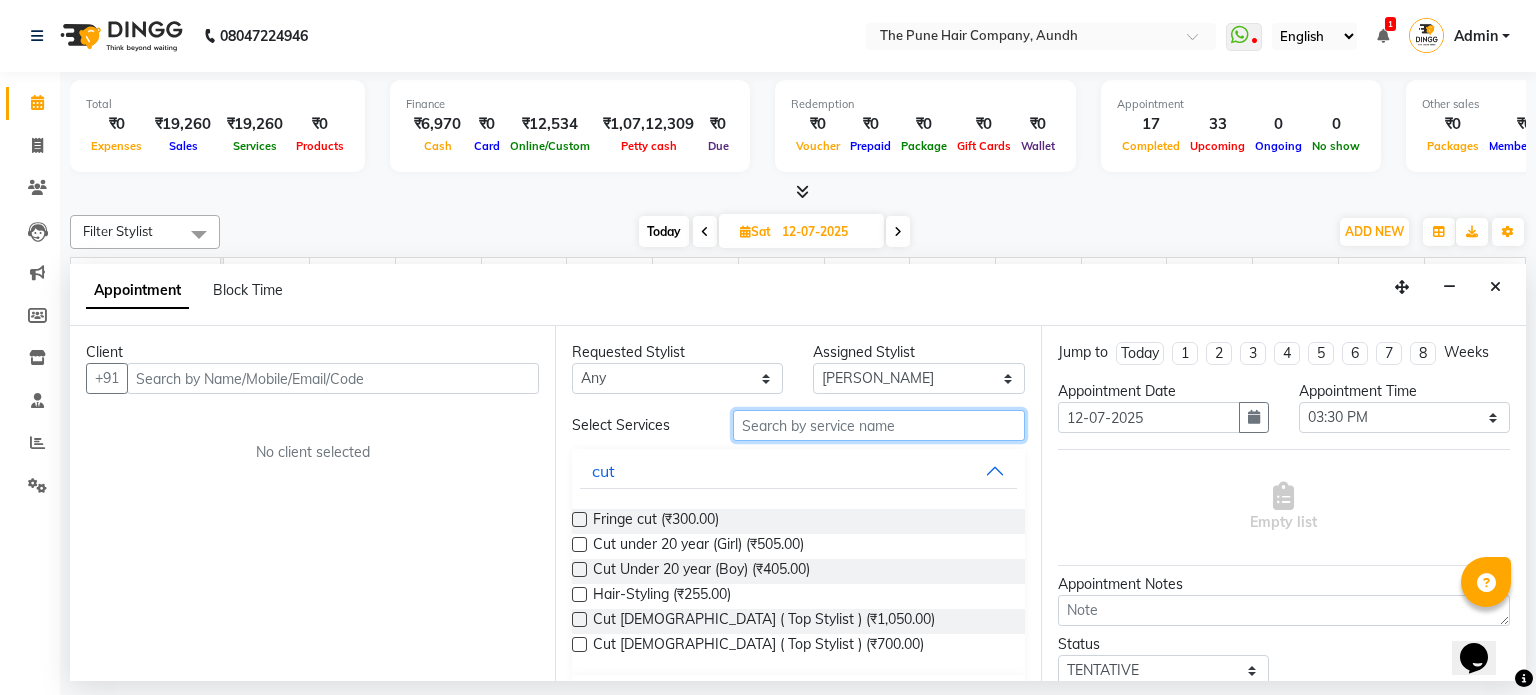 click at bounding box center [879, 425] 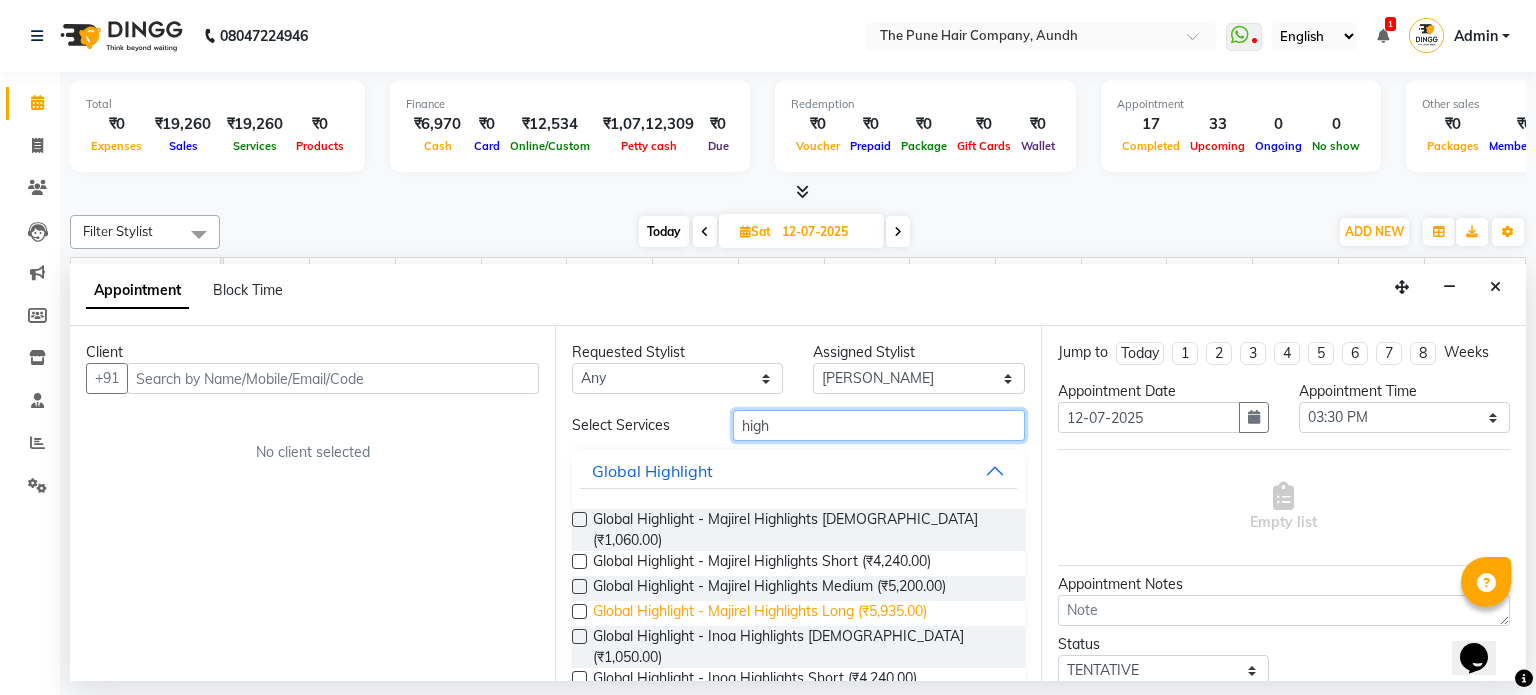 type on "high" 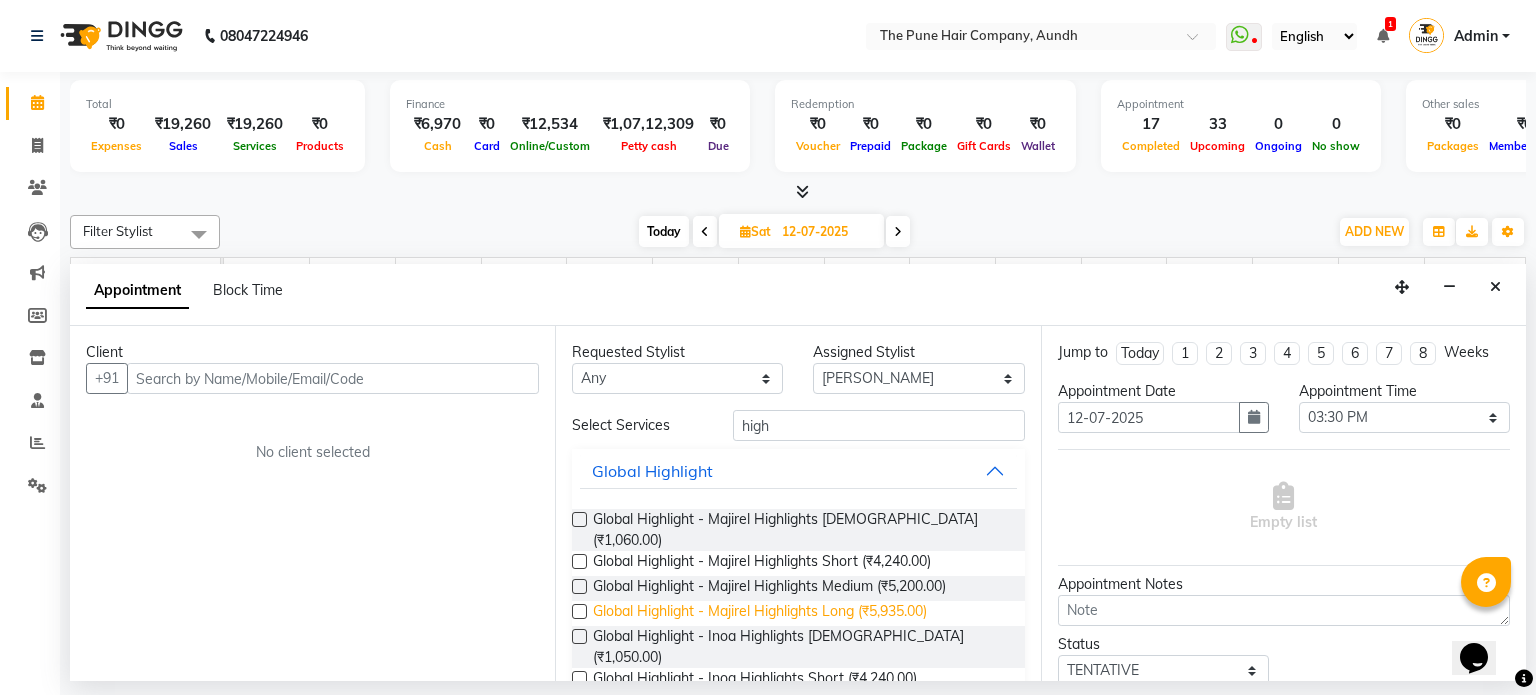 click on "Global Highlight - Majirel Highlights Long (₹5,935.00)" at bounding box center (760, 613) 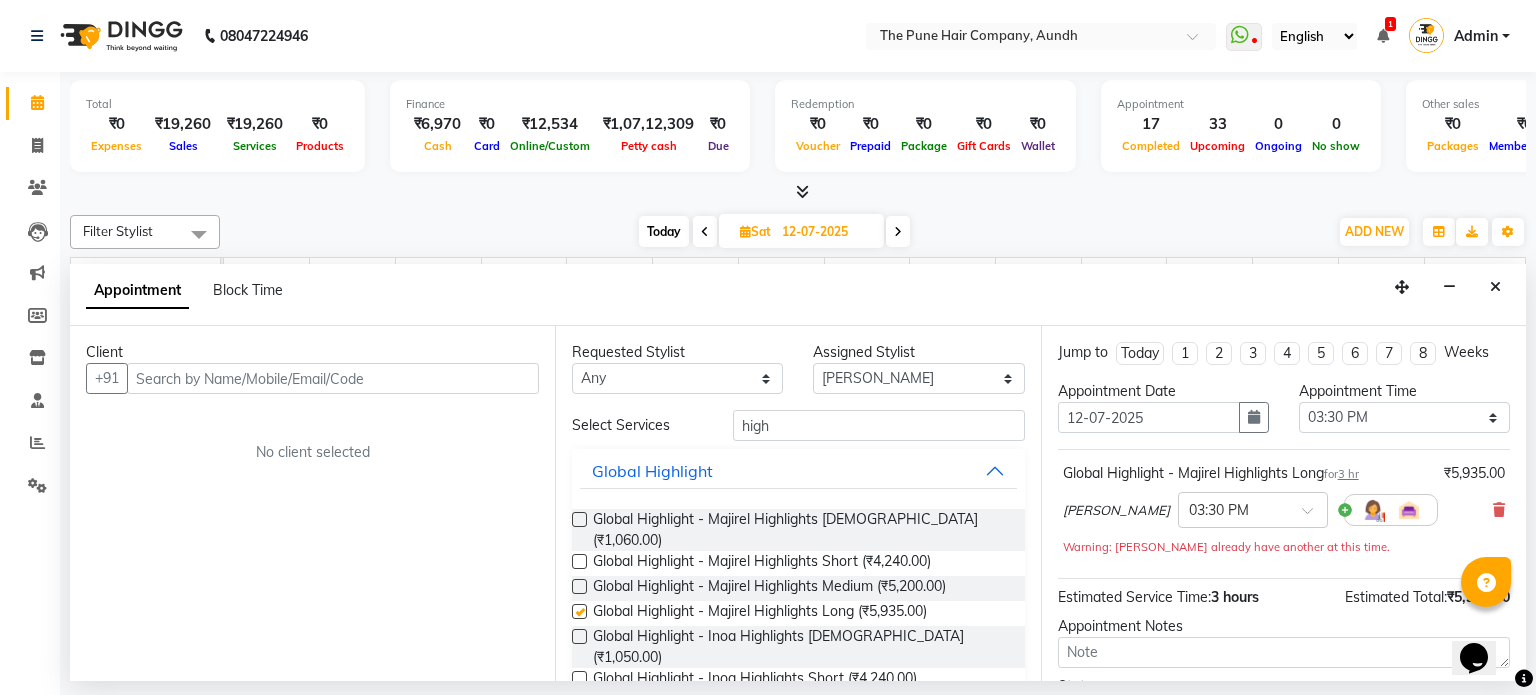 checkbox on "false" 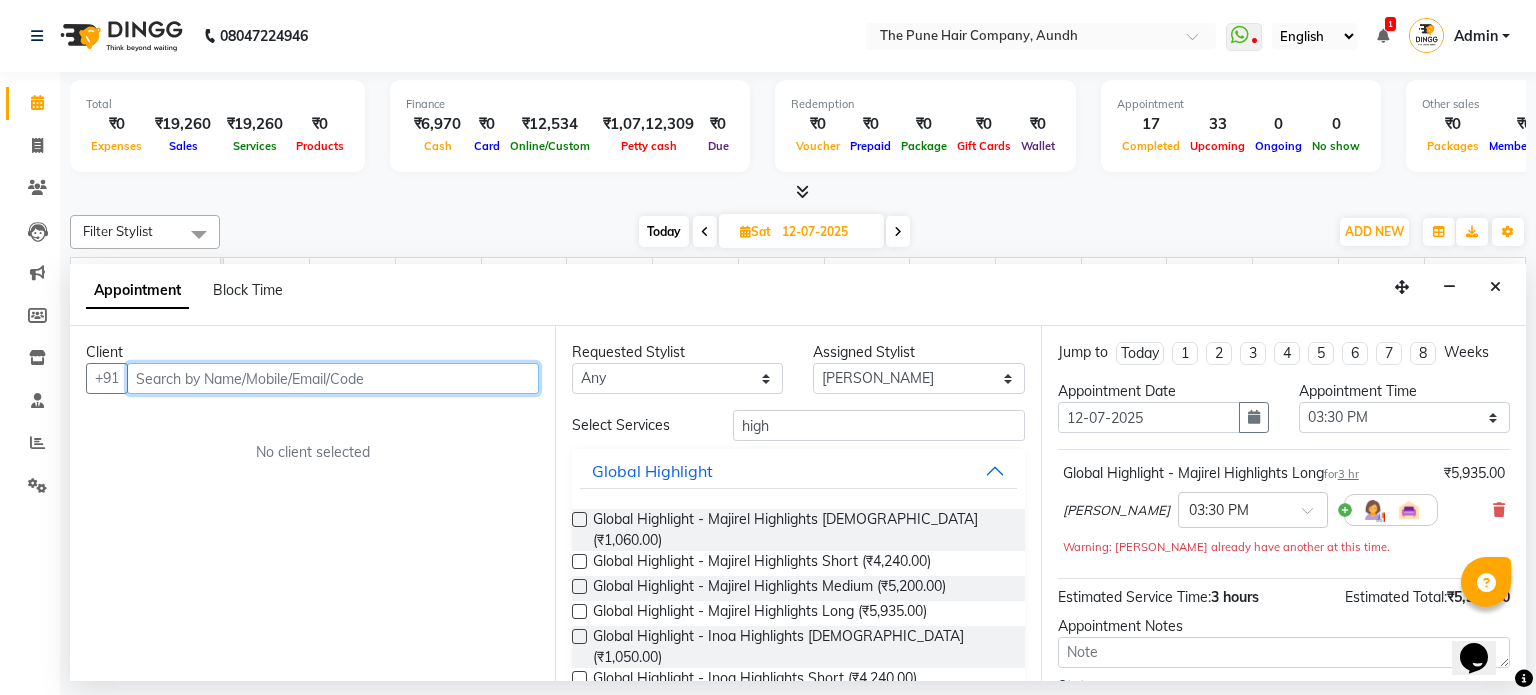 click at bounding box center [333, 378] 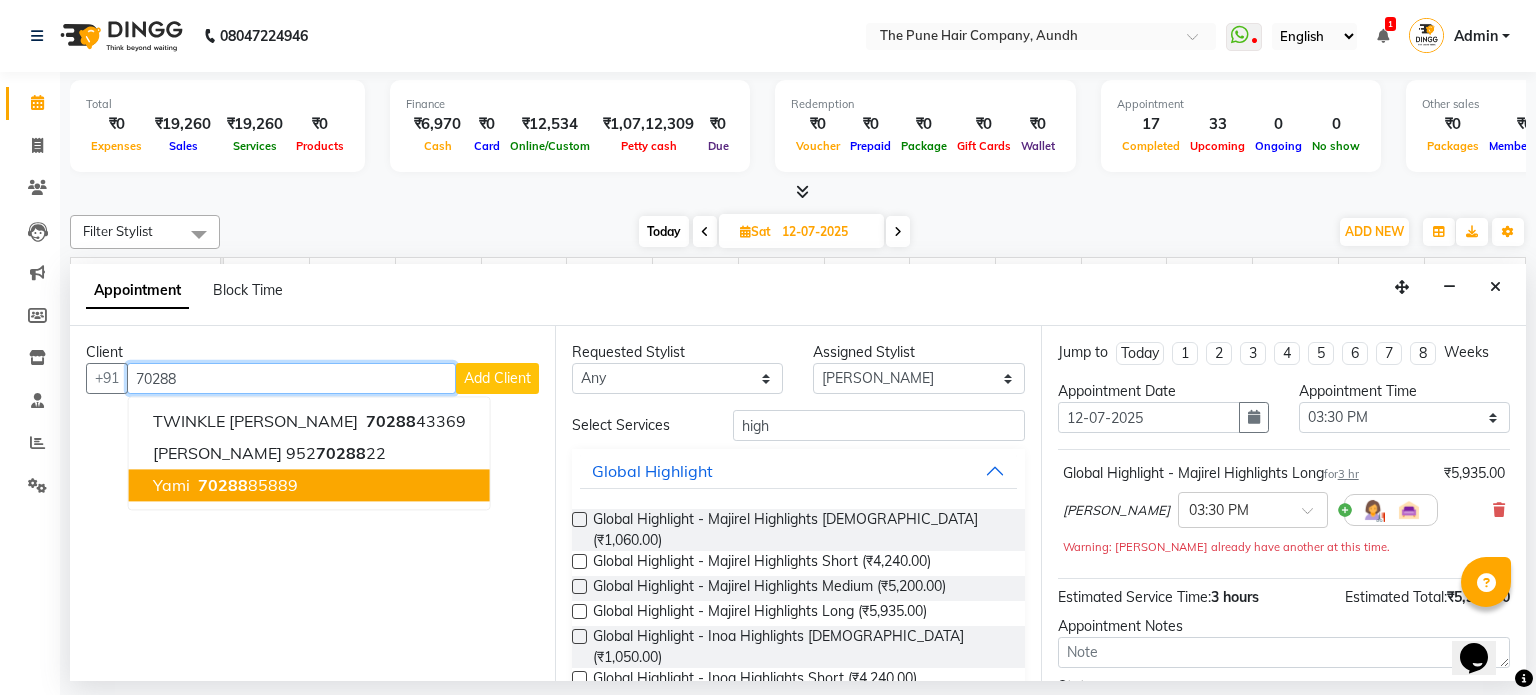 click on "70288 85889" at bounding box center [246, 486] 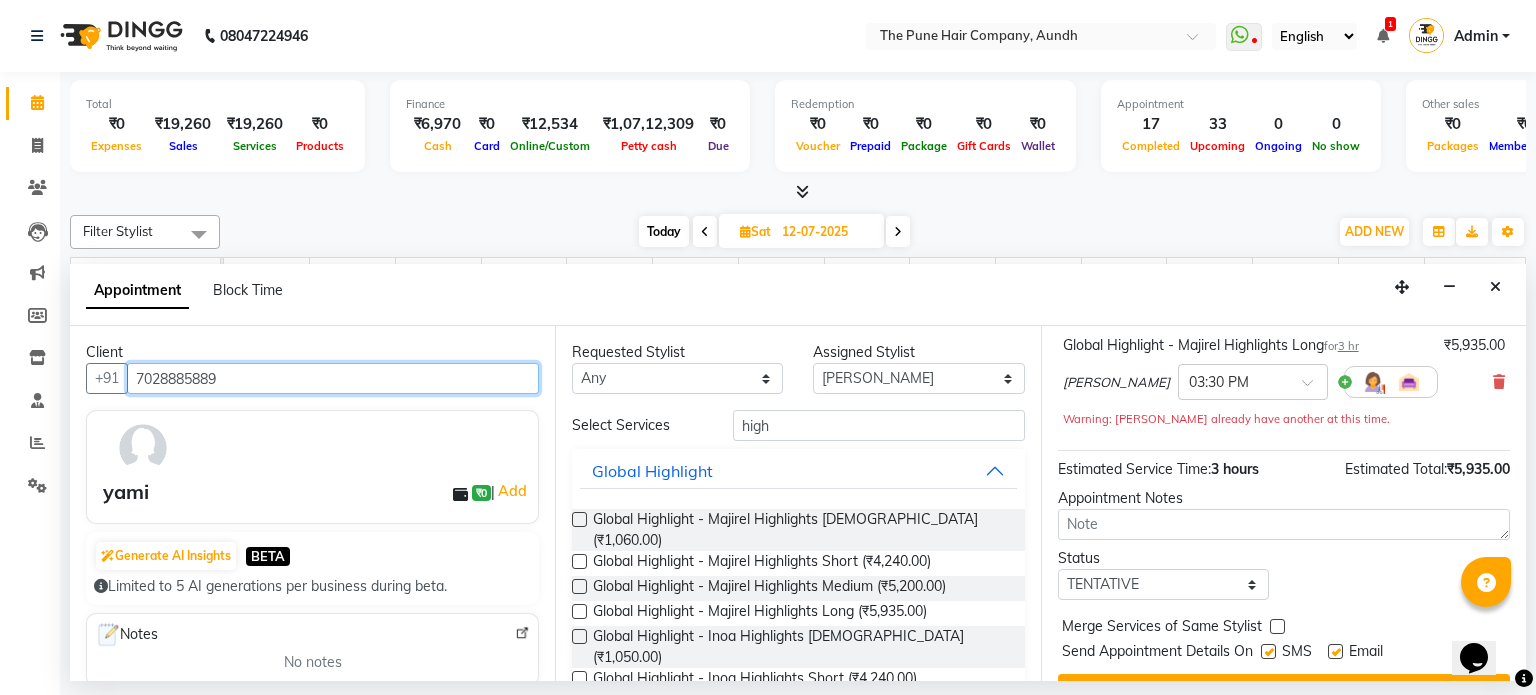 scroll, scrollTop: 172, scrollLeft: 0, axis: vertical 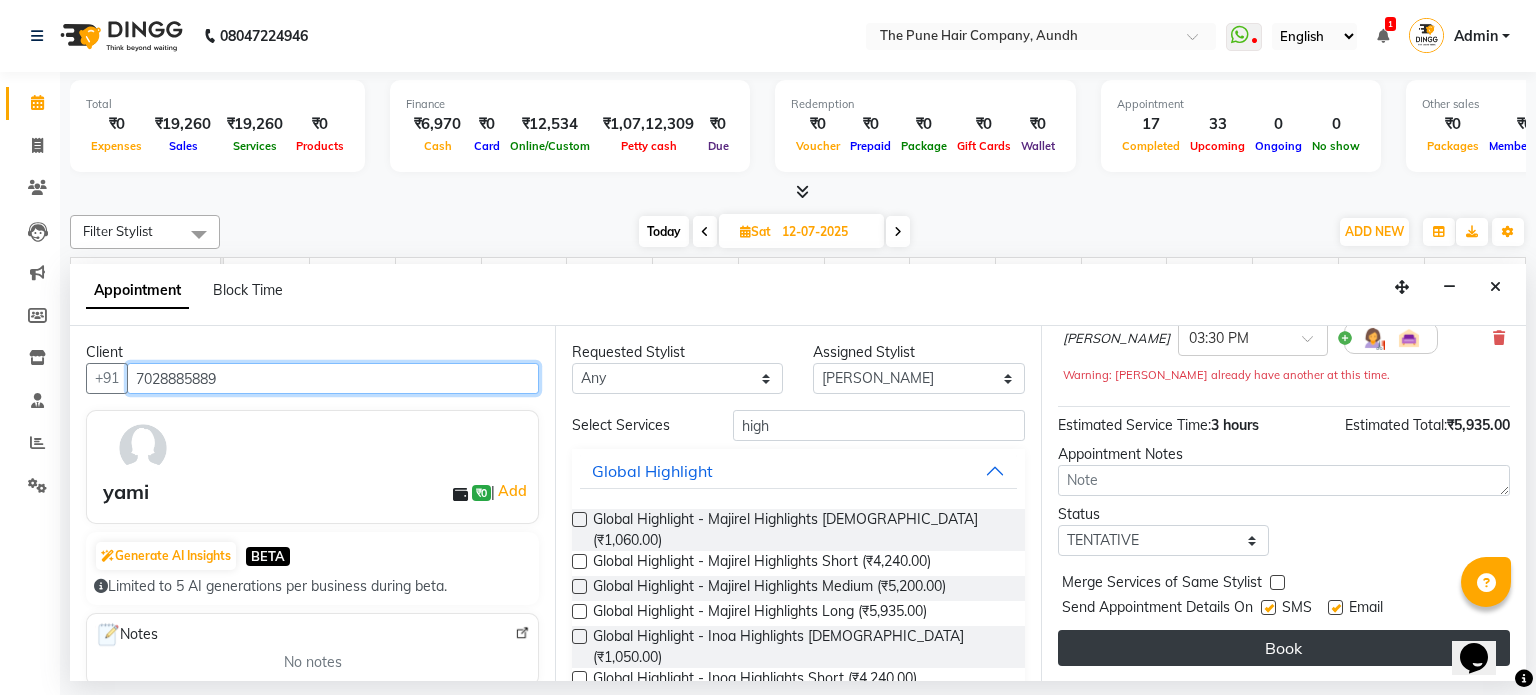 type on "7028885889" 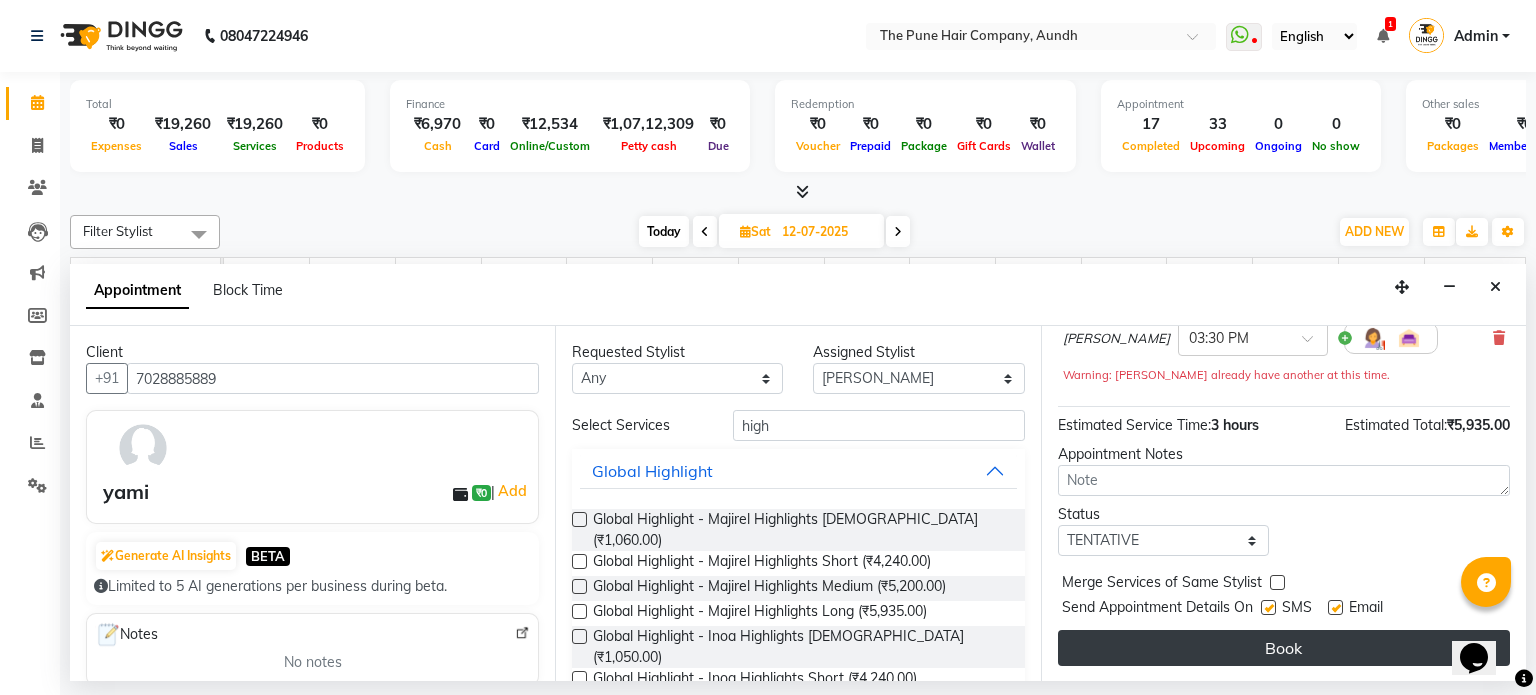 click on "Book" at bounding box center [1284, 648] 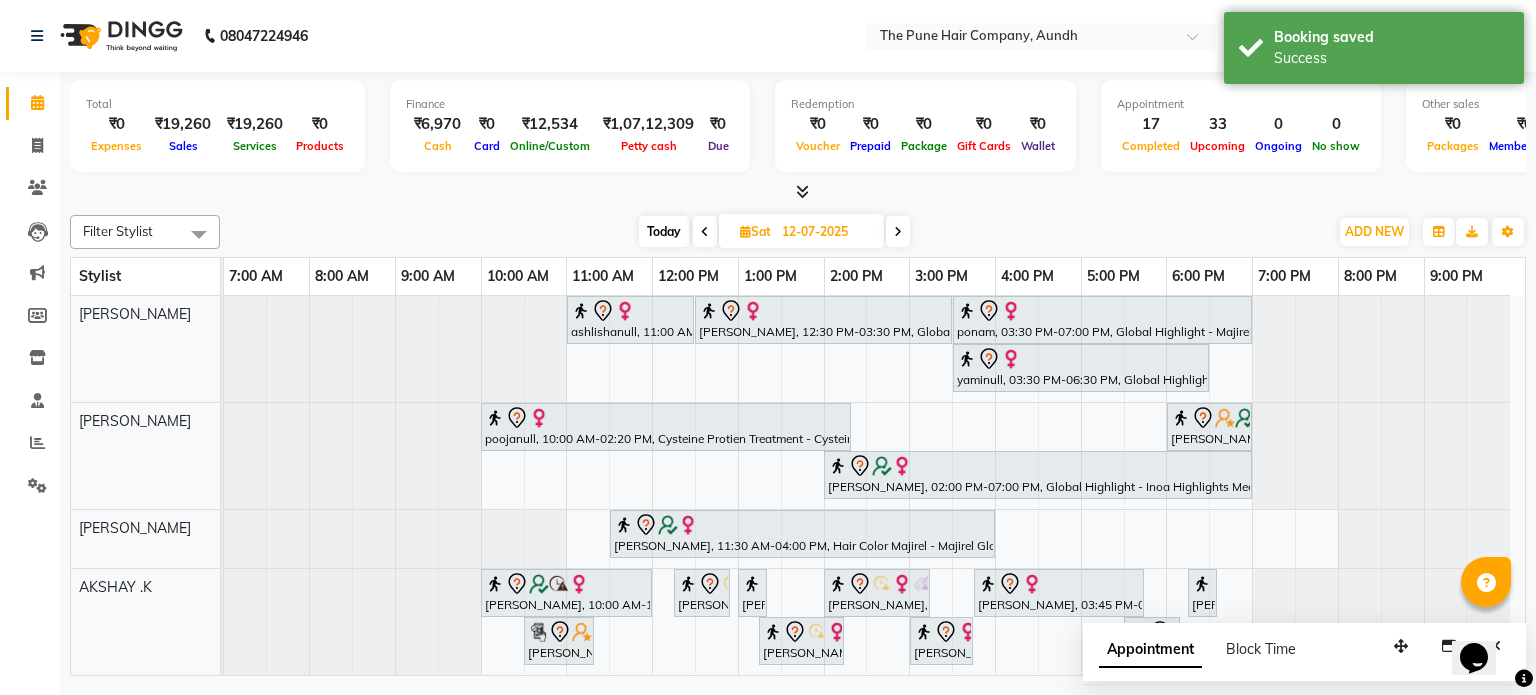click on "Appointment" at bounding box center (1150, 650) 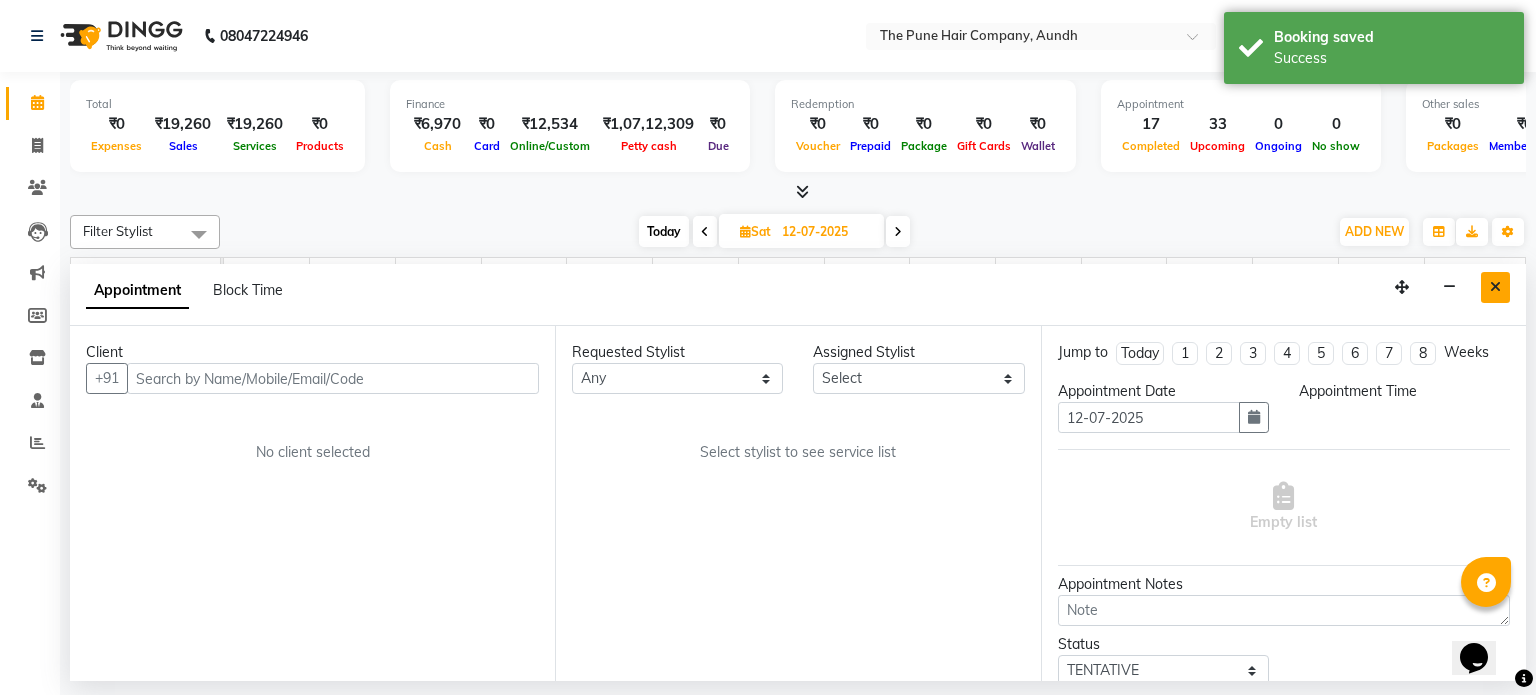 click at bounding box center (1495, 287) 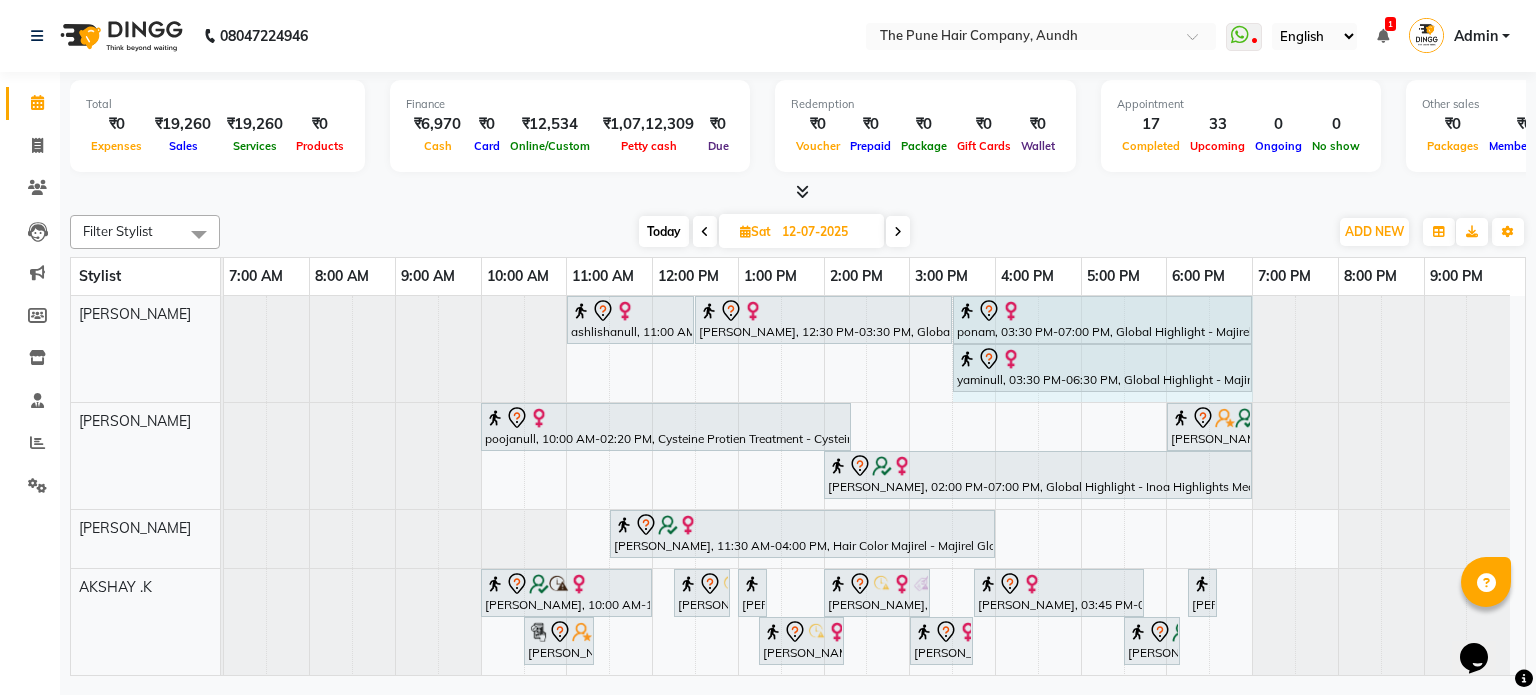 drag, startPoint x: 1206, startPoint y: 365, endPoint x: 1241, endPoint y: 367, distance: 35.057095 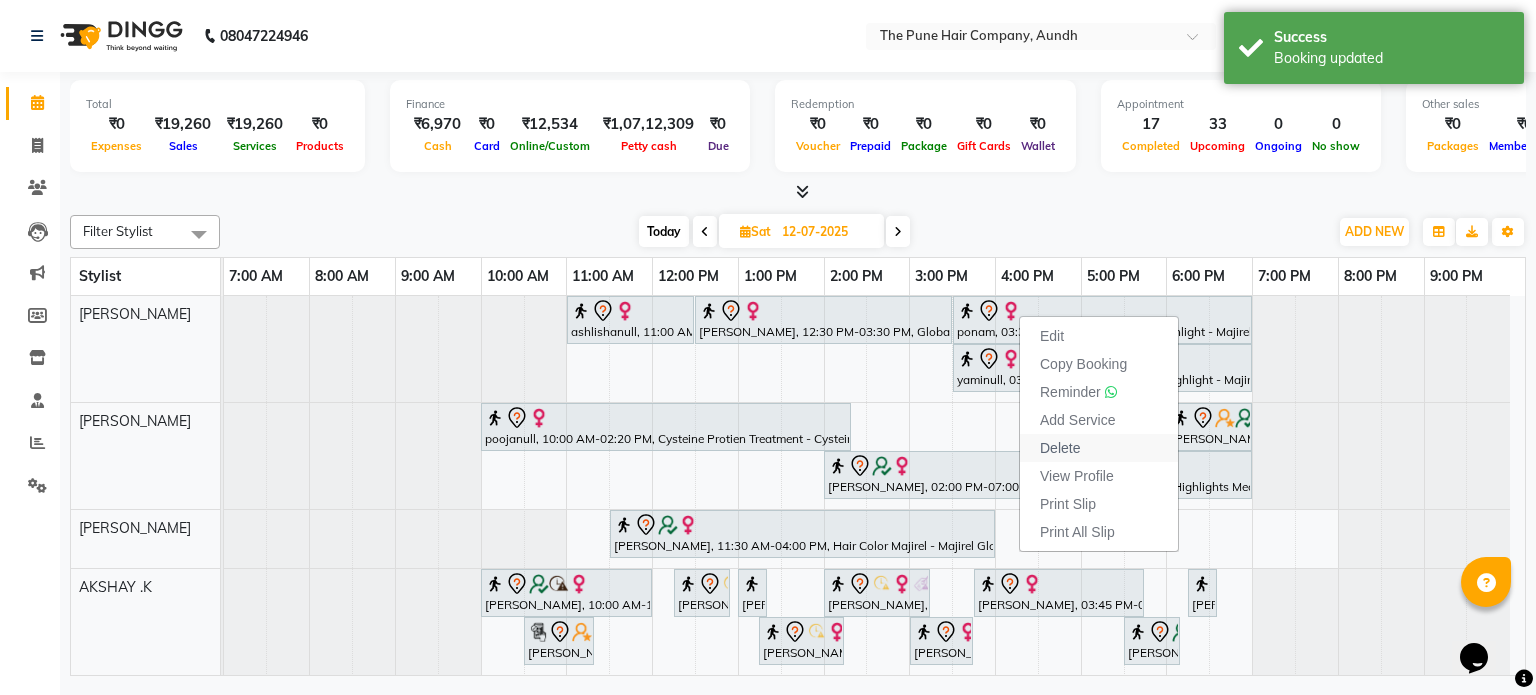 click on "Delete" at bounding box center (1060, 448) 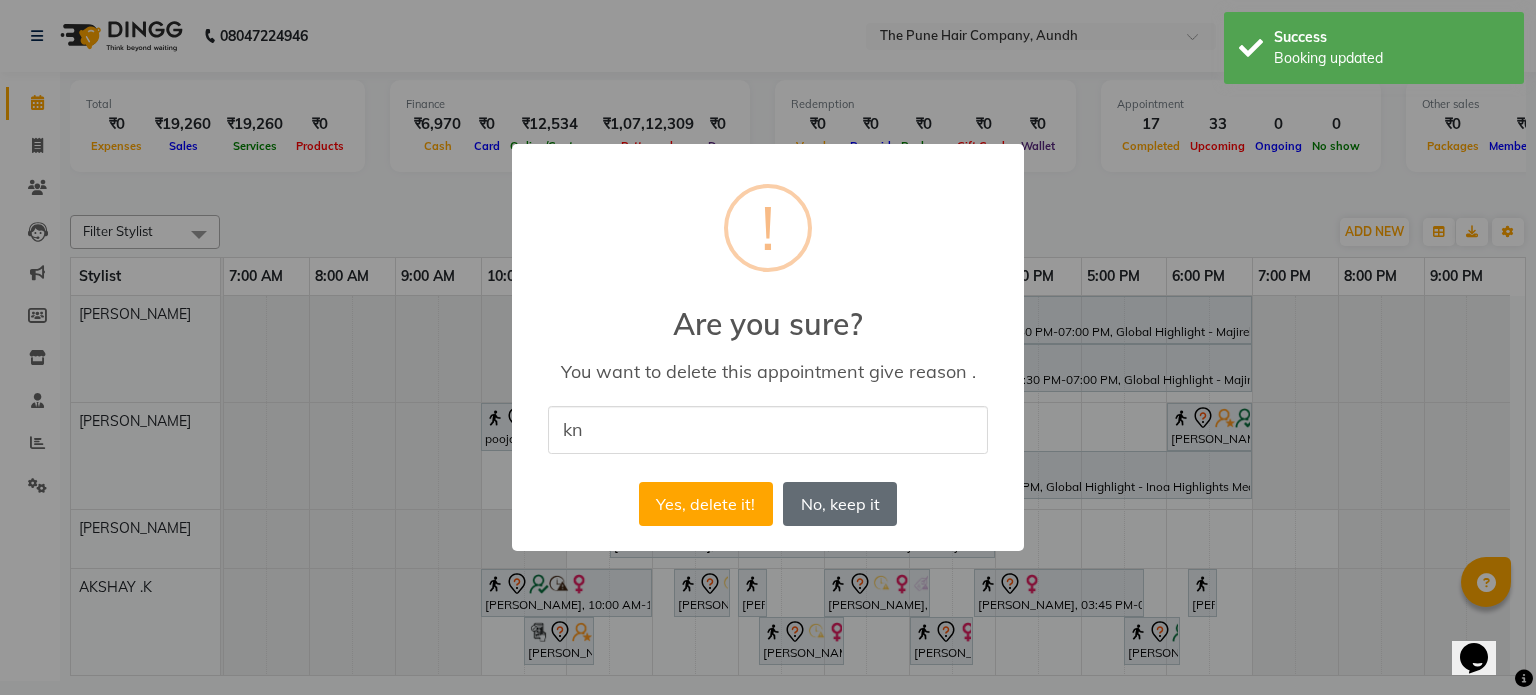 type on "kjb" 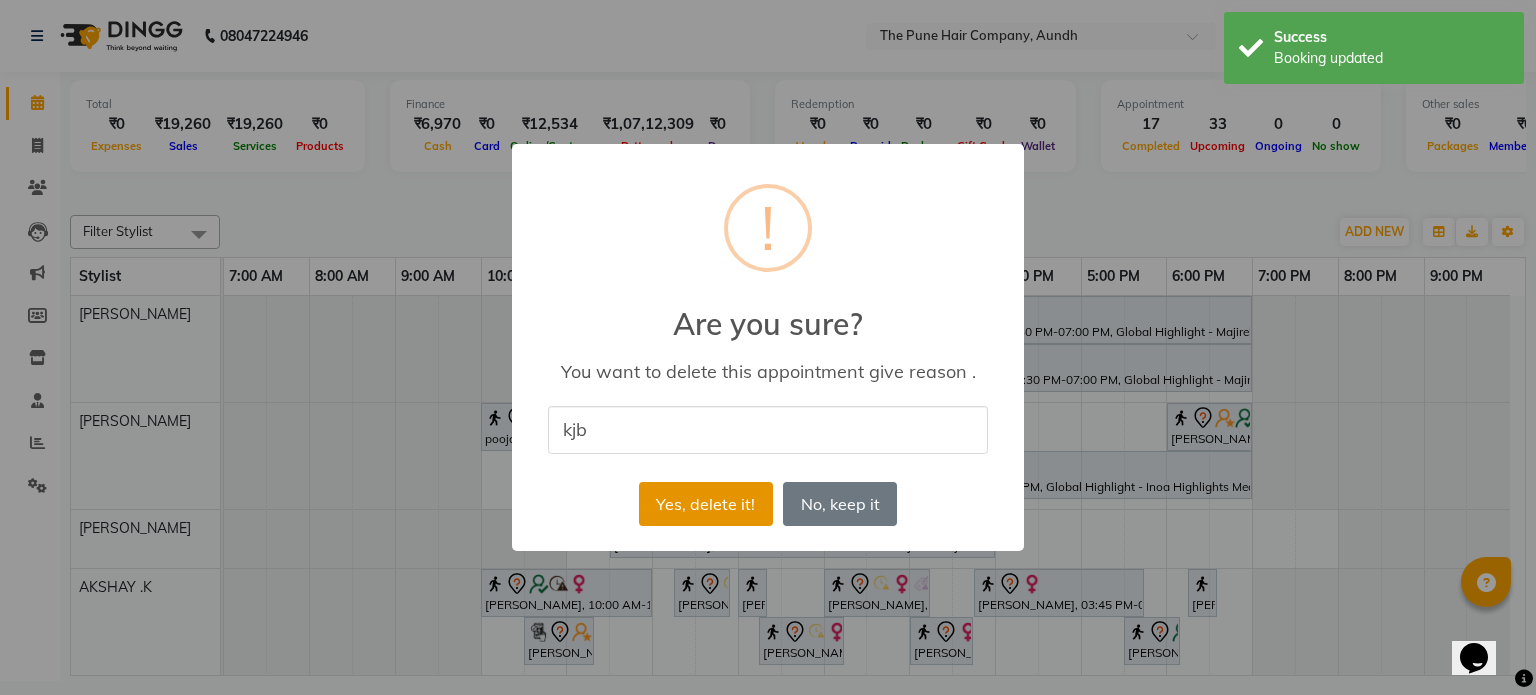 click on "Yes, delete it!" at bounding box center [706, 504] 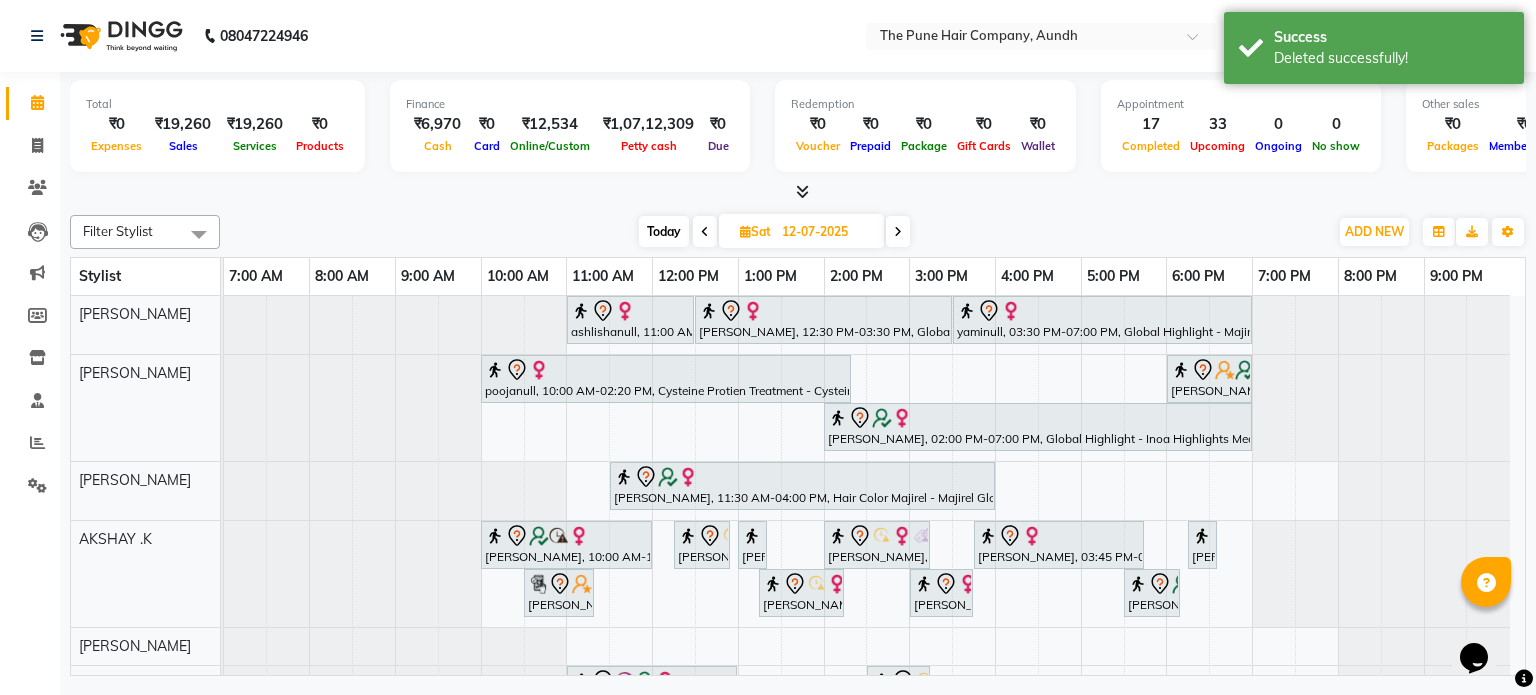 click at bounding box center [705, 231] 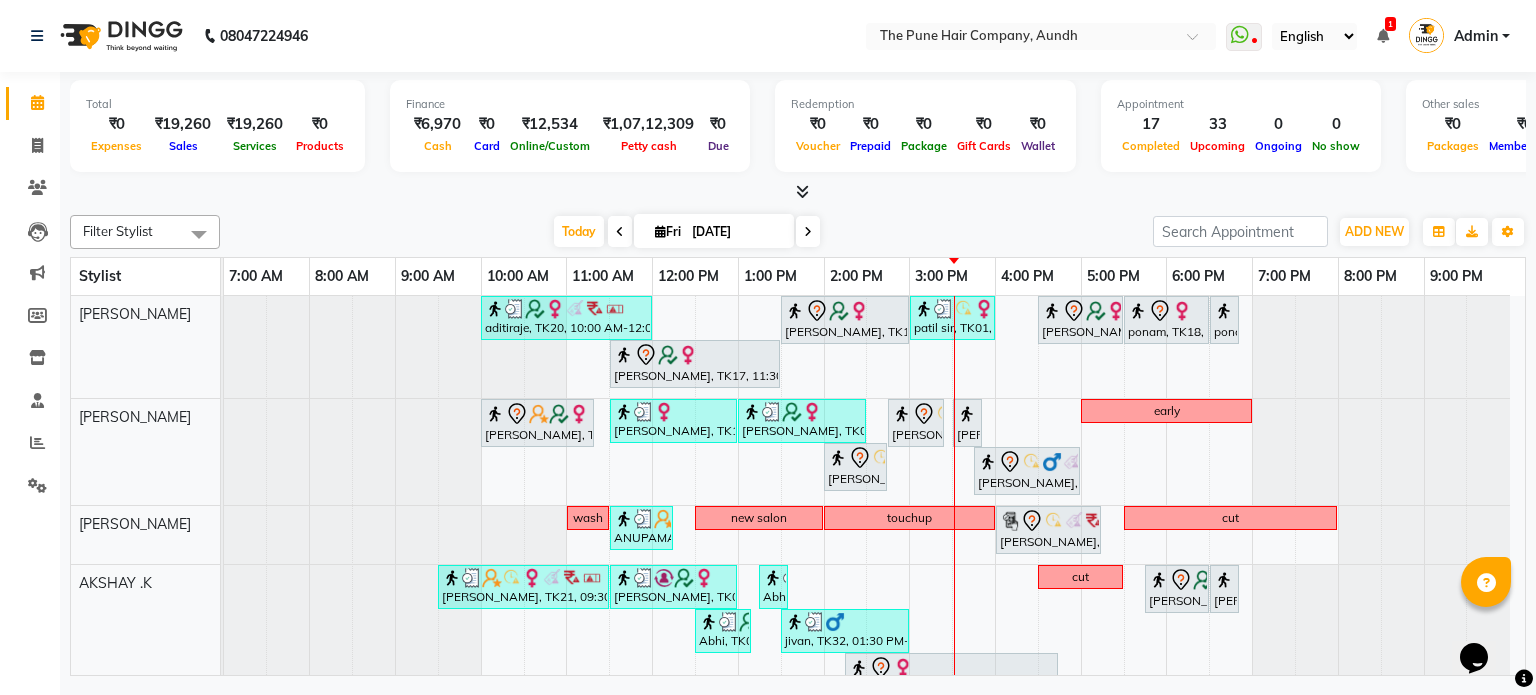 click at bounding box center [808, 232] 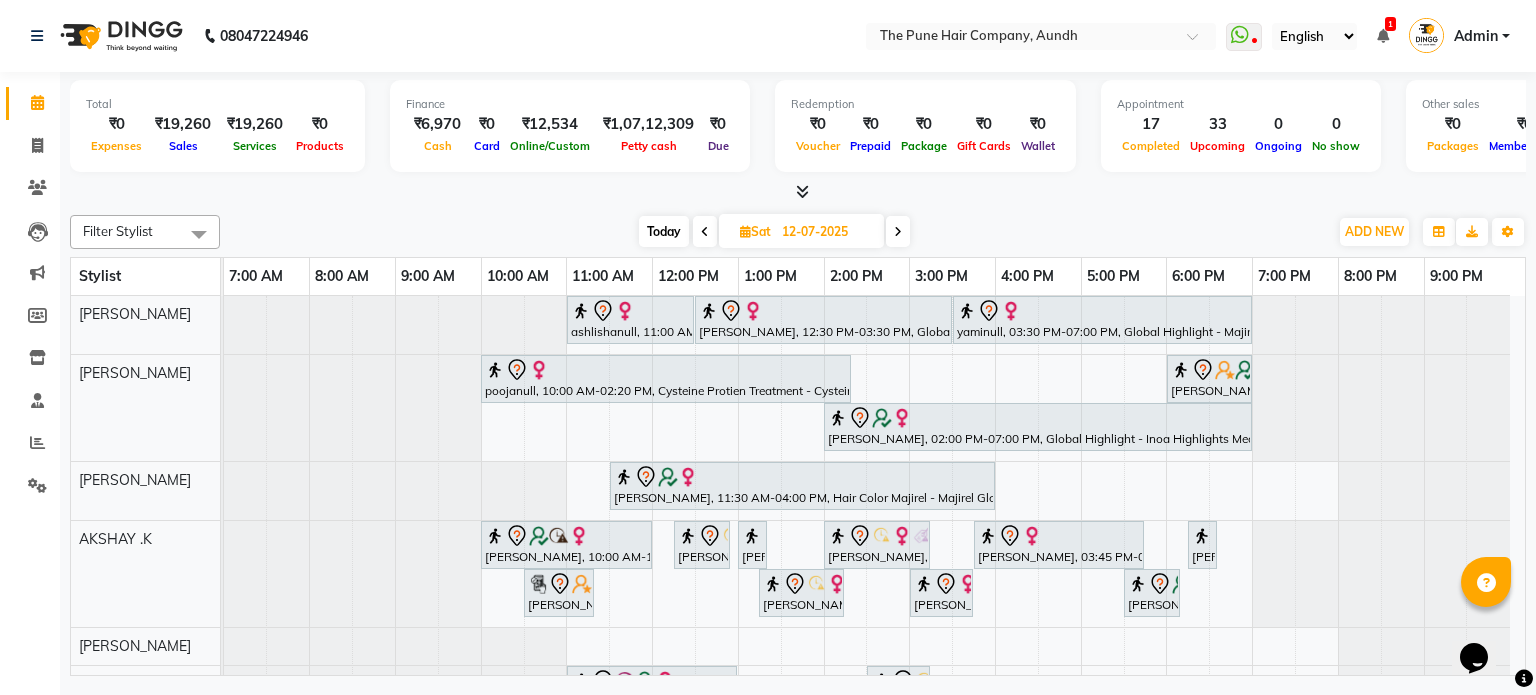 click at bounding box center (898, 232) 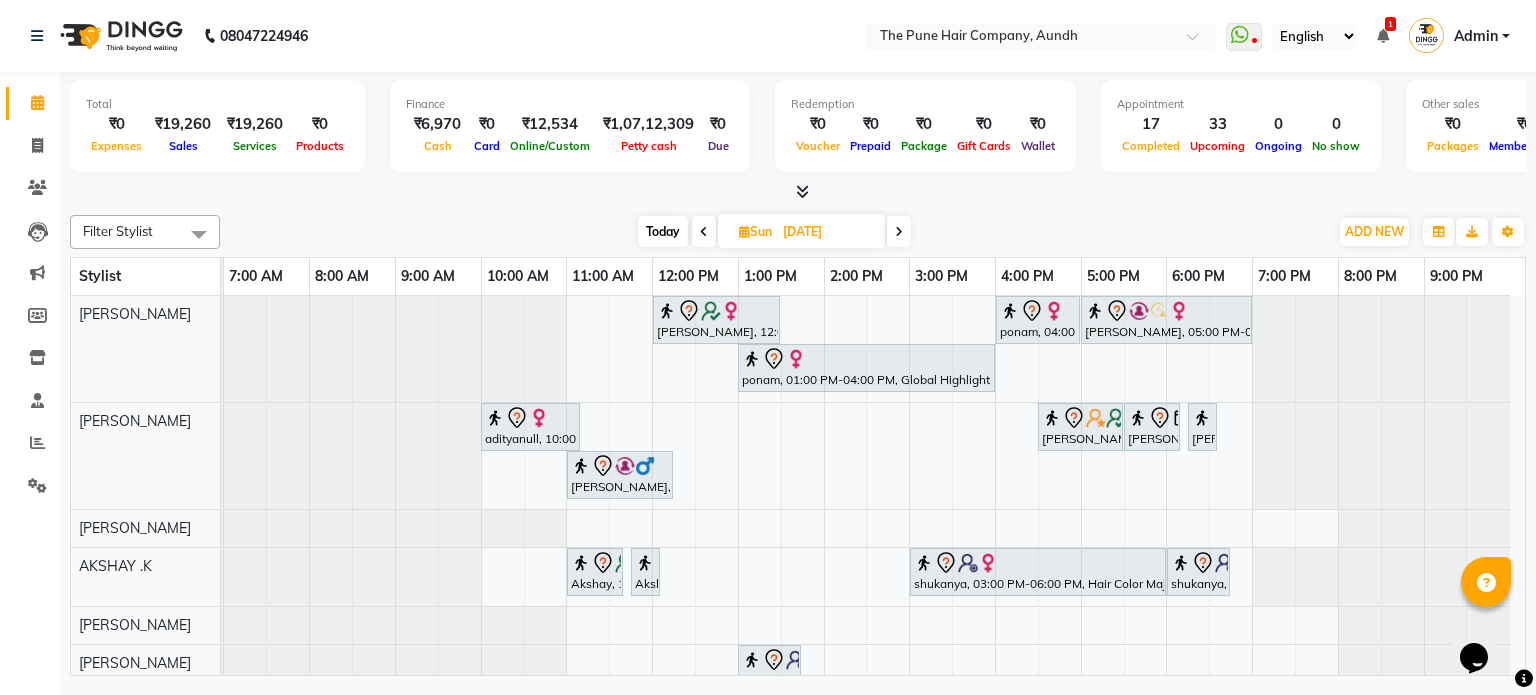 click at bounding box center (899, 232) 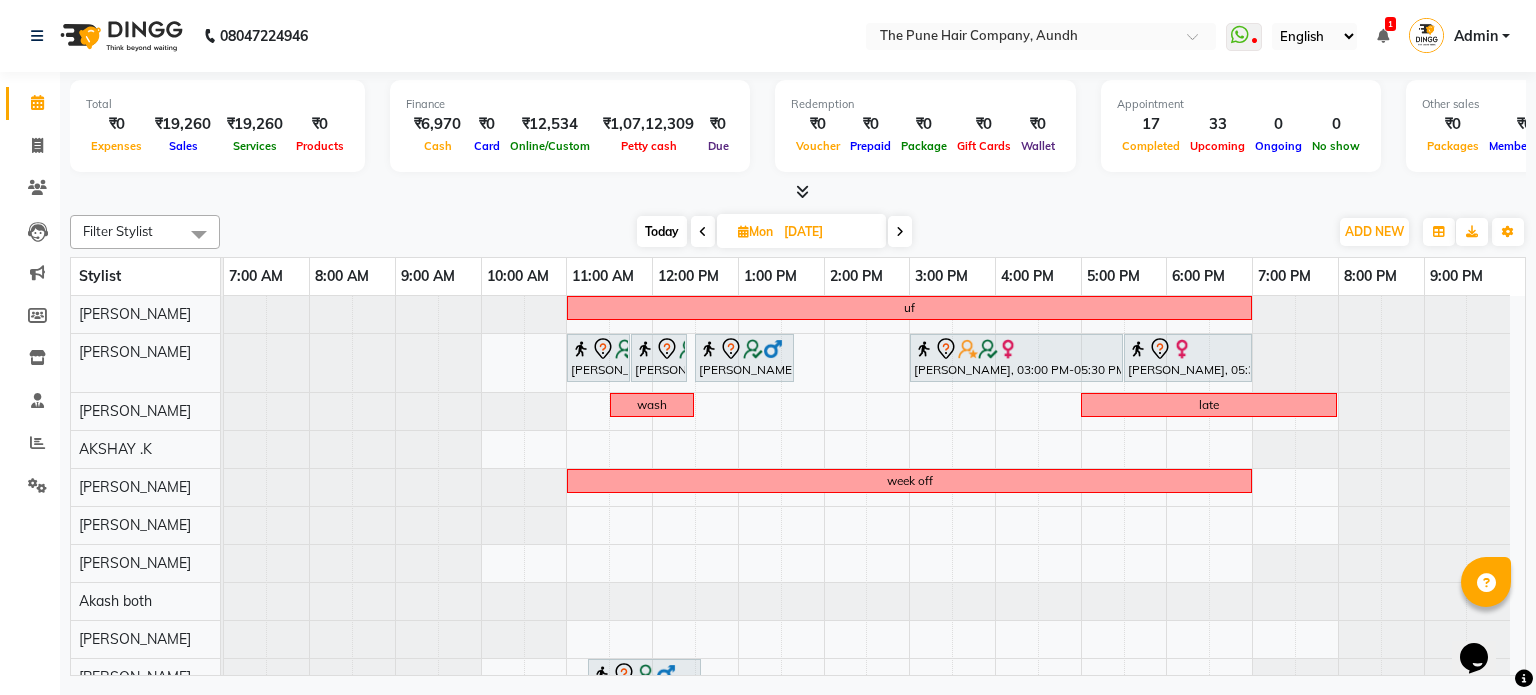 click at bounding box center [900, 231] 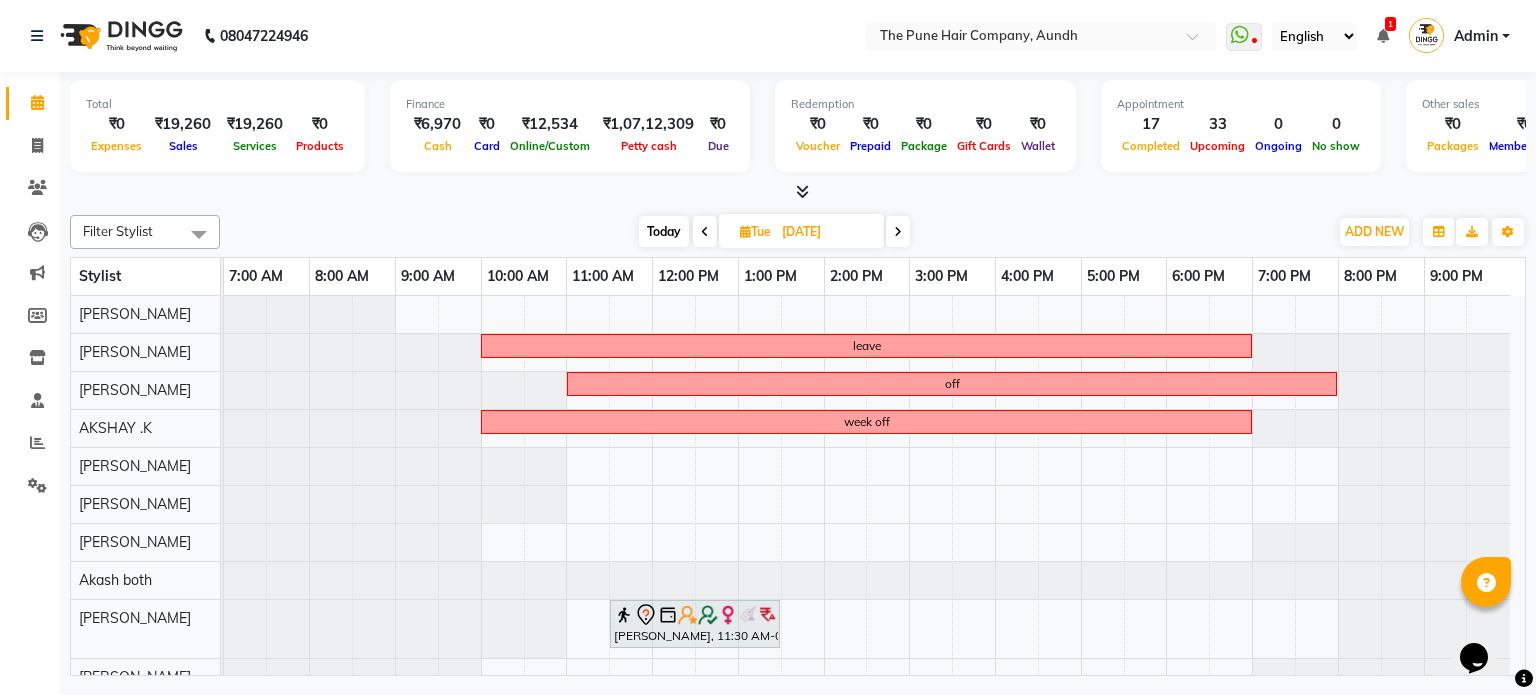 click on "Today" at bounding box center [664, 231] 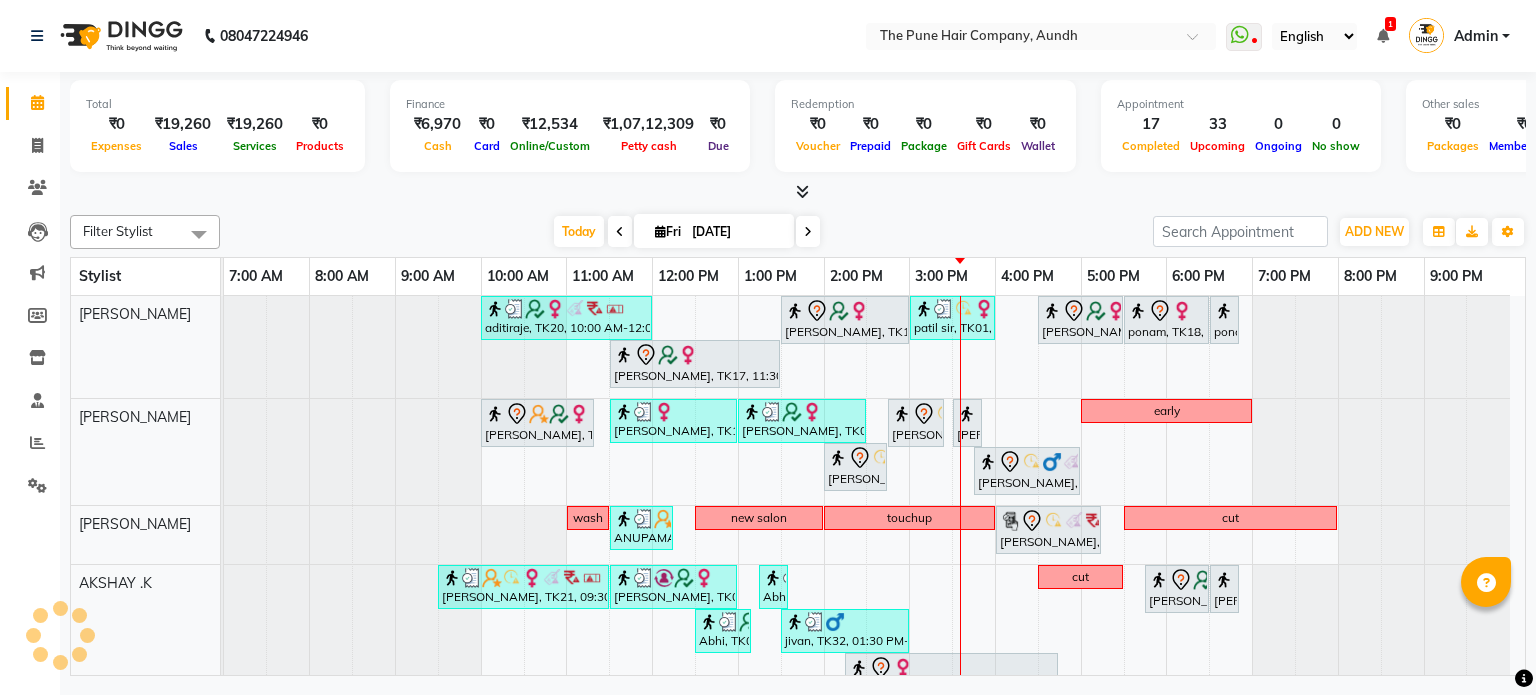 scroll, scrollTop: 0, scrollLeft: 0, axis: both 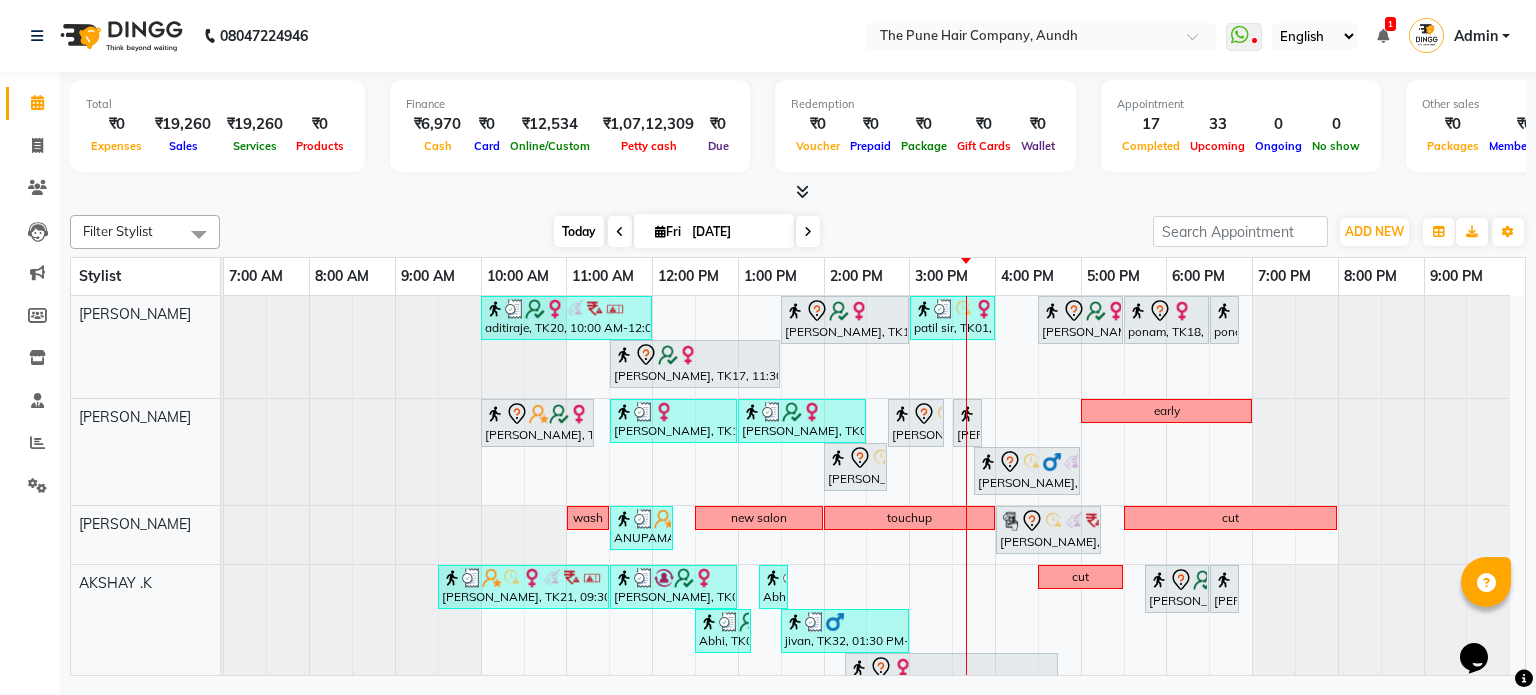click on "Today" at bounding box center [579, 231] 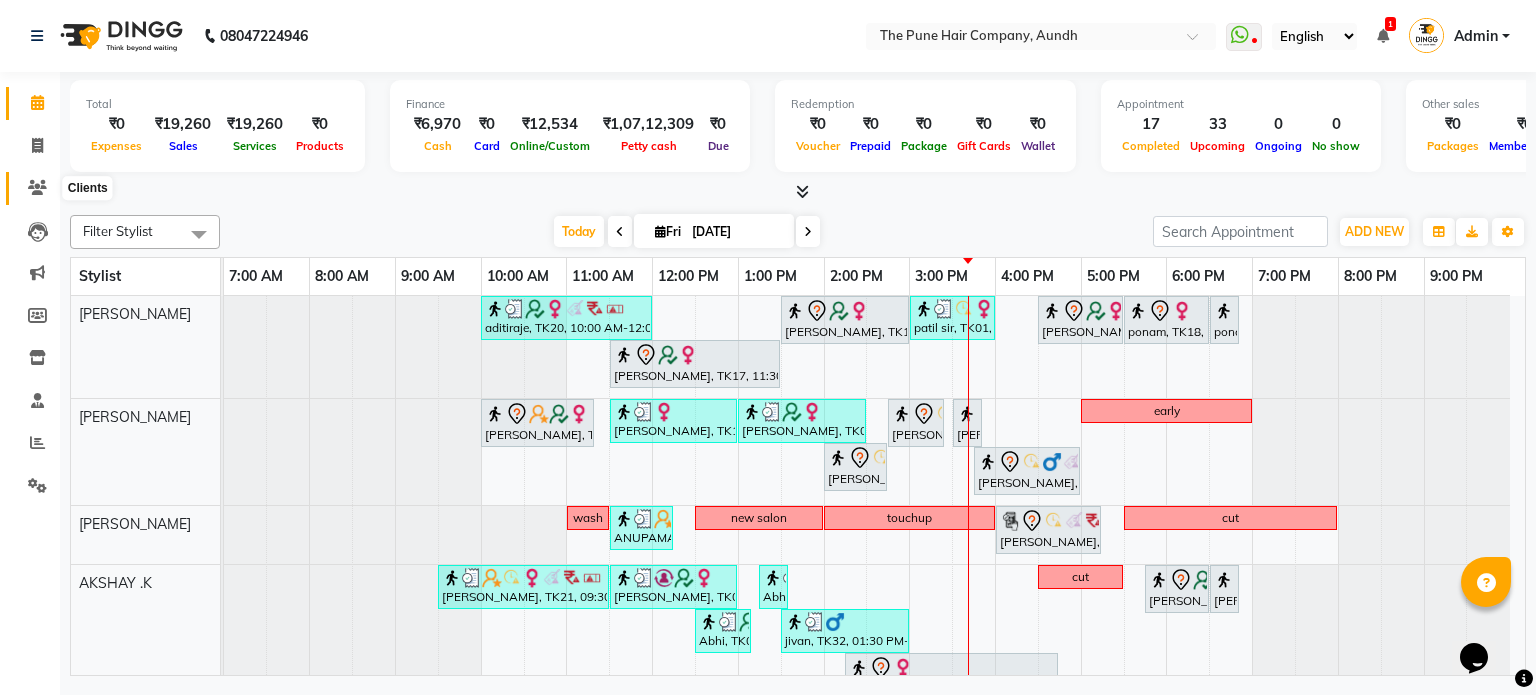 click 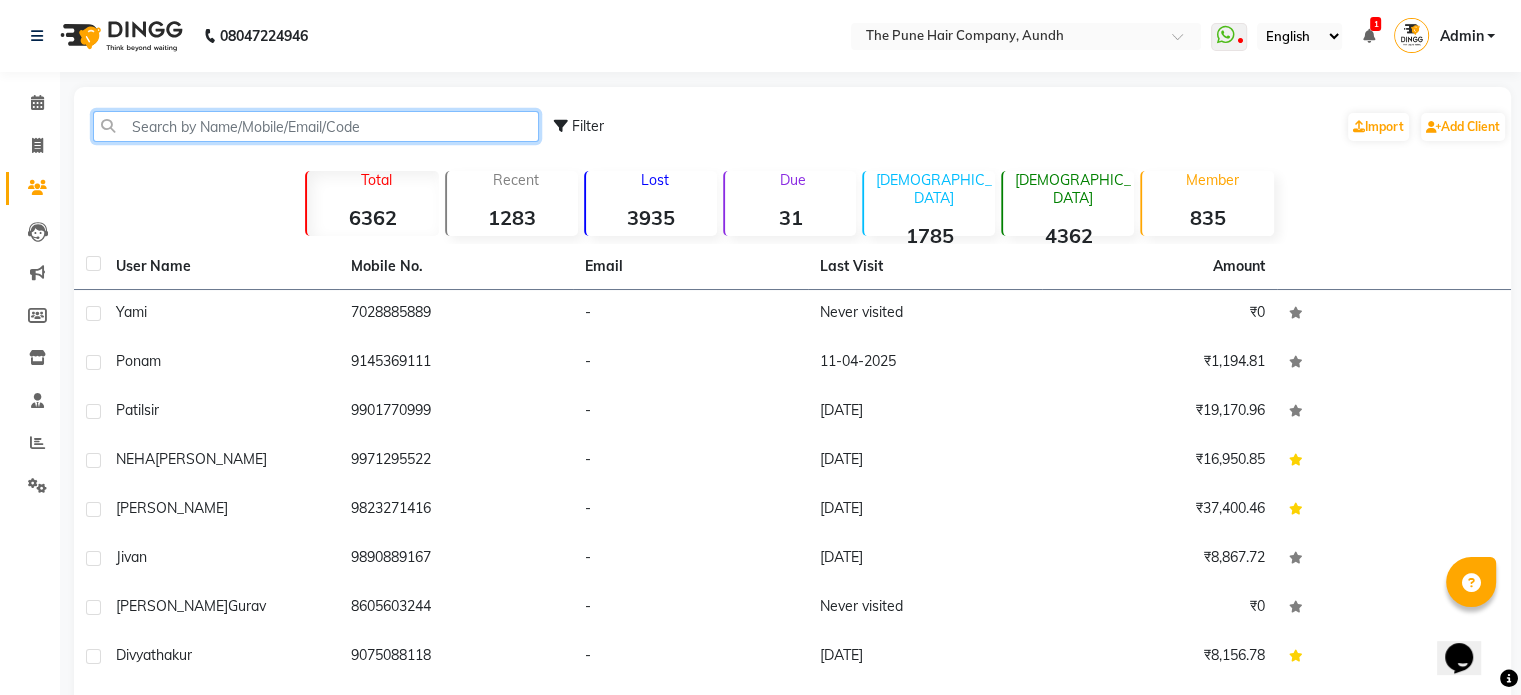 click 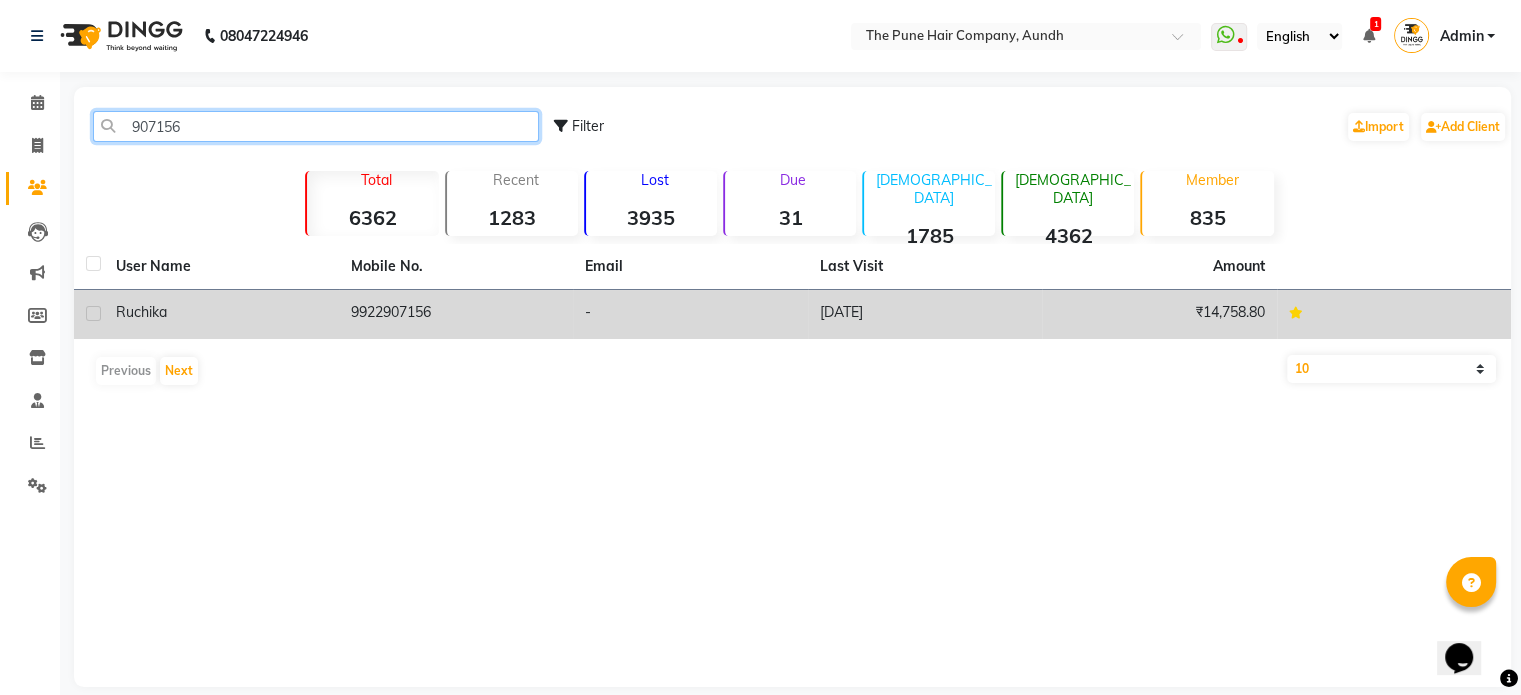 type on "907156" 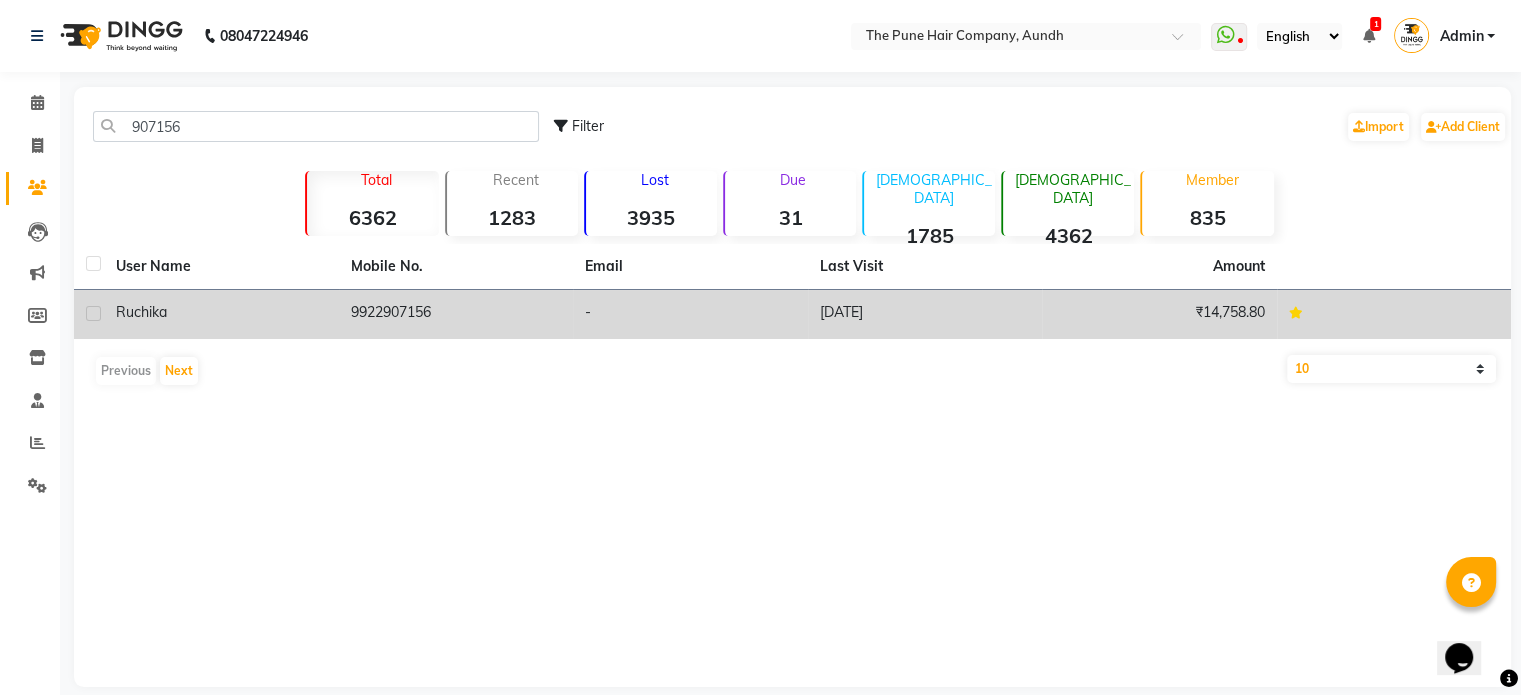 click on "[DATE]" 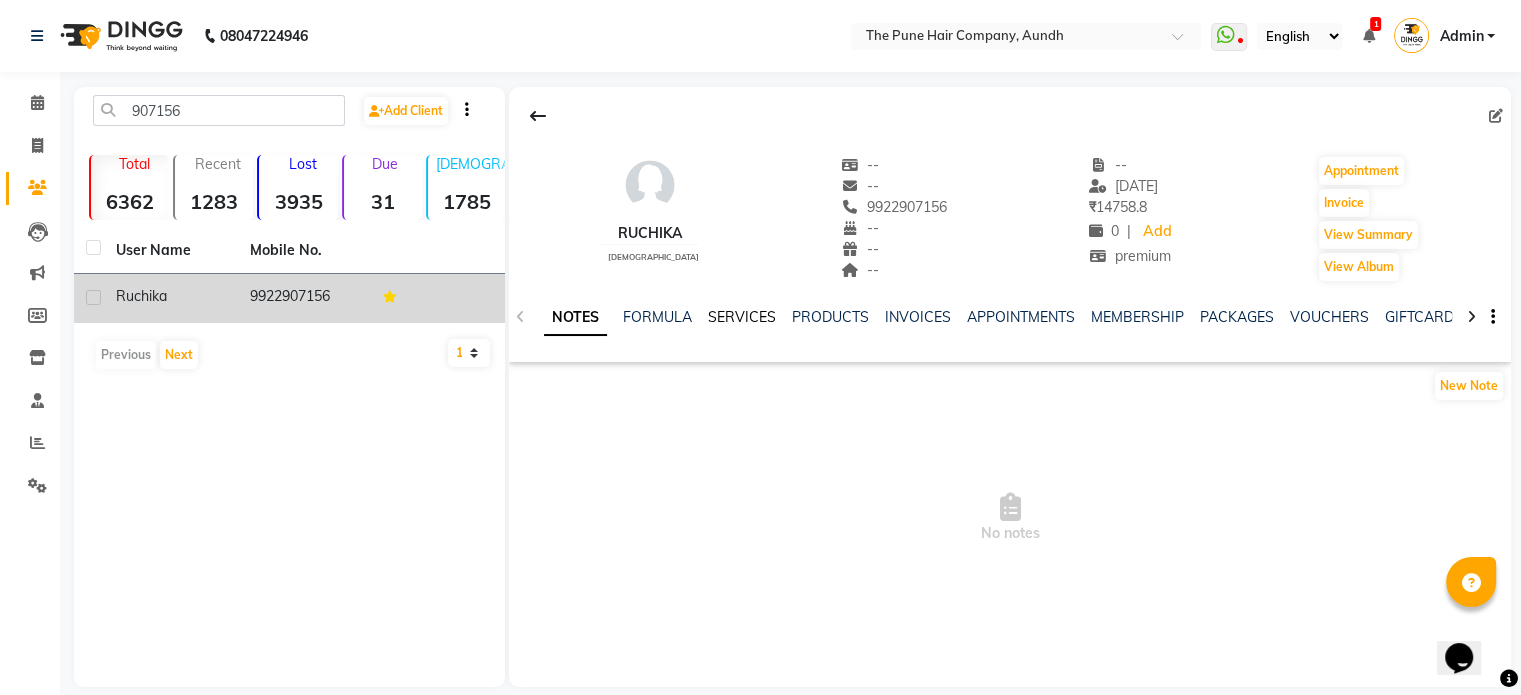 click on "SERVICES" 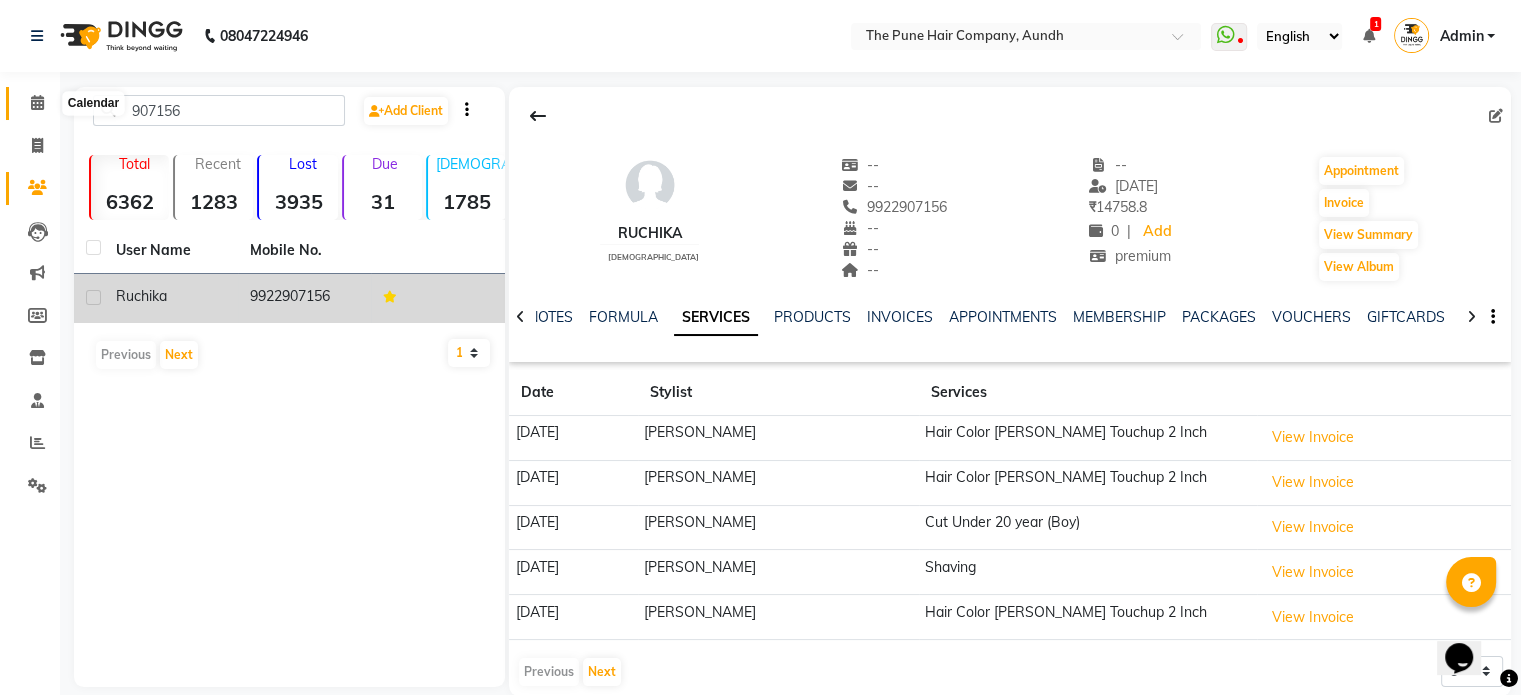 click 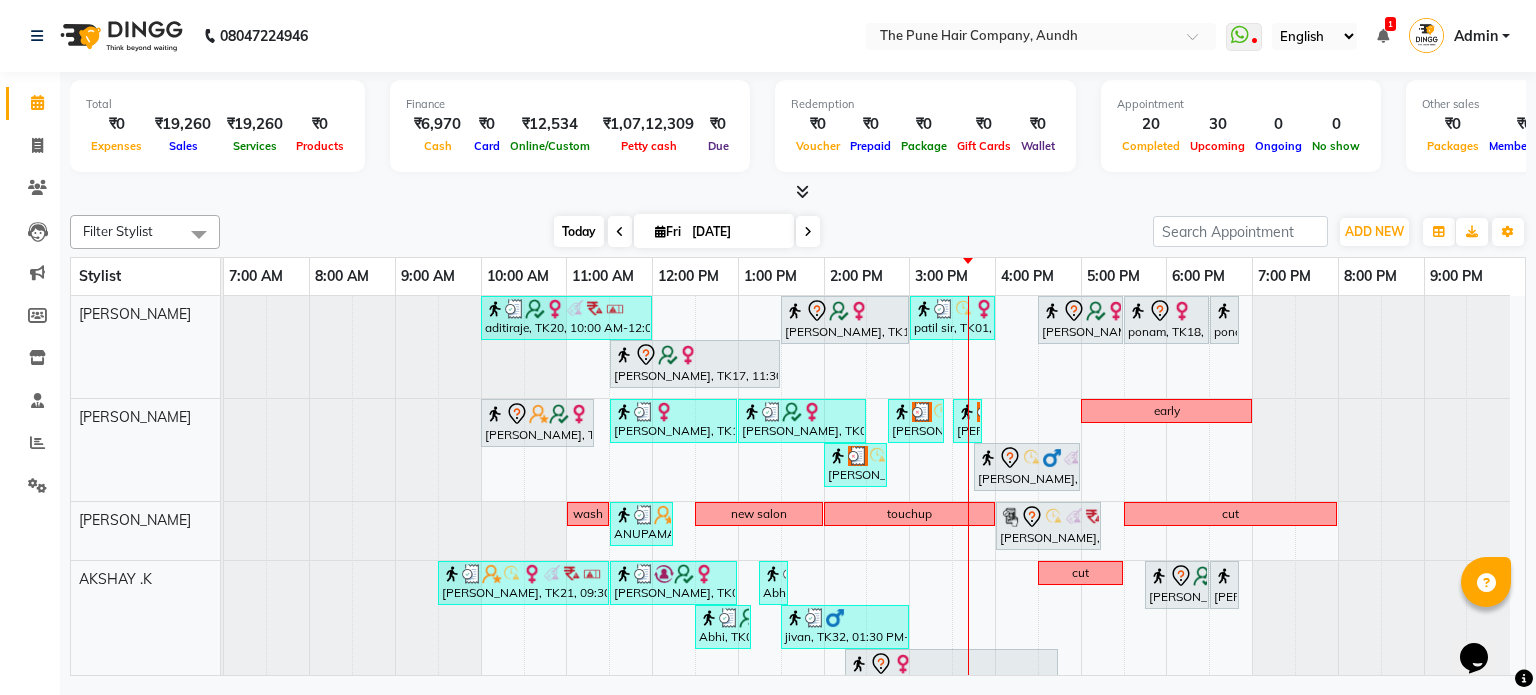 click on "Today" at bounding box center (579, 231) 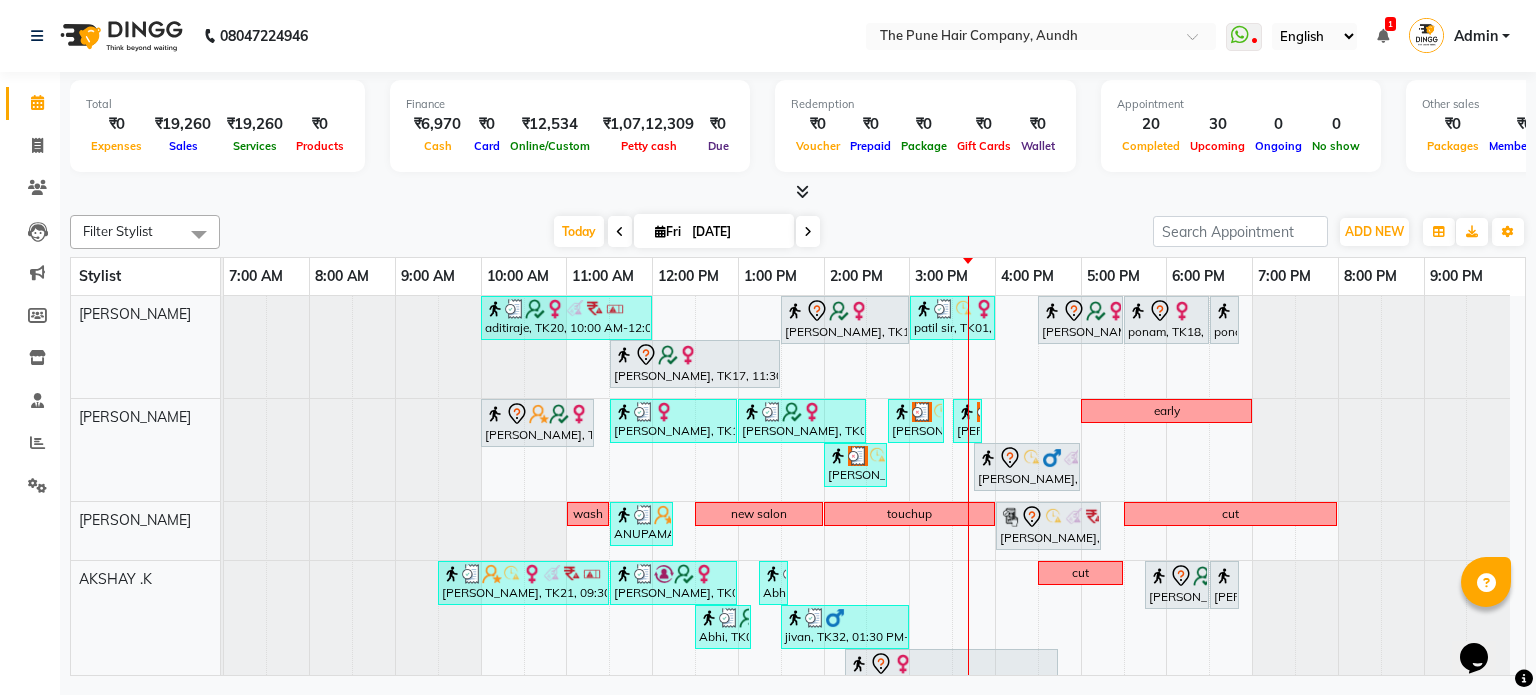 scroll, scrollTop: 858, scrollLeft: 0, axis: vertical 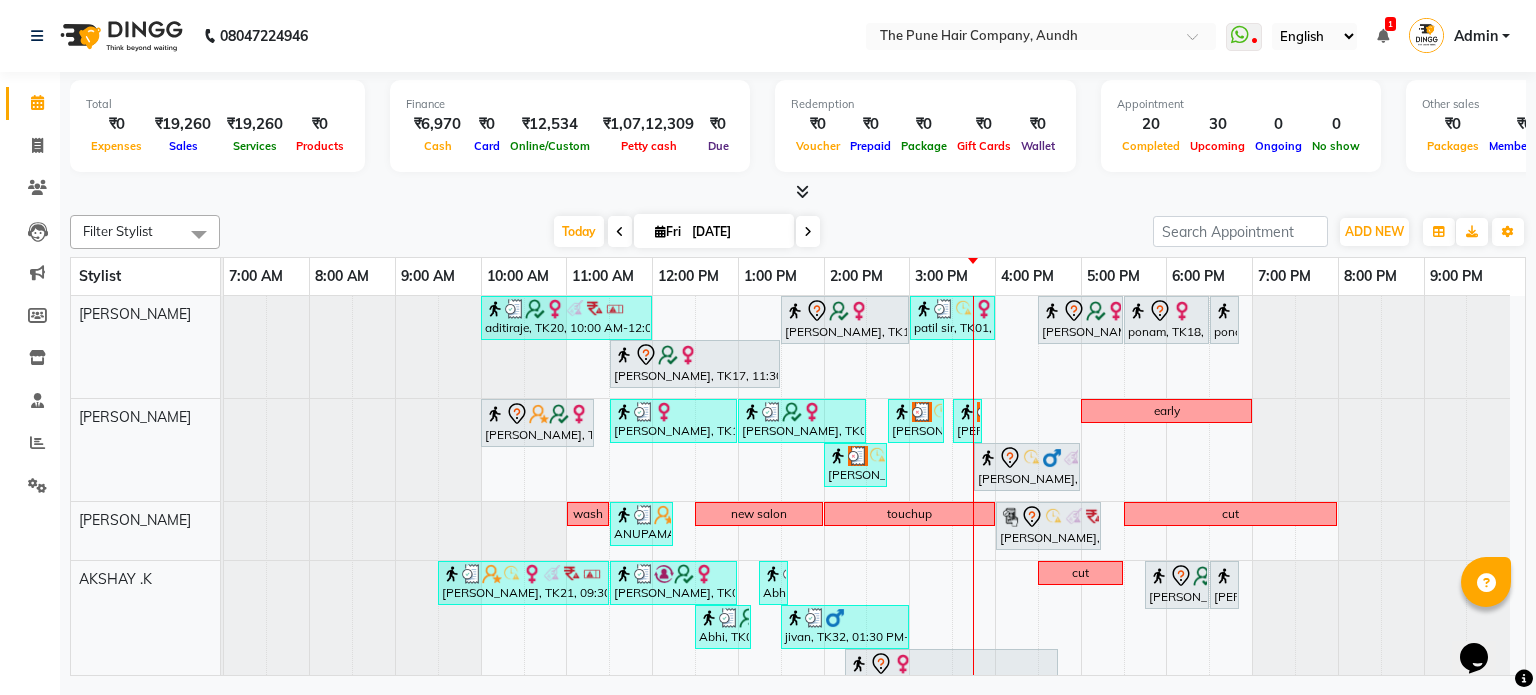 click at bounding box center (808, 231) 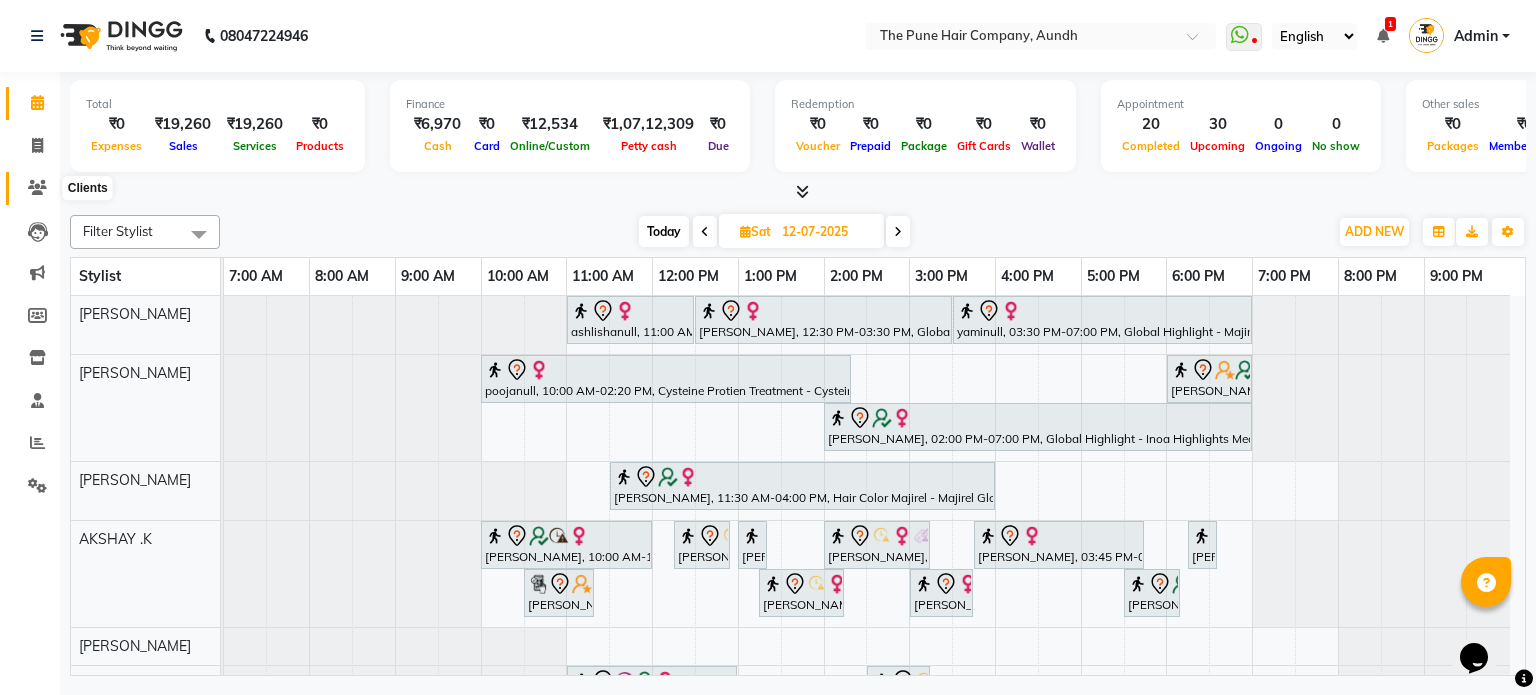 click 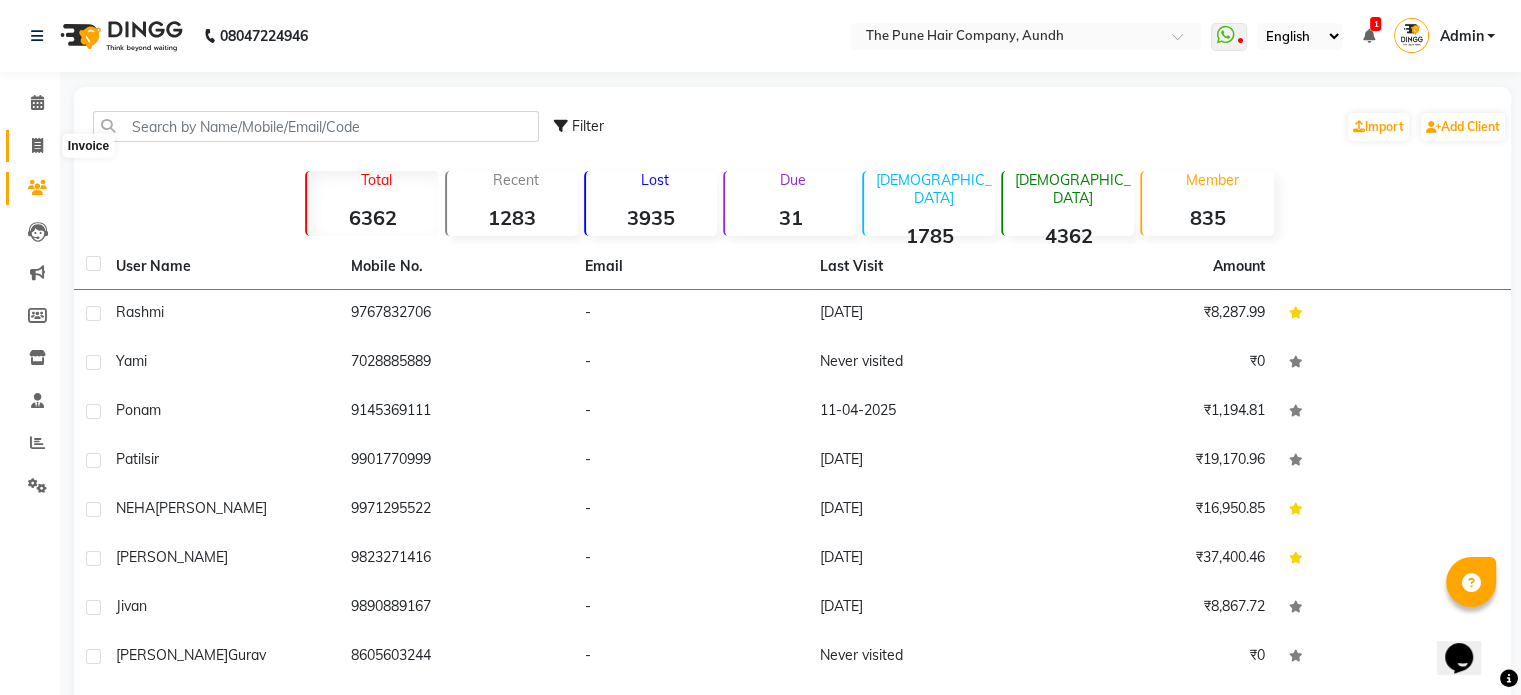 click 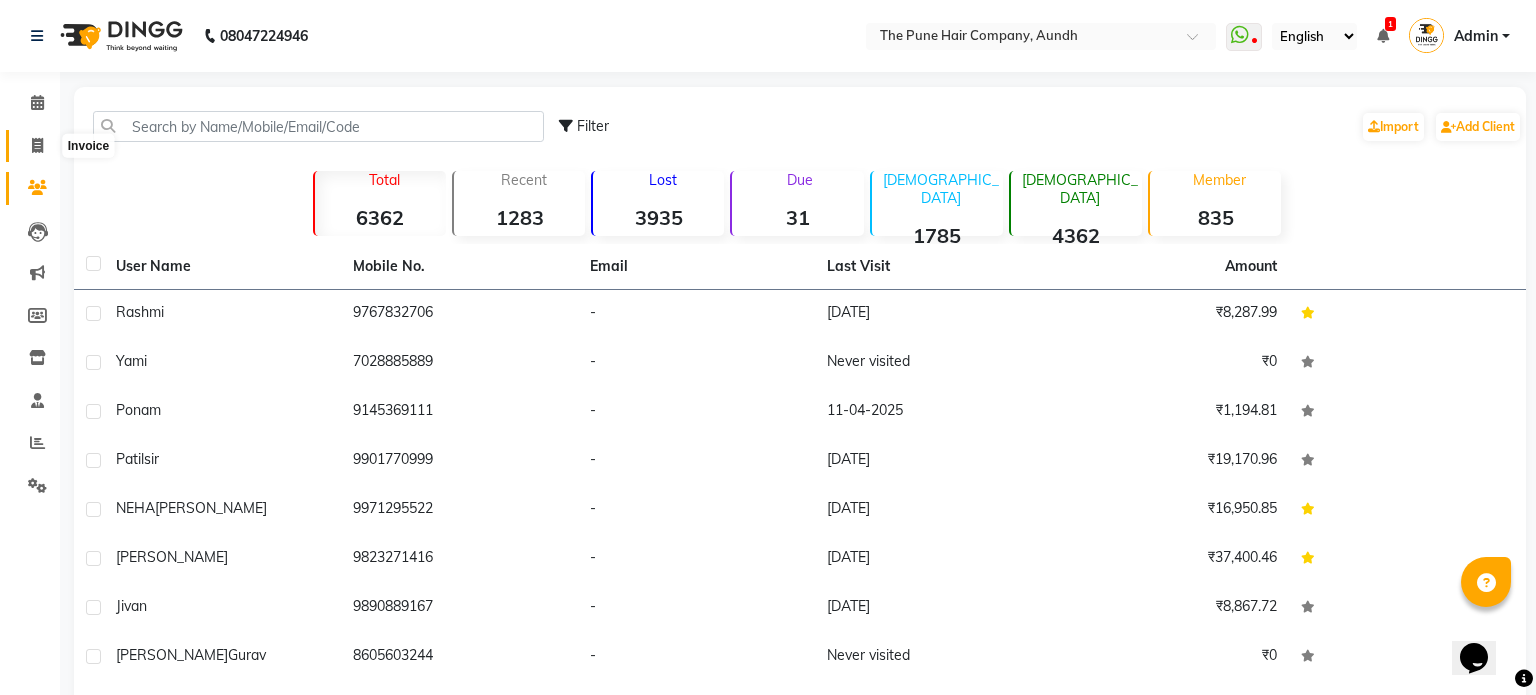 select on "service" 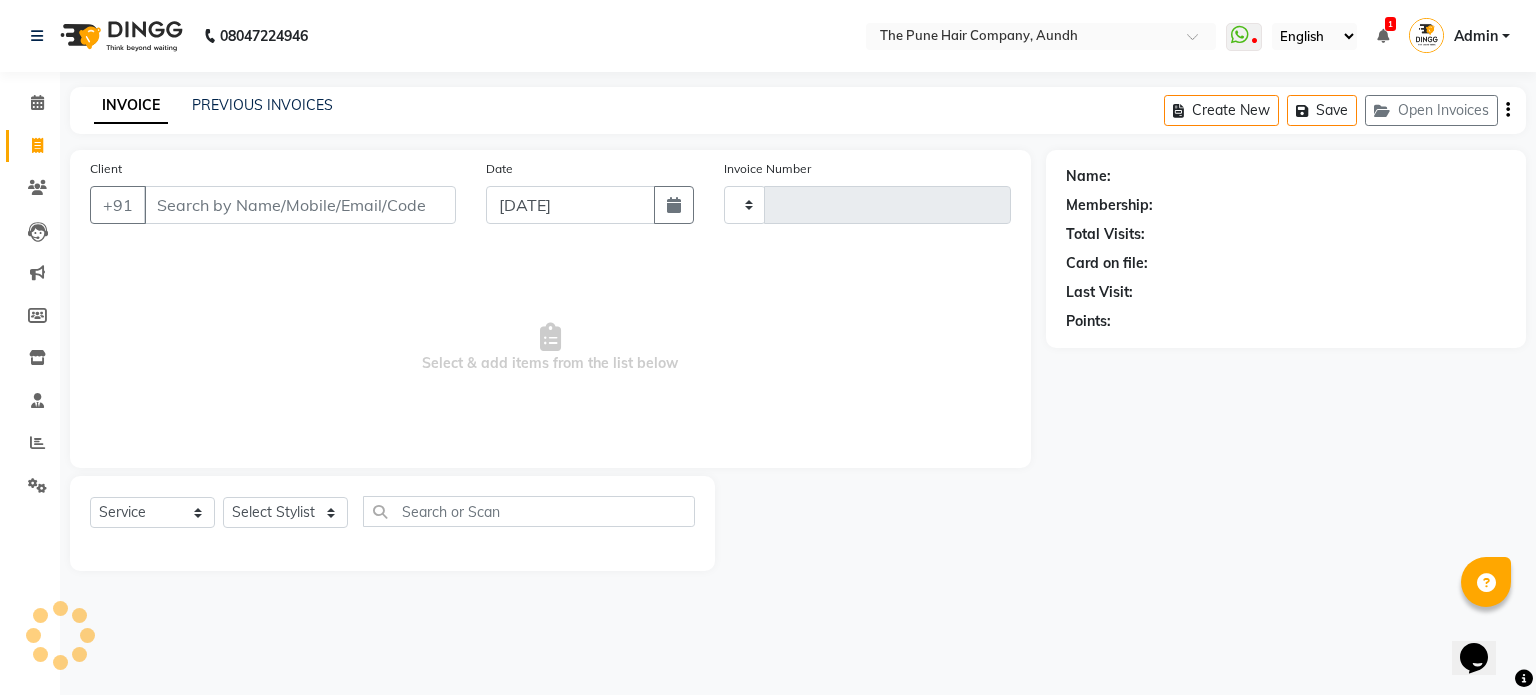 type on "3025" 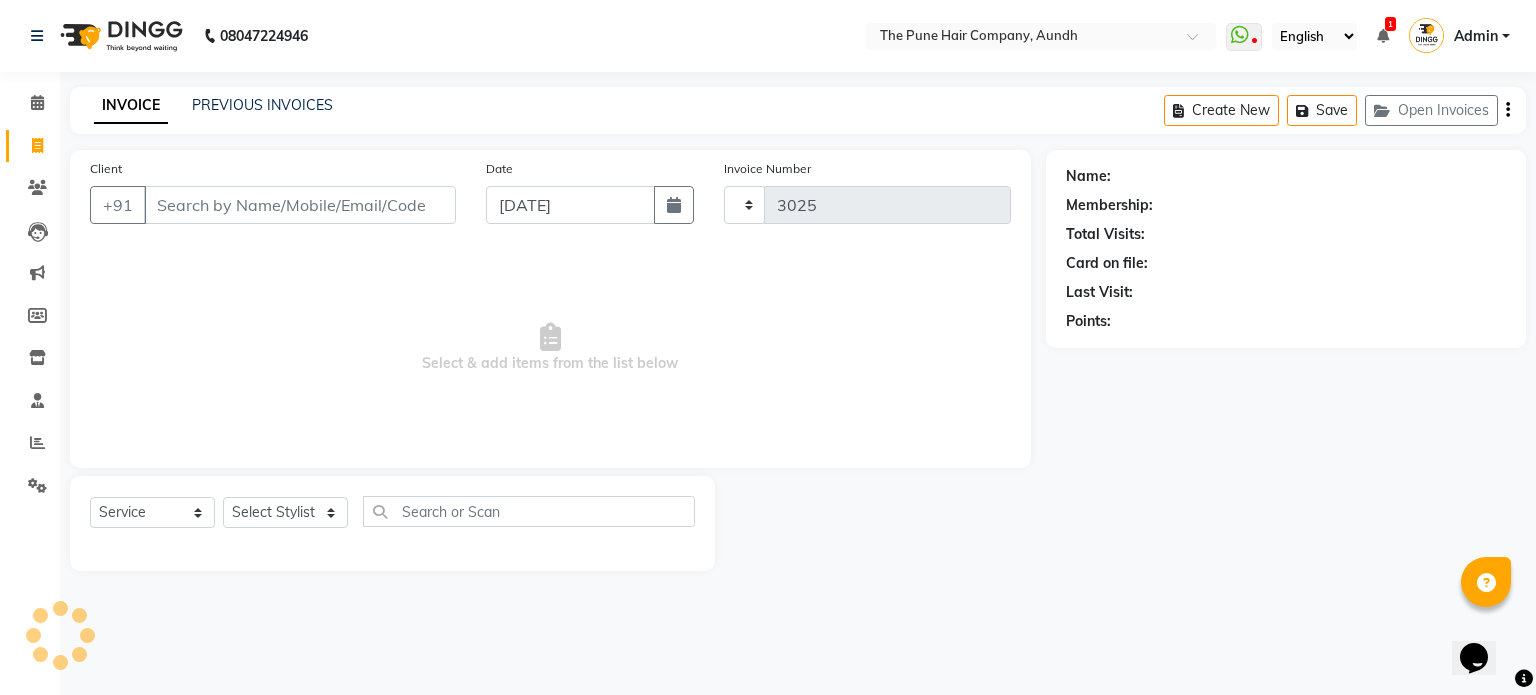 select on "106" 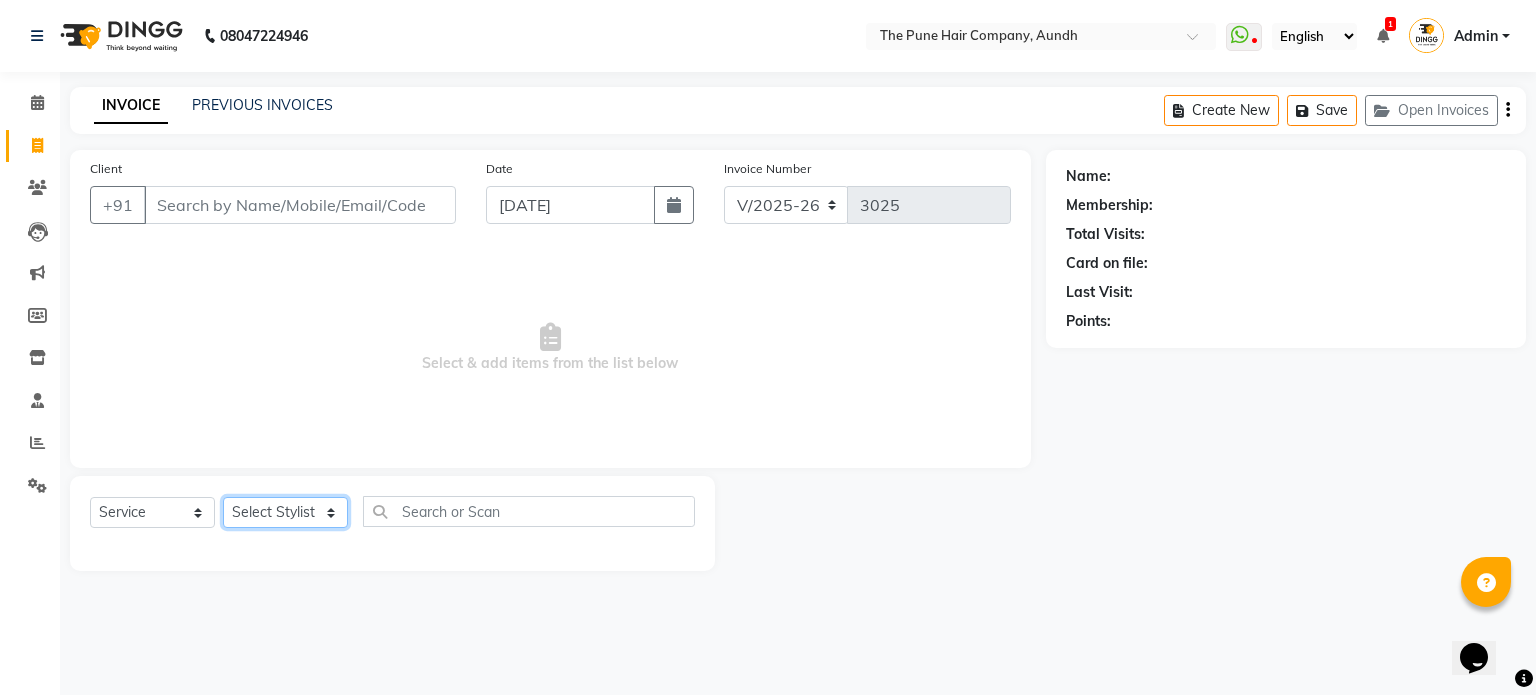 click on "Select Stylist Akash both [PERSON_NAME] .K [PERSON_NAME] kaif [PERSON_NAME] [PERSON_NAME] [PERSON_NAME] [PERSON_NAME] mane POOJA MORE [PERSON_NAME]  [PERSON_NAME] Shweta [PERSON_NAME] [PERSON_NAME] [PERSON_NAME]" 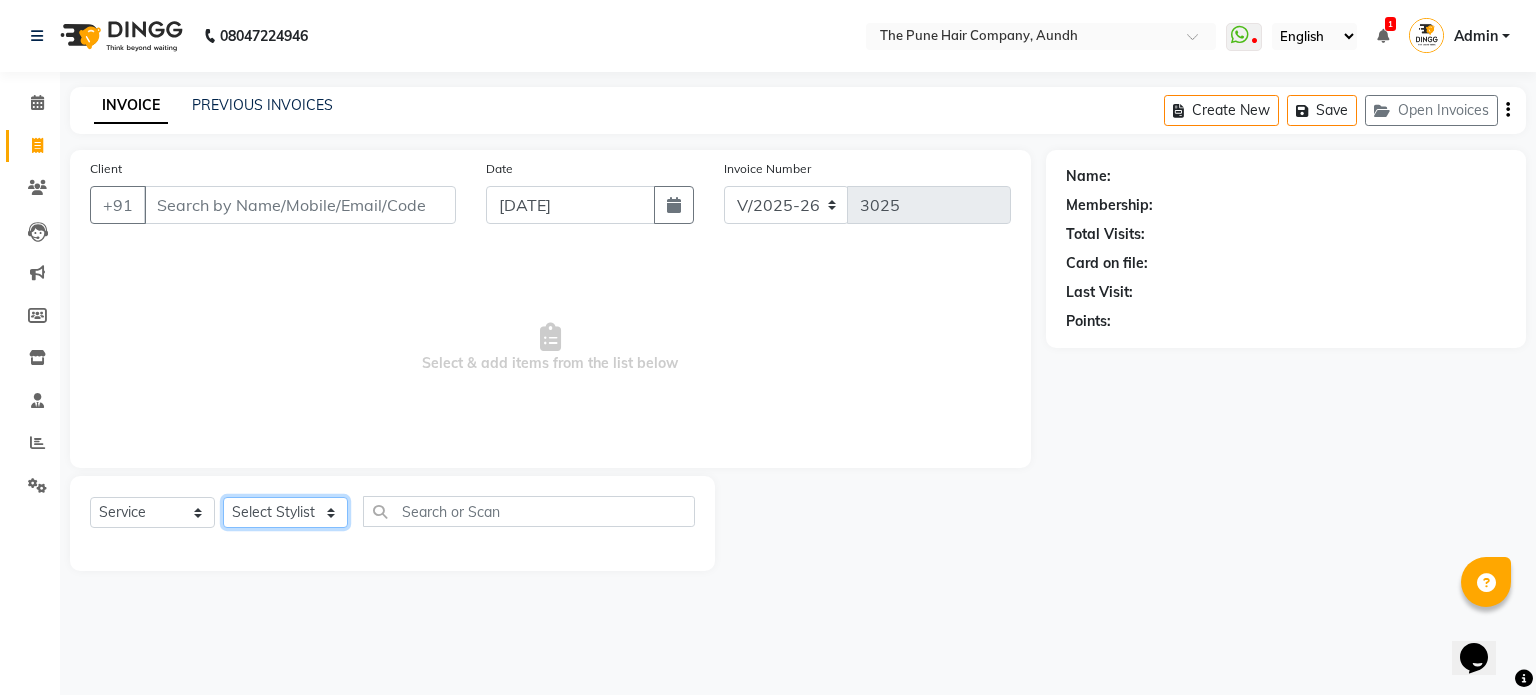select on "3338" 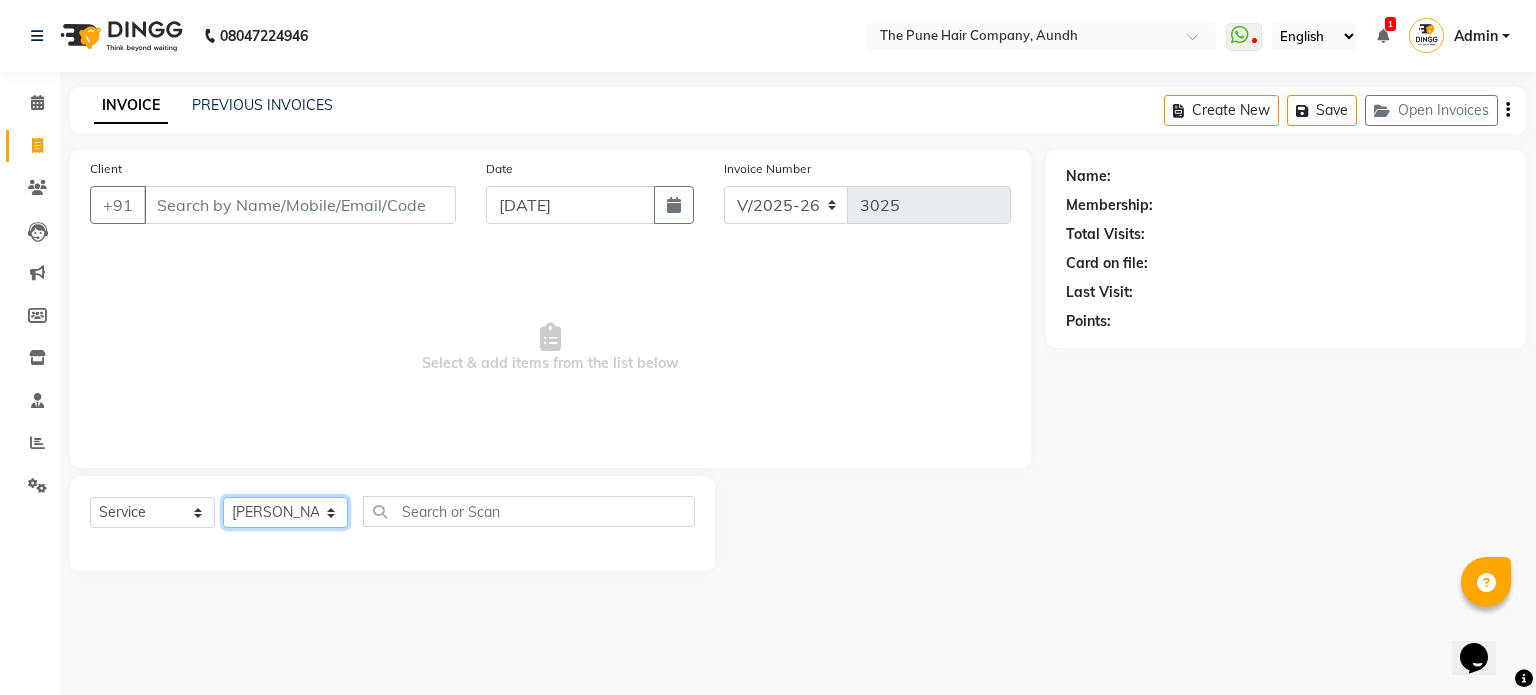 click on "Select Stylist Akash both [PERSON_NAME] .K [PERSON_NAME] kaif [PERSON_NAME] [PERSON_NAME] [PERSON_NAME] [PERSON_NAME] mane POOJA MORE [PERSON_NAME]  [PERSON_NAME] Shweta [PERSON_NAME] [PERSON_NAME] [PERSON_NAME]" 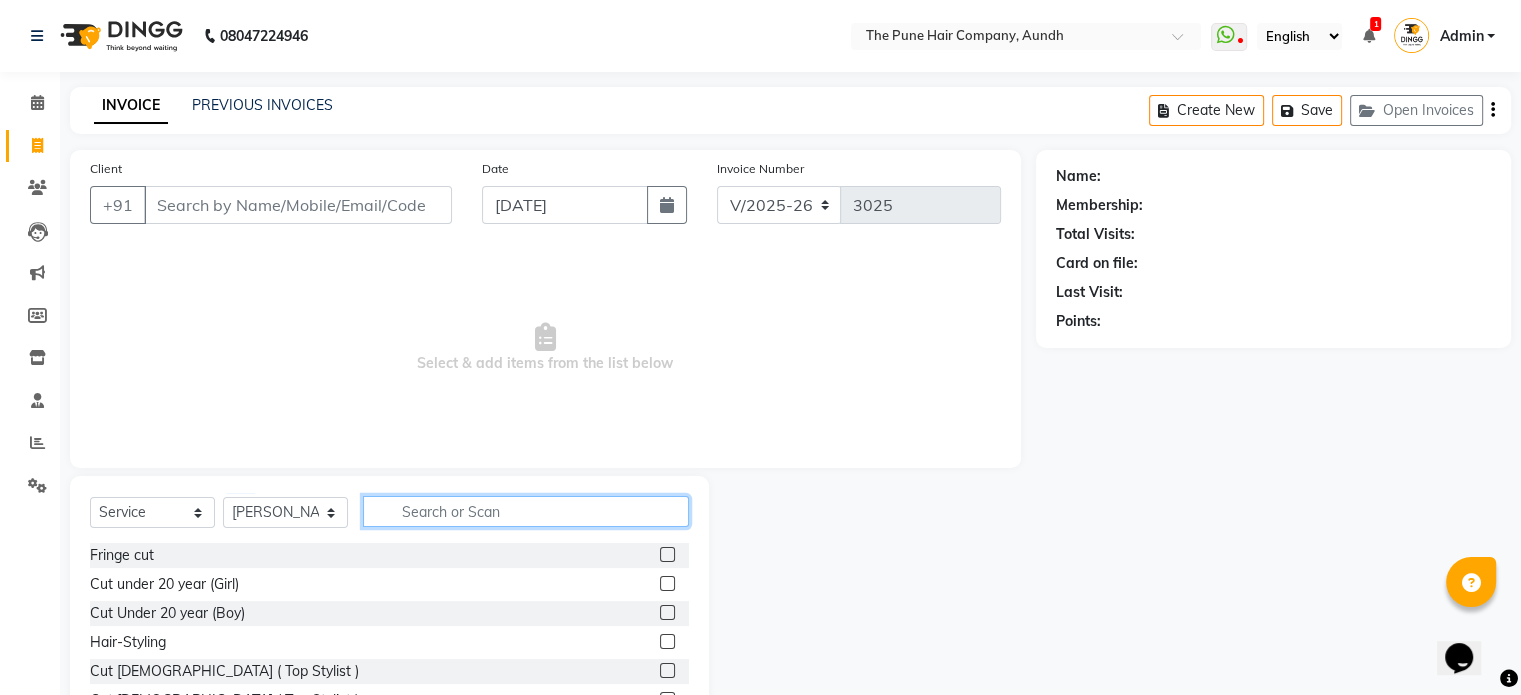 click 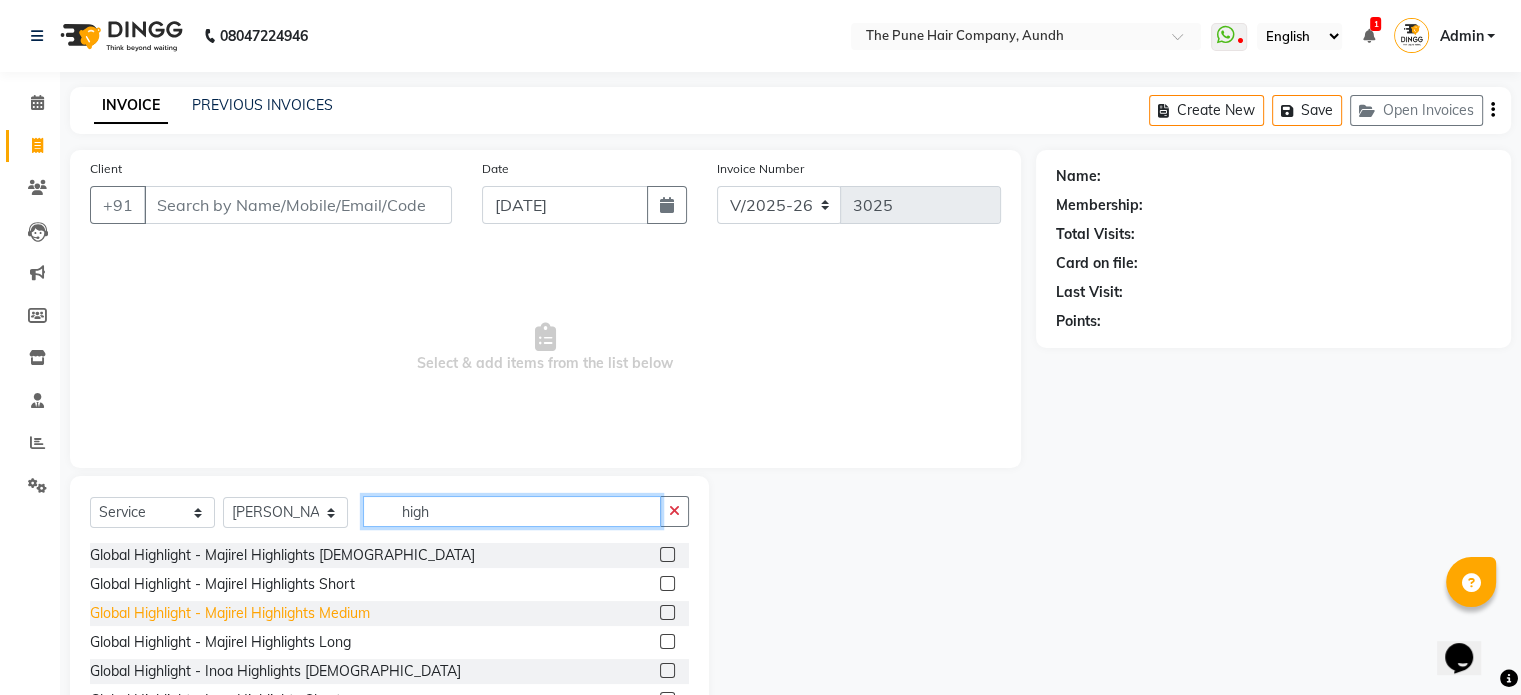 type on "high" 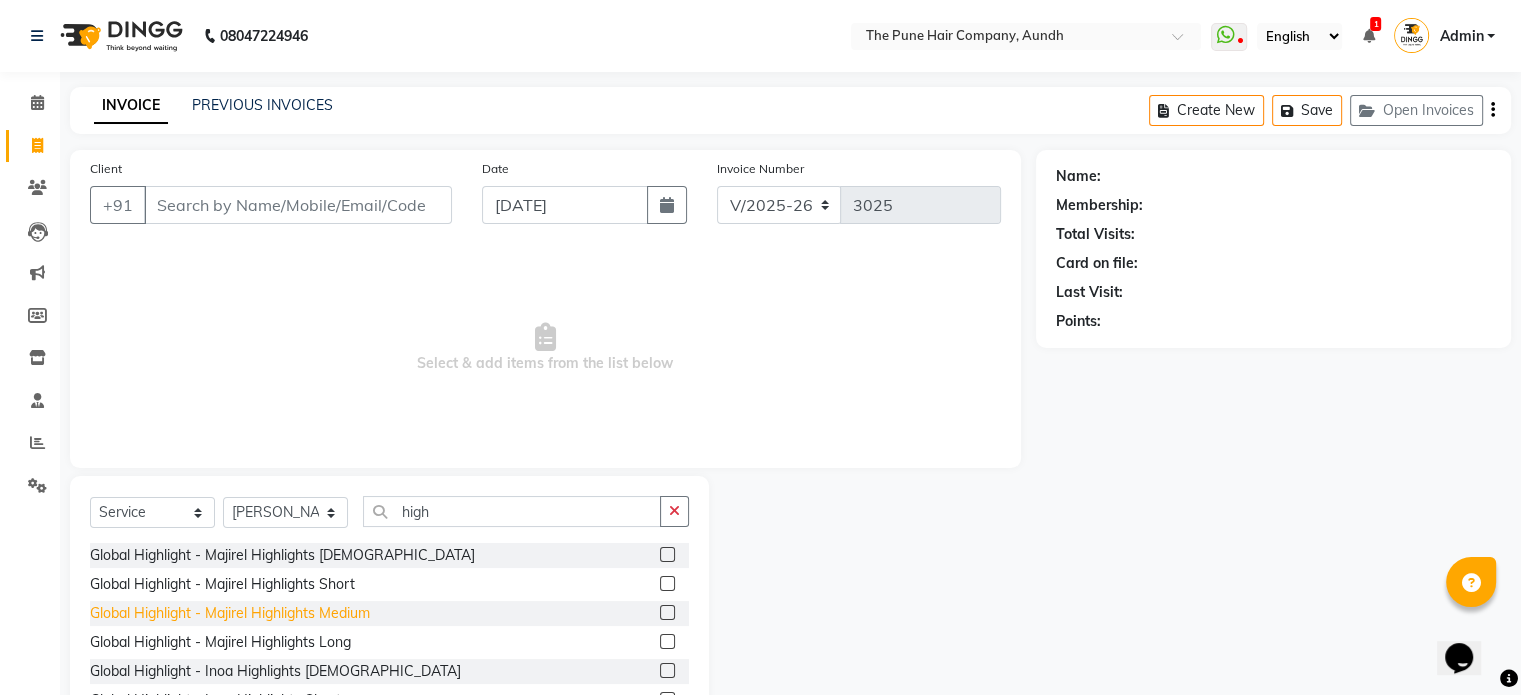 click on "Global Highlight - Majirel Highlights Medium" 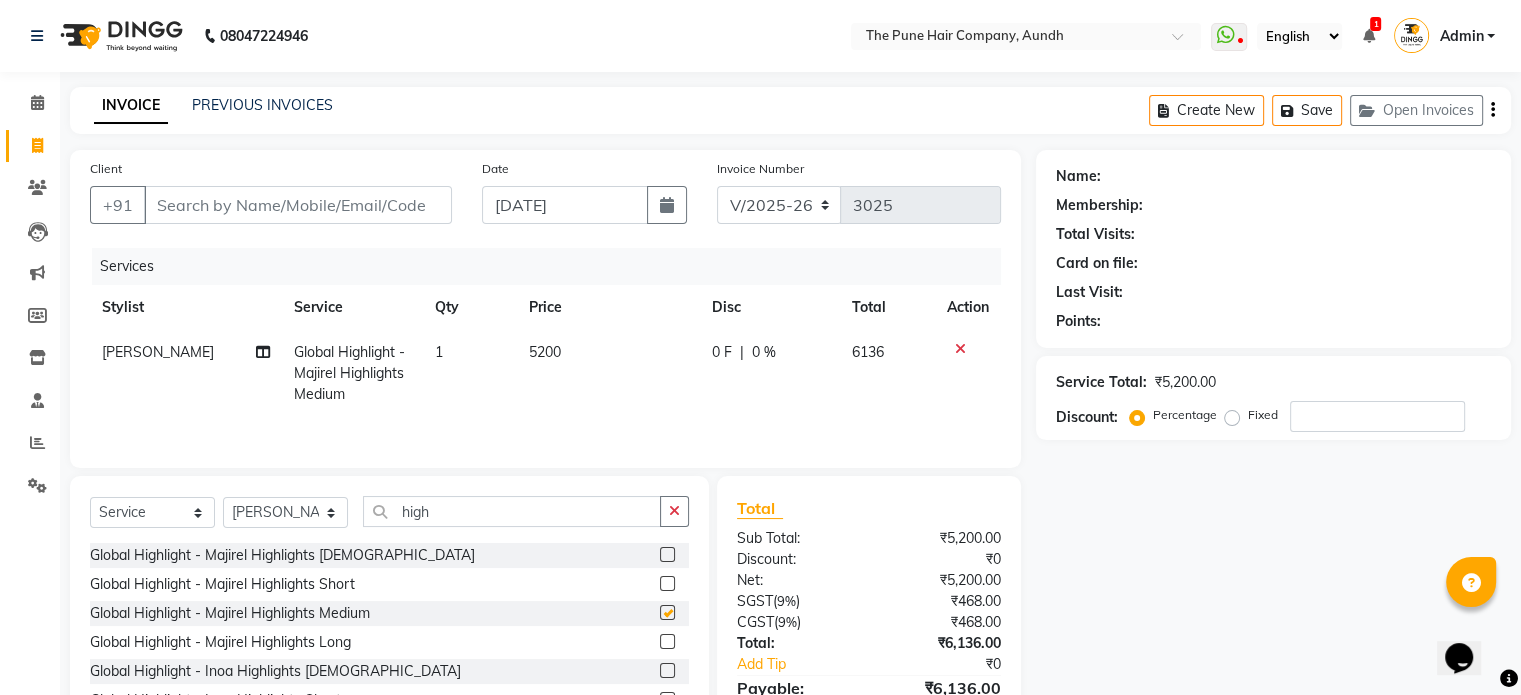 checkbox on "false" 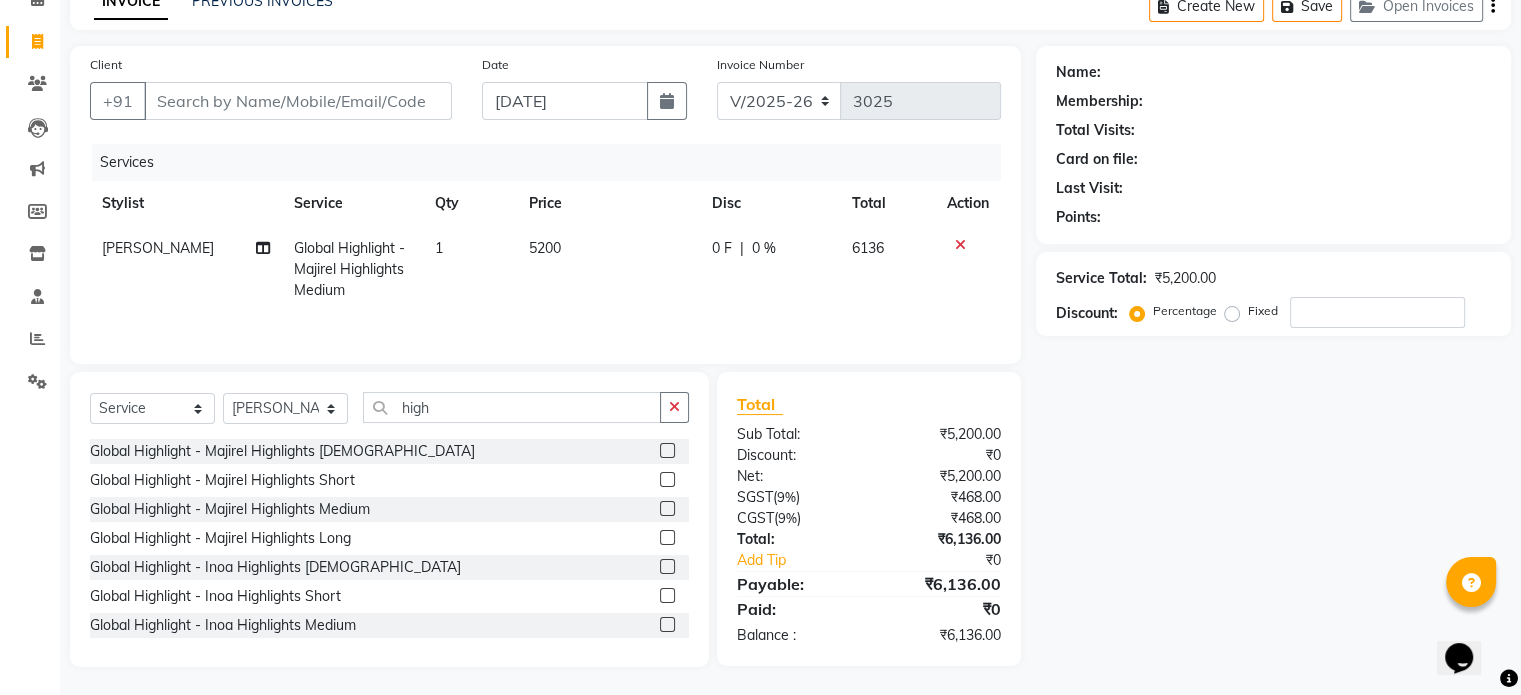 scroll, scrollTop: 107, scrollLeft: 0, axis: vertical 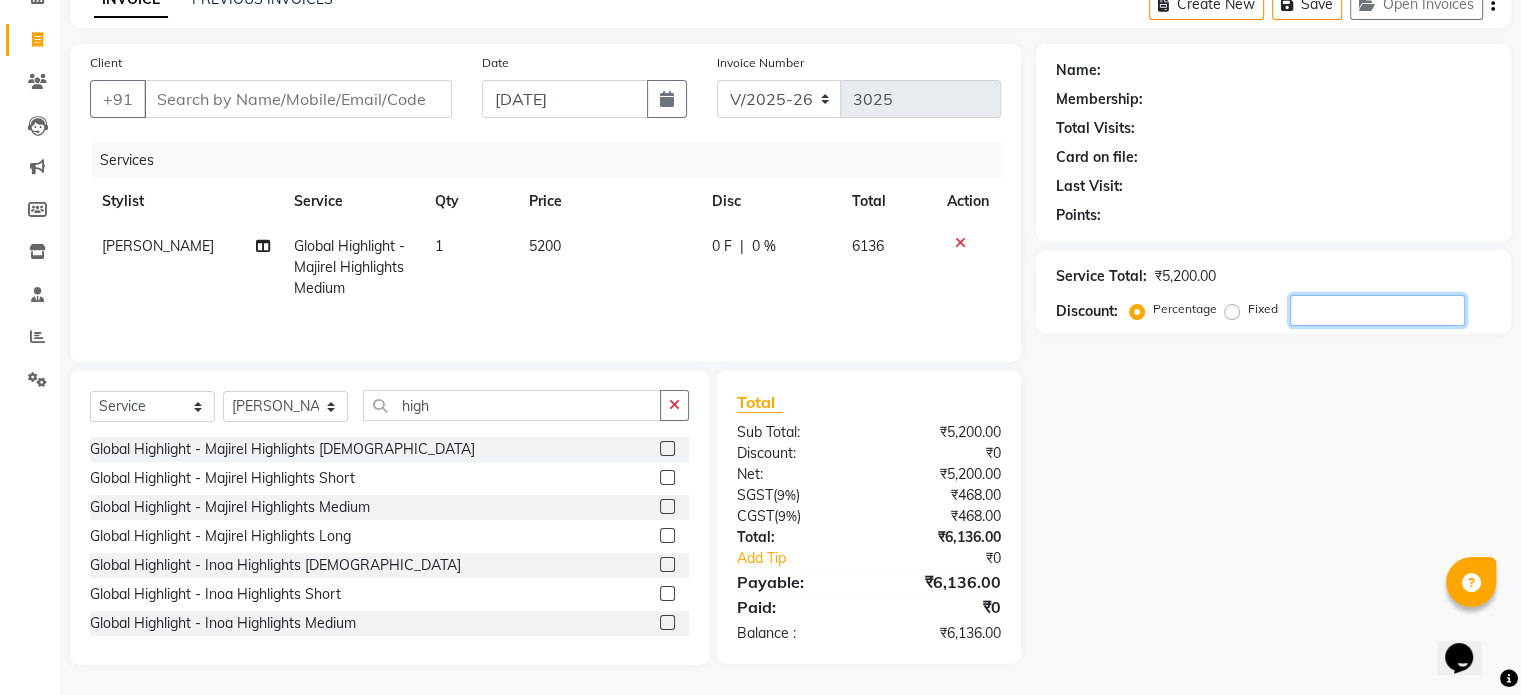 click 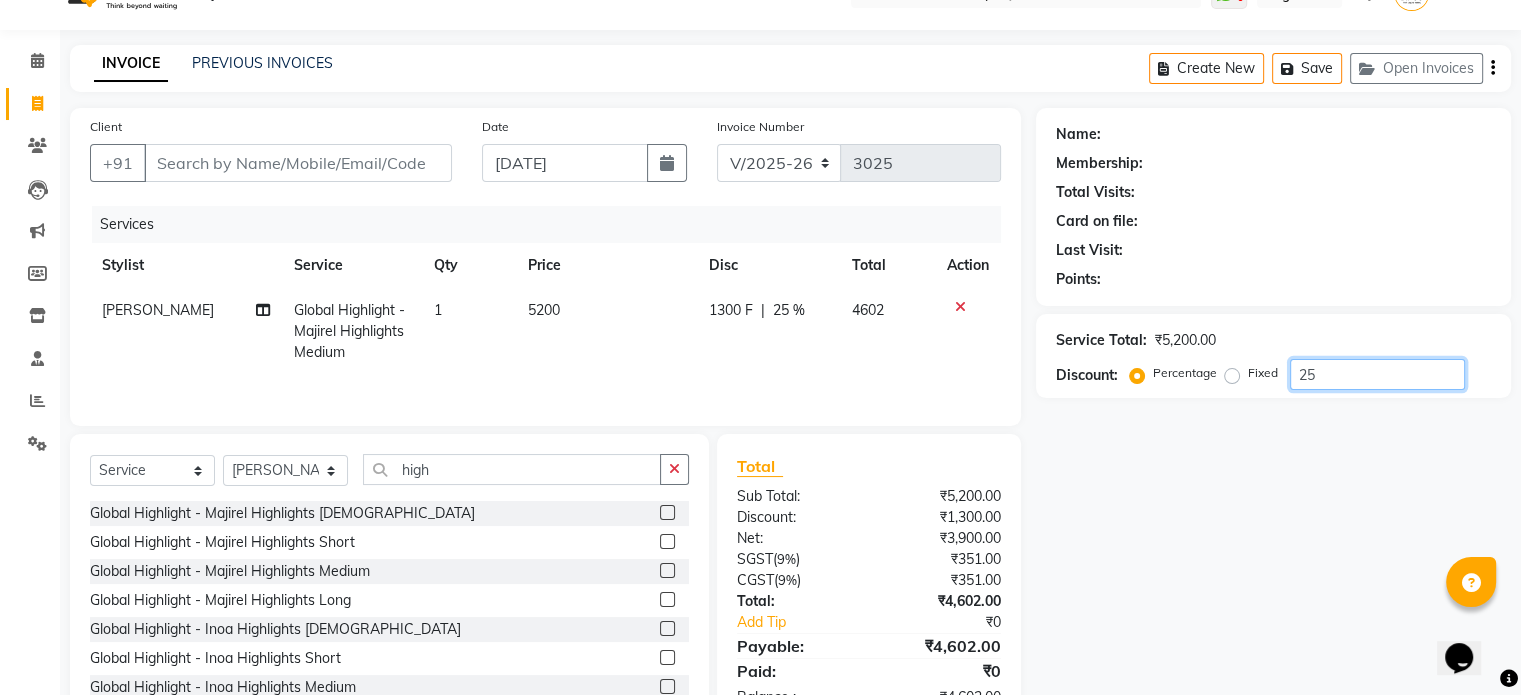 scroll, scrollTop: 7, scrollLeft: 0, axis: vertical 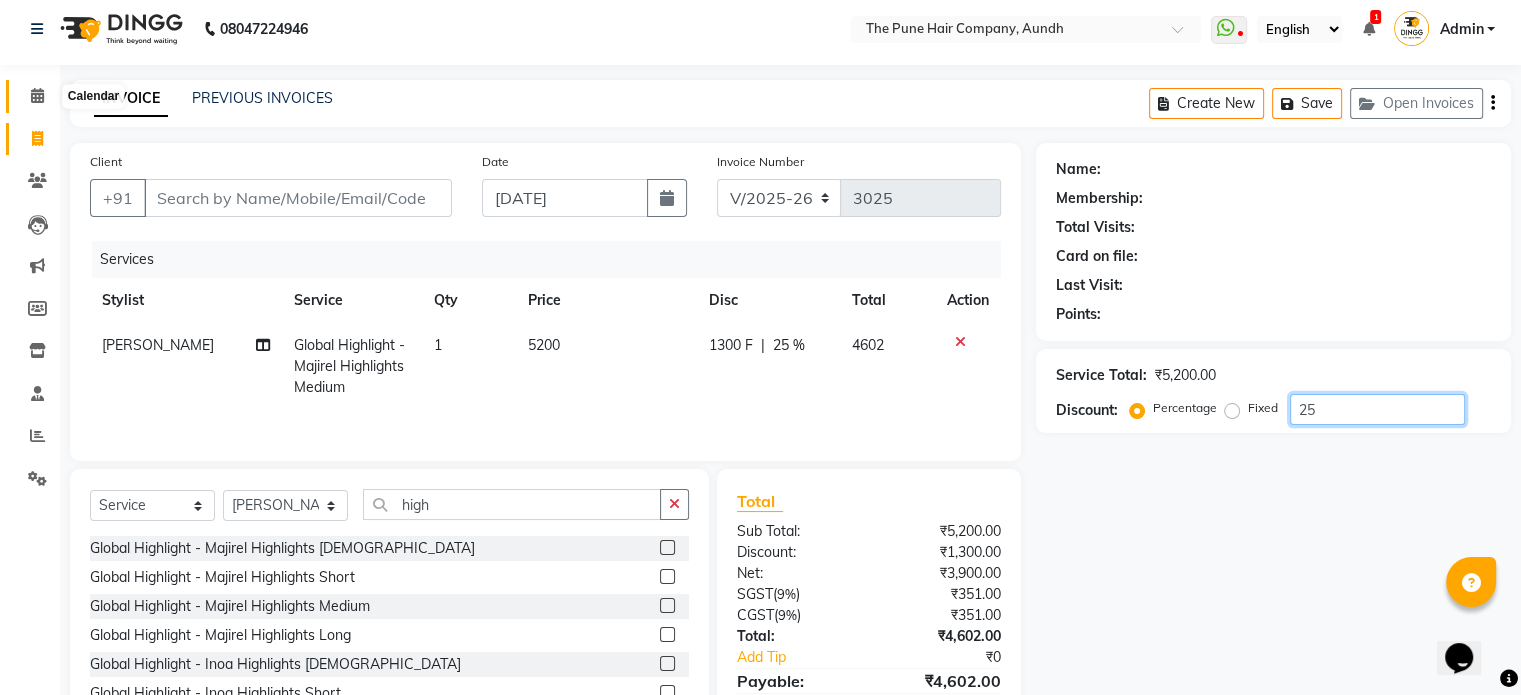 type on "25" 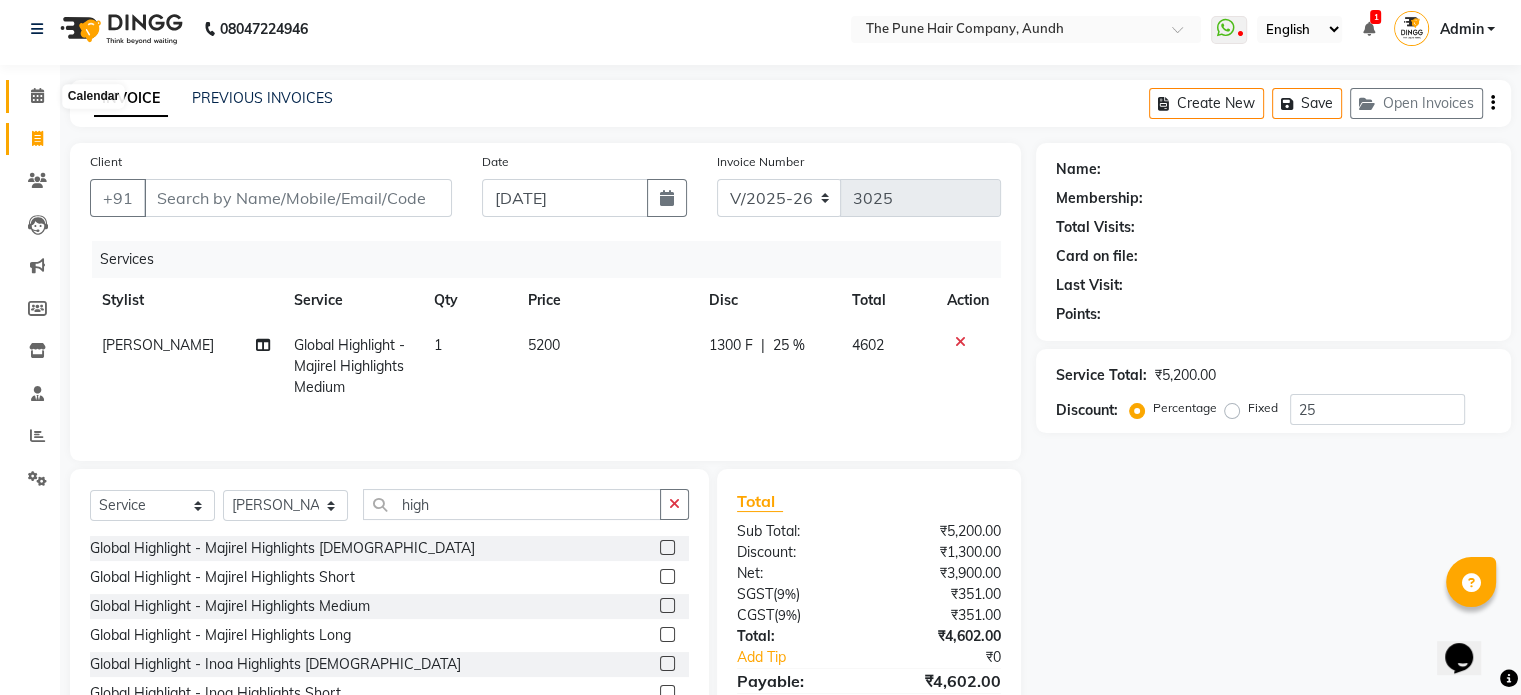 click 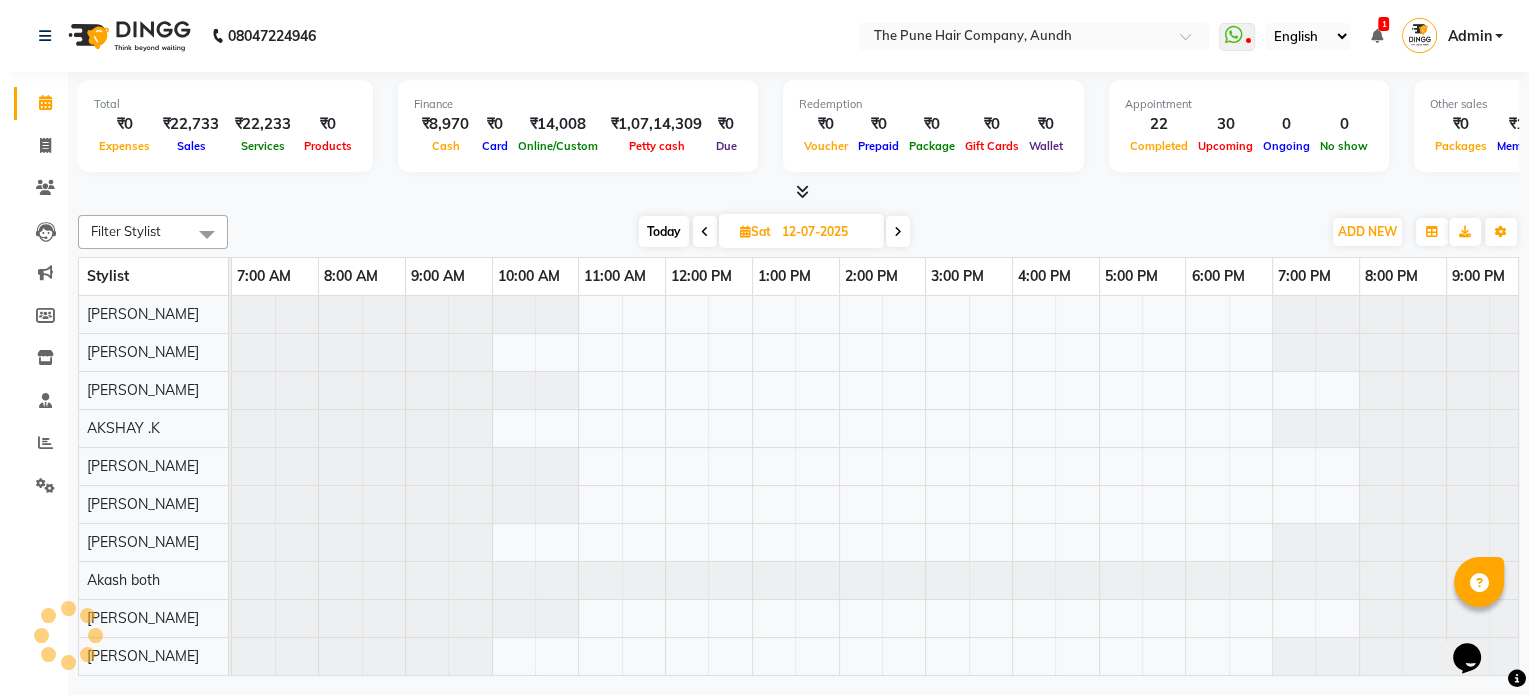 scroll, scrollTop: 0, scrollLeft: 0, axis: both 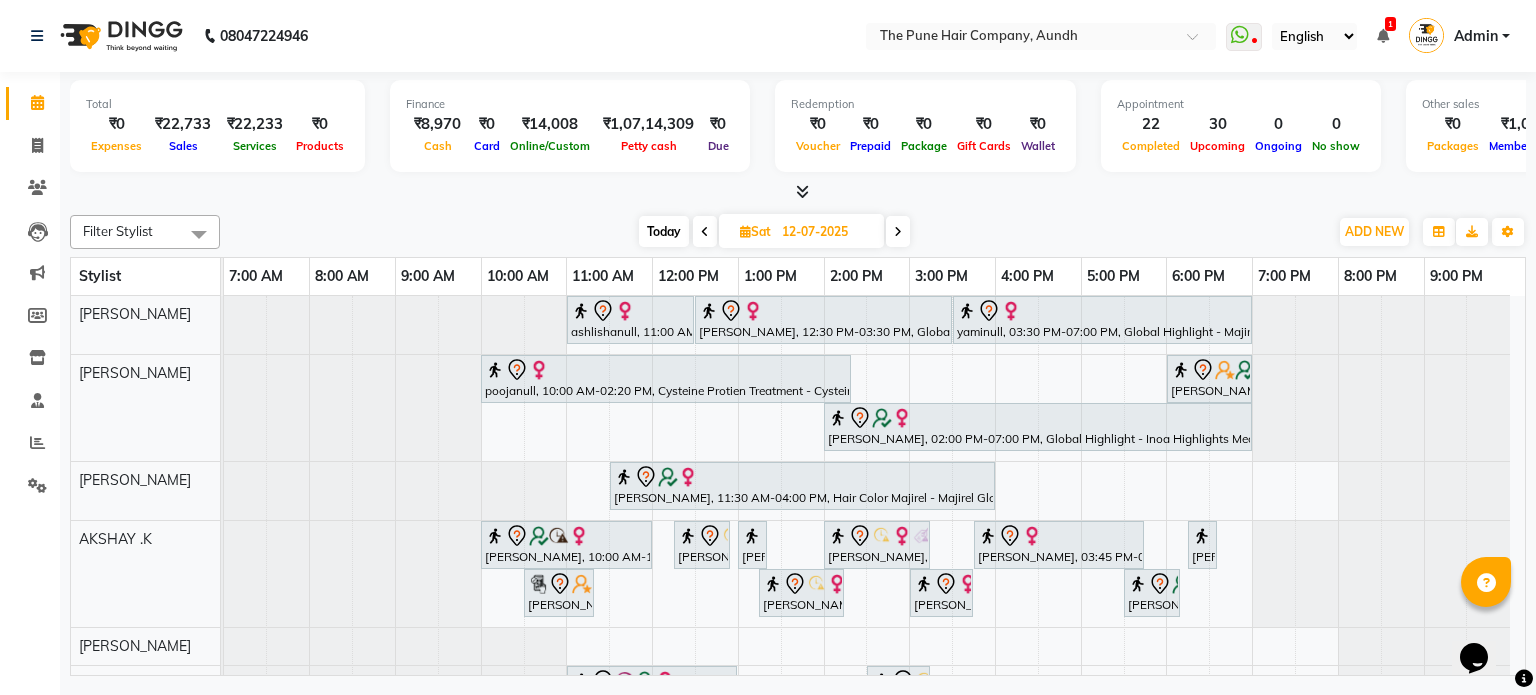 click on "Today" at bounding box center (664, 231) 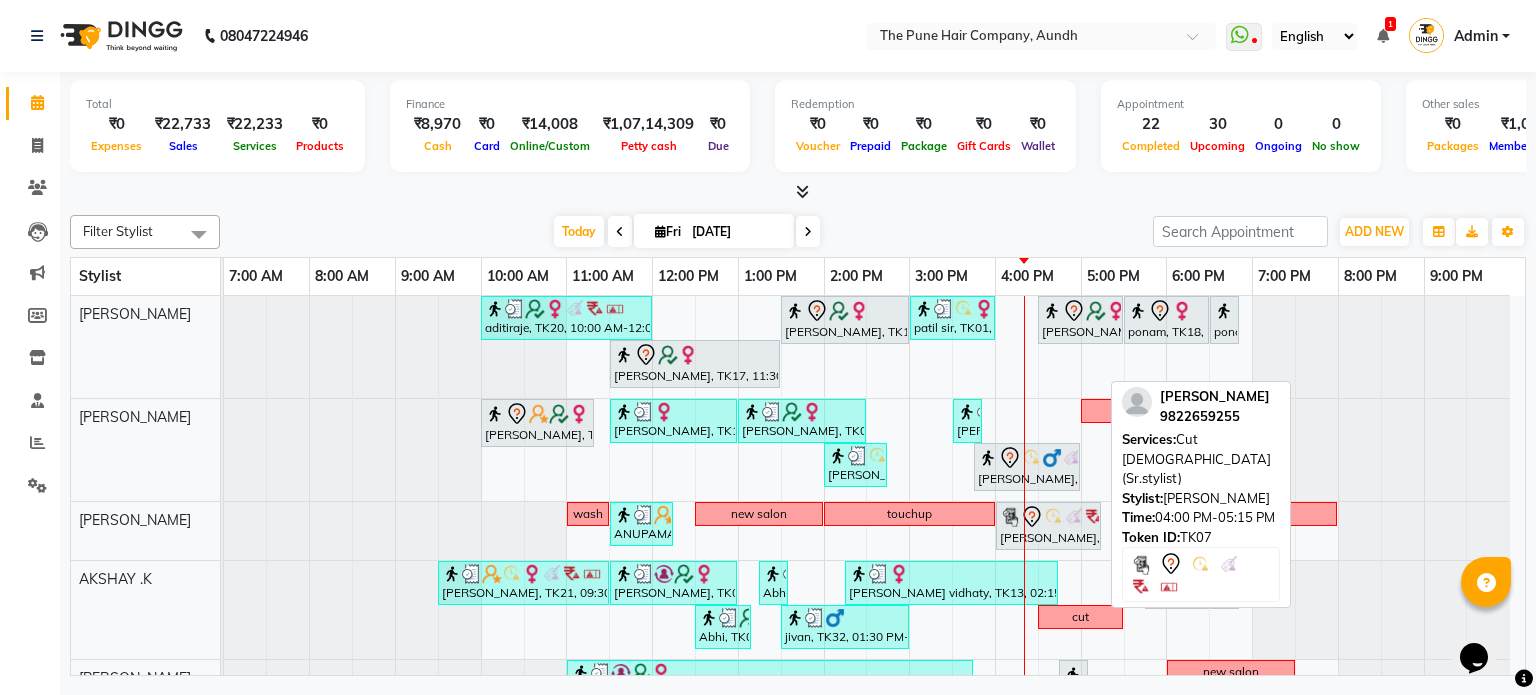 click on "[PERSON_NAME], TK07, 04:00 PM-05:15 PM, Cut [DEMOGRAPHIC_DATA] (Sr.stylist)" at bounding box center (1048, 526) 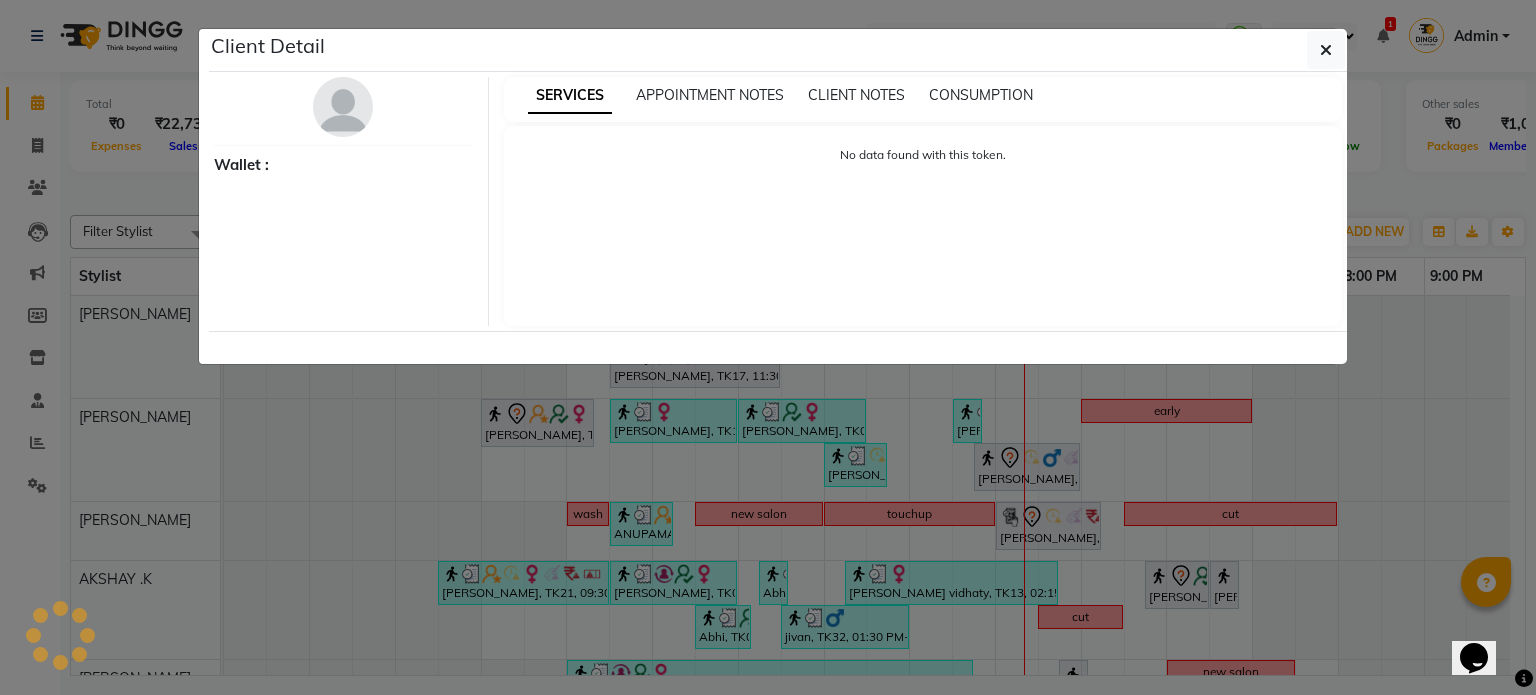select on "7" 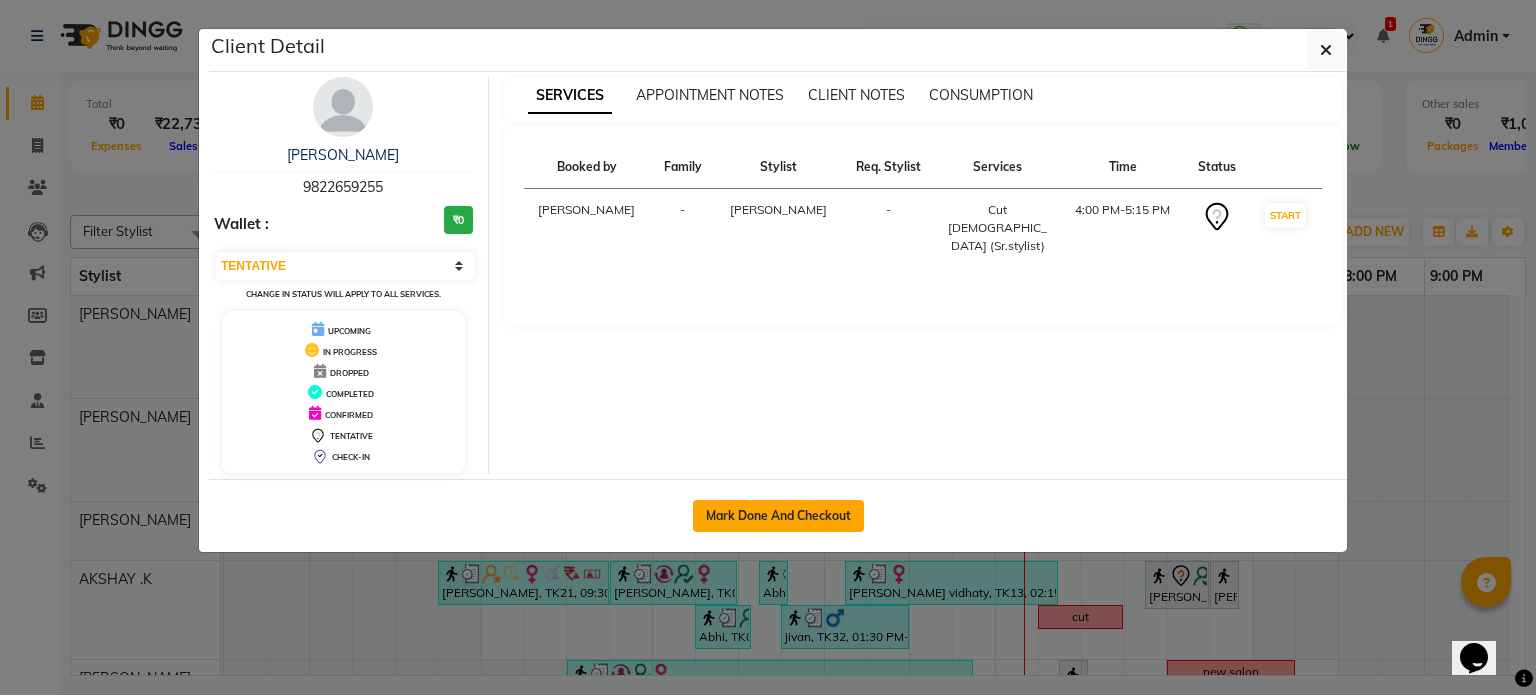 click on "Mark Done And Checkout" 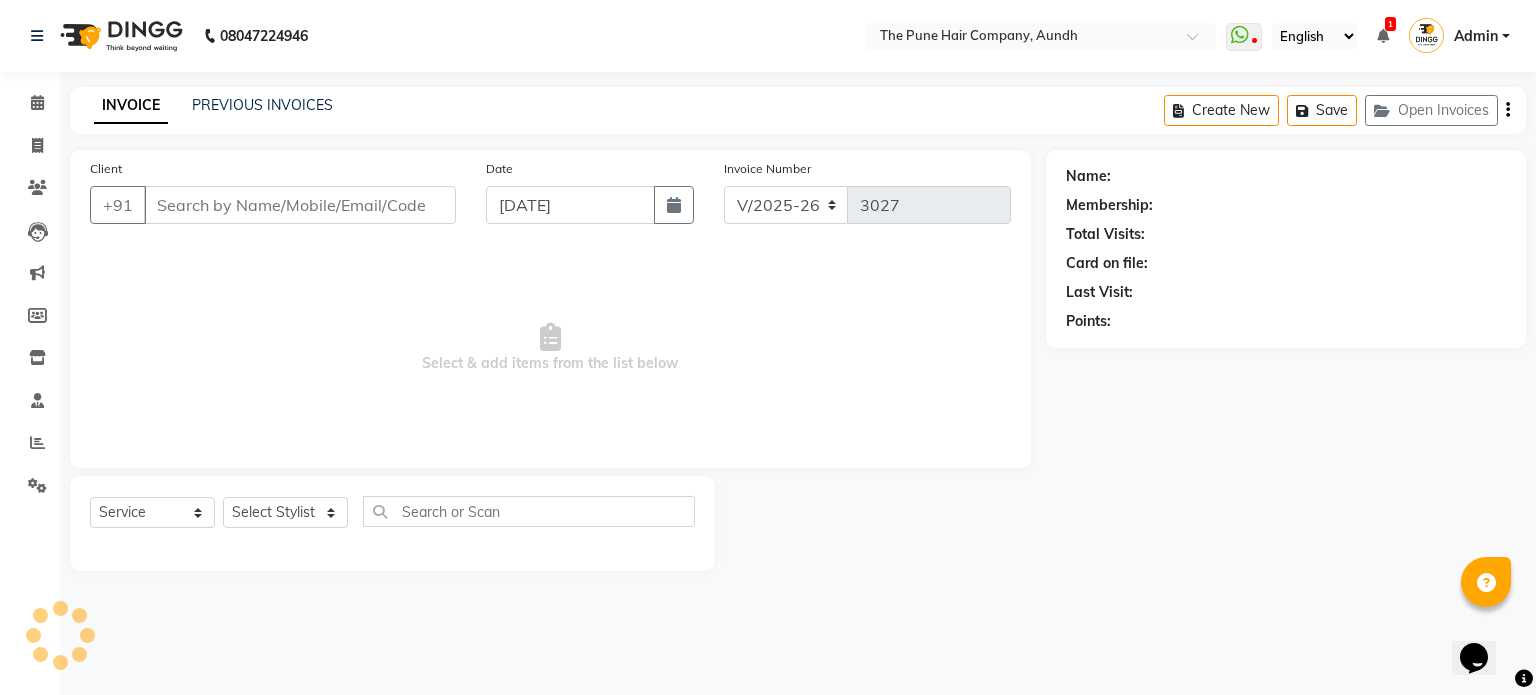 type on "9822659255" 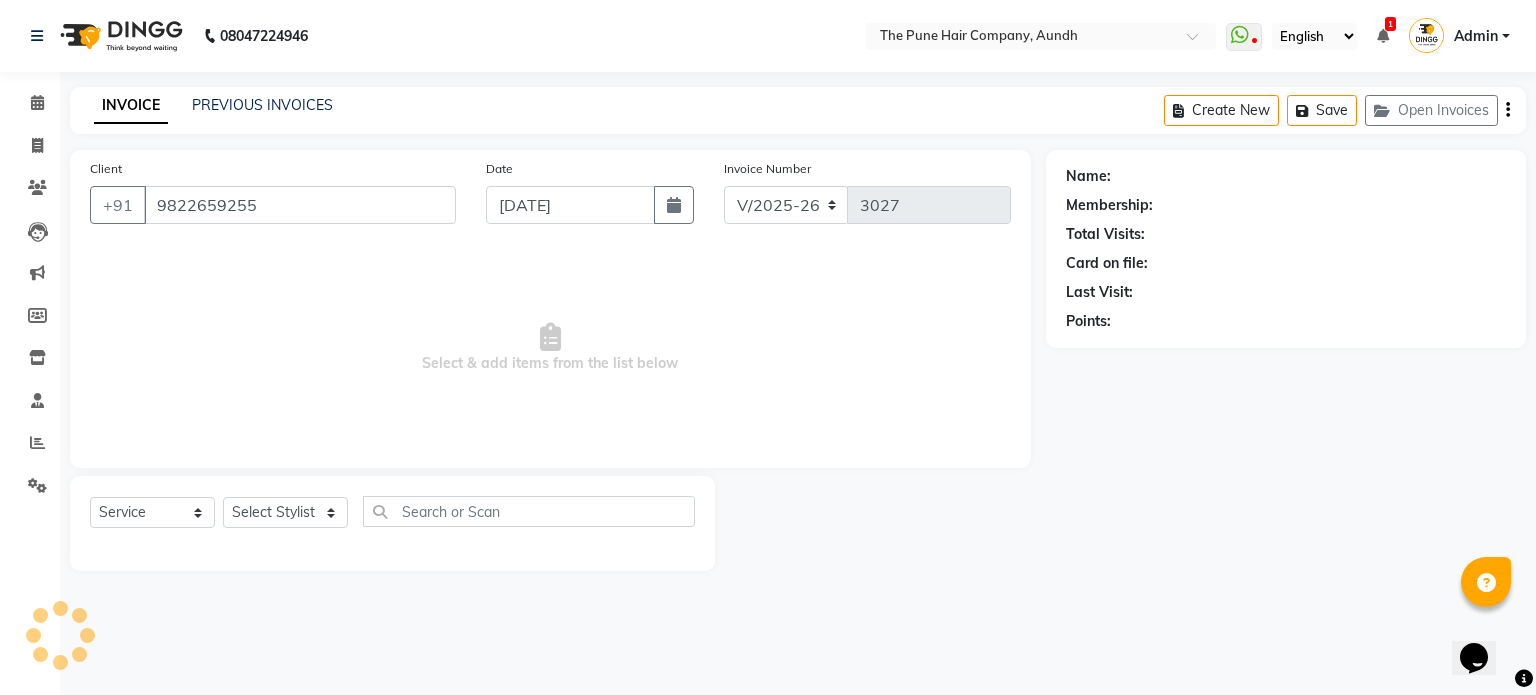 select on "3340" 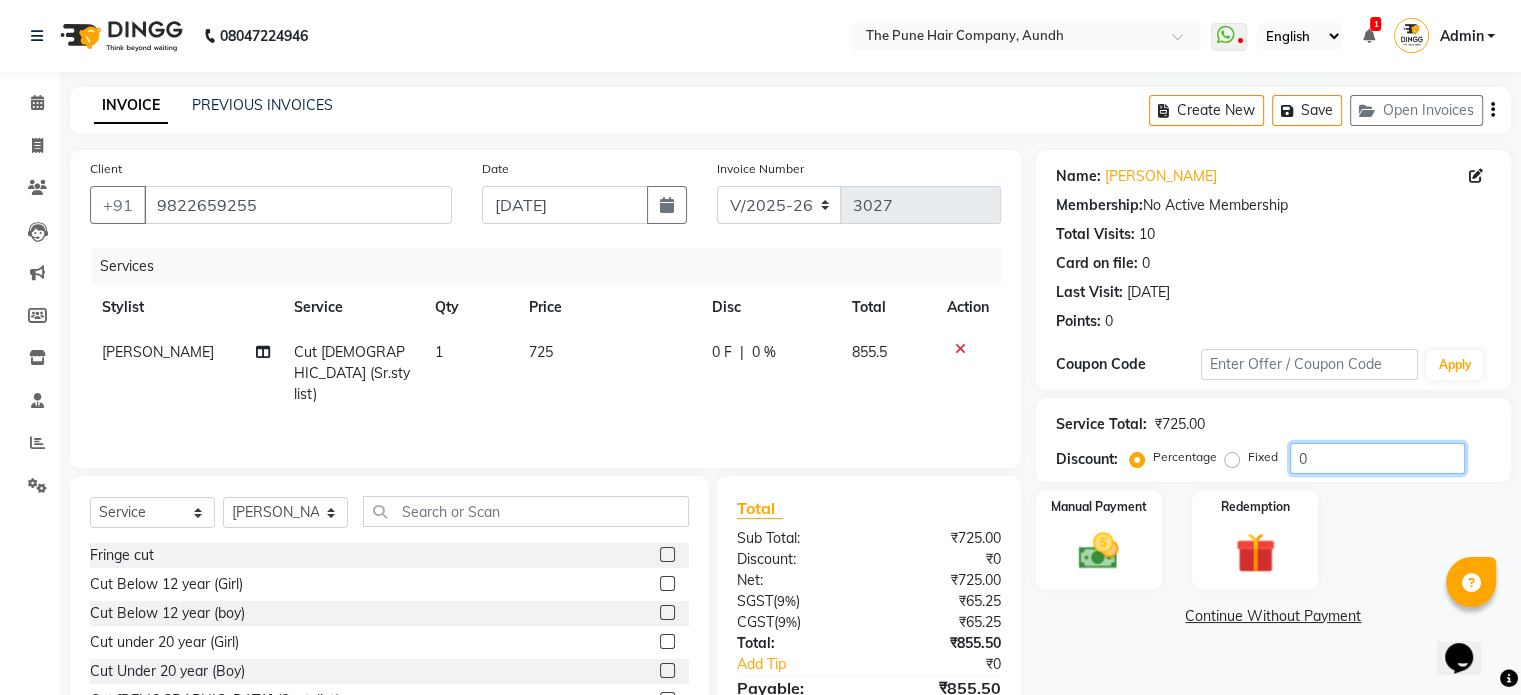 drag, startPoint x: 1321, startPoint y: 455, endPoint x: 1326, endPoint y: 442, distance: 13.928389 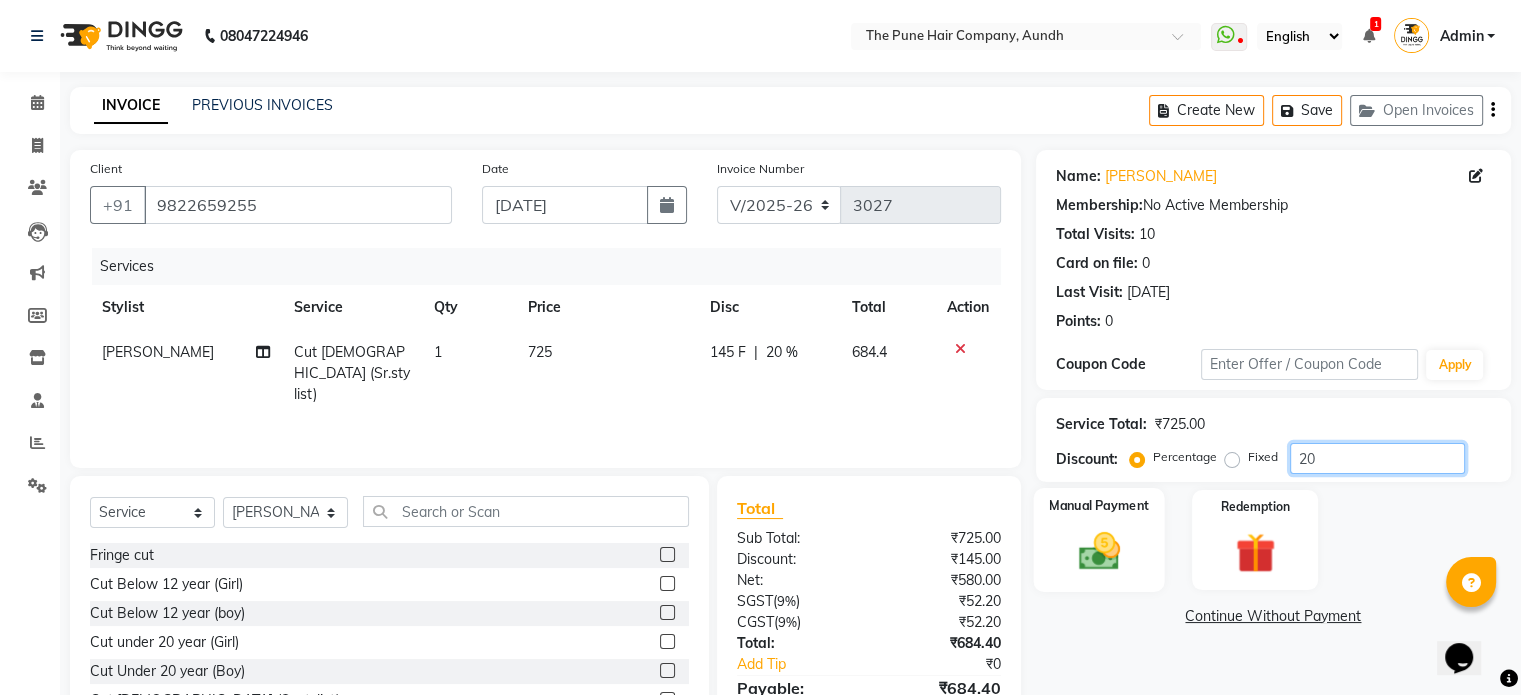 type on "20" 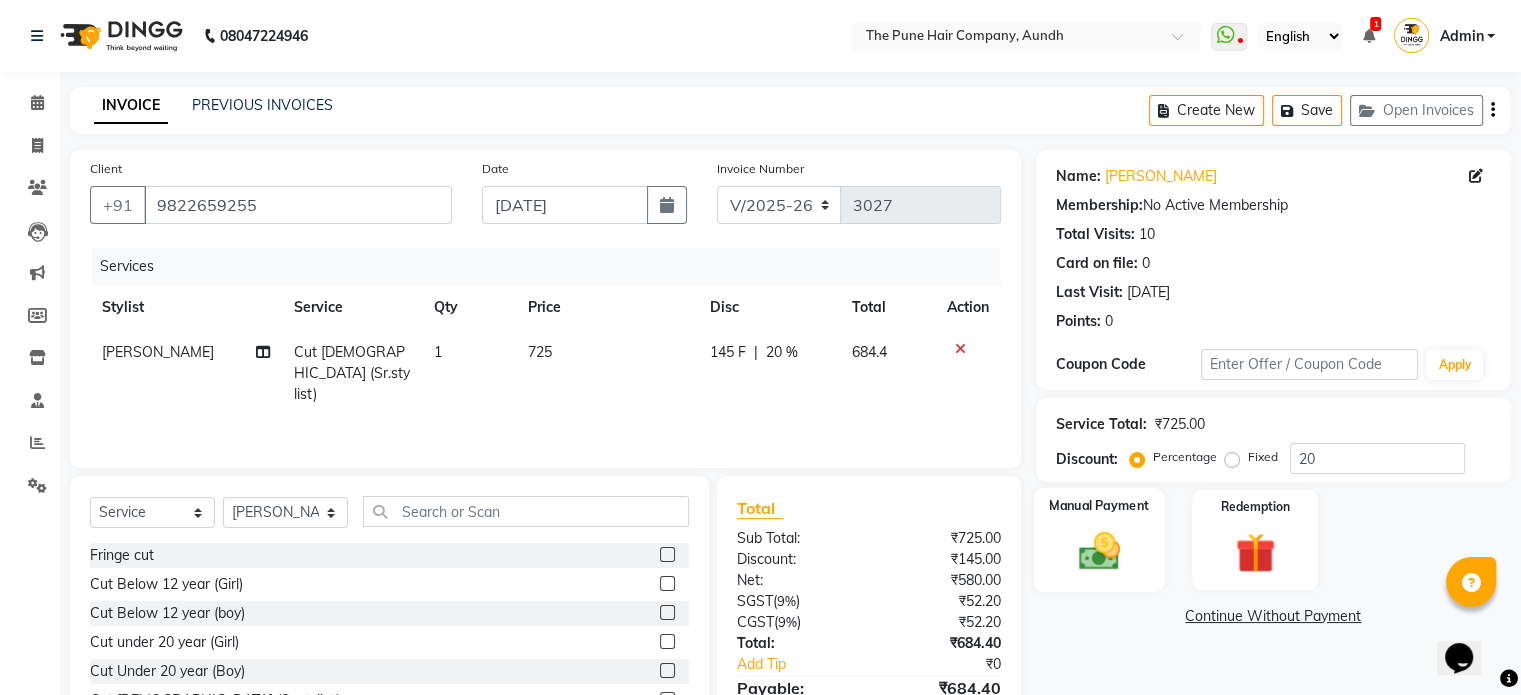 click 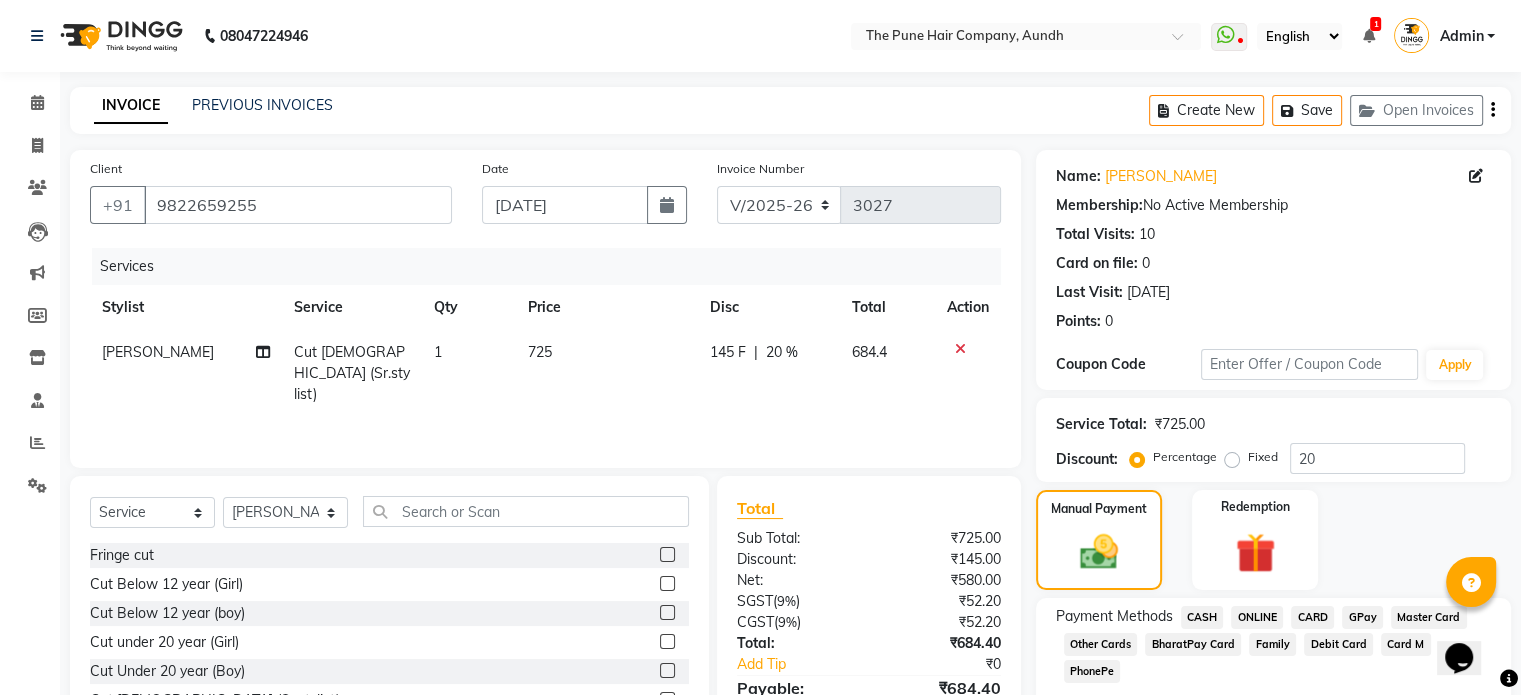 click on "ONLINE" 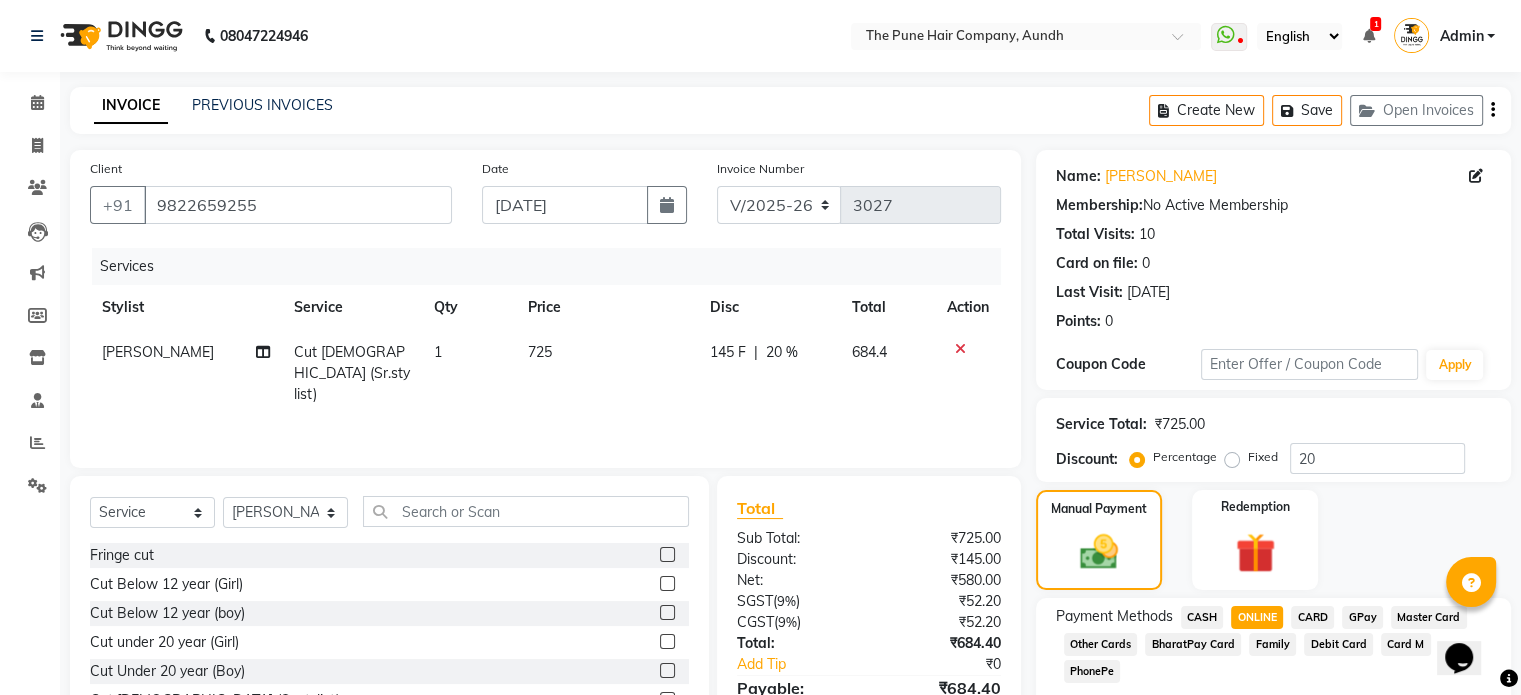 scroll, scrollTop: 152, scrollLeft: 0, axis: vertical 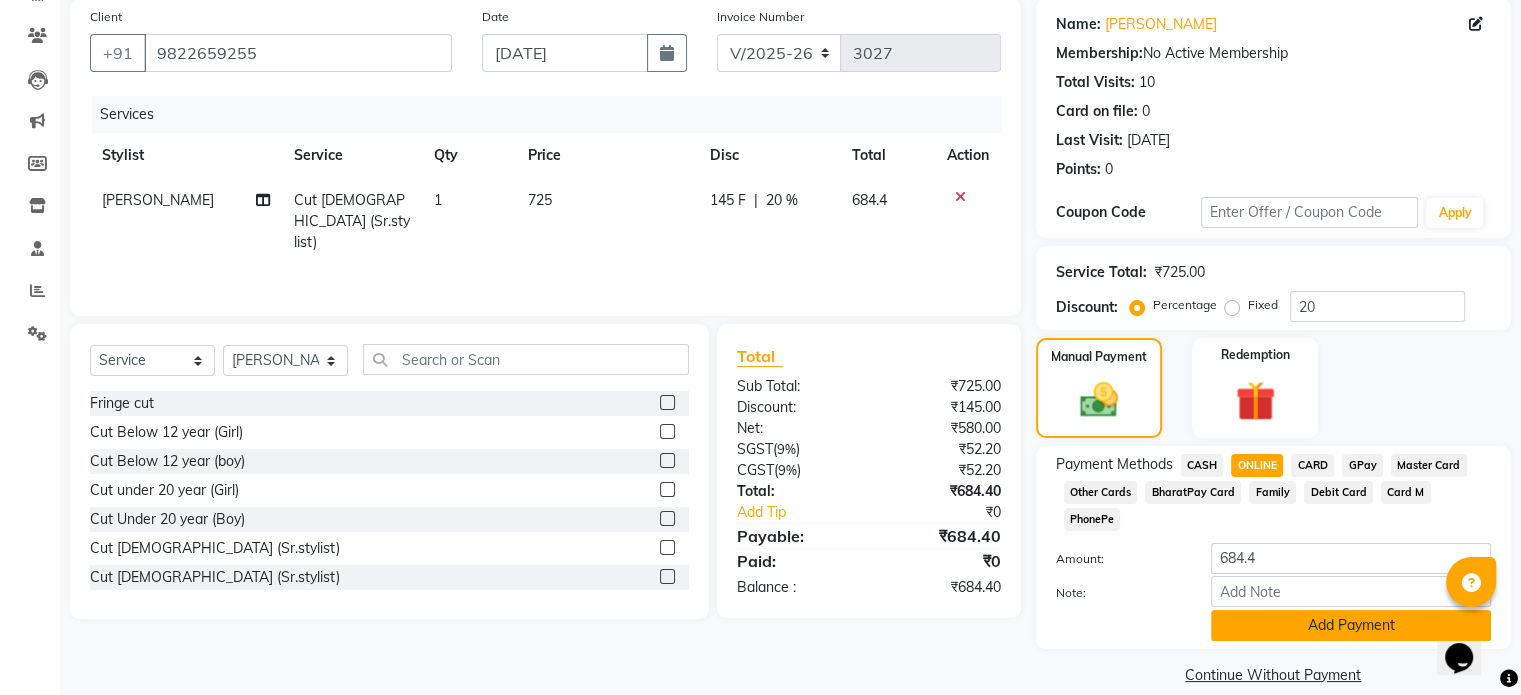 click on "Add Payment" 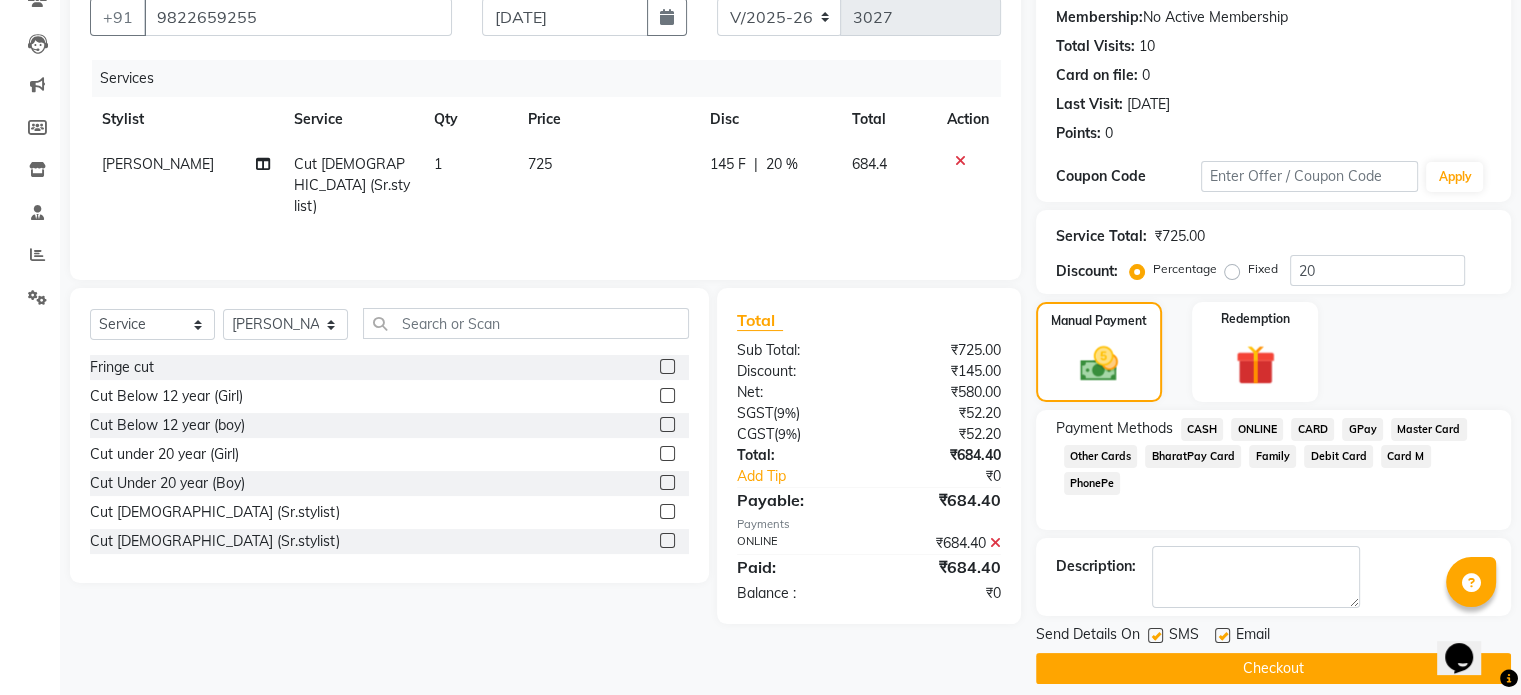 scroll, scrollTop: 205, scrollLeft: 0, axis: vertical 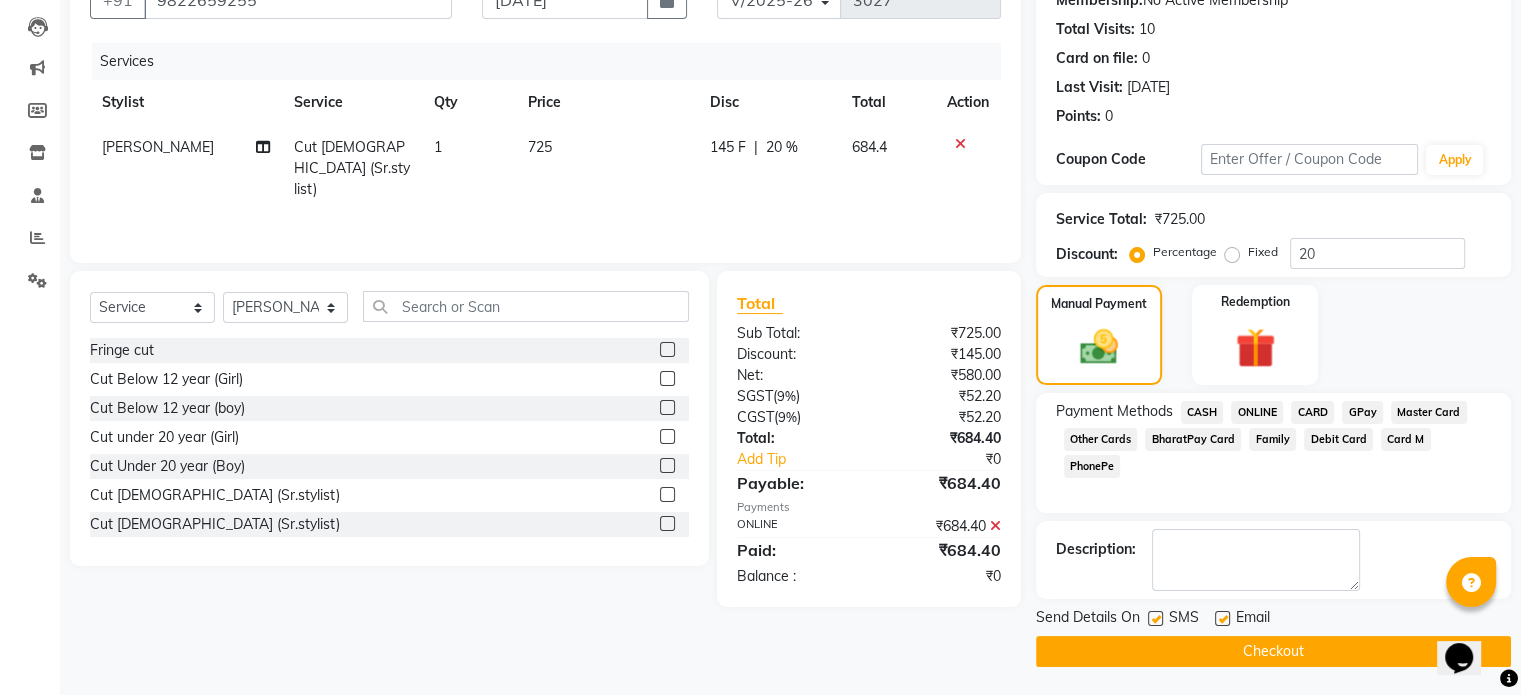 click on "Checkout" 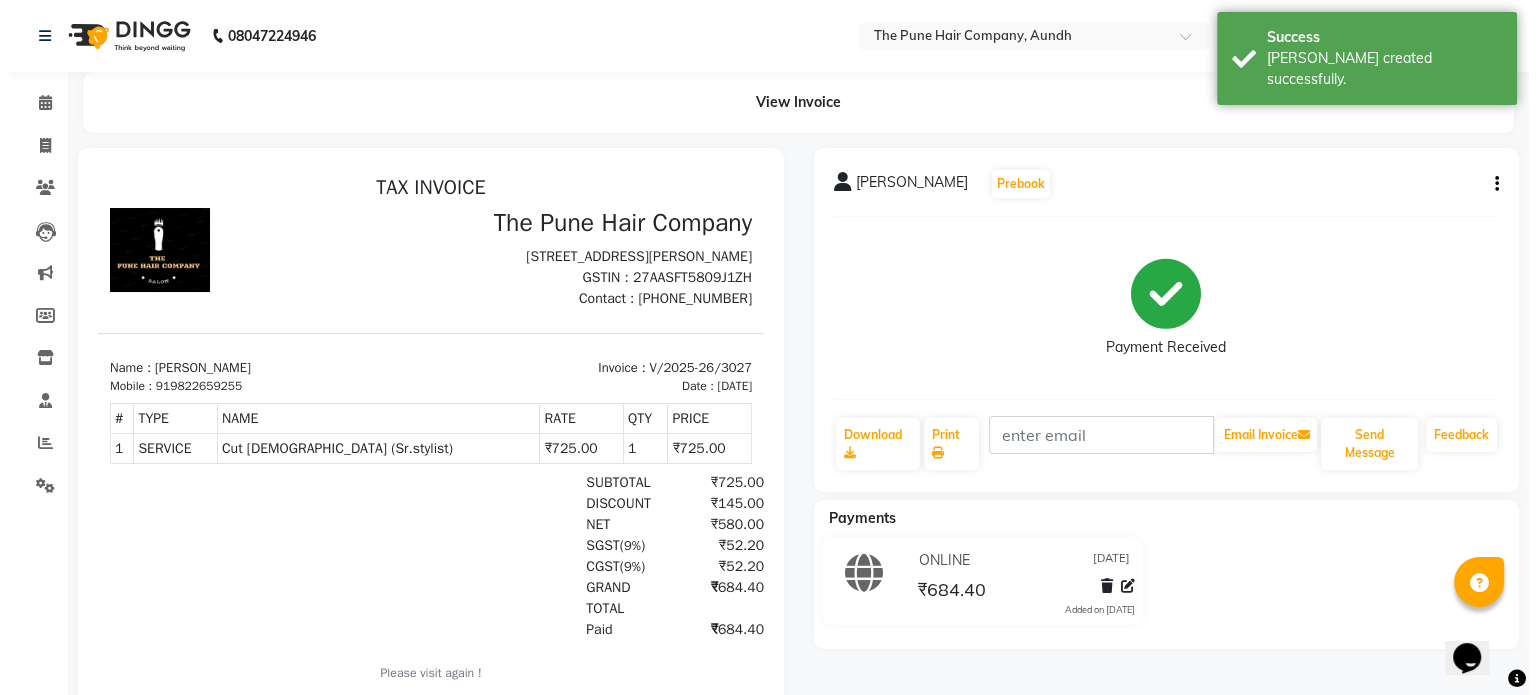 scroll, scrollTop: 0, scrollLeft: 0, axis: both 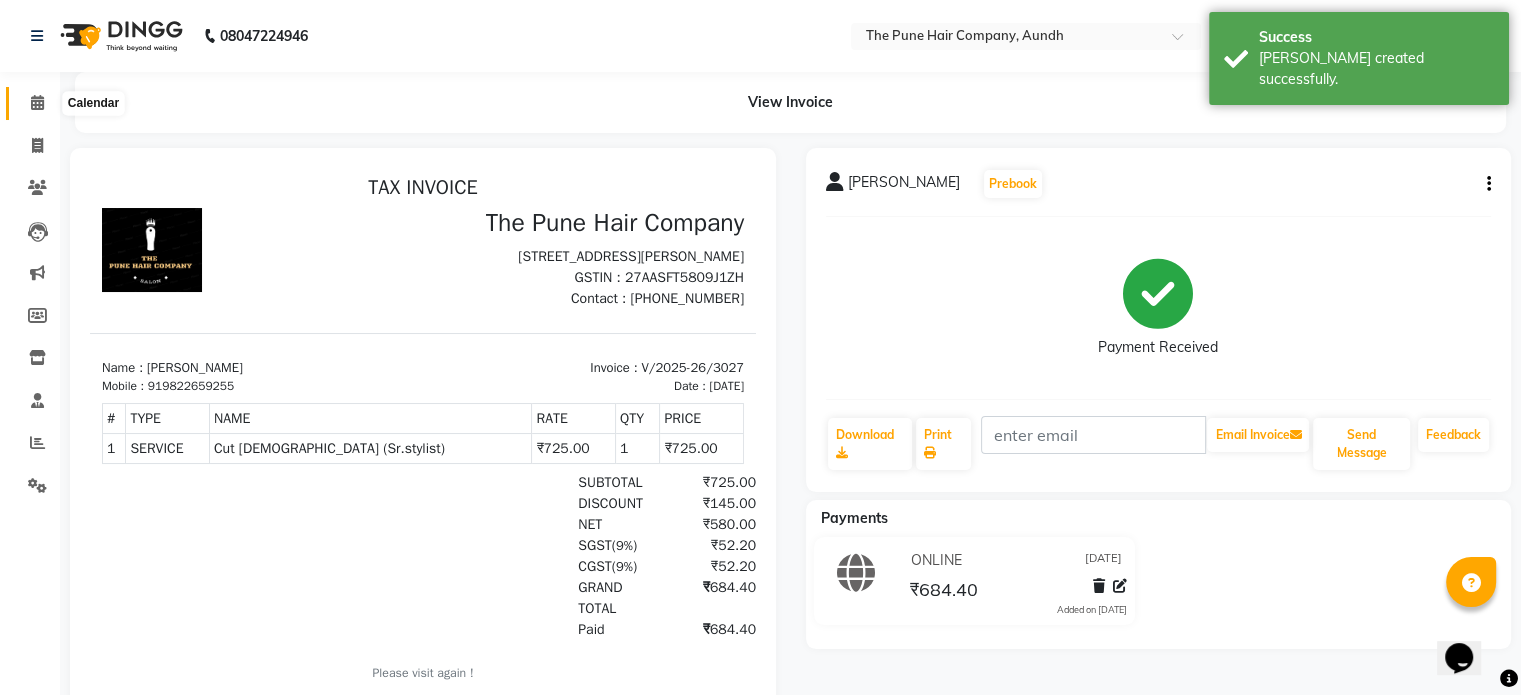 click 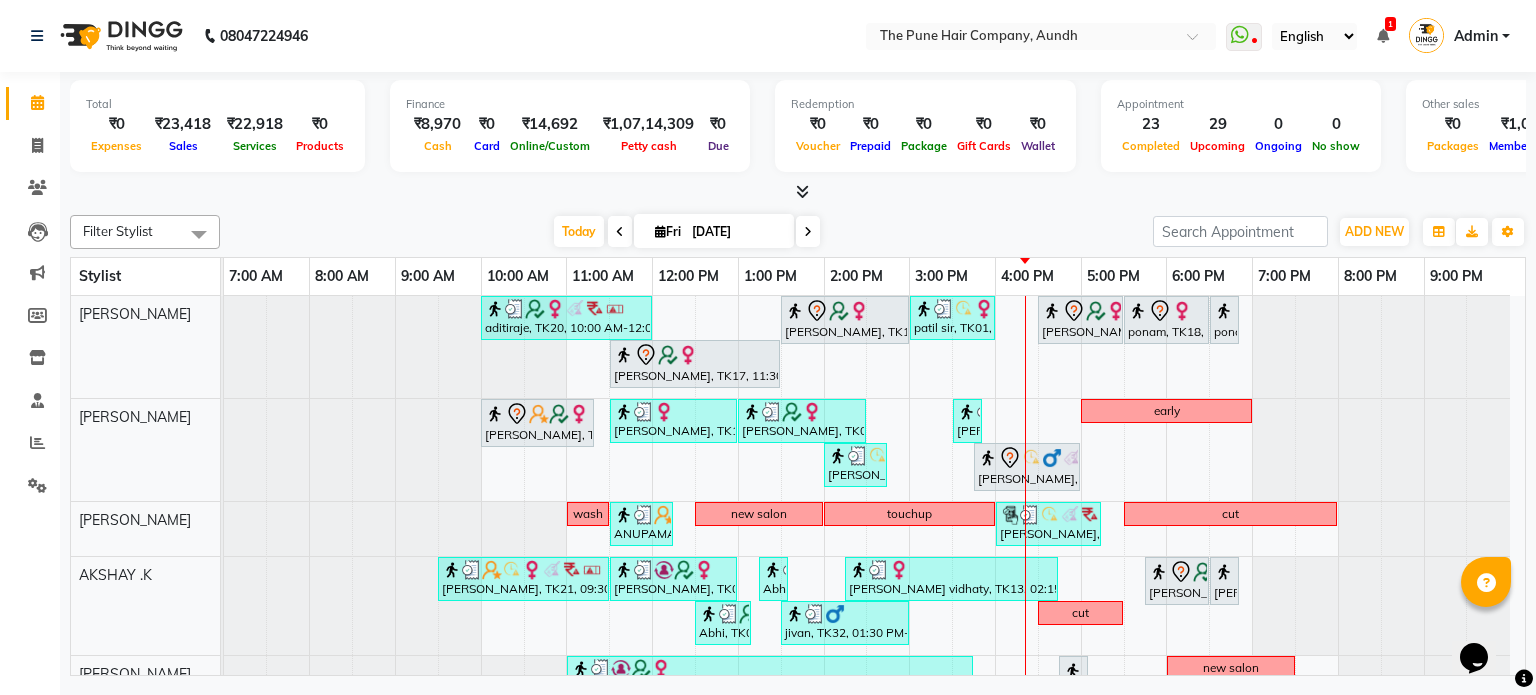 scroll, scrollTop: 67, scrollLeft: 0, axis: vertical 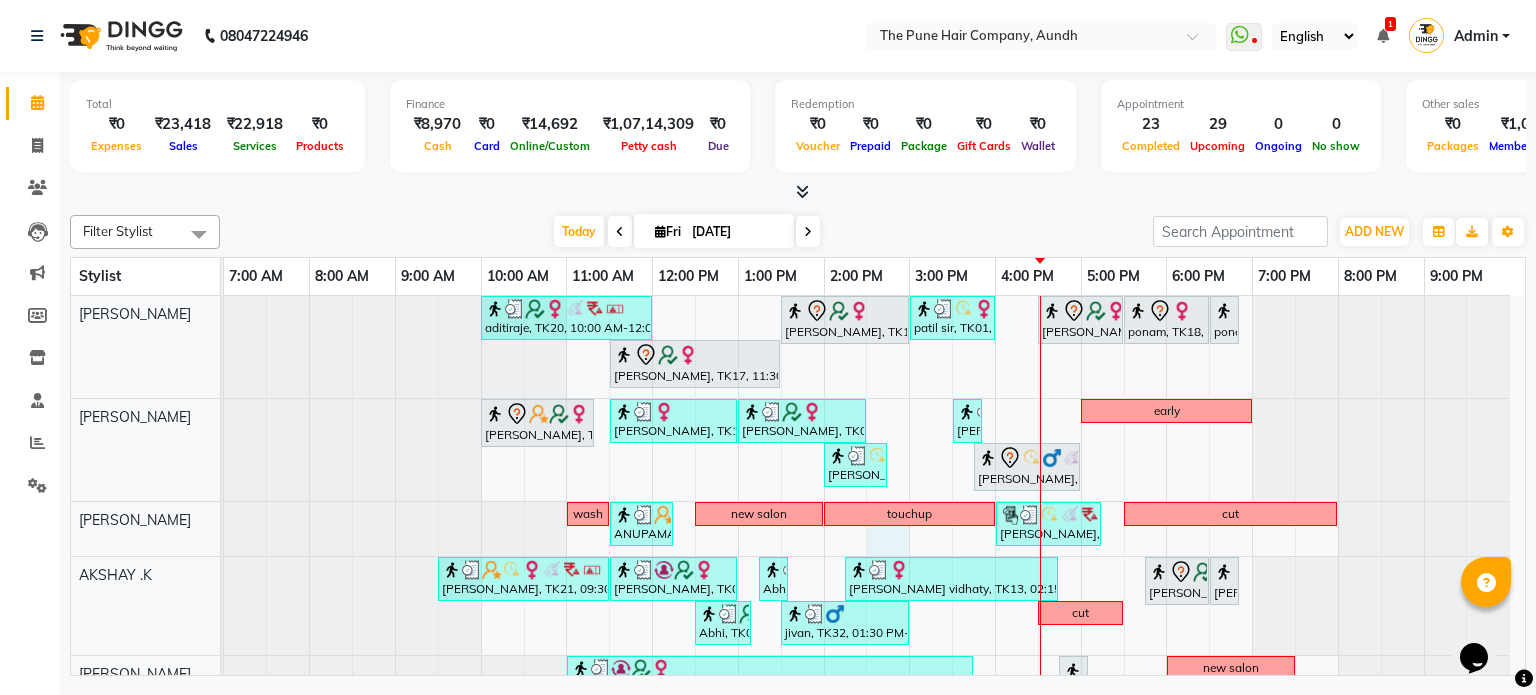 click on "aditiraje, TK20, 10:00 AM-12:00 PM, Hair Color [PERSON_NAME] Touchup 2 Inch             [PERSON_NAME], TK17, 01:30 PM-03:00 PM, Cut [DEMOGRAPHIC_DATA] ( Top Stylist )     patil sir, TK01, 03:00 PM-04:00 PM, Cut [DEMOGRAPHIC_DATA] ( Top Stylist )             [PERSON_NAME], TK02, 04:30 PM-05:30 PM, Cut [DEMOGRAPHIC_DATA] ( Top Stylist )             ponam, TK18, 05:30 PM-06:30 PM, Cut [DEMOGRAPHIC_DATA] ( Top Stylist )             ponam, TK18, 06:30 PM-06:45 PM,  Additional Hair Wash ([DEMOGRAPHIC_DATA])             [PERSON_NAME], TK17, 11:30 AM-01:30 PM, Hair Color [PERSON_NAME] Touchup 2 Inch             [PERSON_NAME], TK11, 10:00 AM-11:20 AM,  [PERSON_NAME] Crafting     [PERSON_NAME], TK10, 11:30 AM-01:00 PM, Hair wash & blow dry - long     divya thakur, TK08, 01:00 PM-02:30 PM, Cut [DEMOGRAPHIC_DATA] (Expert), Additional Hair Wash ([DEMOGRAPHIC_DATA])     [PERSON_NAME], TK12, 03:30 PM-03:50 PM,  [PERSON_NAME] Crafting  early      [PERSON_NAME], TK12, 02:00 PM-02:45 PM, Cut [DEMOGRAPHIC_DATA] (Expert)             [PERSON_NAME], TK37, 03:45 PM-05:00 PM,  Additional Hair Wash ([DEMOGRAPHIC_DATA])  wash       new salon   touchup       cut" at bounding box center [874, 890] 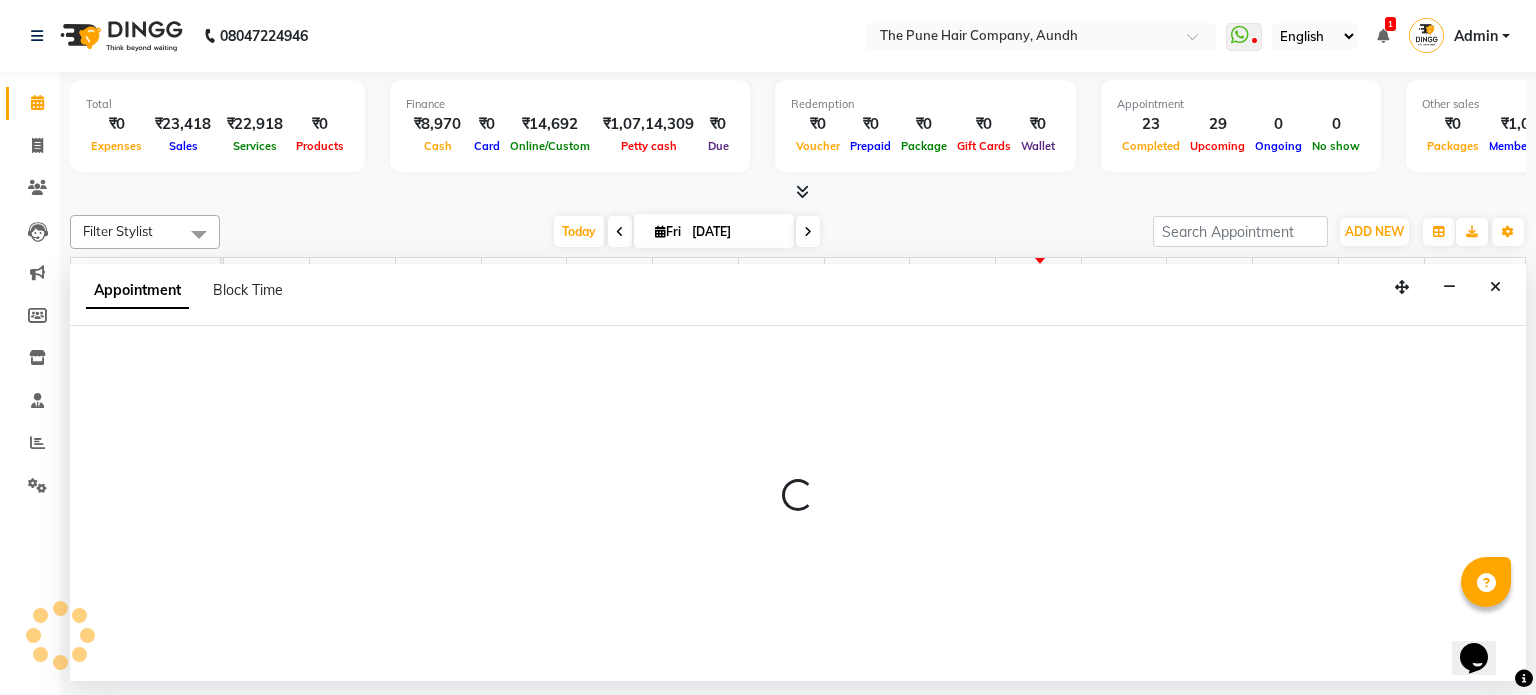 select on "3340" 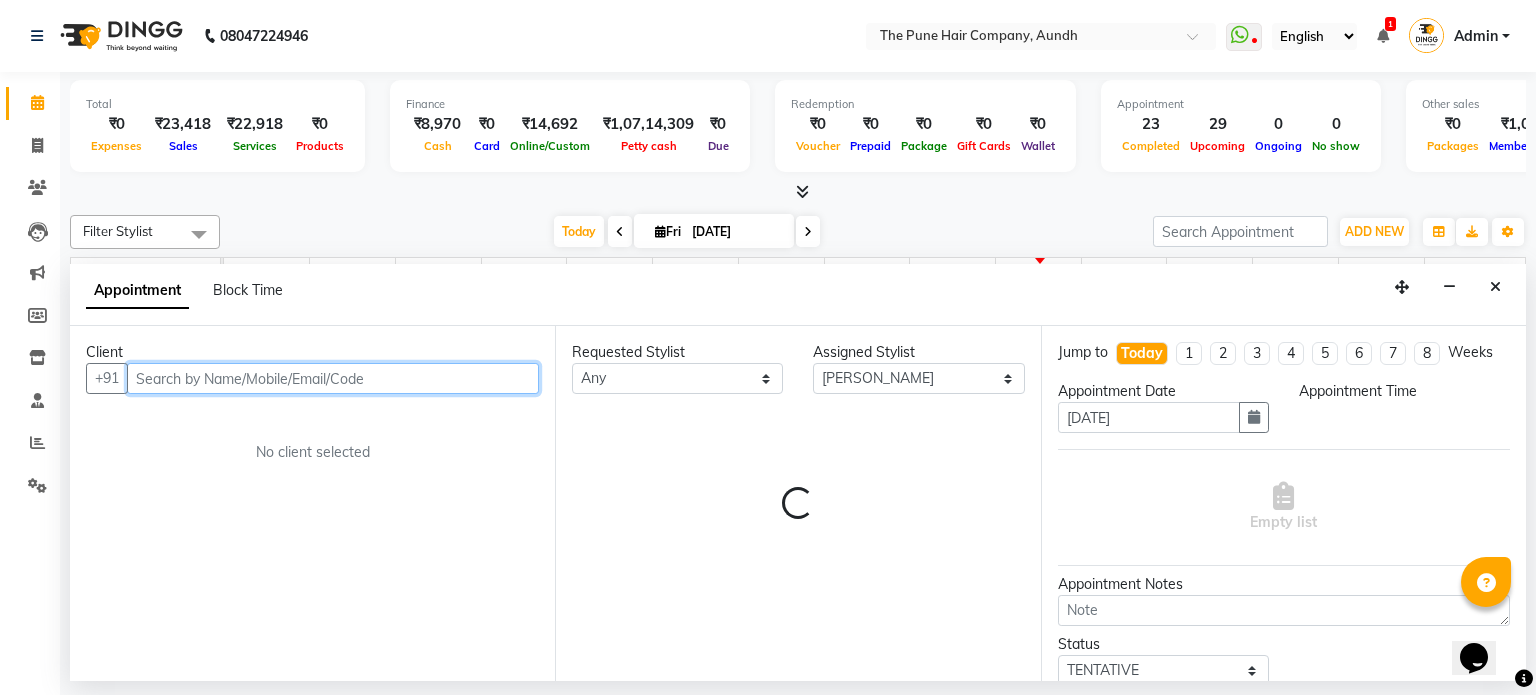 select on "870" 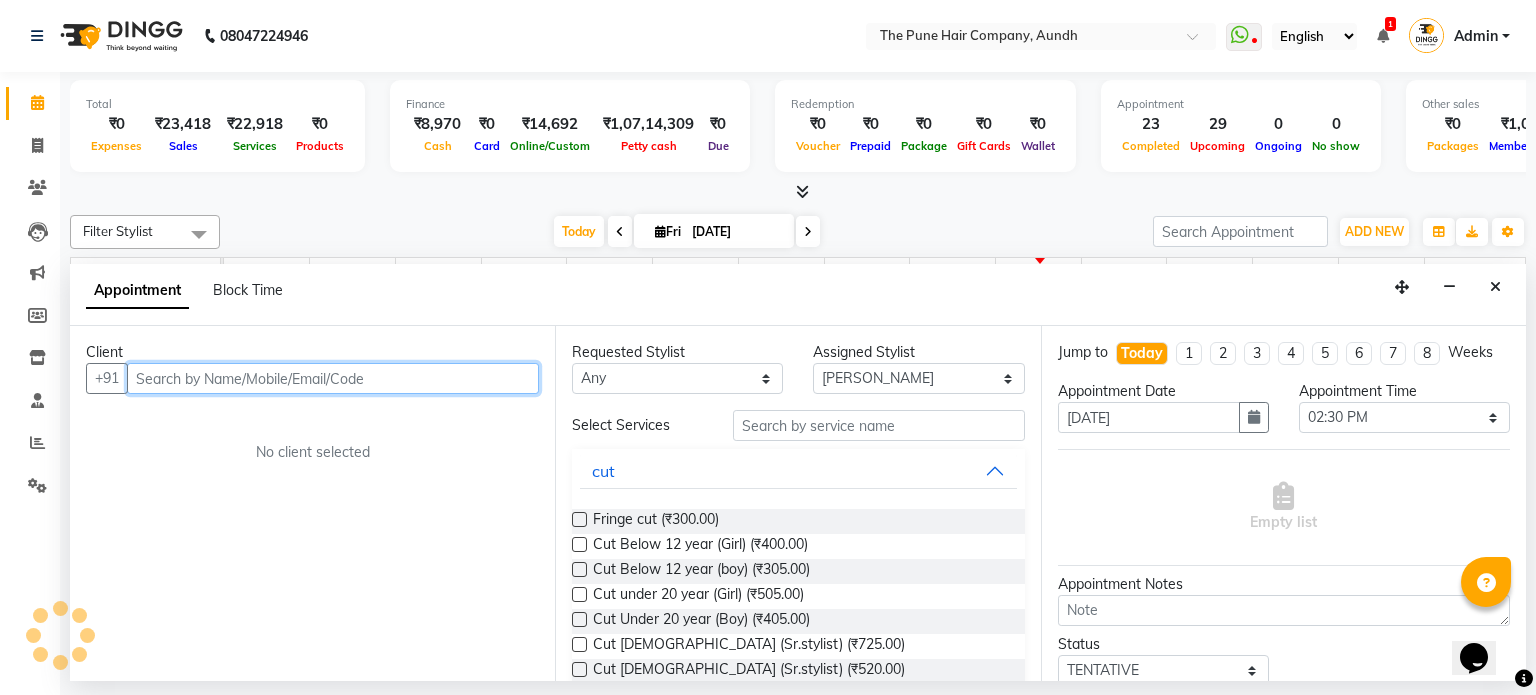click at bounding box center [333, 378] 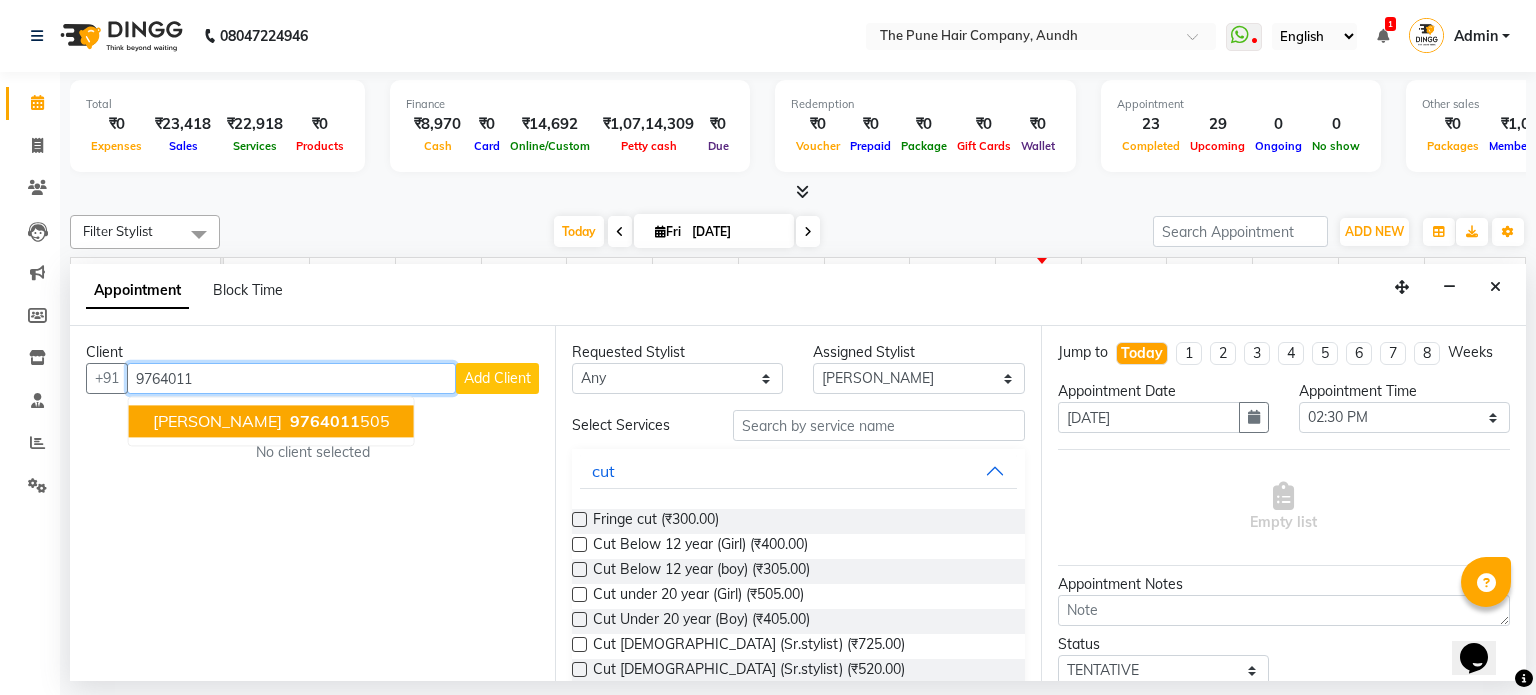 click on "9764011 505" at bounding box center [338, 422] 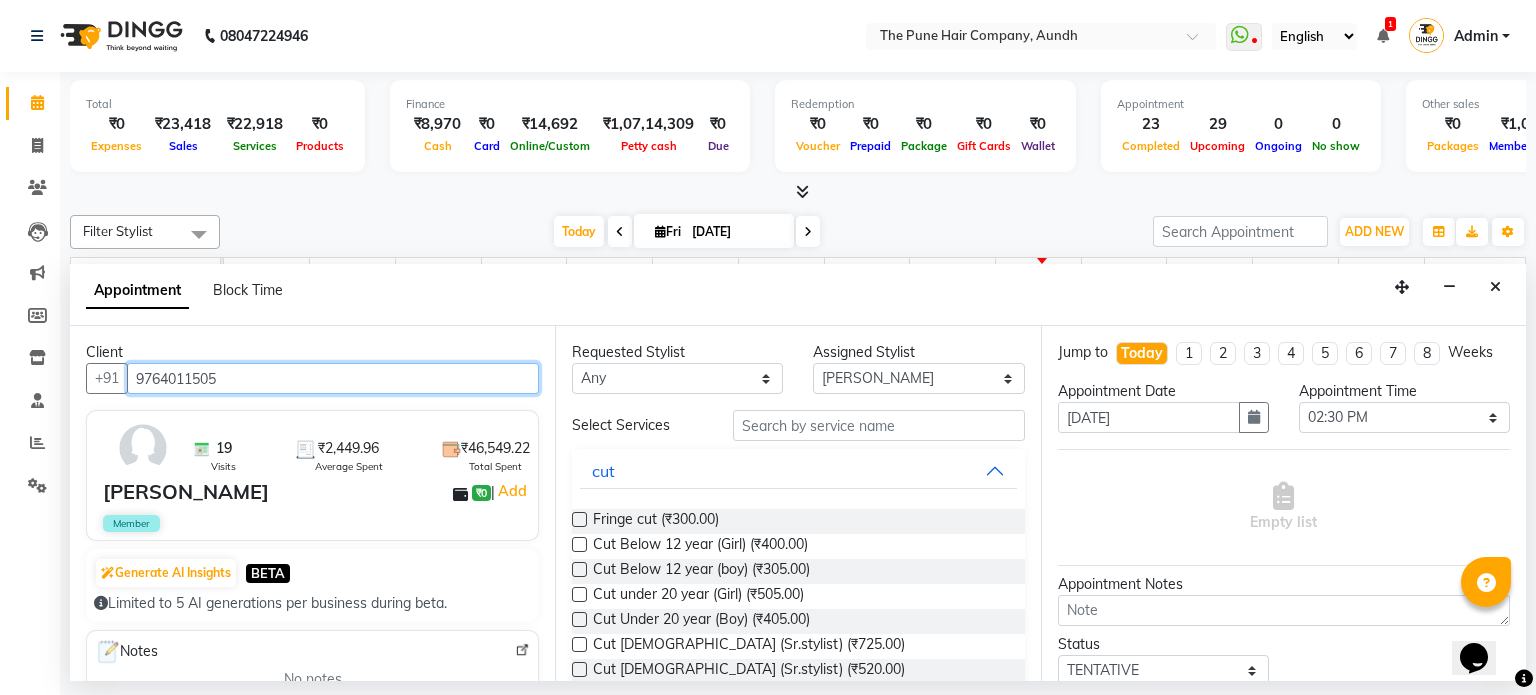 type on "9764011505" 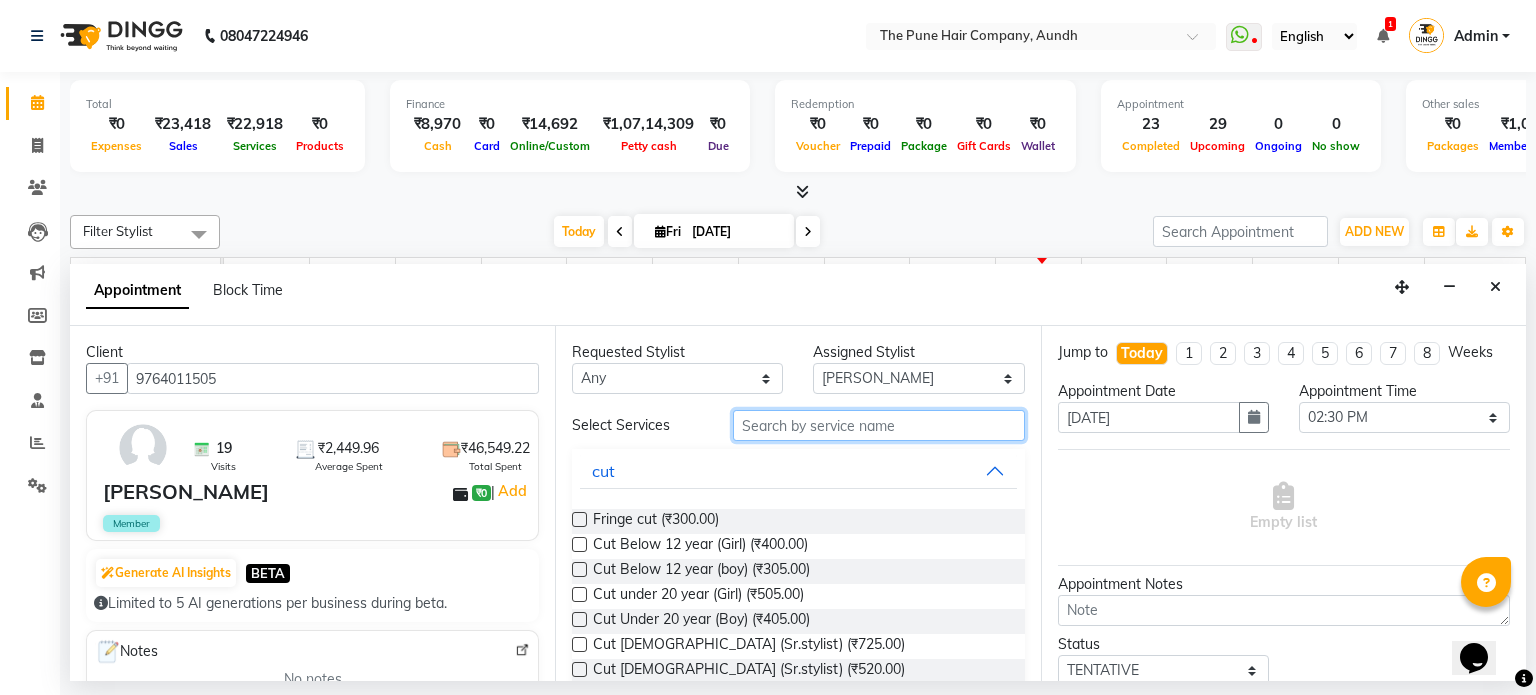 click at bounding box center [879, 425] 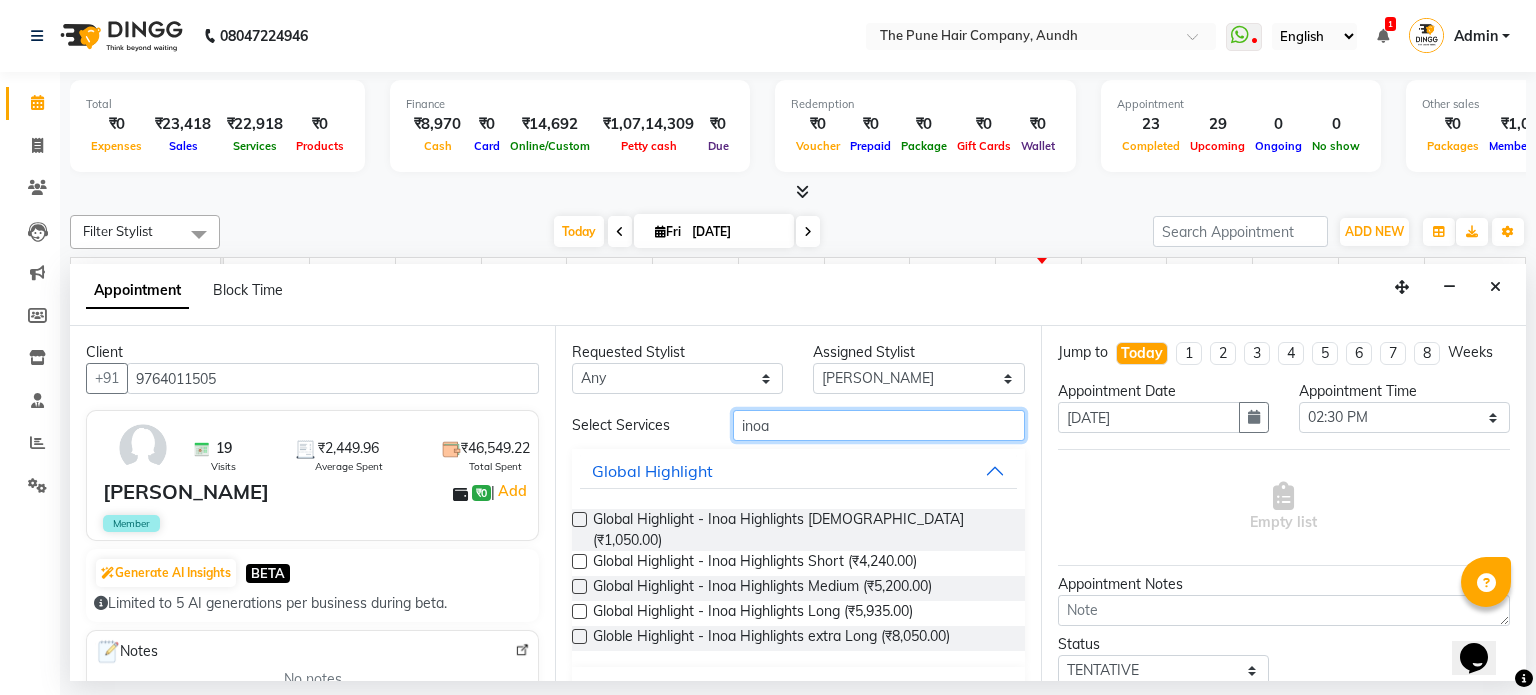 scroll, scrollTop: 28, scrollLeft: 0, axis: vertical 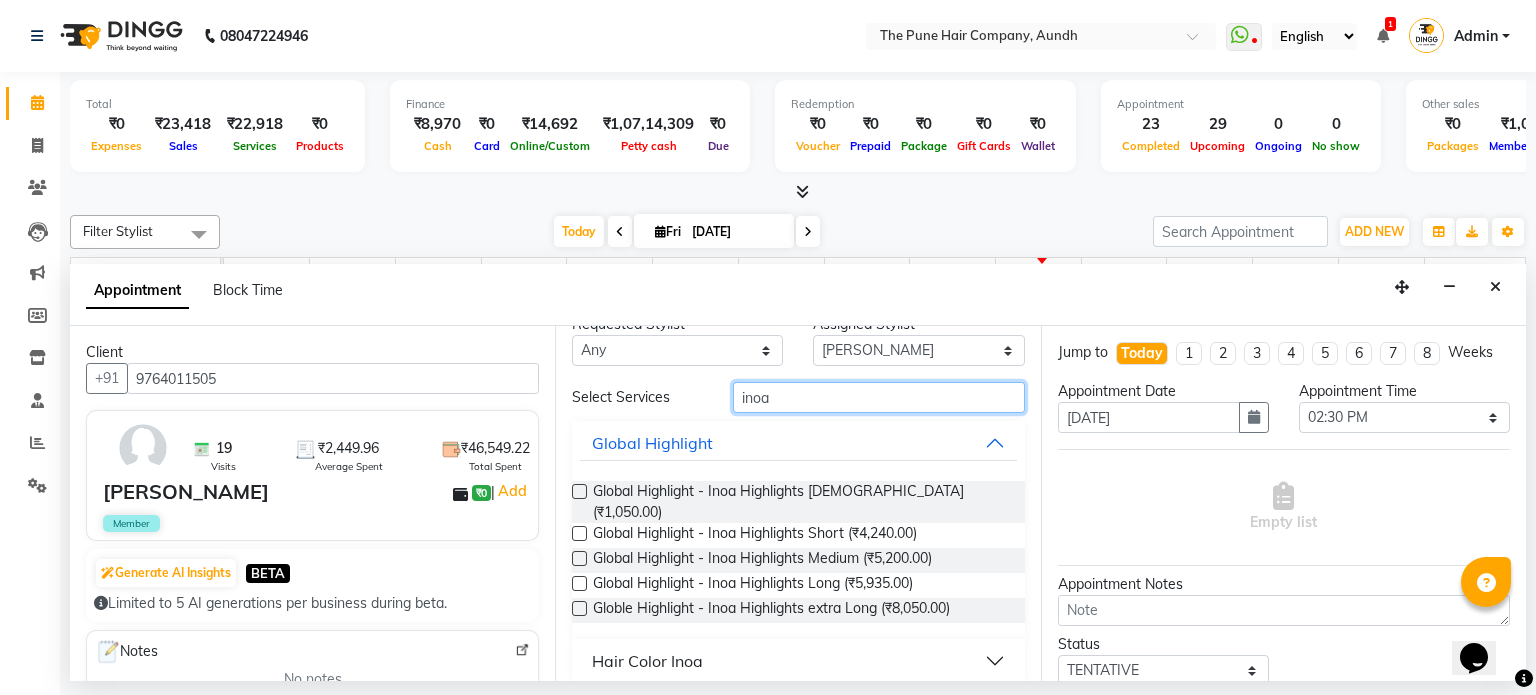 type on "inoa" 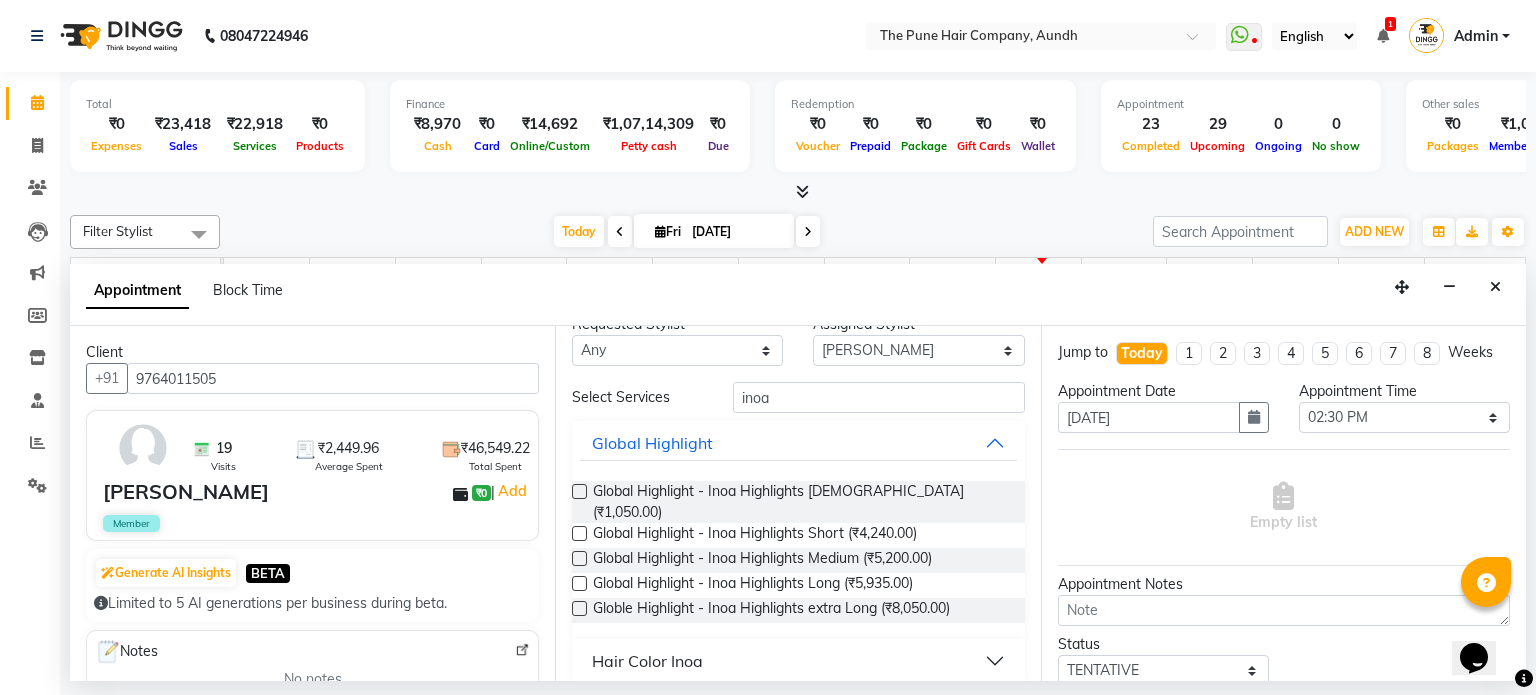 click on "Hair Color Inoa" at bounding box center [647, 661] 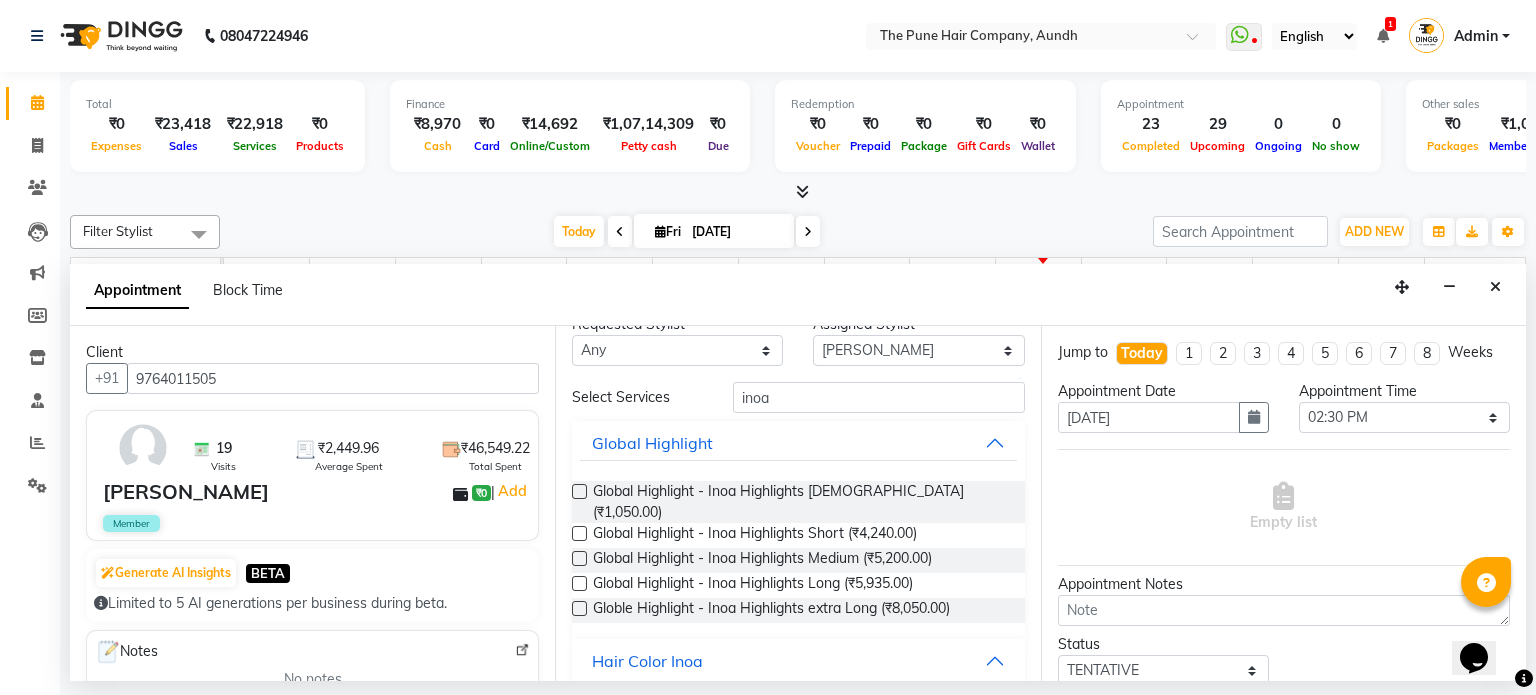 scroll, scrollTop: 128, scrollLeft: 0, axis: vertical 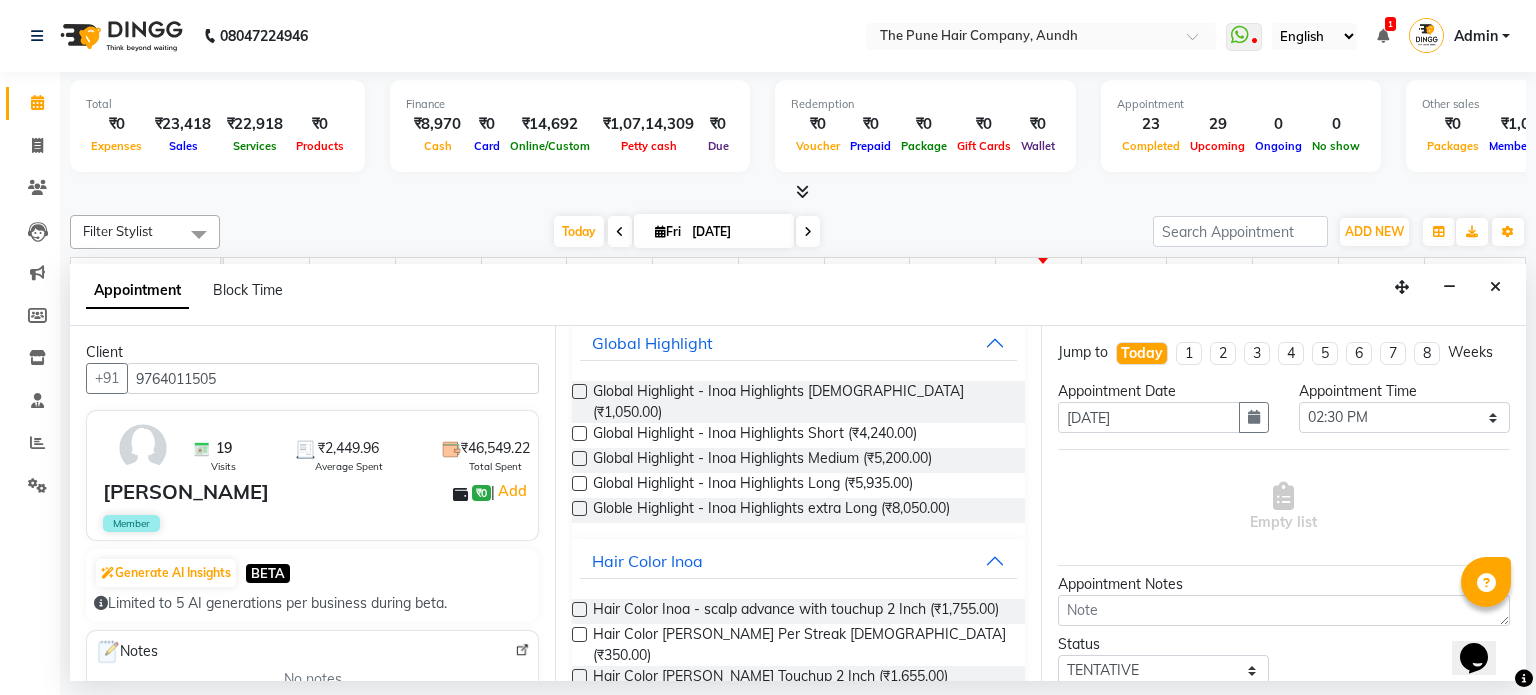 click at bounding box center [579, 676] 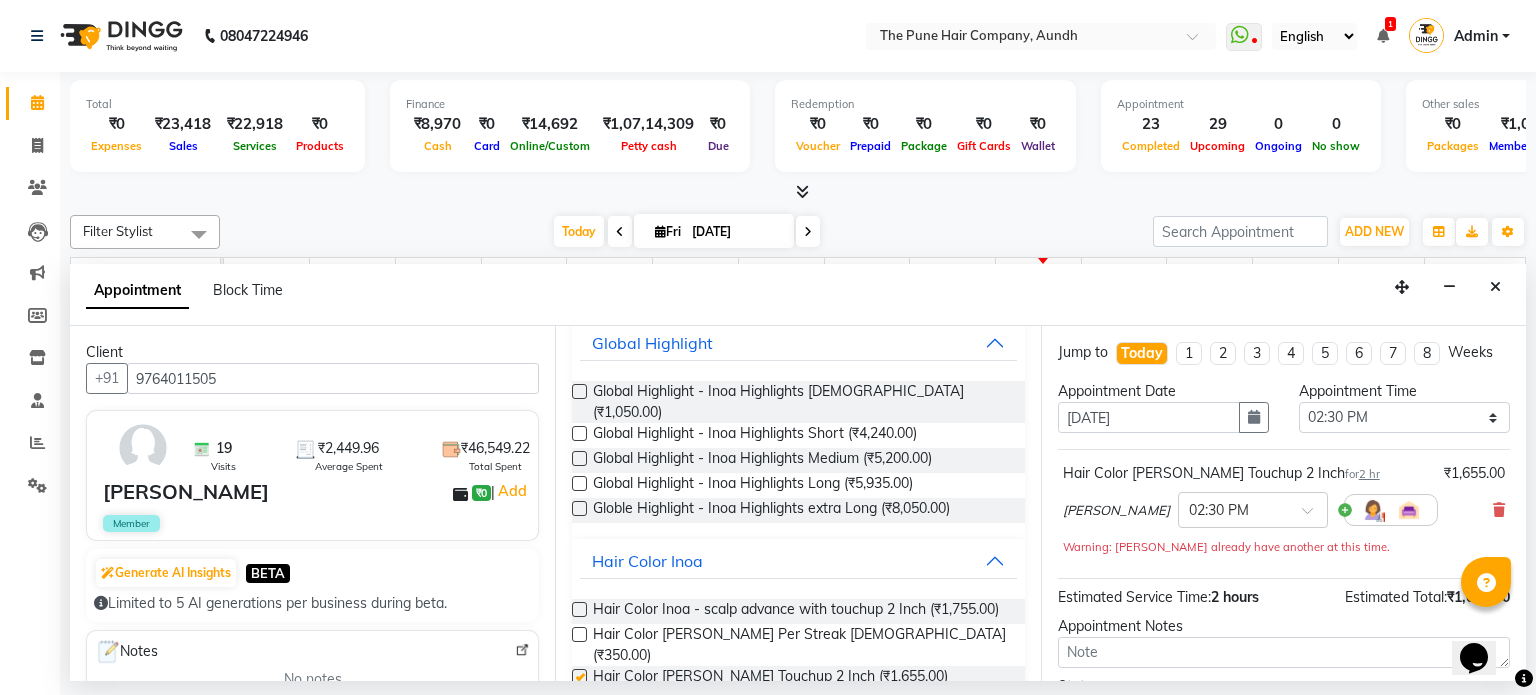 checkbox on "false" 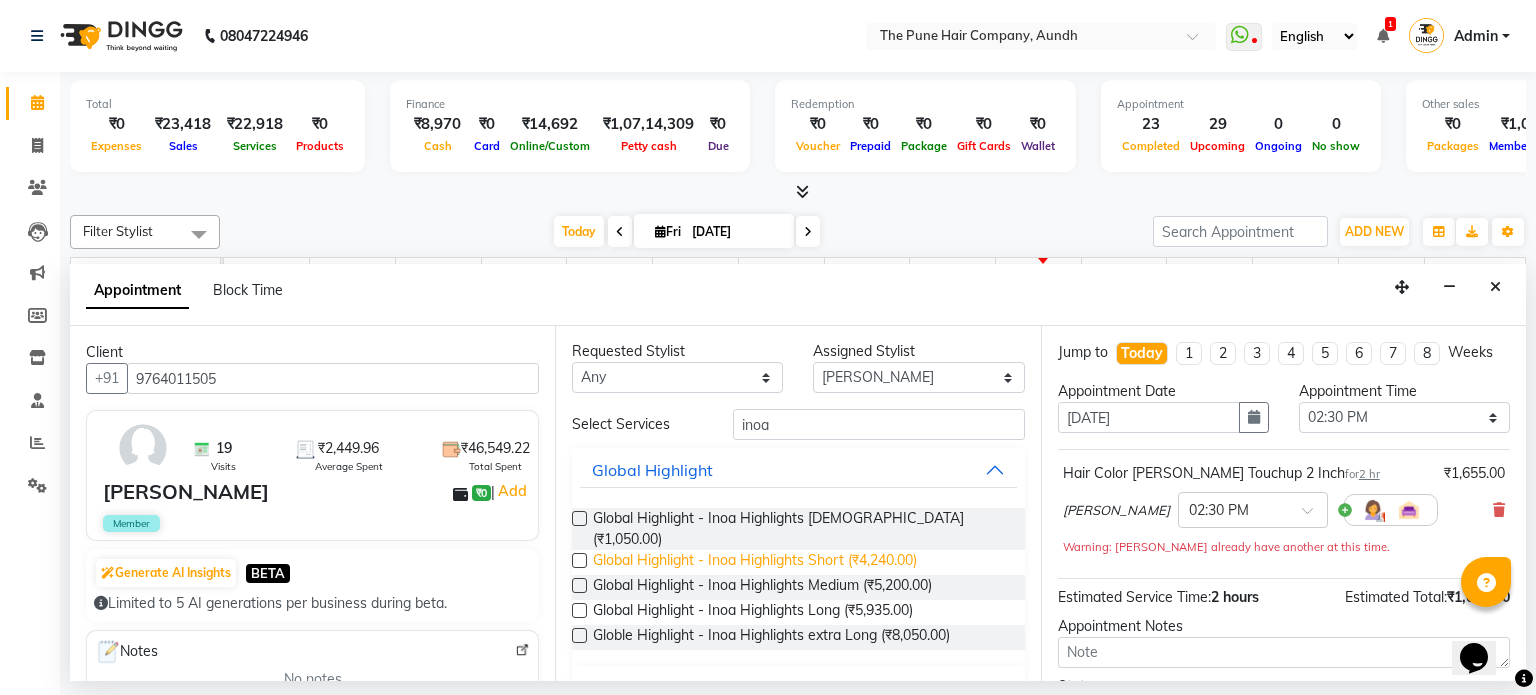scroll, scrollTop: 0, scrollLeft: 0, axis: both 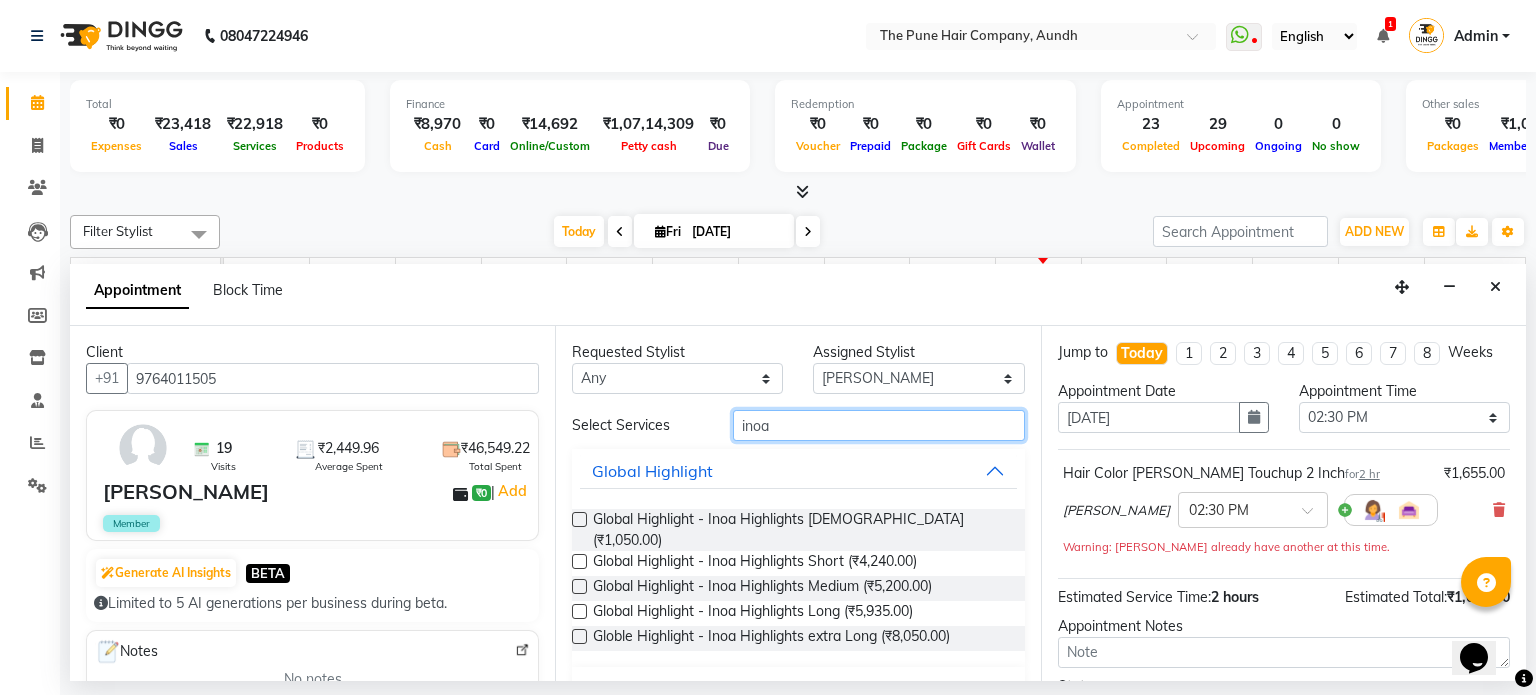 click on "inoa" at bounding box center (879, 425) 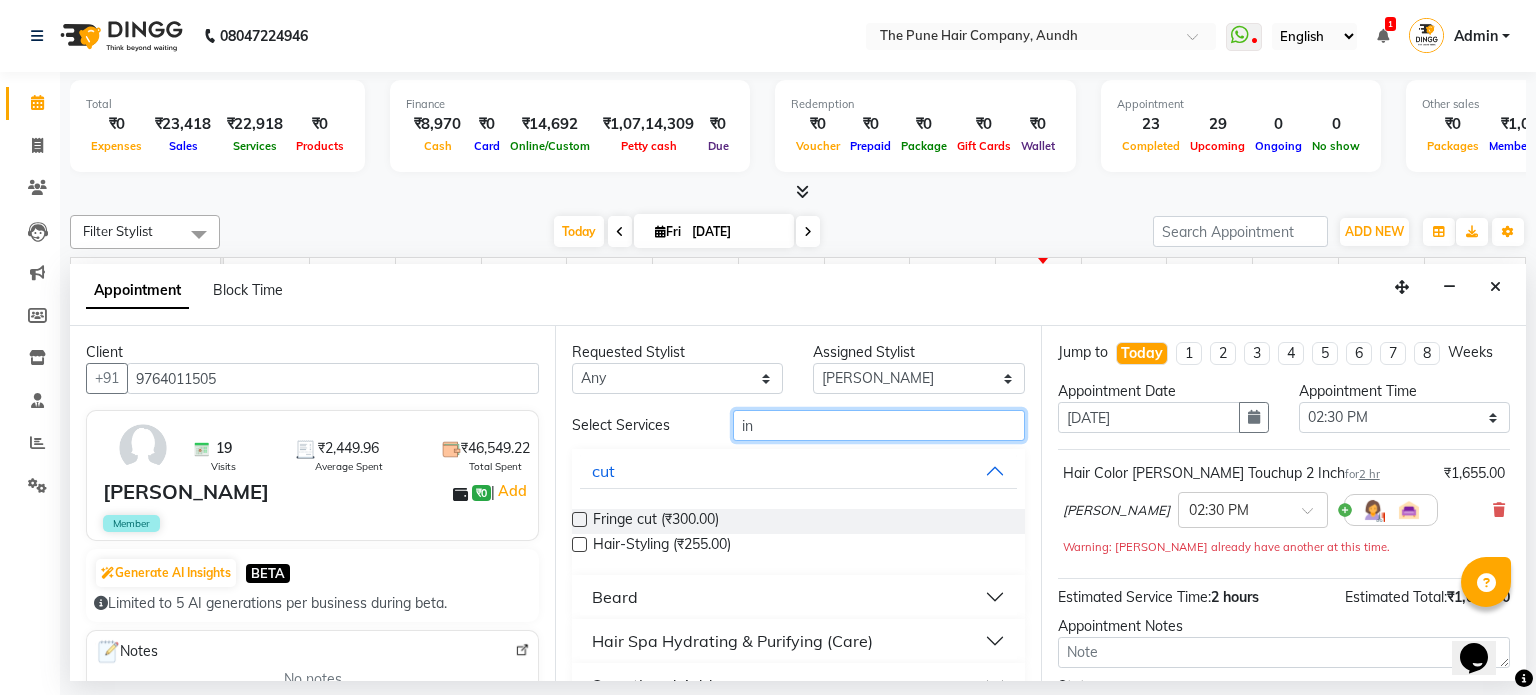 type on "i" 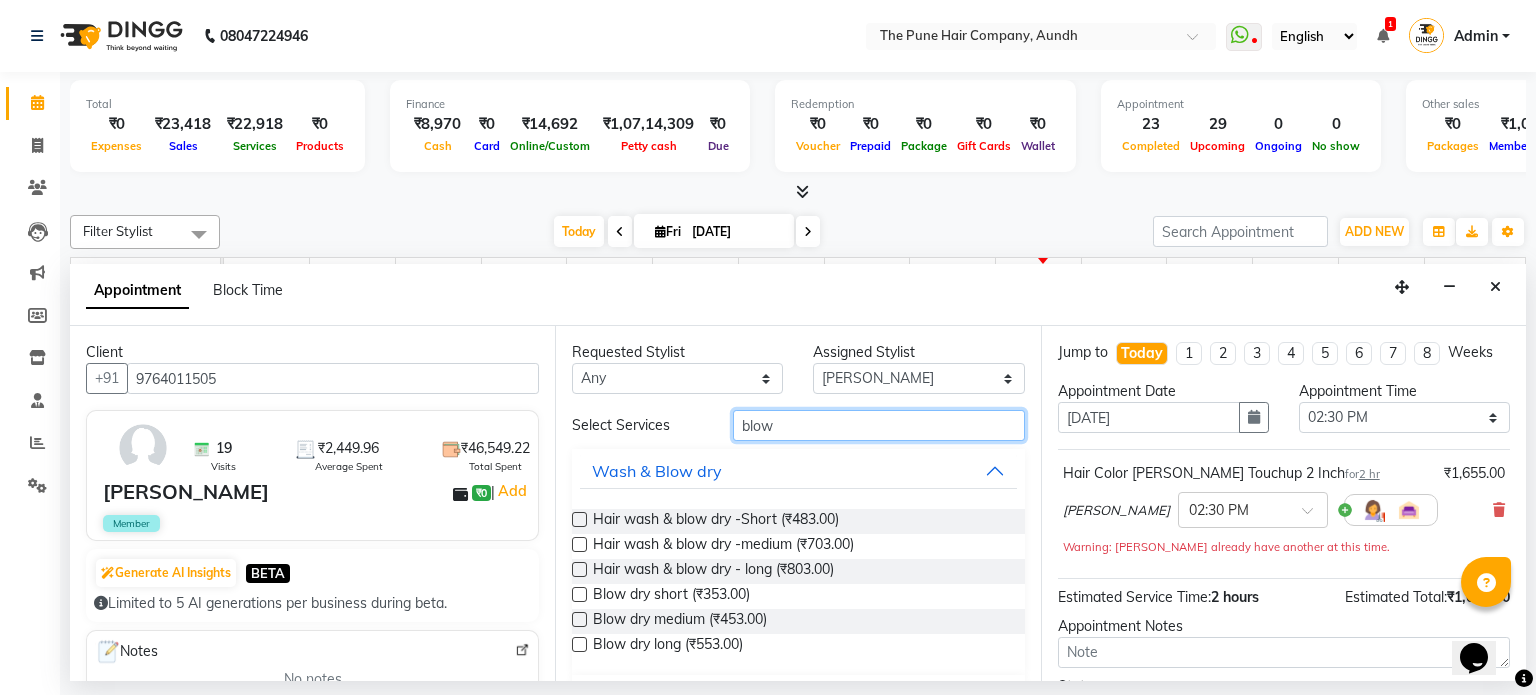 type on "blow" 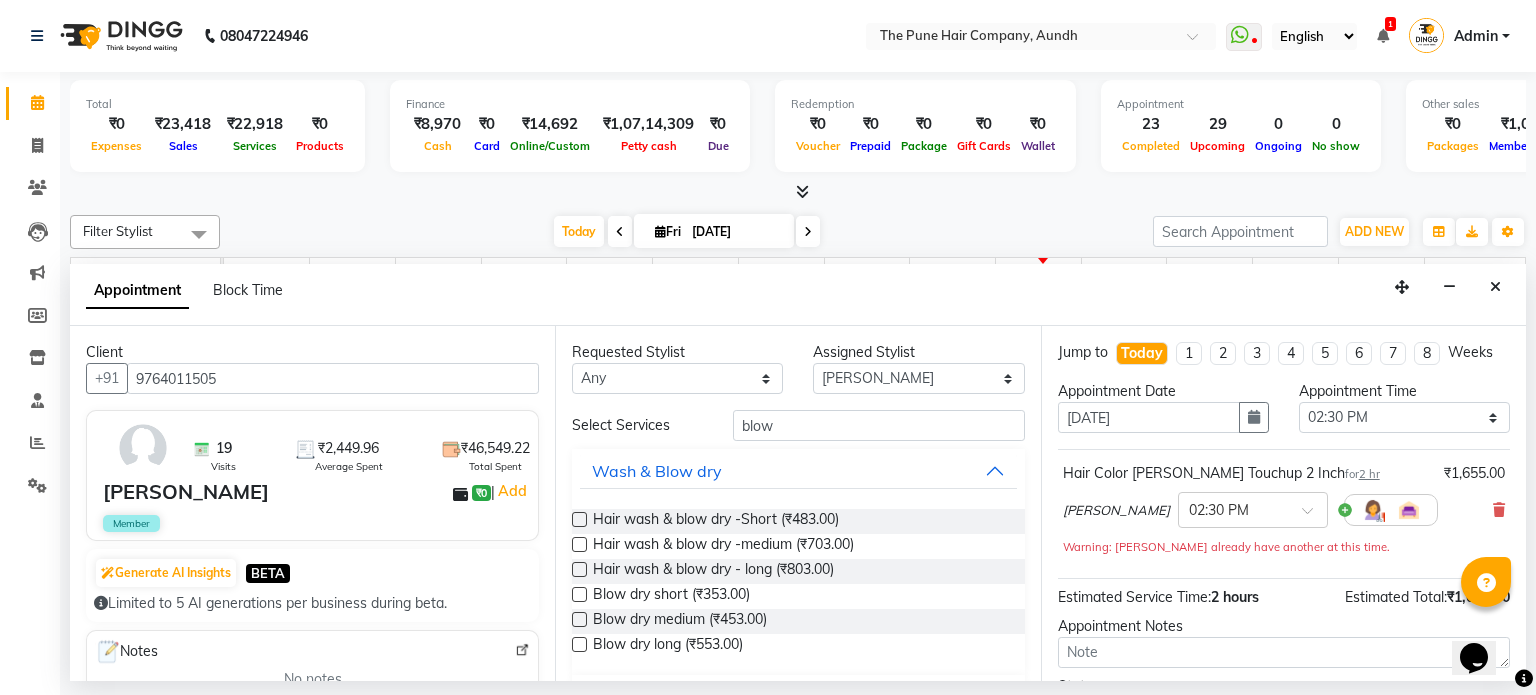 click at bounding box center [579, 619] 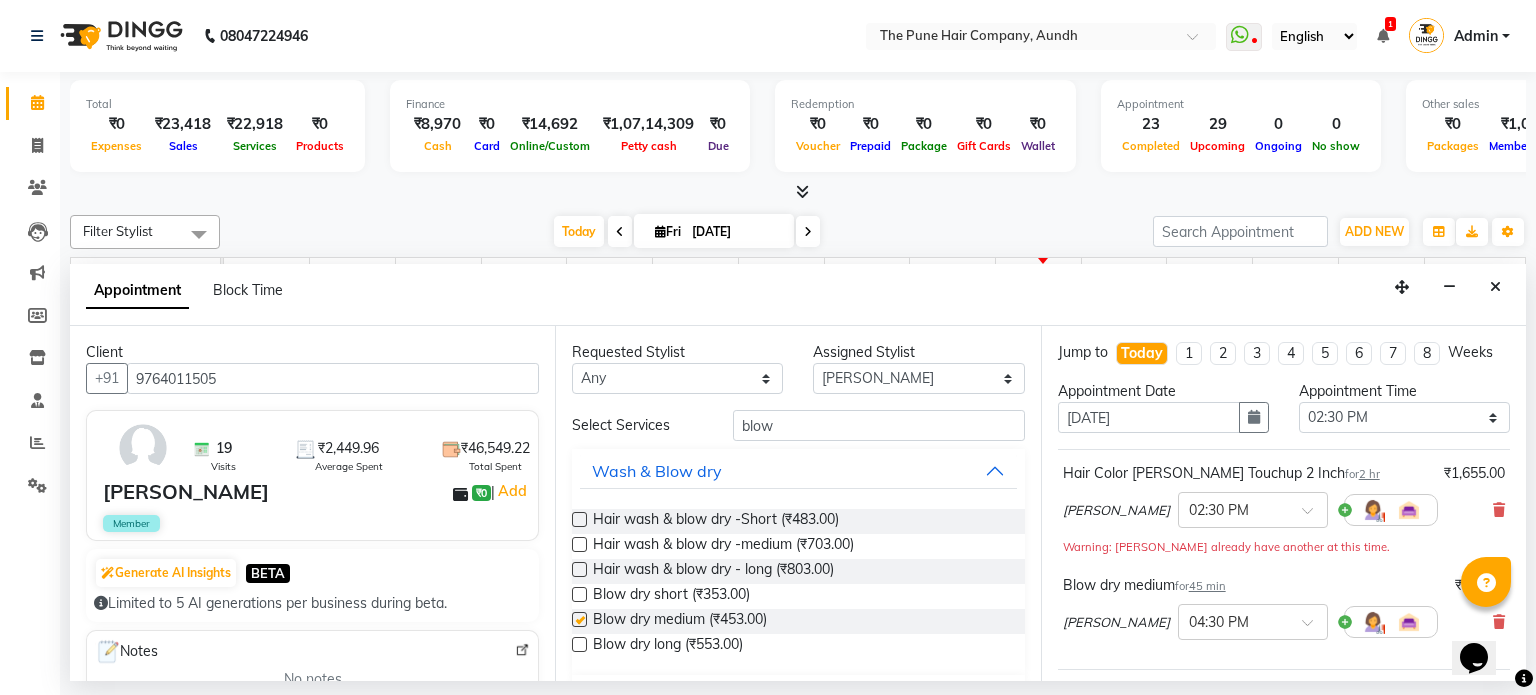 checkbox on "false" 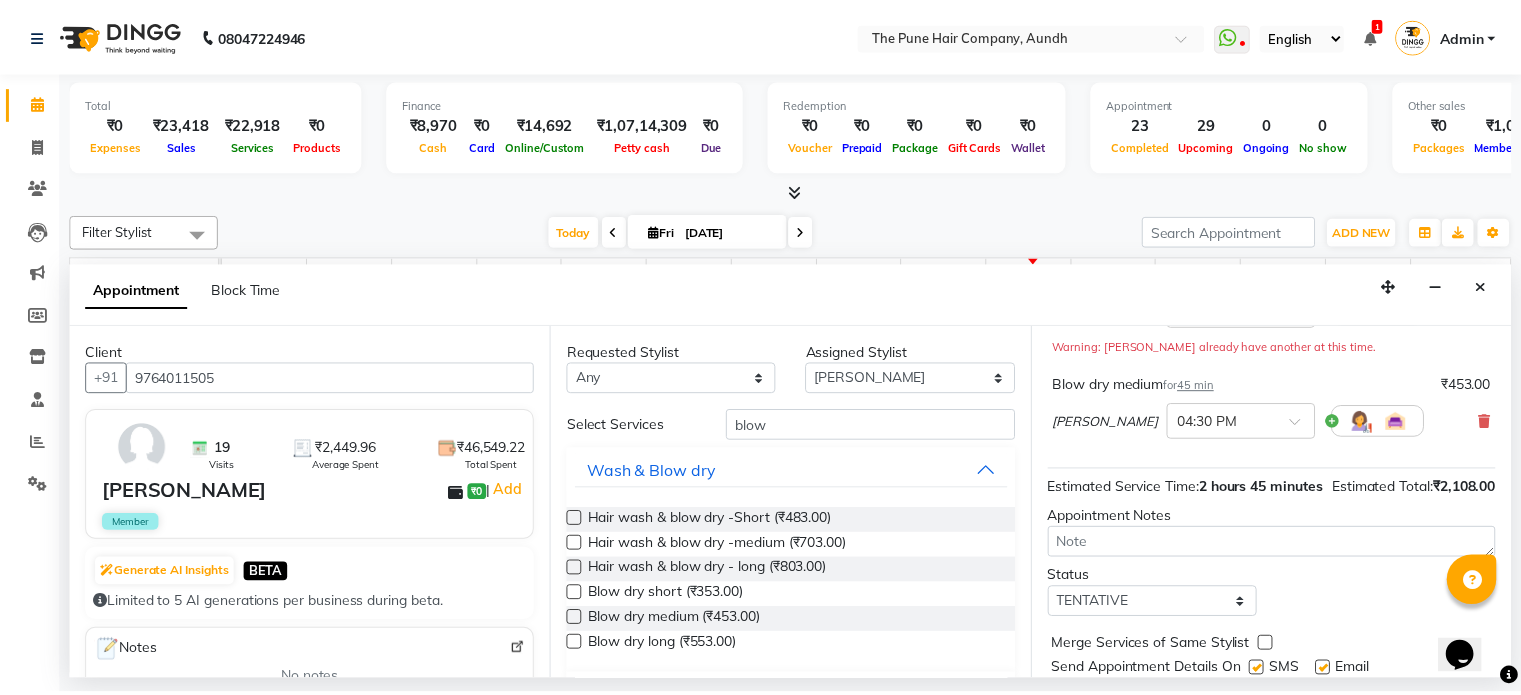 scroll, scrollTop: 284, scrollLeft: 0, axis: vertical 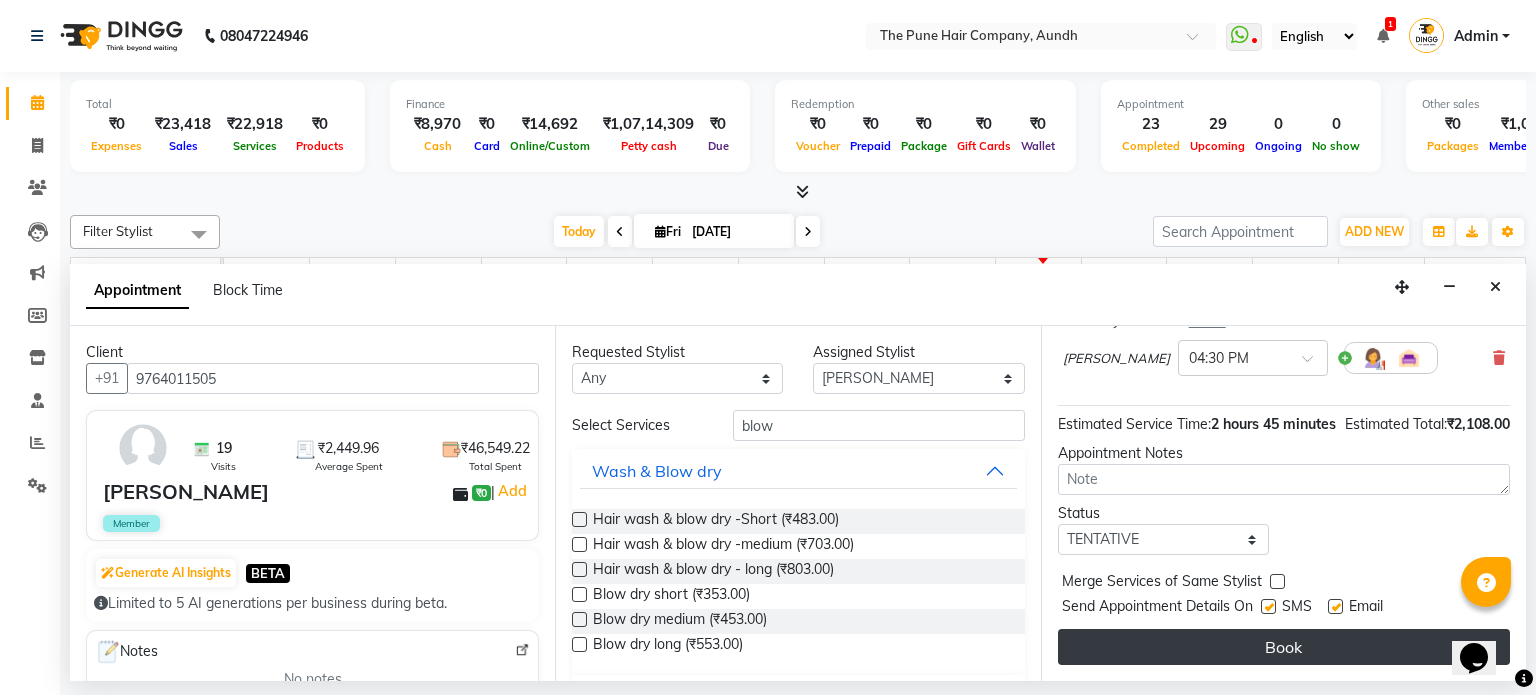 click on "Book" at bounding box center (1284, 647) 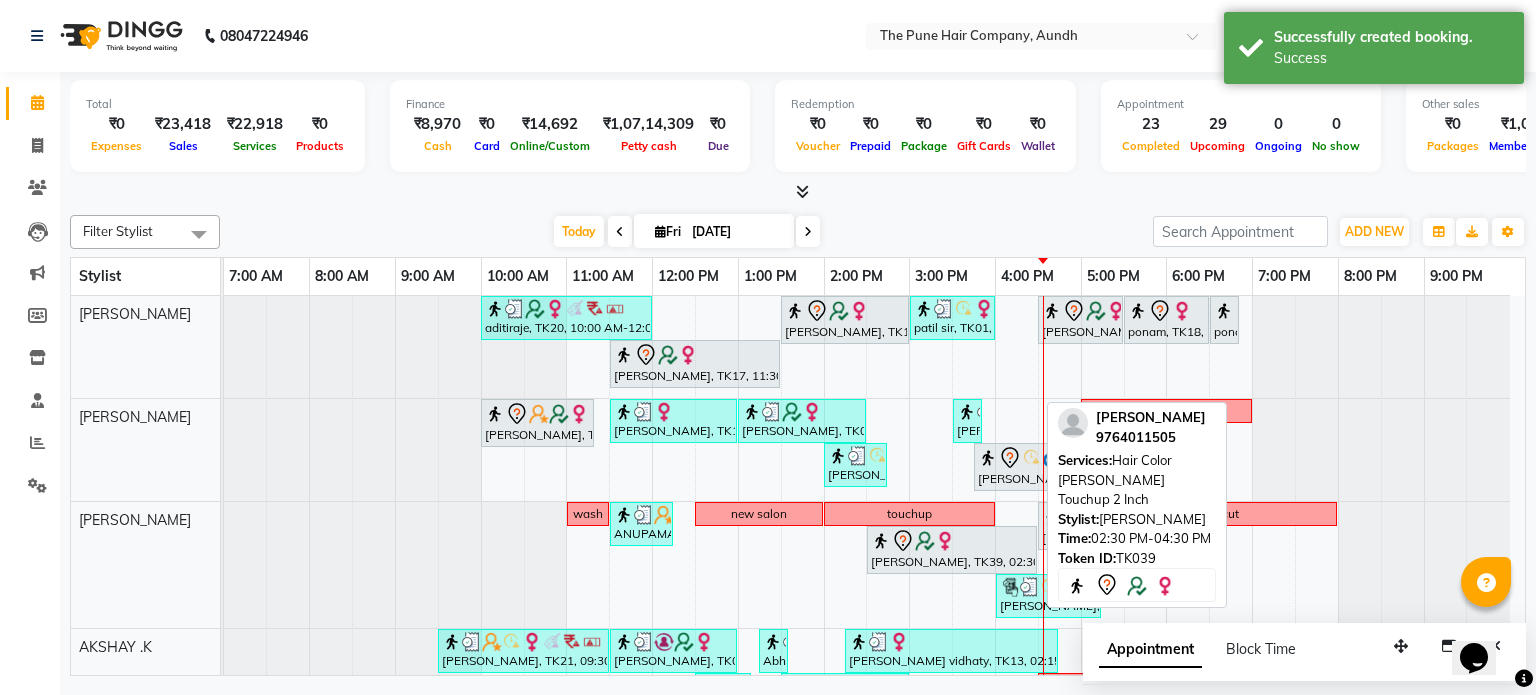 click on "[PERSON_NAME], TK39, 02:30 PM-04:30 PM, Hair Color [PERSON_NAME] Touchup 2 Inch" at bounding box center (952, 550) 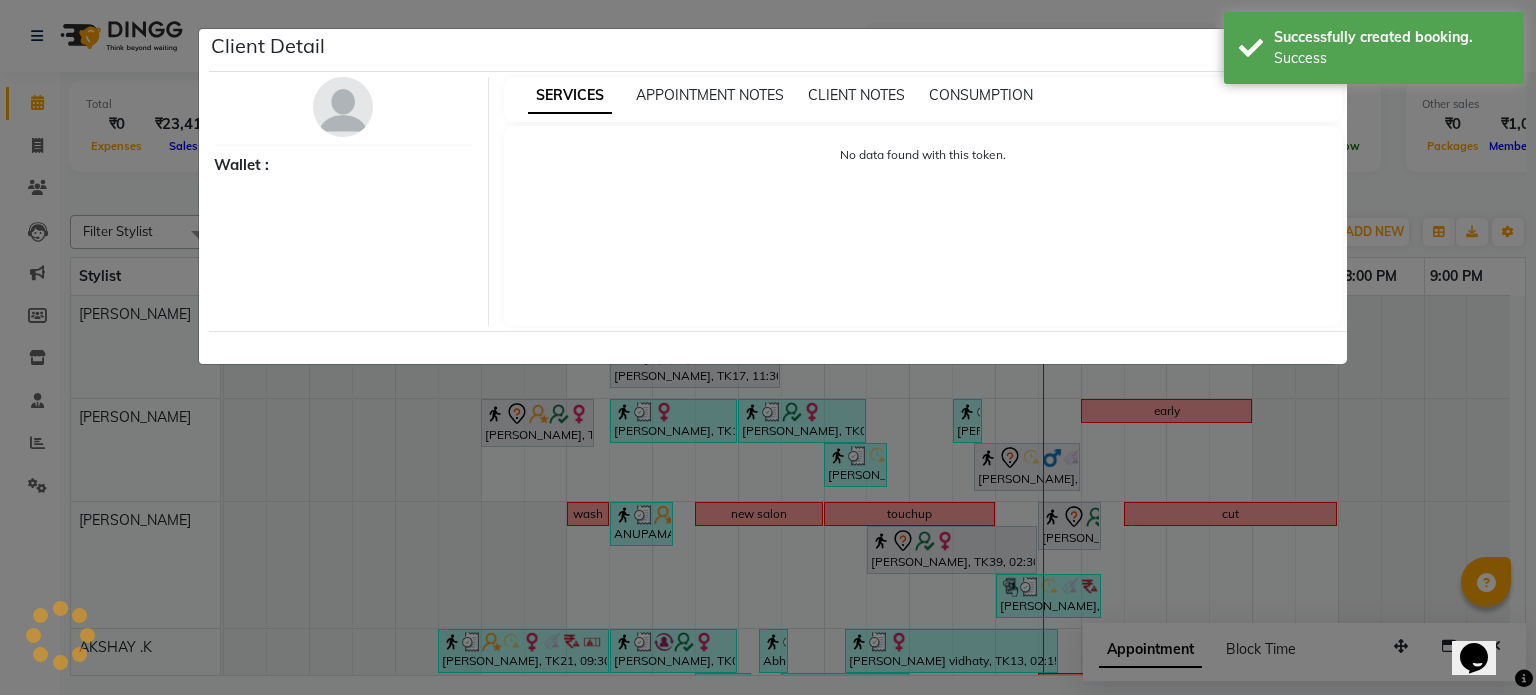 select on "7" 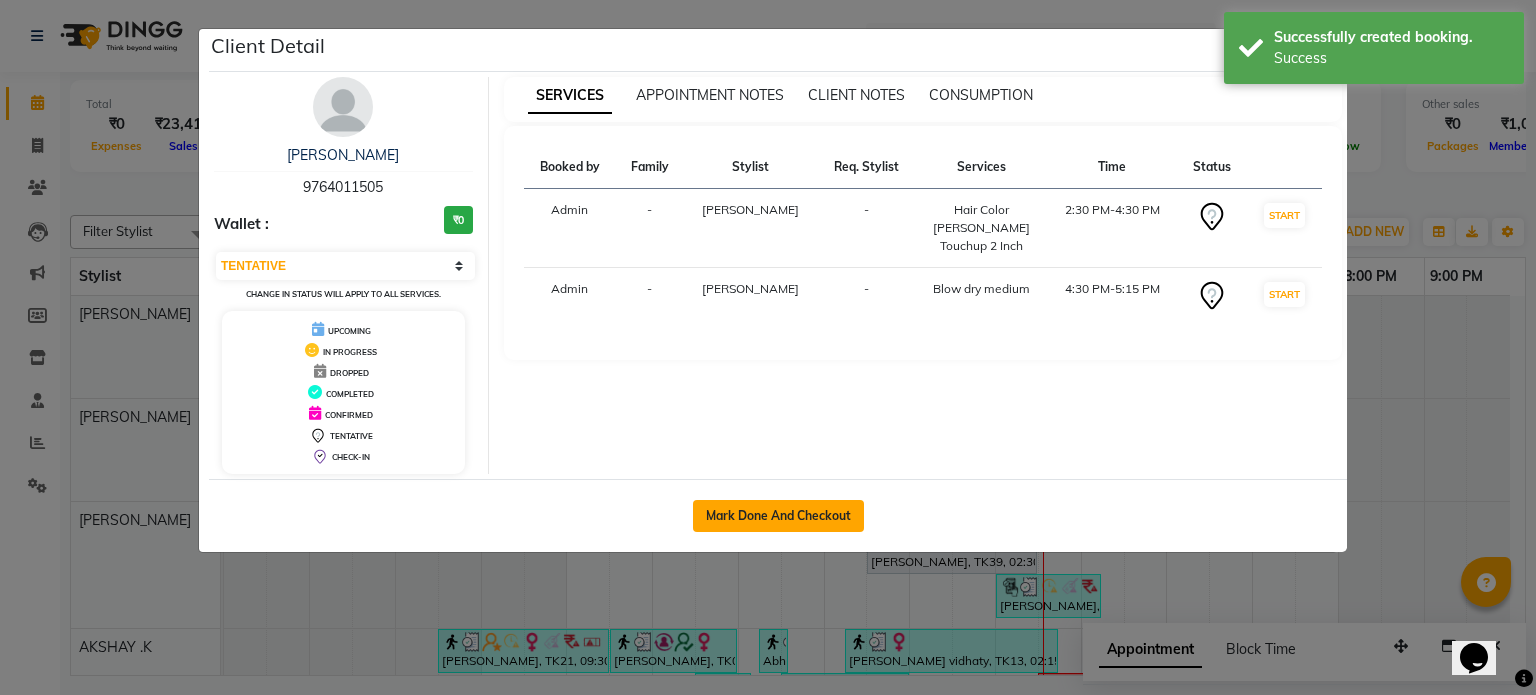 click on "Mark Done And Checkout" 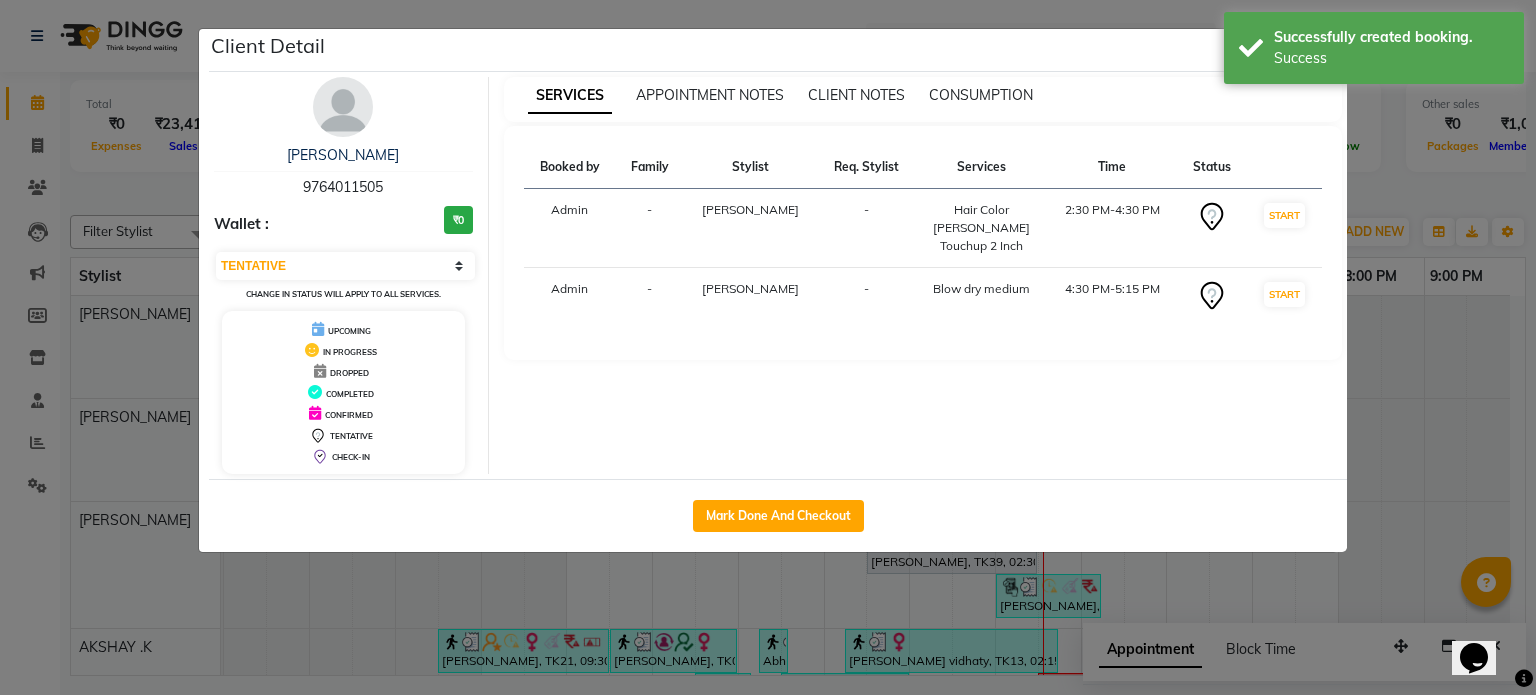 select on "service" 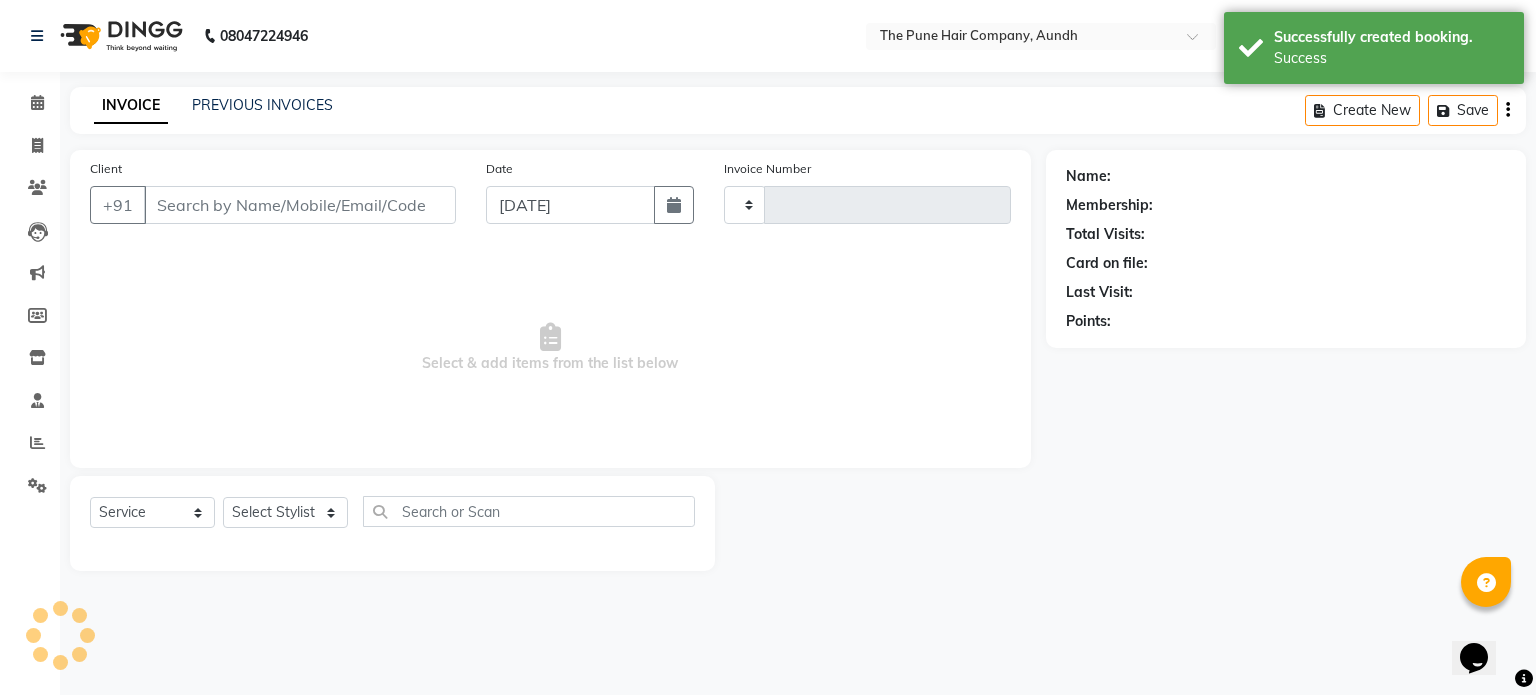 type on "3031" 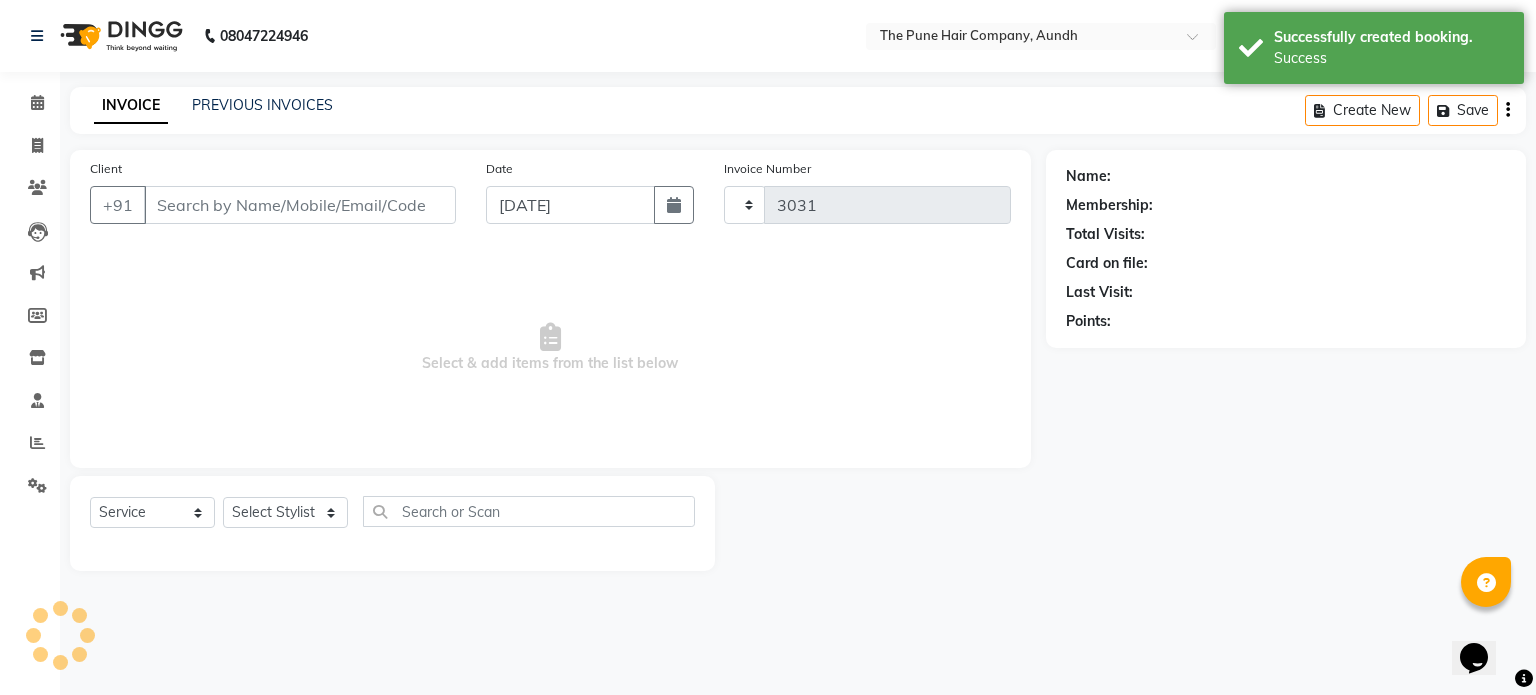 select on "106" 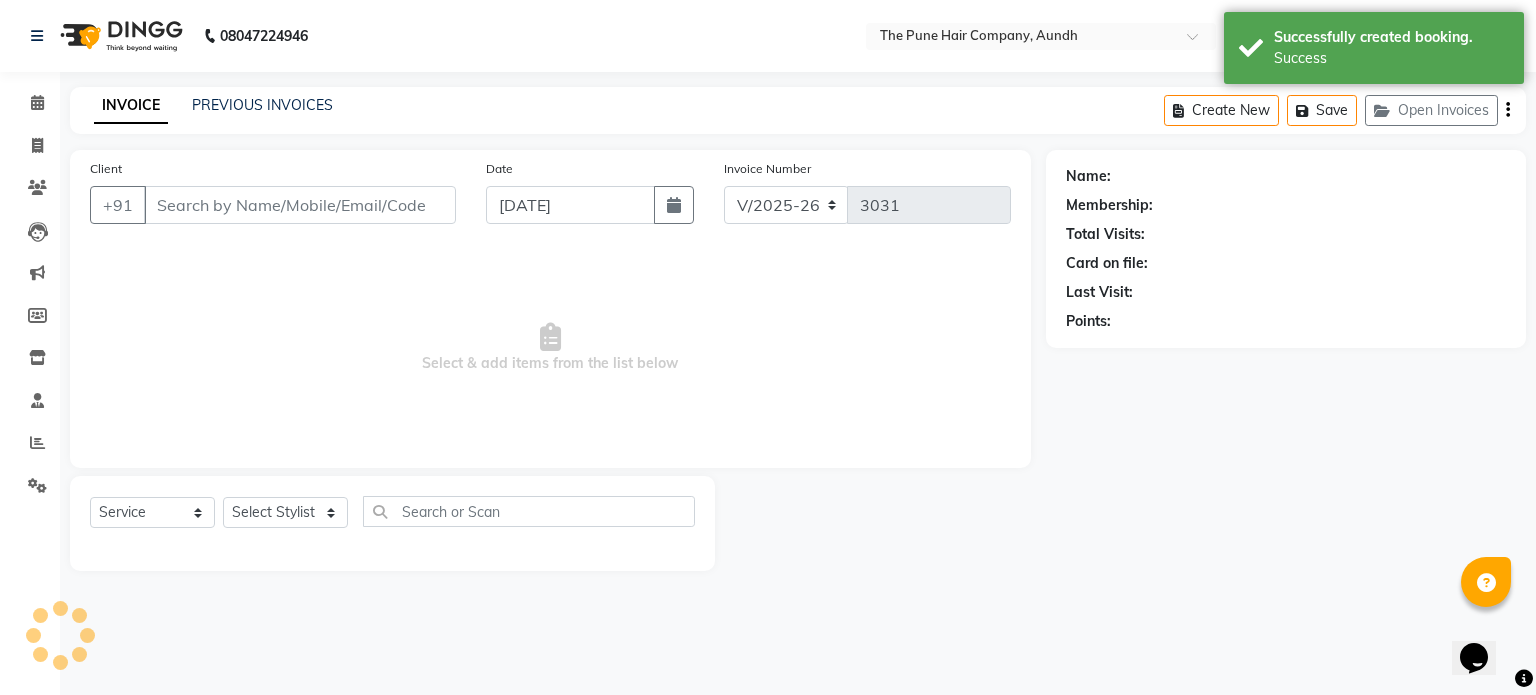 type on "9764011505" 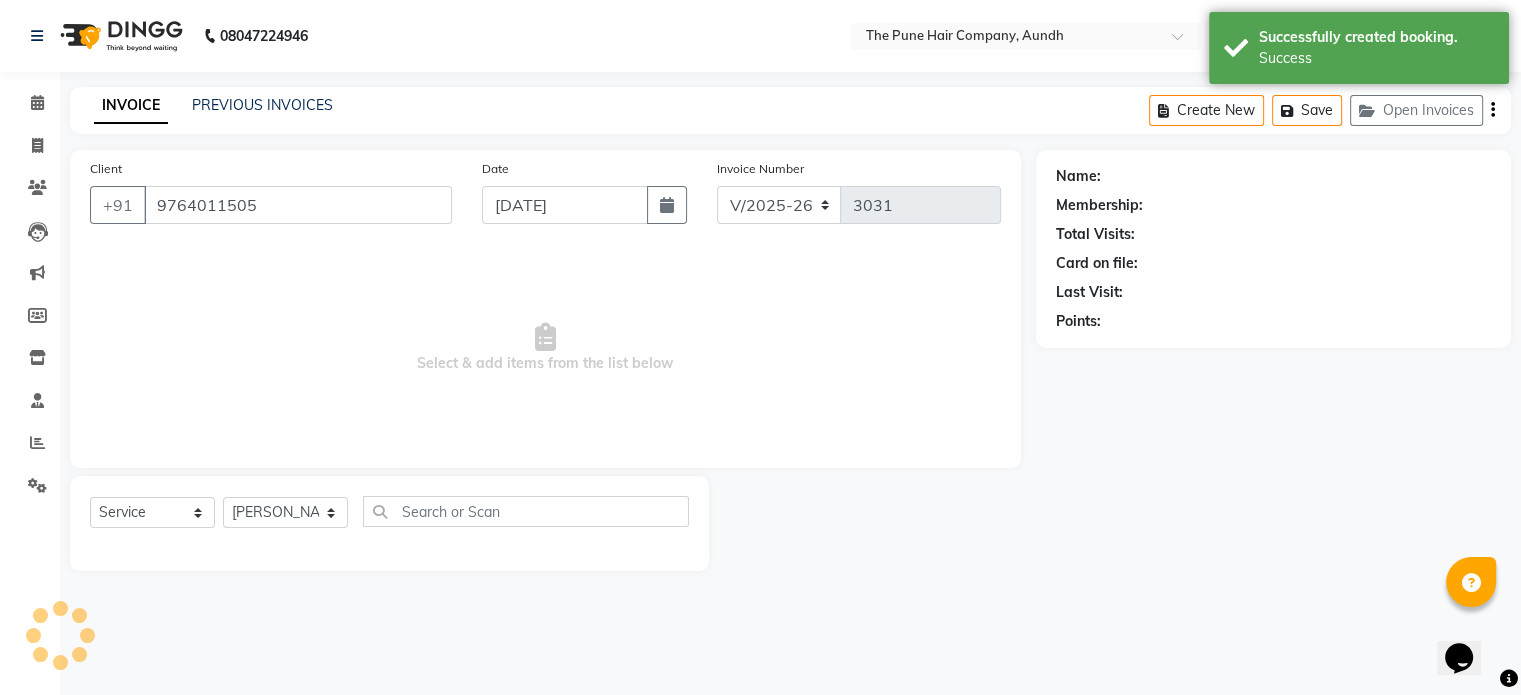 select on "1: Object" 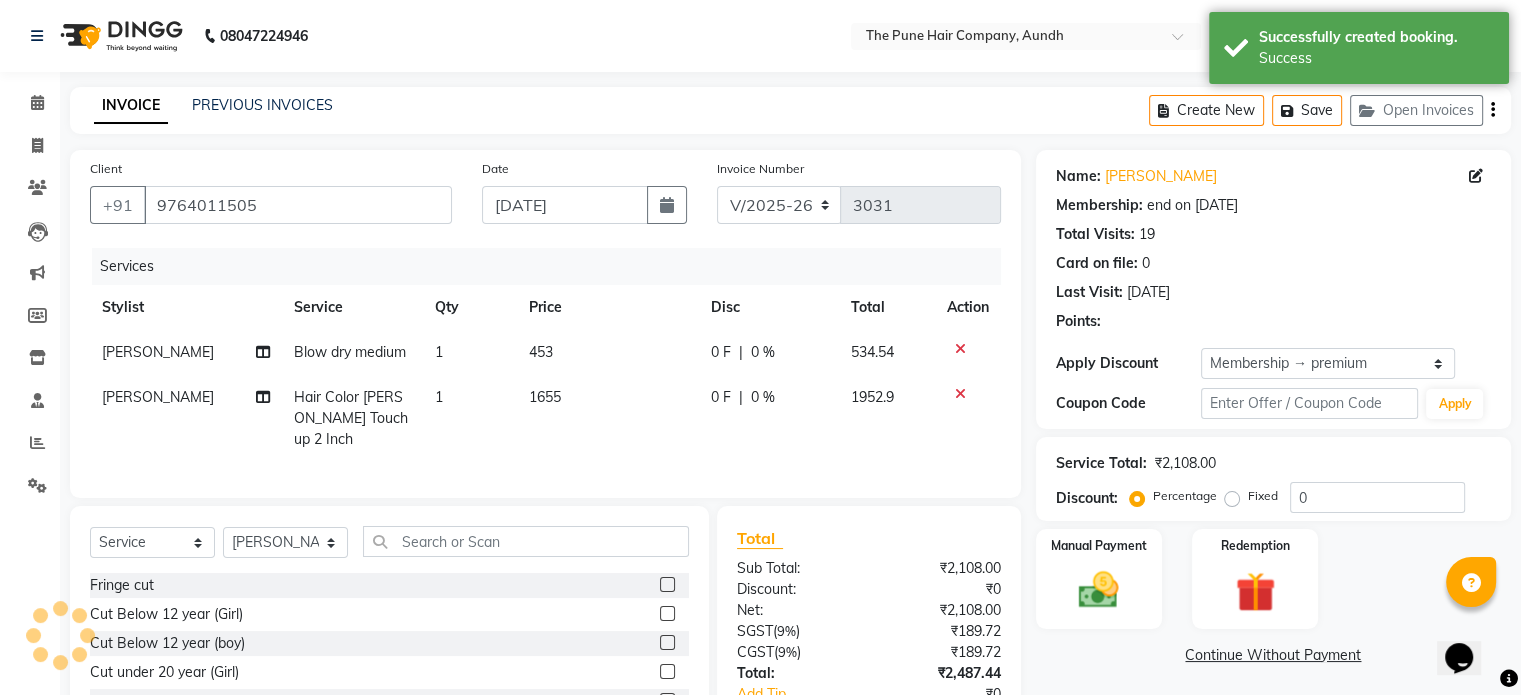 type on "20" 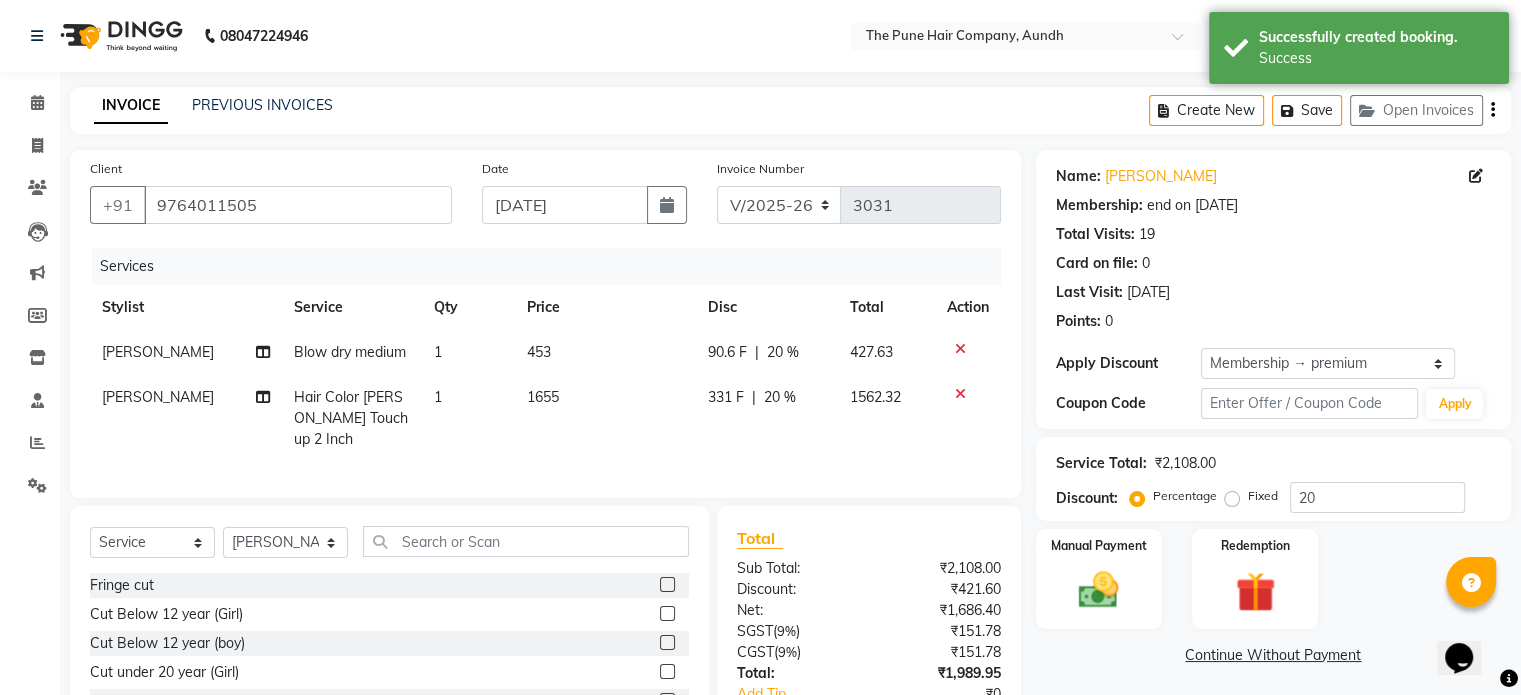 click on "[PERSON_NAME]" 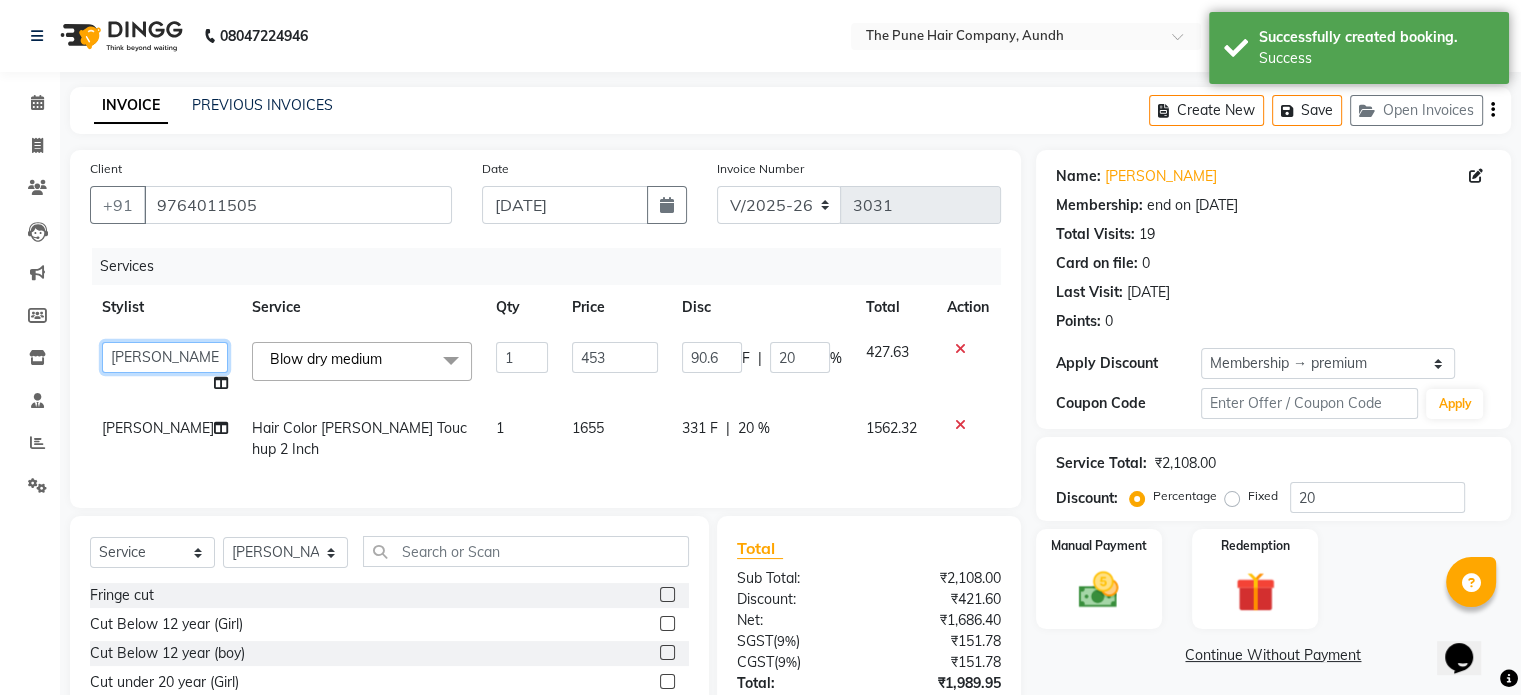 click on "Akash both   [PERSON_NAME] .K   [PERSON_NAME]   kaif [PERSON_NAME] [PERSON_NAME] [PERSON_NAME] [PERSON_NAME] mane   POOJA MORE   [PERSON_NAME]    [PERSON_NAME]   Shweta [PERSON_NAME]   [PERSON_NAME]   [PERSON_NAME]" 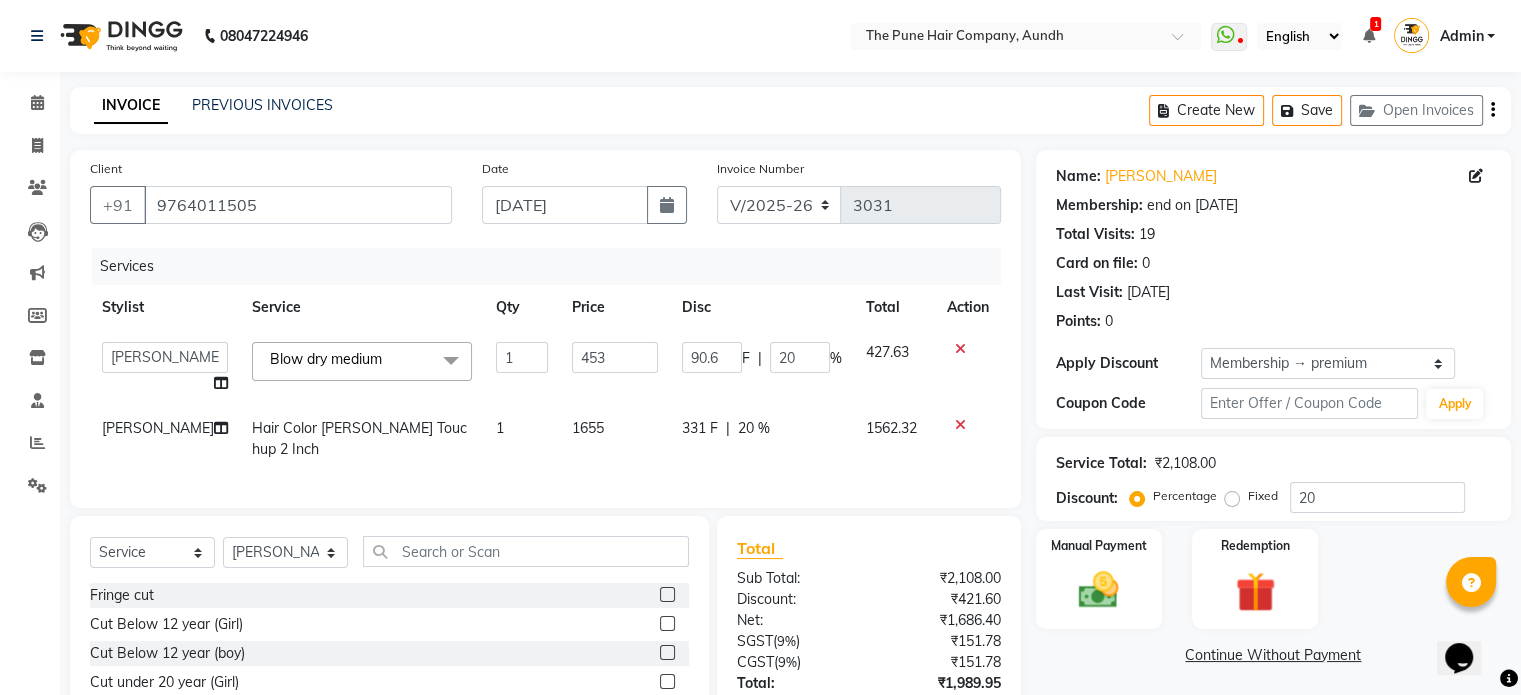 select on "3338" 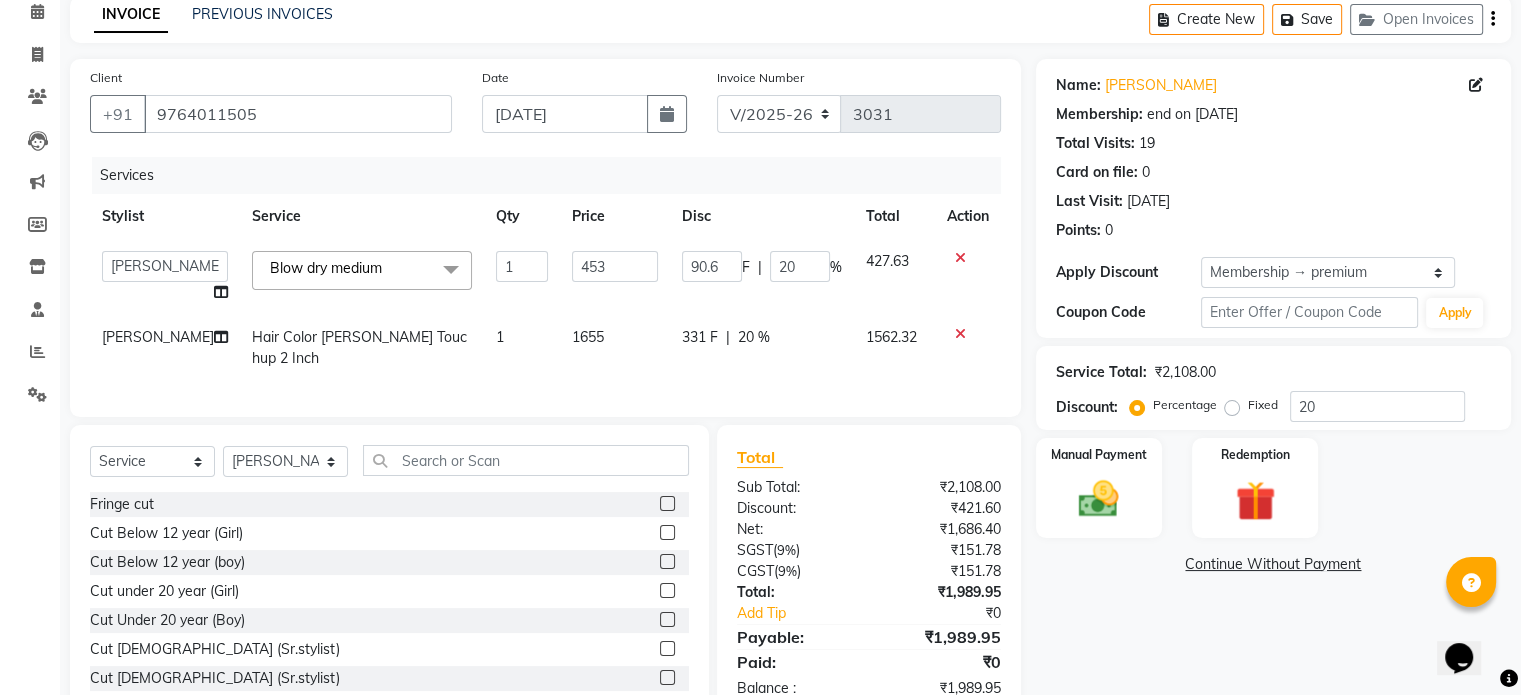 scroll, scrollTop: 161, scrollLeft: 0, axis: vertical 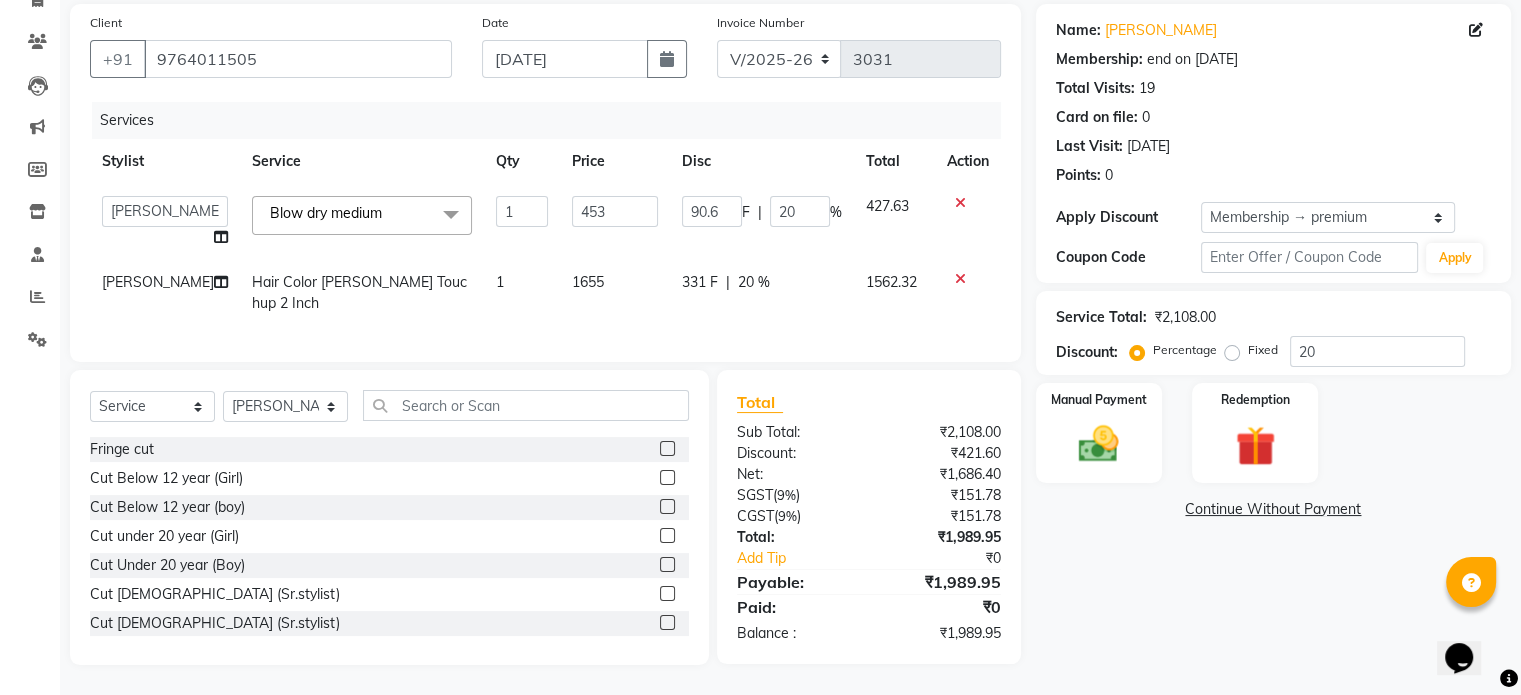 click on "Name: [PERSON_NAME] Membership: end on [DATE] Total Visits:  19 Card on file:  0 Last Visit:   [DATE] Points:   0  Apply Discount Select Membership → premium  Coupon Code Apply Service Total:  ₹2,108.00  Discount:  Percentage   Fixed  20 Manual Payment Redemption  Continue Without Payment" 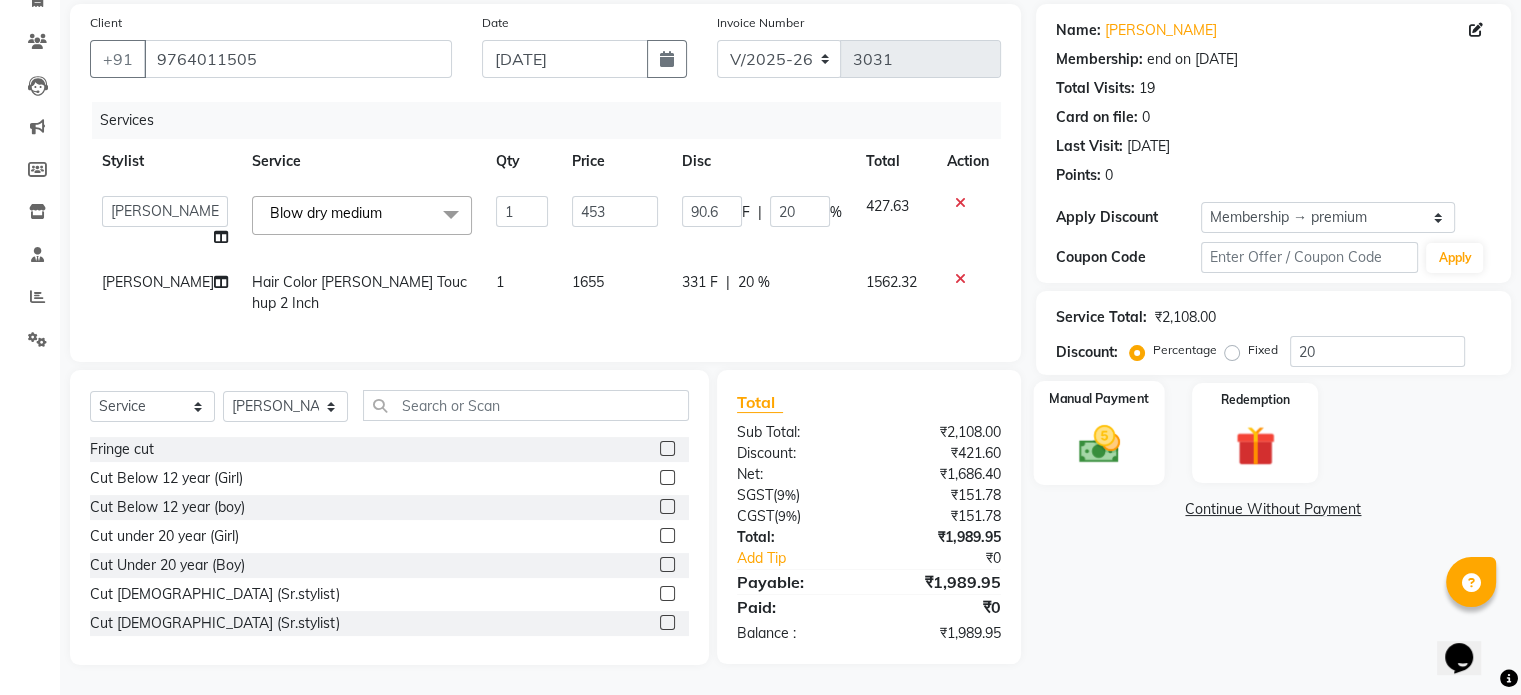 click 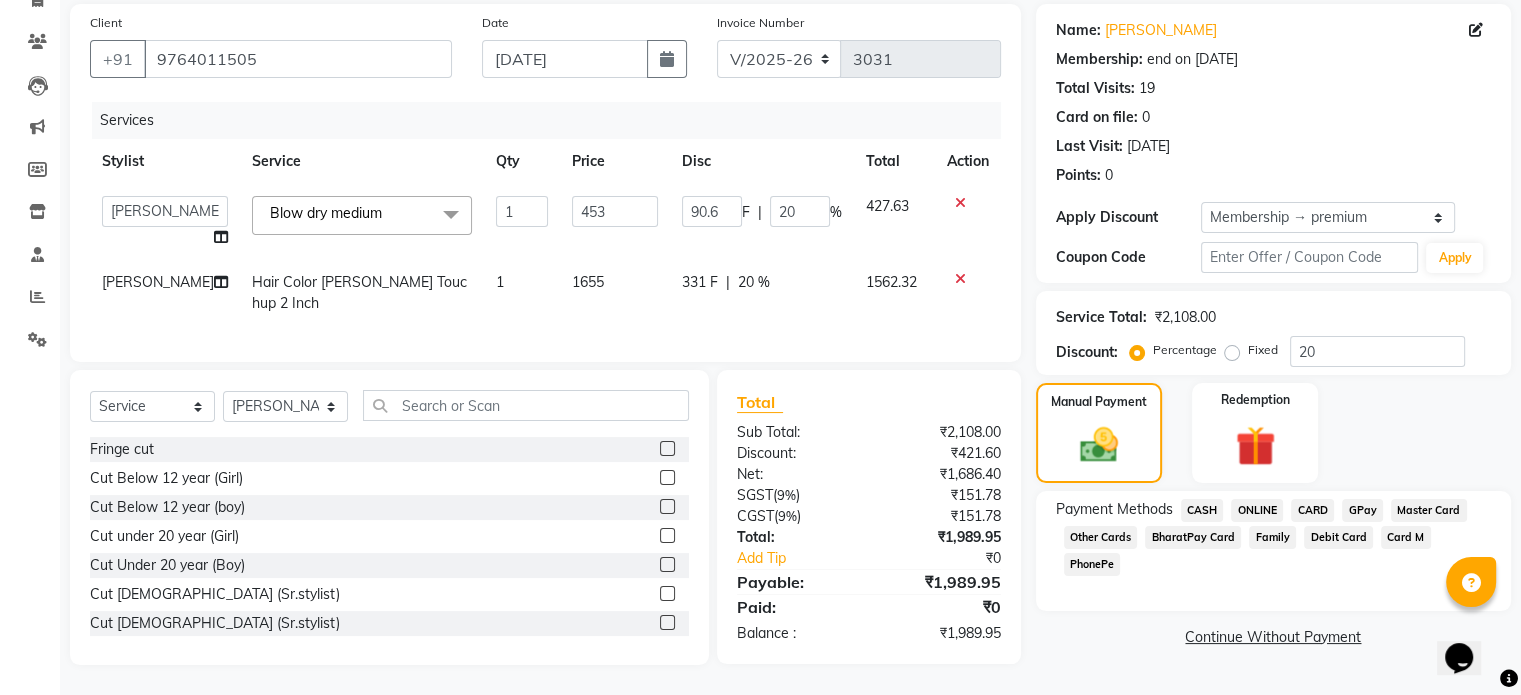 click on "ONLINE" 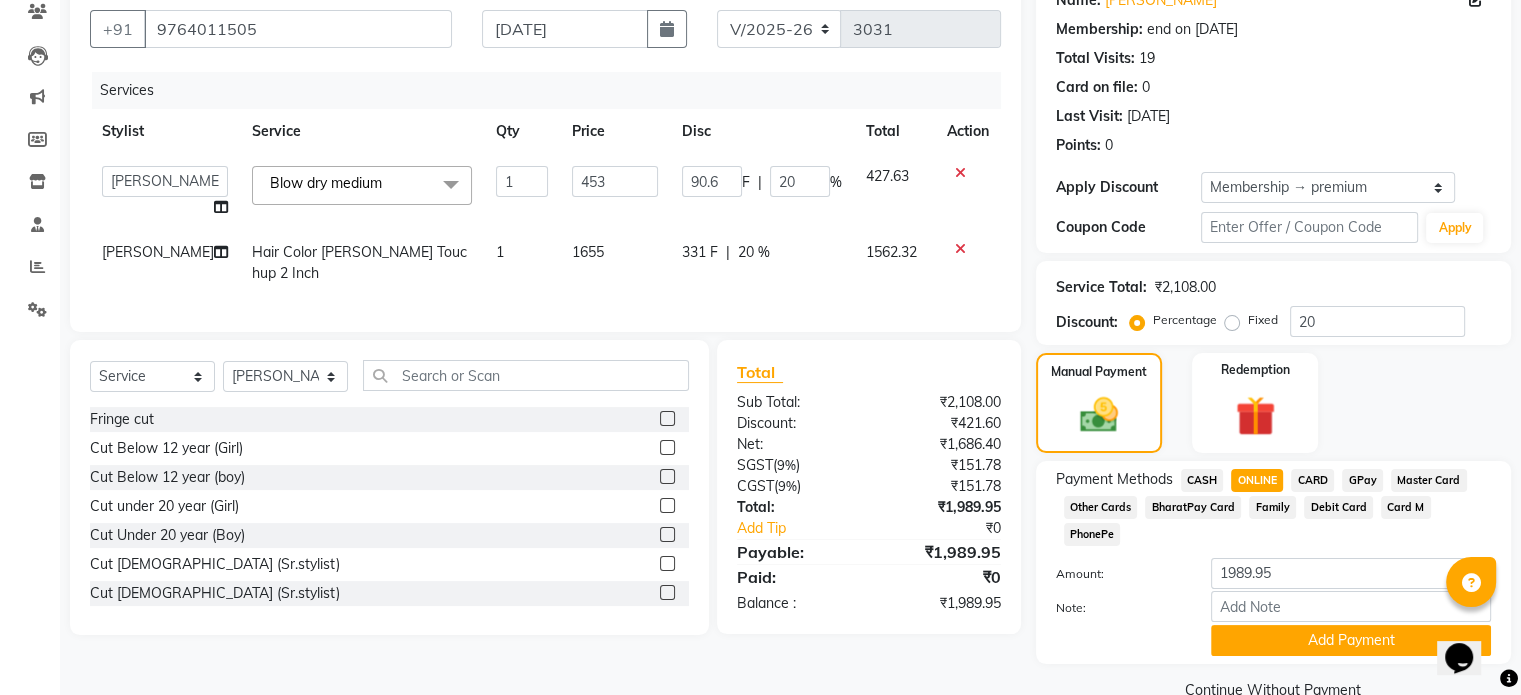 scroll, scrollTop: 191, scrollLeft: 0, axis: vertical 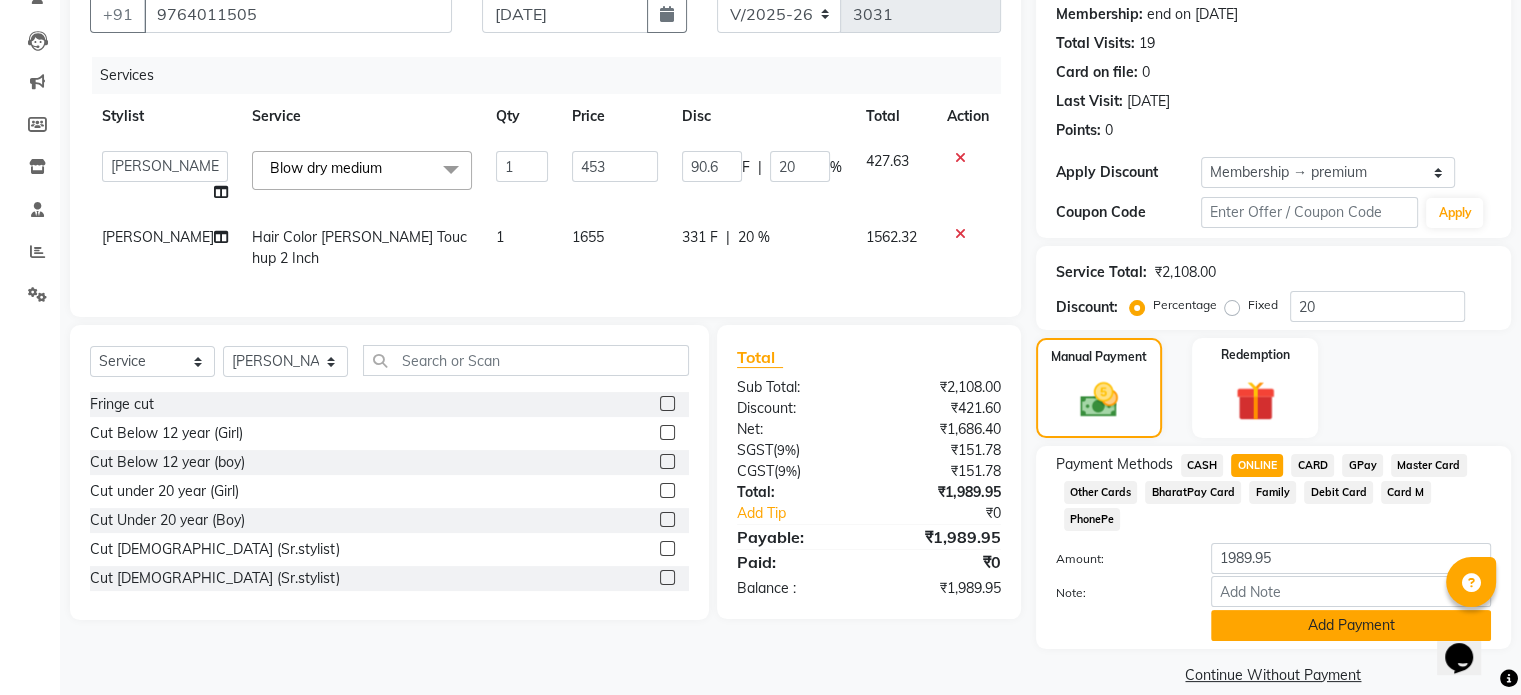 click on "Add Payment" 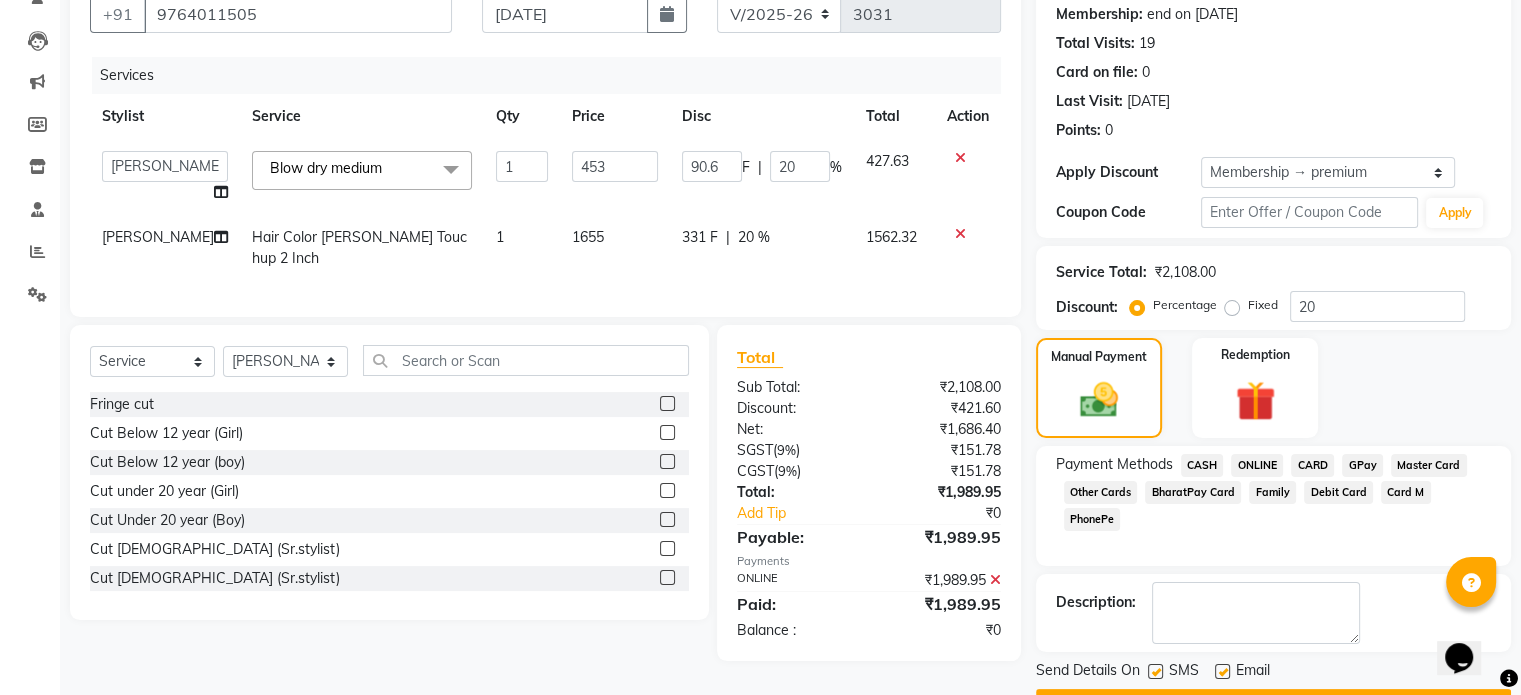 scroll, scrollTop: 244, scrollLeft: 0, axis: vertical 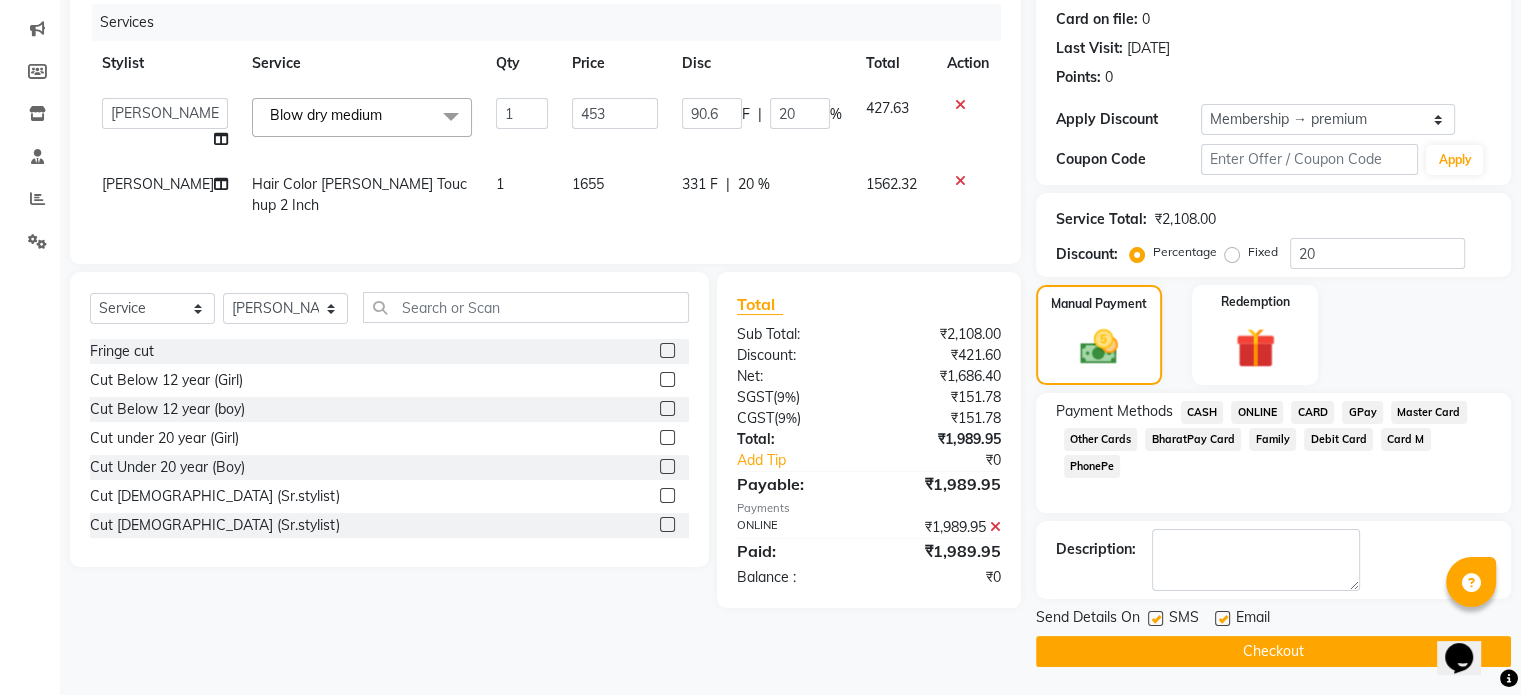 click on "Checkout" 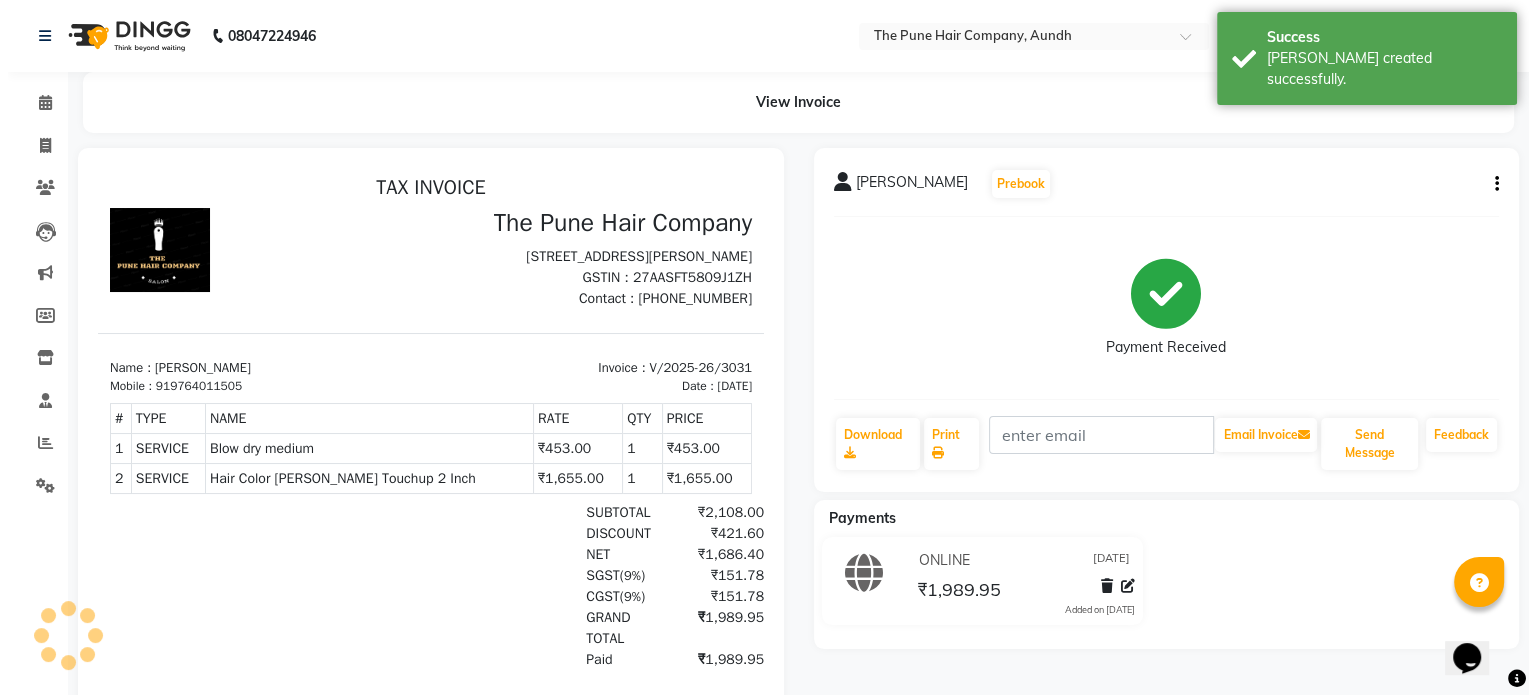 scroll, scrollTop: 0, scrollLeft: 0, axis: both 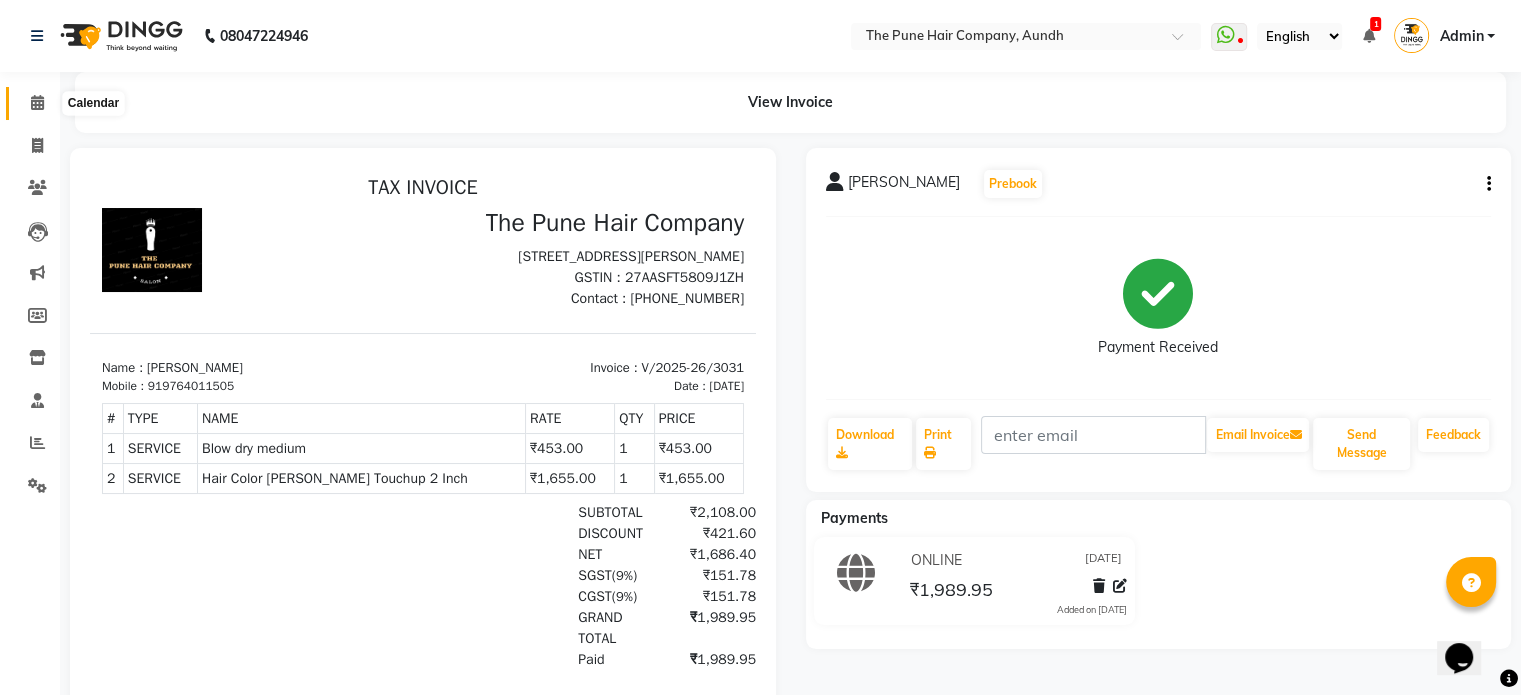 click 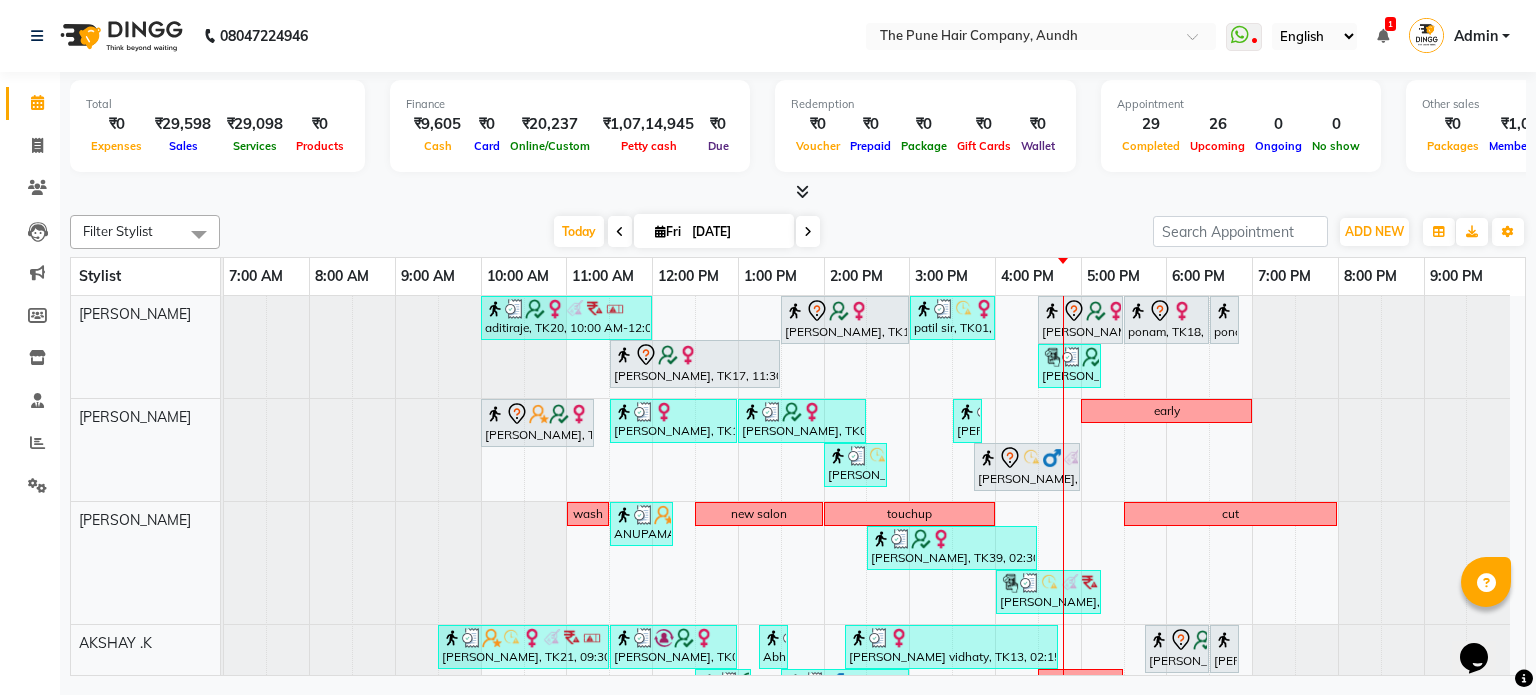scroll, scrollTop: 73, scrollLeft: 0, axis: vertical 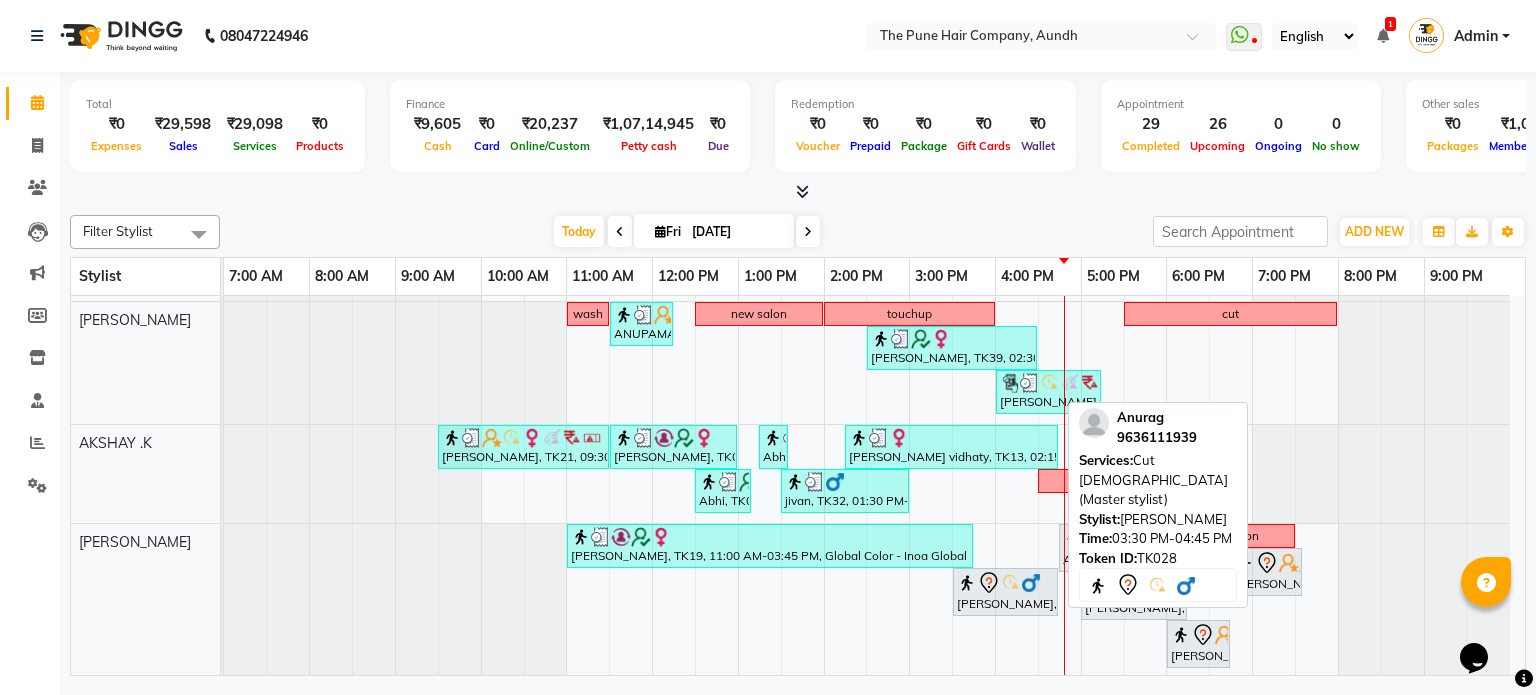 click 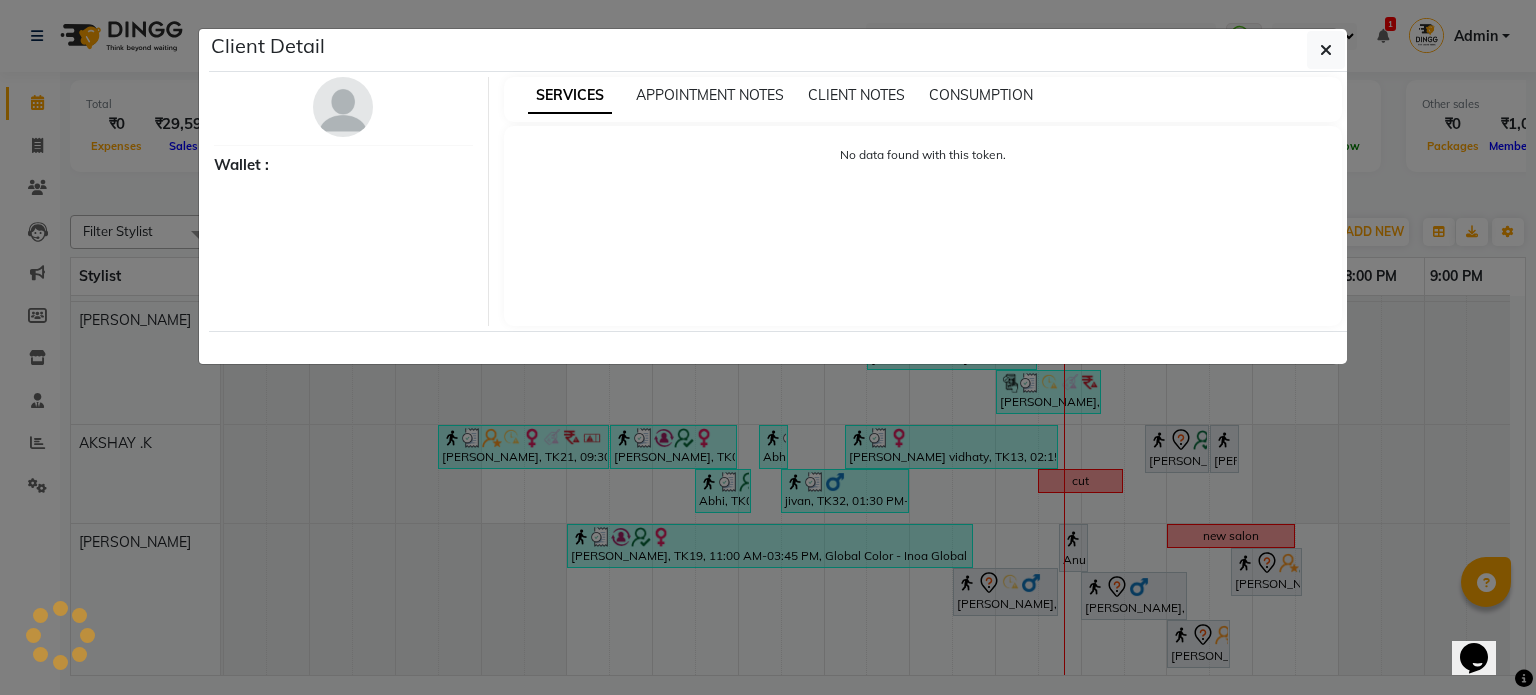 select on "7" 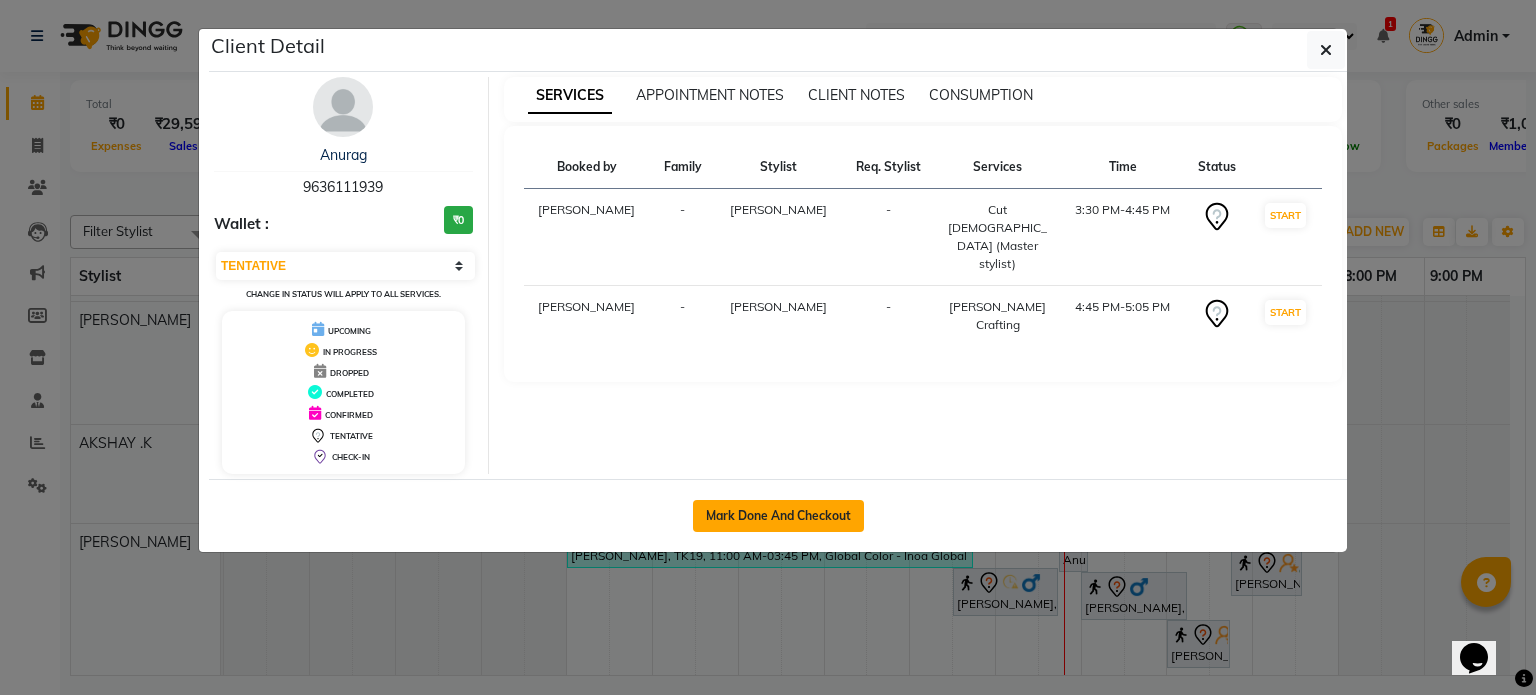click on "Mark Done And Checkout" 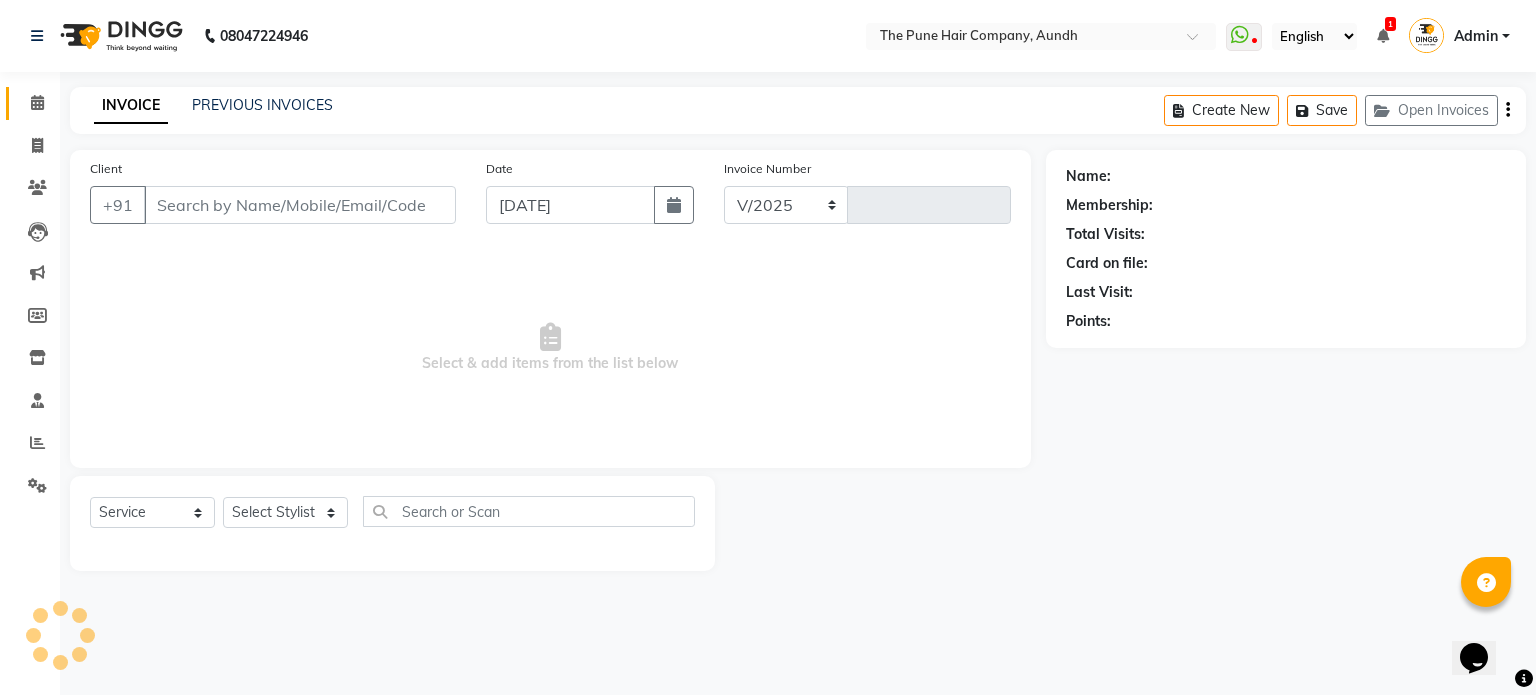select on "106" 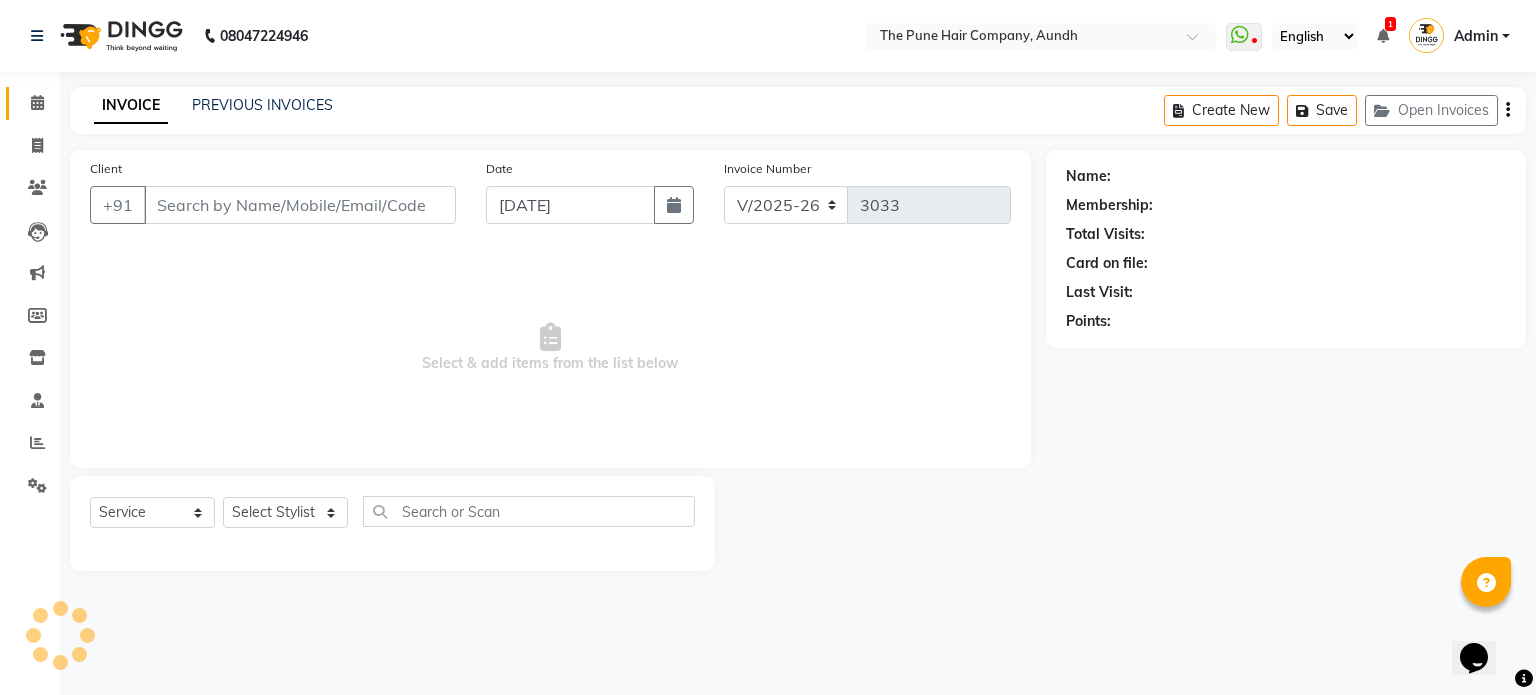 type on "9636111939" 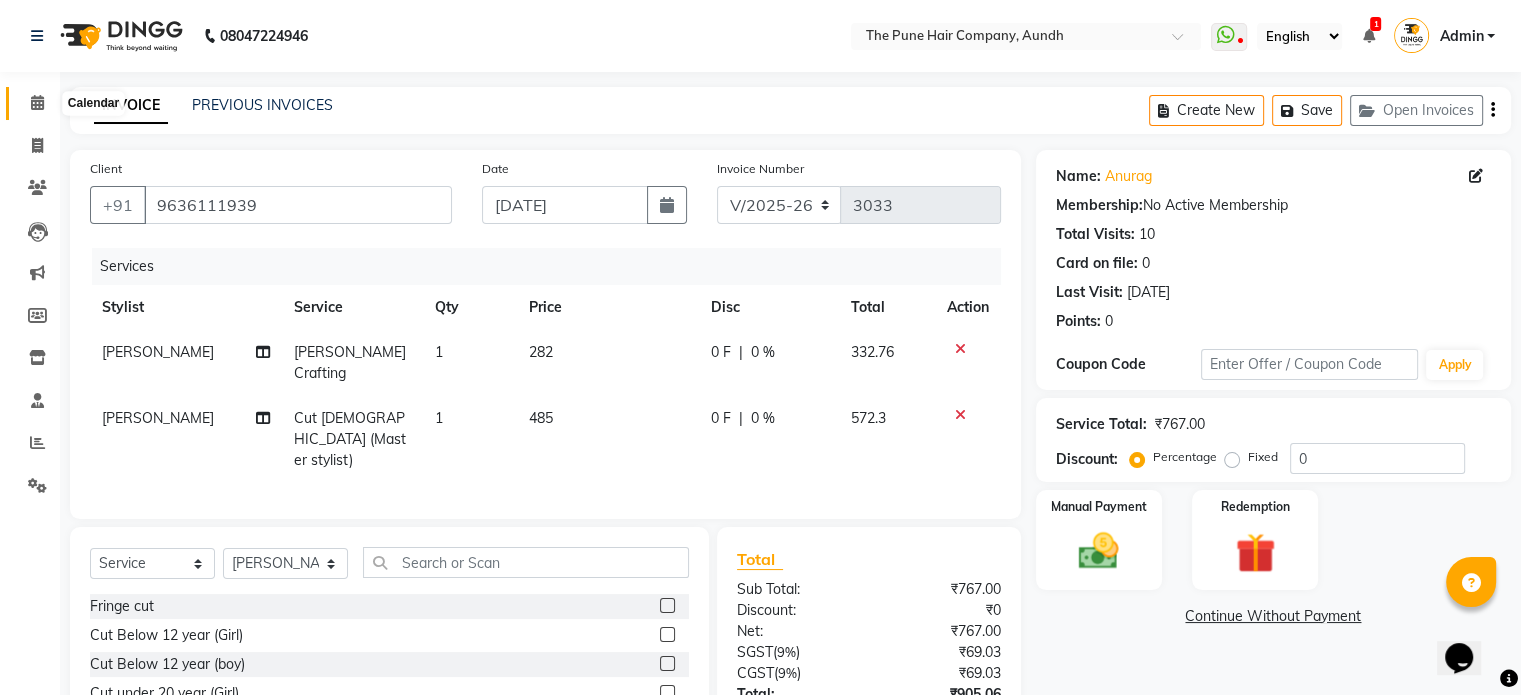 click 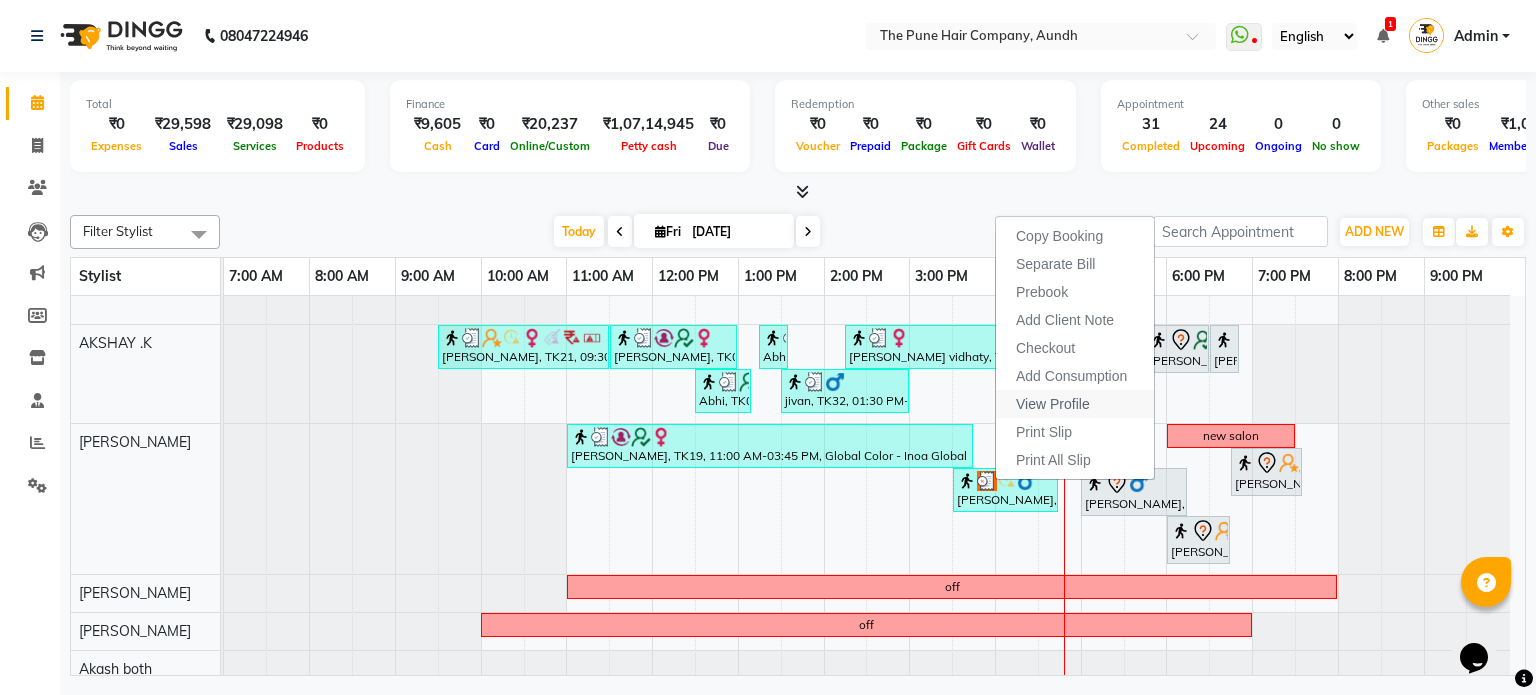 click on "View Profile" at bounding box center (1053, 404) 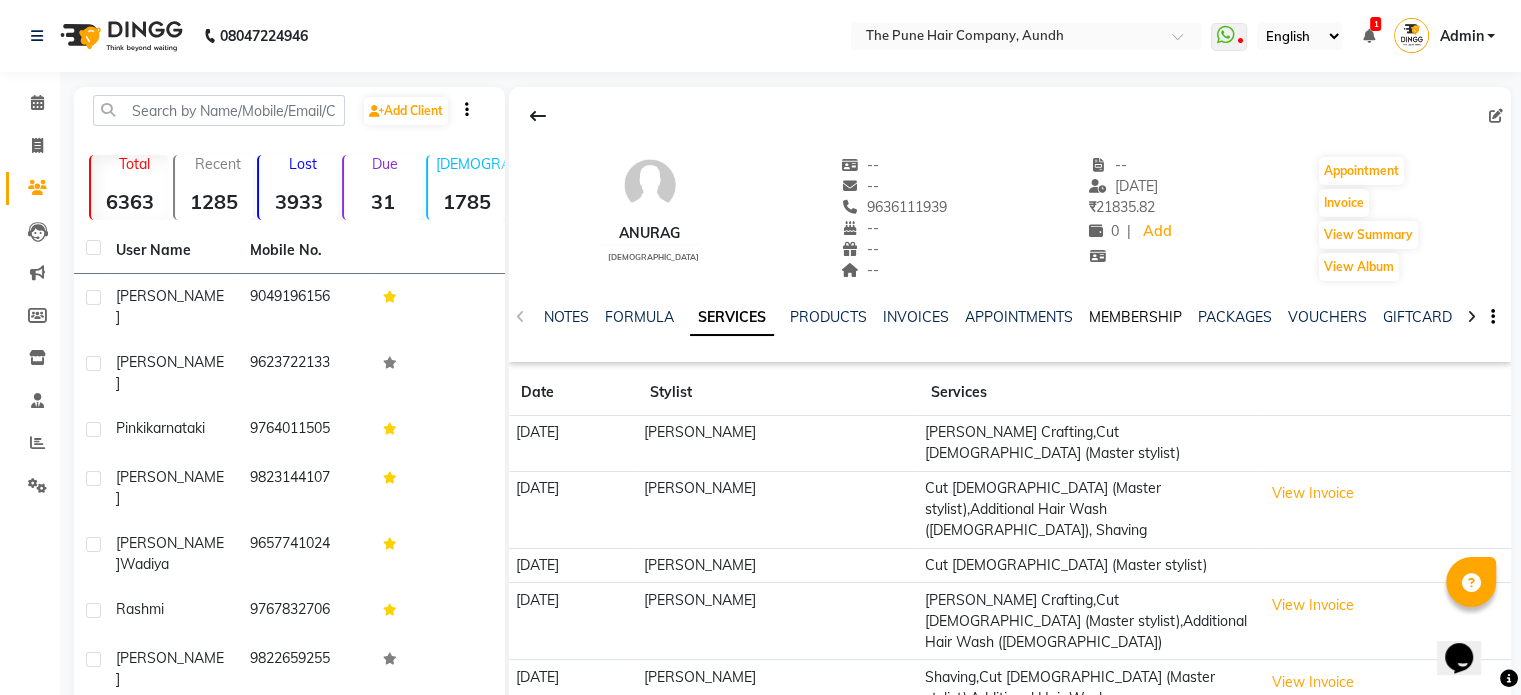 click on "MEMBERSHIP" 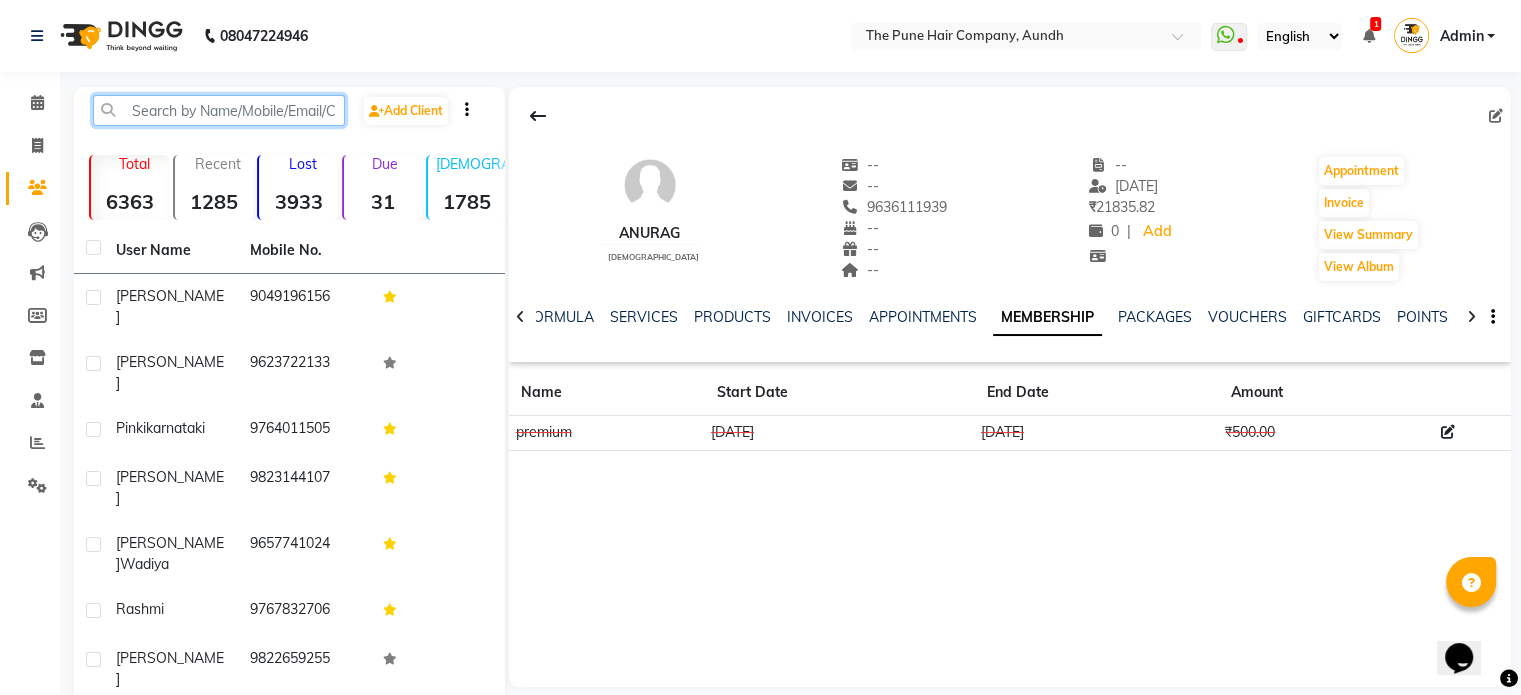 click 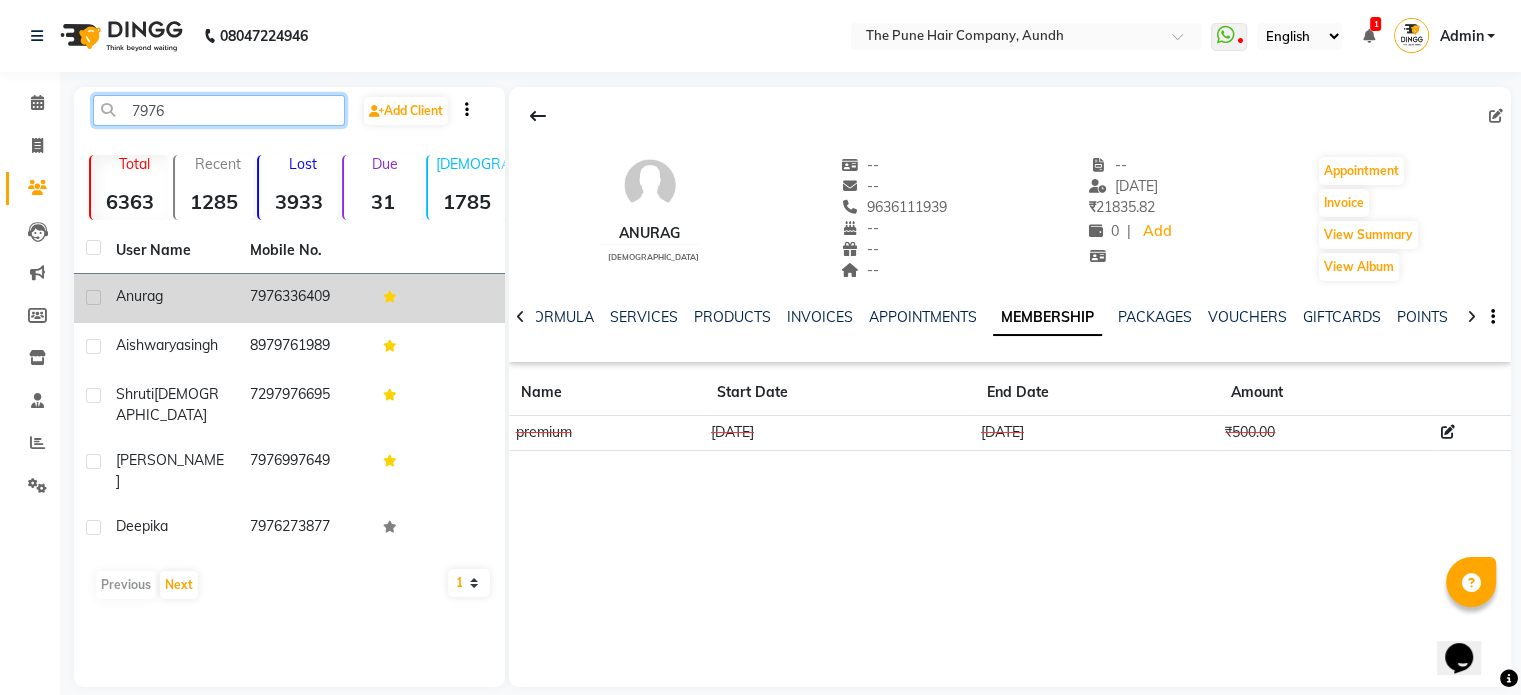 type on "7976" 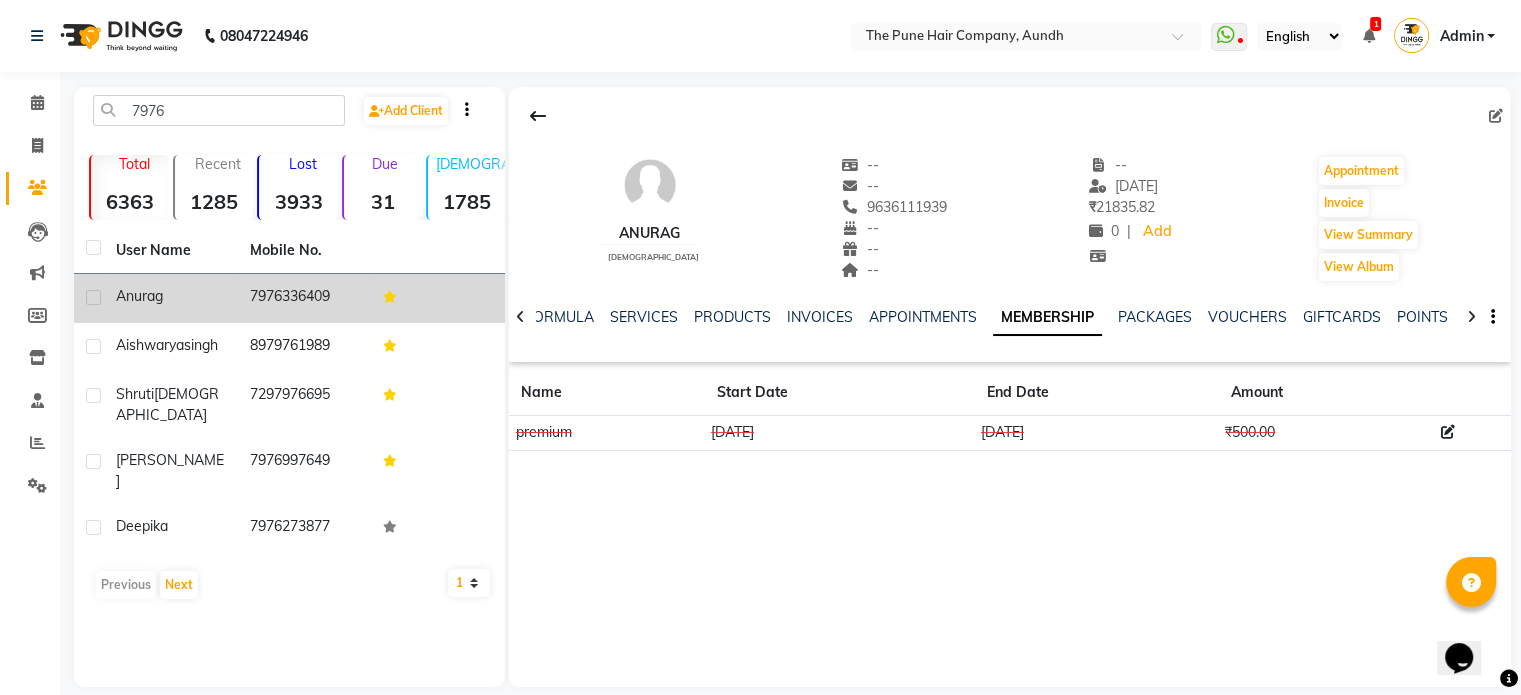 click on "7976336409" 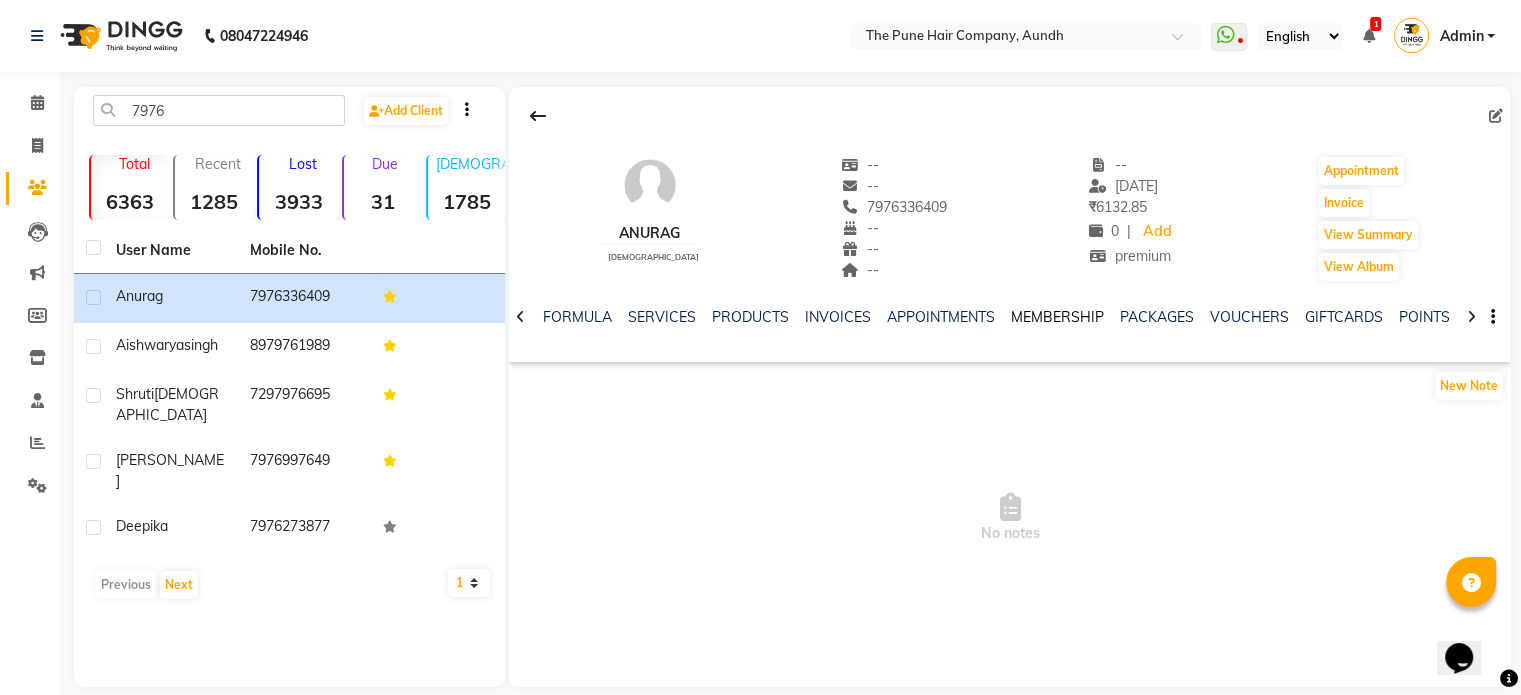click on "MEMBERSHIP" 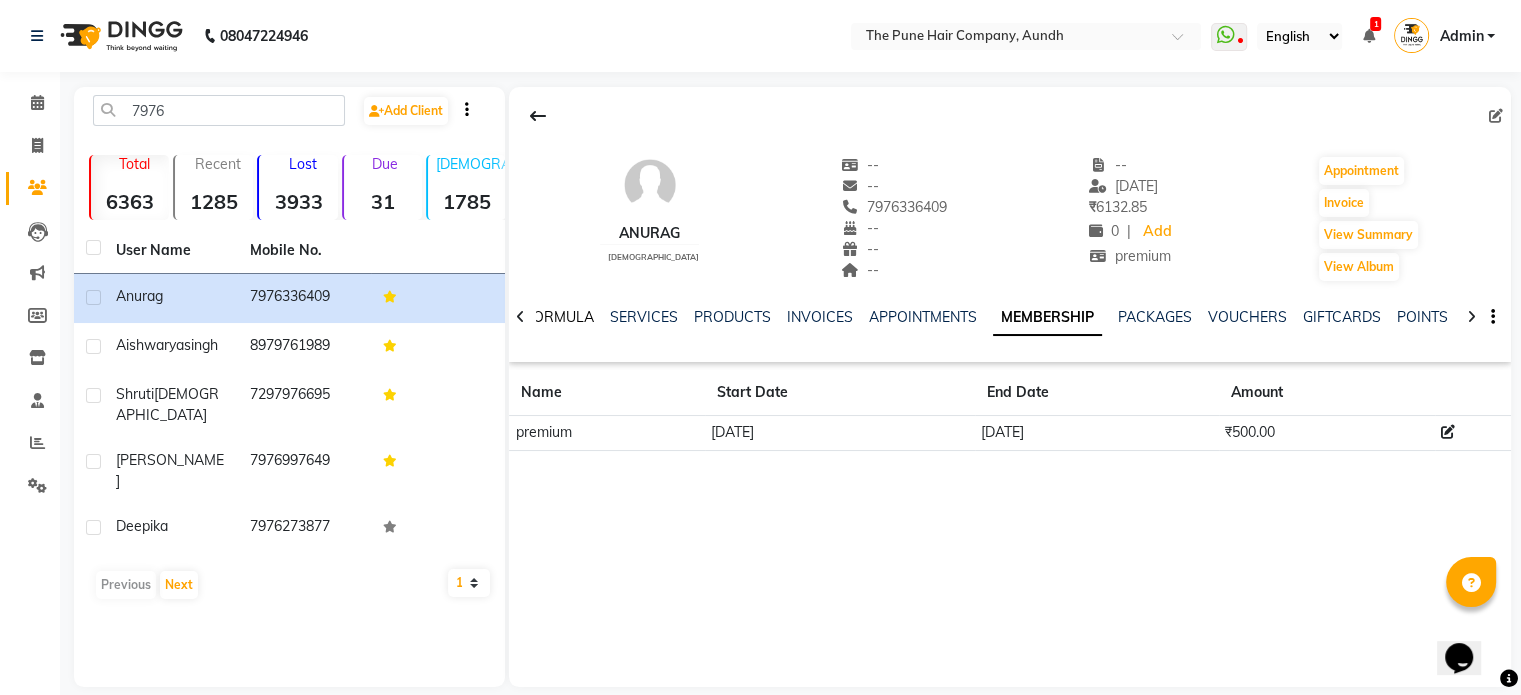 click on "FORMULA" 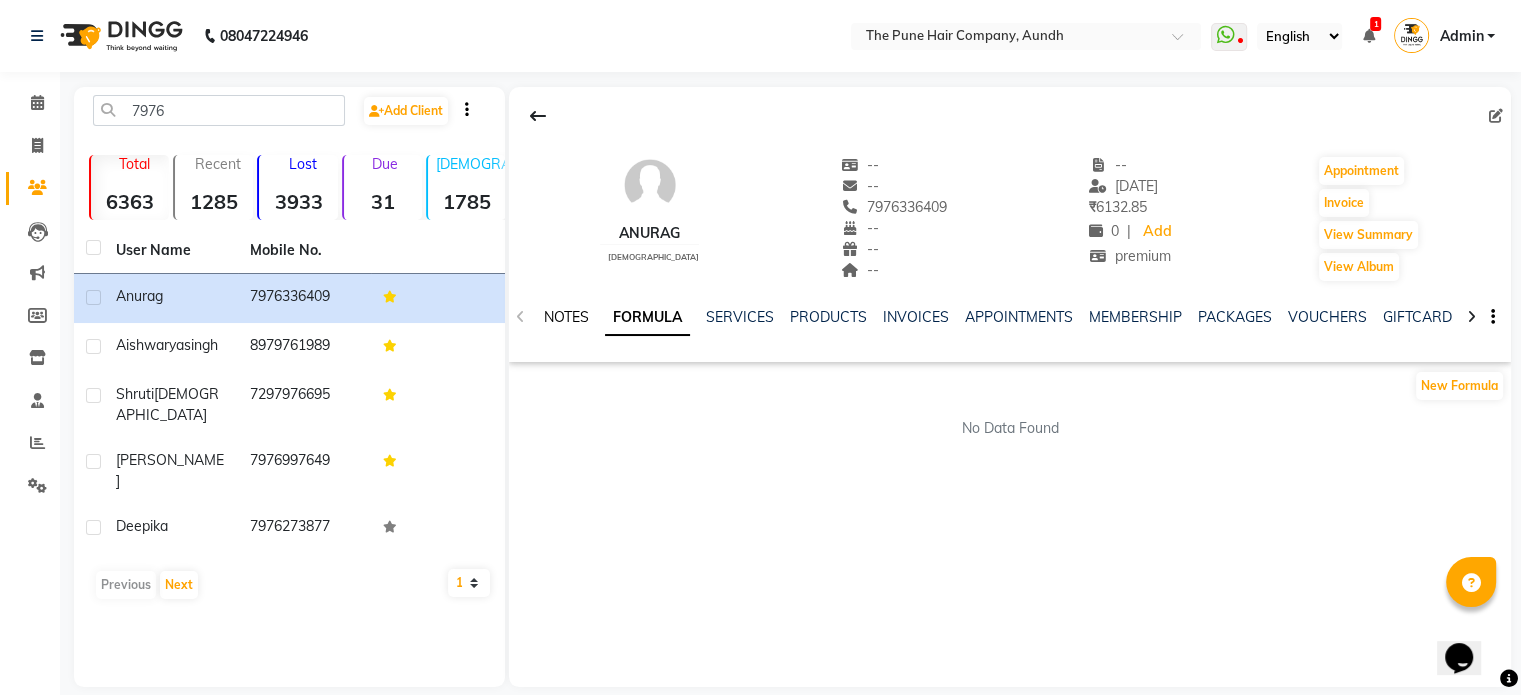 click on "NOTES" 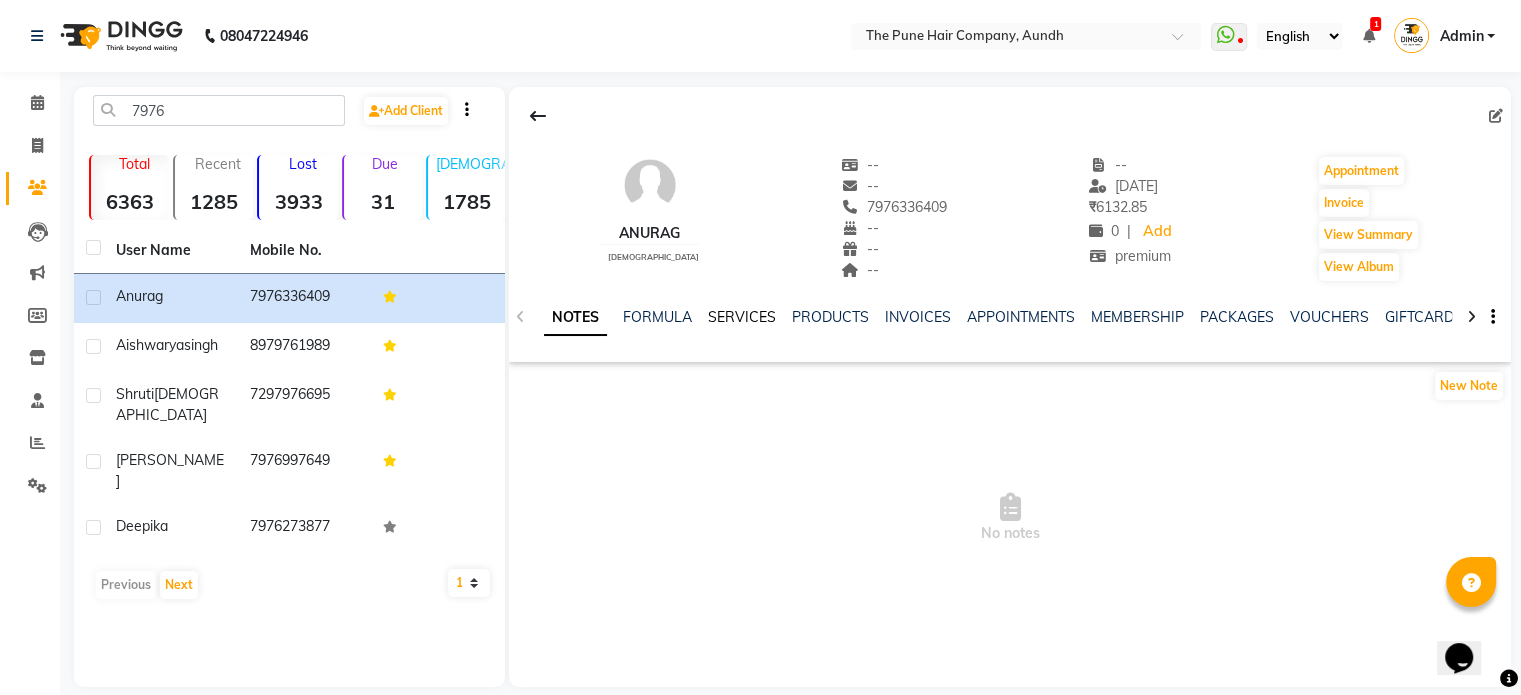 click on "SERVICES" 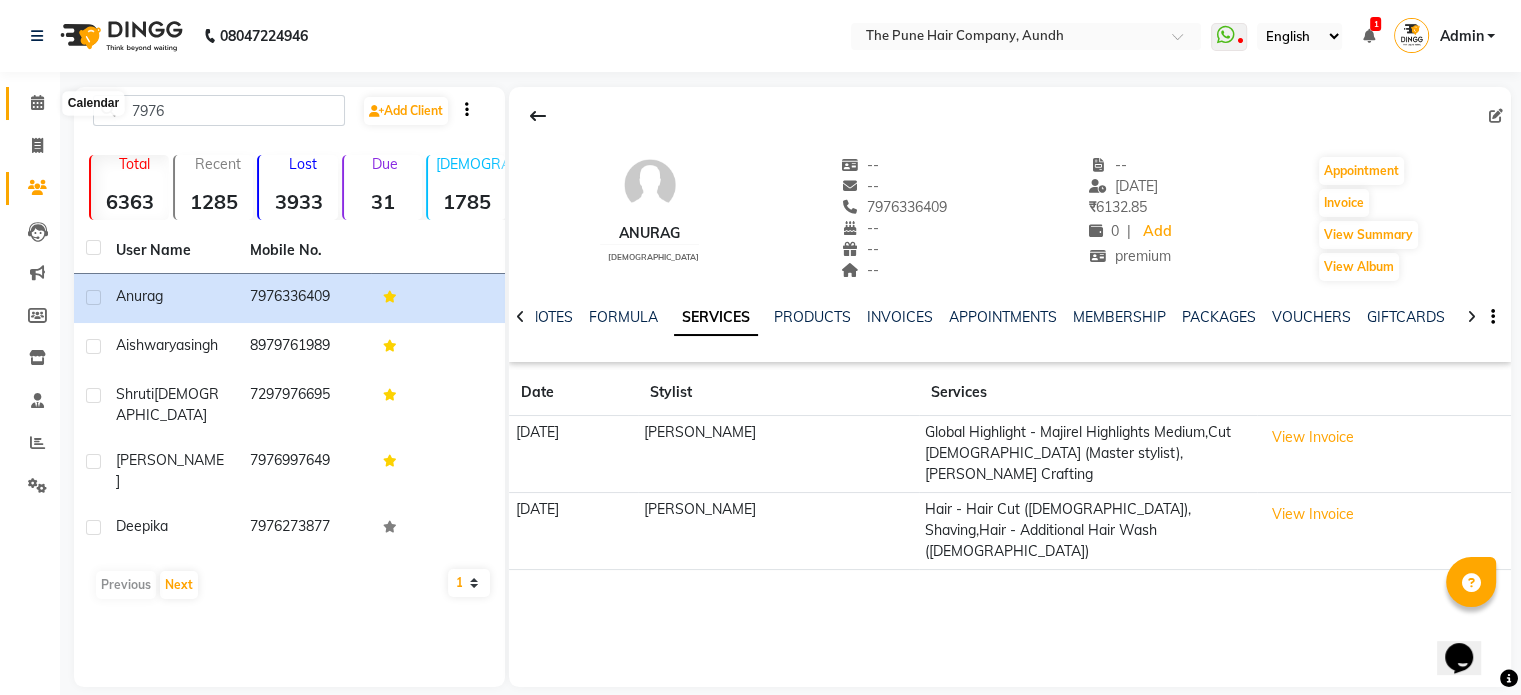 click 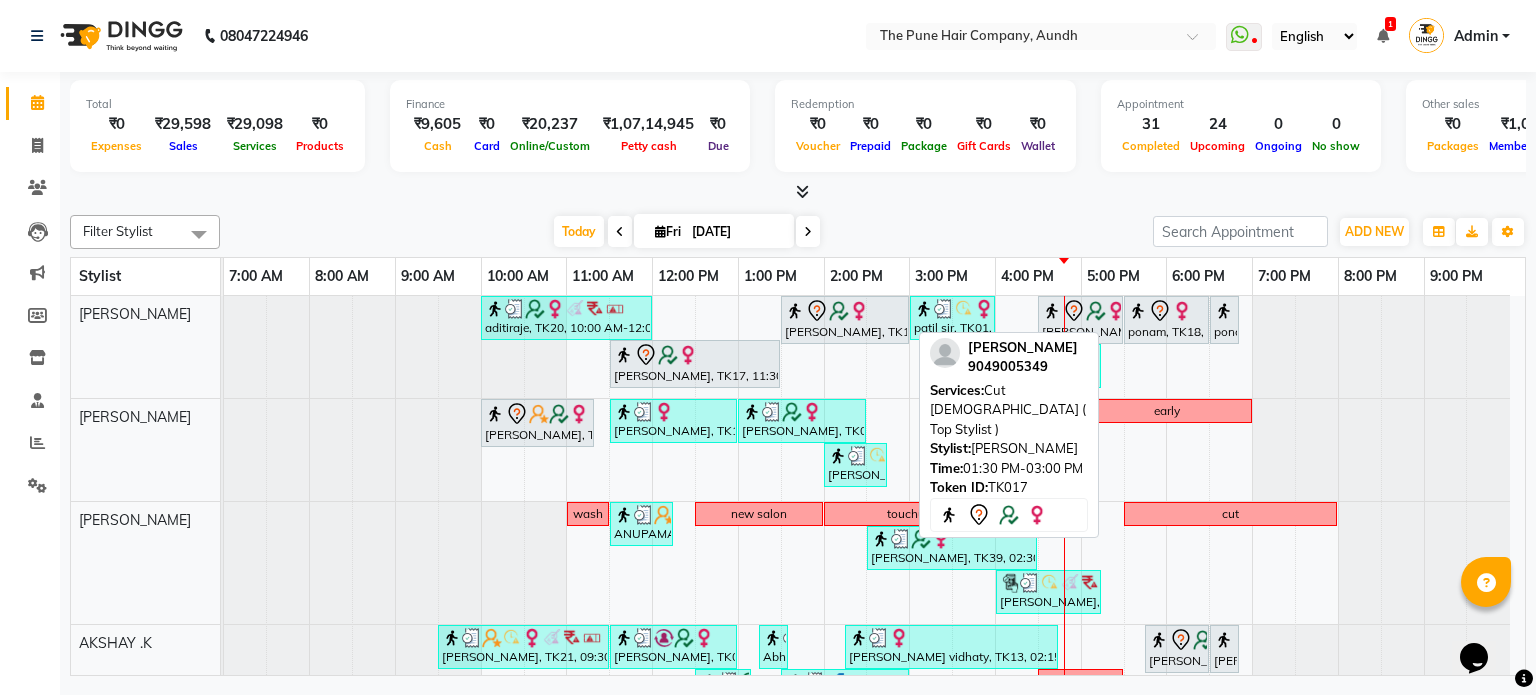 scroll, scrollTop: 59, scrollLeft: 0, axis: vertical 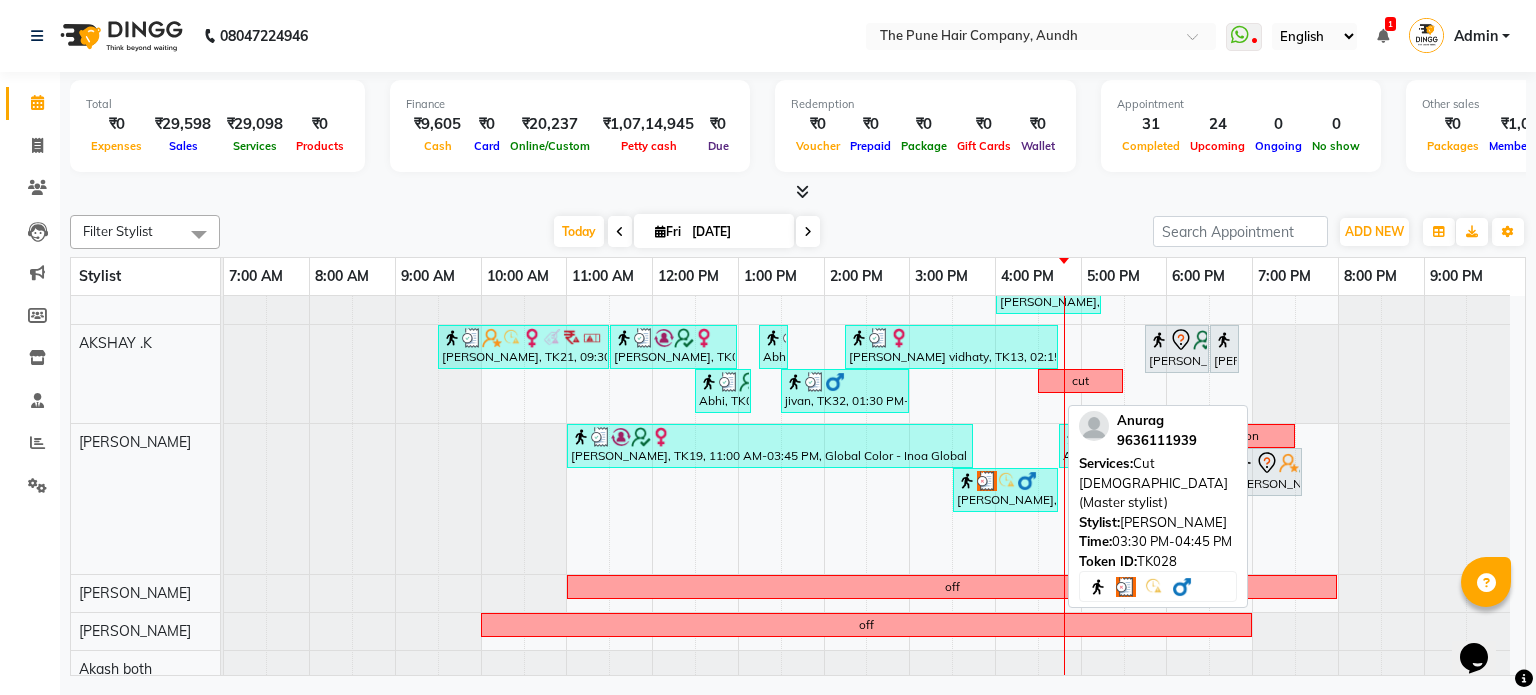 click on "[PERSON_NAME], TK28, 03:30 PM-04:45 PM, Cut [DEMOGRAPHIC_DATA] (Master stylist)" at bounding box center [1005, 490] 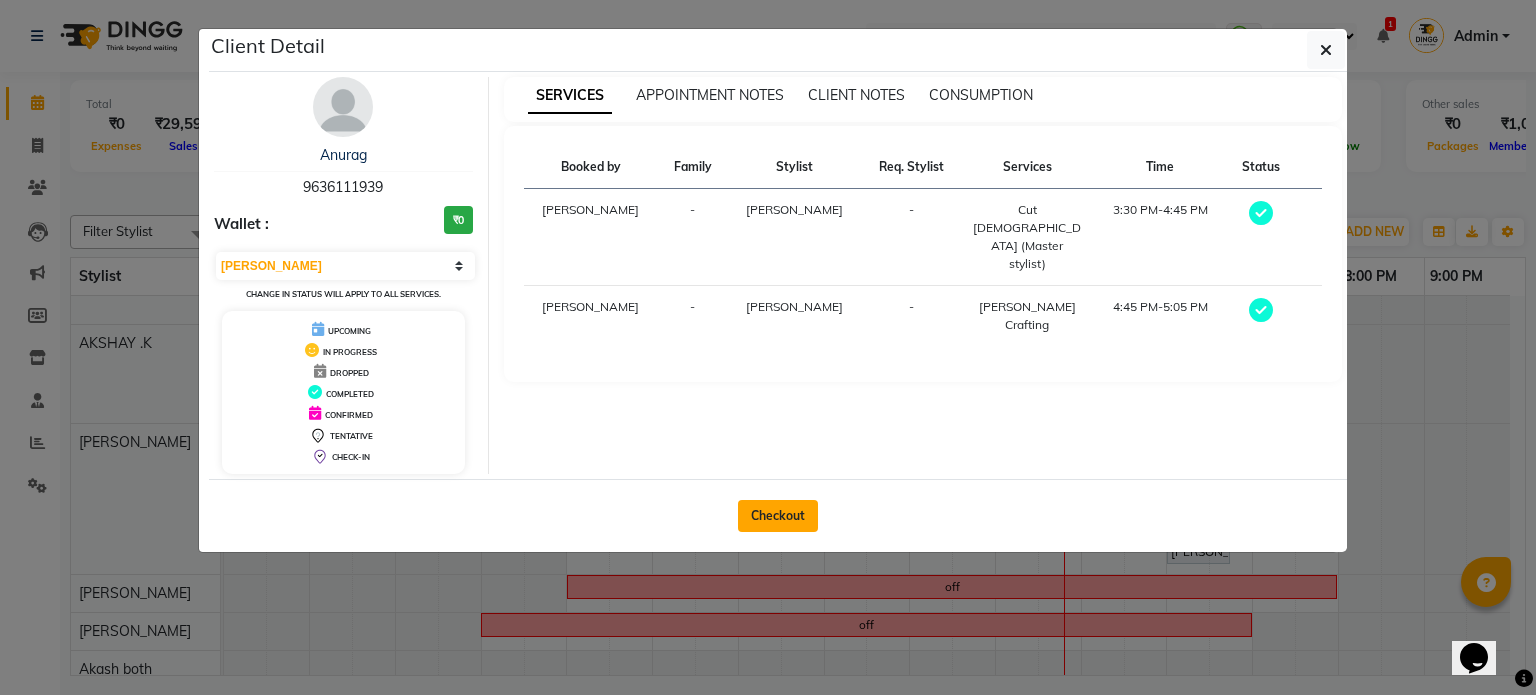 click on "Checkout" 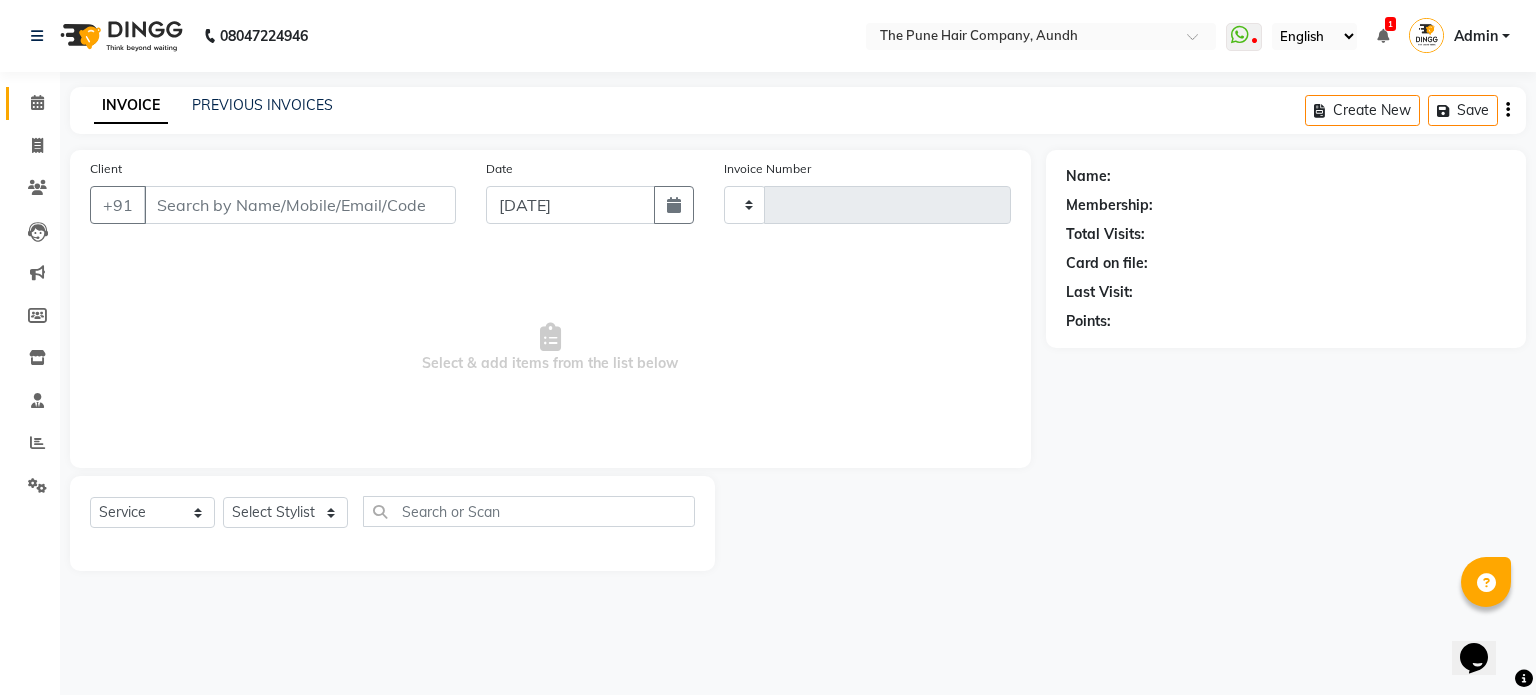 type on "3033" 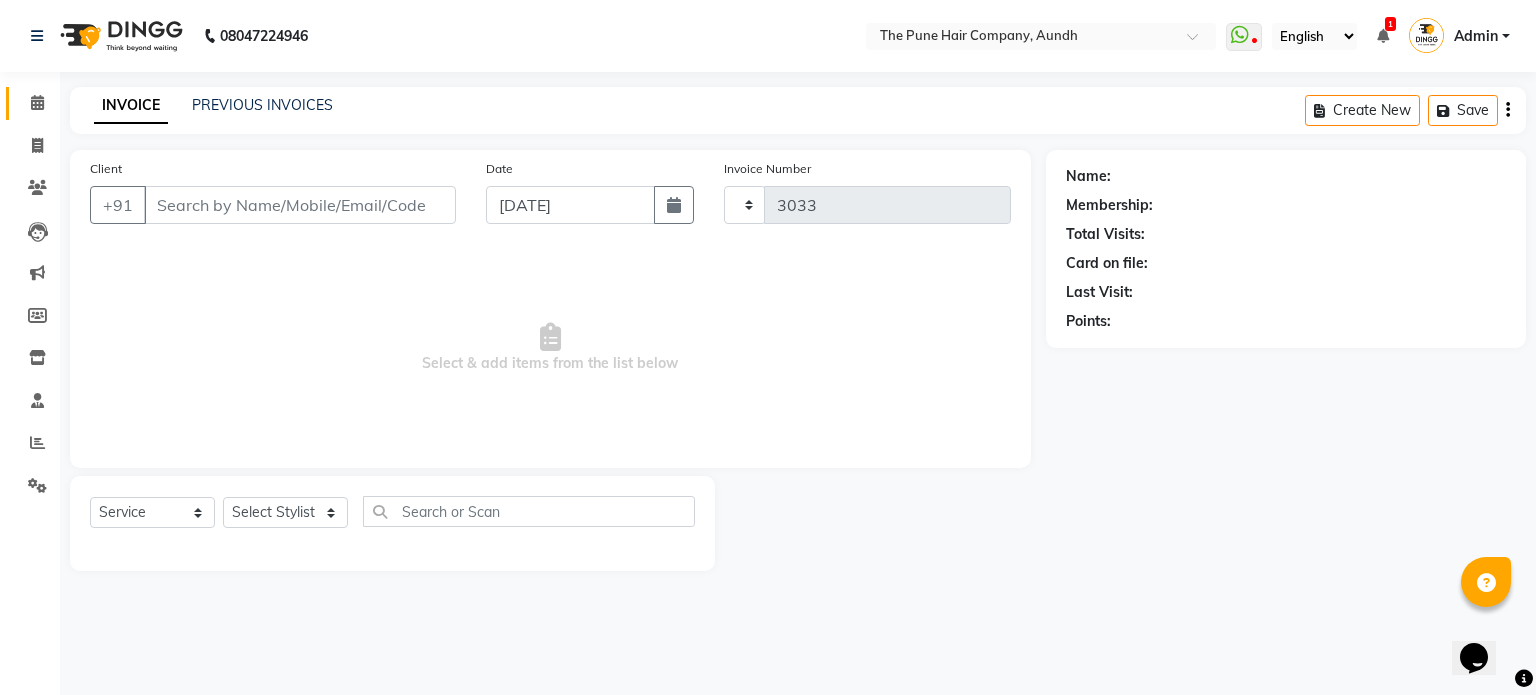 select on "106" 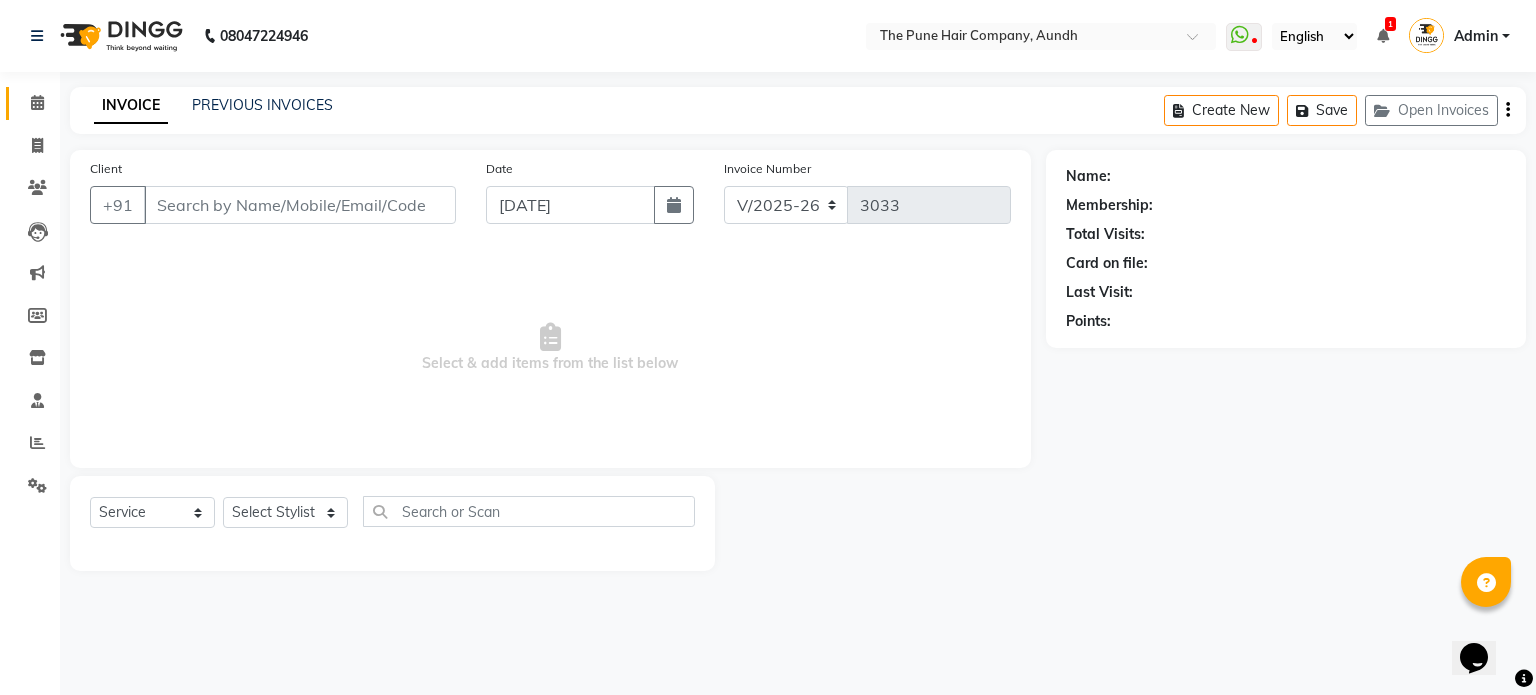type on "9636111939" 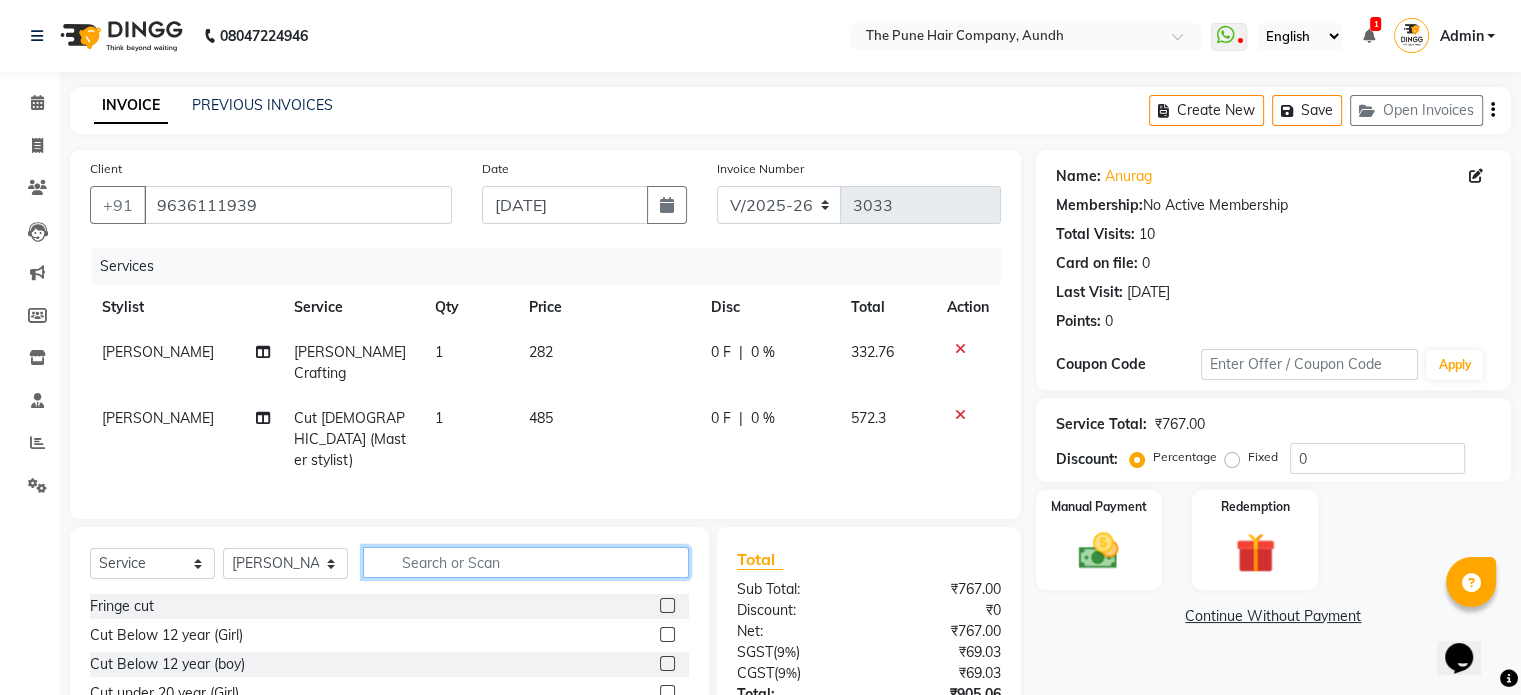 click 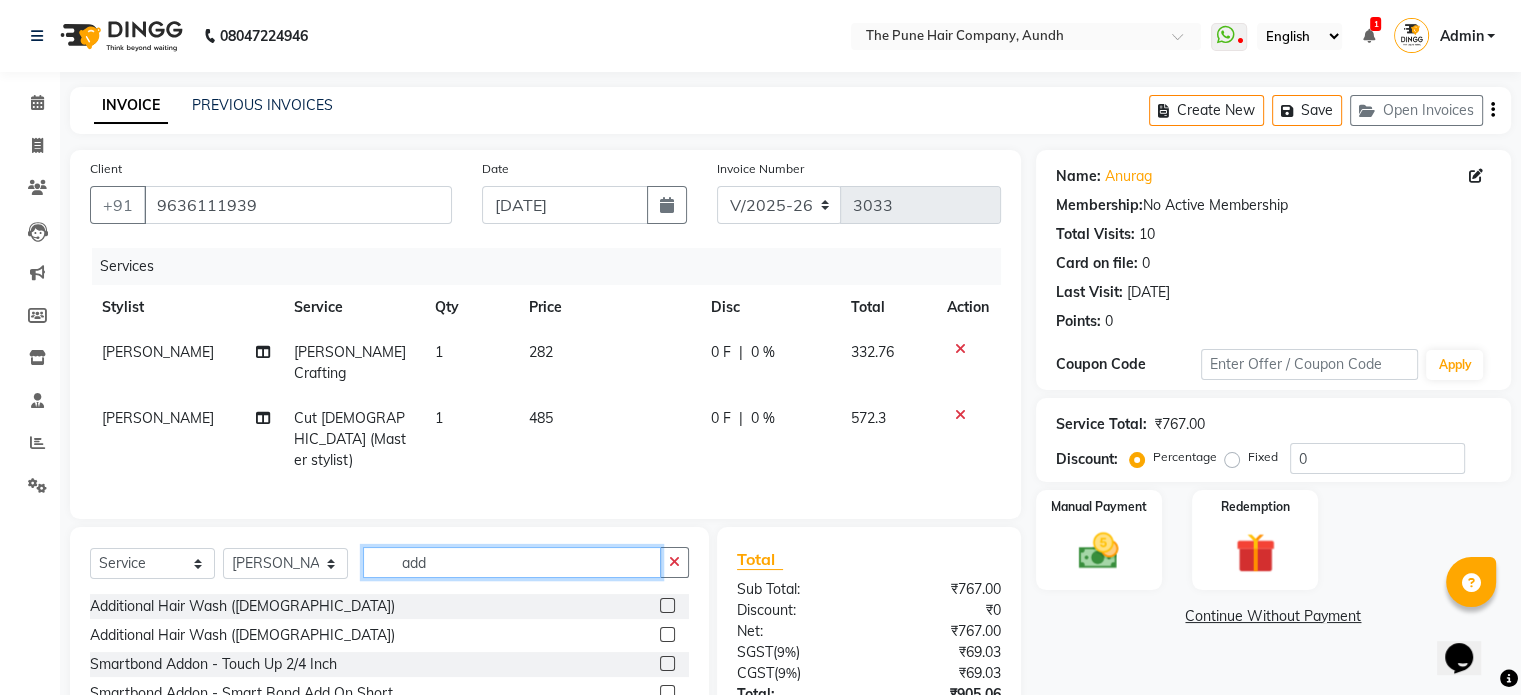 type on "add" 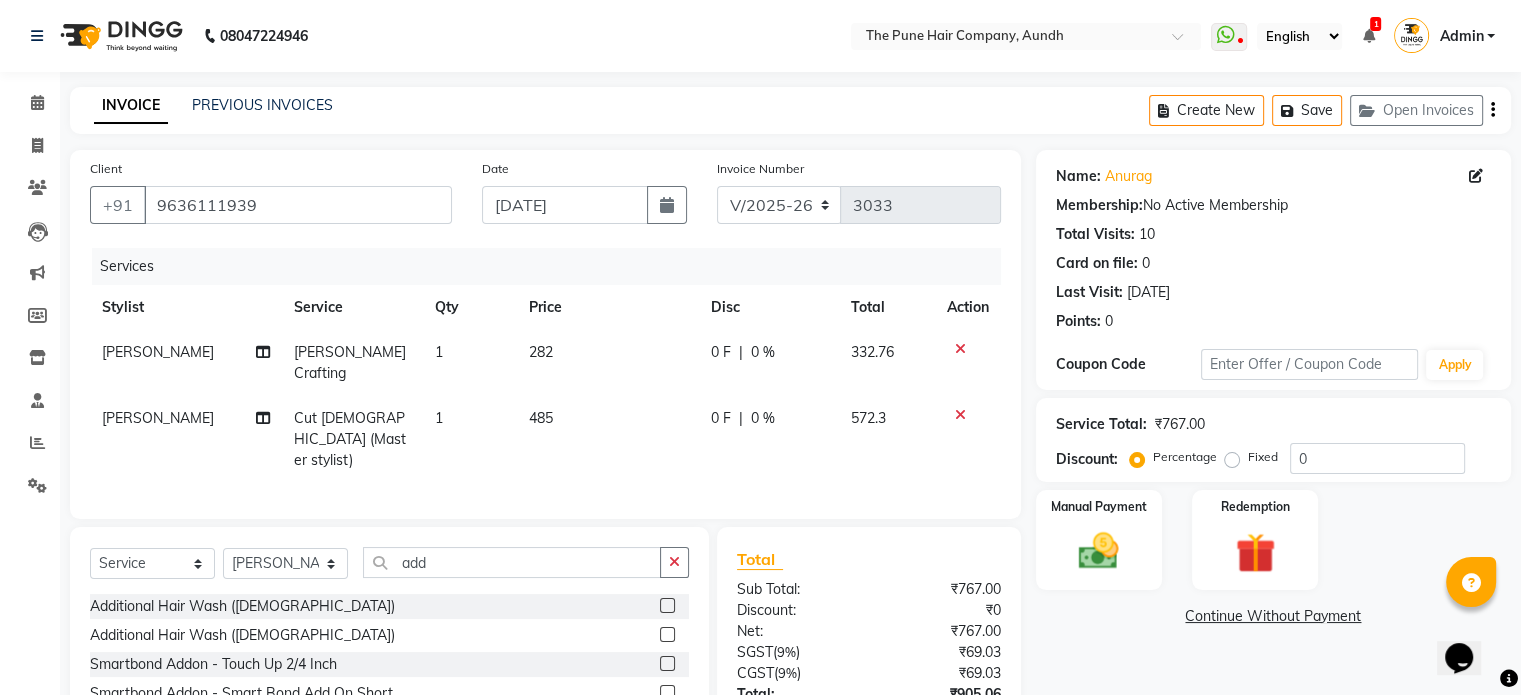 click 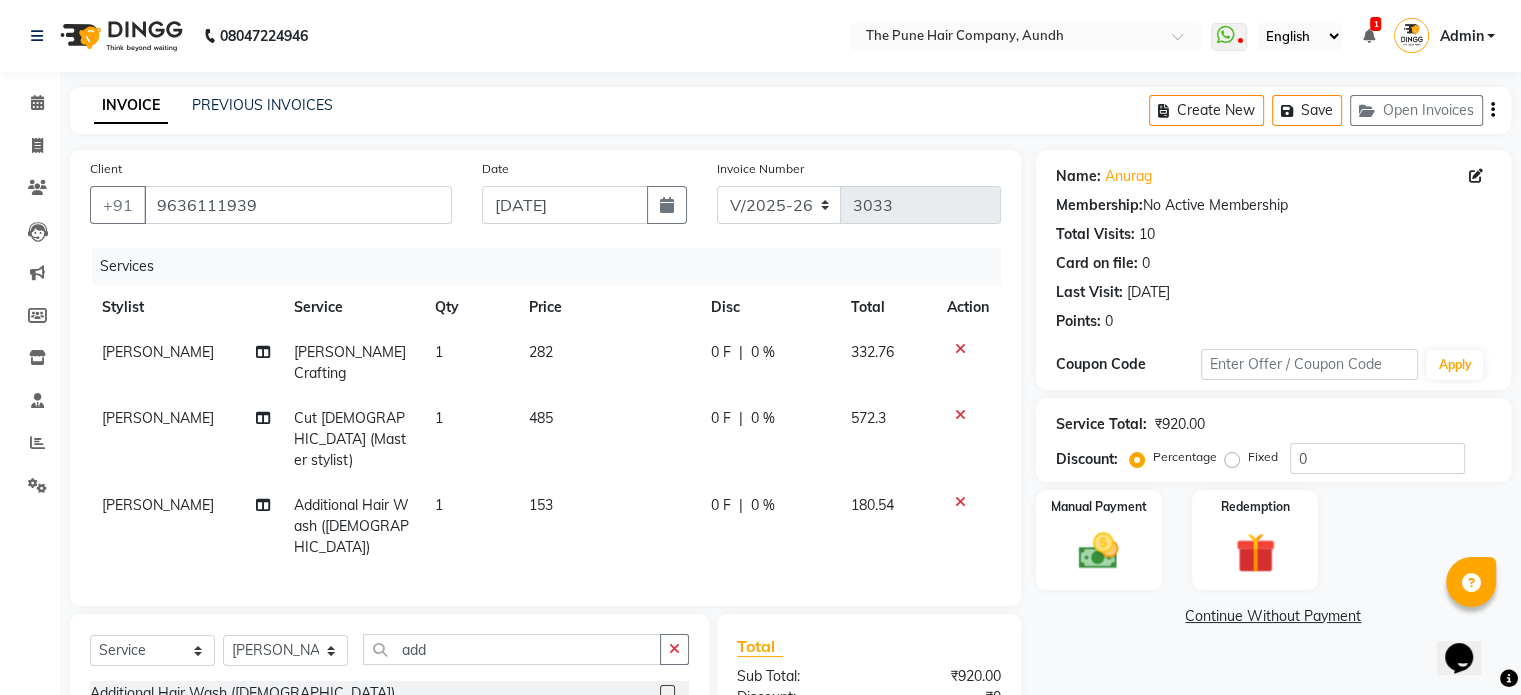 checkbox on "false" 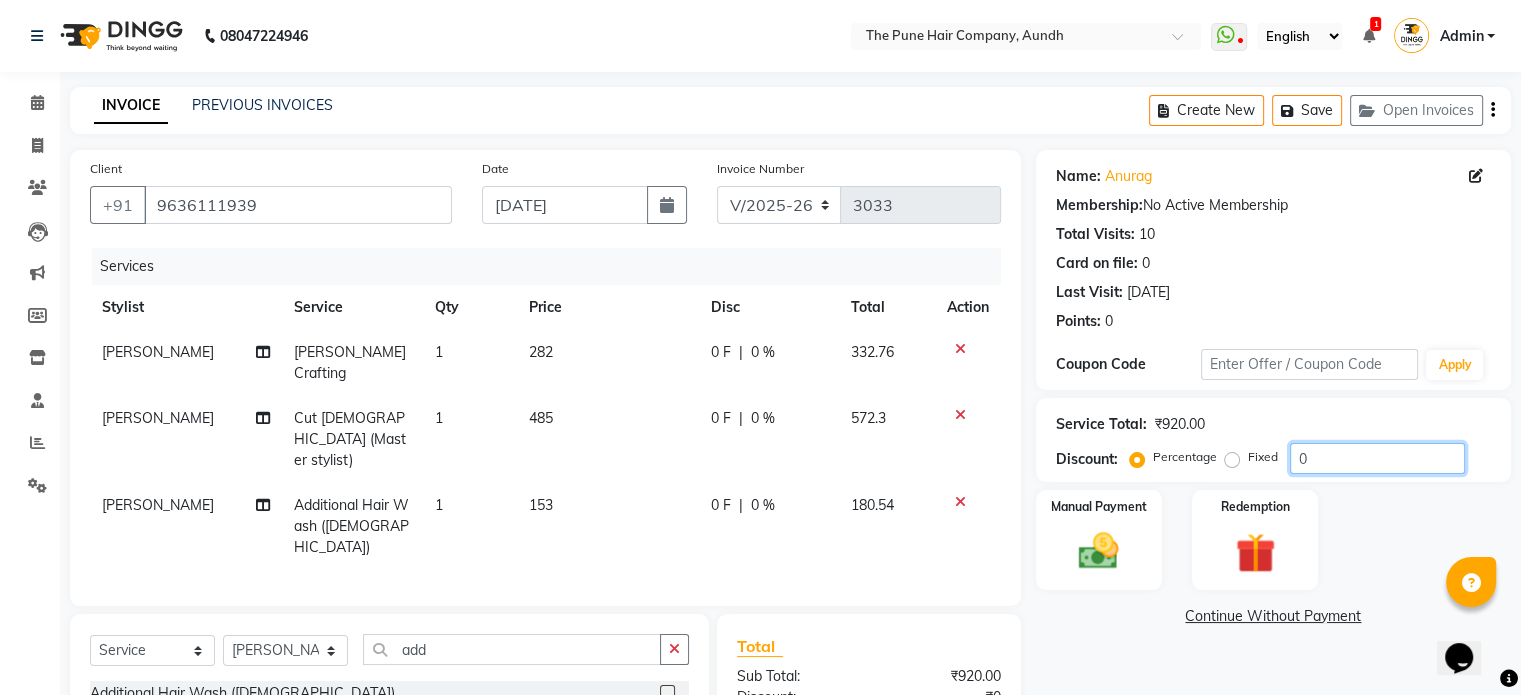 drag, startPoint x: 1363, startPoint y: 461, endPoint x: 1236, endPoint y: 459, distance: 127.01575 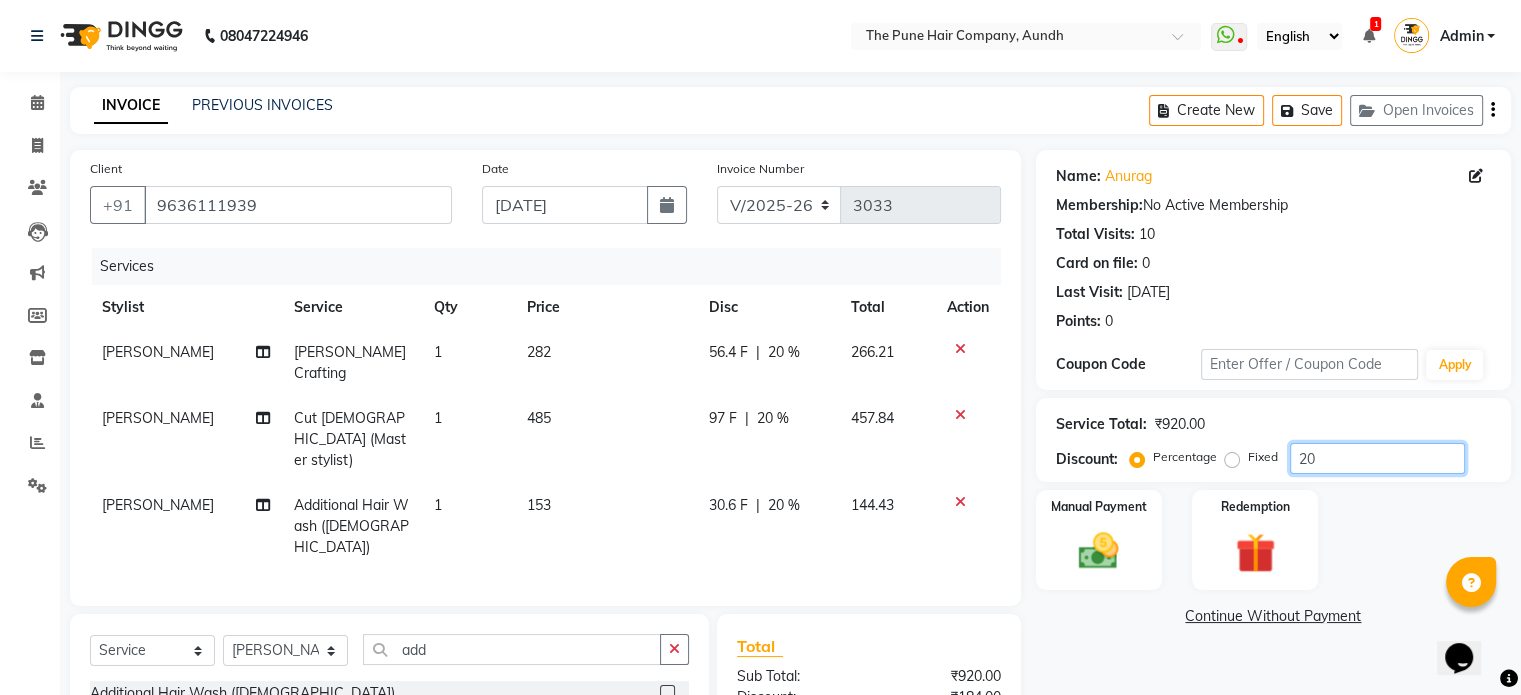 scroll, scrollTop: 196, scrollLeft: 0, axis: vertical 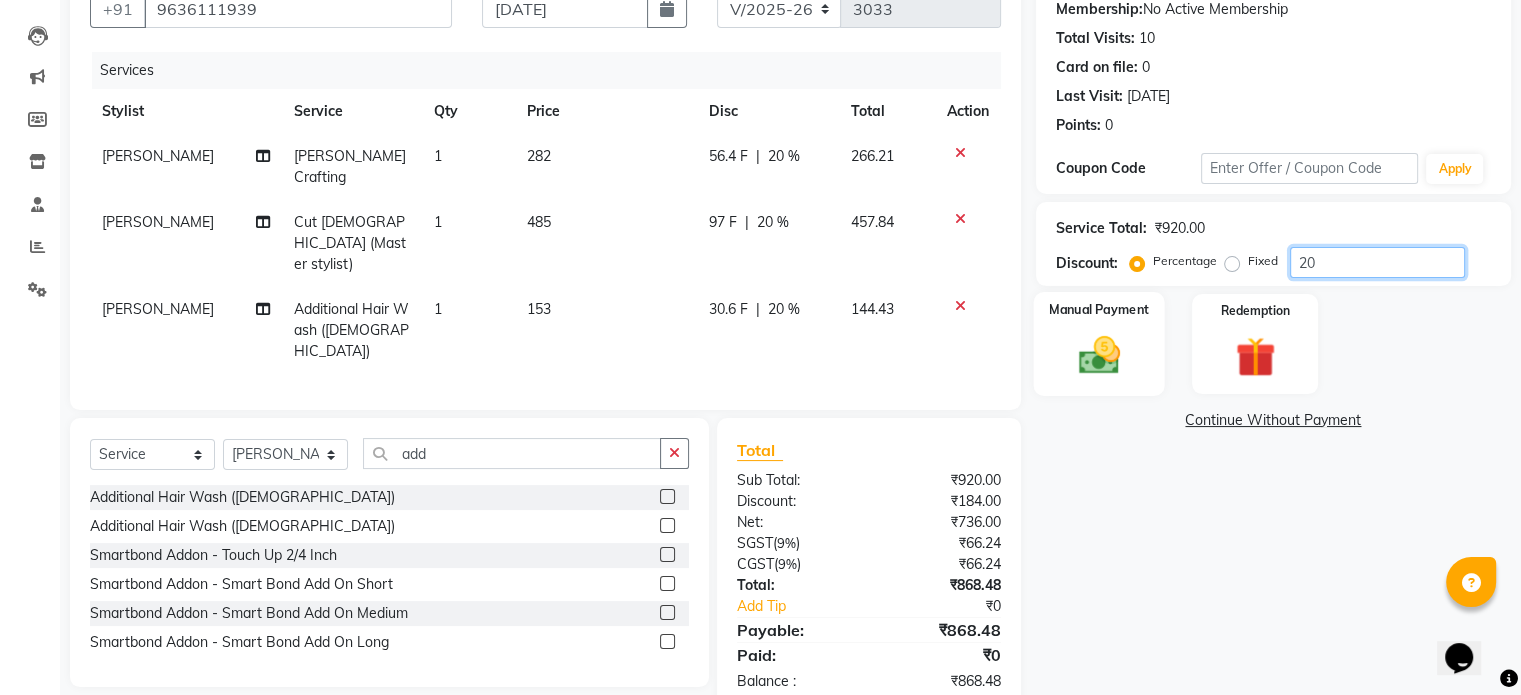 type on "20" 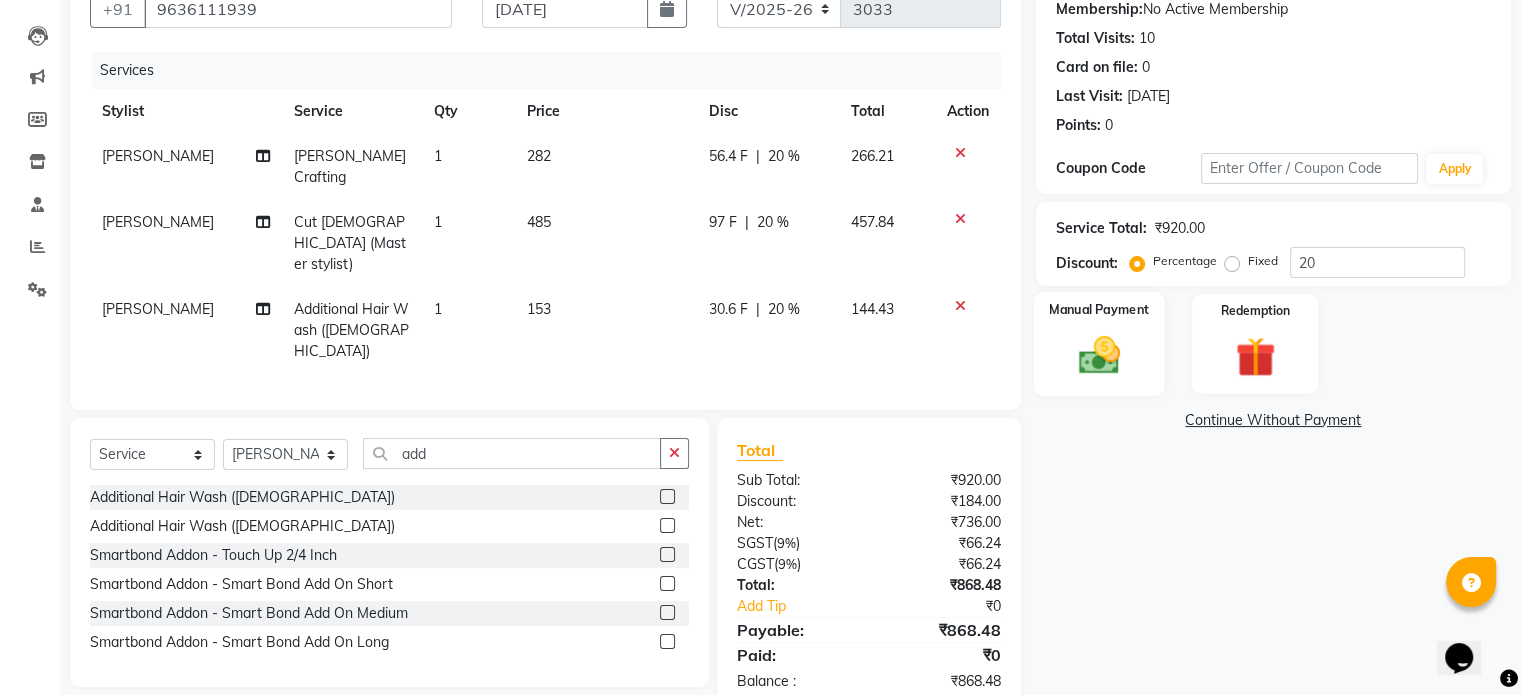 click 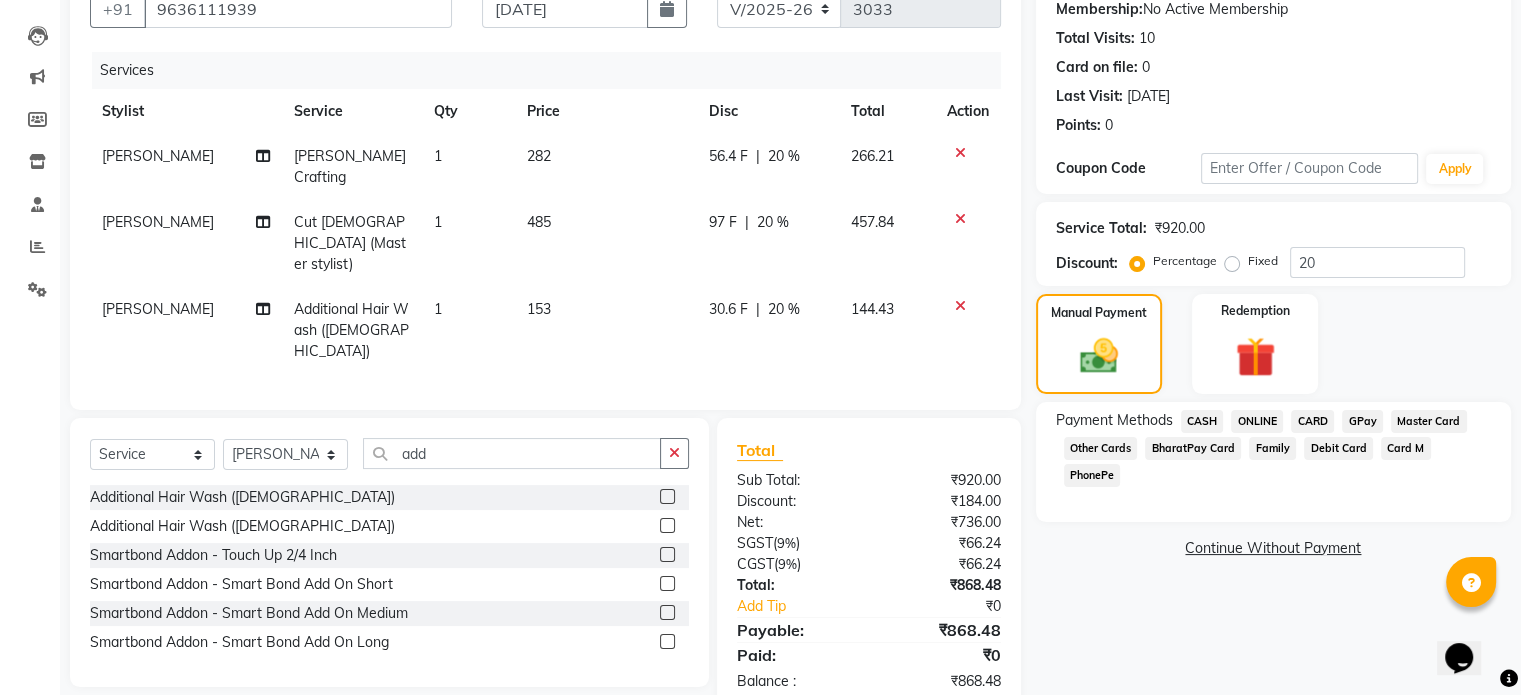 click on "ONLINE" 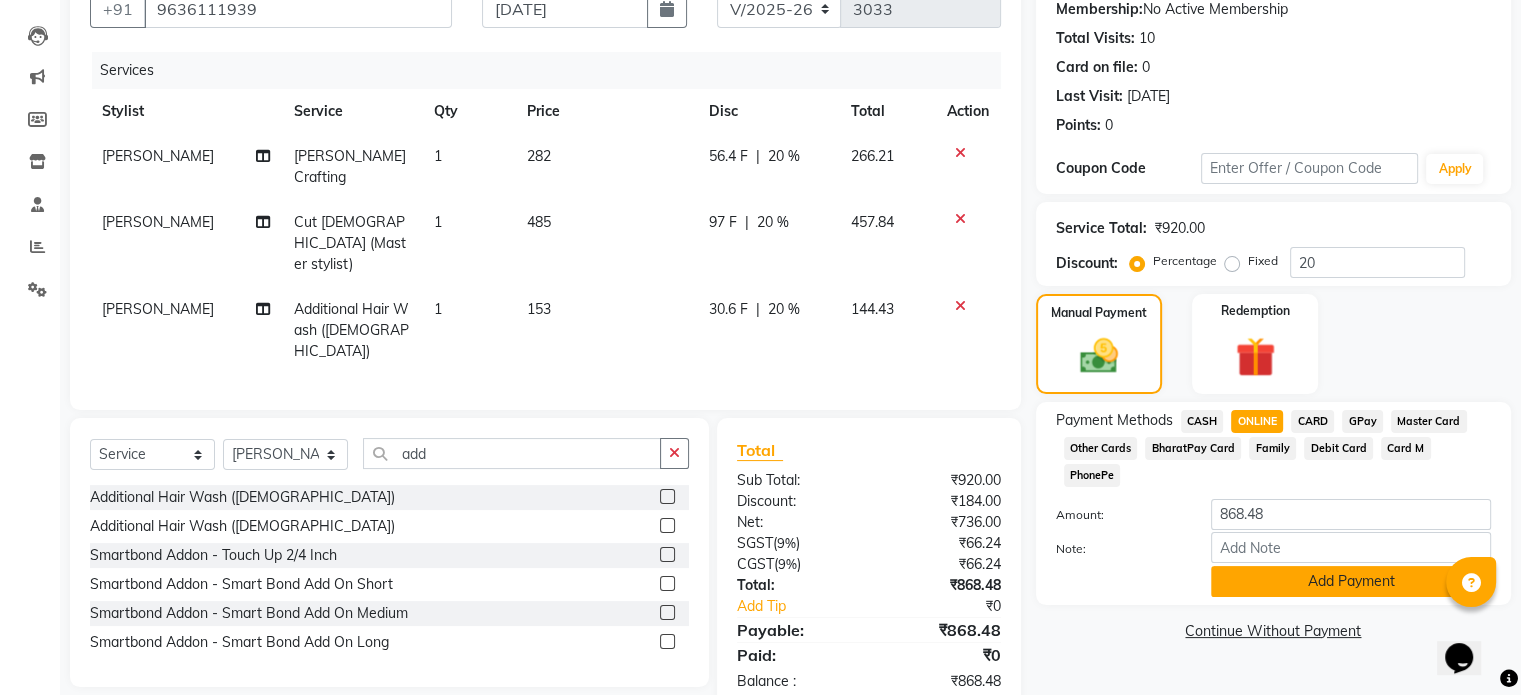 click on "Add Payment" 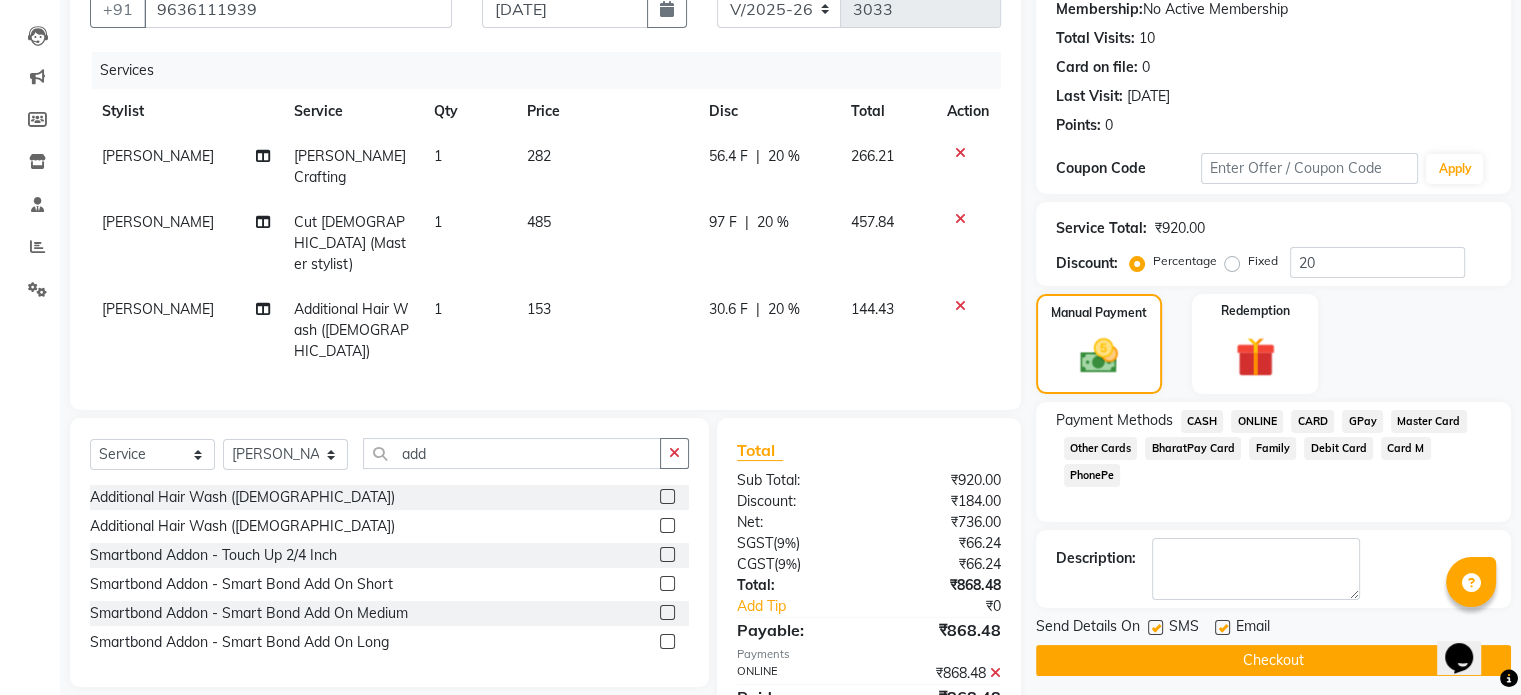 click on "Checkout" 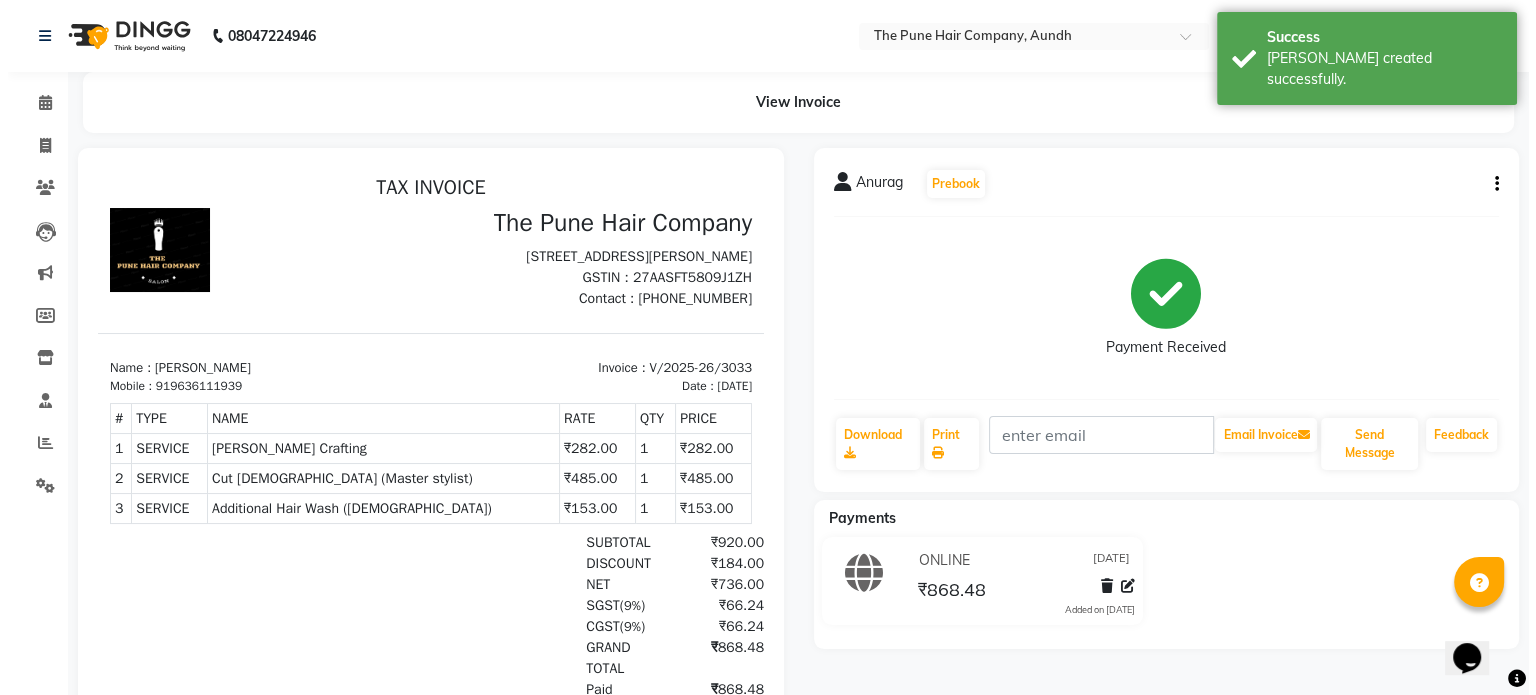 scroll, scrollTop: 0, scrollLeft: 0, axis: both 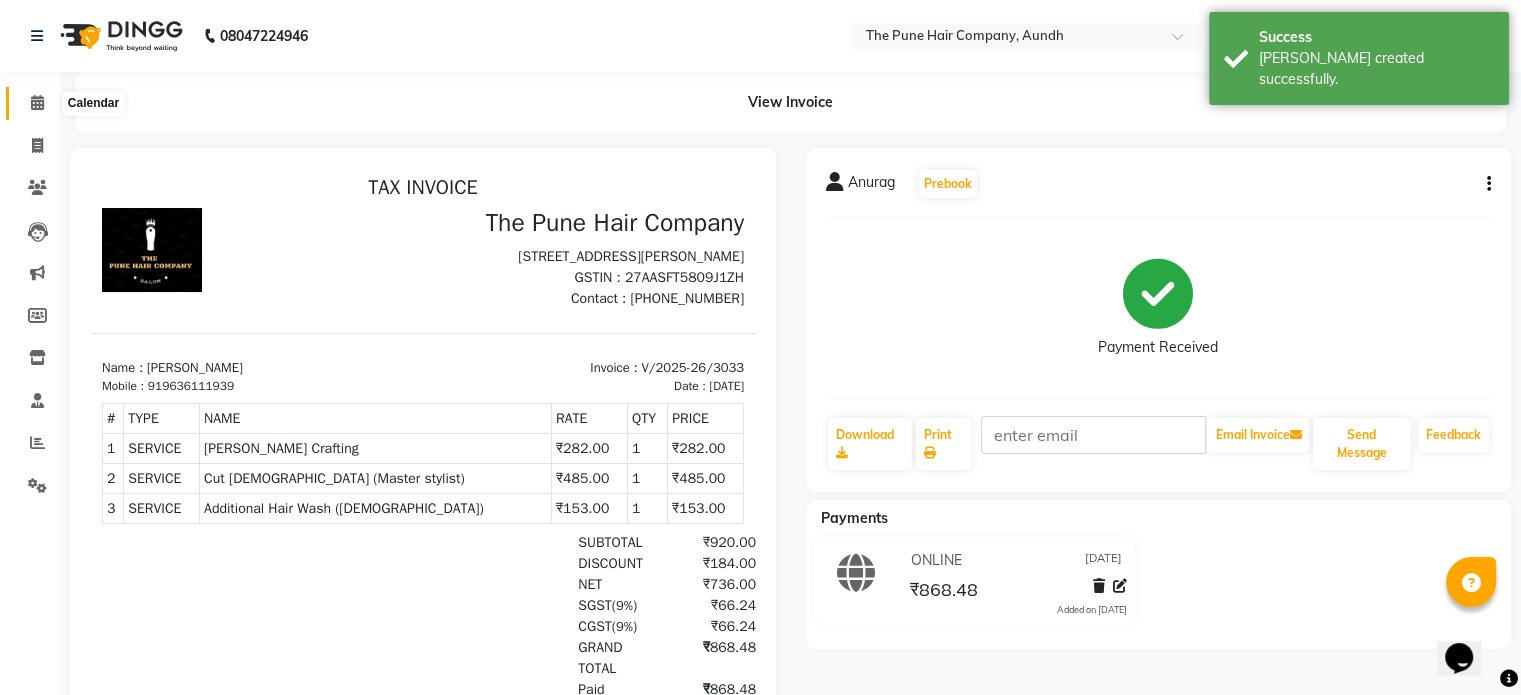 click 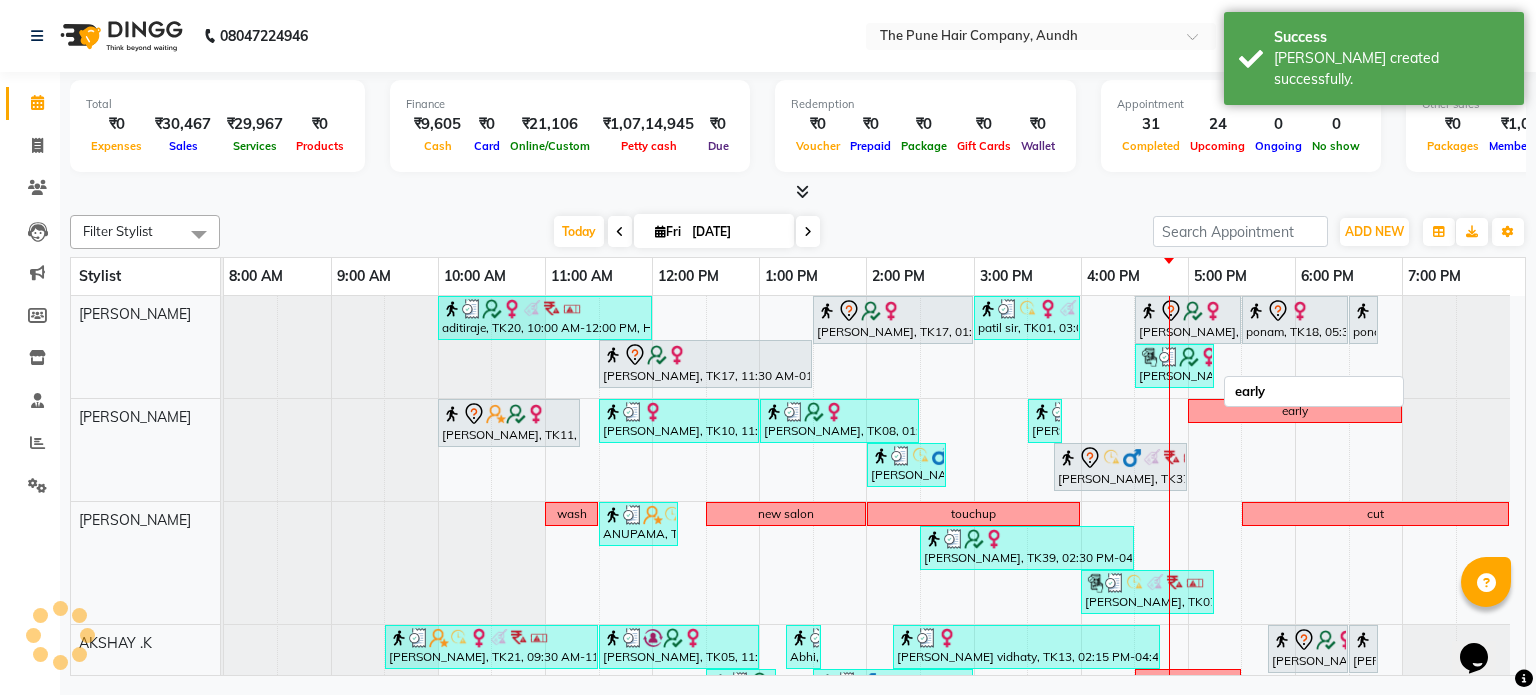 scroll, scrollTop: 66, scrollLeft: 0, axis: vertical 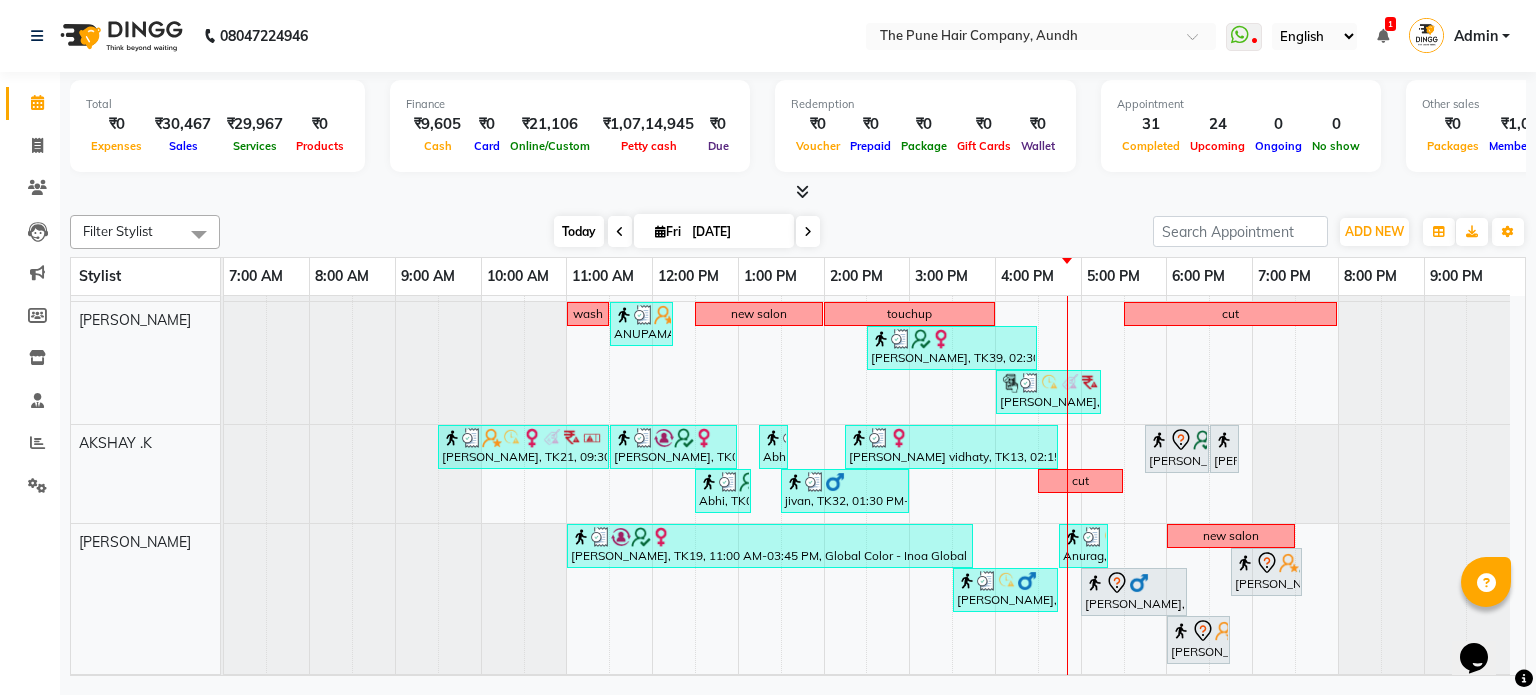 click on "Today" at bounding box center (579, 231) 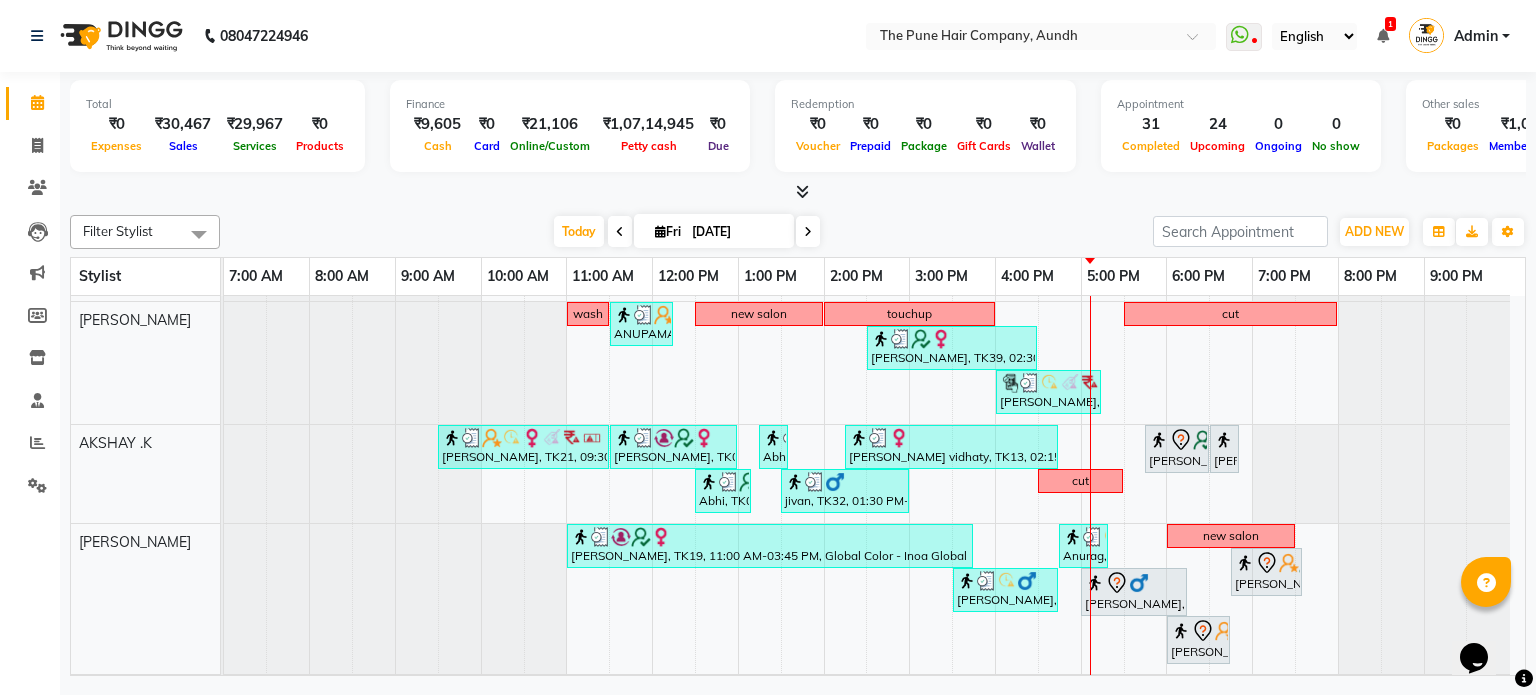 scroll, scrollTop: 35, scrollLeft: 0, axis: vertical 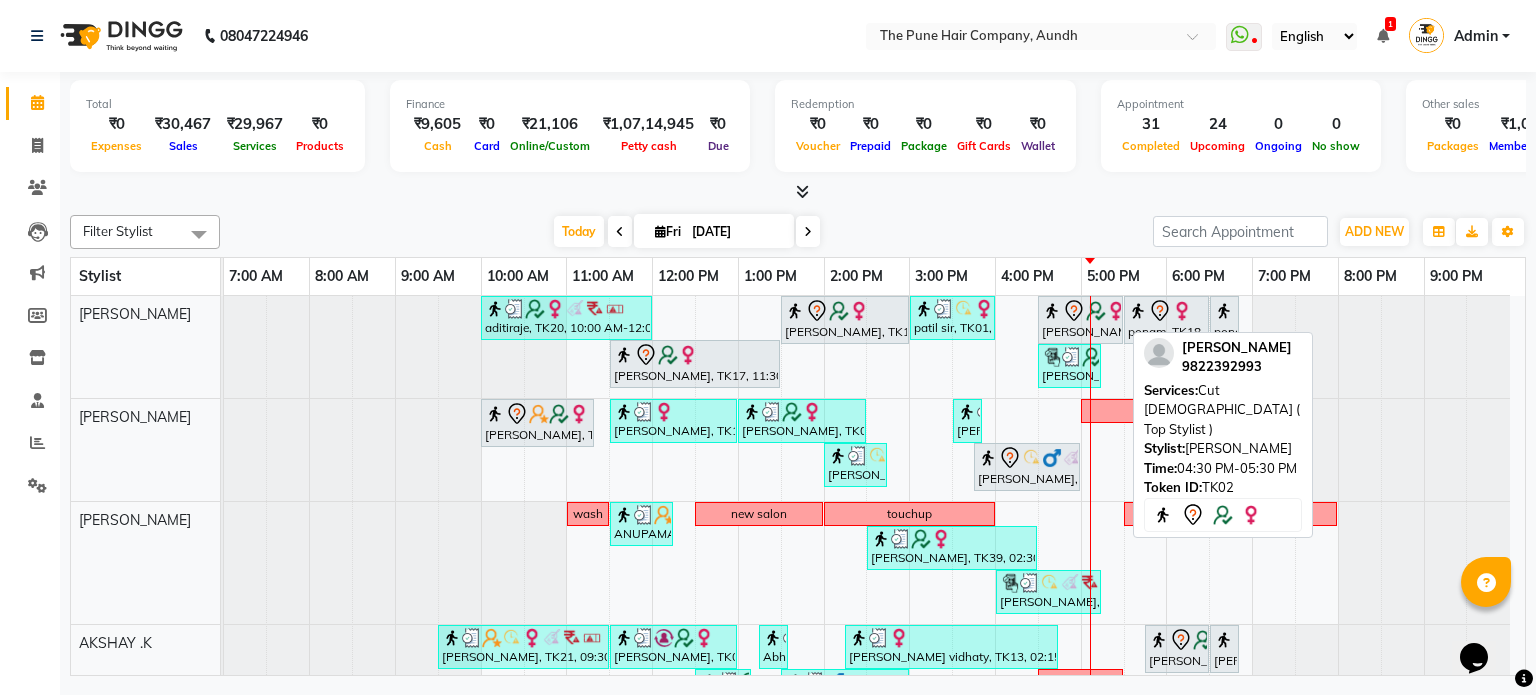 click at bounding box center [1052, 311] 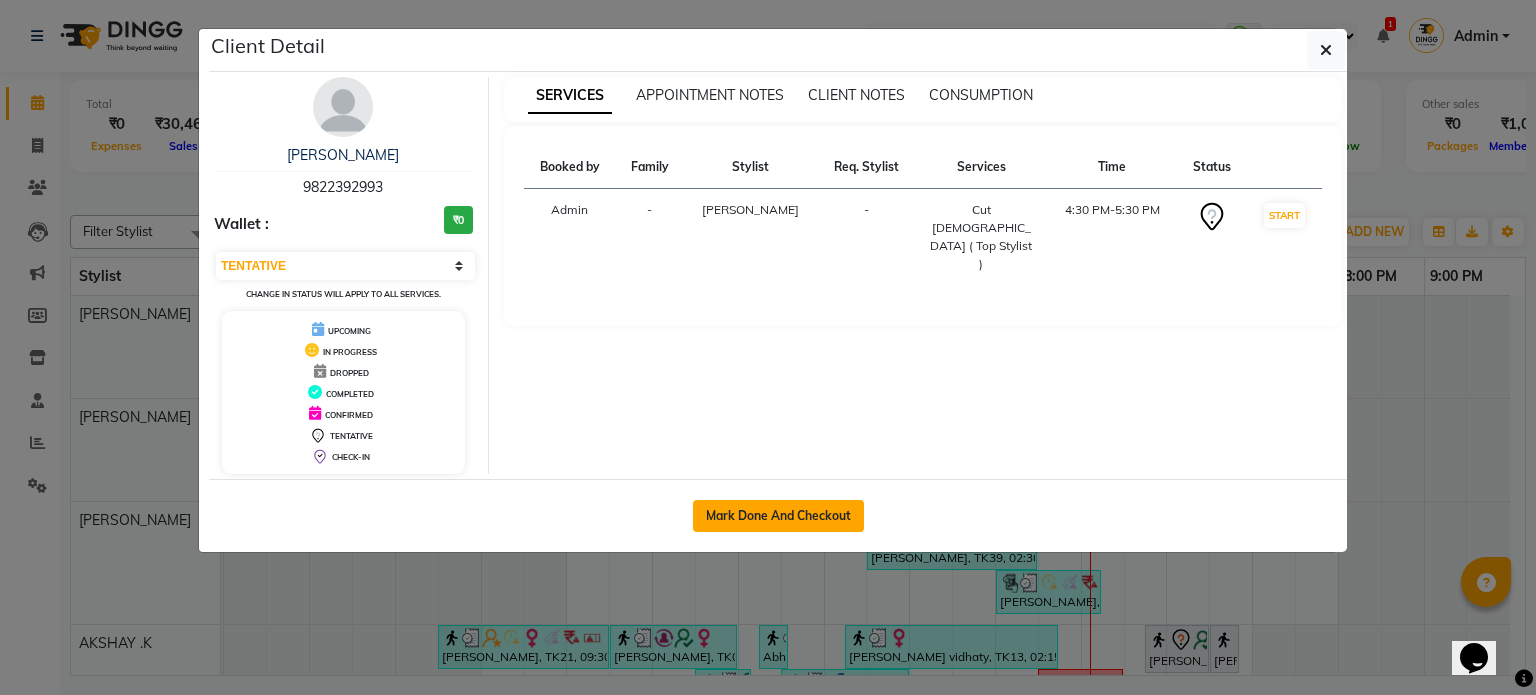 click on "Mark Done And Checkout" 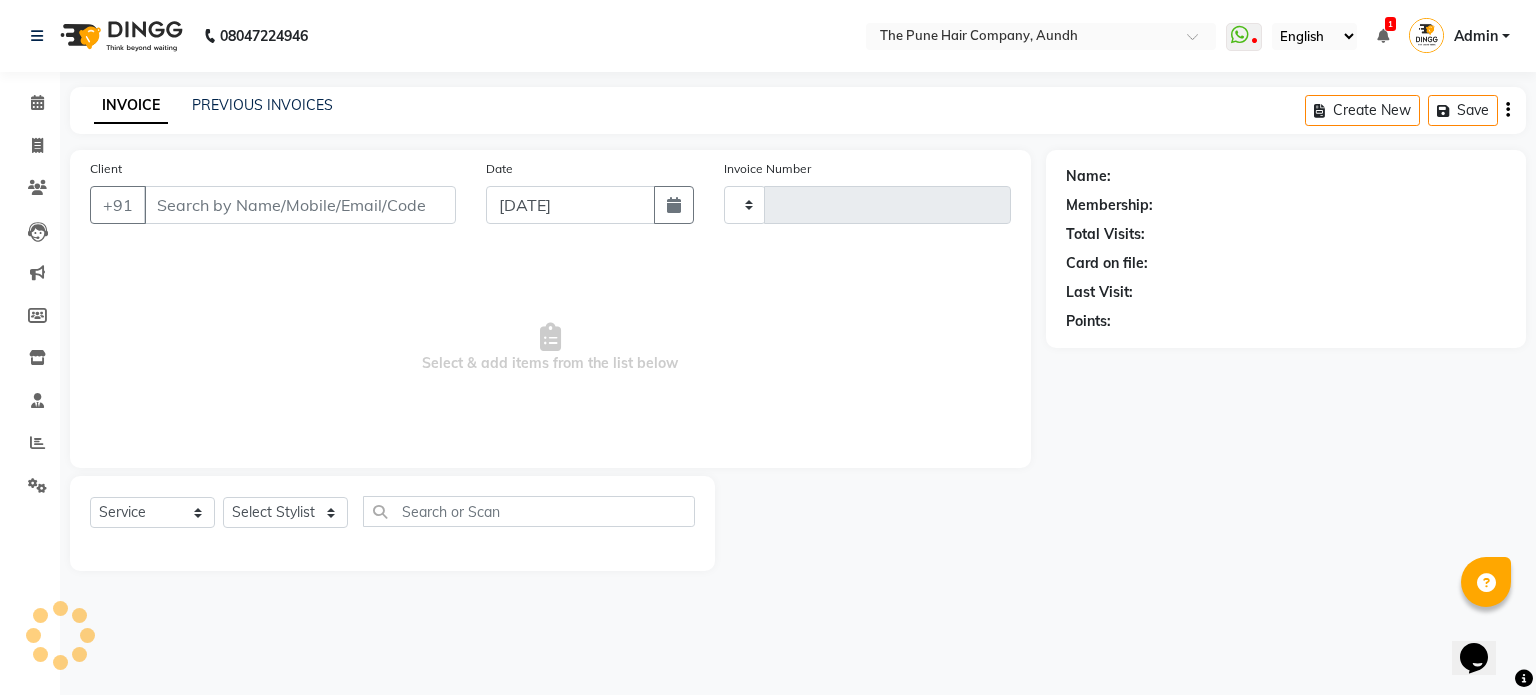 type on "3034" 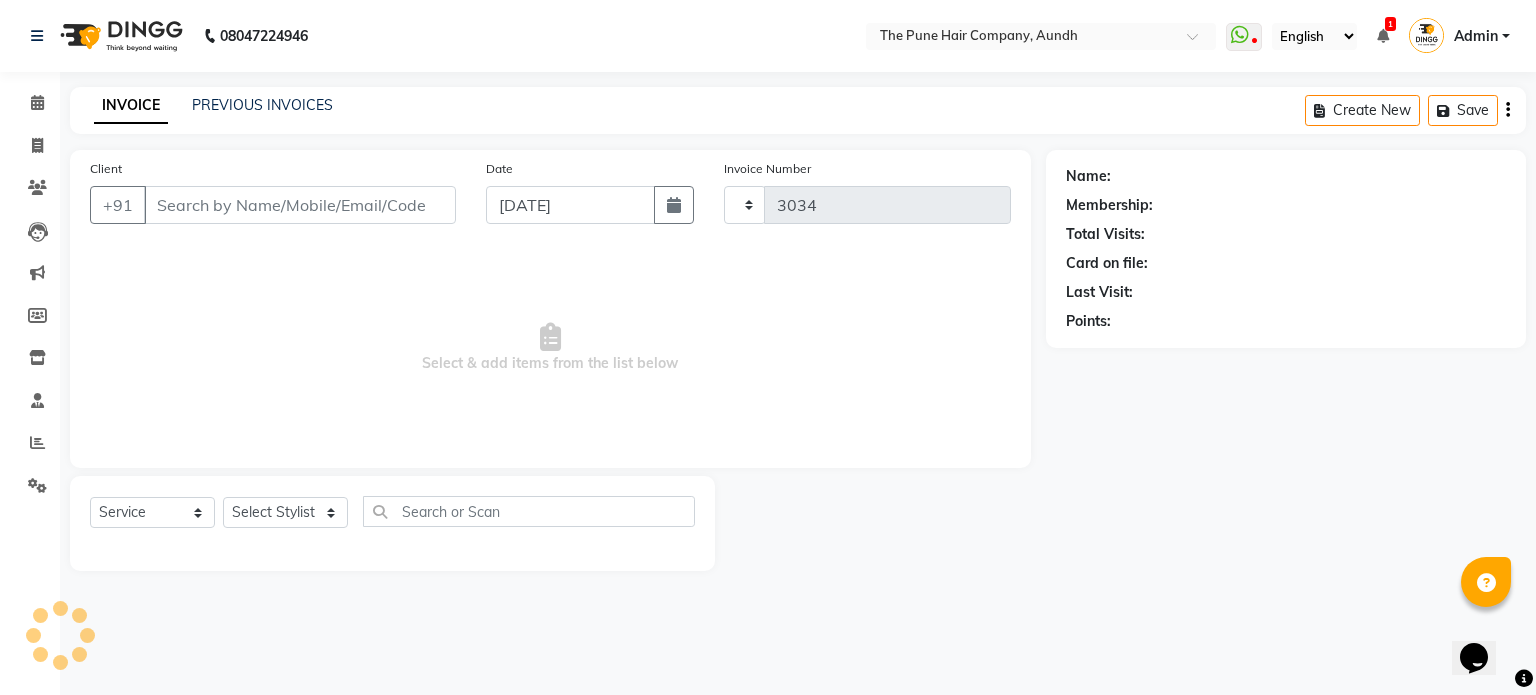 select on "106" 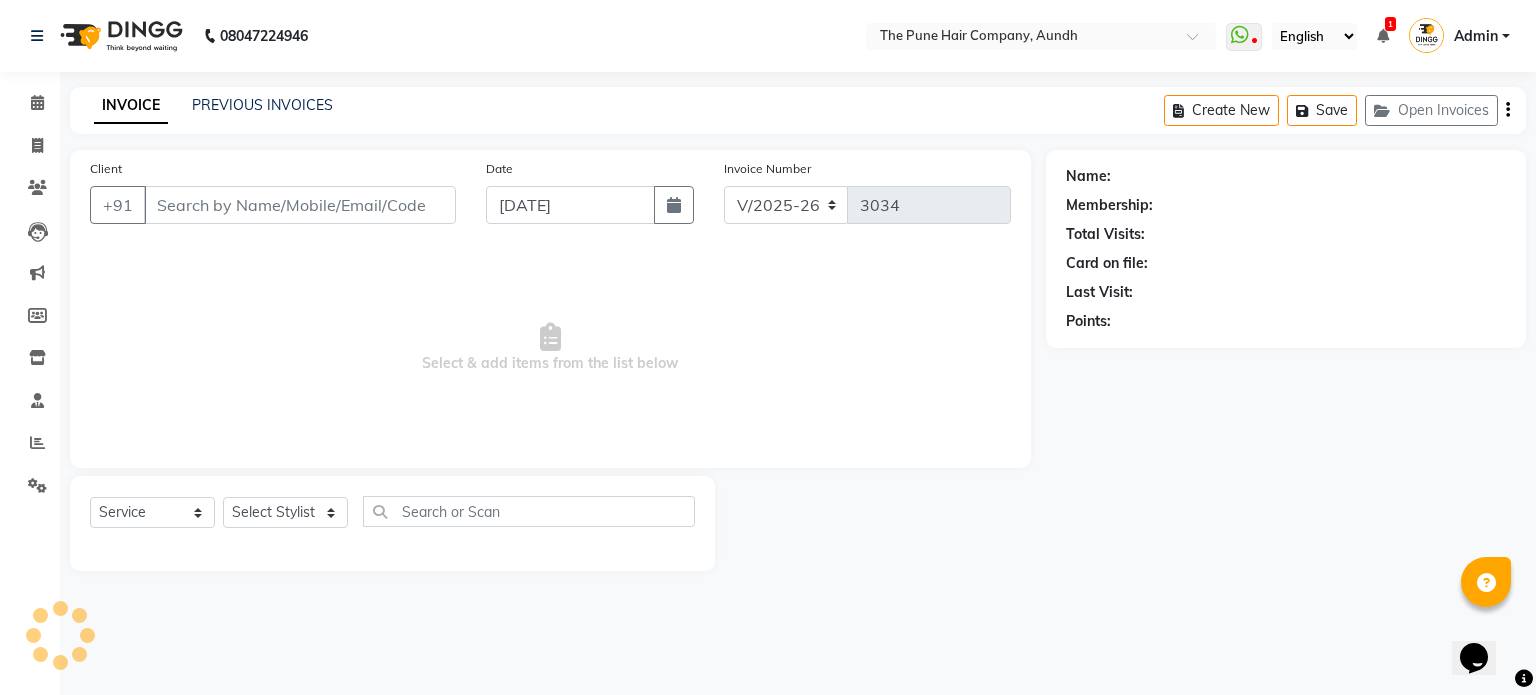 type on "9822392993" 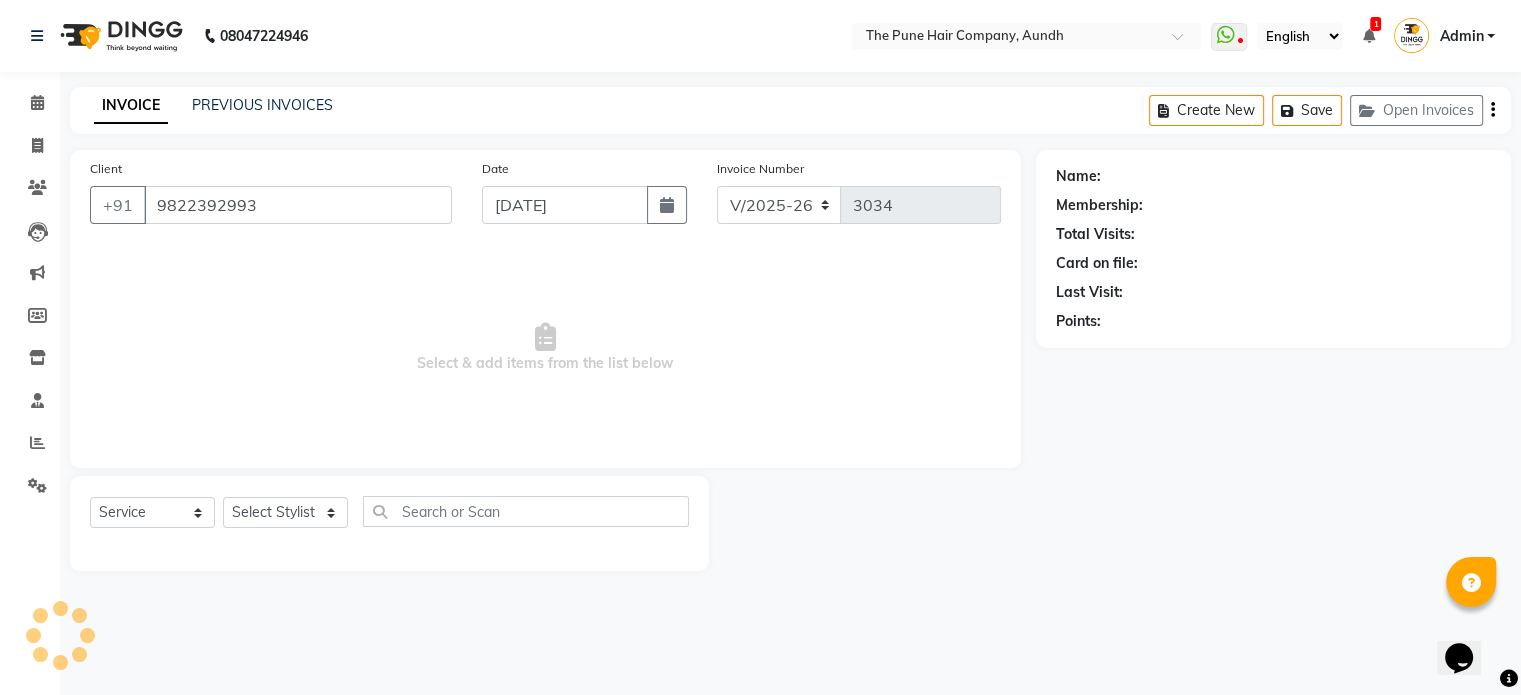 select on "3338" 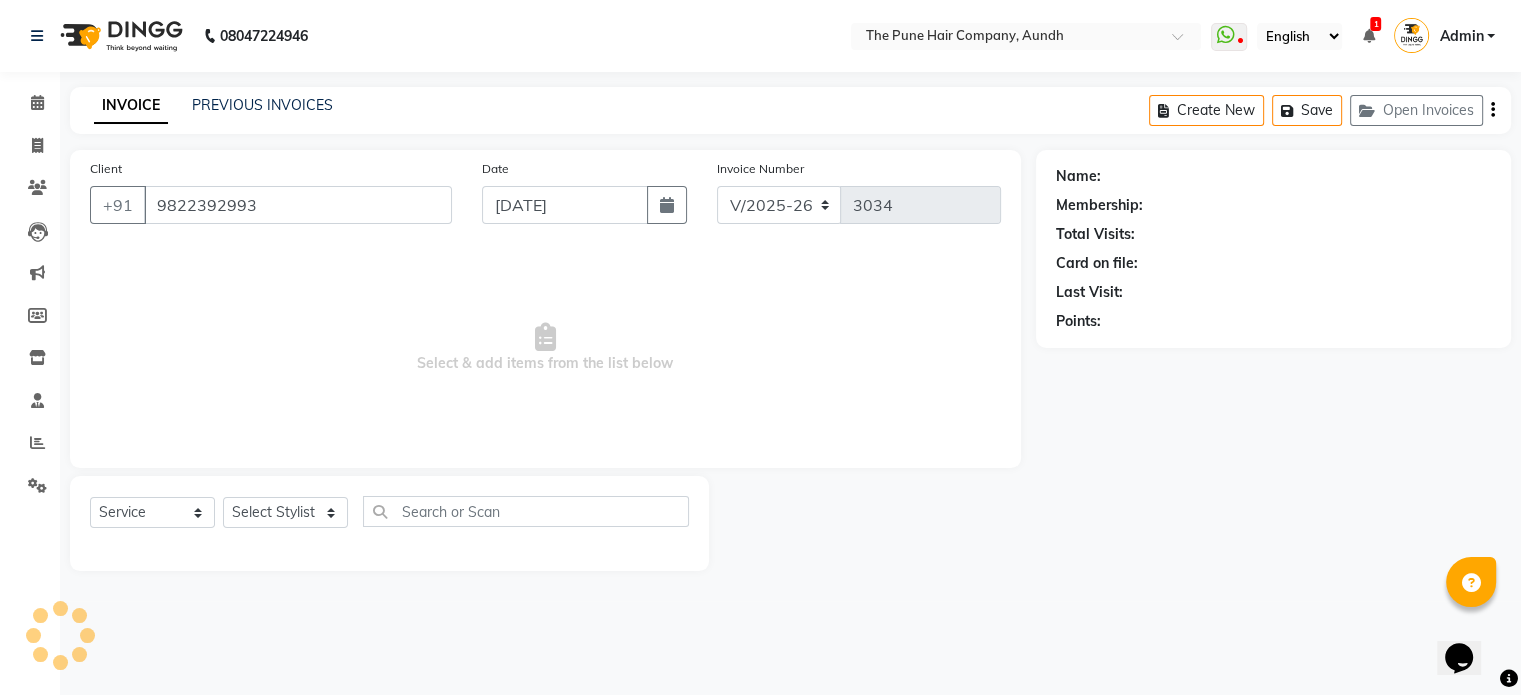 select on "1: Object" 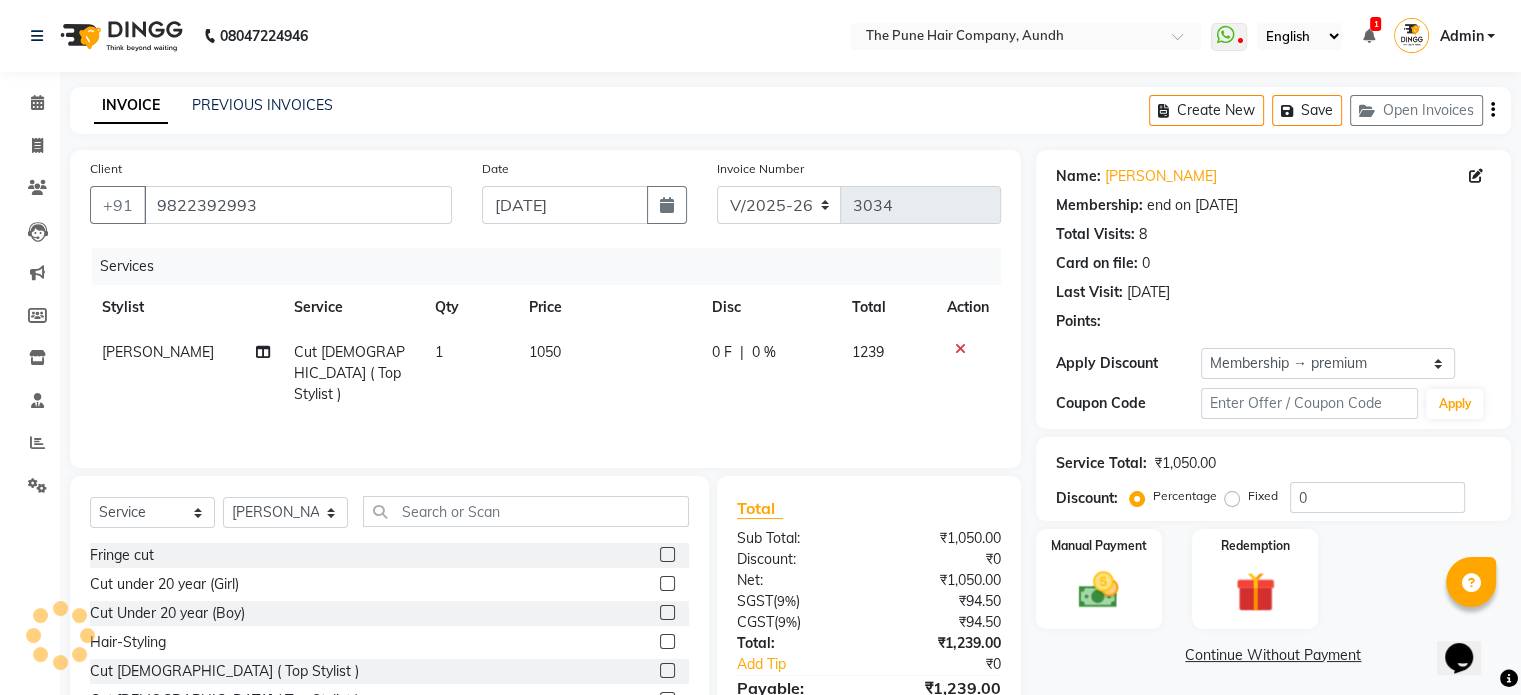 type on "20" 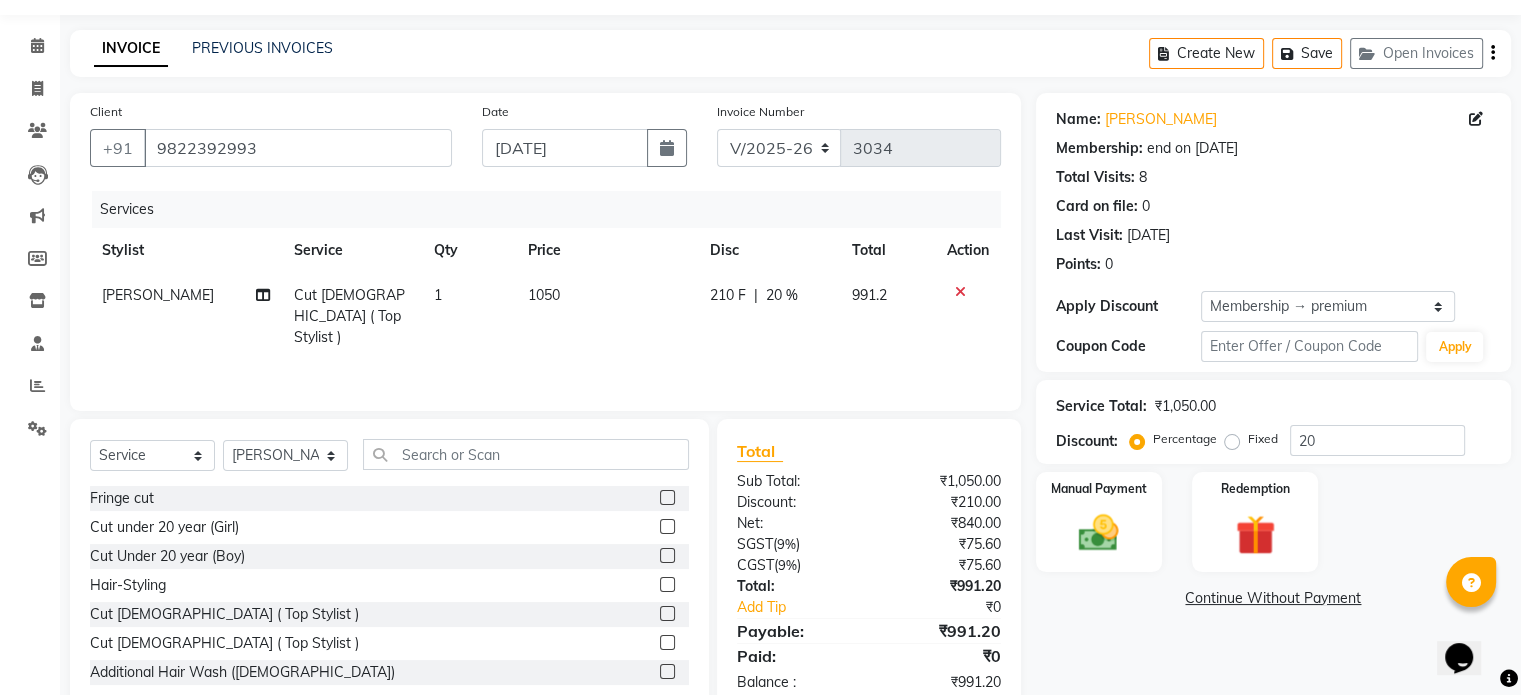 scroll, scrollTop: 106, scrollLeft: 0, axis: vertical 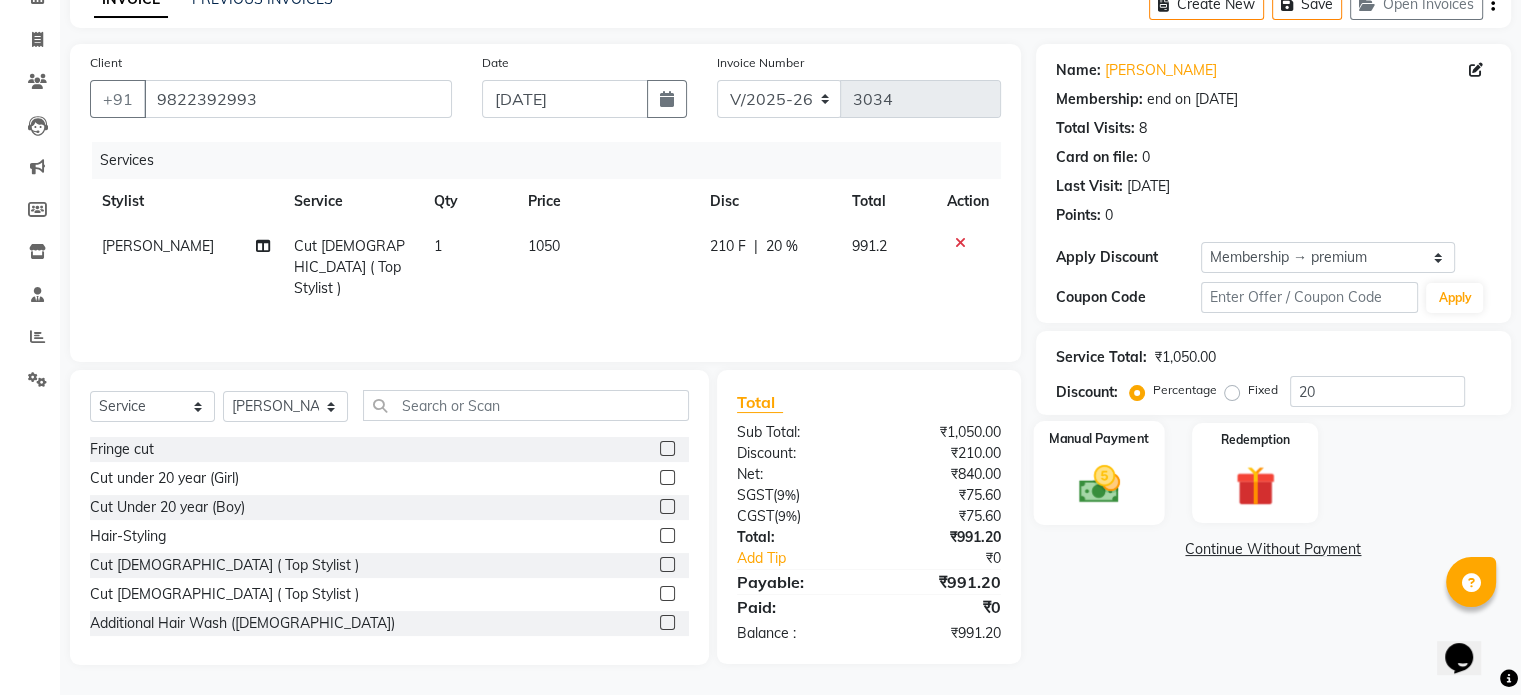 click 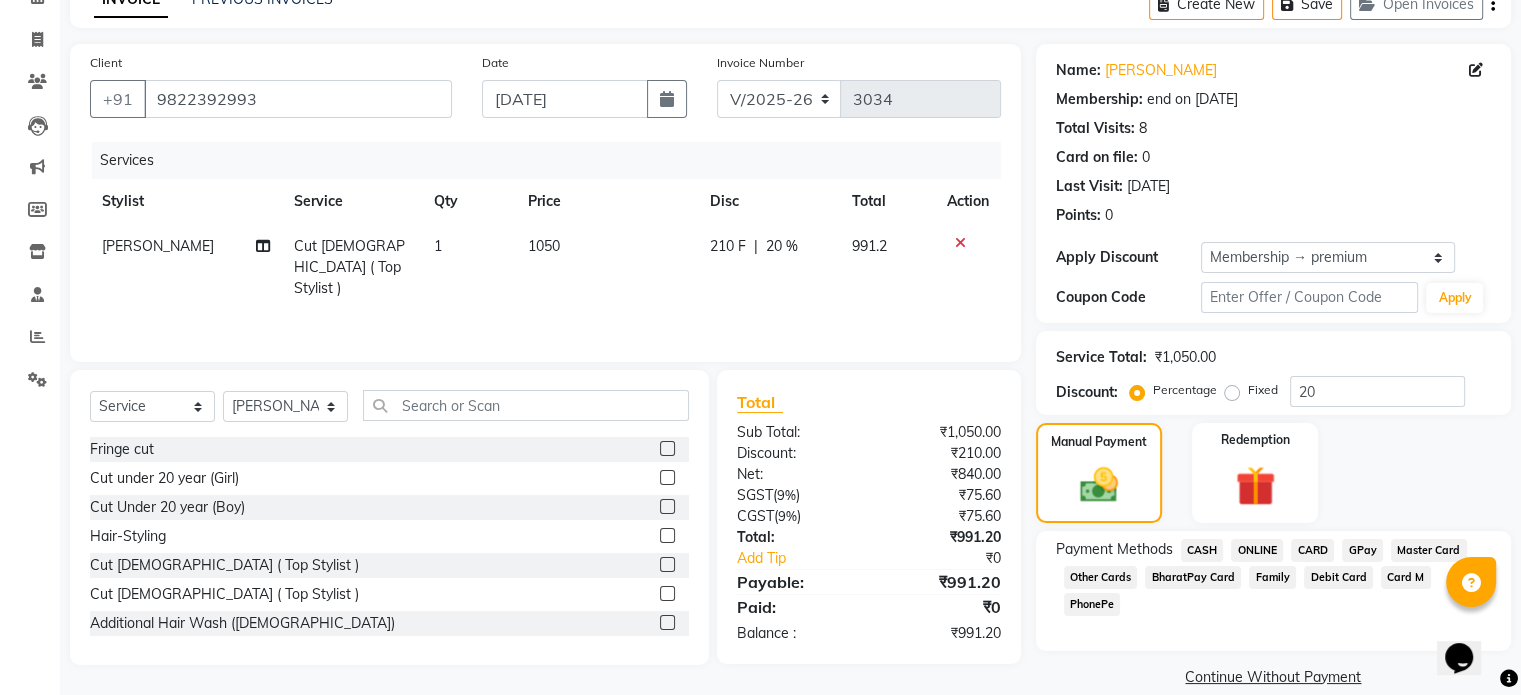 click on "ONLINE" 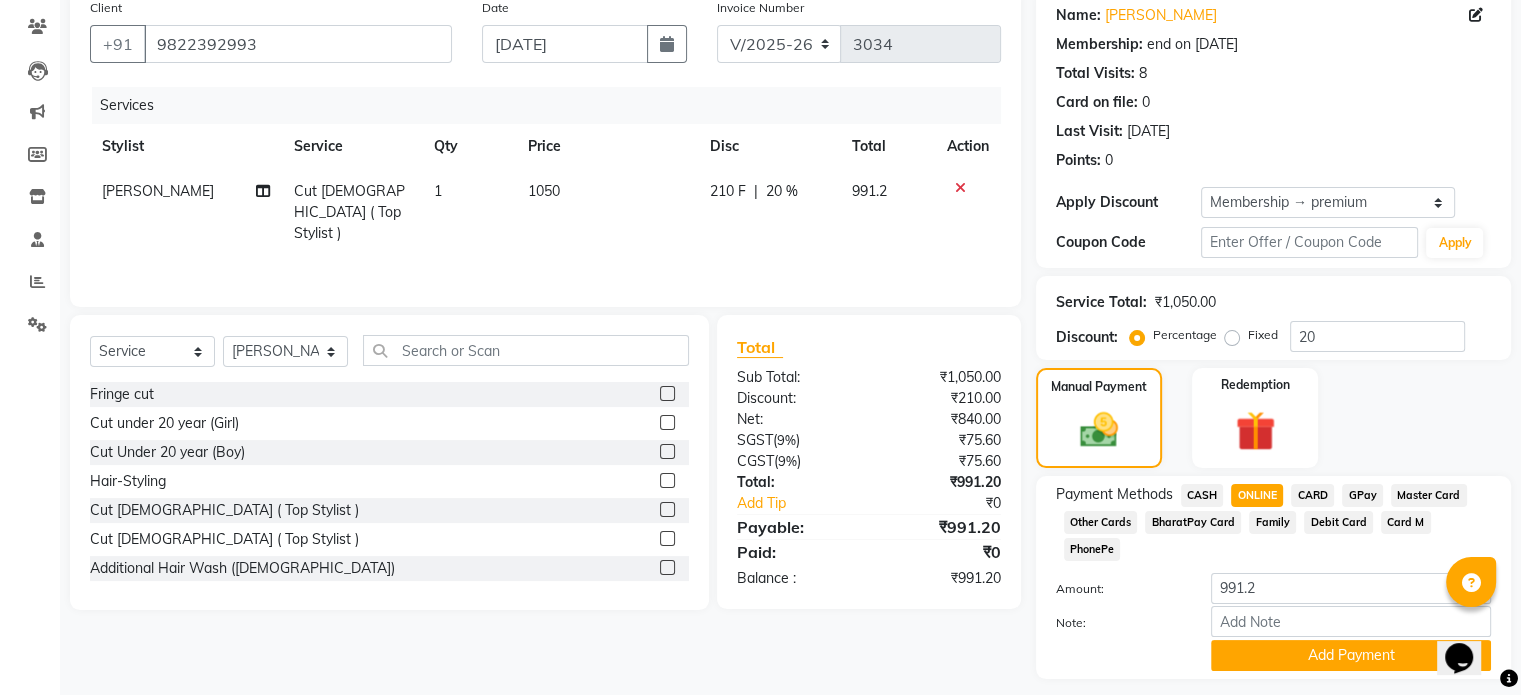scroll, scrollTop: 191, scrollLeft: 0, axis: vertical 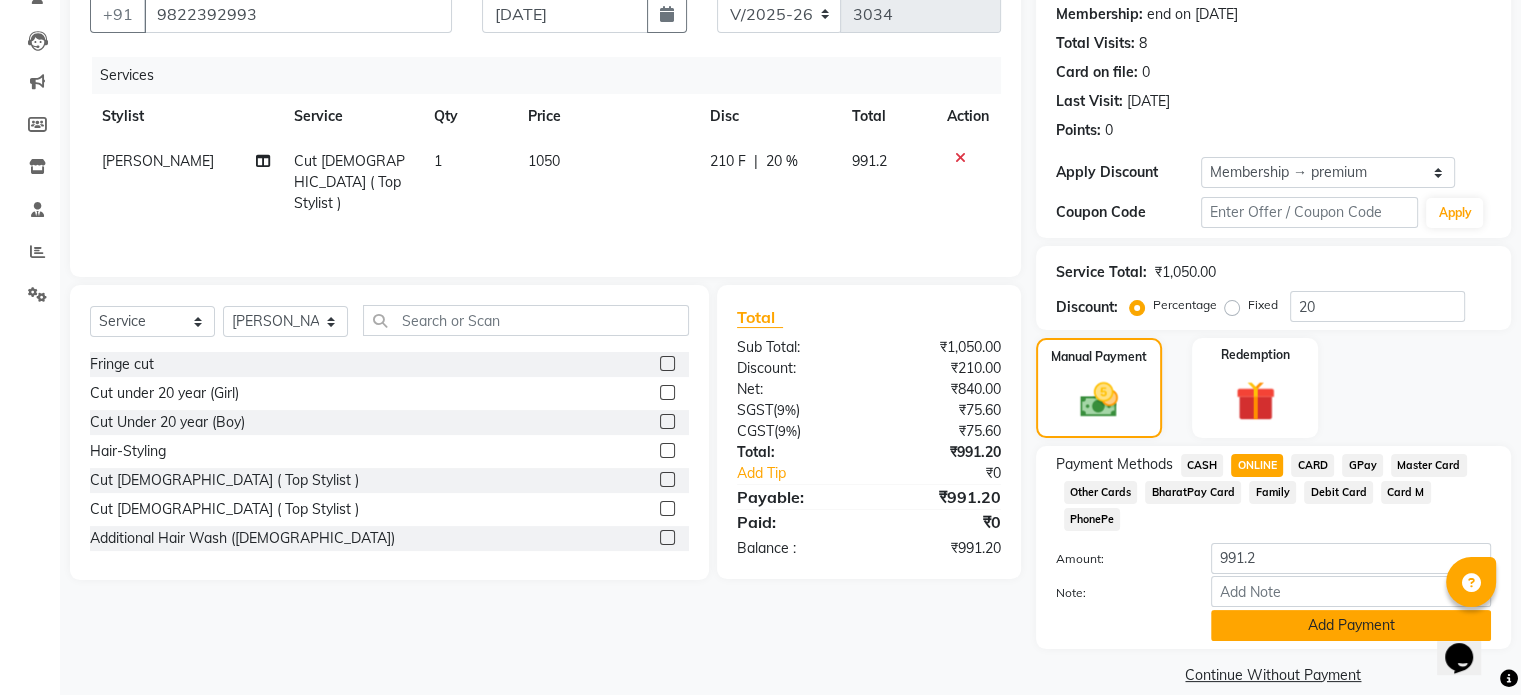 click on "Add Payment" 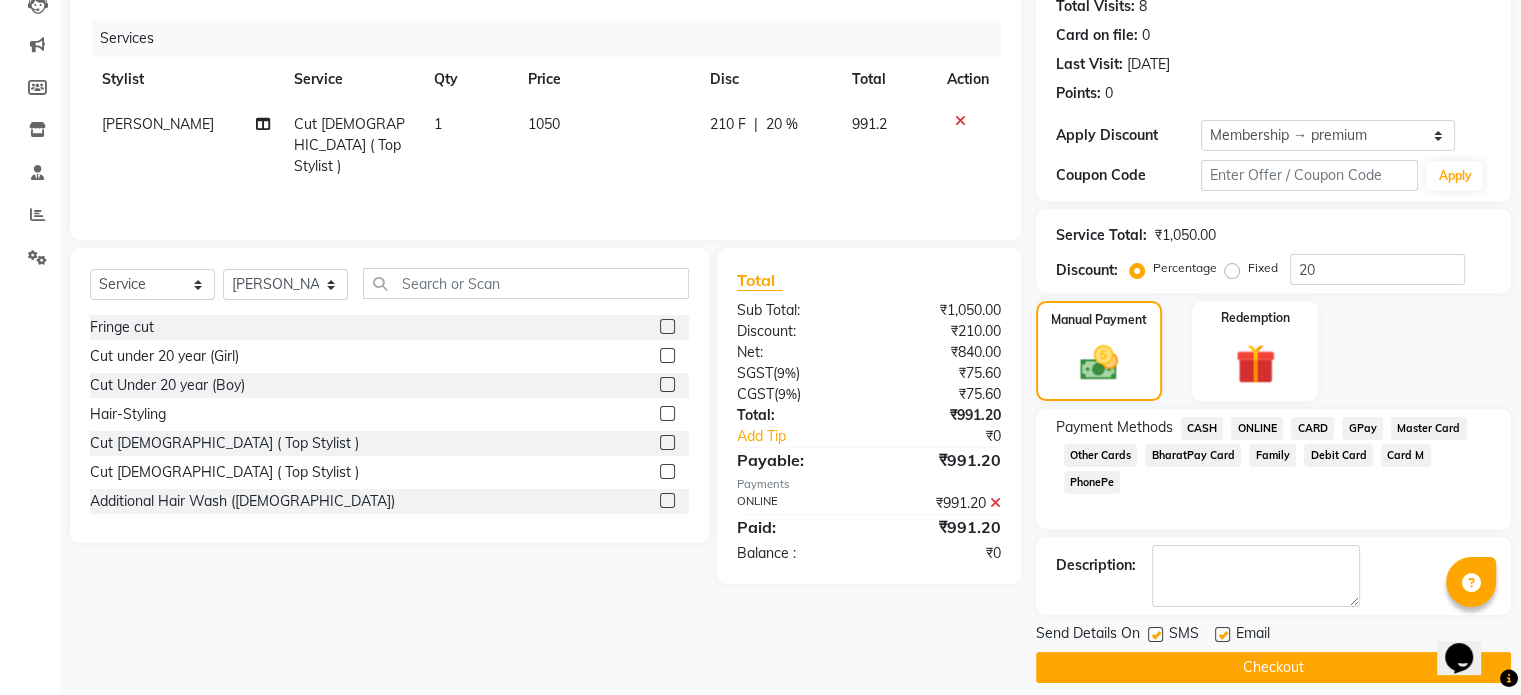scroll, scrollTop: 244, scrollLeft: 0, axis: vertical 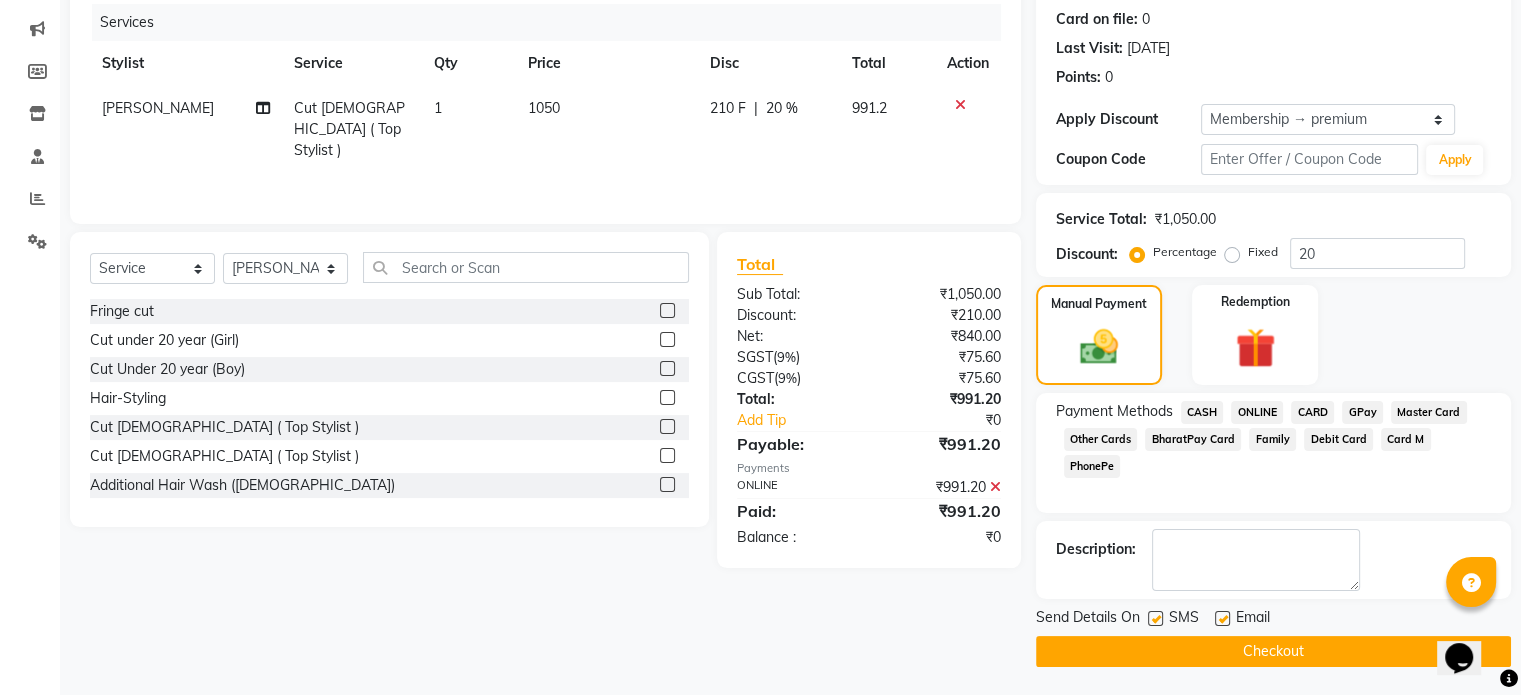 click on "Checkout" 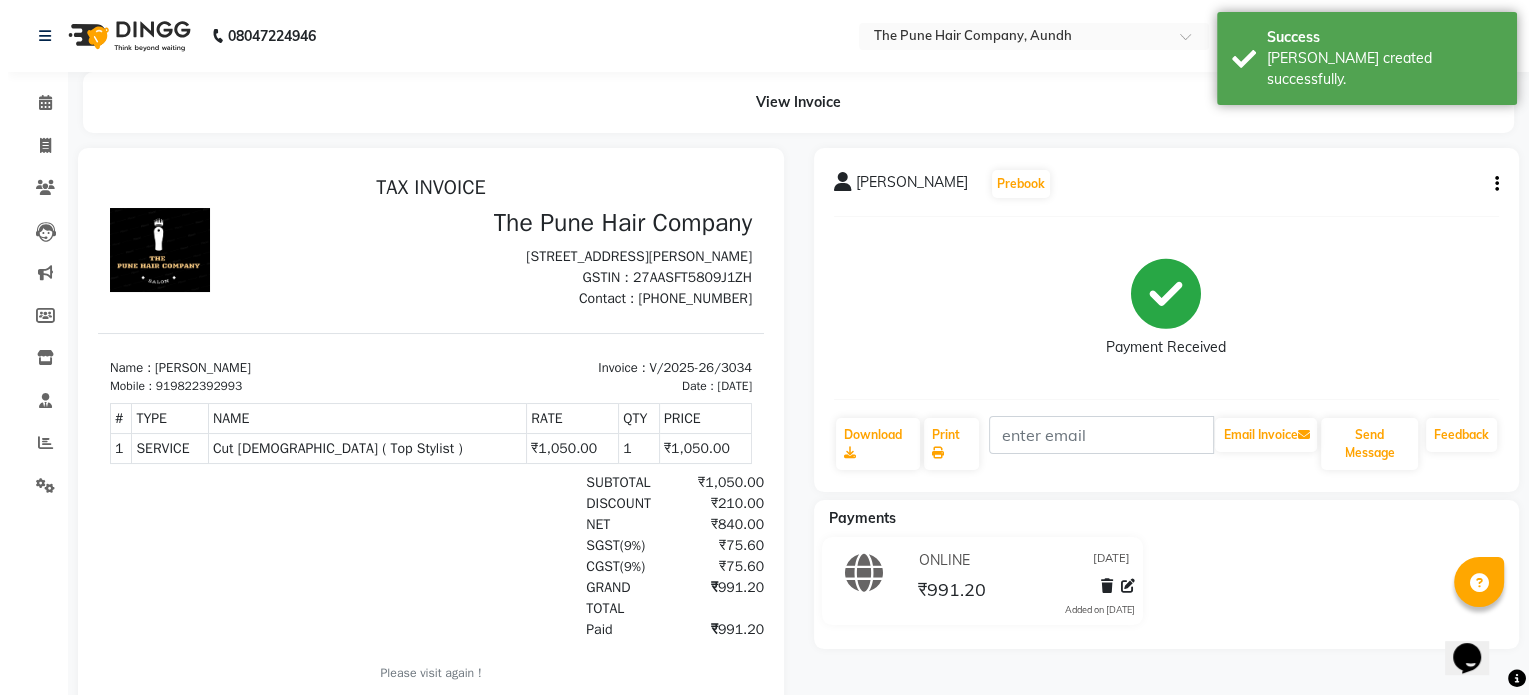 scroll, scrollTop: 0, scrollLeft: 0, axis: both 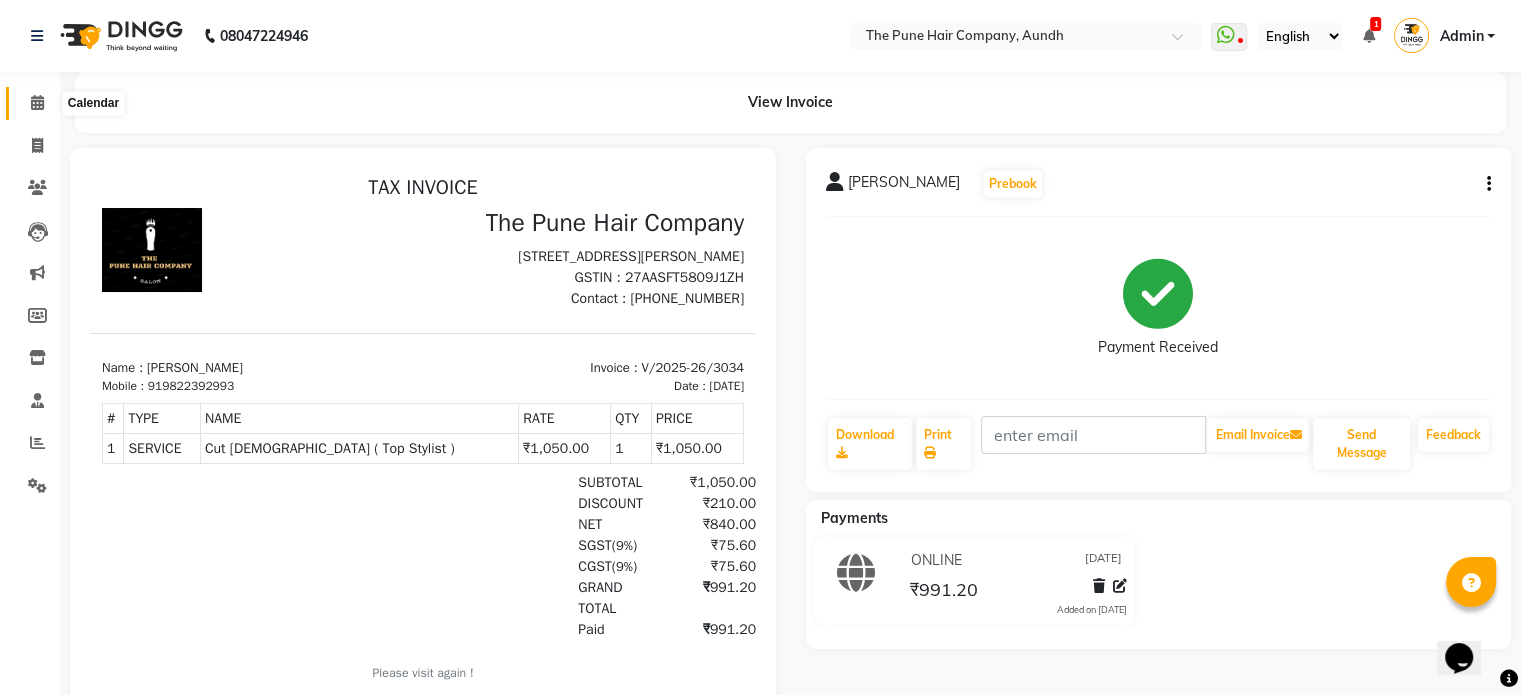 click 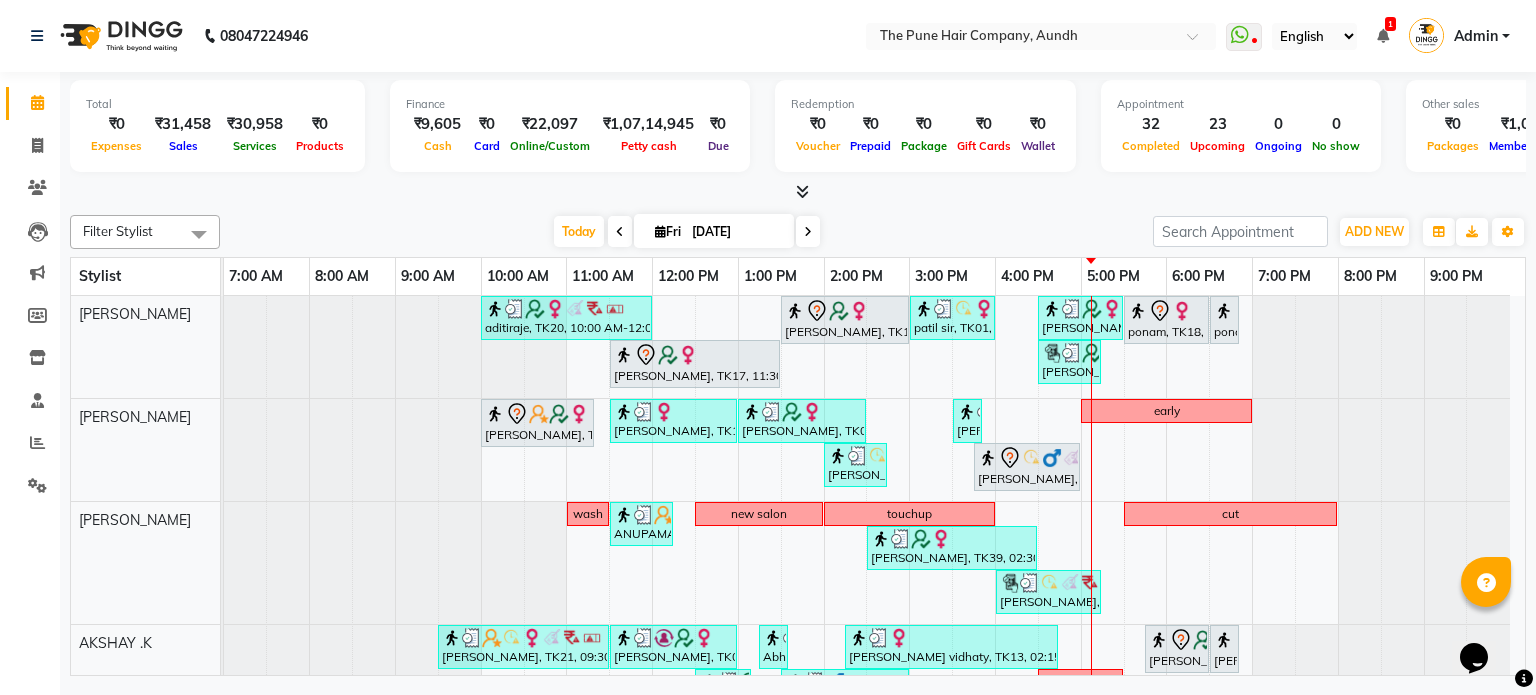click at bounding box center (808, 231) 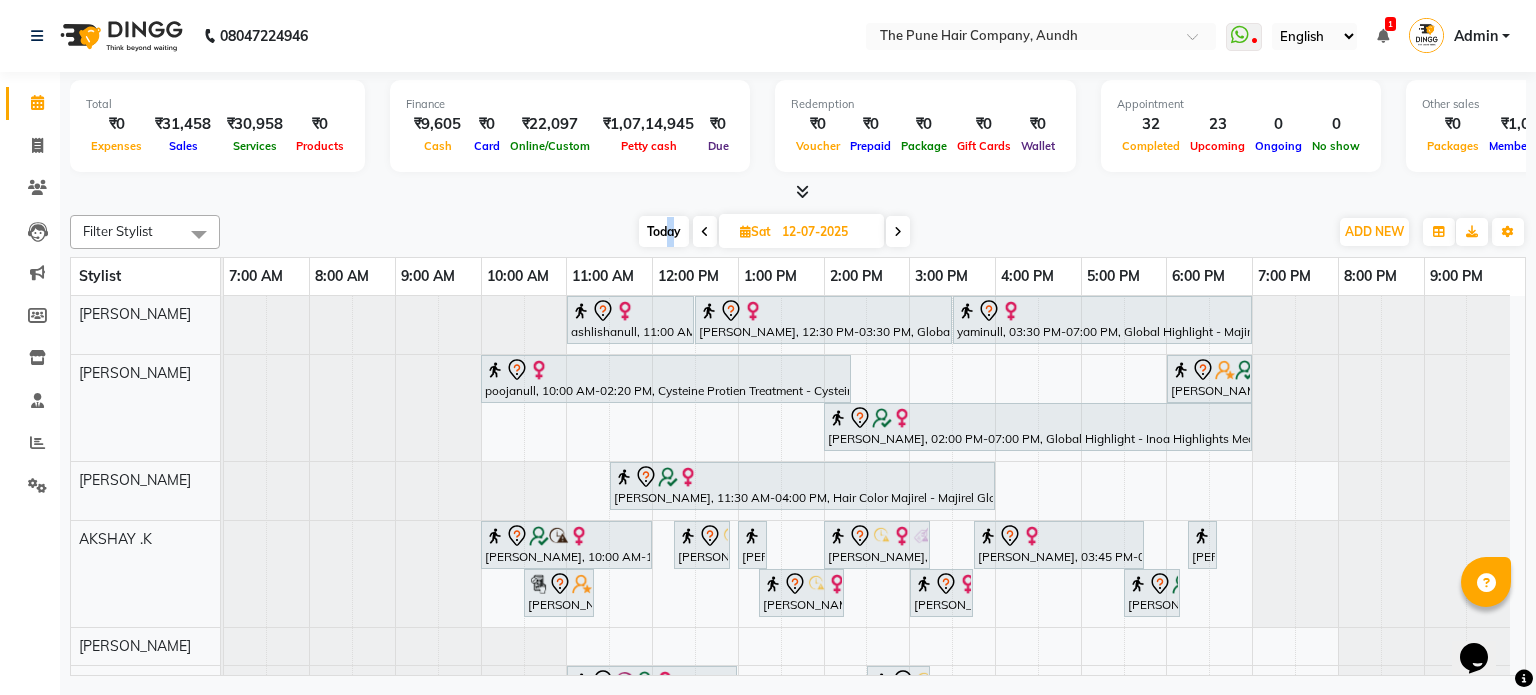 click on "Filter Stylist Select All Akash both [PERSON_NAME] .K [PERSON_NAME] kaif [PERSON_NAME] [PERSON_NAME] [PERSON_NAME] [PERSON_NAME] mane POOJA MORE [PERSON_NAME]  [PERSON_NAME] Shweta gotur [PERSON_NAME] [PERSON_NAME] [DATE]  [DATE] Toggle Dropdown Add Appointment Add Invoice Add Expense Add Attendance Add Client Add Transaction Toggle Dropdown Add Appointment Add Invoice Add Expense Add Attendance Add Client ADD NEW Toggle Dropdown Add Appointment Add Invoice Add Expense Add Attendance Add Client Add Transaction Filter Stylist Select All Akash both AKSHAY .K [PERSON_NAME] kaif [PERSON_NAME] [PERSON_NAME] [PERSON_NAME] [PERSON_NAME] mane POOJA MORE [PERSON_NAME]  [PERSON_NAME] Shweta gotur [PERSON_NAME] [PERSON_NAME] Group By  Staff View   Room View  View as Vertical  Vertical - Week View  Horizontal  Horizontal - Week View  List  Toggle Dropdown Calendar Settings Manage Tags   Arrange Stylists   Reset Stylists  Full Screen Appointment Form Zoom 50% Stylist 7:00 AM 8:00 AM 9:00 AM 10:00 AM 11:00 AM" 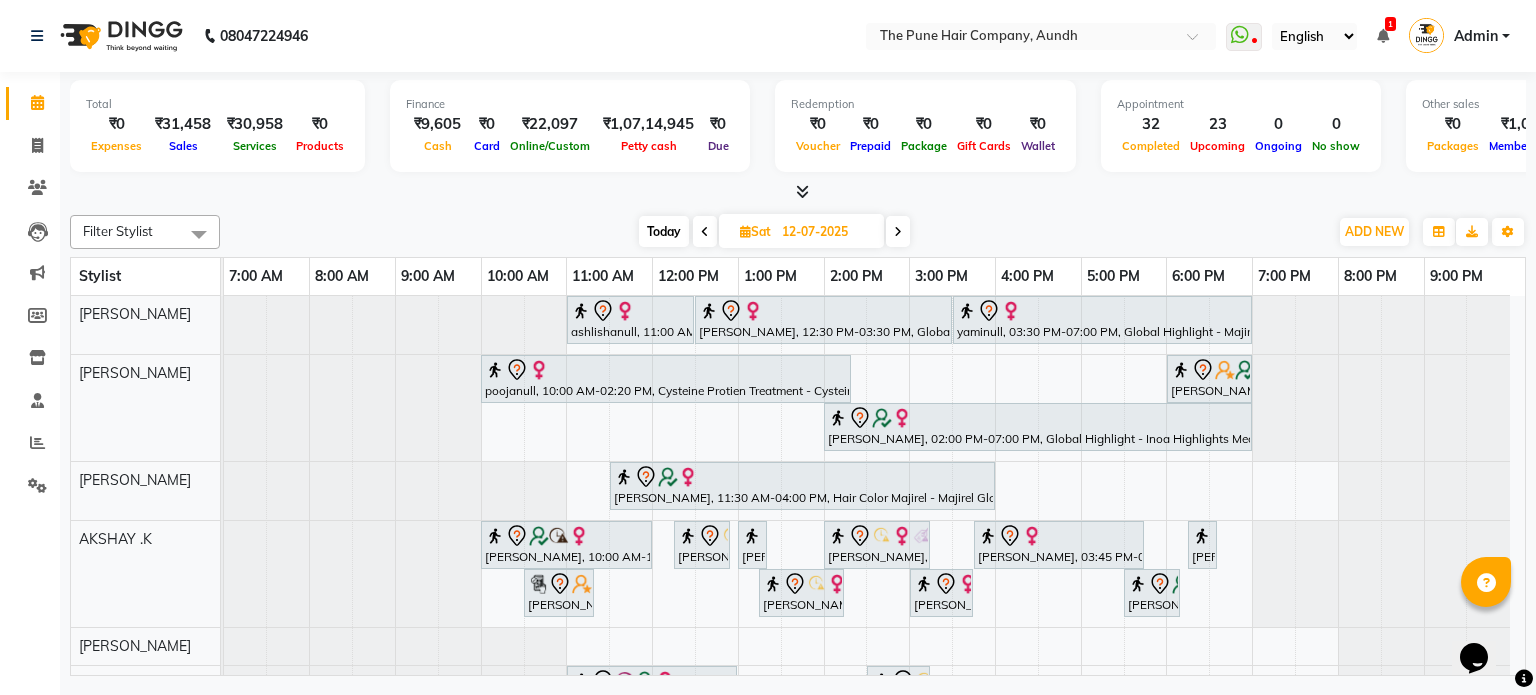 click on "Today" at bounding box center [664, 231] 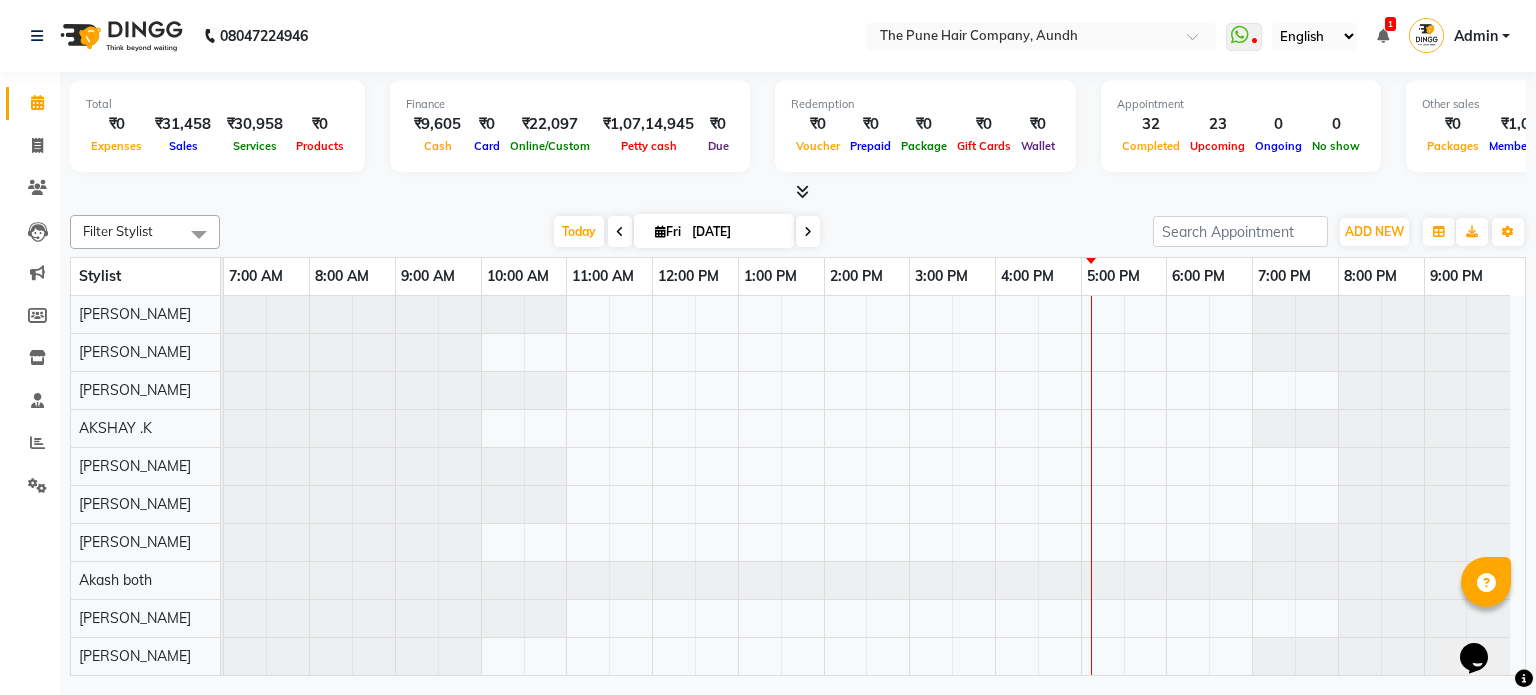 scroll, scrollTop: 92, scrollLeft: 0, axis: vertical 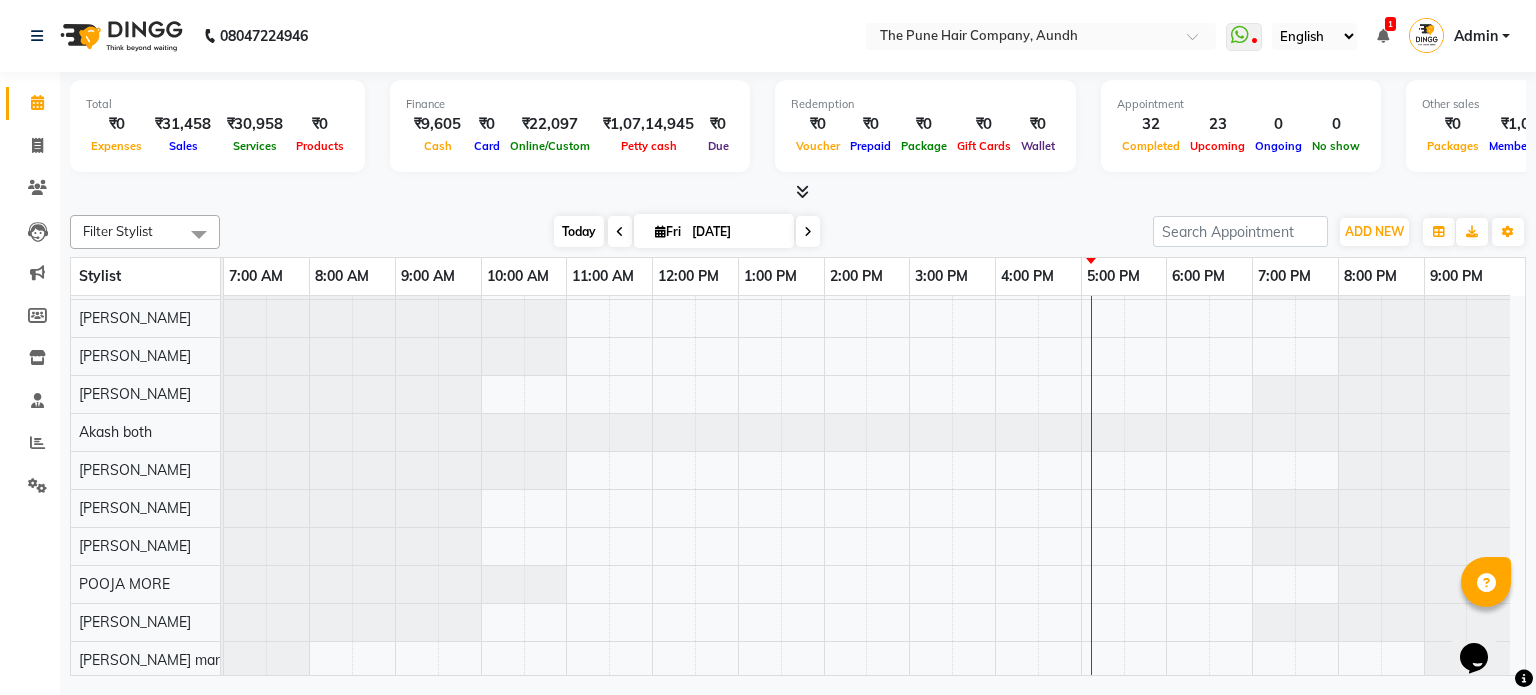 click on "Today" at bounding box center [579, 231] 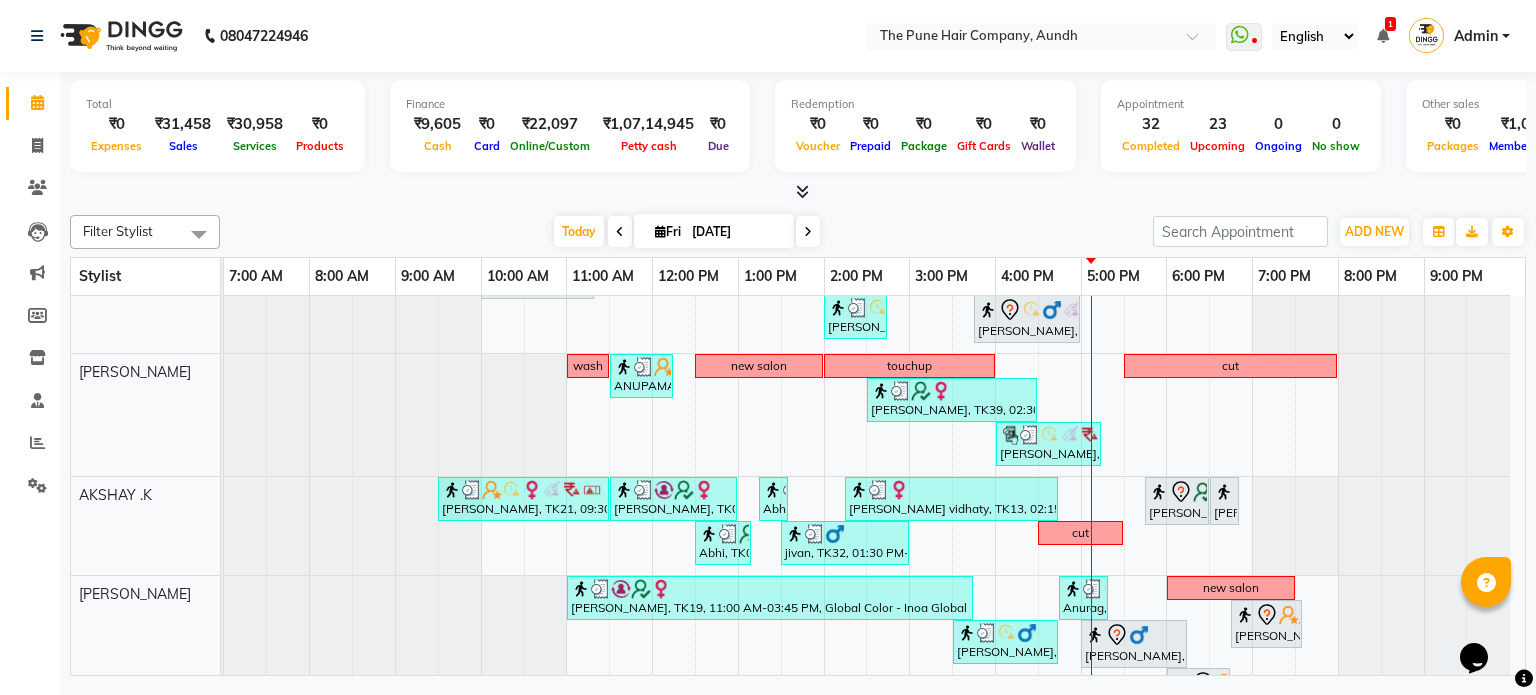 scroll, scrollTop: 568, scrollLeft: 0, axis: vertical 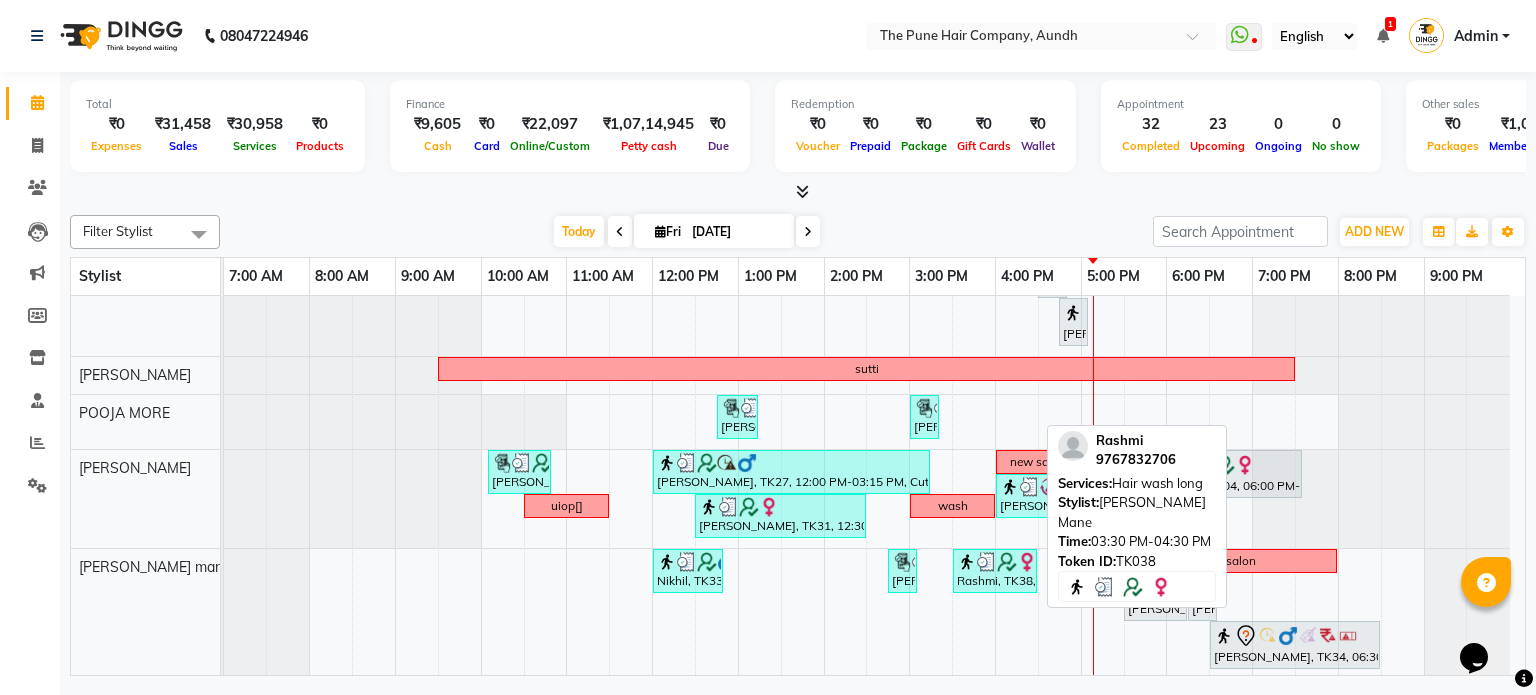click on "Rashmi, TK38, 03:30 PM-04:30 PM,  Hair wash long" at bounding box center (995, 571) 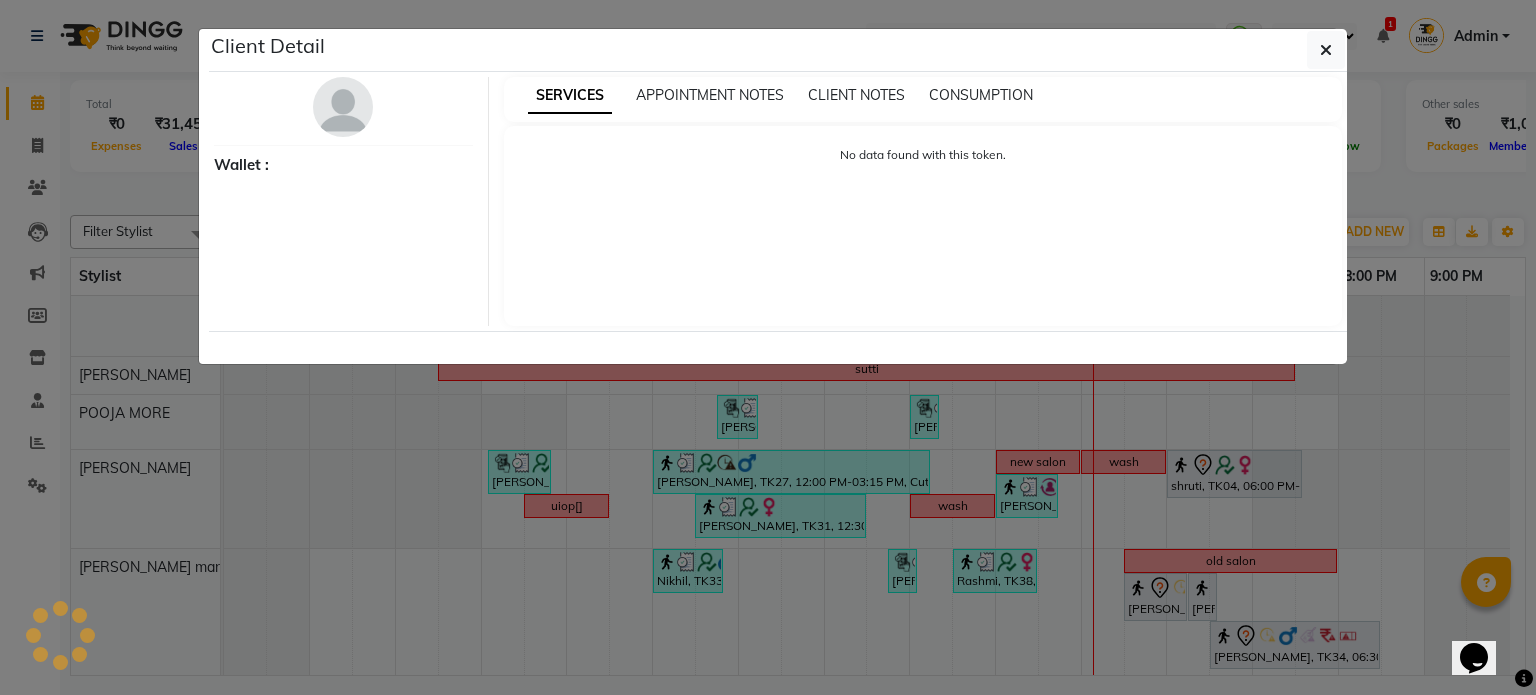 select on "3" 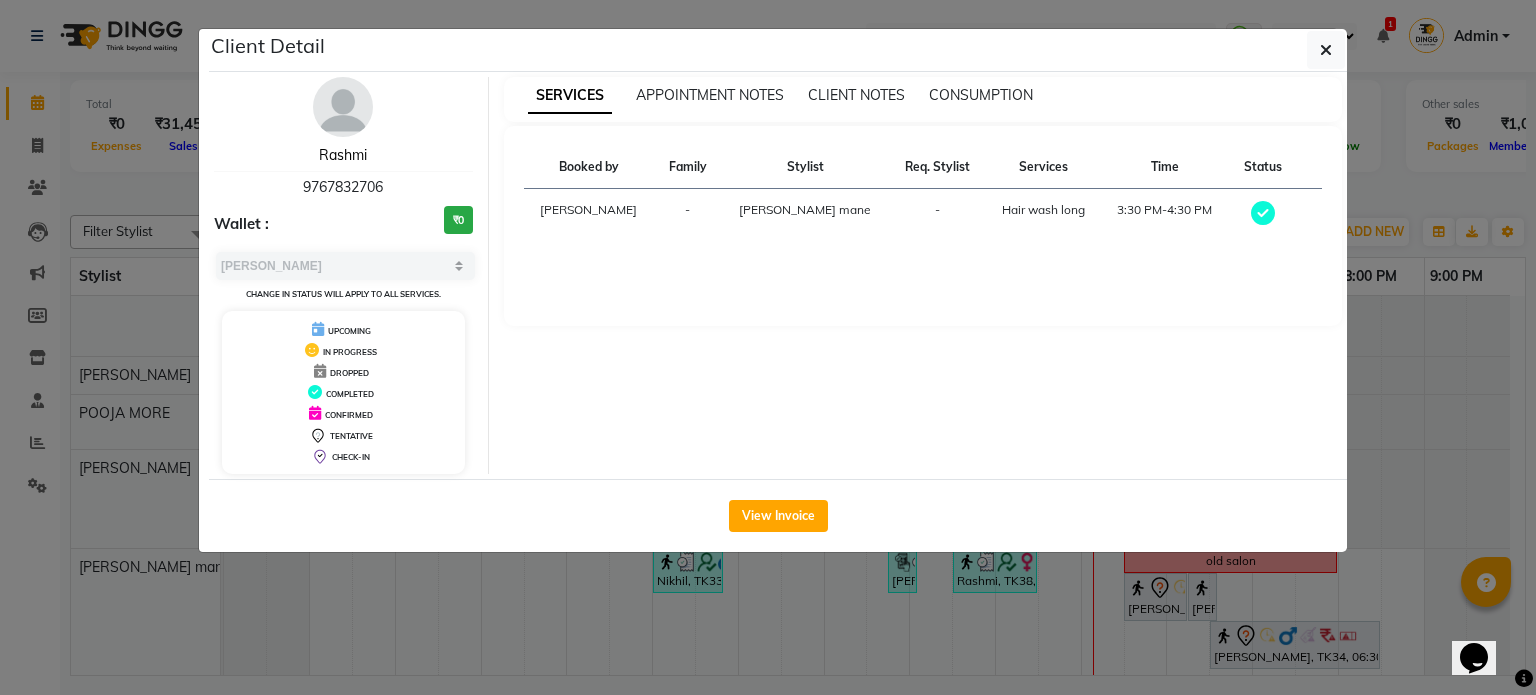 click on "Rashmi" at bounding box center (343, 155) 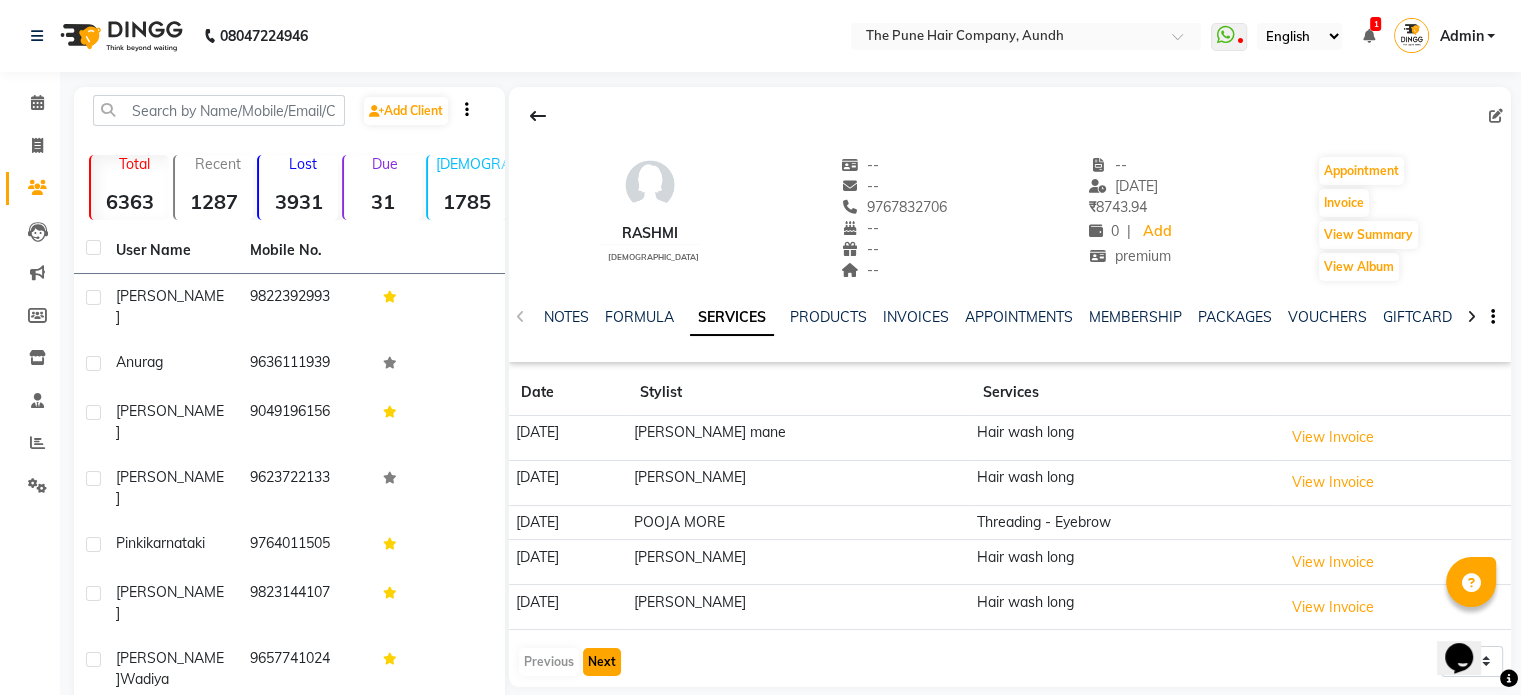 click on "Next" 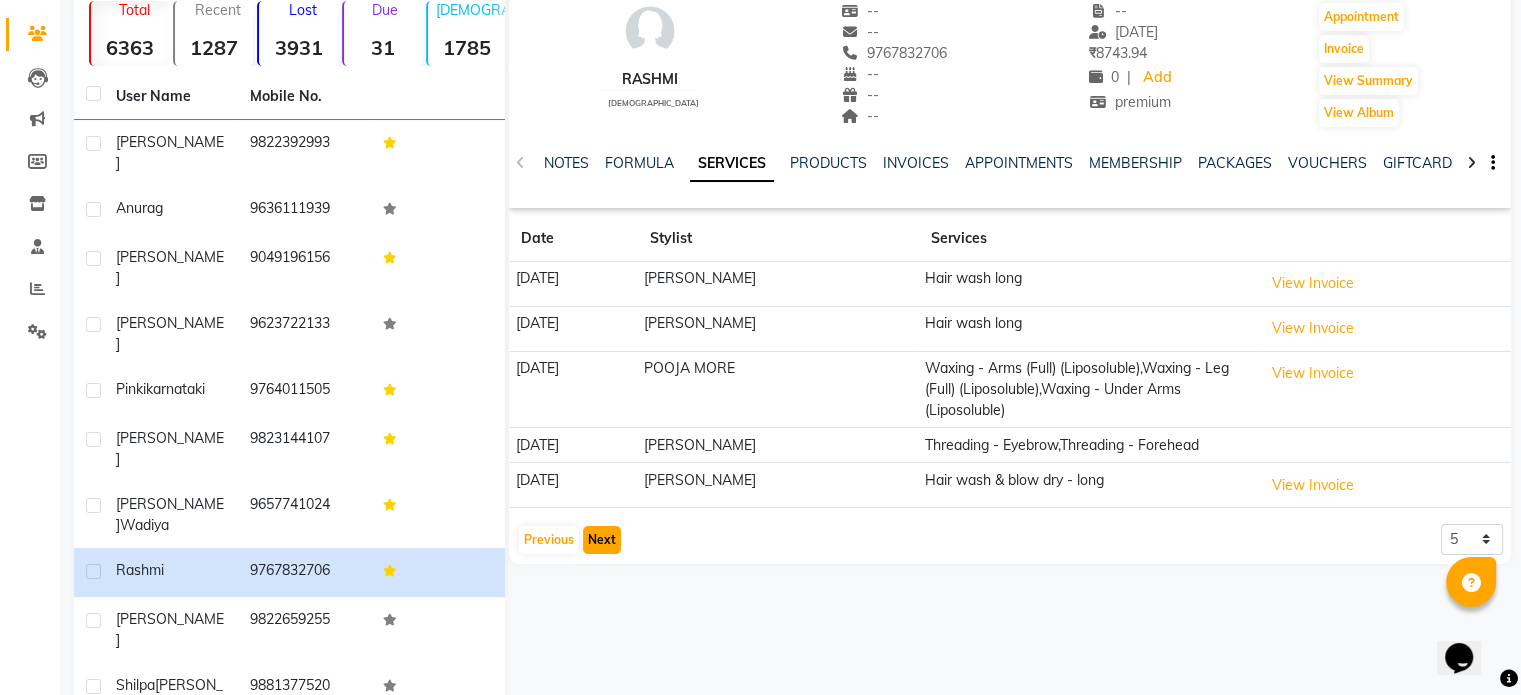 click on "Next" 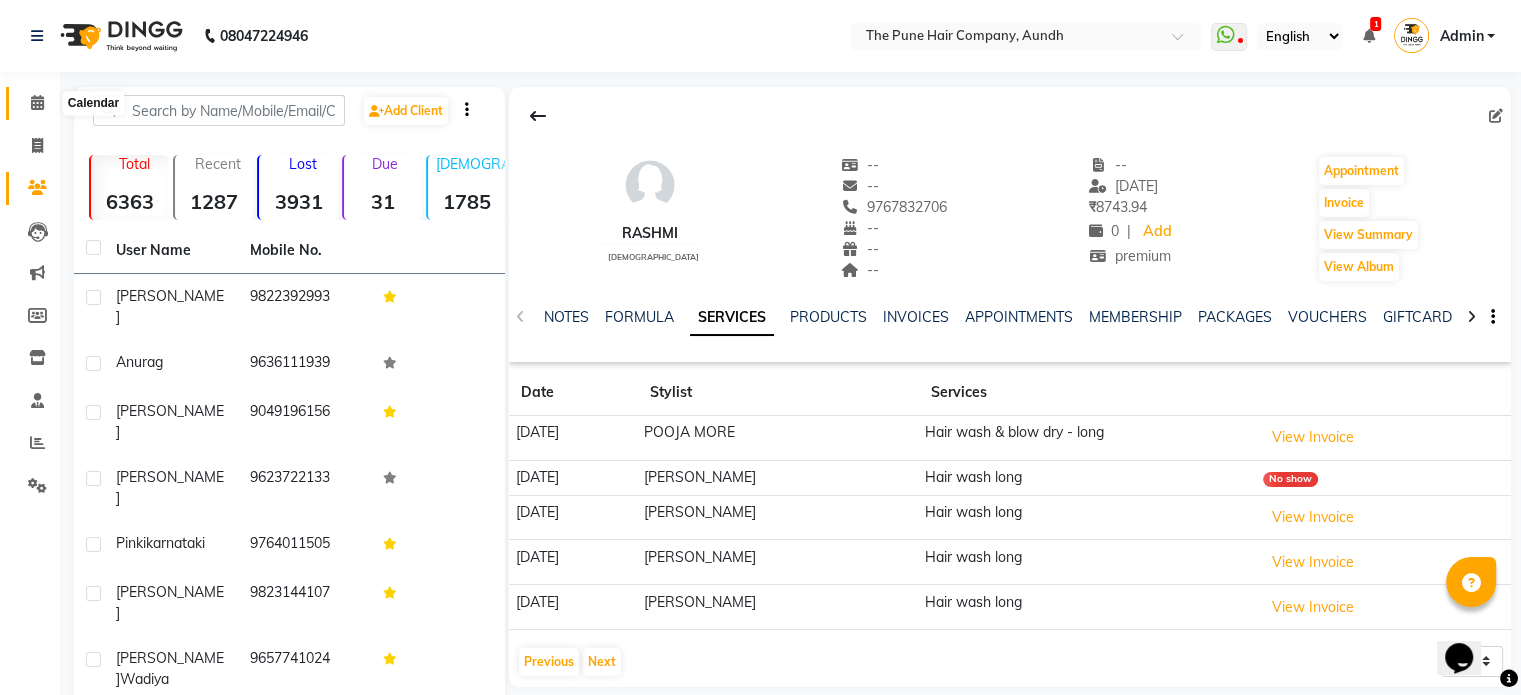 click 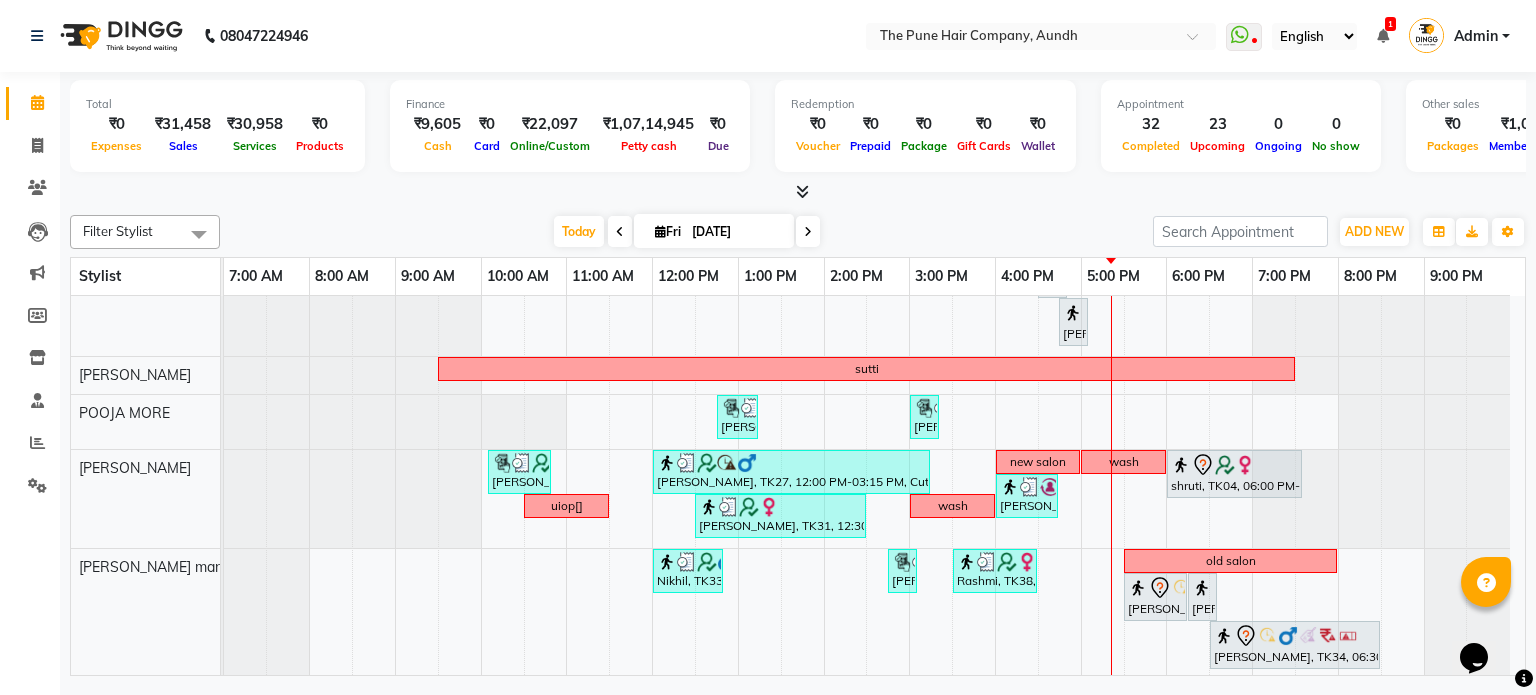 scroll, scrollTop: 856, scrollLeft: 0, axis: vertical 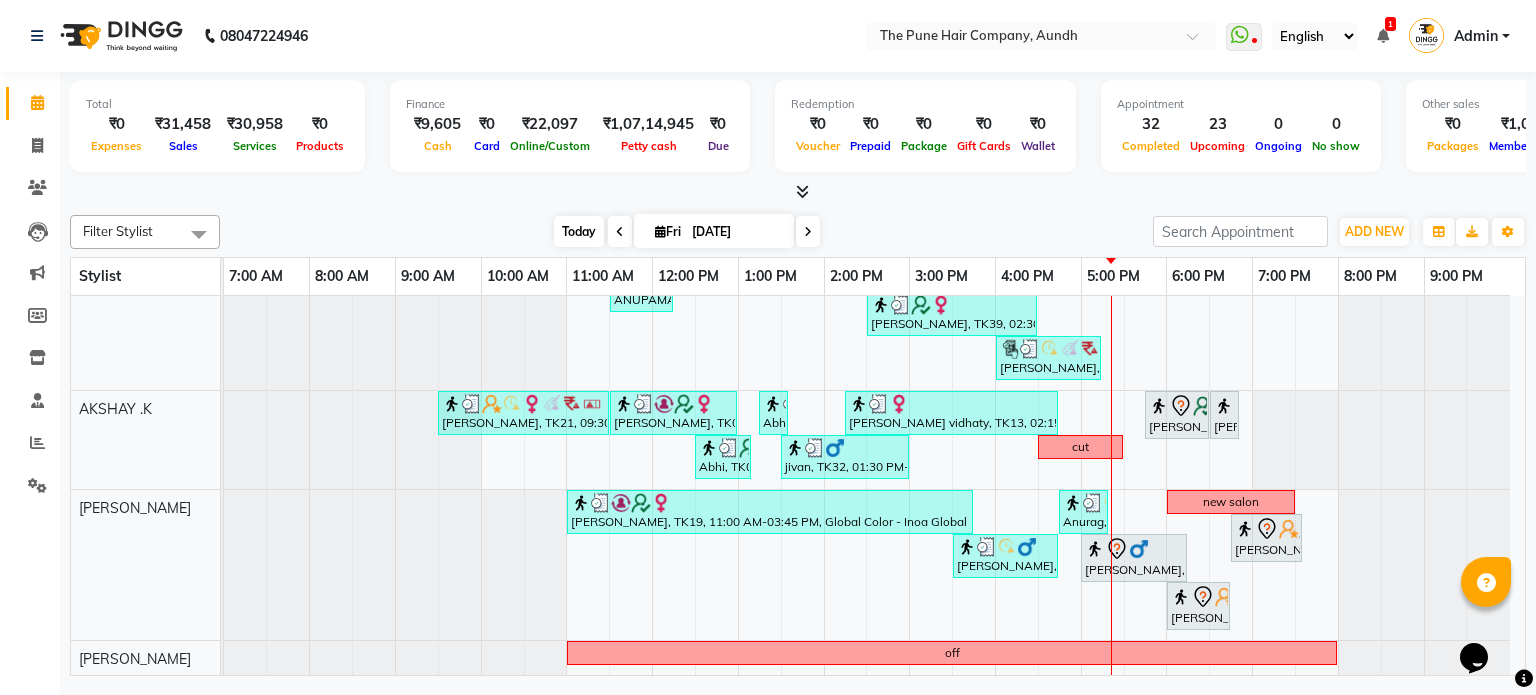 click on "Today" at bounding box center (579, 231) 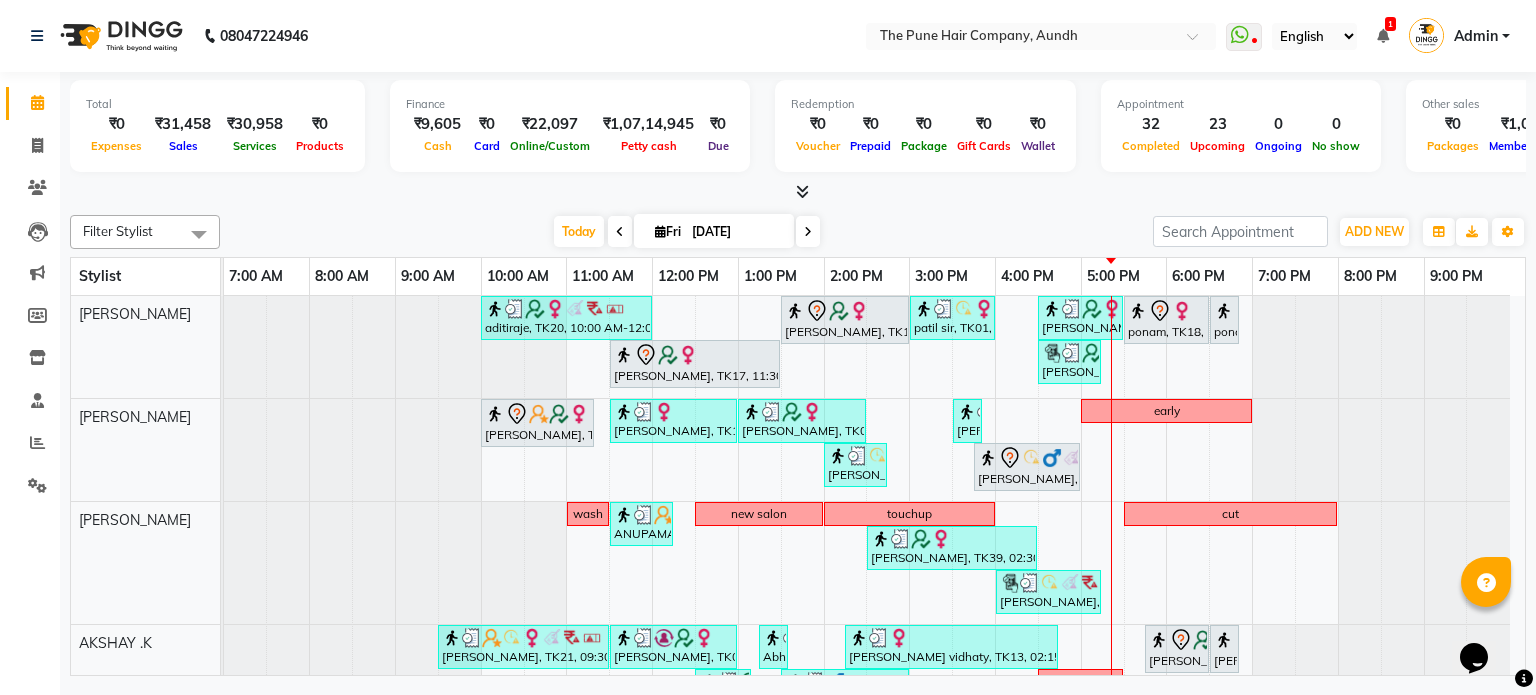 click at bounding box center (808, 231) 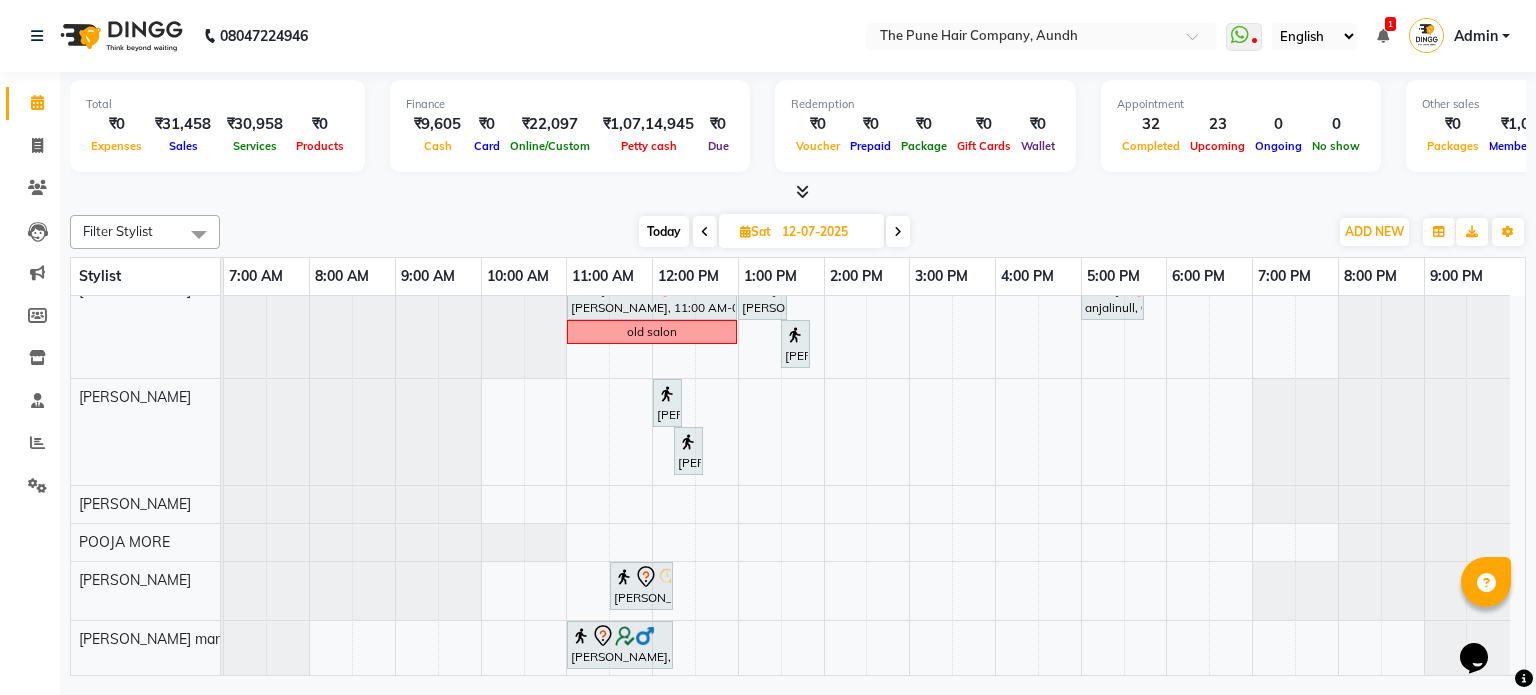 click at bounding box center (898, 231) 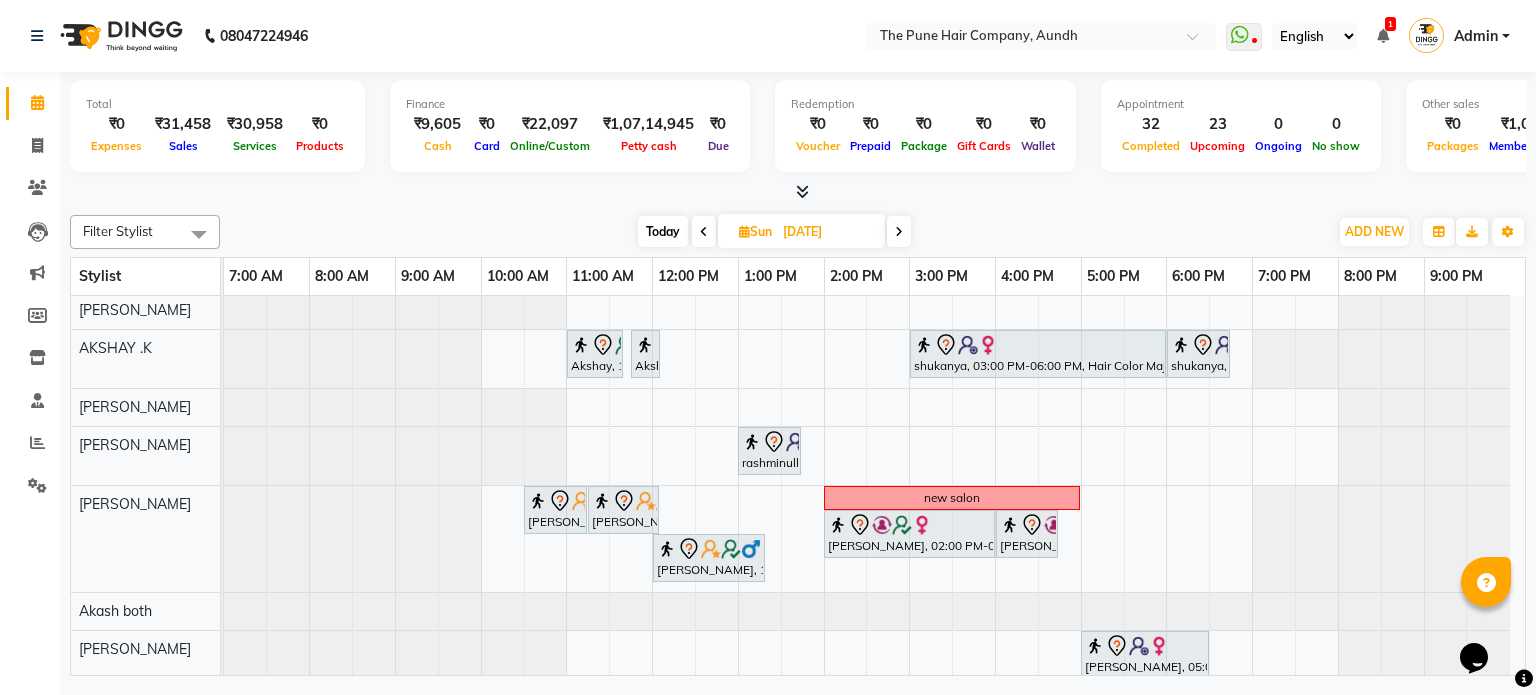 click on "[DATE]  [DATE]" at bounding box center (774, 232) 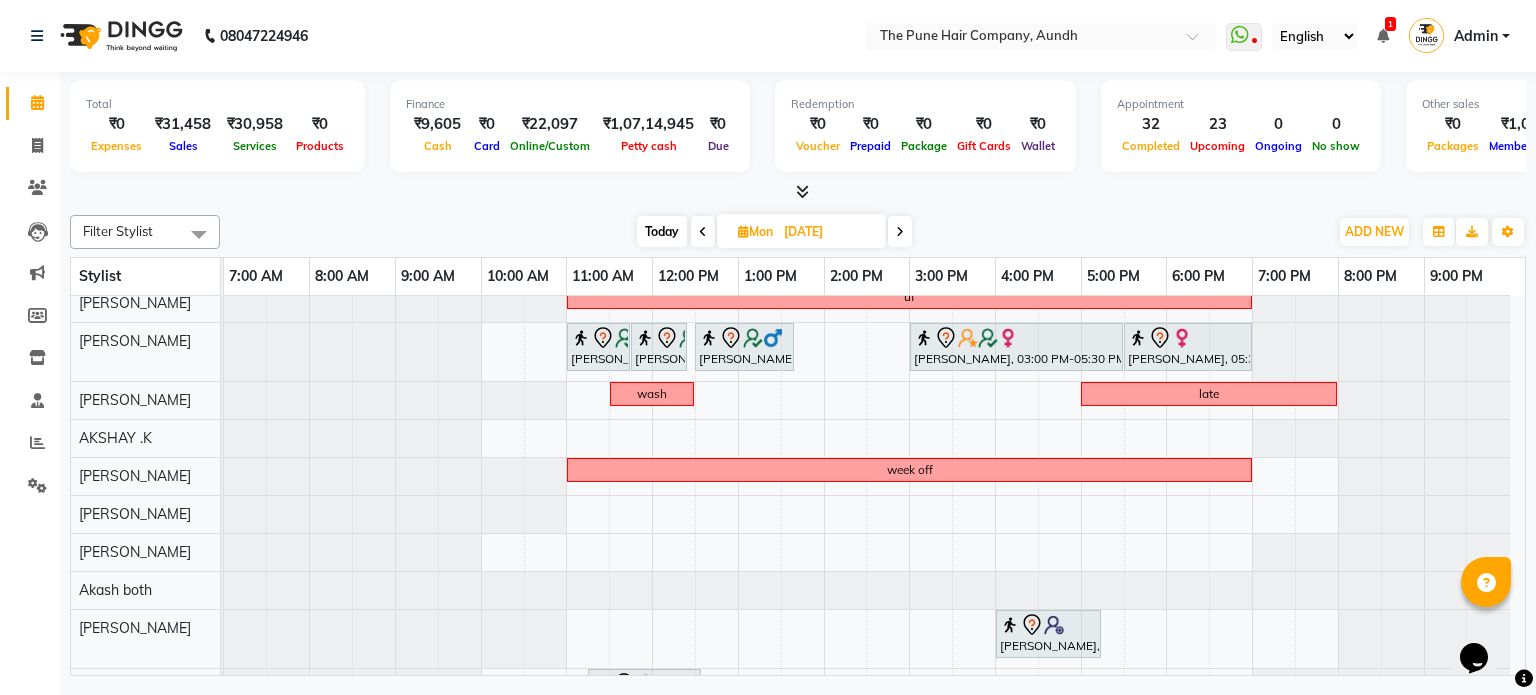 click at bounding box center (900, 232) 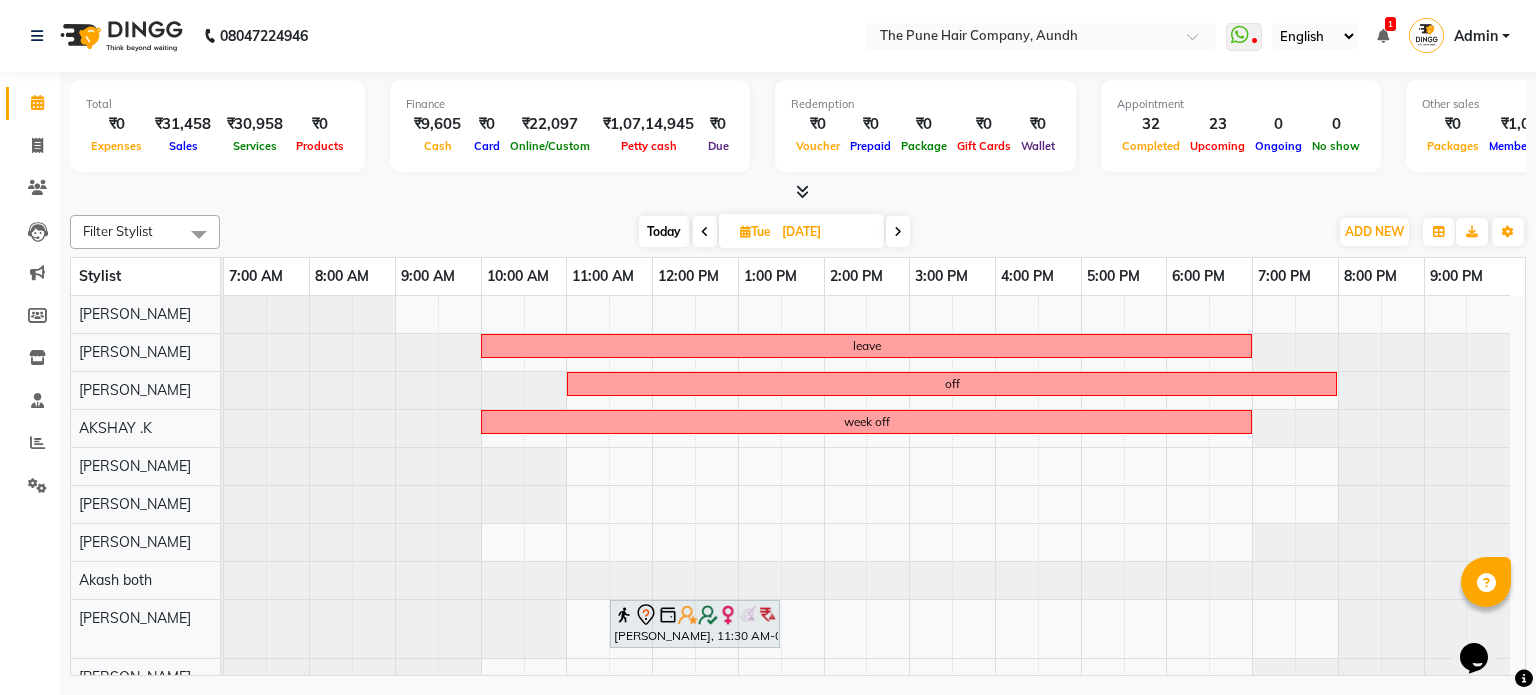 click at bounding box center (898, 231) 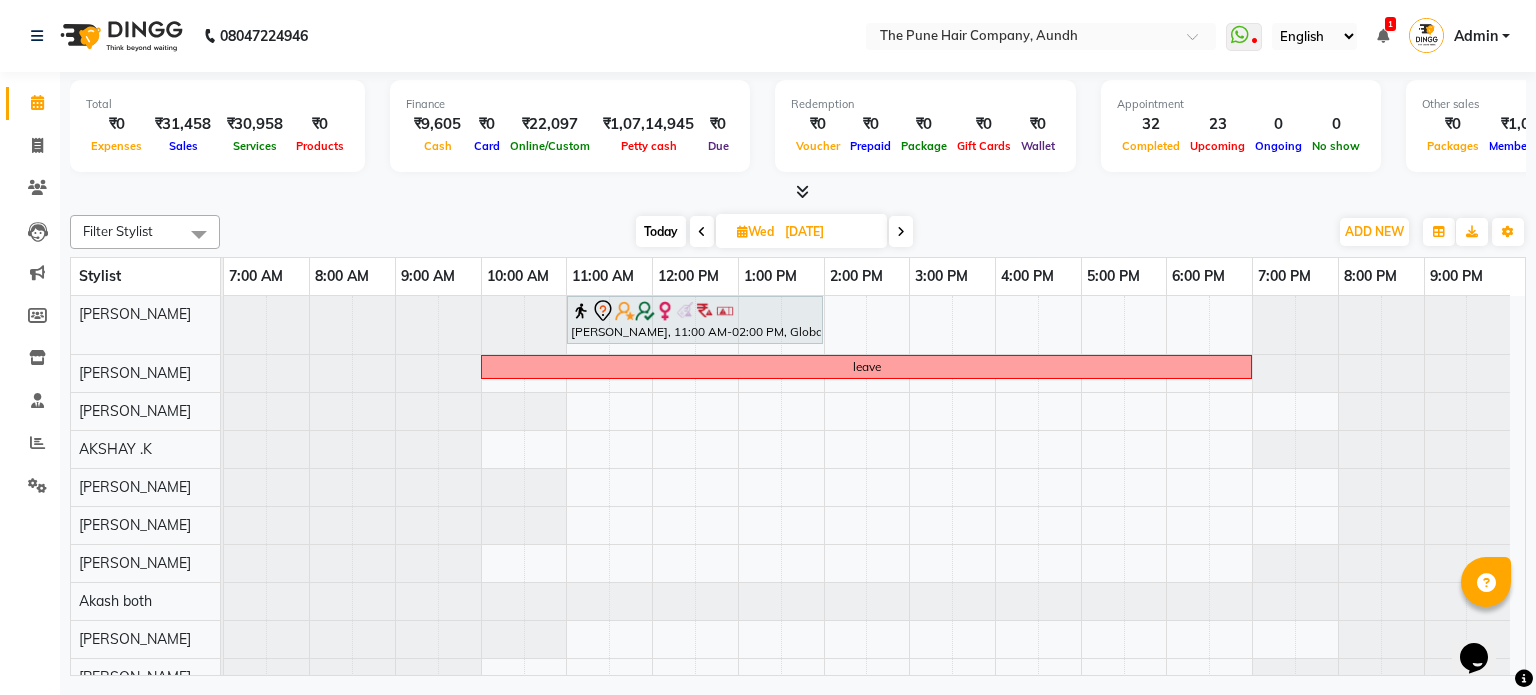 click at bounding box center [901, 231] 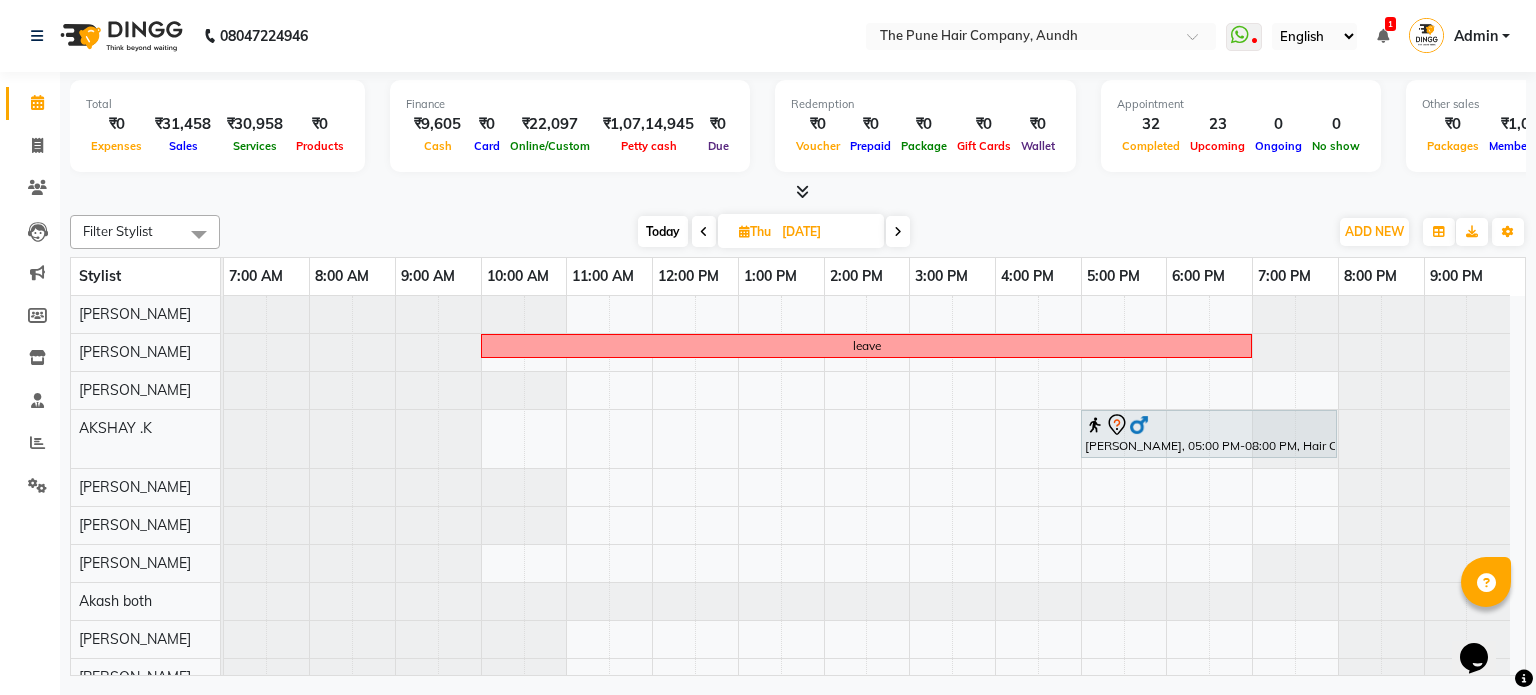 click at bounding box center [898, 231] 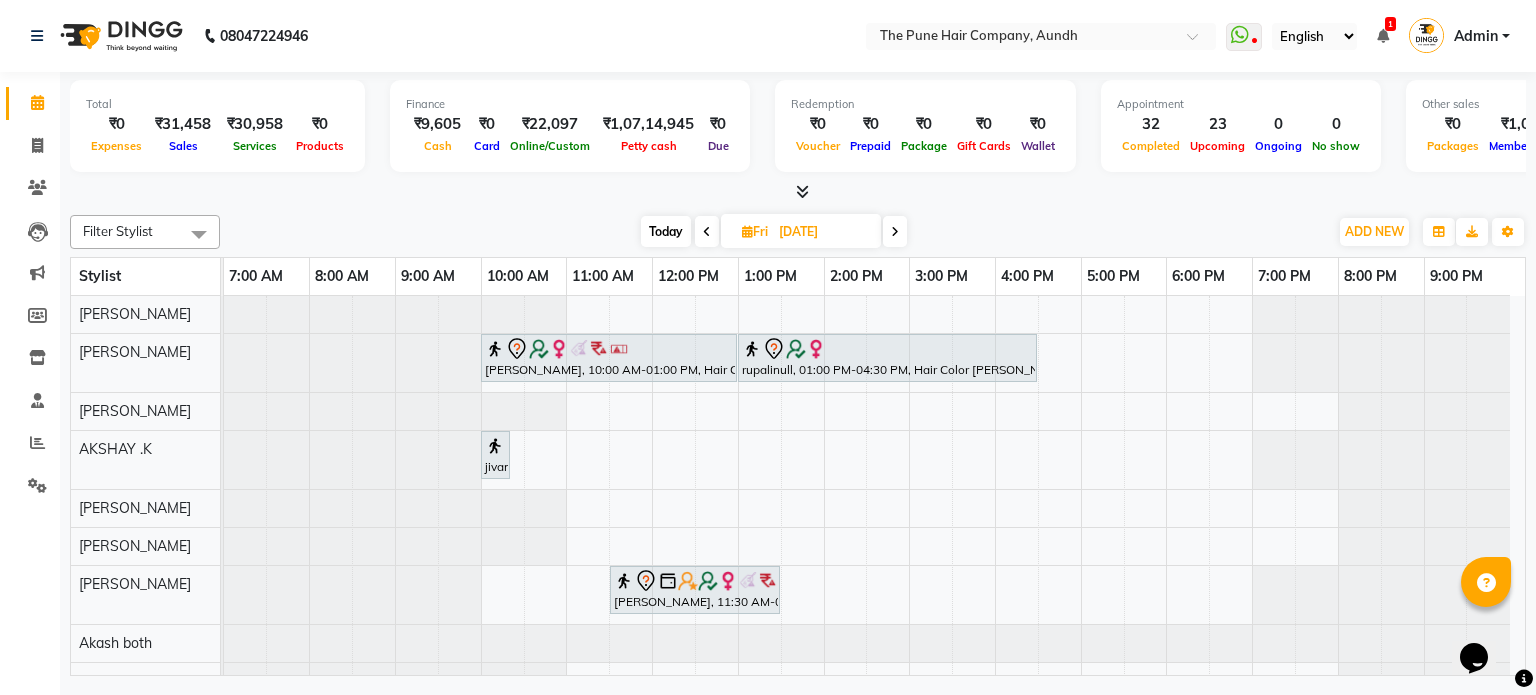 click on "Today" at bounding box center (666, 231) 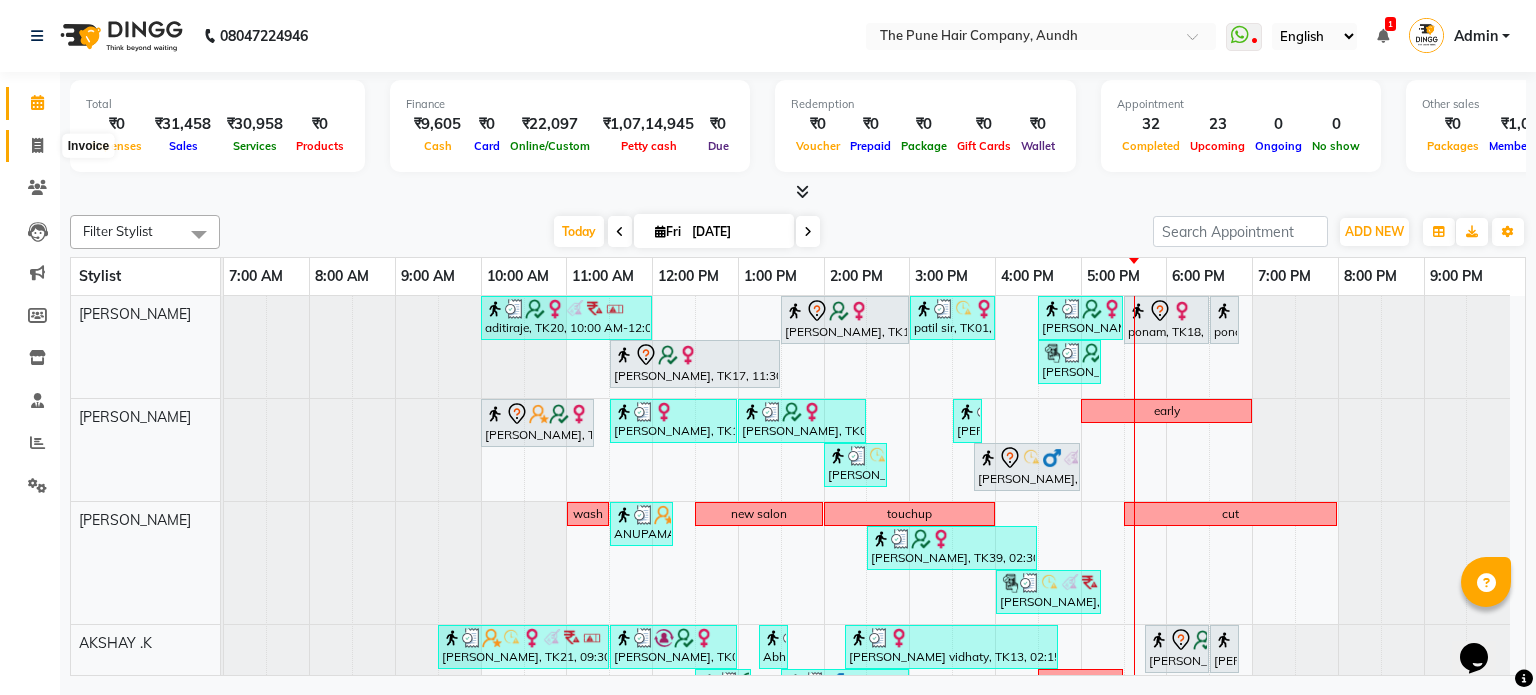 click 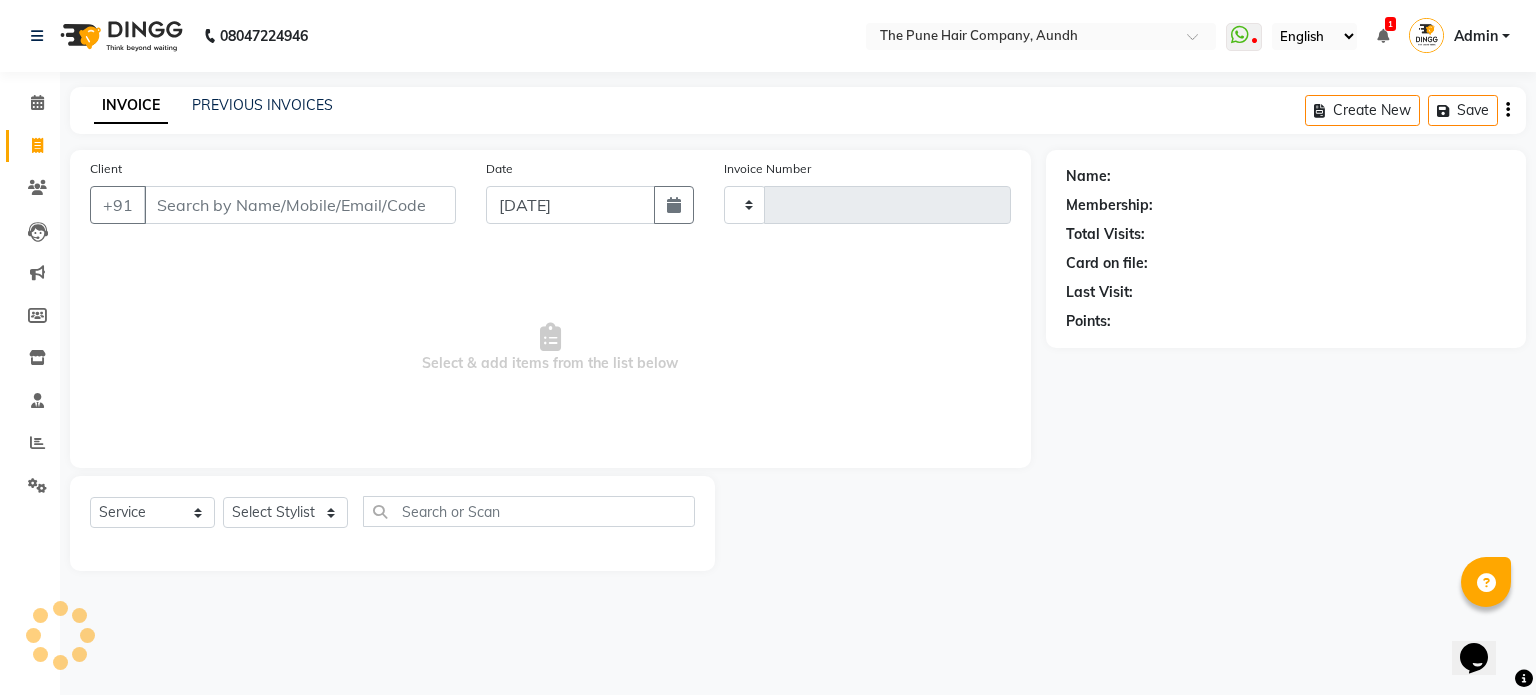 type on "3035" 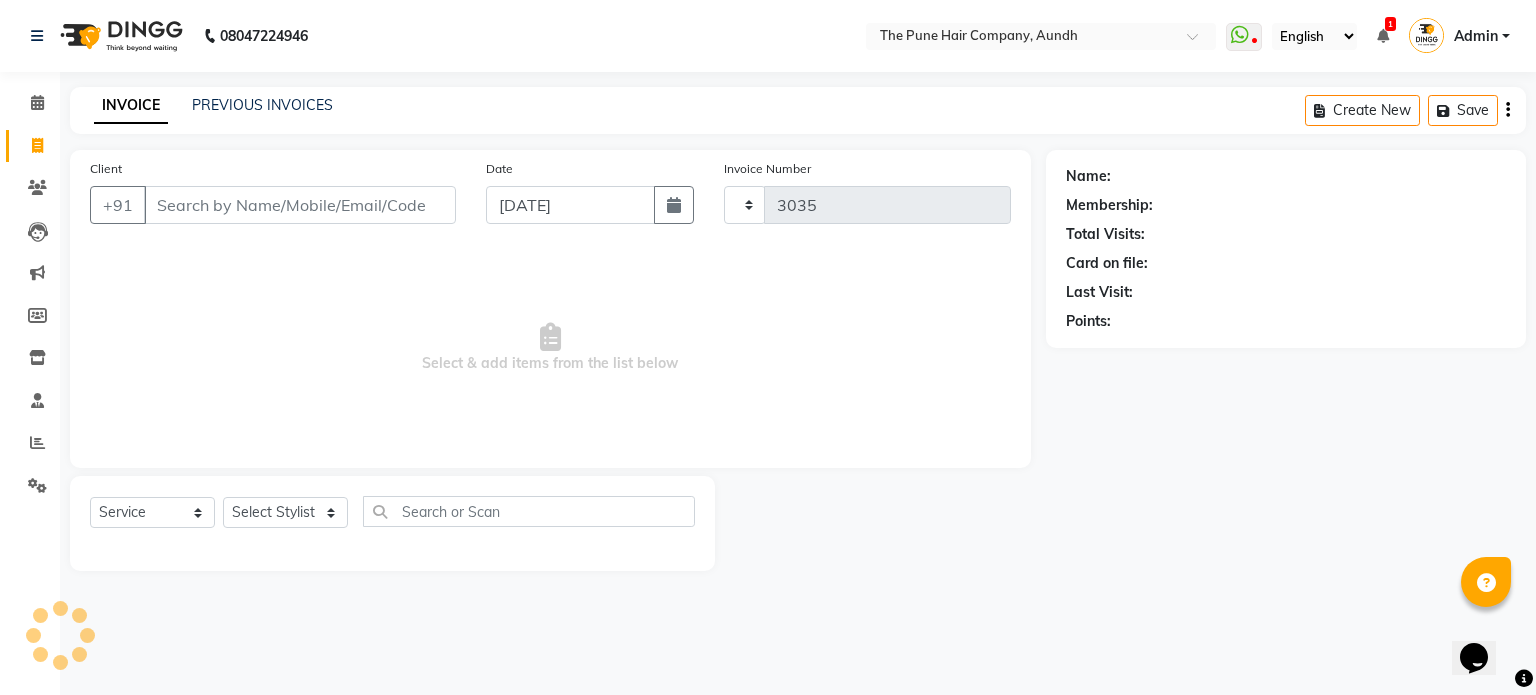 select on "106" 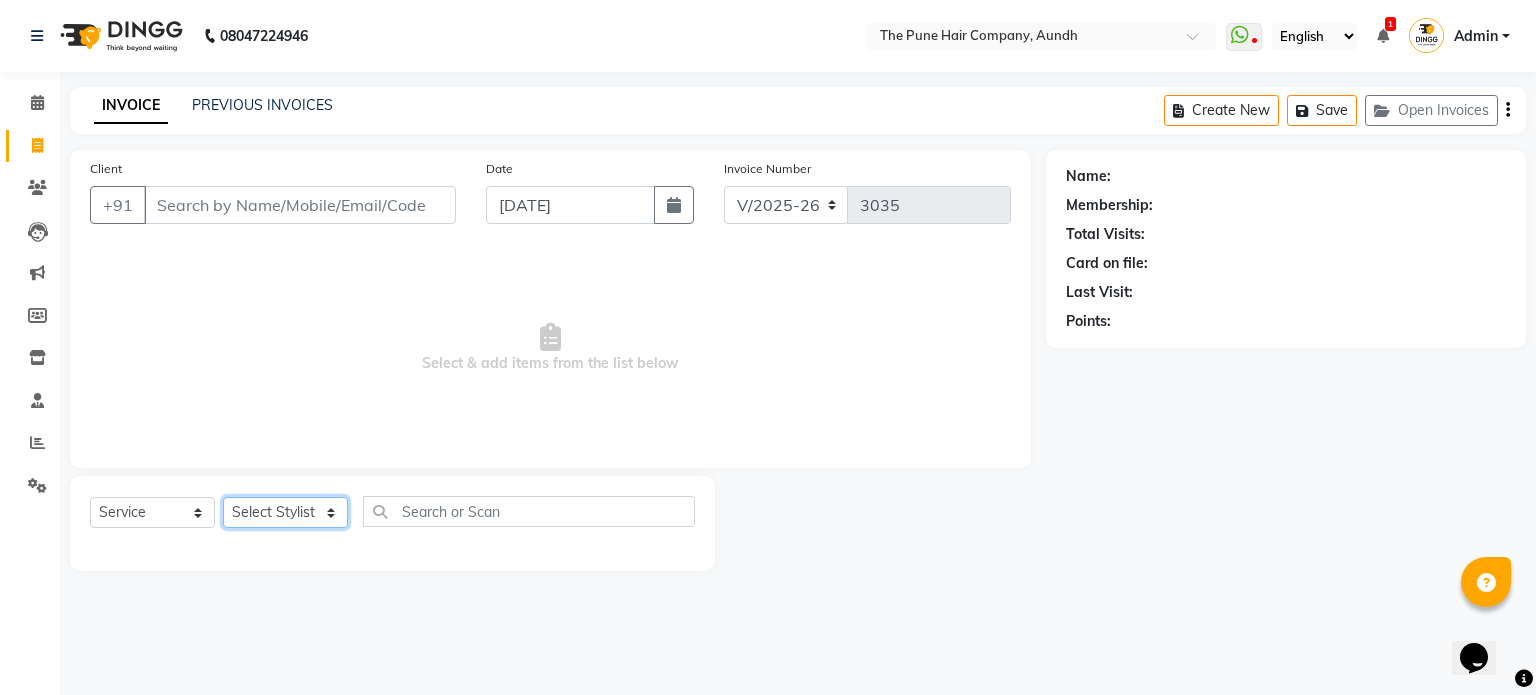 click on "Select Stylist Akash both [PERSON_NAME] .K [PERSON_NAME] kaif [PERSON_NAME] [PERSON_NAME] [PERSON_NAME] [PERSON_NAME] mane POOJA MORE [PERSON_NAME]  [PERSON_NAME] Shweta [PERSON_NAME] [PERSON_NAME] [PERSON_NAME]" 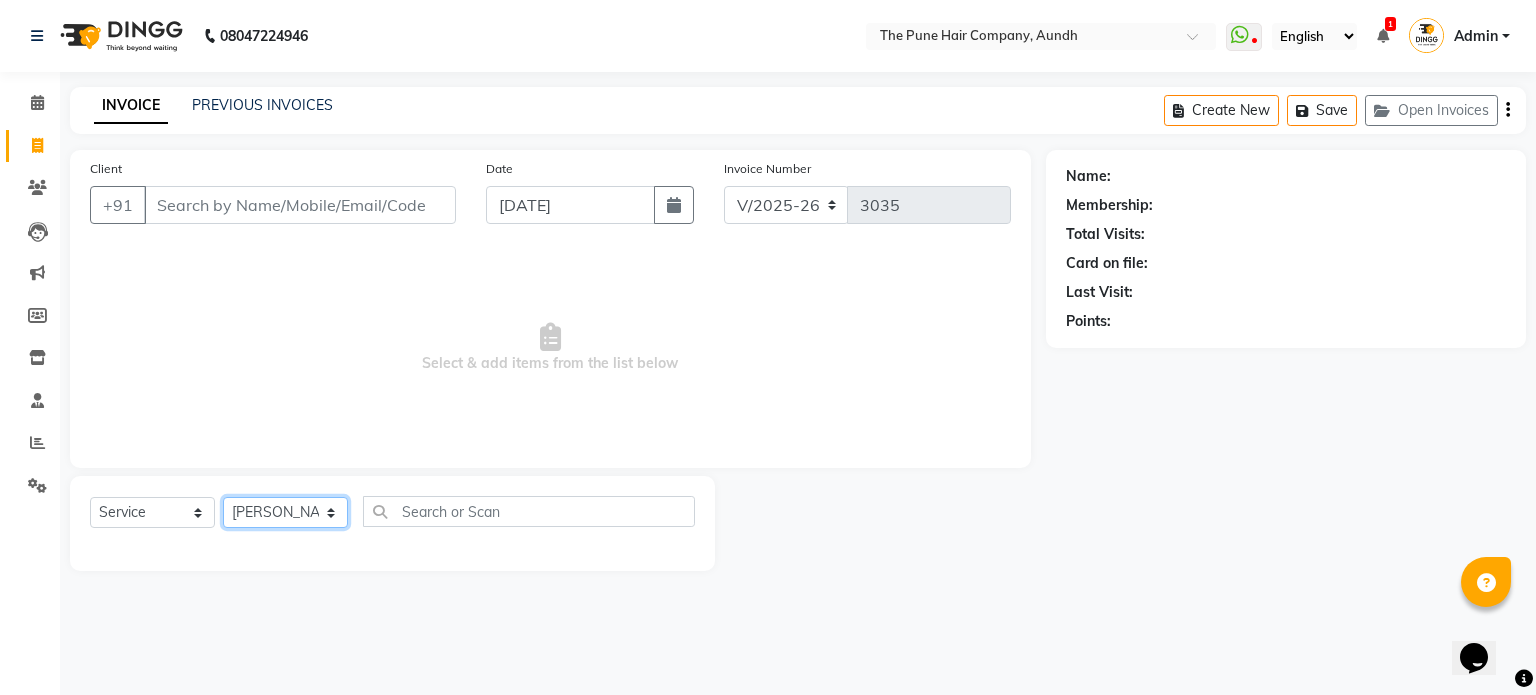 click on "Select Stylist Akash both [PERSON_NAME] .K [PERSON_NAME] kaif [PERSON_NAME] [PERSON_NAME] [PERSON_NAME] [PERSON_NAME] mane POOJA MORE [PERSON_NAME]  [PERSON_NAME] Shweta [PERSON_NAME] [PERSON_NAME] [PERSON_NAME]" 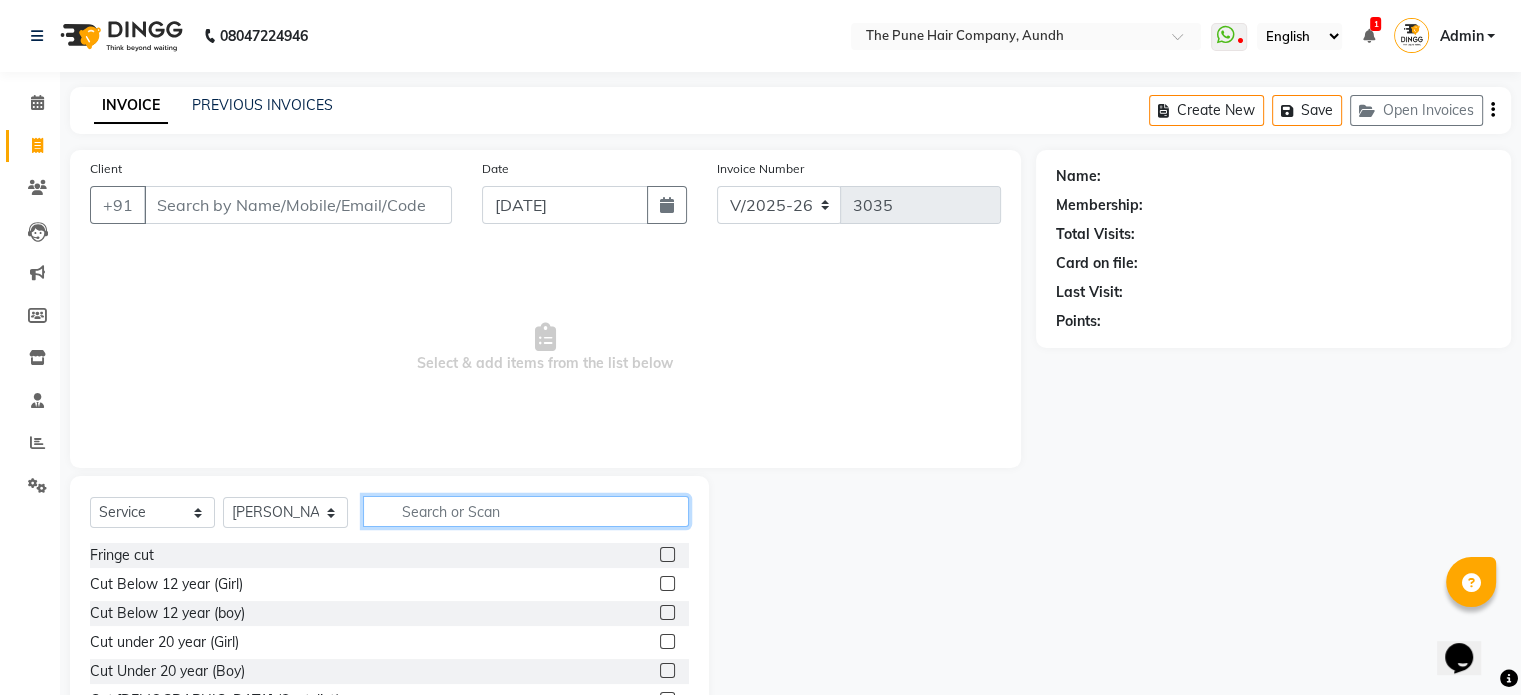 click 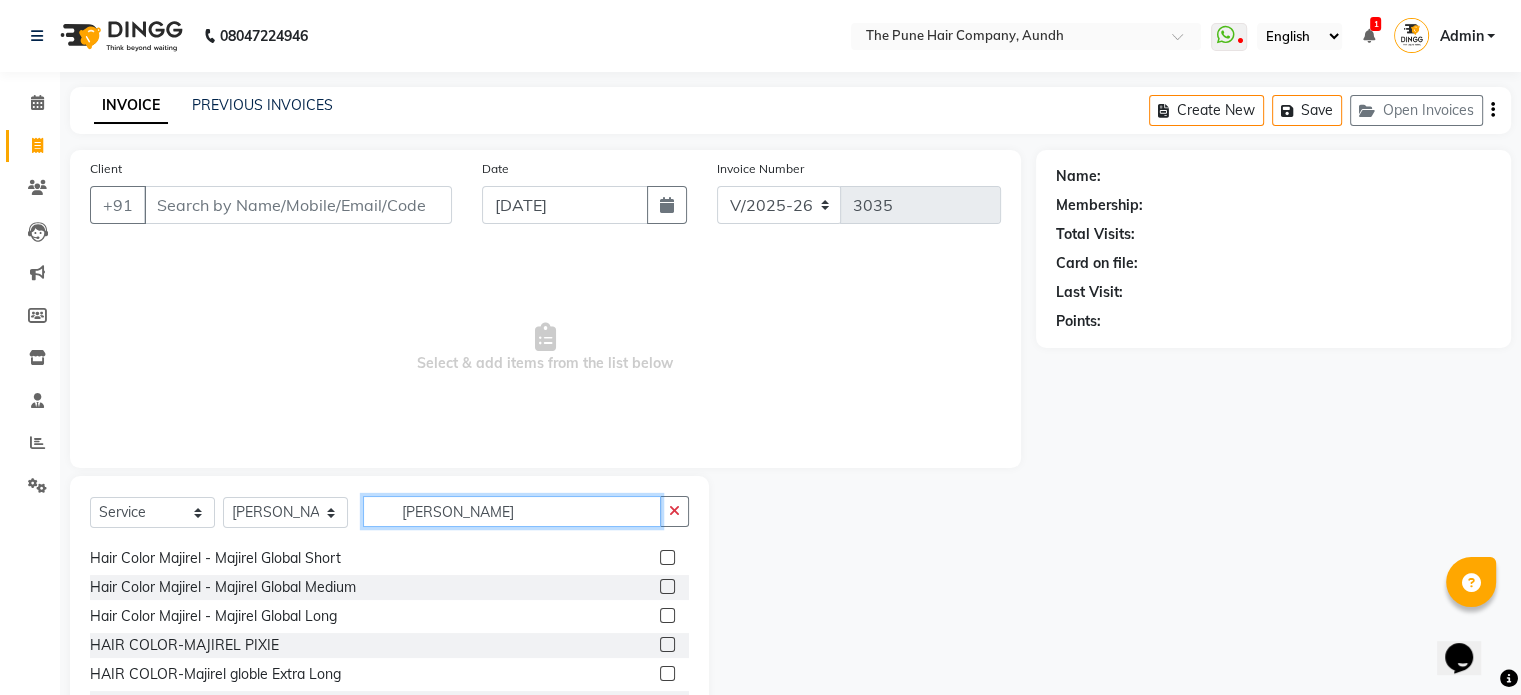 scroll, scrollTop: 264, scrollLeft: 0, axis: vertical 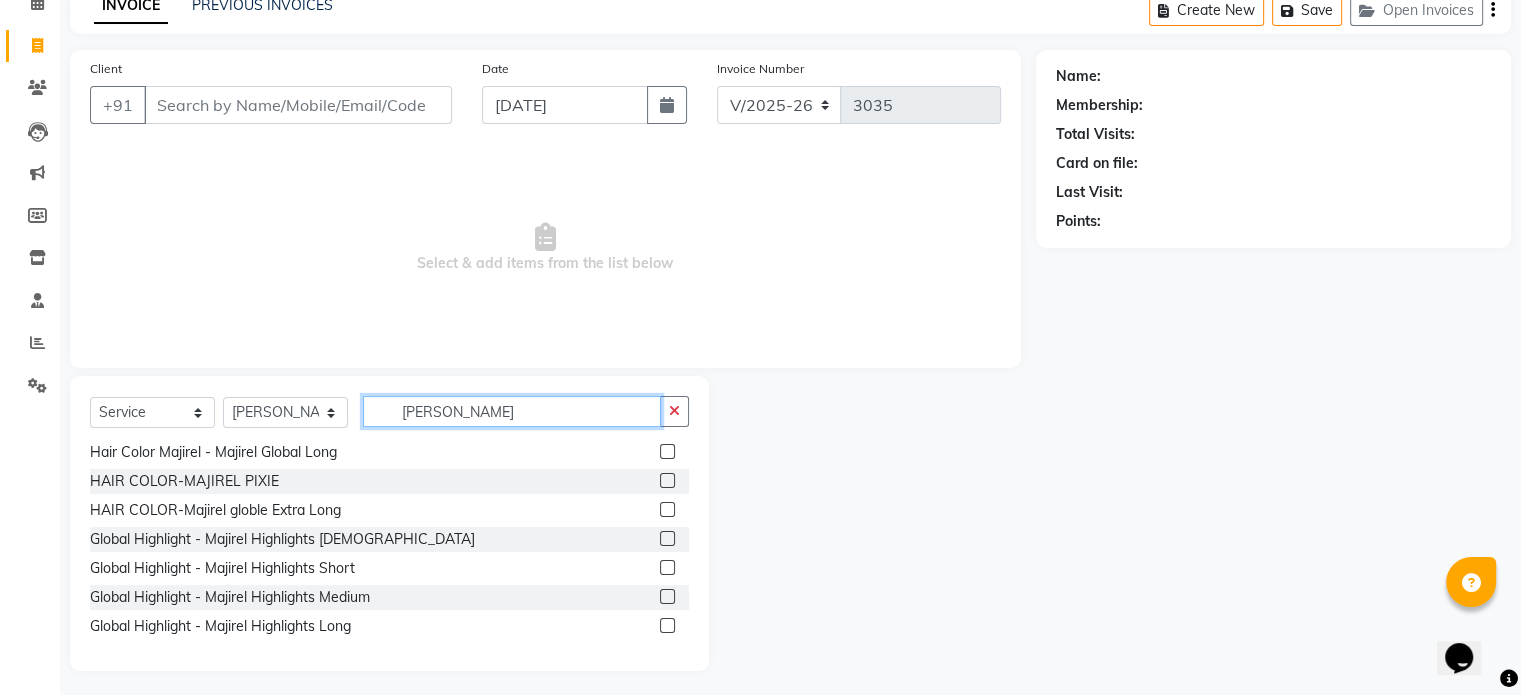 type on "[PERSON_NAME]" 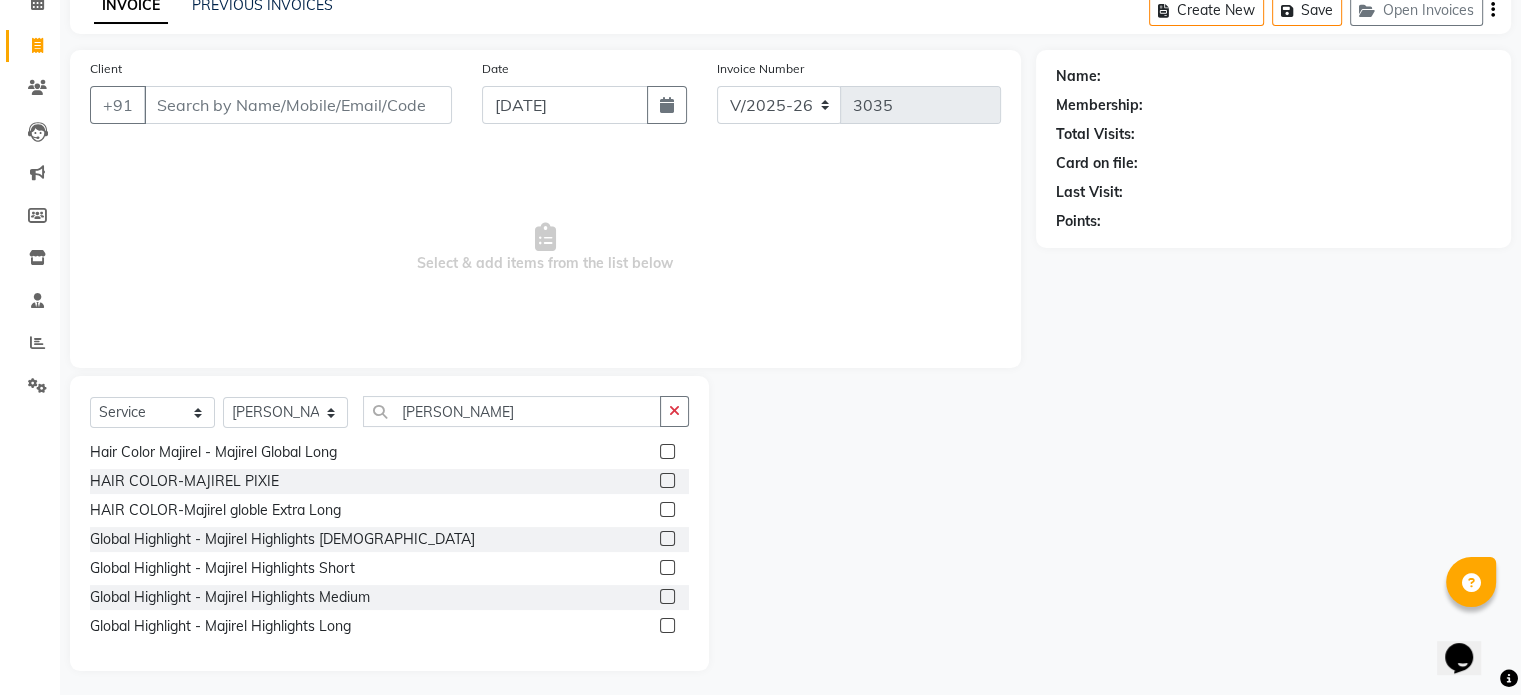 click 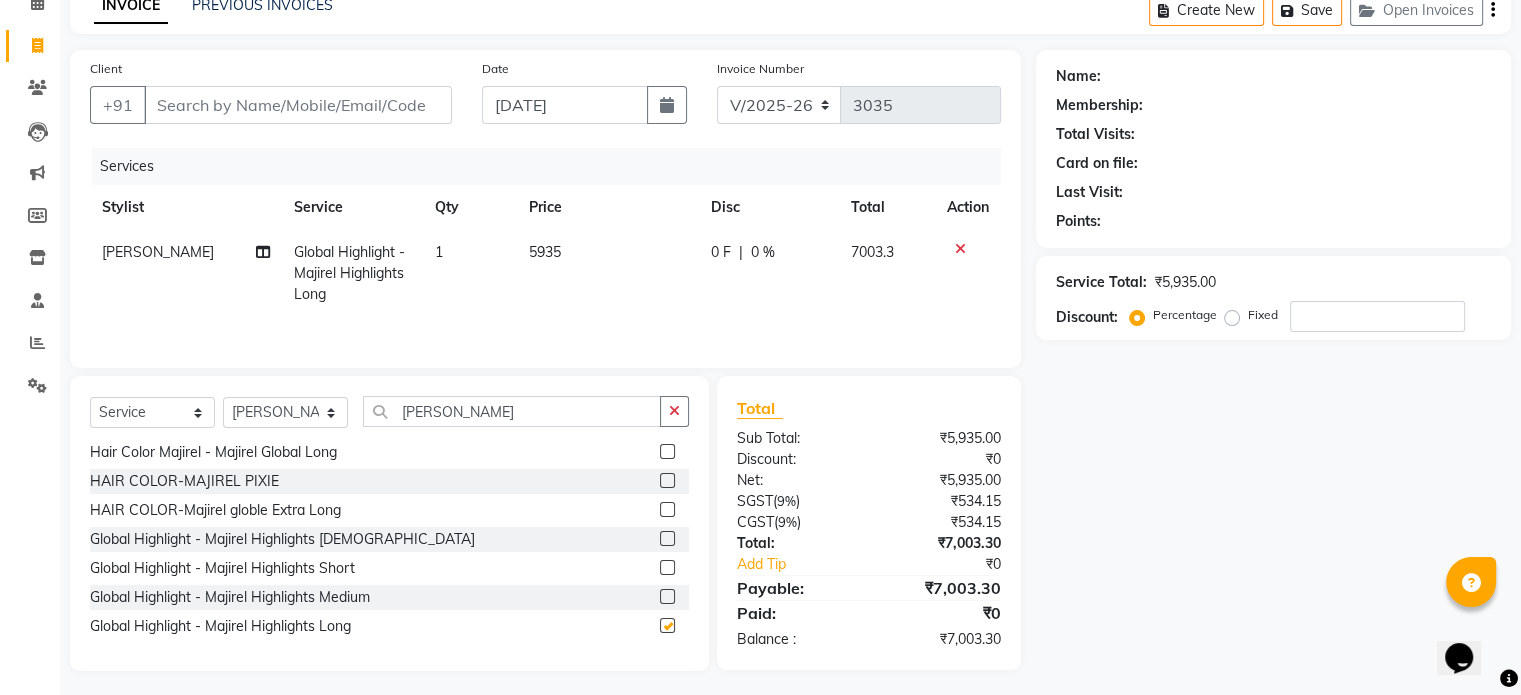 checkbox on "false" 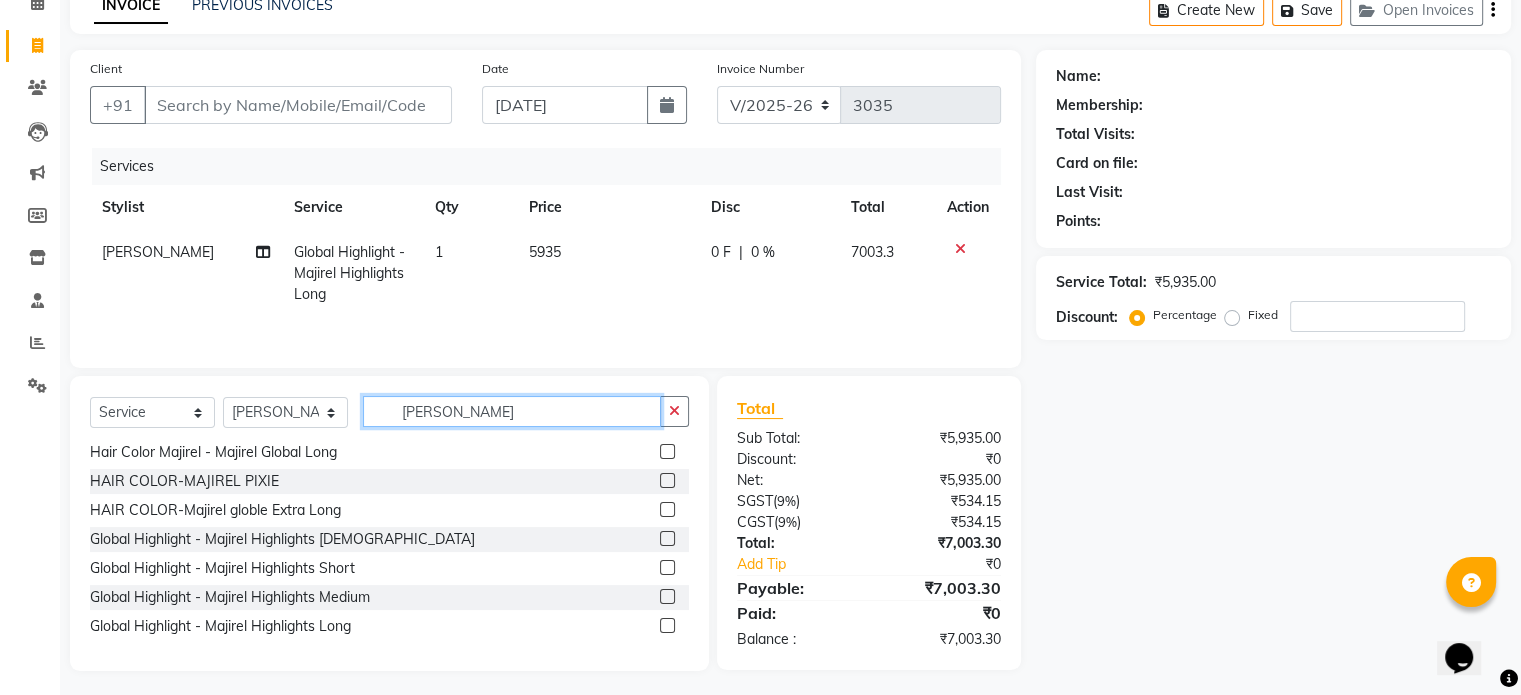 click on "[PERSON_NAME]" 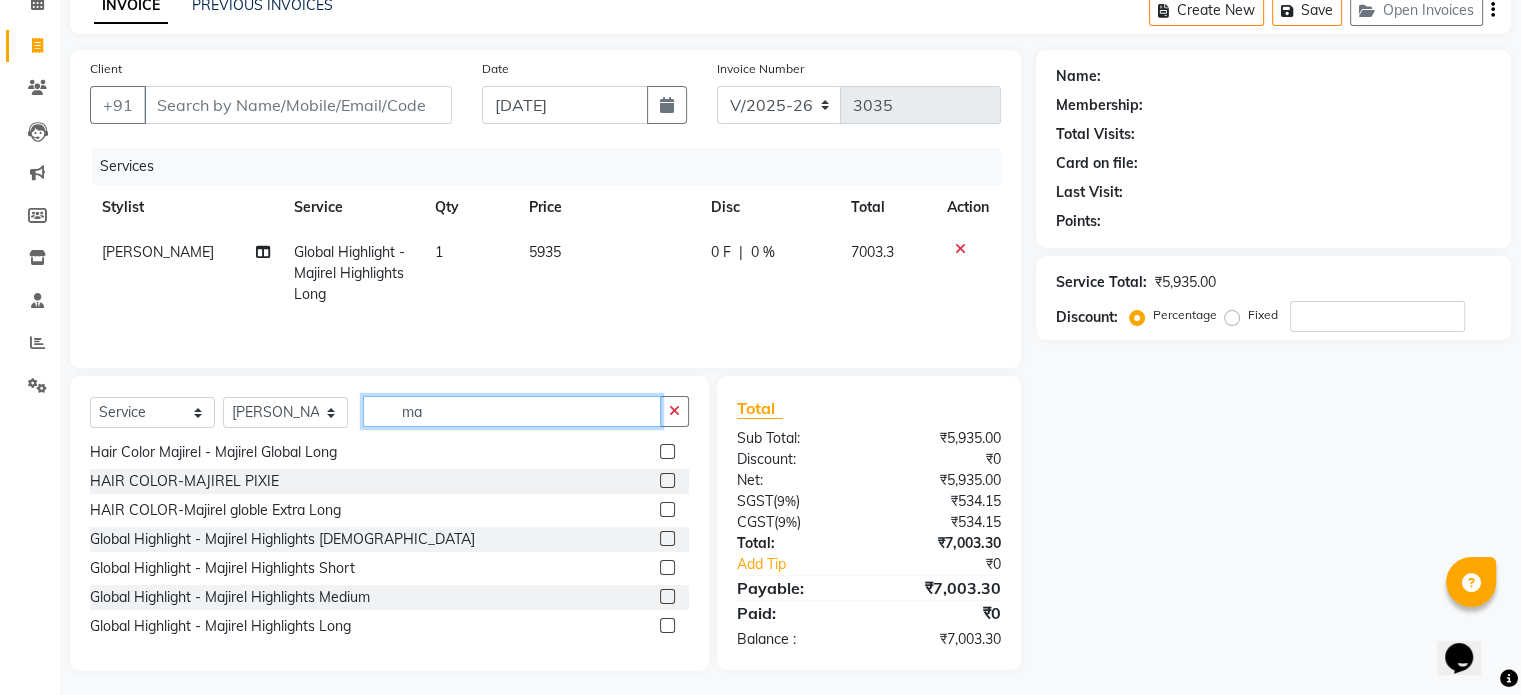 type on "m" 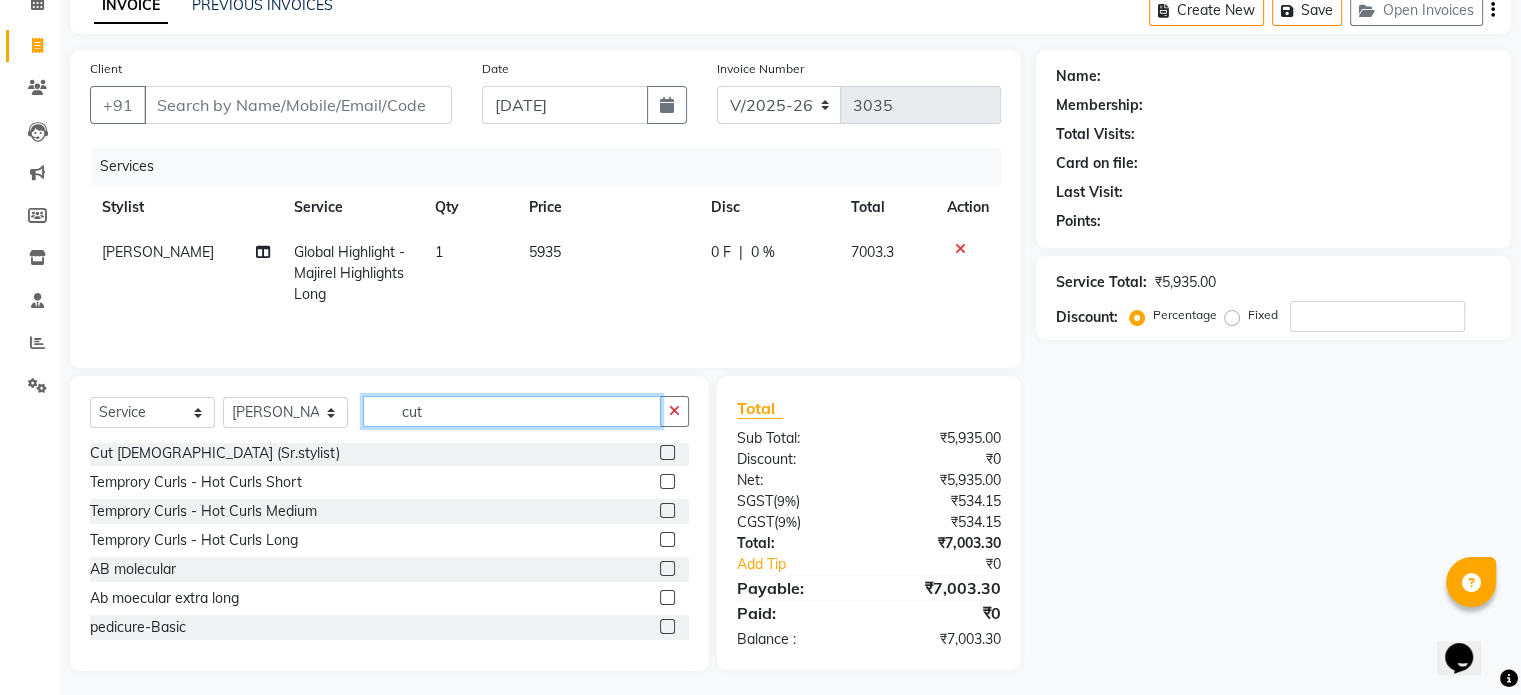 scroll, scrollTop: 3, scrollLeft: 0, axis: vertical 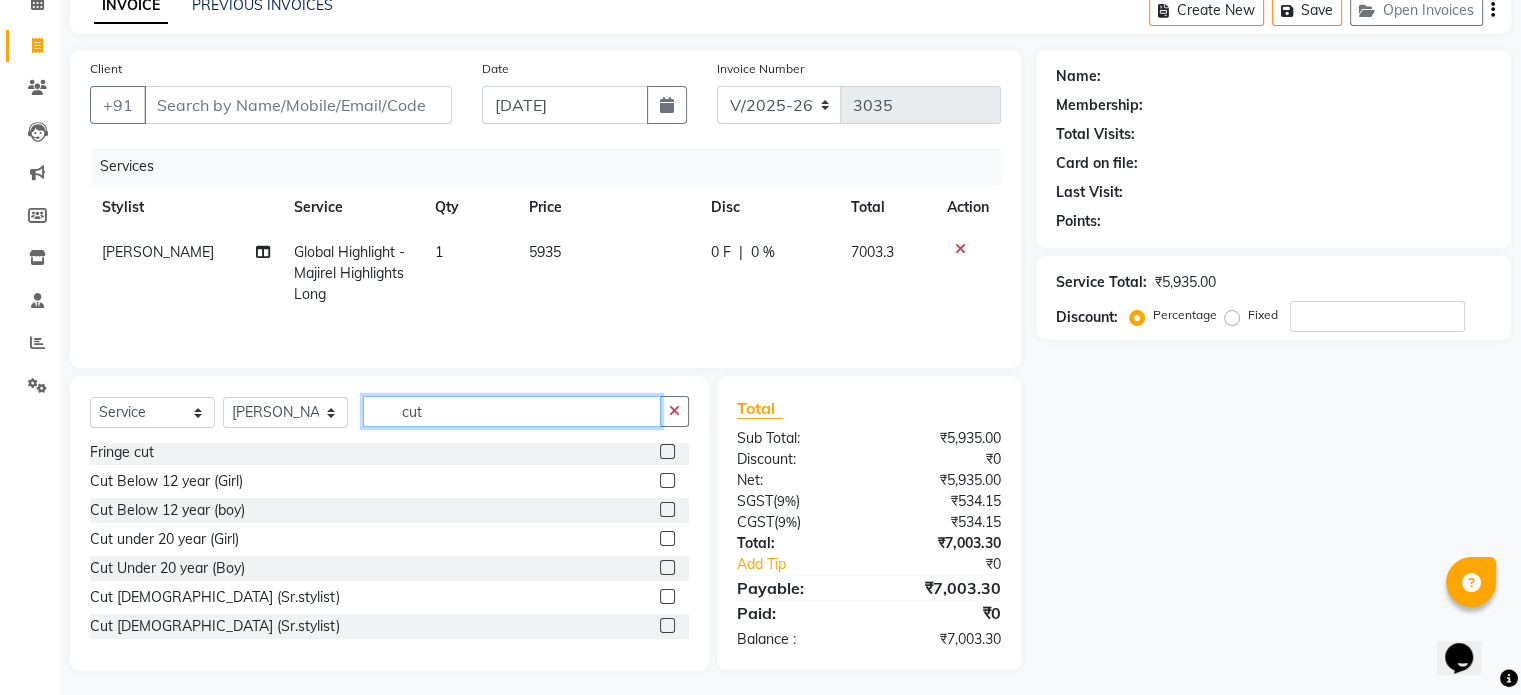 type on "cut" 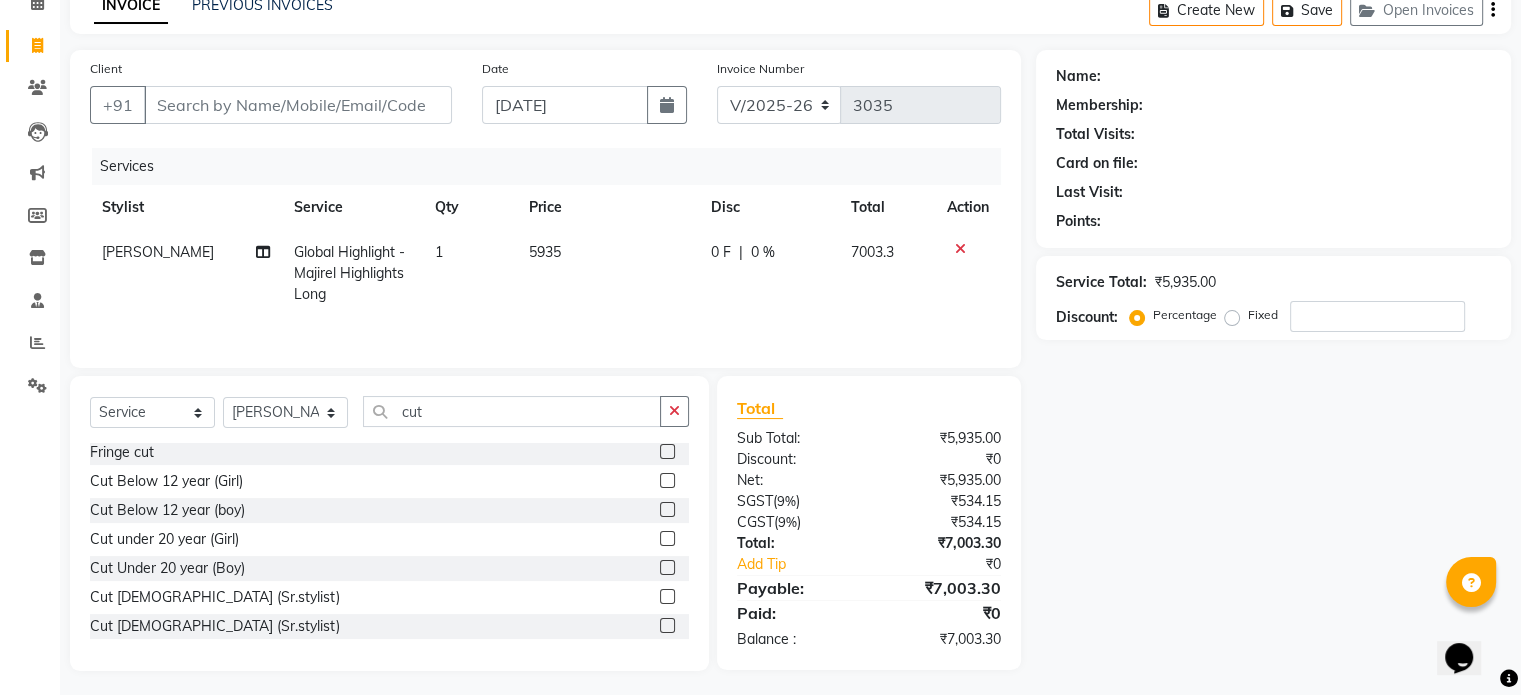 click 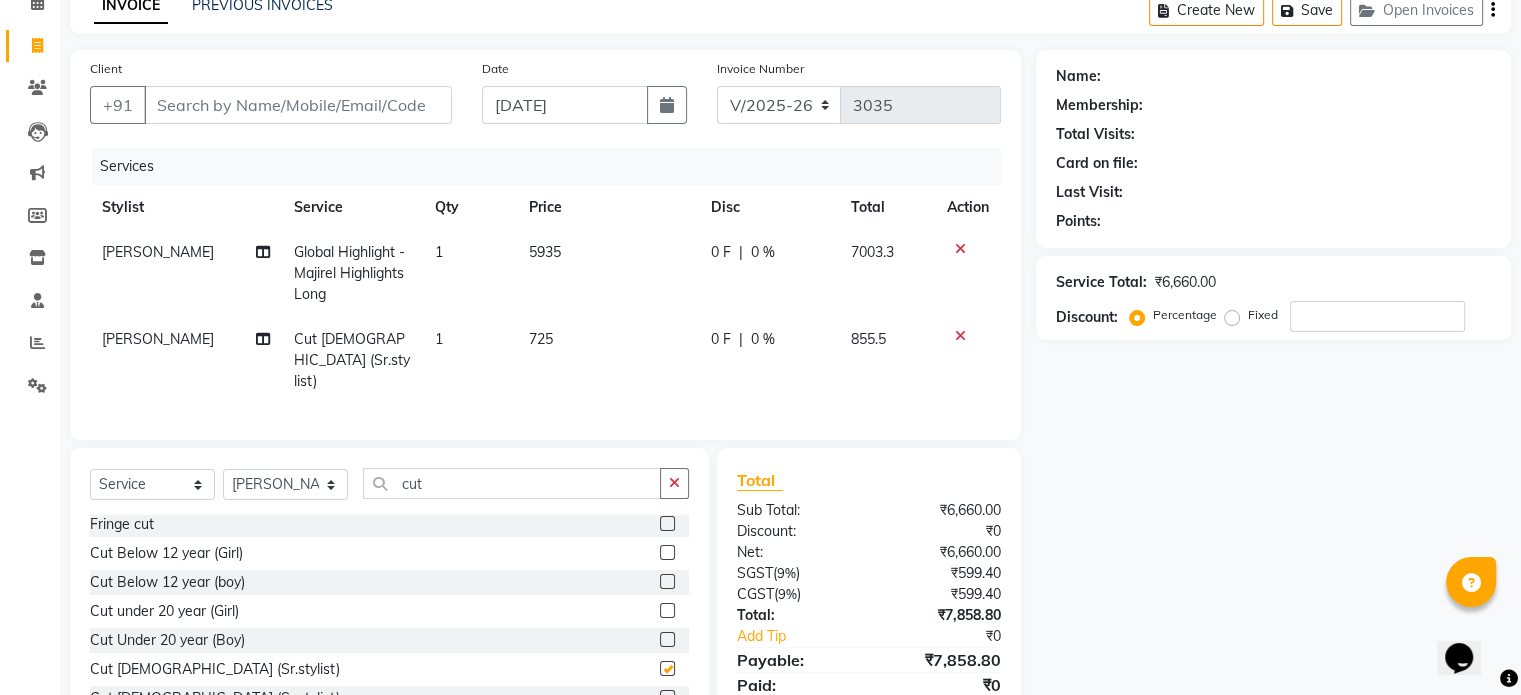 checkbox on "false" 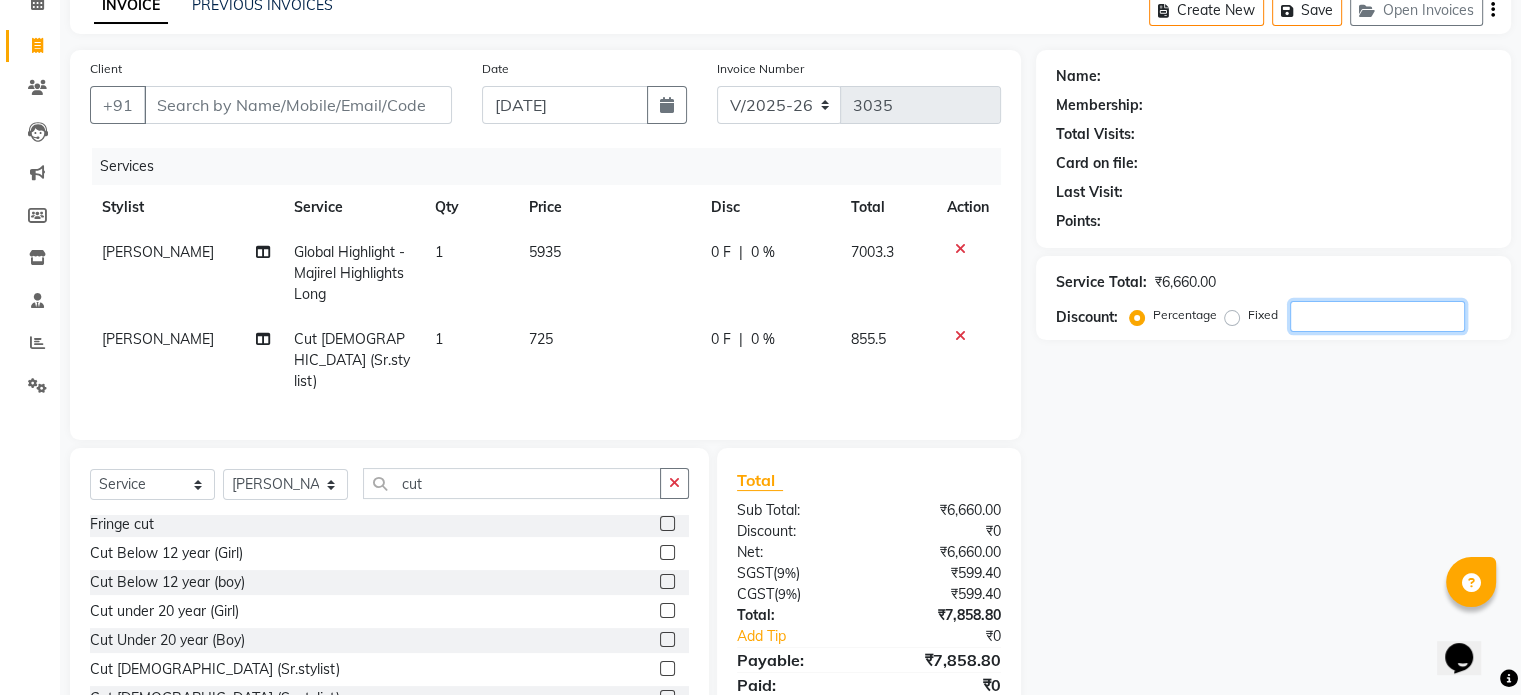 drag, startPoint x: 1354, startPoint y: 317, endPoint x: 1362, endPoint y: 265, distance: 52.611786 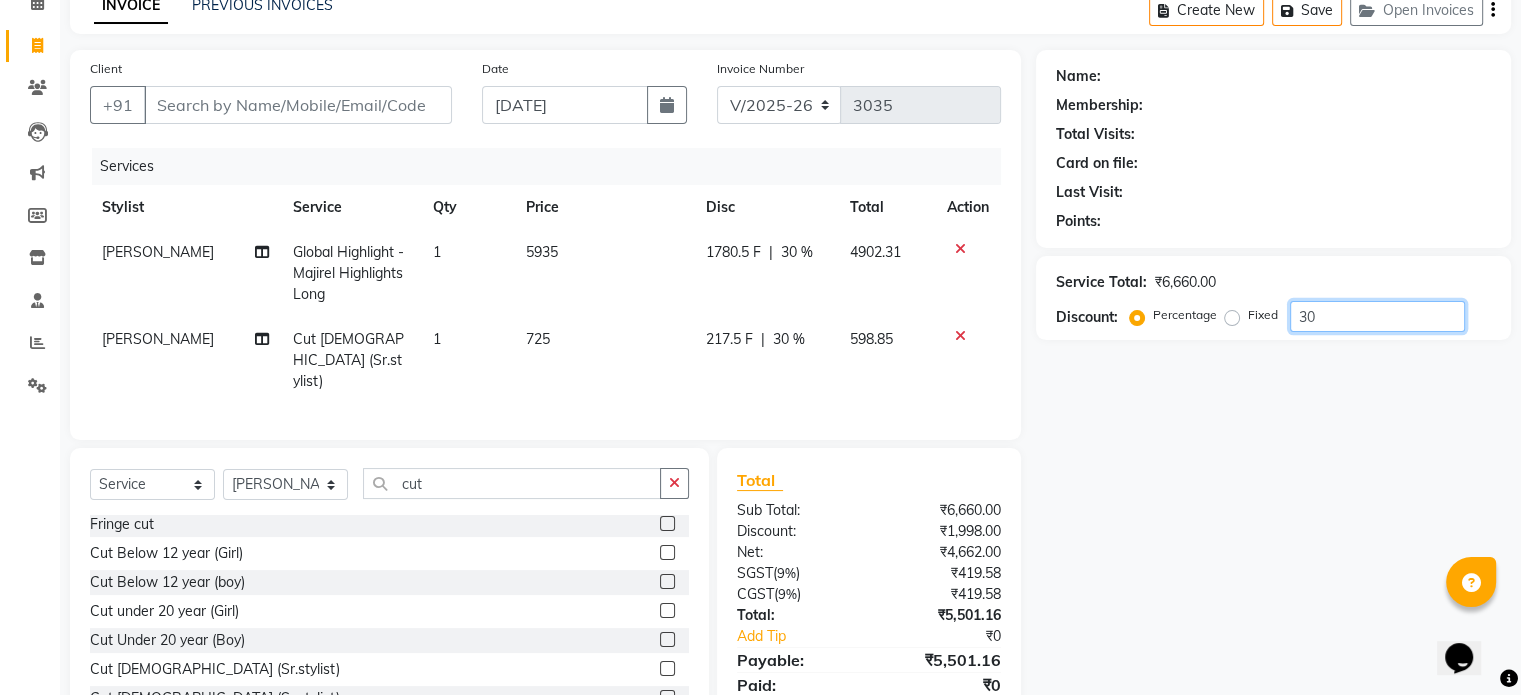 type on "30" 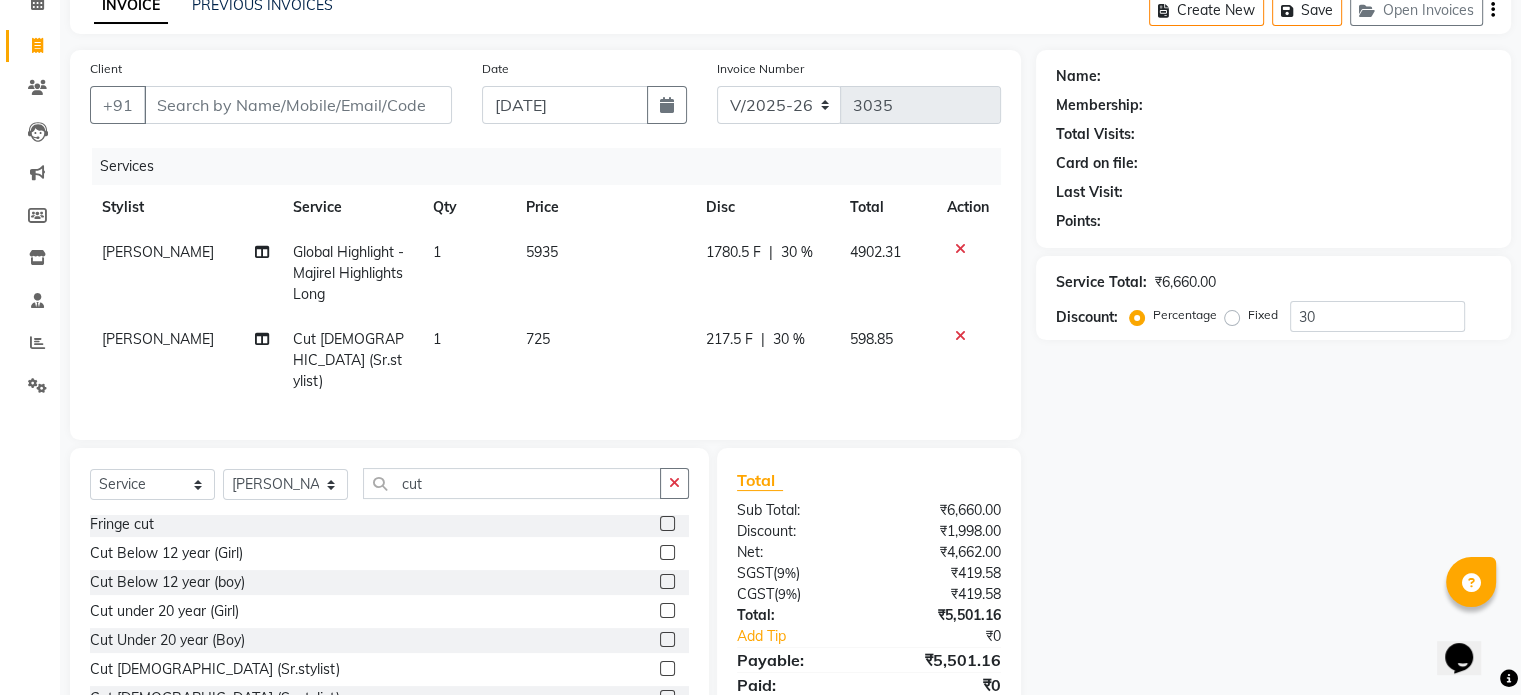 click on "Global Highlight - Majirel Highlights Long" 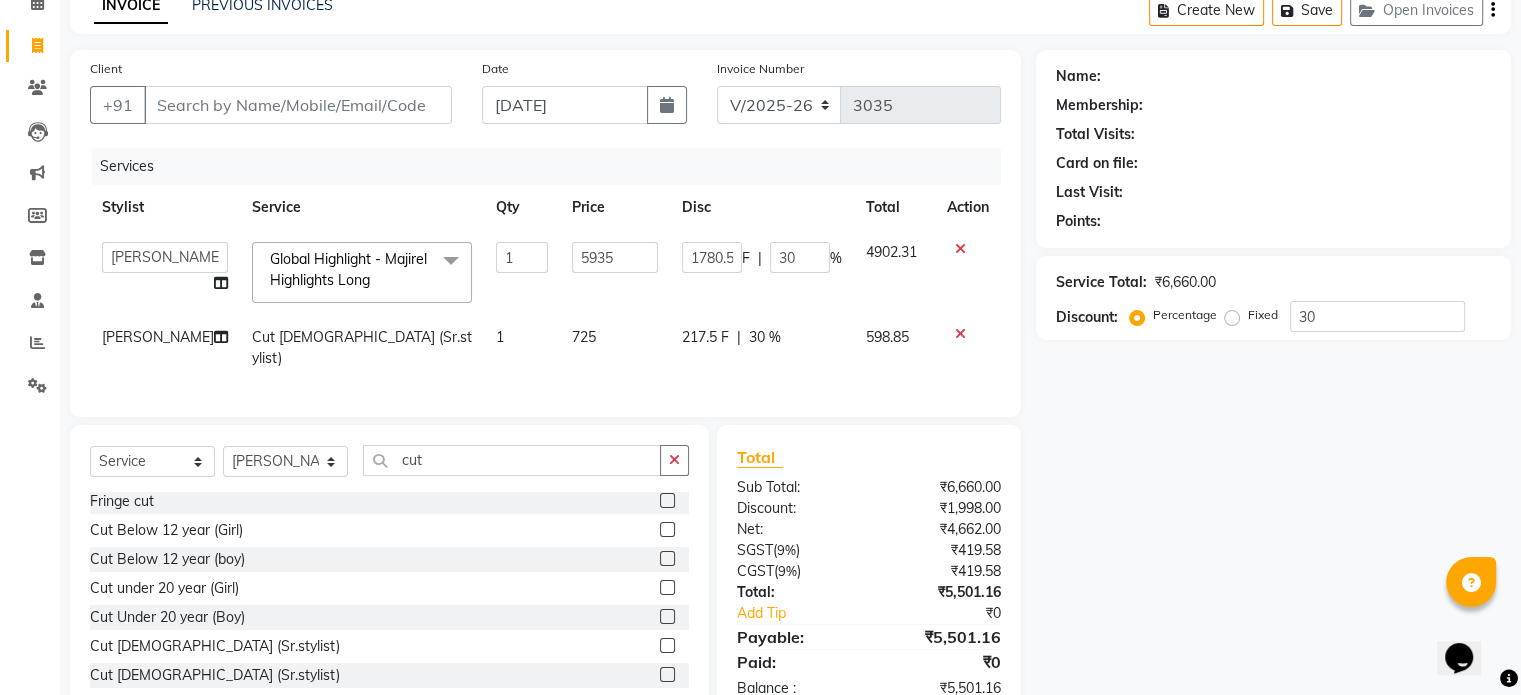 click on "Global Highlight - Majirel Highlights Long  x" 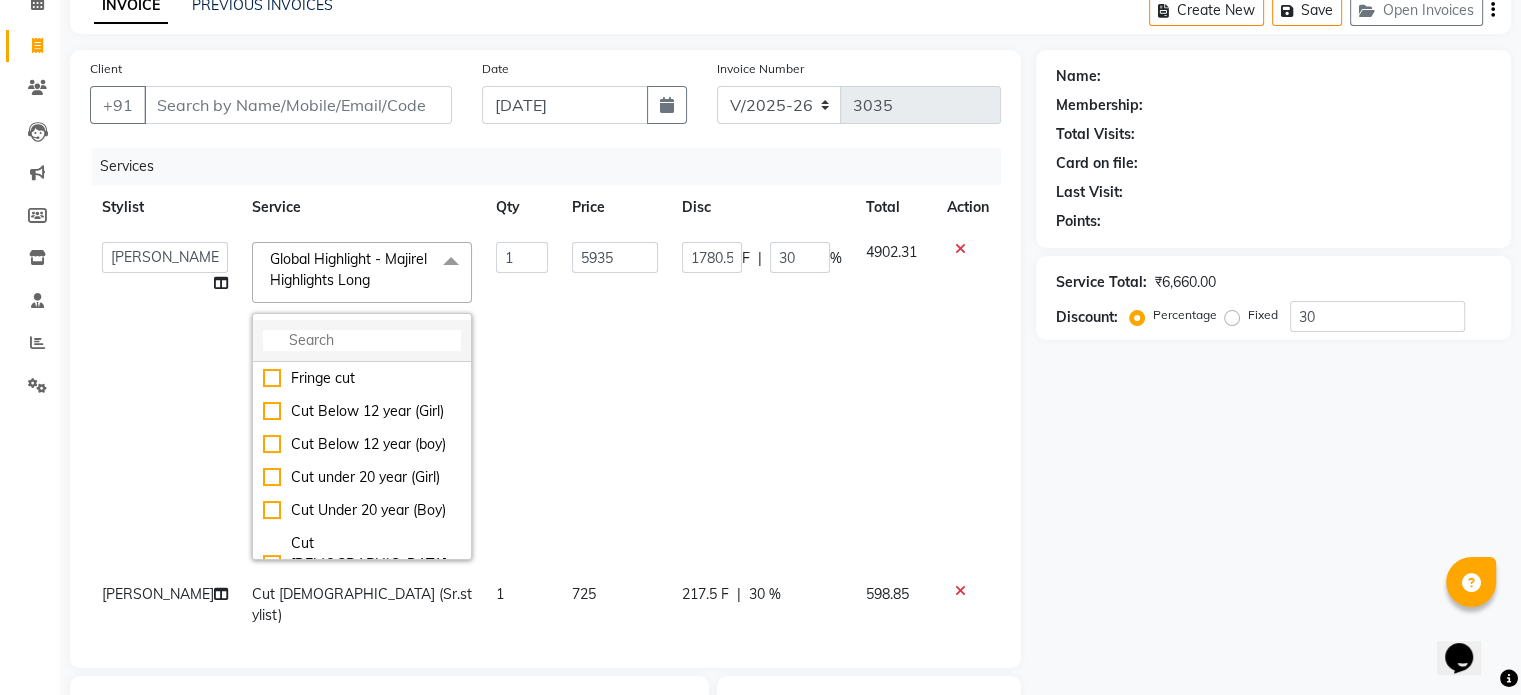 click 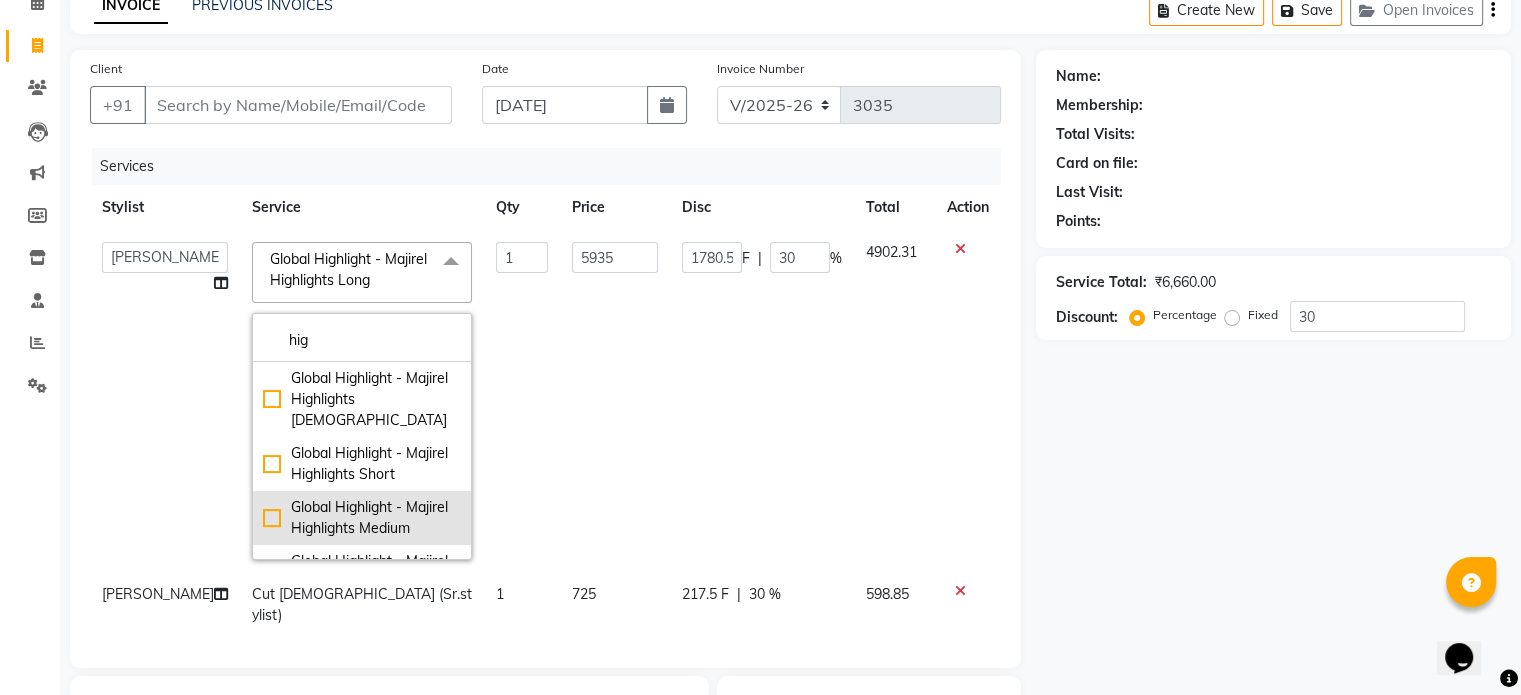 type on "hig" 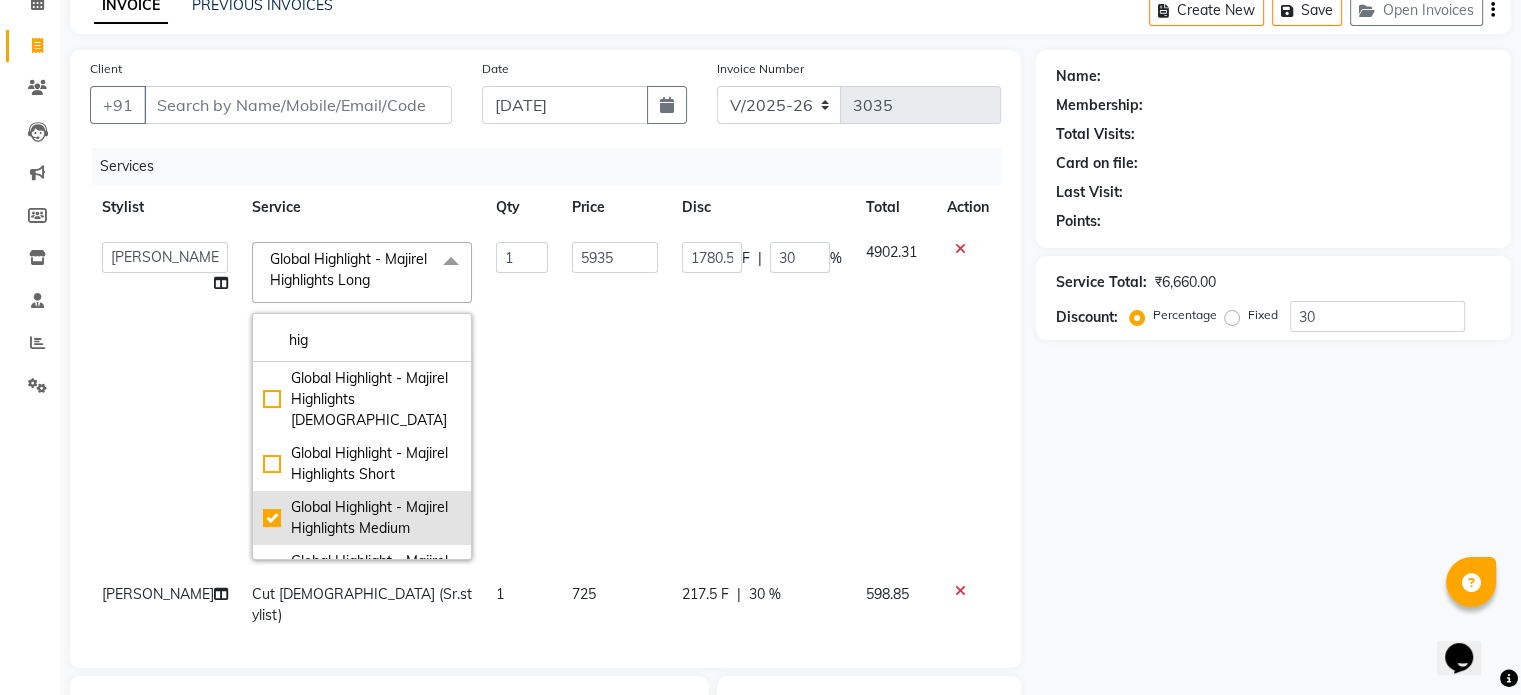checkbox on "true" 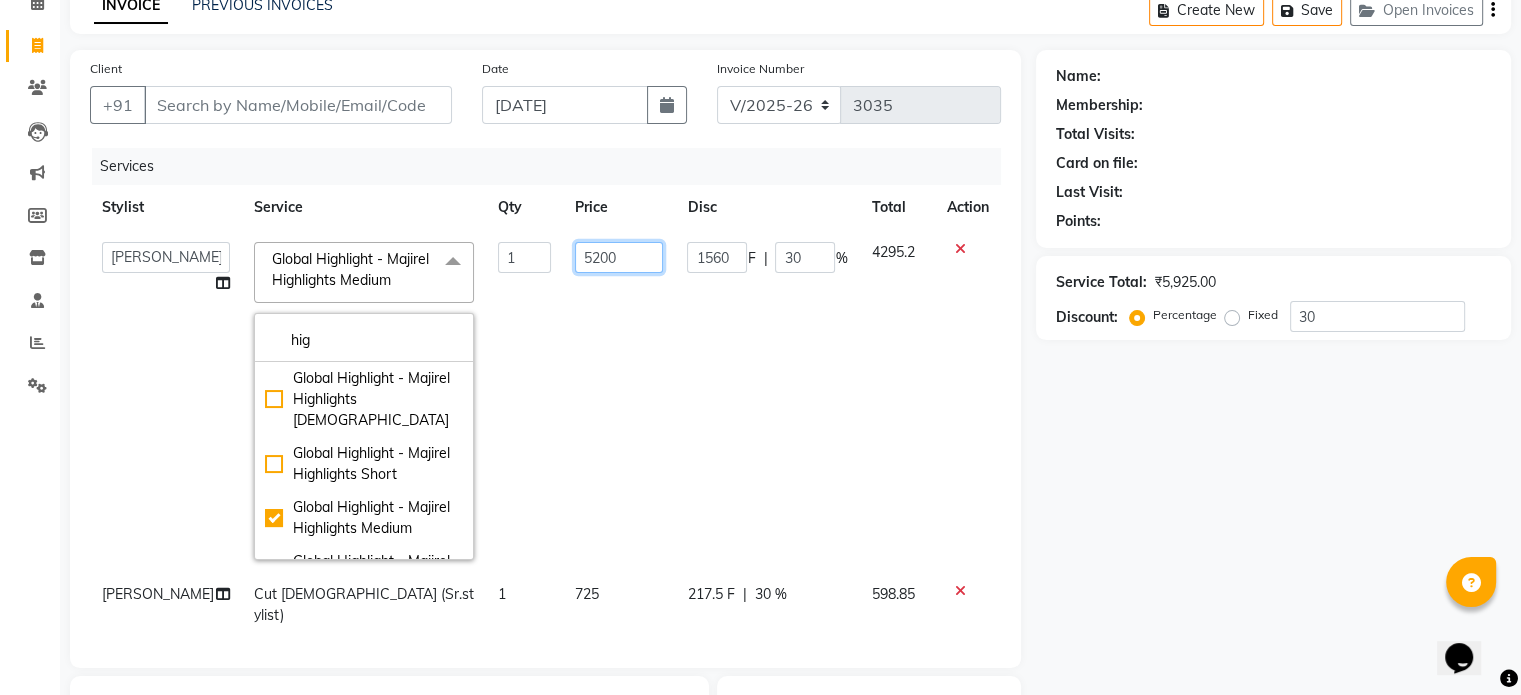 click on "5200" 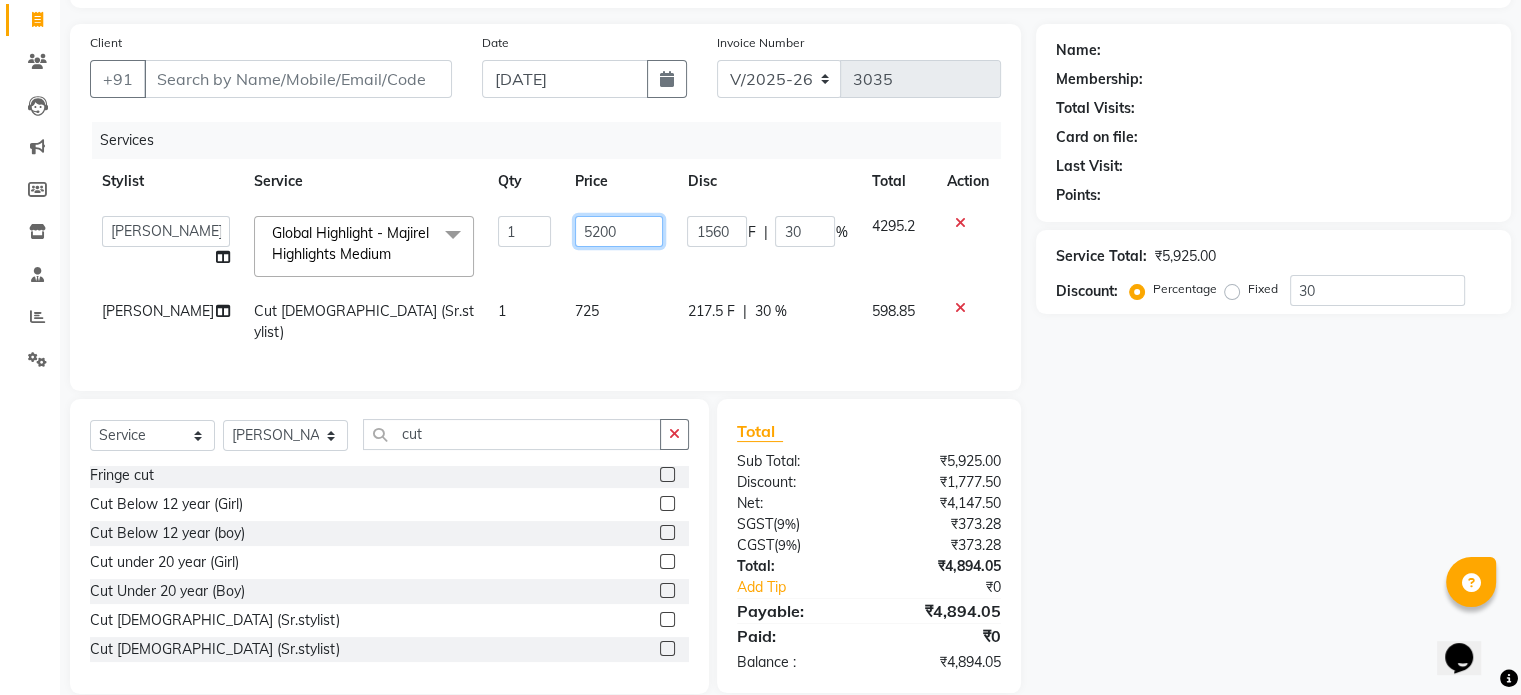 scroll, scrollTop: 149, scrollLeft: 0, axis: vertical 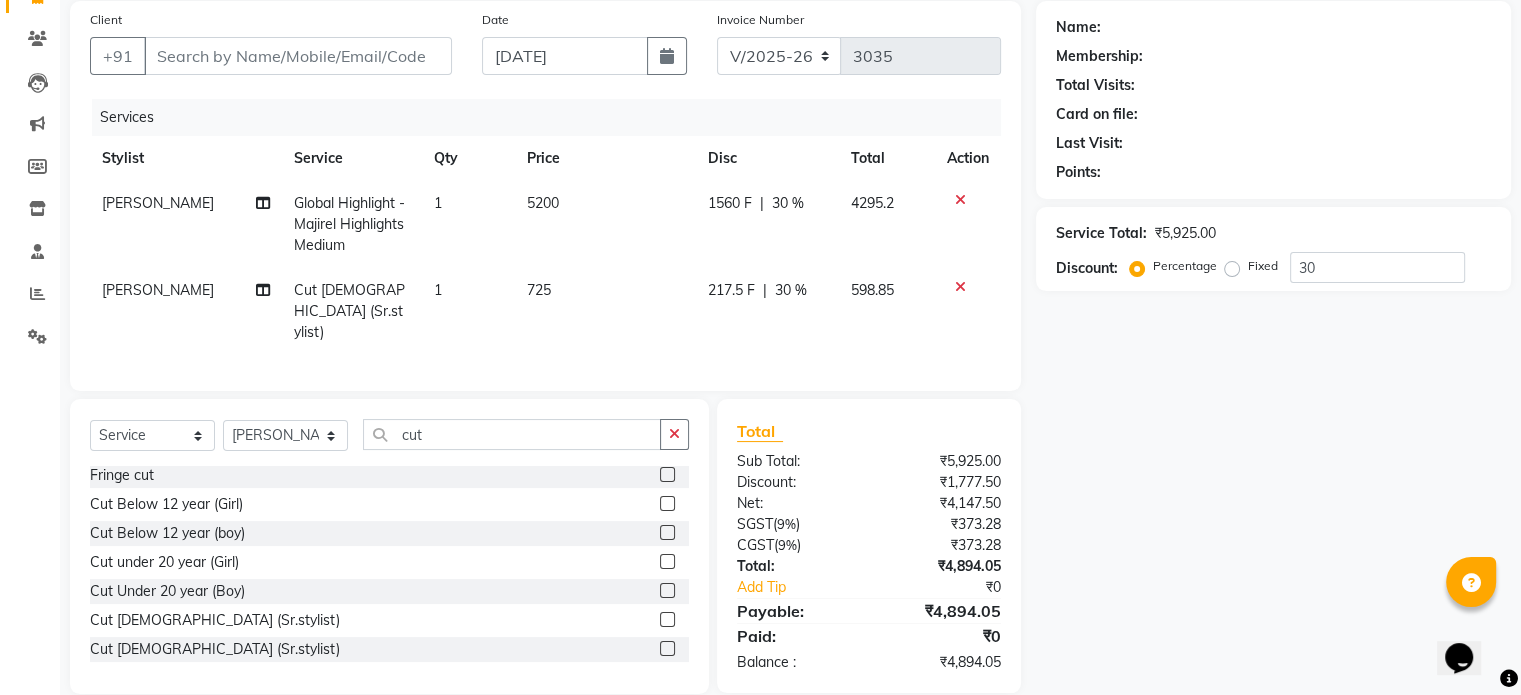 click on "Name: Membership: Total Visits: Card on file: Last Visit:  Points:  Service Total:  ₹5,925.00  Discount:  Percentage   Fixed  30" 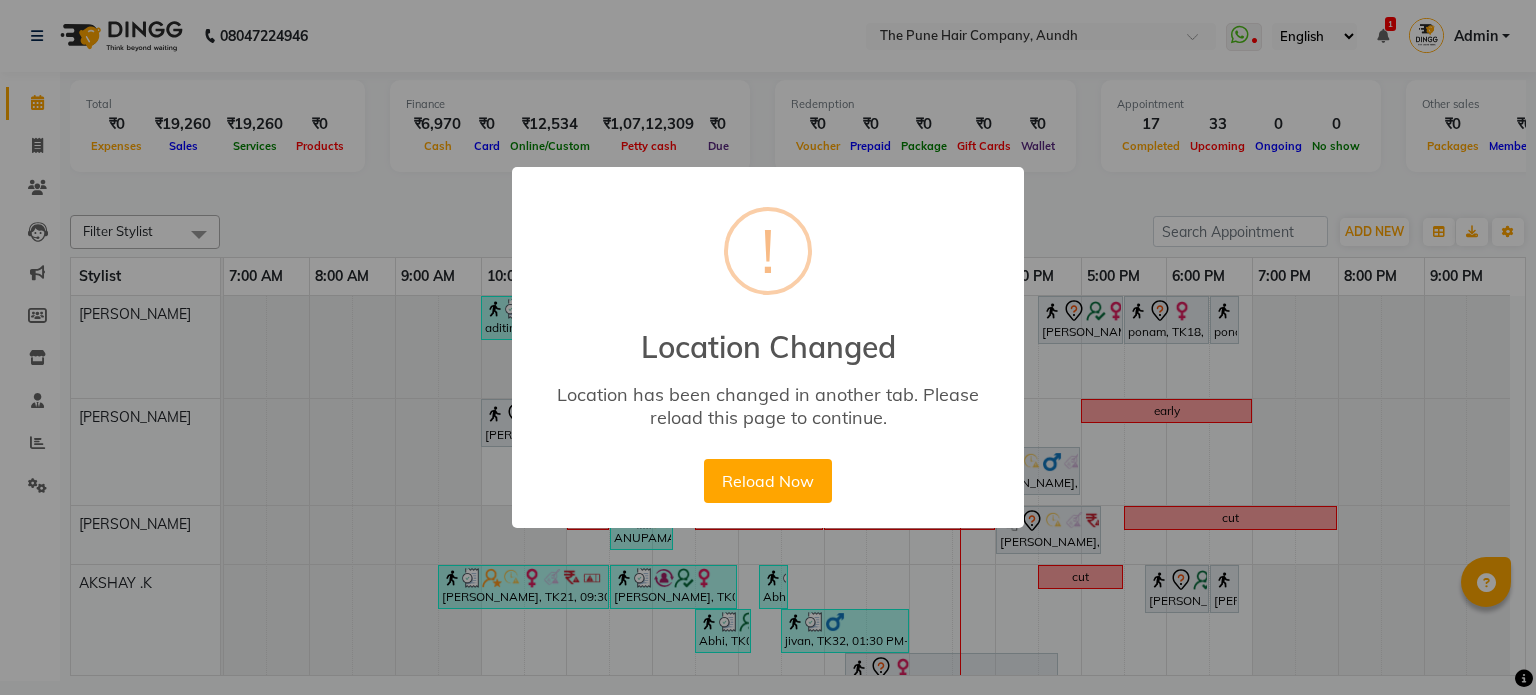 scroll, scrollTop: 0, scrollLeft: 0, axis: both 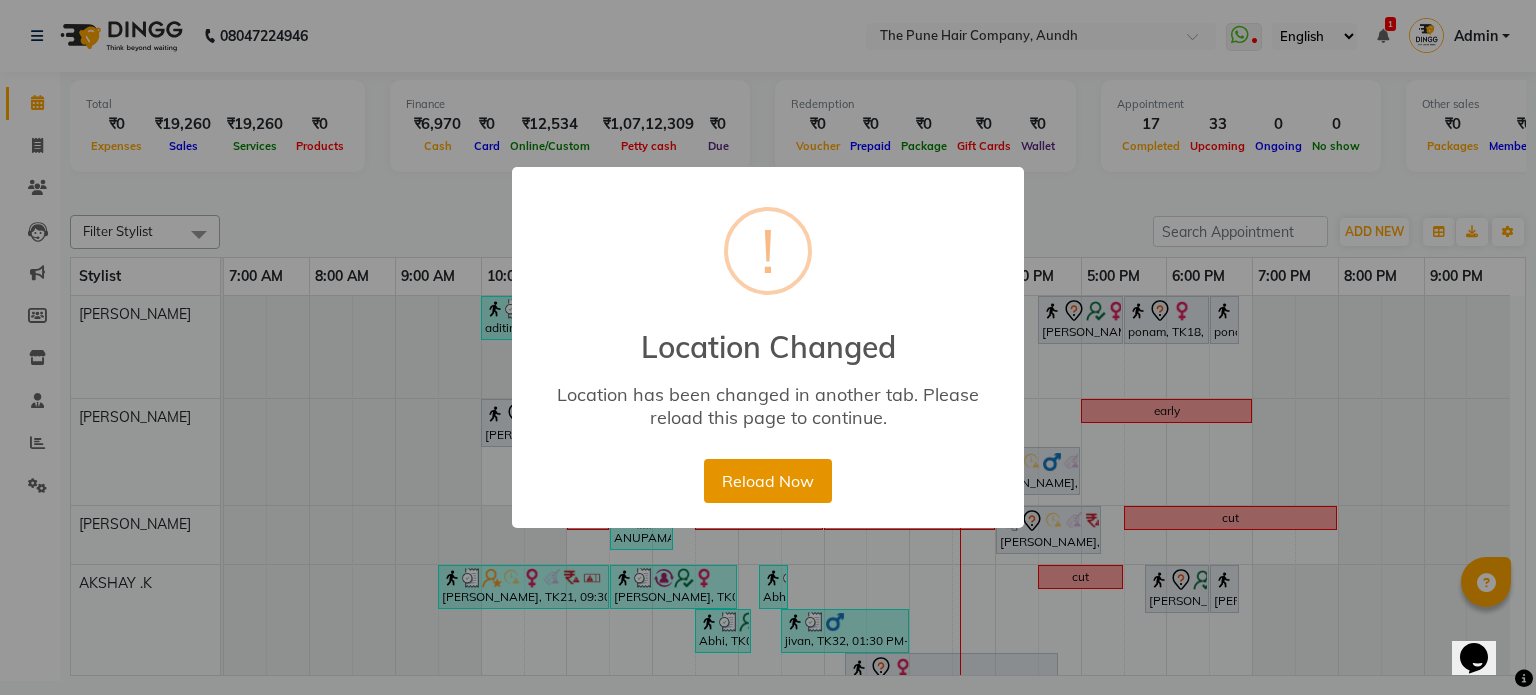 click on "Reload Now" at bounding box center (767, 481) 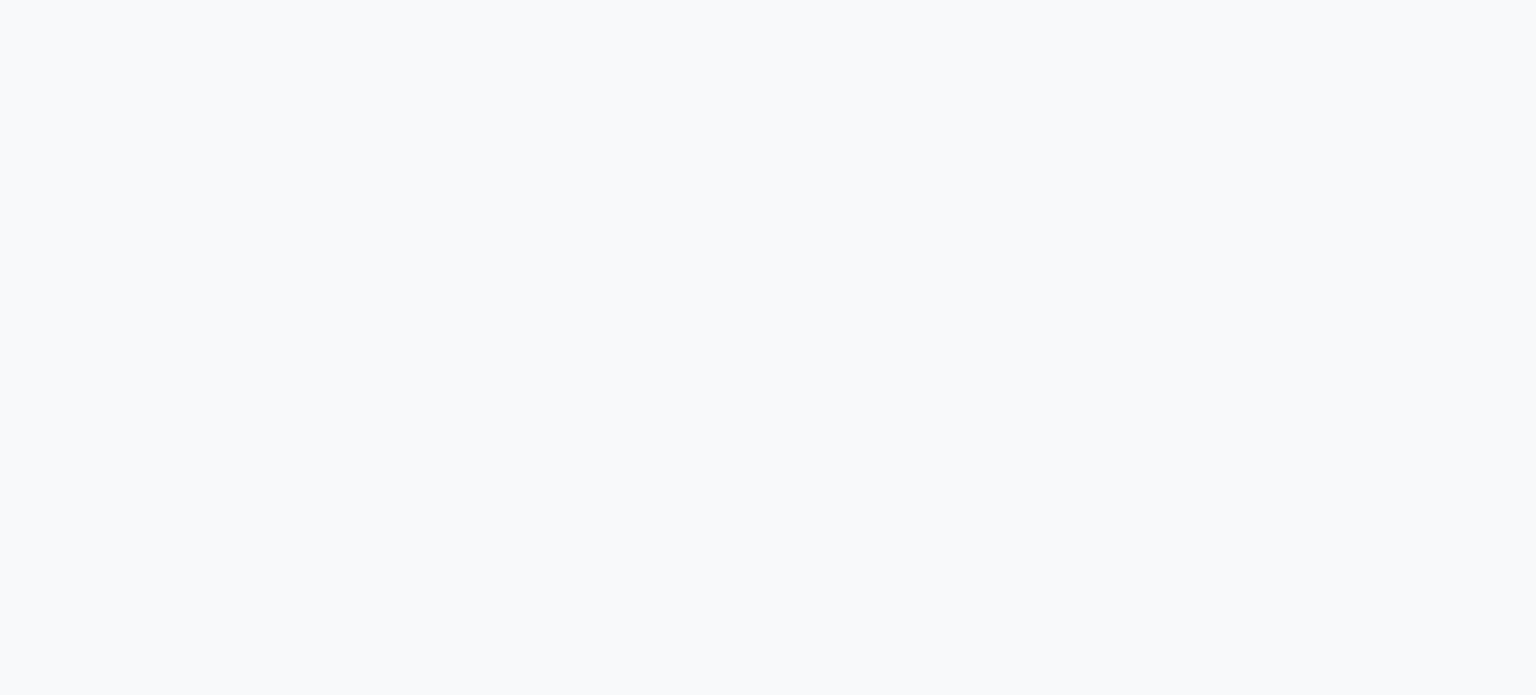 scroll, scrollTop: 0, scrollLeft: 0, axis: both 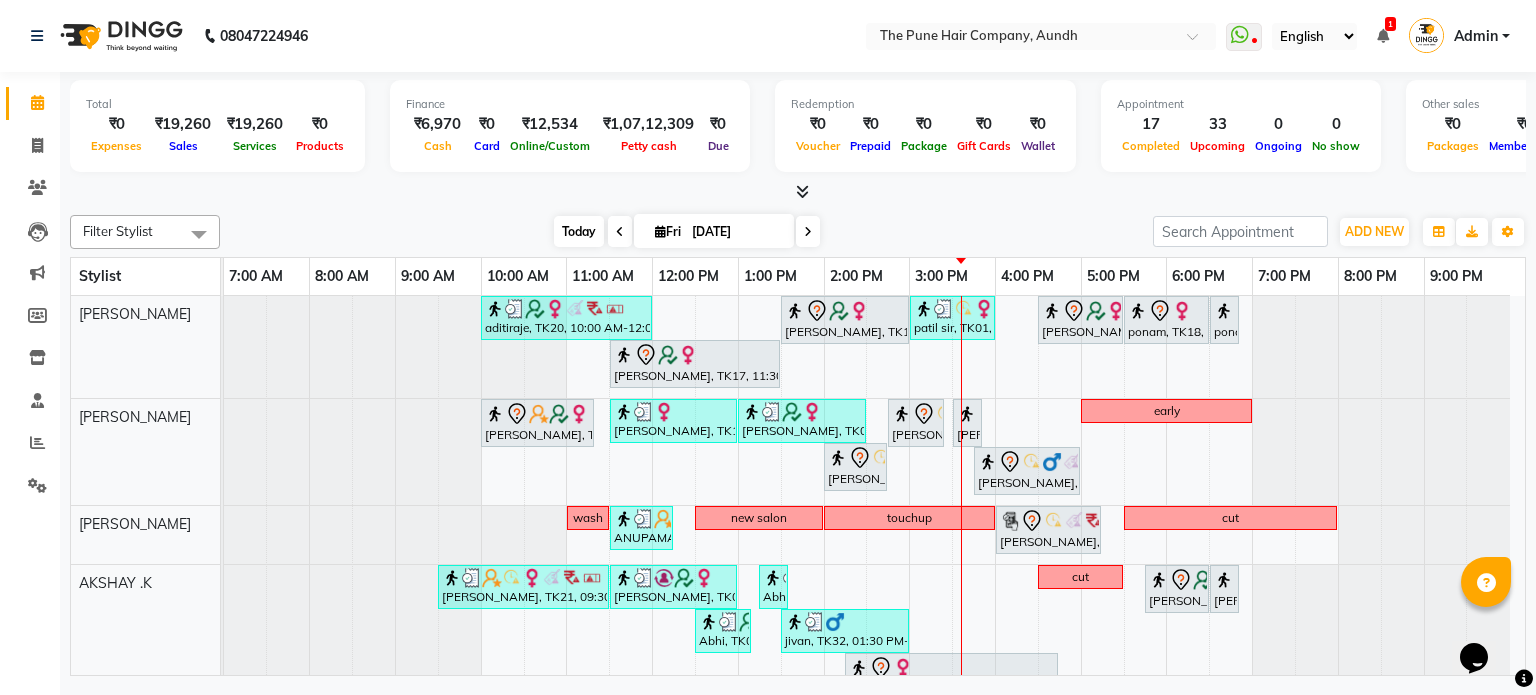 click on "Today" at bounding box center (579, 231) 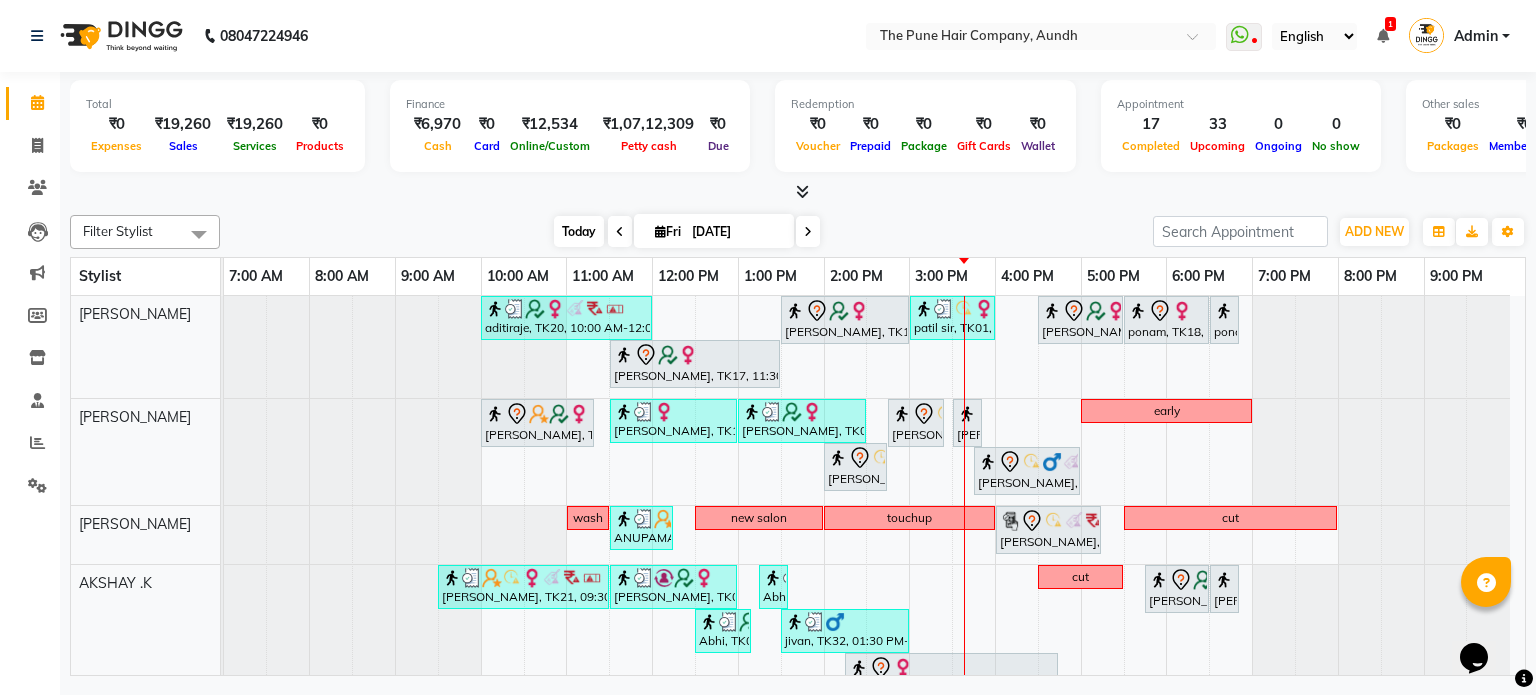 click on "Today" at bounding box center [579, 231] 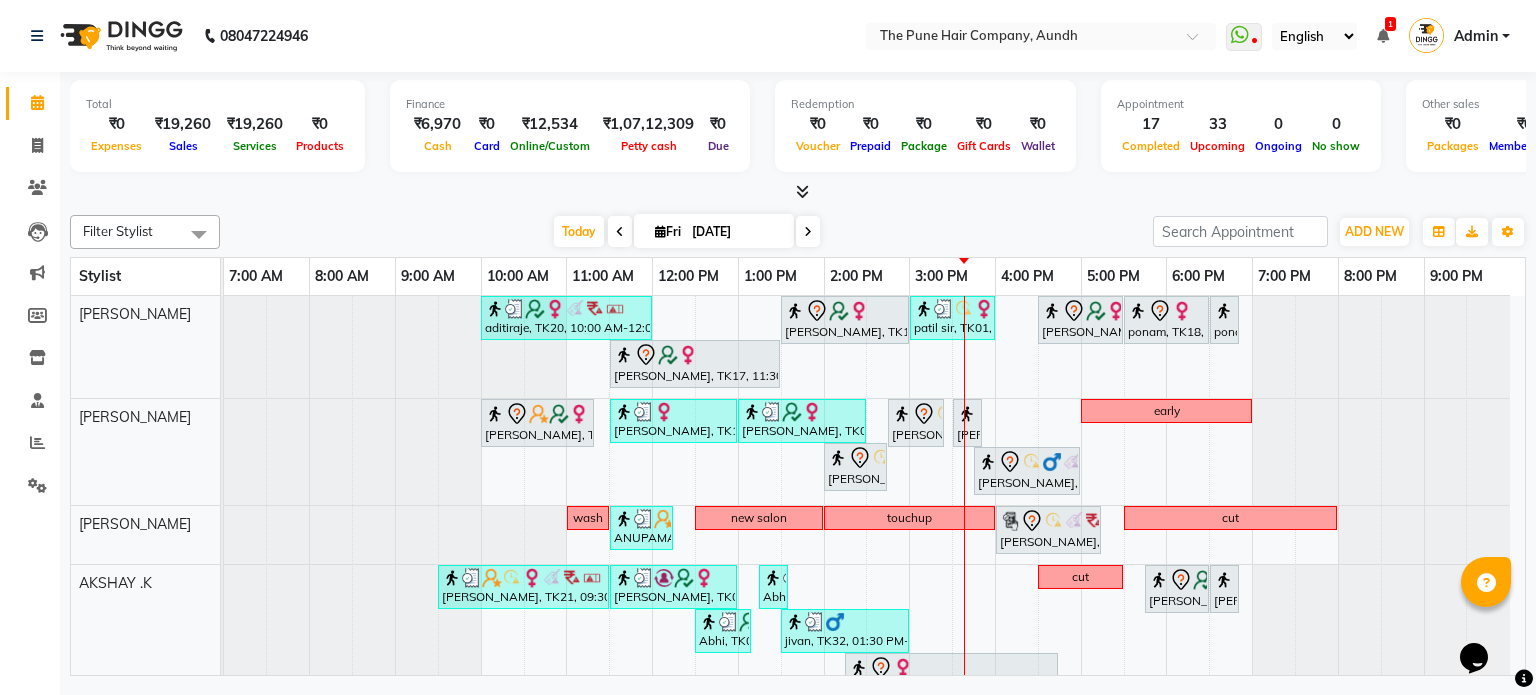 click at bounding box center (808, 231) 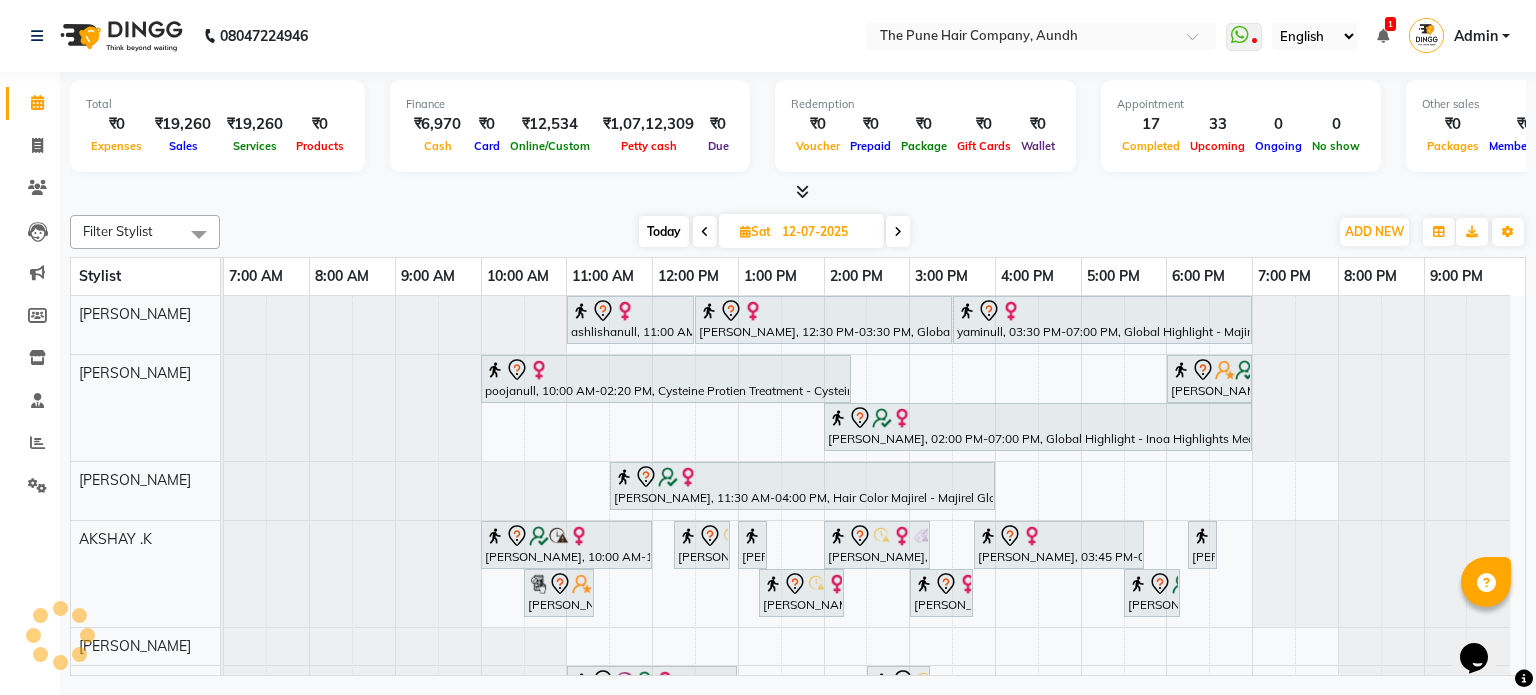 click on "Today" at bounding box center (664, 231) 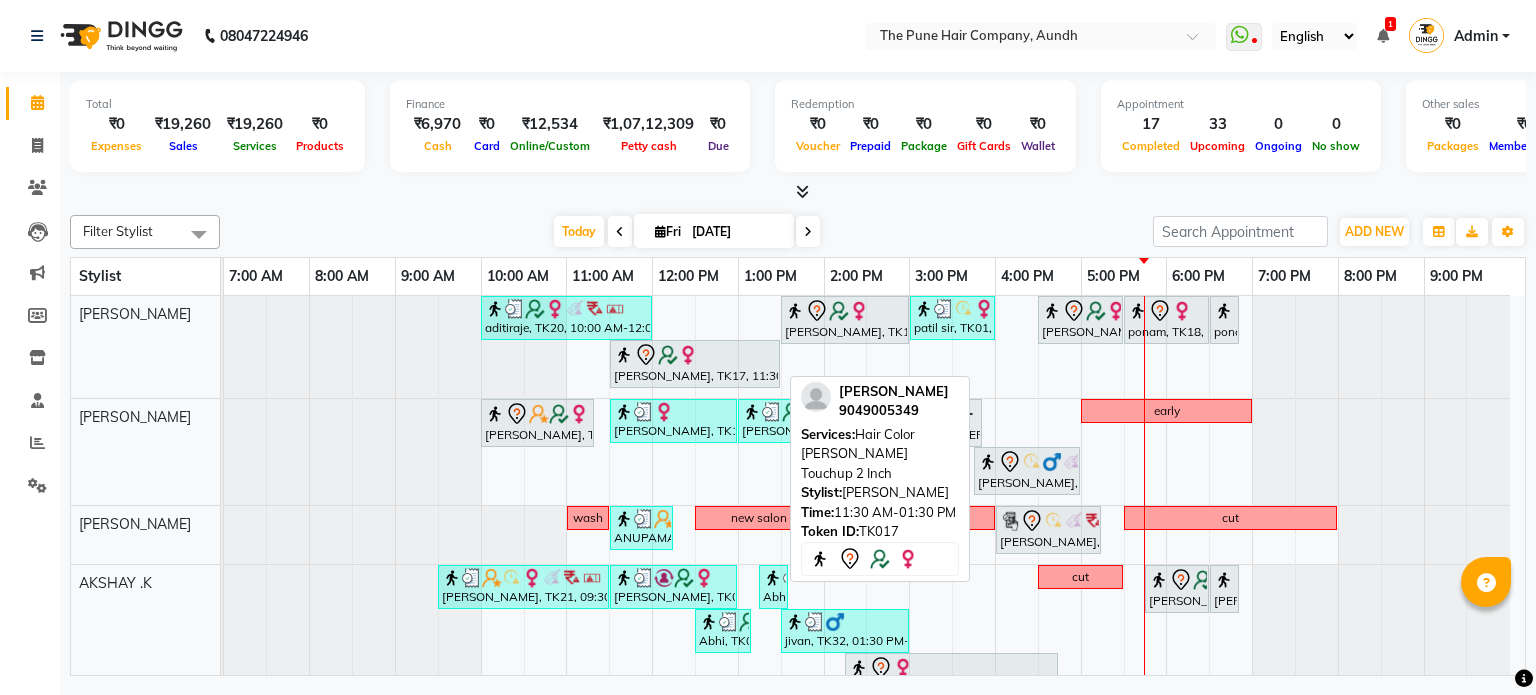 scroll, scrollTop: 0, scrollLeft: 0, axis: both 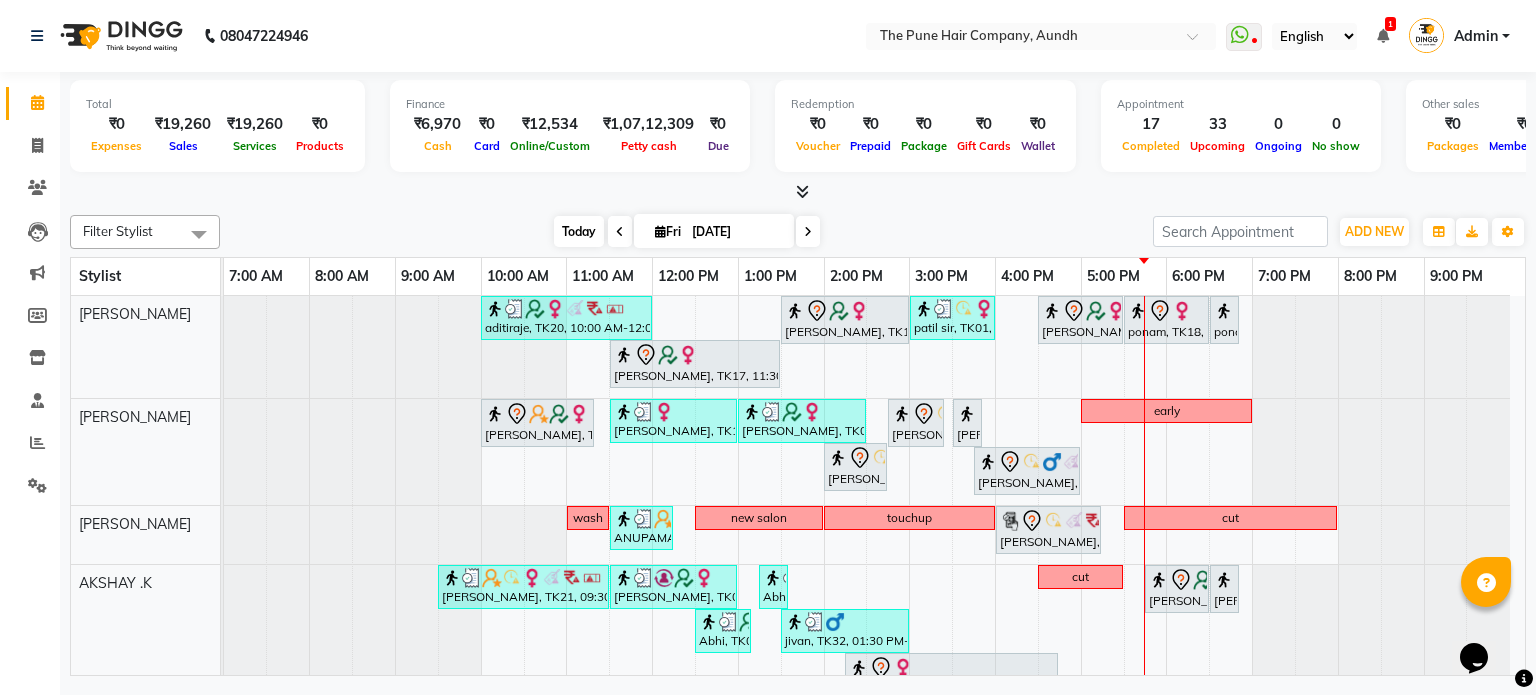 click on "Today" at bounding box center [579, 231] 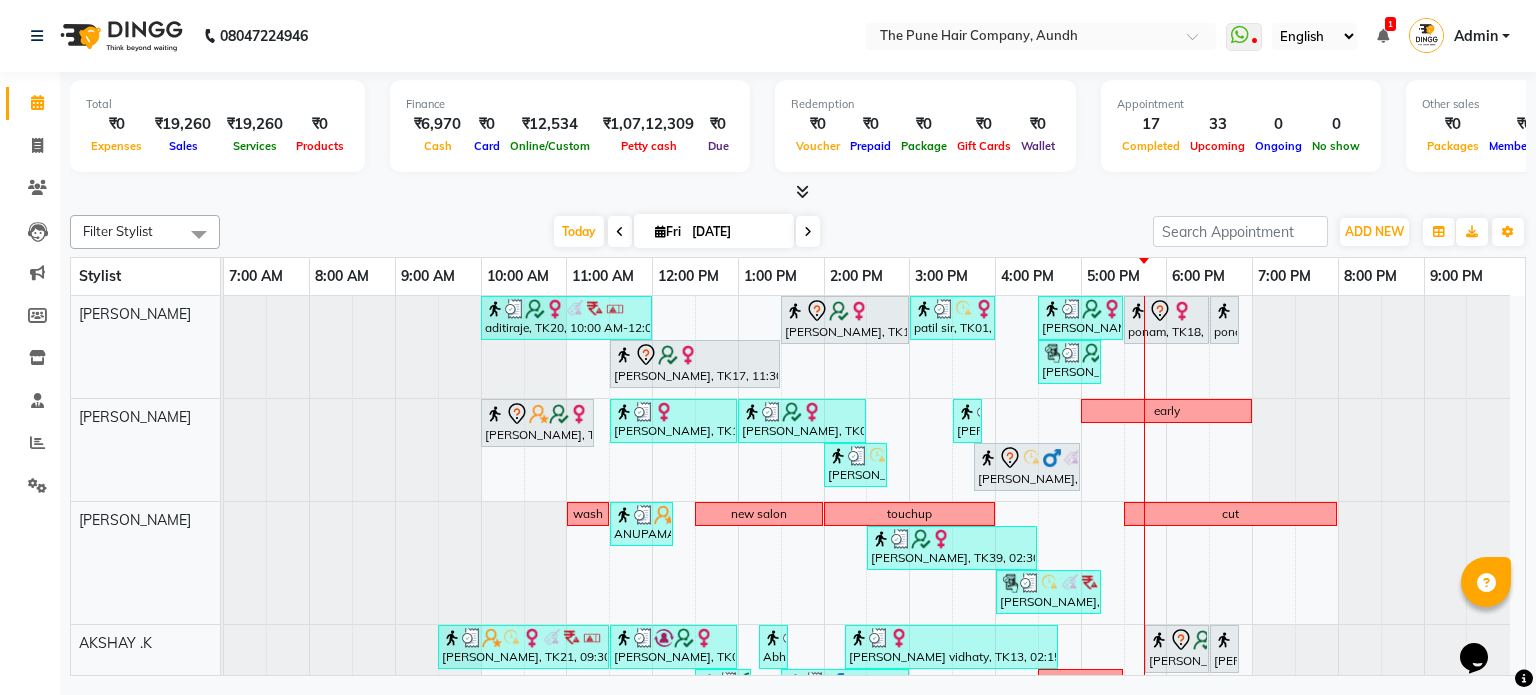 scroll, scrollTop: 80, scrollLeft: 0, axis: vertical 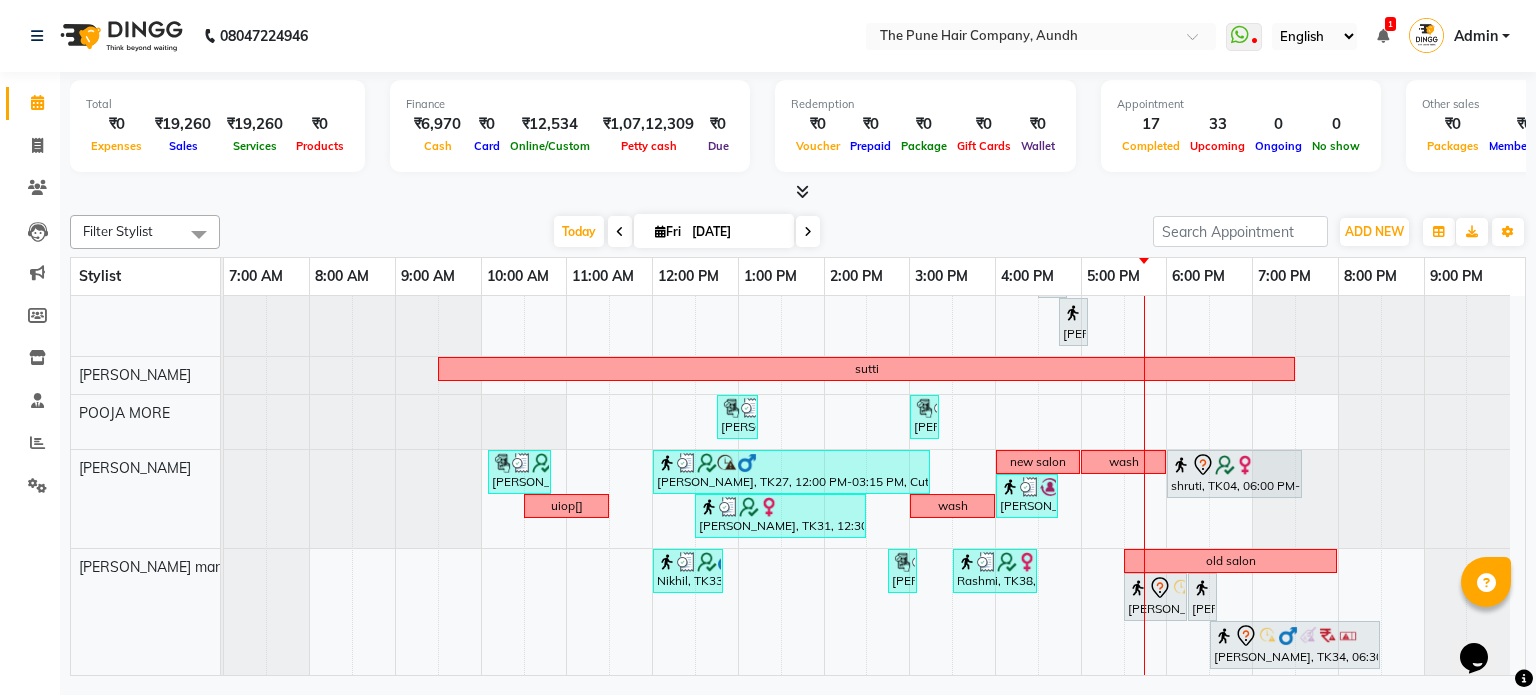 click at bounding box center (808, 231) 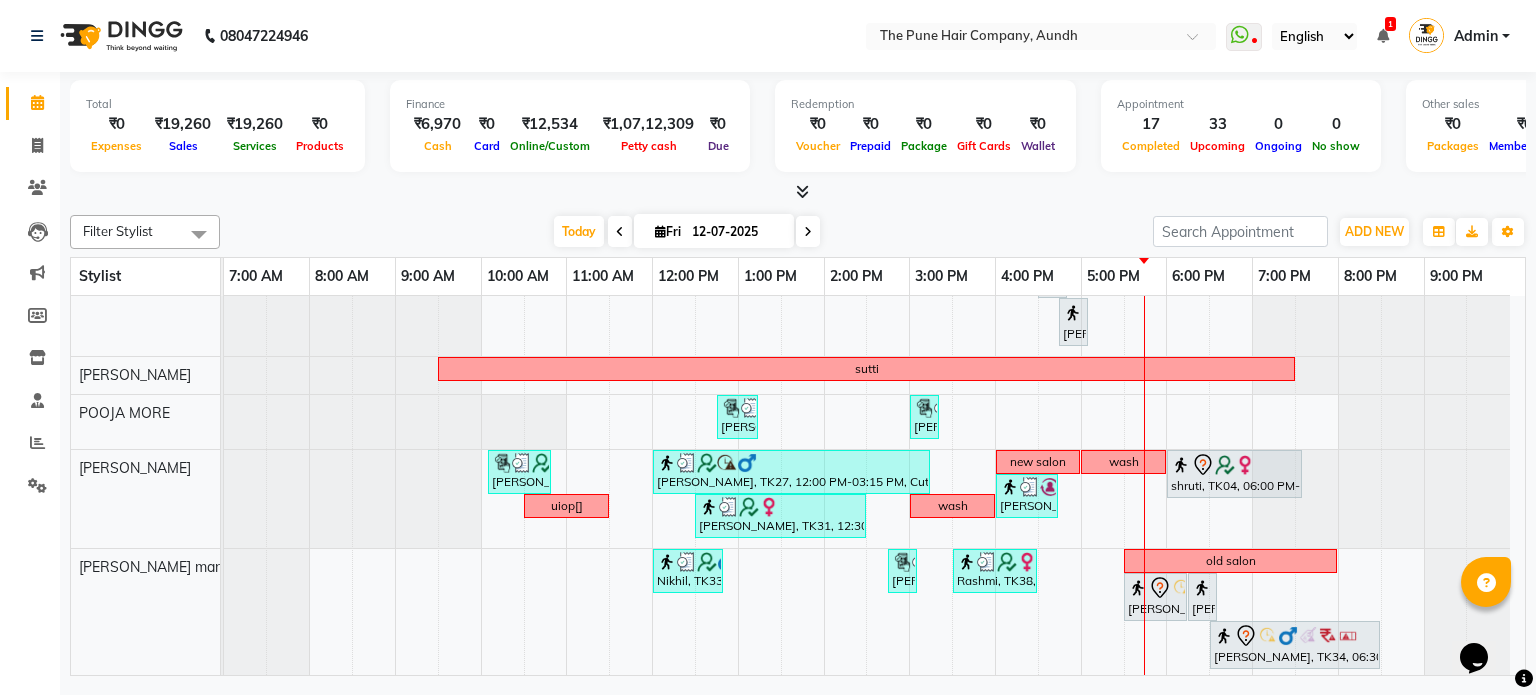 scroll, scrollTop: 148, scrollLeft: 0, axis: vertical 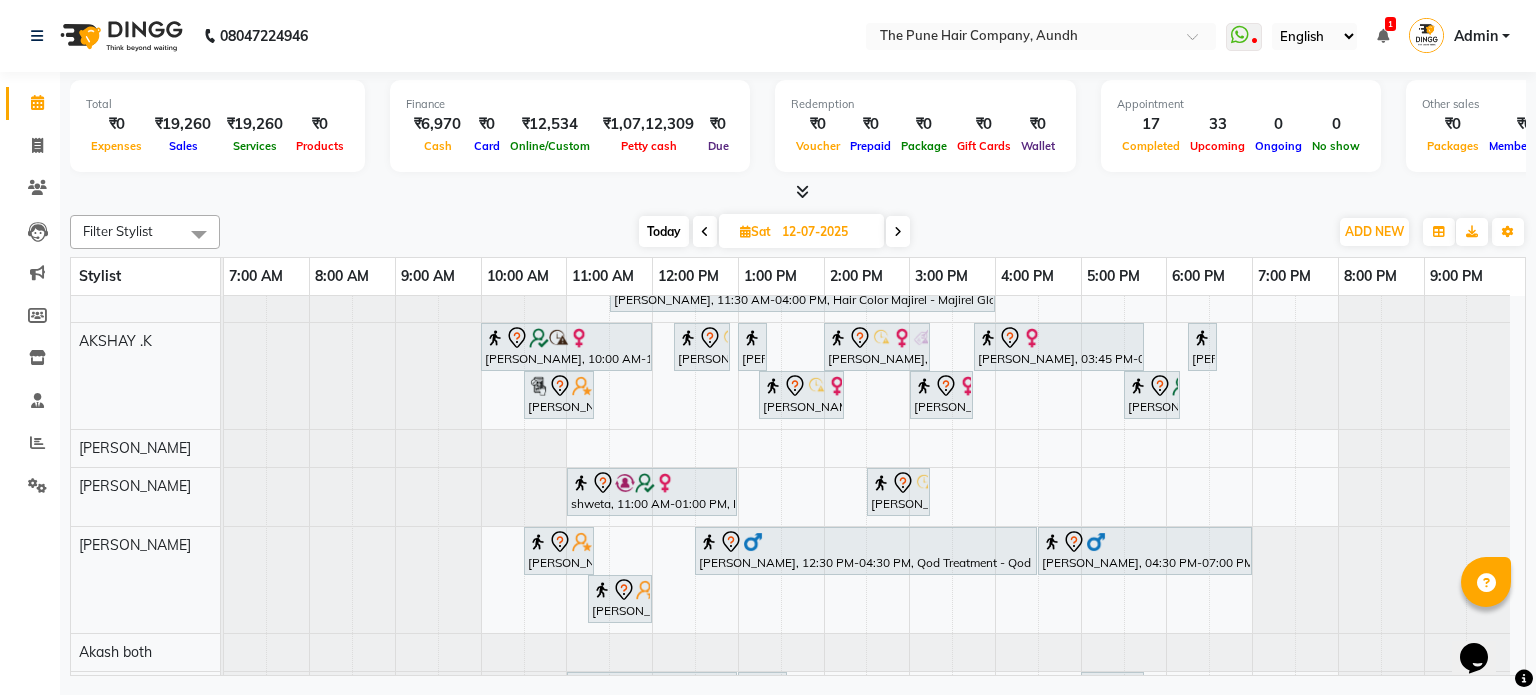 click on "Today" at bounding box center (664, 231) 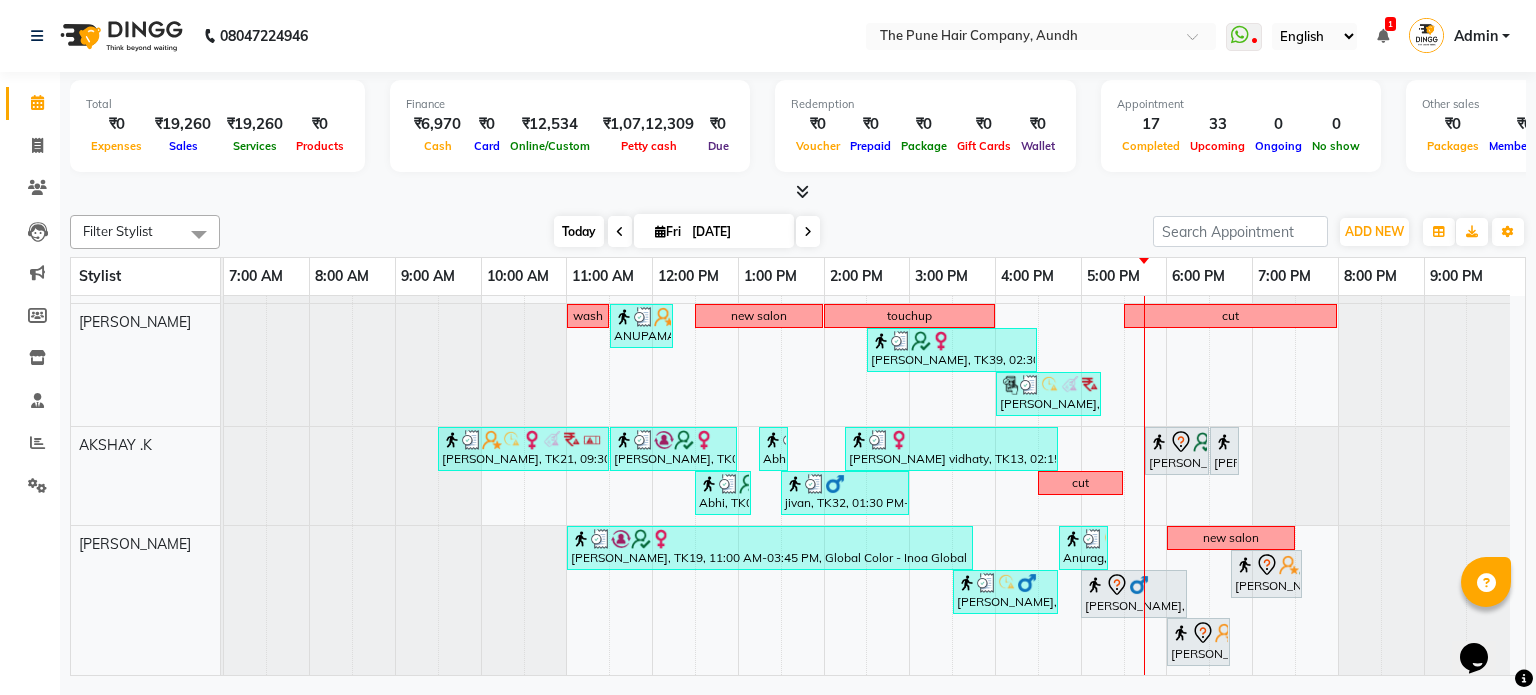 click on "Today" at bounding box center [579, 231] 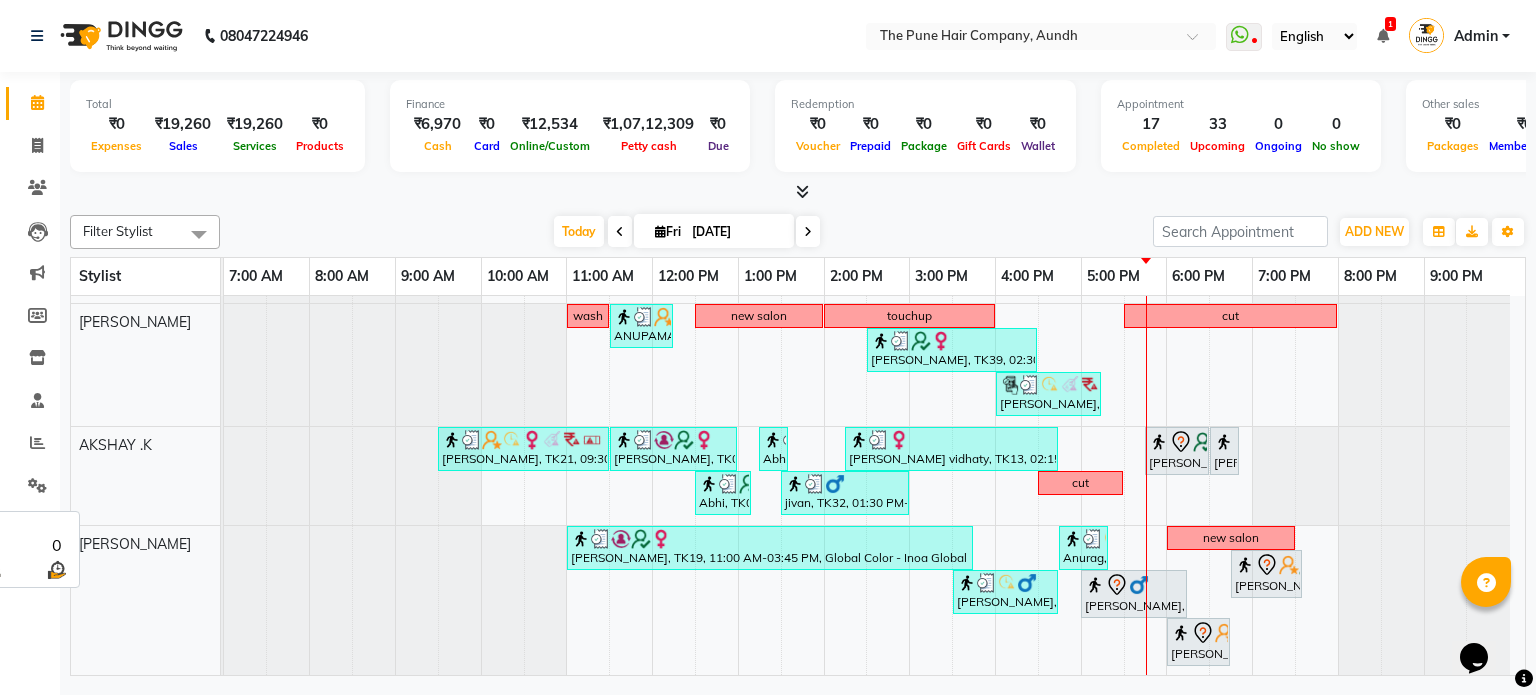 scroll, scrollTop: 125, scrollLeft: 0, axis: vertical 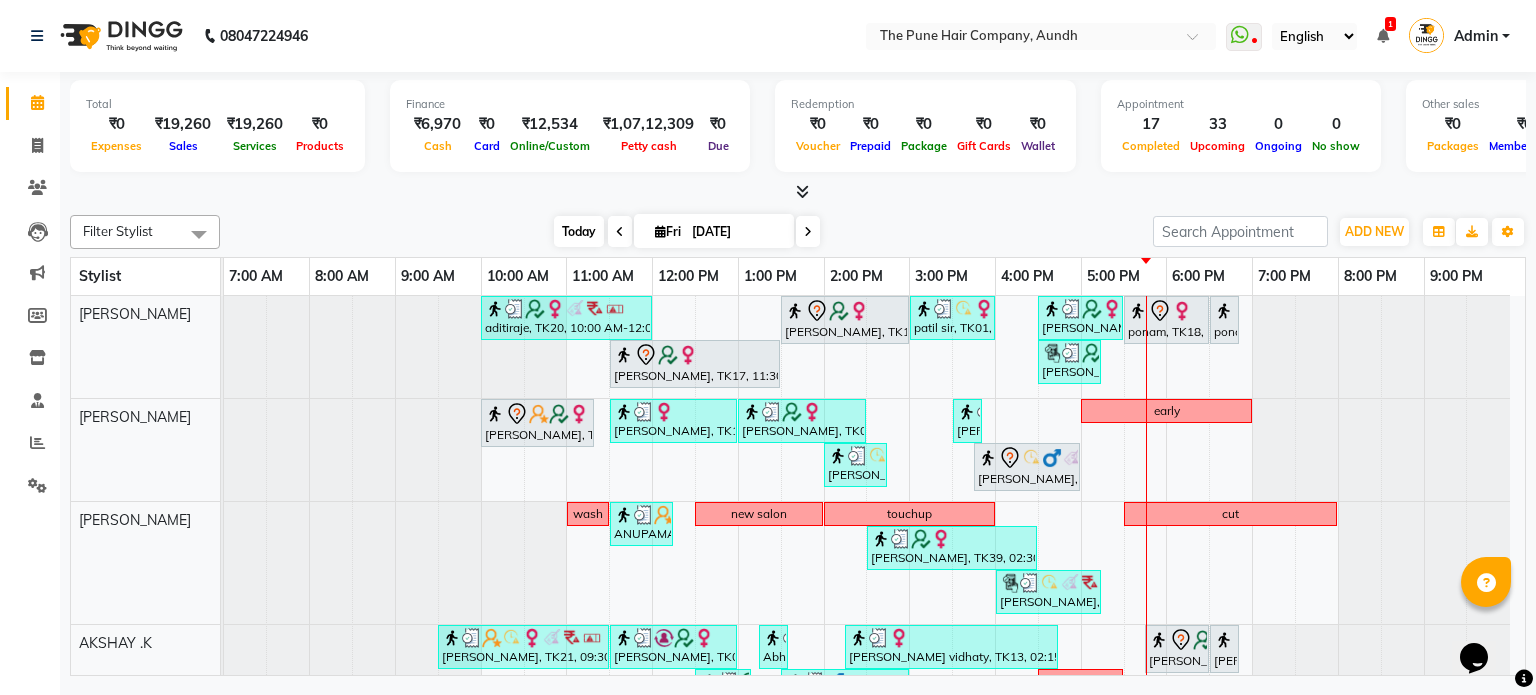 click on "Today" at bounding box center [579, 231] 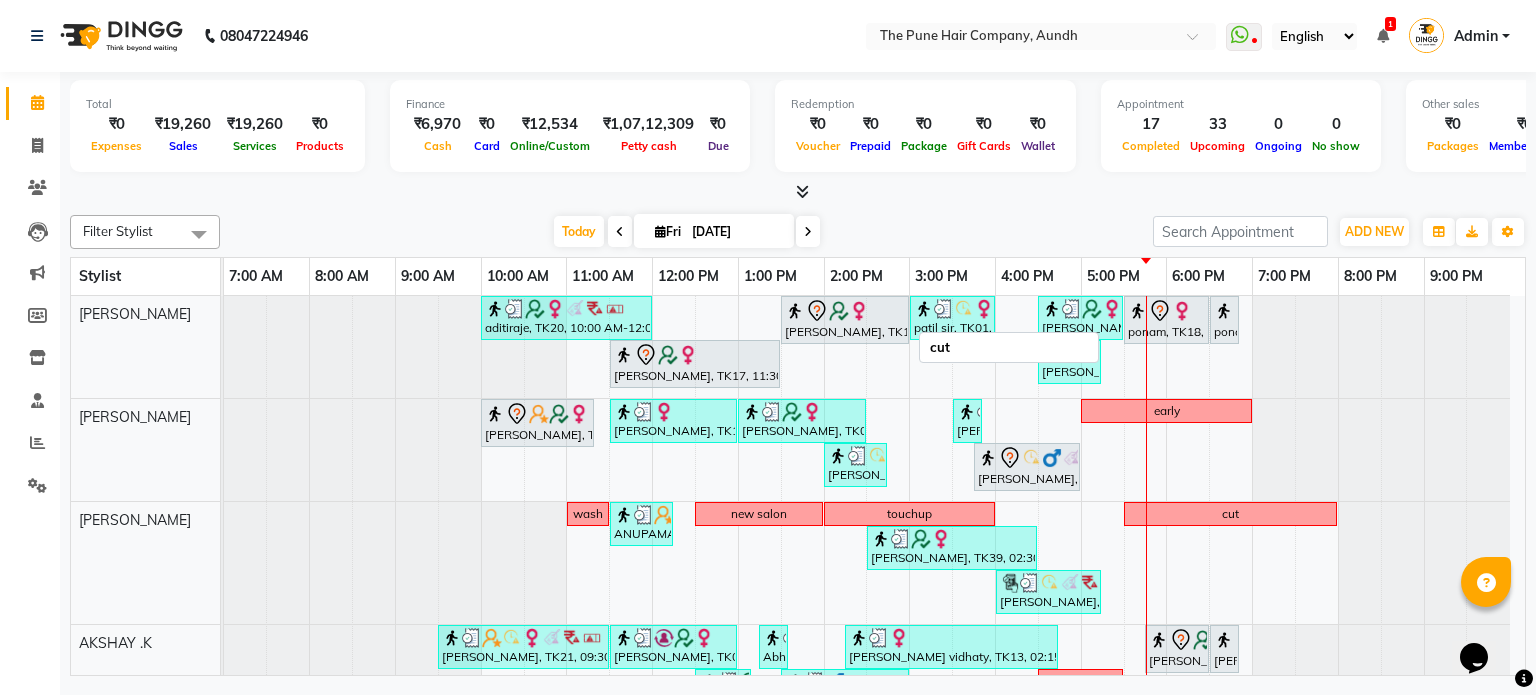 scroll, scrollTop: 57, scrollLeft: 0, axis: vertical 